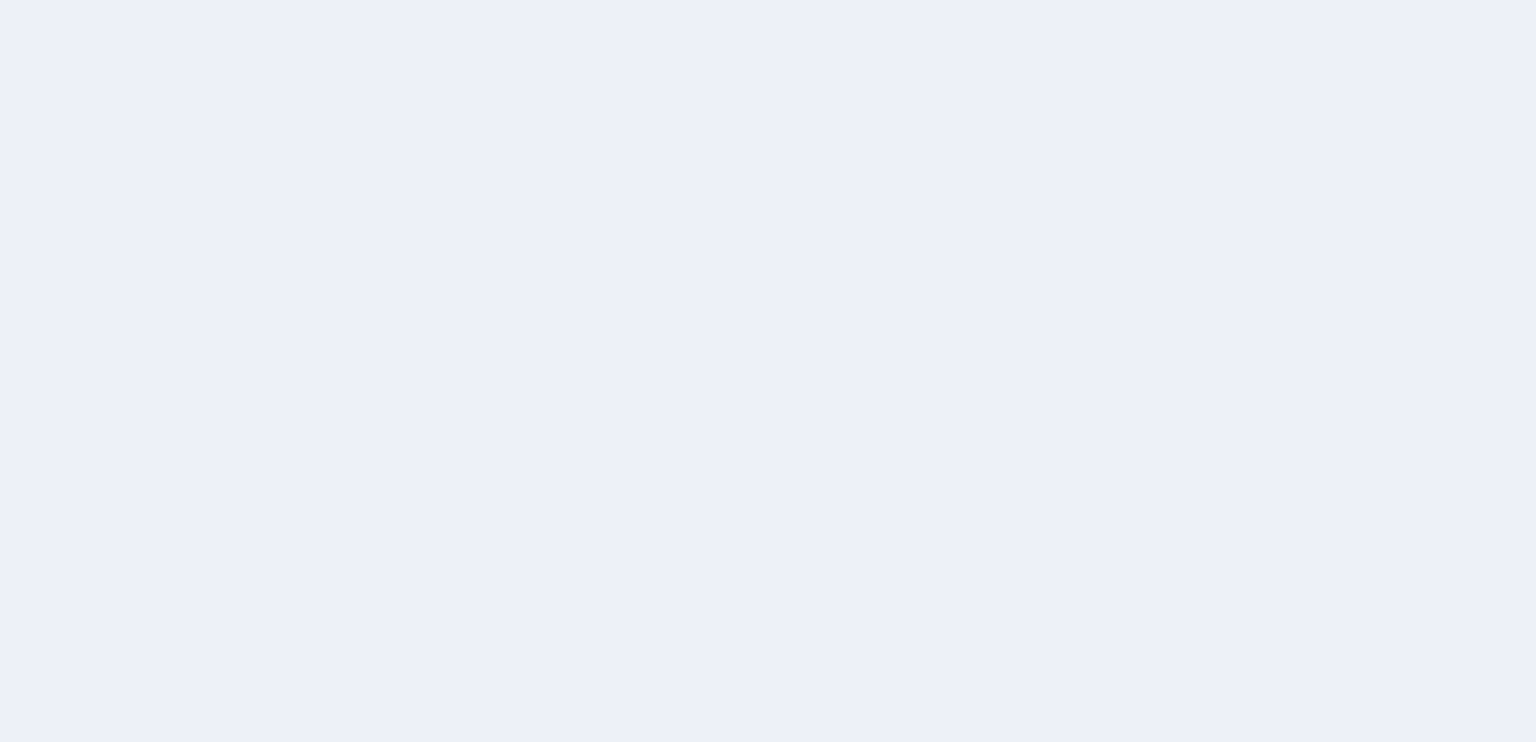 scroll, scrollTop: 0, scrollLeft: 0, axis: both 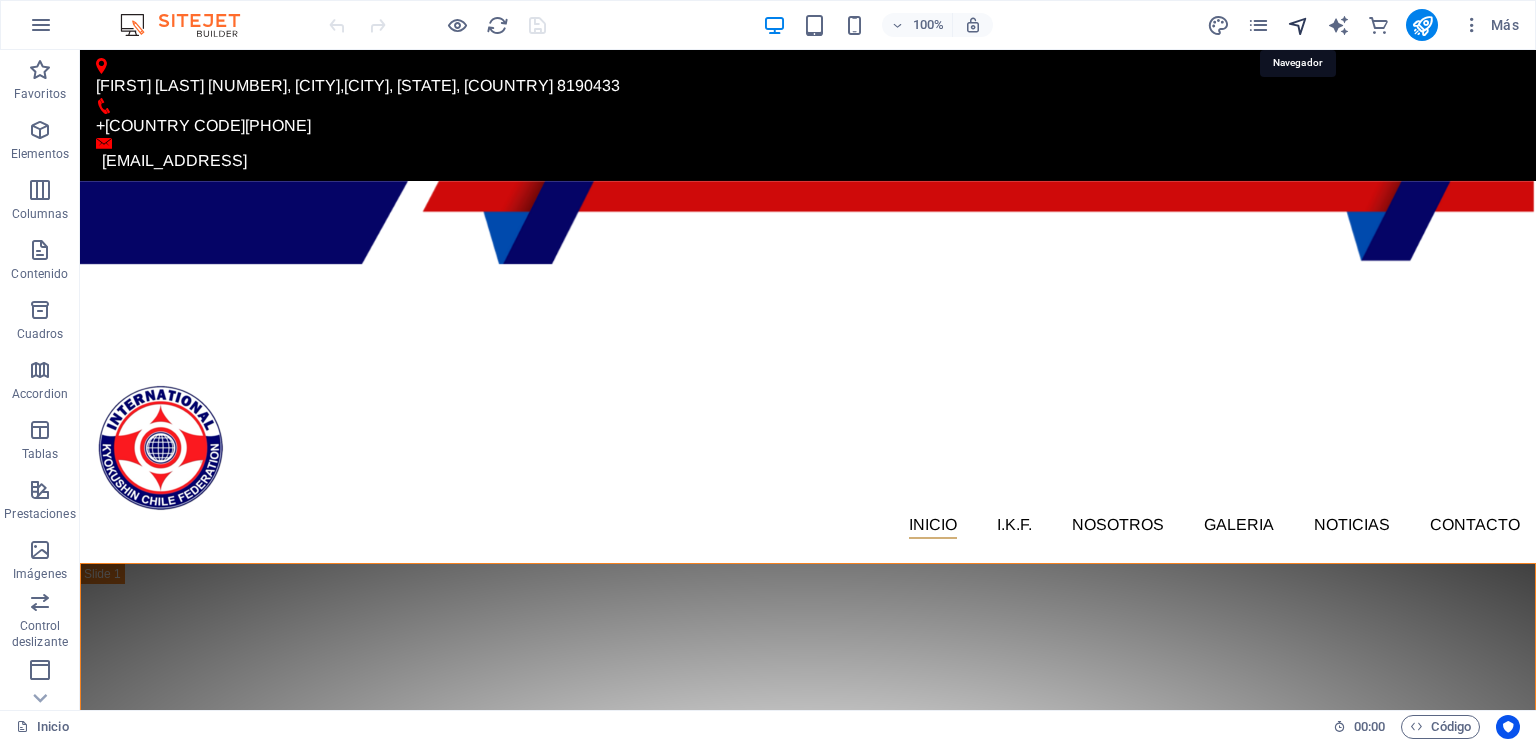 click at bounding box center (1298, 25) 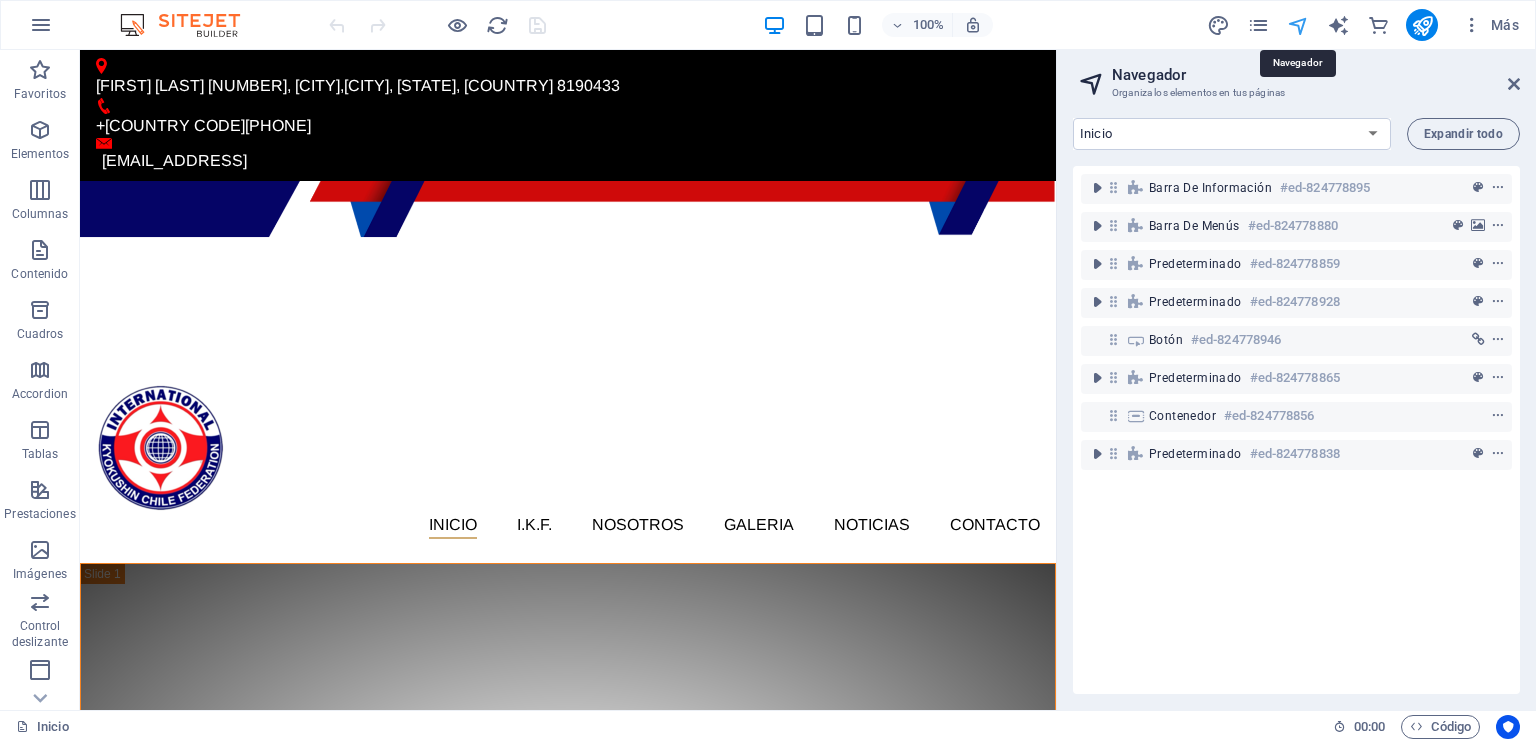 click at bounding box center [1298, 25] 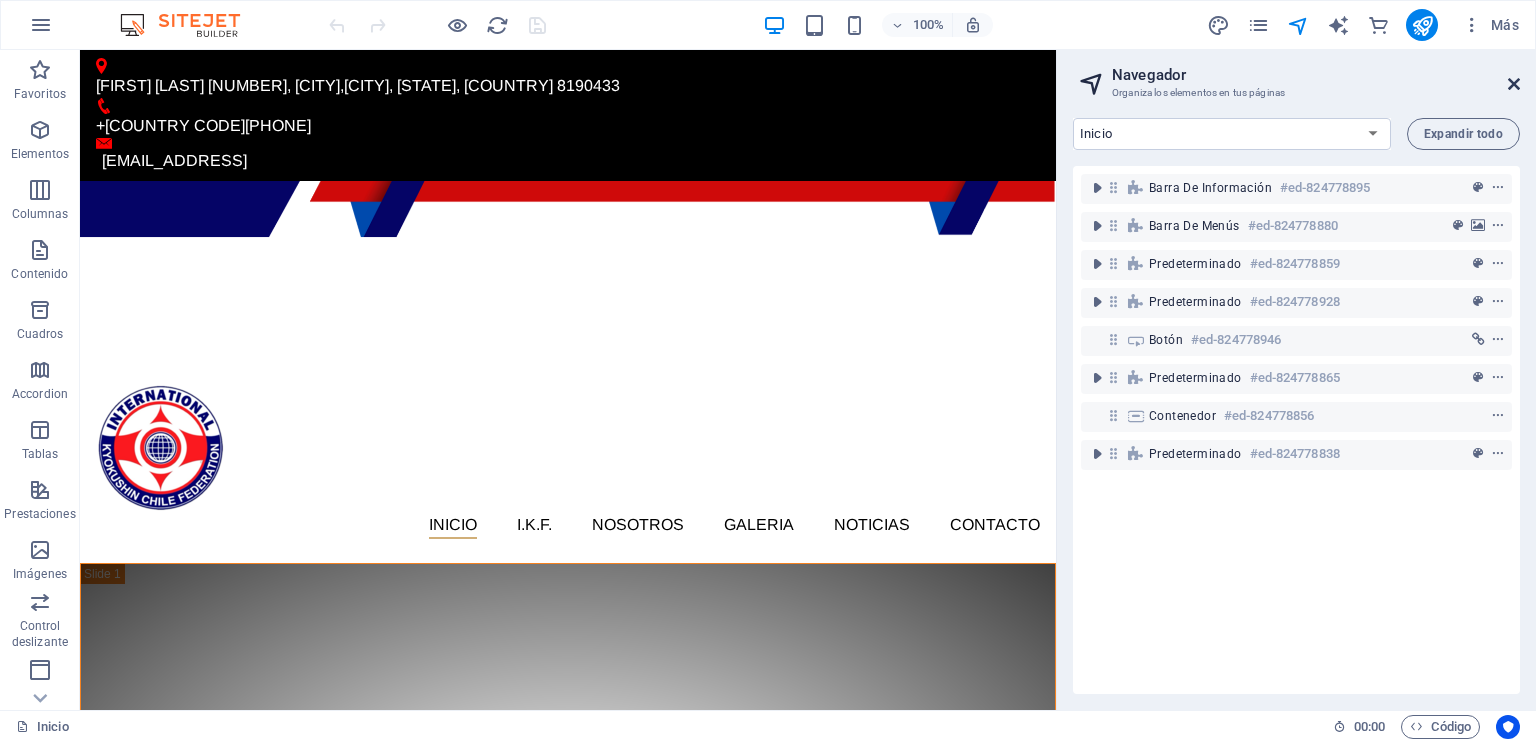 click at bounding box center (1514, 84) 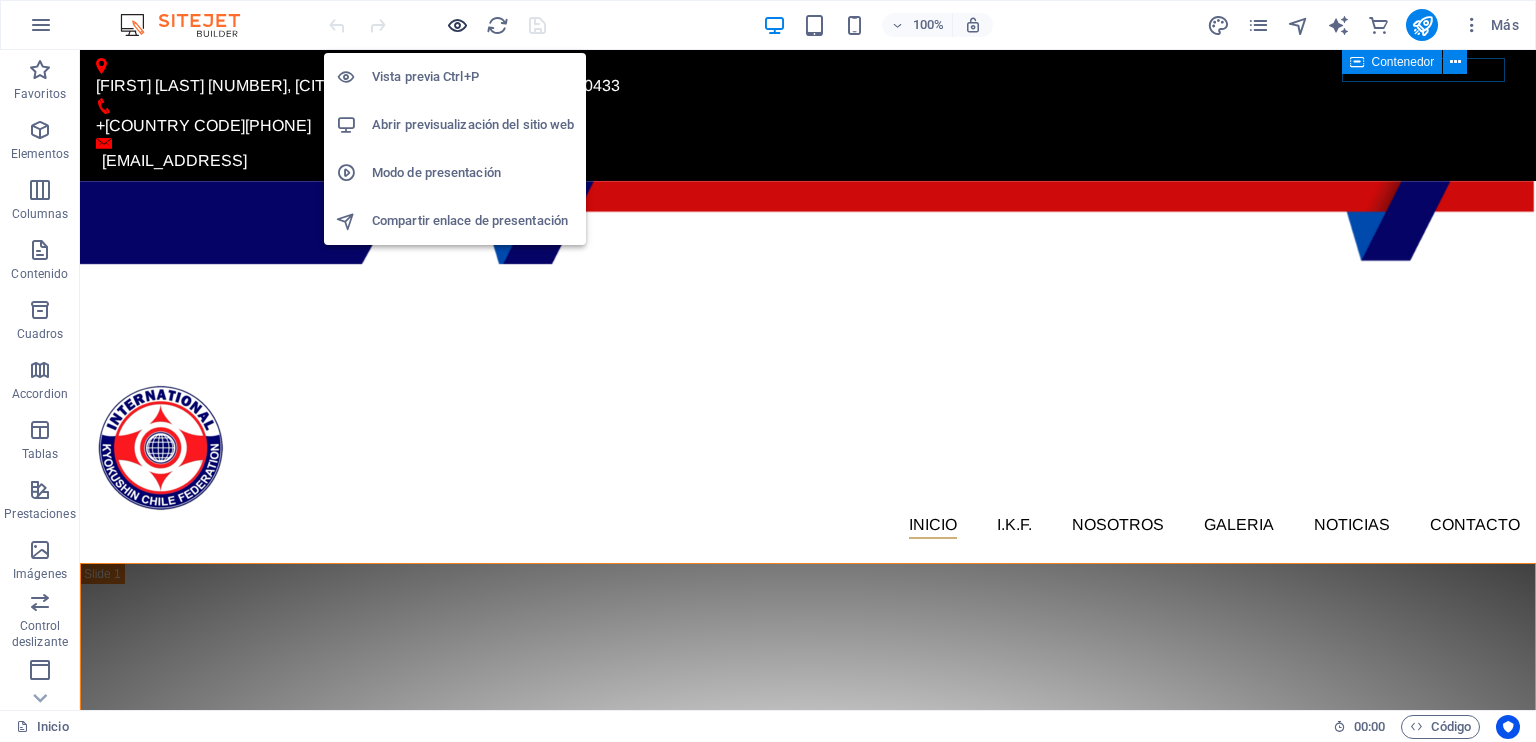 click at bounding box center [457, 25] 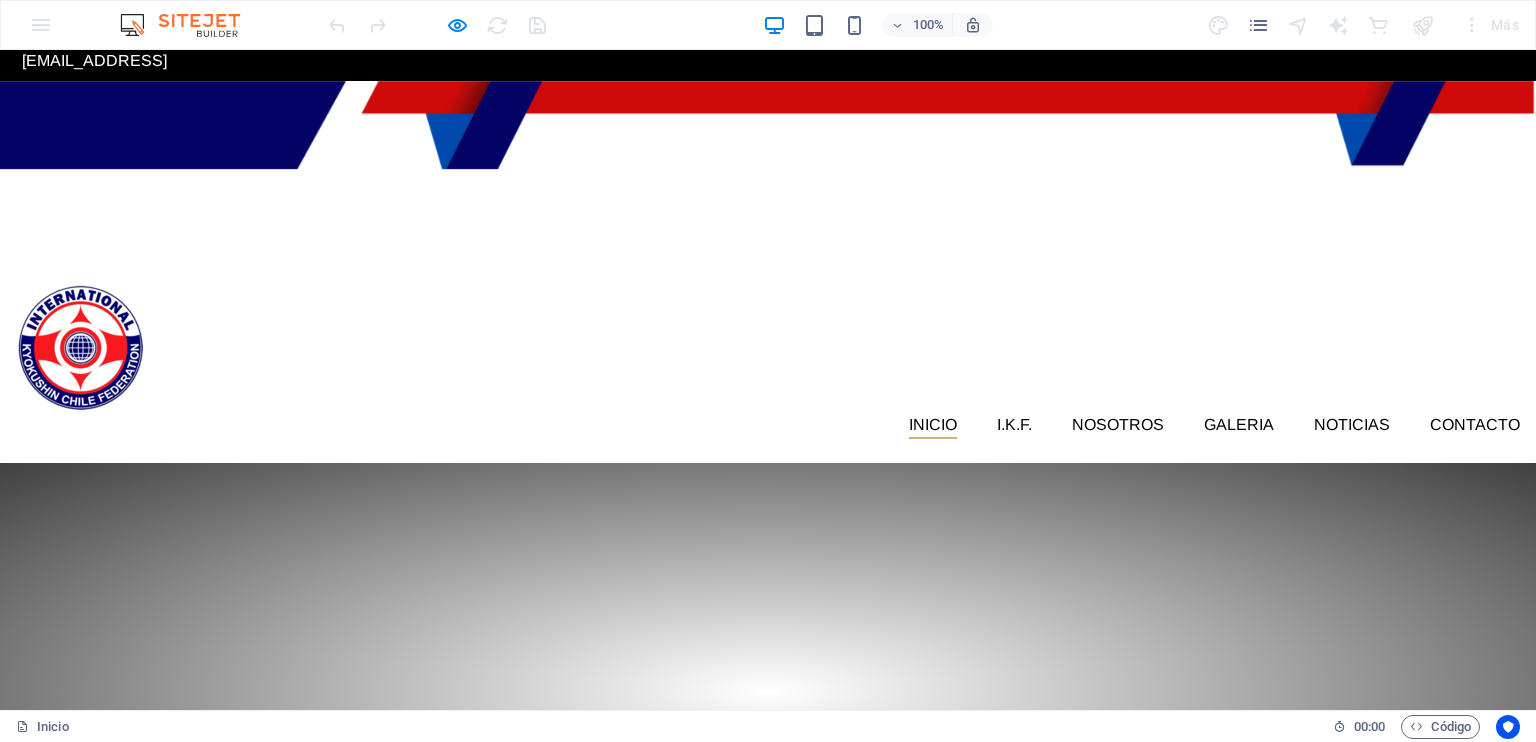scroll, scrollTop: 0, scrollLeft: 0, axis: both 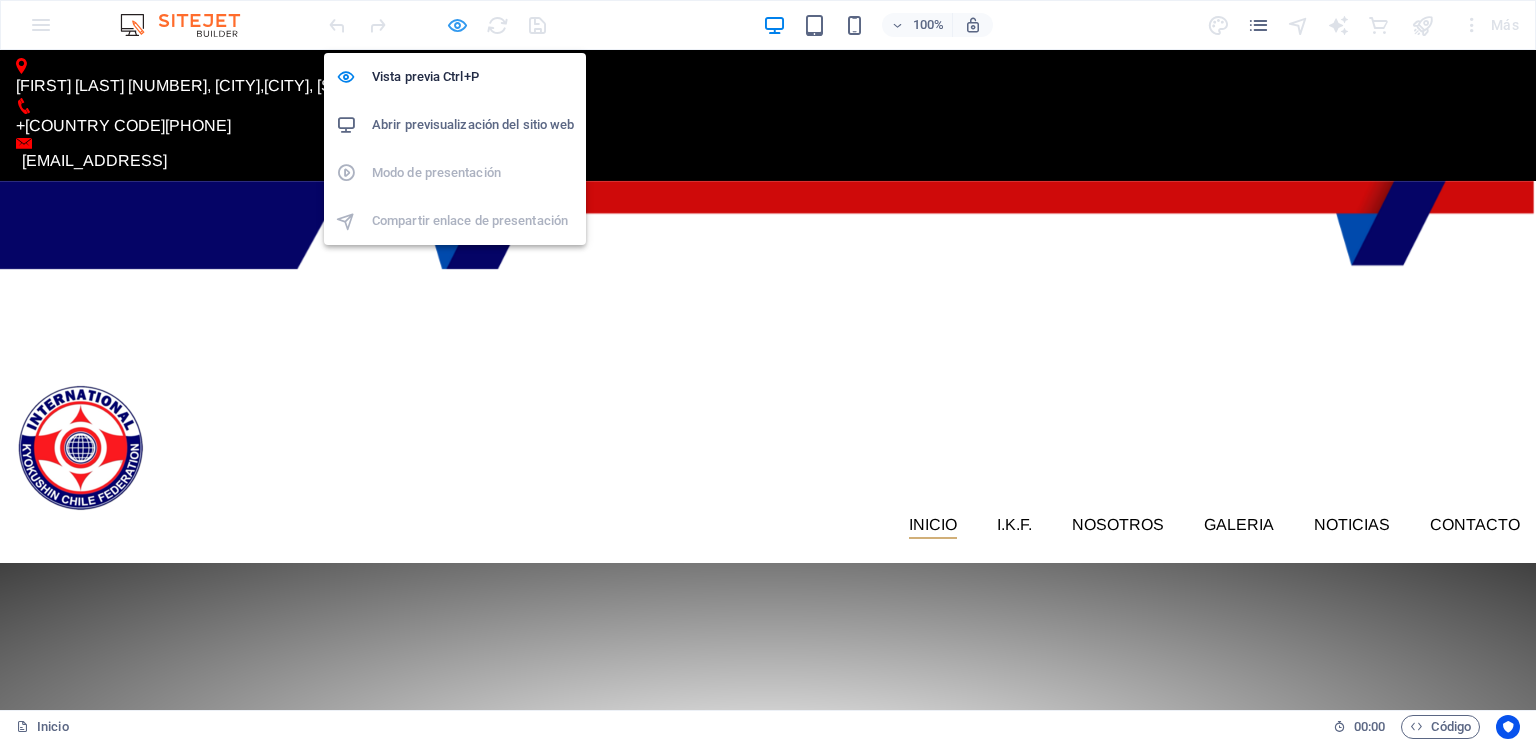 click at bounding box center [457, 25] 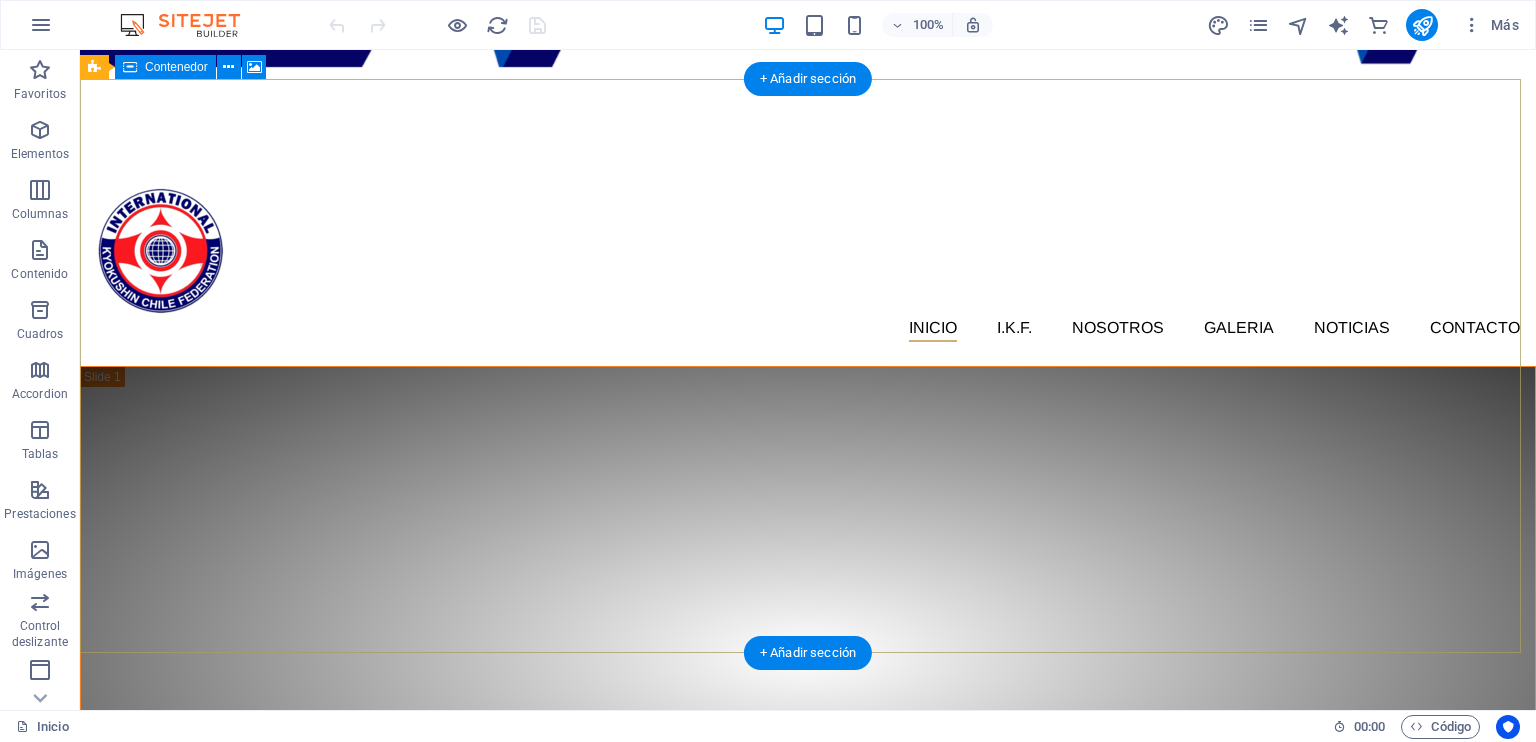 scroll, scrollTop: 200, scrollLeft: 0, axis: vertical 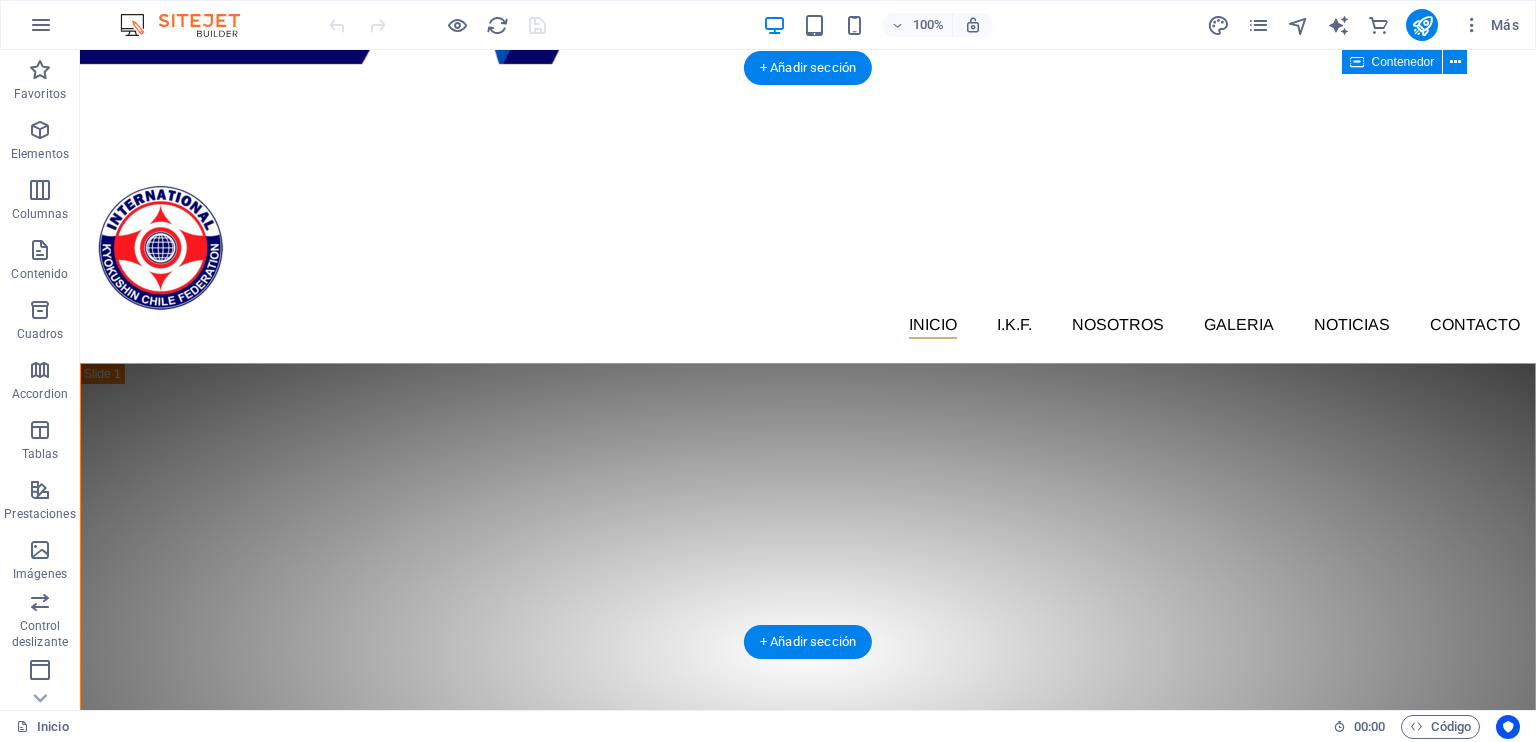click at bounding box center (-9279, 388) 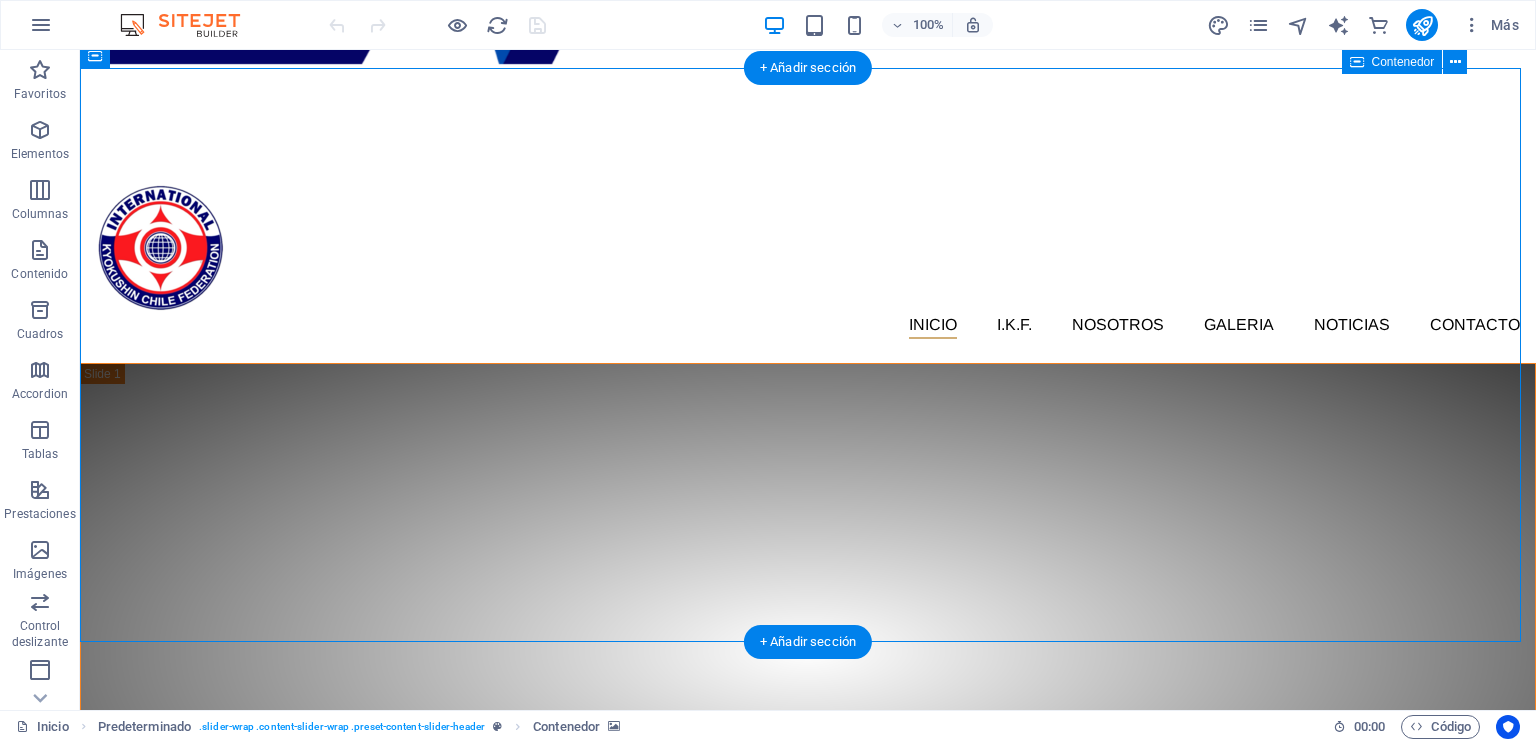 click at bounding box center [-9279, 388] 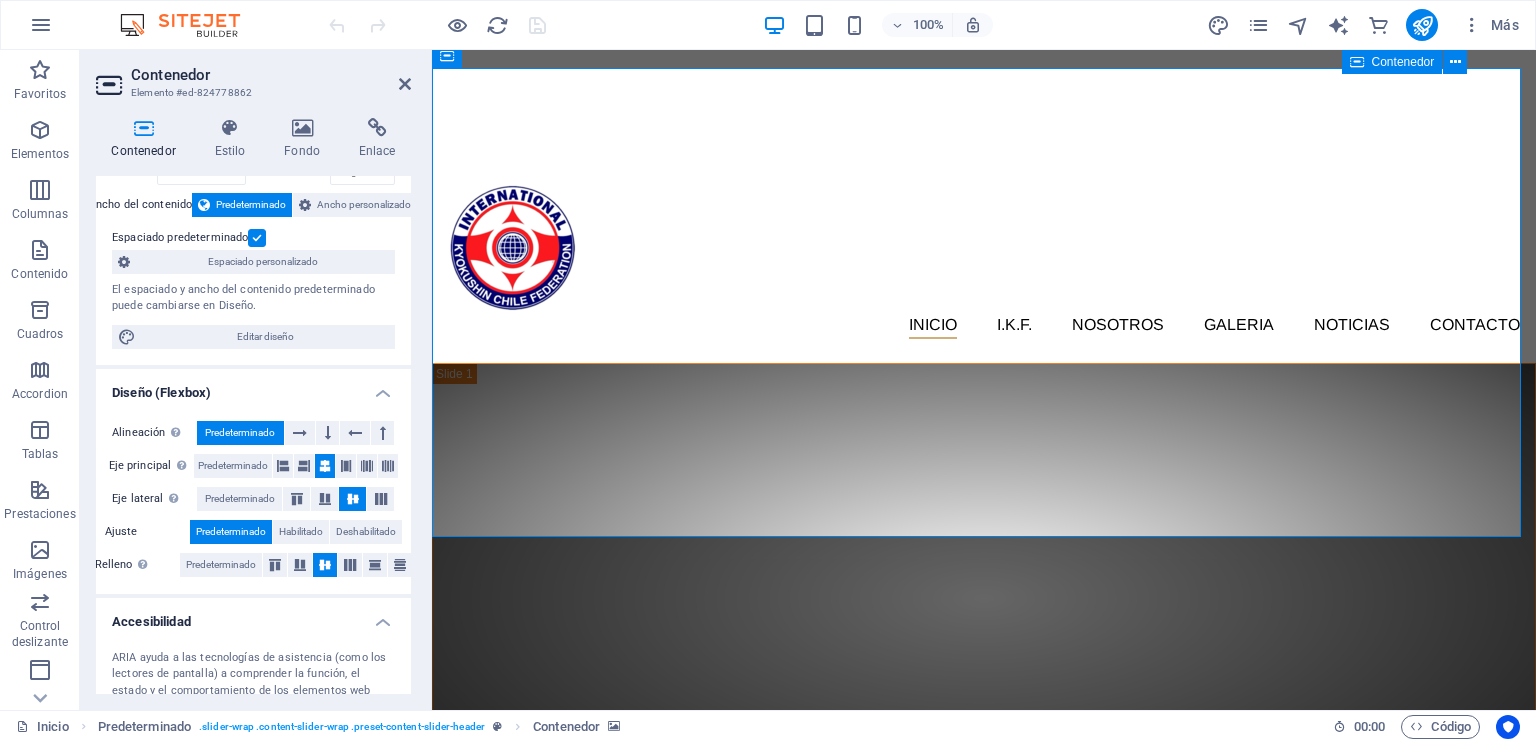 scroll, scrollTop: 200, scrollLeft: 0, axis: vertical 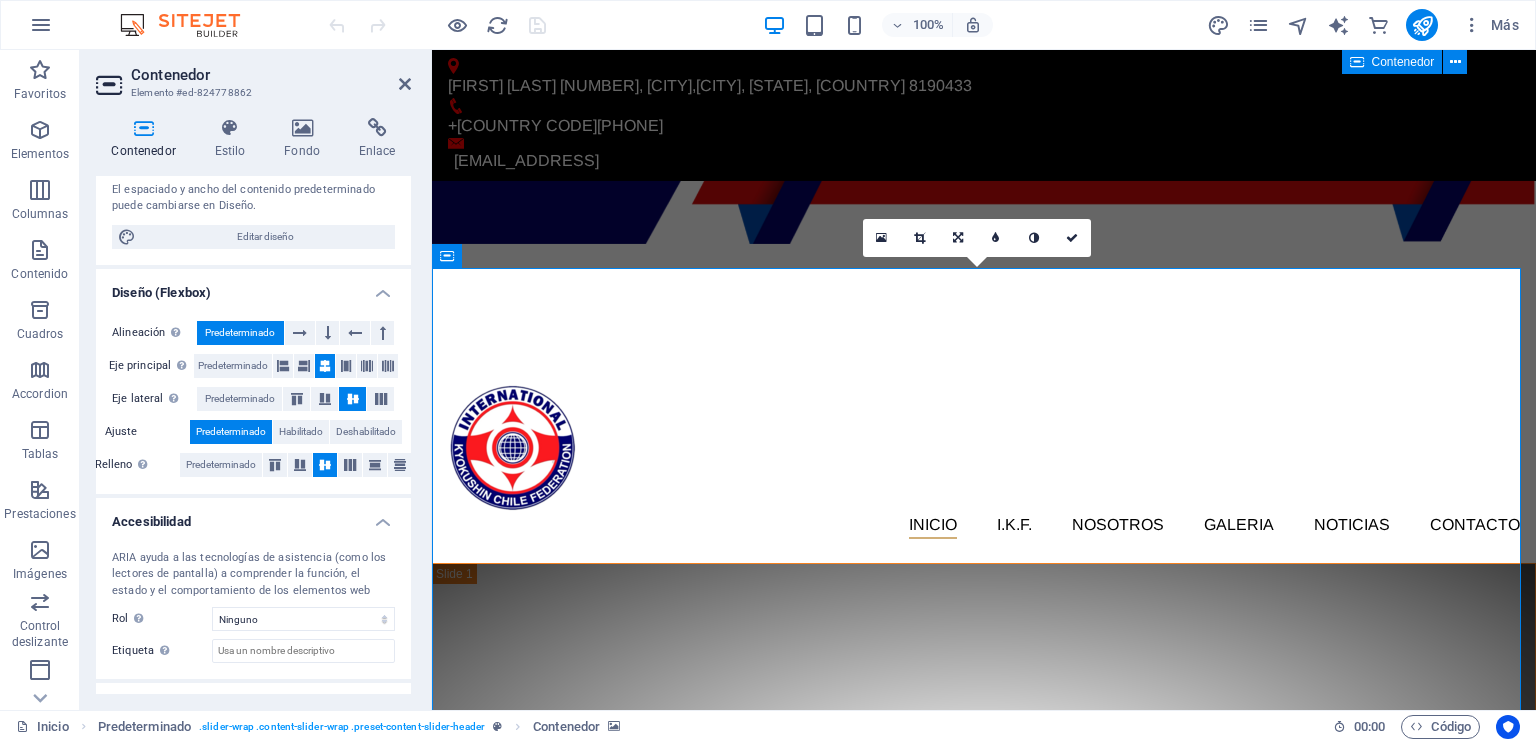 click at bounding box center (984, 270) 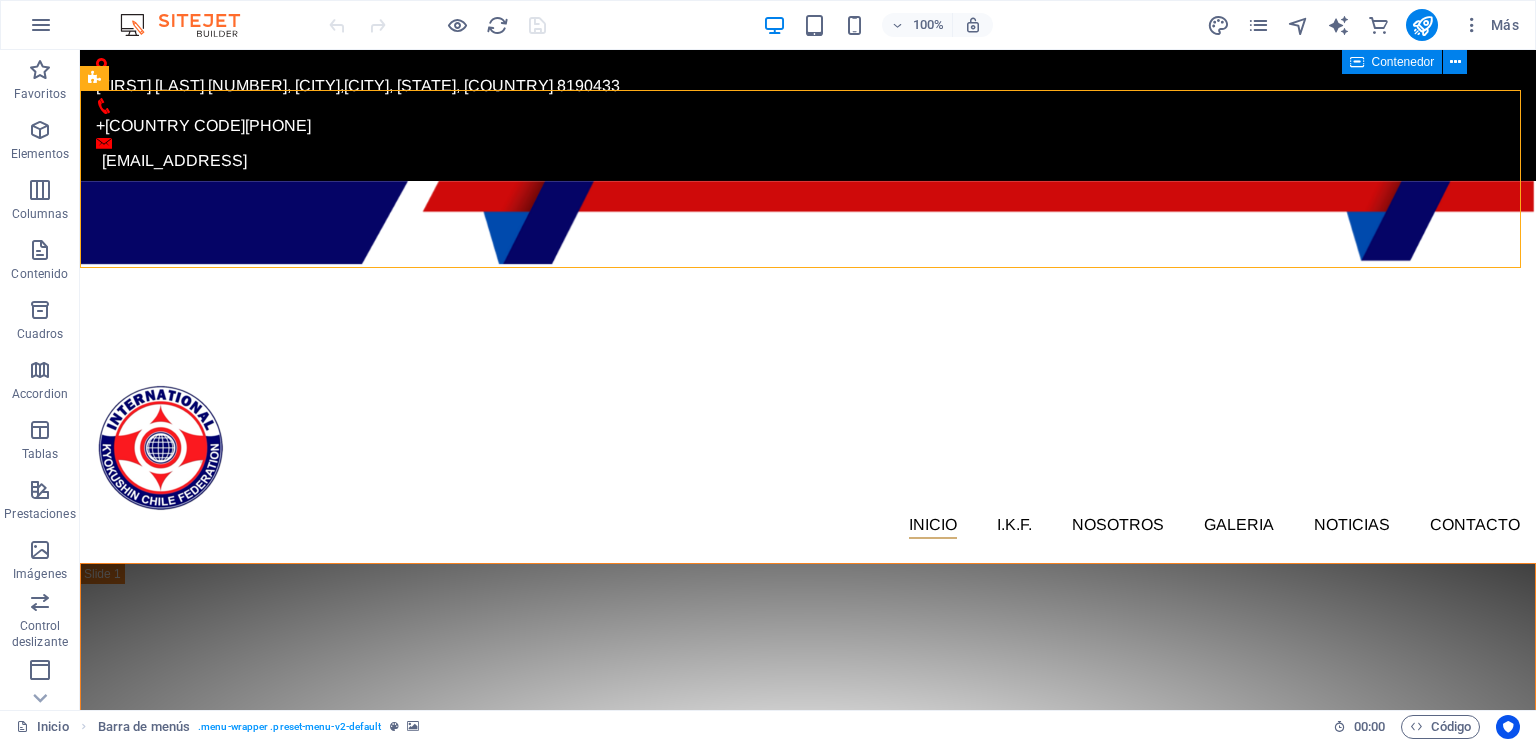 click at bounding box center (808, 270) 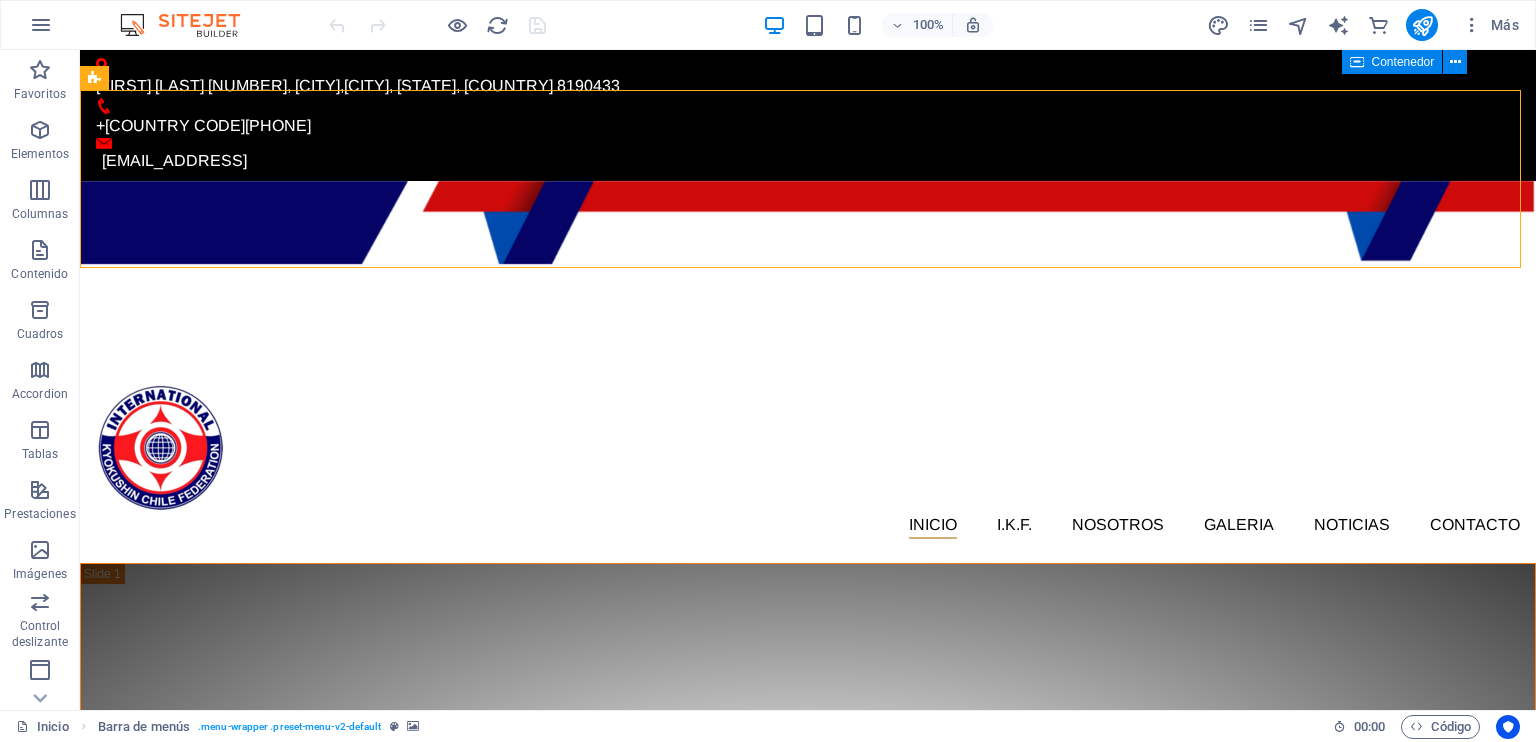 click at bounding box center (808, 270) 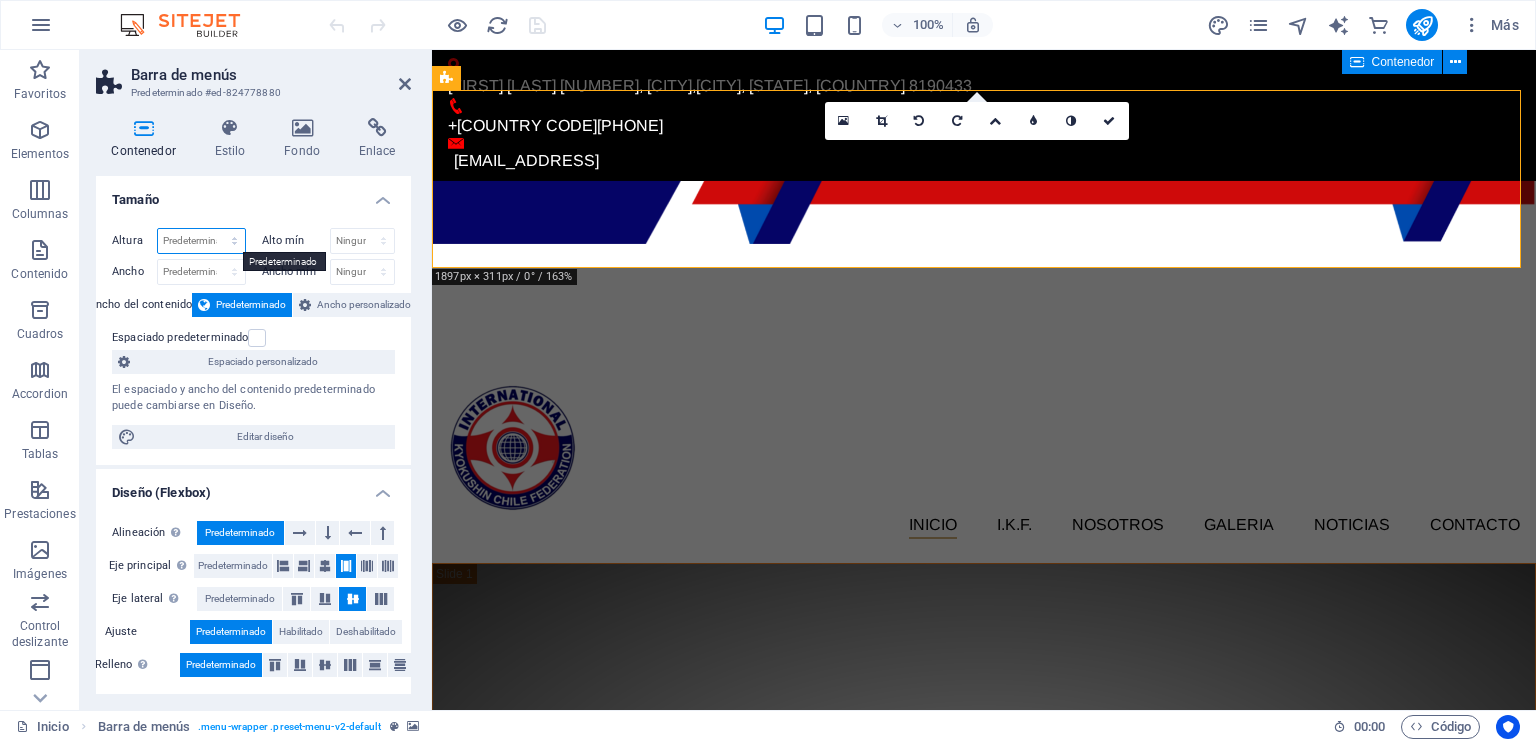 click on "Predeterminado px rem % vh vw" at bounding box center [201, 241] 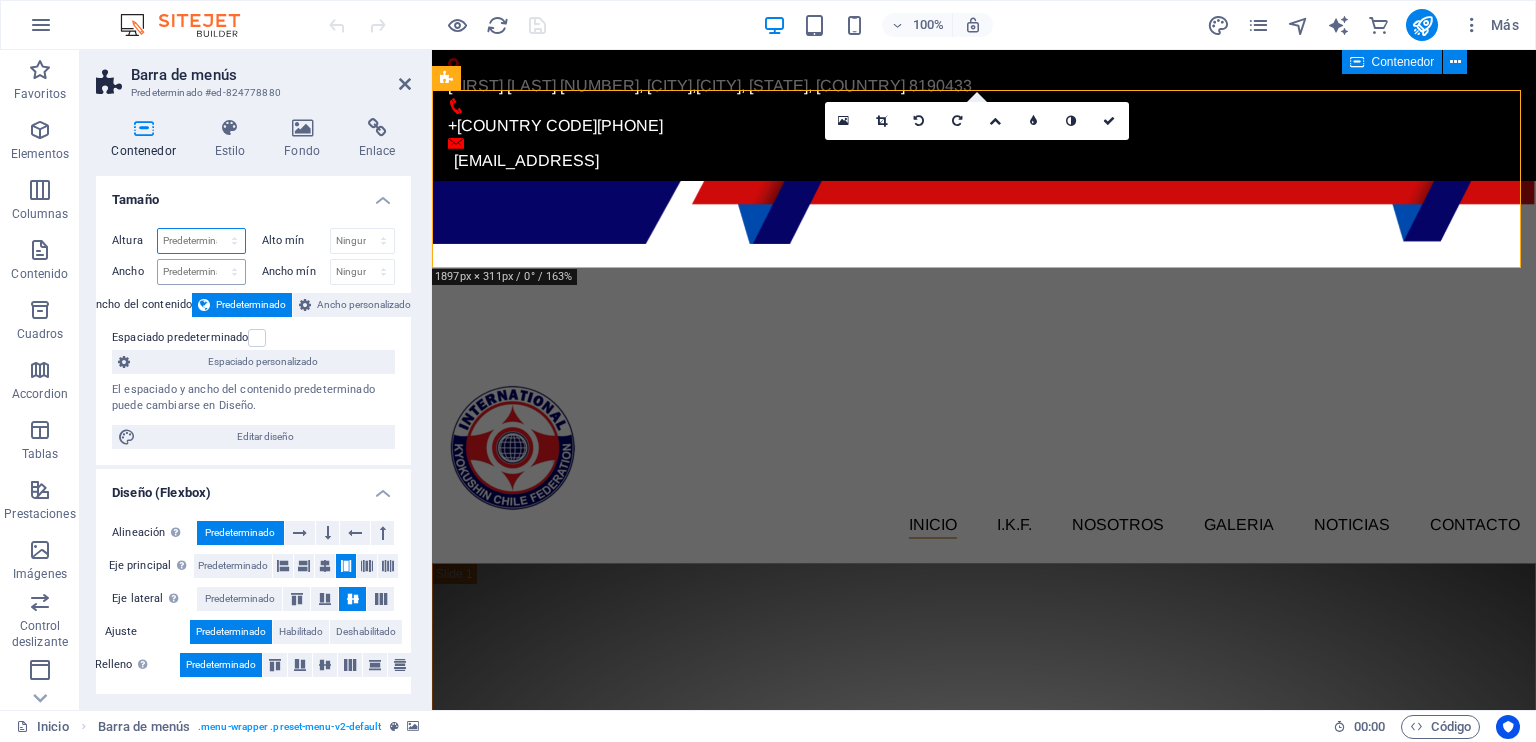 select on "px" 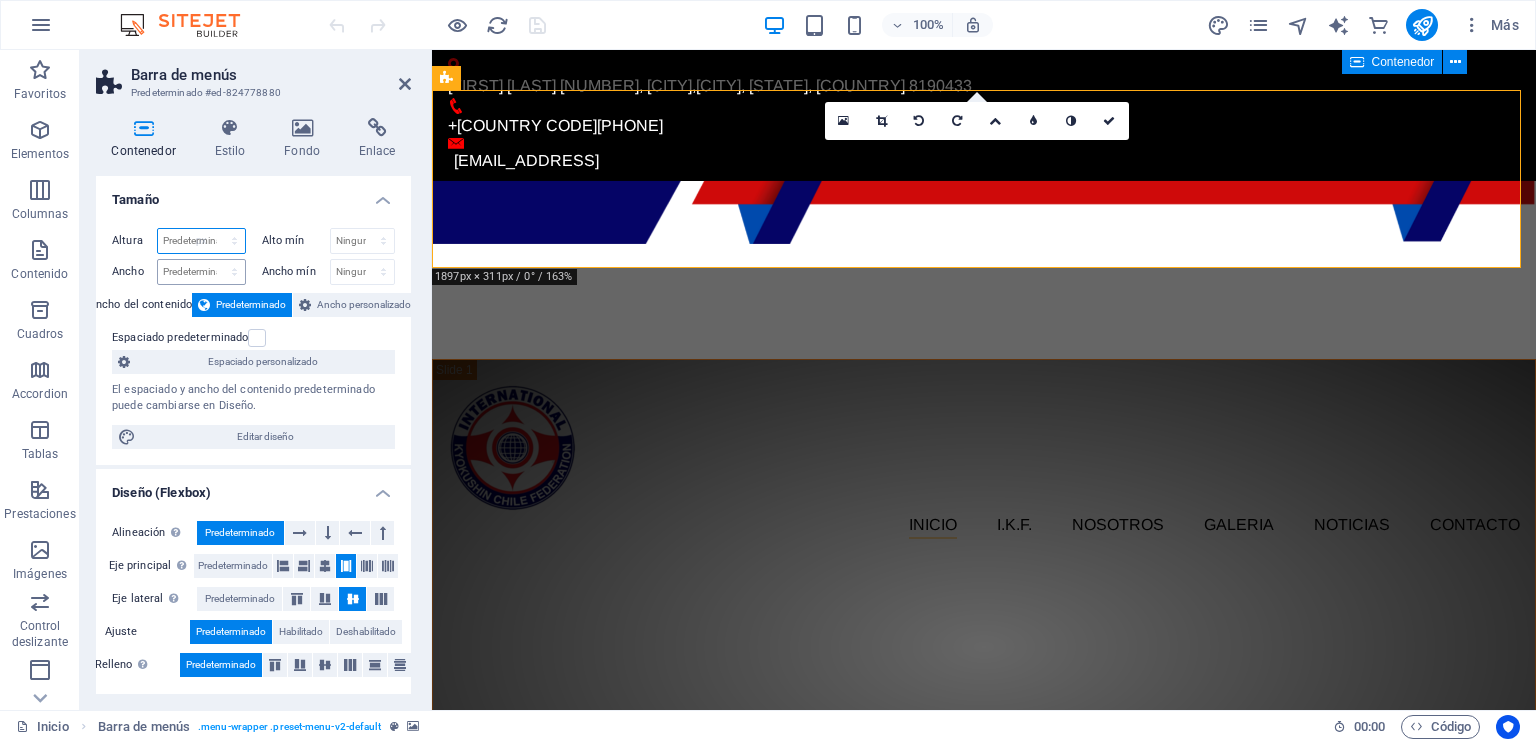 click on "Predeterminado px rem % vh vw" at bounding box center [201, 241] 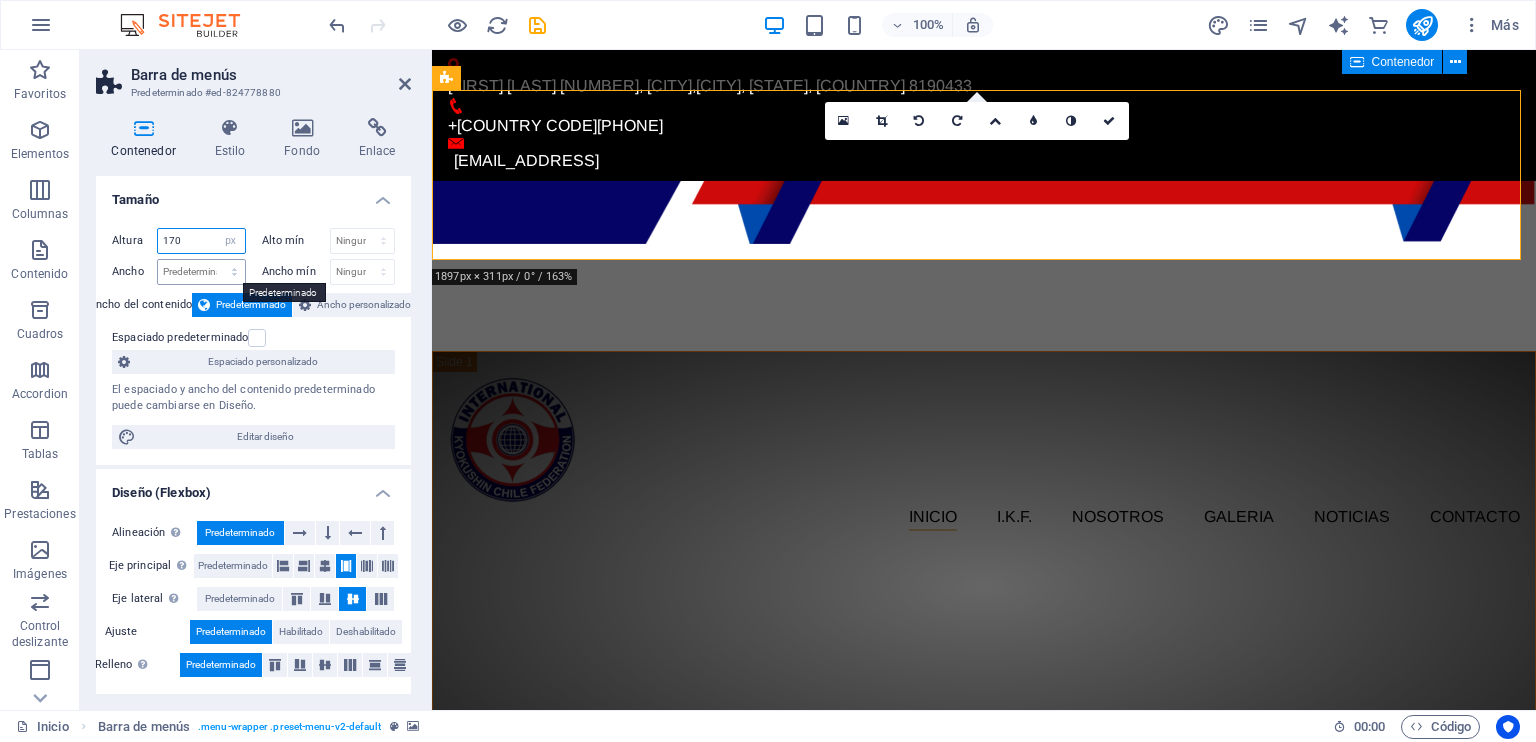 type on "170" 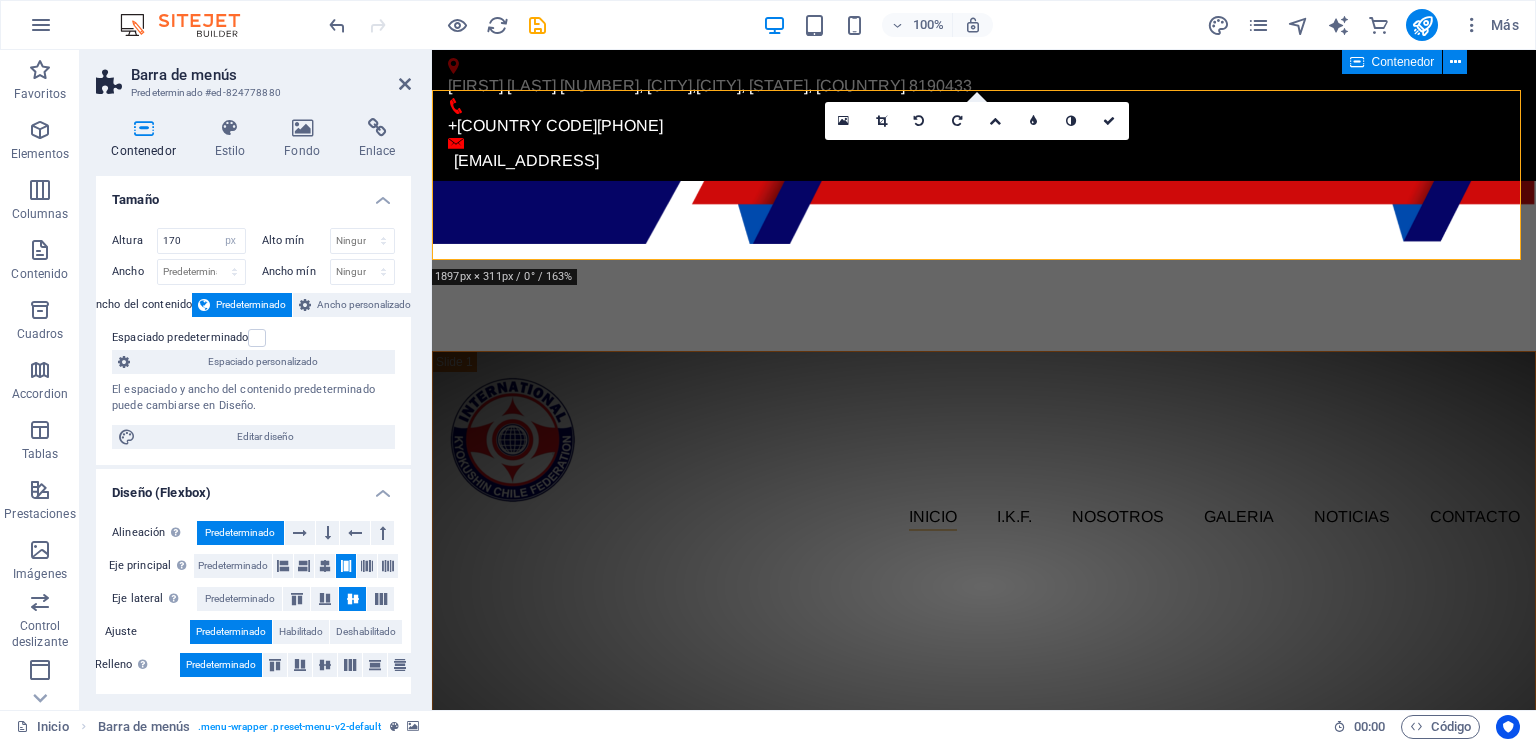 click at bounding box center [984, 266] 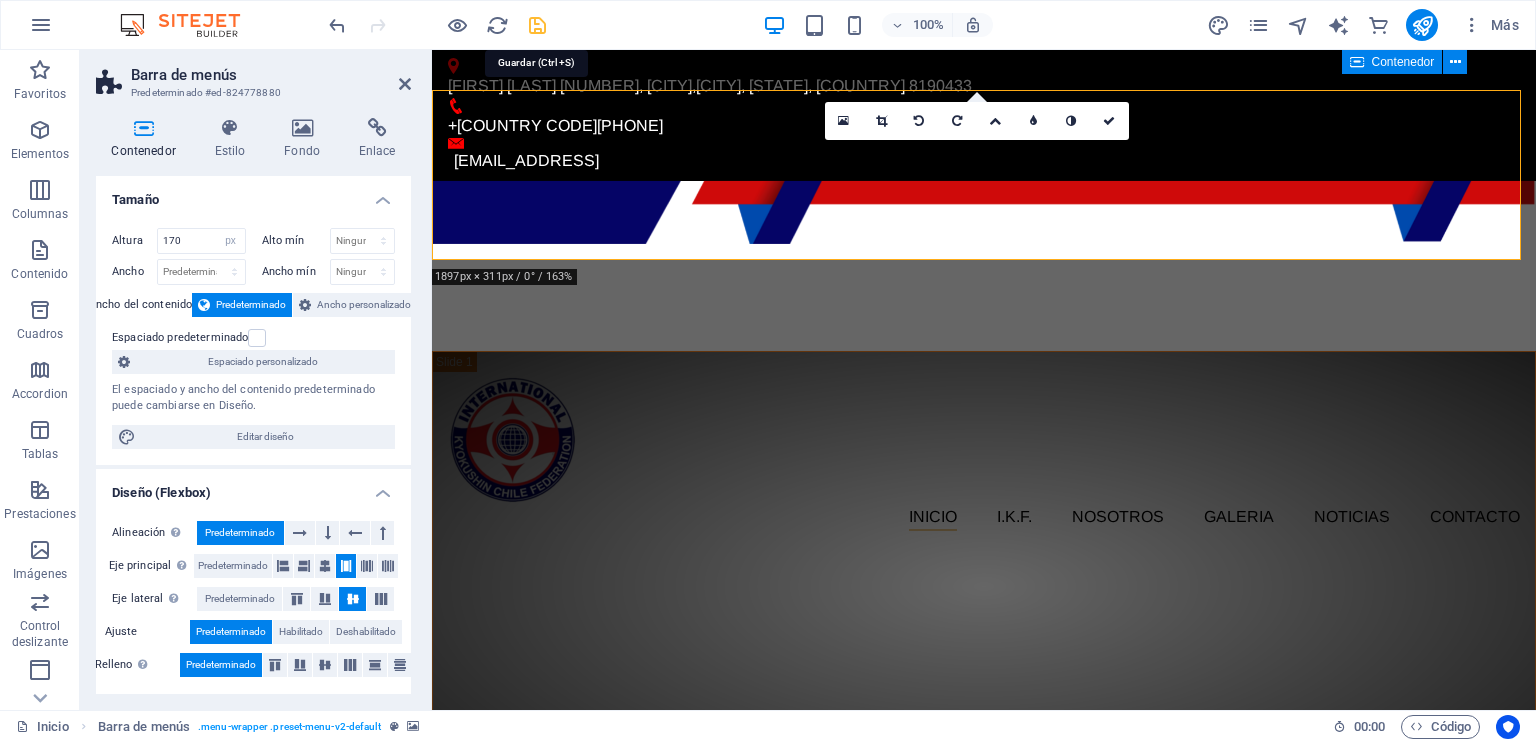 click at bounding box center (537, 25) 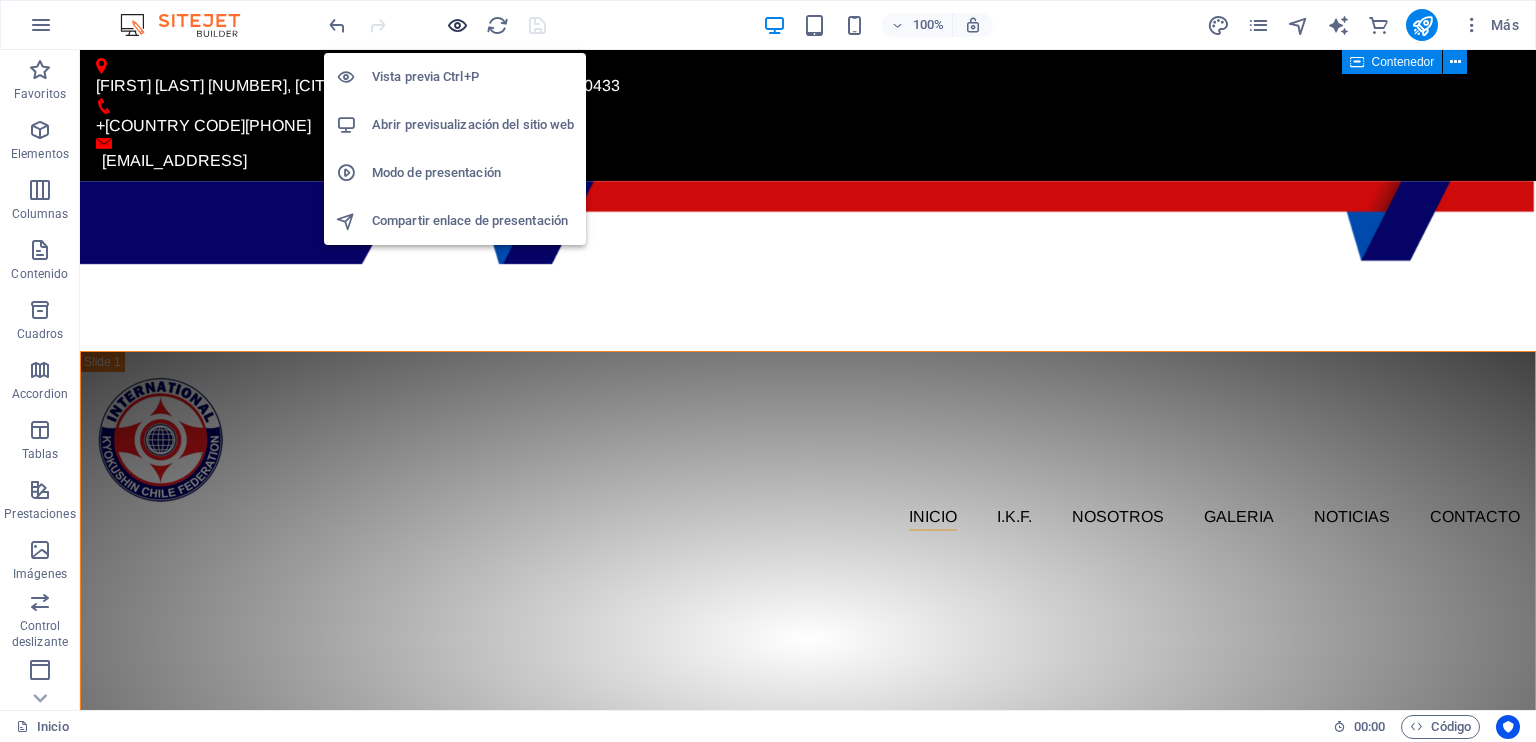 click at bounding box center [457, 25] 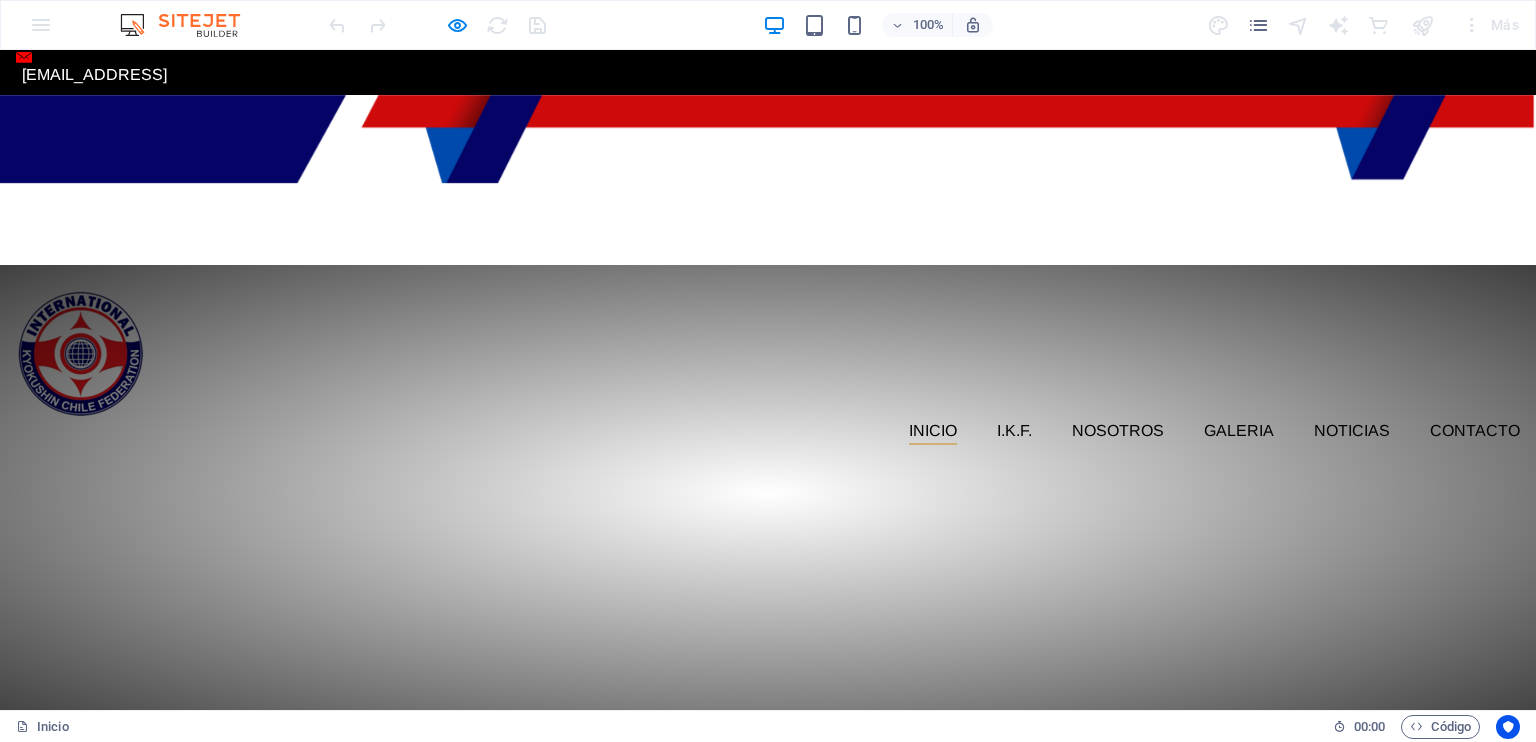 scroll, scrollTop: 0, scrollLeft: 0, axis: both 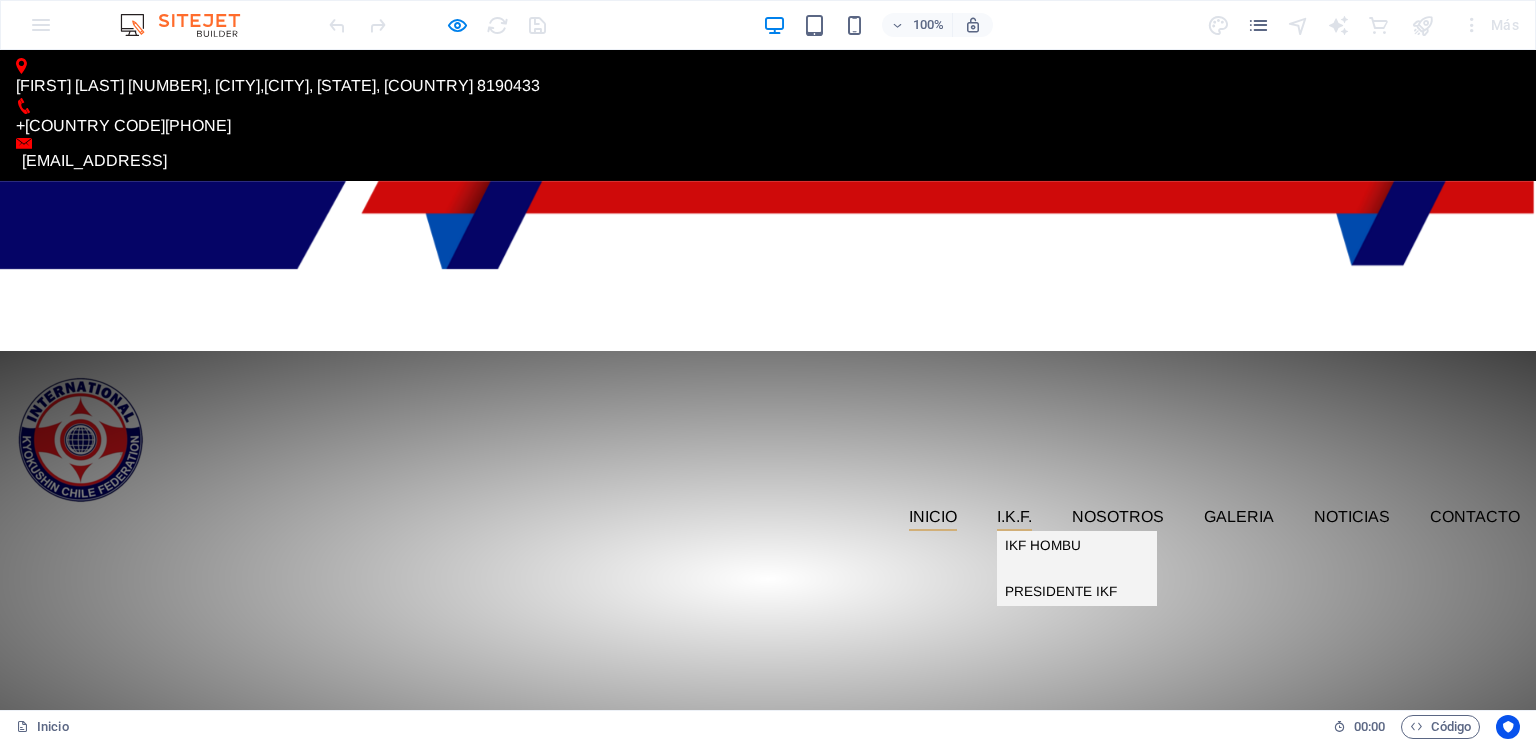 click on "I.K.F." at bounding box center [1014, 520] 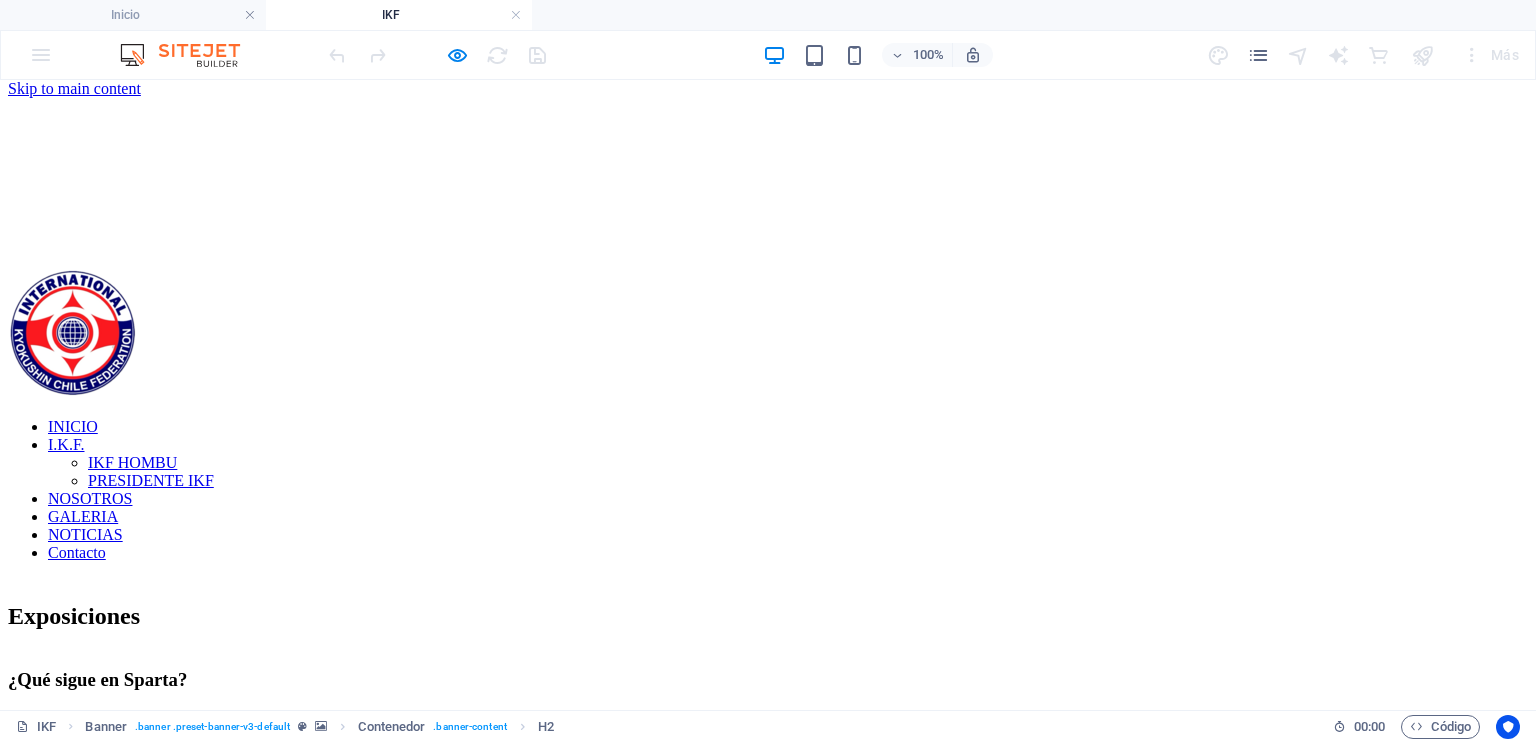 scroll, scrollTop: 0, scrollLeft: 0, axis: both 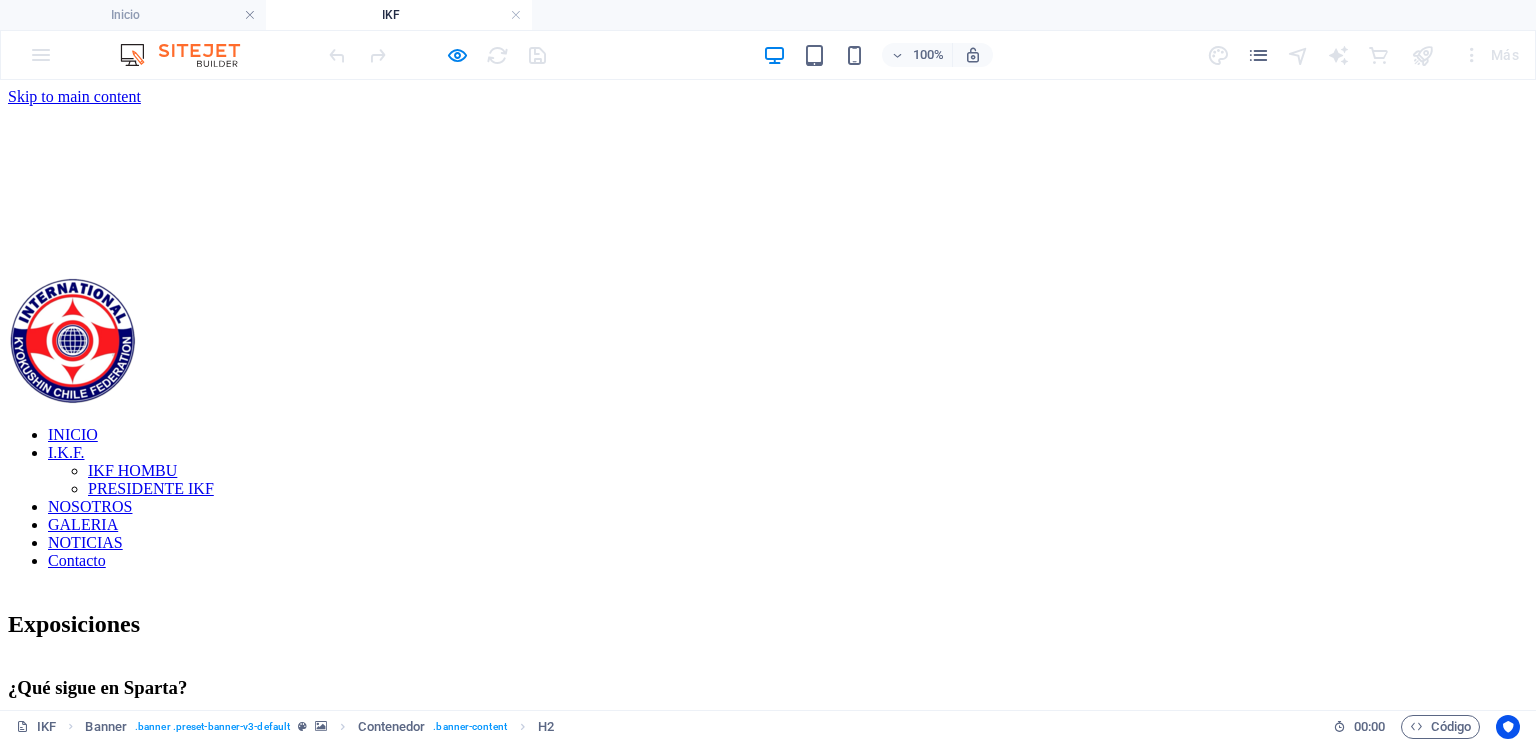 click on "Exposiciones" at bounding box center (768, 624) 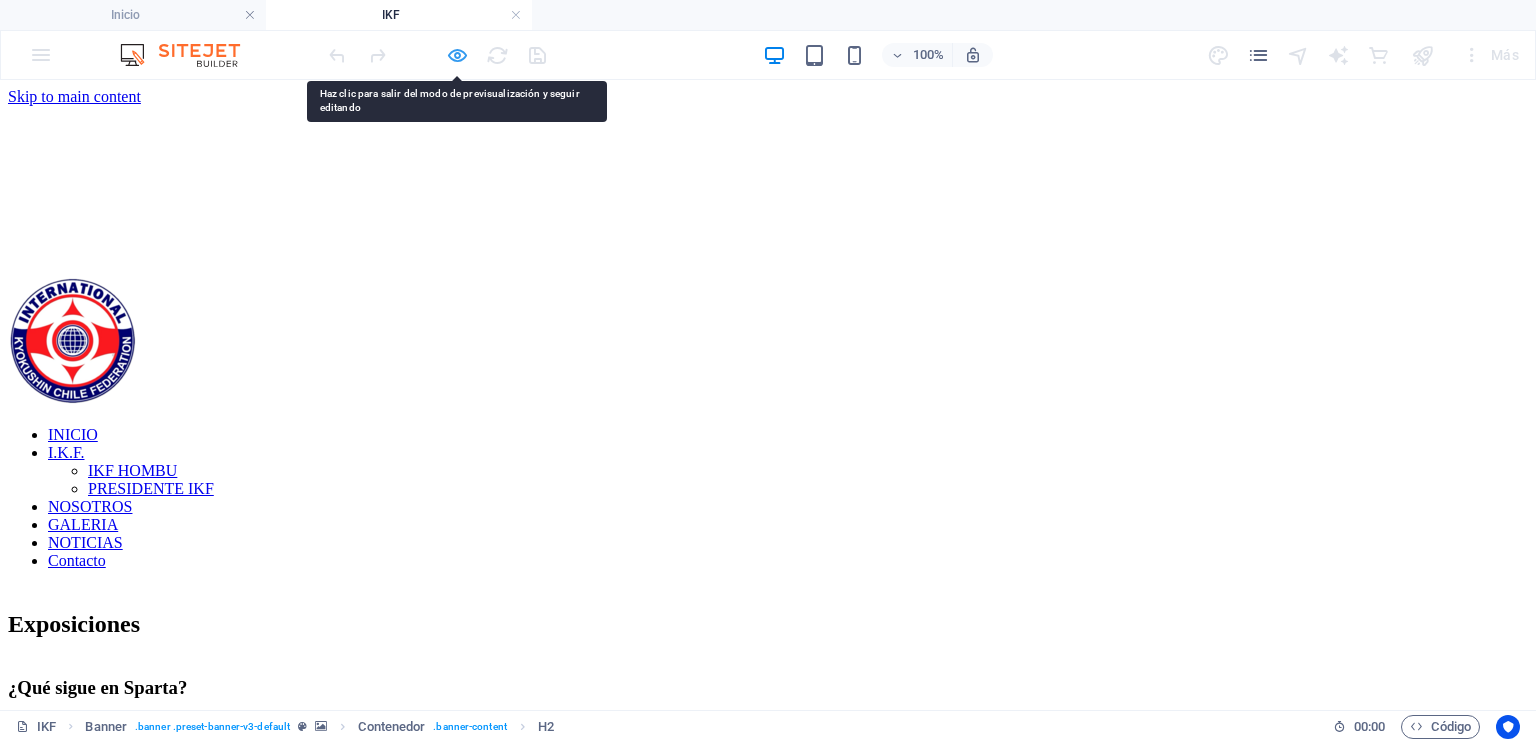 click at bounding box center [457, 55] 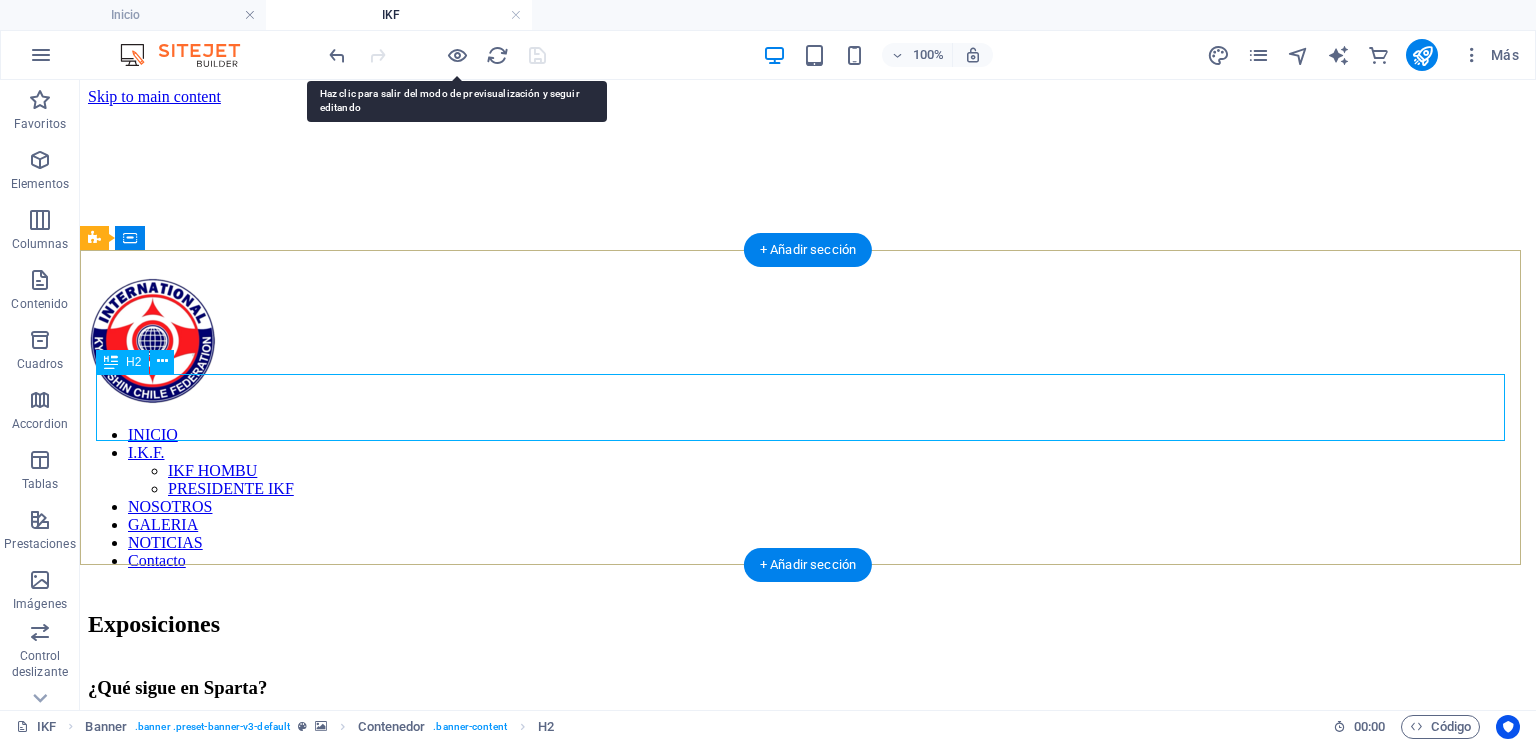 click on "Exposiciones" at bounding box center (808, 624) 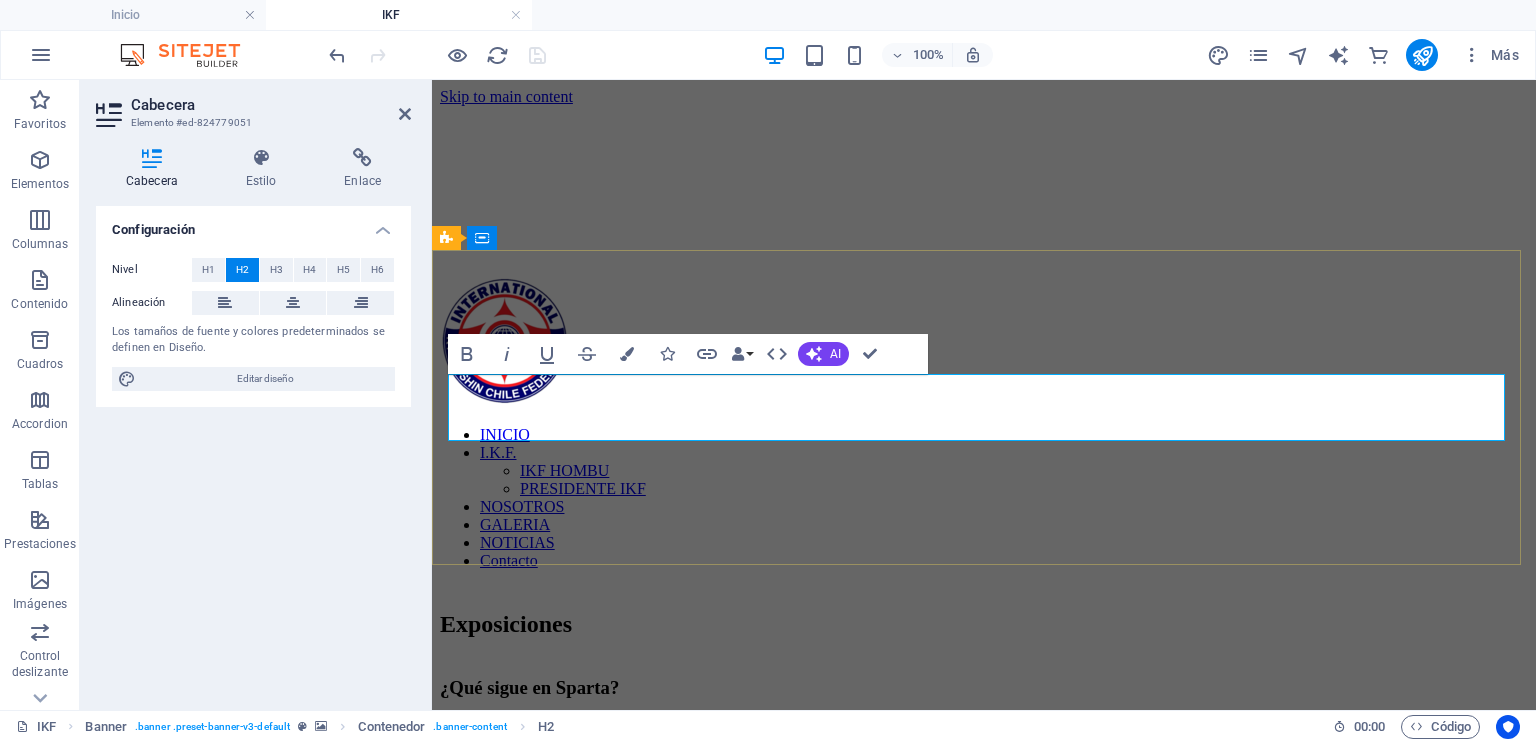 type 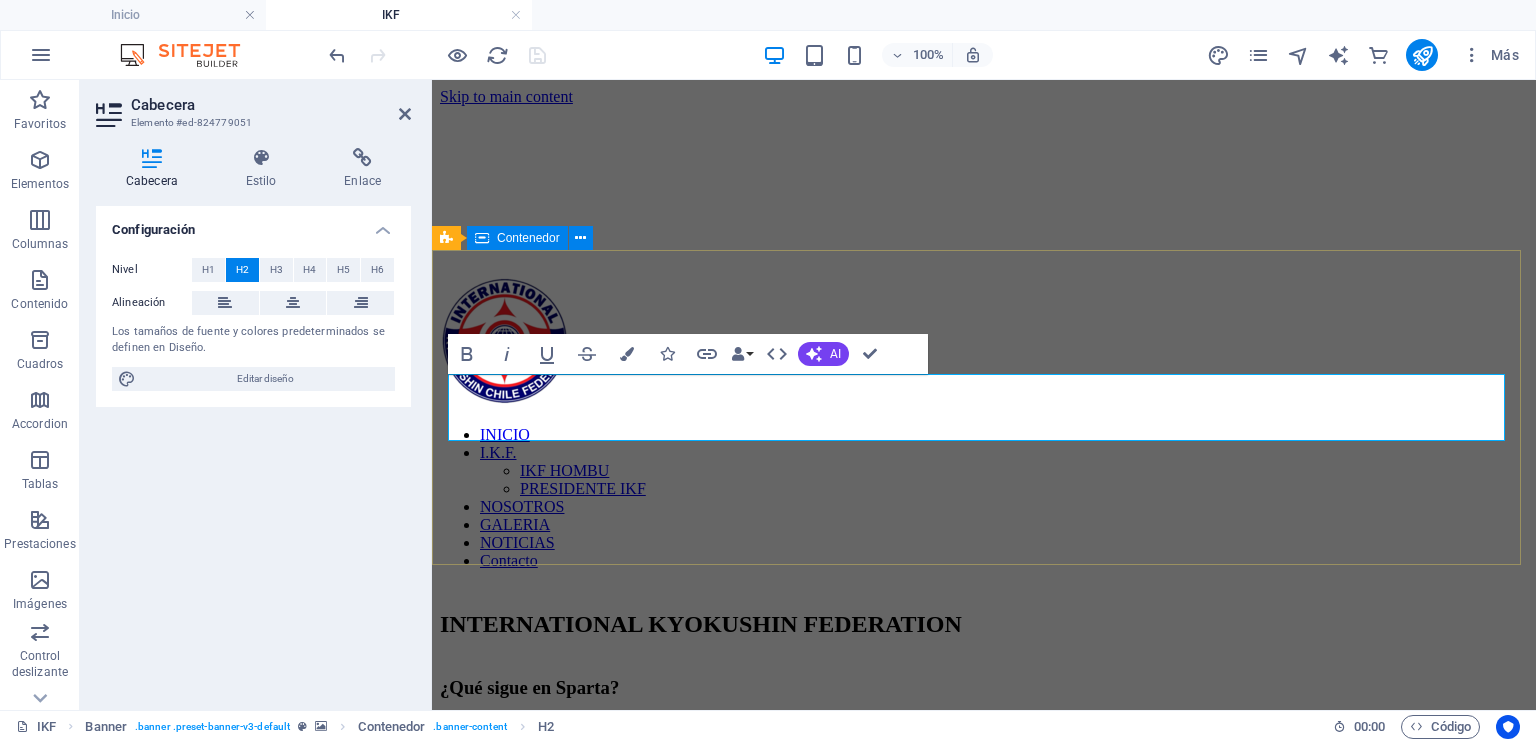 click on "INTERNATIONAL KYOKUSHIN FEDERATION" at bounding box center (984, 624) 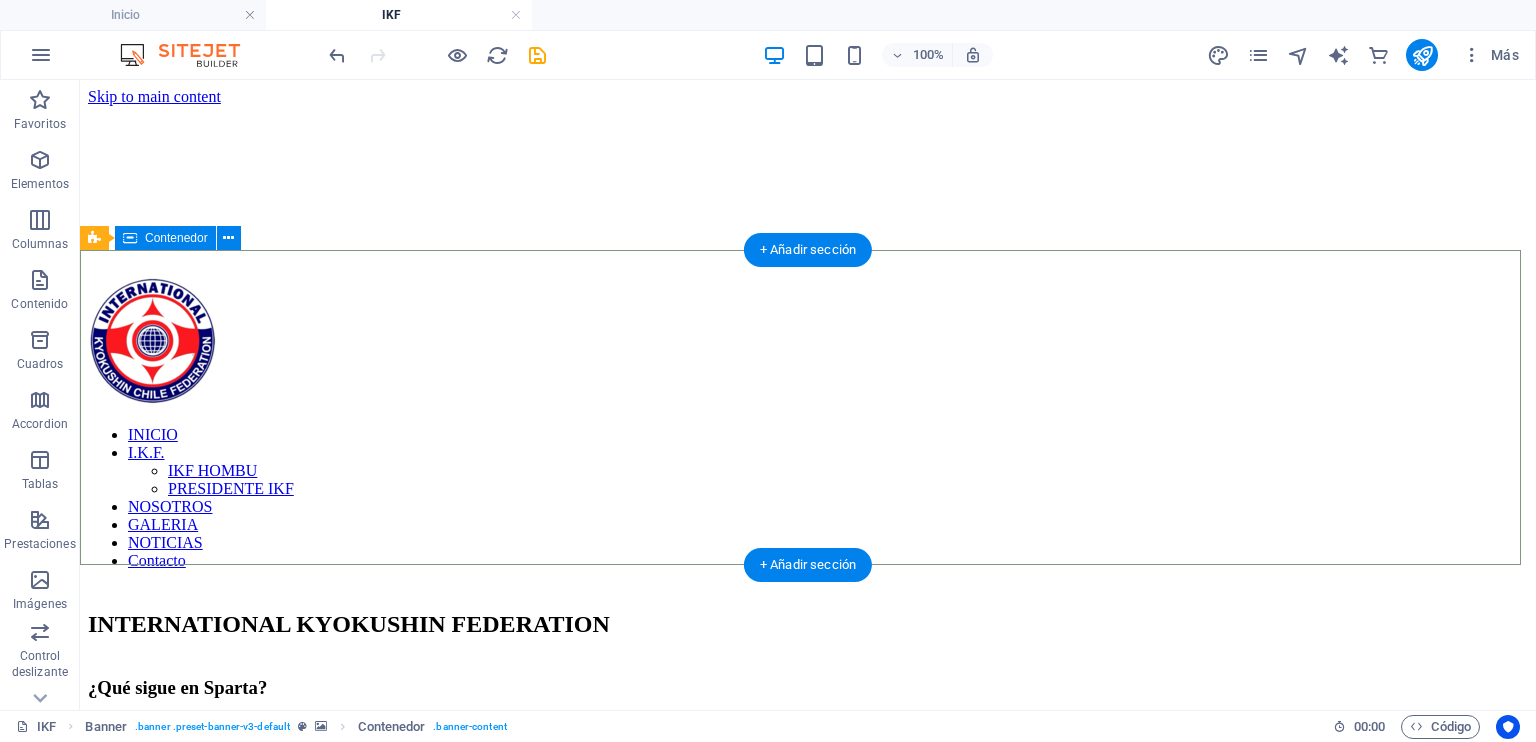click on "INTERNATIONAL KYOKUSHIN FEDERATION" at bounding box center [808, 624] 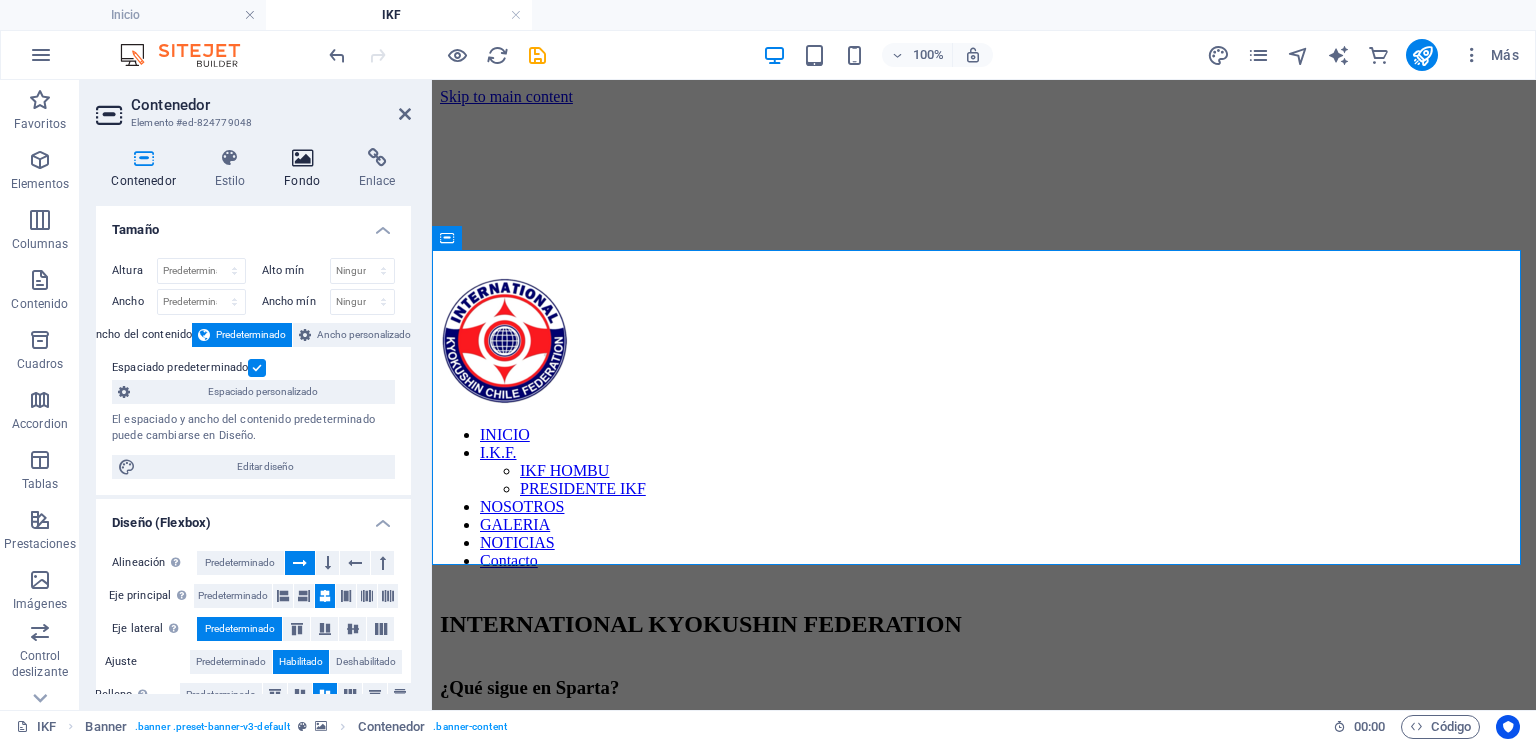 click at bounding box center (302, 158) 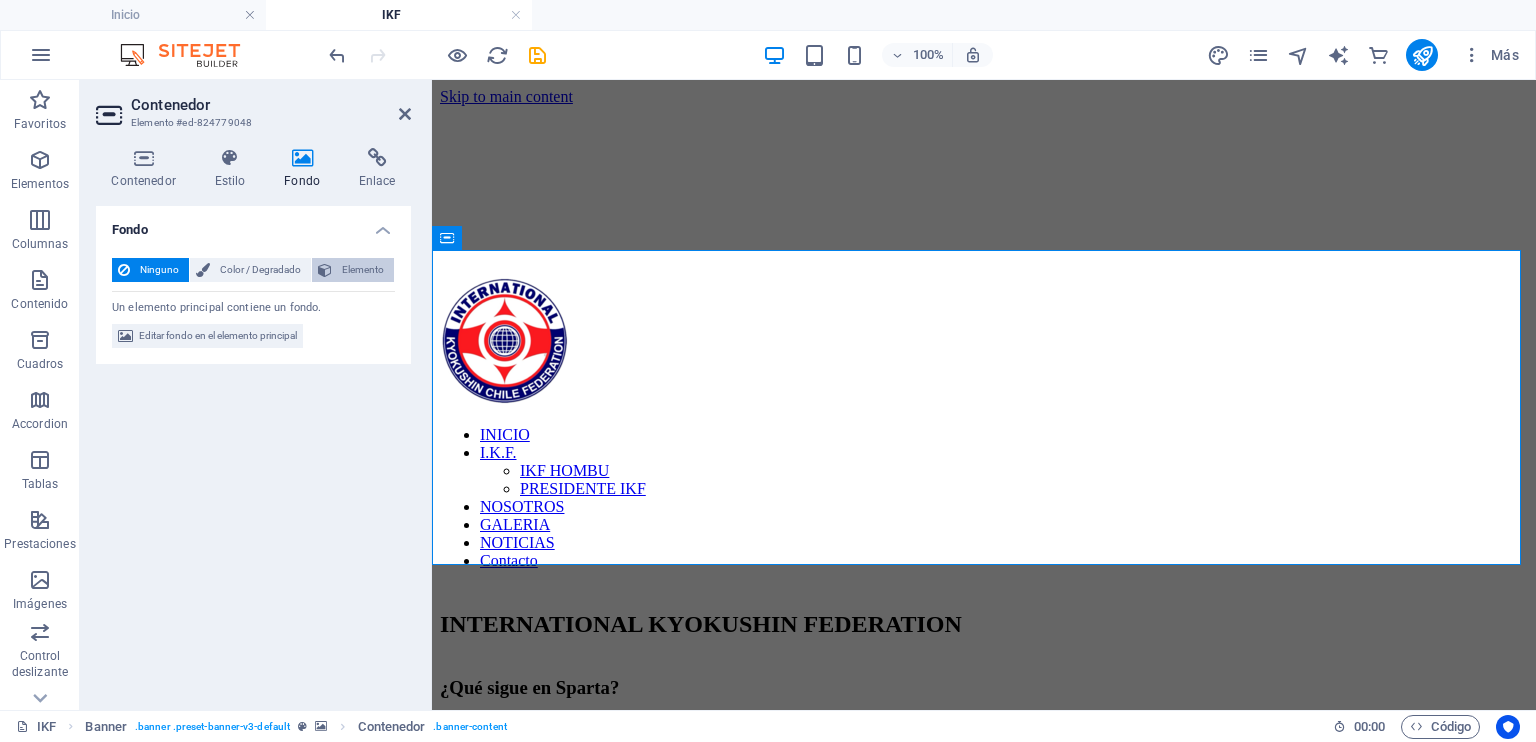 click on "Elemento" at bounding box center (353, 270) 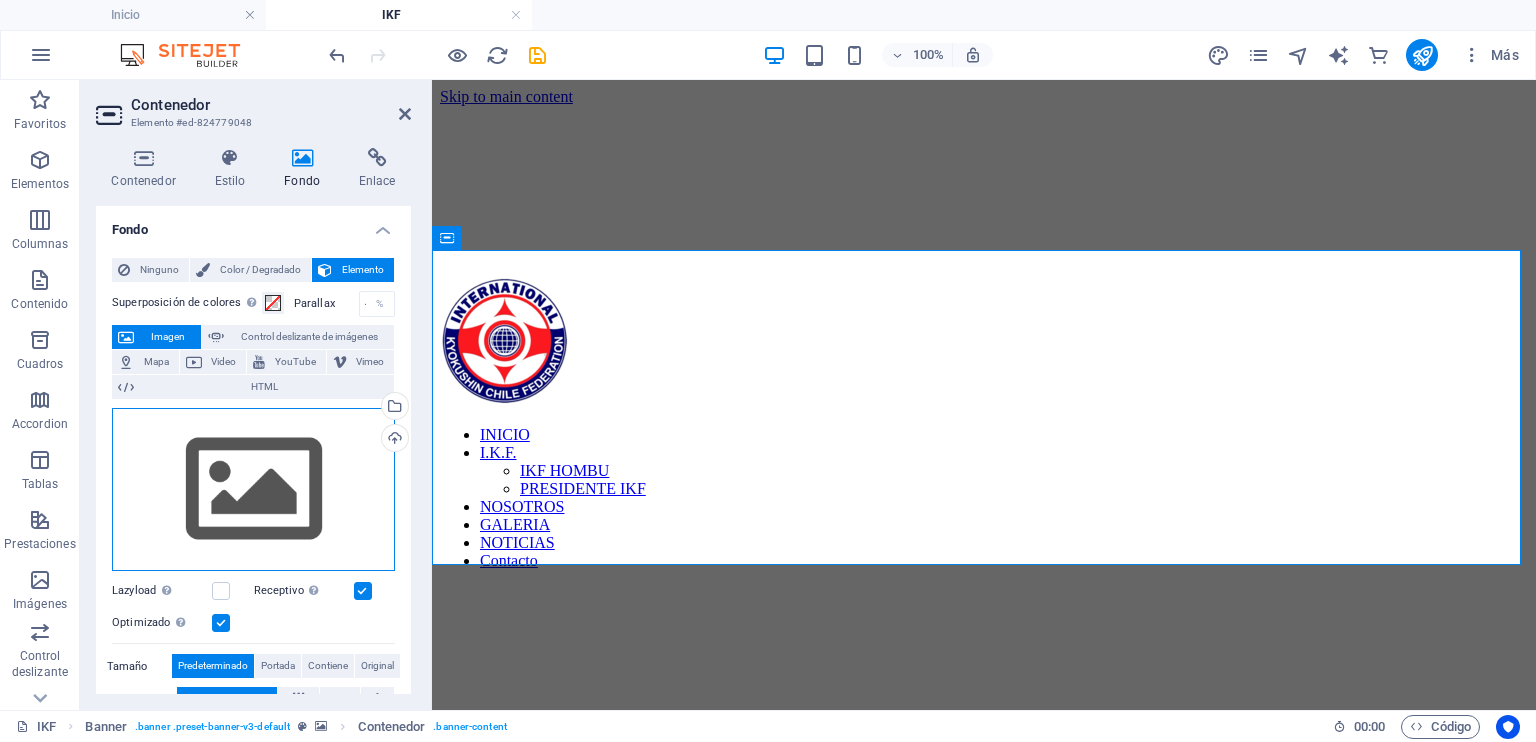 click on "Arrastra archivos aquí, haz clic para escoger archivos o  selecciona archivos de Archivos o de nuestra galería gratuita de fotos y vídeos" at bounding box center (253, 490) 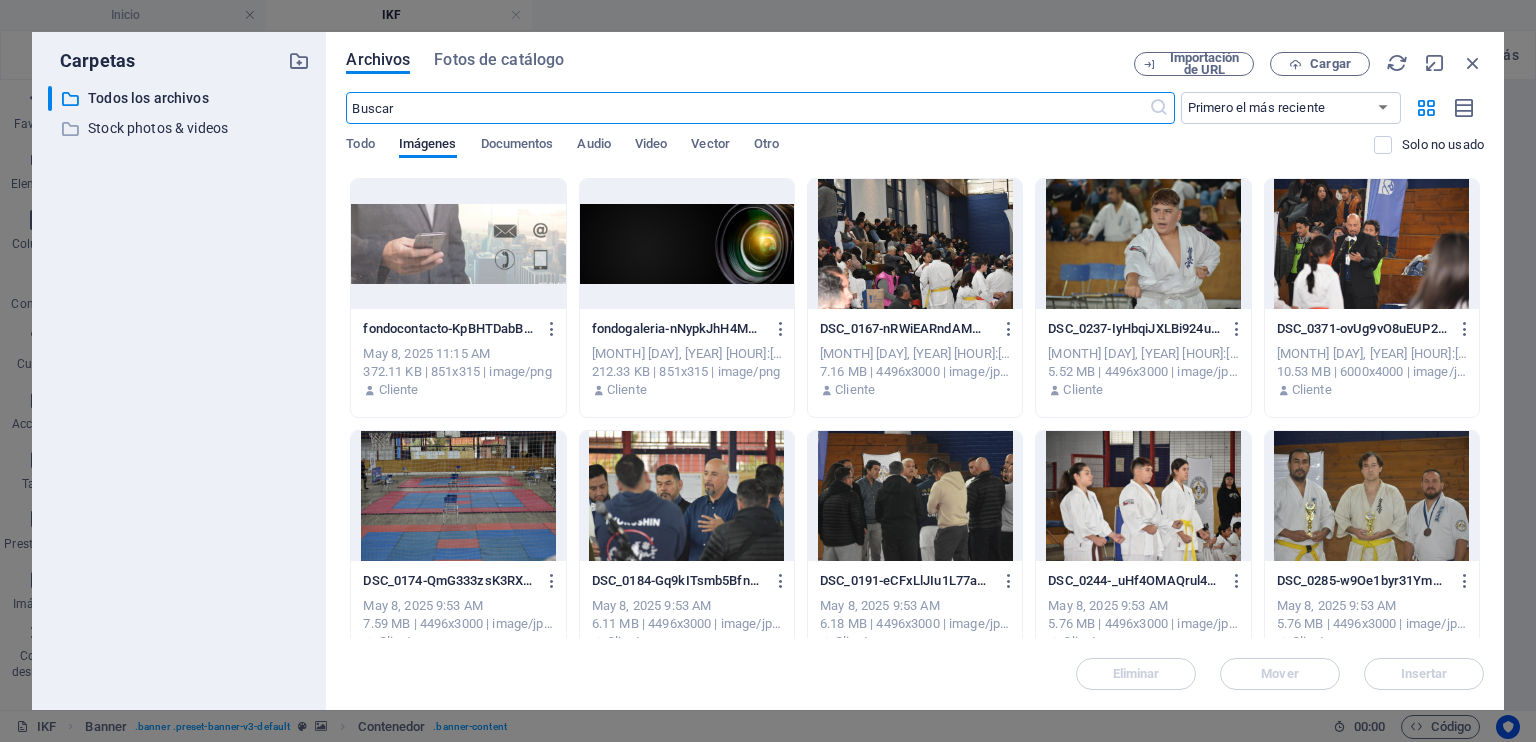 scroll, scrollTop: 400, scrollLeft: 0, axis: vertical 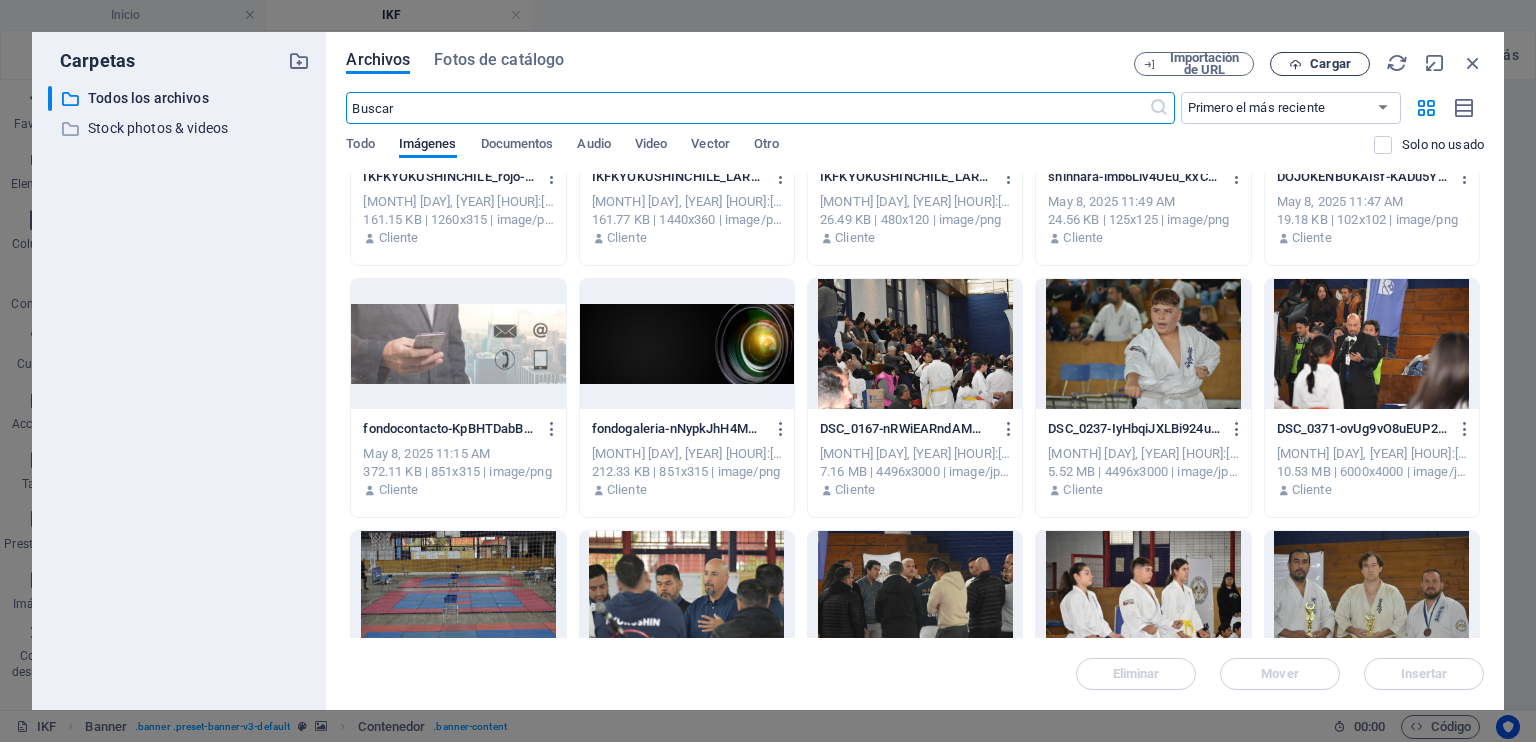 click on "Cargar" at bounding box center (1330, 64) 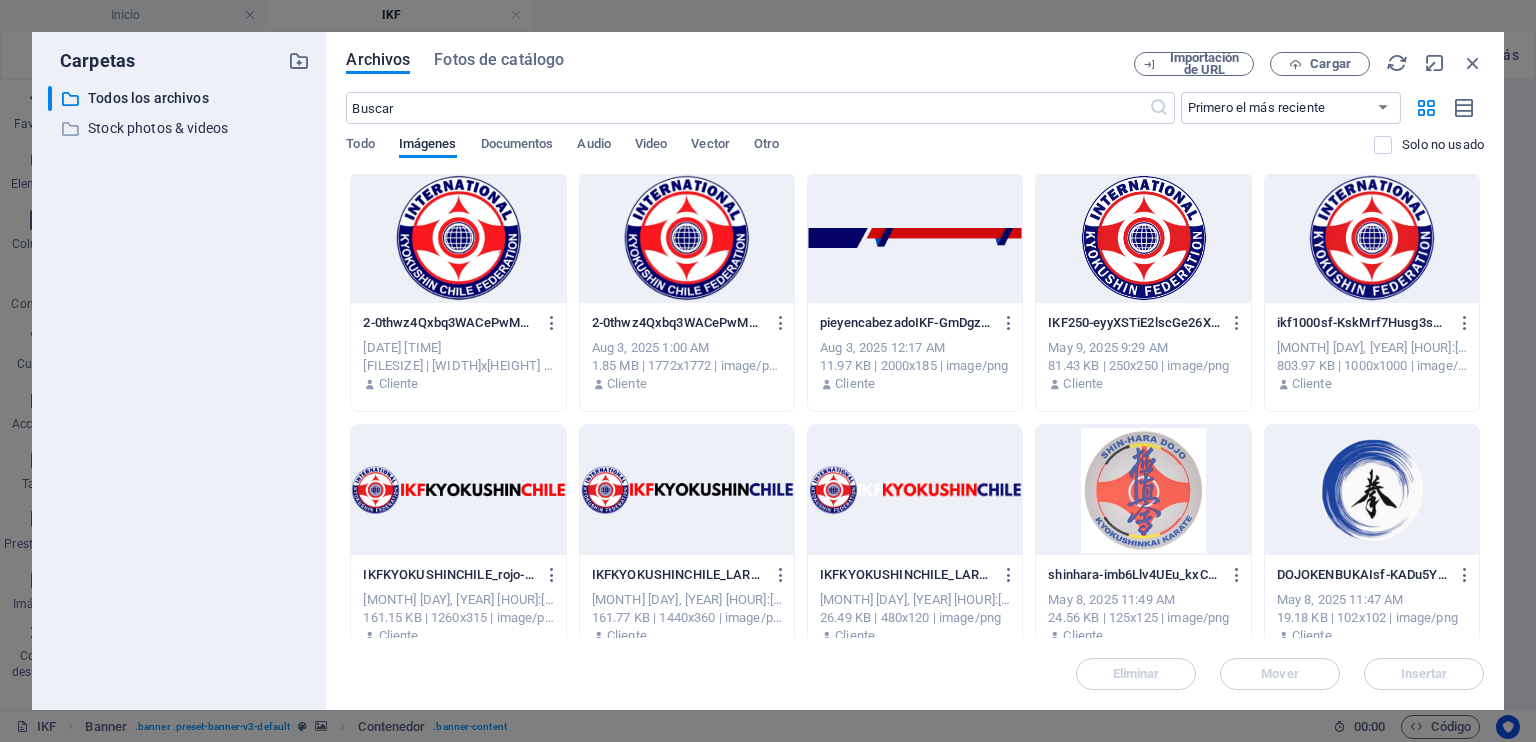 scroll, scrollTop: 0, scrollLeft: 0, axis: both 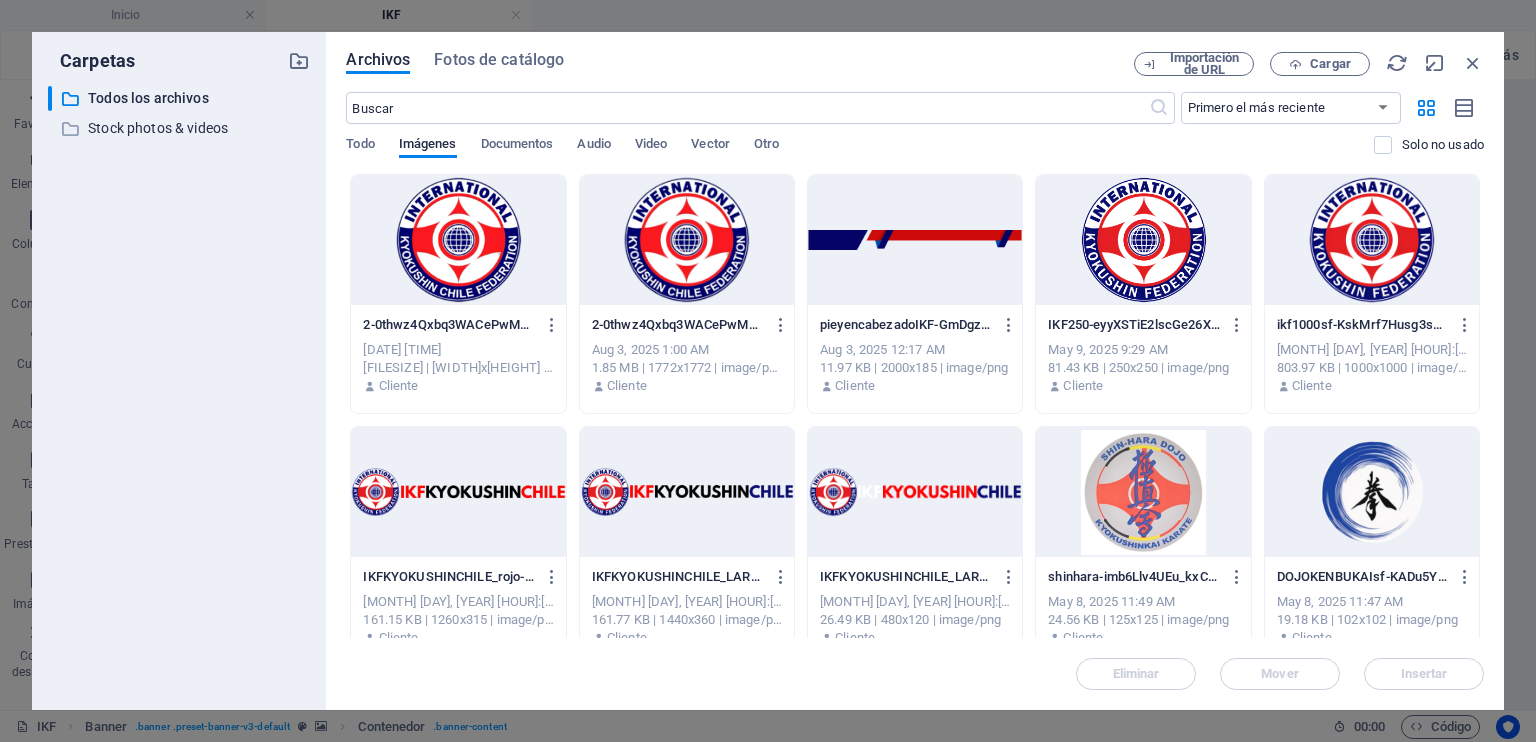 click at bounding box center (687, 240) 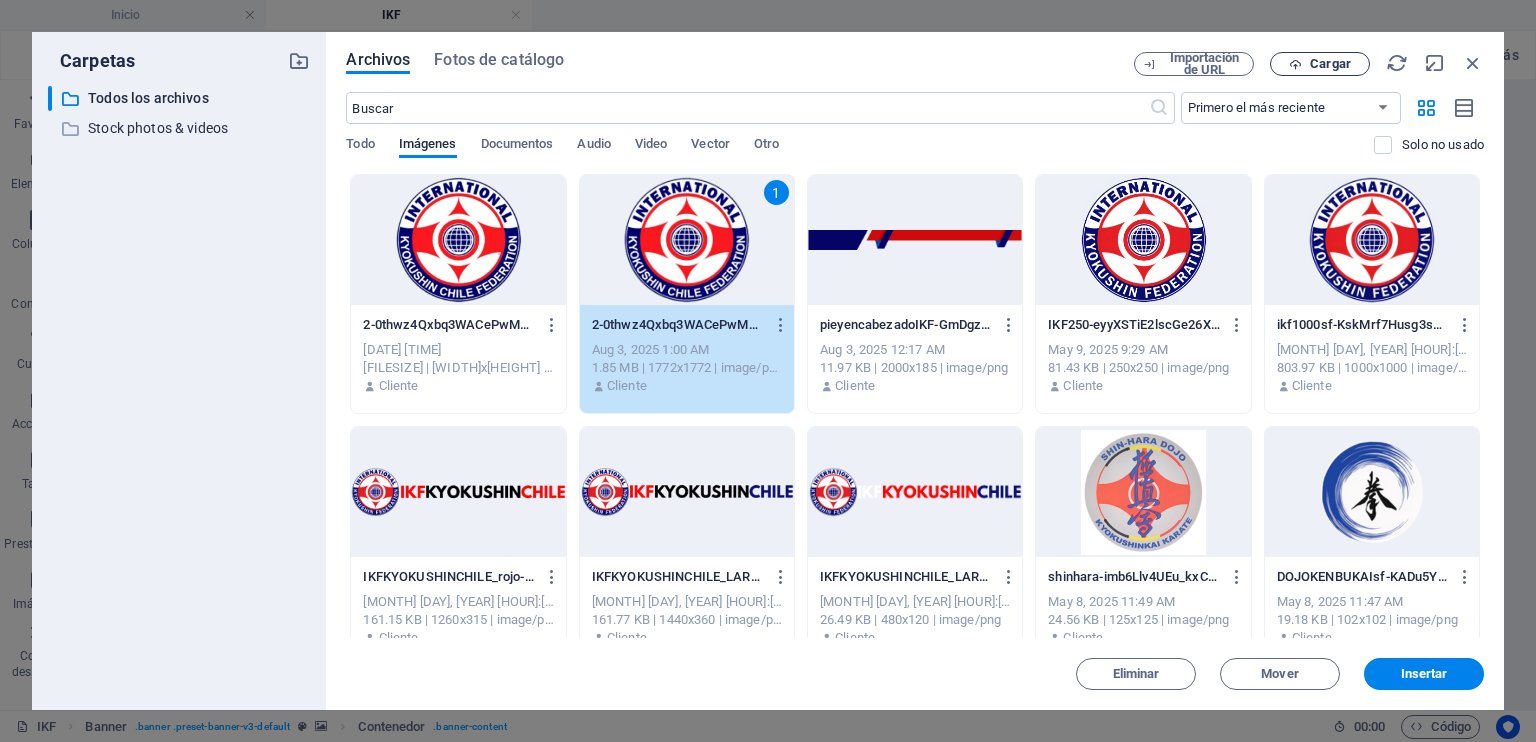click on "Cargar" at bounding box center [1320, 64] 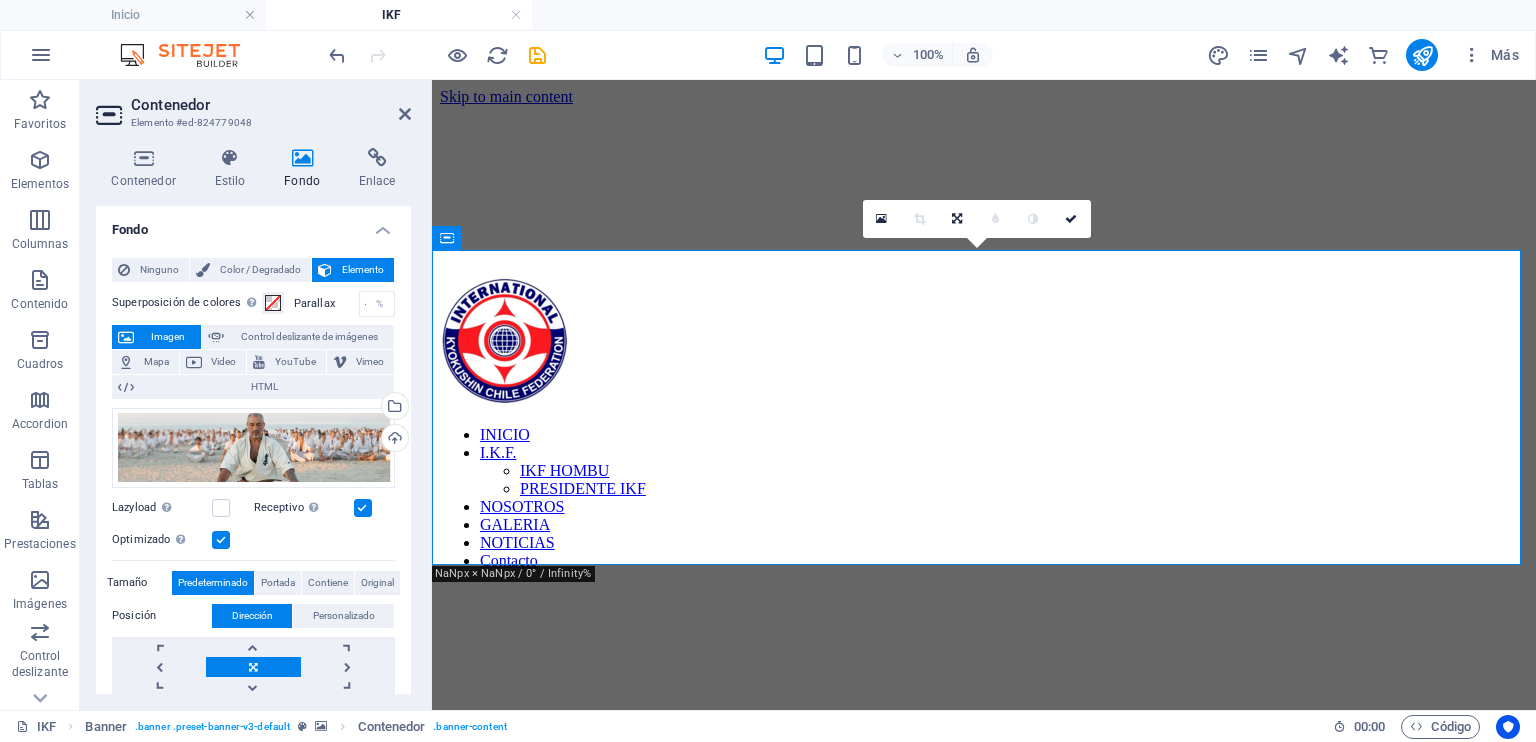 drag, startPoint x: 878, startPoint y: 323, endPoint x: 886, endPoint y: 347, distance: 25.298222 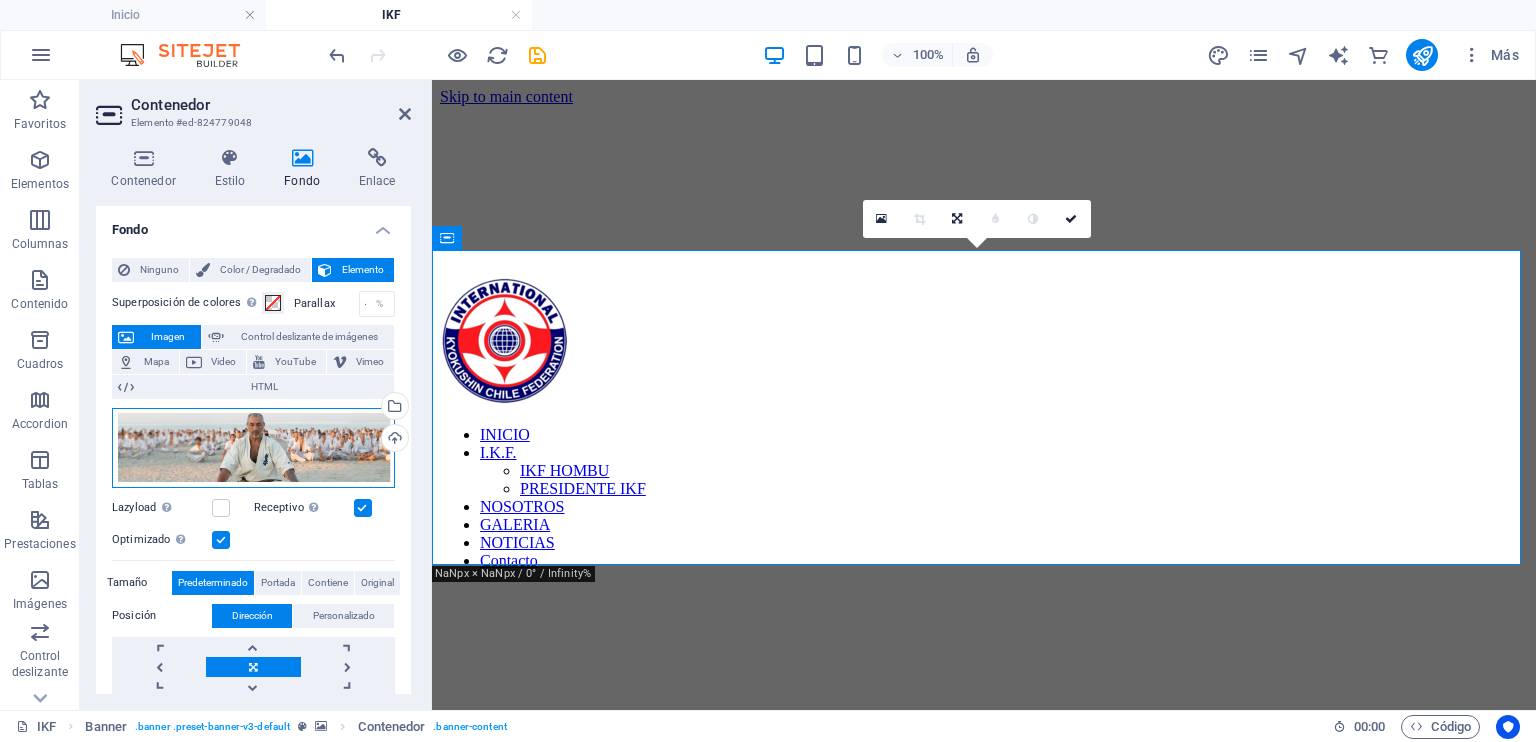 click on "Arrastra archivos aquí, haz clic para escoger archivos o  selecciona archivos de Archivos o de nuestra galería gratuita de fotos y vídeos" at bounding box center (253, 448) 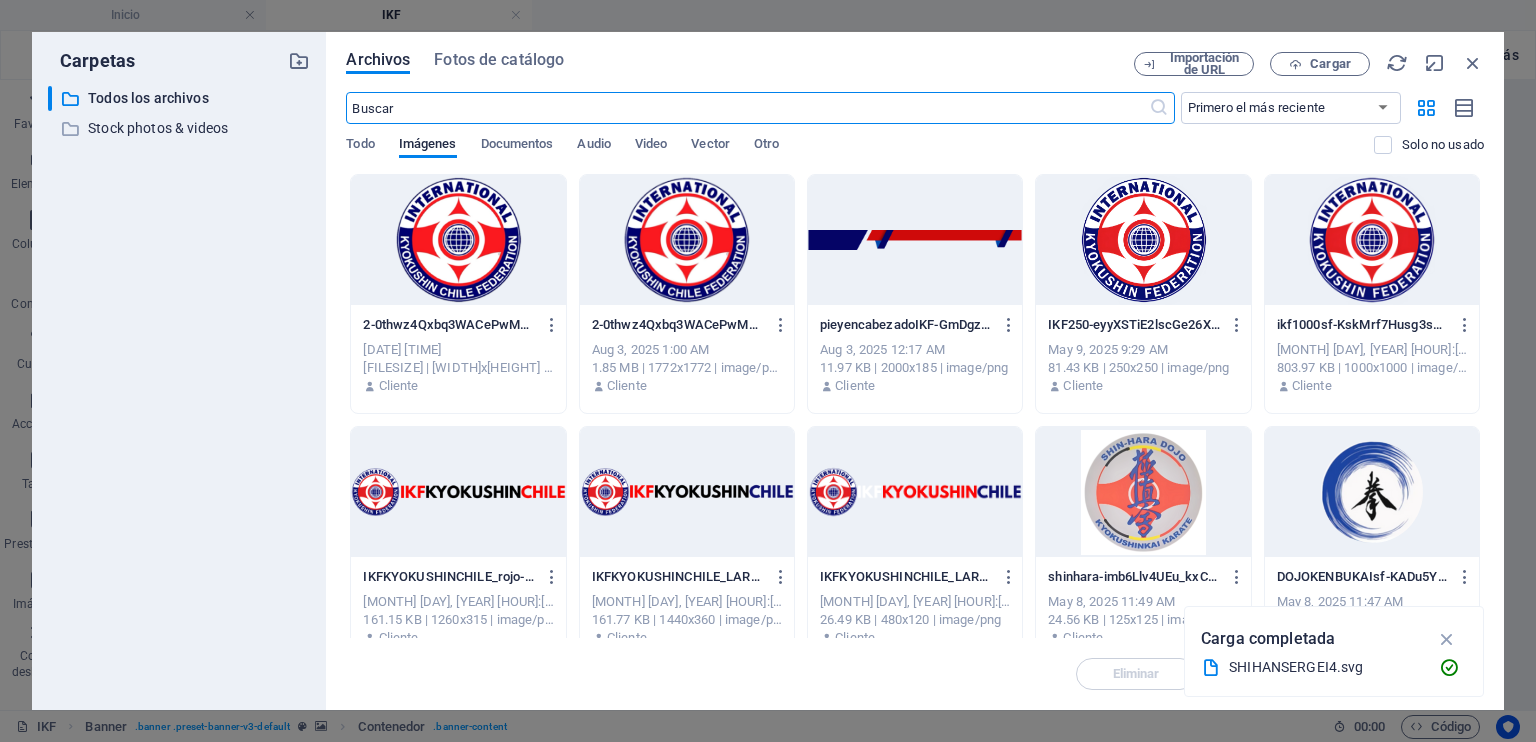click at bounding box center (1473, 63) 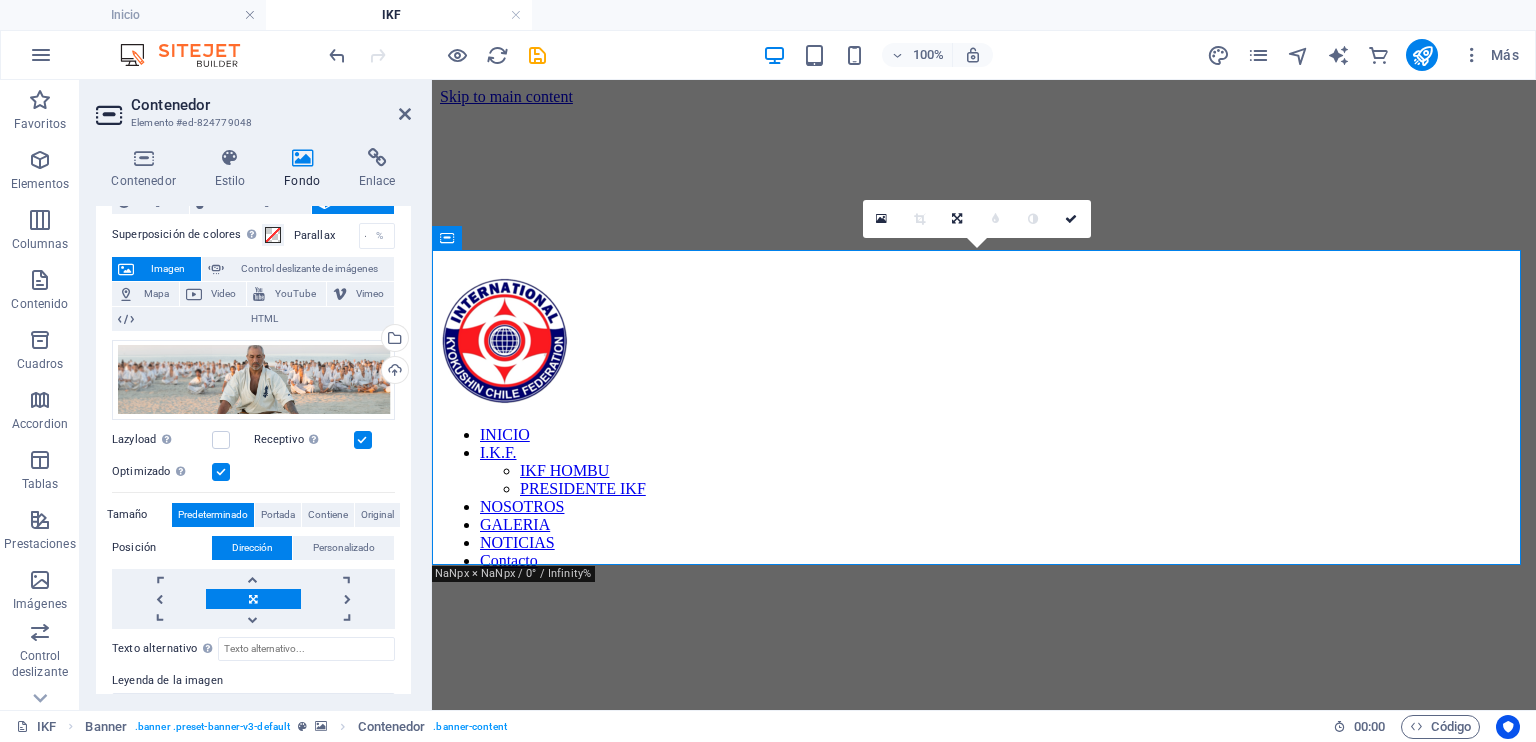 scroll, scrollTop: 100, scrollLeft: 0, axis: vertical 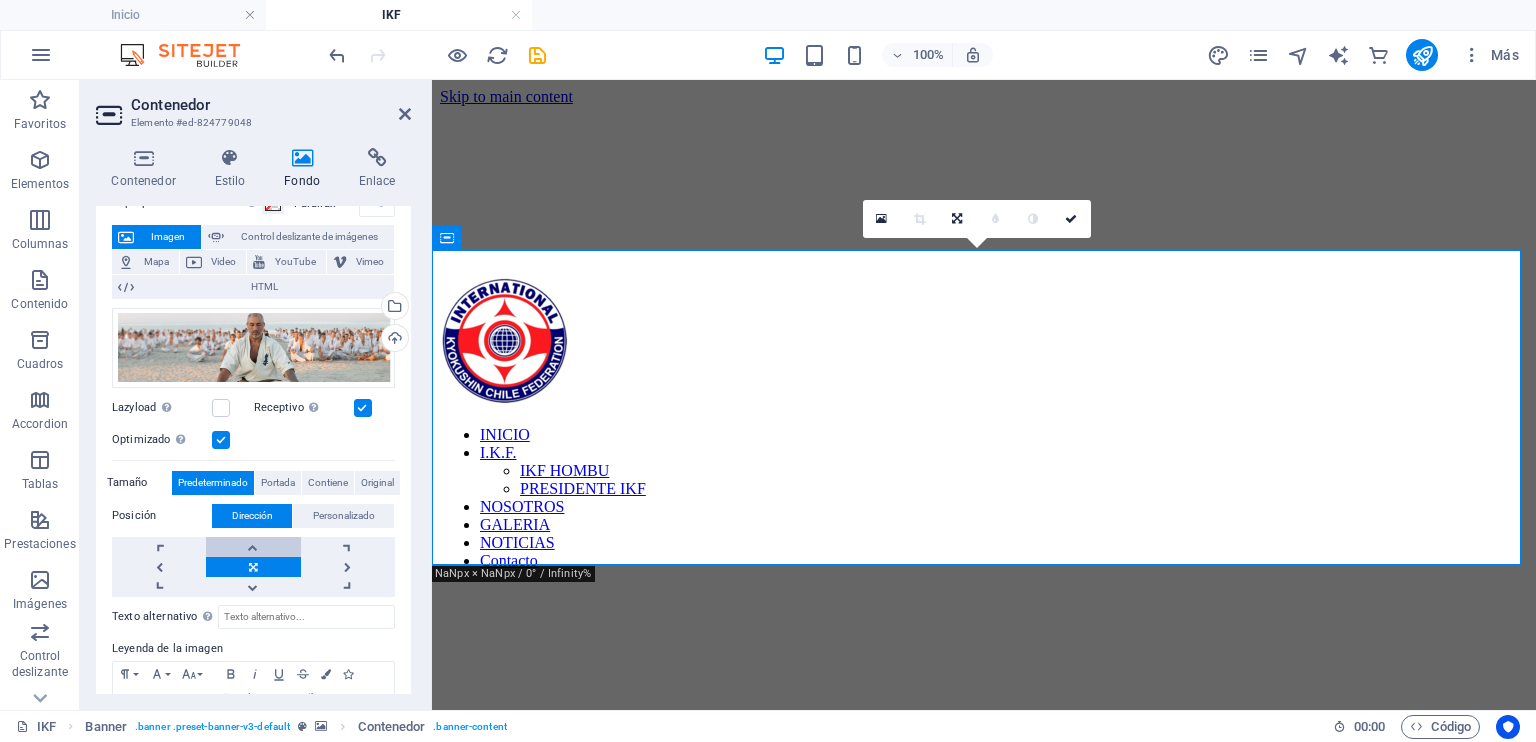 click at bounding box center [253, 547] 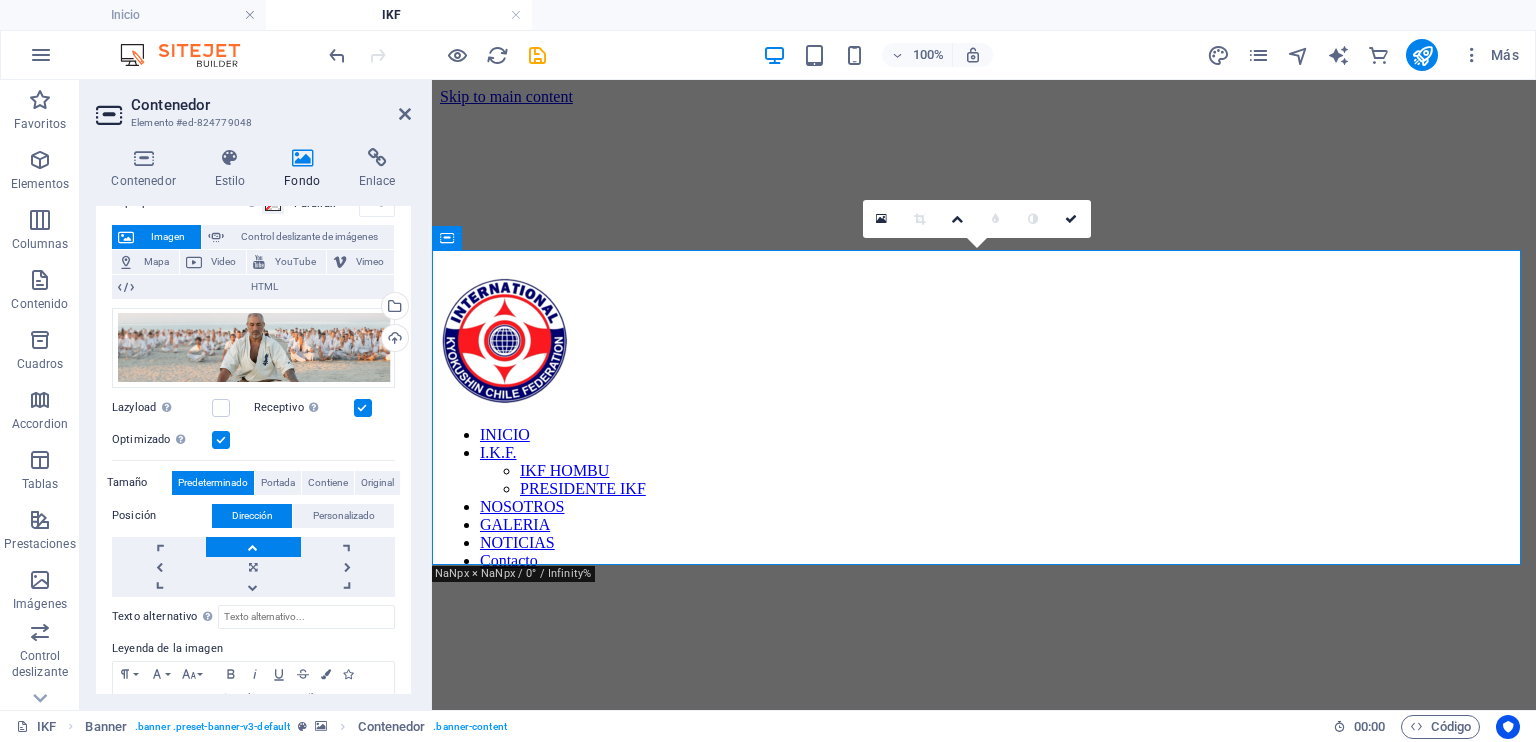 click at bounding box center [253, 547] 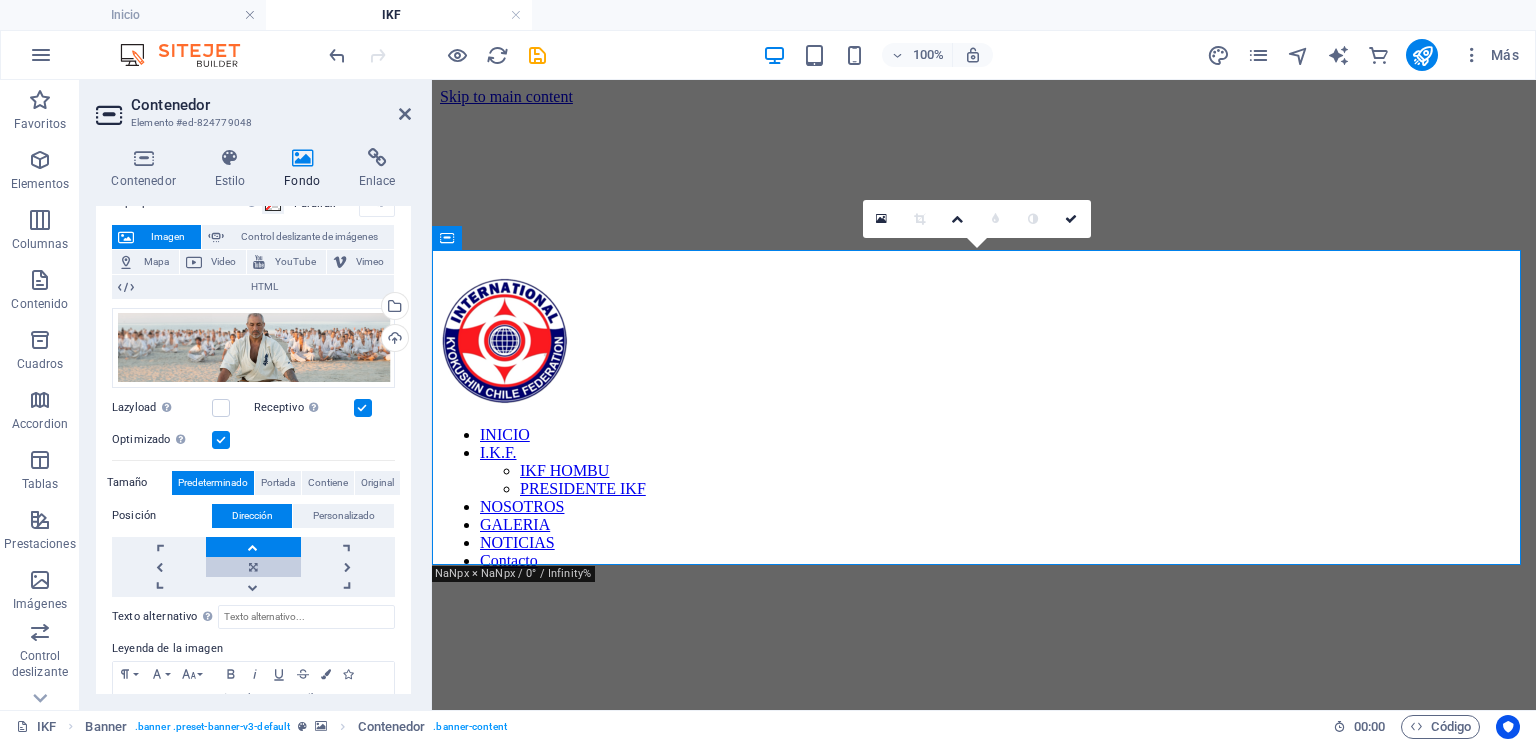 click at bounding box center (253, 567) 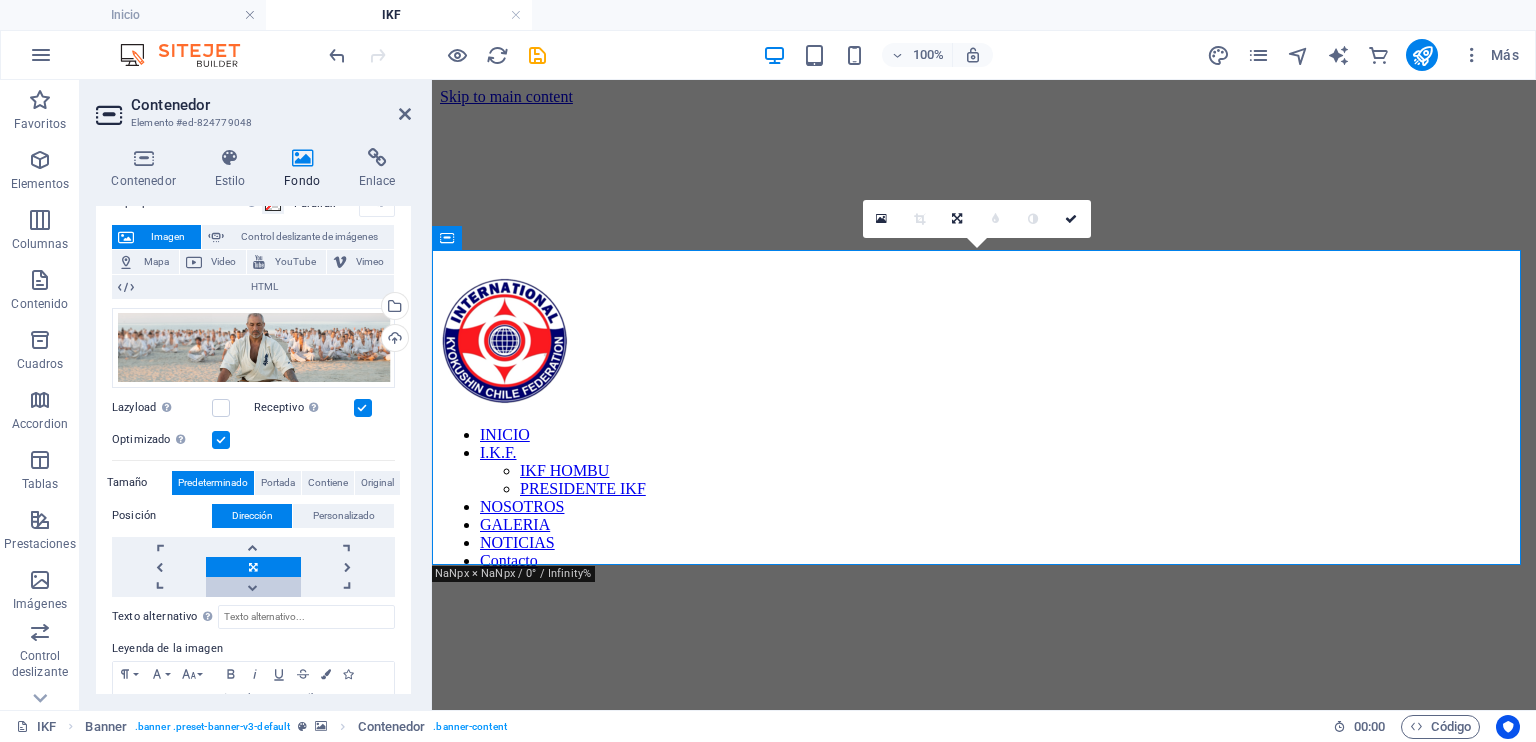 click at bounding box center [253, 587] 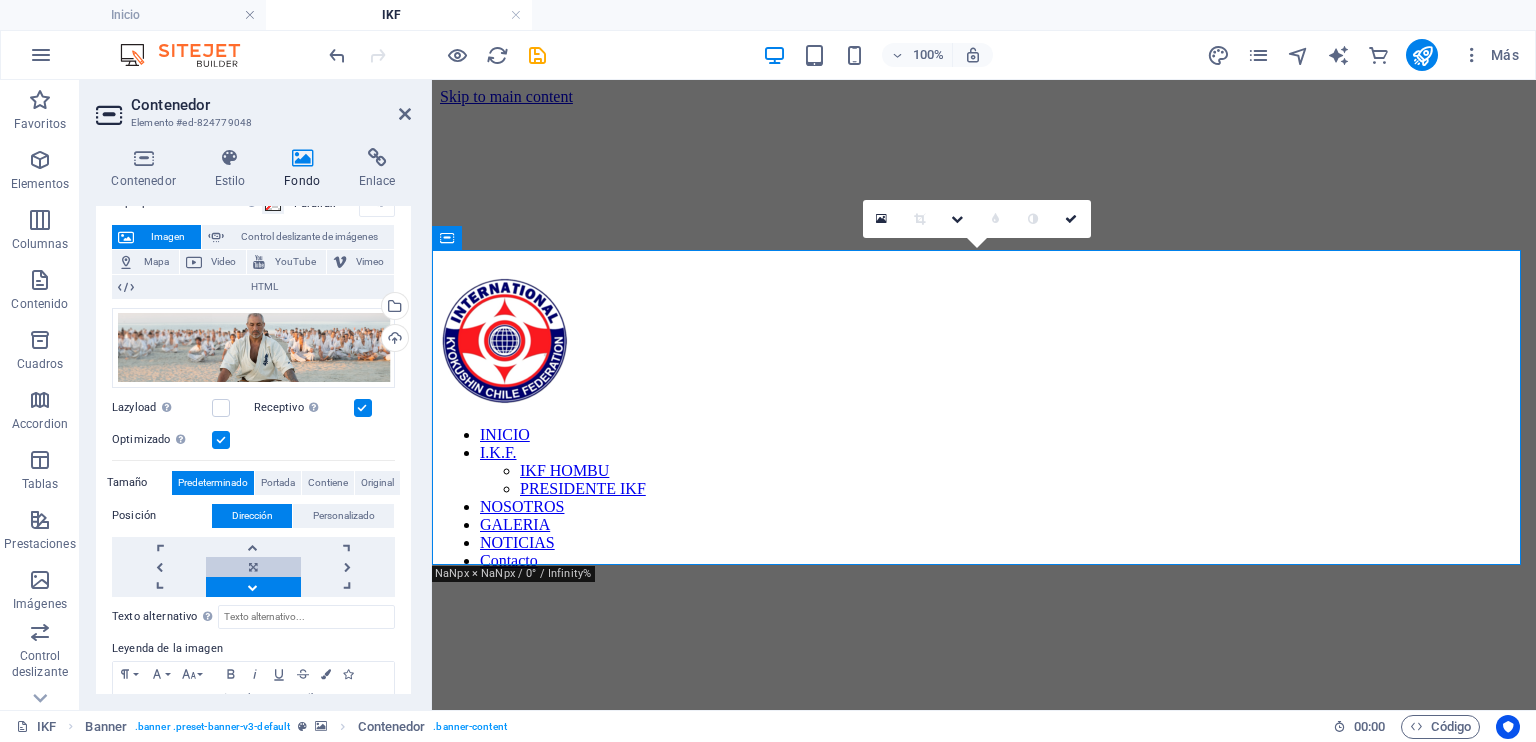 click at bounding box center [253, 567] 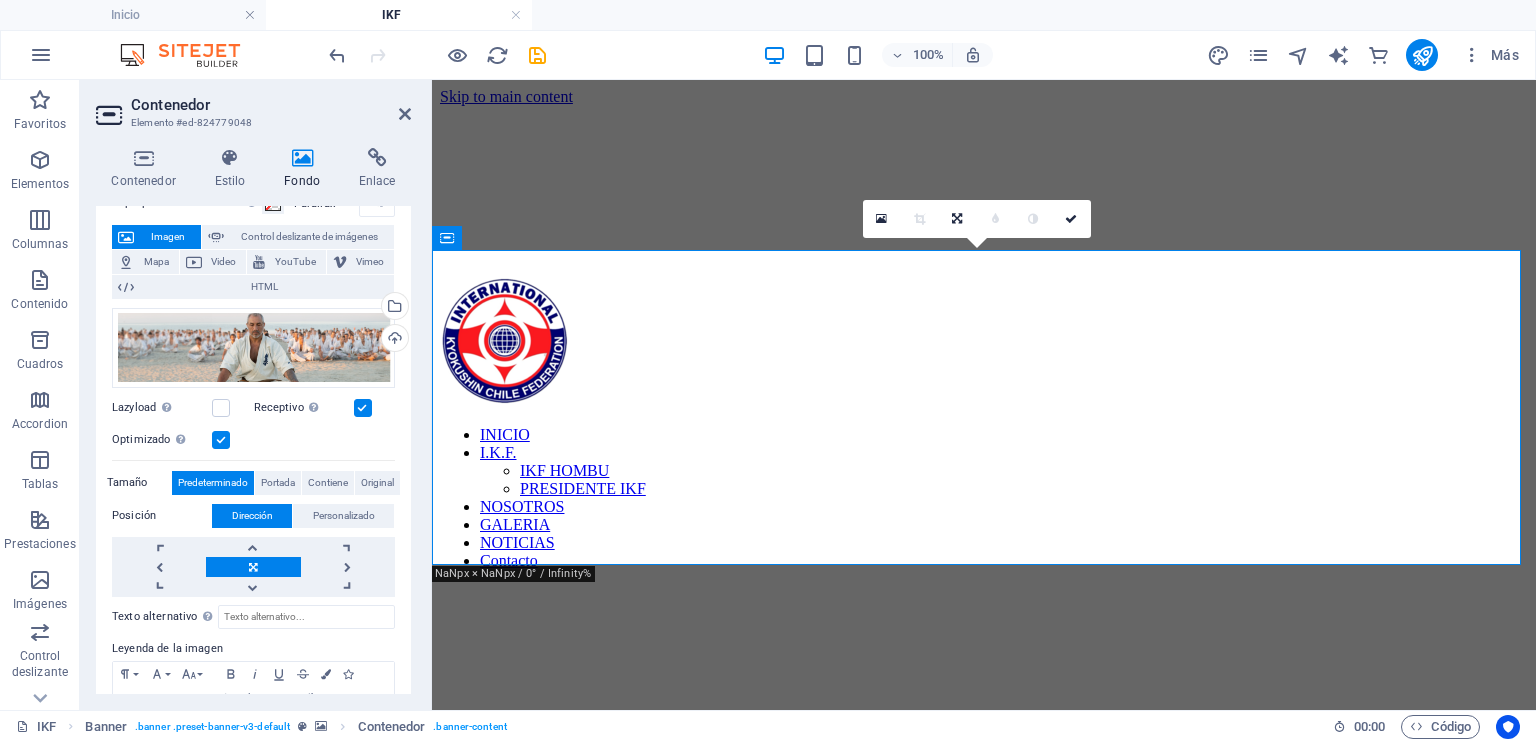 click on "Tamaño" at bounding box center (139, 483) 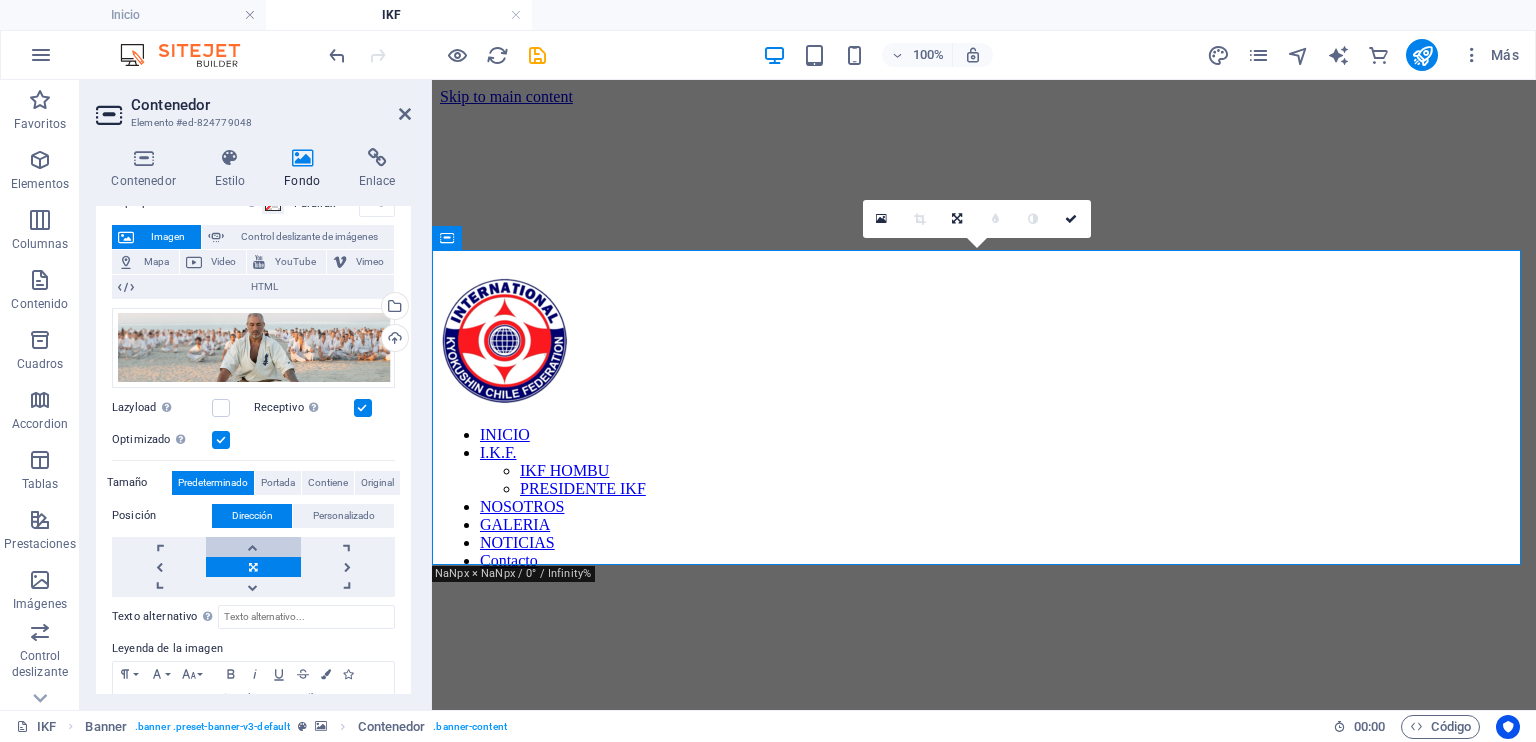 click at bounding box center (253, 547) 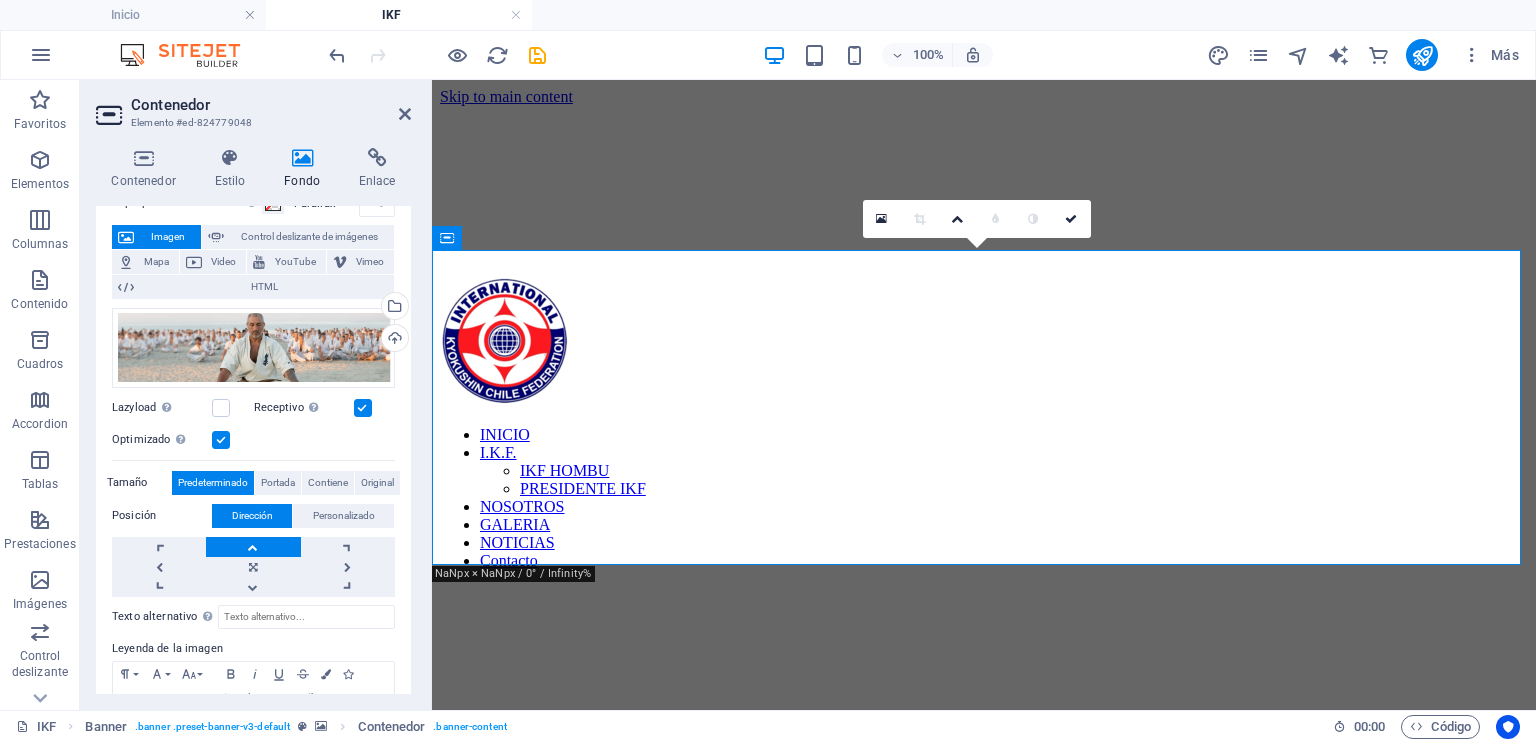 click on "Tamaño" at bounding box center [139, 483] 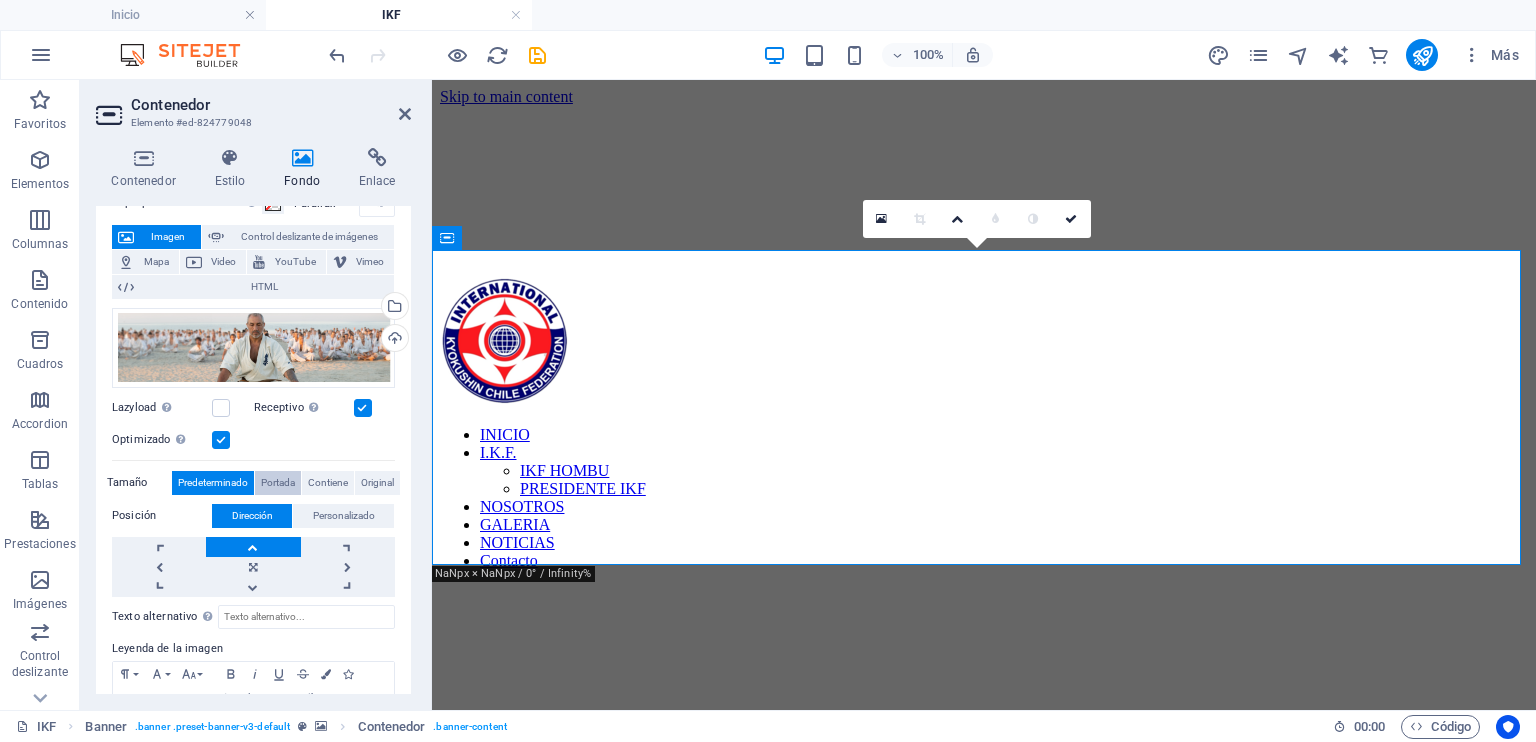 click on "Portada" at bounding box center (278, 483) 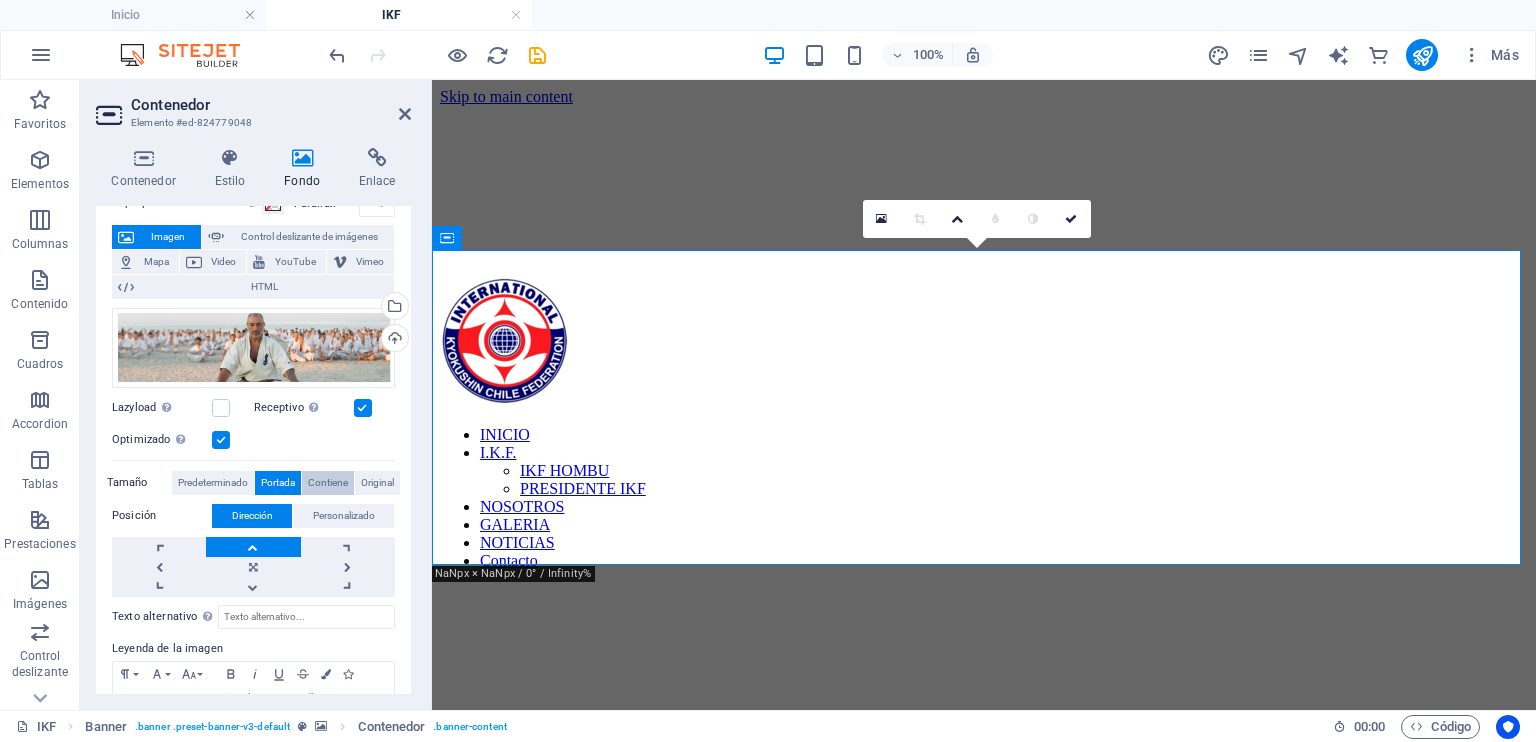 click on "Contiene" at bounding box center [328, 483] 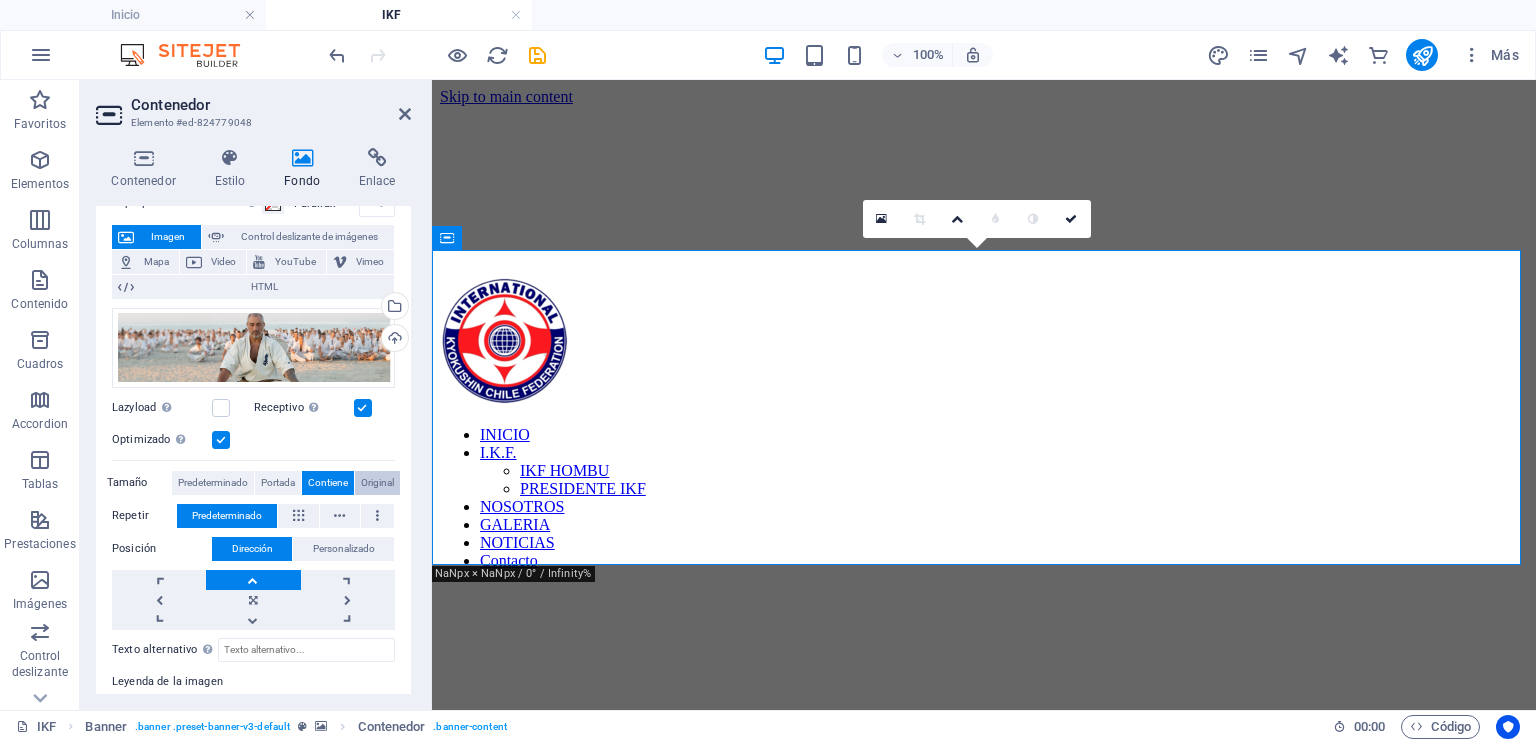 click on "Original" at bounding box center [377, 483] 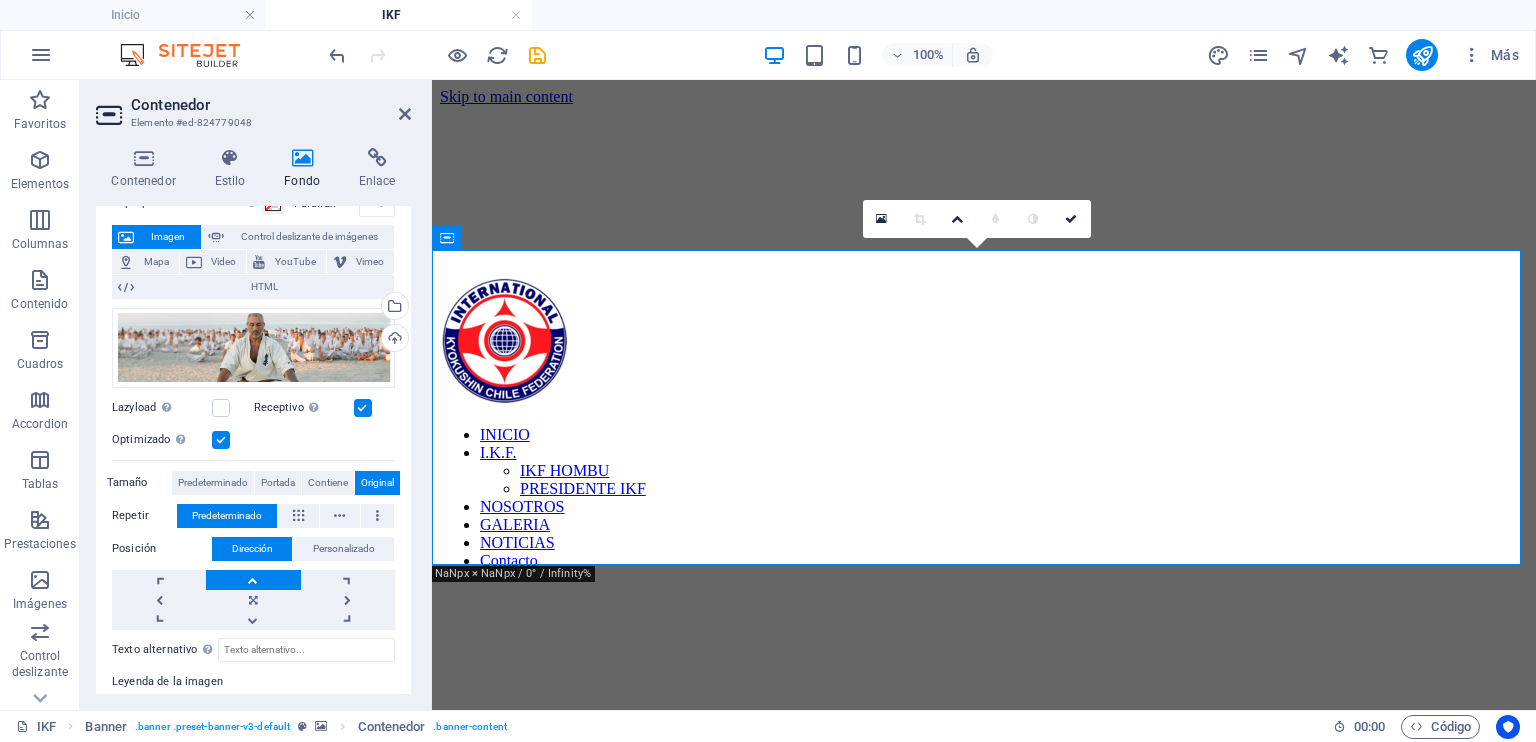 click on "Tamaño" at bounding box center (139, 483) 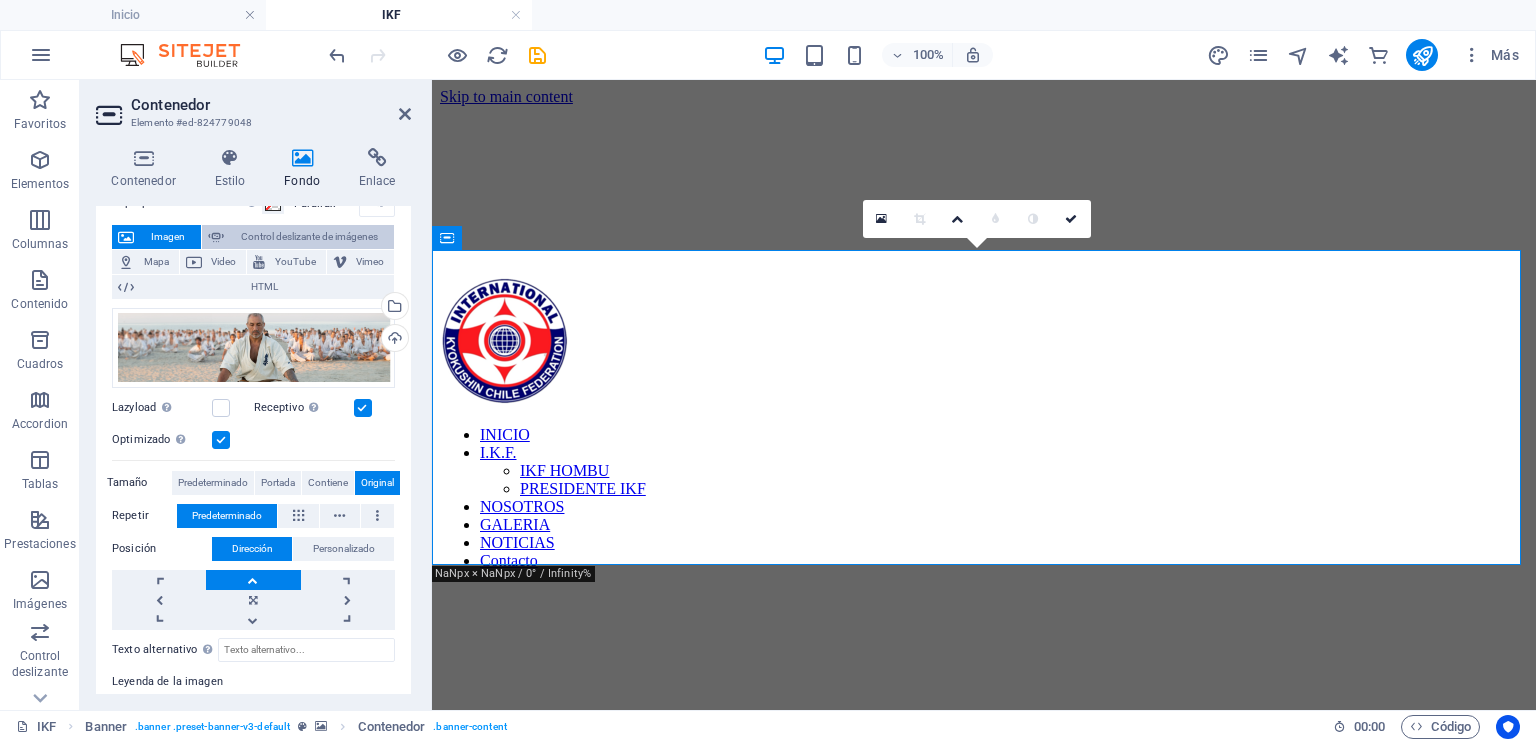 click at bounding box center [216, 237] 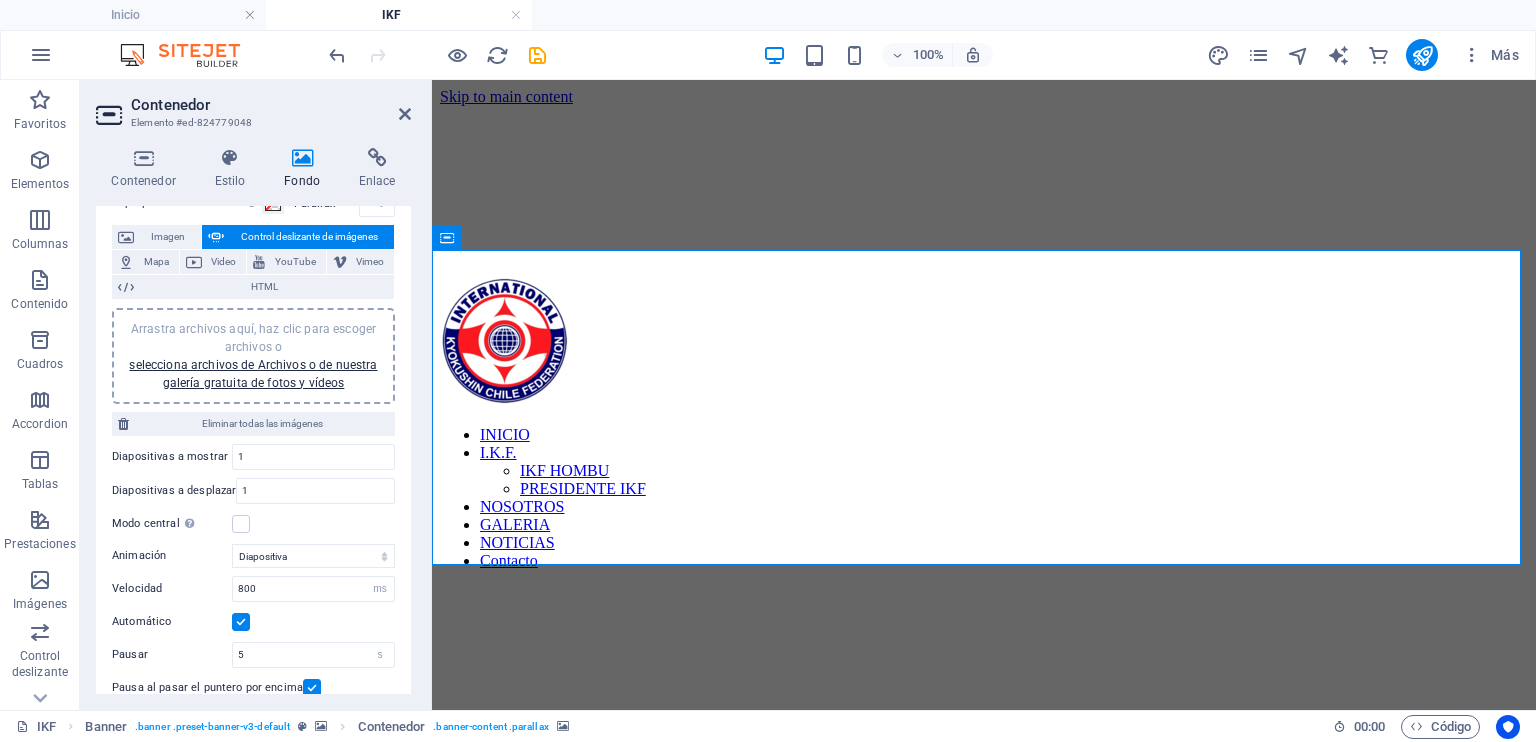 click at bounding box center [984, 523] 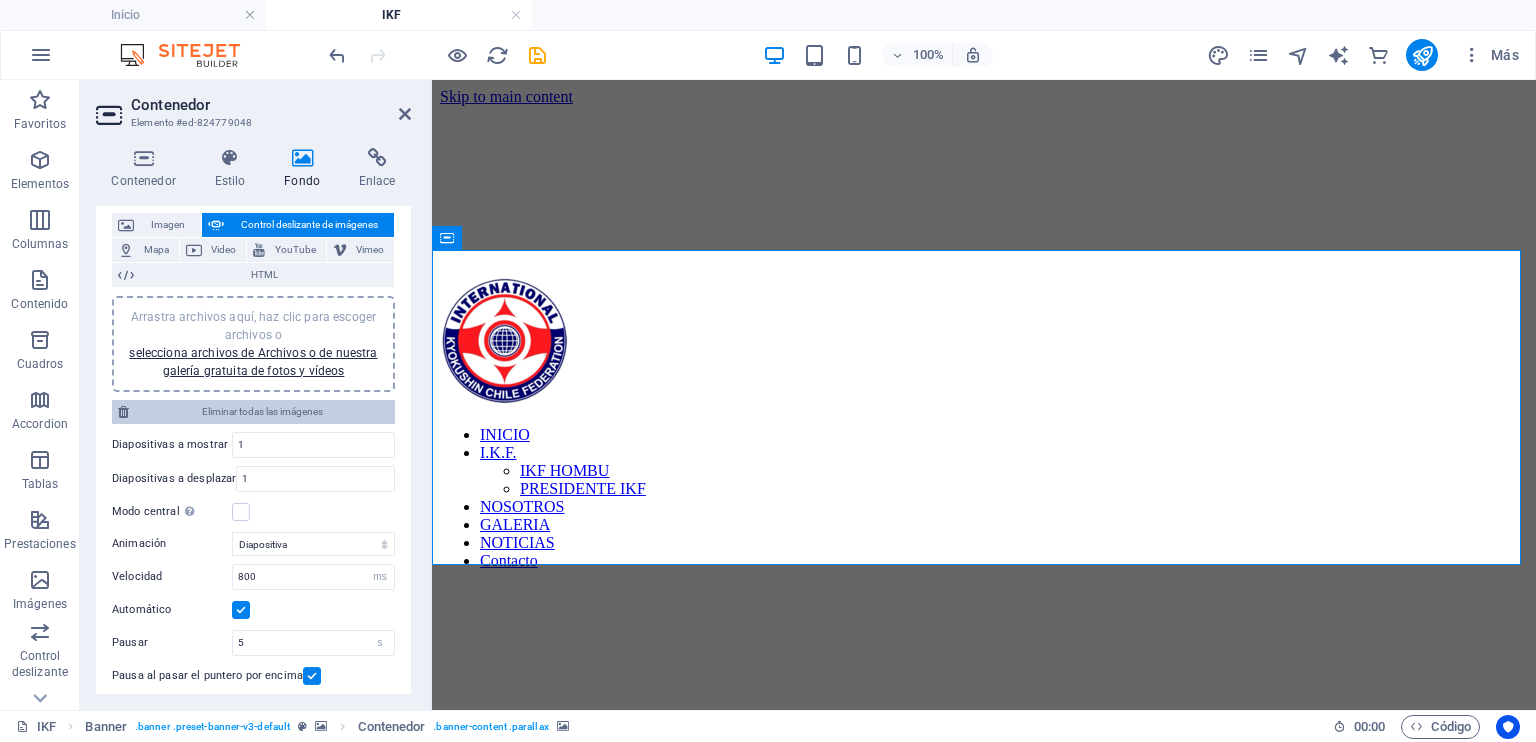 scroll, scrollTop: 0, scrollLeft: 0, axis: both 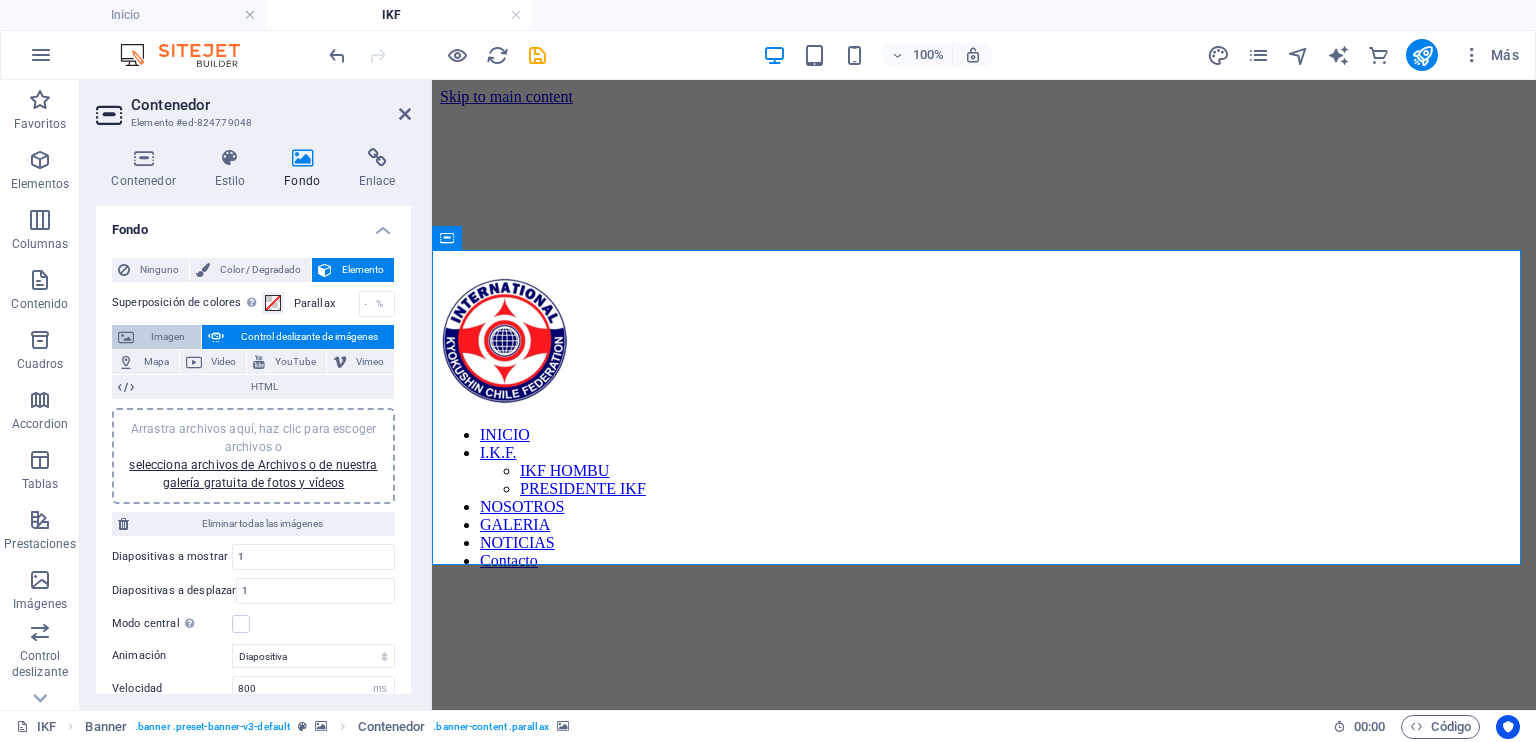 click on "Imagen" at bounding box center (167, 337) 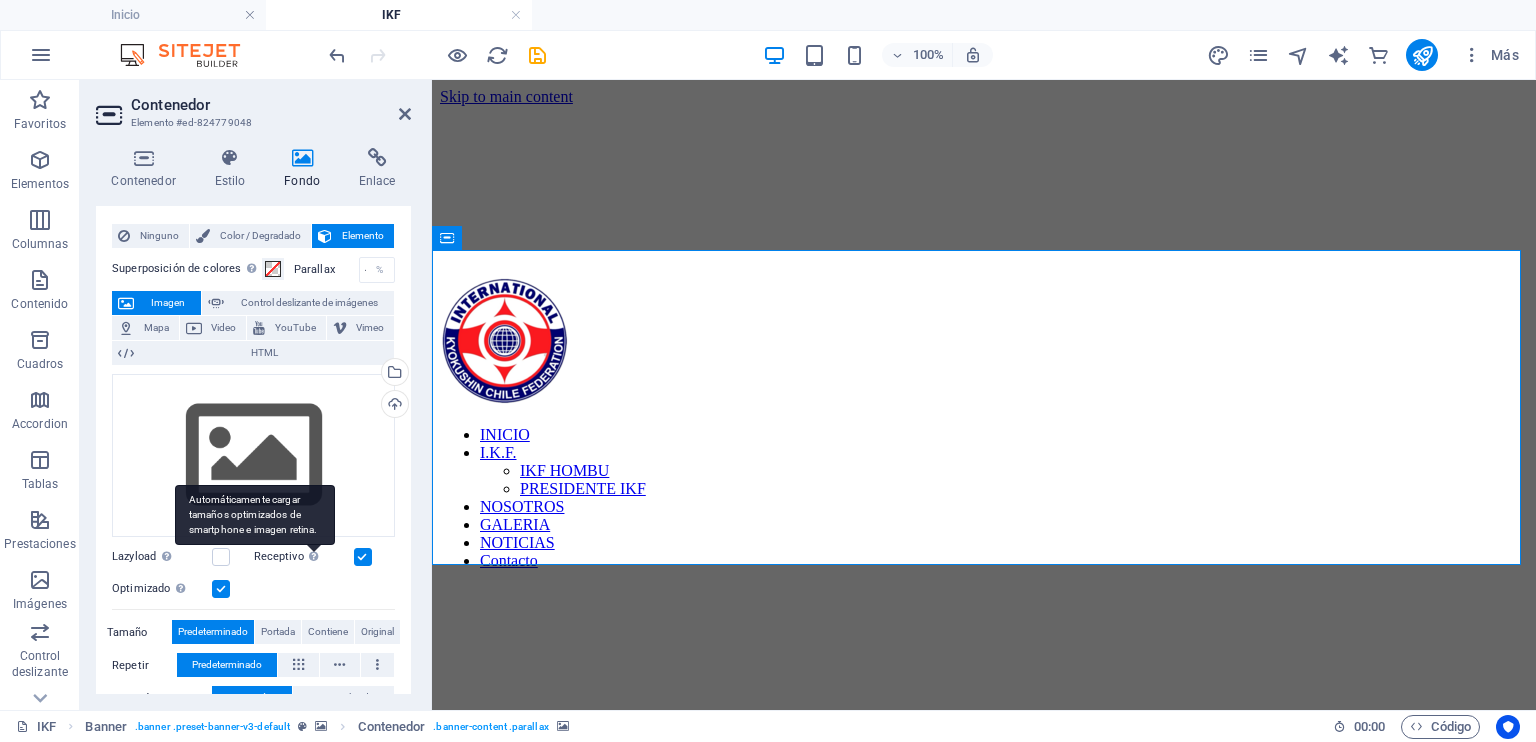 scroll, scrollTop: 0, scrollLeft: 0, axis: both 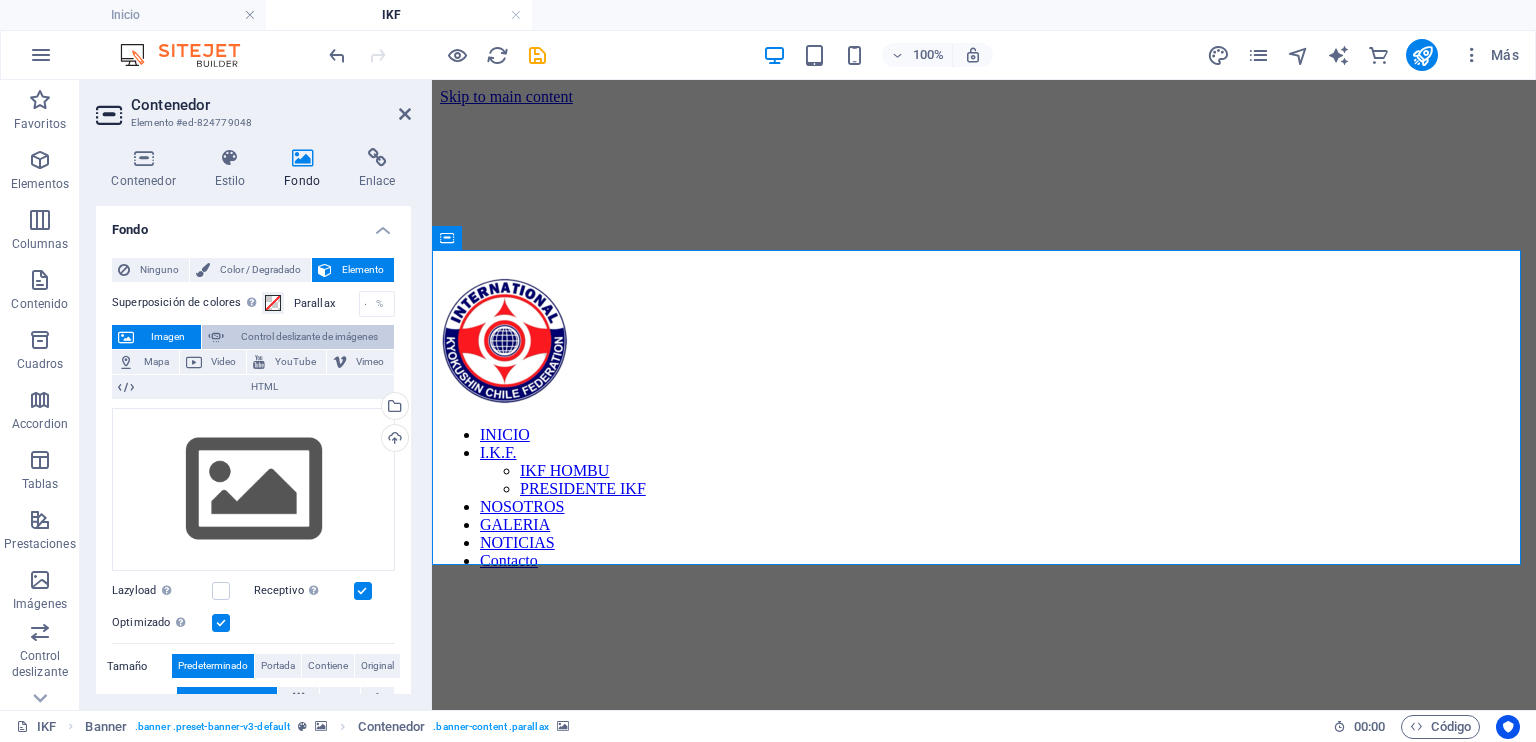 click on "Control deslizante de imágenes" at bounding box center [309, 337] 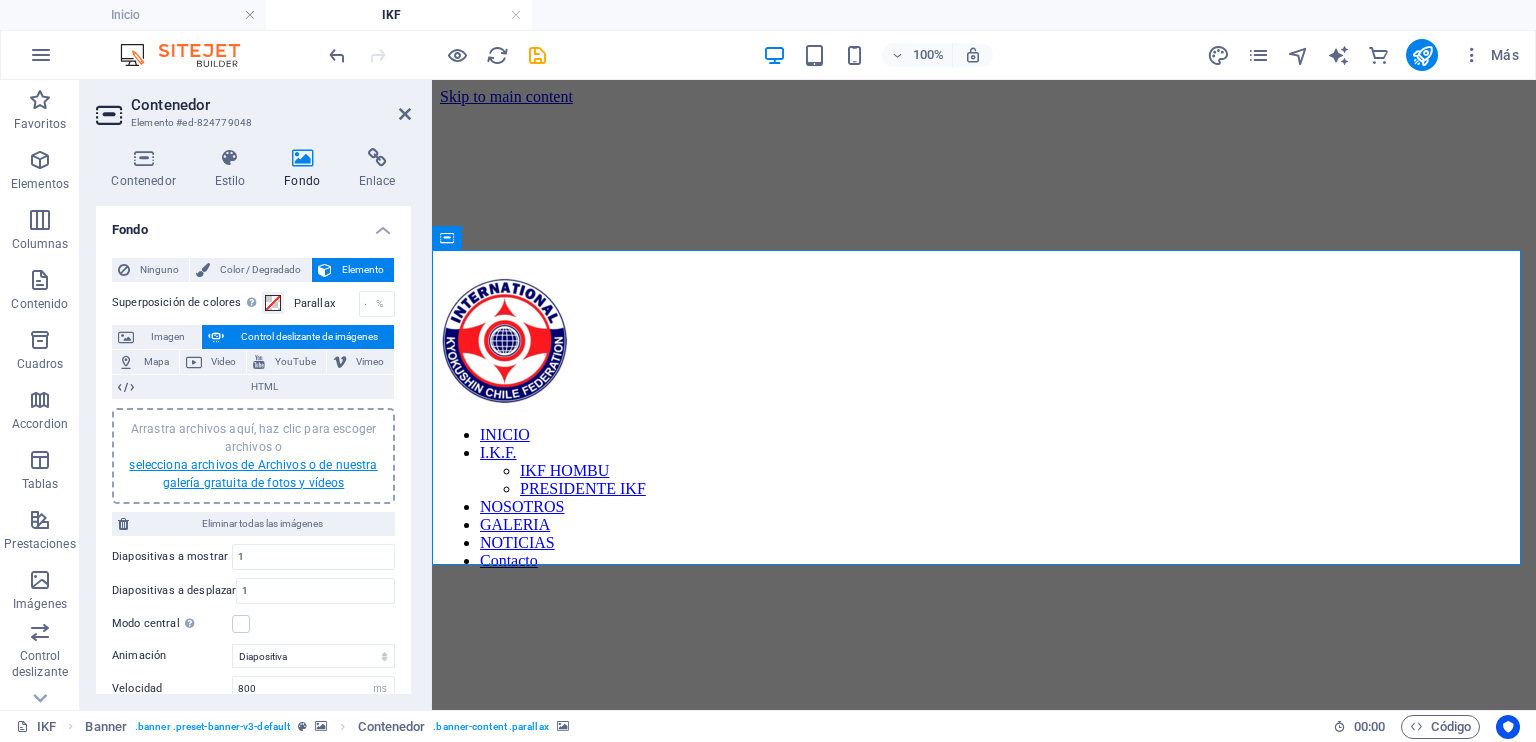 click on "selecciona archivos de Archivos o de nuestra galería gratuita de fotos y vídeos" at bounding box center [253, 474] 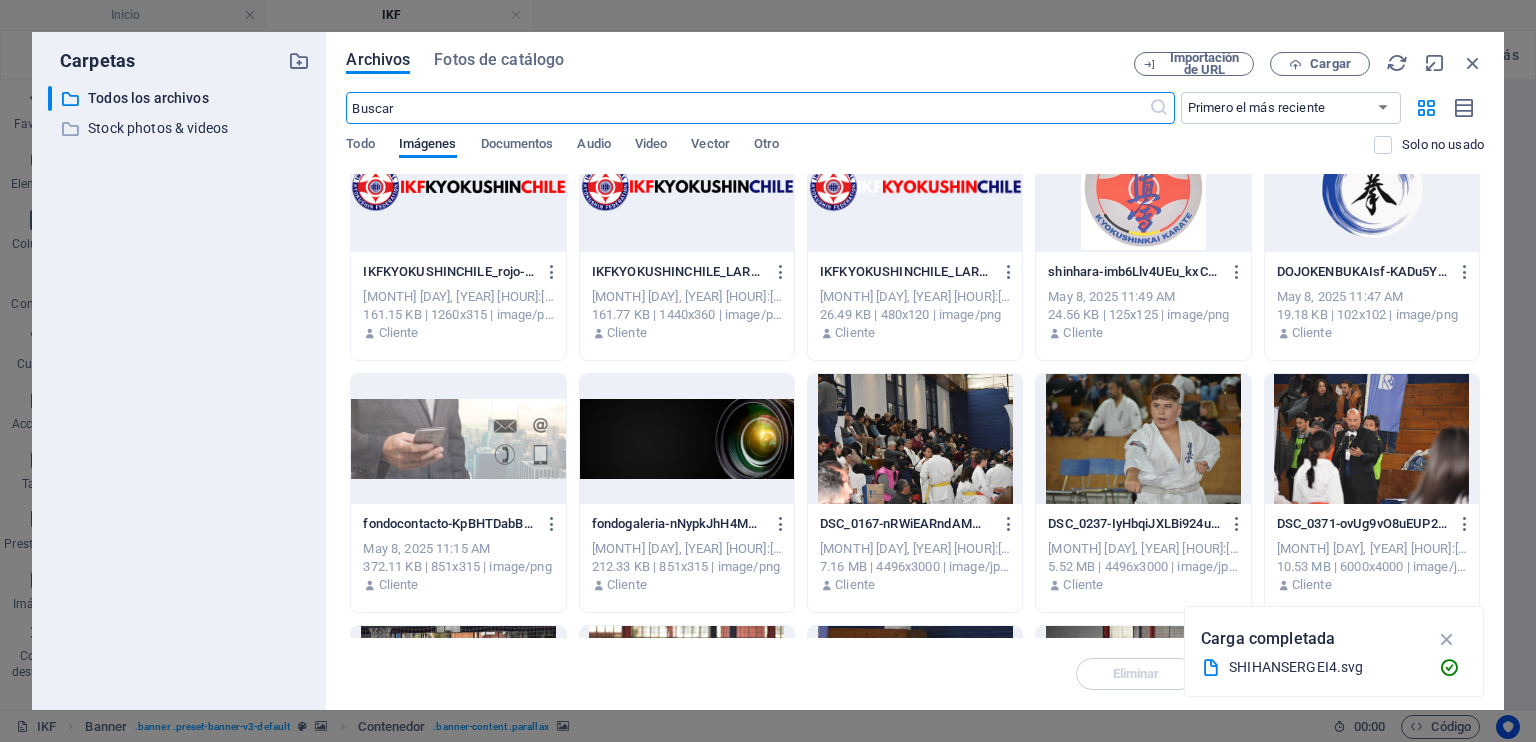 scroll, scrollTop: 300, scrollLeft: 0, axis: vertical 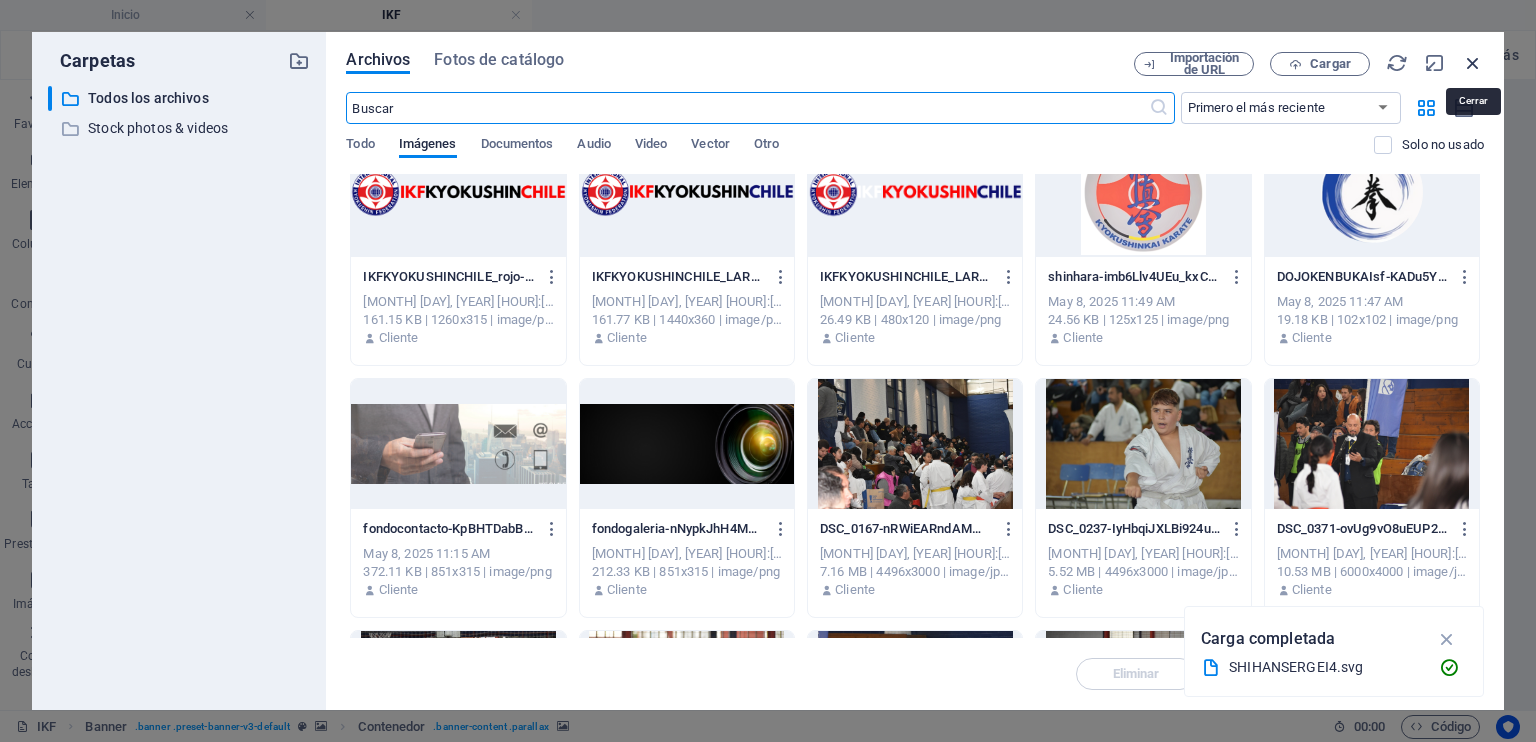 click at bounding box center [1473, 63] 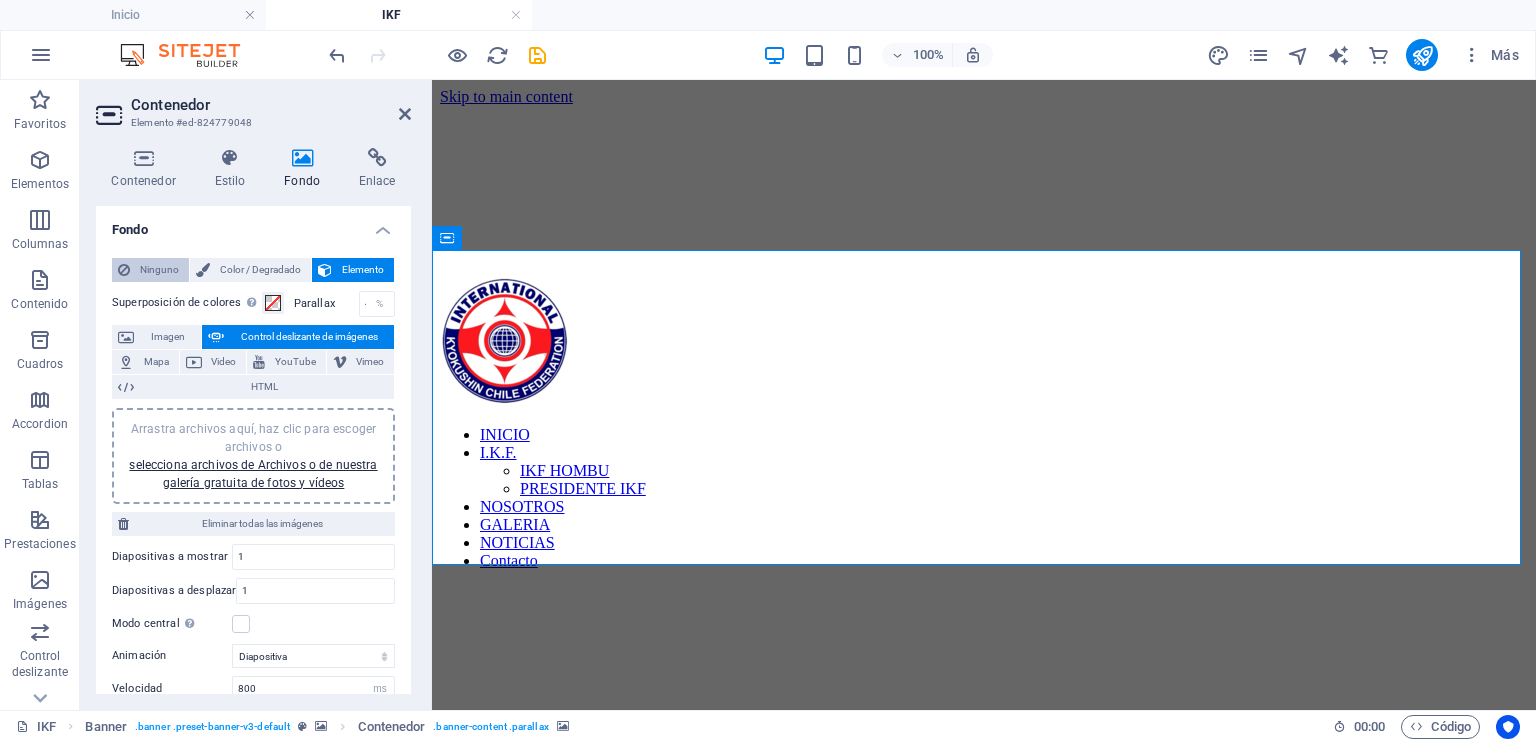 click on "Ninguno" at bounding box center (159, 270) 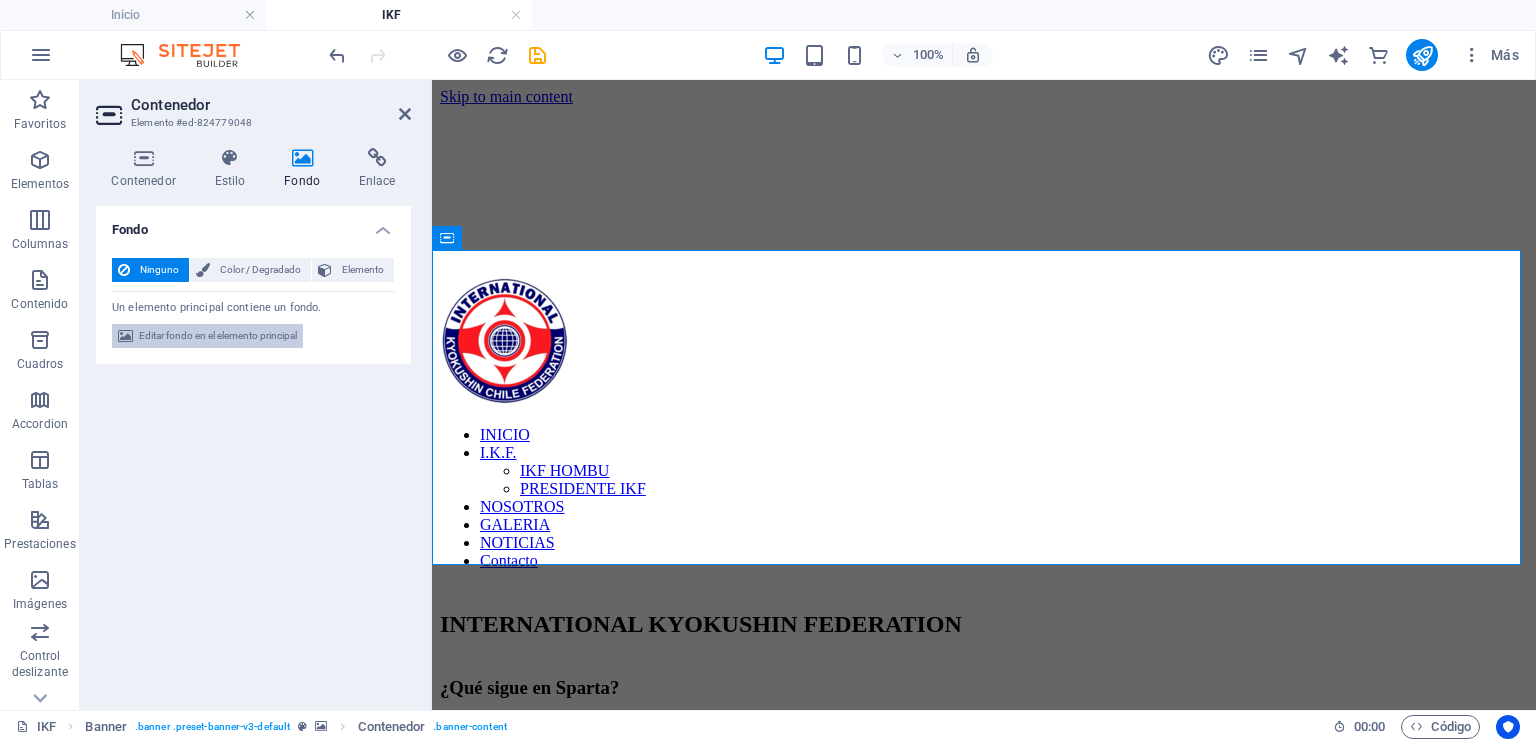 click on "Editar fondo en el elemento principal" at bounding box center (218, 336) 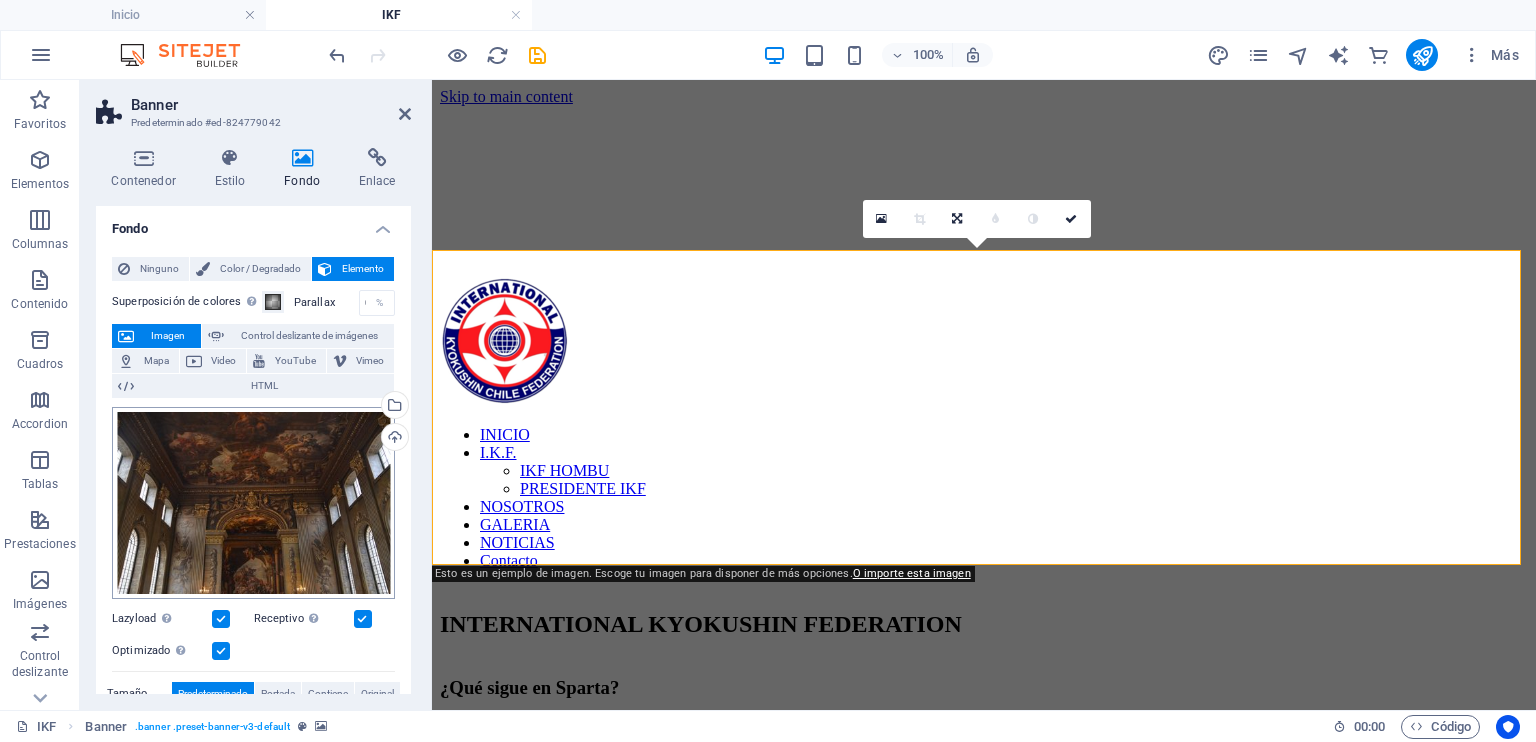 scroll, scrollTop: 0, scrollLeft: 0, axis: both 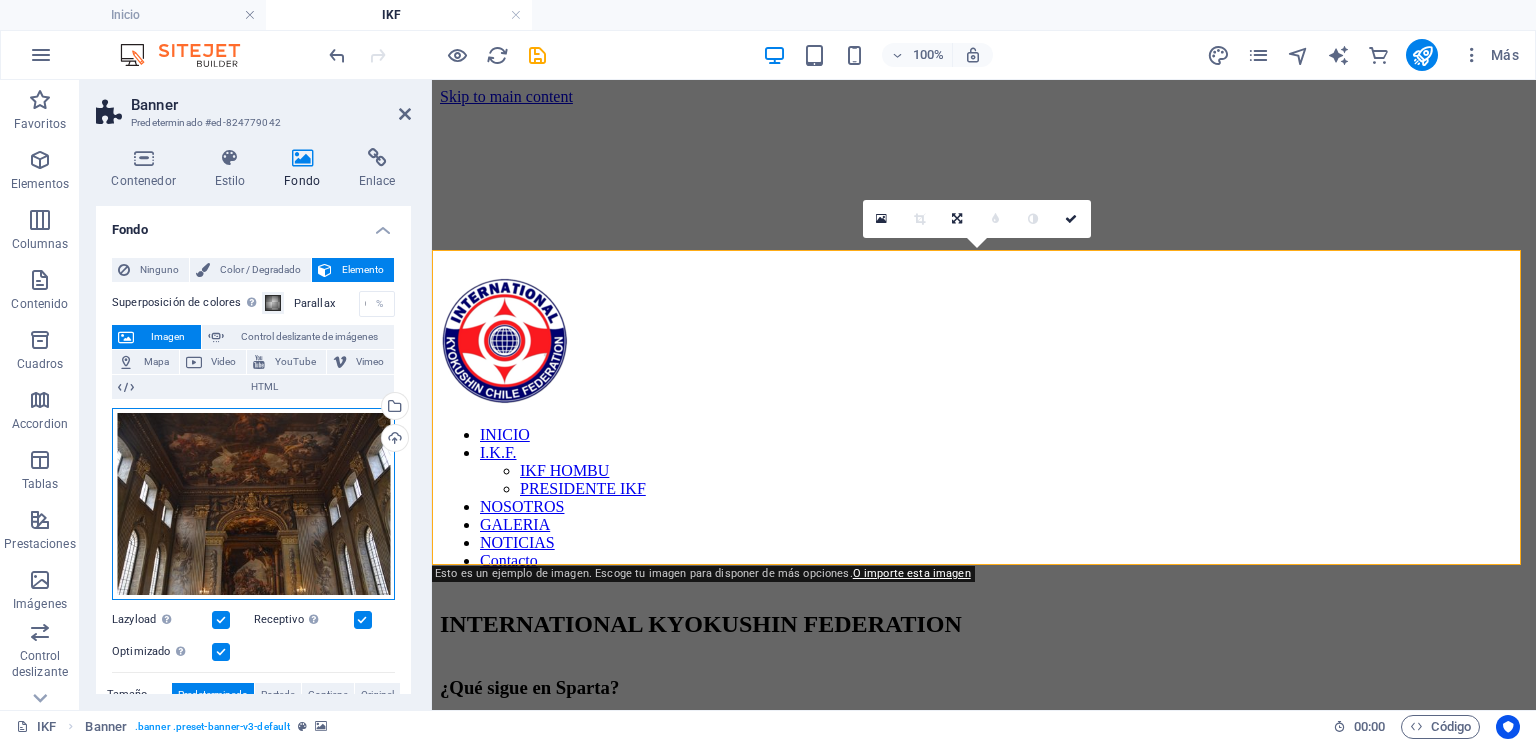 click on "Arrastra archivos aquí, haz clic para escoger archivos o  selecciona archivos de Archivos o de nuestra galería gratuita de fotos y vídeos" at bounding box center (253, 504) 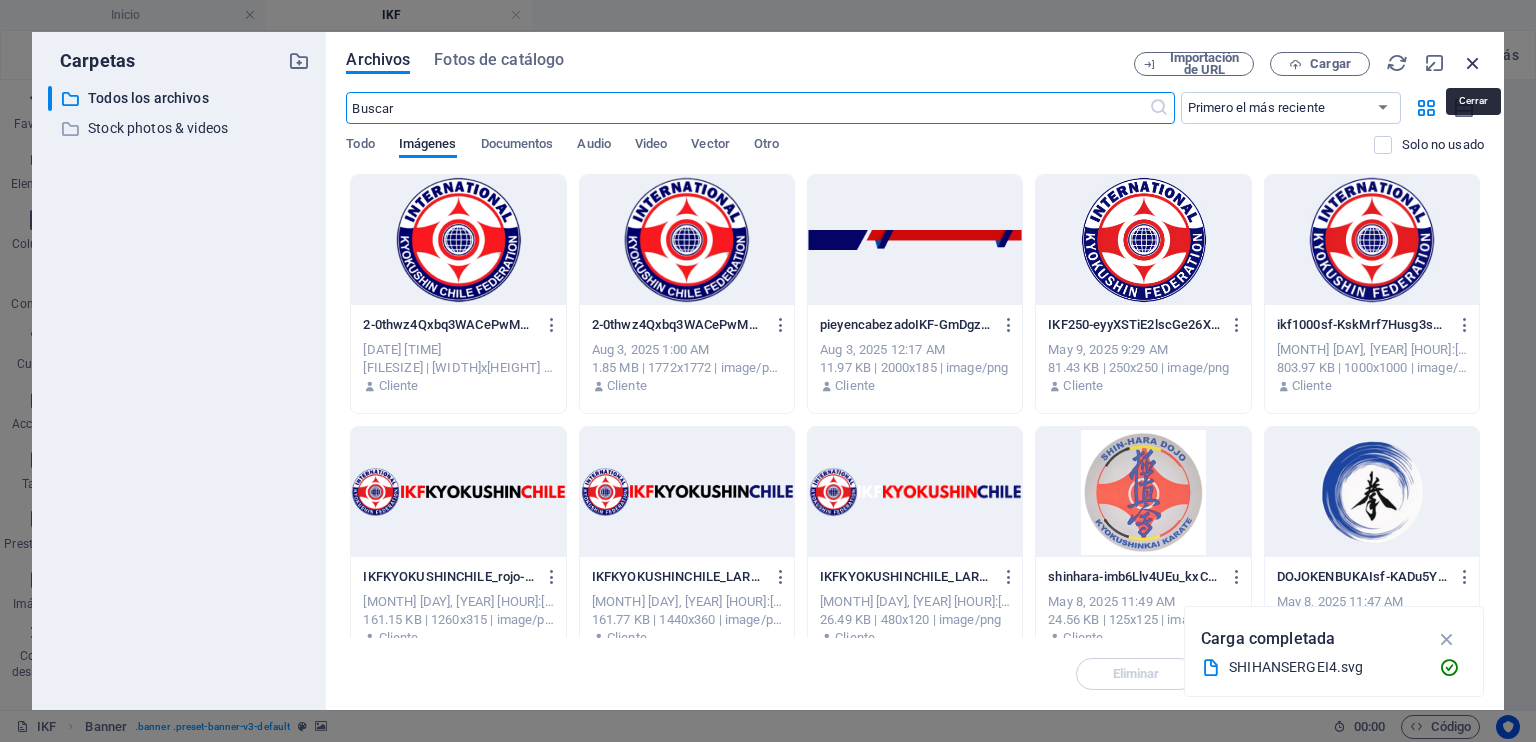 click at bounding box center (1473, 63) 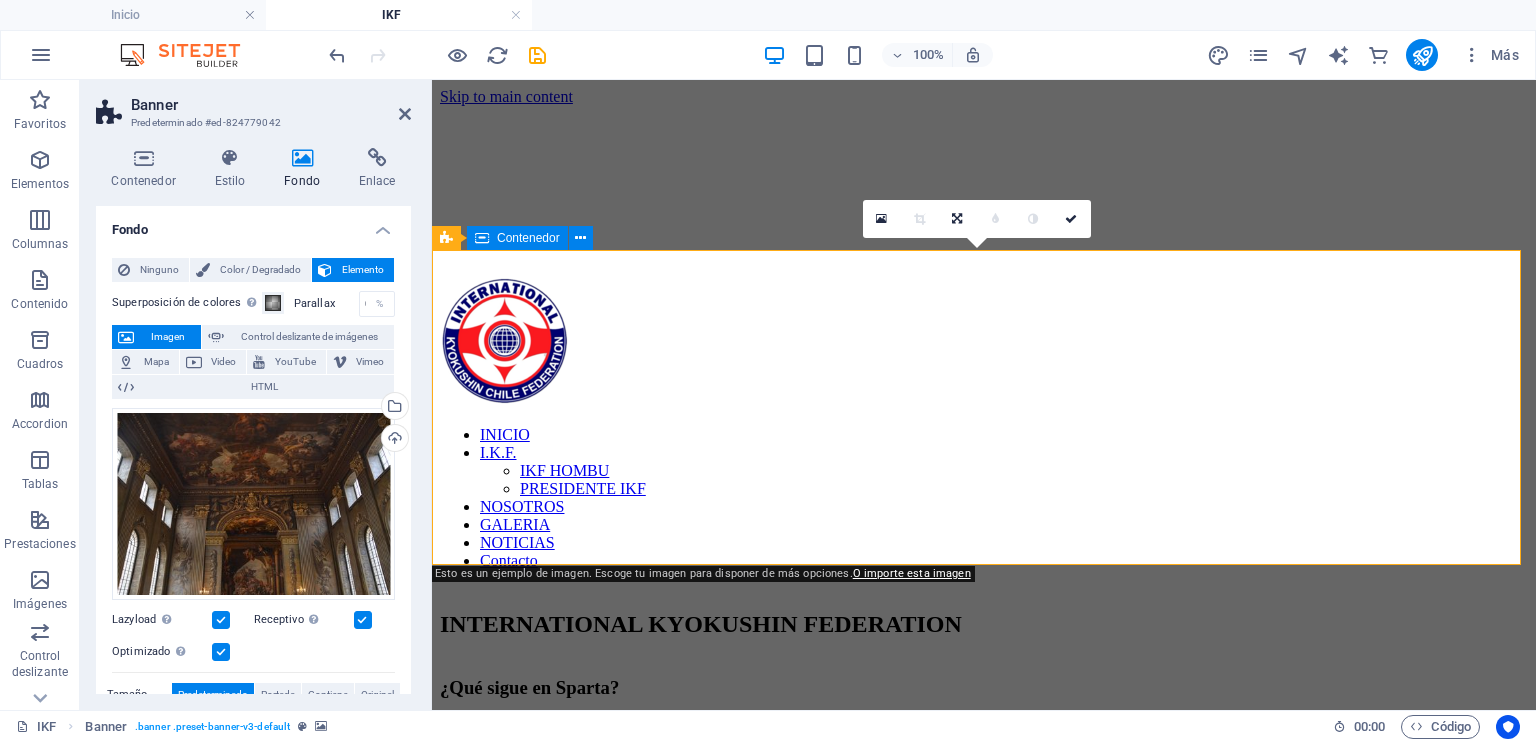click on "INTERNATIONAL KYOKUSHIN FEDERATION" at bounding box center [984, 624] 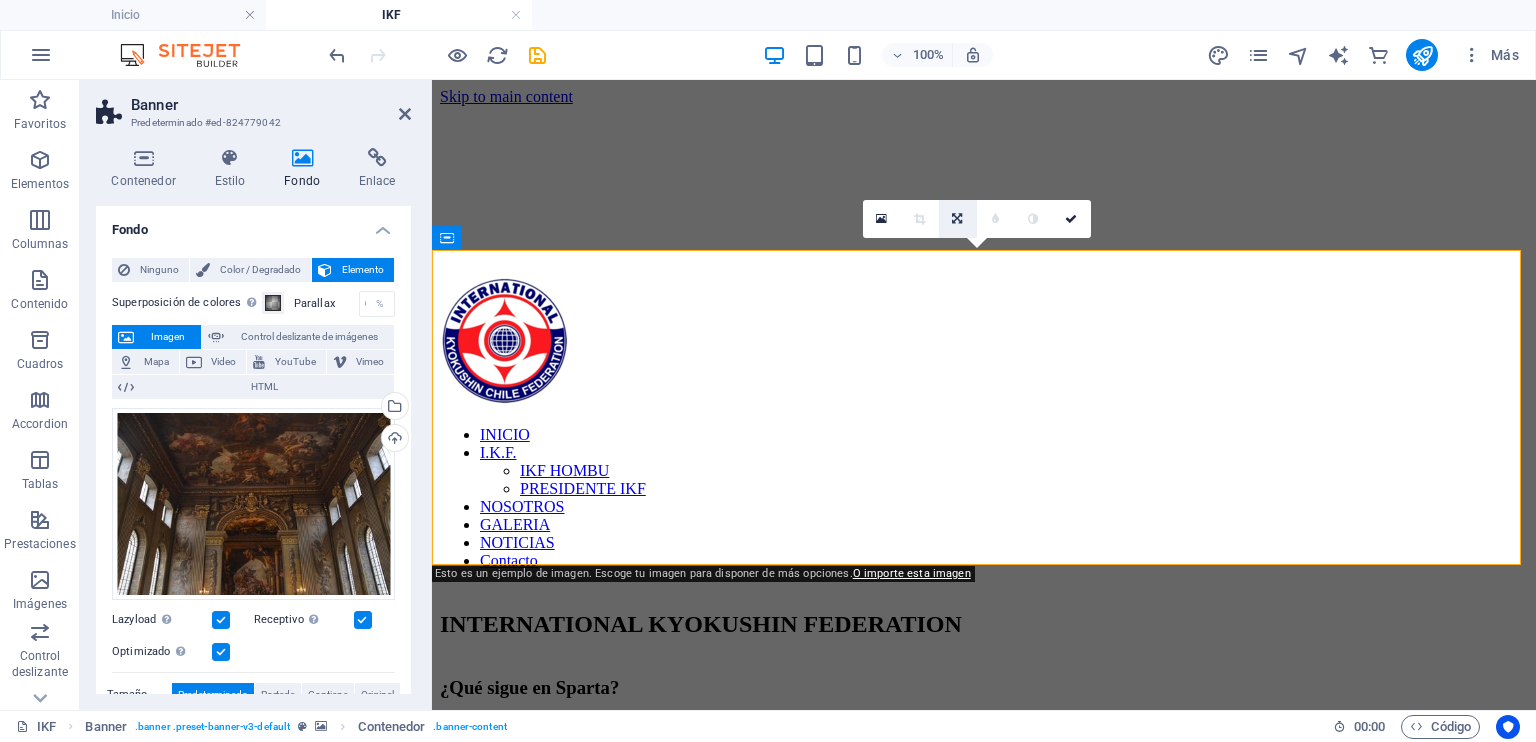 click at bounding box center [957, 219] 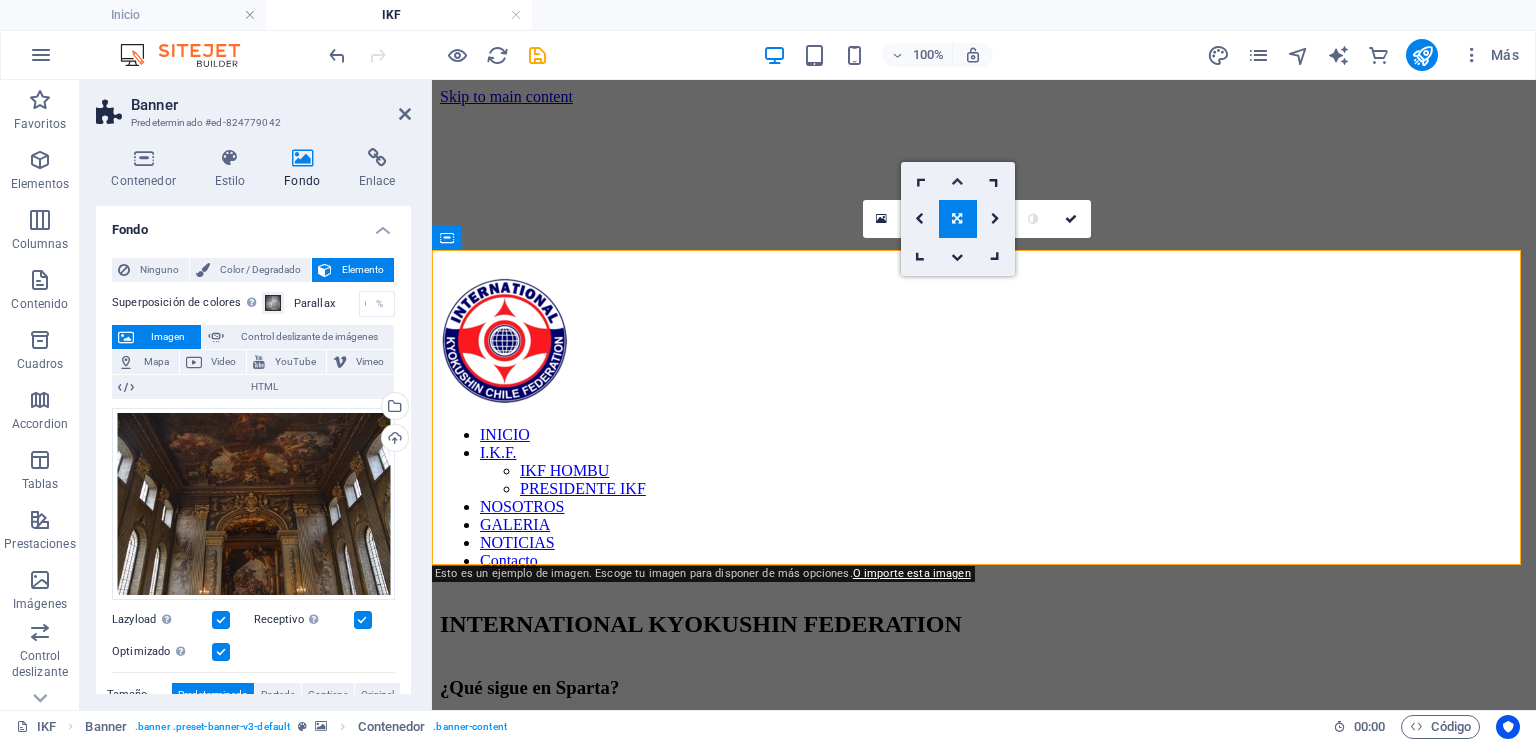 click at bounding box center (958, 181) 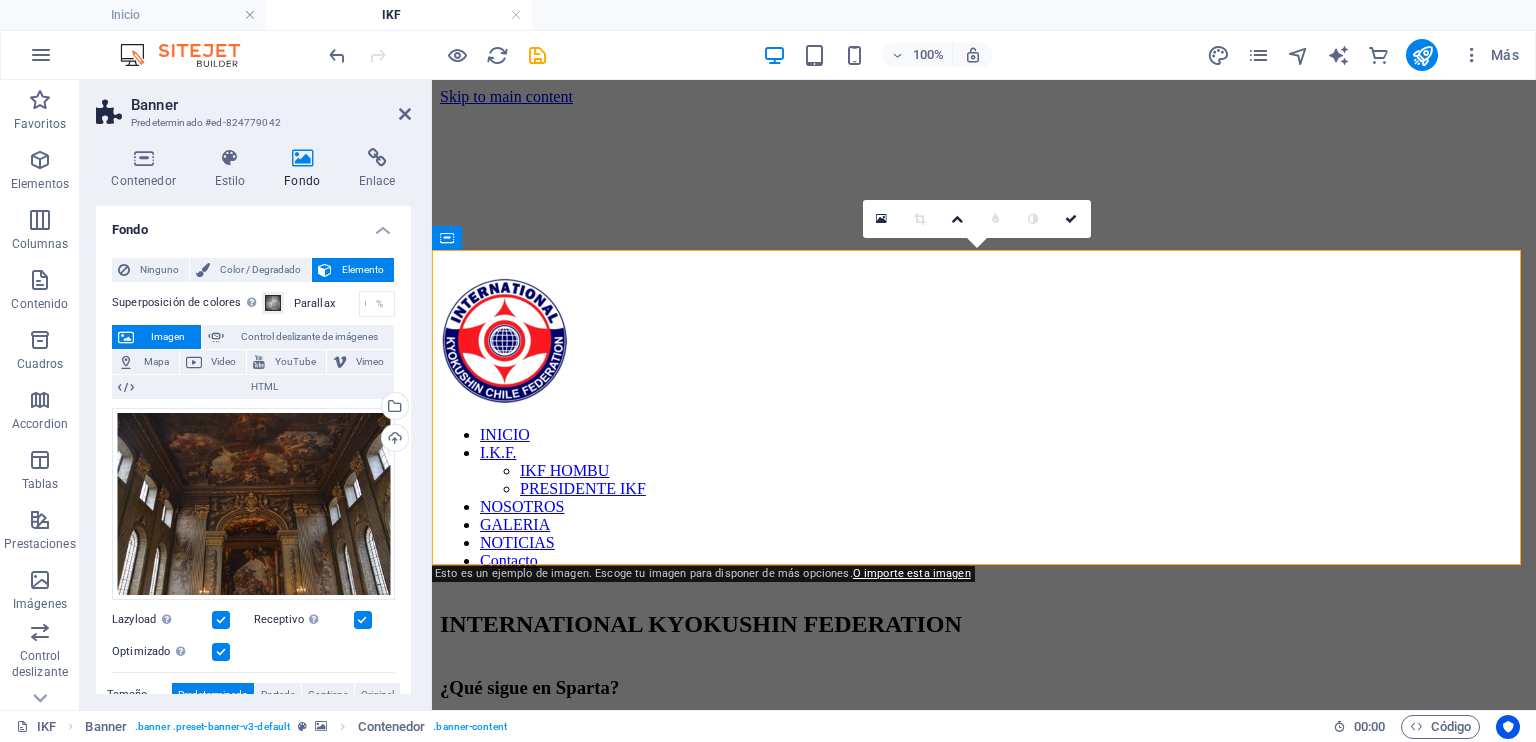 click at bounding box center (302, 158) 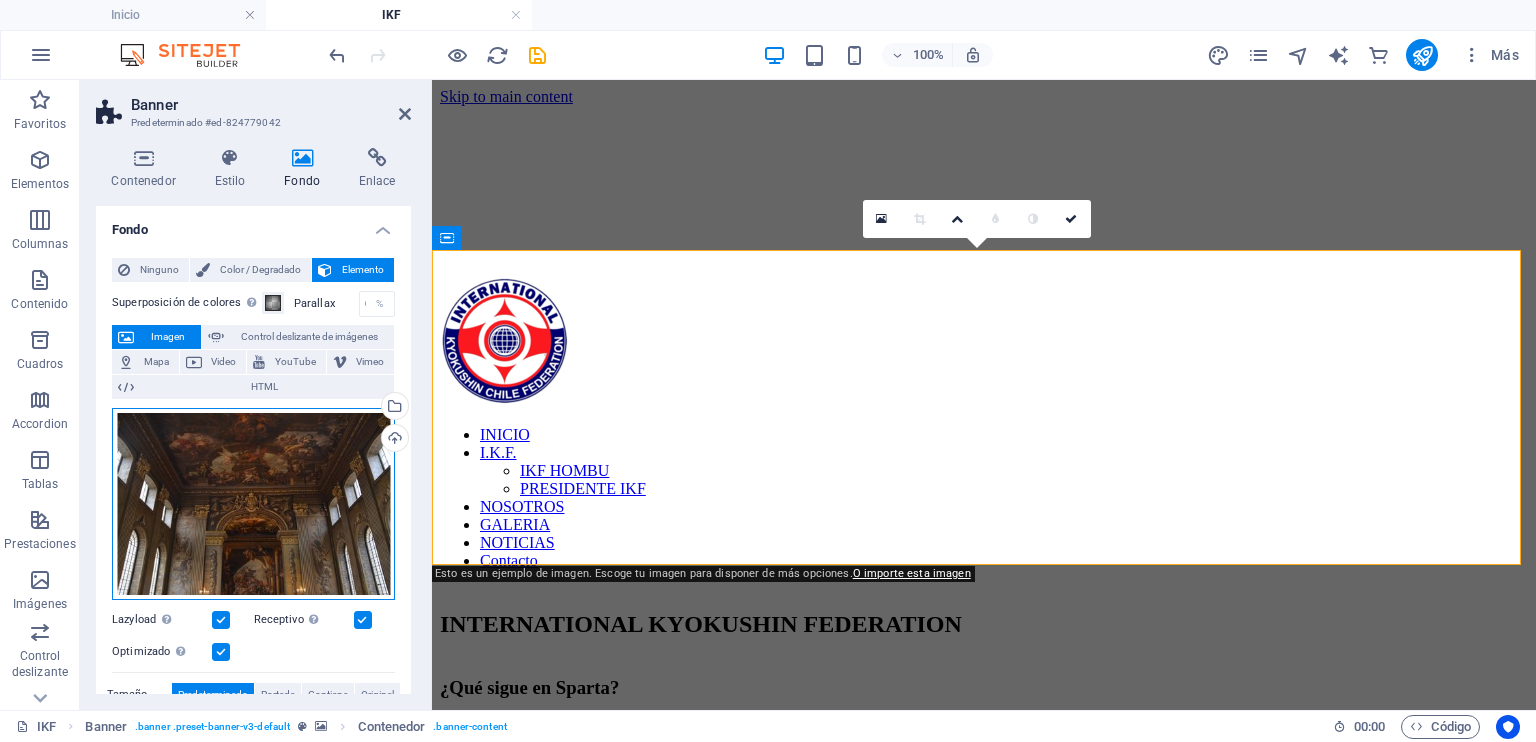 click on "Arrastra archivos aquí, haz clic para escoger archivos o  selecciona archivos de Archivos o de nuestra galería gratuita de fotos y vídeos" at bounding box center (253, 504) 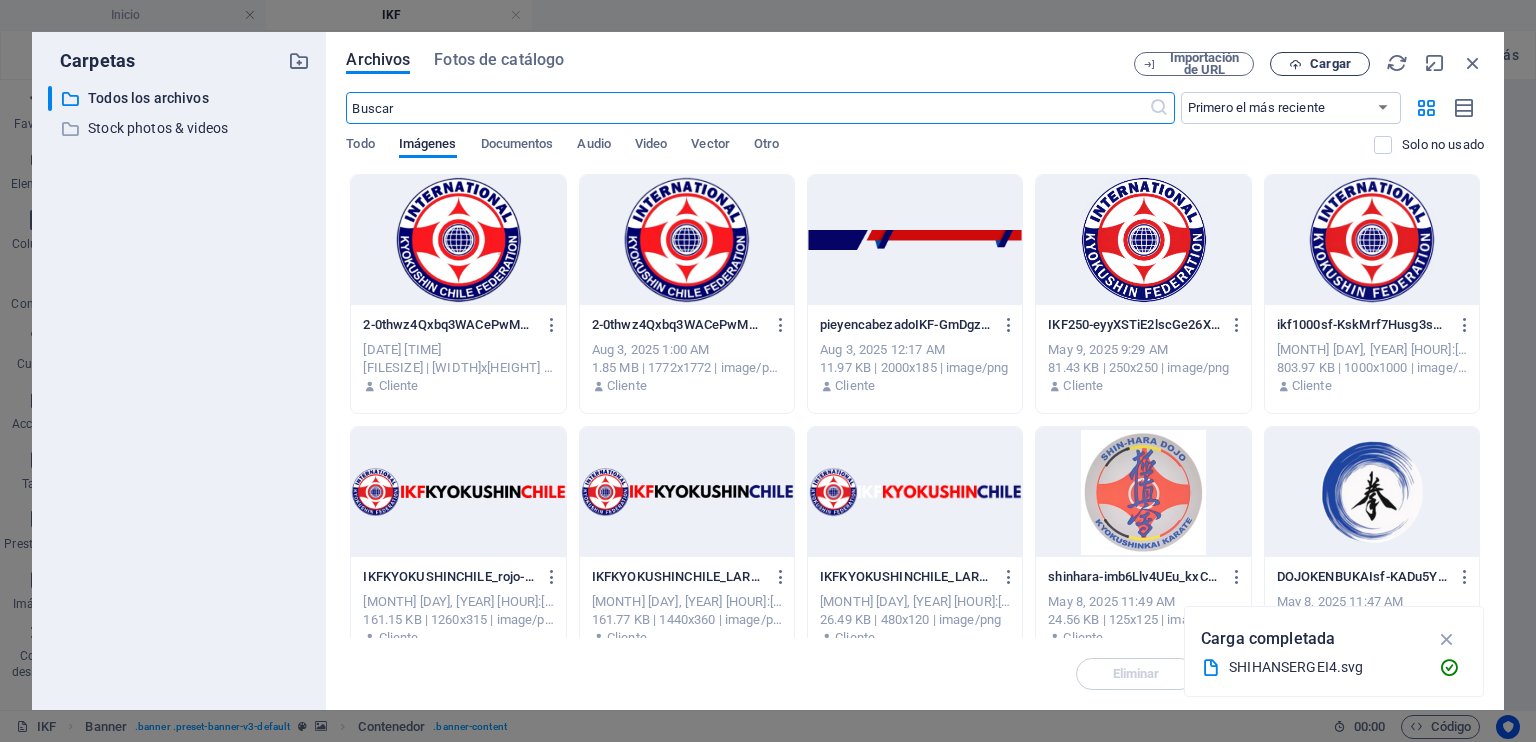 click on "Cargar" at bounding box center (1320, 64) 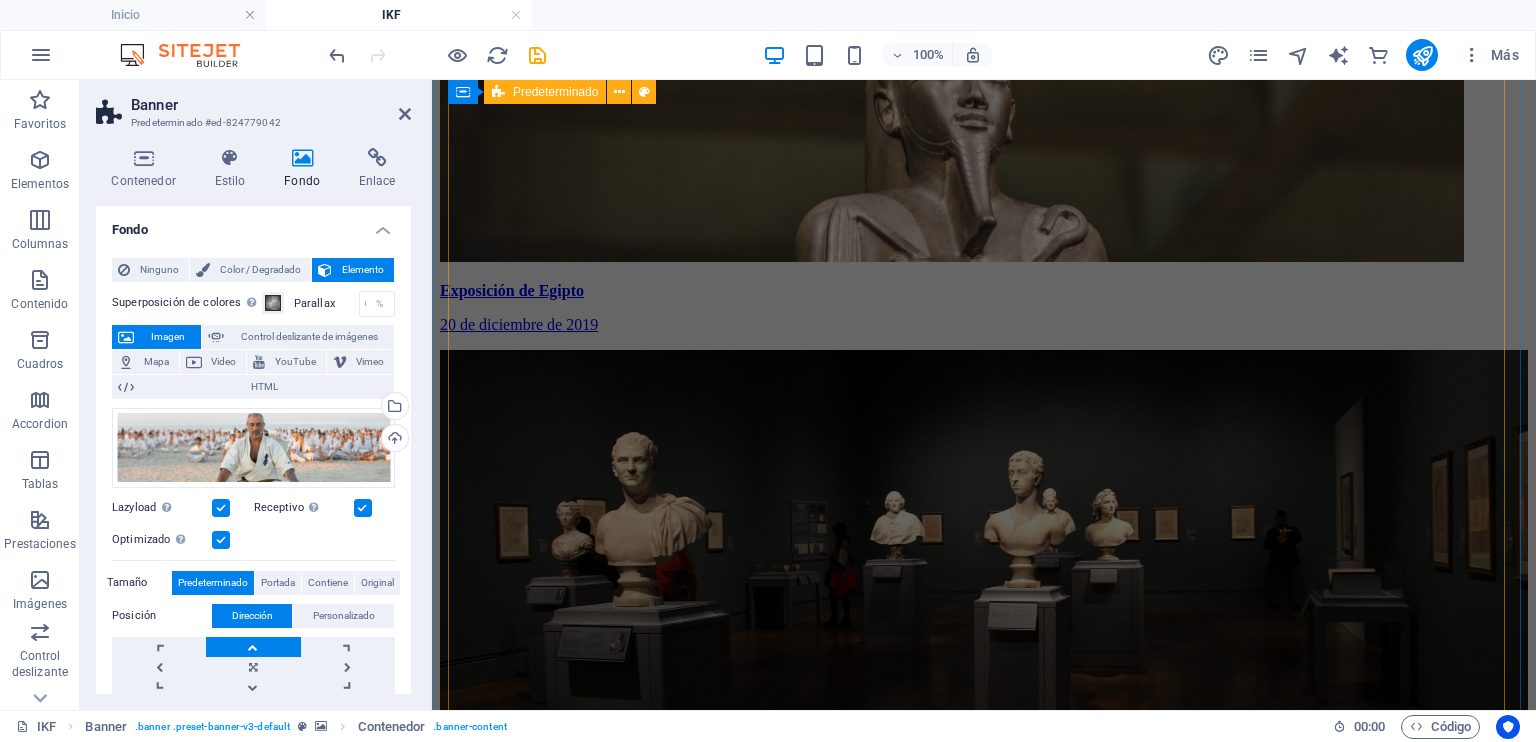 scroll, scrollTop: 2000, scrollLeft: 0, axis: vertical 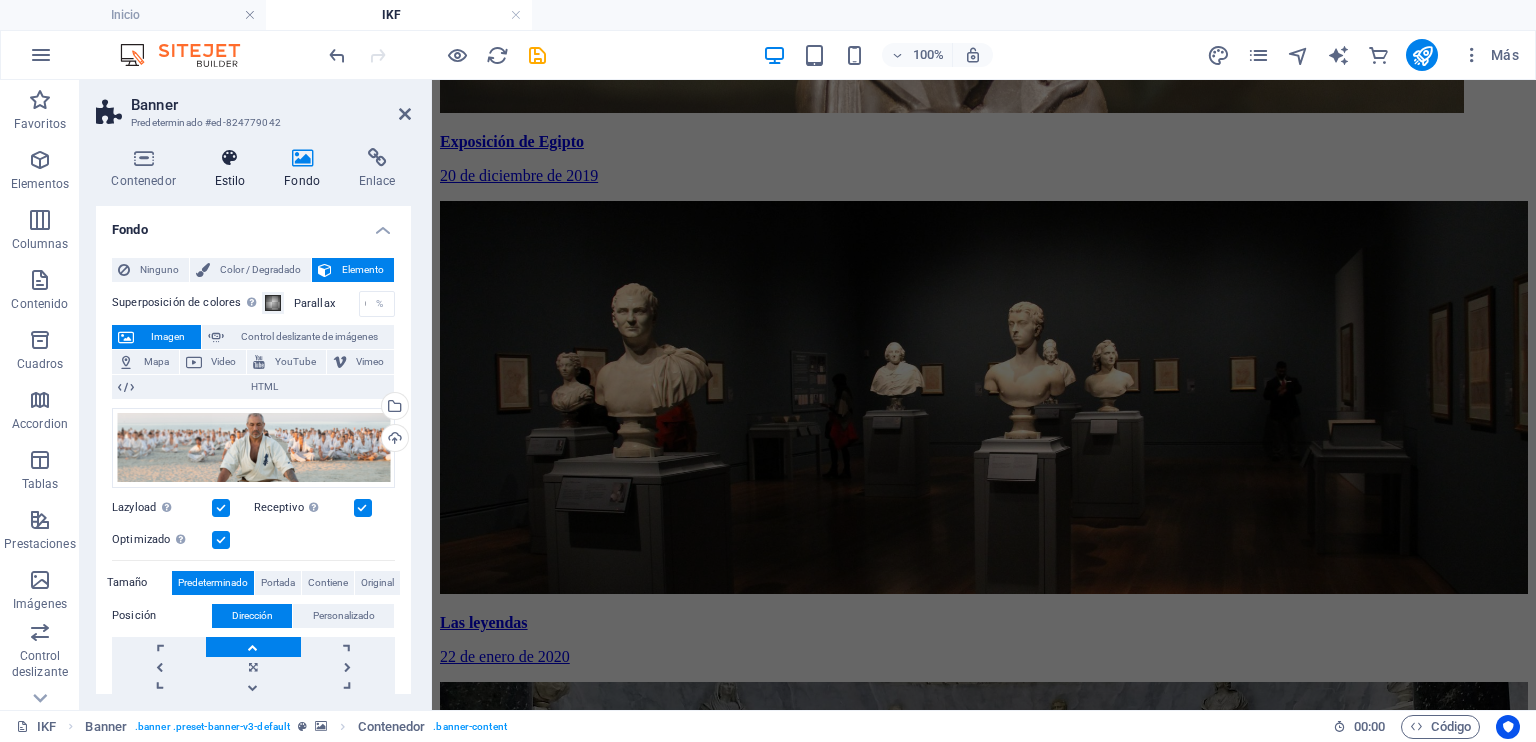 click at bounding box center (230, 158) 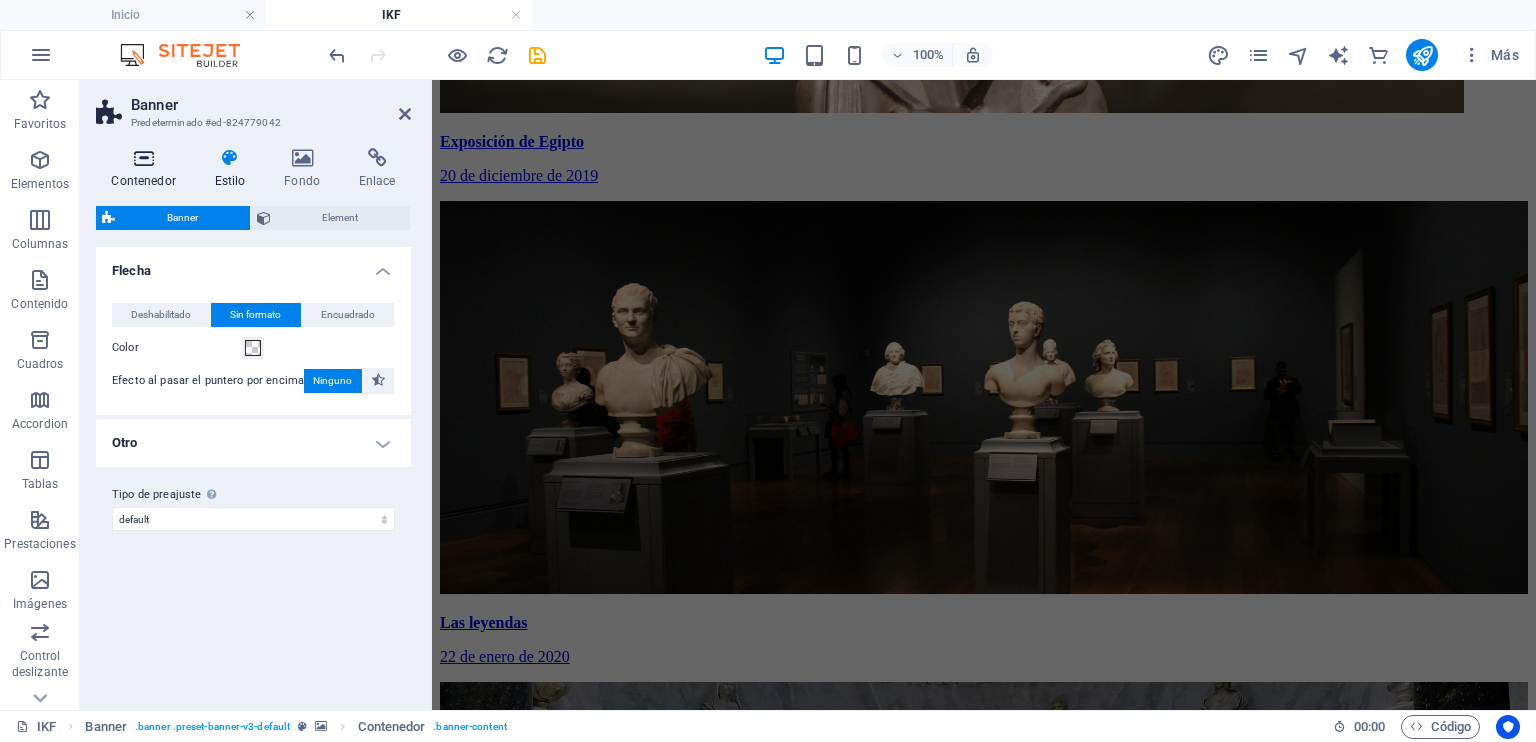 click on "Contenedor" at bounding box center [147, 169] 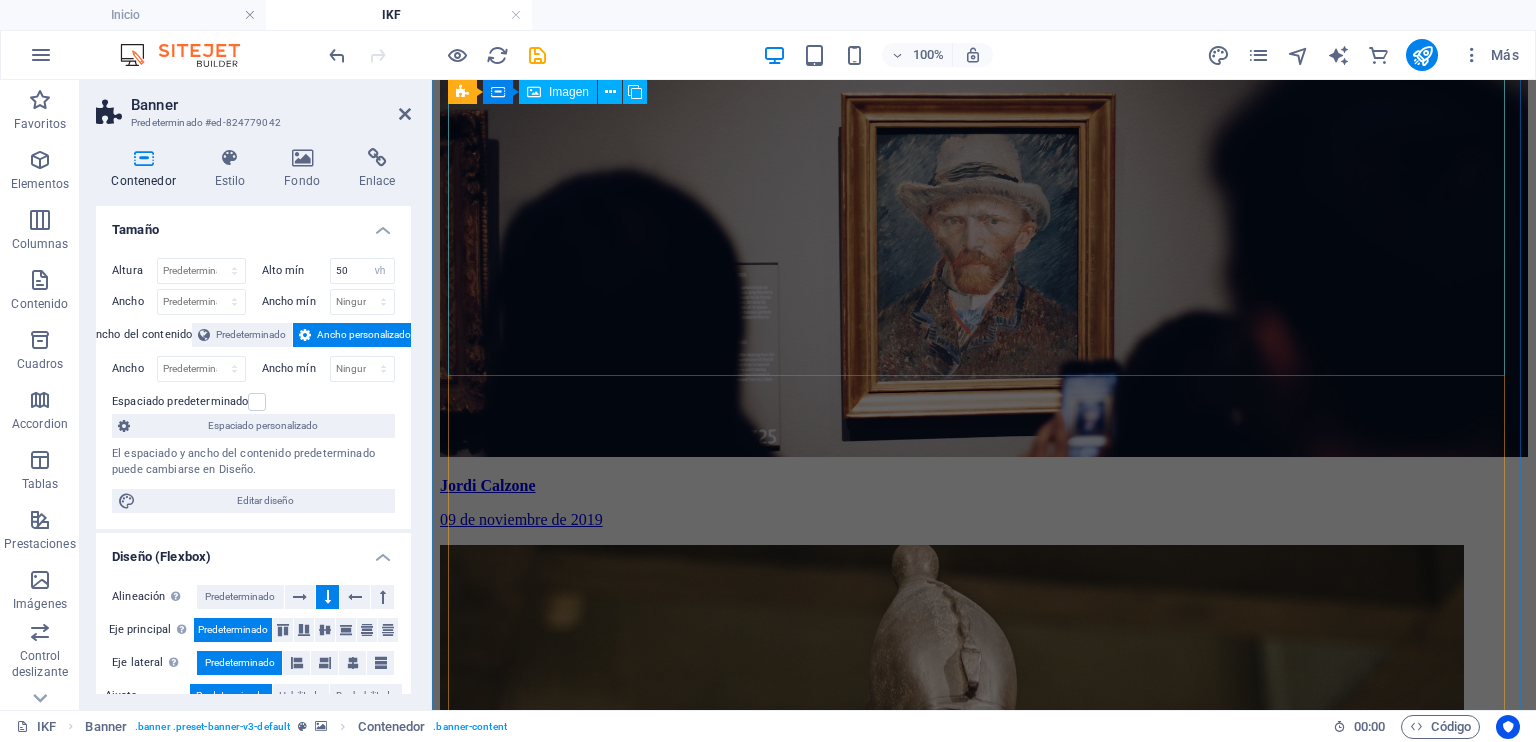 scroll, scrollTop: 900, scrollLeft: 0, axis: vertical 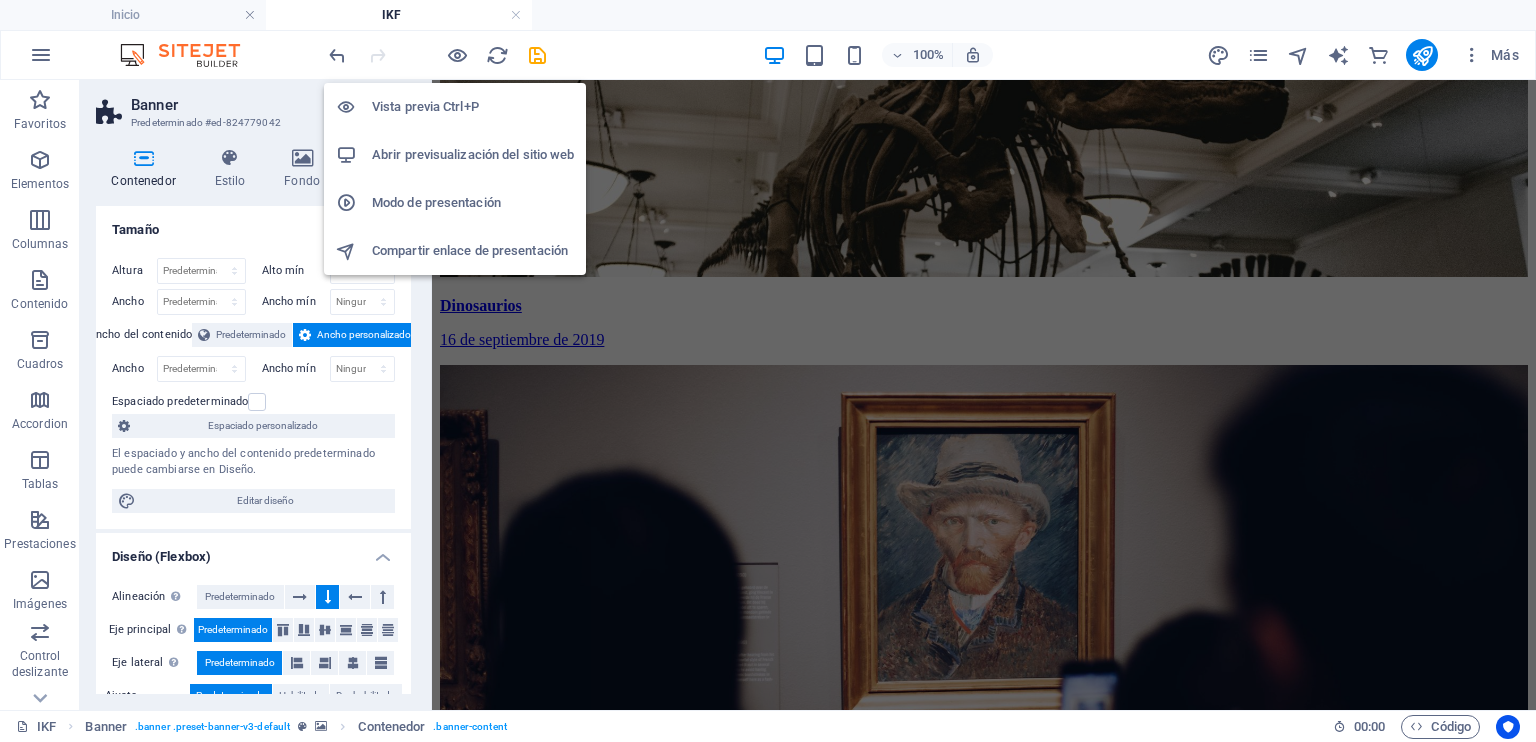 click at bounding box center [437, 55] 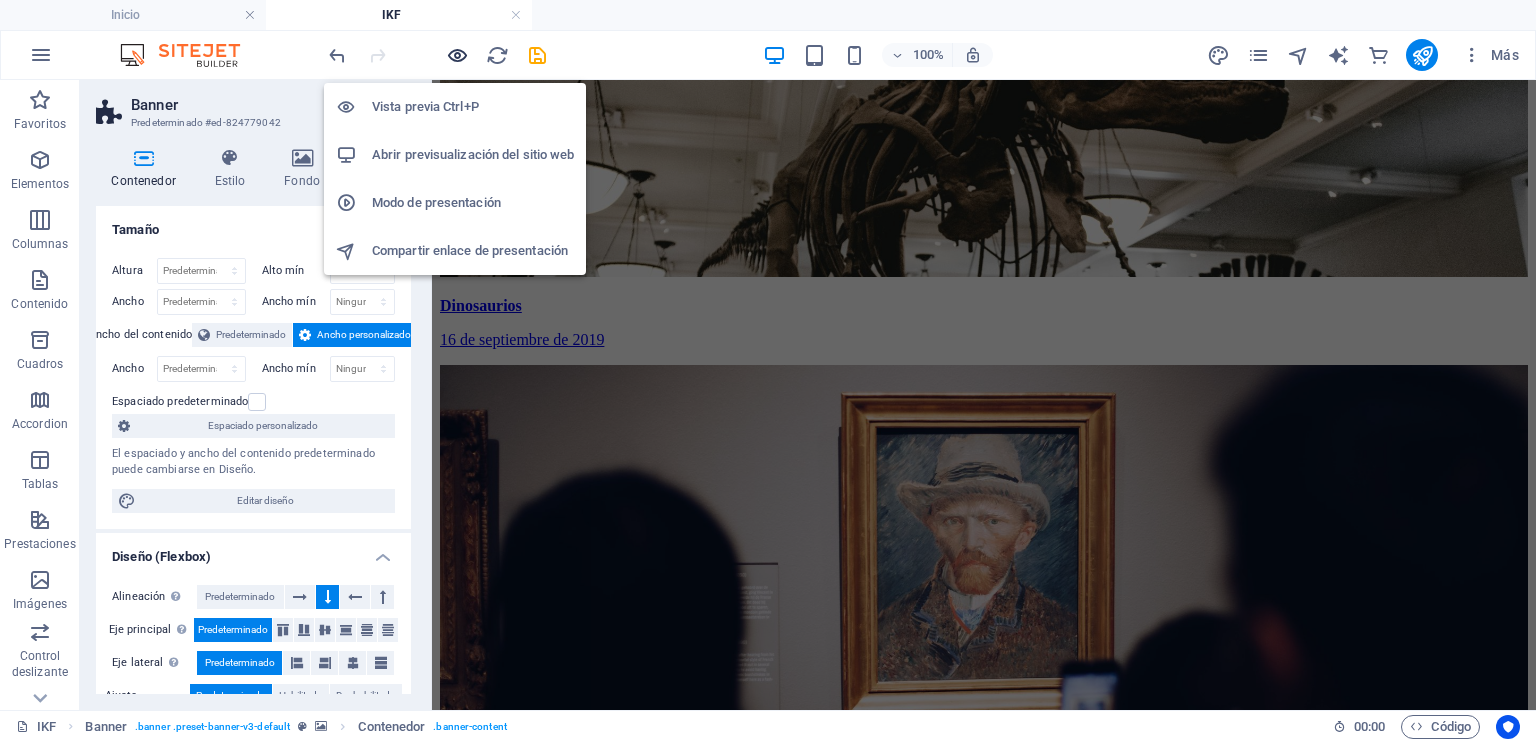 click at bounding box center (457, 55) 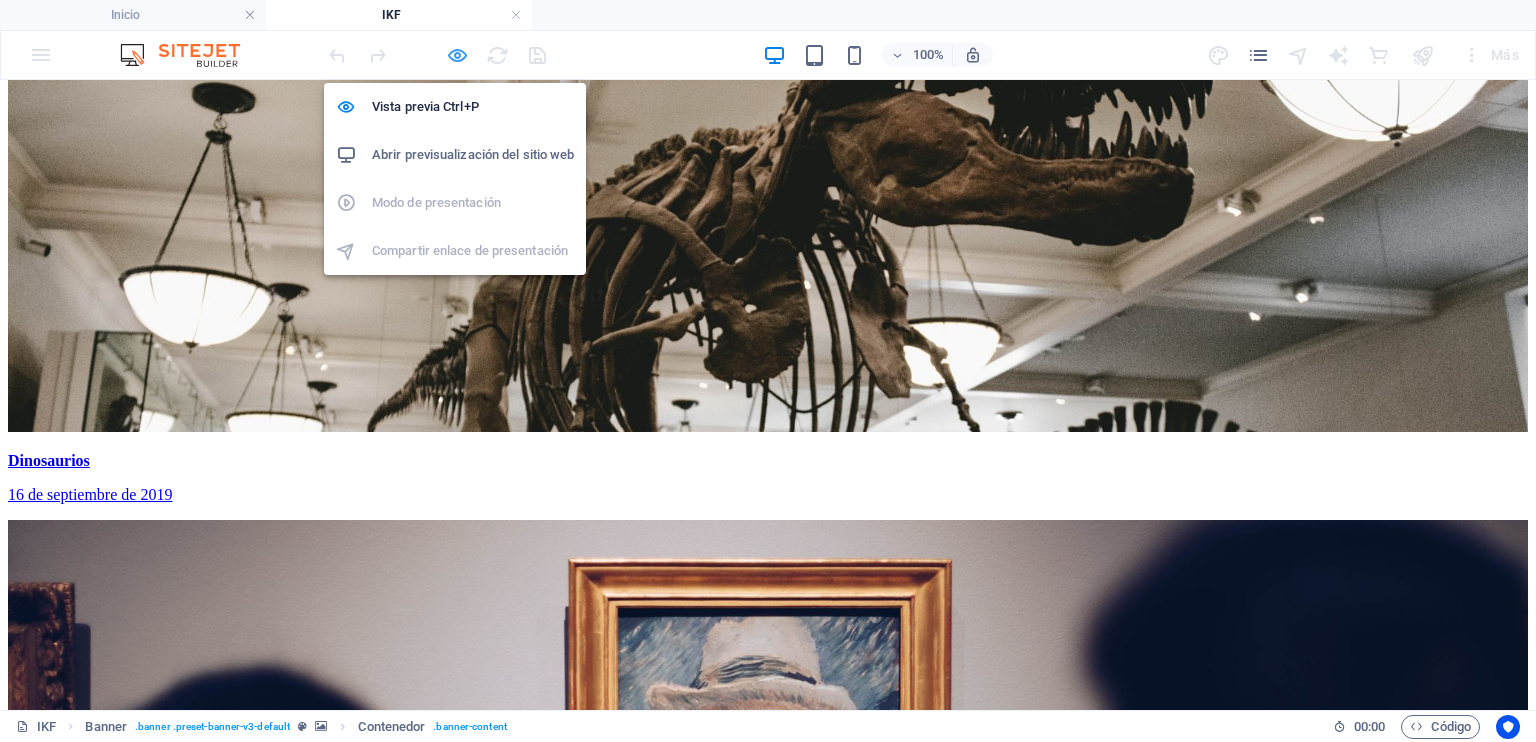 scroll, scrollTop: 12, scrollLeft: 0, axis: vertical 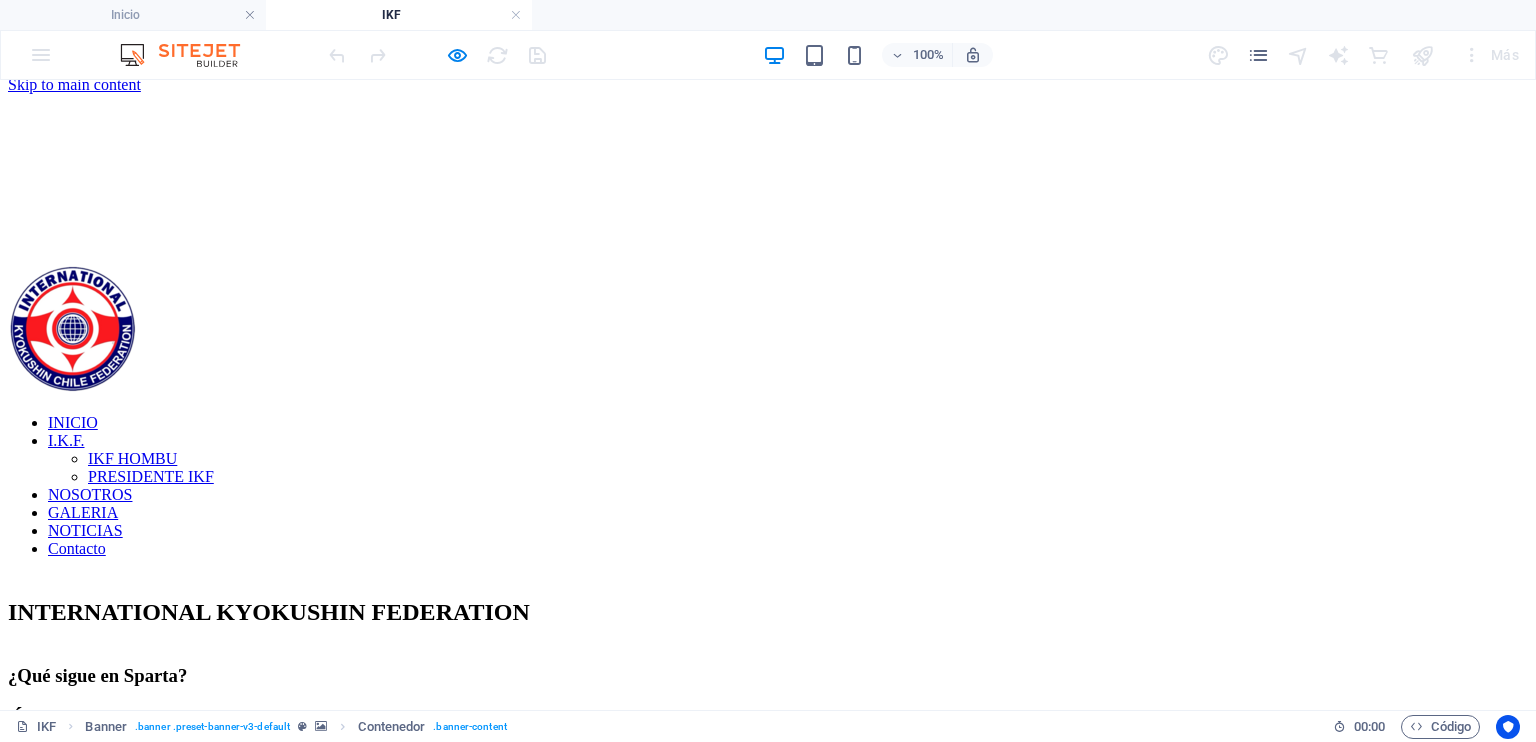 click on "INTERNATIONAL KYOKUSHIN FEDERATION" at bounding box center [269, 612] 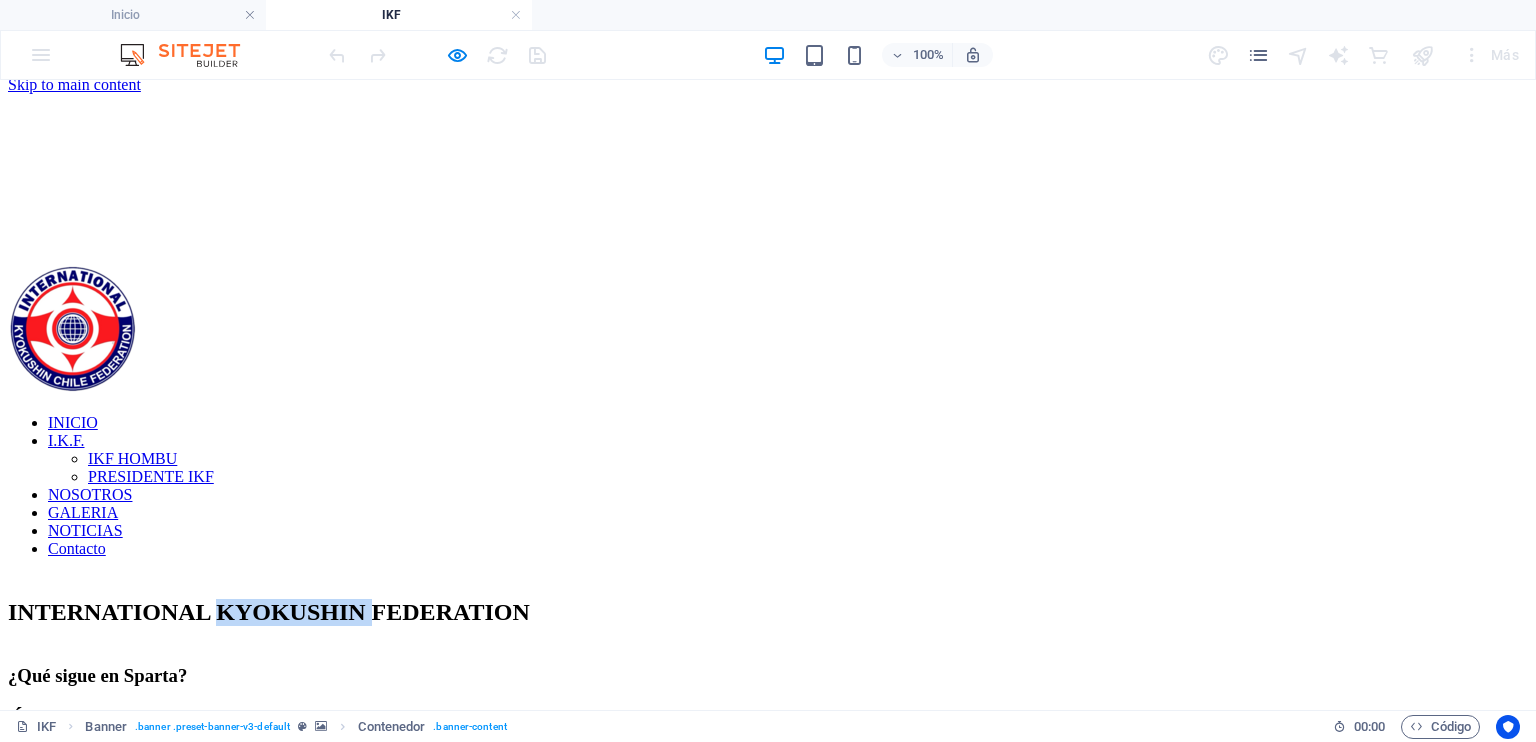 click on "INTERNATIONAL KYOKUSHIN FEDERATION" at bounding box center [269, 612] 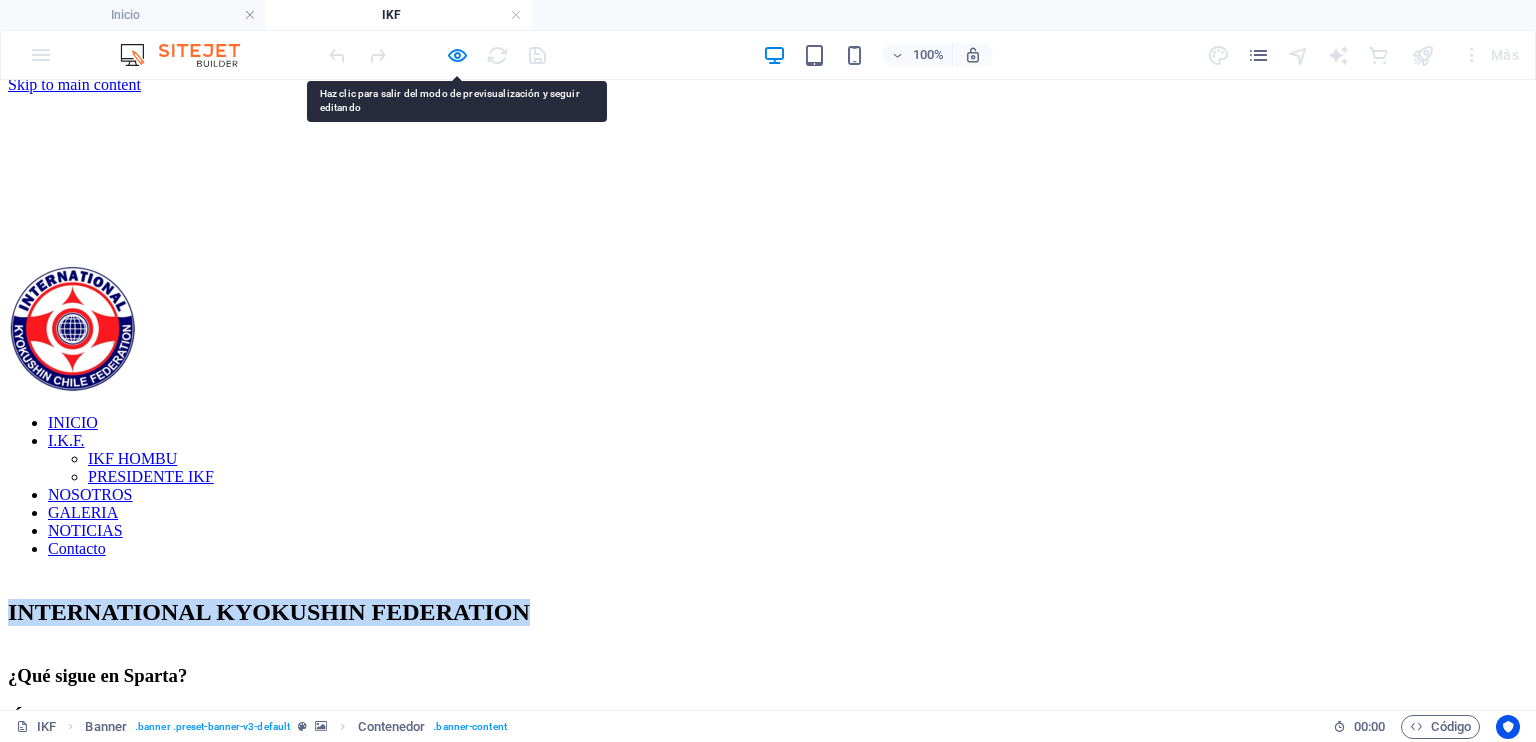 click on "INTERNATIONAL KYOKUSHIN FEDERATION" at bounding box center [269, 612] 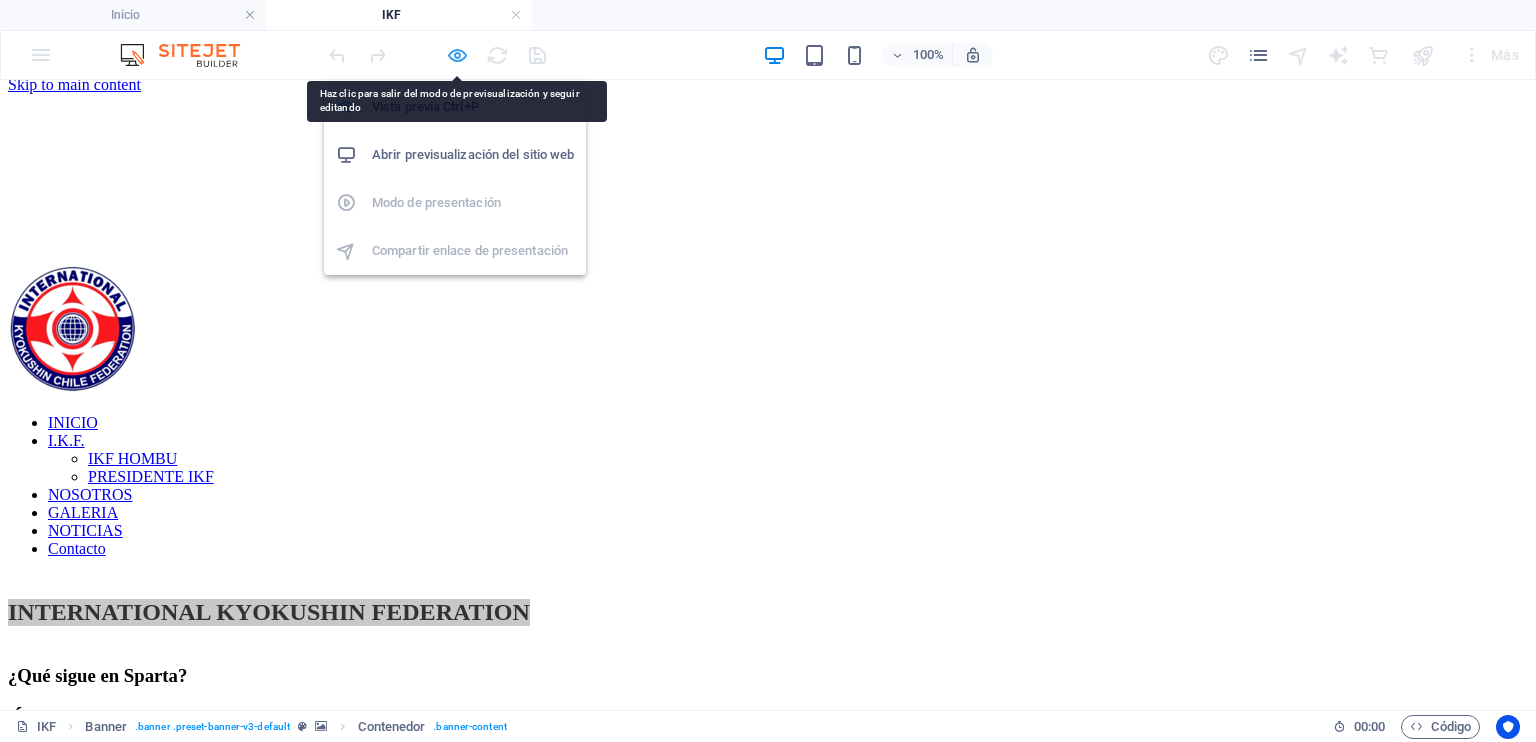 click at bounding box center (457, 55) 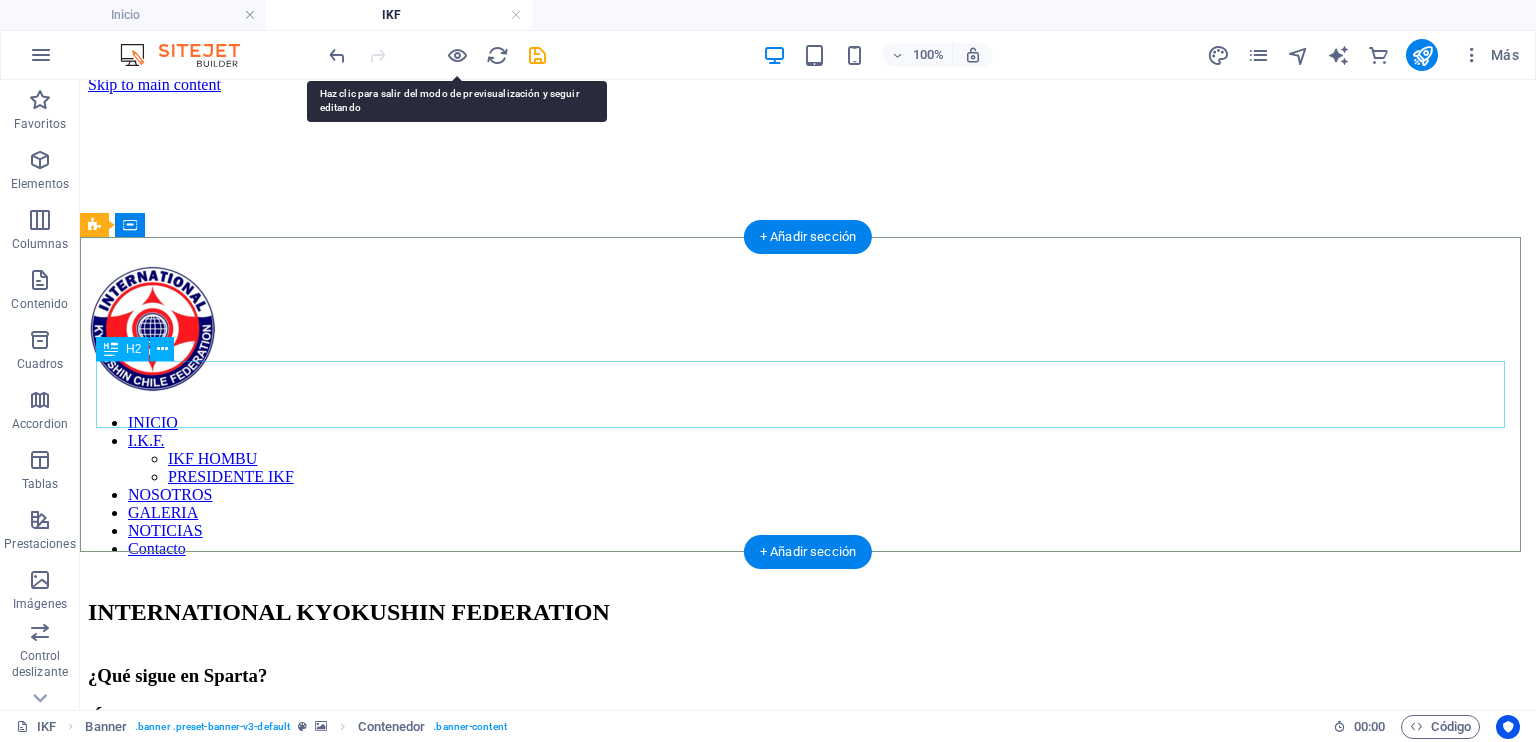 click on "INTERNATIONAL KYOKUSHIN FEDERATION" at bounding box center (808, 612) 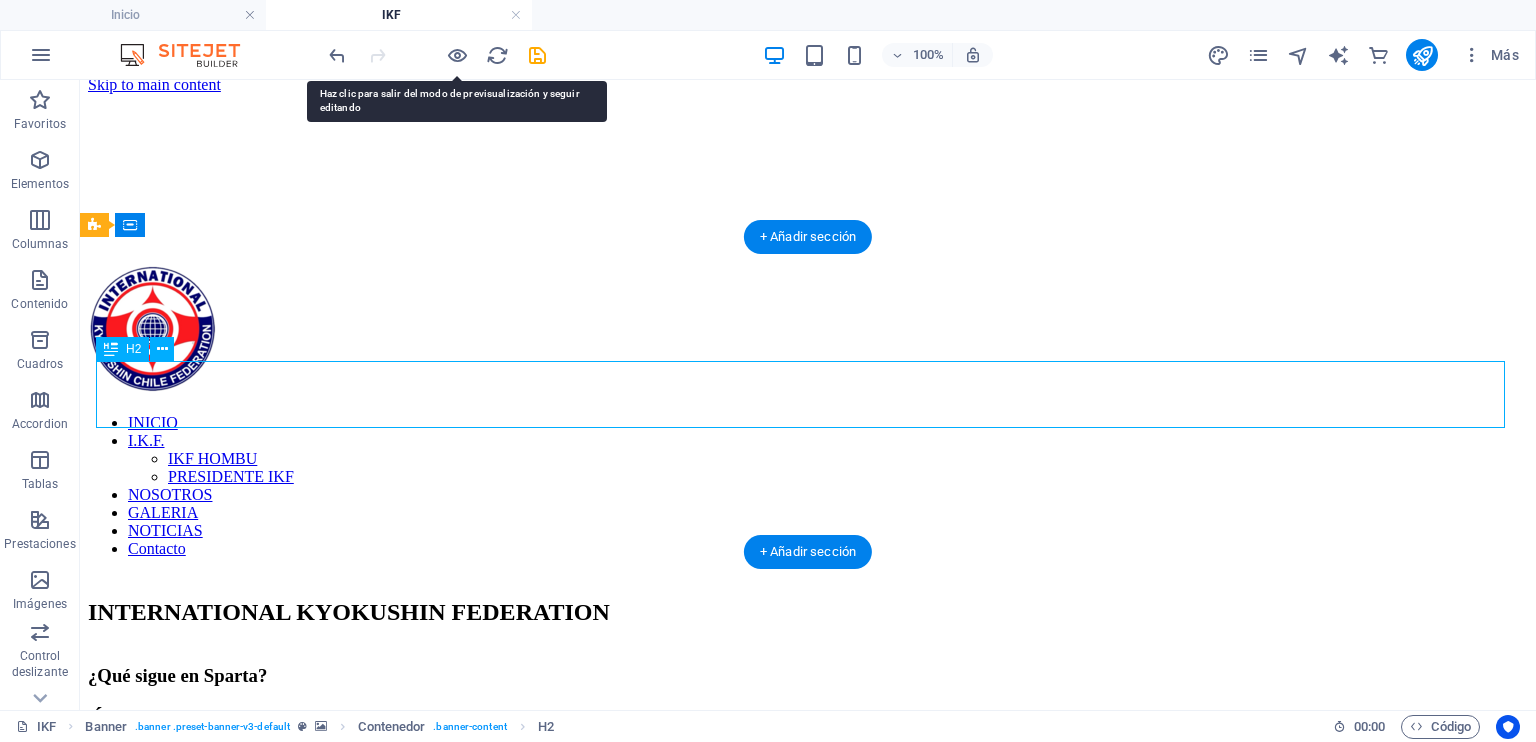 click on "INTERNATIONAL KYOKUSHIN FEDERATION" at bounding box center (808, 612) 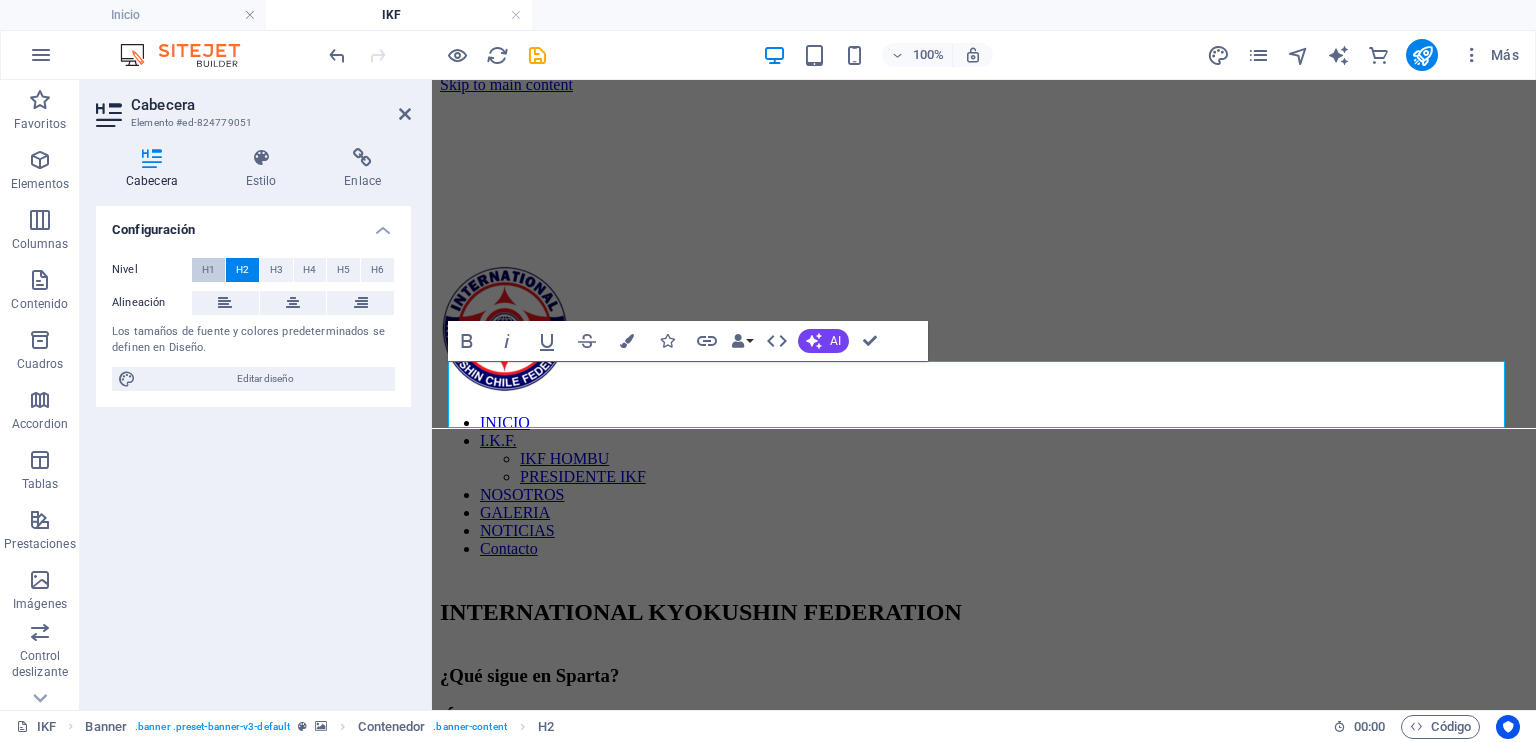 click on "H1" at bounding box center (208, 270) 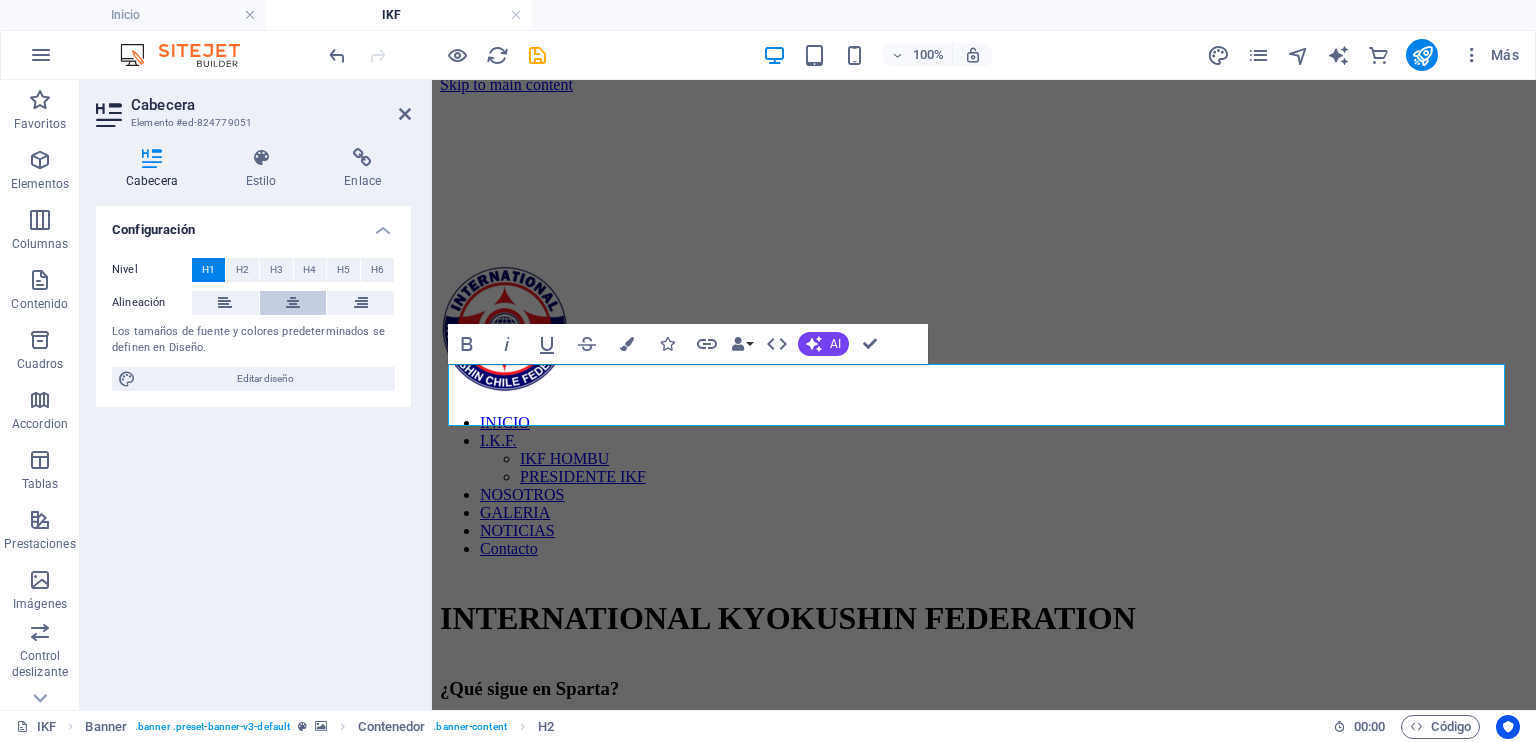 click at bounding box center [293, 303] 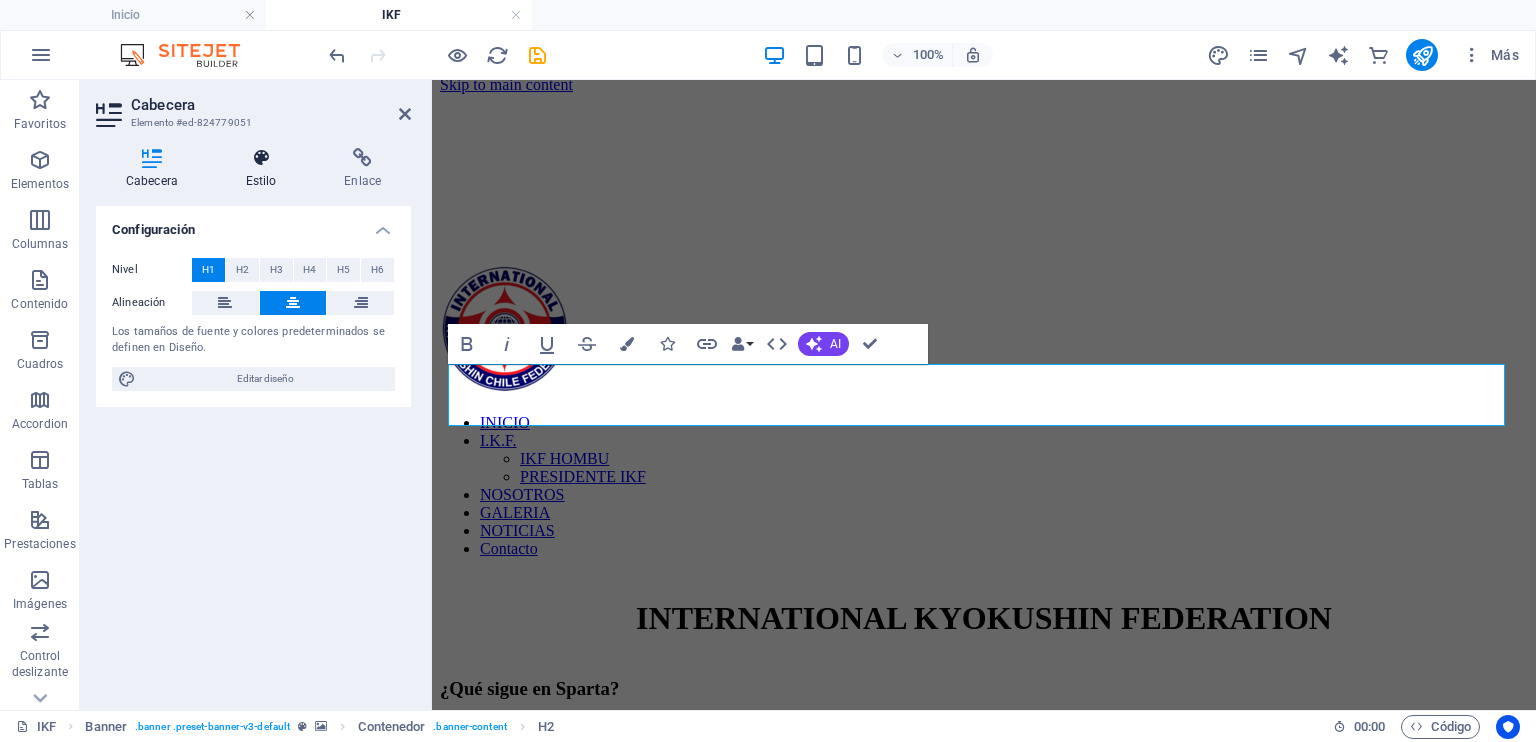 click on "Estilo" at bounding box center [265, 169] 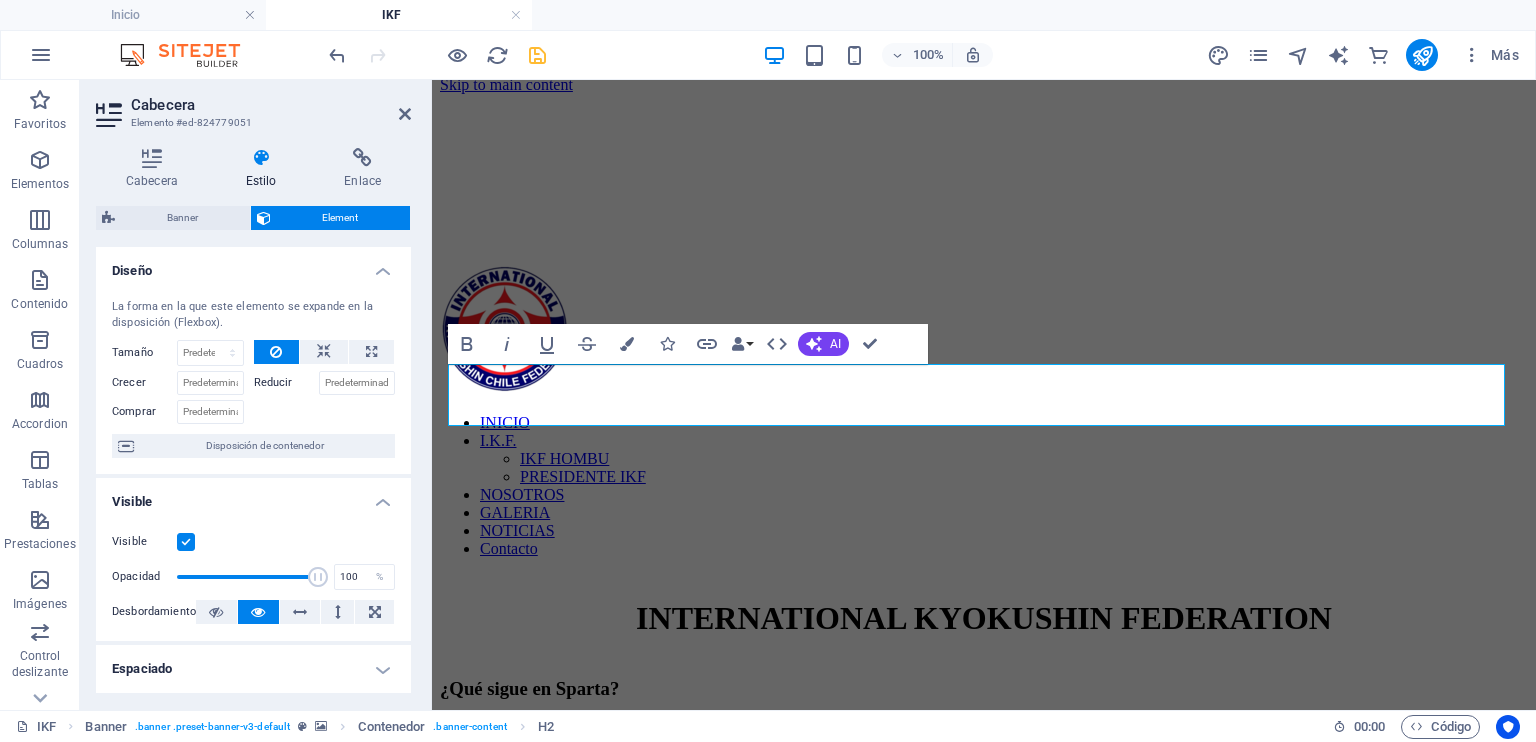 click at bounding box center (537, 55) 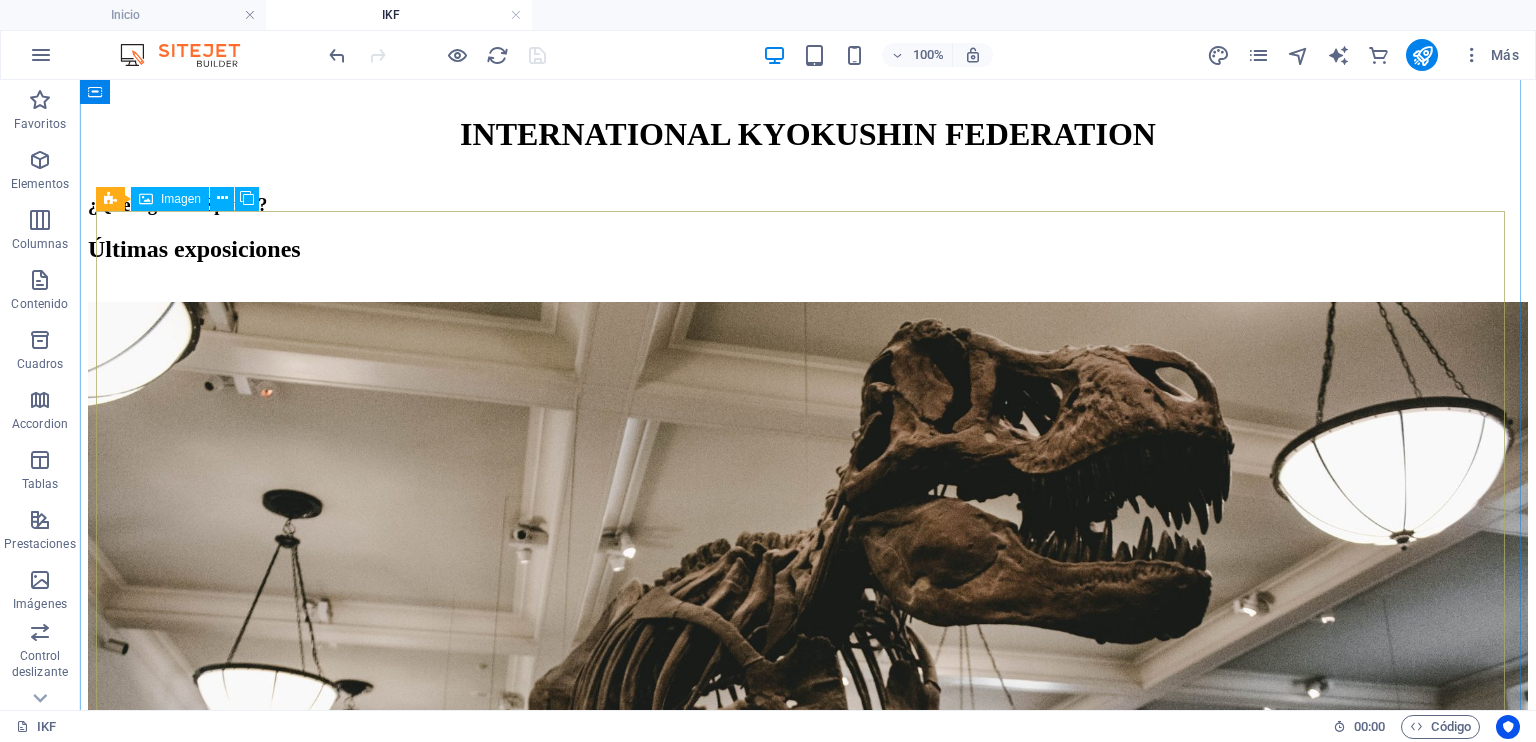 scroll, scrollTop: 379, scrollLeft: 0, axis: vertical 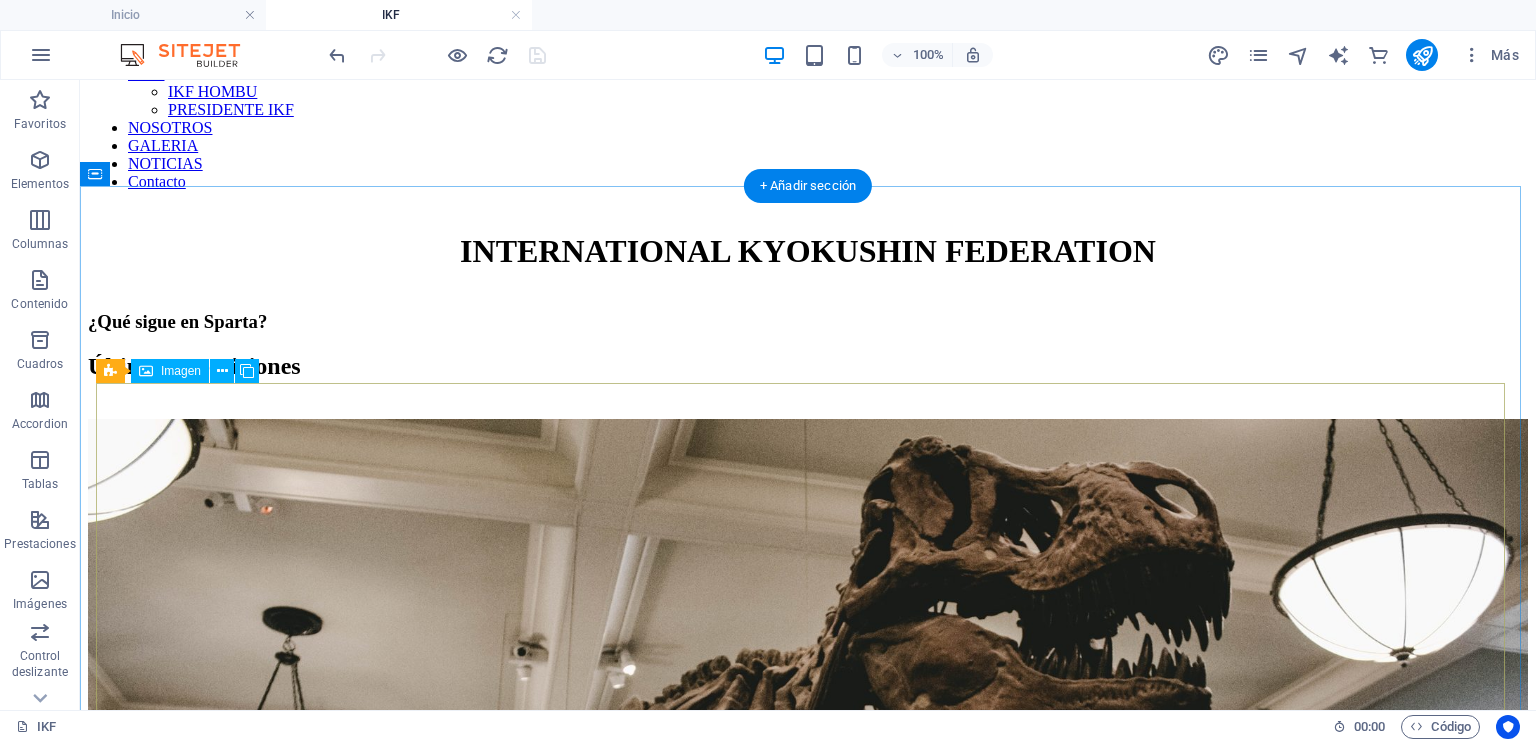click on "Dinosaurios [DAY] de [MONTH] de [YEAR]" at bounding box center [808, 714] 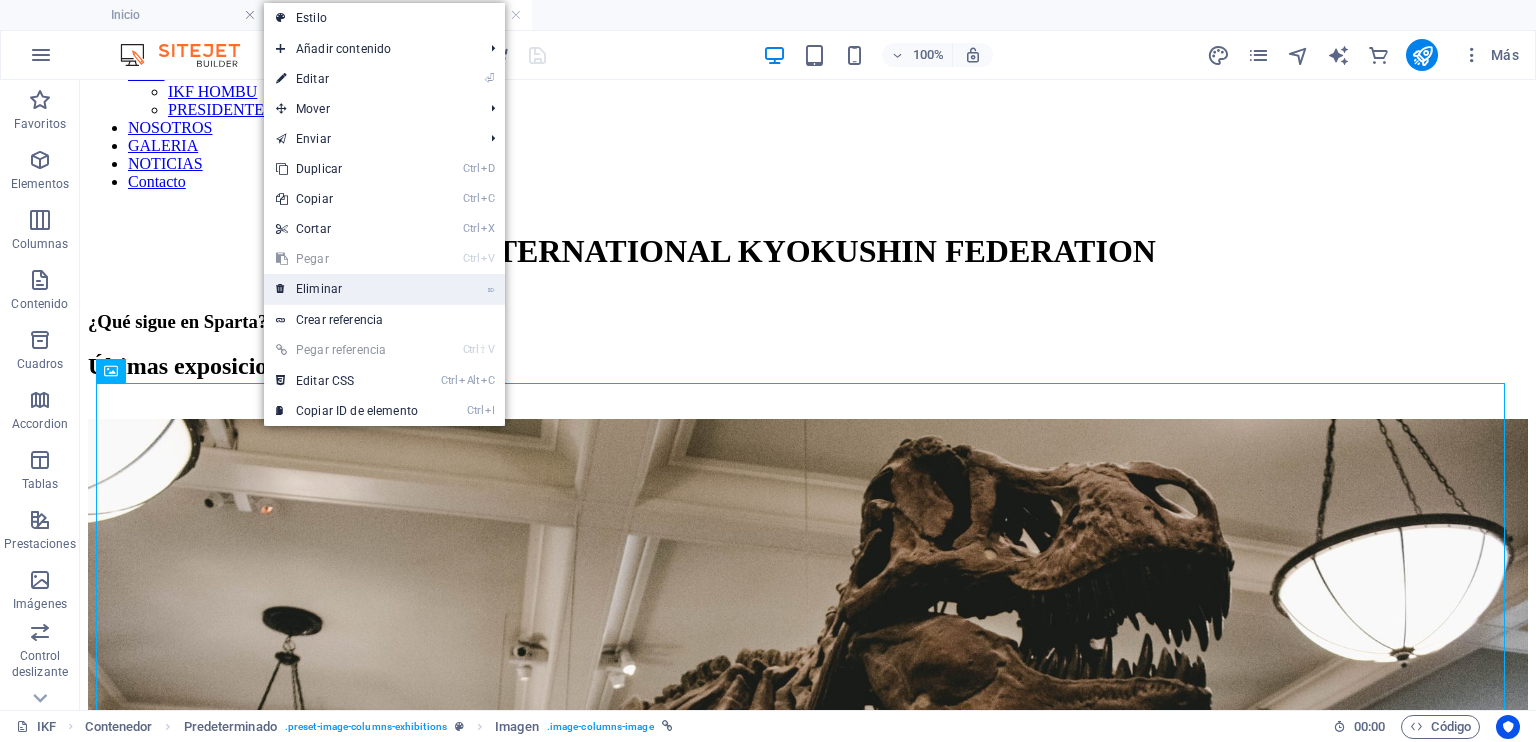 drag, startPoint x: 325, startPoint y: 295, endPoint x: 247, endPoint y: 215, distance: 111.73182 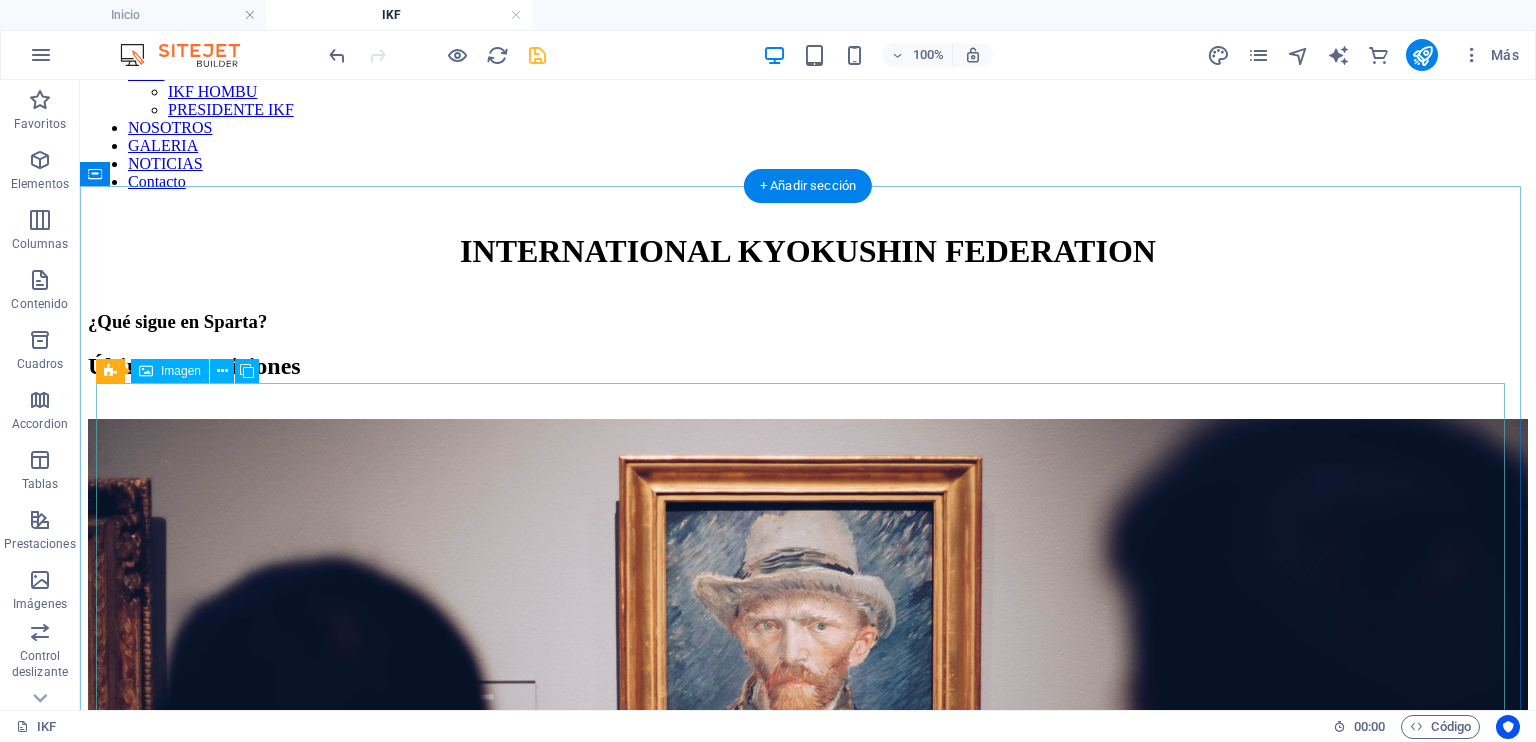 click on "[FIRST] [LAST] [DAY] de [MONTH] de [YEAR]" at bounding box center (808, 714) 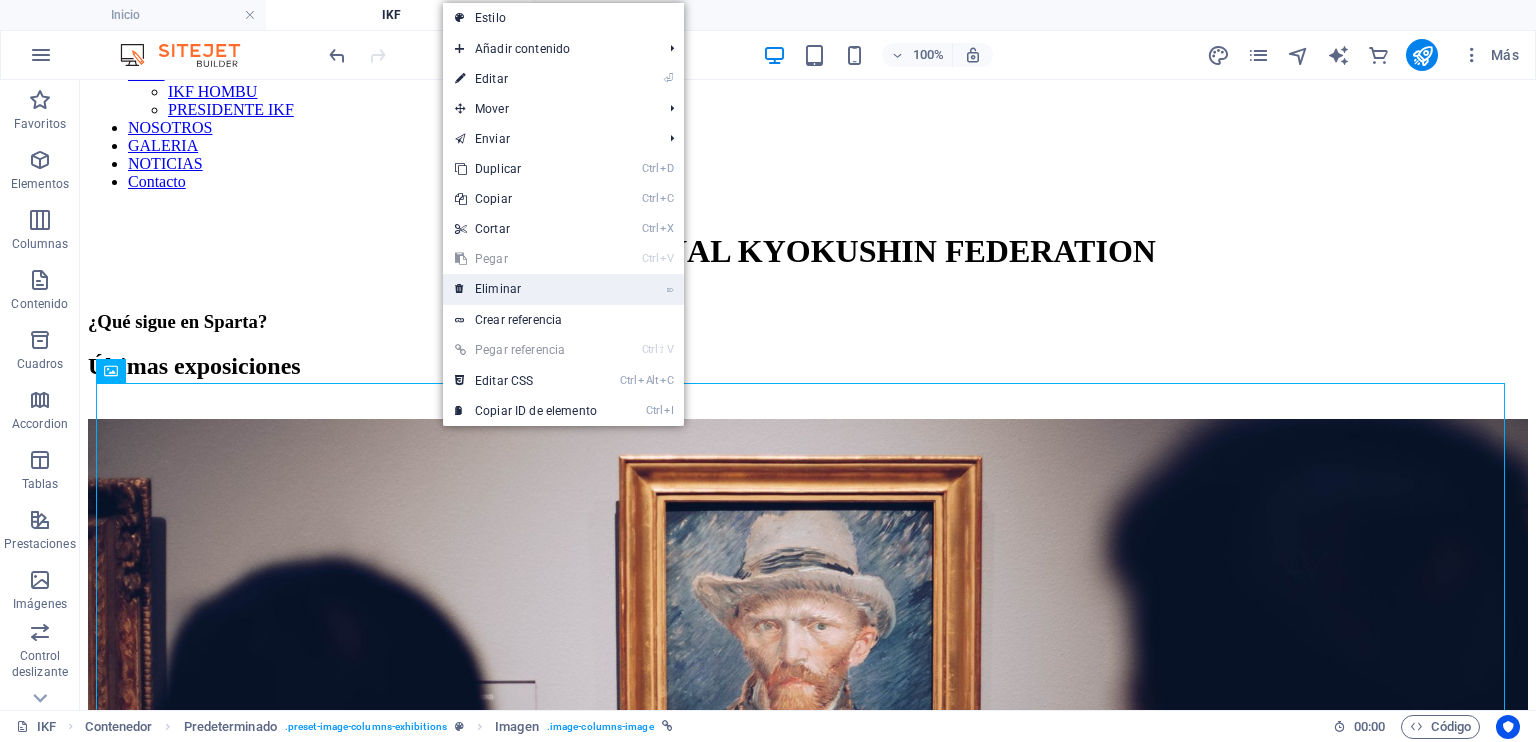 click on "⌦  Eliminar" at bounding box center [526, 289] 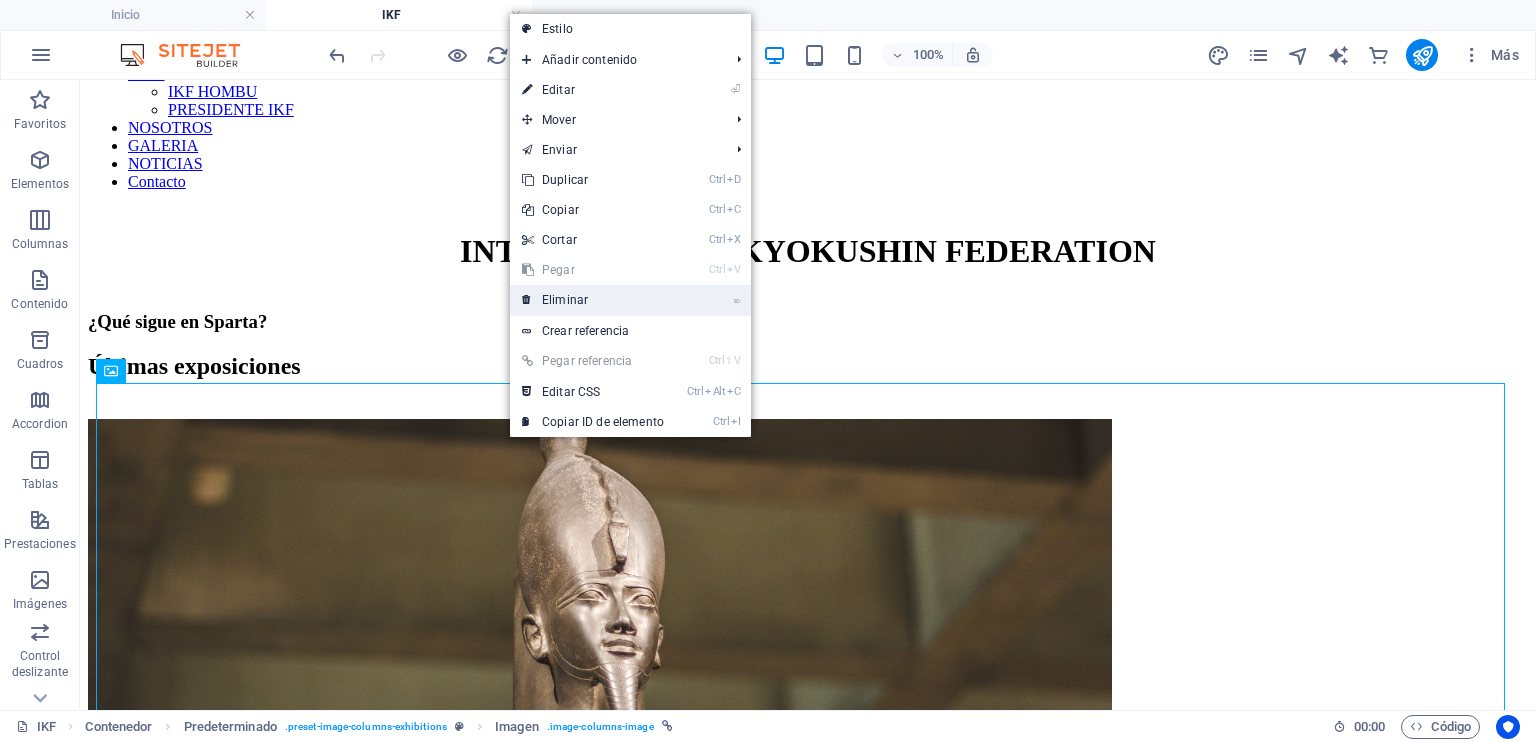 click on "⌦  Eliminar" at bounding box center [593, 300] 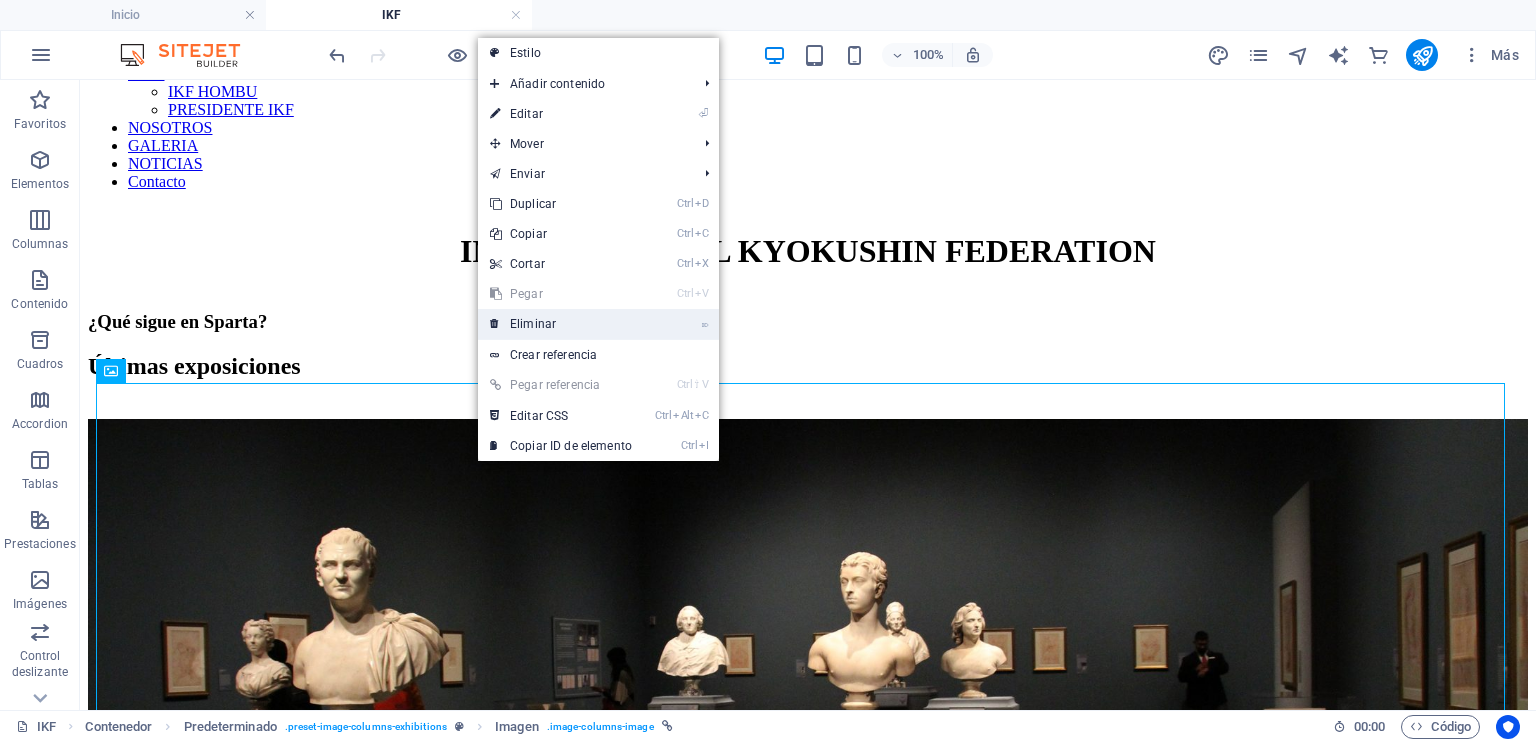 click on "⌦  Eliminar" at bounding box center (561, 324) 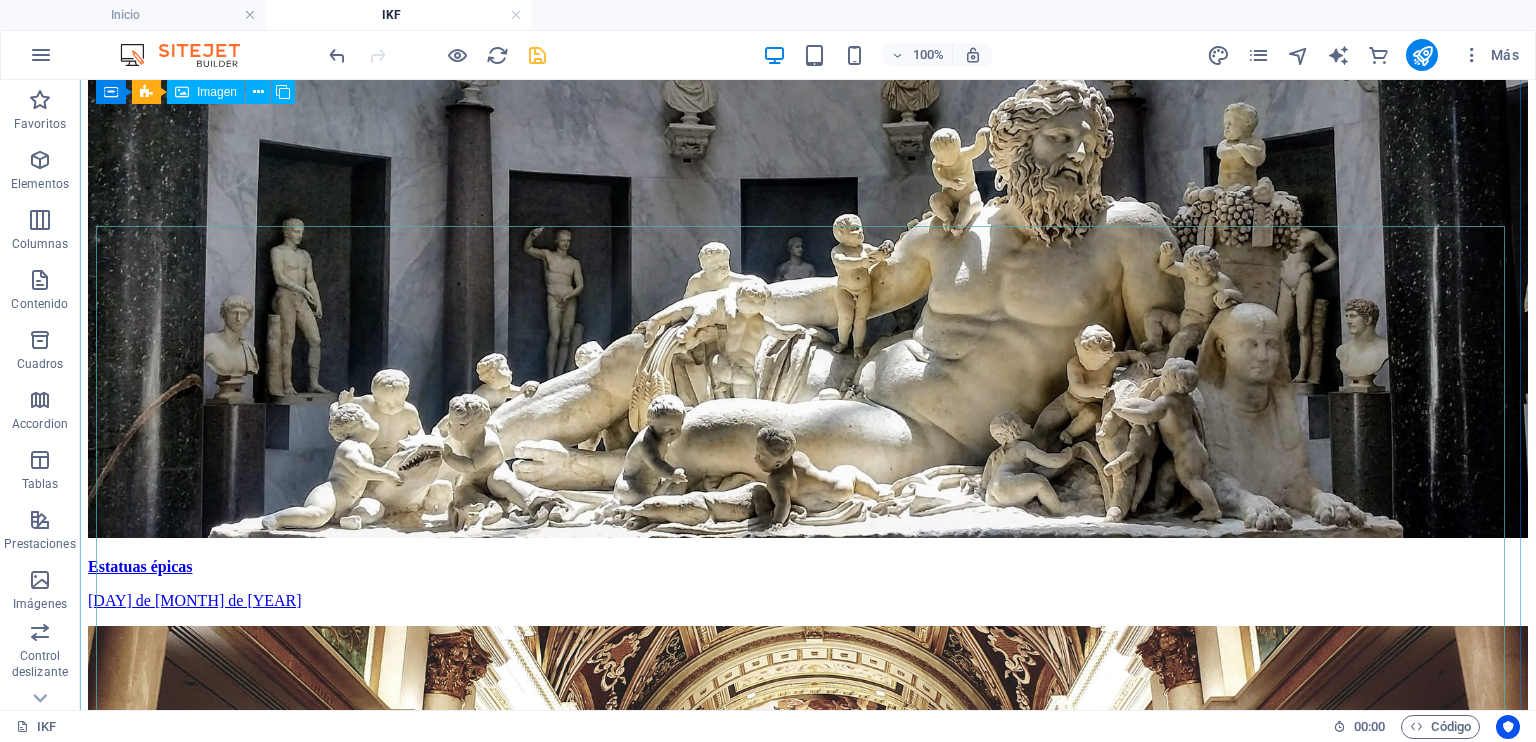 scroll, scrollTop: 379, scrollLeft: 0, axis: vertical 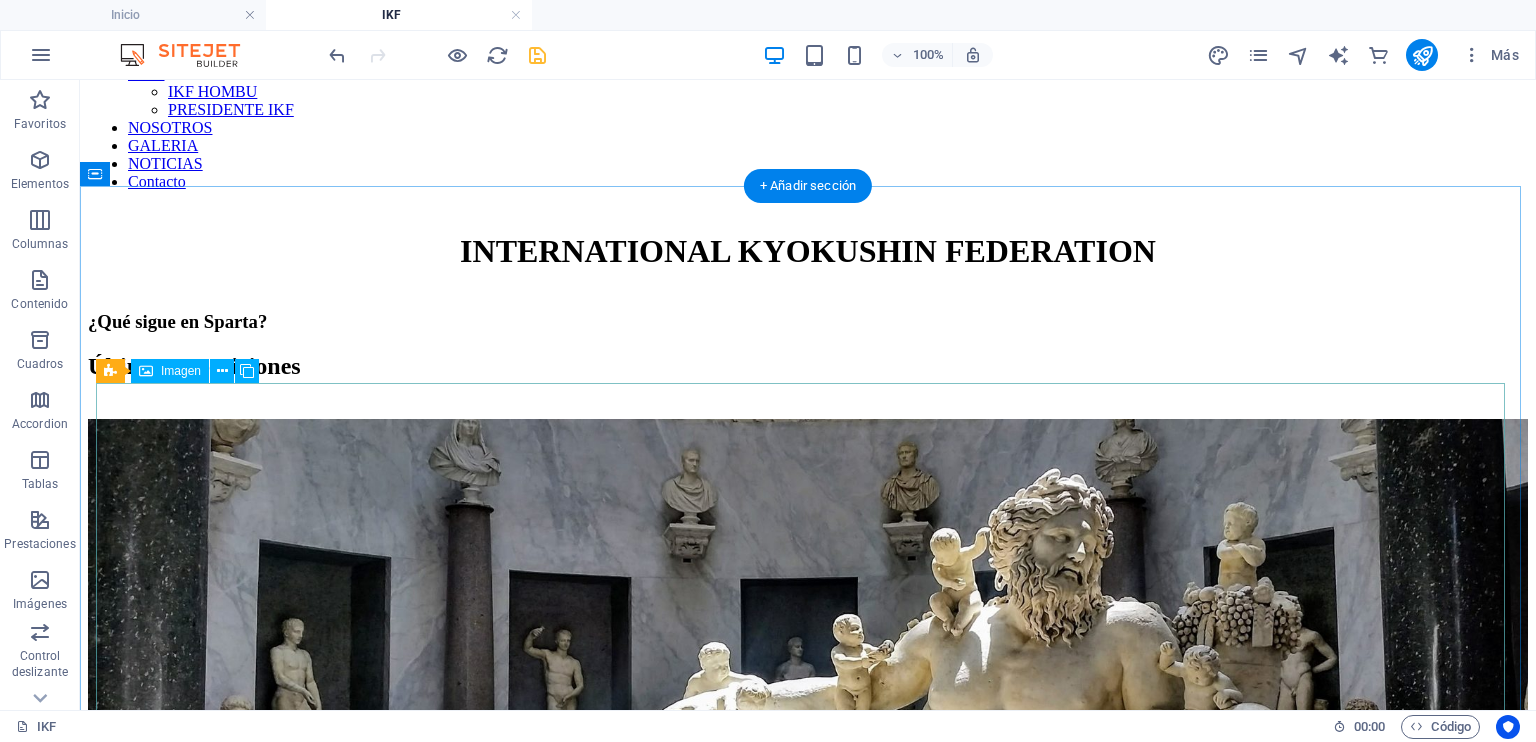 click on "Estatuas épicas [DAY] de [MONTH] de [YEAR]" at bounding box center (808, 714) 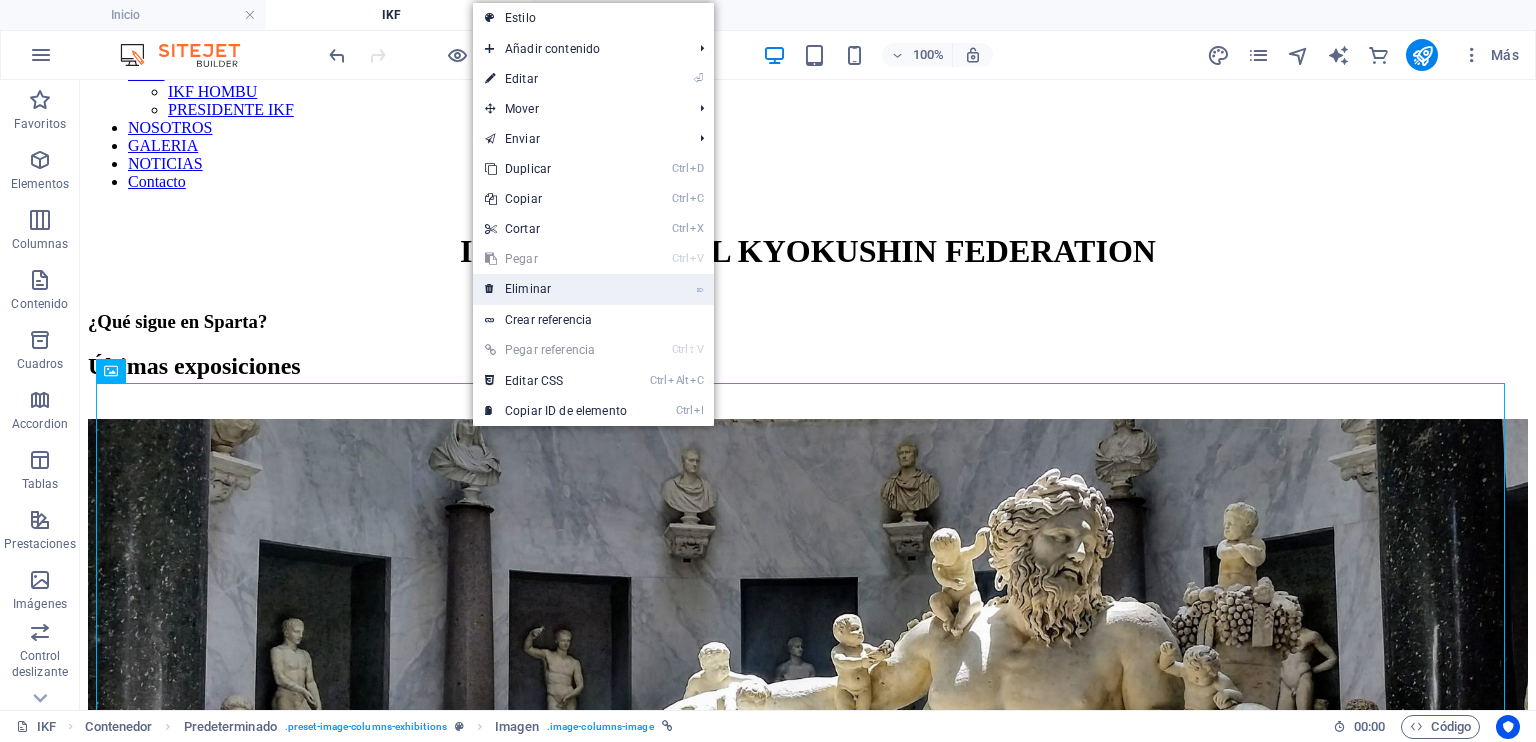 click on "⌦  Eliminar" at bounding box center (556, 289) 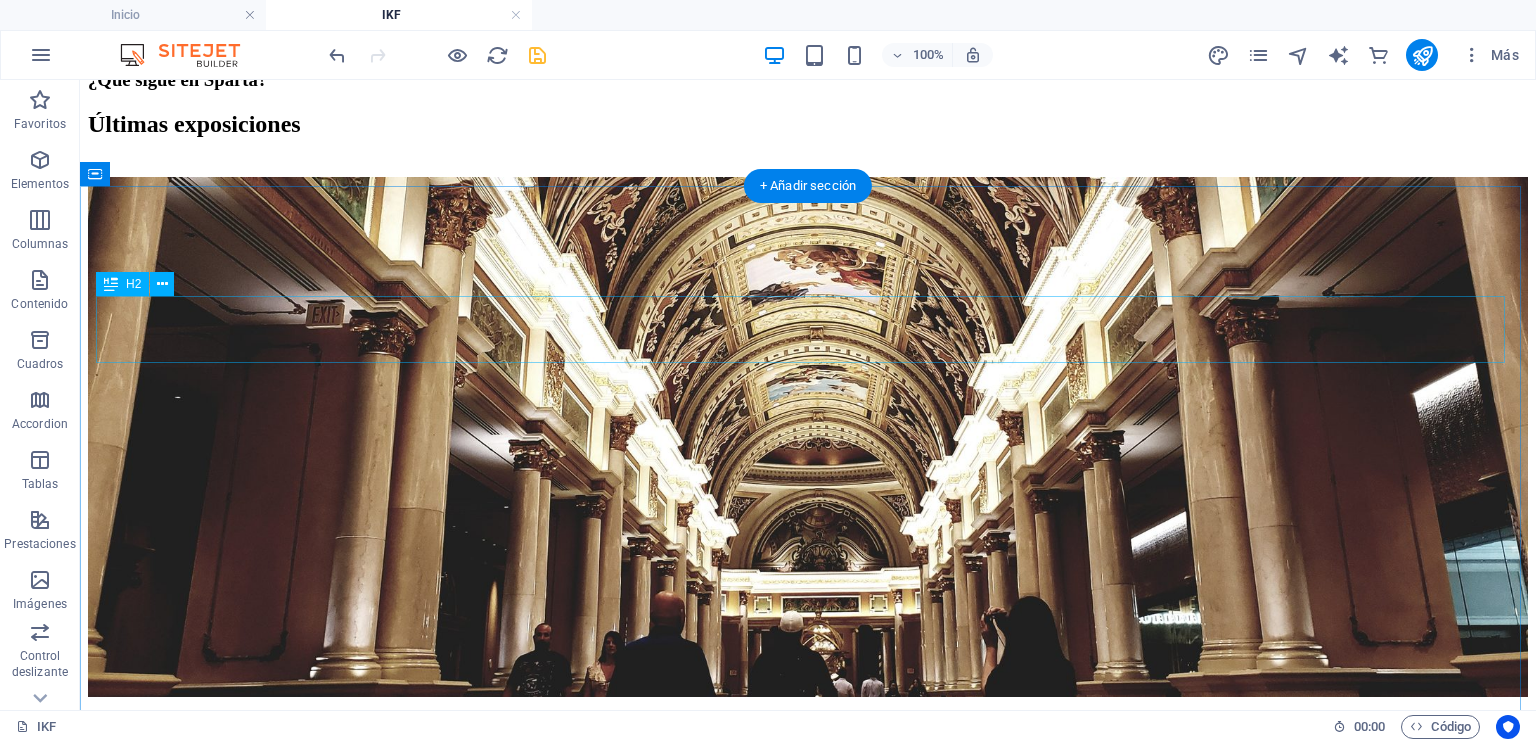 scroll, scrollTop: 720, scrollLeft: 0, axis: vertical 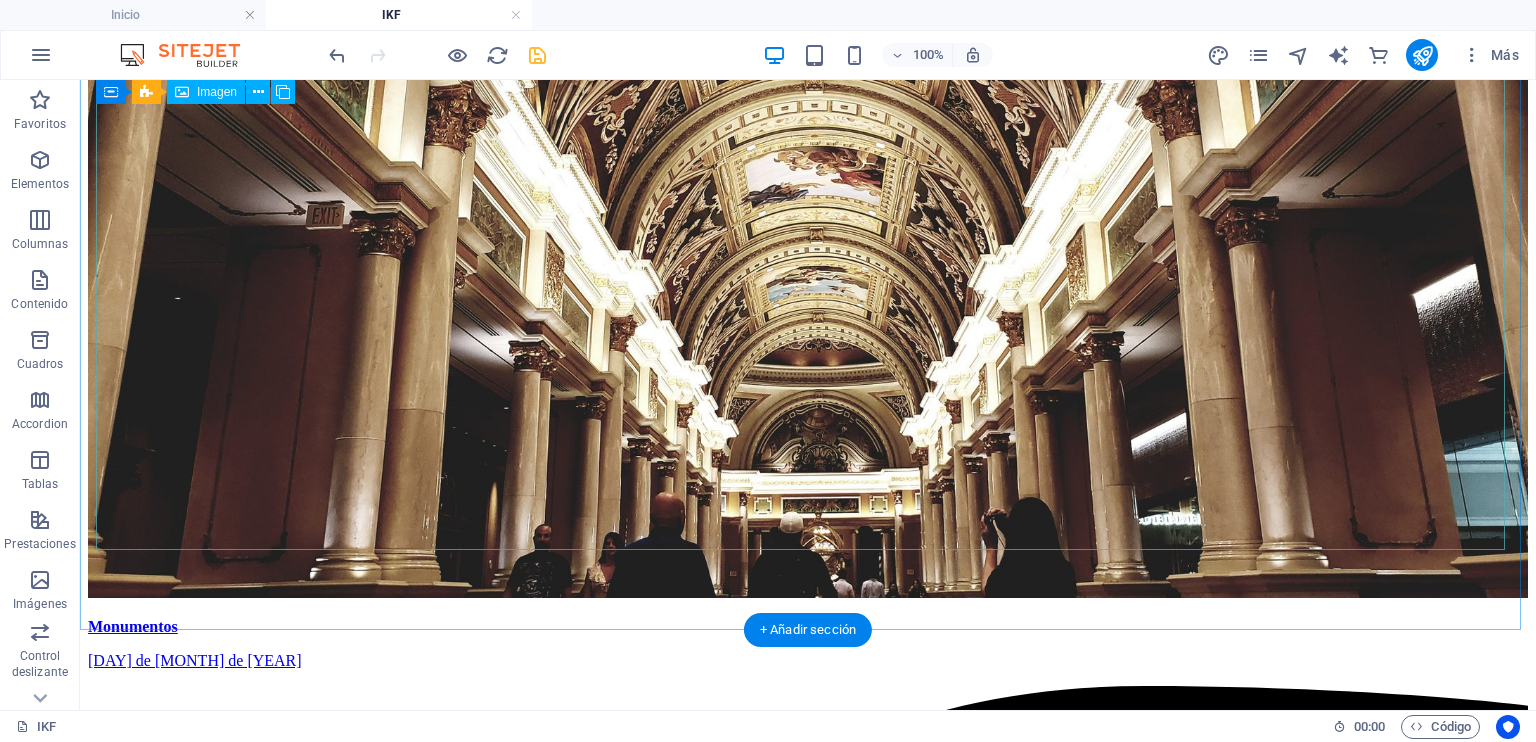 click on "Monumentos [DAY] de [MONTH] de [YEAR]" at bounding box center [808, 374] 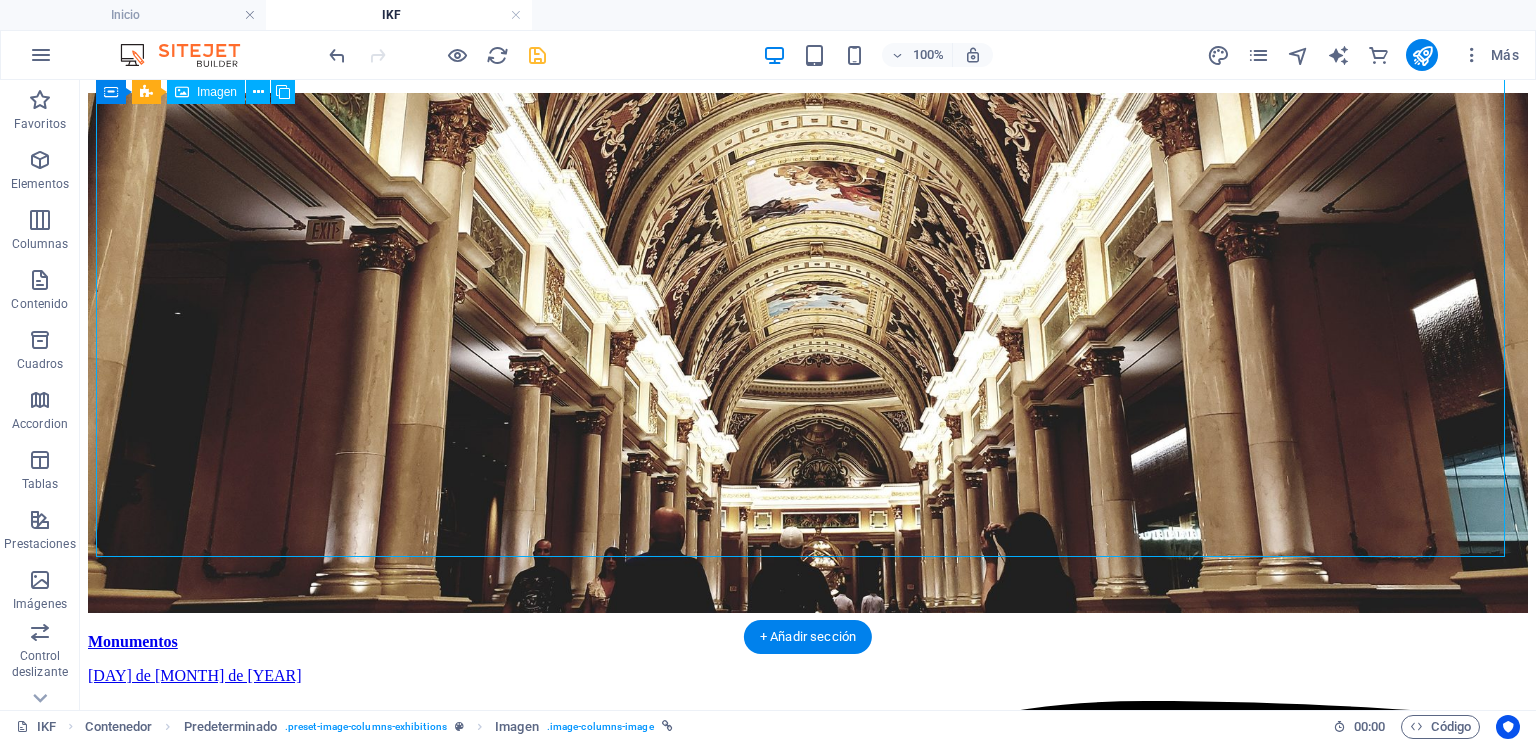 scroll, scrollTop: 520, scrollLeft: 0, axis: vertical 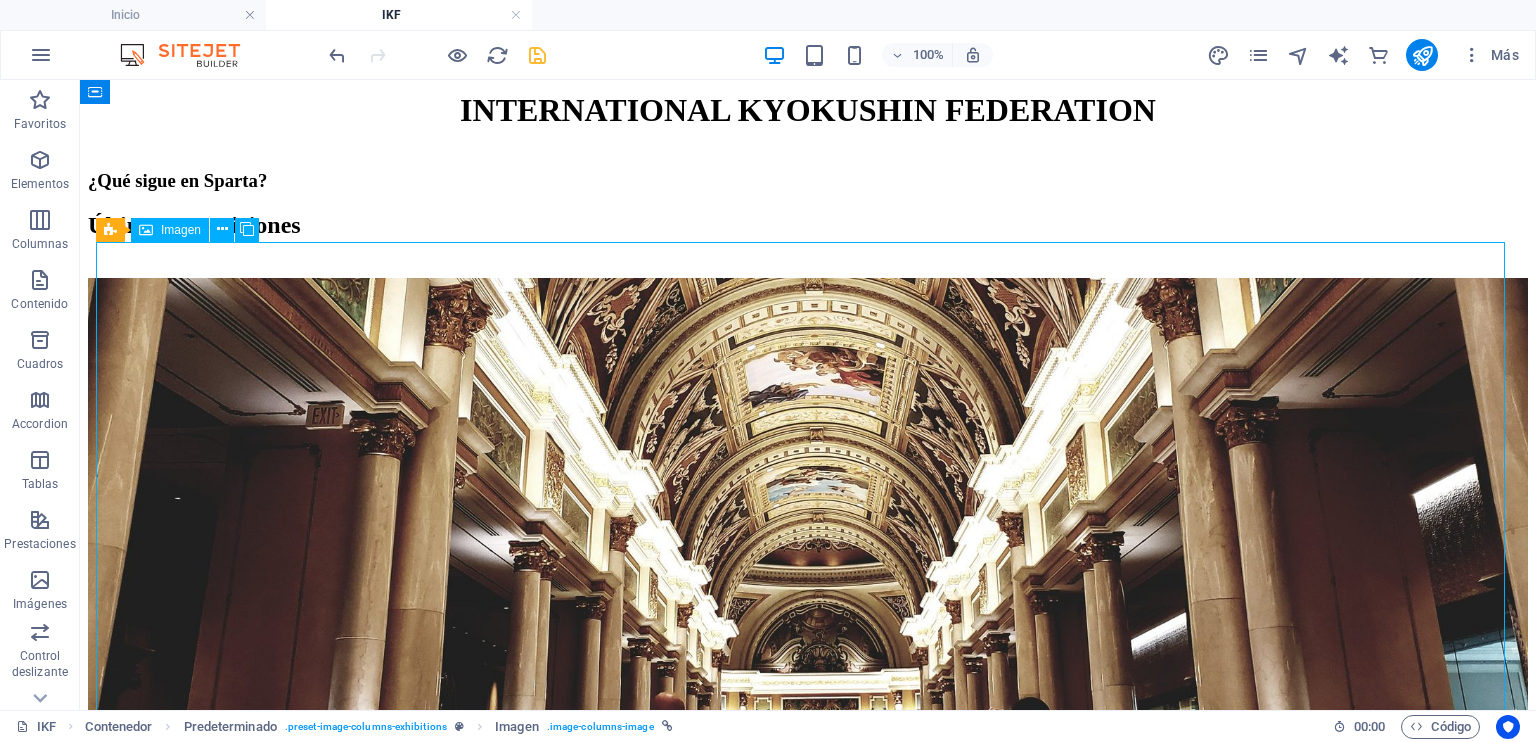 click on "Monumentos [DAY] de [MONTH] de [YEAR]" at bounding box center (808, 574) 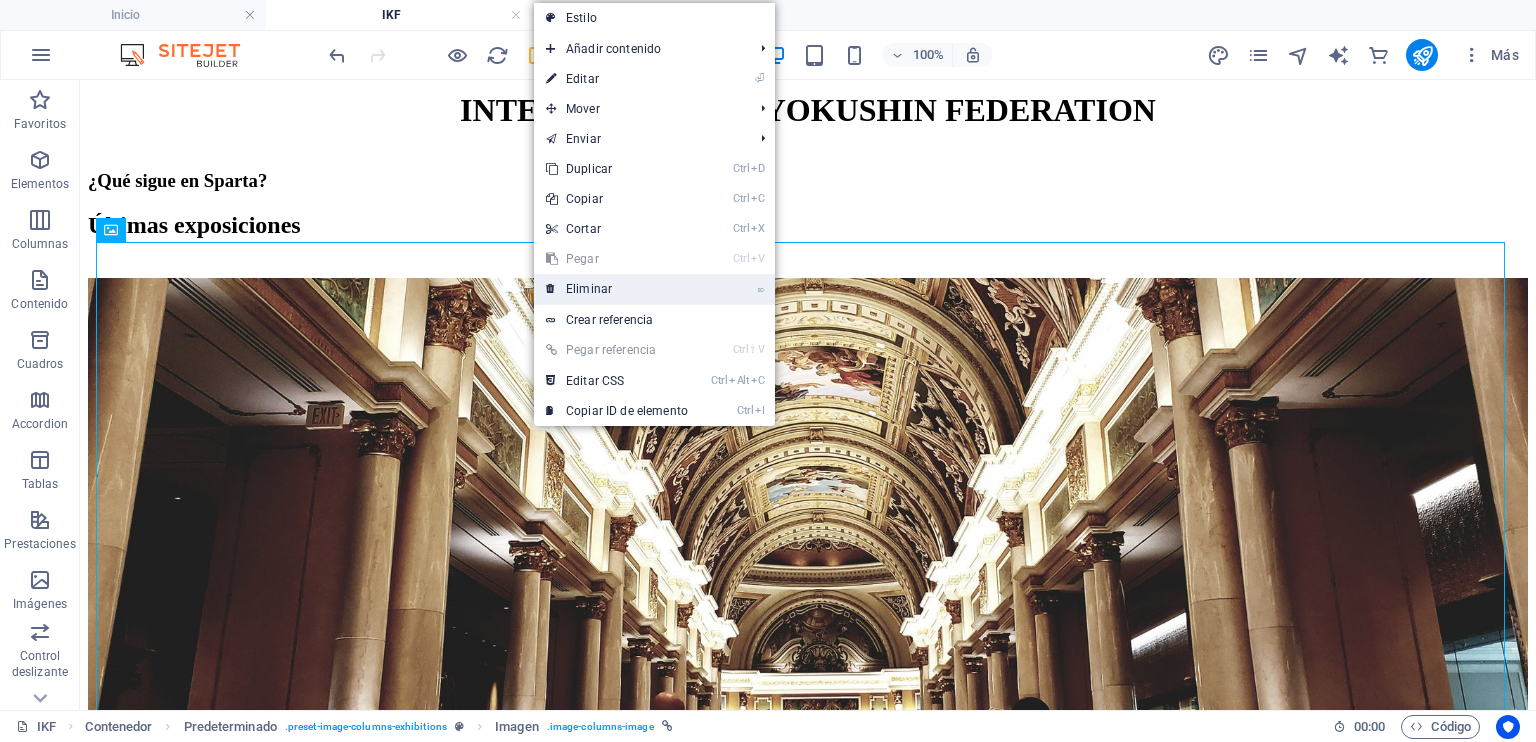 click on "⌦  Eliminar" at bounding box center (617, 289) 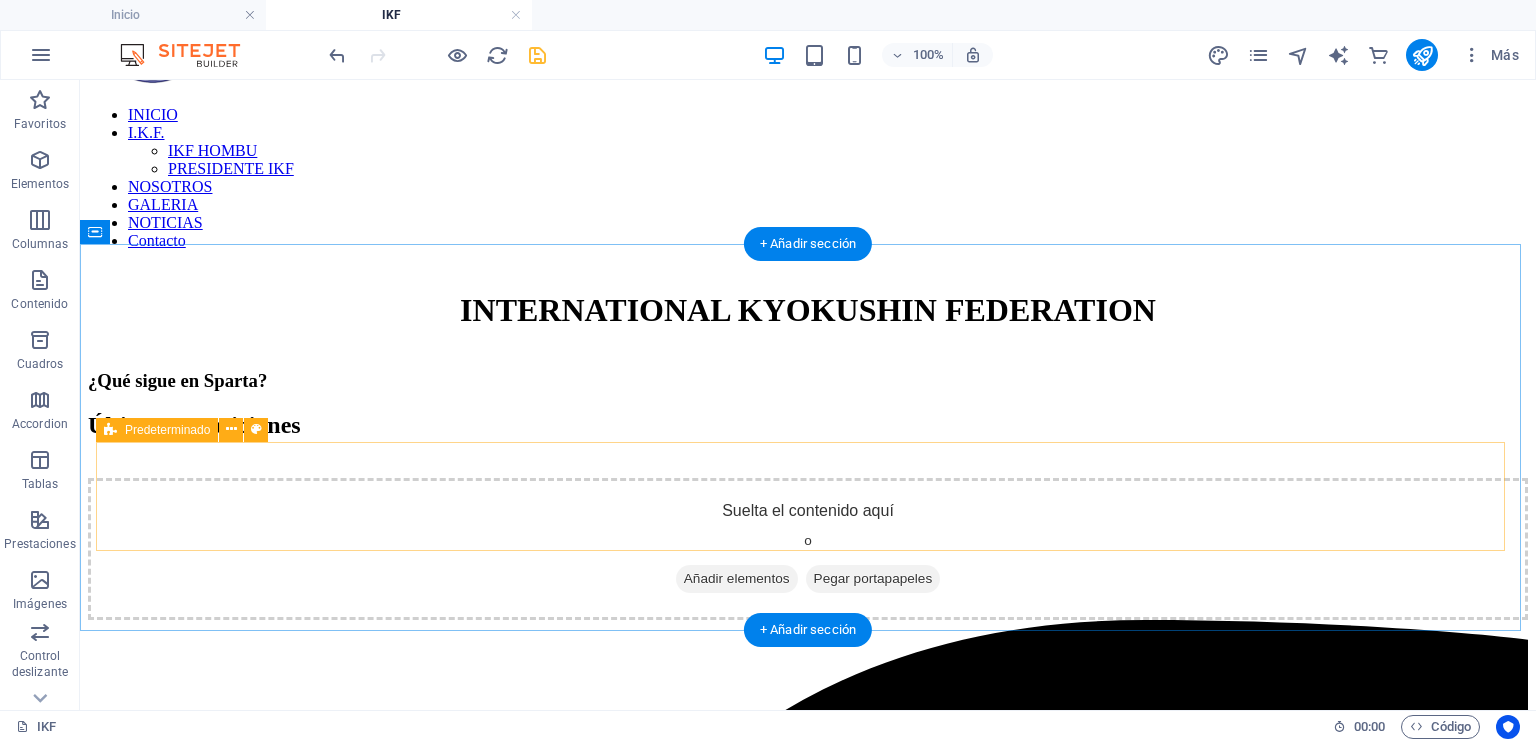 click on "Suelta el contenido aquí o  Añadir elementos  Pegar portapapeles" at bounding box center [808, 549] 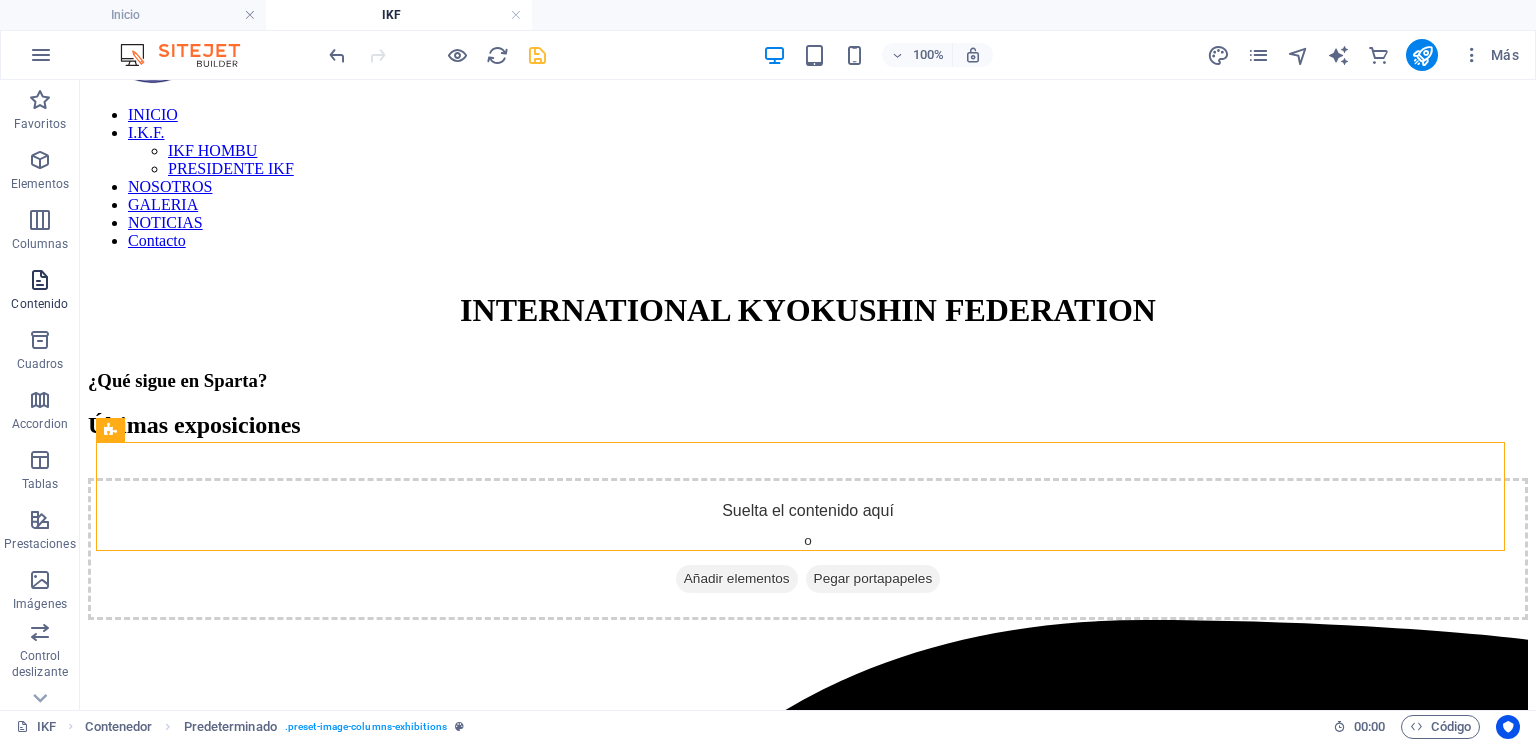 click at bounding box center [40, 280] 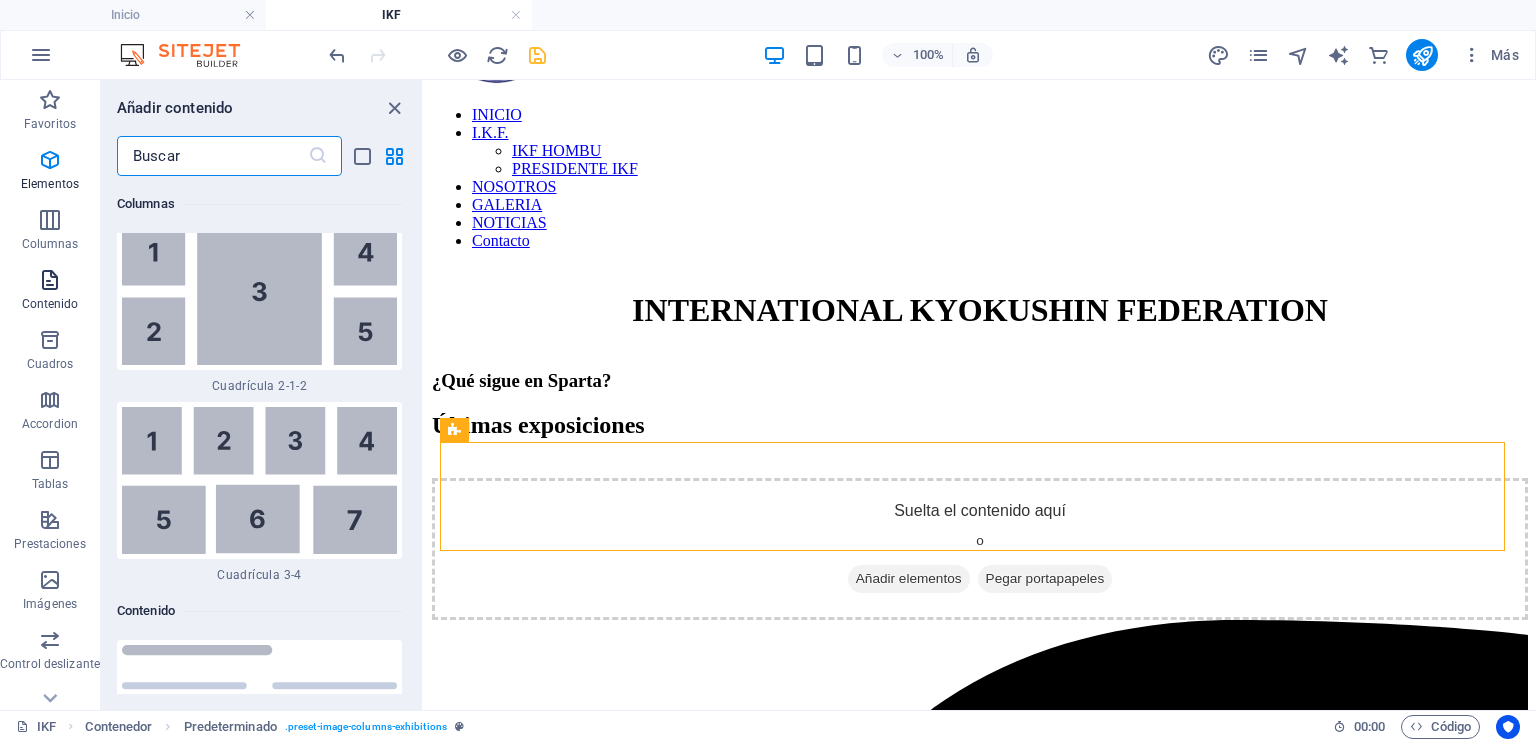 scroll, scrollTop: 6429, scrollLeft: 0, axis: vertical 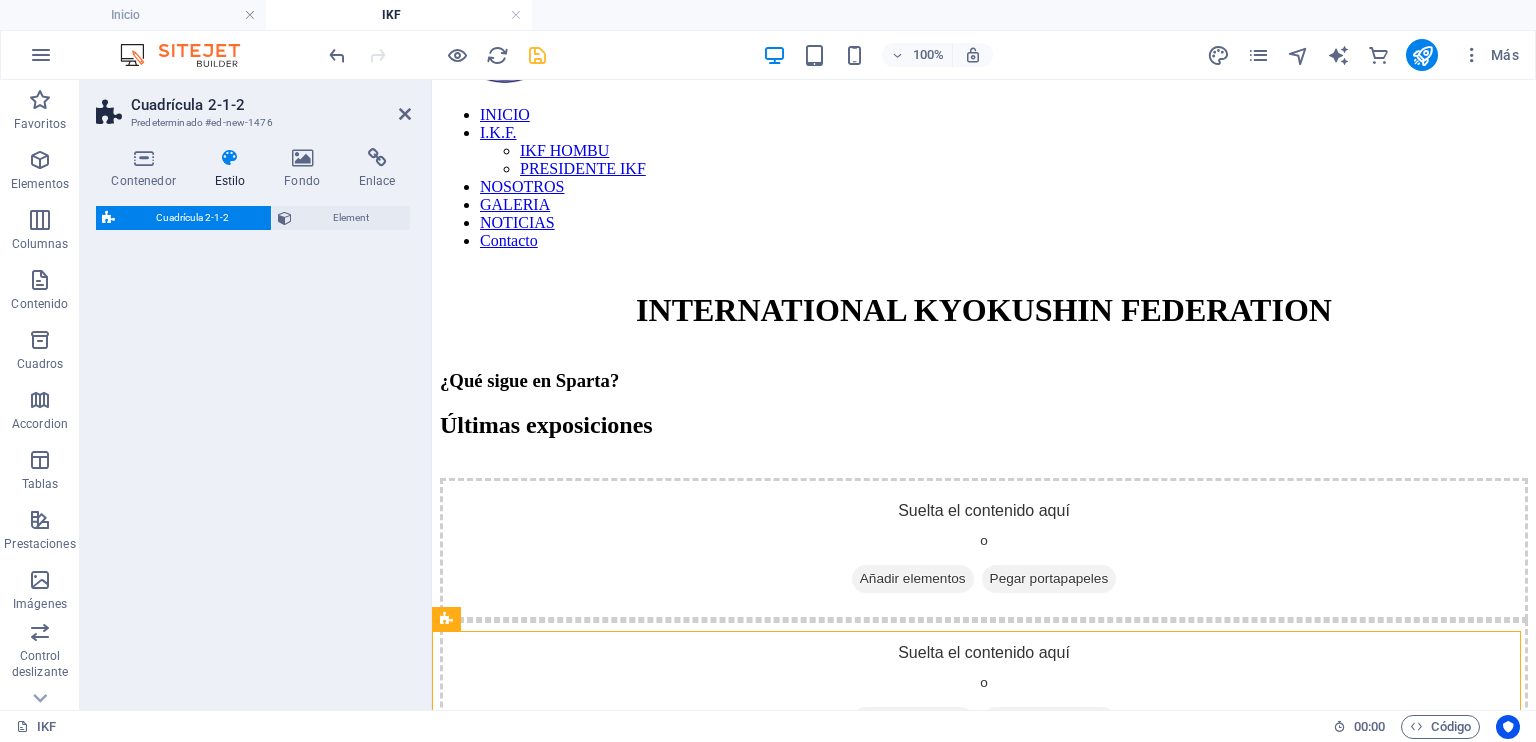 select on "rem" 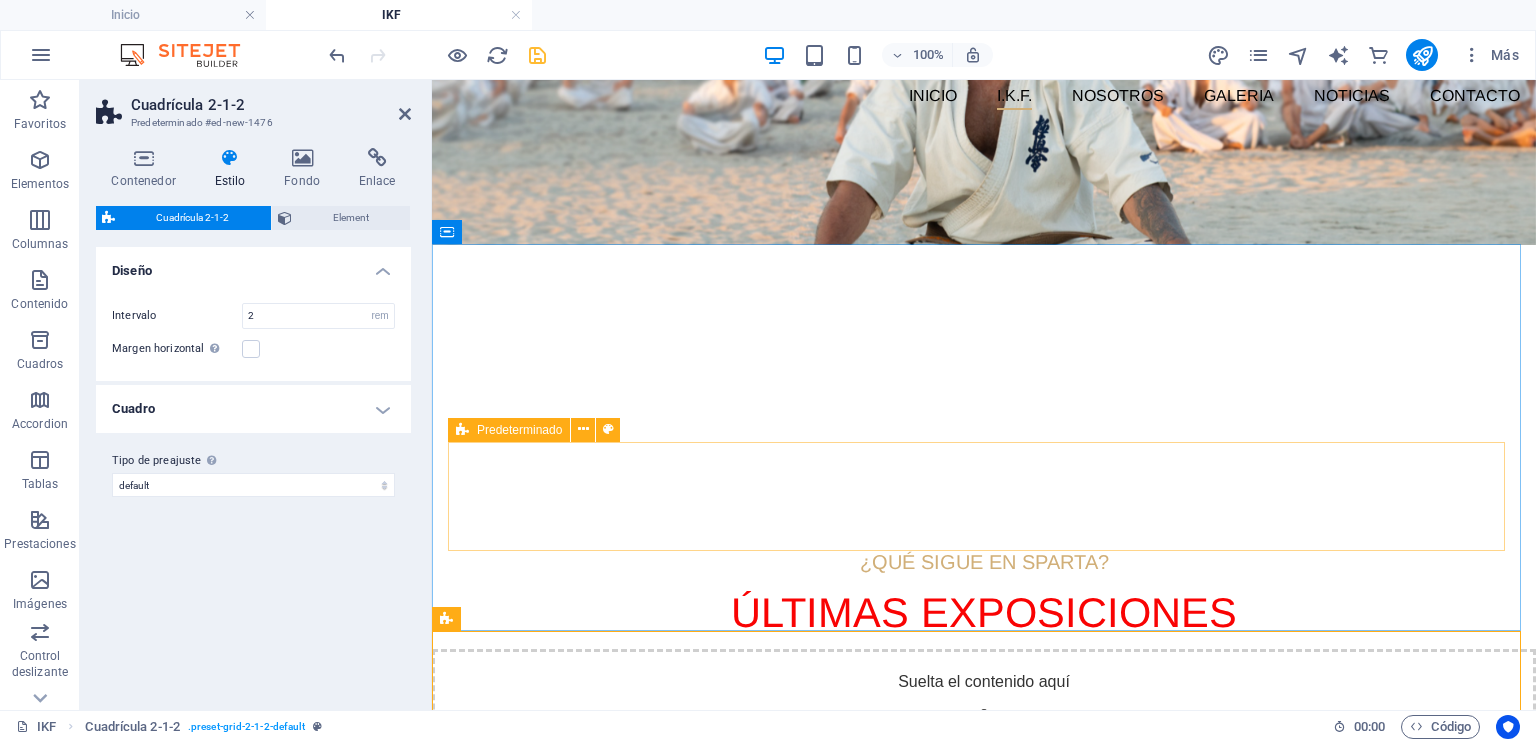 drag, startPoint x: 874, startPoint y: 489, endPoint x: 886, endPoint y: 488, distance: 12.0415945 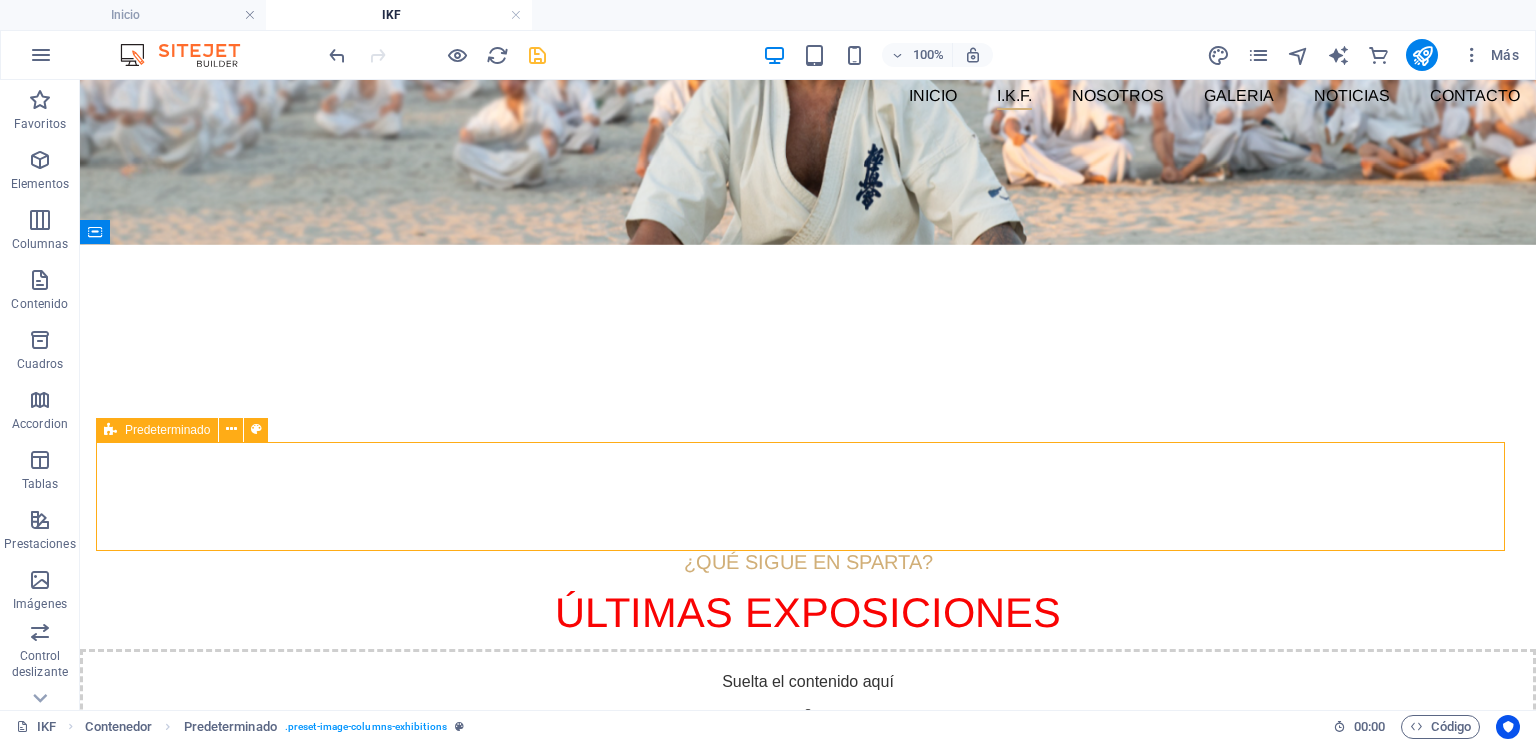 click on "Pegar portapapeles" at bounding box center [873, 750] 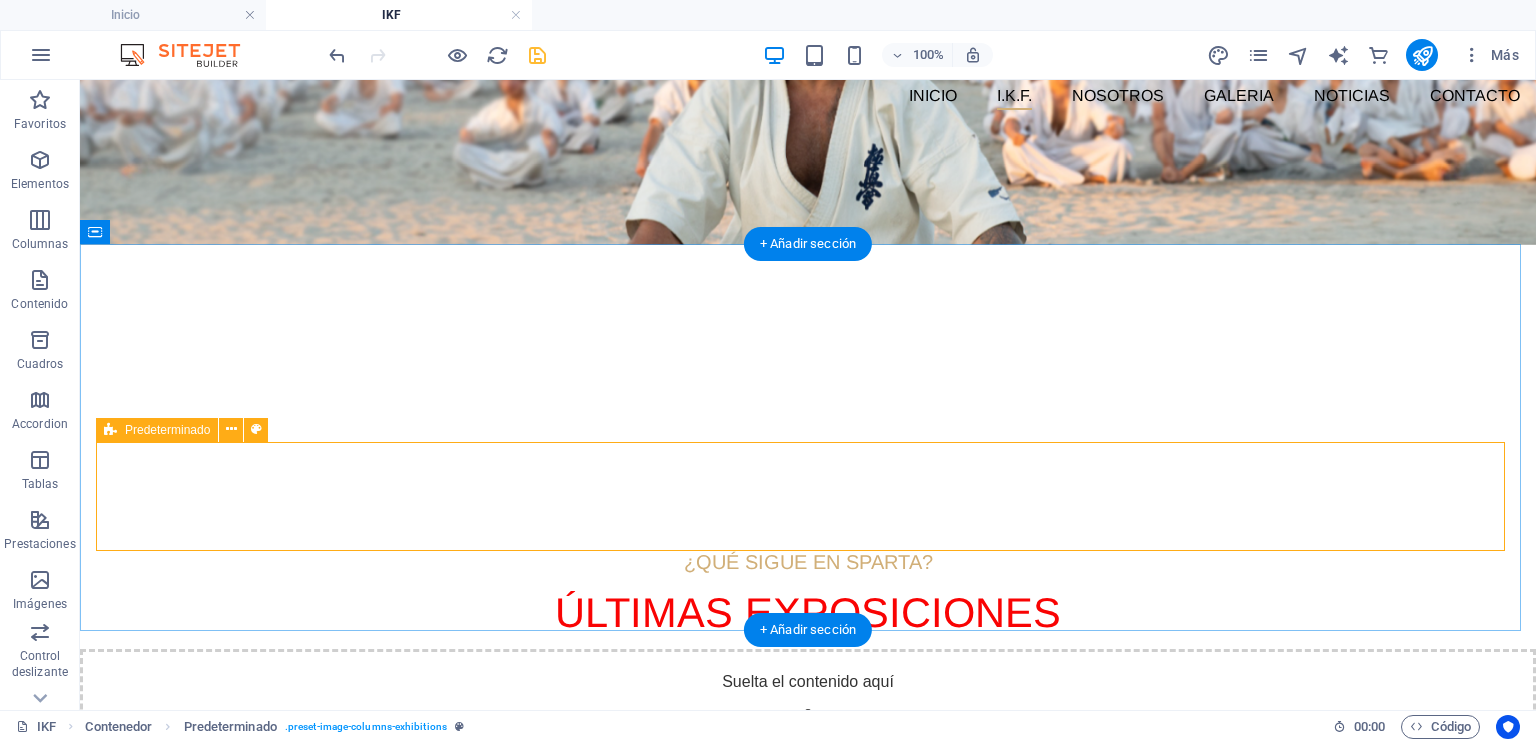 click on "Suelta el contenido aquí o  Añadir elementos  Pegar portapapeles" at bounding box center (808, 720) 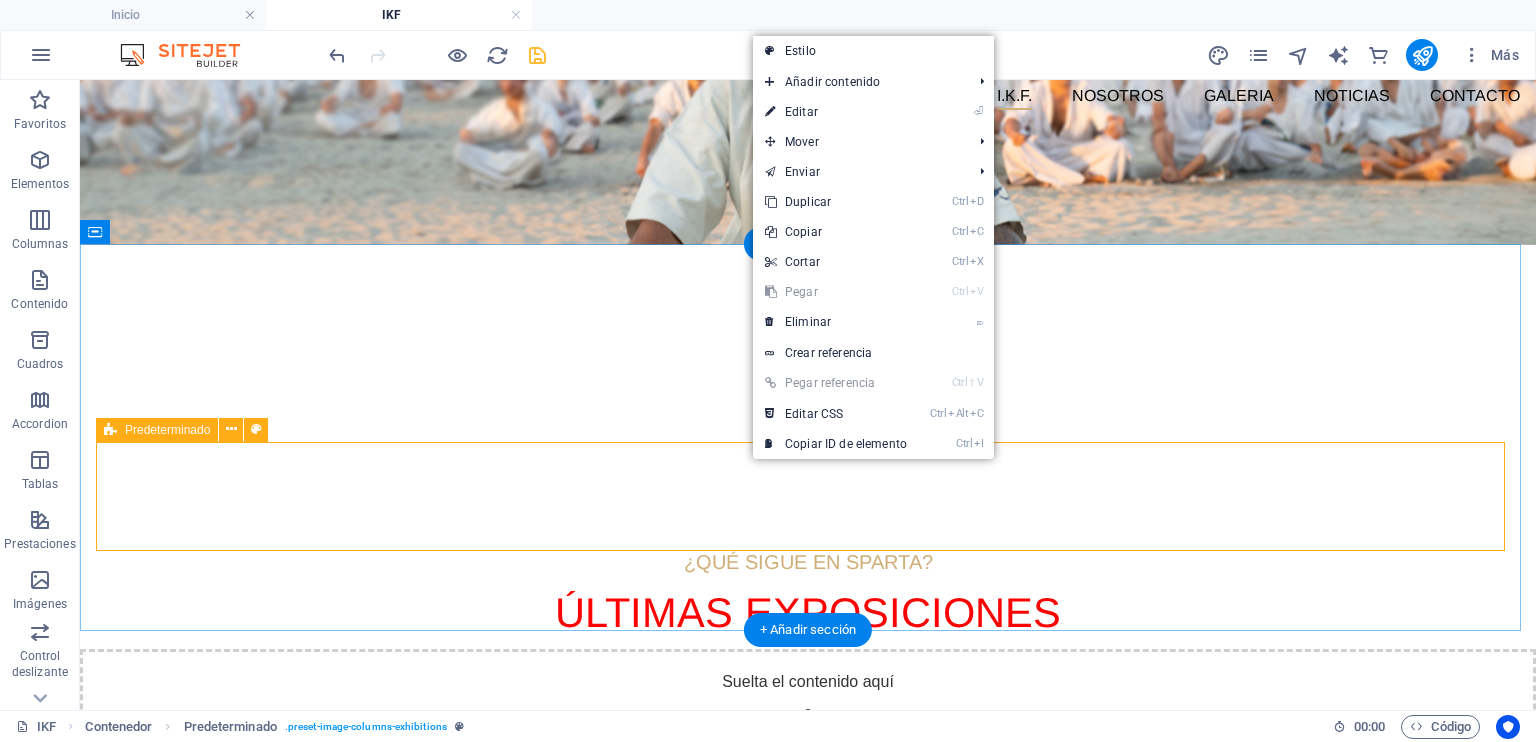 click on "Suelta el contenido aquí o  Añadir elementos  Pegar portapapeles" at bounding box center (808, 720) 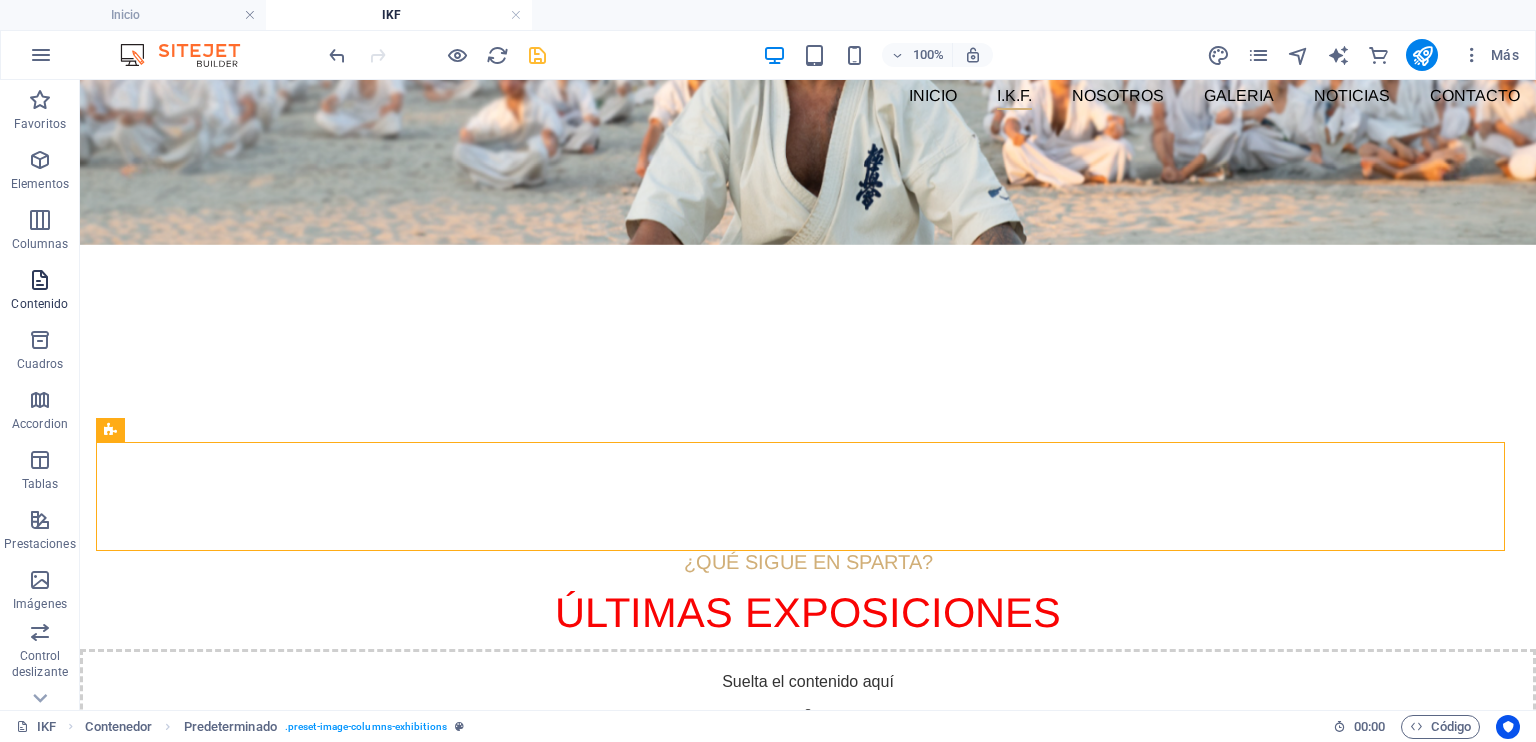 click at bounding box center [40, 280] 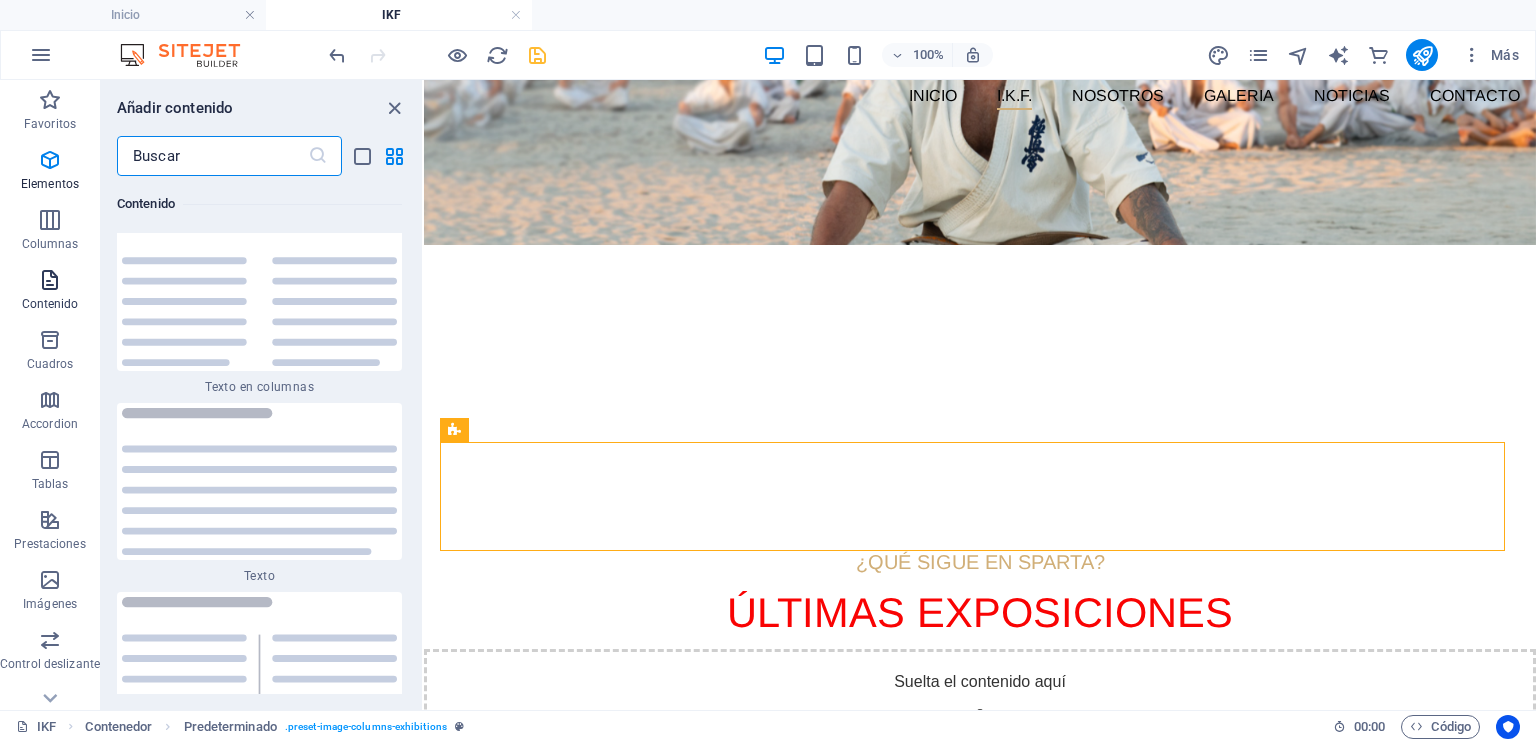 scroll, scrollTop: 6803, scrollLeft: 0, axis: vertical 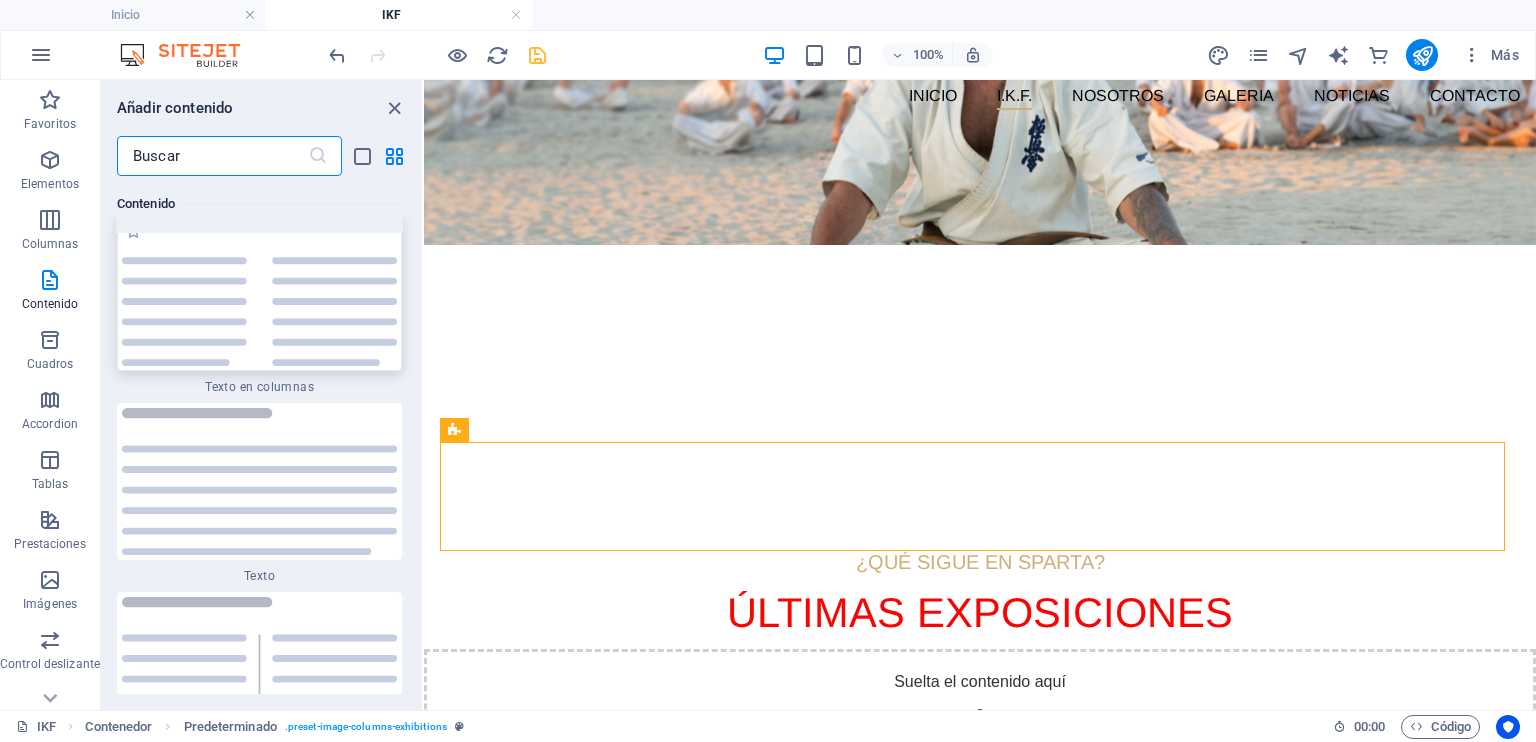 click at bounding box center (259, 293) 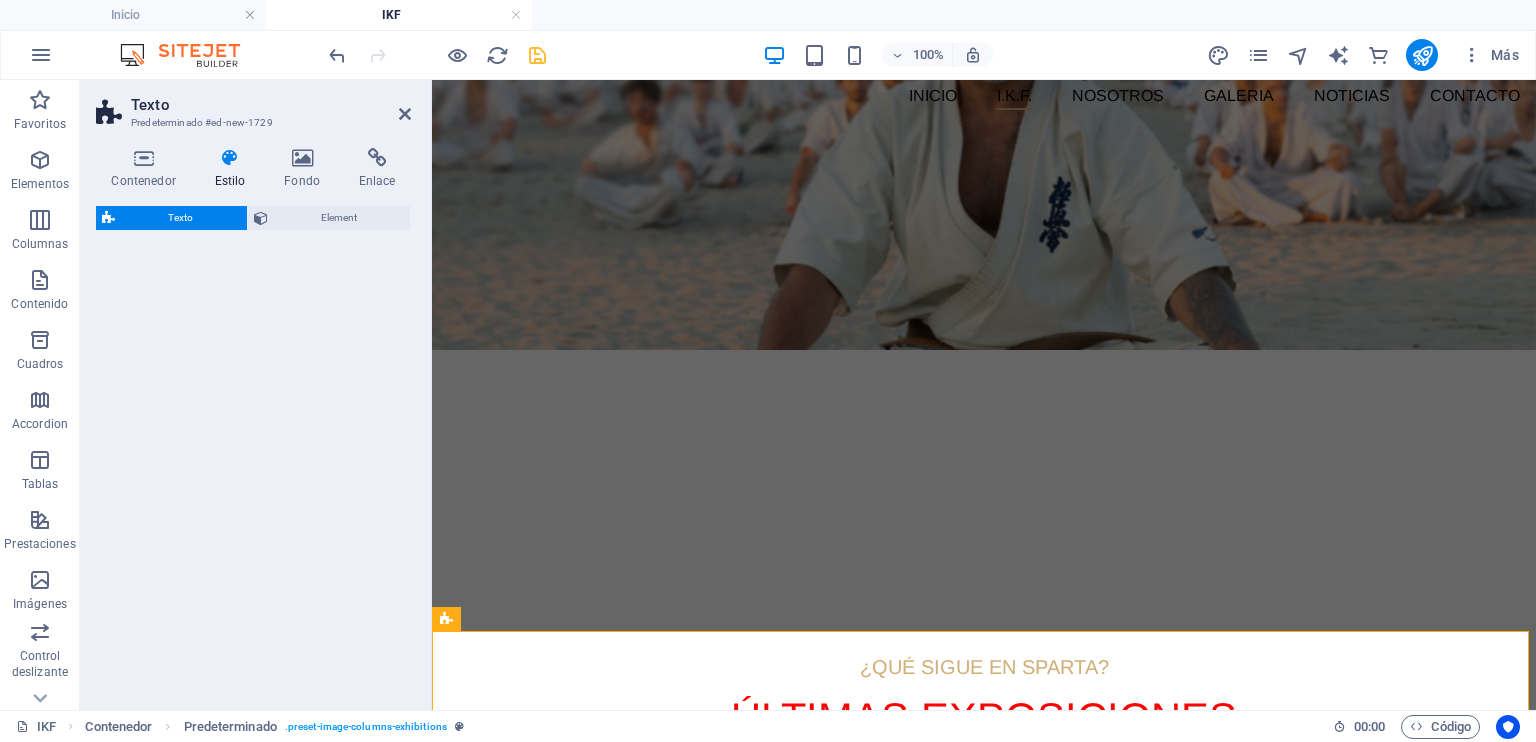 select on "rem" 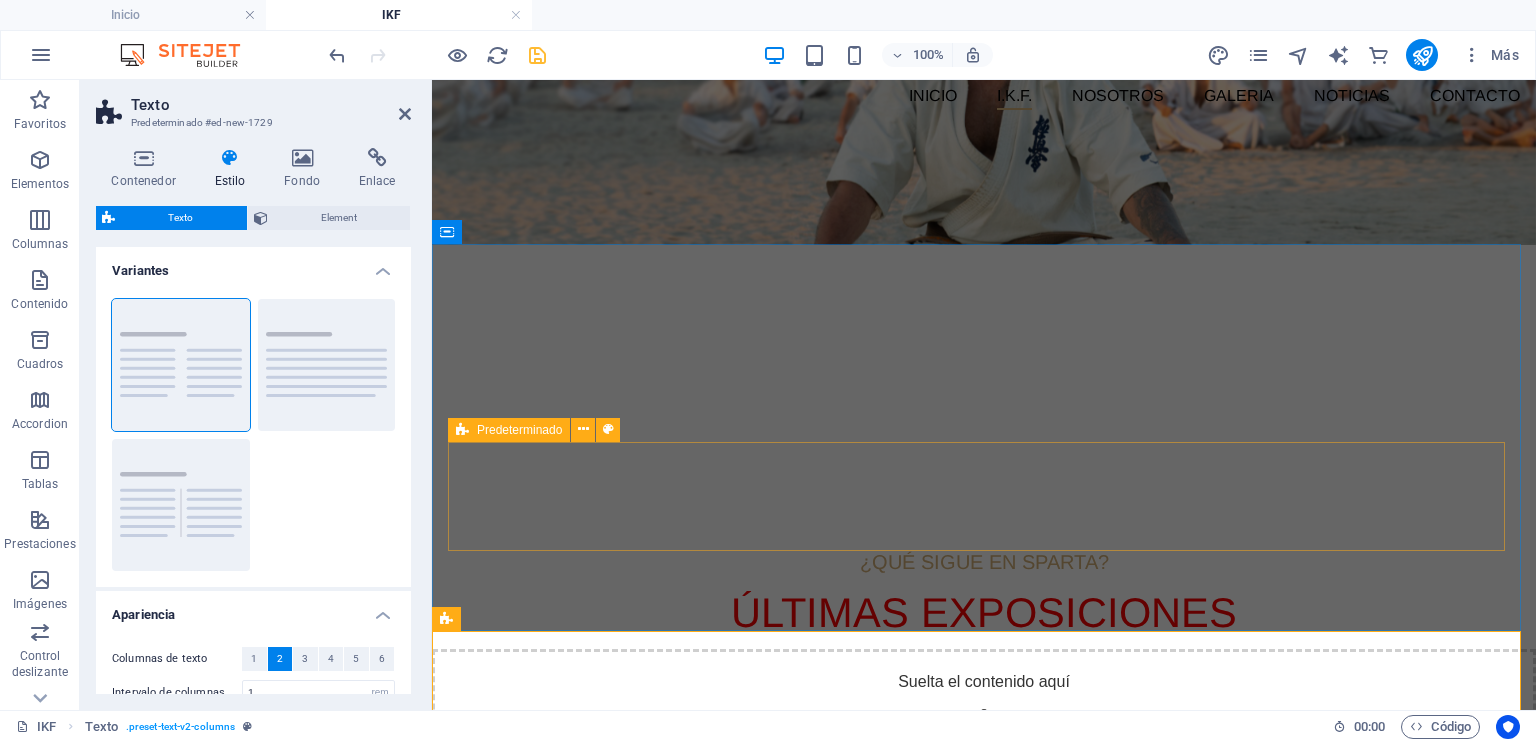 click on "Suelta el contenido aquí o  Añadir elementos  Pegar portapapeles" at bounding box center [984, 720] 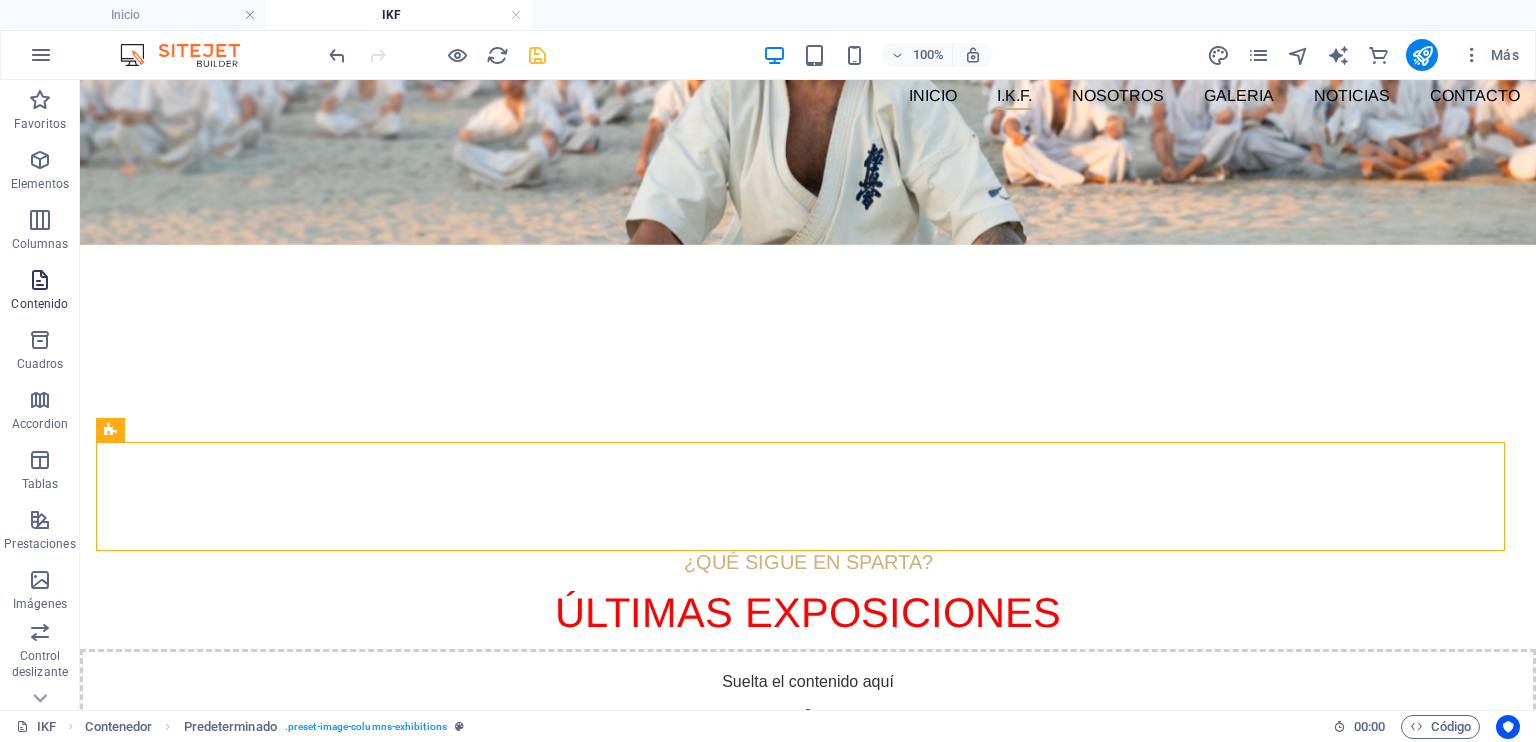 click at bounding box center [40, 280] 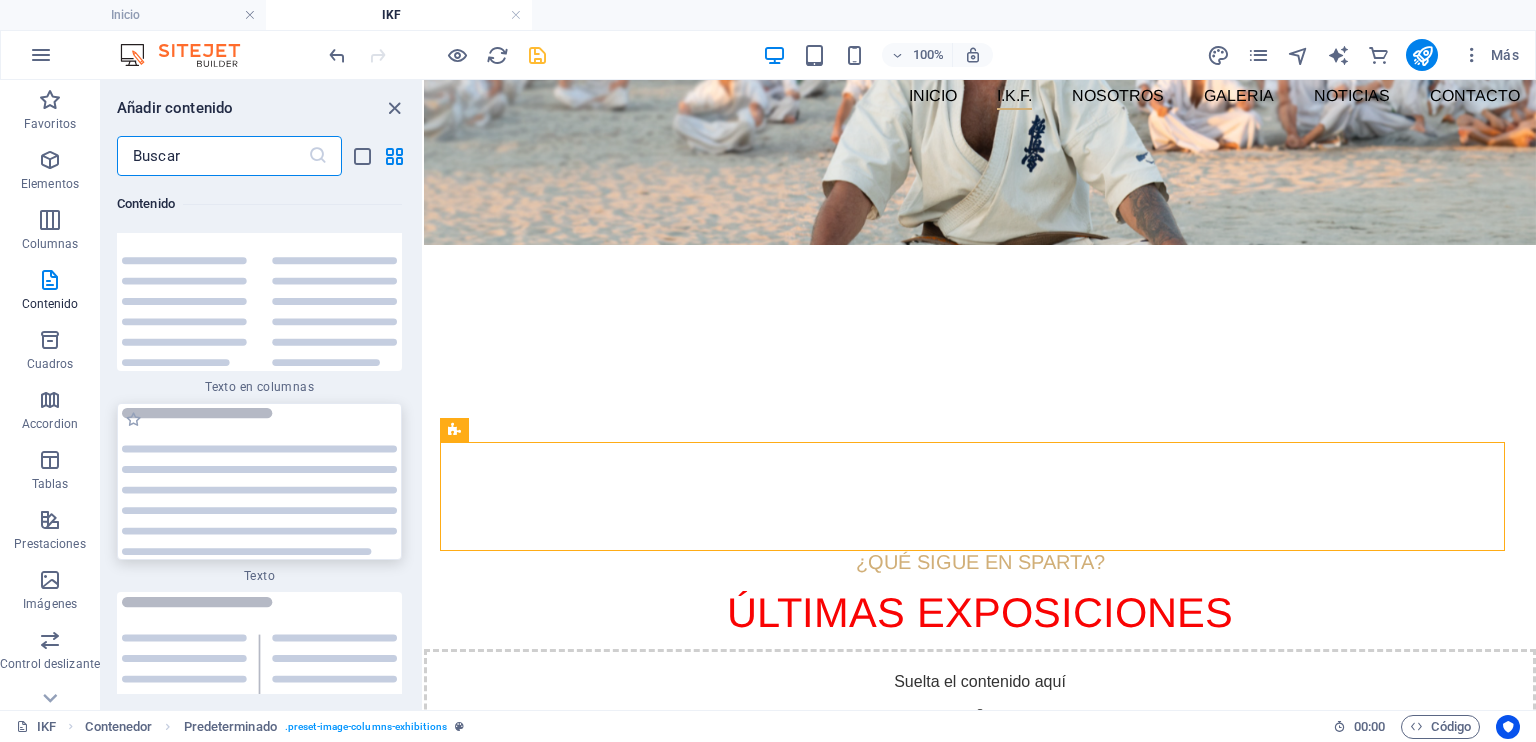 scroll, scrollTop: 6903, scrollLeft: 0, axis: vertical 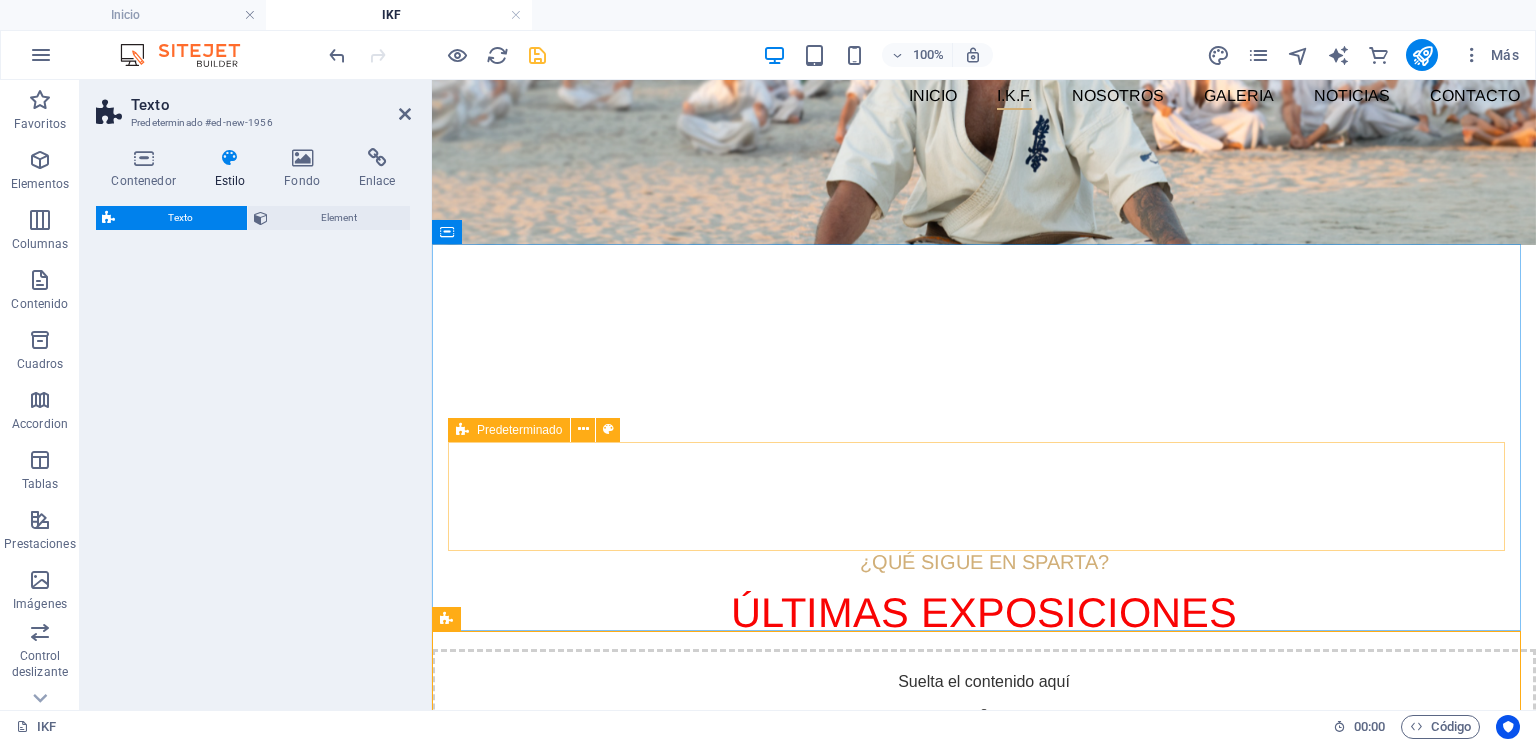 select on "preset-text-v2-default" 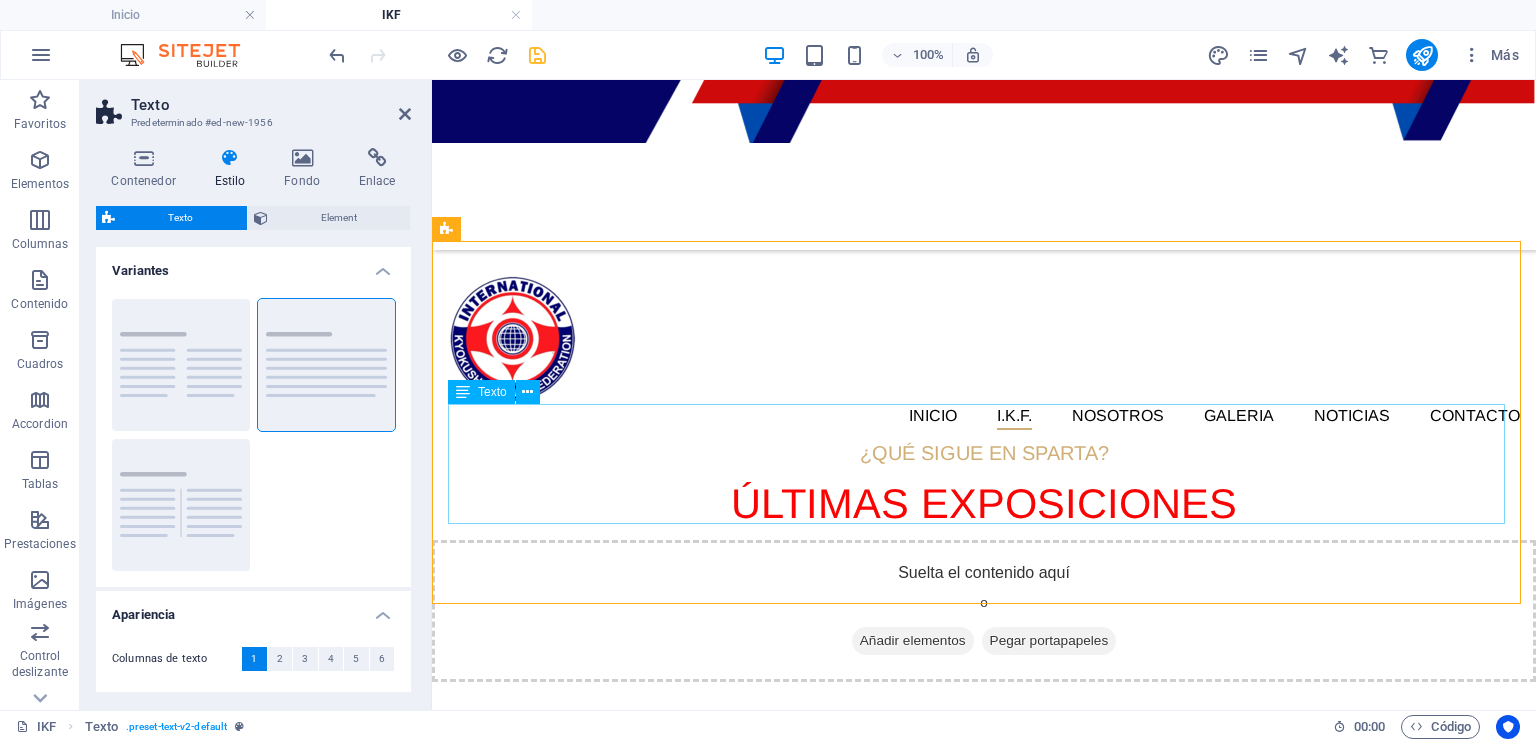 scroll, scrollTop: 720, scrollLeft: 0, axis: vertical 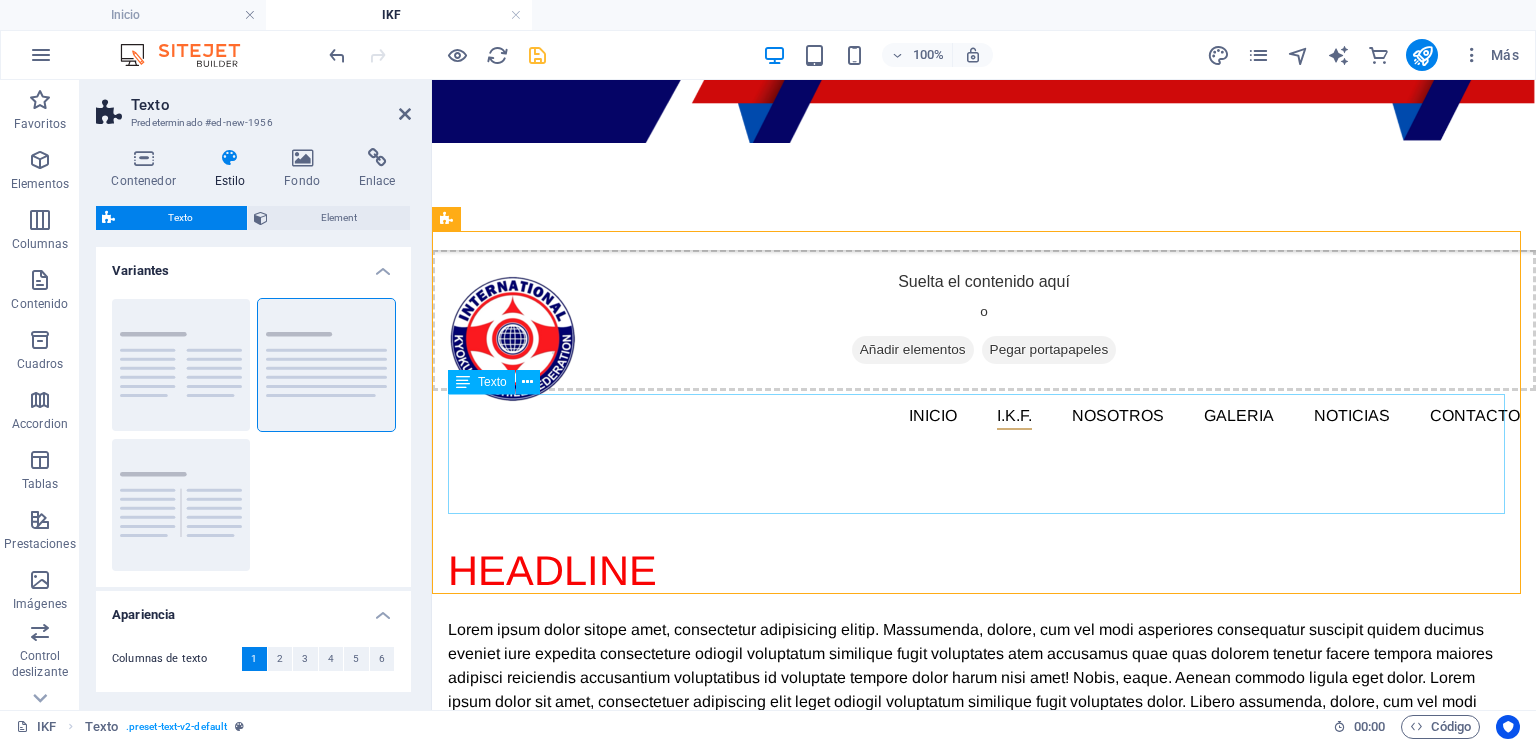 click on "Lorem ipsum dolor sitope amet, consectetur adipisicing elitip. Massumenda, dolore, cum vel modi asperiores consequatur suscipit quidem ducimus eveniet iure expedita consecteture odiogil voluptatum similique fugit voluptates atem accusamus quae quas dolorem tenetur facere tempora maiores adipisci reiciendis accusantium voluptatibus id voluptate tempore dolor harum nisi amet! Nobis, eaque. Aenean commodo ligula eget dolor. Lorem ipsum dolor sit amet, consectetuer adipiscing elit leget odiogil voluptatum similique fugit voluptates dolor. Libero assumenda, dolore, cum vel modi asperiores consequatur." at bounding box center [984, 678] 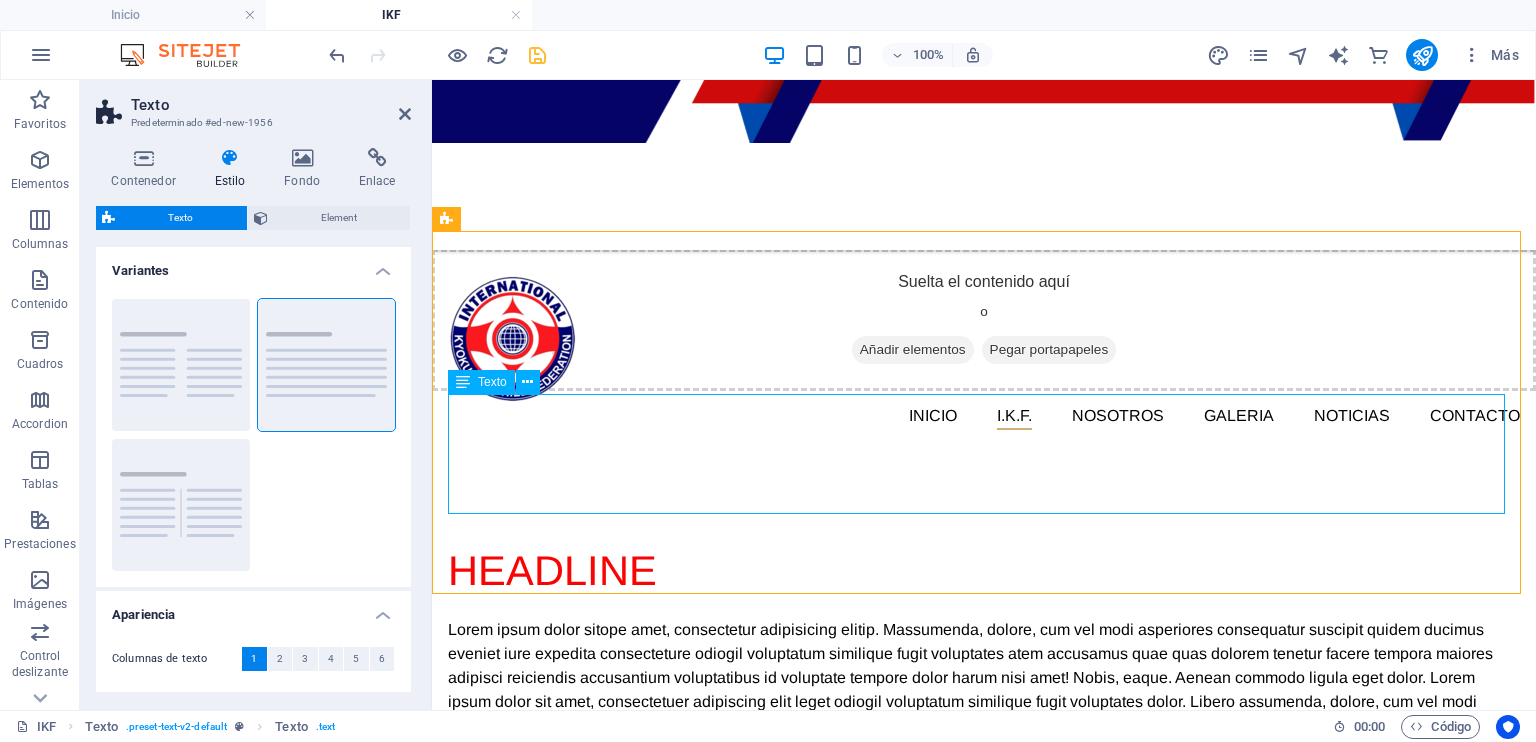 click on "Lorem ipsum dolor sitope amet, consectetur adipisicing elitip. Massumenda, dolore, cum vel modi asperiores consequatur suscipit quidem ducimus eveniet iure expedita consecteture odiogil voluptatum similique fugit voluptates atem accusamus quae quas dolorem tenetur facere tempora maiores adipisci reiciendis accusantium voluptatibus id voluptate tempore dolor harum nisi amet! Nobis, eaque. Aenean commodo ligula eget dolor. Lorem ipsum dolor sit amet, consectetuer adipiscing elit leget odiogil voluptatum similique fugit voluptates dolor. Libero assumenda, dolore, cum vel modi asperiores consequatur." at bounding box center [984, 678] 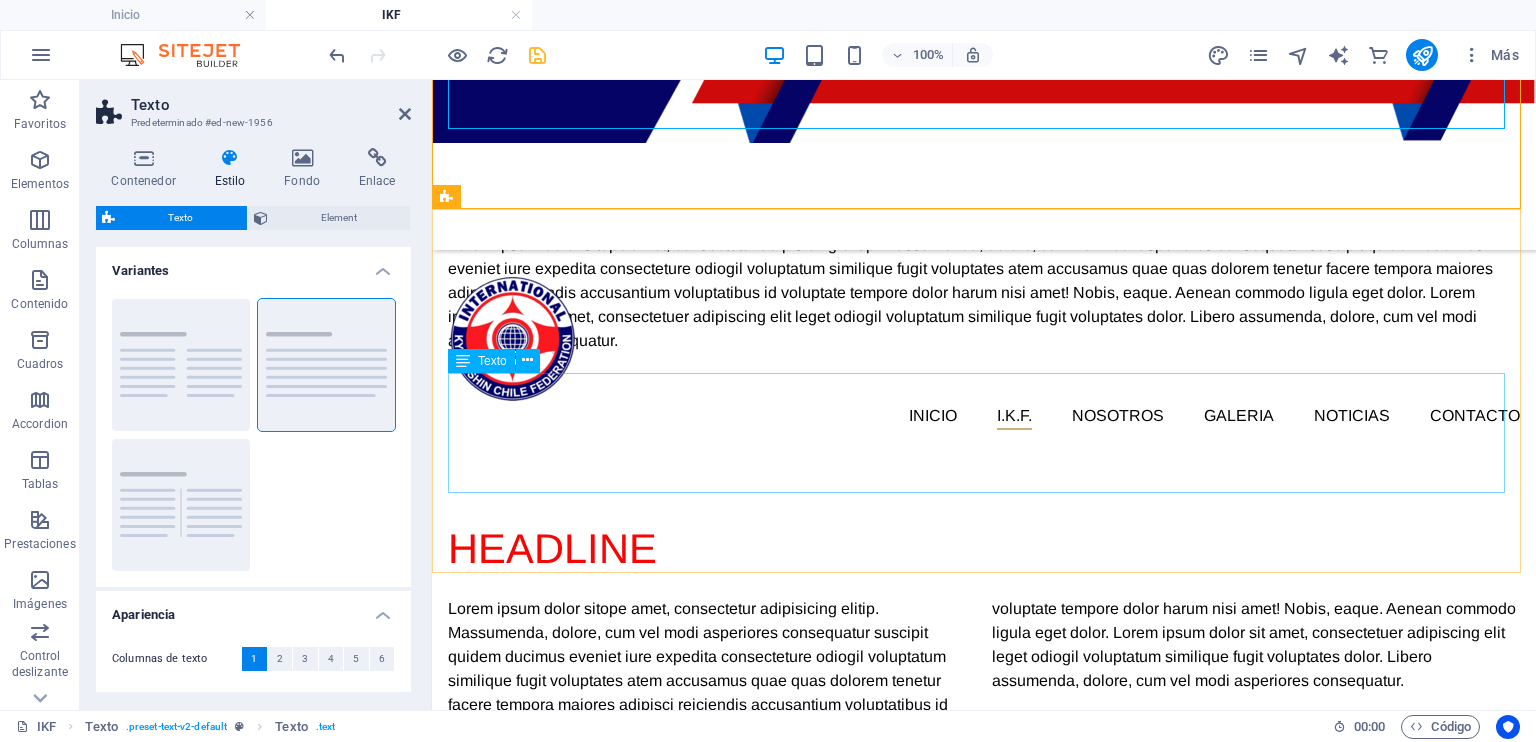 scroll, scrollTop: 1020, scrollLeft: 0, axis: vertical 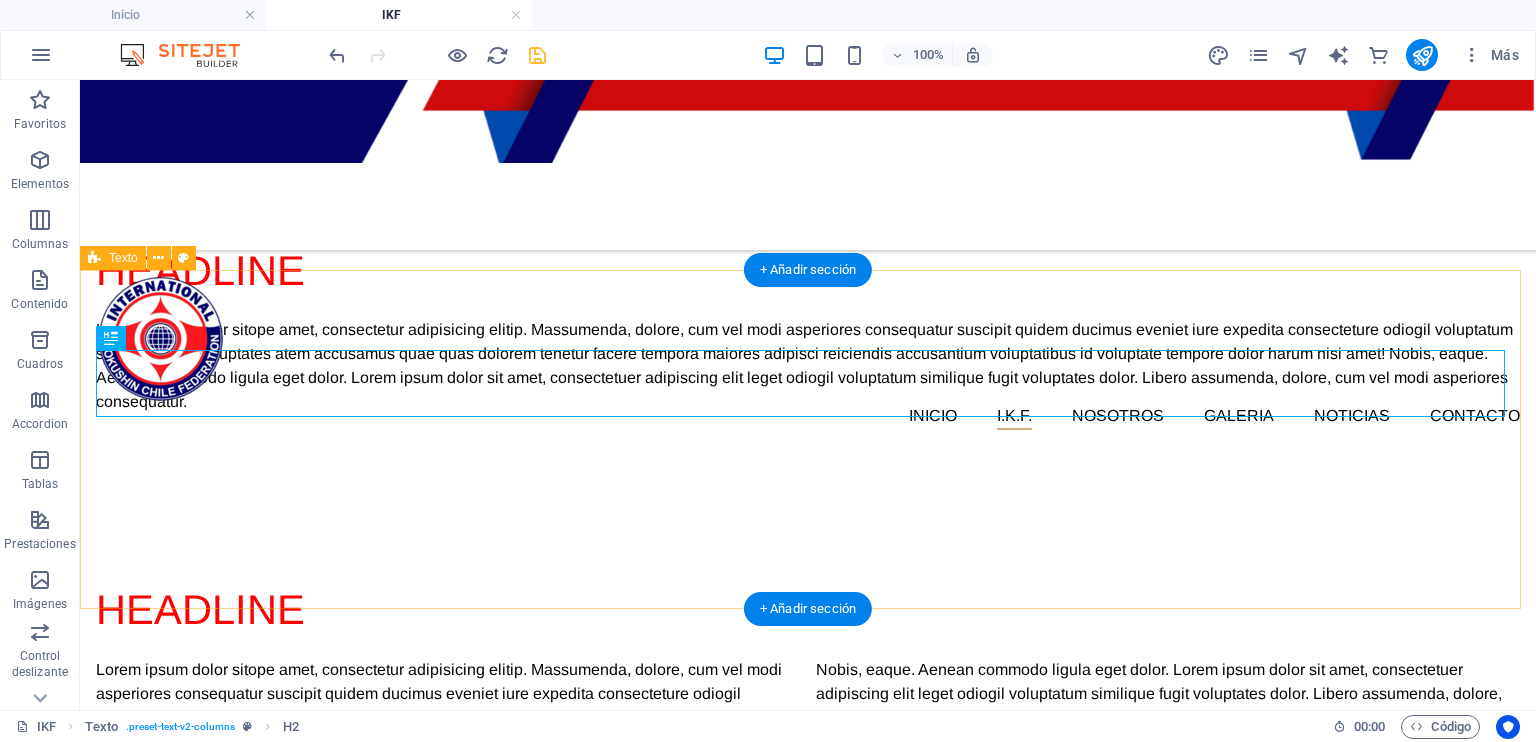 click on "Headline Lorem ipsum dolor sitope amet, consectetur adipisicing elitip. Massumenda, dolore, cum vel modi asperiores consequatur suscipit quidem ducimus eveniet iure expedita consecteture odiogil voluptatum similique fugit voluptates atem accusamus quae quas dolorem tenetur facere tempora maiores adipisci reiciendis accusantium voluptatibus id voluptate tempore dolor harum nisi amet! Nobis, eaque. Aenean commodo ligula eget dolor. Lorem ipsum dolor sit amet, consectetuer adipiscing elit leget odiogil voluptatum similique fugit voluptates dolor. Libero assumenda, dolore, cum vel modi asperiores consequatur." at bounding box center (808, 663) 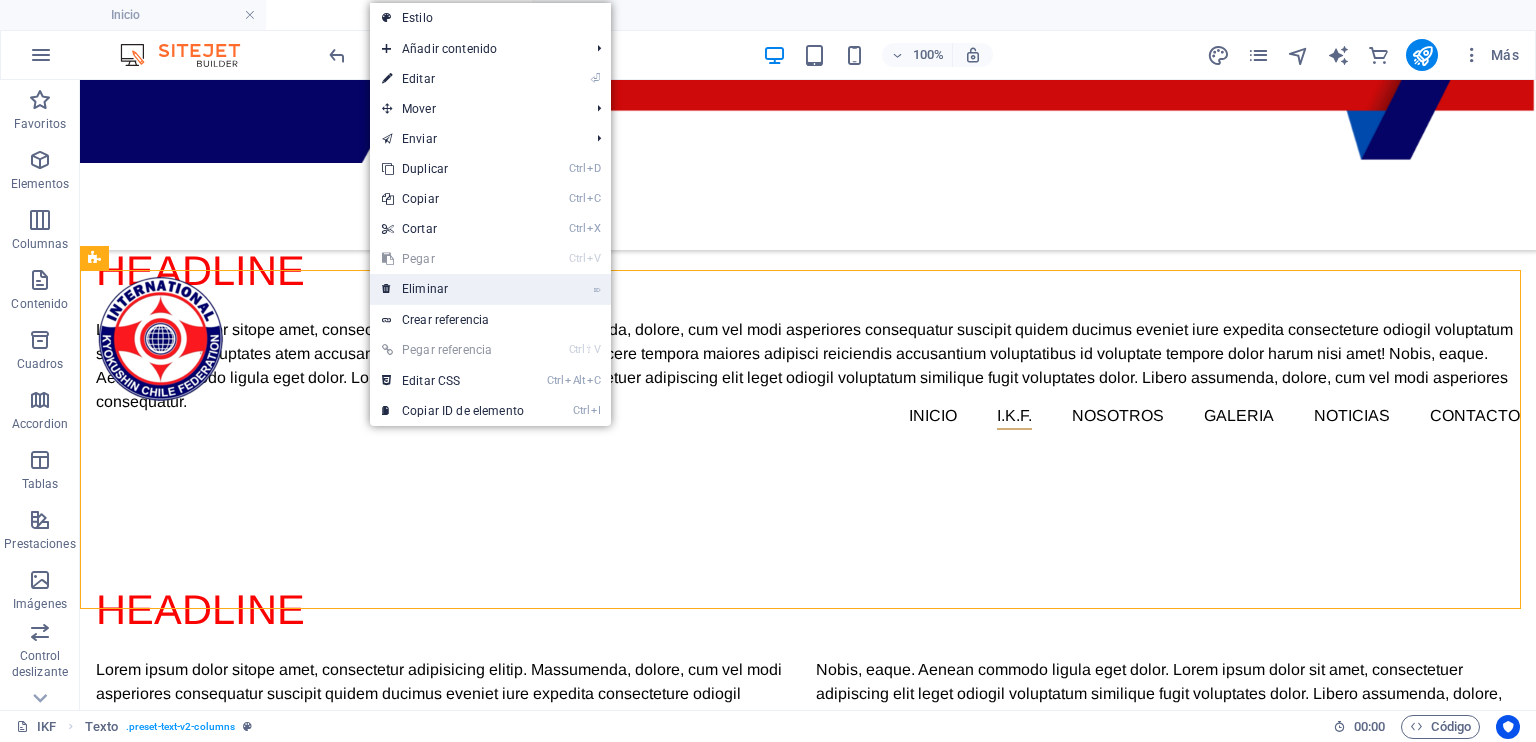 click on "⌦  Eliminar" at bounding box center [453, 289] 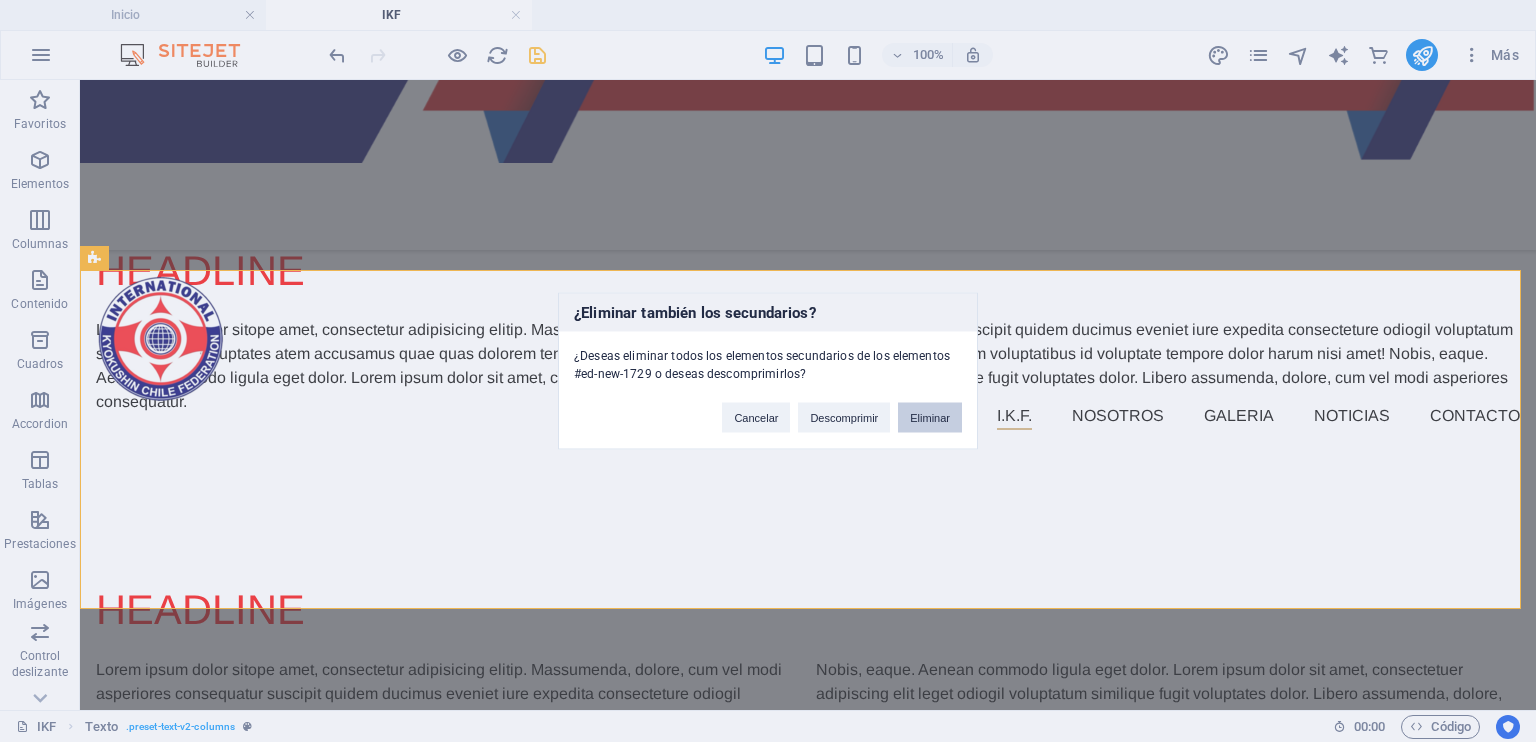 drag, startPoint x: 924, startPoint y: 423, endPoint x: 840, endPoint y: 343, distance: 116 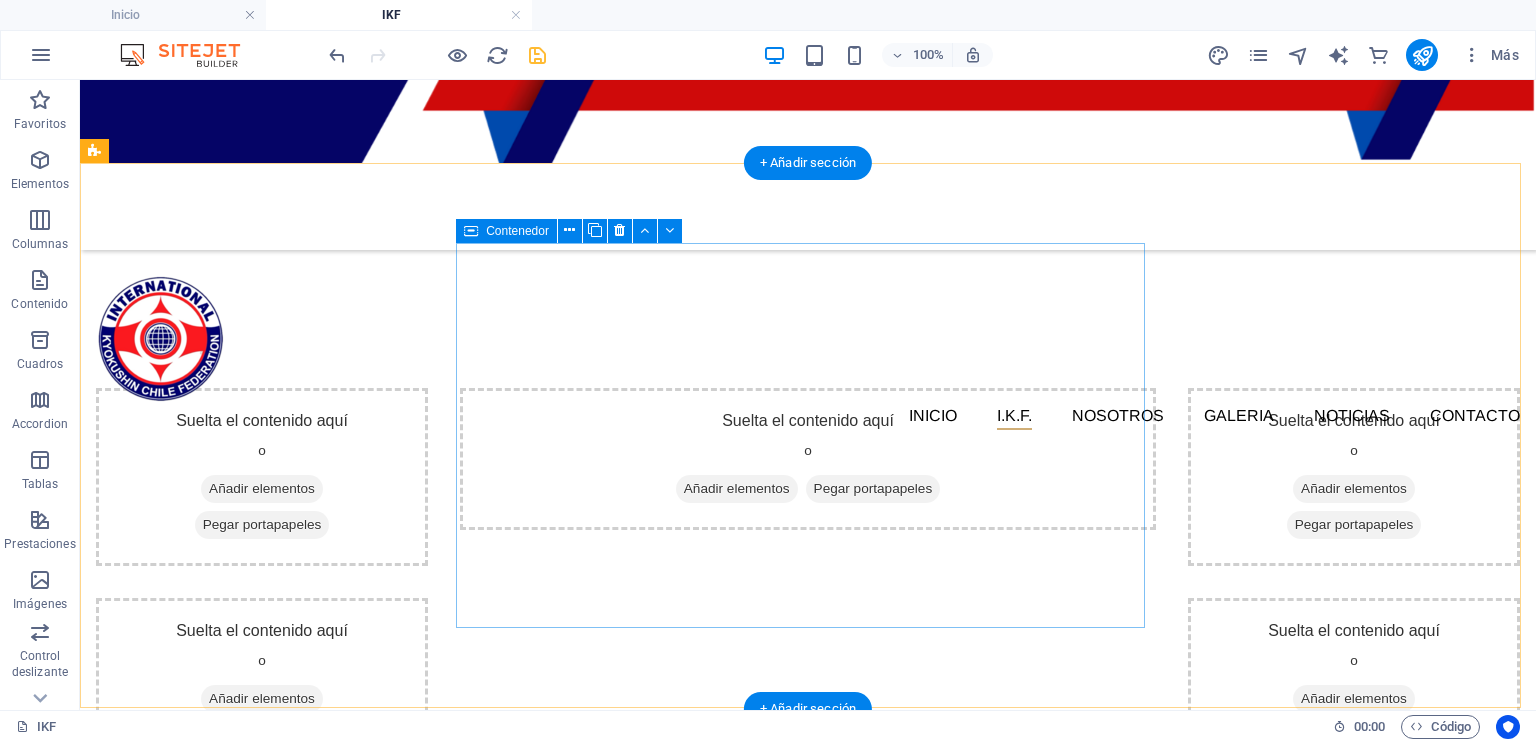 scroll, scrollTop: 806, scrollLeft: 0, axis: vertical 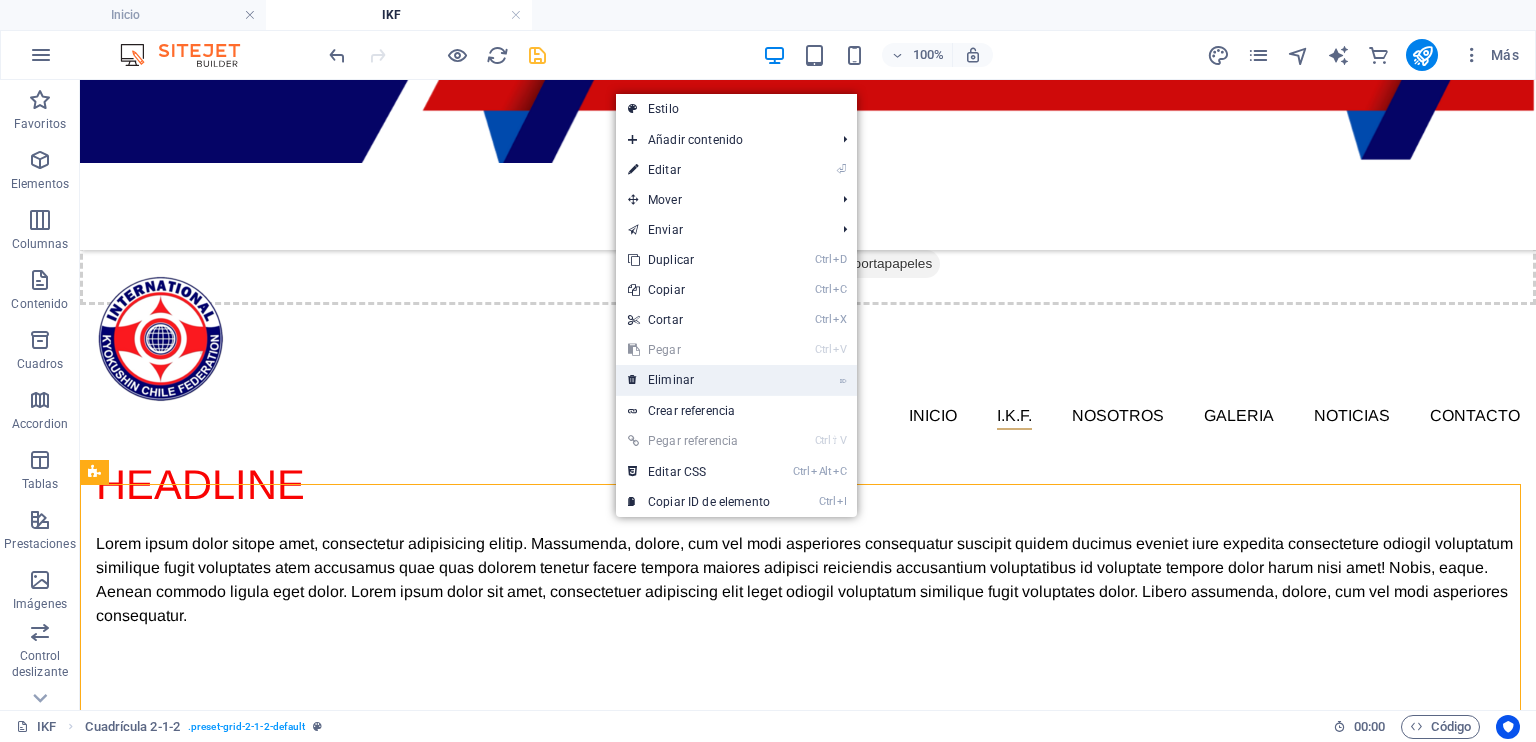 click on "⌦  Eliminar" at bounding box center (699, 380) 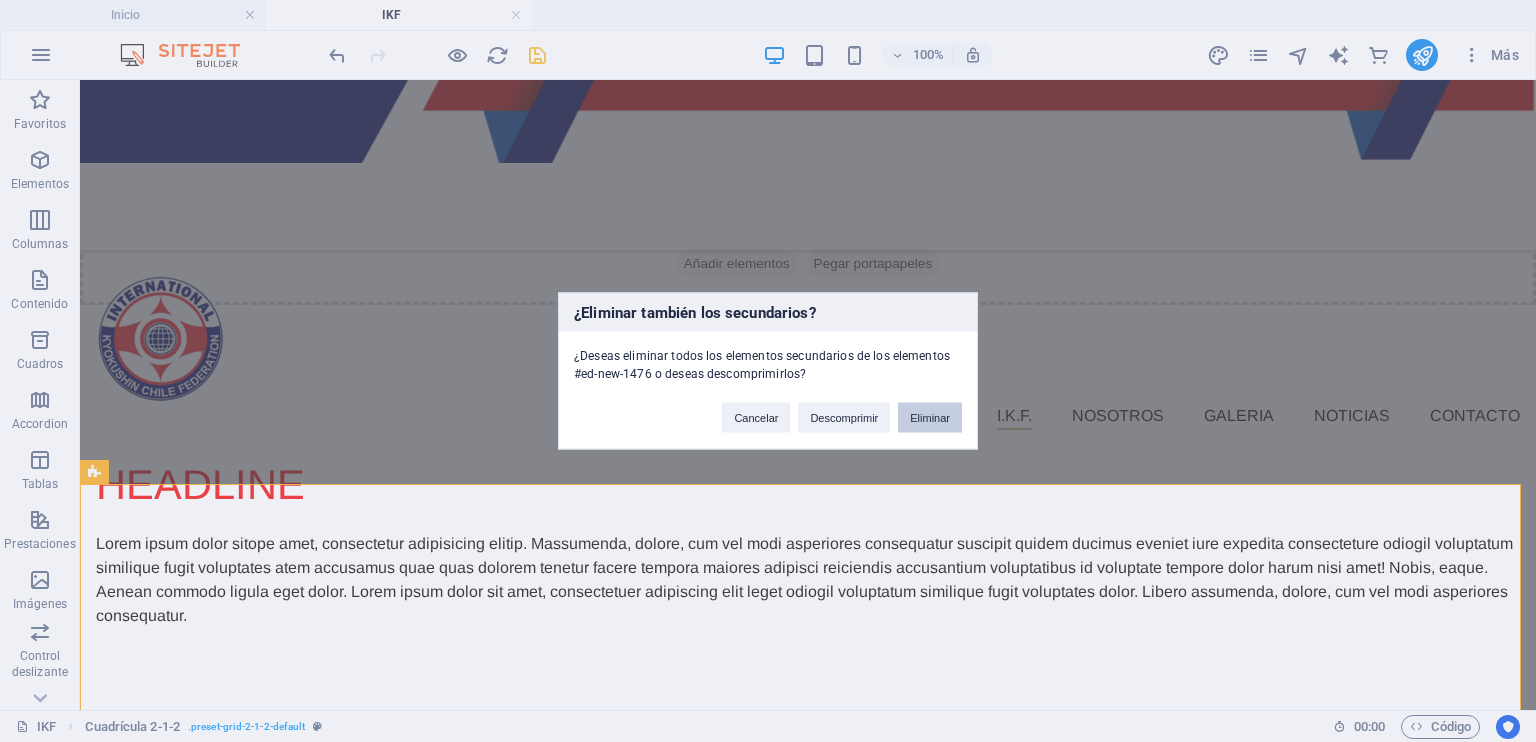 drag, startPoint x: 912, startPoint y: 418, endPoint x: 833, endPoint y: 339, distance: 111.72287 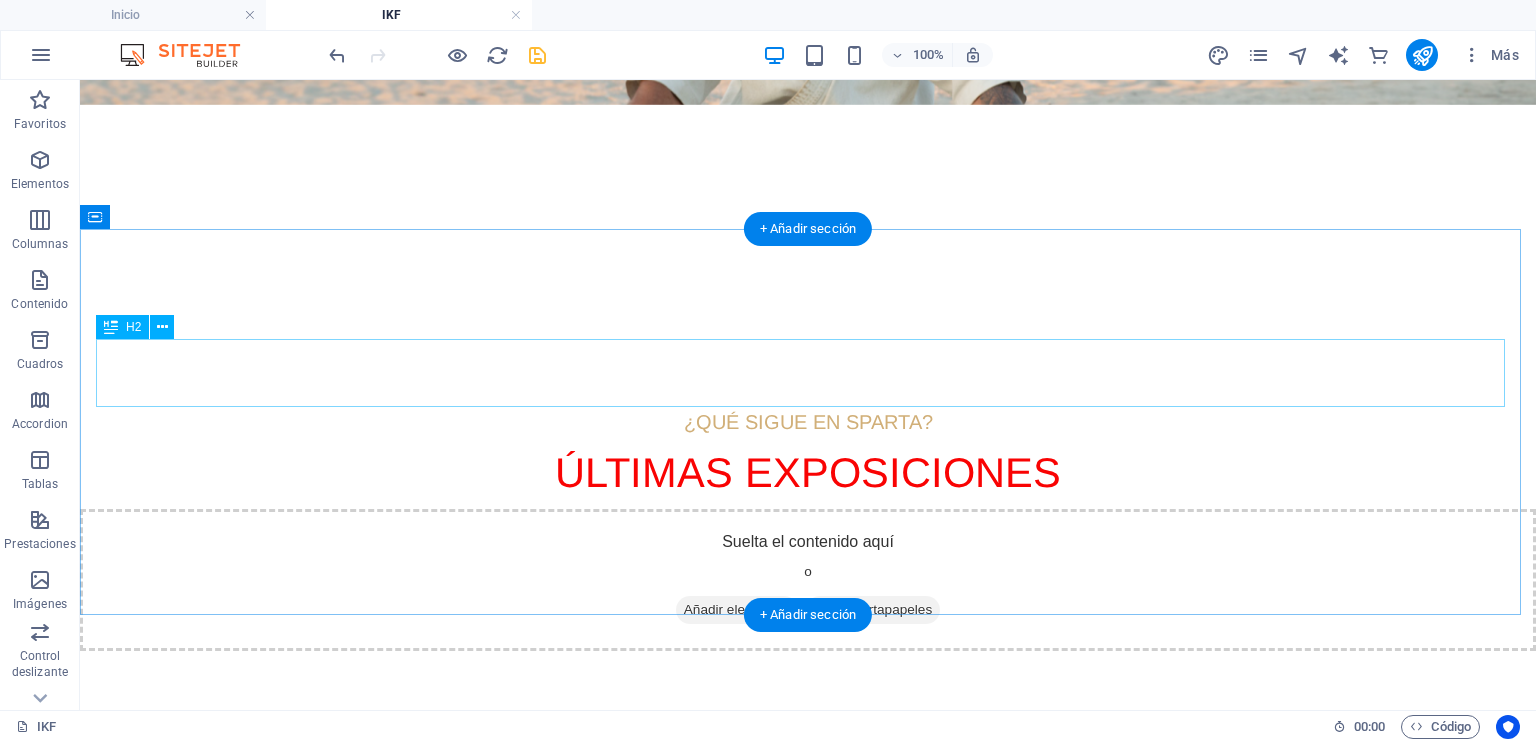 scroll, scrollTop: 160, scrollLeft: 0, axis: vertical 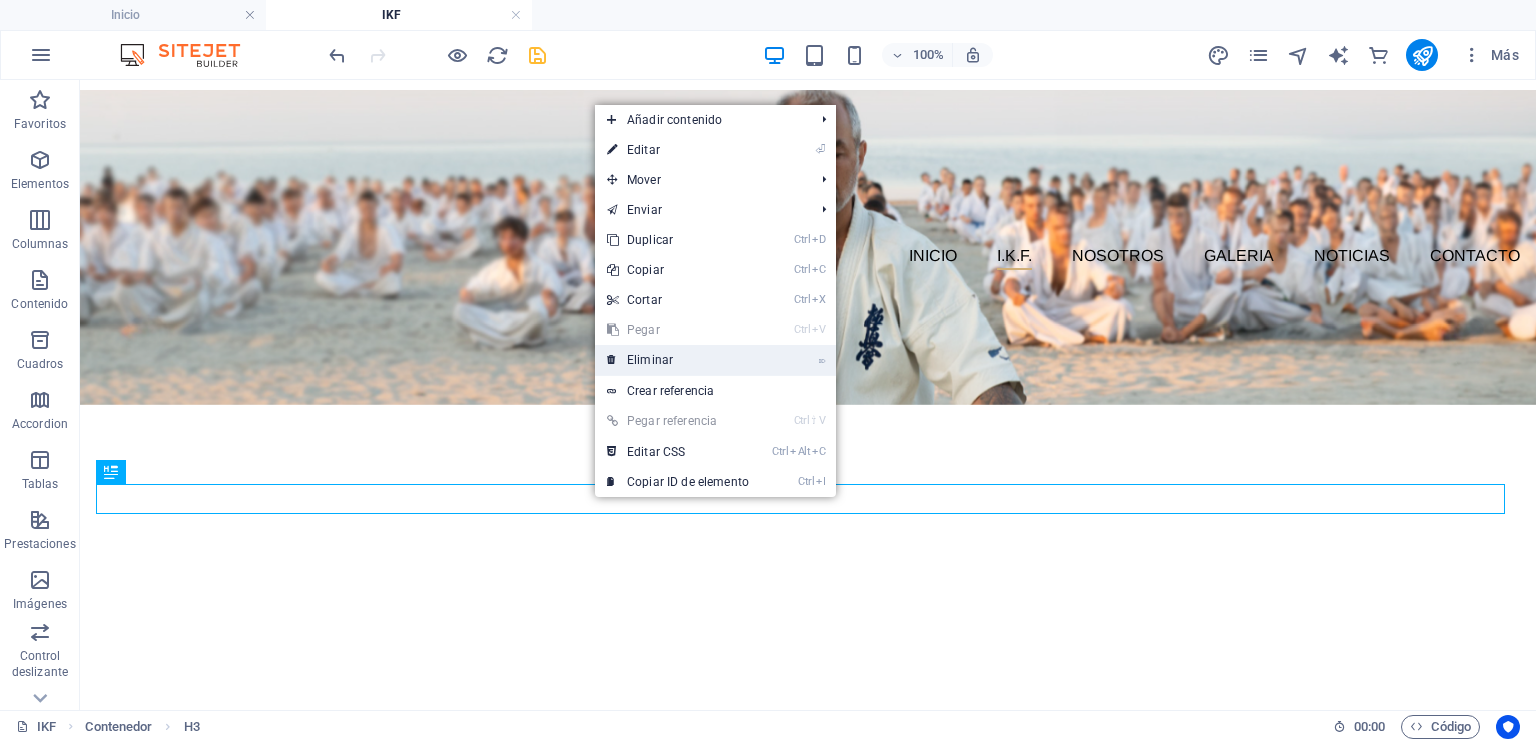 drag, startPoint x: 680, startPoint y: 363, endPoint x: 601, endPoint y: 301, distance: 100.4241 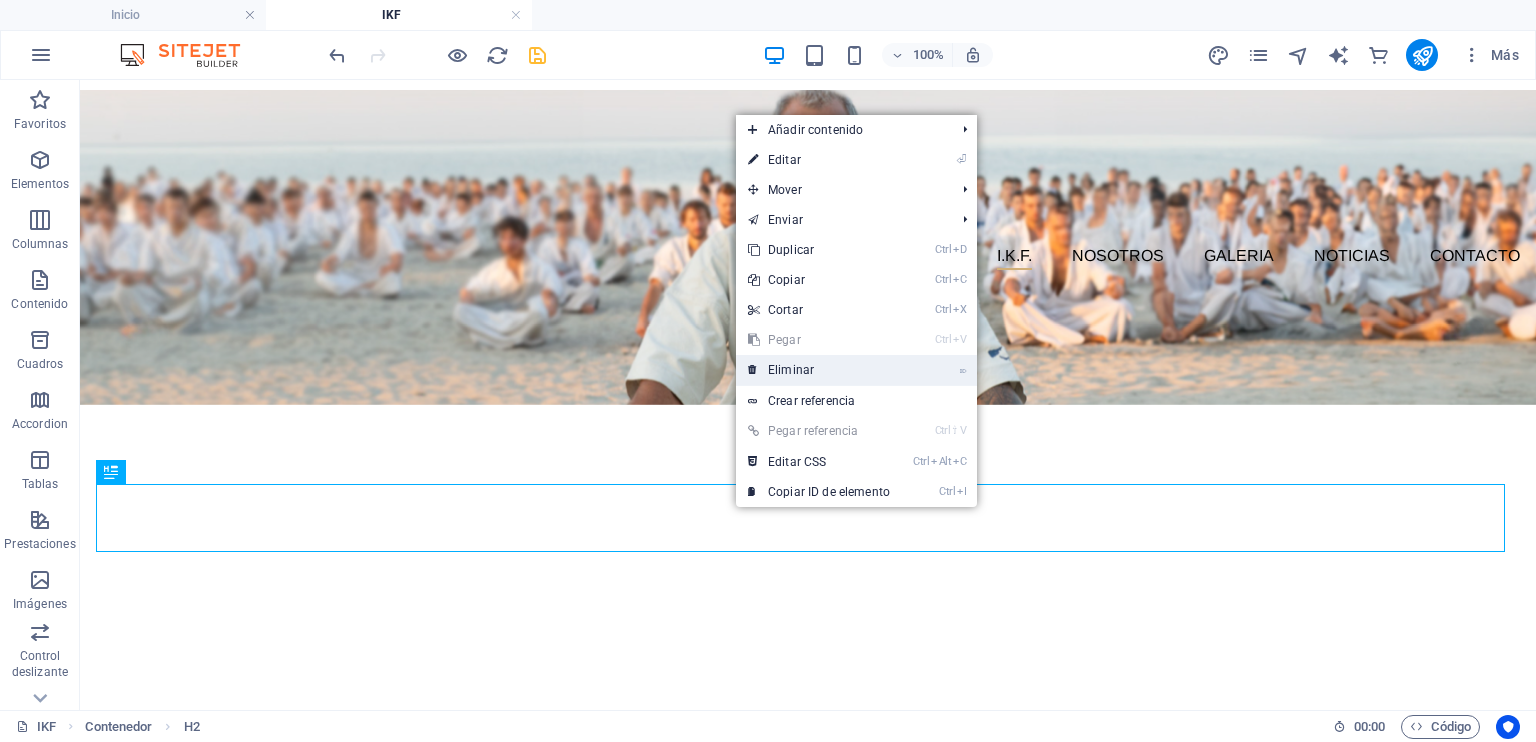 drag, startPoint x: 783, startPoint y: 377, endPoint x: 705, endPoint y: 303, distance: 107.51744 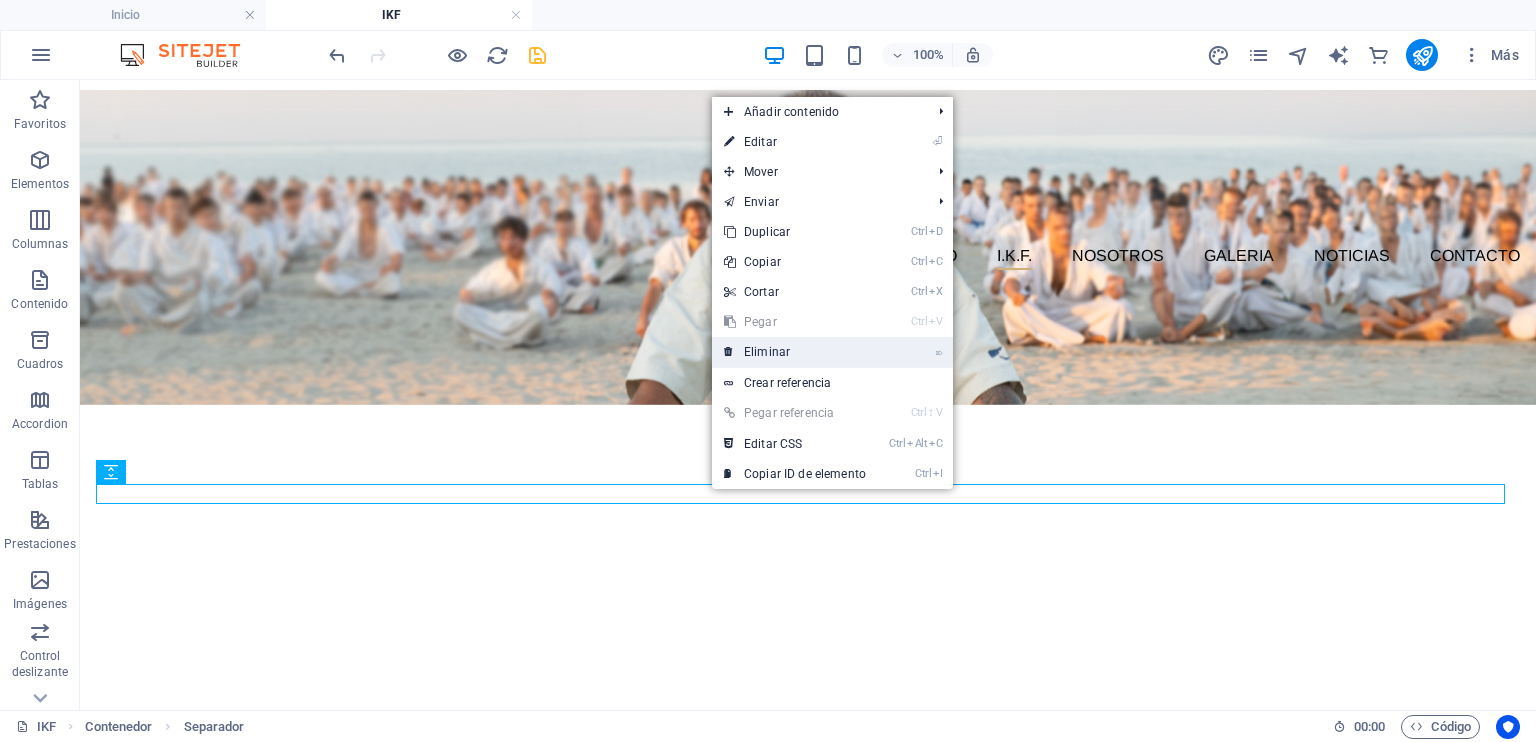 drag, startPoint x: 771, startPoint y: 353, endPoint x: 696, endPoint y: 282, distance: 103.27633 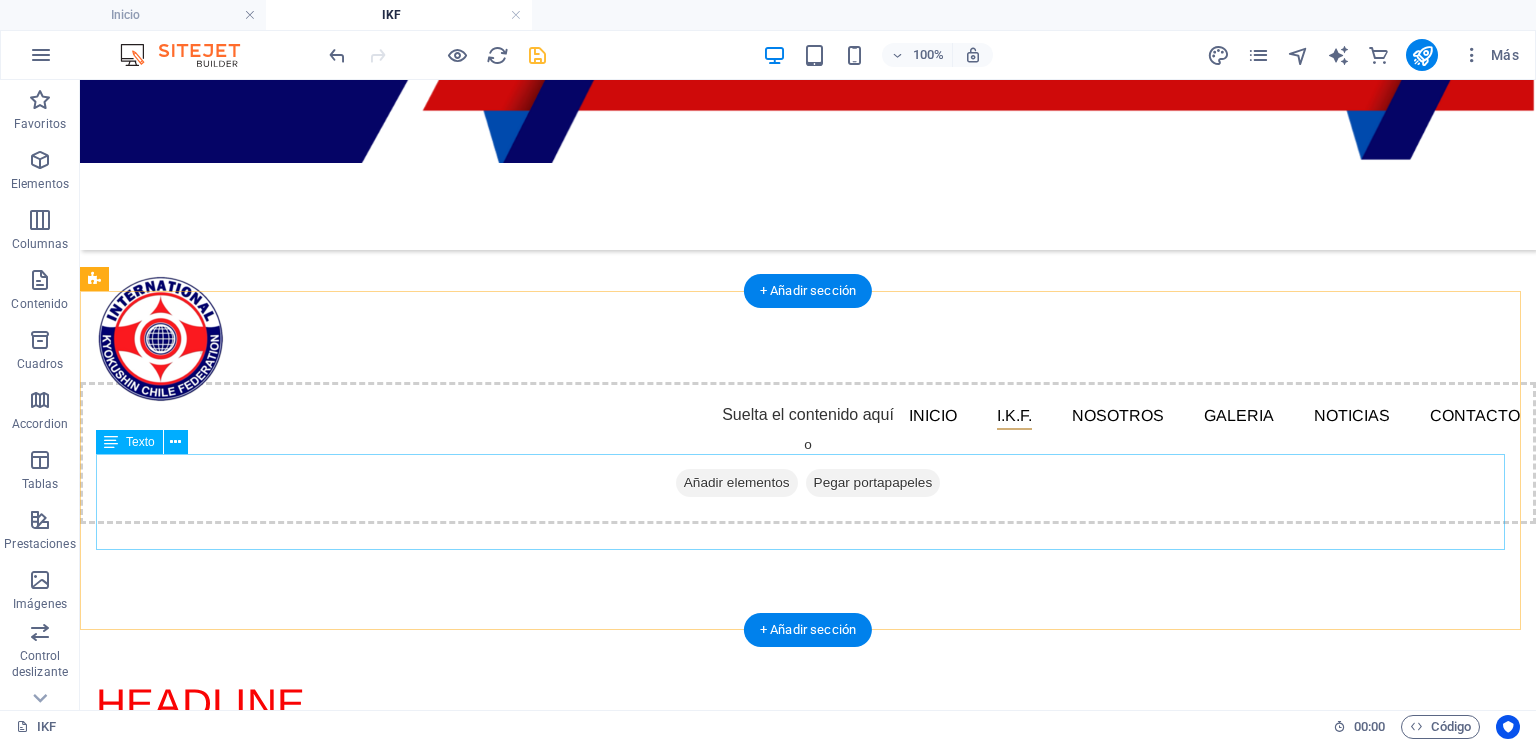 scroll, scrollTop: 543, scrollLeft: 0, axis: vertical 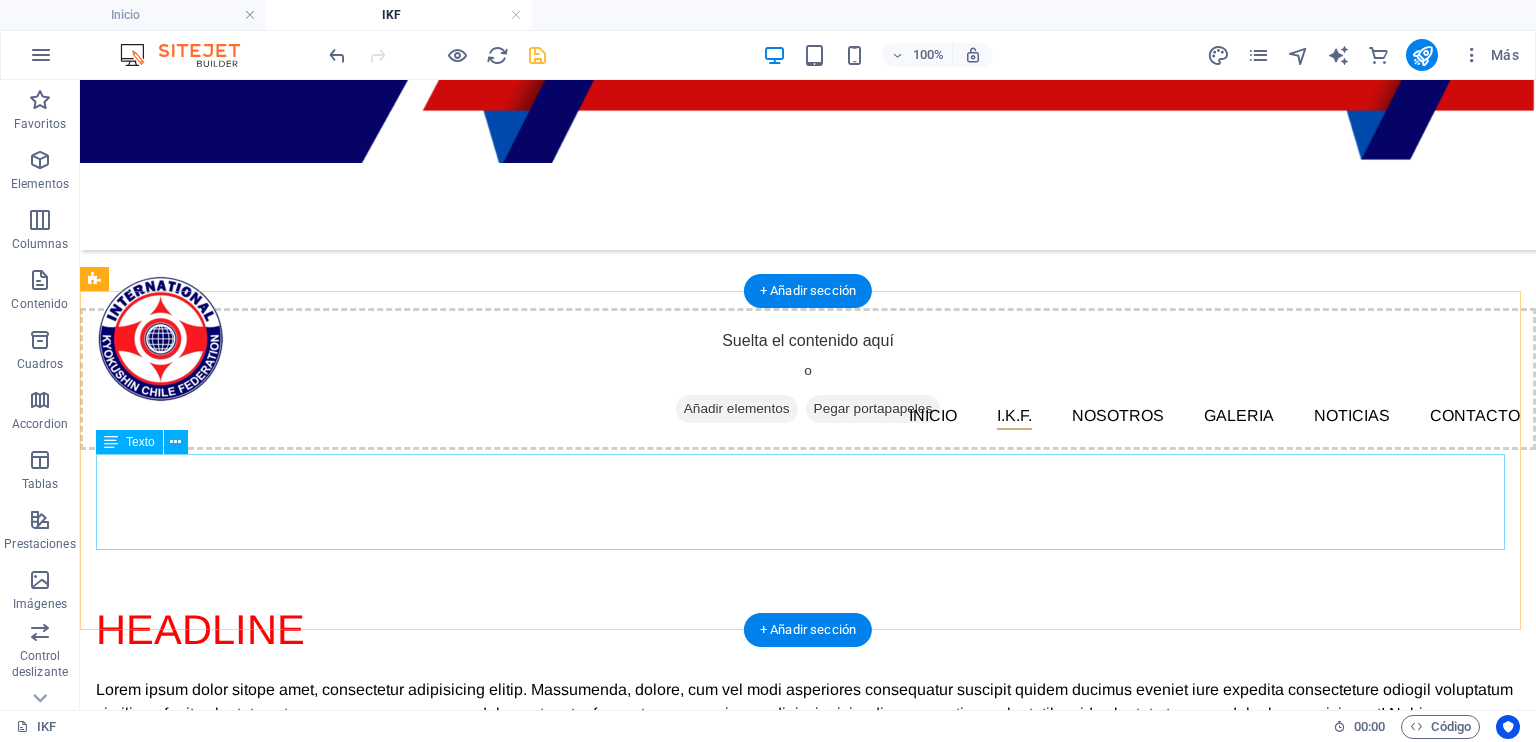 click on "Lorem ipsum dolor sitope amet, consectetur adipisicing elitip. Massumenda, dolore, cum vel modi asperiores consequatur suscipit quidem ducimus eveniet iure expedita consecteture odiogil voluptatum similique fugit voluptates atem accusamus quae quas dolorem tenetur facere tempora maiores adipisci reiciendis accusantium voluptatibus id voluptate tempore dolor harum nisi amet! Nobis, eaque. Aenean commodo ligula eget dolor. Lorem ipsum dolor sit amet, consectetuer adipiscing elit leget odiogil voluptatum similique fugit voluptates dolor. Libero assumenda, dolore, cum vel modi asperiores consequatur." at bounding box center [808, 726] 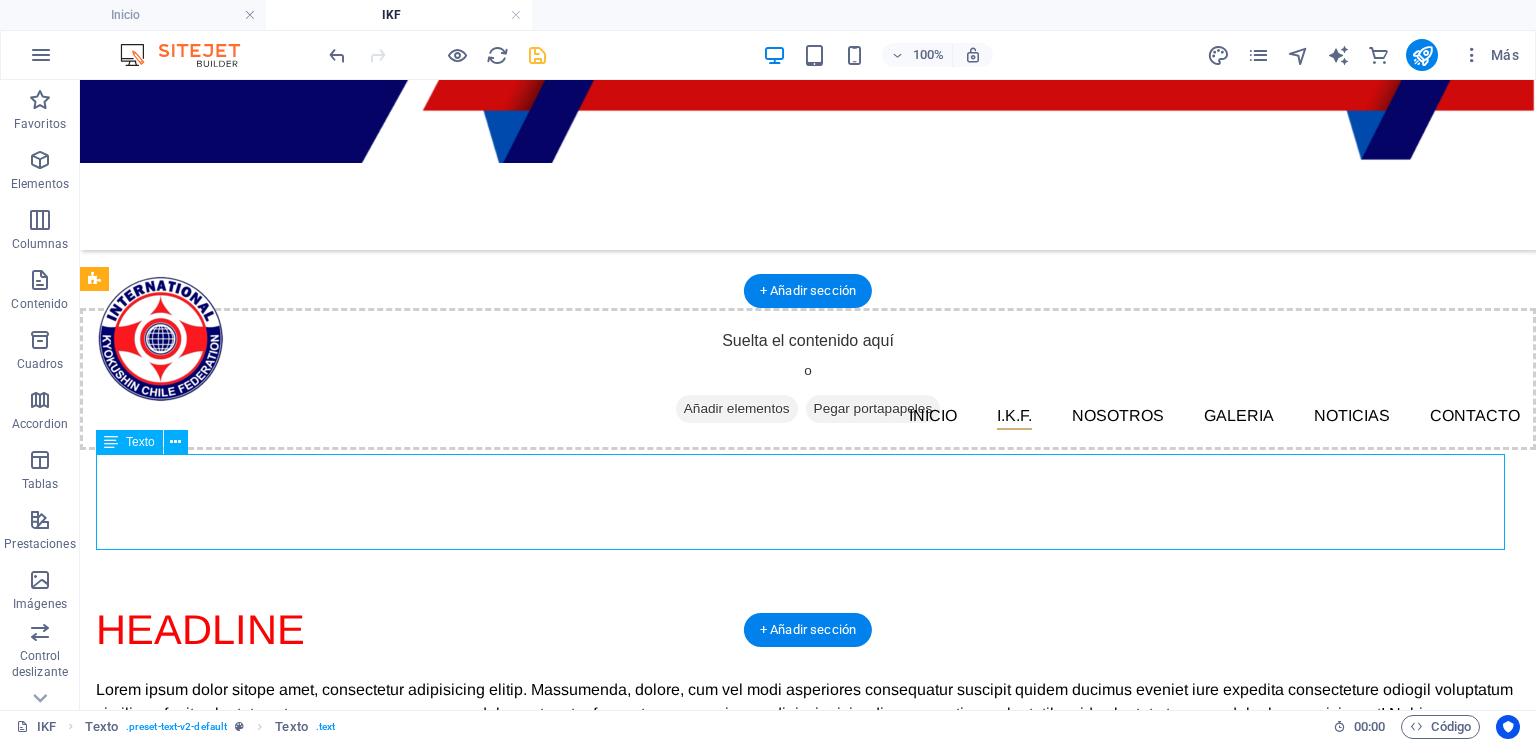drag, startPoint x: 327, startPoint y: 538, endPoint x: 239, endPoint y: 530, distance: 88.362885 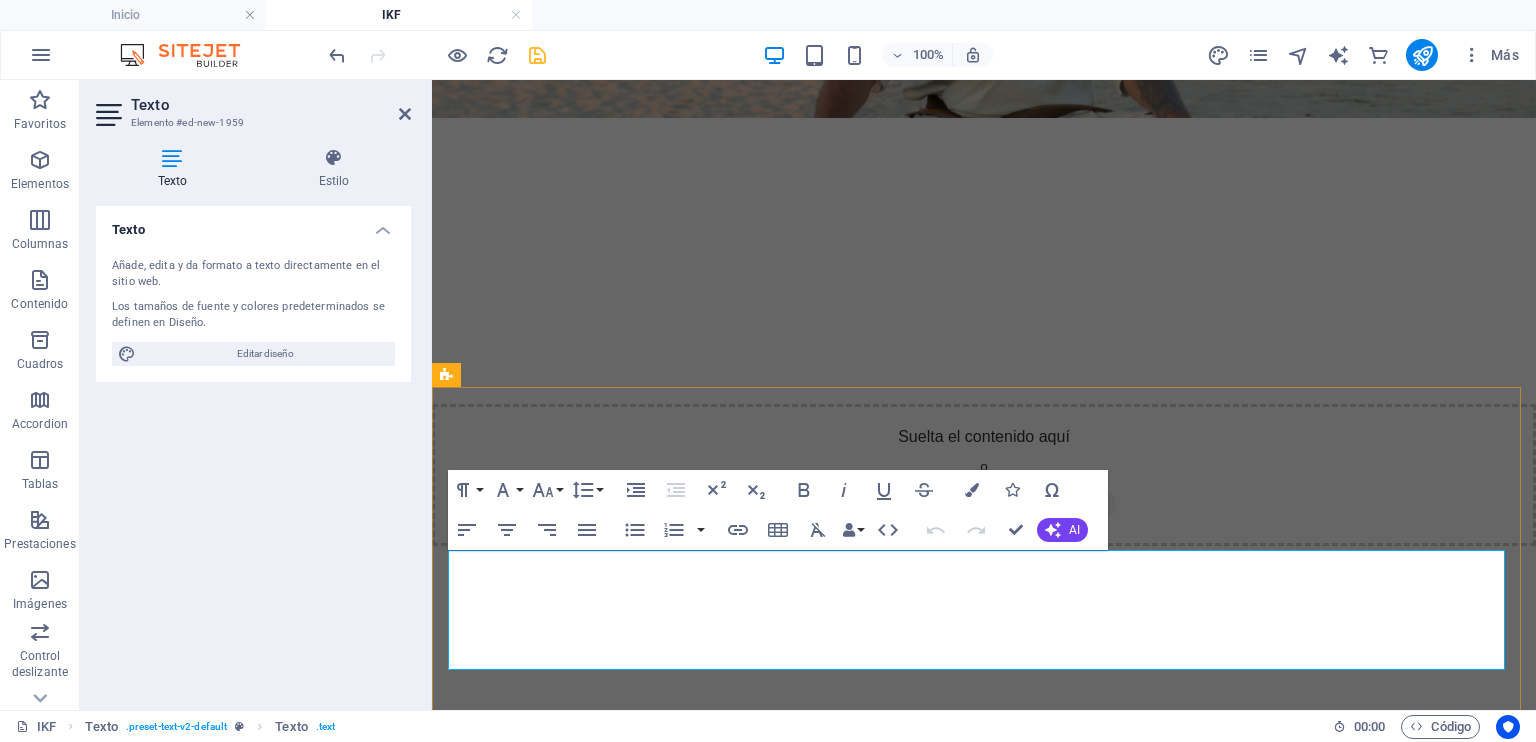 drag, startPoint x: 472, startPoint y: 571, endPoint x: 455, endPoint y: 565, distance: 18.027756 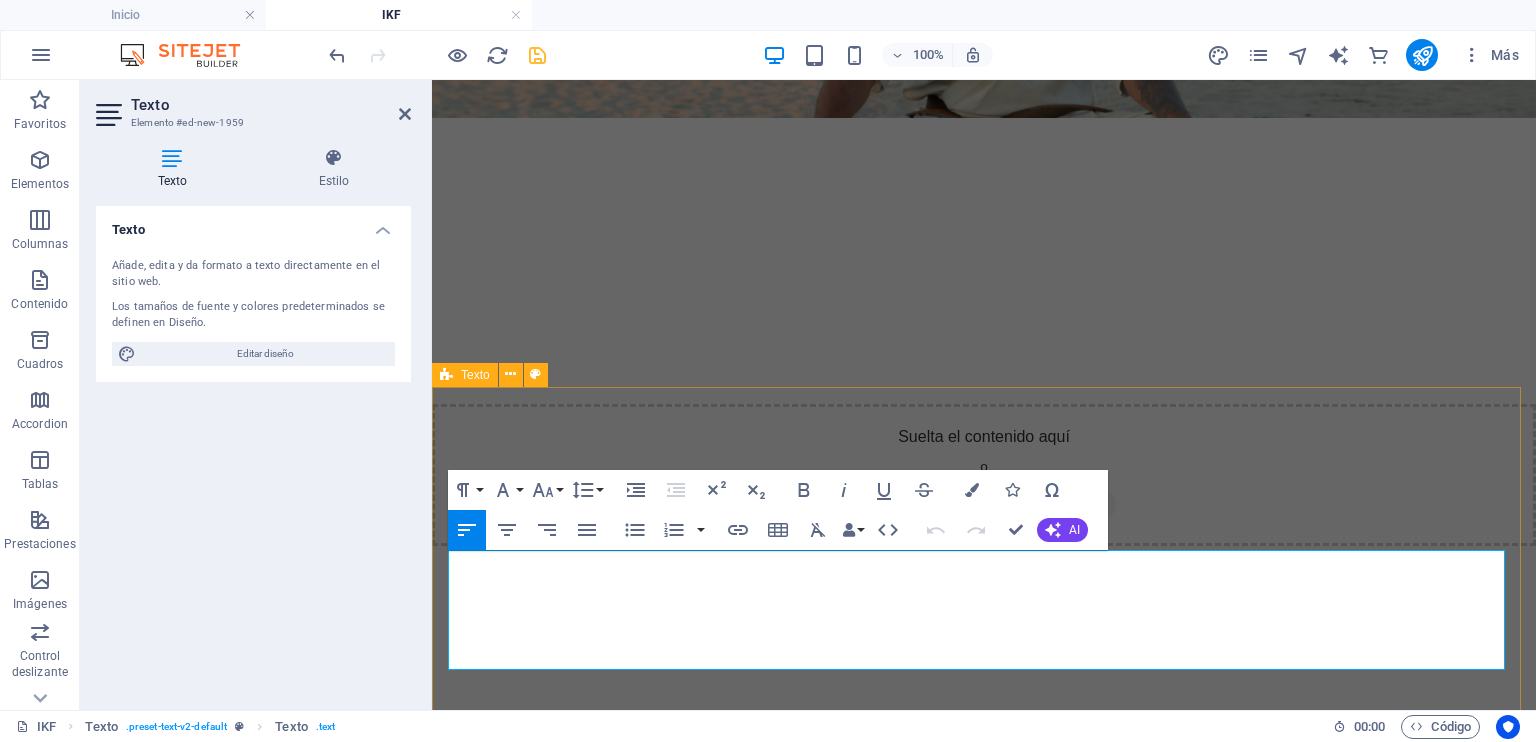 drag, startPoint x: 454, startPoint y: 563, endPoint x: 778, endPoint y: 678, distance: 343.8037 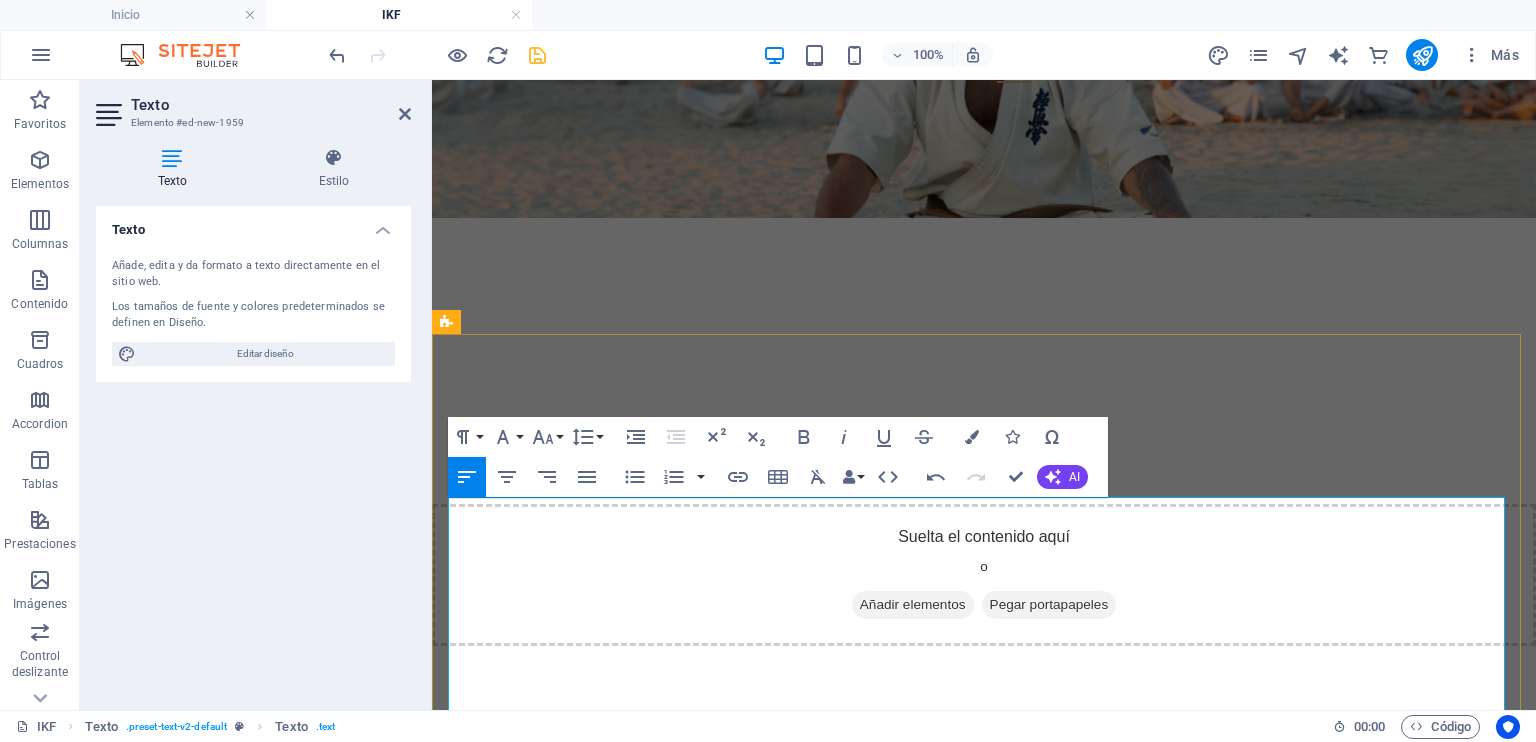 scroll, scrollTop: 547, scrollLeft: 0, axis: vertical 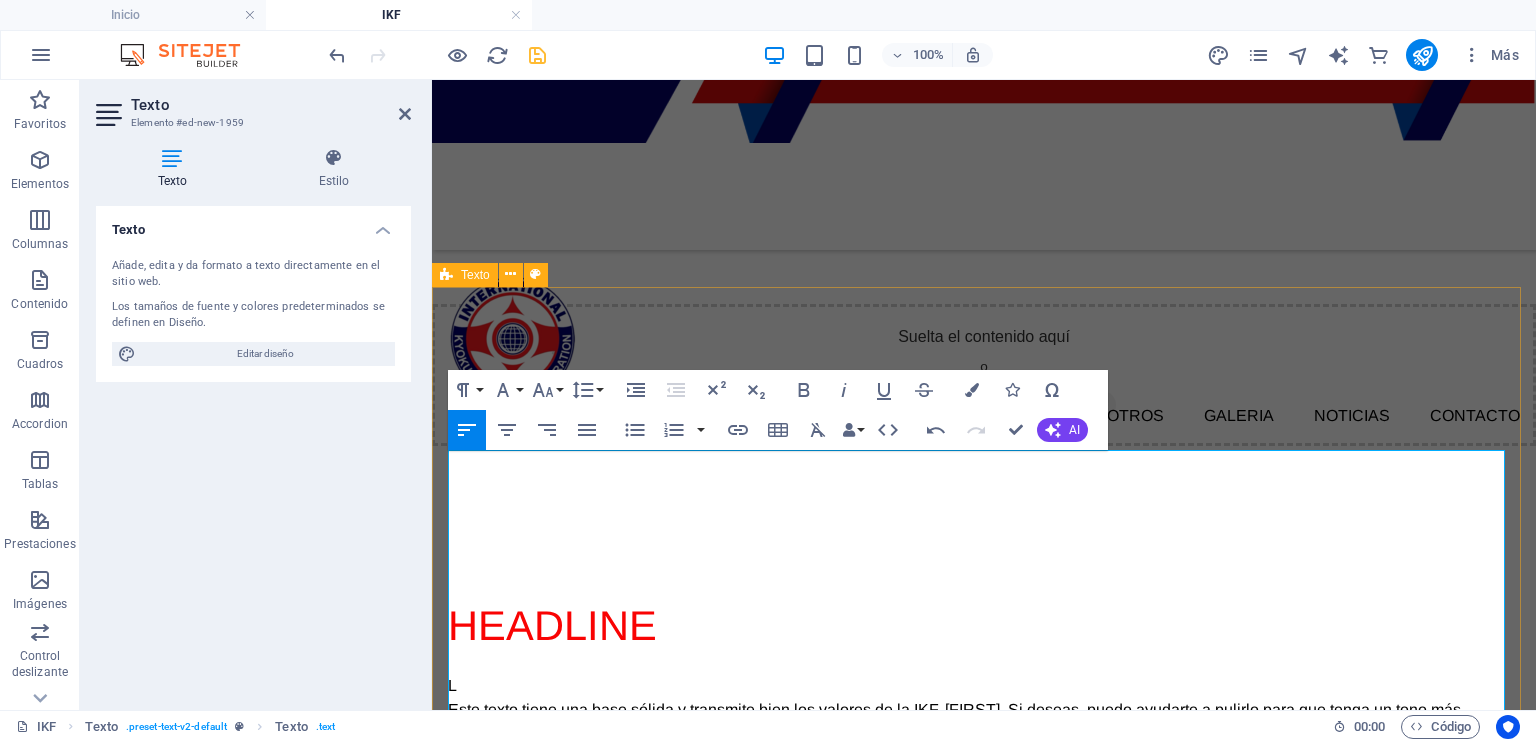 drag, startPoint x: 1343, startPoint y: 517, endPoint x: 444, endPoint y: 448, distance: 901.64404 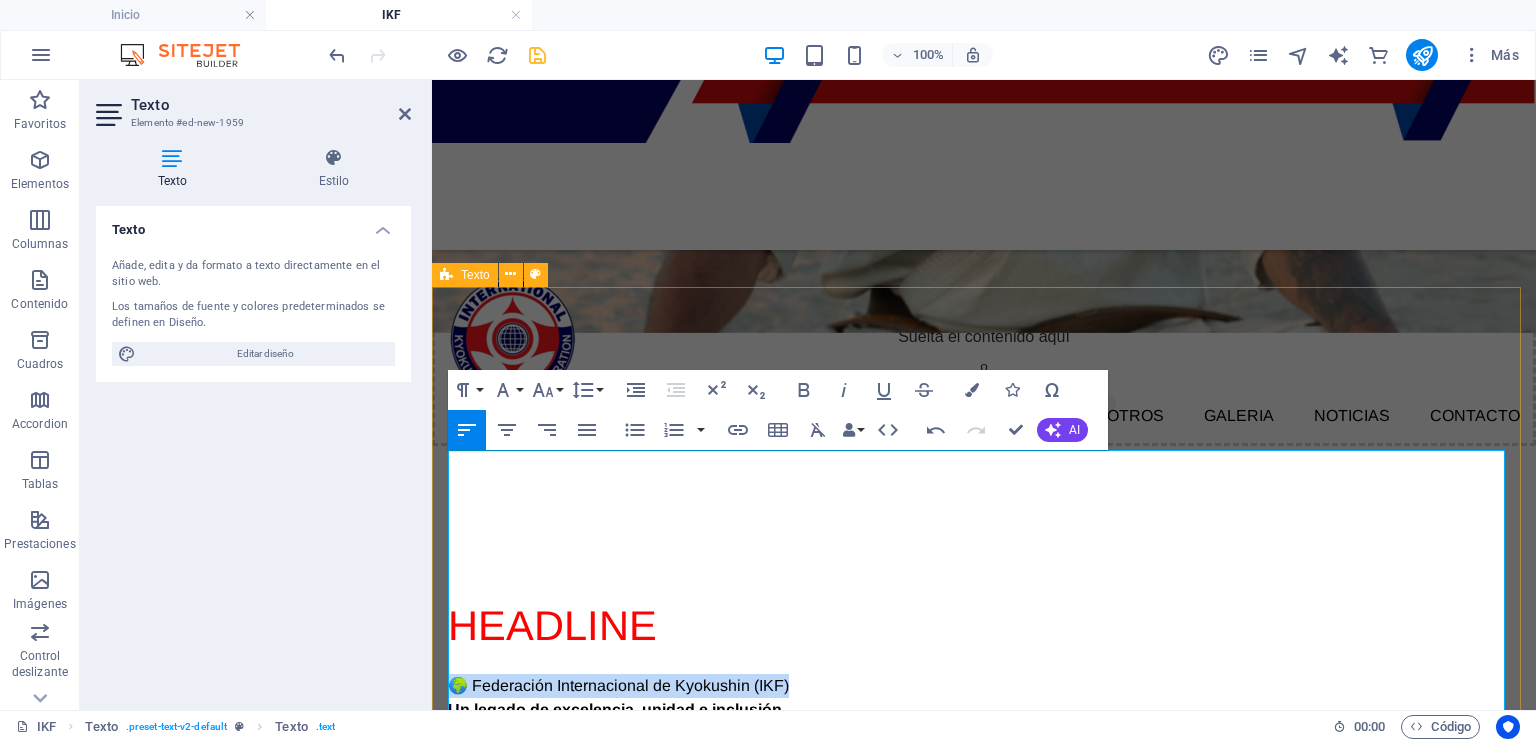drag, startPoint x: 799, startPoint y: 463, endPoint x: 440, endPoint y: 455, distance: 359.0891 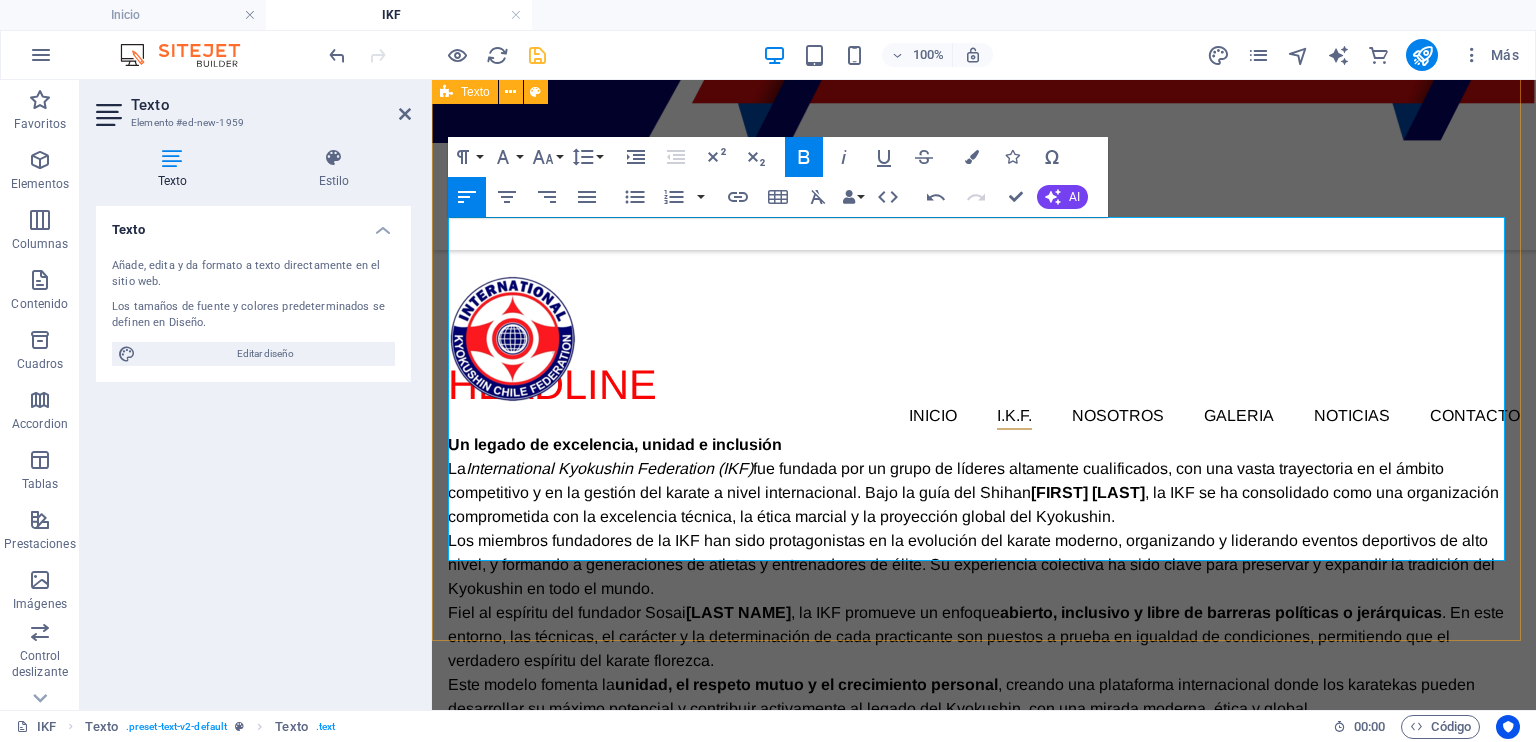 scroll, scrollTop: 791, scrollLeft: 0, axis: vertical 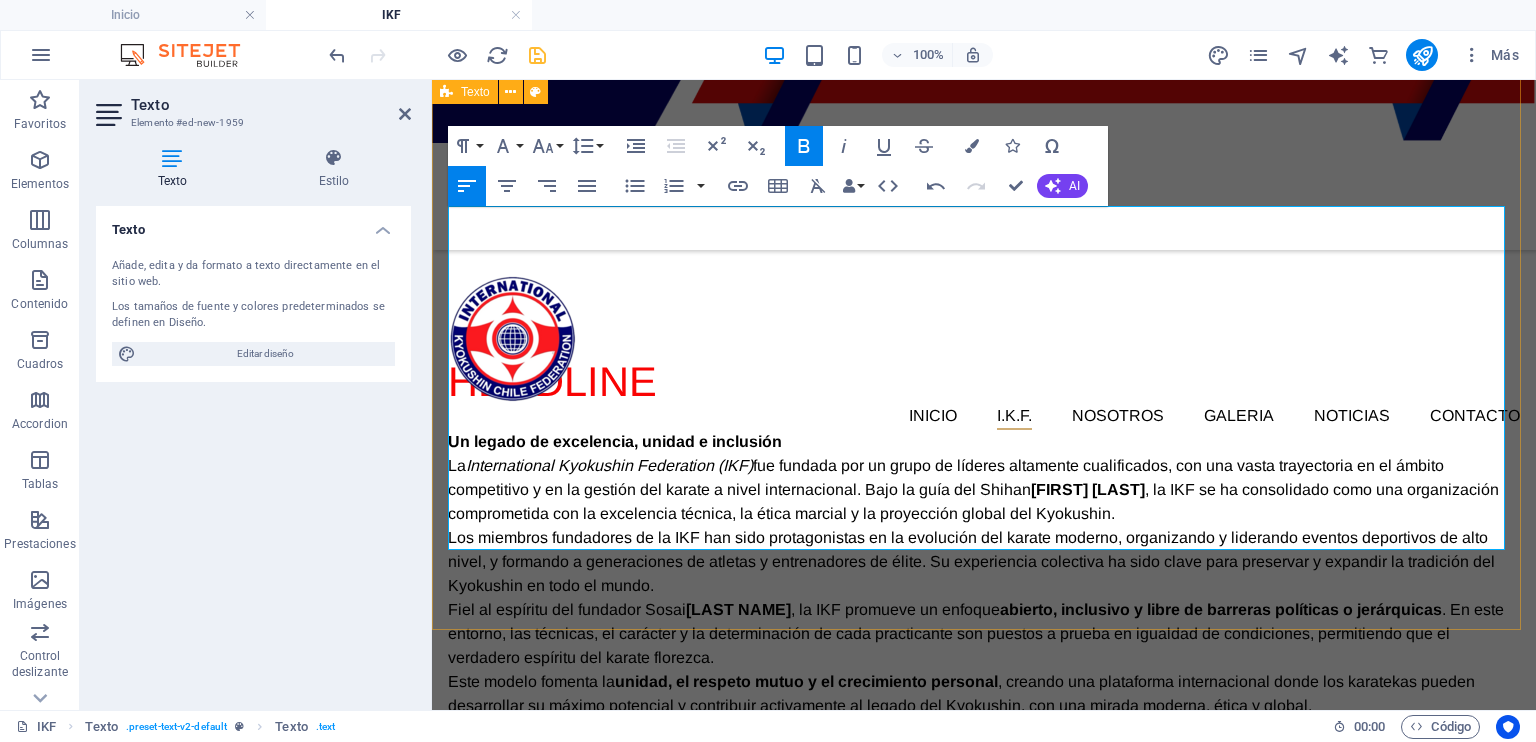 click on "Headline Un legado de excelencia, unidad e inclusión La  International Kyokushin Federation (IKF)  fue fundada por un grupo de líderes altamente cualificados, con una vasta trayectoria en el ámbito competitivo y en la gestión del karate a nivel internacional. Bajo la guía del Shihan  [FIRST] [LAST] , la IKF se ha consolidado como una organización comprometida con la excelencia técnica, la ética marcial y la proyección global del Kyokushin. Los miembros fundadores de la IKF han sido protagonistas en la evolución del karate moderno, organizando y liderando eventos deportivos de alto nivel, y formando a generaciones de atletas y entrenadores de élite. Su experiencia colectiva ha sido clave para preservar y expandir la tradición del Kyokushin en todo el mundo. Fiel al espíritu del fundador Sosai  [FIRST] [LAST] , la IKF promueve un enfoque  abierto, inclusivo y libre de barreras políticas o jerárquicas Este modelo fomenta la  unidad, el respeto mutuo y el crecimiento personal" at bounding box center (984, 559) 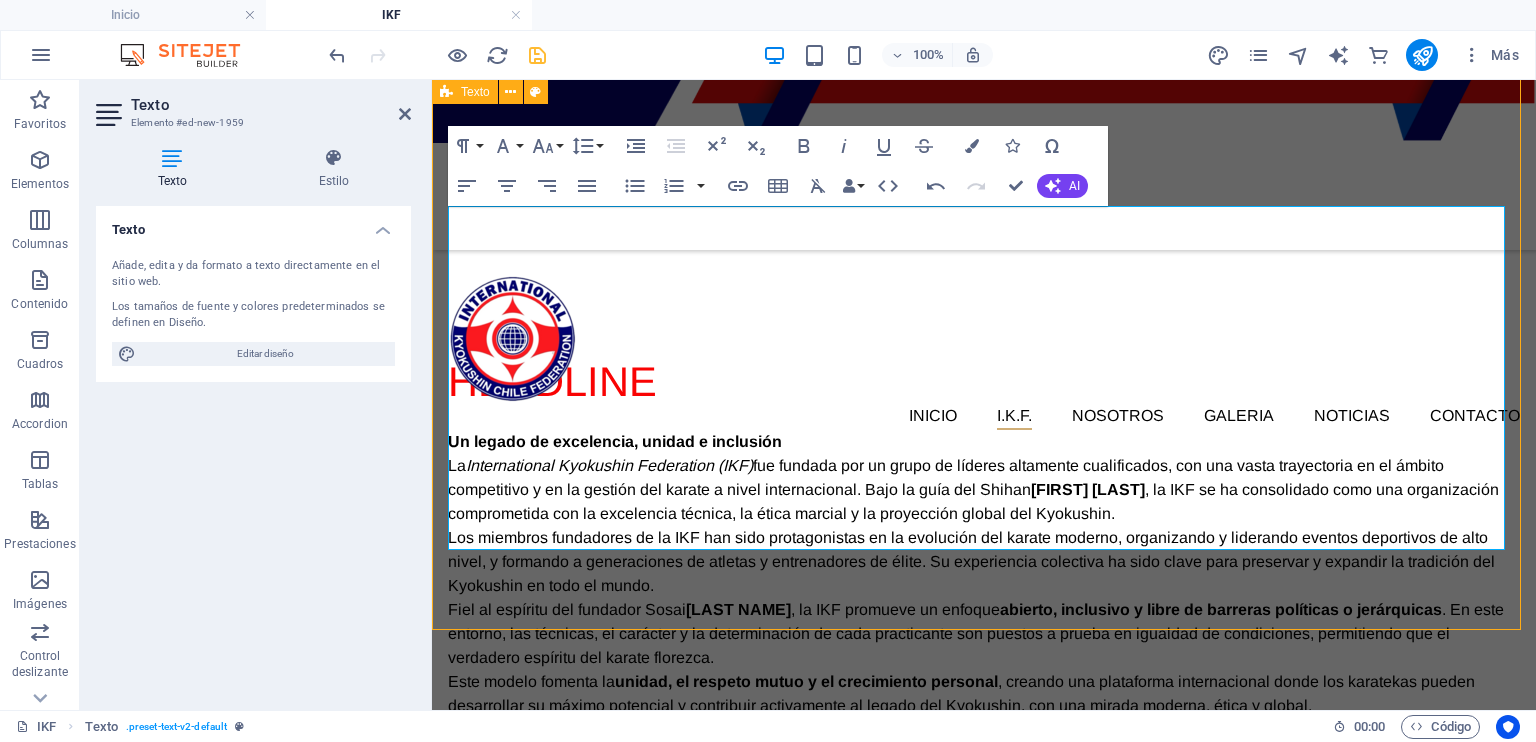 click on "Headline Un legado de excelencia, unidad e inclusión La  International Kyokushin Federation (IKF)  fue fundada por un grupo de líderes altamente cualificados, con una vasta trayectoria en el ámbito competitivo y en la gestión del karate a nivel internacional. Bajo la guía del Shihan  [FIRST] [LAST] , la IKF se ha consolidado como una organización comprometida con la excelencia técnica, la ética marcial y la proyección global del Kyokushin. Los miembros fundadores de la IKF han sido protagonistas en la evolución del karate moderno, organizando y liderando eventos deportivos de alto nivel, y formando a generaciones de atletas y entrenadores de élite. Su experiencia colectiva ha sido clave para preservar y expandir la tradición del Kyokushin en todo el mundo. Fiel al espíritu del fundador Sosai  [FIRST] [LAST] , la IKF promueve un enfoque  abierto, inclusivo y libre de barreras políticas o jerárquicas Este modelo fomenta la  unidad, el respeto mutuo y el crecimiento personal" at bounding box center (984, 559) 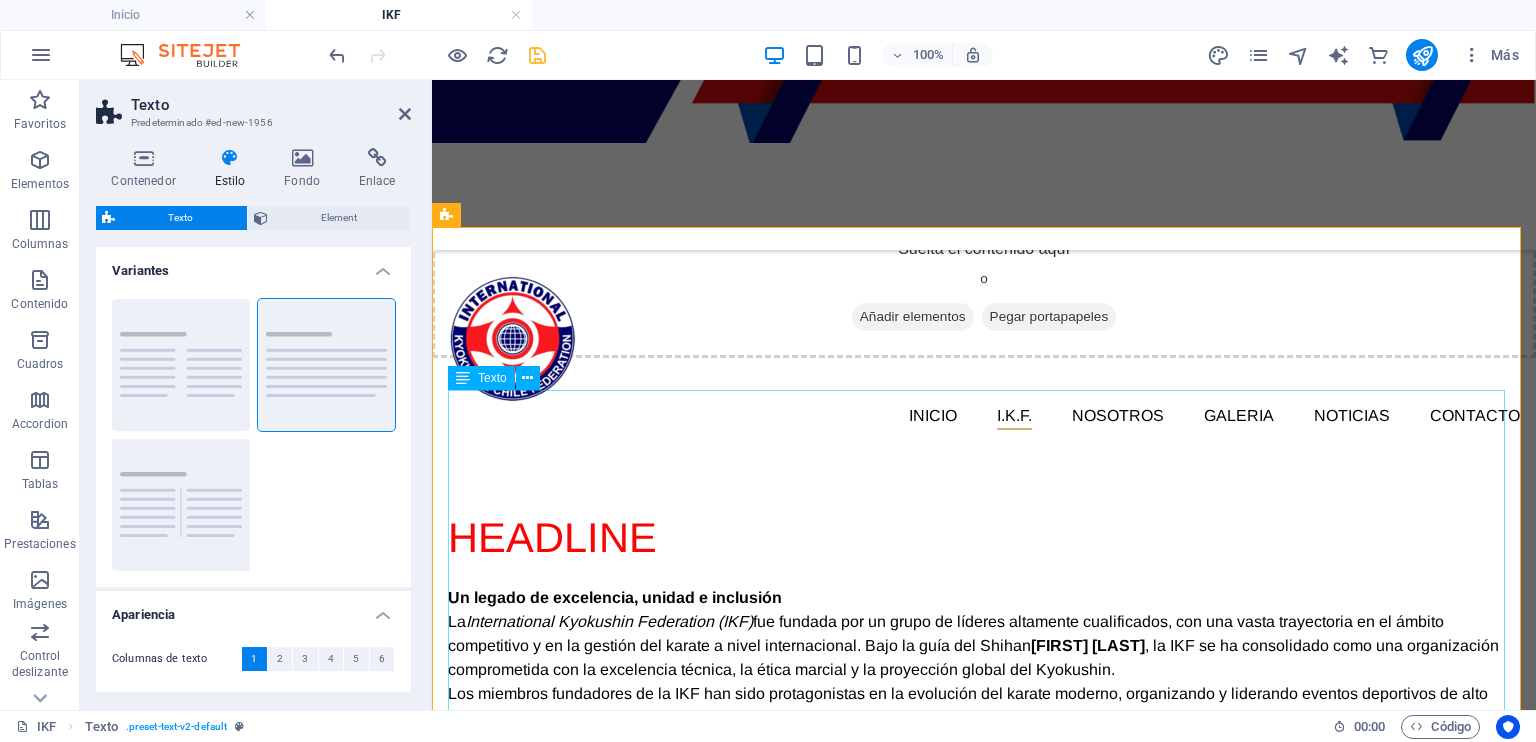 scroll, scrollTop: 691, scrollLeft: 0, axis: vertical 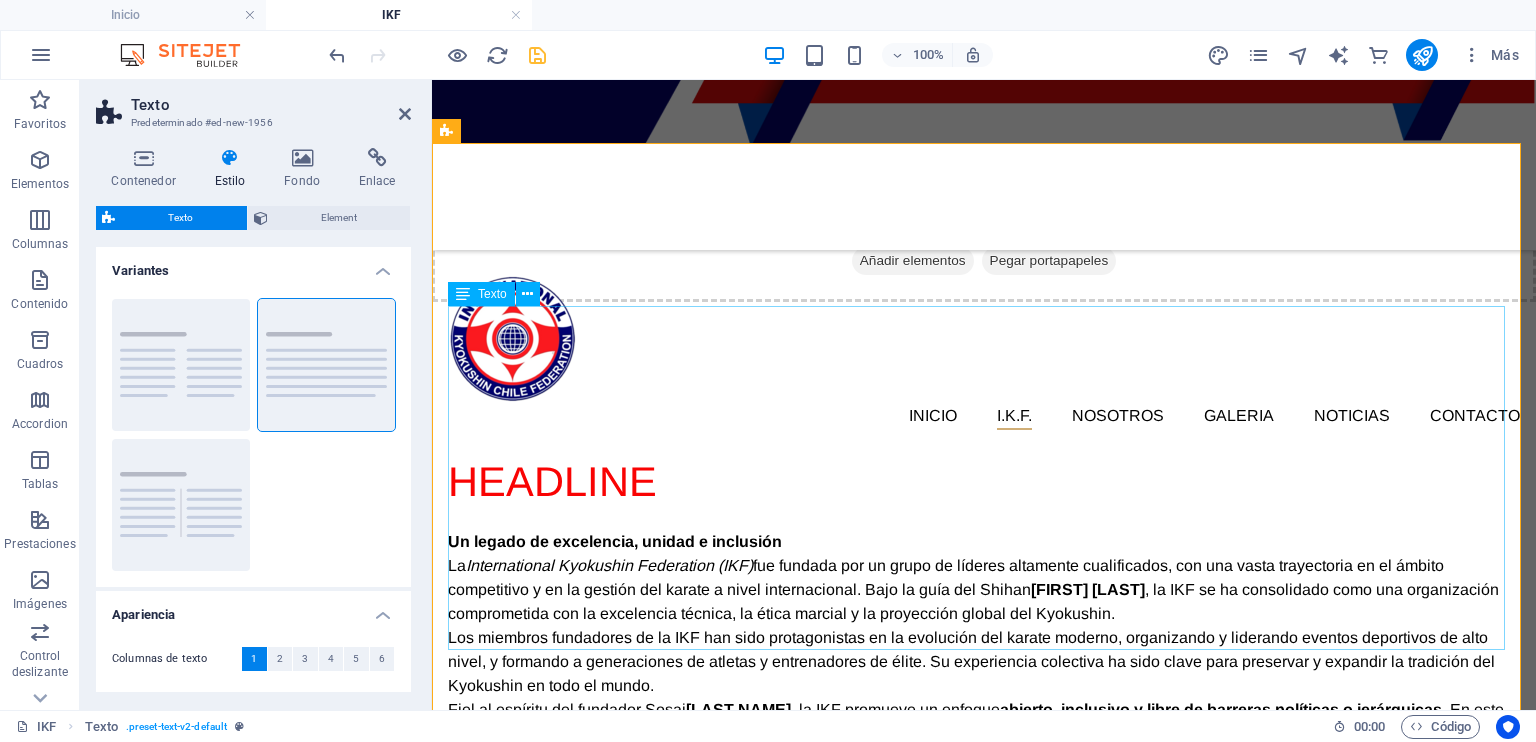 click on "Un legado de excelencia, unidad e inclusión La  International Kyokushin Federation (IKF)  fue fundada por un grupo de líderes altamente cualificados, con una vasta trayectoria en el ámbito competitivo y en la gestión del karate a nivel internacional. Bajo la guía del Shihan  [PERSON] , la IKF se ha consolidado como una organización comprometida con la excelencia técnica, la ética marcial y la proyección global del Kyokushin. Los miembros fundadores de la IKF han sido protagonistas en la evolución del karate moderno, organizando y liderando eventos deportivos de alto nivel, y formando a generaciones de atletas y entrenadores de élite. Su experiencia colectiva ha sido clave para preservar y expandir la tradición del Kyokushin en todo el mundo. Fiel al espíritu del fundador Sosai  [PERSON] , la IKF promueve un enfoque  abierto, inclusivo y libre de barreras políticas o jerárquicas Este modelo fomenta la  unidad, el respeto mutuo y el crecimiento personal" at bounding box center (984, 702) 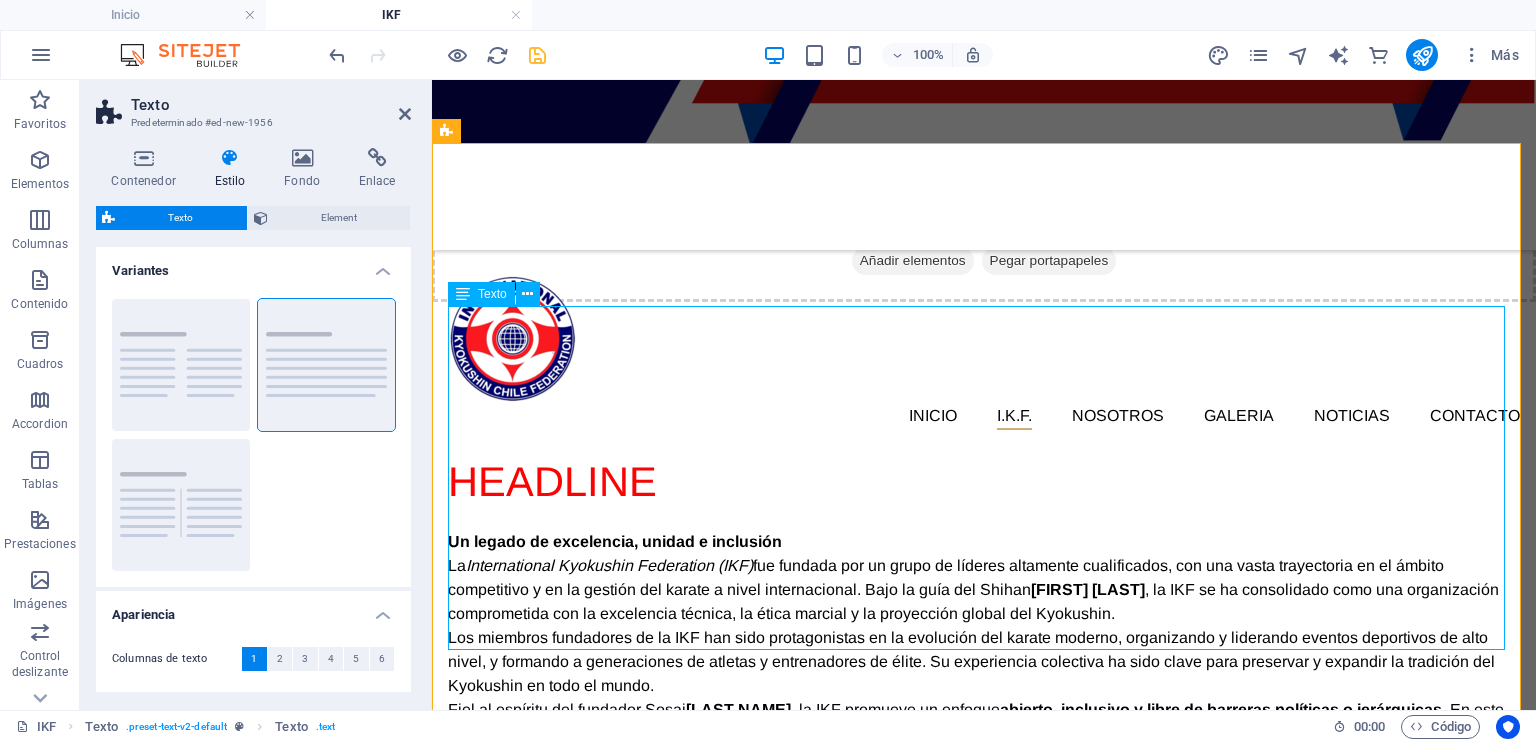 click on "Un legado de excelencia, unidad e inclusión La  International Kyokushin Federation (IKF)  fue fundada por un grupo de líderes altamente cualificados, con una vasta trayectoria en el ámbito competitivo y en la gestión del karate a nivel internacional. Bajo la guía del Shihan  [PERSON] , la IKF se ha consolidado como una organización comprometida con la excelencia técnica, la ética marcial y la proyección global del Kyokushin. Los miembros fundadores de la IKF han sido protagonistas en la evolución del karate moderno, organizando y liderando eventos deportivos de alto nivel, y formando a generaciones de atletas y entrenadores de élite. Su experiencia colectiva ha sido clave para preservar y expandir la tradición del Kyokushin en todo el mundo. Fiel al espíritu del fundador Sosai  [PERSON] , la IKF promueve un enfoque  abierto, inclusivo y libre de barreras políticas o jerárquicas Este modelo fomenta la  unidad, el respeto mutuo y el crecimiento personal" at bounding box center (984, 702) 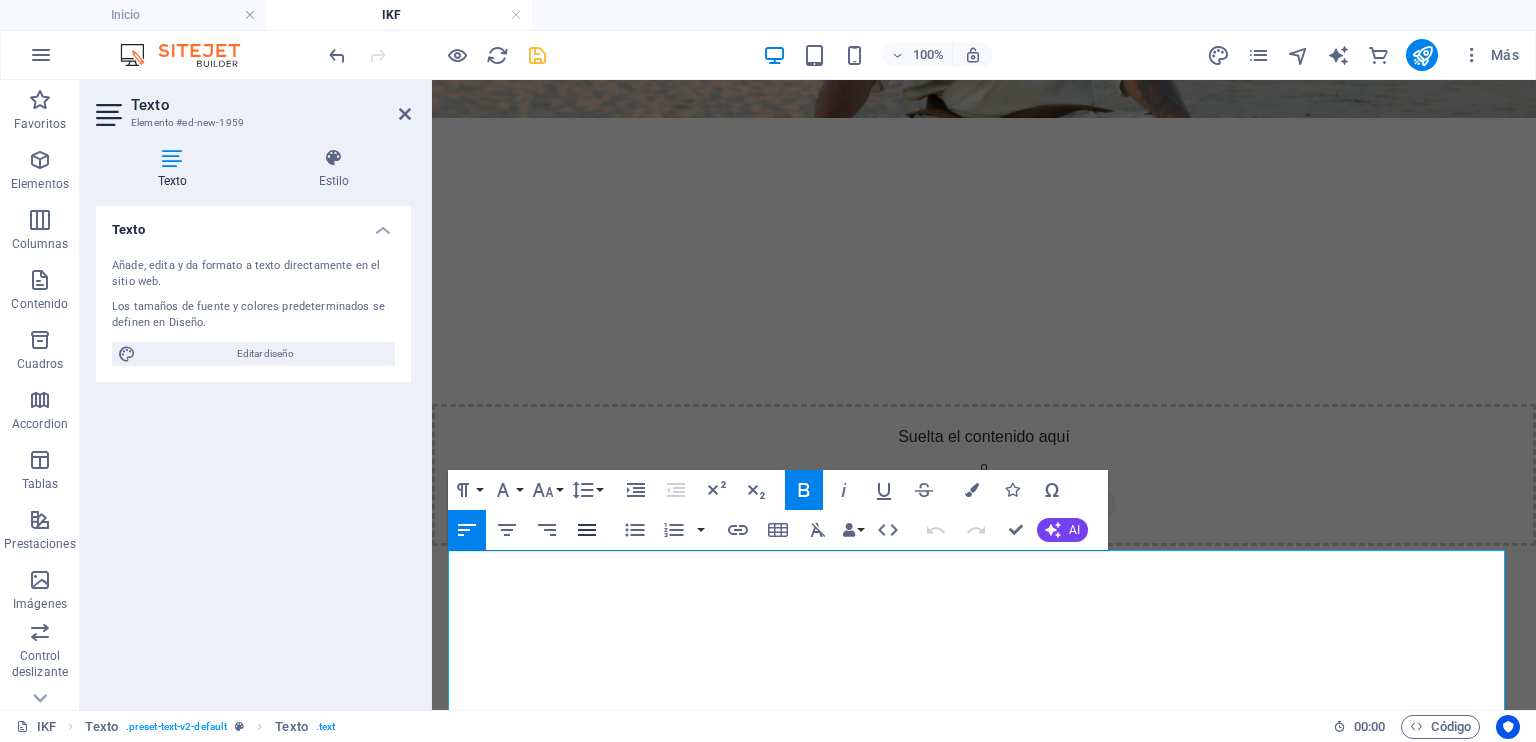 click 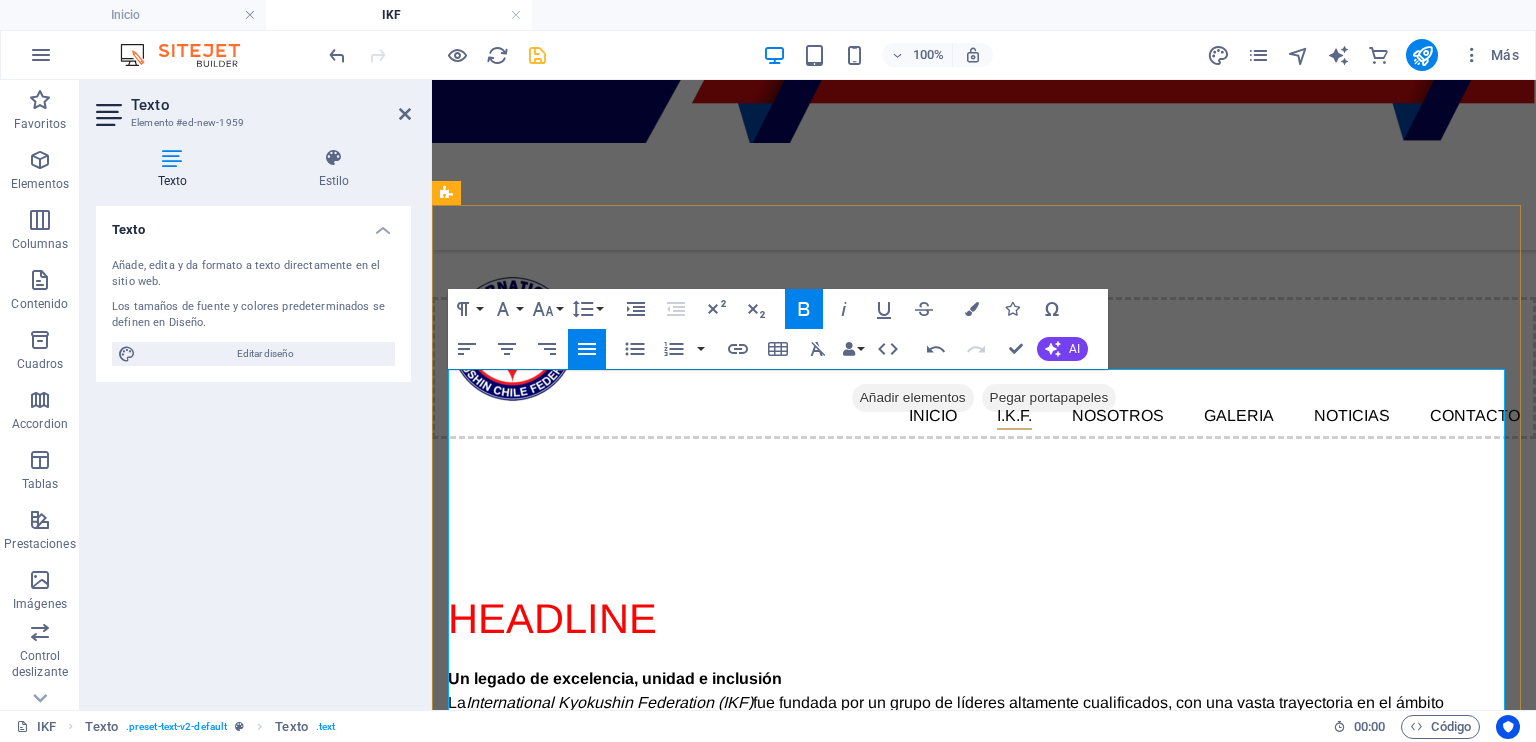 scroll, scrollTop: 647, scrollLeft: 0, axis: vertical 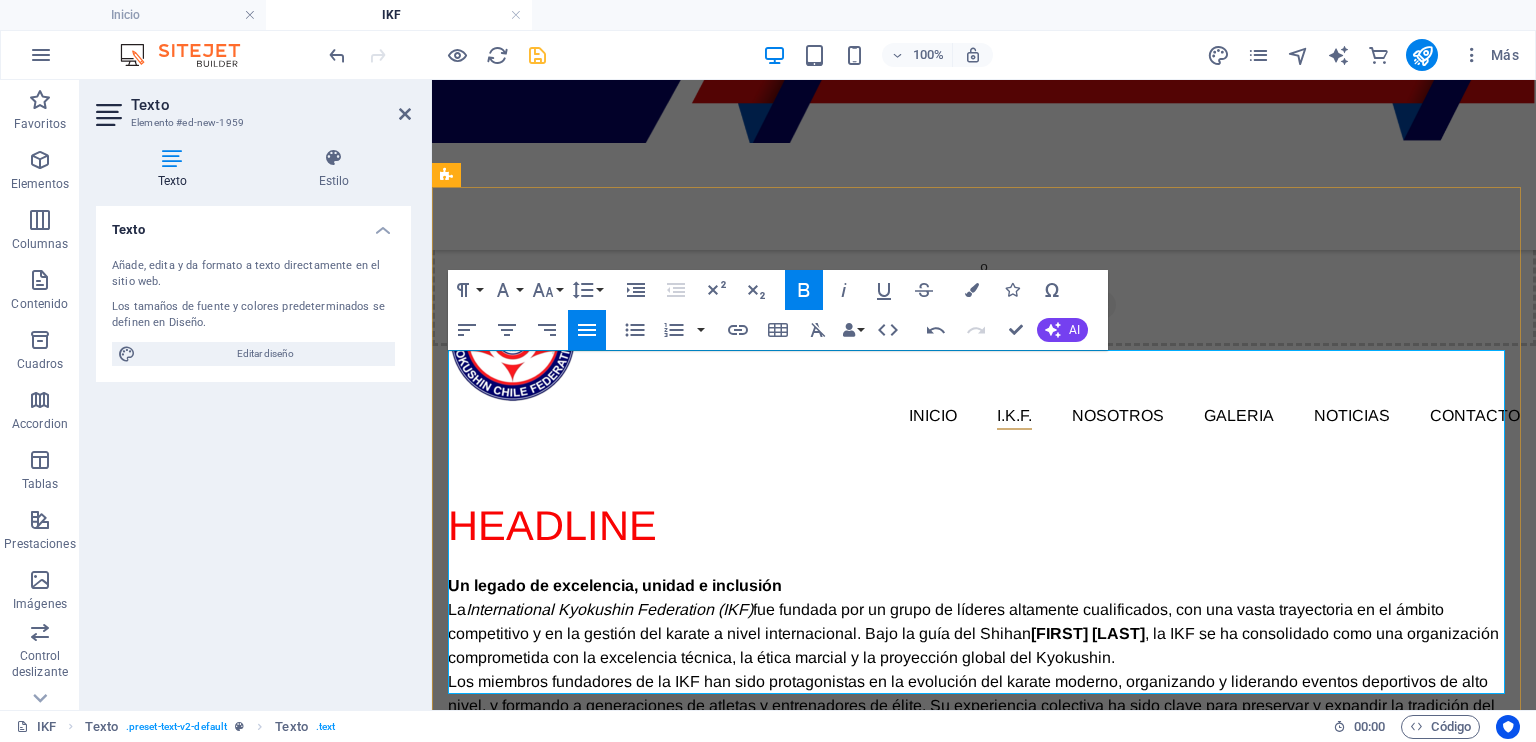 click on "Los miembros fundadores de la IKF han sido protagonistas en la evolución del karate moderno, organizando y liderando eventos deportivos de alto nivel, y formando a generaciones de atletas y entrenadores de élite. Su experiencia colectiva ha sido clave para preservar y expandir la tradición del Kyokushin en todo el mundo." at bounding box center [984, 706] 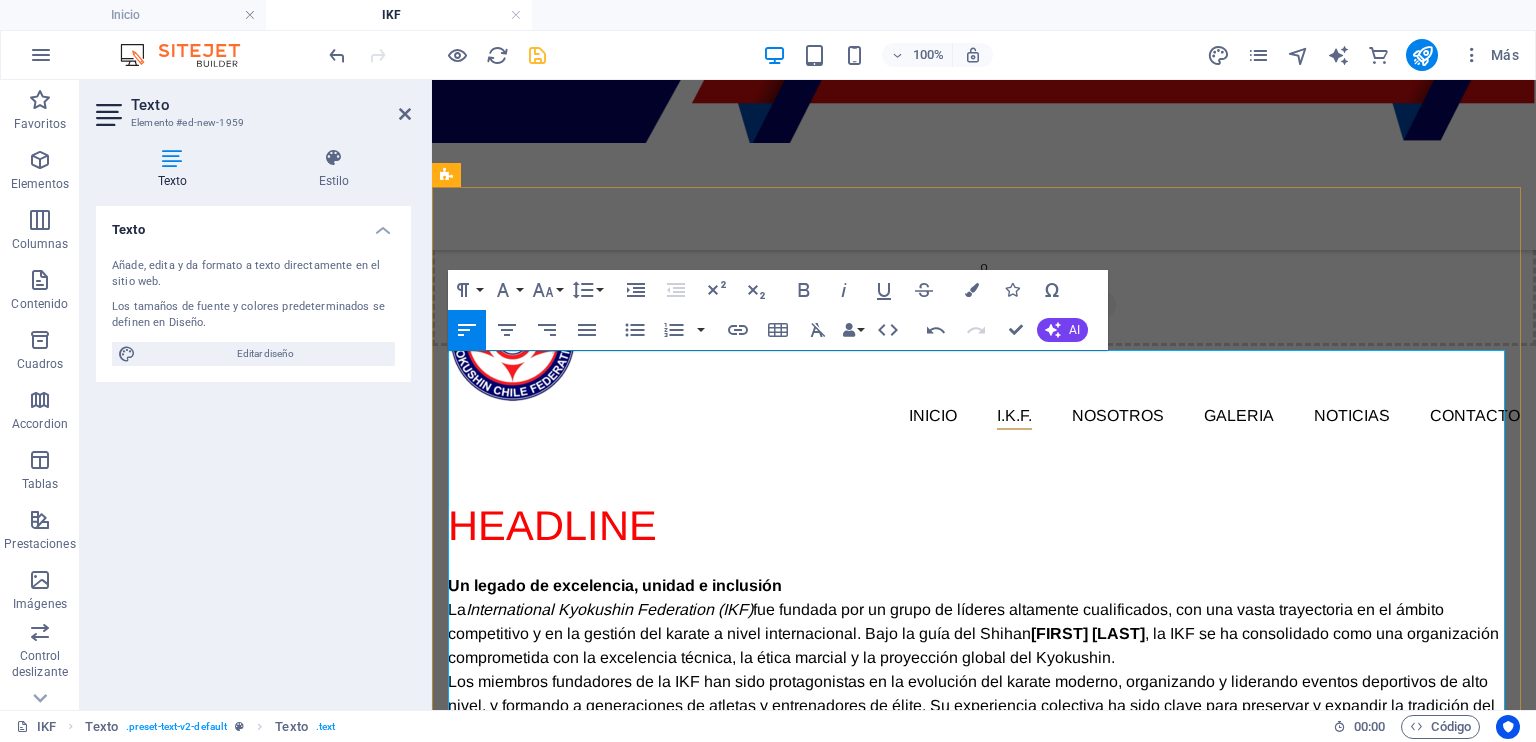 click on "Fiel al espíritu del fundador Sosai  [FIRST] [LAST] , la IKF promueve un enfoque  abierto, inclusivo y libre de barreras políticas o jerárquicas . En este entorno, las técnicas, el carácter y la determinación de cada practicante son puestos a prueba en igualdad de condiciones, permitiendo que el verdadero espíritu del karate florezca." at bounding box center (984, 802) 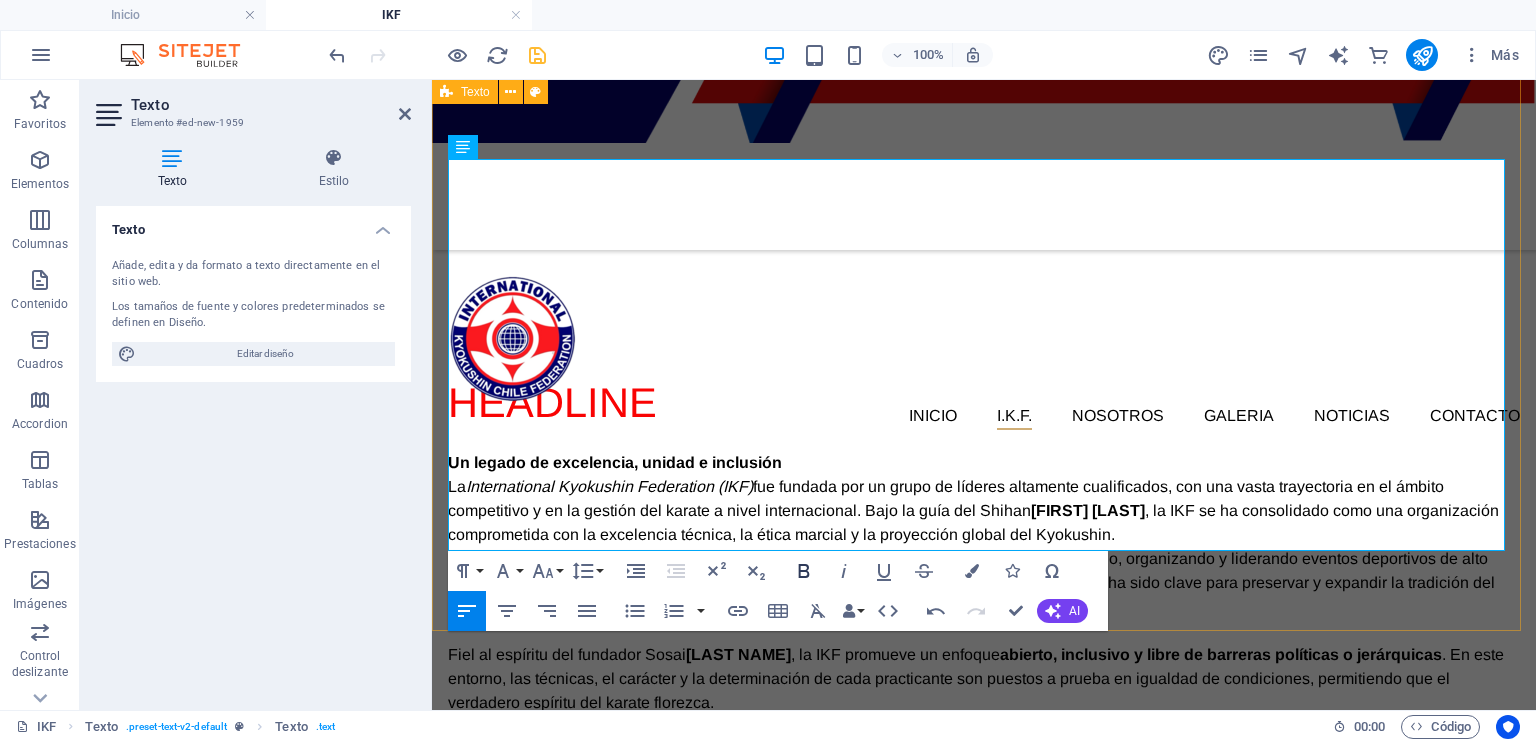scroll, scrollTop: 839, scrollLeft: 0, axis: vertical 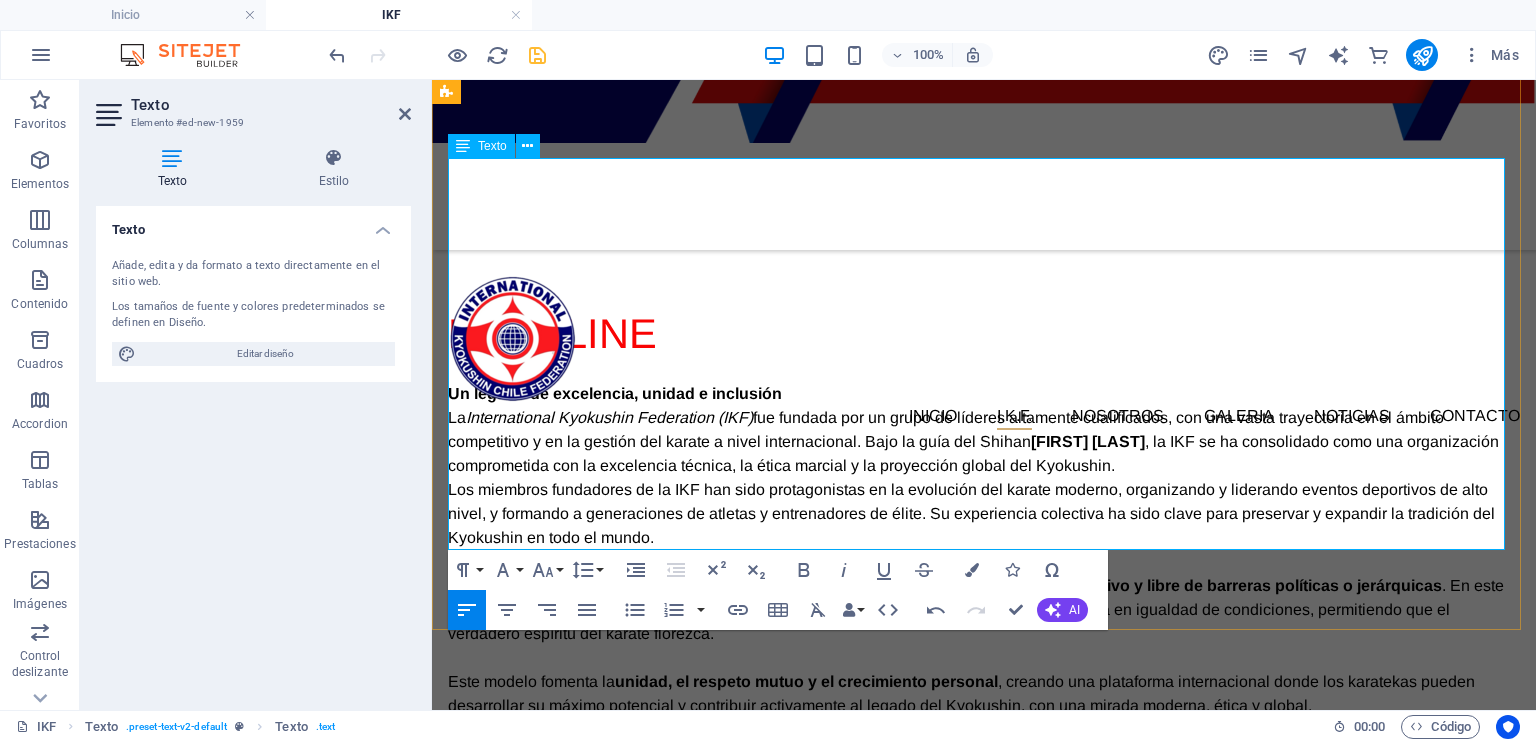 click on "Este modelo fomenta la  unidad, el respeto mutuo y el crecimiento personal , creando una plataforma internacional donde los karatekas pueden desarrollar su máximo potencial y contribuir activamente al legado del Kyokushin, con una mirada moderna, ética y global." at bounding box center [984, 694] 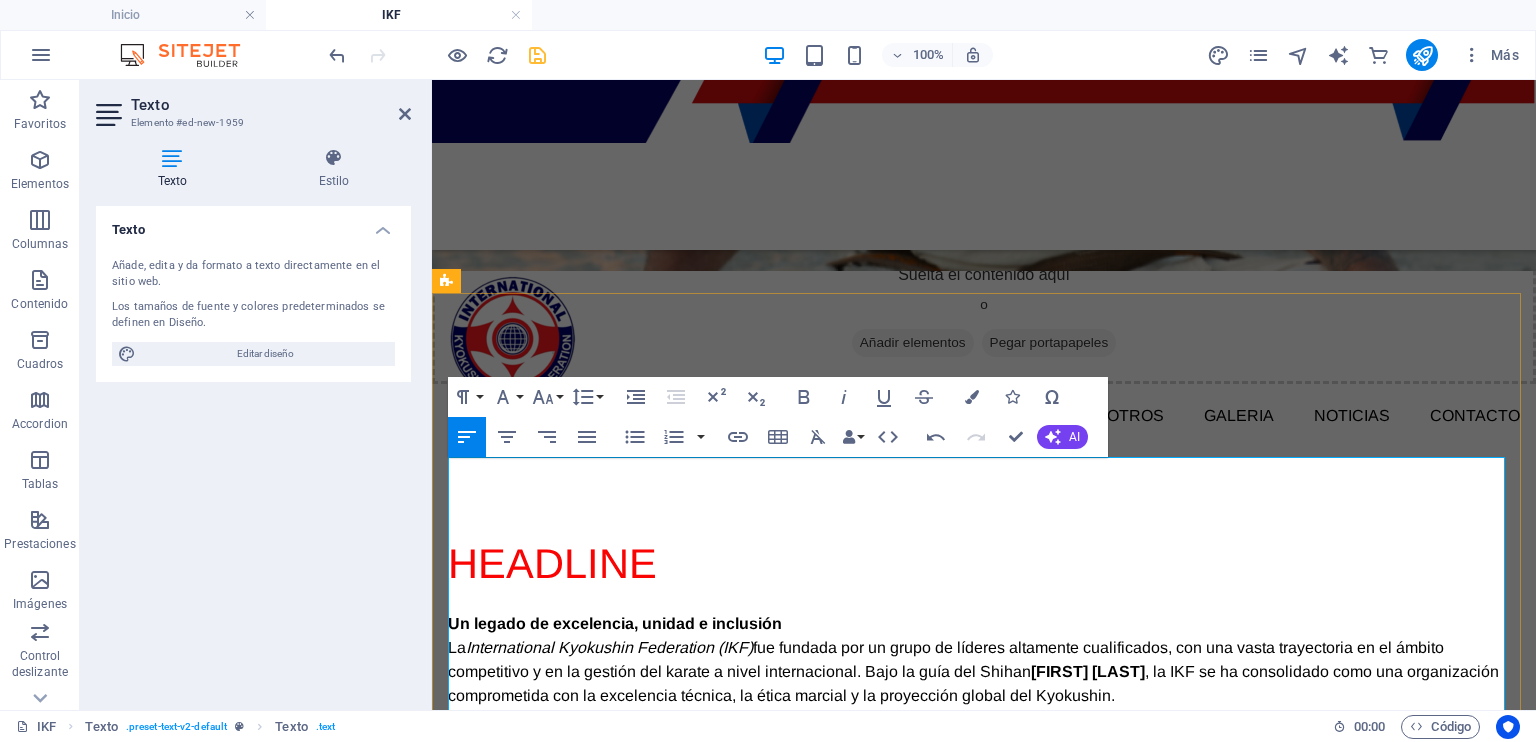 scroll, scrollTop: 639, scrollLeft: 0, axis: vertical 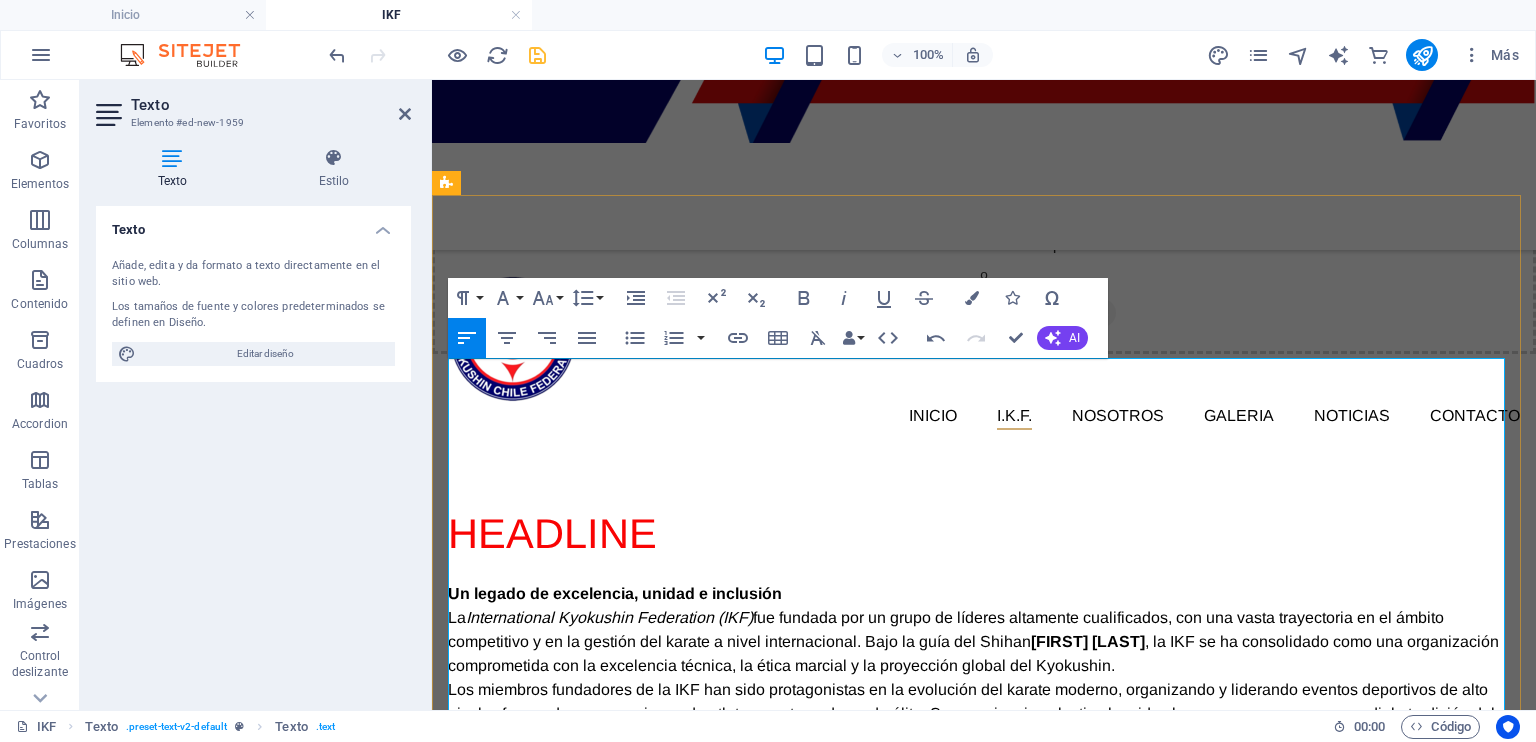 click on "Un legado de excelencia, unidad e inclusión" at bounding box center (984, 594) 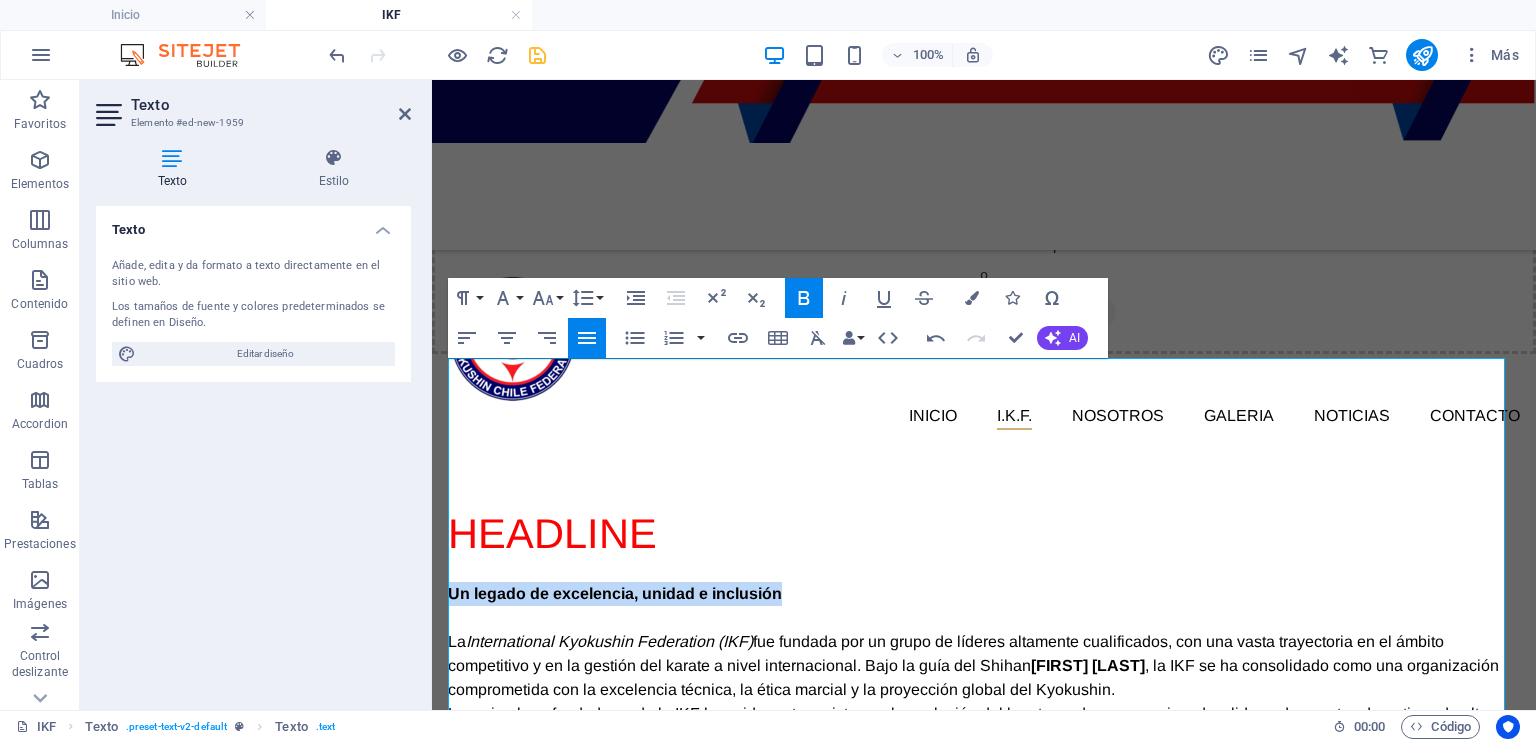 drag, startPoint x: 797, startPoint y: 368, endPoint x: 416, endPoint y: 355, distance: 381.2217 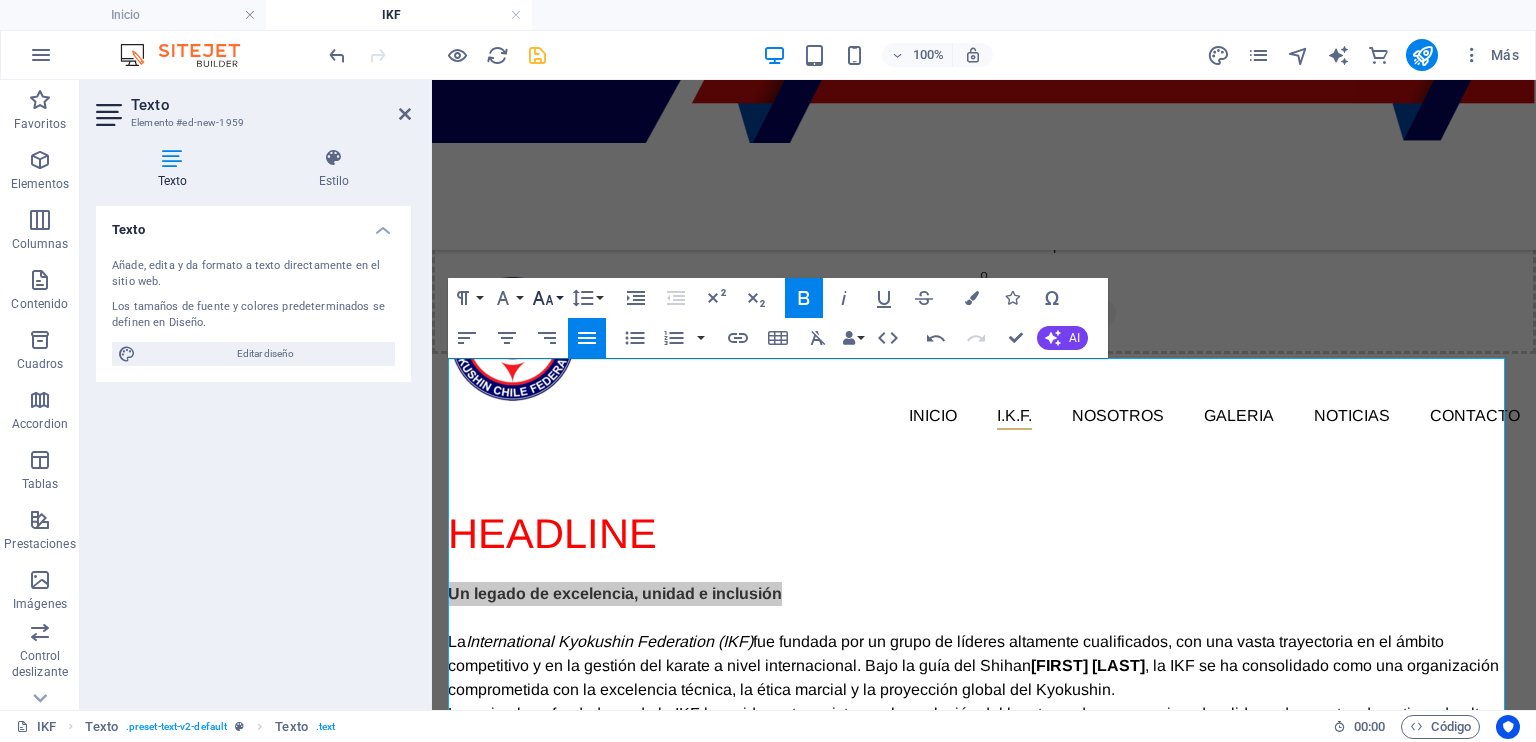 click 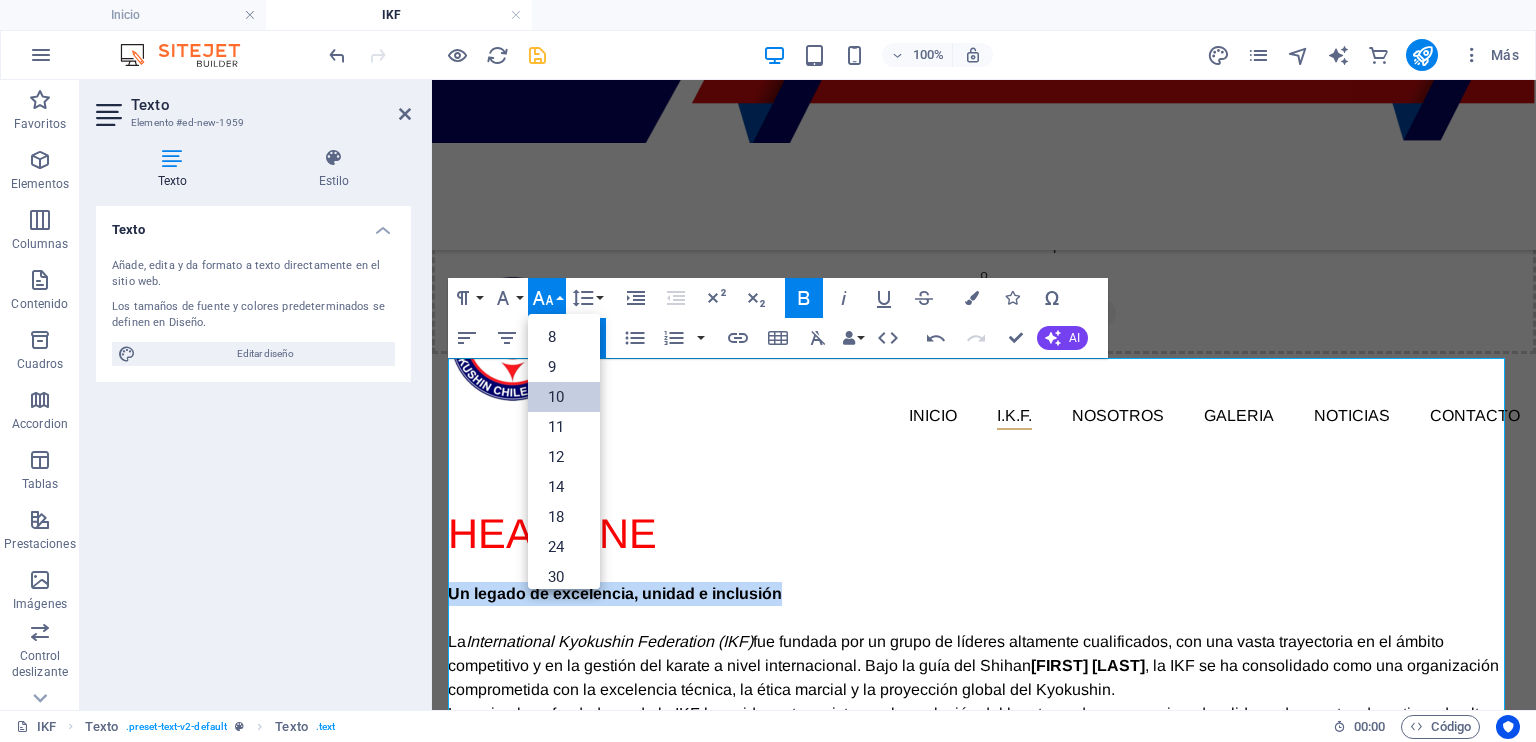 click on "10" at bounding box center [564, 397] 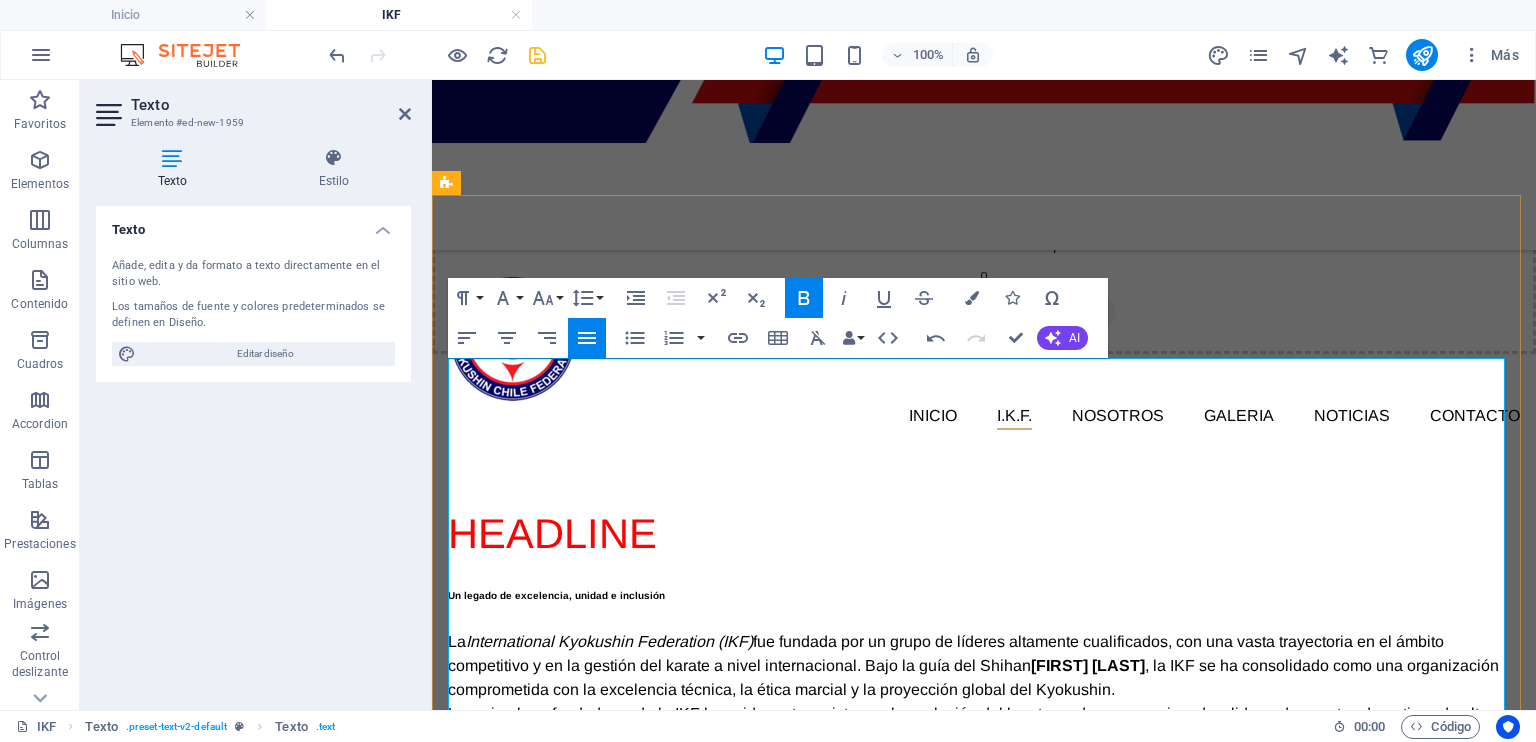 click on "La  International Kyokushin Federation (IKF)  fue fundada por un grupo de líderes altamente cualificados, con una vasta trayectoria en el ámbito competitivo y en la gestión del karate a nivel internacional. Bajo la guía del Shihan  [FIRST] [LAST] , la IKF se ha consolidado como una organización comprometida con la excelencia técnica, la ética marcial y la proyección global del Kyokushin." at bounding box center (984, 666) 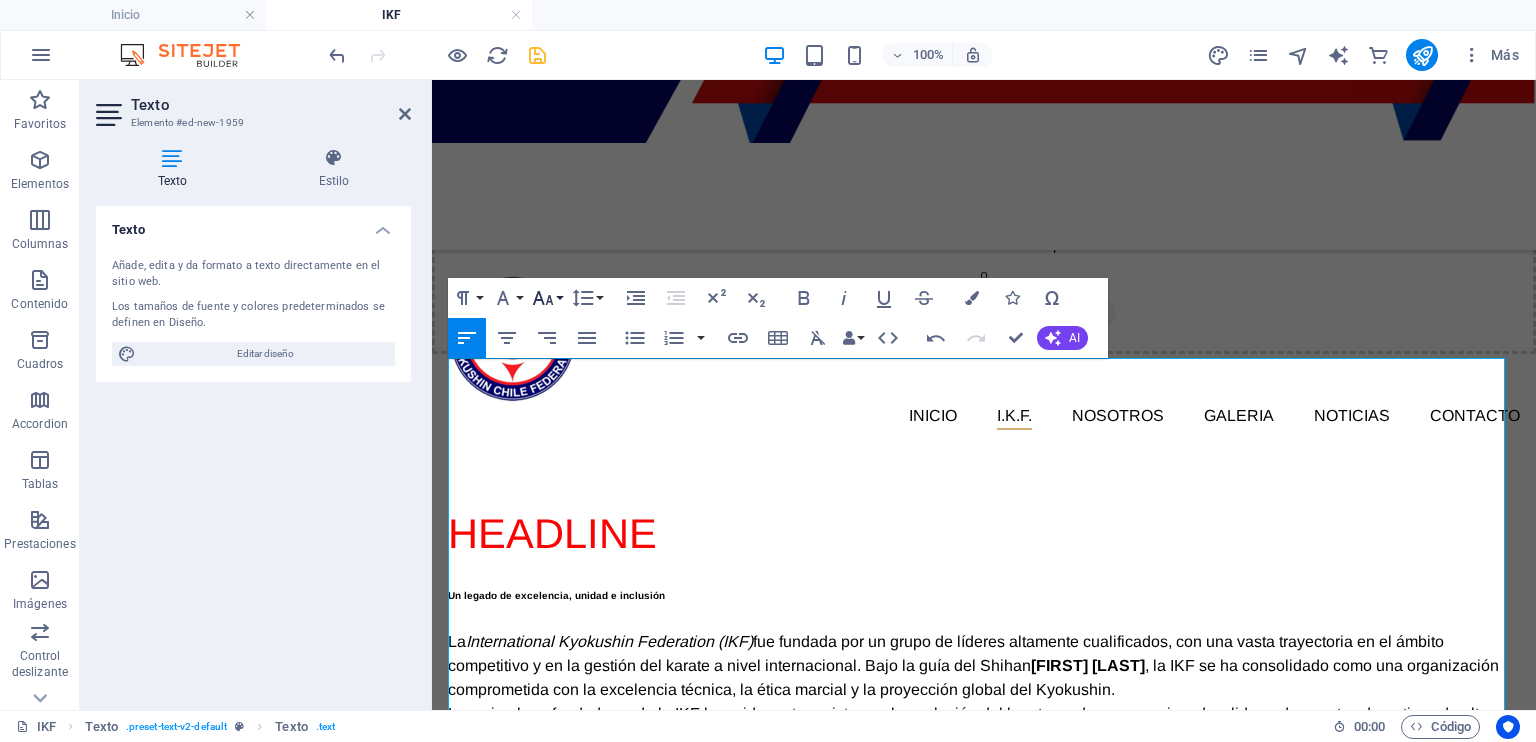 click on "Font Size" at bounding box center (547, 298) 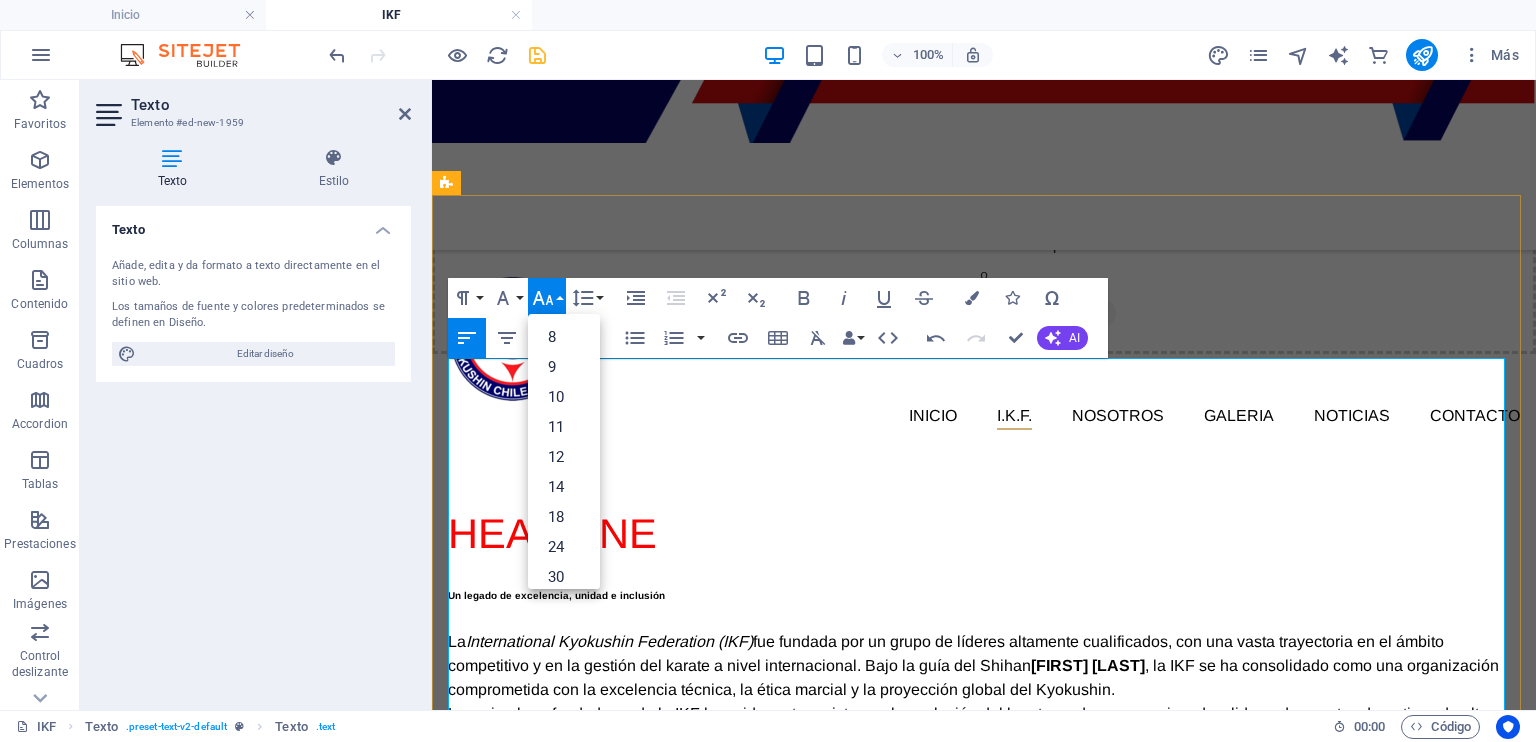 click on "​" at bounding box center (984, 618) 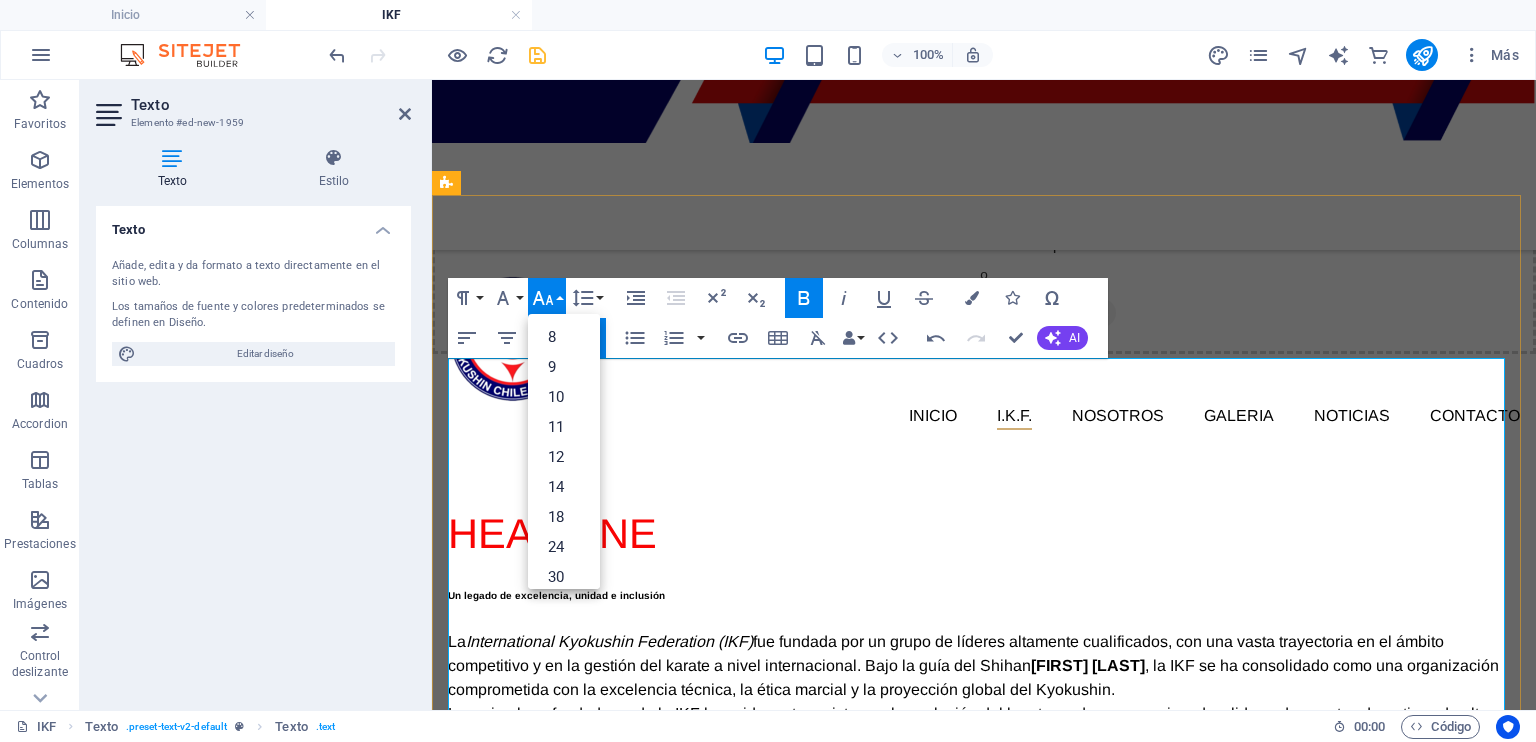 click on "Un legado de excelencia, unidad e inclusión" at bounding box center (984, 594) 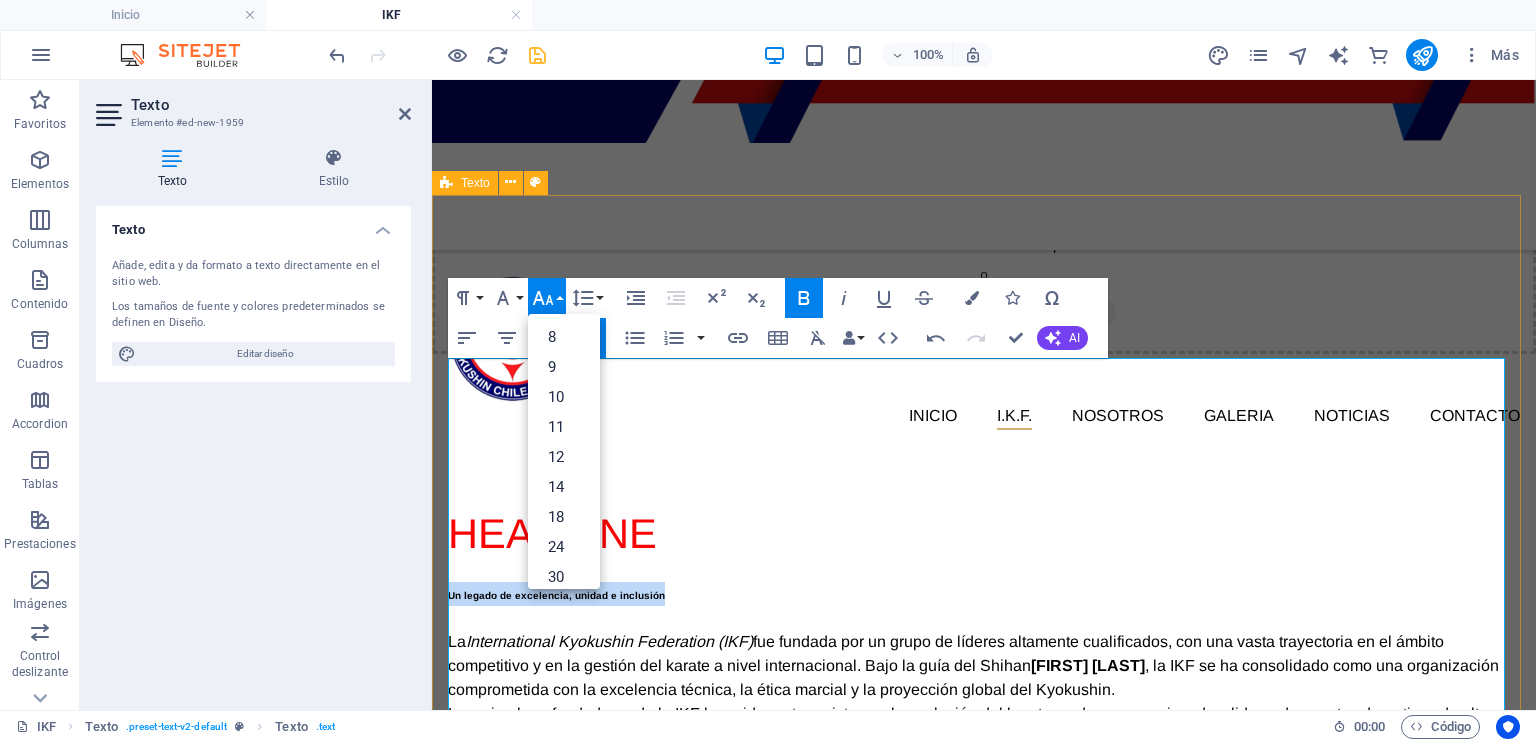 drag, startPoint x: 664, startPoint y: 375, endPoint x: 443, endPoint y: 355, distance: 221.90314 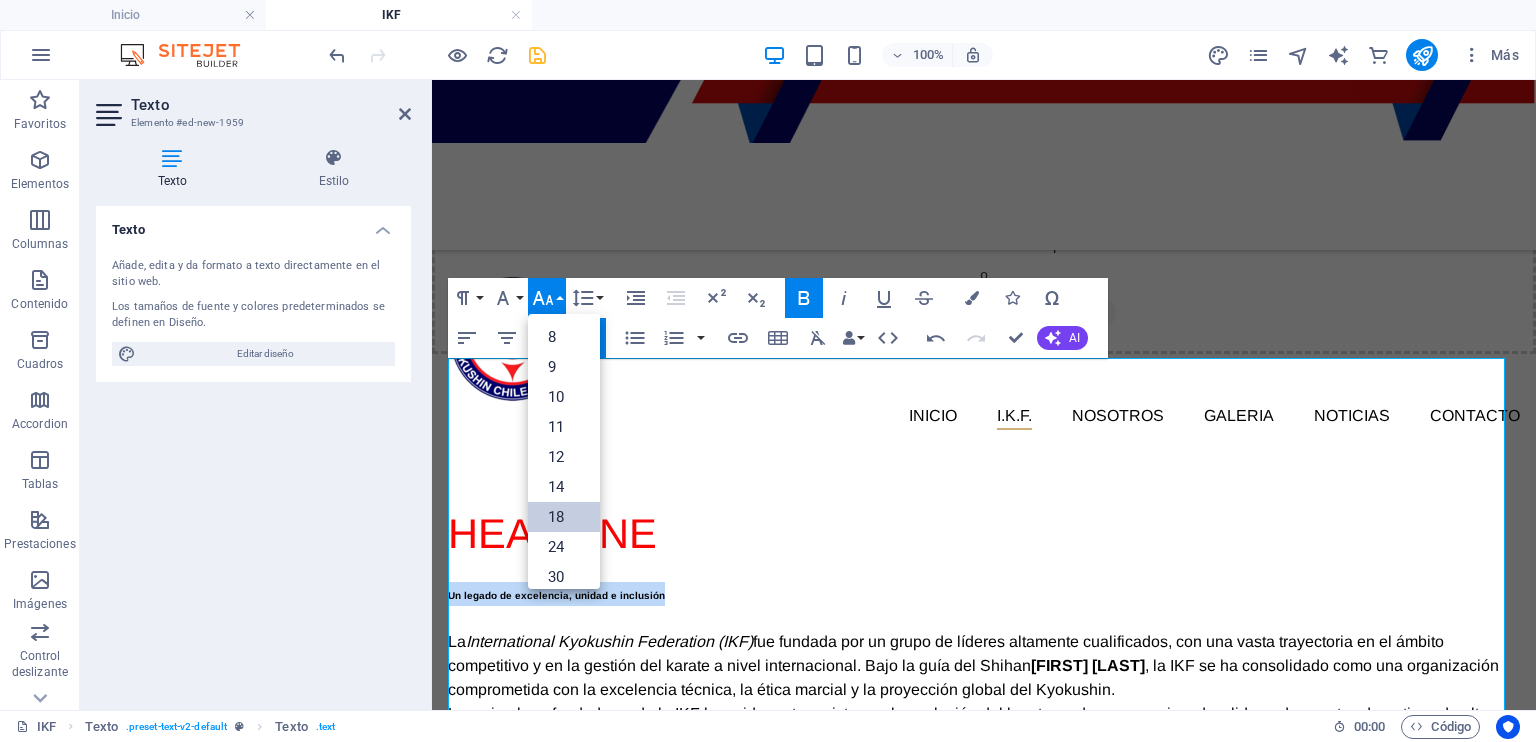 click on "18" at bounding box center [564, 517] 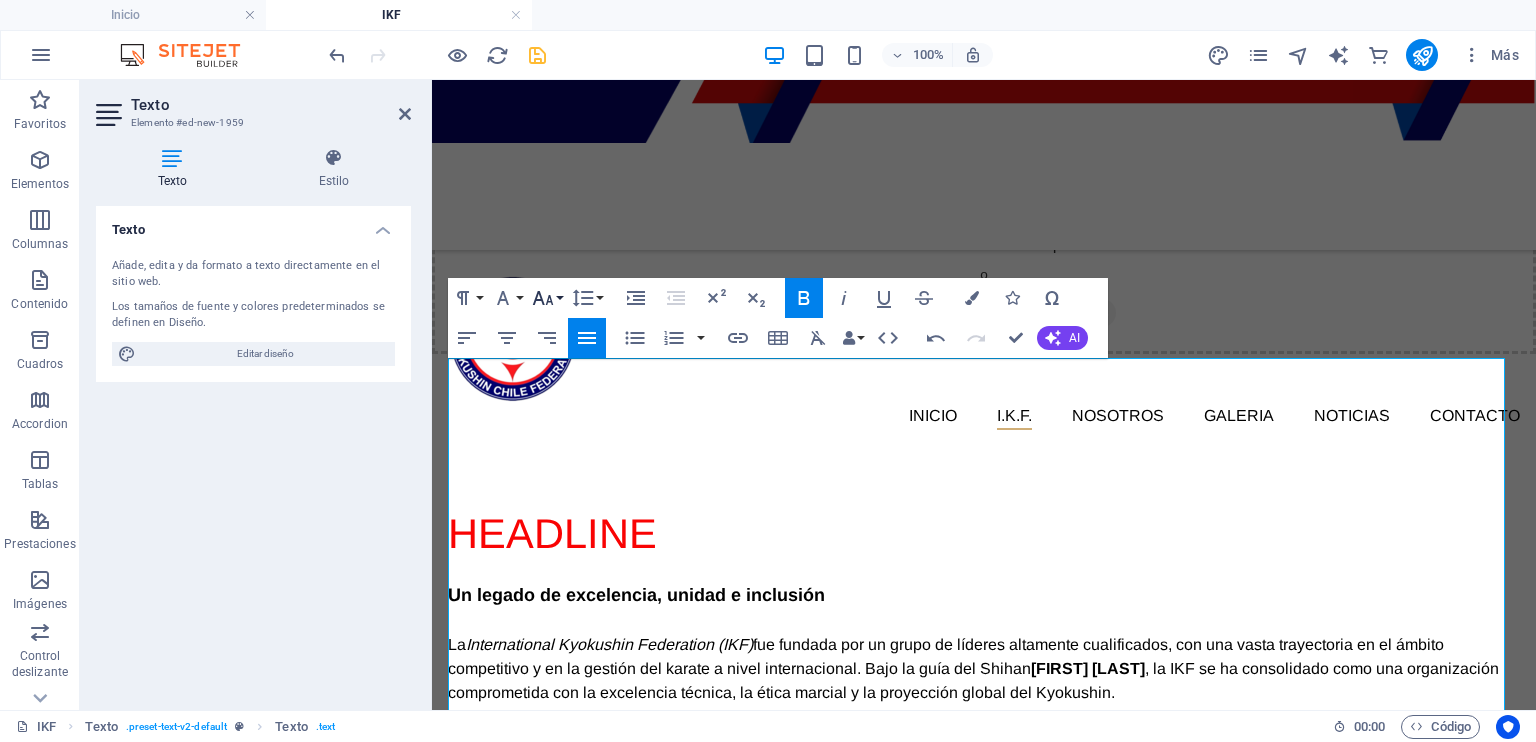 click on "Font Size" at bounding box center [547, 298] 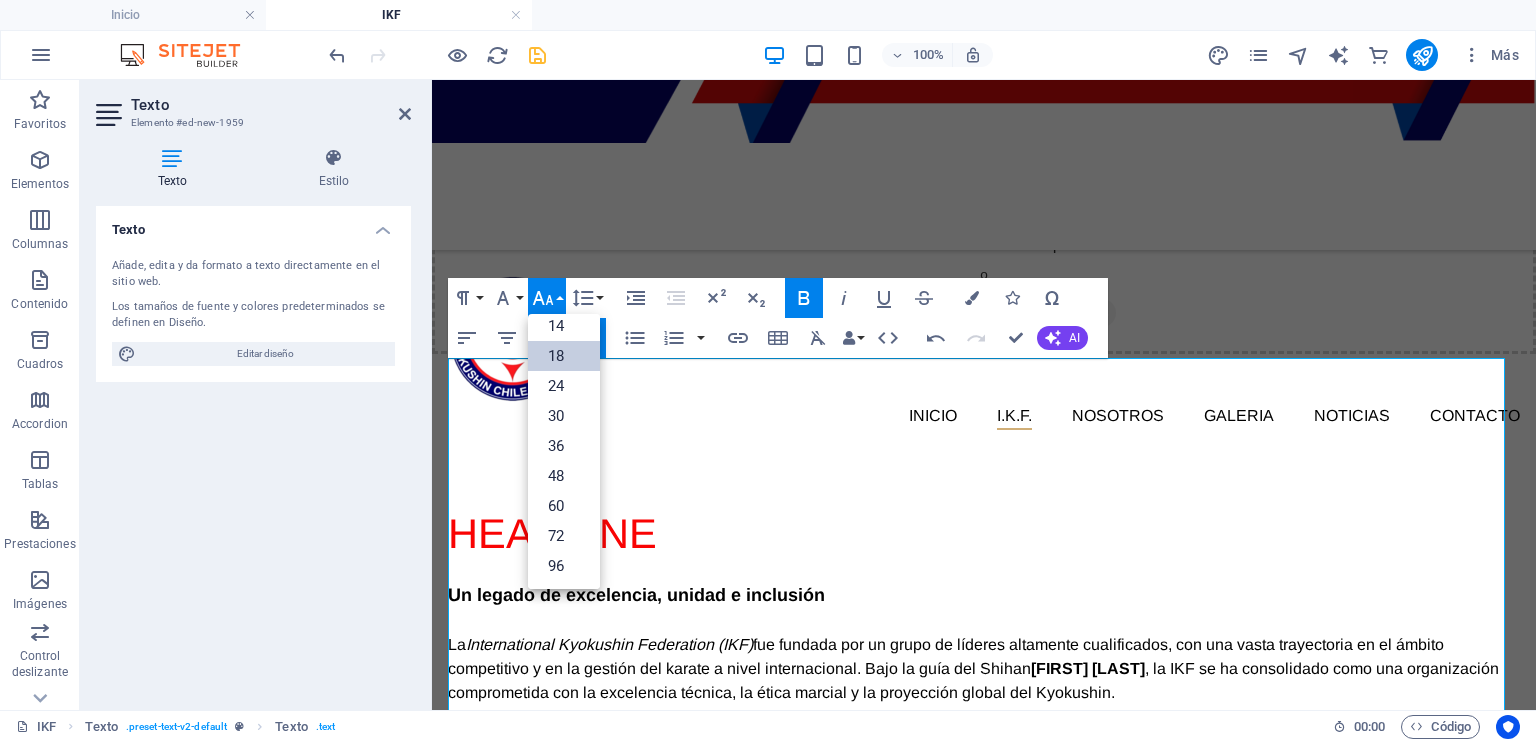 scroll, scrollTop: 160, scrollLeft: 0, axis: vertical 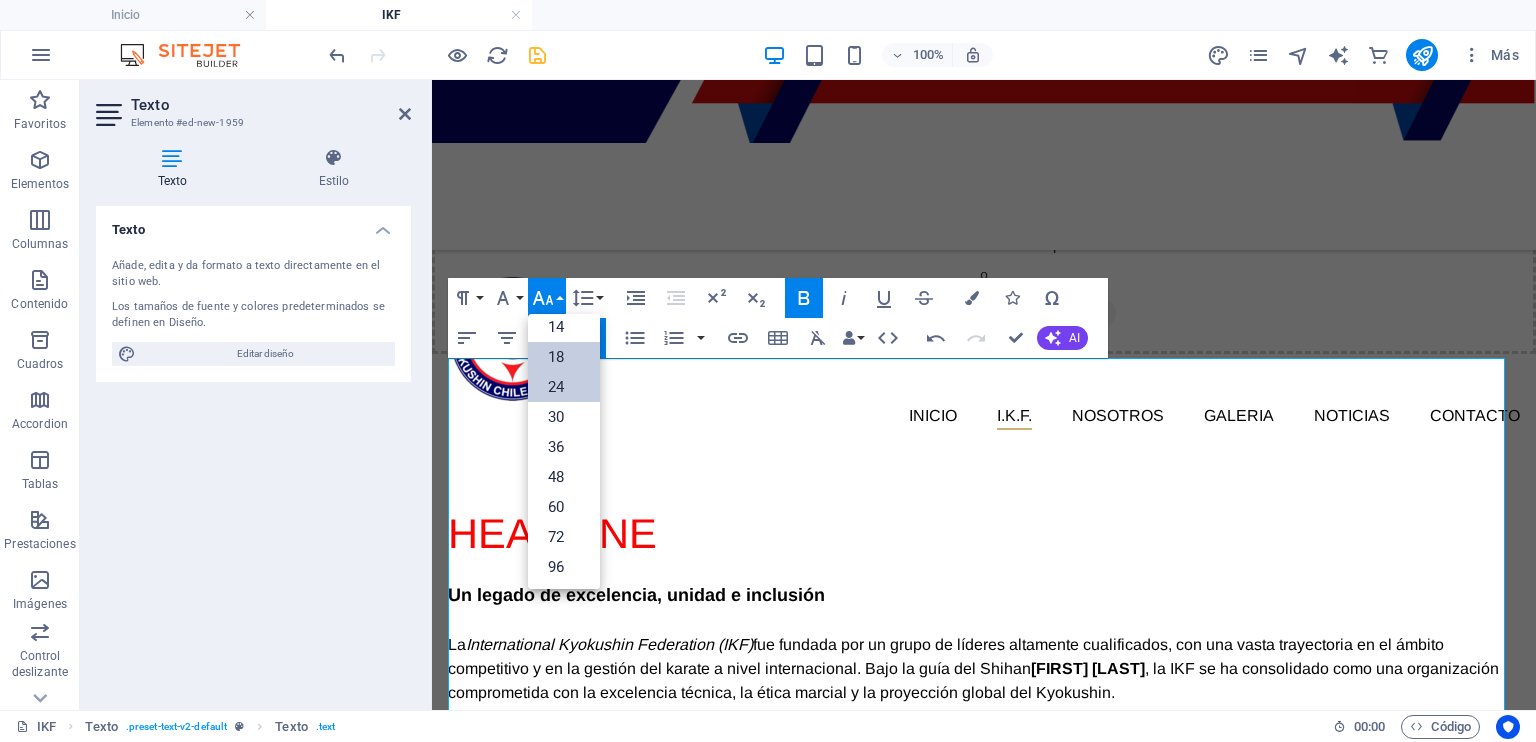 click on "24" at bounding box center [564, 387] 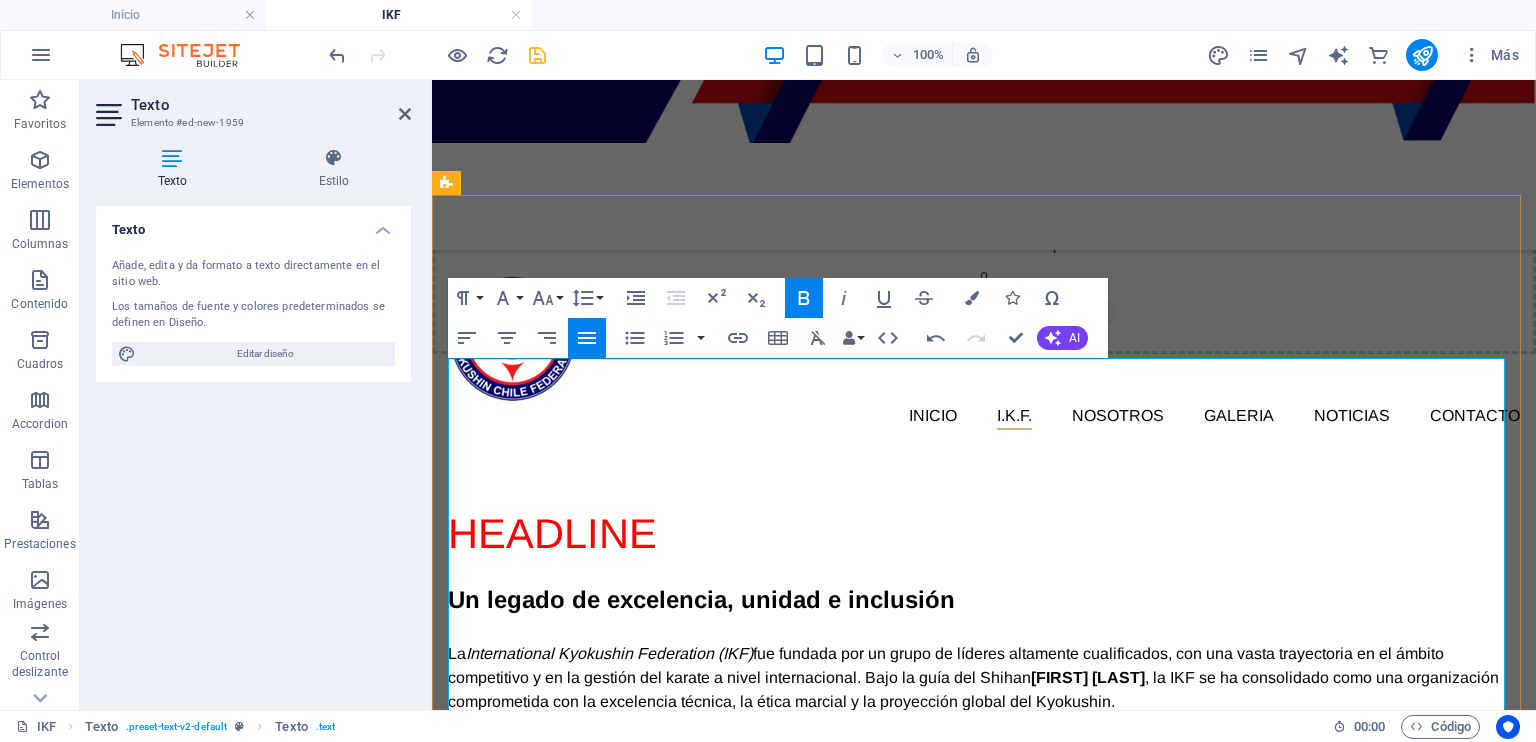 click on "La  International Kyokushin Federation (IKF)  fue fundada por un grupo de líderes altamente cualificados, con una vasta trayectoria en el ámbito competitivo y en la gestión del karate a nivel internacional. Bajo la guía del Shihan  [FIRST] [LAST] , la IKF se ha consolidado como una organización comprometida con la excelencia técnica, la ética marcial y la proyección global del Kyokushin." at bounding box center (984, 678) 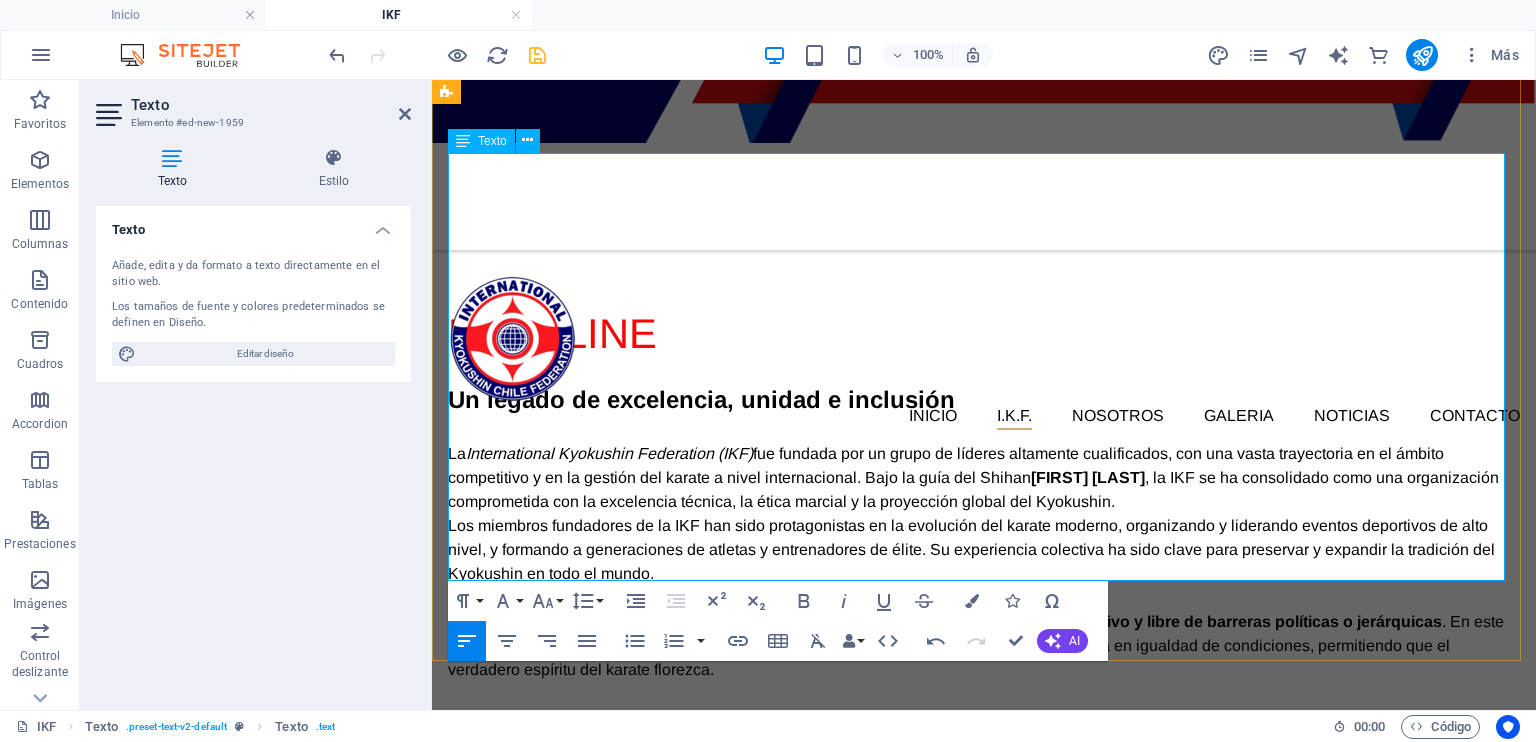 scroll, scrollTop: 875, scrollLeft: 0, axis: vertical 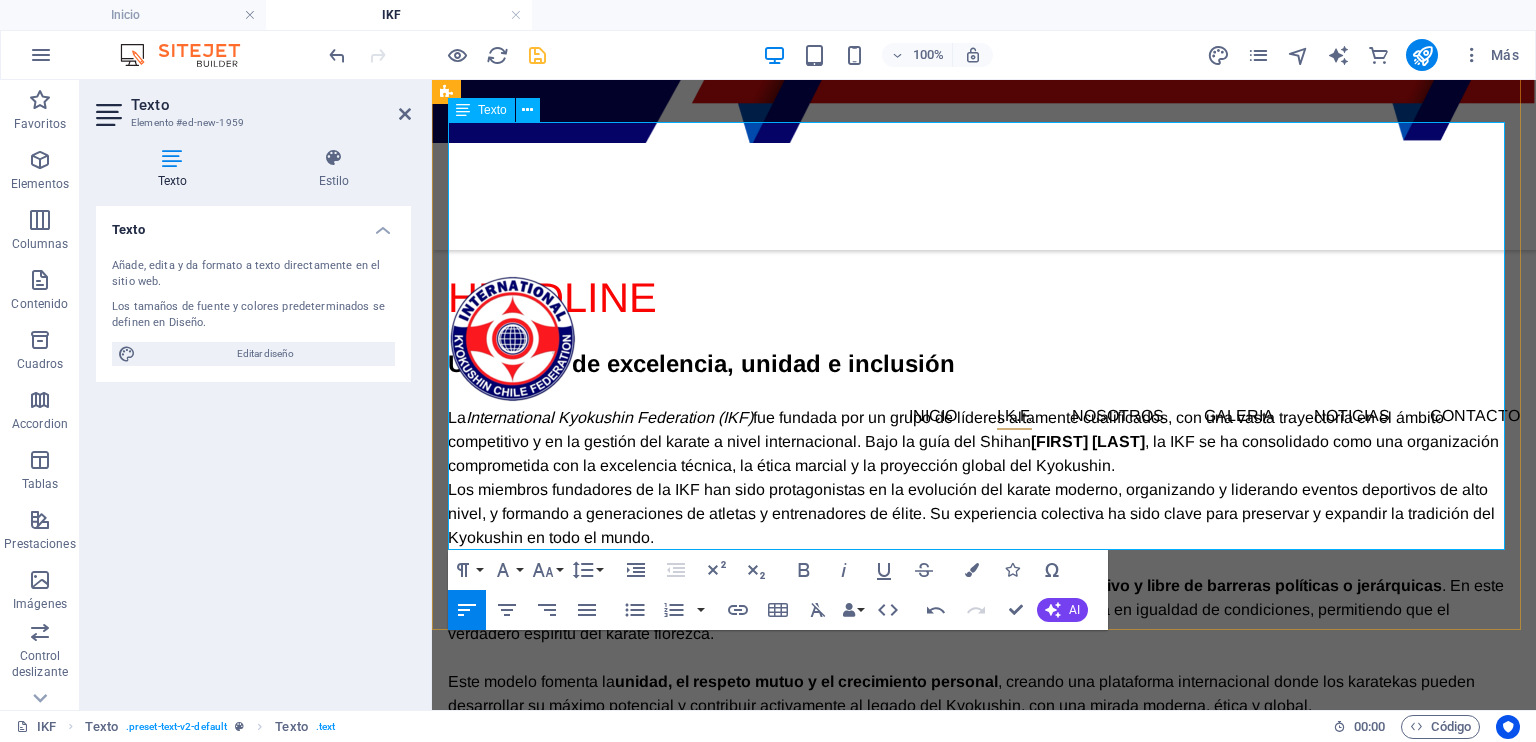 drag, startPoint x: 822, startPoint y: 533, endPoint x: 448, endPoint y: 511, distance: 374.6465 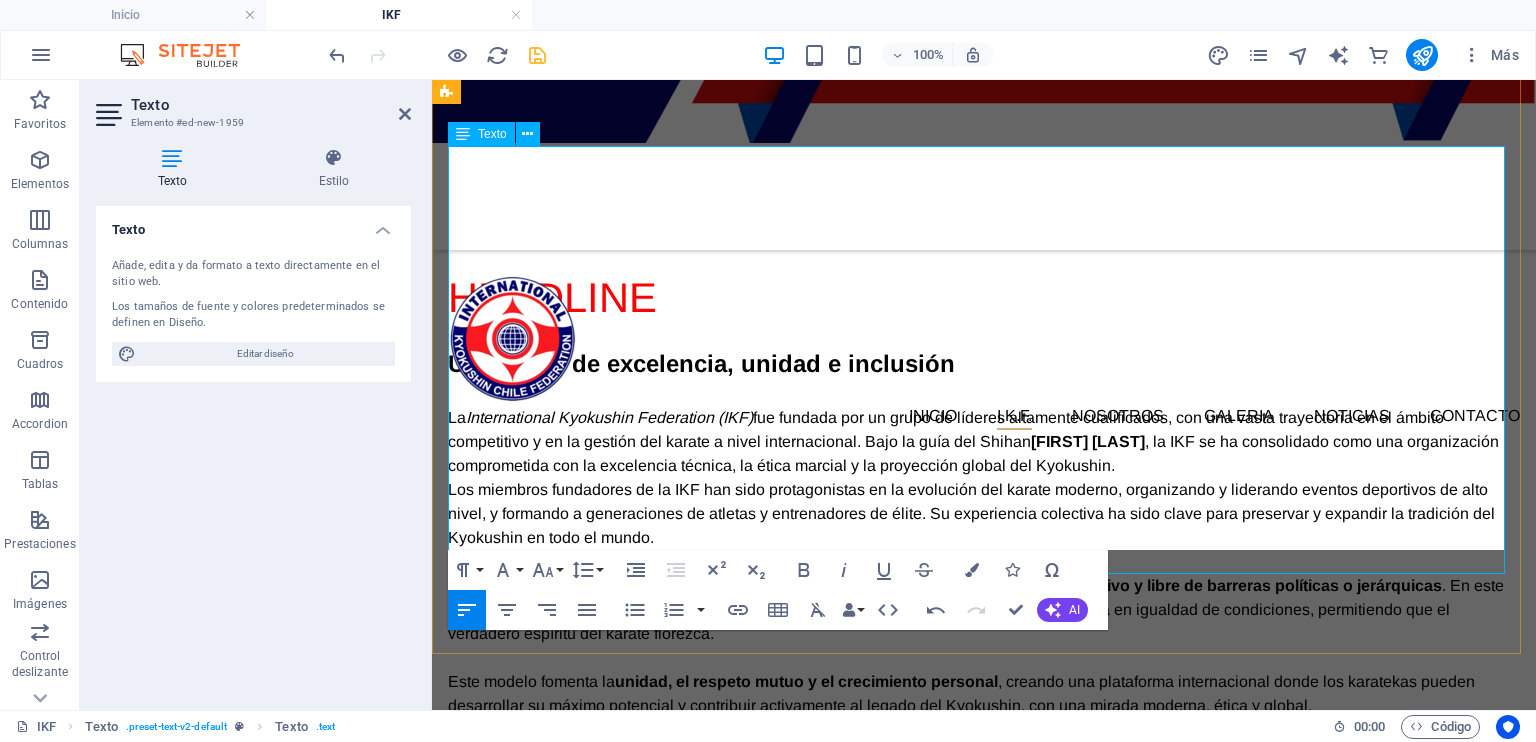 scroll, scrollTop: 851, scrollLeft: 0, axis: vertical 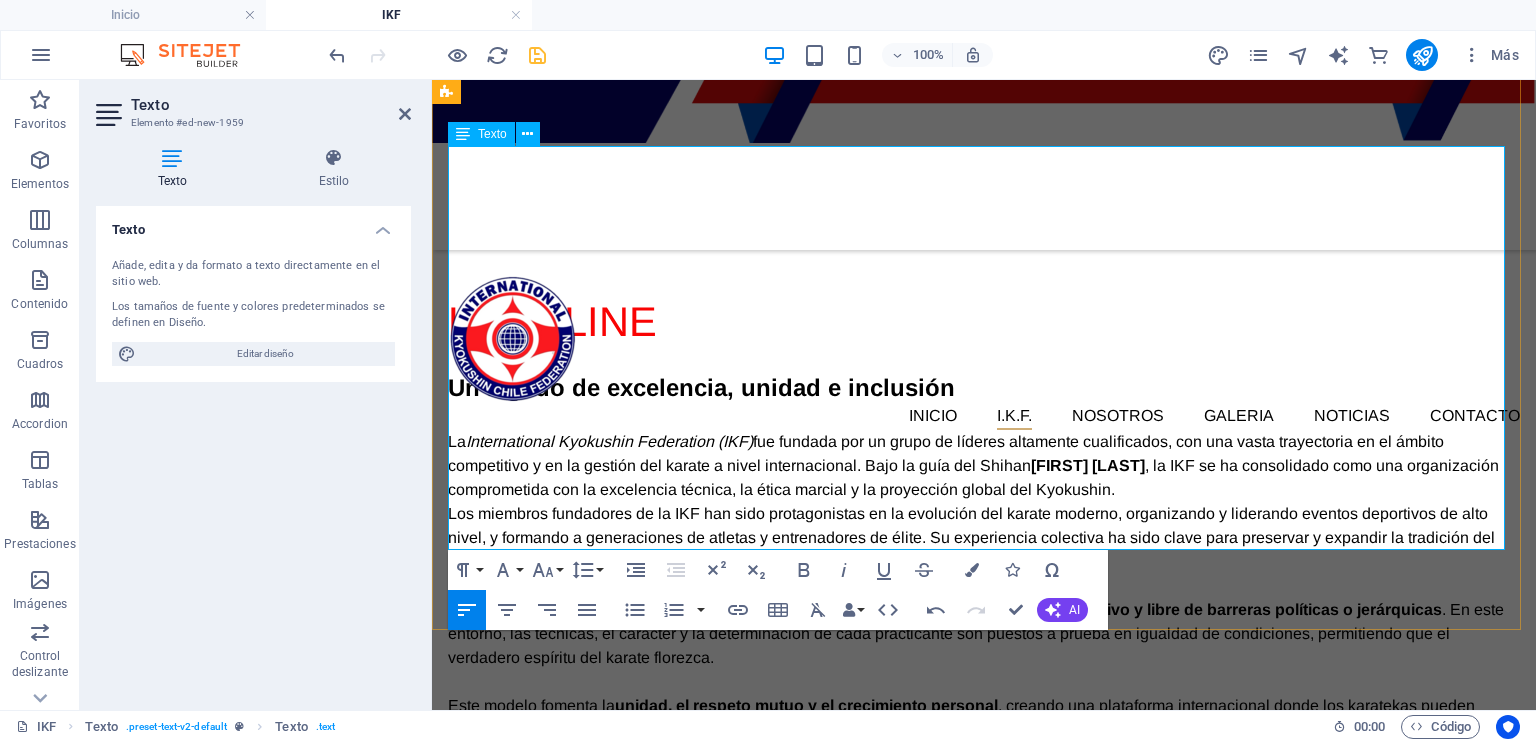 click on "Un legado de excelencia, unidad e inclusión ​ La  International Kyokushin Federation (IKF)  fue fundada por un grupo de líderes altamente cualificados, con una vasta trayectoria en el ámbito competitivo y en la gestión del karate a nivel internacional. Bajo la guía del Shihan  [PERSON] , la IKF se ha consolidado como una organización comprometida con la excelencia técnica, la ética marcial y la proyección global del Kyokushin. Los miembros fundadores de la IKF han sido protagonistas en la evolución del karate moderno, organizando y liderando eventos deportivos de alto nivel, y formando a generaciones de atletas y entrenadores de élite. Su experiencia colectiva ha sido clave para preservar y expandir la tradición del Kyokushin en todo el mundo. Fiel al espíritu del fundador Sosai  [PERSON] , la IKF promueve un enfoque  abierto, inclusivo y libre de barreras políticas o jerárquicas Este modelo fomenta la  unidad, el respeto mutuo y el crecimiento personal" at bounding box center [984, 572] 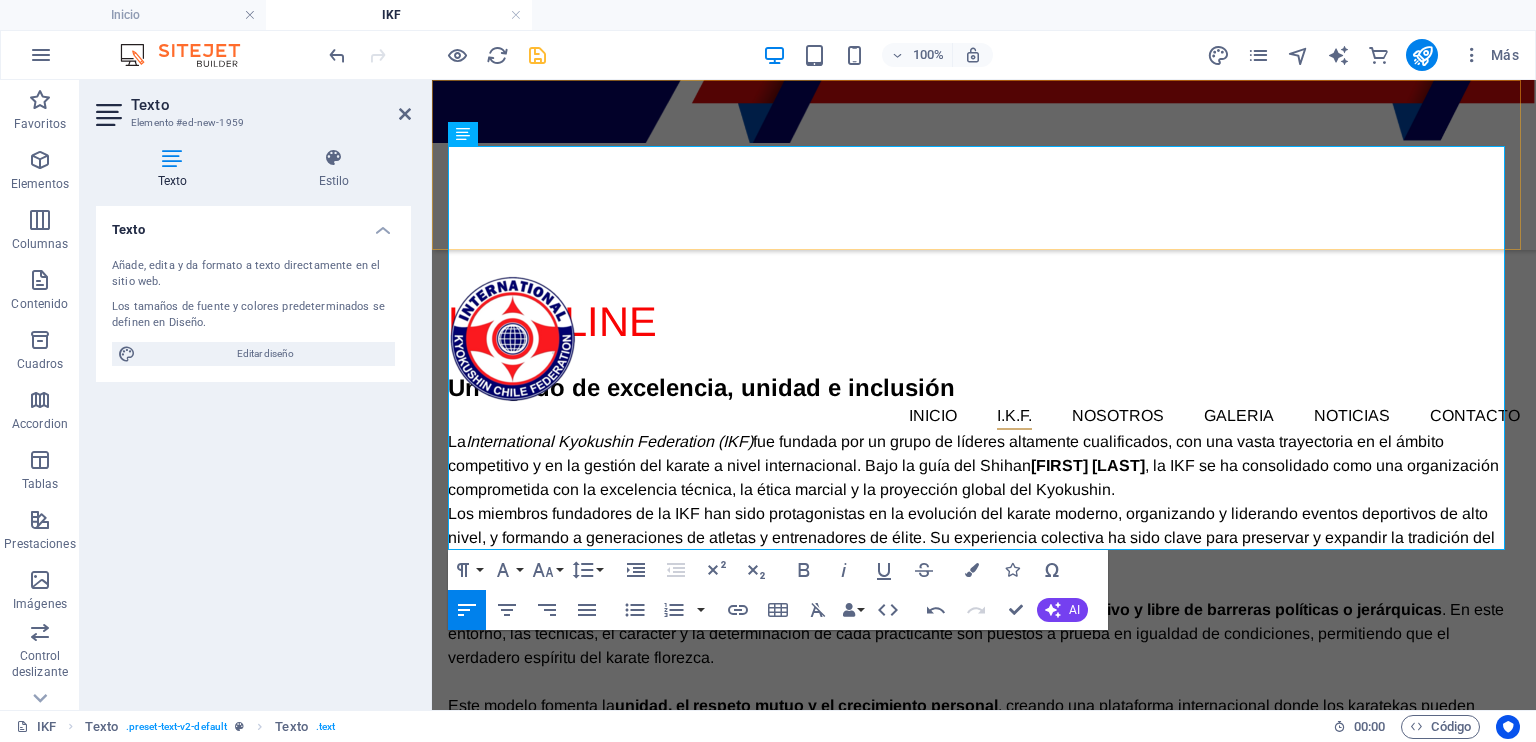 click at bounding box center (984, 165) 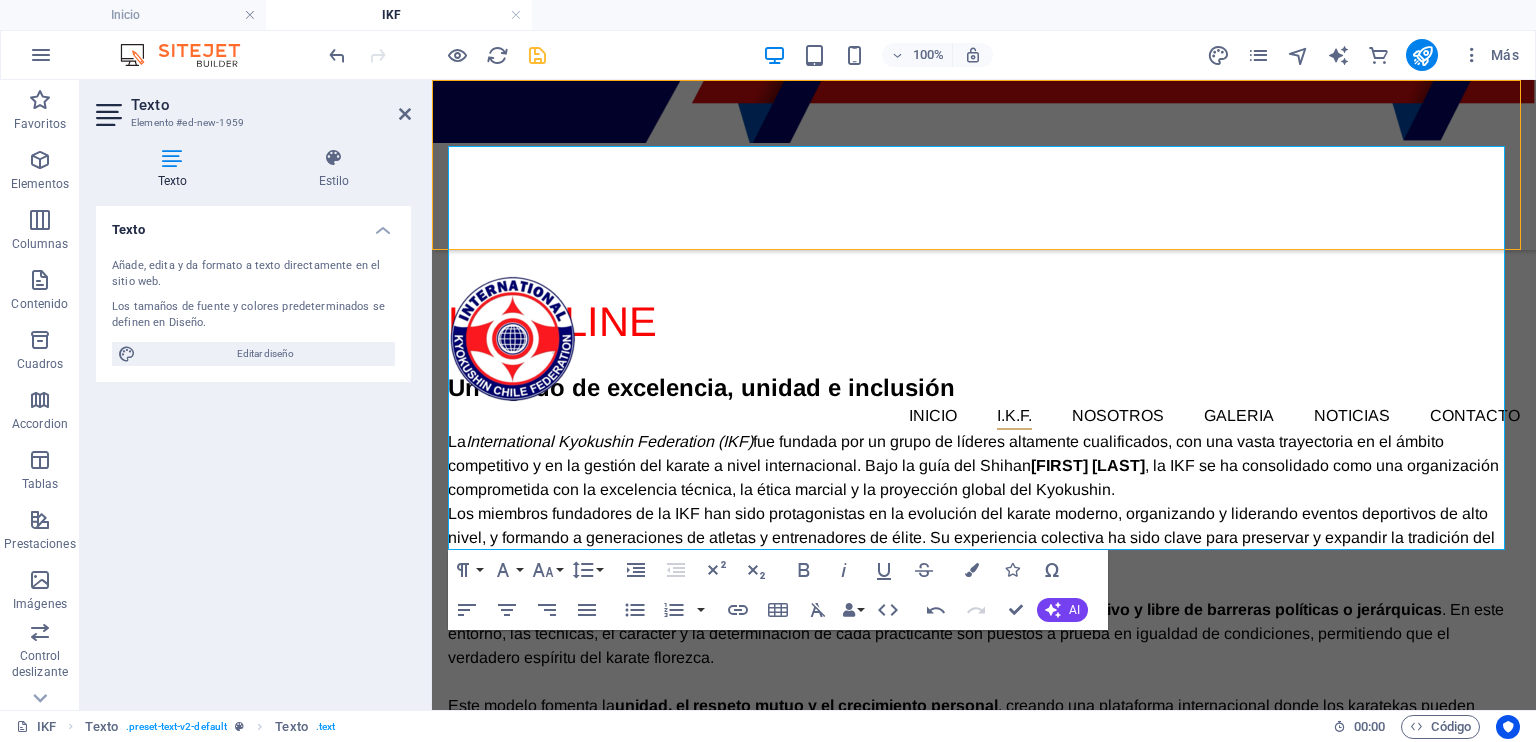 click at bounding box center [984, 165] 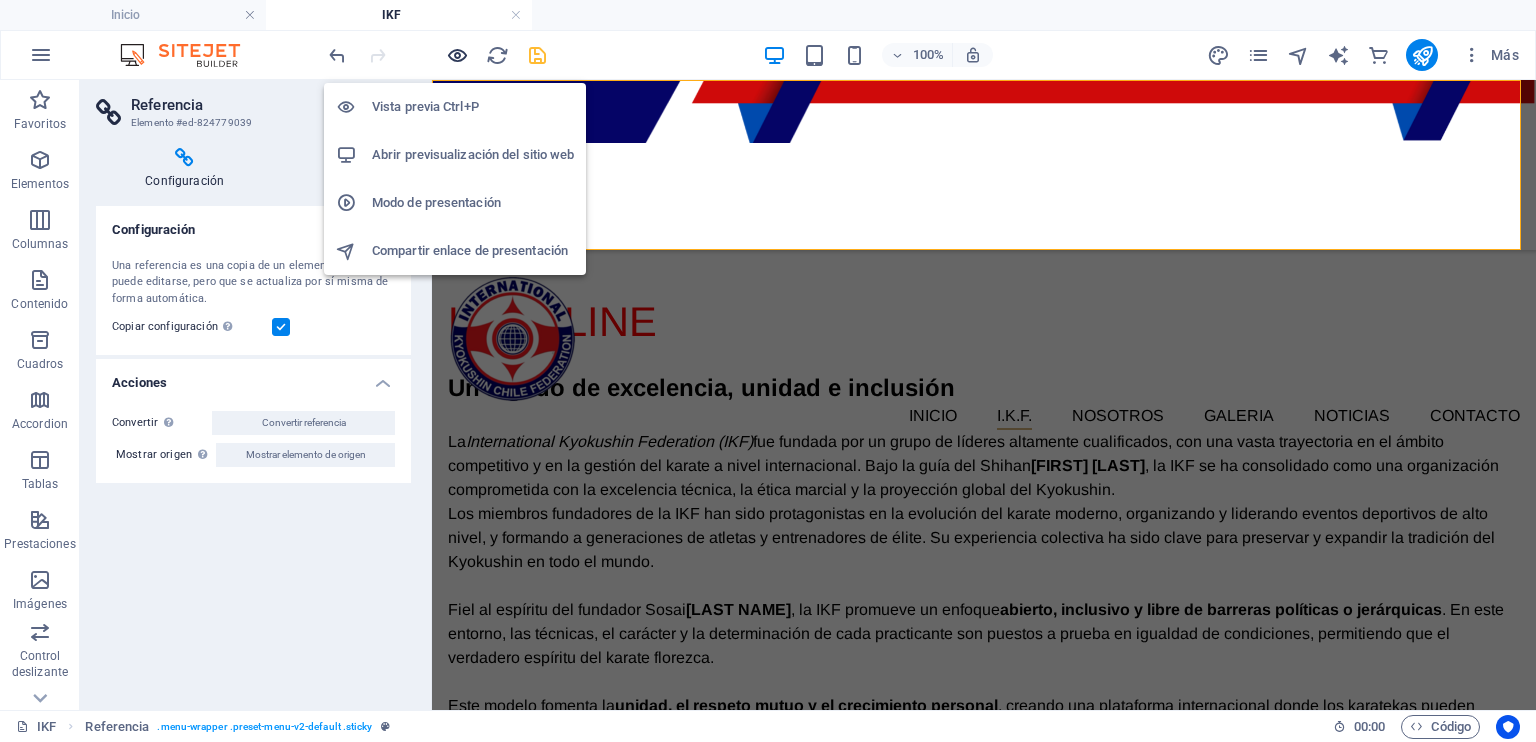 click at bounding box center [457, 55] 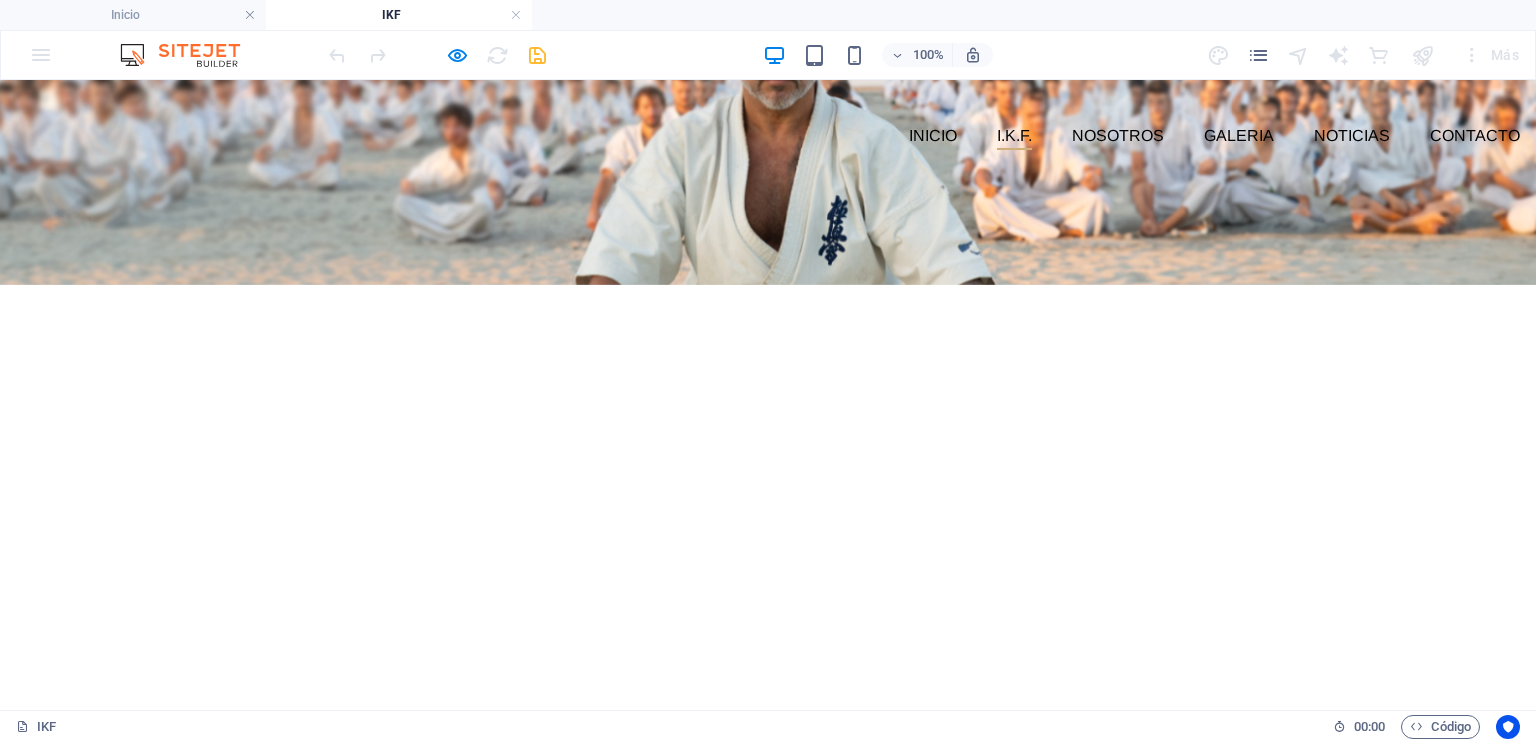 scroll, scrollTop: 400, scrollLeft: 0, axis: vertical 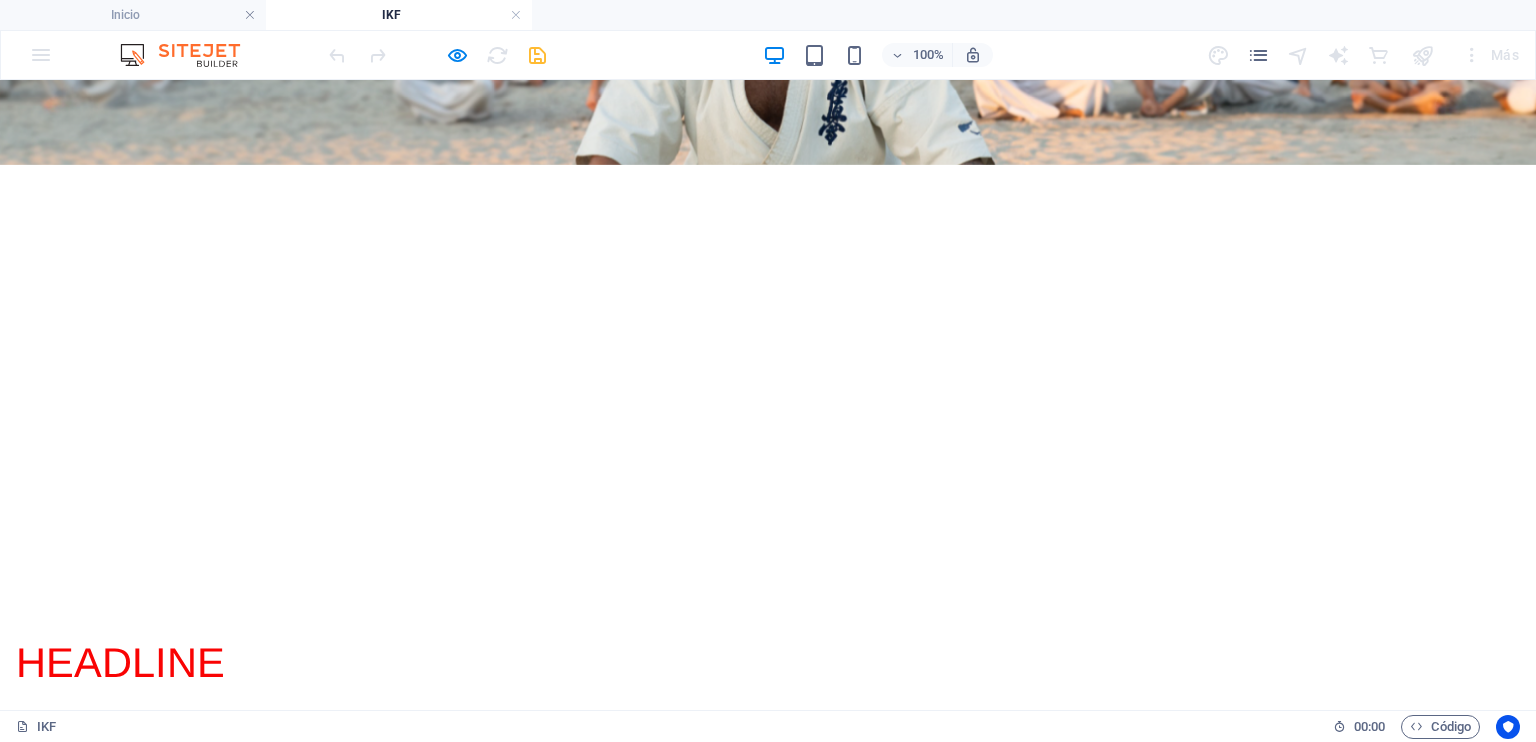 click on "Headline Un legado de excelencia, unidad e inclusión La  International Kyokushin Federation (IKF)  fue fundada por un grupo de líderes altamente cualificados, con una vasta trayectoria en el ámbito competitivo y en la gestión del karate a nivel internacional. Bajo la guía del Shihan  [FIRST] [LAST] , la IKF se ha consolidado como una organización comprometida con la excelencia técnica, la ética marcial y la proyección global del Kyokushin. Los miembros fundadores de la IKF han sido protagonistas en la evolución del karate moderno, organizando y liderando eventos deportivos de alto nivel, y formando a generaciones de atletas y entrenadores de élite. Su experiencia colectiva ha sido clave para preservar y expandir la tradición del Kyokushin en todo el mundo. Fiel al espíritu del fundador Sosai  [FIRST] [LAST] , la IKF promueve un enfoque  abierto, inclusivo y libre de barreras políticas o jerárquicas Este modelo fomenta la  unidad, el respeto mutuo y el crecimiento personal" at bounding box center (768, 834) 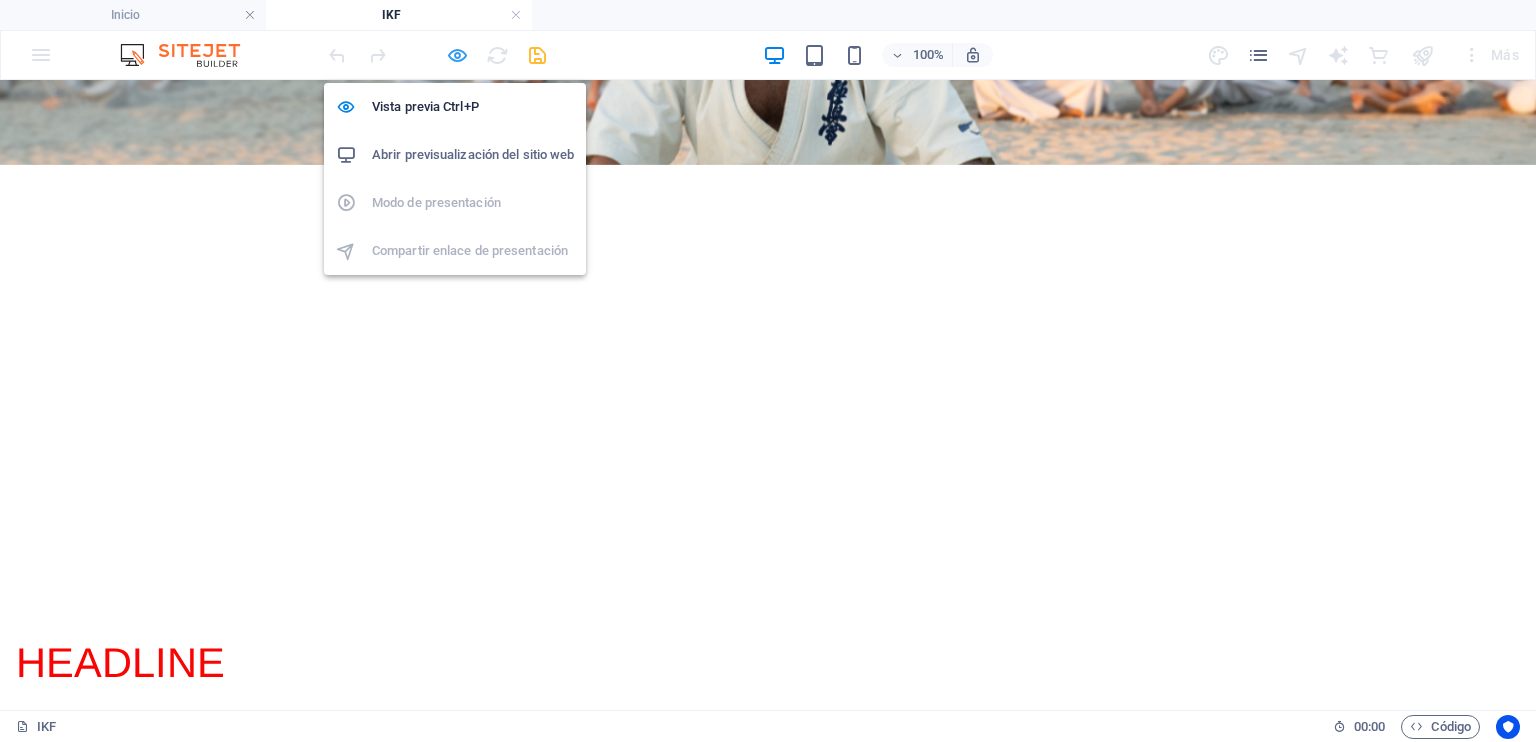 click at bounding box center [457, 55] 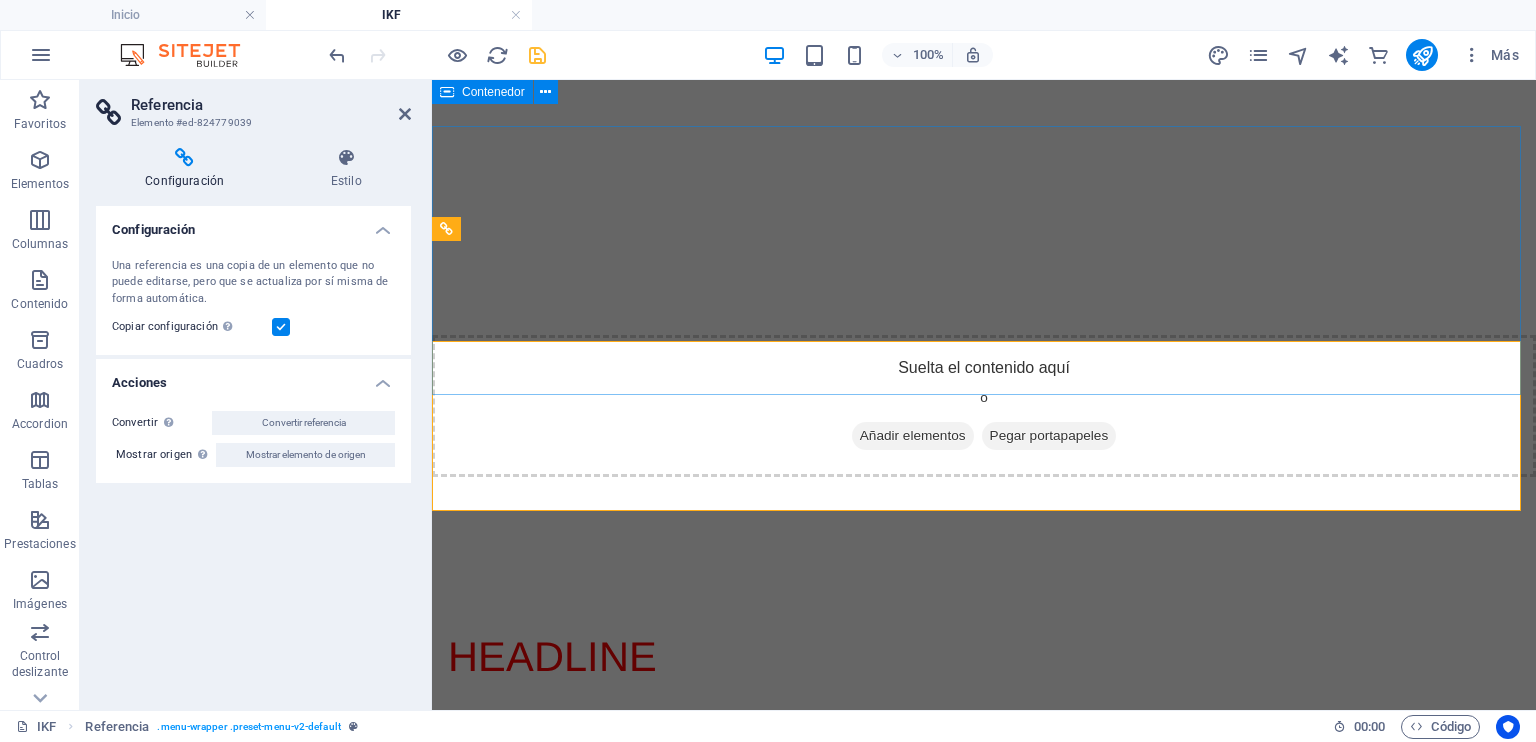 scroll, scrollTop: 400, scrollLeft: 0, axis: vertical 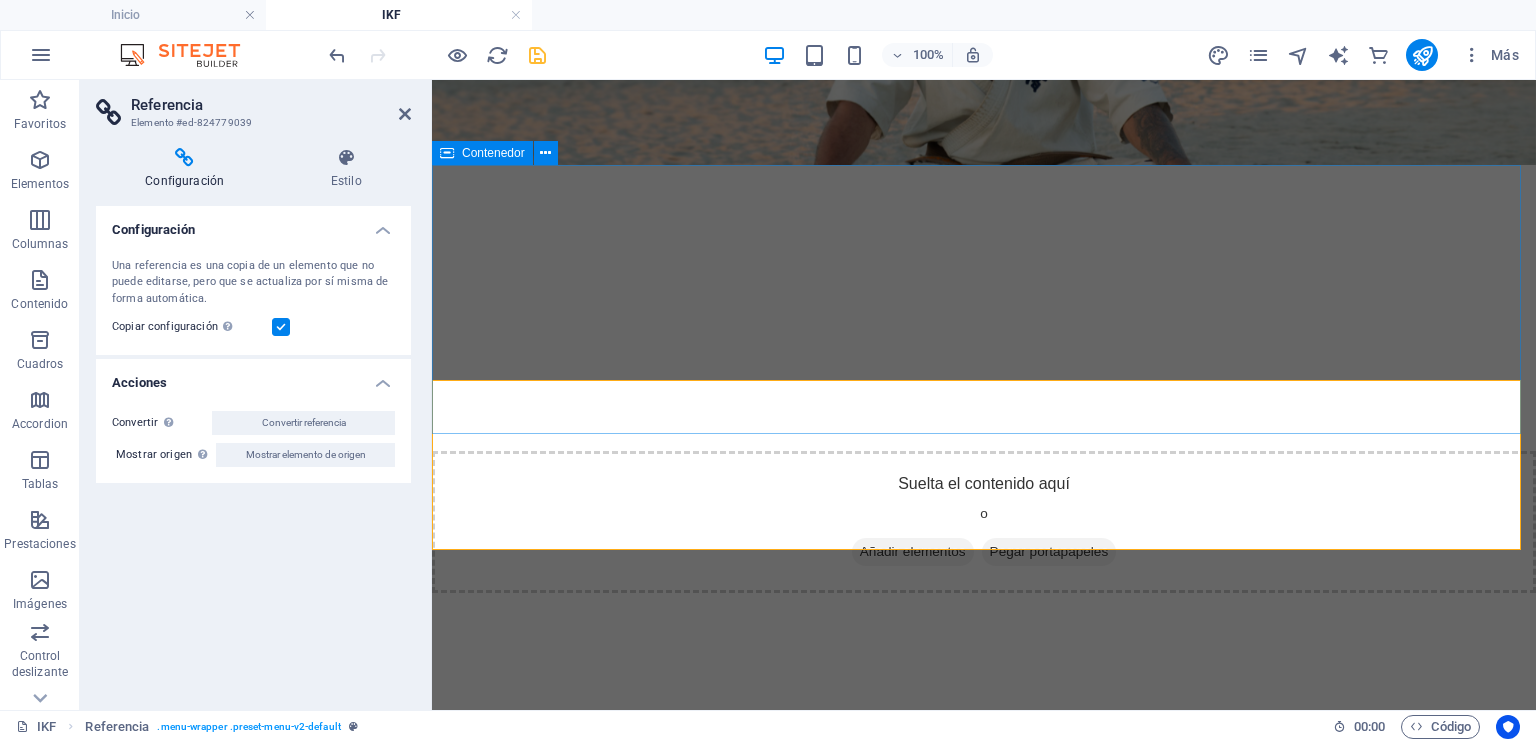 click on "Suelta el contenido aquí o  Añadir elementos  Pegar portapapeles" at bounding box center (984, 522) 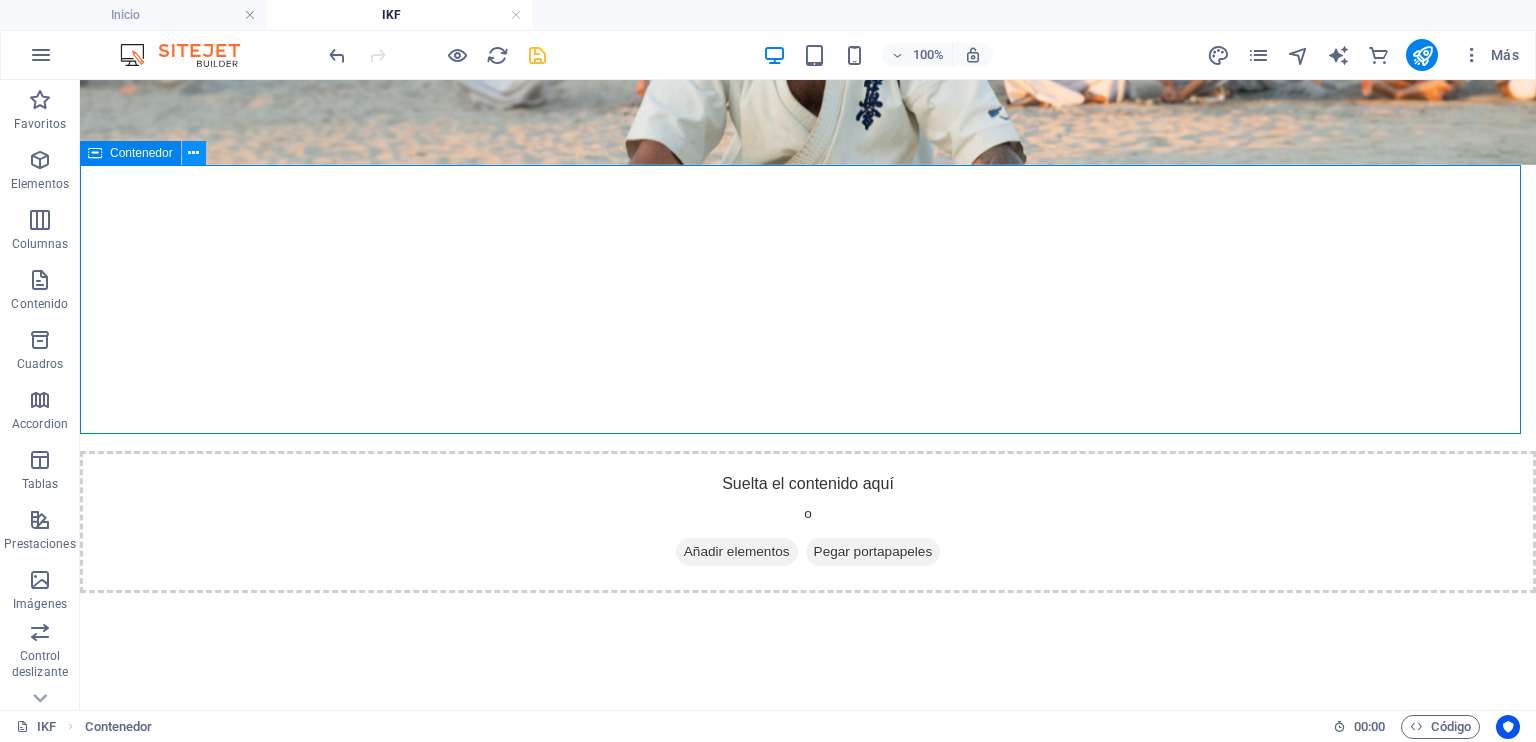 click at bounding box center (193, 153) 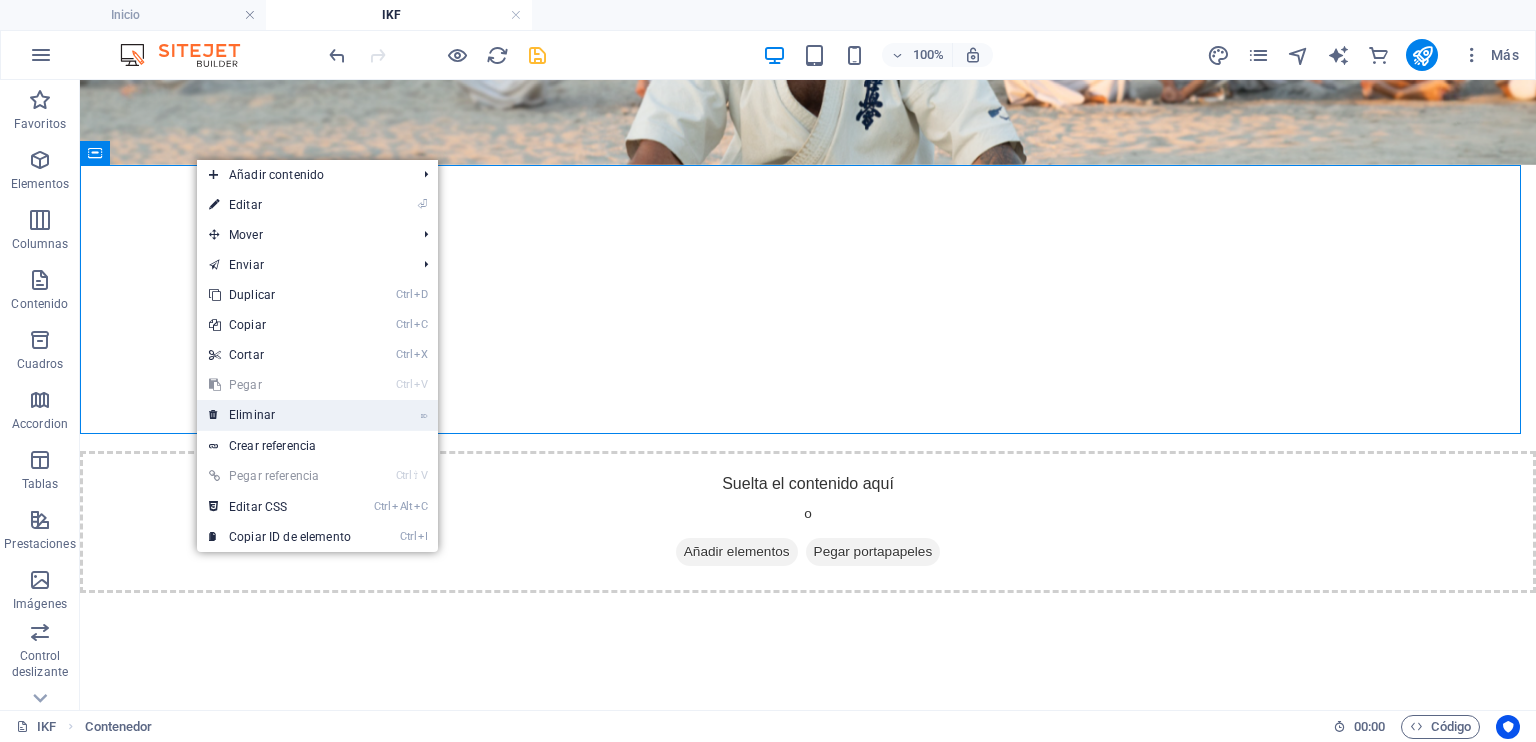 click on "⌦  Eliminar" at bounding box center [280, 415] 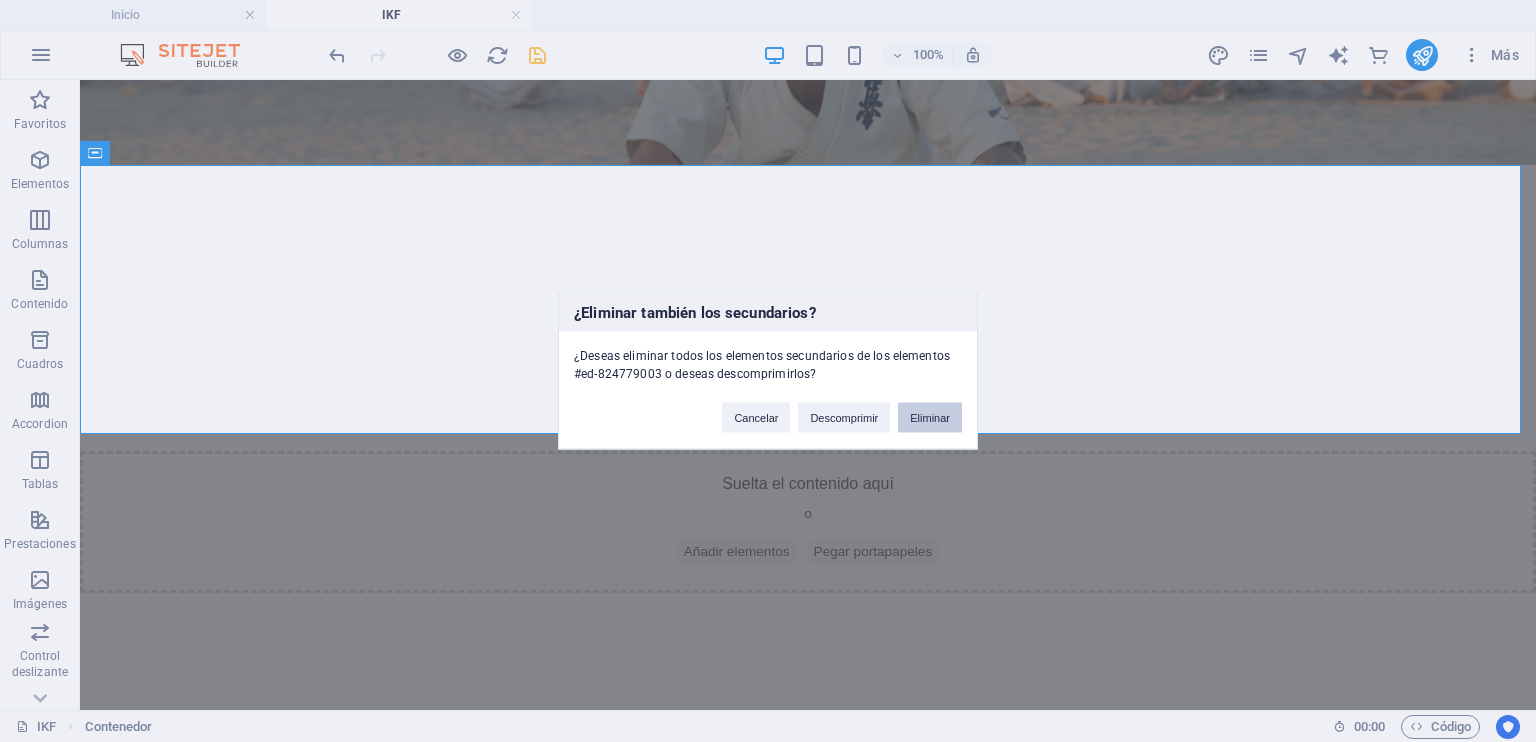 click on "Eliminar" at bounding box center [930, 418] 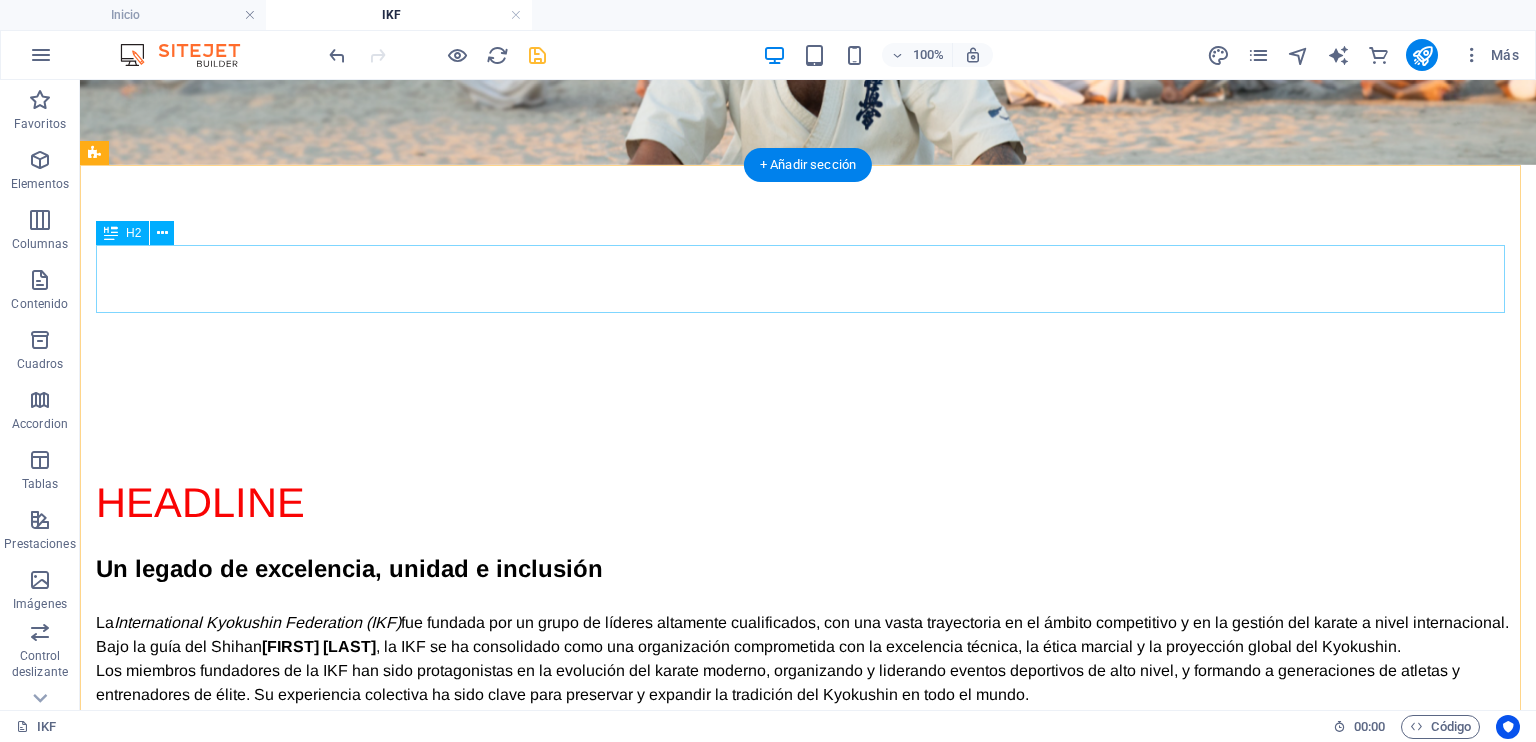 drag, startPoint x: 796, startPoint y: 303, endPoint x: 648, endPoint y: 284, distance: 149.21461 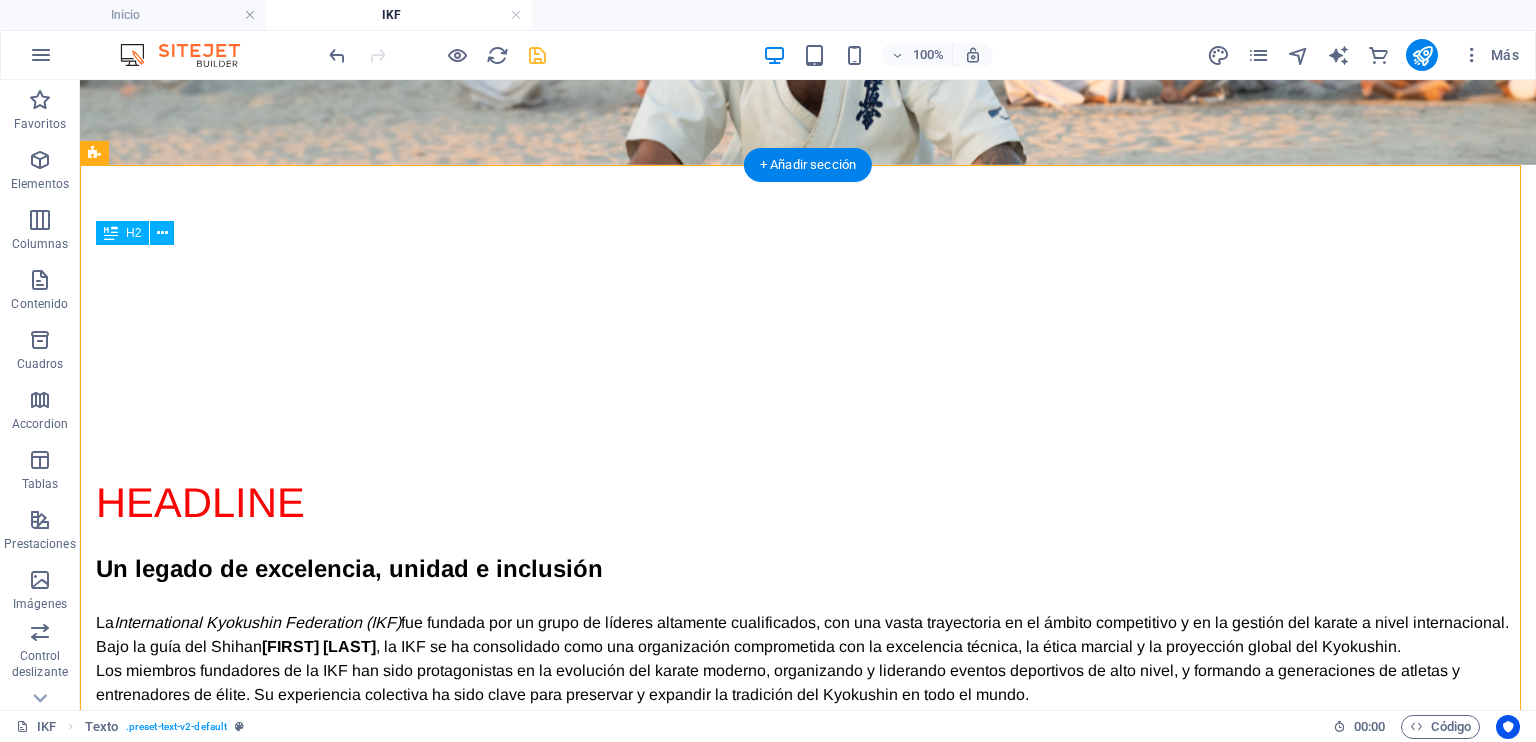 click on "Headline Un legado de excelencia, unidad e inclusión La  International Kyokushin Federation (IKF)  fue fundada por un grupo de líderes altamente cualificados, con una vasta trayectoria en el ámbito competitivo y en la gestión del karate a nivel internacional. Bajo la guía del Shihan  [FIRST] [LAST] , la IKF se ha consolidado como una organización comprometida con la excelencia técnica, la ética marcial y la proyección global del Kyokushin. Los miembros fundadores de la IKF han sido protagonistas en la evolución del karate moderno, organizando y liderando eventos deportivos de alto nivel, y formando a generaciones de atletas y entrenadores de élite. Su experiencia colectiva ha sido clave para preservar y expandir la tradición del Kyokushin en todo el mundo. Fiel al espíritu del fundador Sosai  [FIRST] [LAST] , la IKF promueve un enfoque  abierto, inclusivo y libre de barreras políticas o jerárquicas Este modelo fomenta la  unidad, el respeto mutuo y el crecimiento personal" at bounding box center [808, 674] 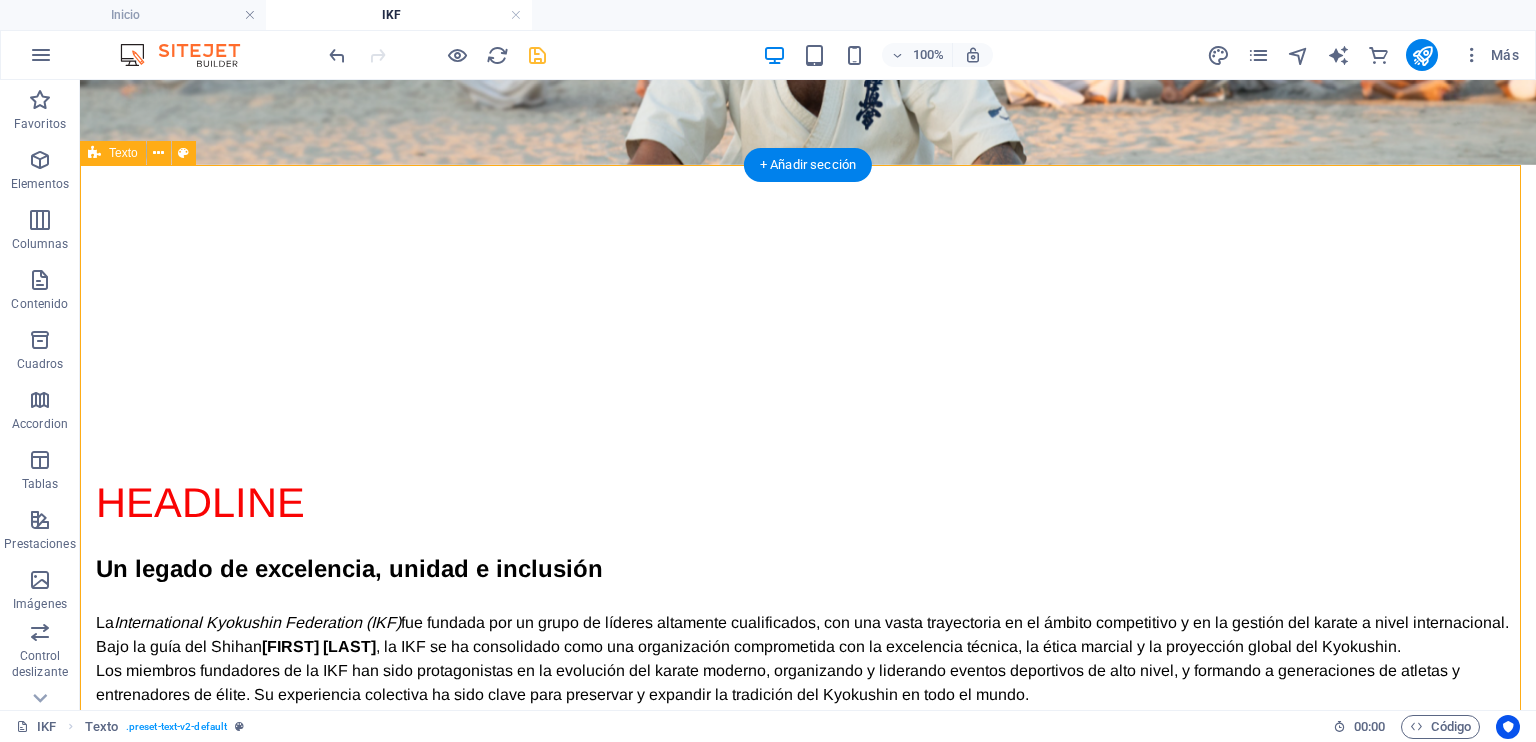 click on "Headline Un legado de excelencia, unidad e inclusión La  International Kyokushin Federation (IKF)  fue fundada por un grupo de líderes altamente cualificados, con una vasta trayectoria en el ámbito competitivo y en la gestión del karate a nivel internacional. Bajo la guía del Shihan  [FIRST] [LAST] , la IKF se ha consolidado como una organización comprometida con la excelencia técnica, la ética marcial y la proyección global del Kyokushin. Los miembros fundadores de la IKF han sido protagonistas en la evolución del karate moderno, organizando y liderando eventos deportivos de alto nivel, y formando a generaciones de atletas y entrenadores de élite. Su experiencia colectiva ha sido clave para preservar y expandir la tradición del Kyokushin en todo el mundo. Fiel al espíritu del fundador Sosai  [FIRST] [LAST] , la IKF promueve un enfoque  abierto, inclusivo y libre de barreras políticas o jerárquicas Este modelo fomenta la  unidad, el respeto mutuo y el crecimiento personal" at bounding box center [808, 674] 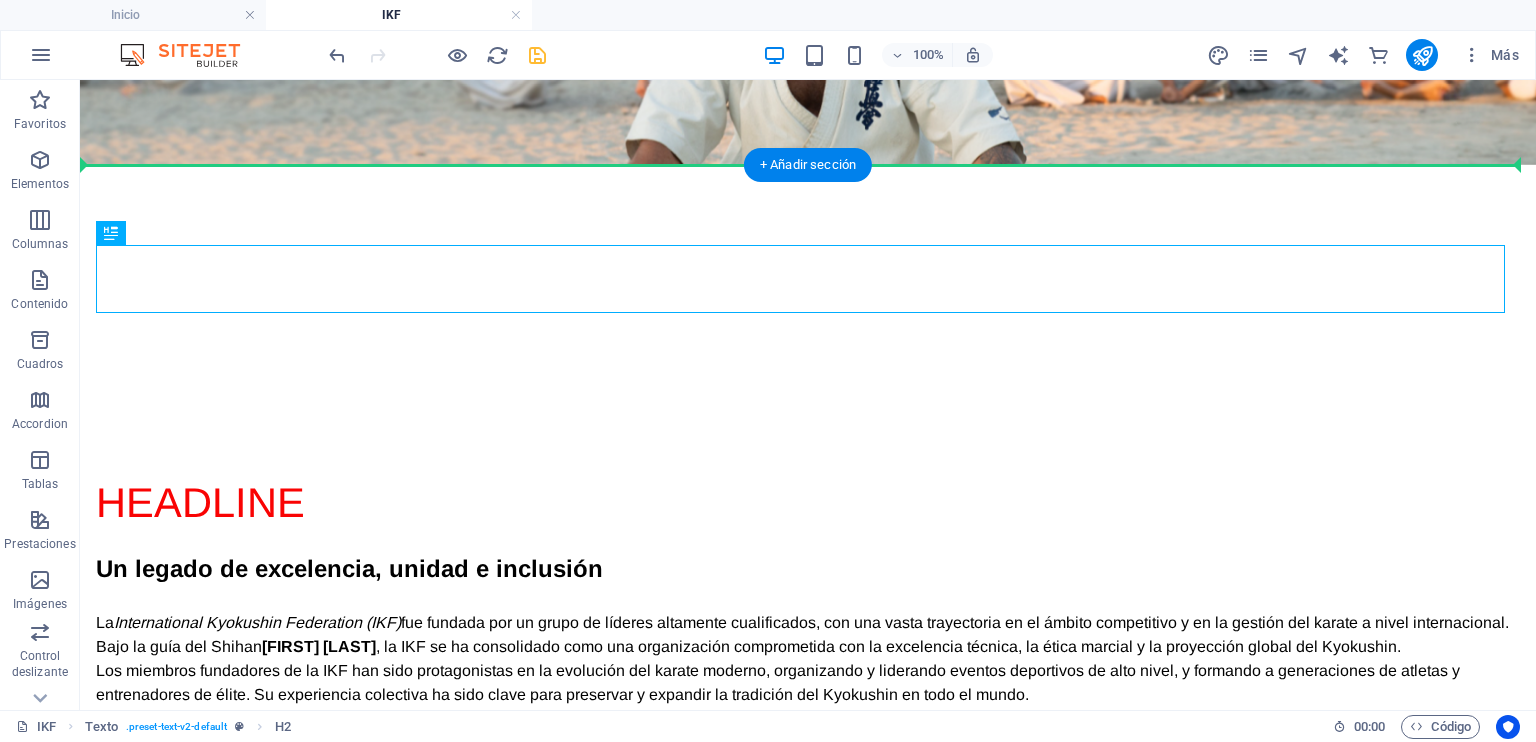 drag, startPoint x: 328, startPoint y: 263, endPoint x: 332, endPoint y: 243, distance: 20.396078 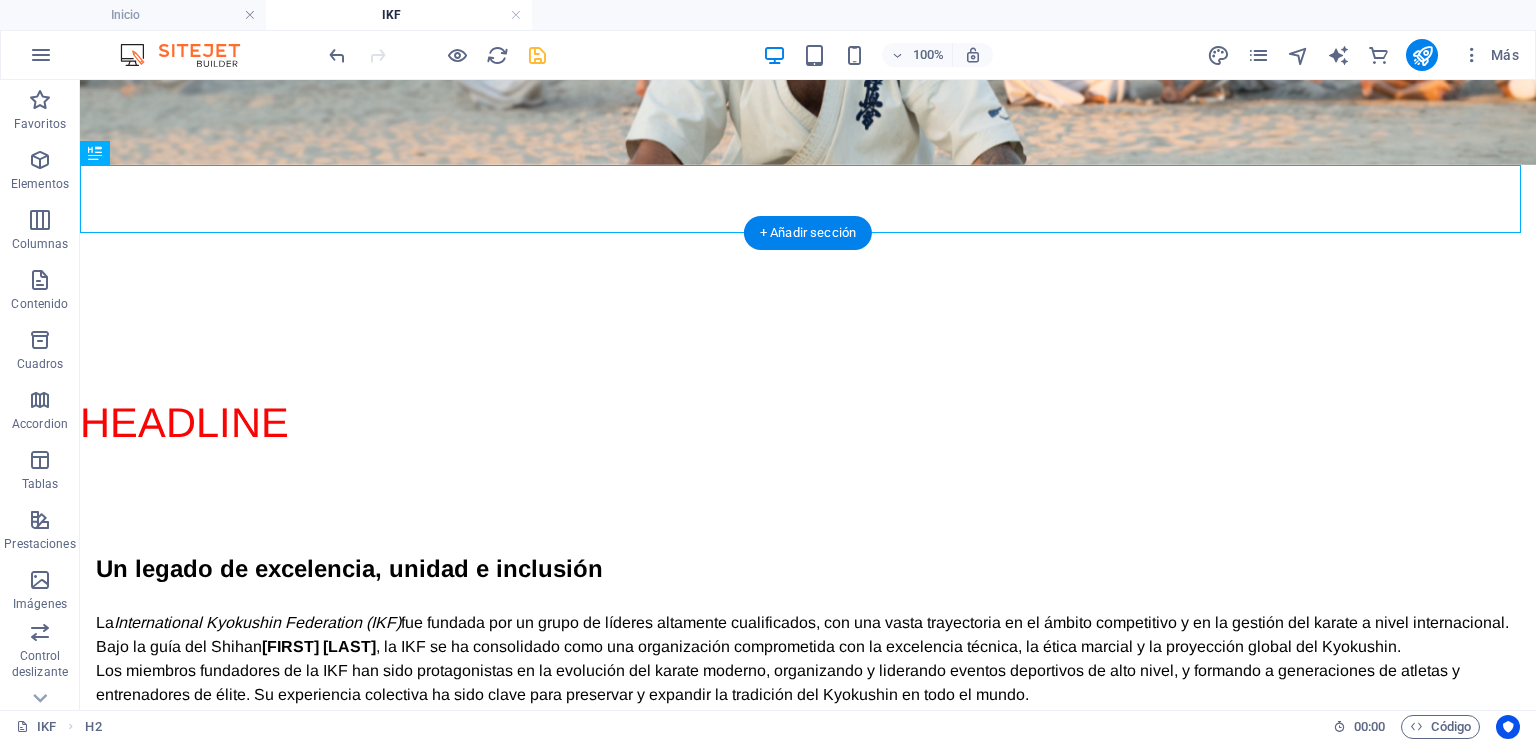 click on "Un legado de excelencia, unidad e inclusión La  International Kyokushin Federation (IKF)  fue fundada por un grupo de líderes altamente cualificados, con una vasta trayectoria en el ámbito competitivo y en la gestión del karate a nivel internacional. Bajo la guía del Shihan  [PERSON] , la IKF se ha consolidado como una organización comprometida con la excelencia técnica, la ética marcial y la proyección global del Kyokushin. Los miembros fundadores de la IKF han sido protagonistas en la evolución del karate moderno, organizando y liderando eventos deportivos de alto nivel, y formando a generaciones de atletas y entrenadores de élite. Su experiencia colectiva ha sido clave para preservar y expandir la tradición del Kyokushin en todo el mundo. Fiel al espíritu del fundador Sosai  [PERSON] , la IKF promueve un enfoque  abierto, inclusivo y libre de barreras políticas o jerárquicas Este modelo fomenta la  unidad, el respeto mutuo y el crecimiento personal" at bounding box center [808, 709] 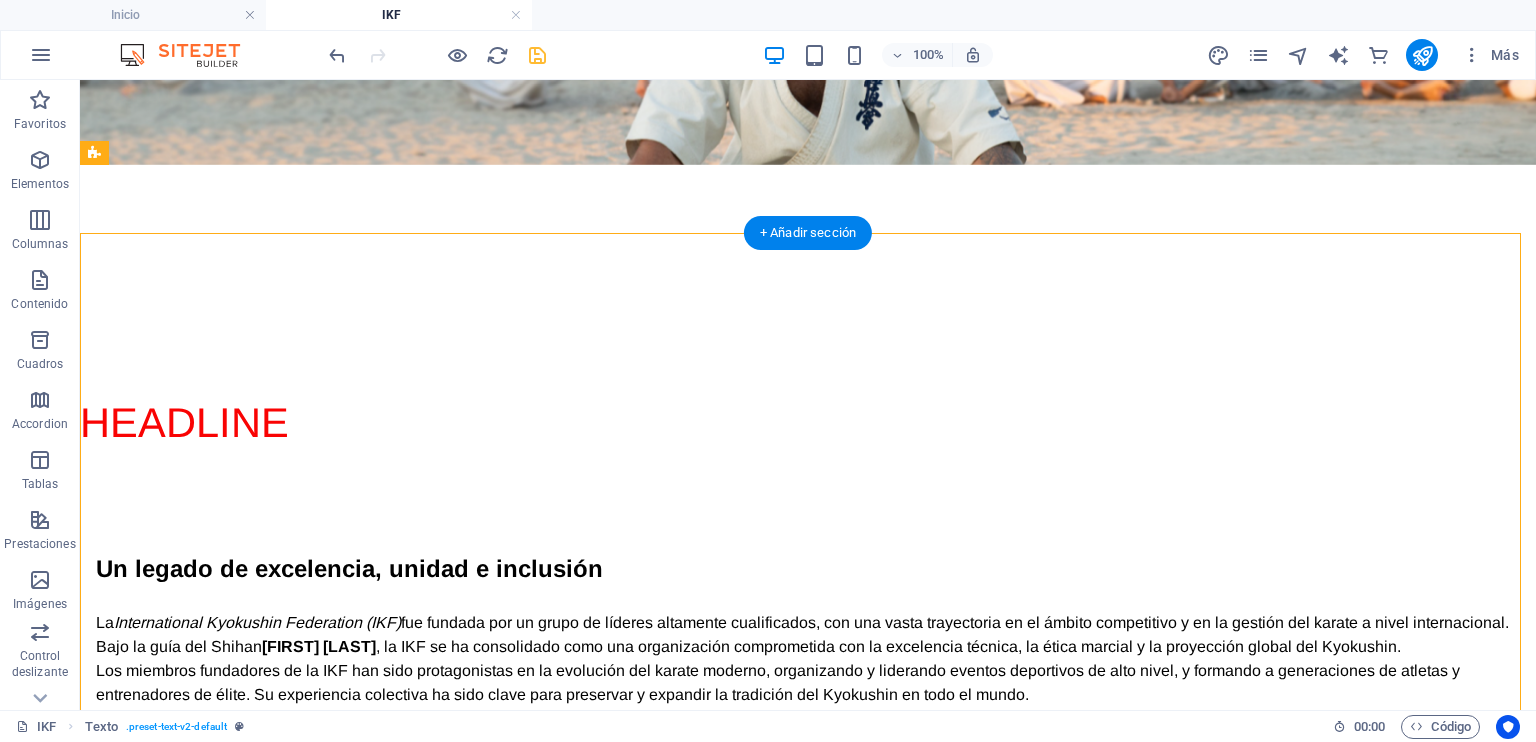 click on "Un legado de excelencia, unidad e inclusión La  International Kyokushin Federation (IKF)  fue fundada por un grupo de líderes altamente cualificados, con una vasta trayectoria en el ámbito competitivo y en la gestión del karate a nivel internacional. Bajo la guía del Shihan  [PERSON] , la IKF se ha consolidado como una organización comprometida con la excelencia técnica, la ética marcial y la proyección global del Kyokushin. Los miembros fundadores de la IKF han sido protagonistas en la evolución del karate moderno, organizando y liderando eventos deportivos de alto nivel, y formando a generaciones de atletas y entrenadores de élite. Su experiencia colectiva ha sido clave para preservar y expandir la tradición del Kyokushin en todo el mundo. Fiel al espíritu del fundador Sosai  [PERSON] , la IKF promueve un enfoque  abierto, inclusivo y libre de barreras políticas o jerárquicas Este modelo fomenta la  unidad, el respeto mutuo y el crecimiento personal" at bounding box center (808, 709) 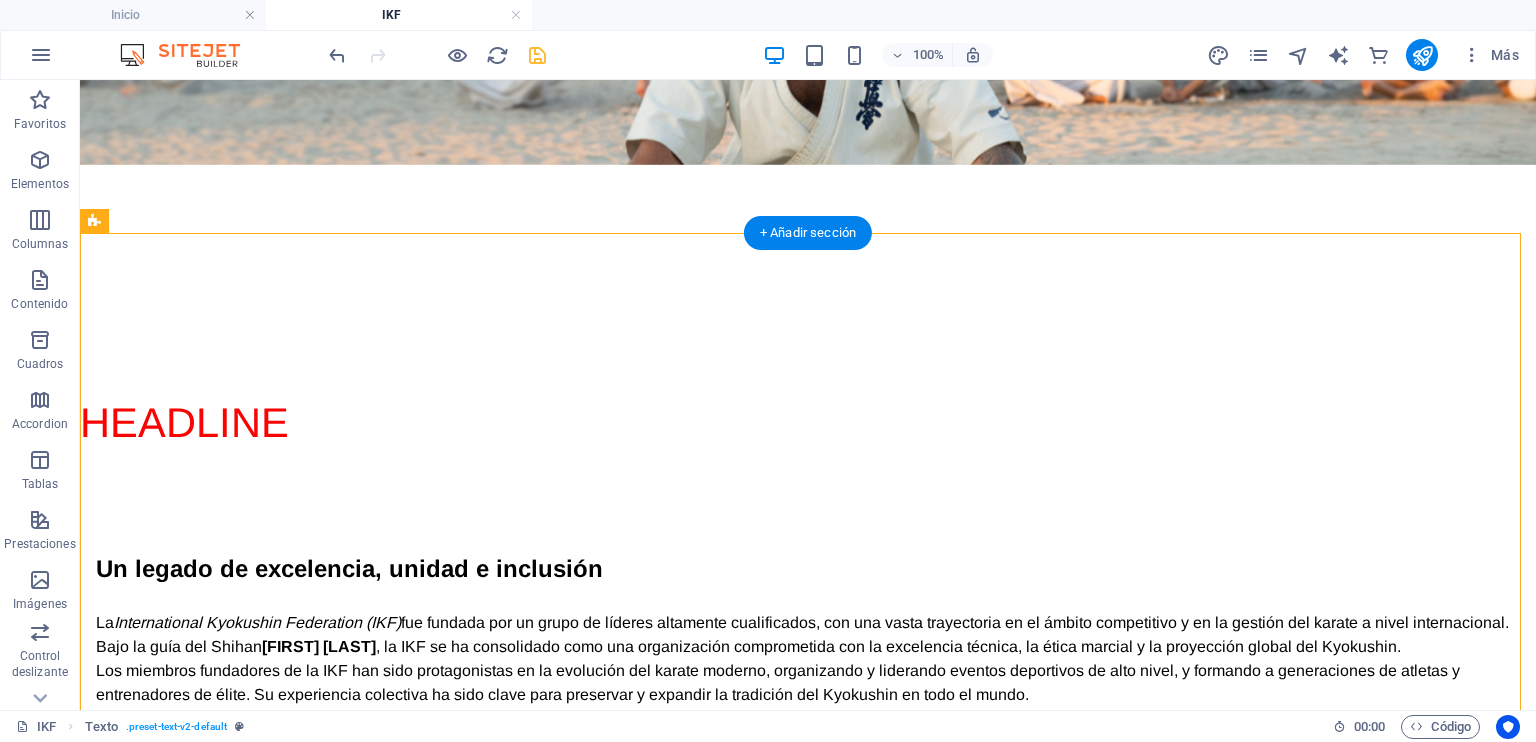click on "Un legado de excelencia, unidad e inclusión La  International Kyokushin Federation (IKF)  fue fundada por un grupo de líderes altamente cualificados, con una vasta trayectoria en el ámbito competitivo y en la gestión del karate a nivel internacional. Bajo la guía del Shihan  [PERSON] , la IKF se ha consolidado como una organización comprometida con la excelencia técnica, la ética marcial y la proyección global del Kyokushin. Los miembros fundadores de la IKF han sido protagonistas en la evolución del karate moderno, organizando y liderando eventos deportivos de alto nivel, y formando a generaciones de atletas y entrenadores de élite. Su experiencia colectiva ha sido clave para preservar y expandir la tradición del Kyokushin en todo el mundo. Fiel al espíritu del fundador Sosai  [PERSON] , la IKF promueve un enfoque  abierto, inclusivo y libre de barreras políticas o jerárquicas Este modelo fomenta la  unidad, el respeto mutuo y el crecimiento personal" at bounding box center (808, 709) 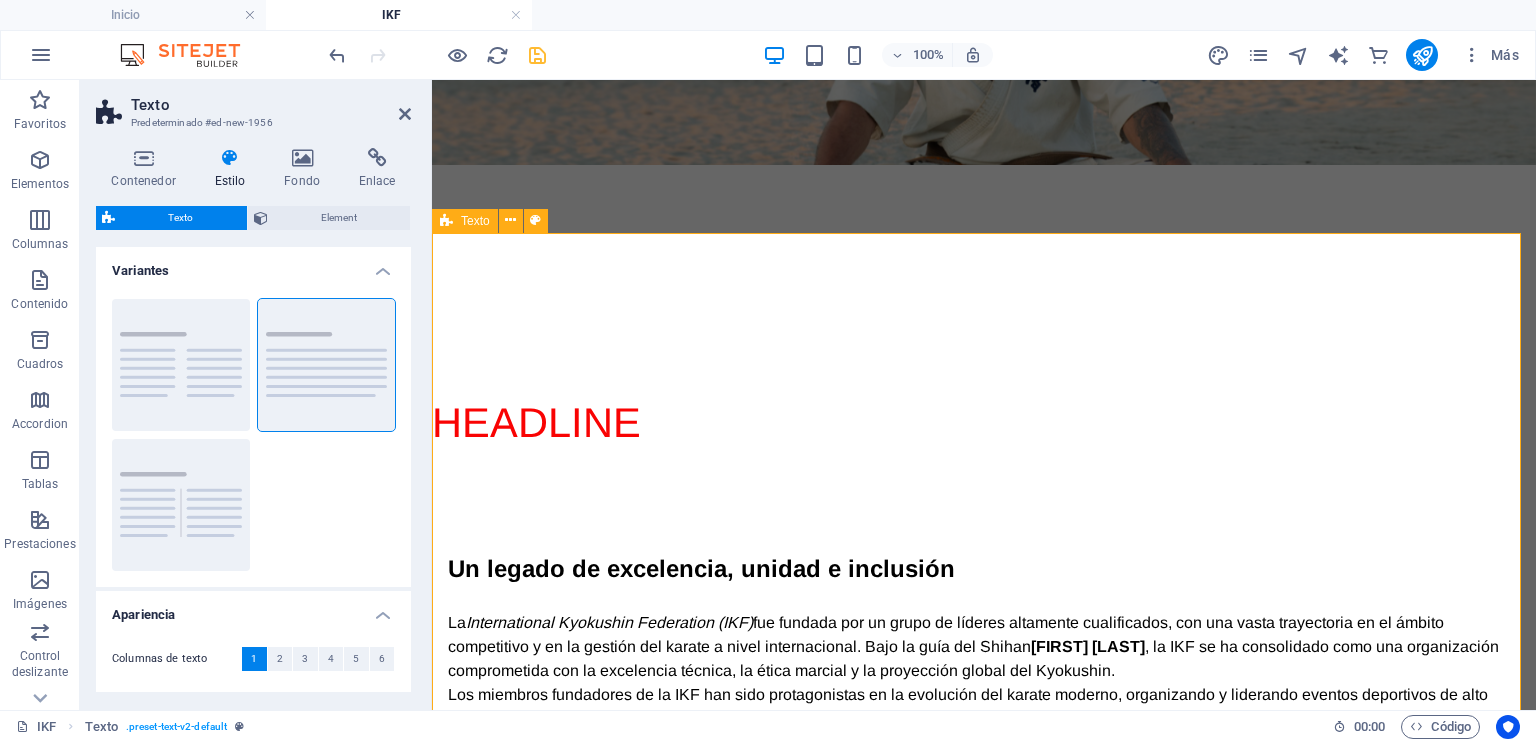 drag, startPoint x: 499, startPoint y: 292, endPoint x: 480, endPoint y: 287, distance: 19.646883 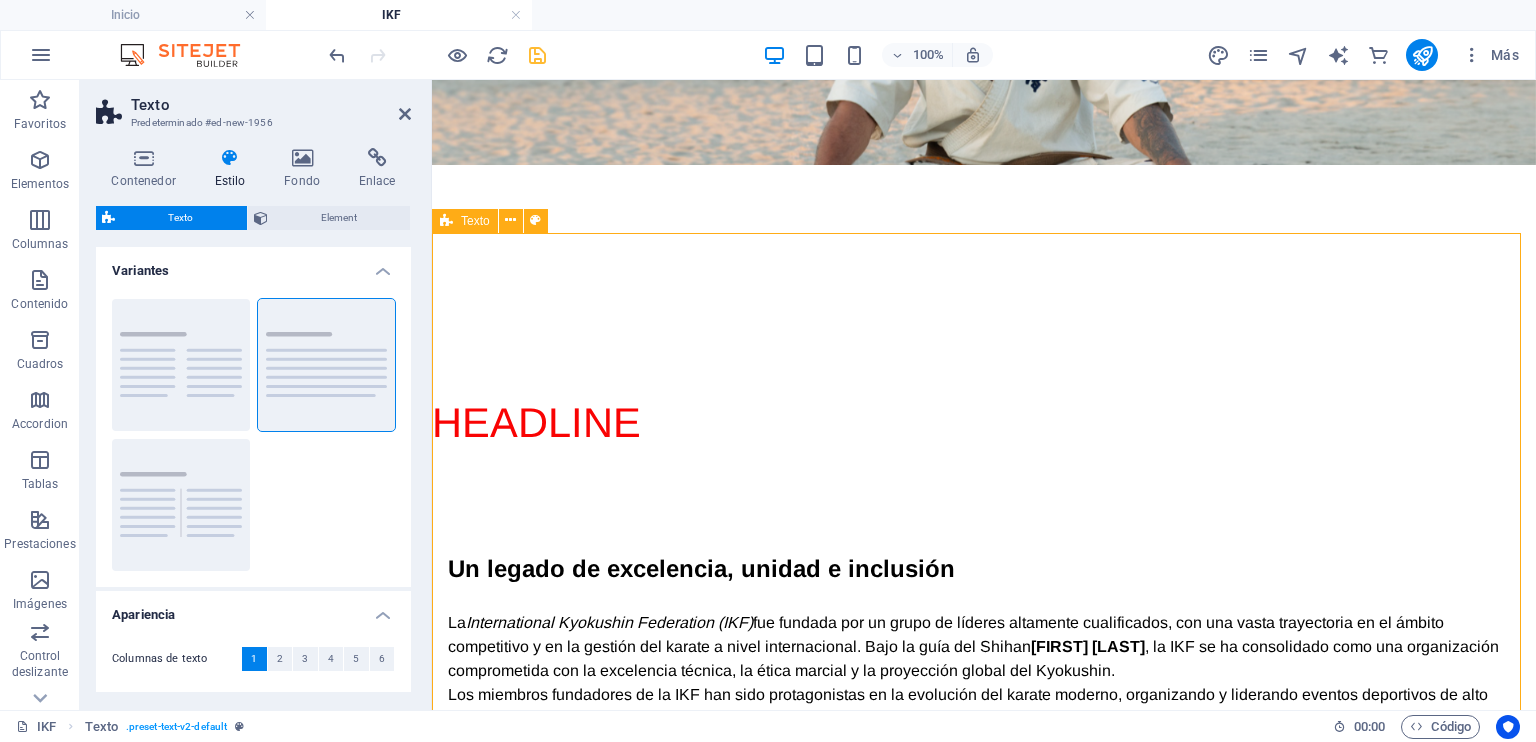 click on "Un legado de excelencia, unidad e inclusión La  International Kyokushin Federation (IKF)  fue fundada por un grupo de líderes altamente cualificados, con una vasta trayectoria en el ámbito competitivo y en la gestión del karate a nivel internacional. Bajo la guía del Shihan  [PERSON] , la IKF se ha consolidado como una organización comprometida con la excelencia técnica, la ética marcial y la proyección global del Kyokushin. Los miembros fundadores de la IKF han sido protagonistas en la evolución del karate moderno, organizando y liderando eventos deportivos de alto nivel, y formando a generaciones de atletas y entrenadores de élite. Su experiencia colectiva ha sido clave para preservar y expandir la tradición del Kyokushin en todo el mundo. Fiel al espíritu del fundador Sosai  [PERSON] , la IKF promueve un enfoque  abierto, inclusivo y libre de barreras políticas o jerárquicas Este modelo fomenta la  unidad, el respeto mutuo y el crecimiento personal" at bounding box center [984, 745] 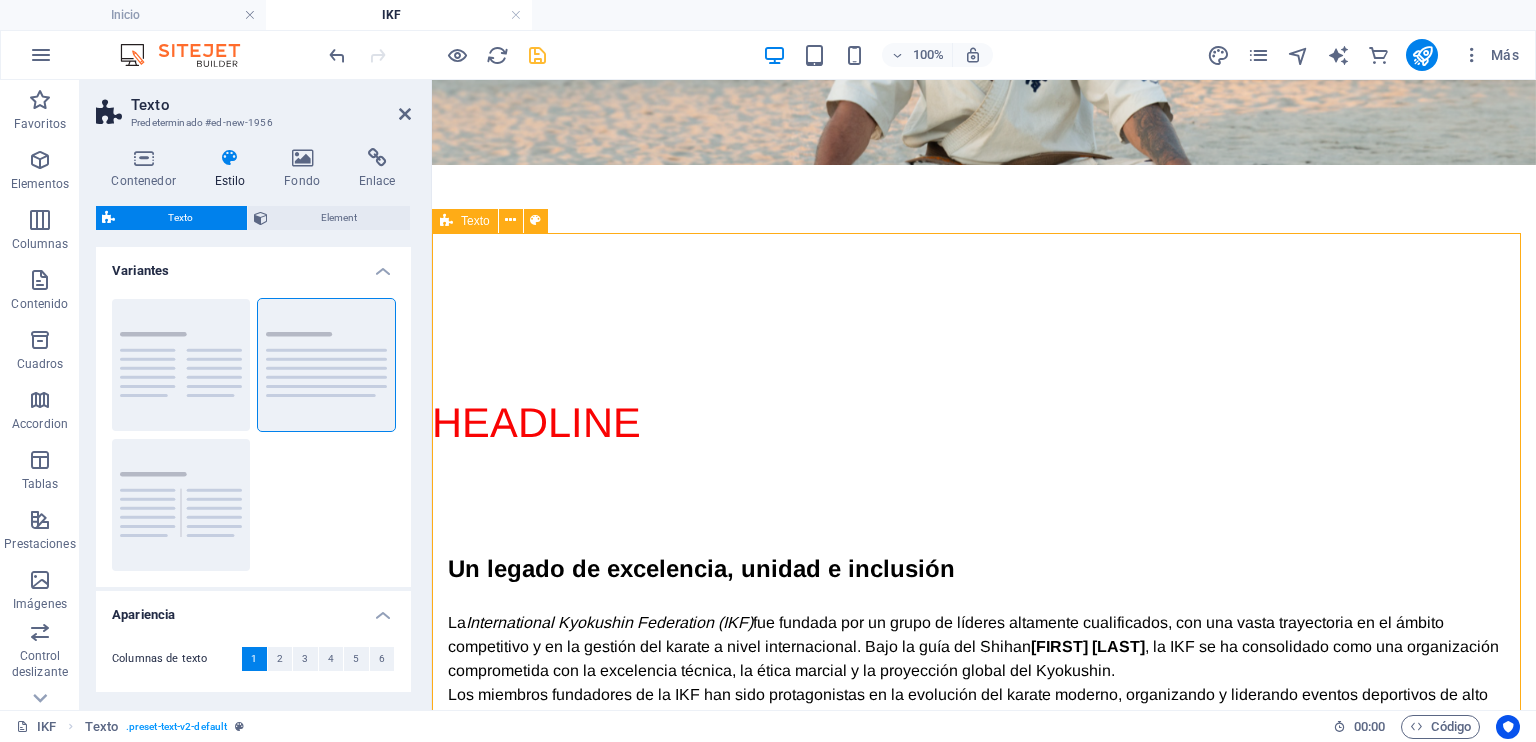 click on "Un legado de excelencia, unidad e inclusión La  International Kyokushin Federation (IKF)  fue fundada por un grupo de líderes altamente cualificados, con una vasta trayectoria en el ámbito competitivo y en la gestión del karate a nivel internacional. Bajo la guía del Shihan  [PERSON] , la IKF se ha consolidado como una organización comprometida con la excelencia técnica, la ética marcial y la proyección global del Kyokushin. Los miembros fundadores de la IKF han sido protagonistas en la evolución del karate moderno, organizando y liderando eventos deportivos de alto nivel, y formando a generaciones de atletas y entrenadores de élite. Su experiencia colectiva ha sido clave para preservar y expandir la tradición del Kyokushin en todo el mundo. Fiel al espíritu del fundador Sosai  [PERSON] , la IKF promueve un enfoque  abierto, inclusivo y libre de barreras políticas o jerárquicas Este modelo fomenta la  unidad, el respeto mutuo y el crecimiento personal" at bounding box center (984, 745) 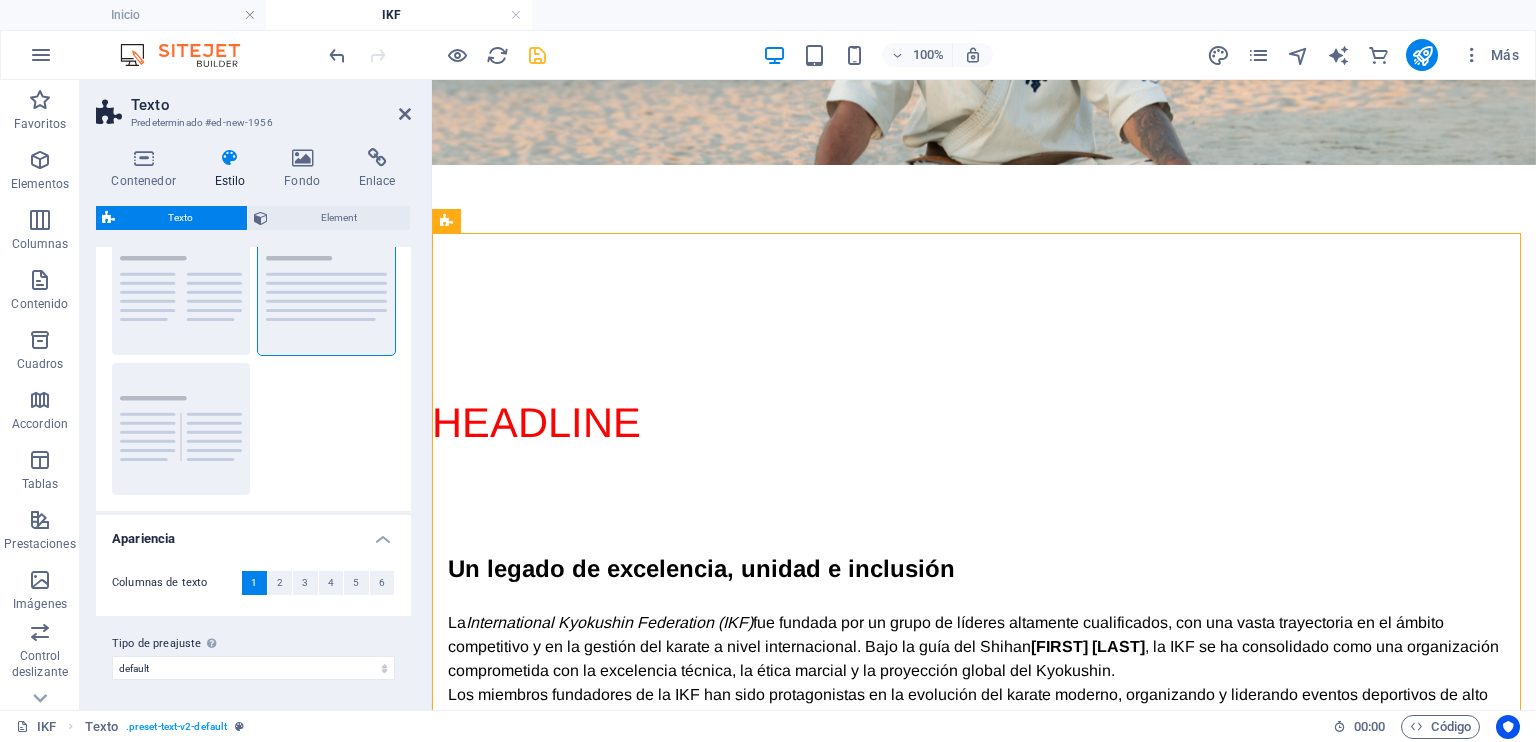 scroll, scrollTop: 0, scrollLeft: 0, axis: both 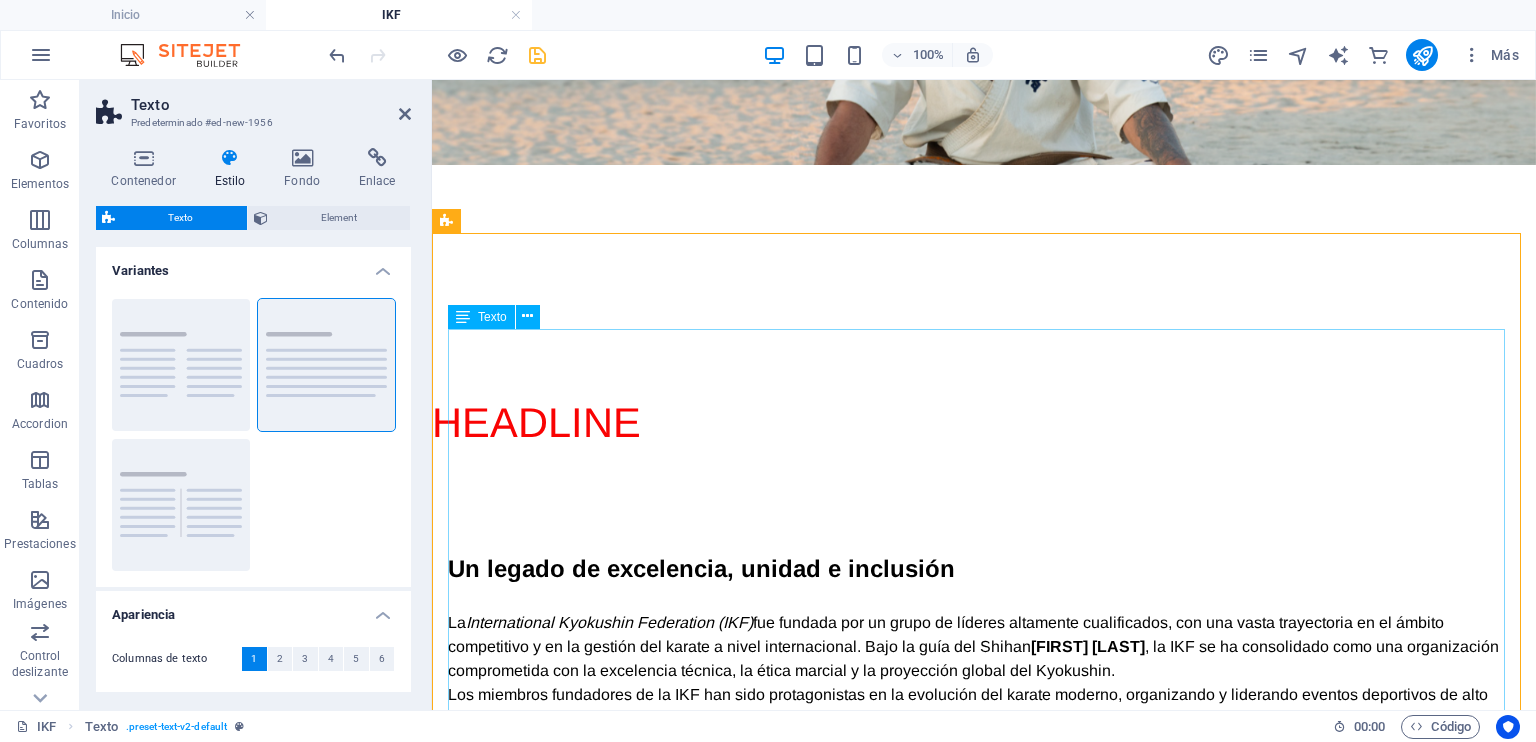 click on "Un legado de excelencia, unidad e inclusión La  International Kyokushin Federation (IKF)  fue fundada por un grupo de líderes altamente cualificados, con una vasta trayectoria en el ámbito competitivo y en la gestión del karate a nivel internacional. Bajo la guía del Shihan  [PERSON] , la IKF se ha consolidado como una organización comprometida con la excelencia técnica, la ética marcial y la proyección global del Kyokushin. Los miembros fundadores de la IKF han sido protagonistas en la evolución del karate moderno, organizando y liderando eventos deportivos de alto nivel, y formando a generaciones de atletas y entrenadores de élite. Su experiencia colectiva ha sido clave para preservar y expandir la tradición del Kyokushin en todo el mundo. Fiel al espíritu del fundador Sosai  [PERSON] , la IKF promueve un enfoque  abierto, inclusivo y libre de barreras políticas o jerárquicas Este modelo fomenta la  unidad, el respeto mutuo y el crecimiento personal" at bounding box center (984, 753) 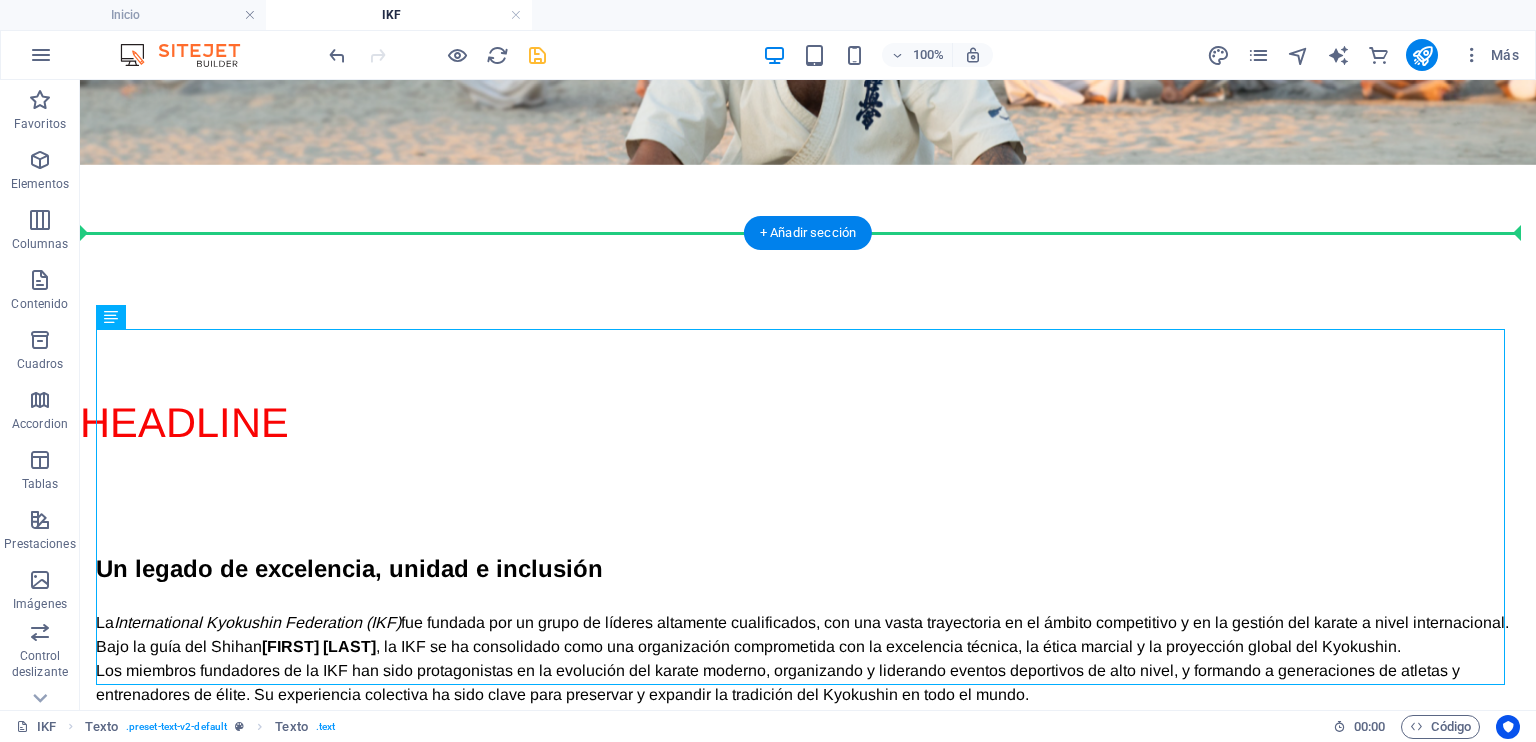 drag, startPoint x: 312, startPoint y: 347, endPoint x: 667, endPoint y: 304, distance: 357.59476 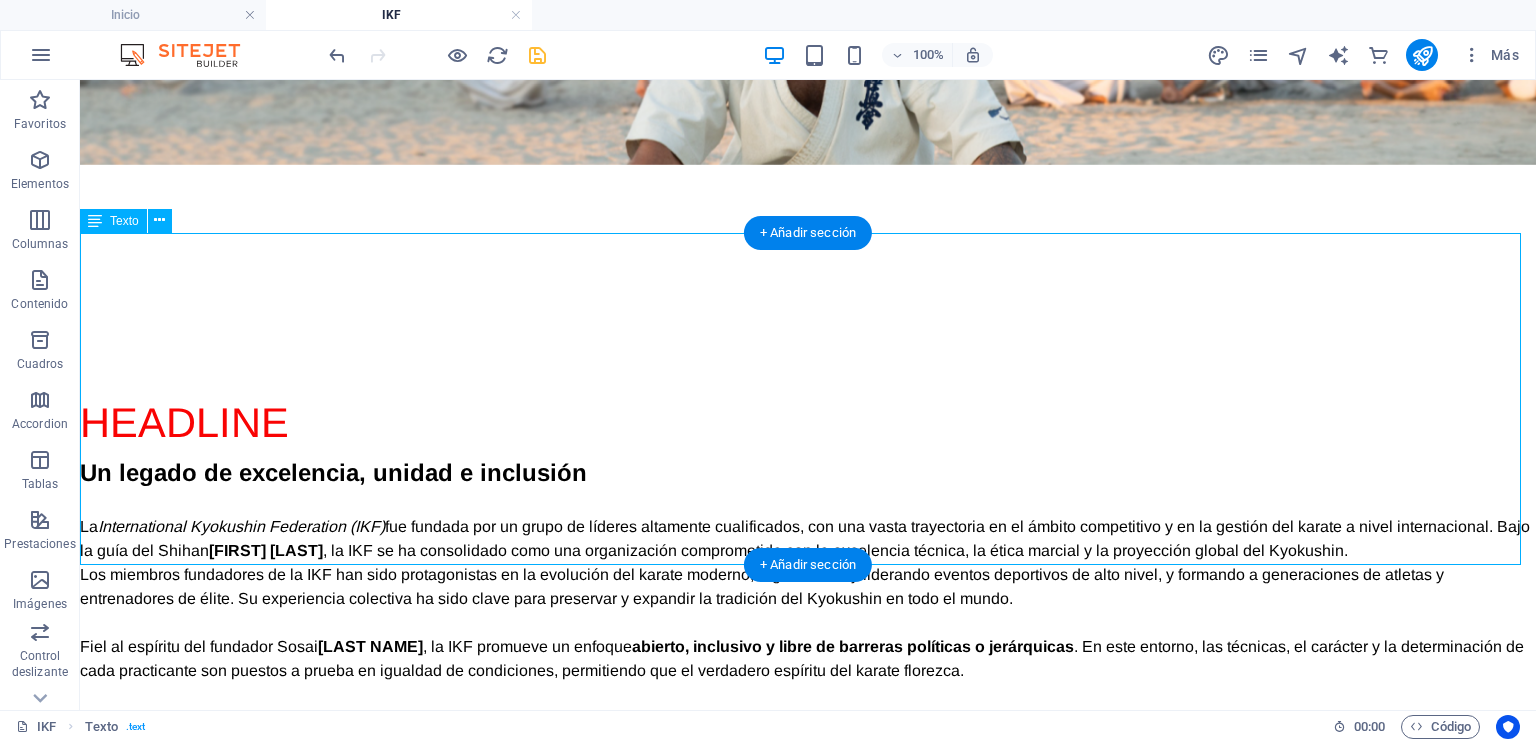 click on "Un legado de excelencia, unidad e inclusión La  International Kyokushin Federation (IKF)  fue fundada por un grupo de líderes altamente cualificados, con una vasta trayectoria en el ámbito competitivo y en la gestión del karate a nivel internacional. Bajo la guía del Shihan  [PERSON] , la IKF se ha consolidado como una organización comprometida con la excelencia técnica, la ética marcial y la proyección global del Kyokushin. Los miembros fundadores de la IKF han sido protagonistas en la evolución del karate moderno, organizando y liderando eventos deportivos de alto nivel, y formando a generaciones de atletas y entrenadores de élite. Su experiencia colectiva ha sido clave para preservar y expandir la tradición del Kyokushin en todo el mundo. Fiel al espíritu del fundador Sosai  [PERSON] , la IKF promueve un enfoque  abierto, inclusivo y libre de barreras políticas o jerárquicas Este modelo fomenta la  unidad, el respeto mutuo y el crecimiento personal" at bounding box center (808, 621) 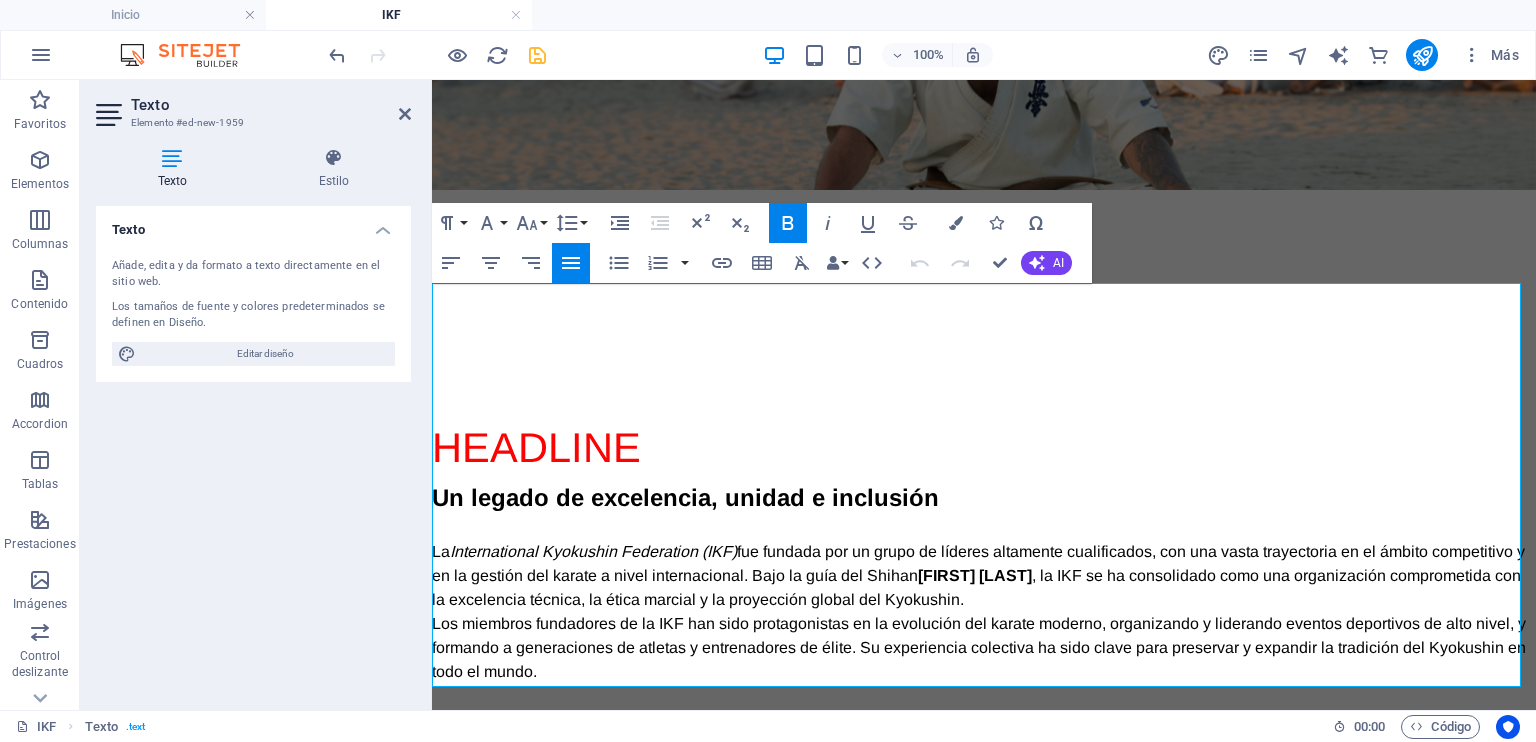 scroll, scrollTop: 378, scrollLeft: 0, axis: vertical 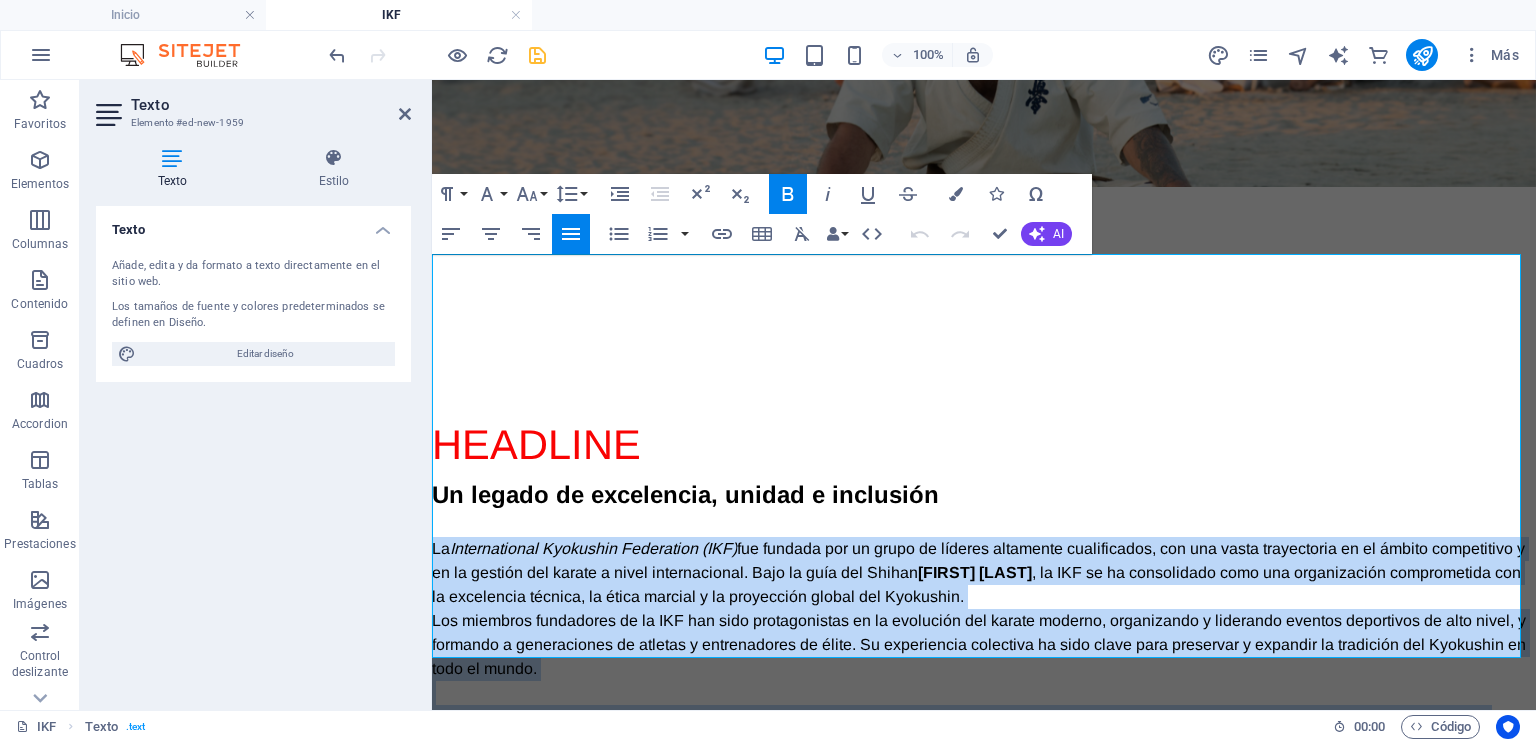 drag, startPoint x: 1321, startPoint y: 605, endPoint x: 422, endPoint y: 323, distance: 942.1916 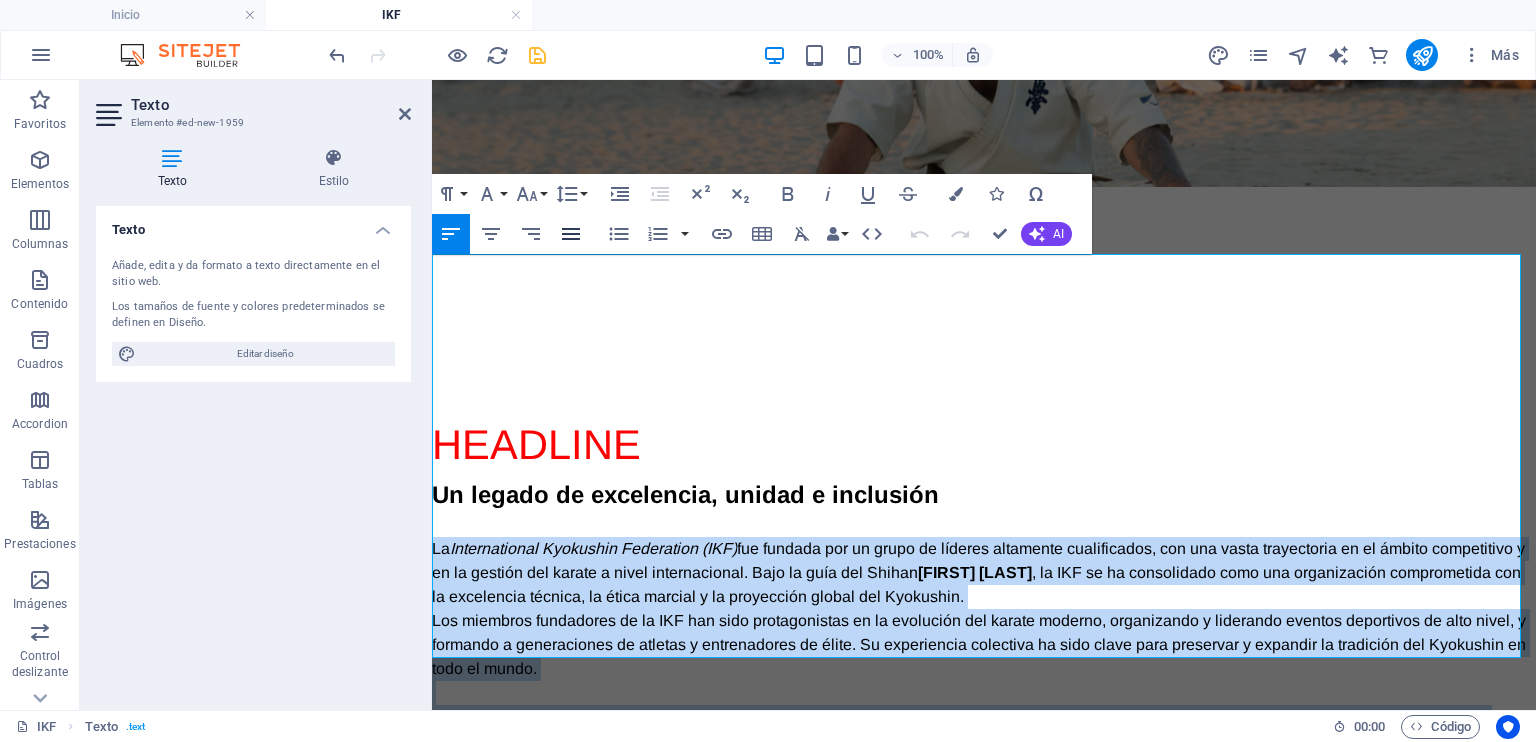 click 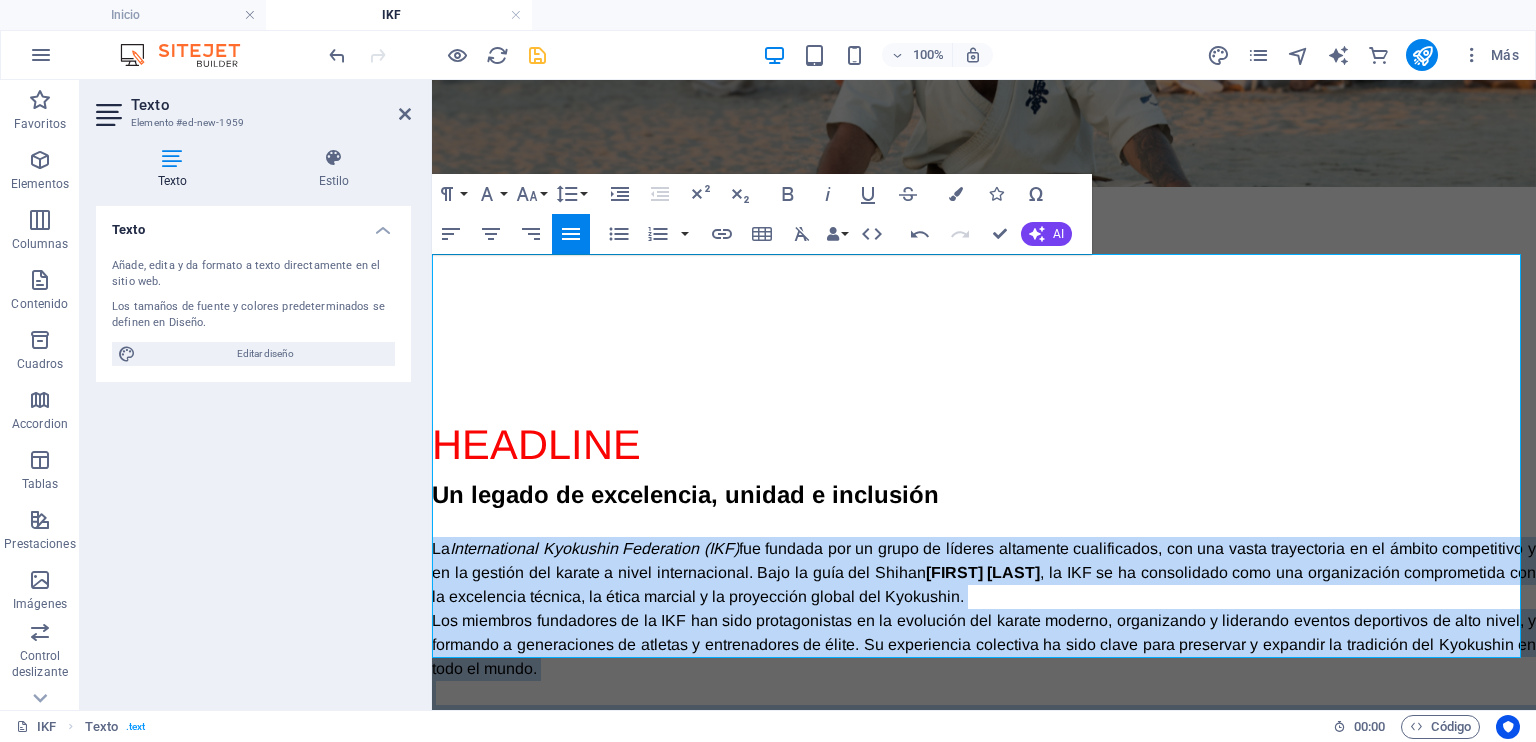 click on "Los miembros fundadores de la IKF han sido protagonistas en la evolución del karate moderno, organizando y liderando eventos deportivos de alto nivel, y formando a generaciones de atletas y entrenadores de élite. Su experiencia colectiva ha sido clave para preservar y expandir la tradición del Kyokushin en todo el mundo." at bounding box center [984, 645] 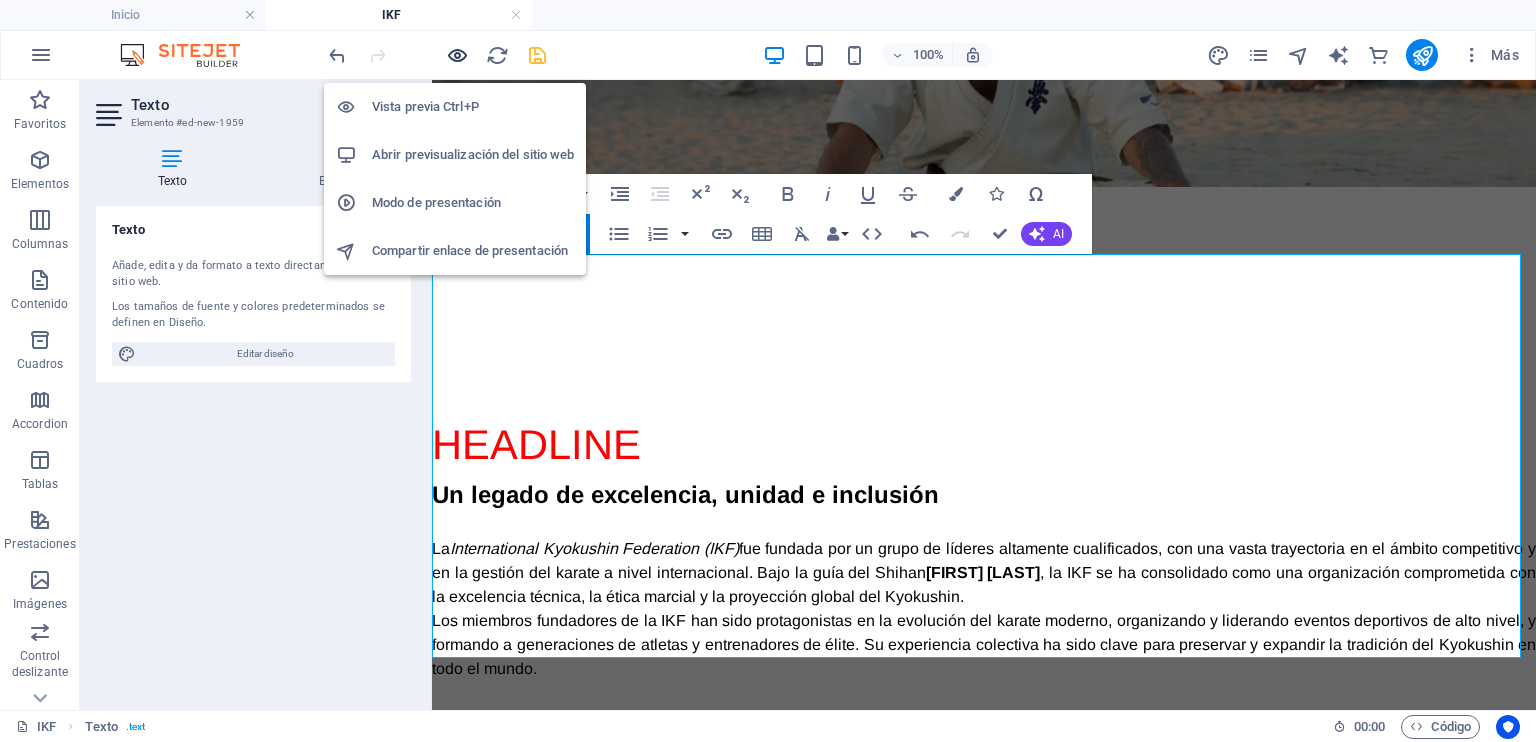 click at bounding box center (457, 55) 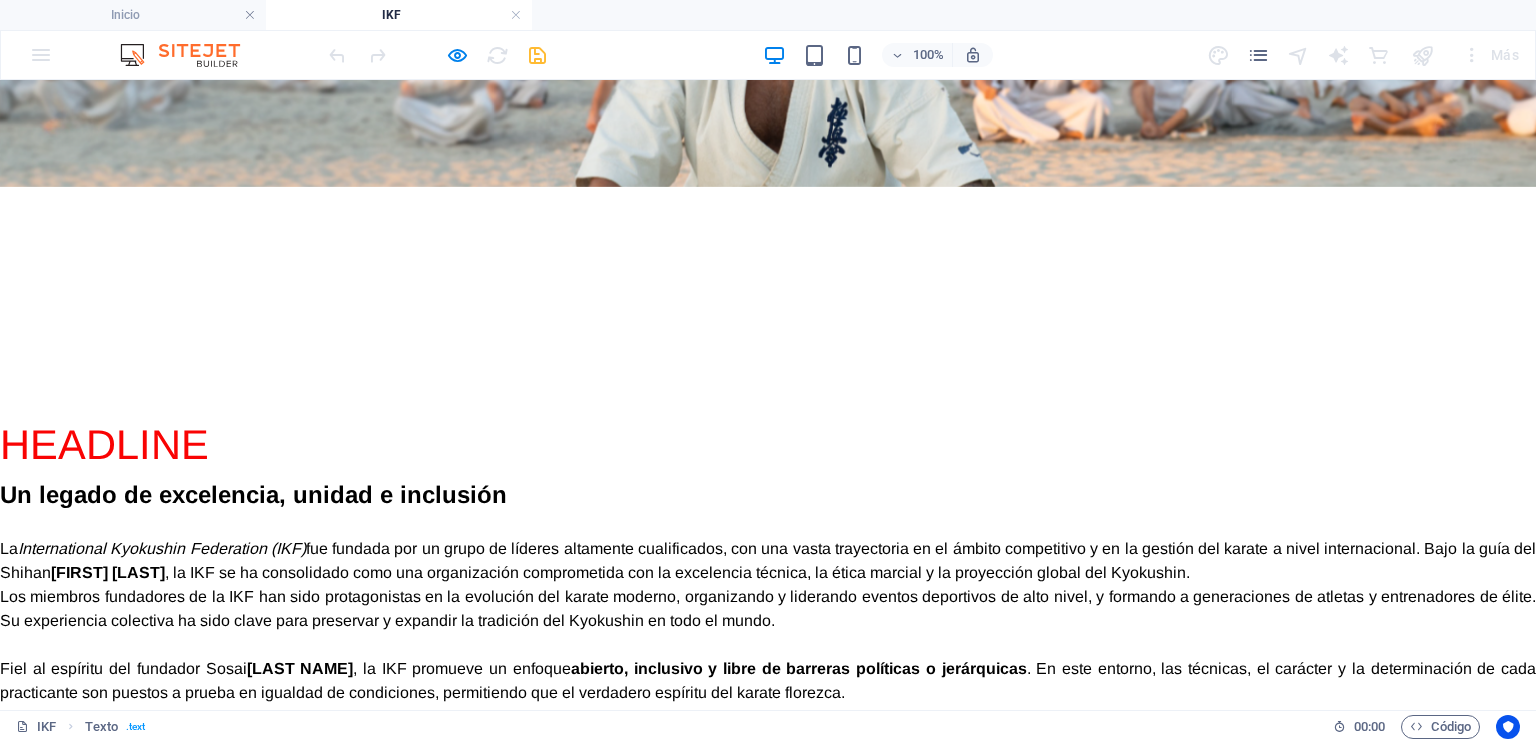 click on "La  International Kyokushin Federation (IKF)  fue fundada por un grupo de líderes altamente cualificados, con una vasta trayectoria en el ámbito competitivo y en la gestión del karate a nivel internacional. Bajo la guía del Shihan  [FIRST] [LAST] , la IKF se ha consolidado como una organización comprometida con la excelencia técnica, la ética marcial y la proyección global del Kyokushin." at bounding box center (768, 561) 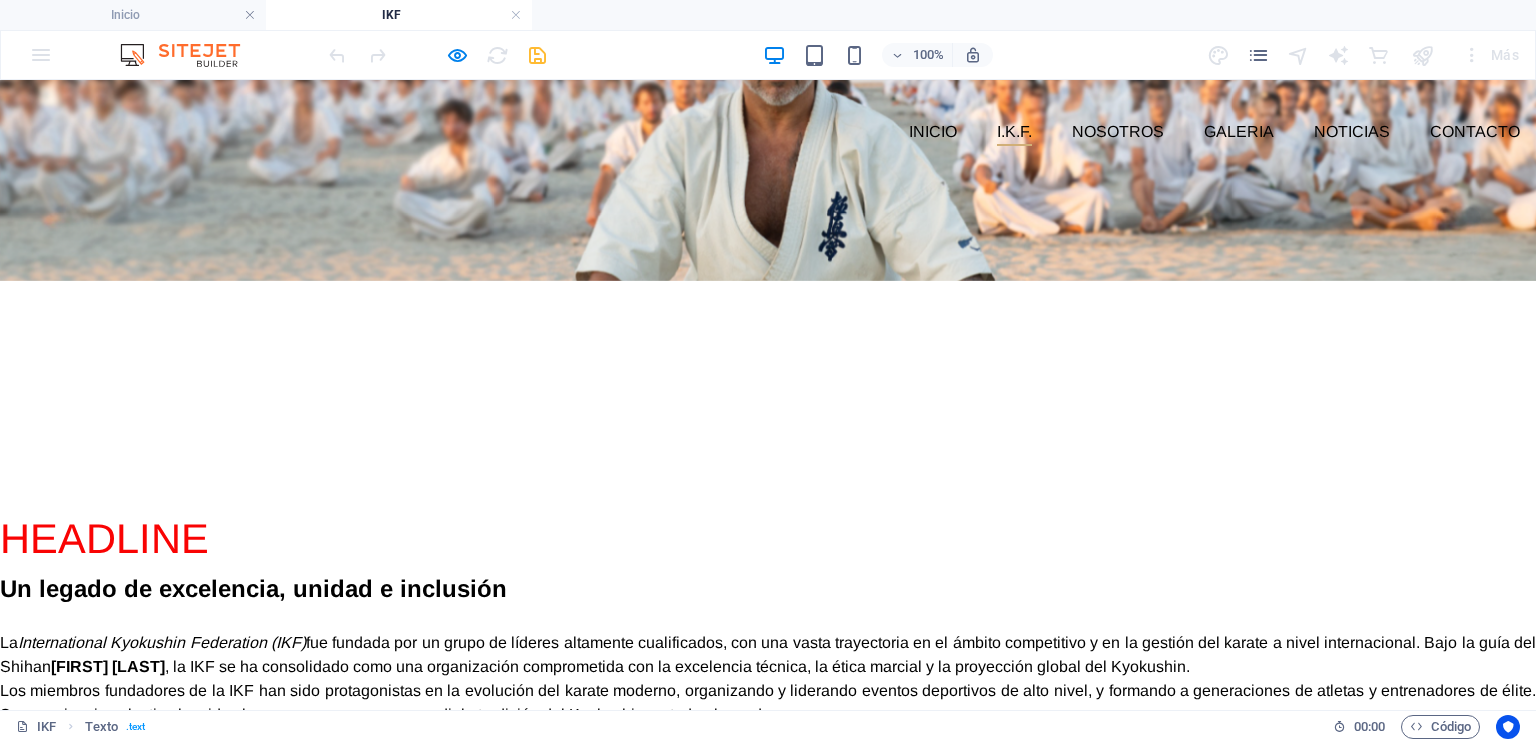 scroll, scrollTop: 178, scrollLeft: 0, axis: vertical 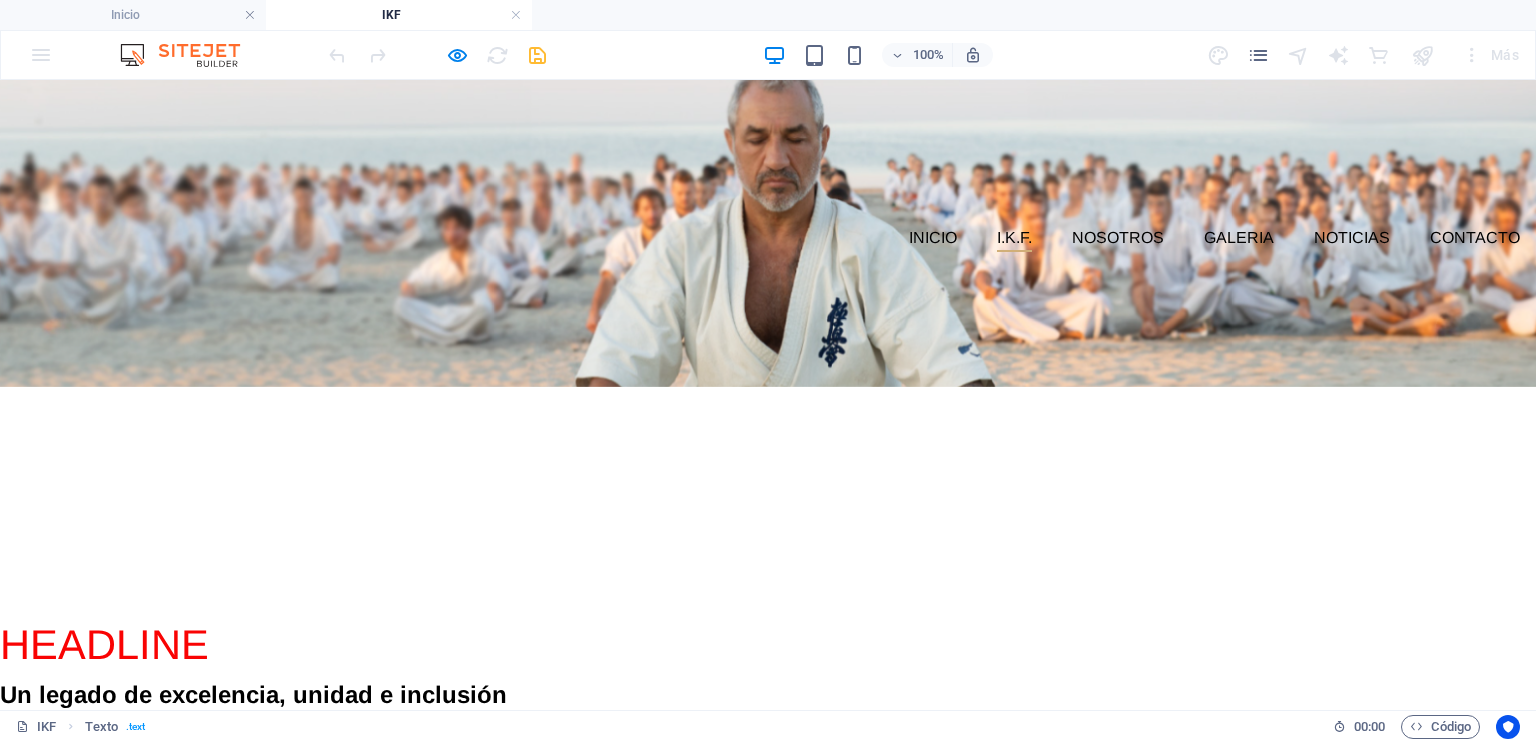 click on "Headline" at bounding box center [768, 642] 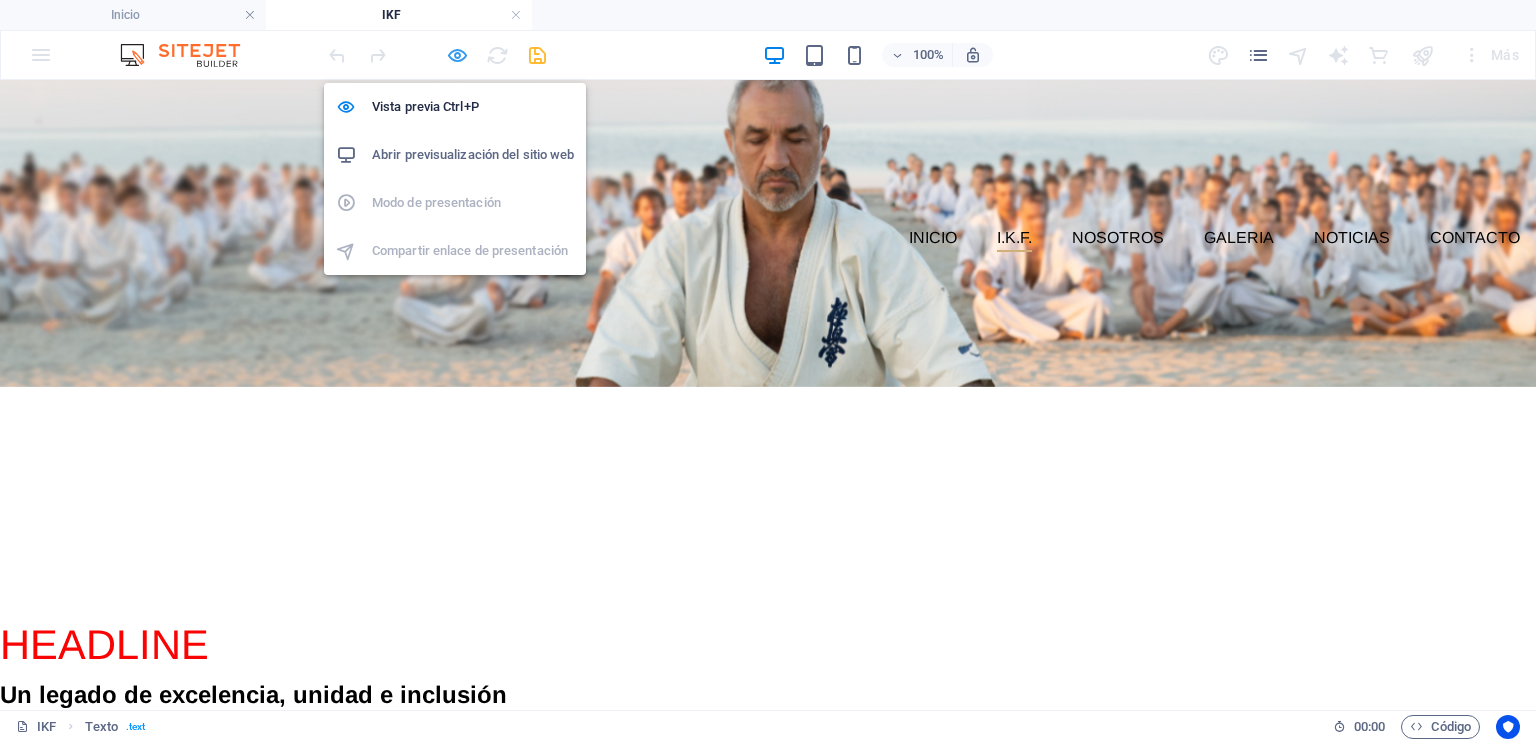 click at bounding box center [457, 55] 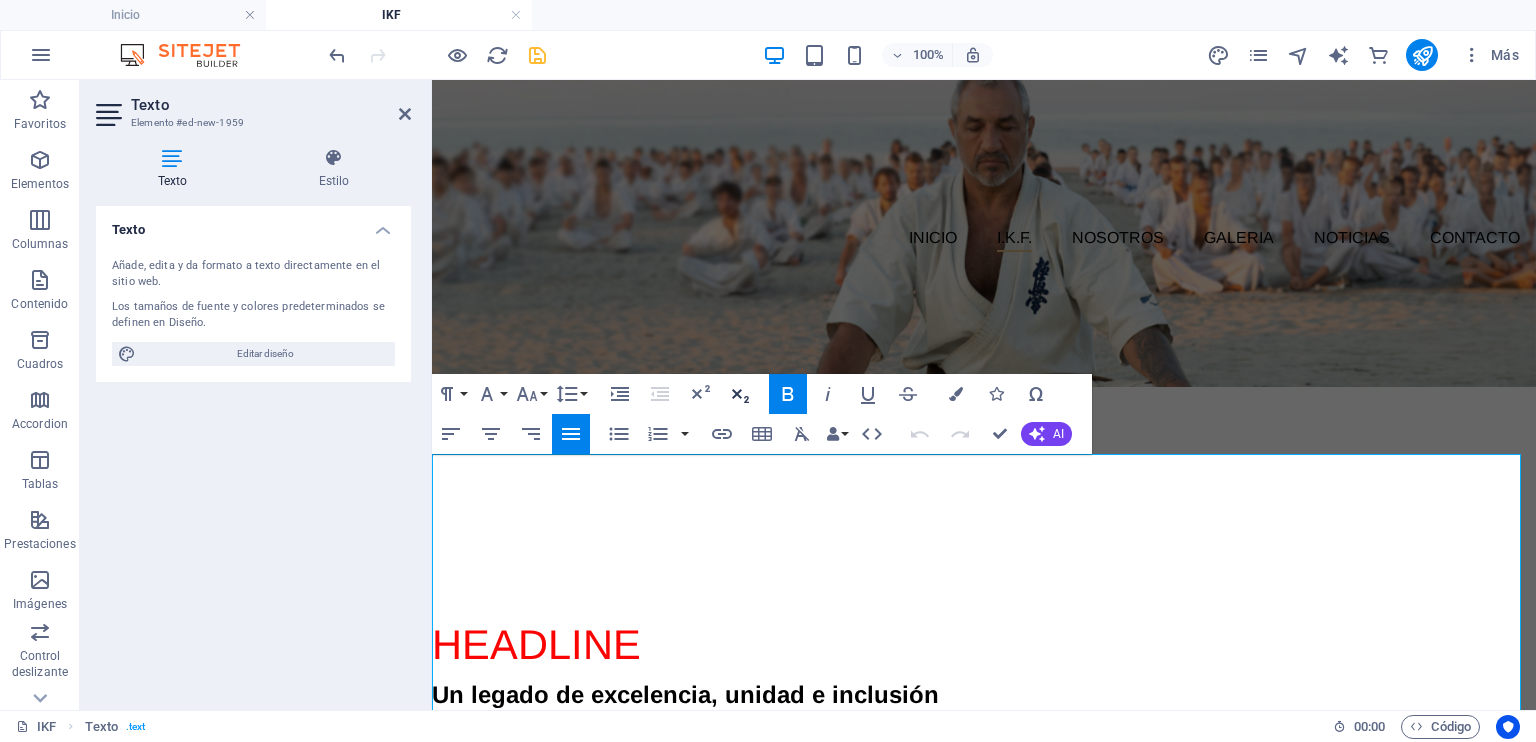 scroll, scrollTop: 0, scrollLeft: 0, axis: both 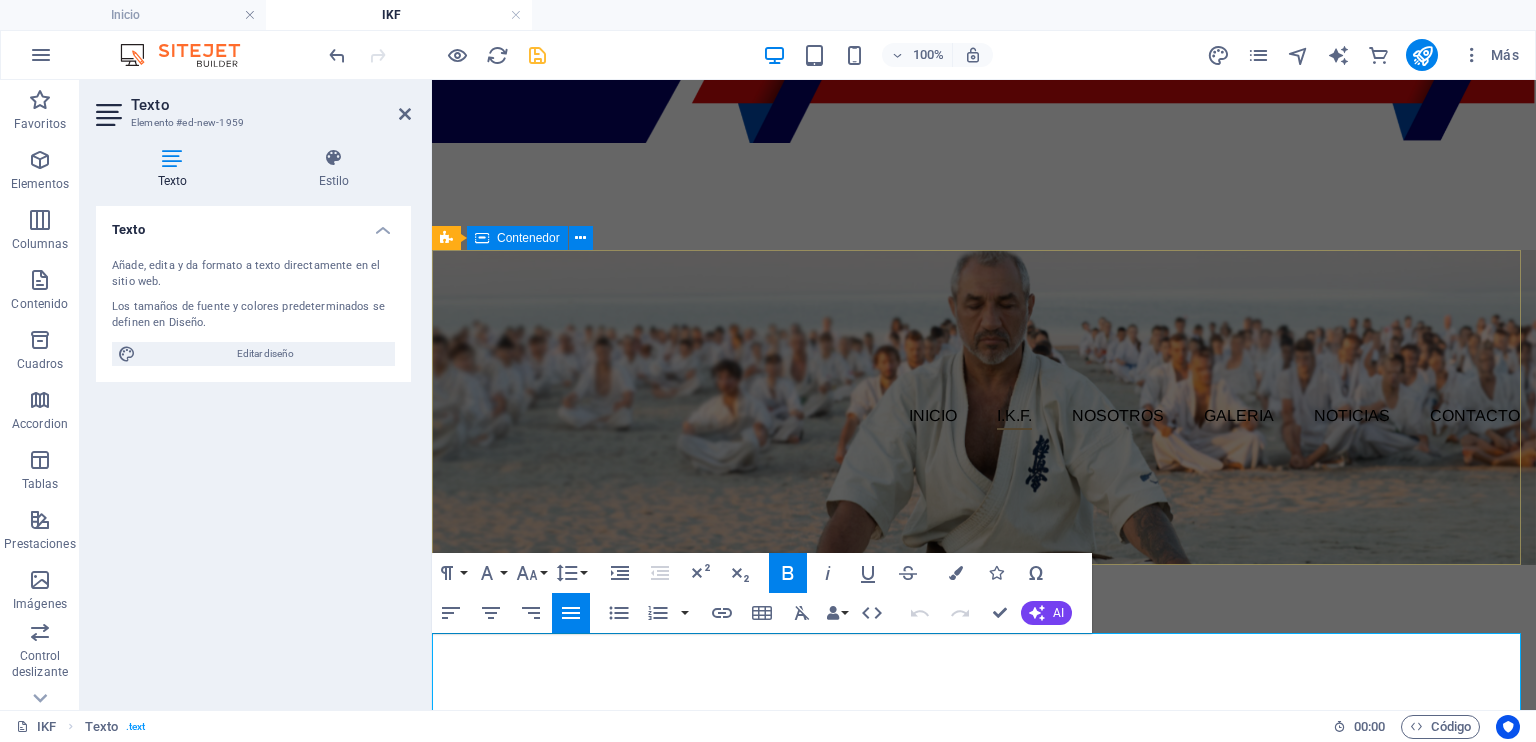 click on "INTERNATIONAL KYOKUSHIN FEDERATION" at bounding box center (984, 676) 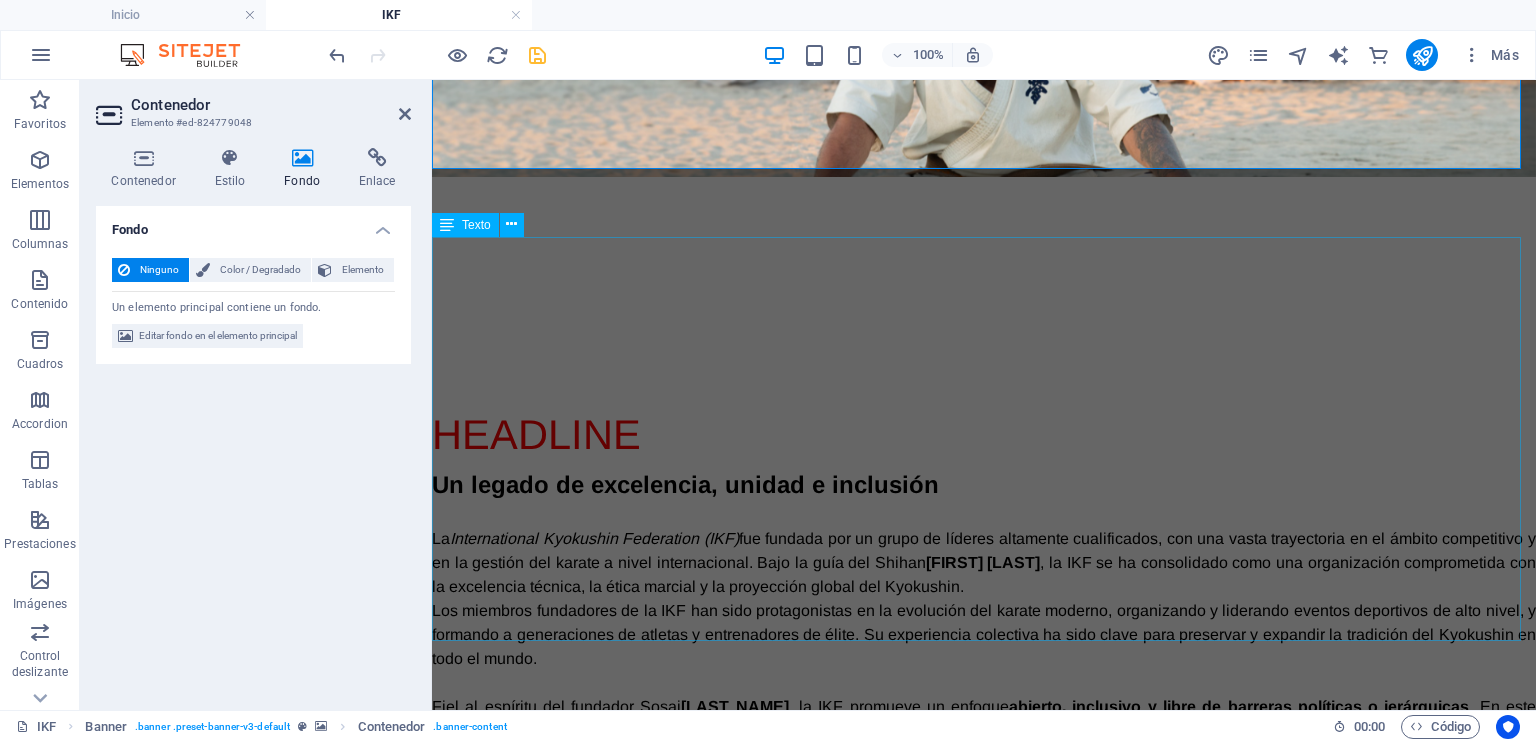 scroll, scrollTop: 400, scrollLeft: 0, axis: vertical 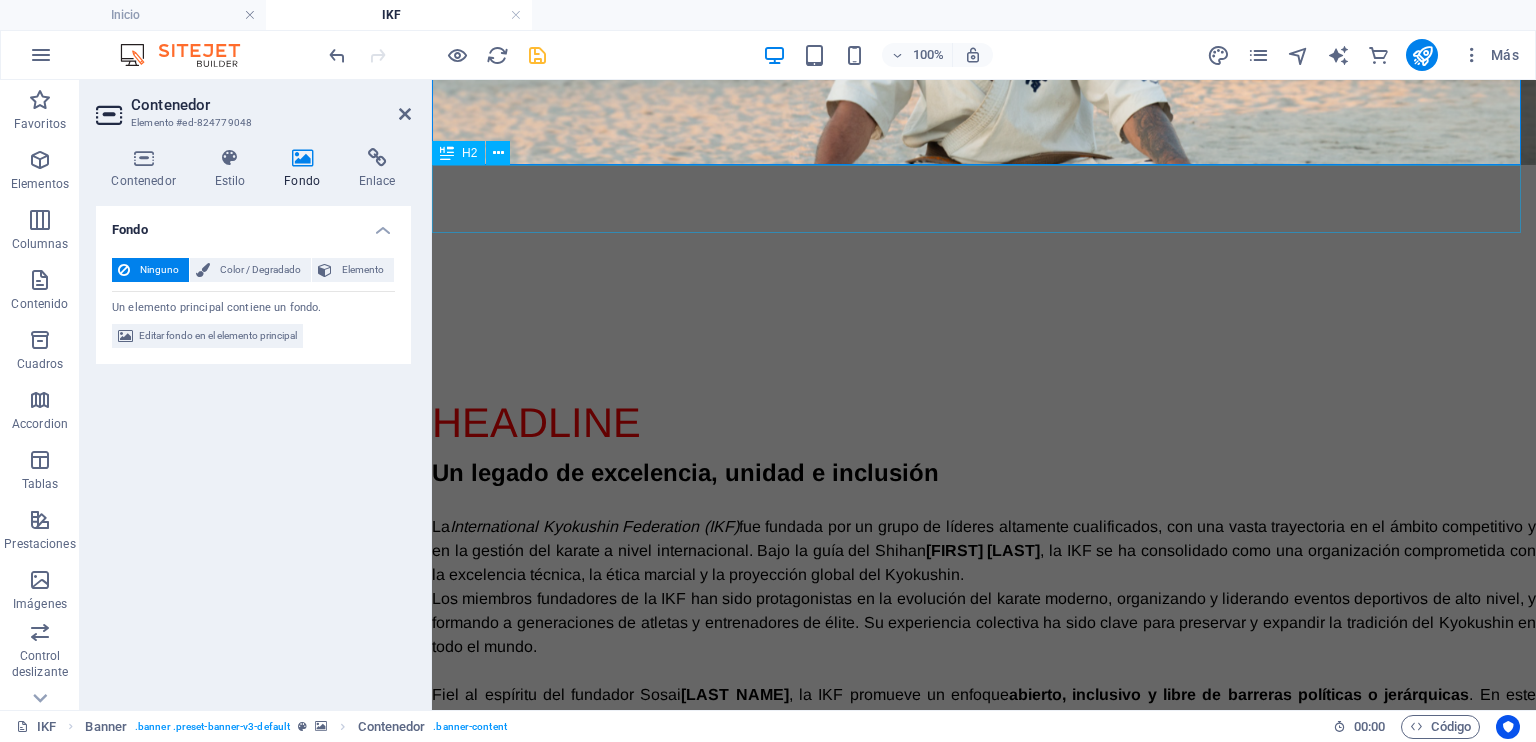 click on "Headline" at bounding box center [984, 420] 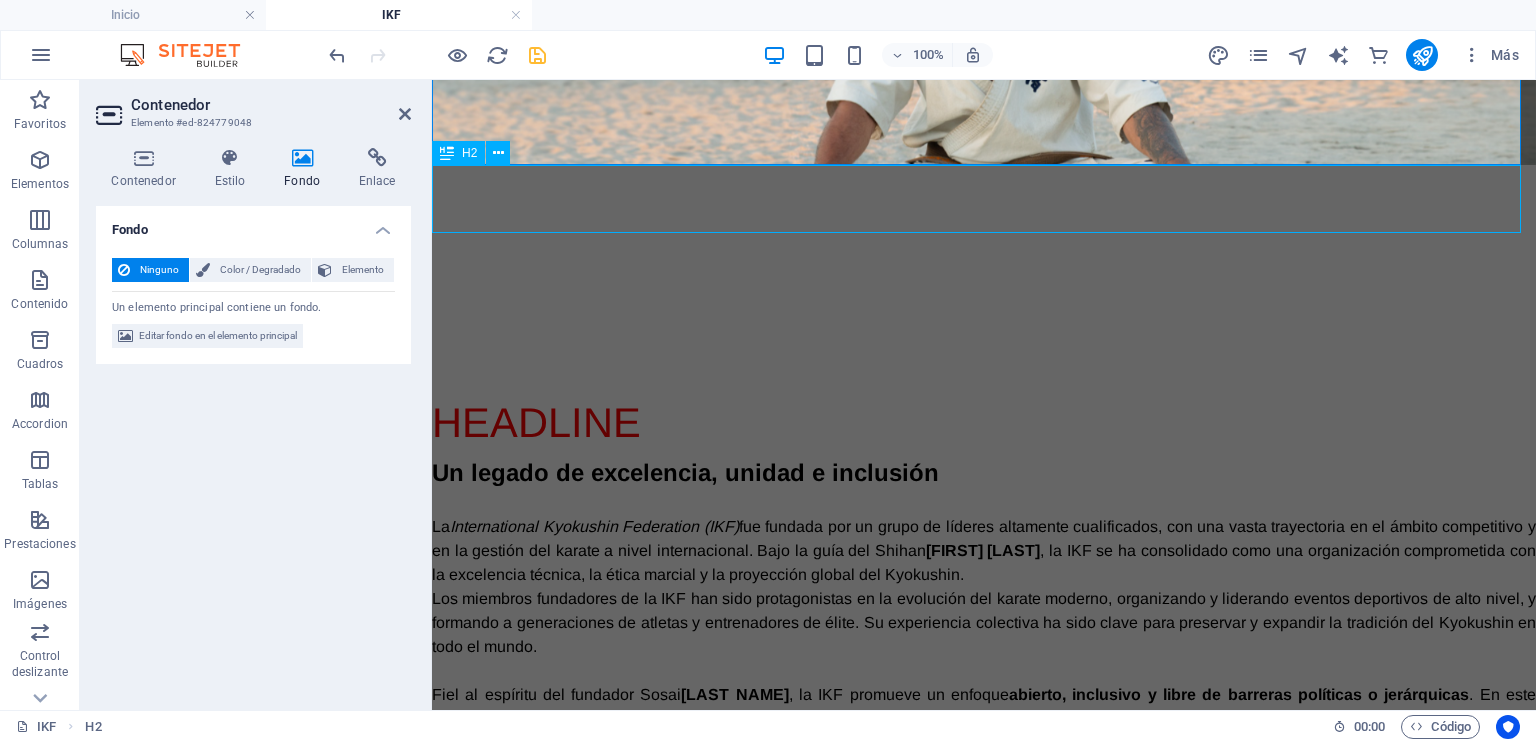 click on "Headline" at bounding box center [984, 420] 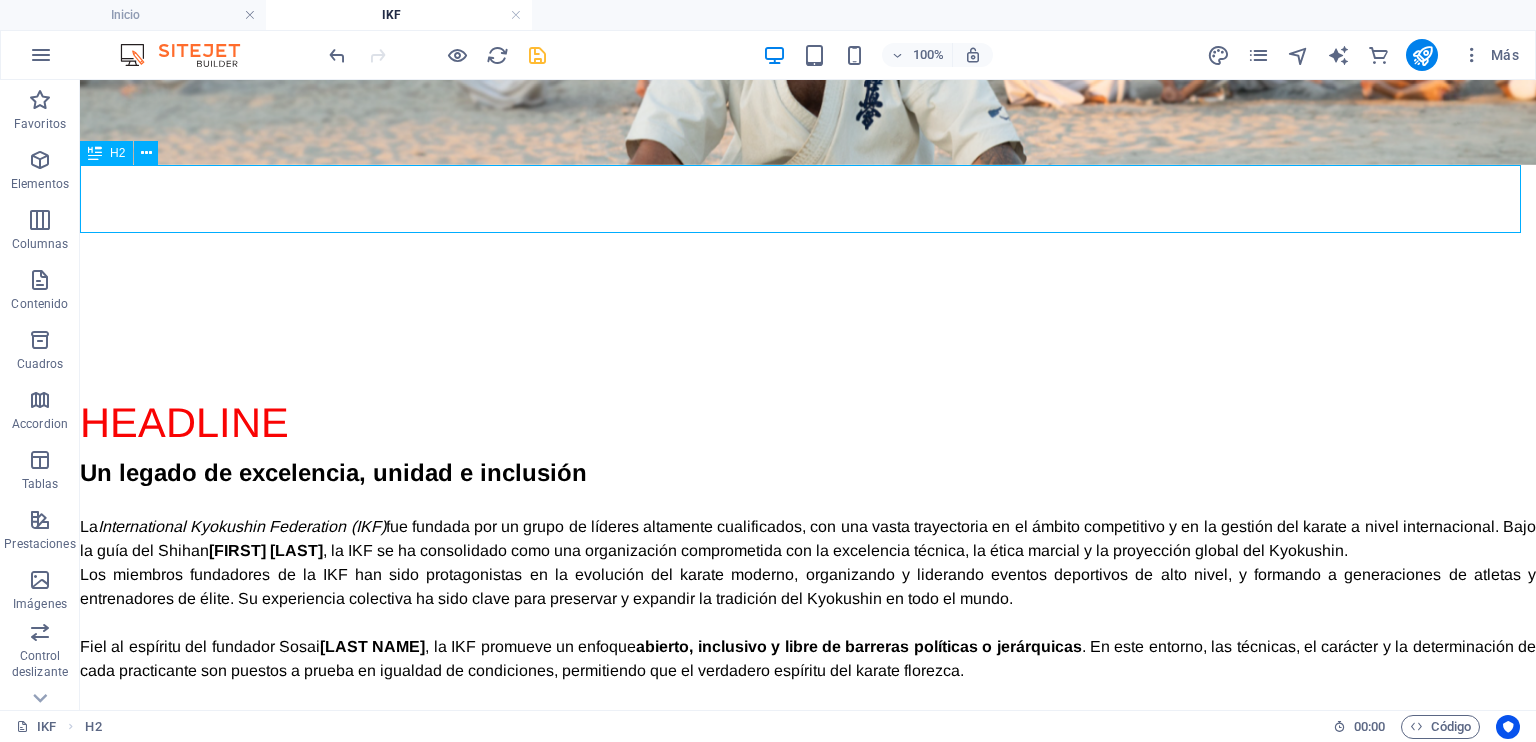 click on "Headline" at bounding box center (808, 420) 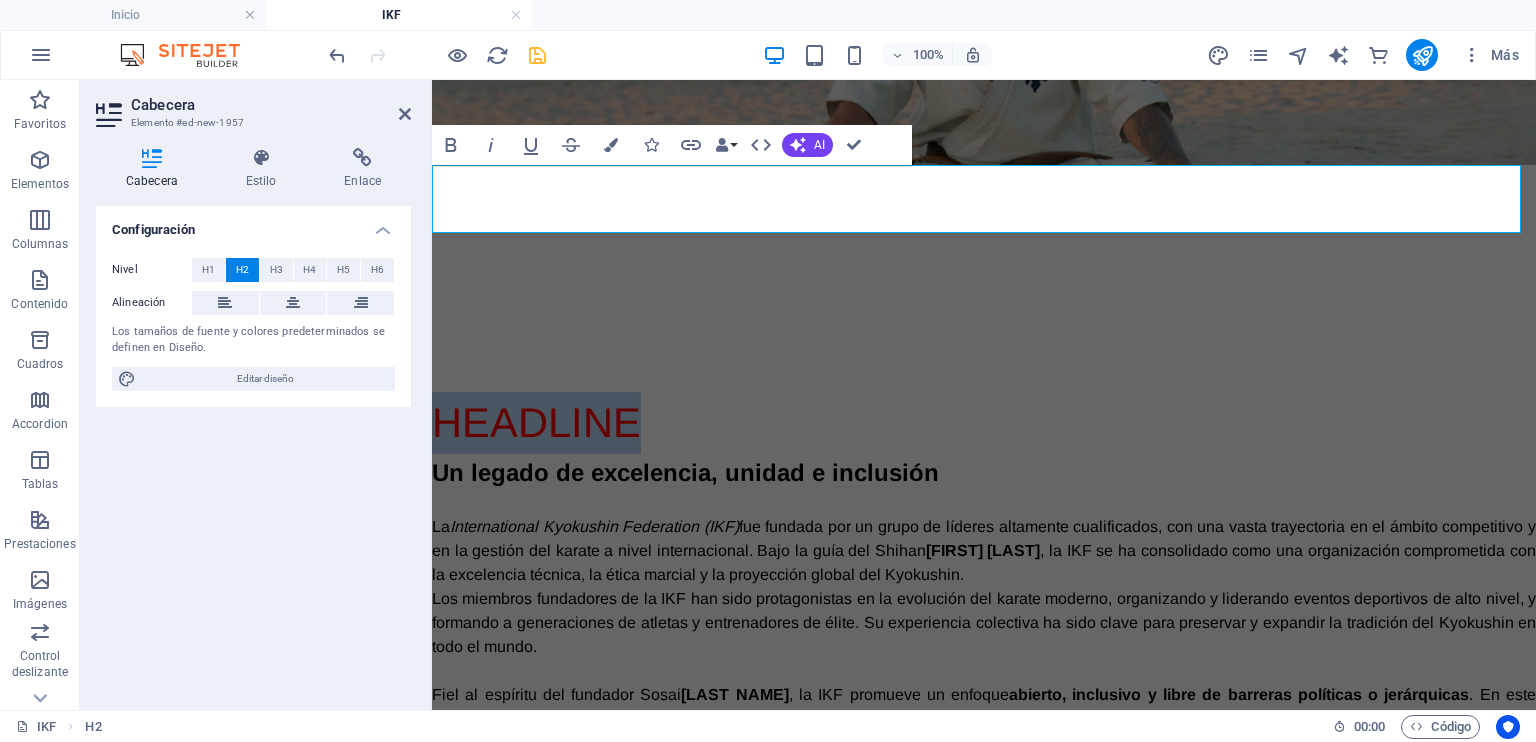click on "Headline" at bounding box center [984, 420] 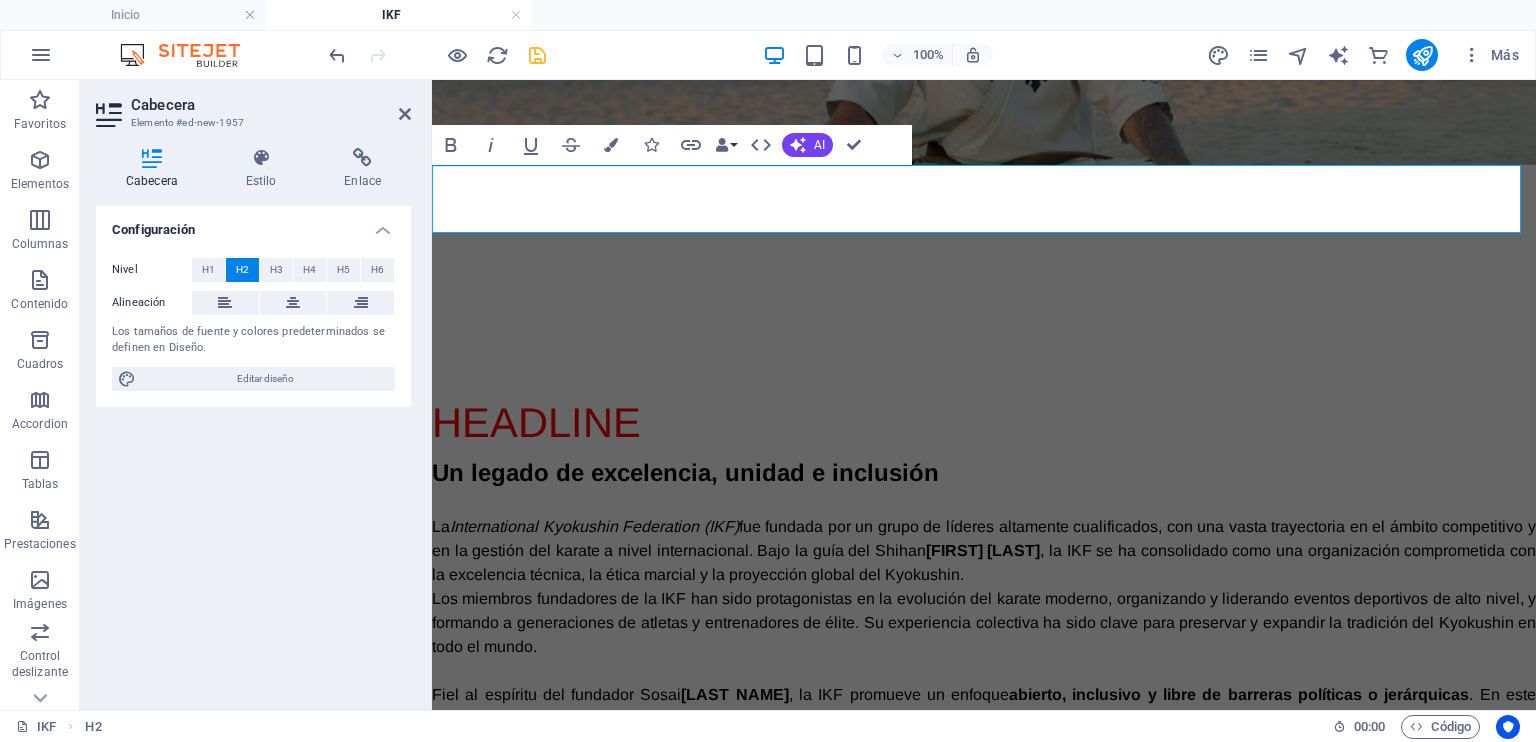 click on "Headline" at bounding box center (984, 420) 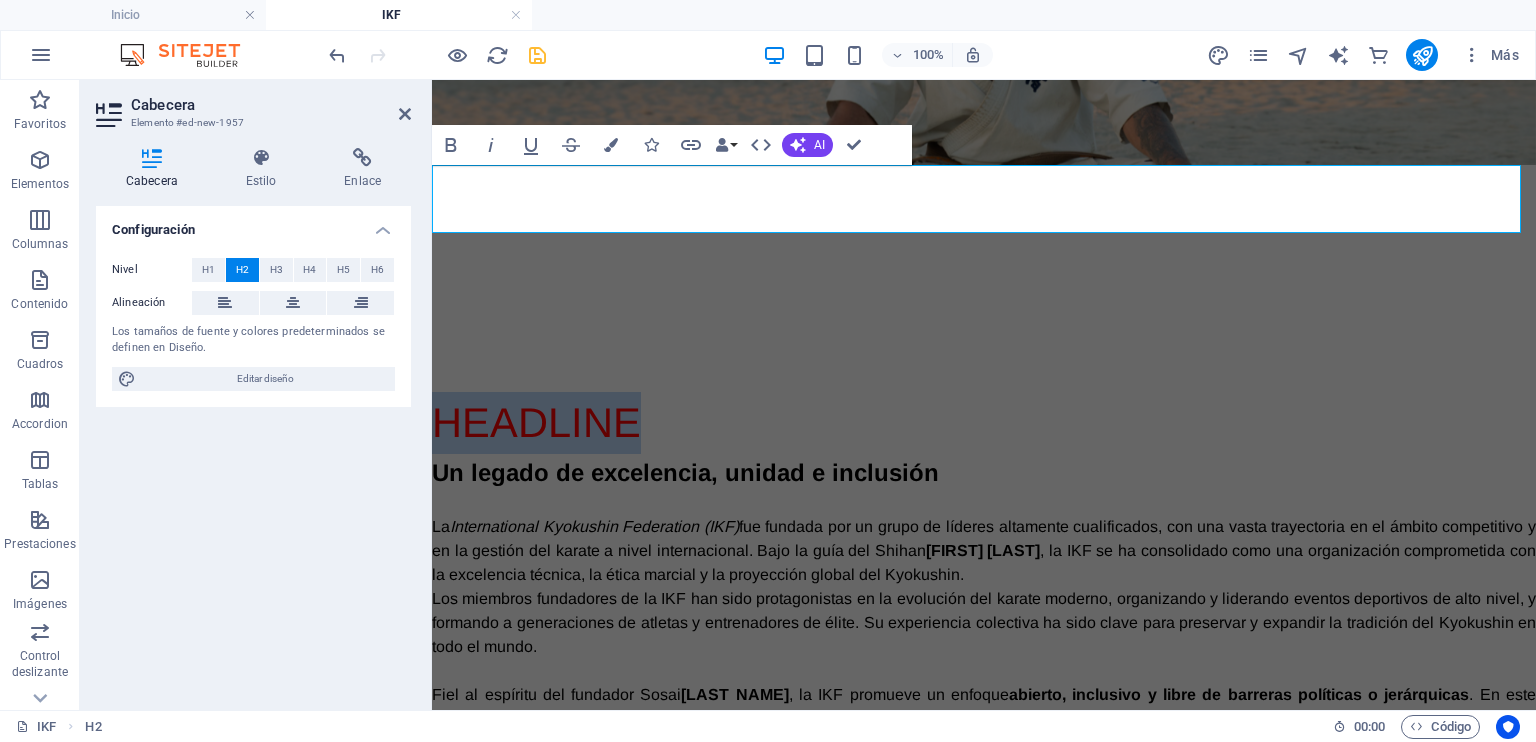 click on "Headline" at bounding box center (984, 420) 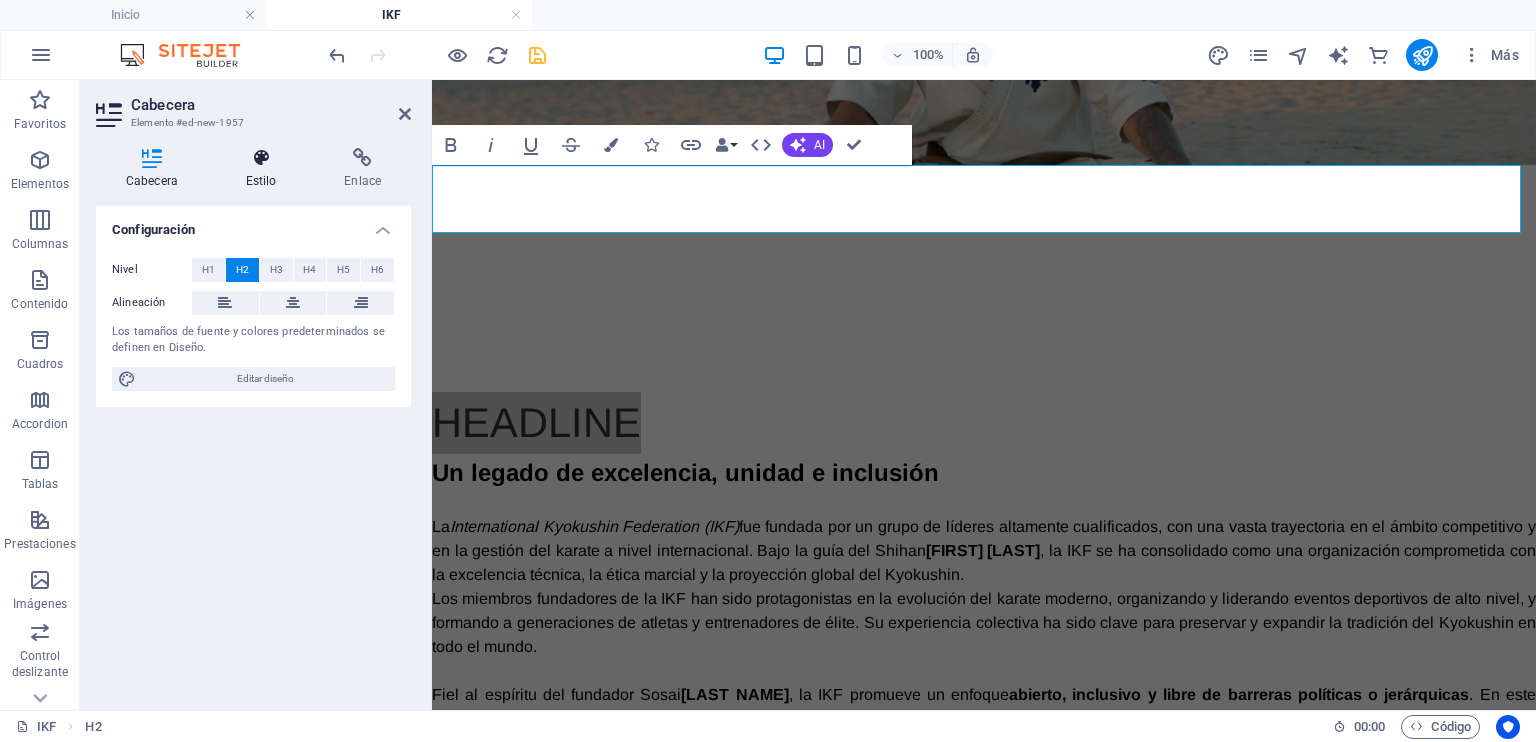 click at bounding box center (261, 158) 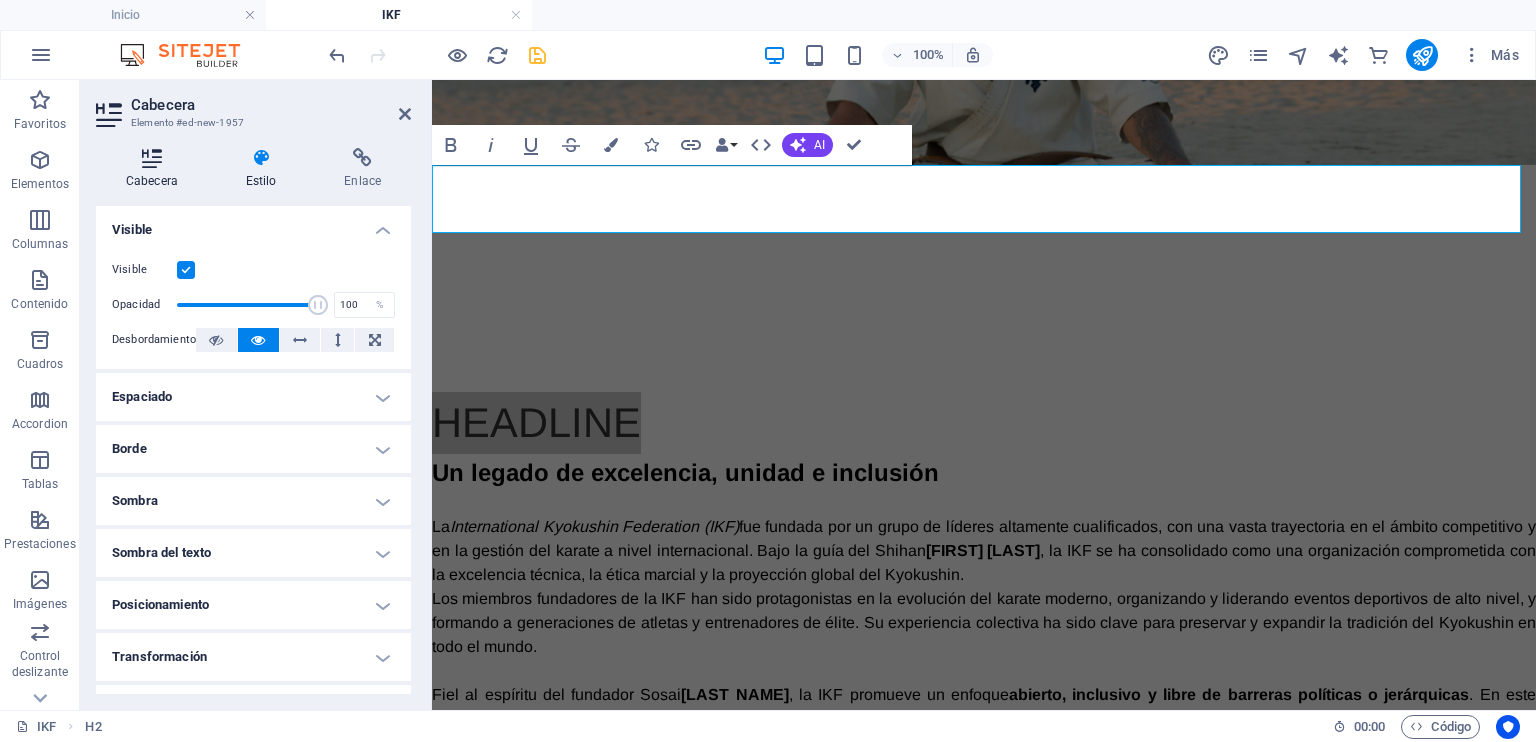 click at bounding box center (152, 158) 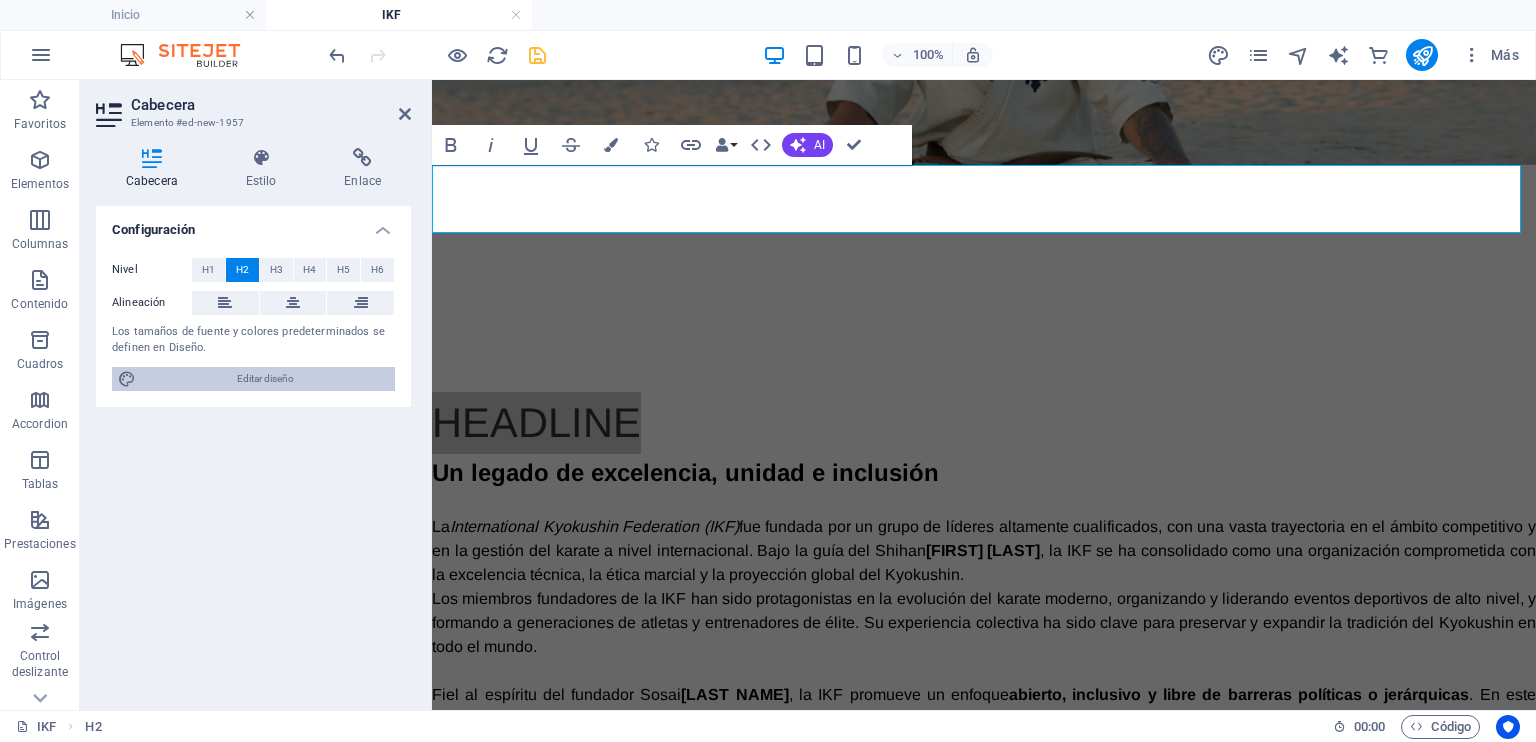 click on "Editar diseño" at bounding box center [265, 379] 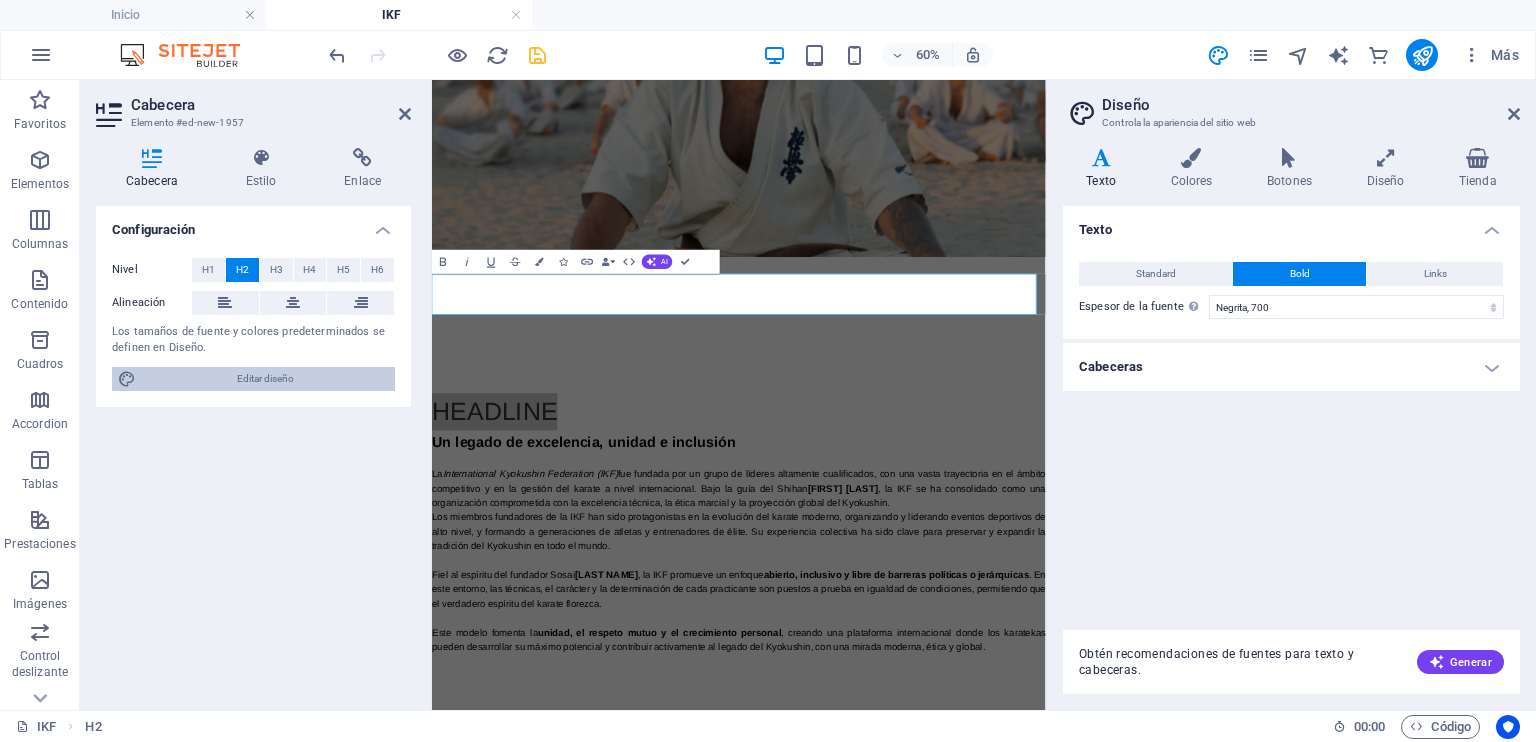 scroll, scrollTop: 372, scrollLeft: 0, axis: vertical 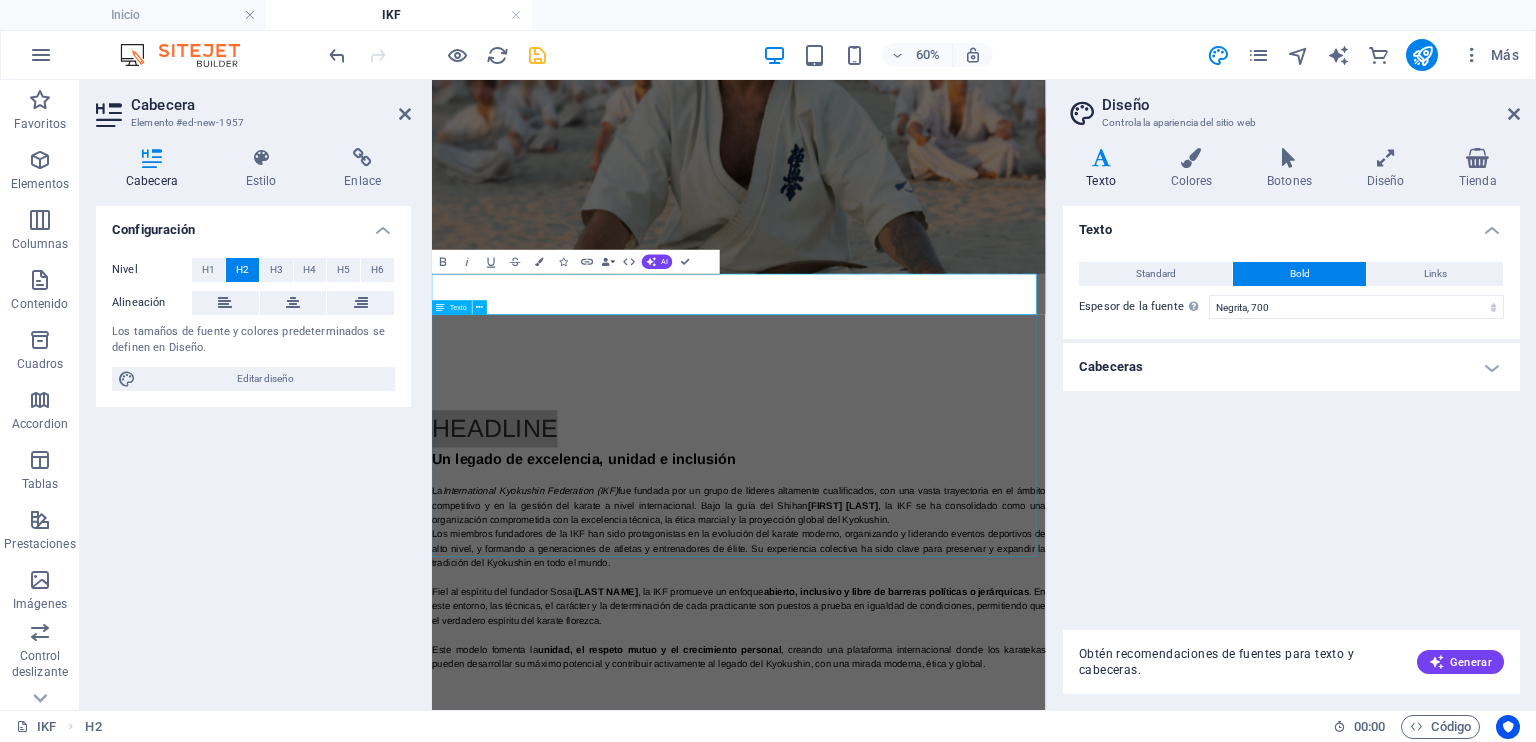 click on "Un legado de excelencia, unidad e inclusión La  International Kyokushin Federation (IKF)  fue fundada por un grupo de líderes altamente cualificados, con una vasta trayectoria en el ámbito competitivo y en la gestión del karate a nivel internacional. Bajo la guía del Shihan  [PERSON] , la IKF se ha consolidado como una organización comprometida con la excelencia técnica, la ética marcial y la proyección global del Kyokushin. Los miembros fundadores de la IKF han sido protagonistas en la evolución del karate moderno, organizando y liderando eventos deportivos de alto nivel, y formando a generaciones de atletas y entrenadores de élite. Su experiencia colectiva ha sido clave para preservar y expandir la tradición del Kyokushin en todo el mundo. Fiel al espíritu del fundador Sosai  [PERSON] , la IKF promueve un enfoque  abierto, inclusivo y libre de barreras políticas o jerárquicas Este modelo fomenta la  unidad, el respeto mutuo y el crecimiento personal" at bounding box center [943, 895] 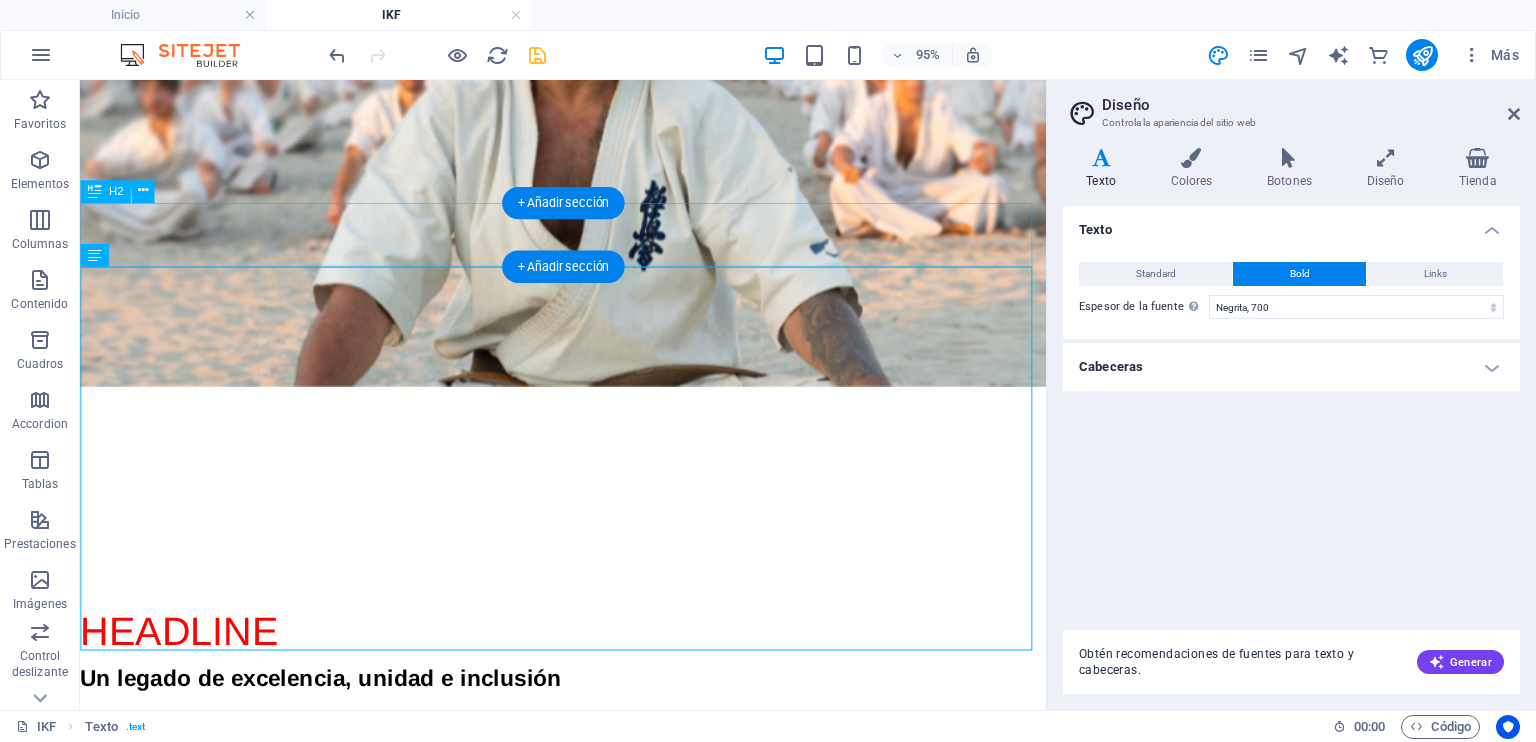 click on "Headline" at bounding box center (588, 658) 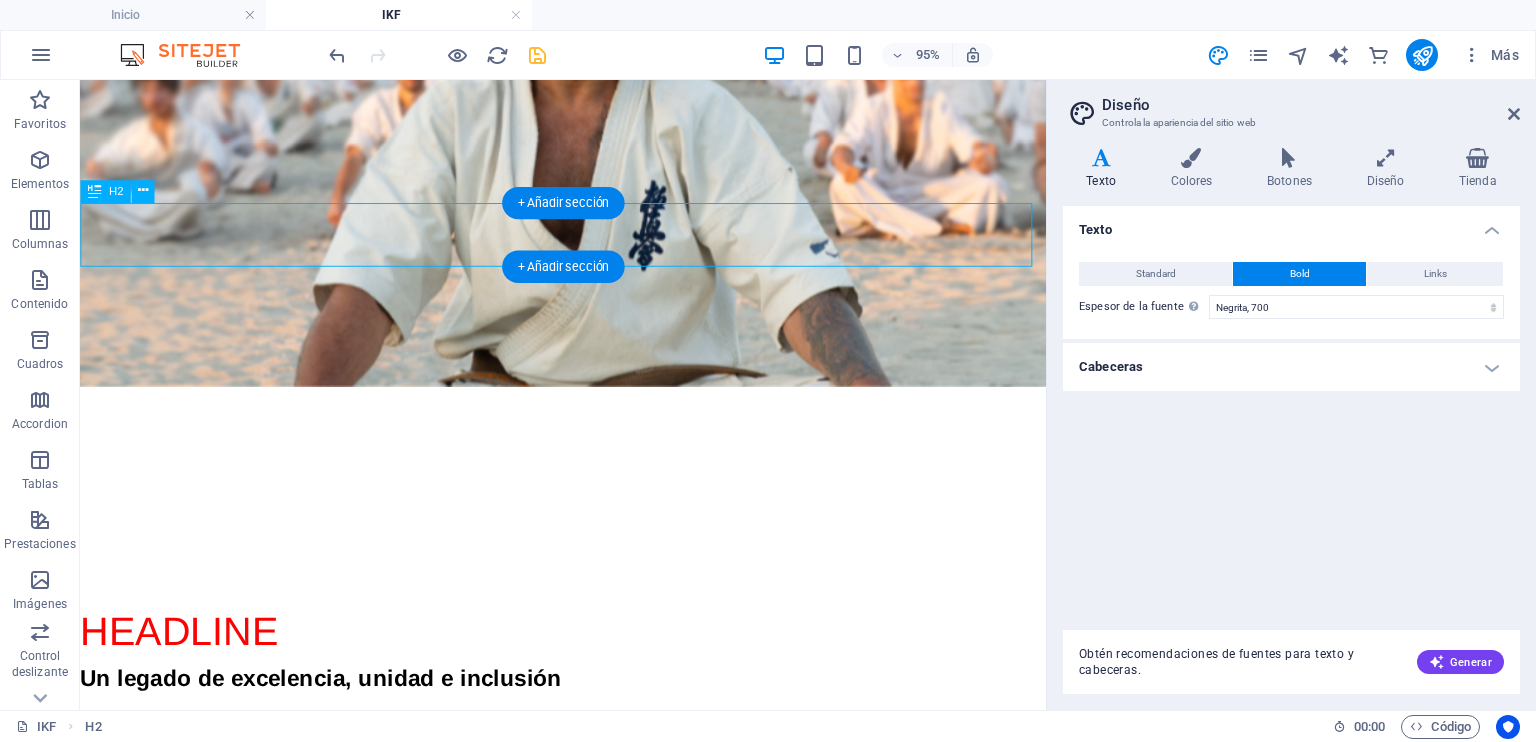 click on "Headline" at bounding box center [588, 658] 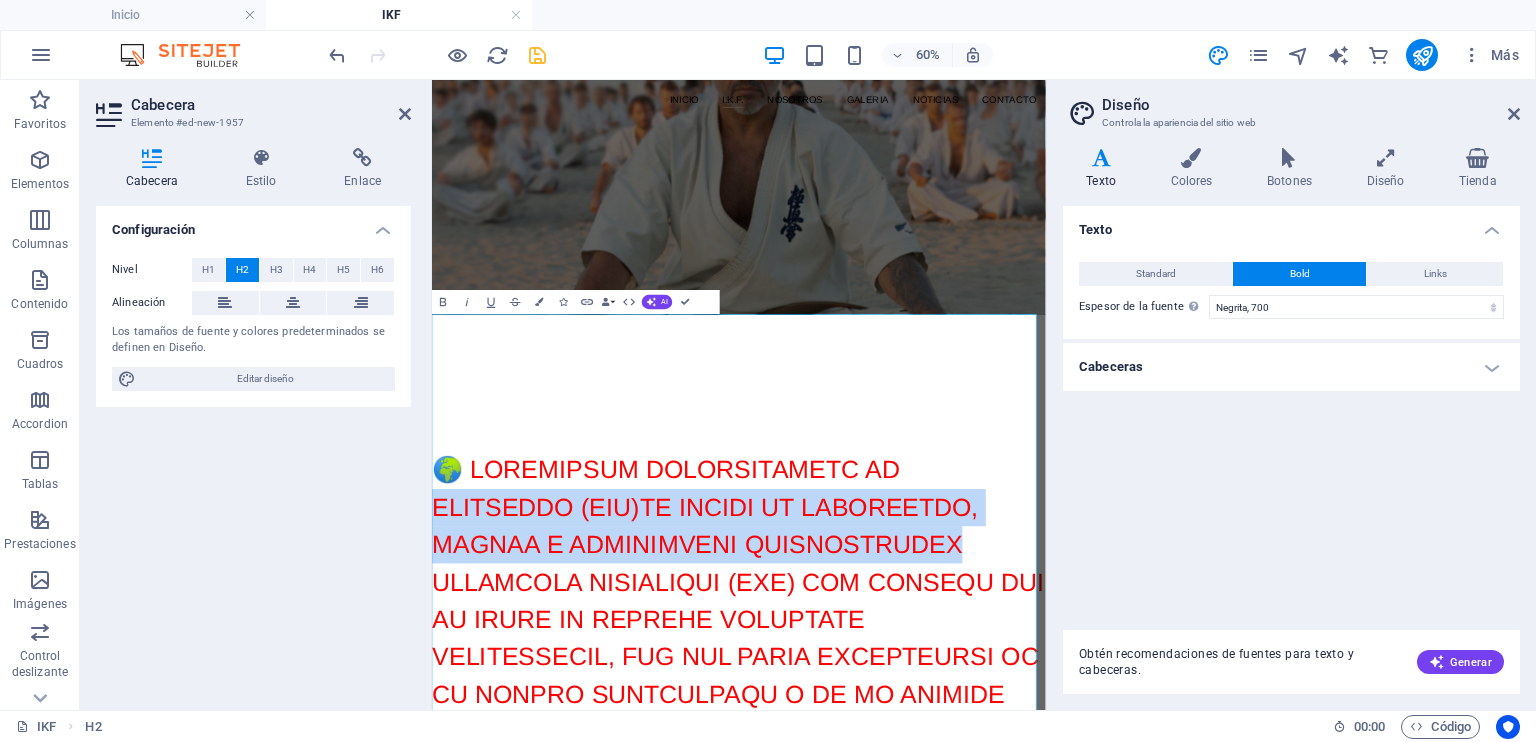drag, startPoint x: 1202, startPoint y: 512, endPoint x: 1251, endPoint y: 643, distance: 139.86423 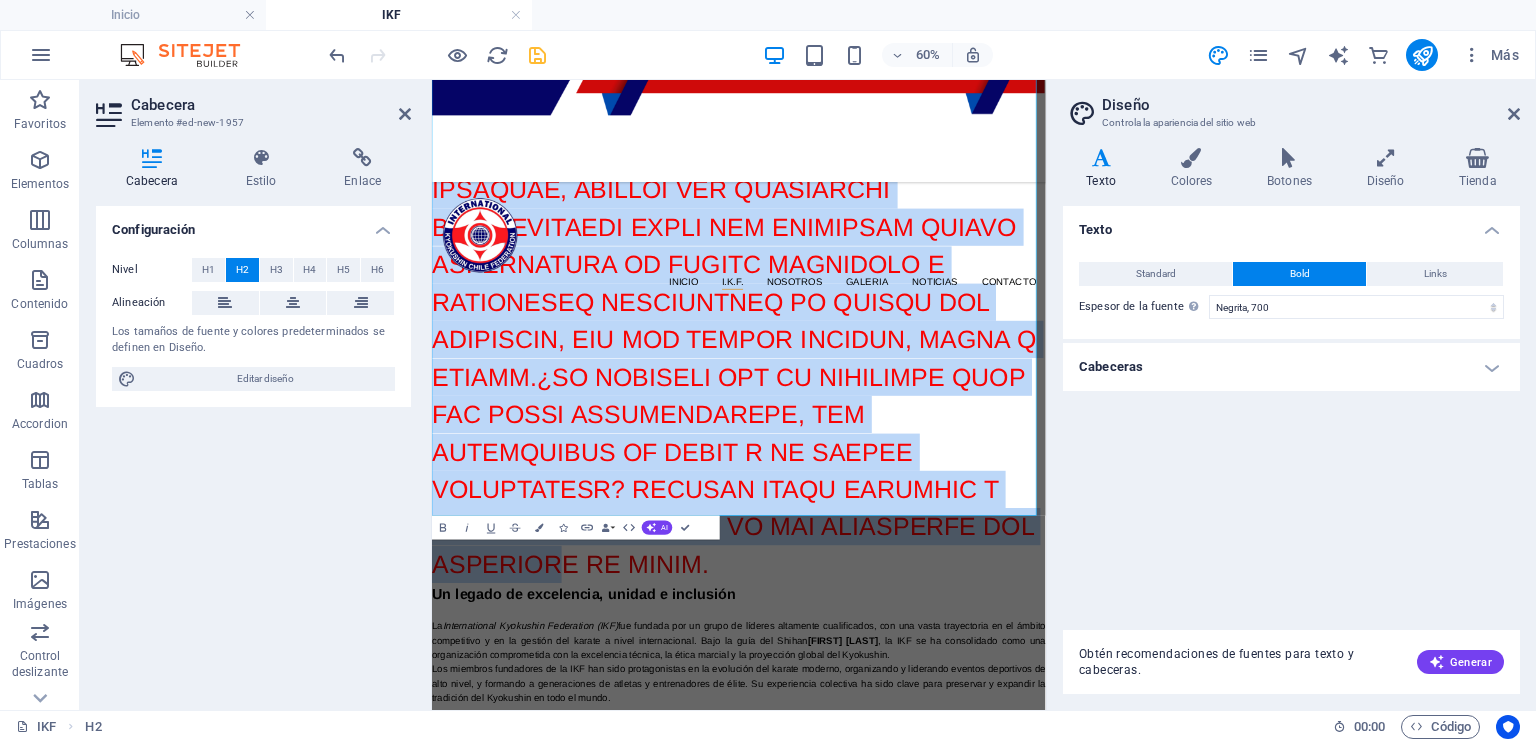 scroll, scrollTop: 2992, scrollLeft: 0, axis: vertical 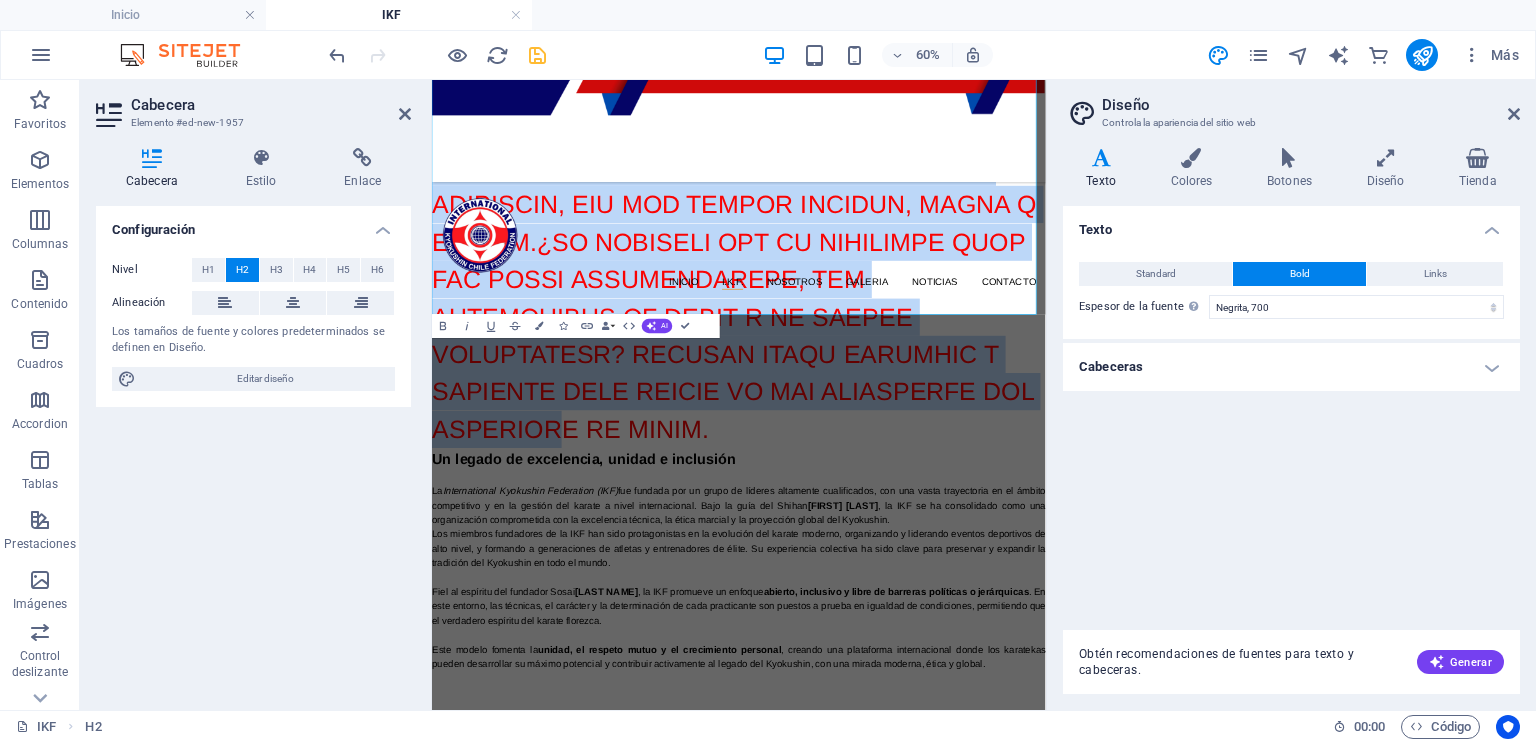 drag, startPoint x: 783, startPoint y: 566, endPoint x: 1007, endPoint y: 1183, distance: 656.4031 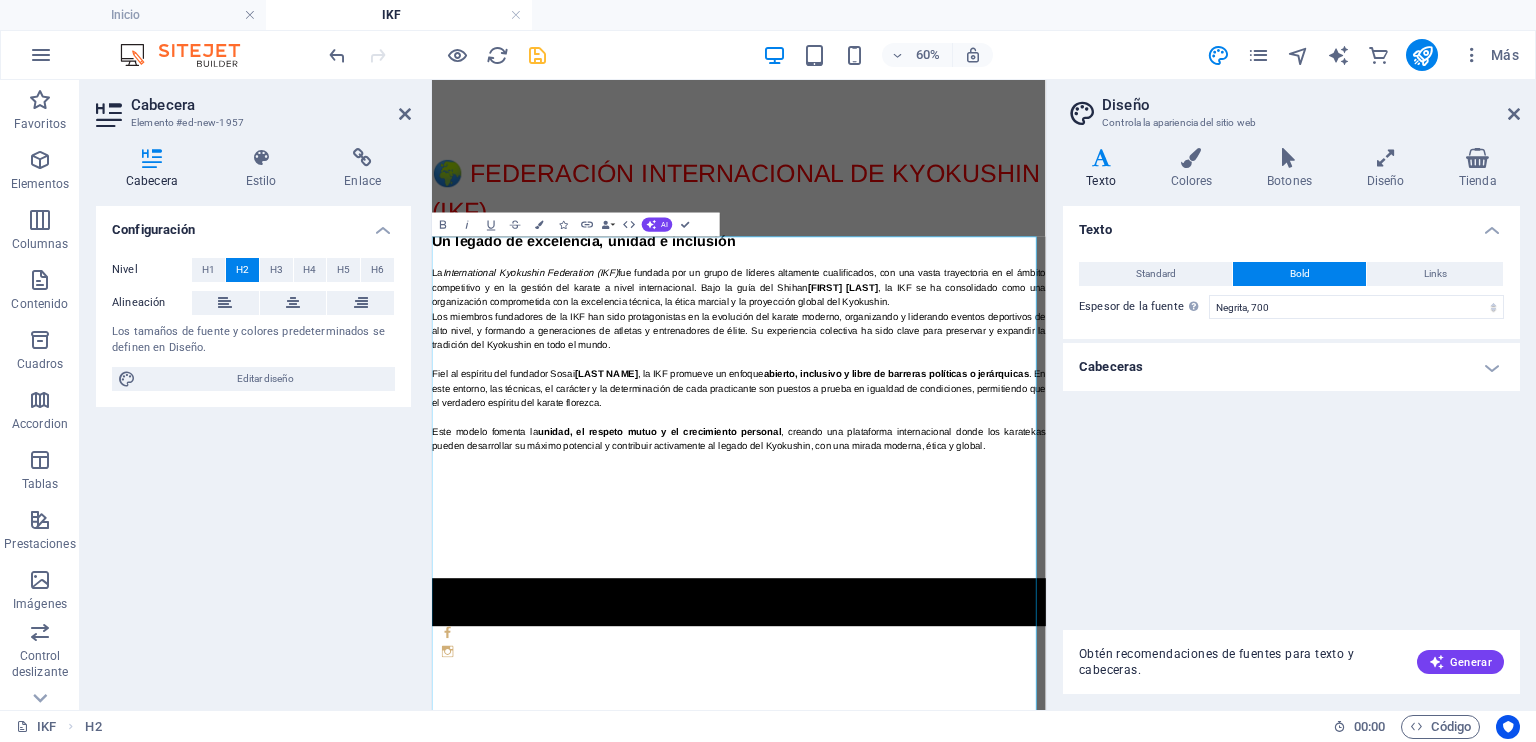 scroll, scrollTop: 434, scrollLeft: 0, axis: vertical 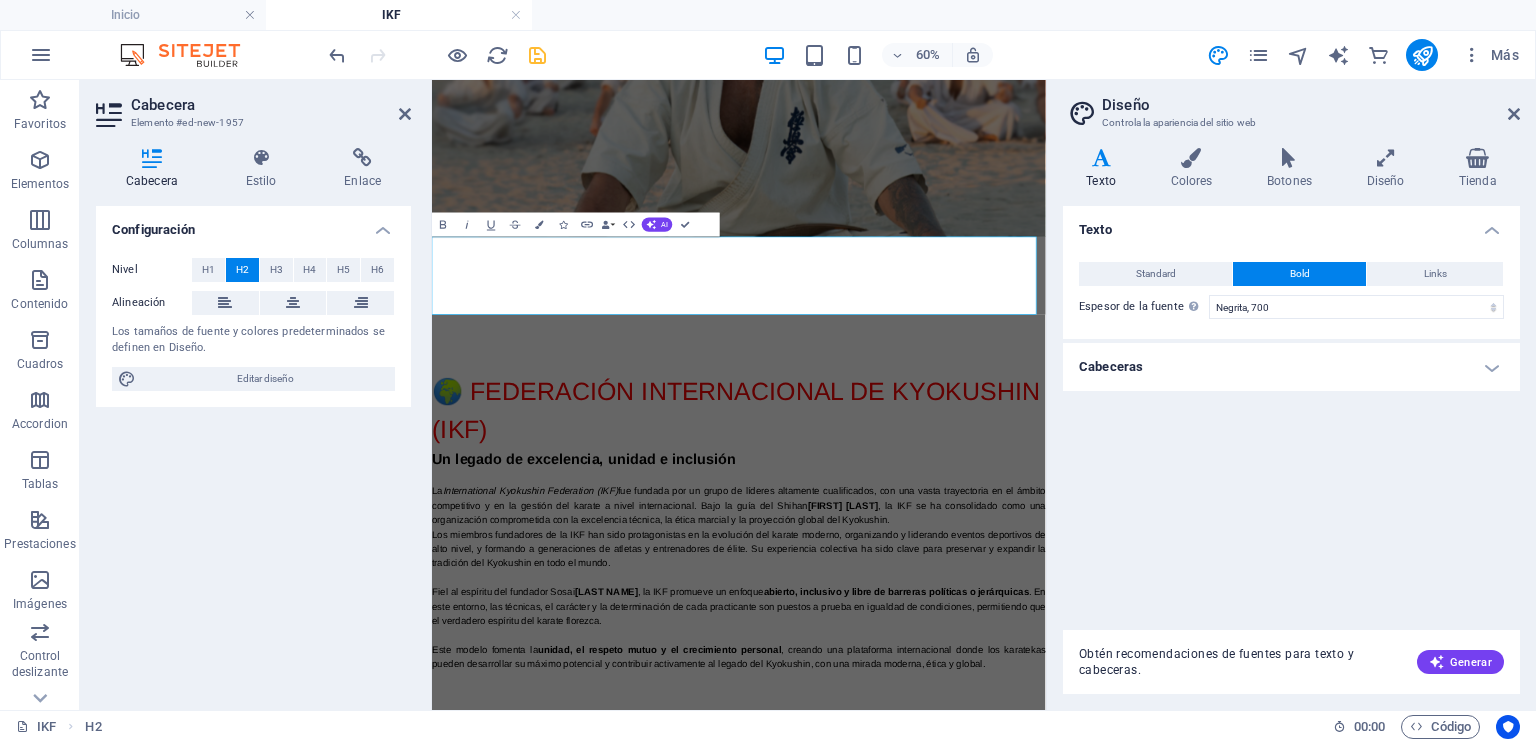 click on "🌍 Federación Internacional de Kyokushin (IKF)" at bounding box center [943, 628] 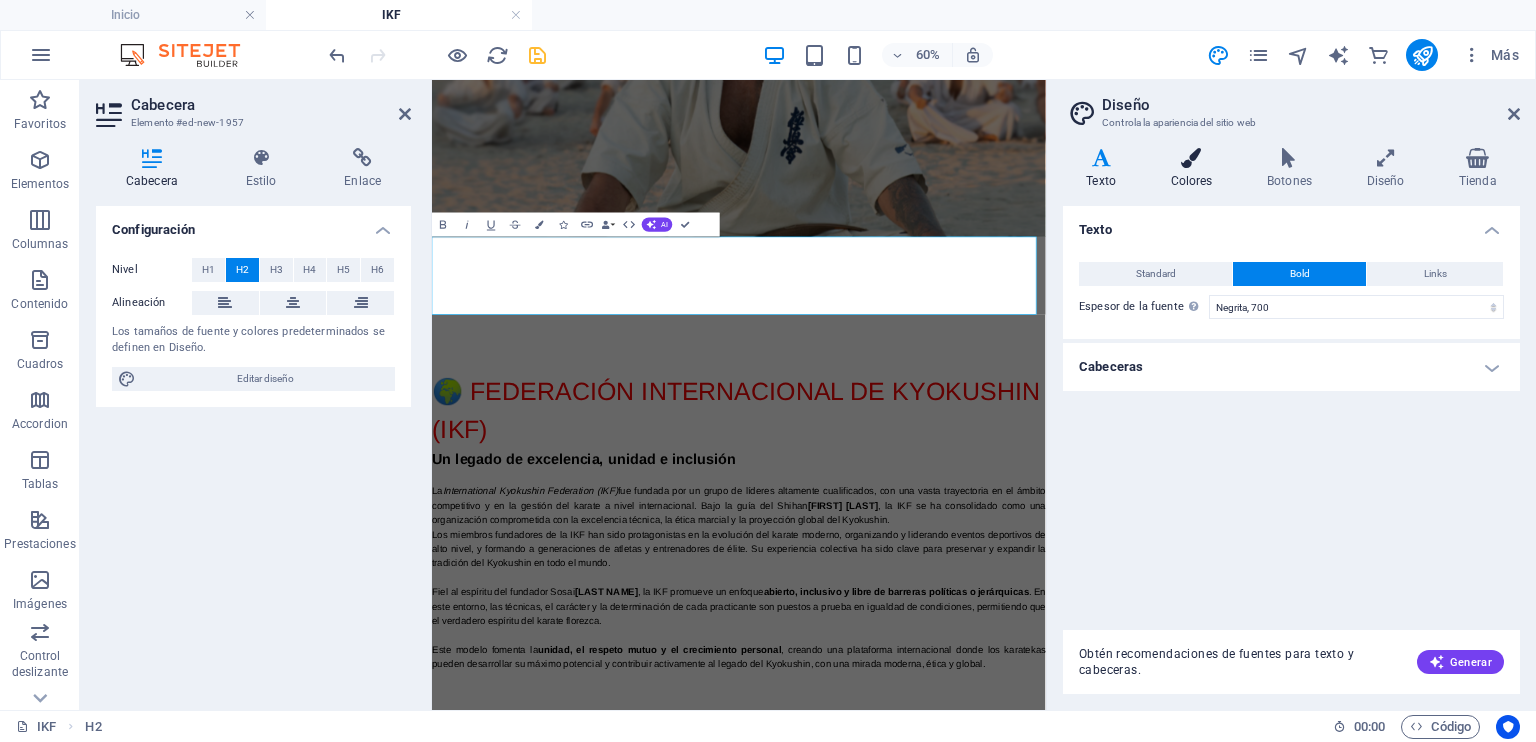 click on "Colores" at bounding box center (1195, 169) 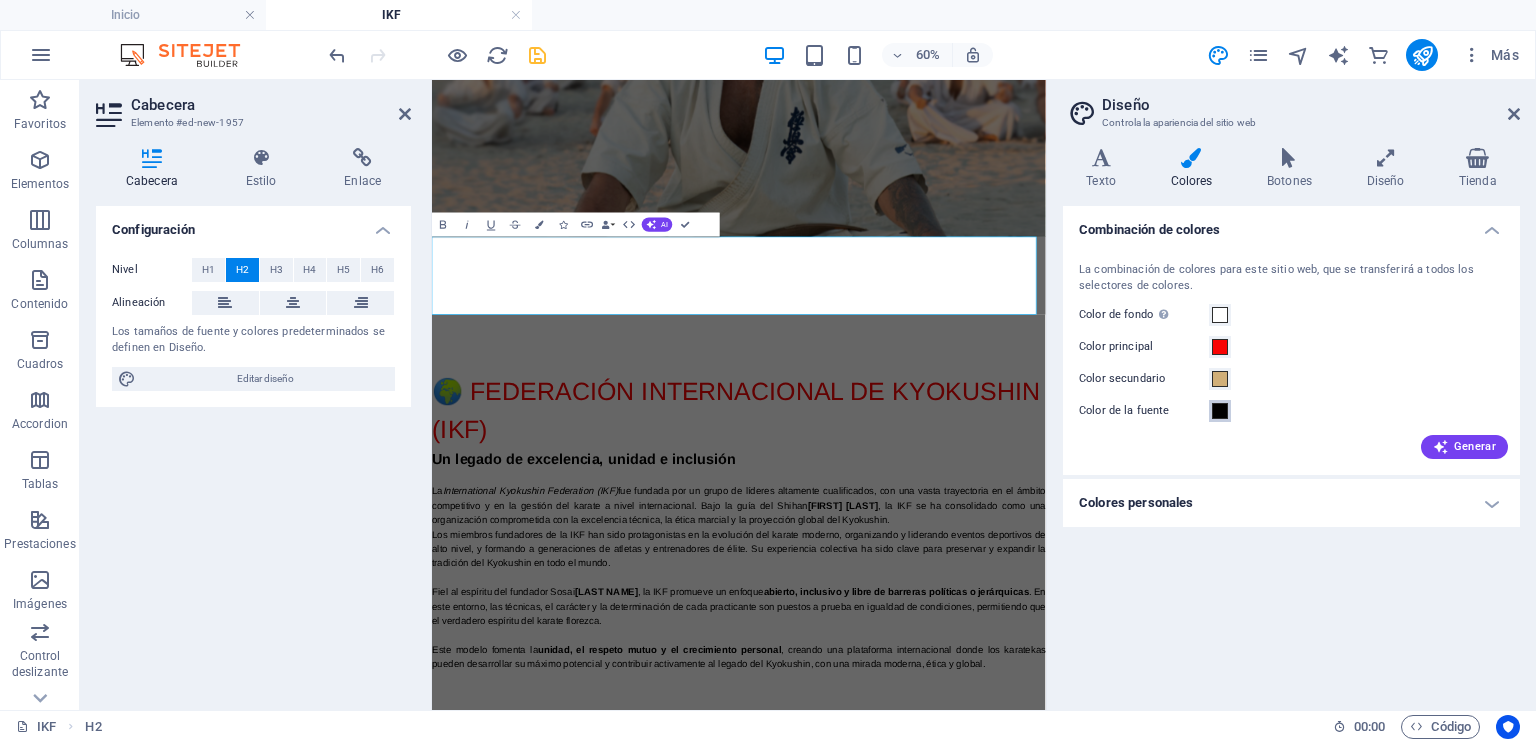 click at bounding box center [1220, 411] 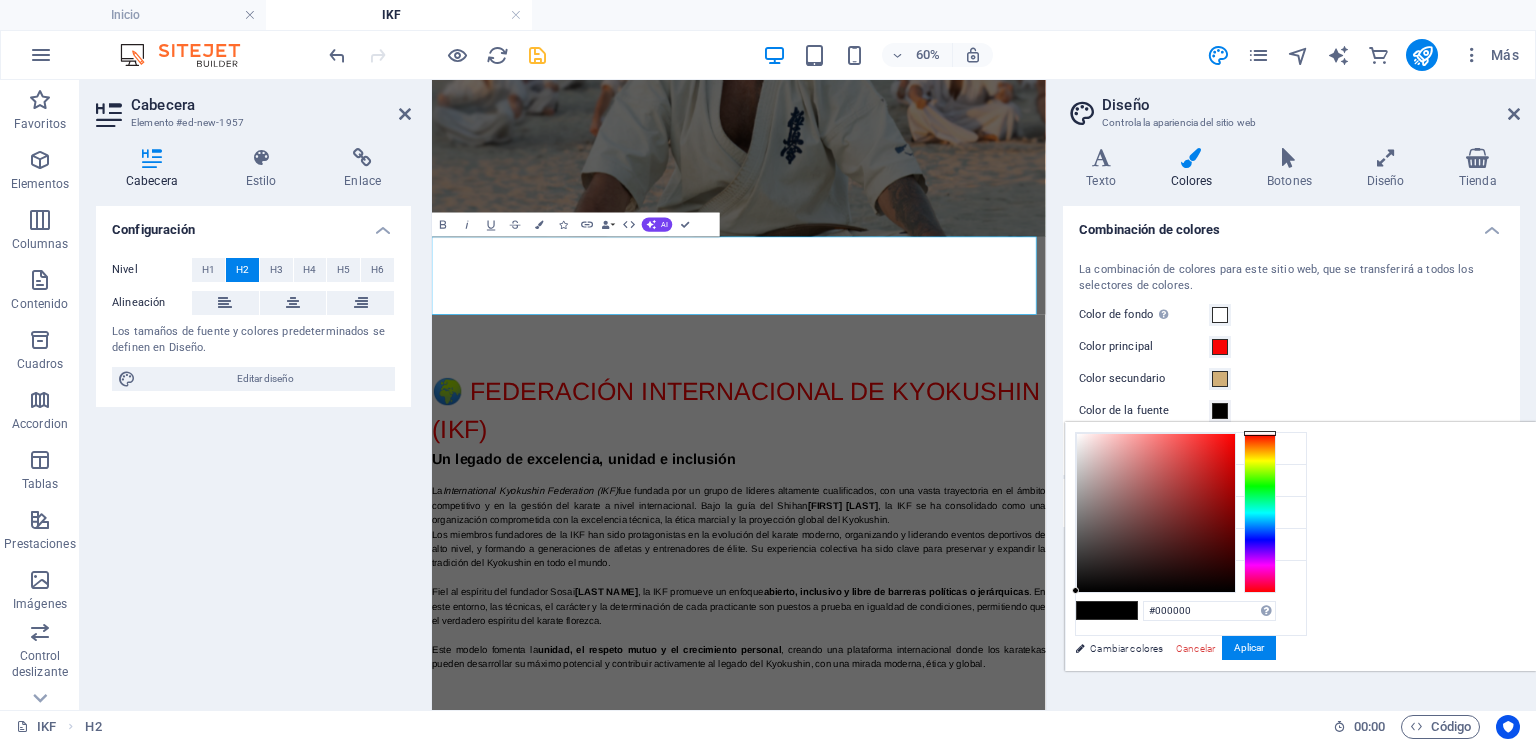 click at bounding box center [1220, 411] 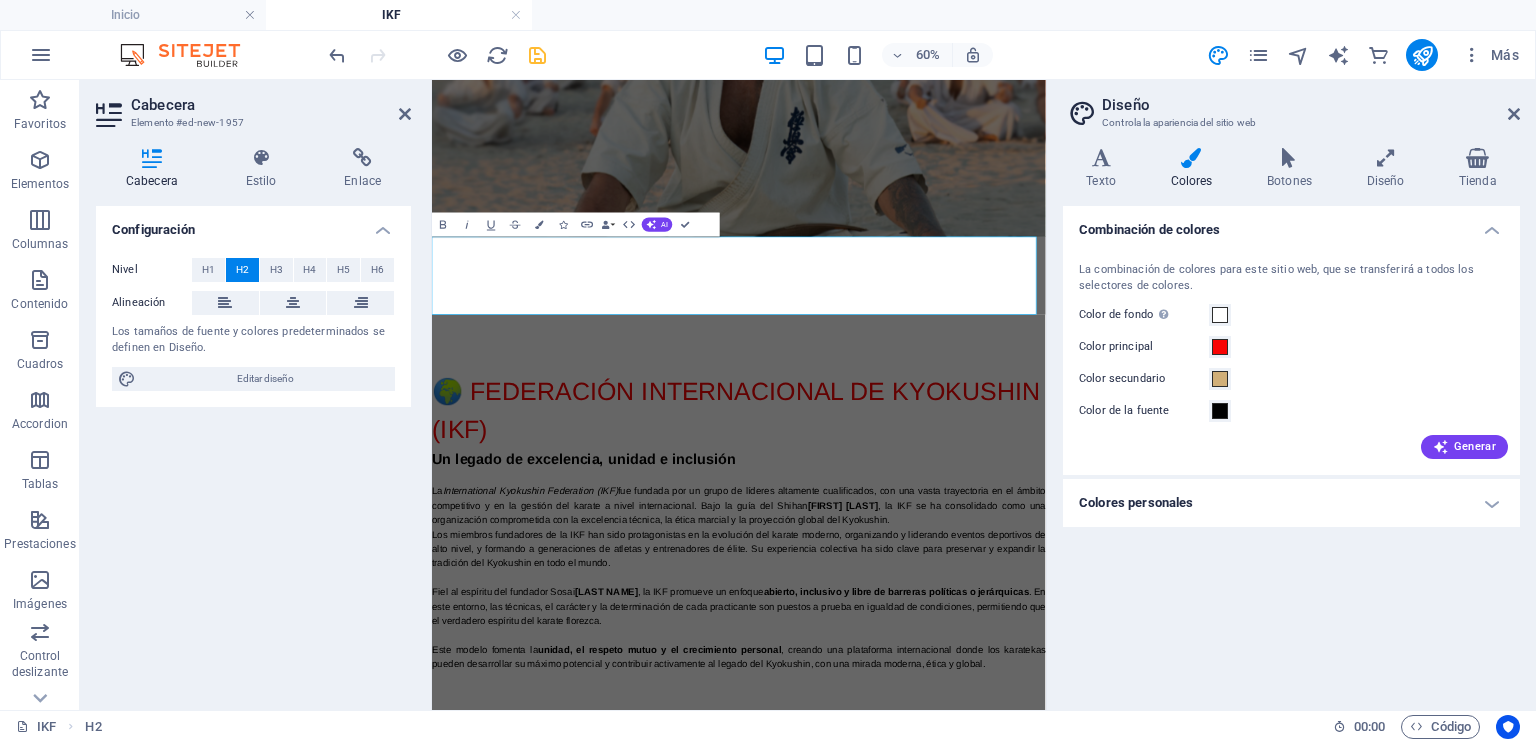 click on "🌍 Federación Internacional de Kyokushin (IKF)" at bounding box center (943, 628) 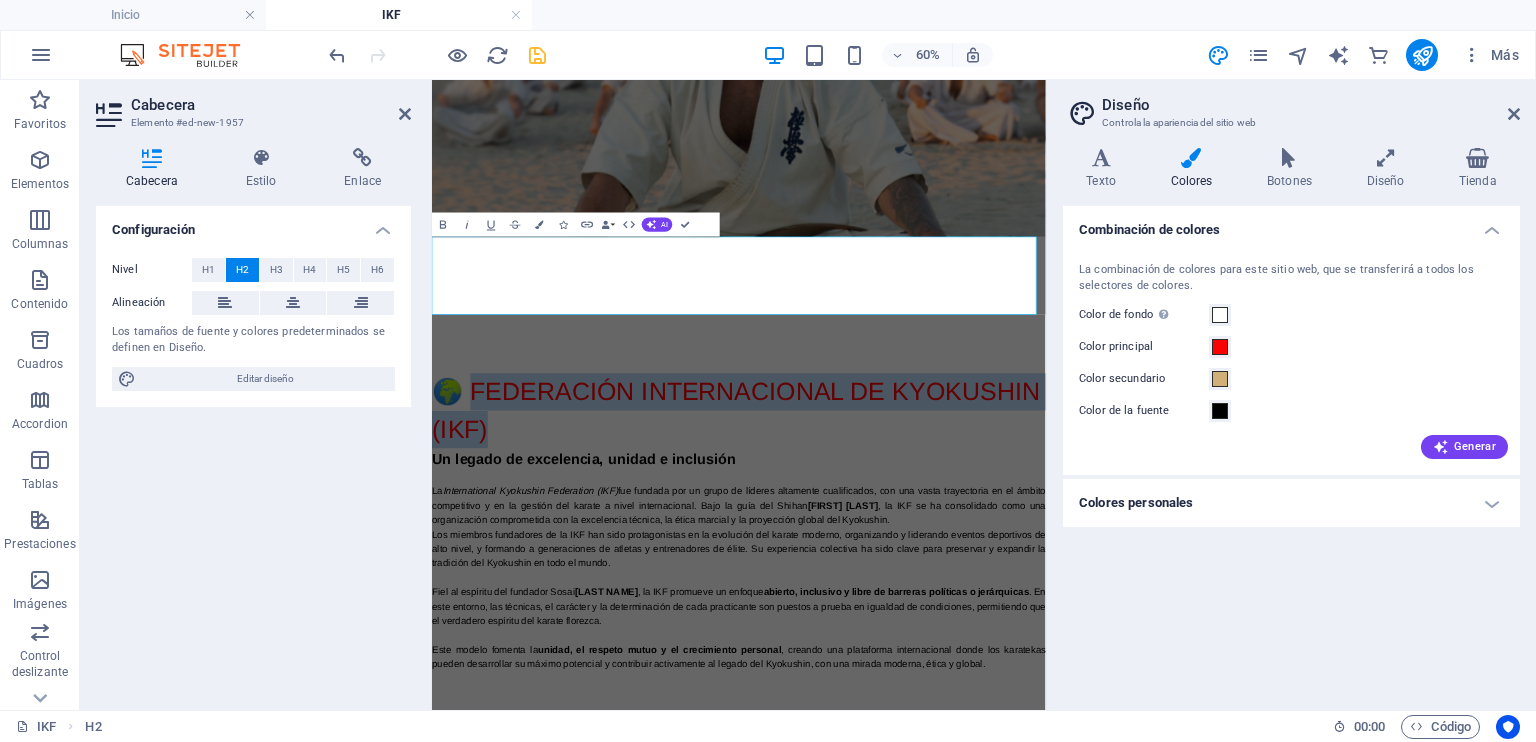 drag, startPoint x: 854, startPoint y: 450, endPoint x: 502, endPoint y: 374, distance: 360.11108 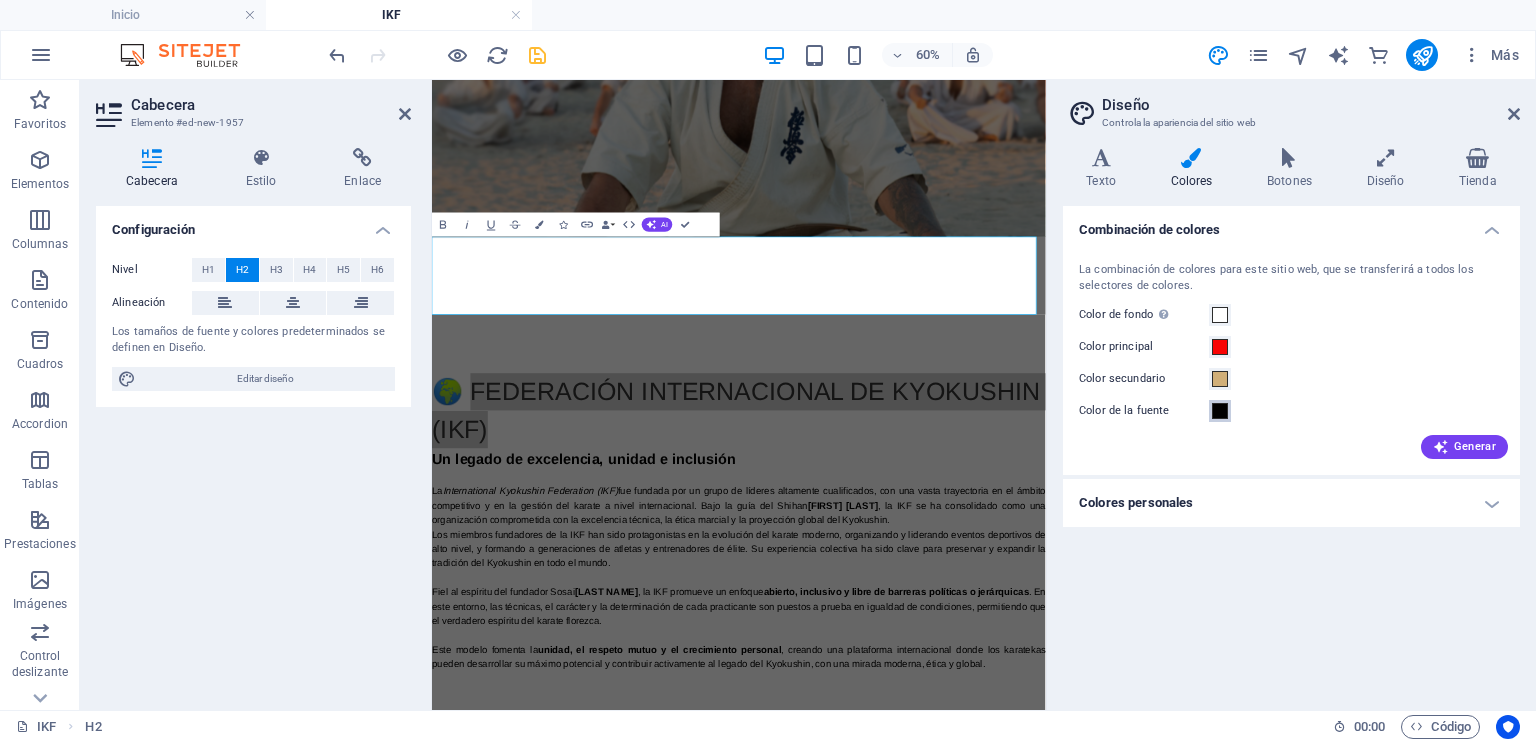 click at bounding box center [1220, 411] 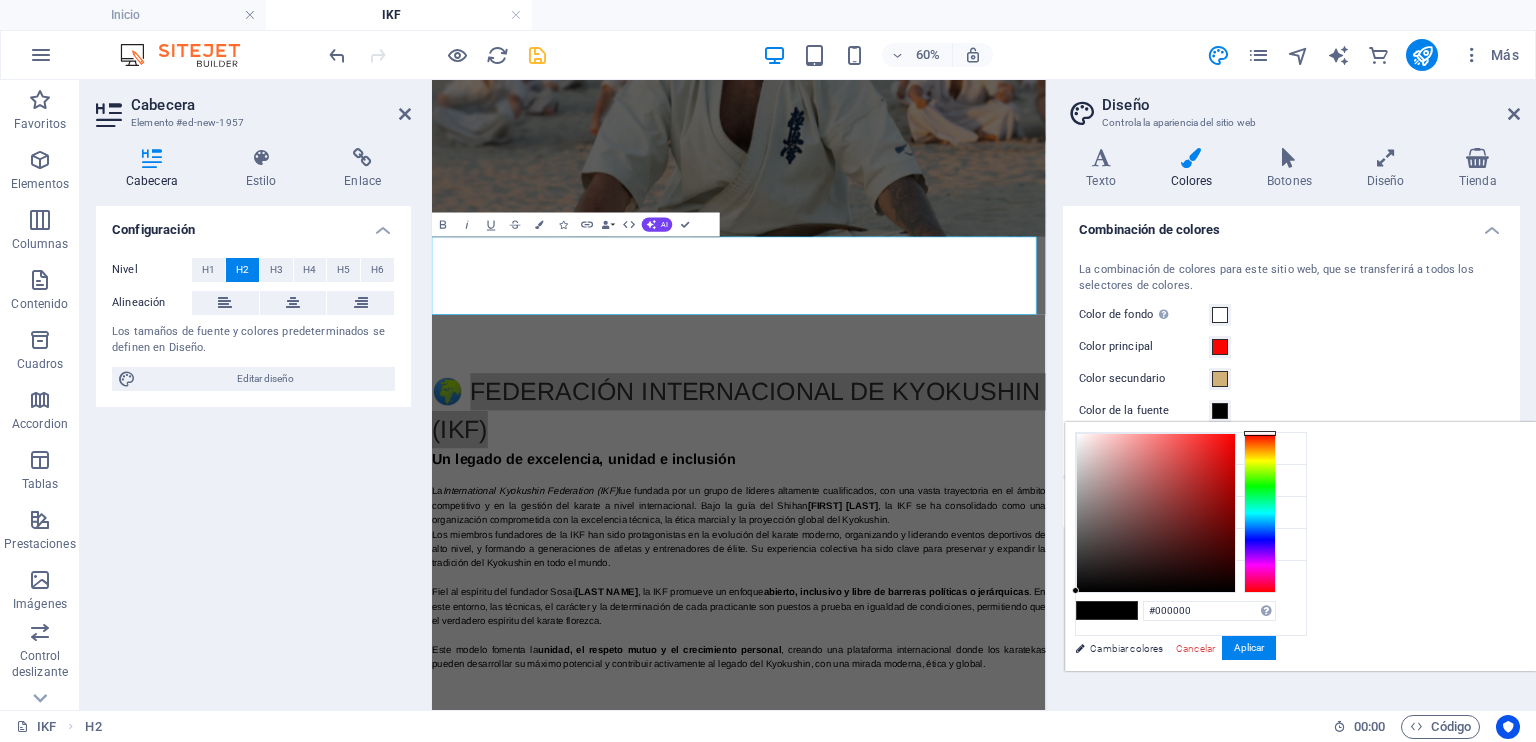 click at bounding box center [1220, 411] 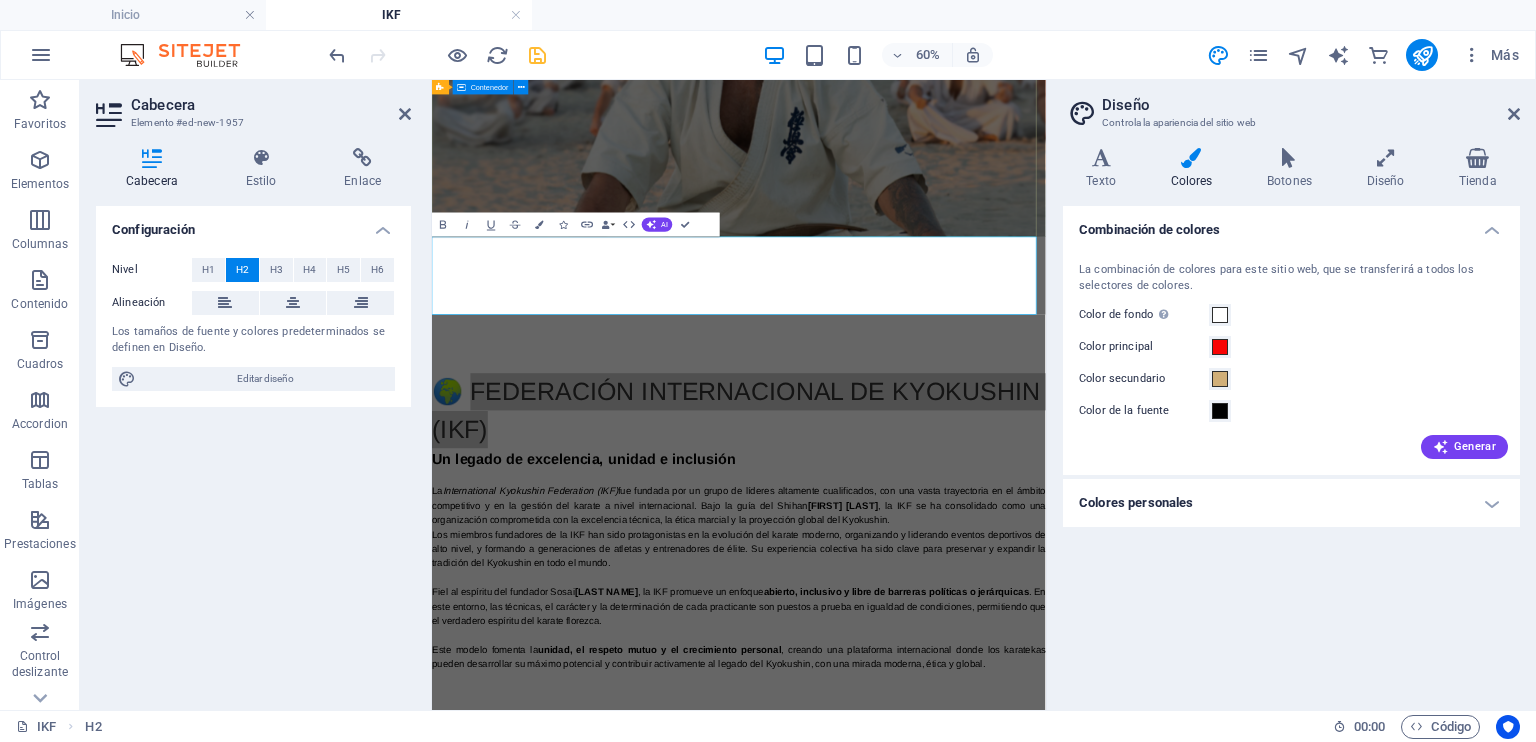 click on "INTERNATIONAL KYOKUSHIN FEDERATION" at bounding box center [943, 452] 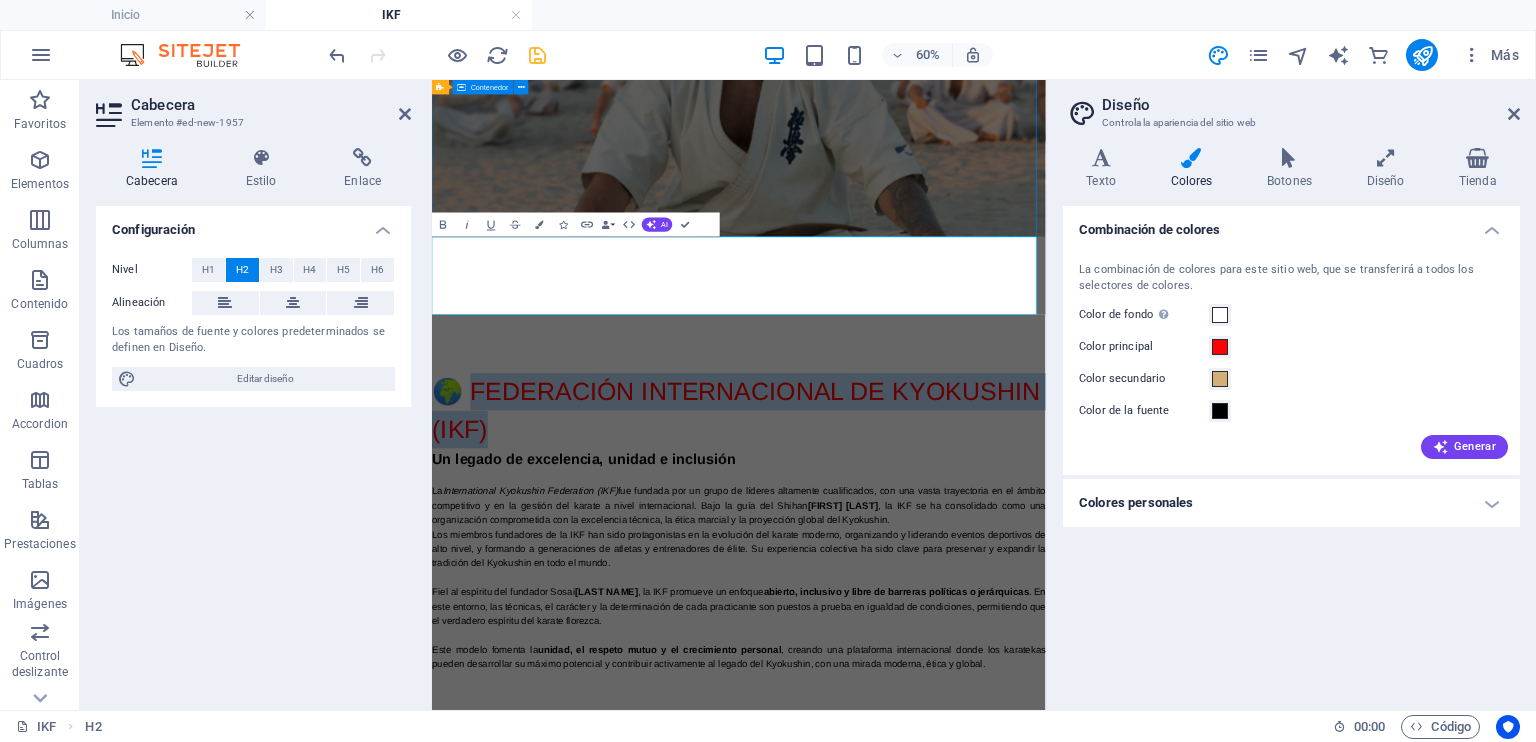 click on "INTERNATIONAL KYOKUSHIN FEDERATION" at bounding box center (943, 452) 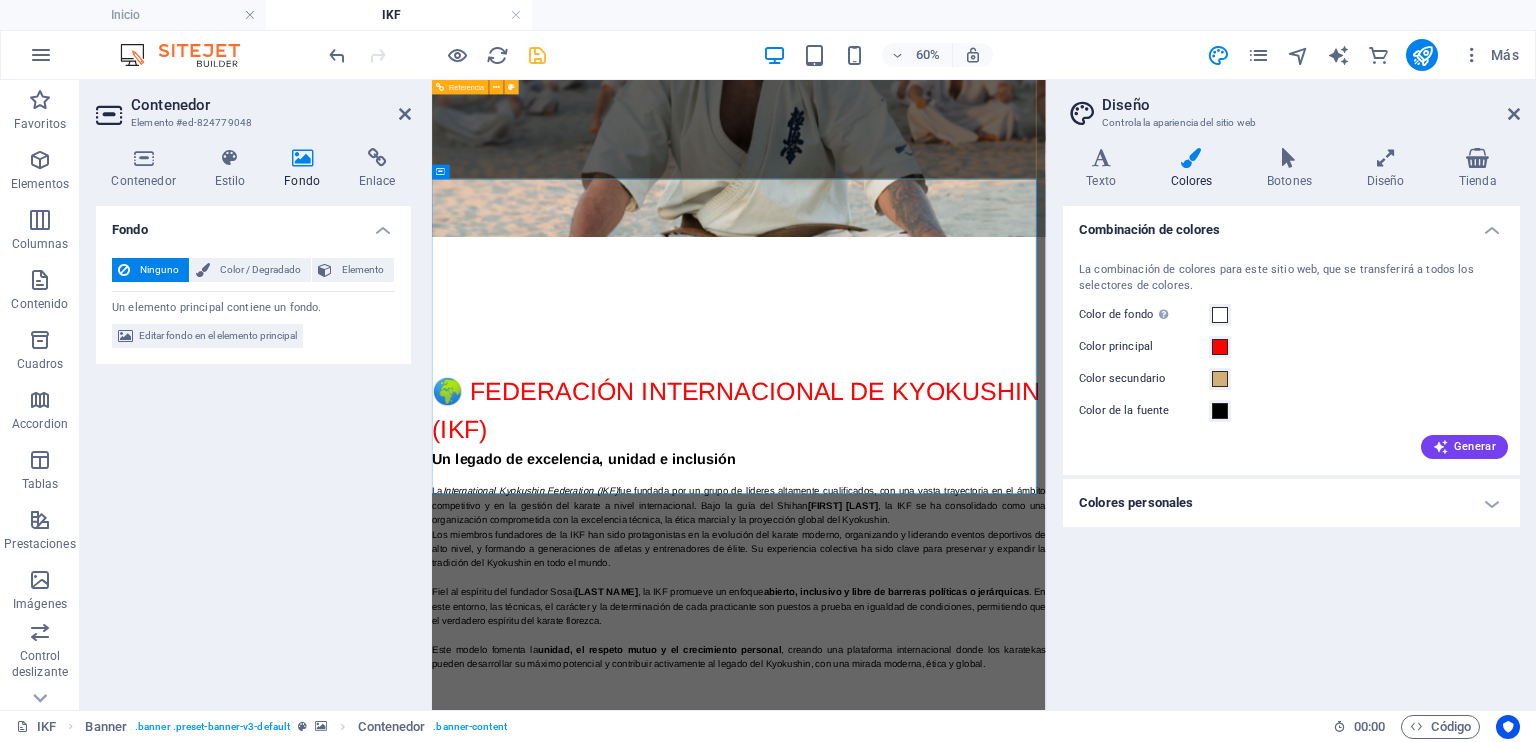 scroll, scrollTop: 4, scrollLeft: 0, axis: vertical 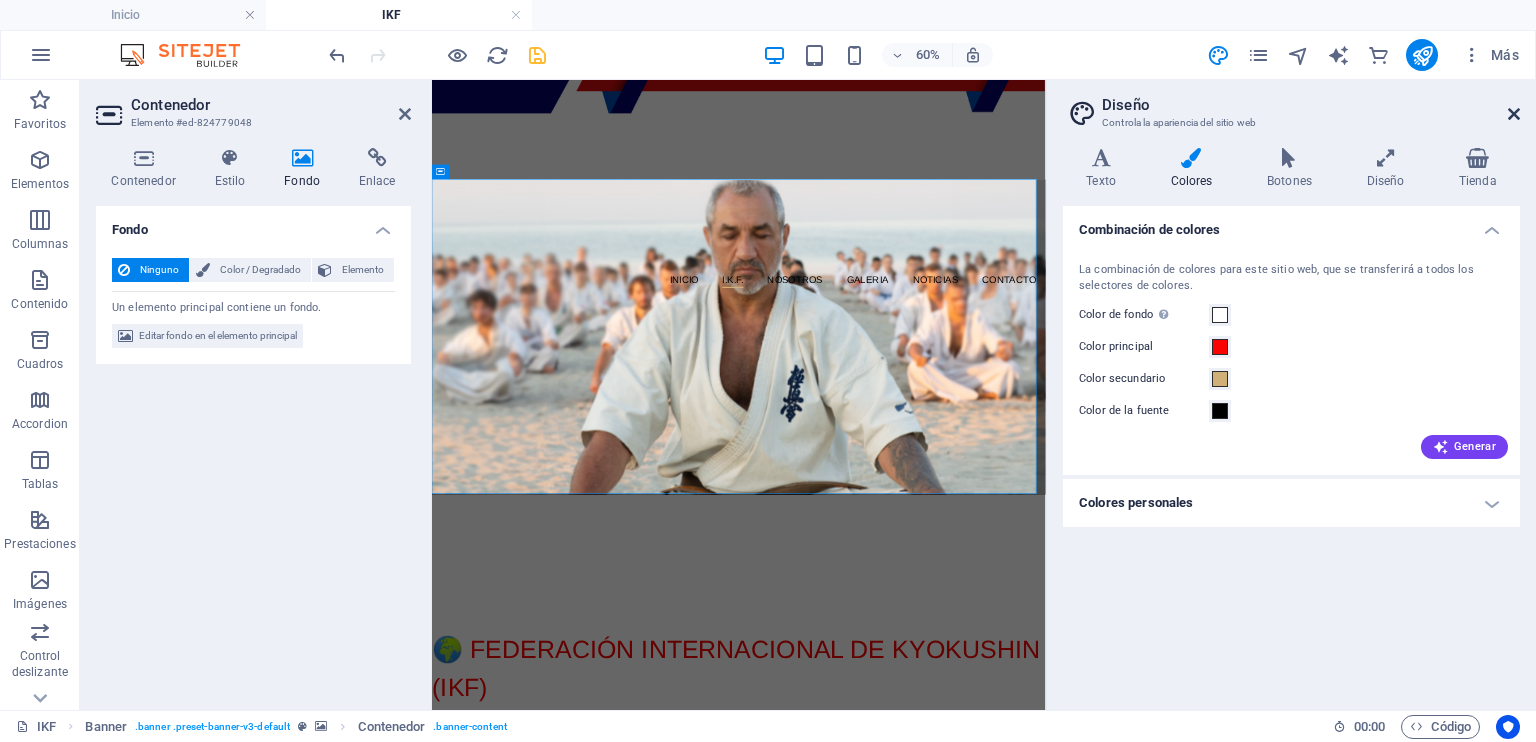 drag, startPoint x: 1519, startPoint y: 113, endPoint x: 1090, endPoint y: 33, distance: 436.39548 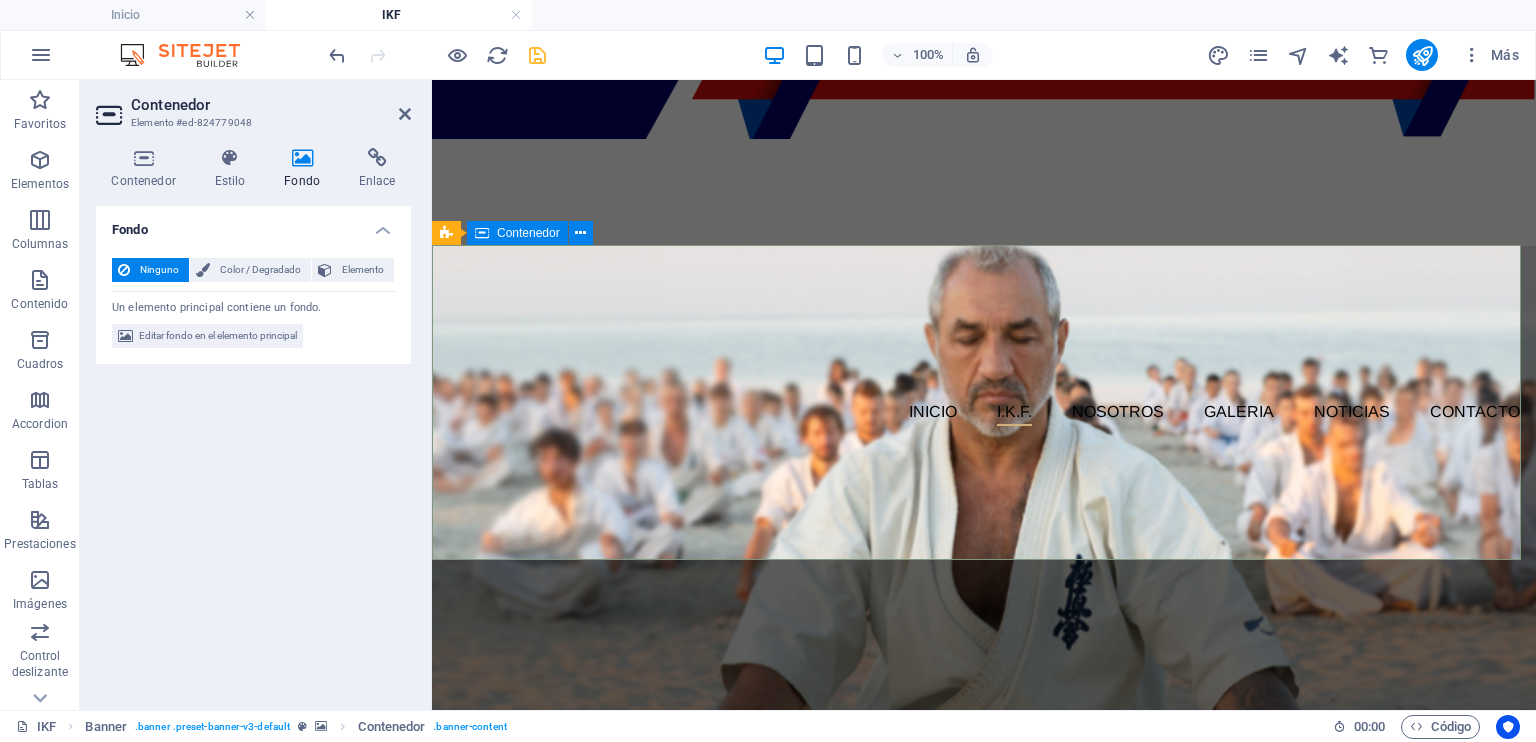 drag, startPoint x: 1063, startPoint y: 587, endPoint x: 1413, endPoint y: 578, distance: 350.1157 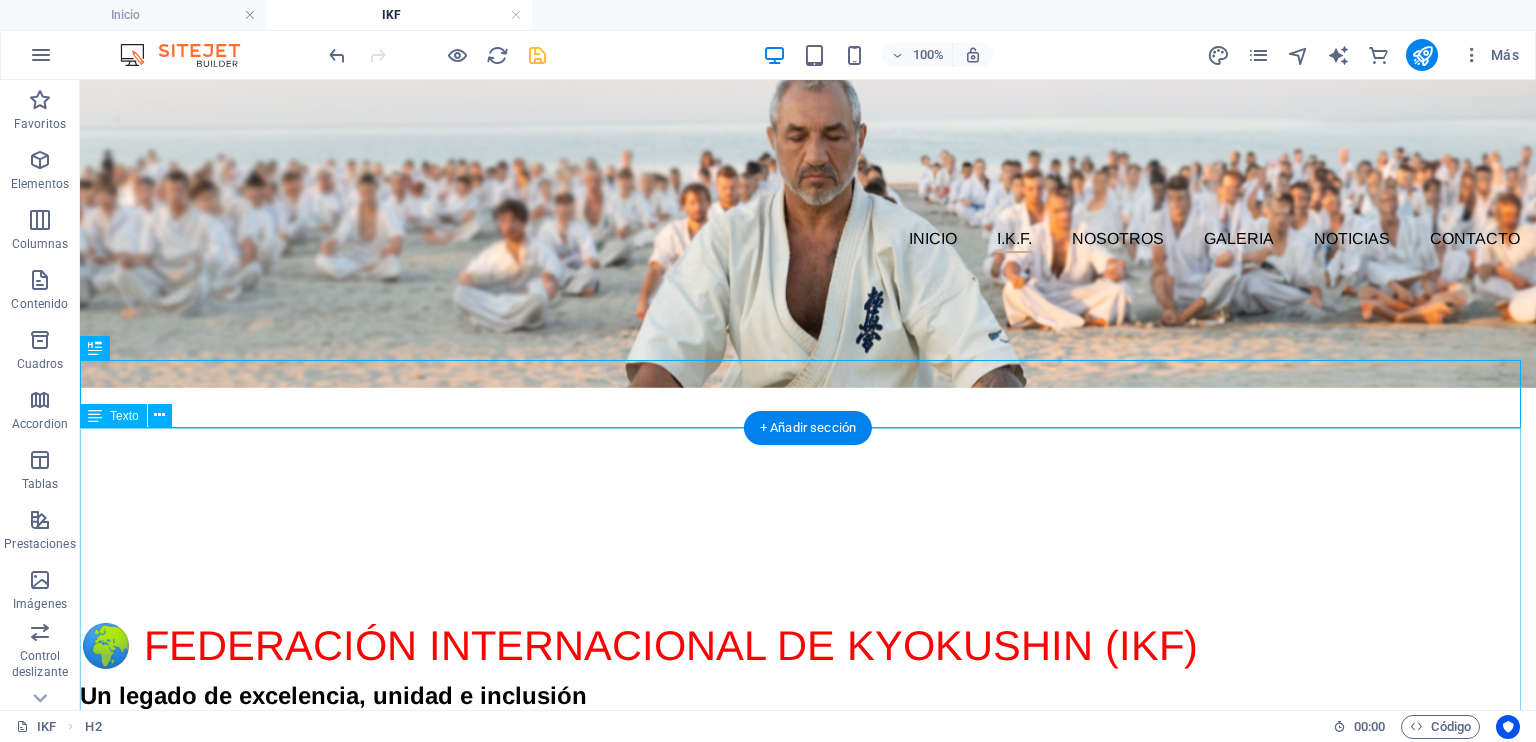 scroll, scrollTop: 204, scrollLeft: 0, axis: vertical 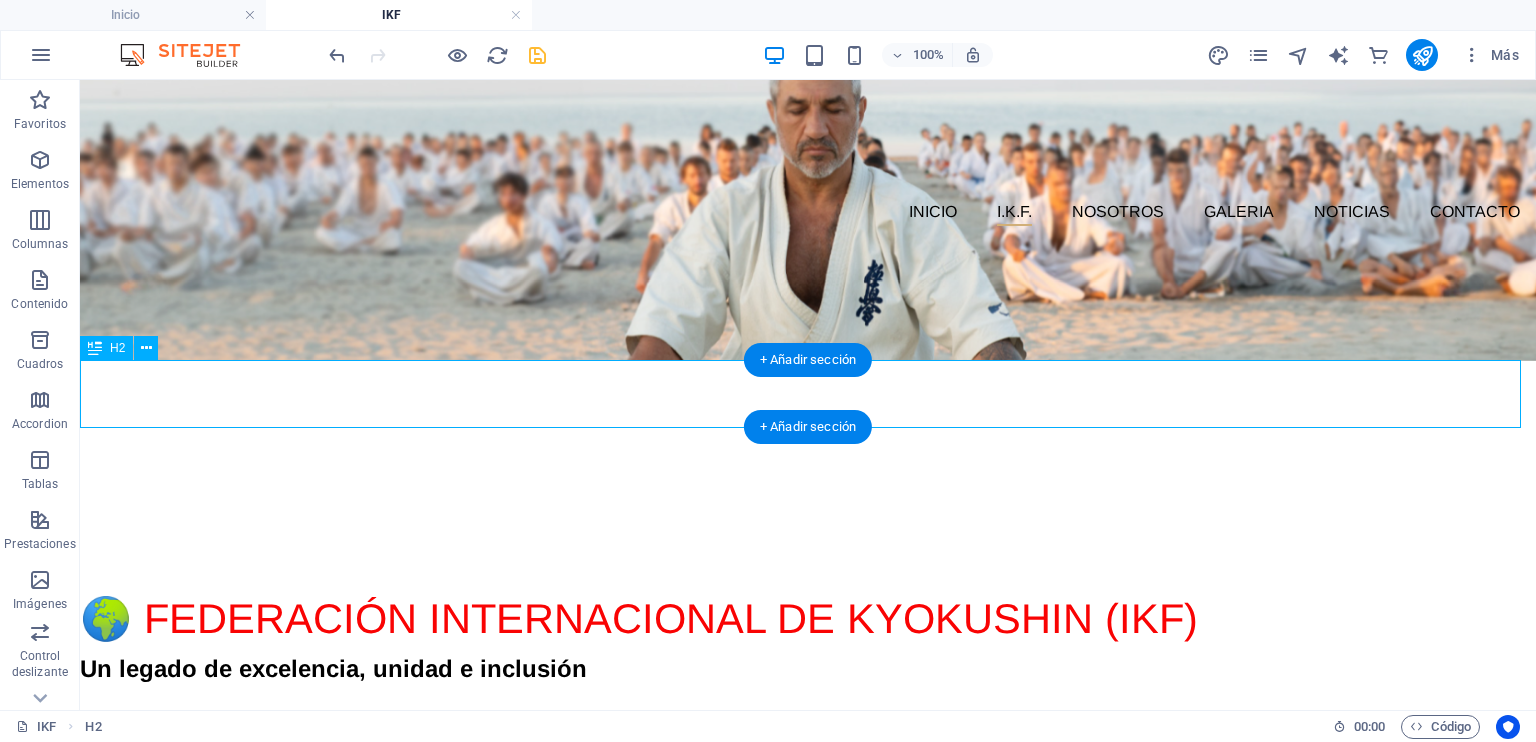 click on "🌍 Federación Internacional de Kyokushin (IKF)" at bounding box center (808, 616) 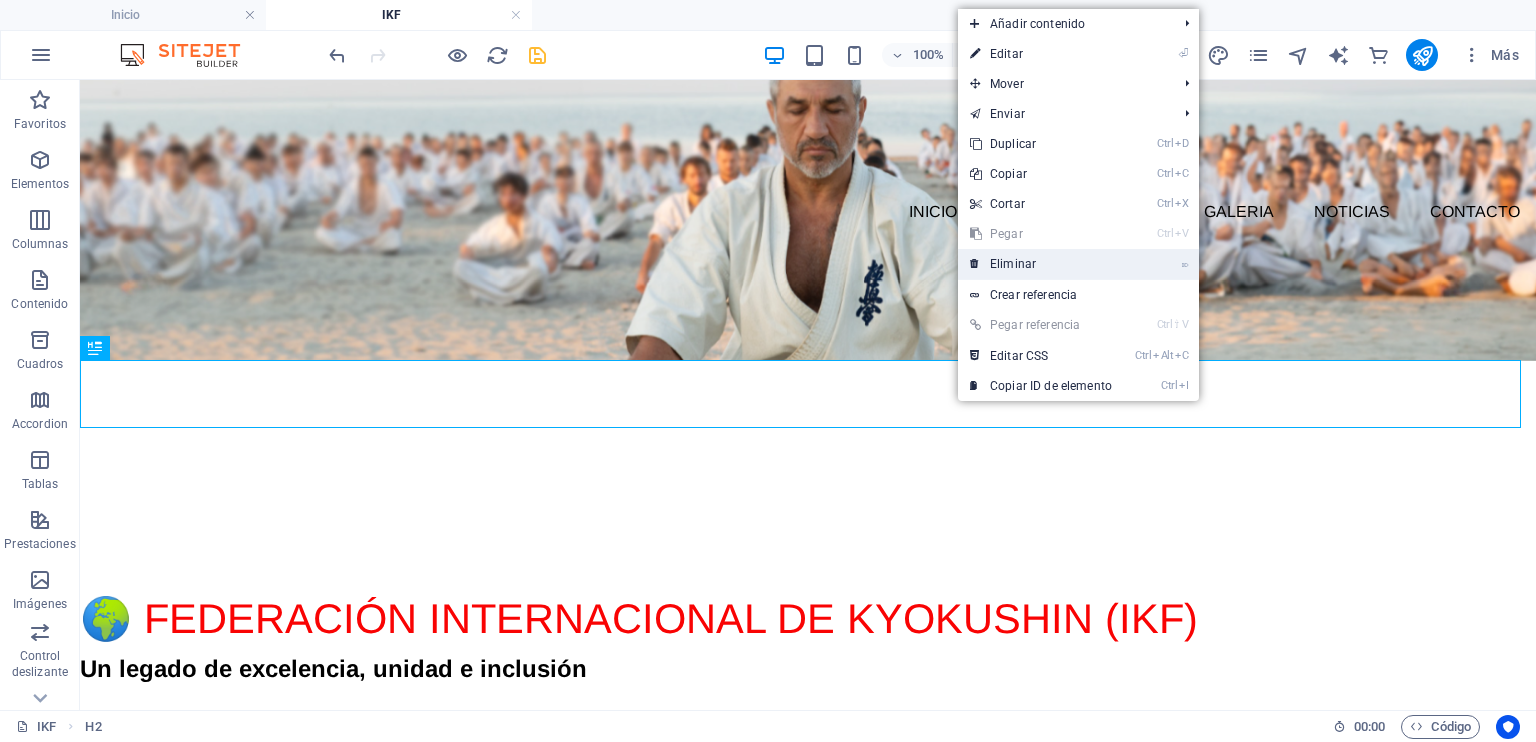 drag, startPoint x: 1019, startPoint y: 271, endPoint x: 845, endPoint y: 239, distance: 176.91806 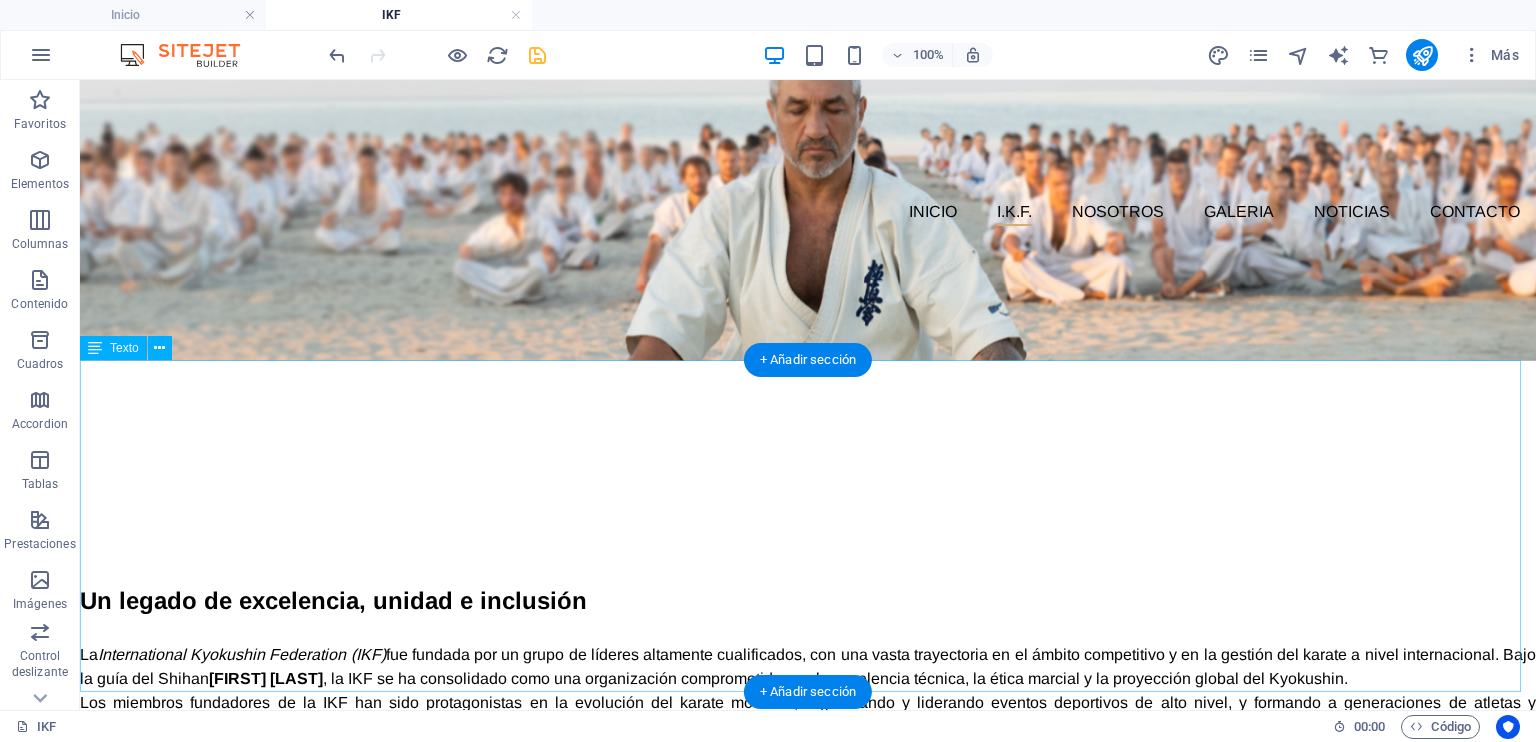 click on "Un legado de excelencia, unidad e inclusión La  International Kyokushin Federation (IKF)  fue fundada por un grupo de líderes altamente cualificados, con una vasta trayectoria en el ámbito competitivo y en la gestión del karate a nivel internacional. Bajo la guía del Shihan  [PERSON] , la IKF se ha consolidado como una organización comprometida con la excelencia técnica, la ética marcial y la proyección global del Kyokushin. Los miembros fundadores de la IKF han sido protagonistas en la evolución del karate moderno, organizando y liderando eventos deportivos de alto nivel, y formando a generaciones de atletas y entrenadores de élite. Su experiencia colectiva ha sido clave para preservar y expandir la tradición del Kyokushin en todo el mundo. Fiel al espíritu del fundador Sosai  [PERSON] , la IKF promueve un enfoque  abierto, inclusivo y libre de barreras políticas o jerárquicas Este modelo fomenta la  unidad, el respeto mutuo y el crecimiento personal" at bounding box center (808, 749) 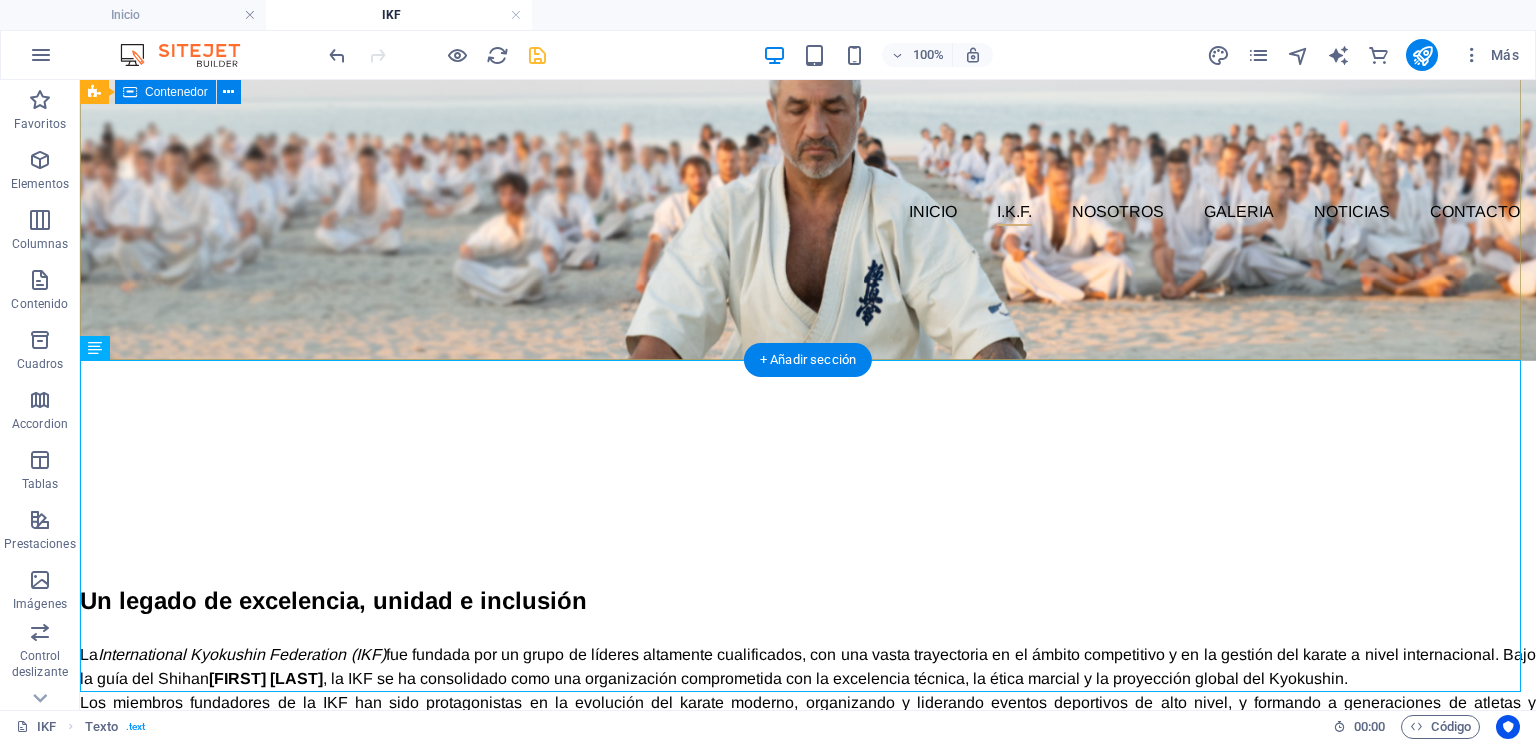 click on "Un legado de excelencia, unidad e inclusión La  International Kyokushin Federation (IKF)  fue fundada por un grupo de líderes altamente cualificados, con una vasta trayectoria en el ámbito competitivo y en la gestión del karate a nivel internacional. Bajo la guía del Shihan  [PERSON] , la IKF se ha consolidado como una organización comprometida con la excelencia técnica, la ética marcial y la proyección global del Kyokushin. Los miembros fundadores de la IKF han sido protagonistas en la evolución del karate moderno, organizando y liderando eventos deportivos de alto nivel, y formando a generaciones de atletas y entrenadores de élite. Su experiencia colectiva ha sido clave para preservar y expandir la tradición del Kyokushin en todo el mundo. Fiel al espíritu del fundador Sosai  [PERSON] , la IKF promueve un enfoque  abierto, inclusivo y libre de barreras políticas o jerárquicas Este modelo fomenta la  unidad, el respeto mutuo y el crecimiento personal" at bounding box center (808, 749) 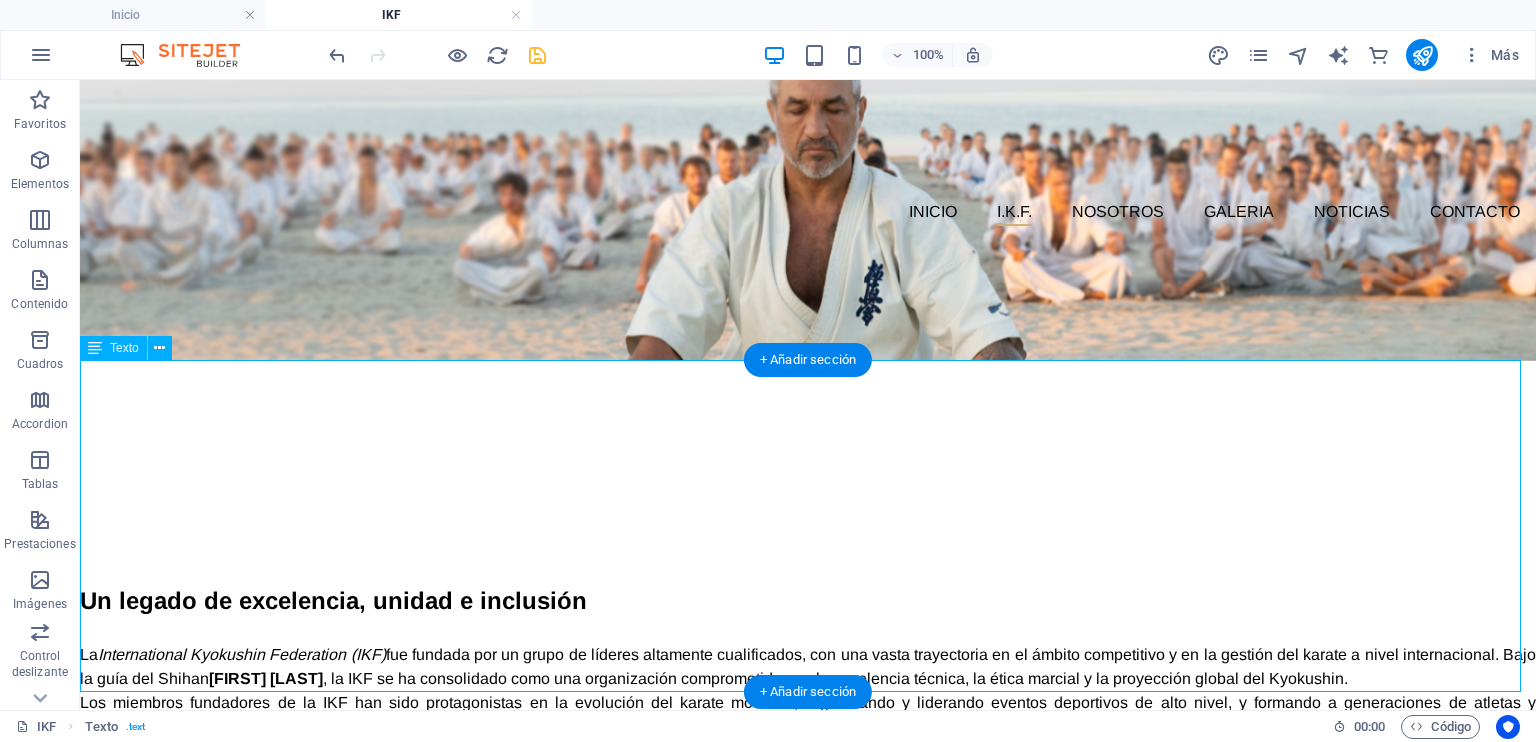drag, startPoint x: 350, startPoint y: 378, endPoint x: 357, endPoint y: 389, distance: 13.038404 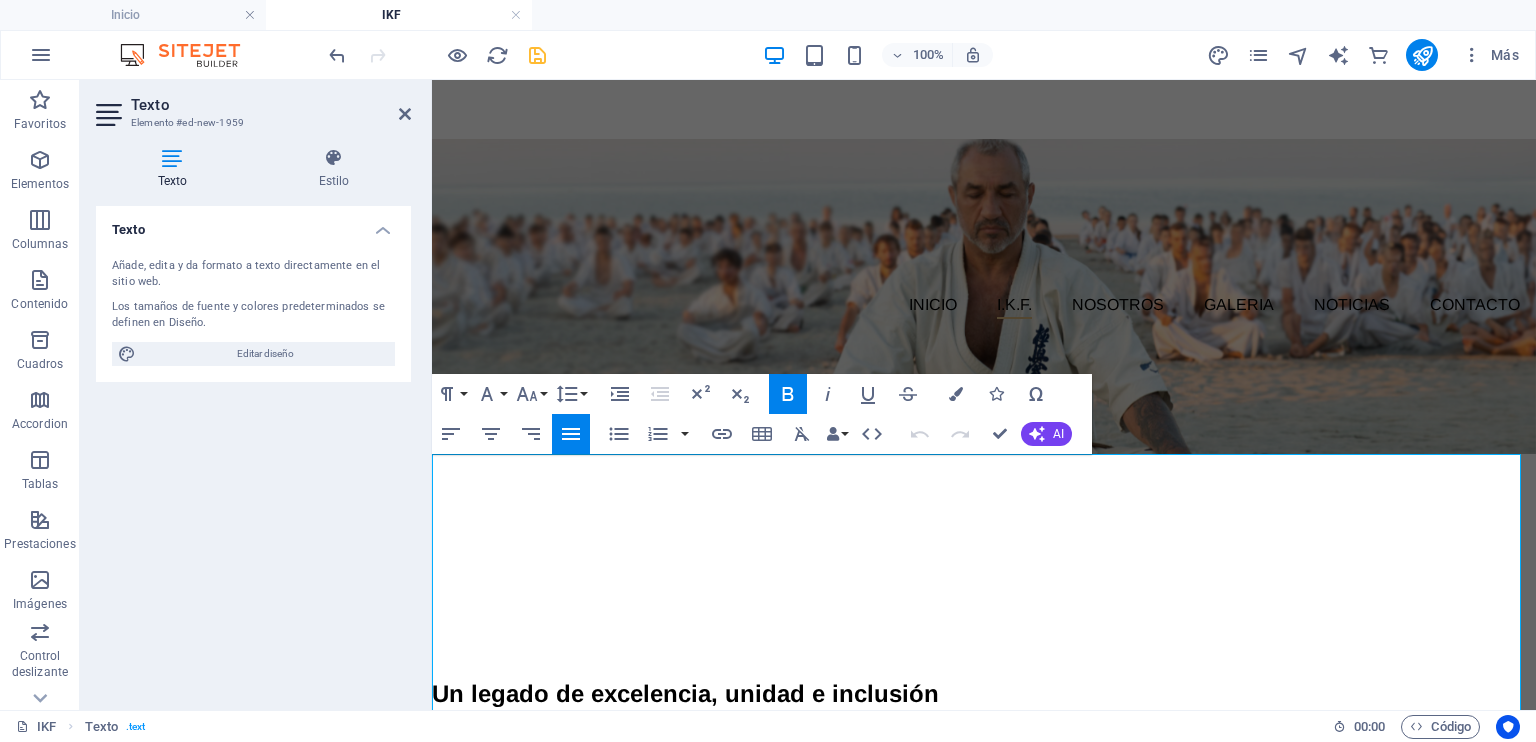 click on "Un legado de excelencia, unidad e inclusión" at bounding box center (685, 693) 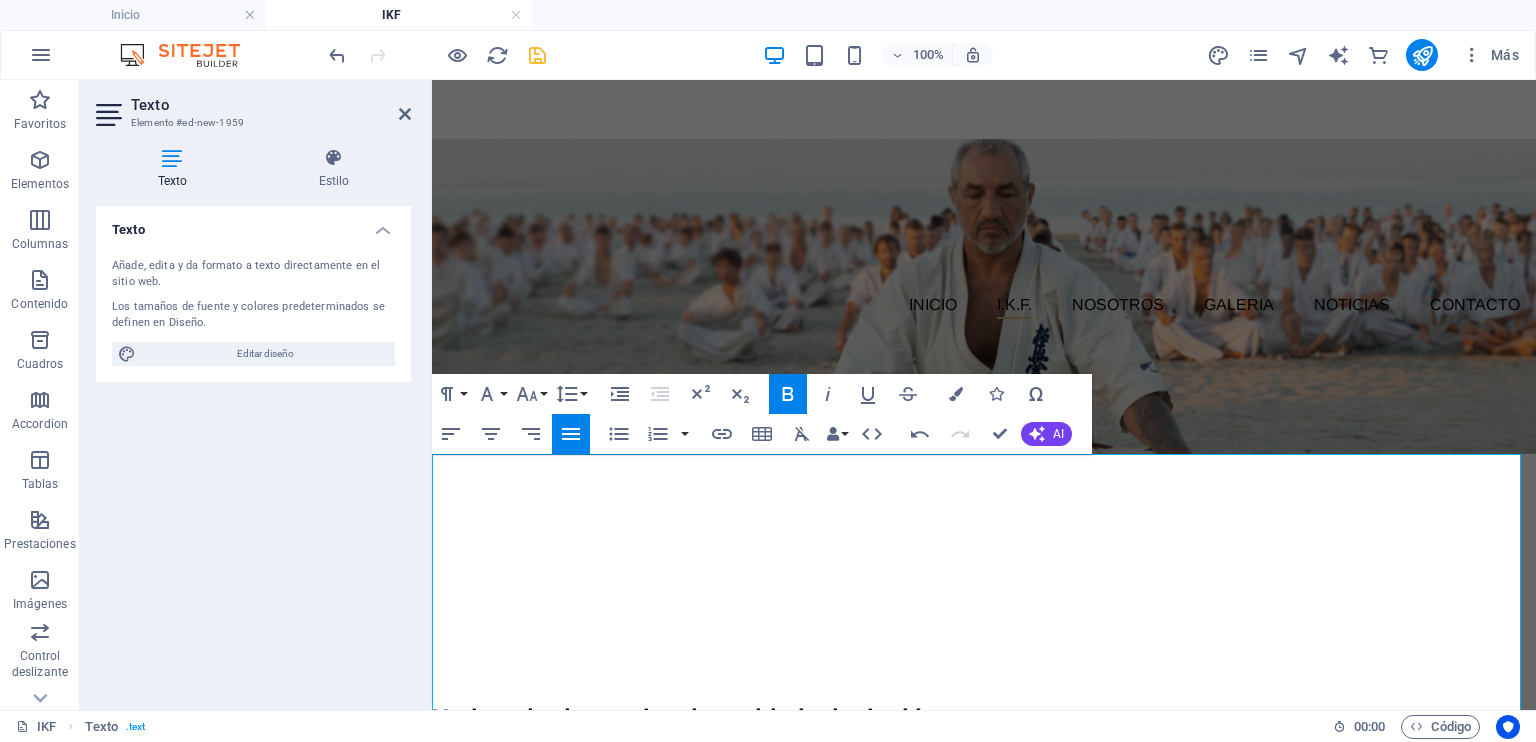 click on "Un legado de excelencia, unidad e inclusión" at bounding box center [685, 717] 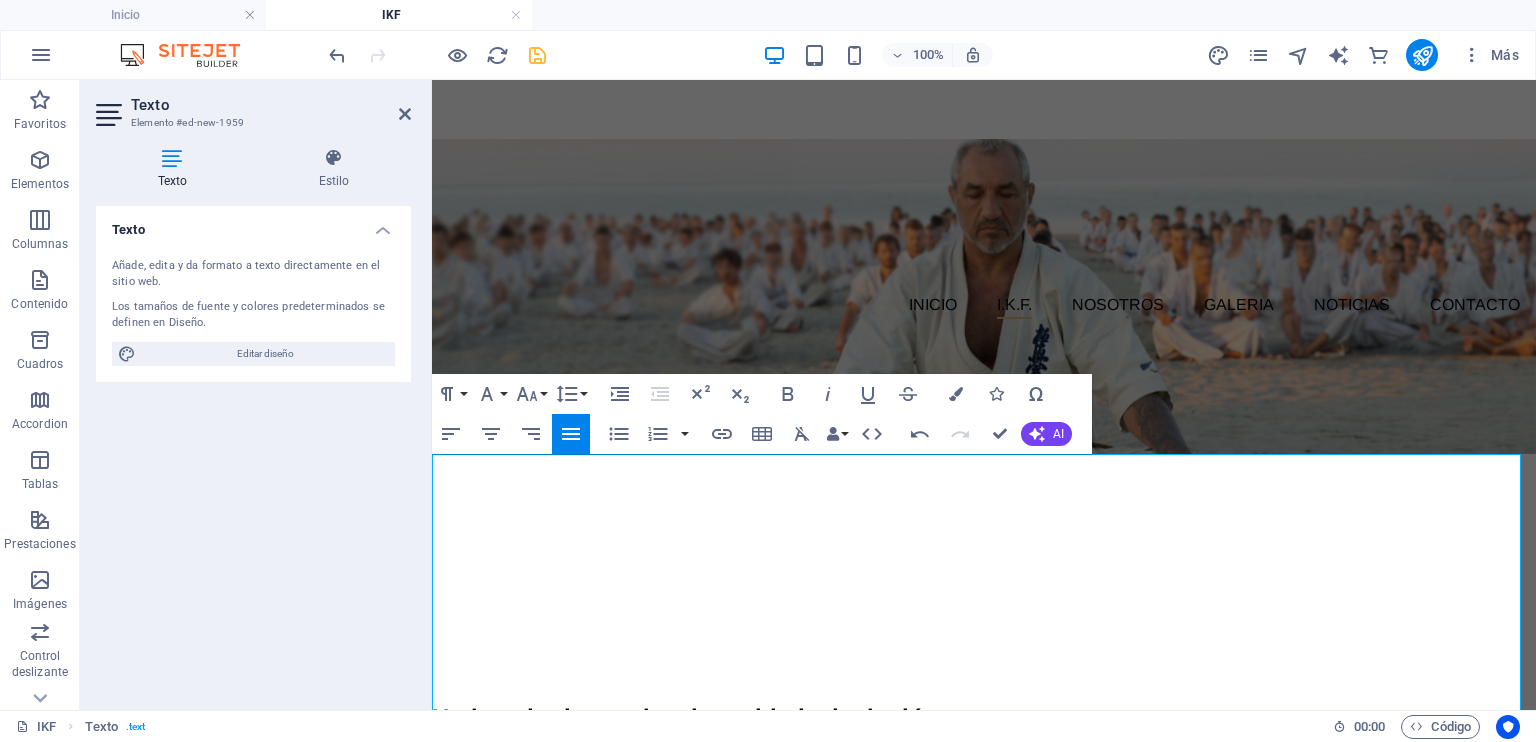 click at bounding box center [984, 748] 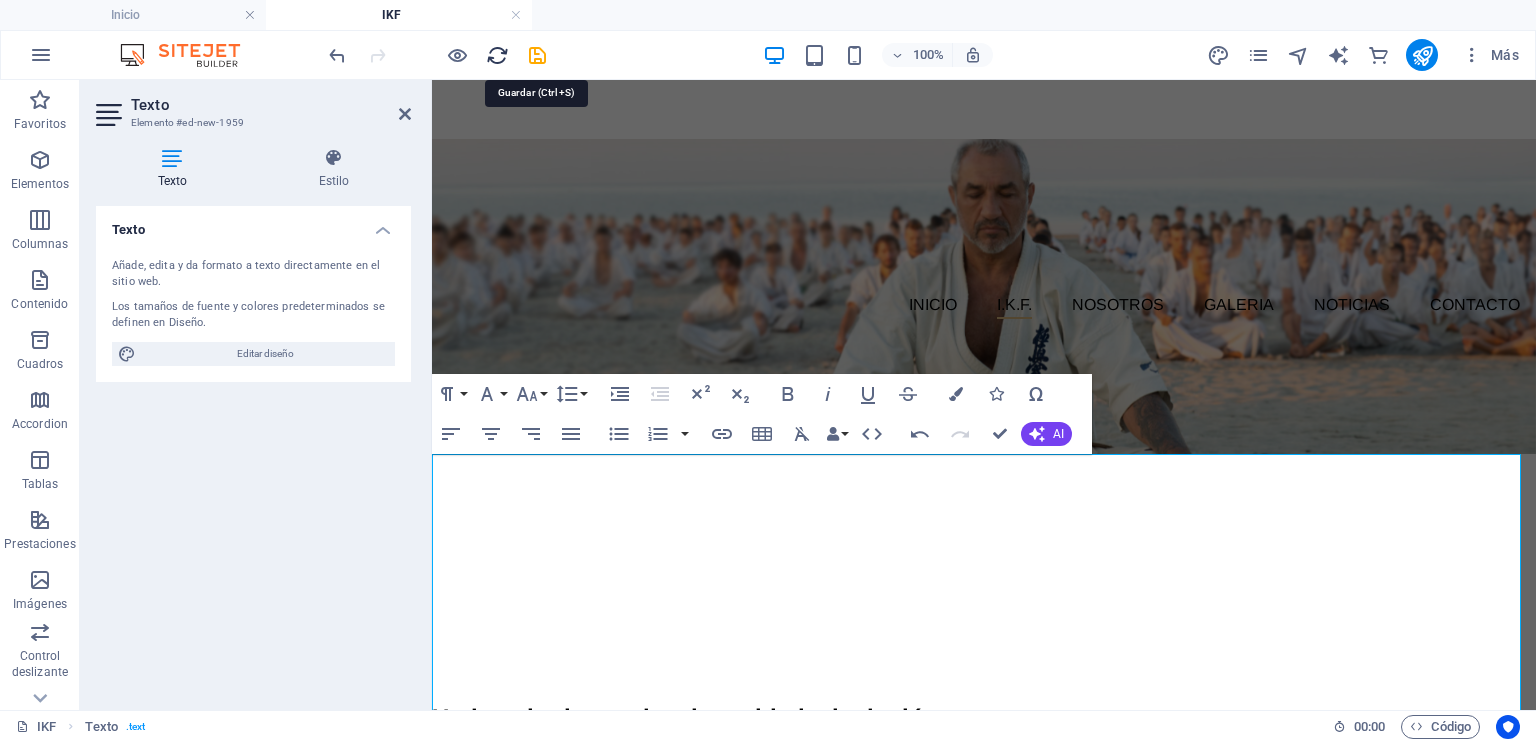 drag, startPoint x: 540, startPoint y: 59, endPoint x: 488, endPoint y: 55, distance: 52.153618 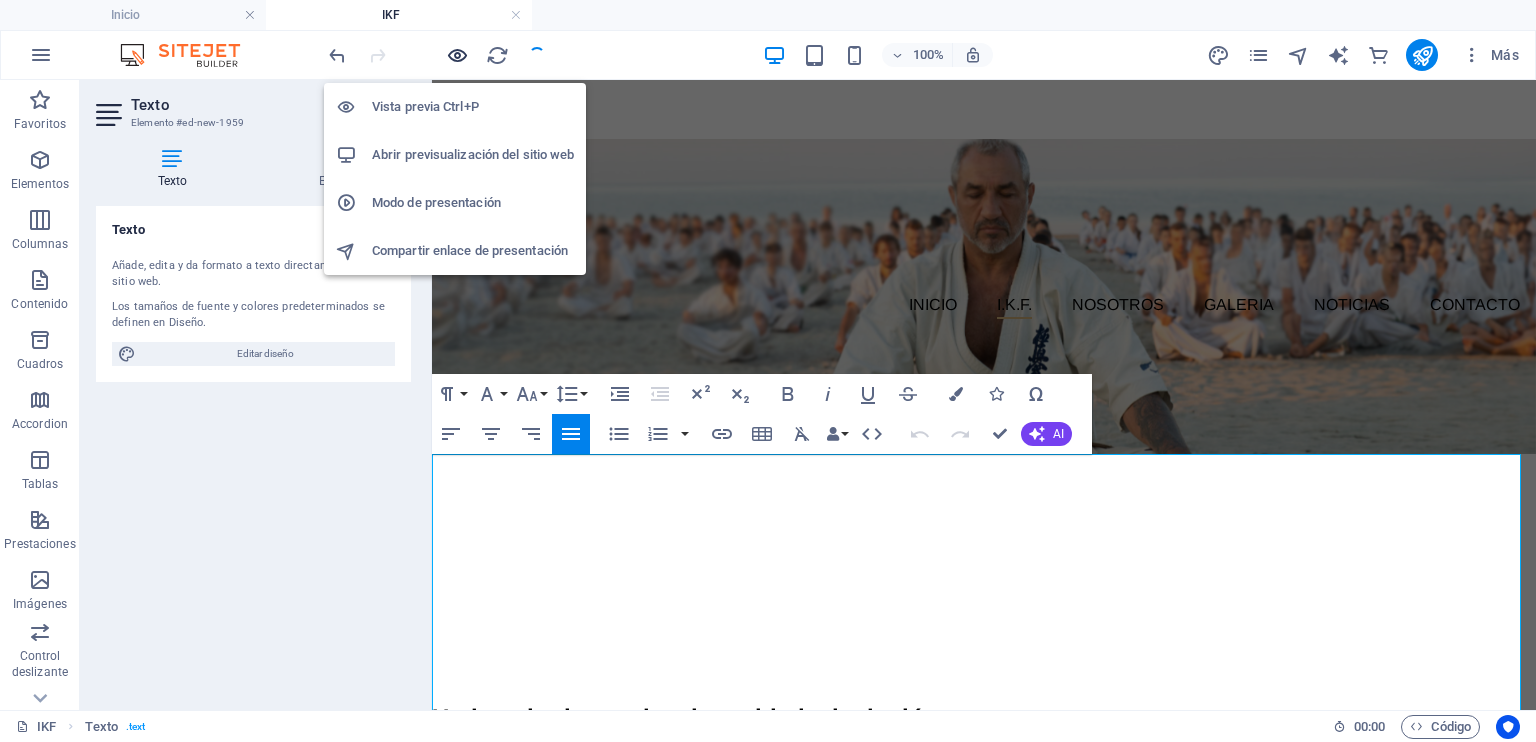 click at bounding box center (457, 55) 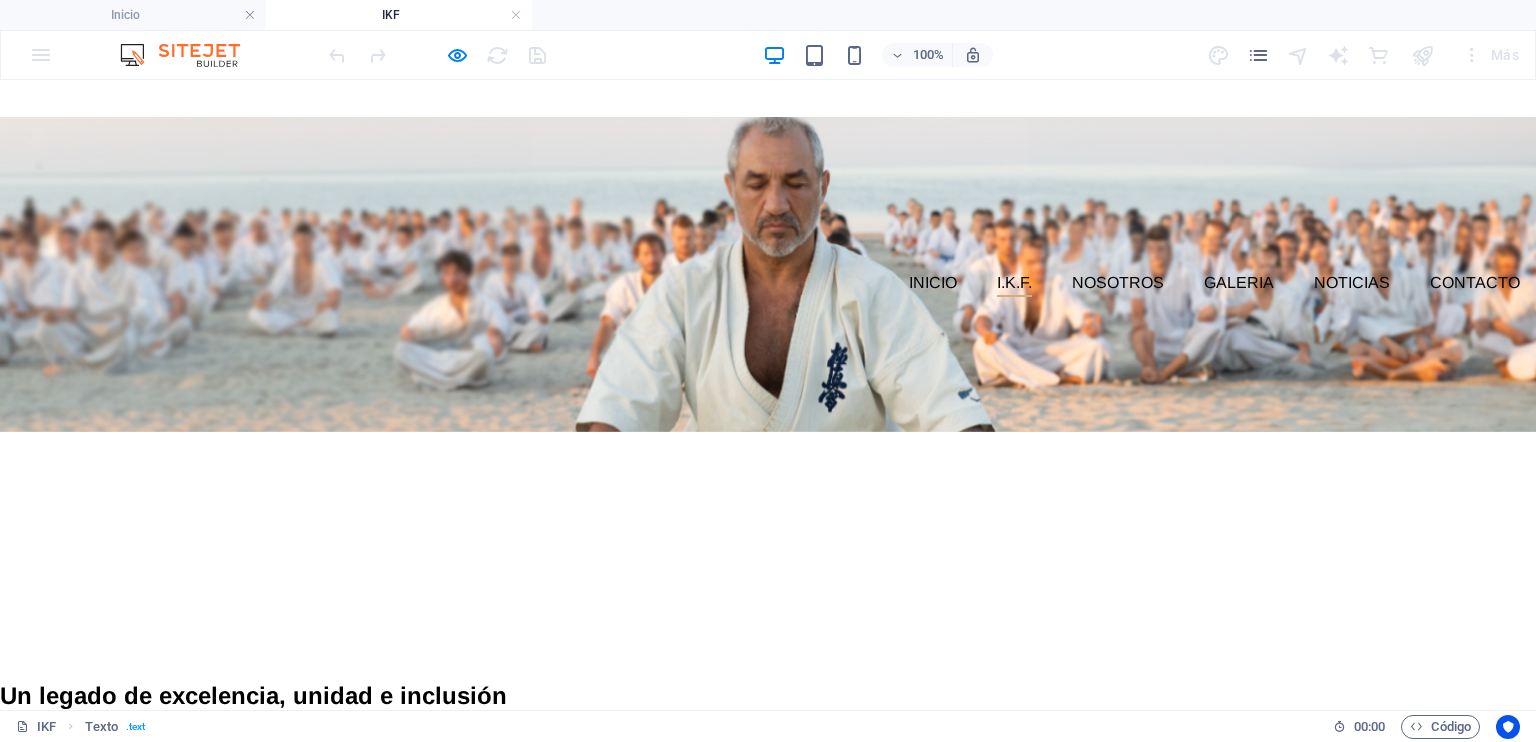 scroll, scrollTop: 100, scrollLeft: 0, axis: vertical 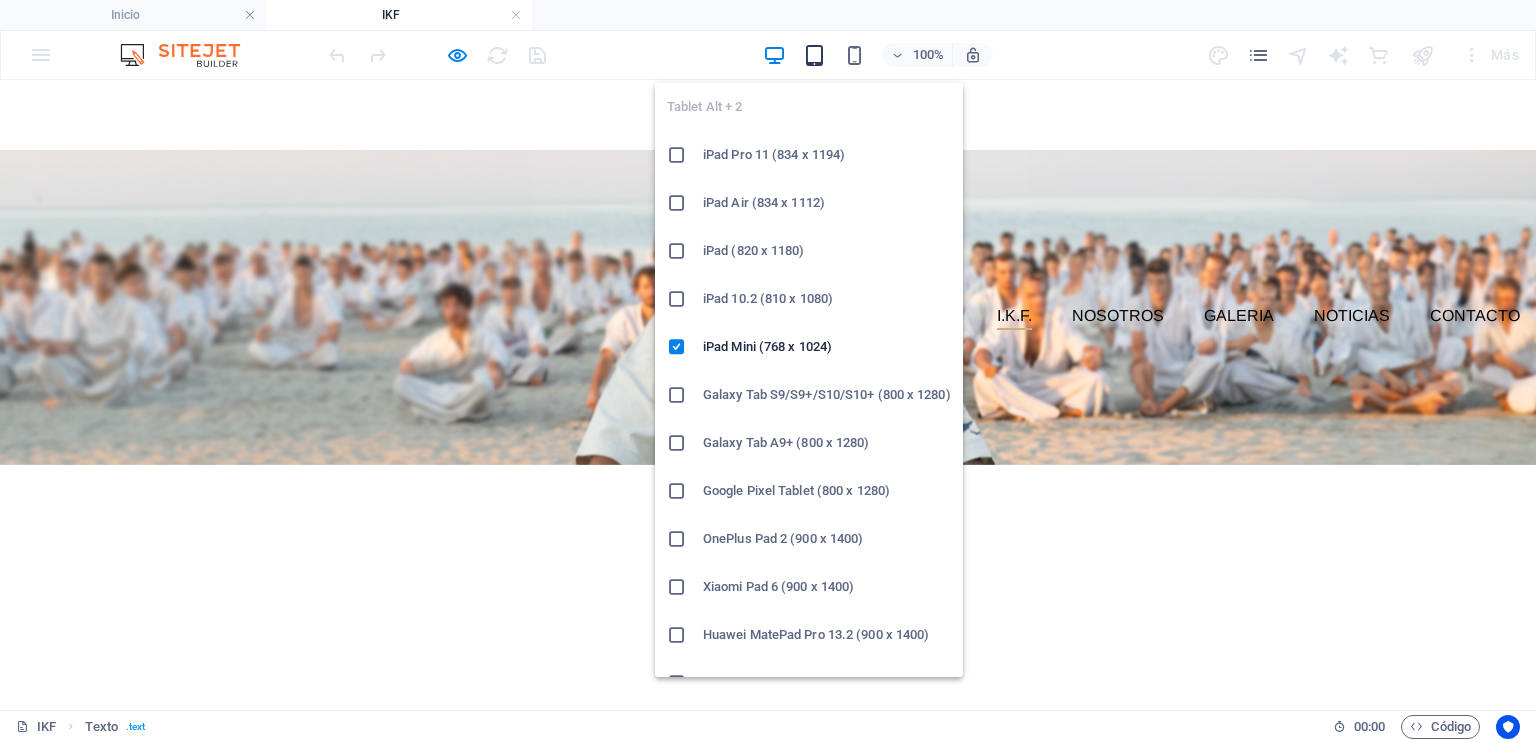click at bounding box center (814, 55) 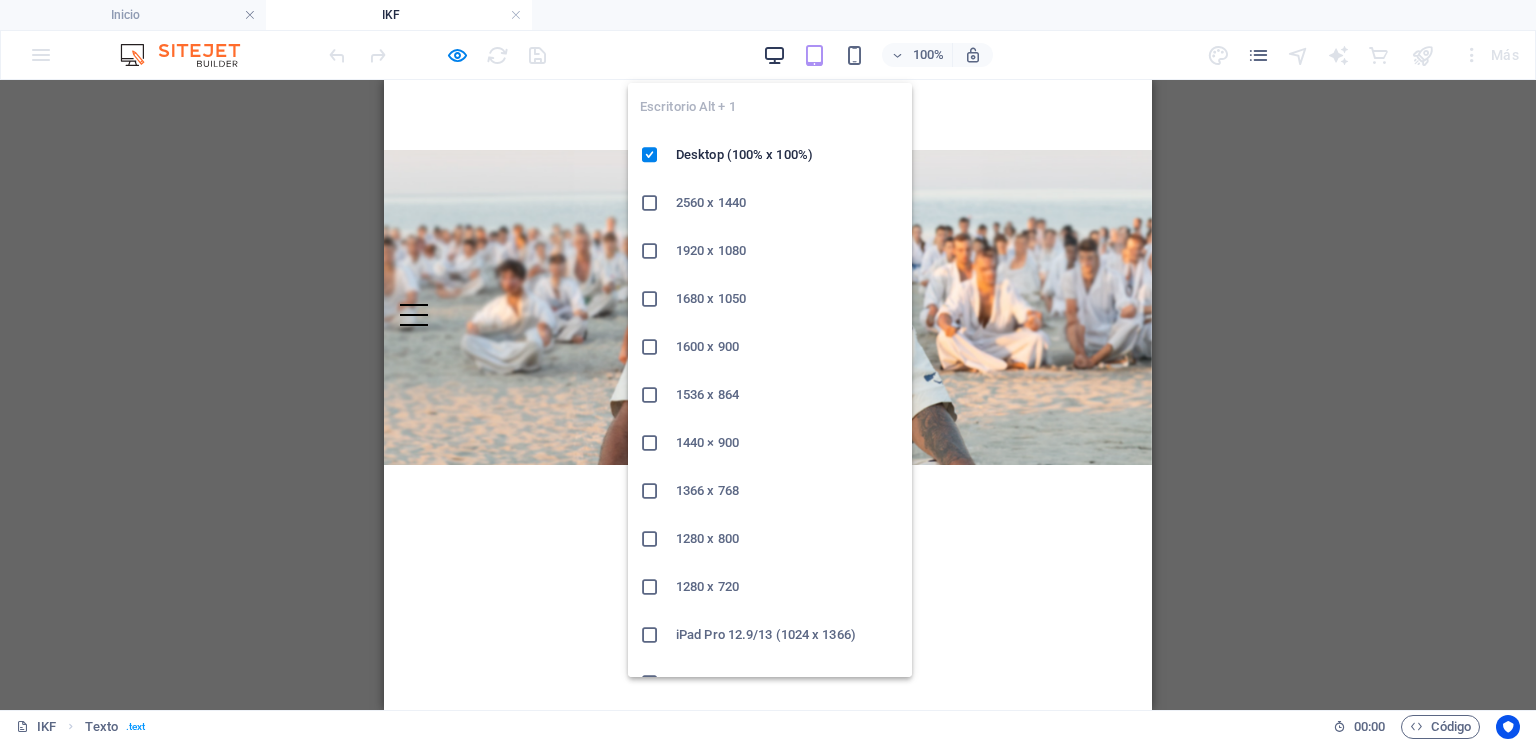 click at bounding box center [774, 55] 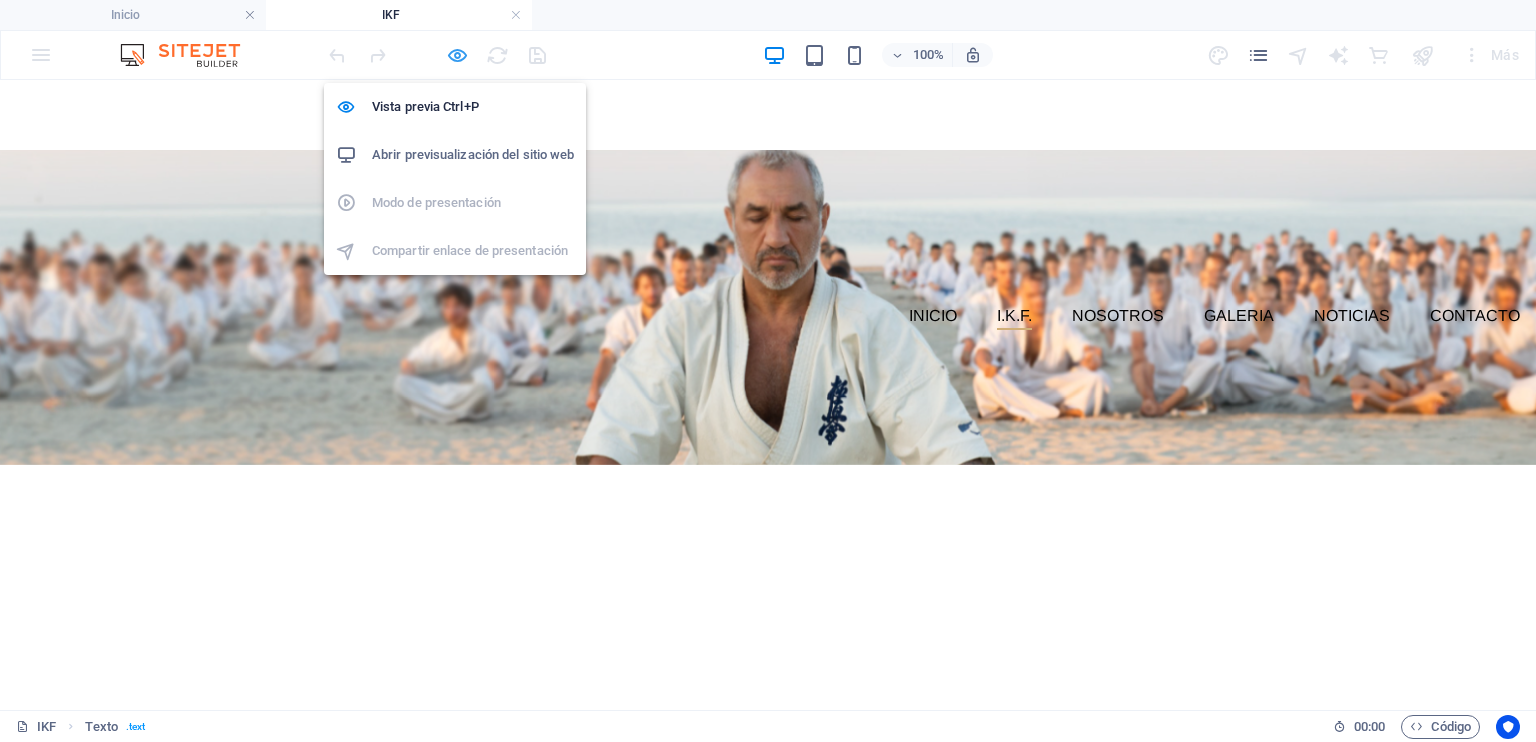 click at bounding box center (457, 55) 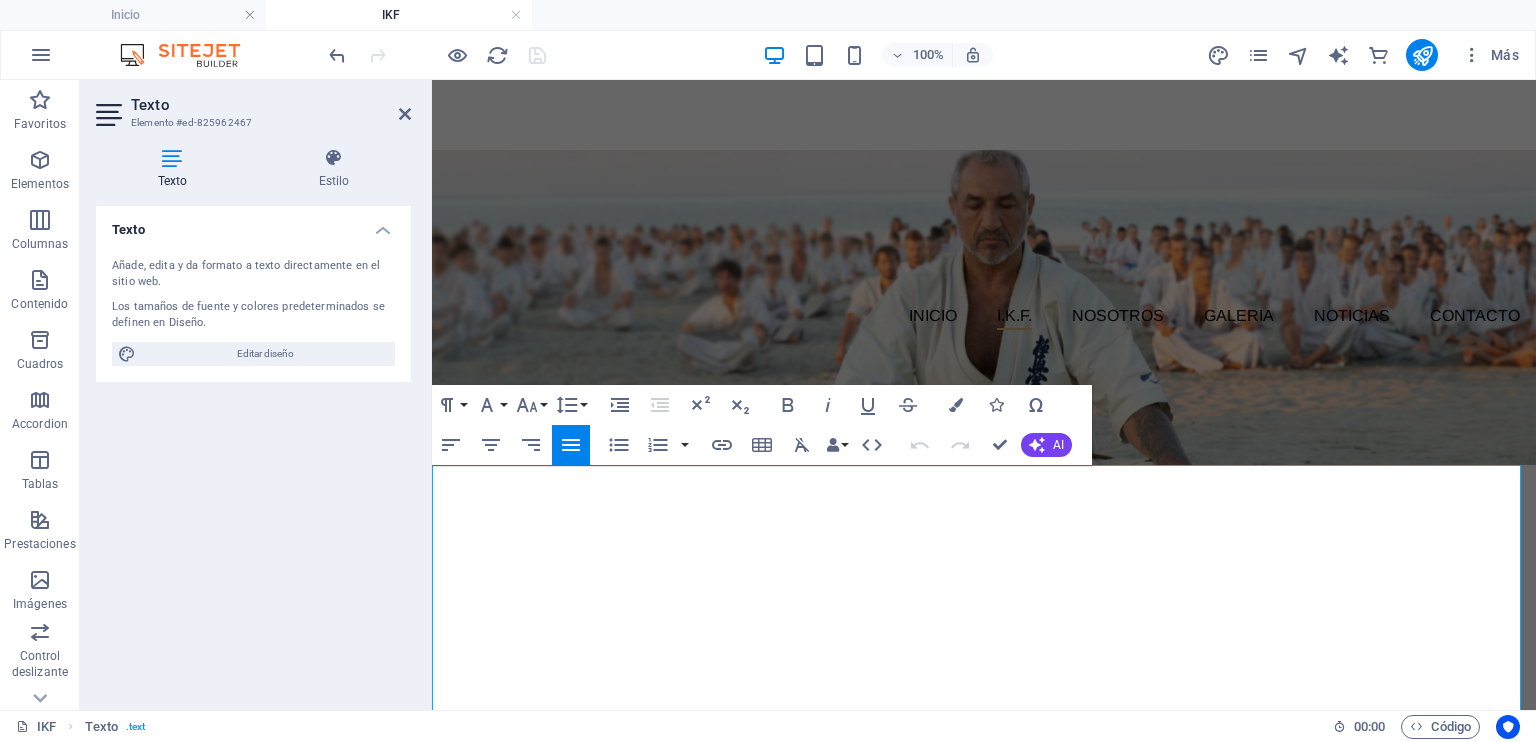 click on "La  International Kyokushin Federation (IKF)  fue fundada por un grupo de líderes altamente cualificados, con una vasta trayectoria en el ámbito competitivo y en la gestión del karate a nivel internacional. Bajo la guía del Shihan  [FIRST] [LAST] , la IKF se ha consolidado como una organización comprometida con la excelencia técnica, la ética marcial y la proyección global del Kyokushin." at bounding box center [984, 807] 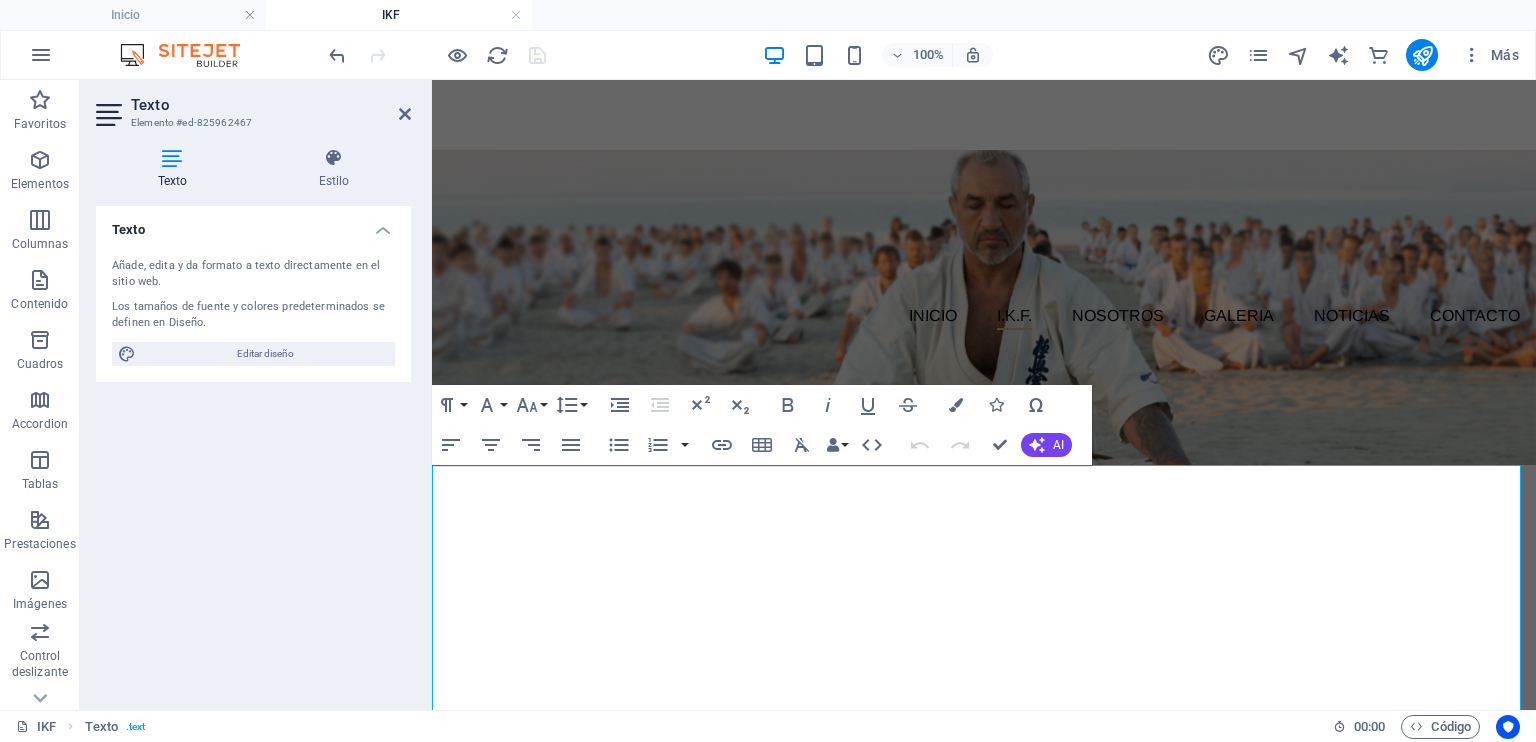 drag, startPoint x: 862, startPoint y: 646, endPoint x: 470, endPoint y: 567, distance: 399.88123 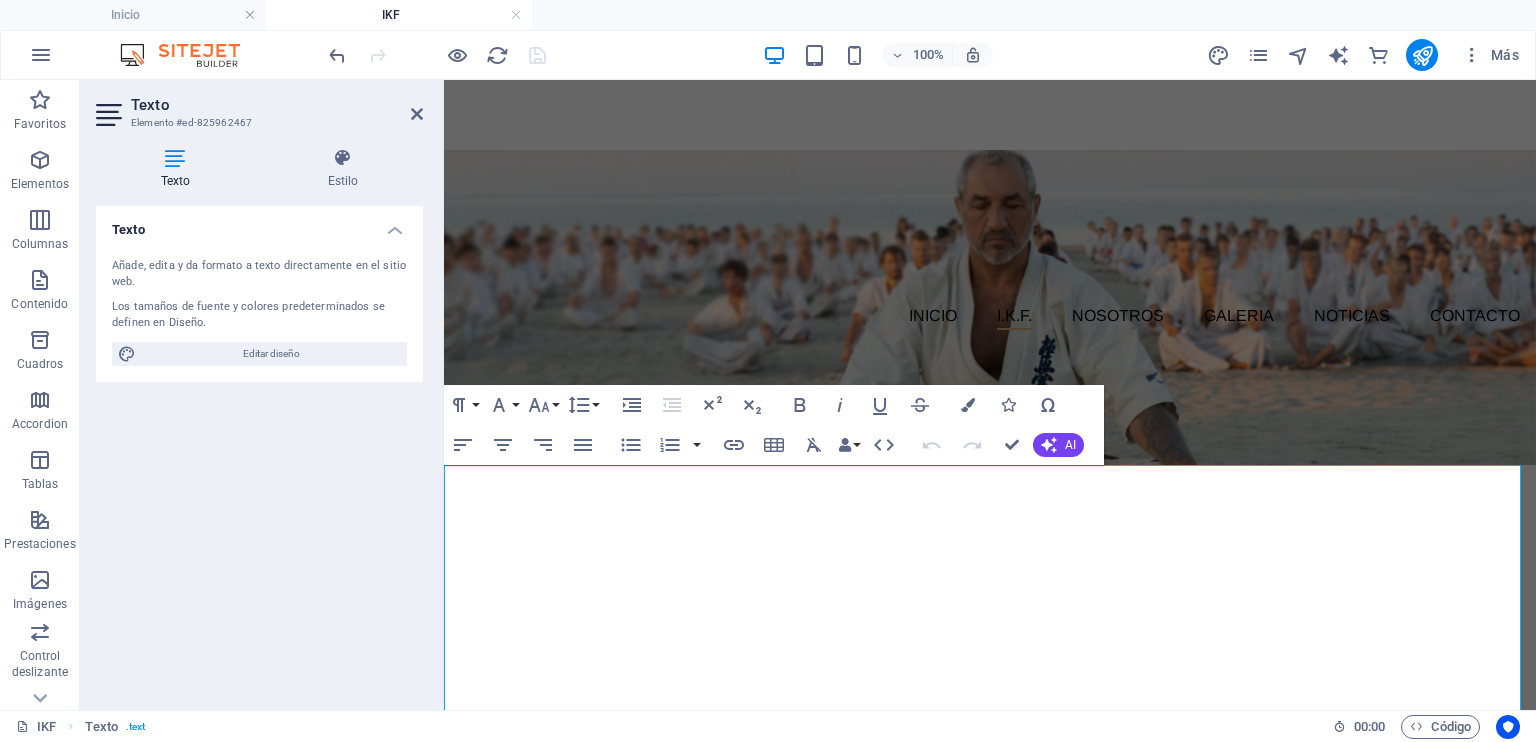 drag, startPoint x: 440, startPoint y: 555, endPoint x: 323, endPoint y: 539, distance: 118.08895 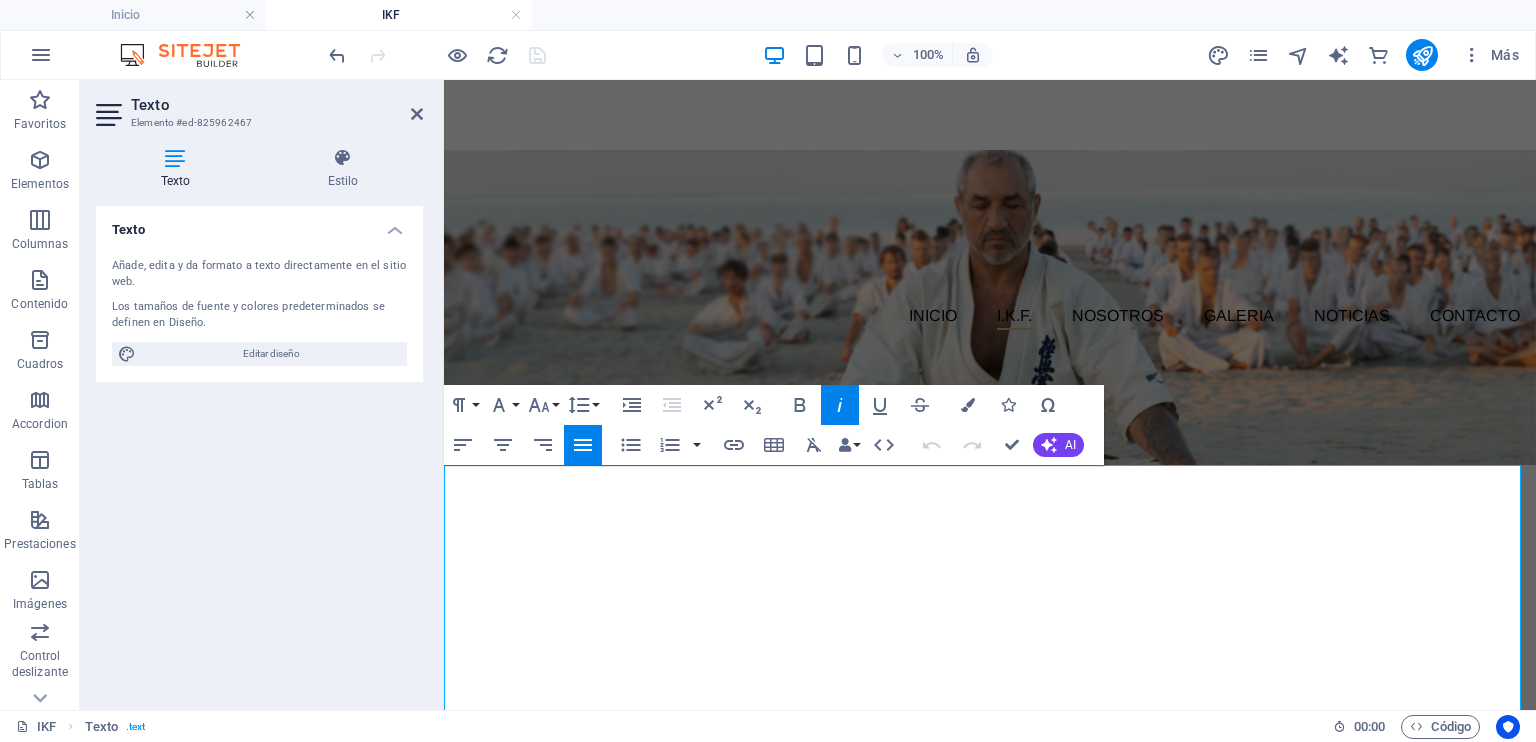 click on "La  International Kyokushin Federation (IKF)  fue fundada por un grupo de líderes altamente cualificados, con una vasta trayectoria en el ámbito competitivo y en la gestión del karate a nivel internacional. Bajo la guía del Shihan  [FIRST] [LAST] , la IKF se ha consolidado como una organización comprometida con la excelencia técnica, la ética marcial y la proyección global del Kyokushin." at bounding box center [990, 807] 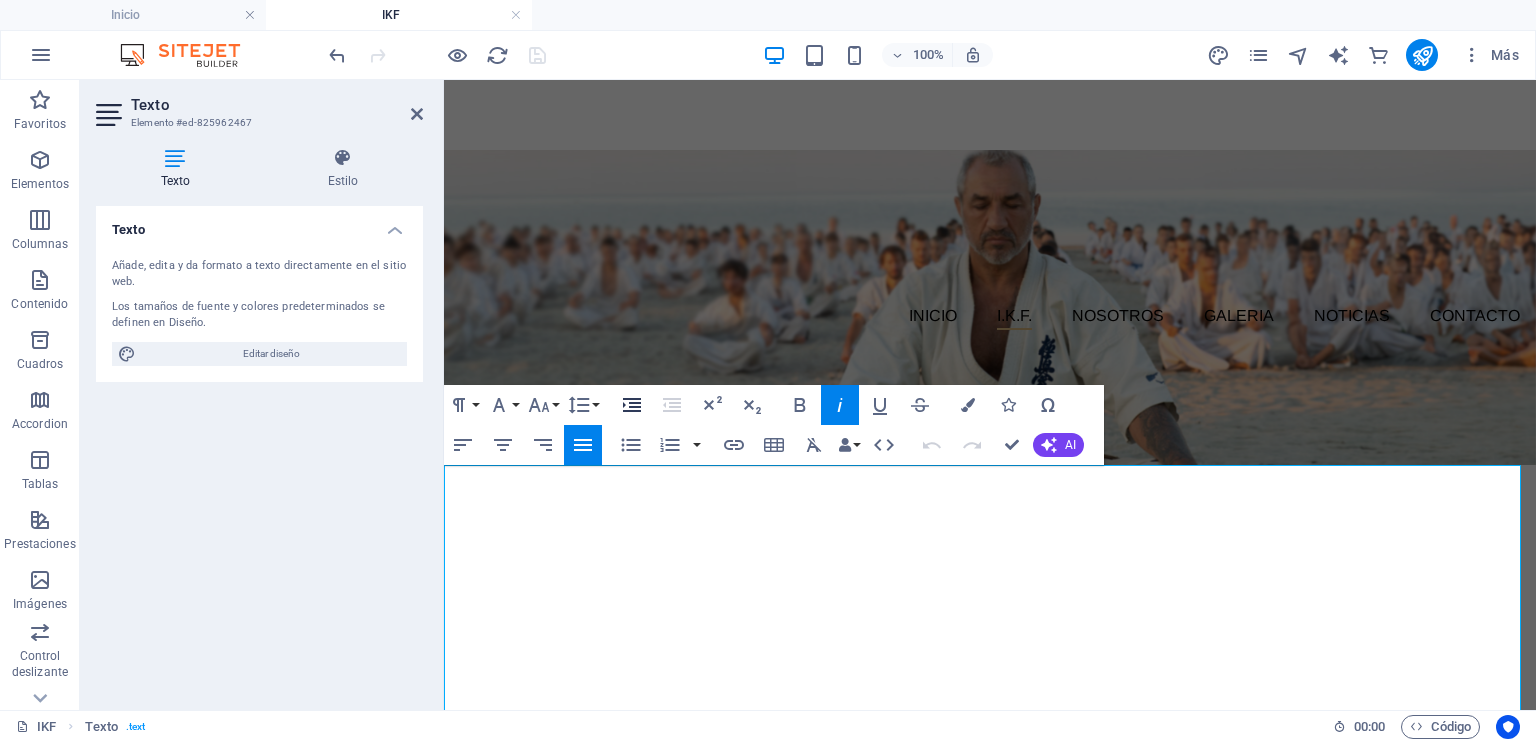 click 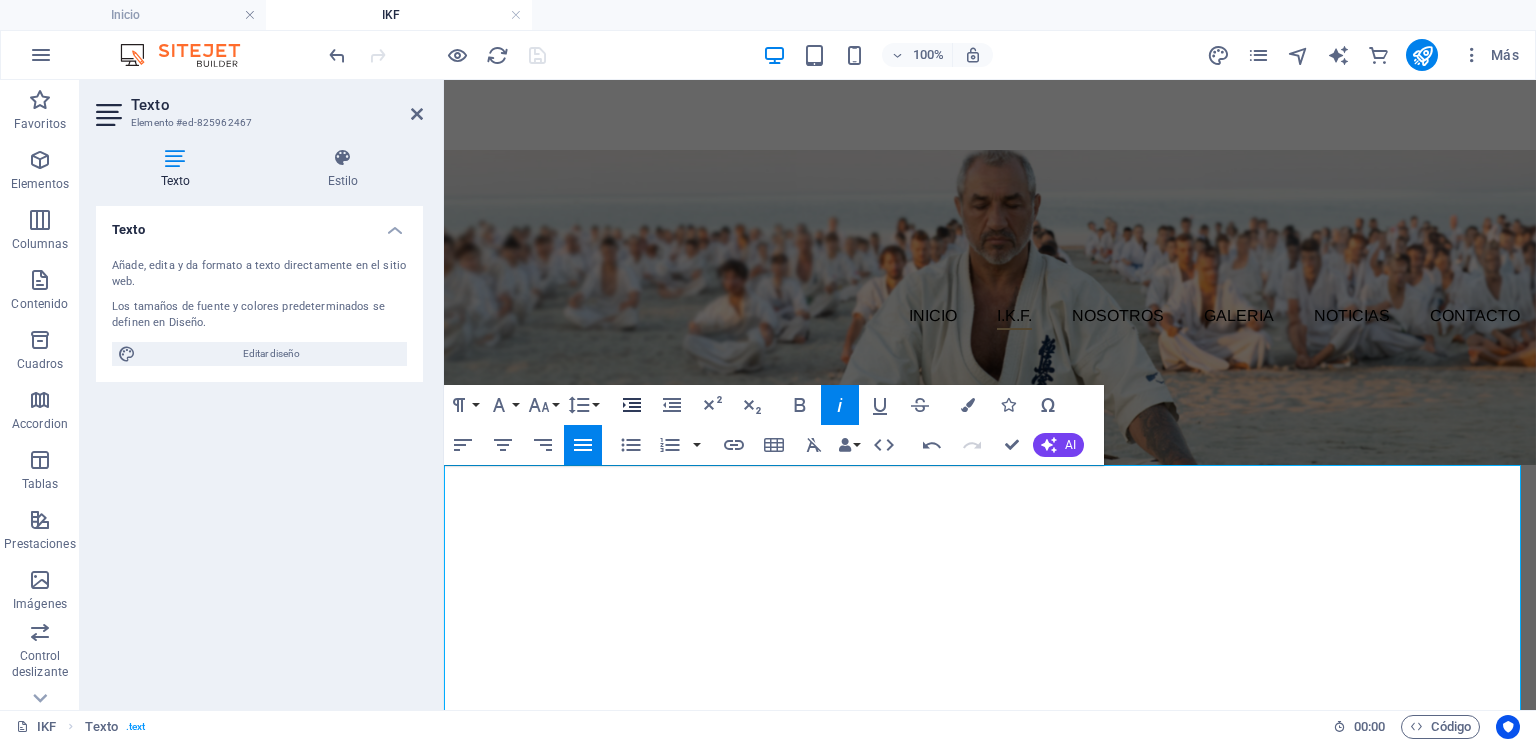 click 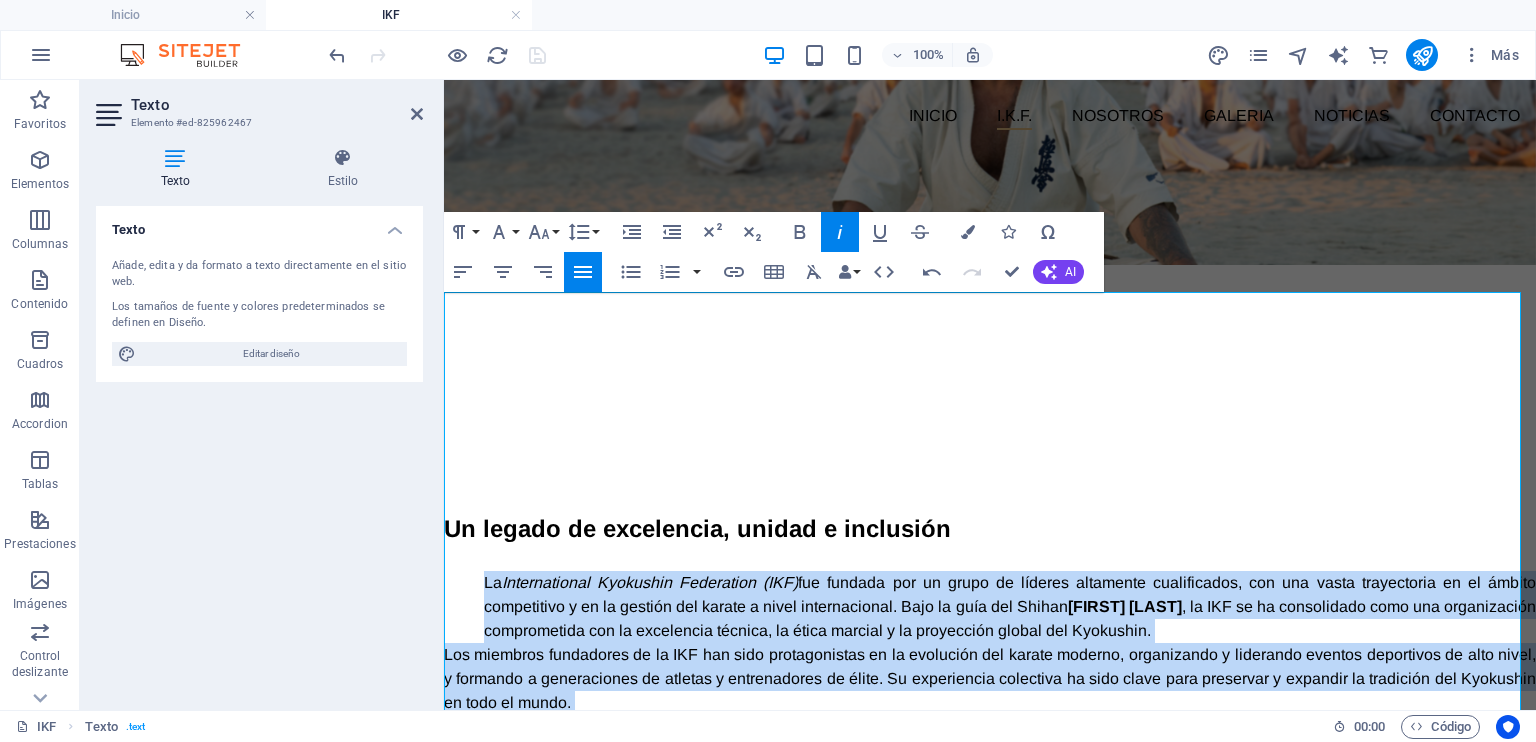 scroll, scrollTop: 539, scrollLeft: 0, axis: vertical 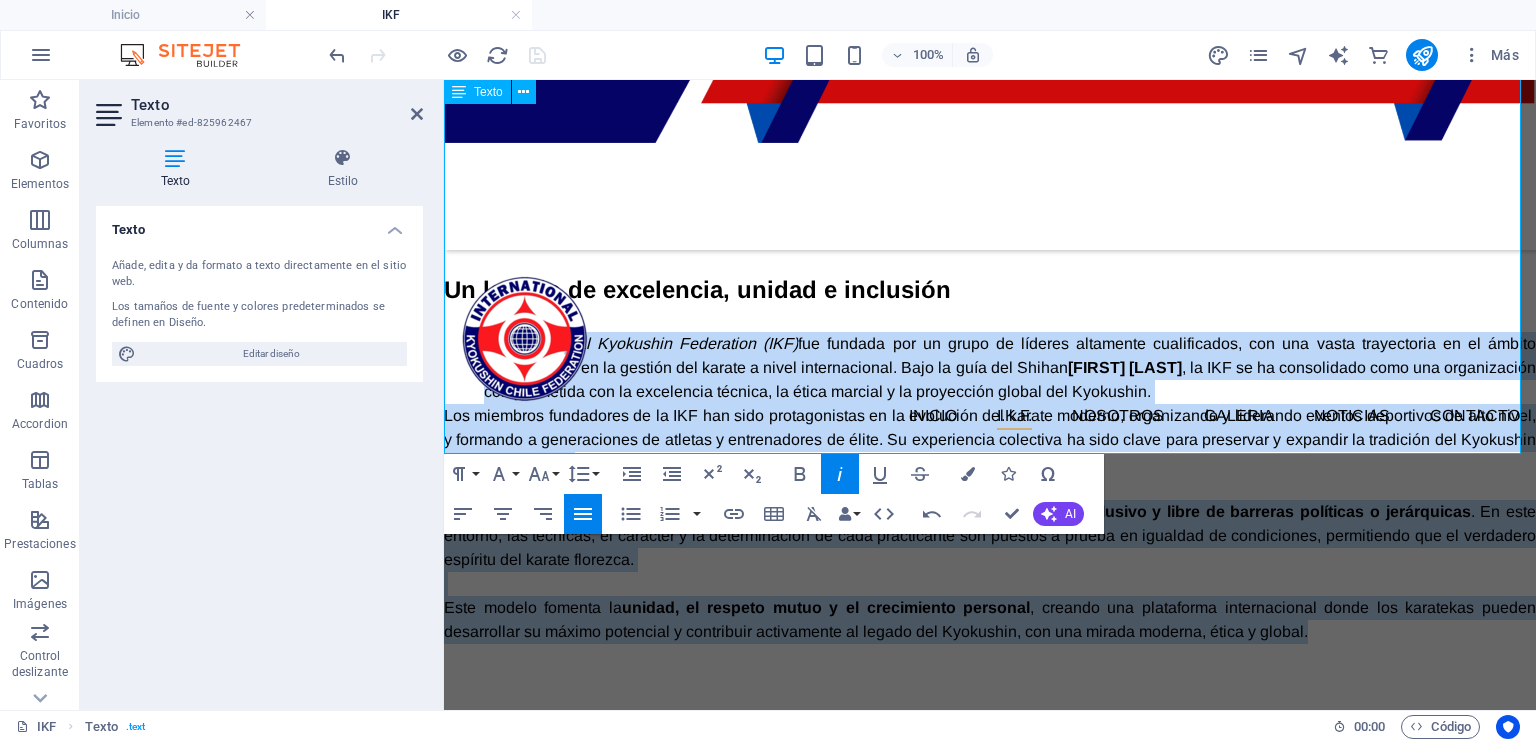 drag, startPoint x: 484, startPoint y: 557, endPoint x: 1343, endPoint y: 415, distance: 870.6578 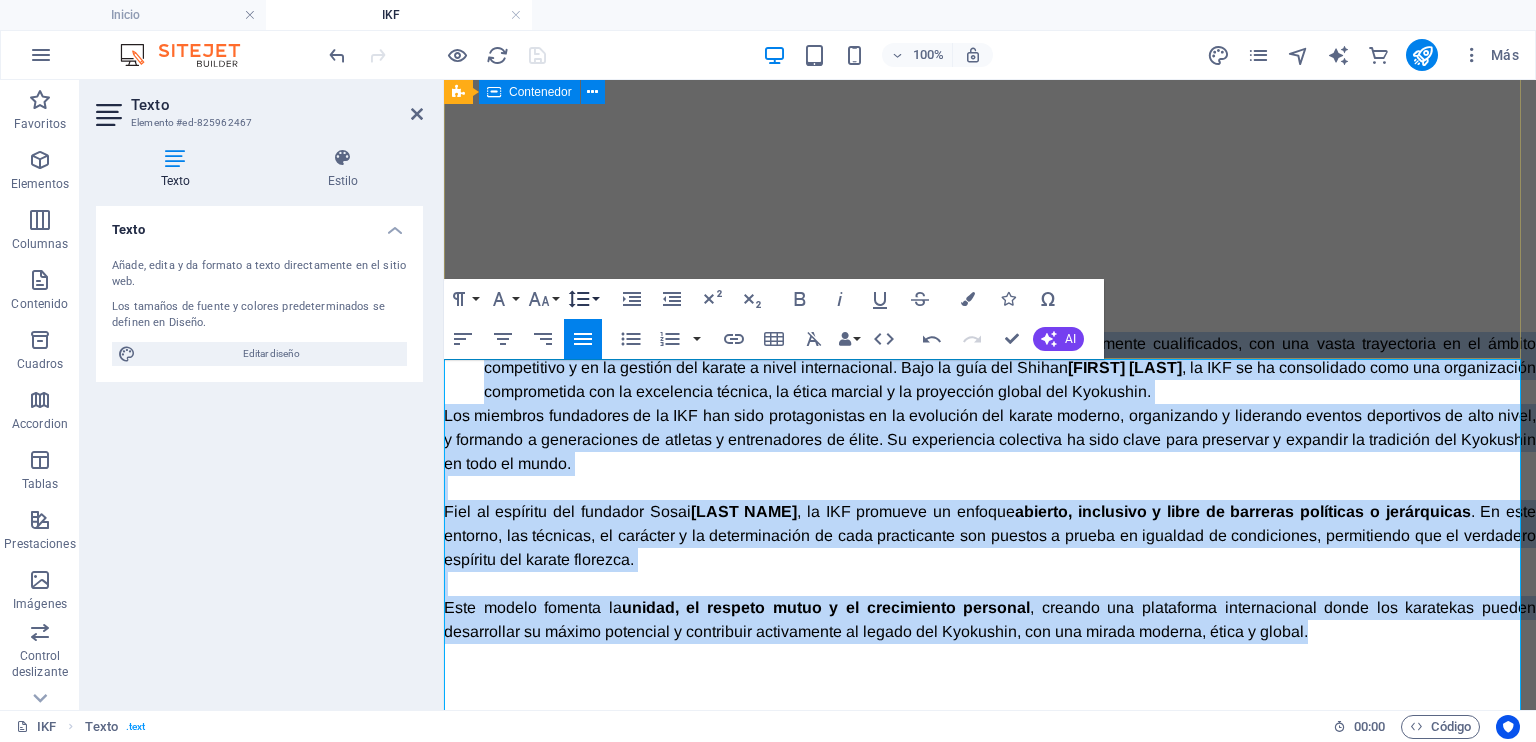 scroll, scrollTop: 139, scrollLeft: 0, axis: vertical 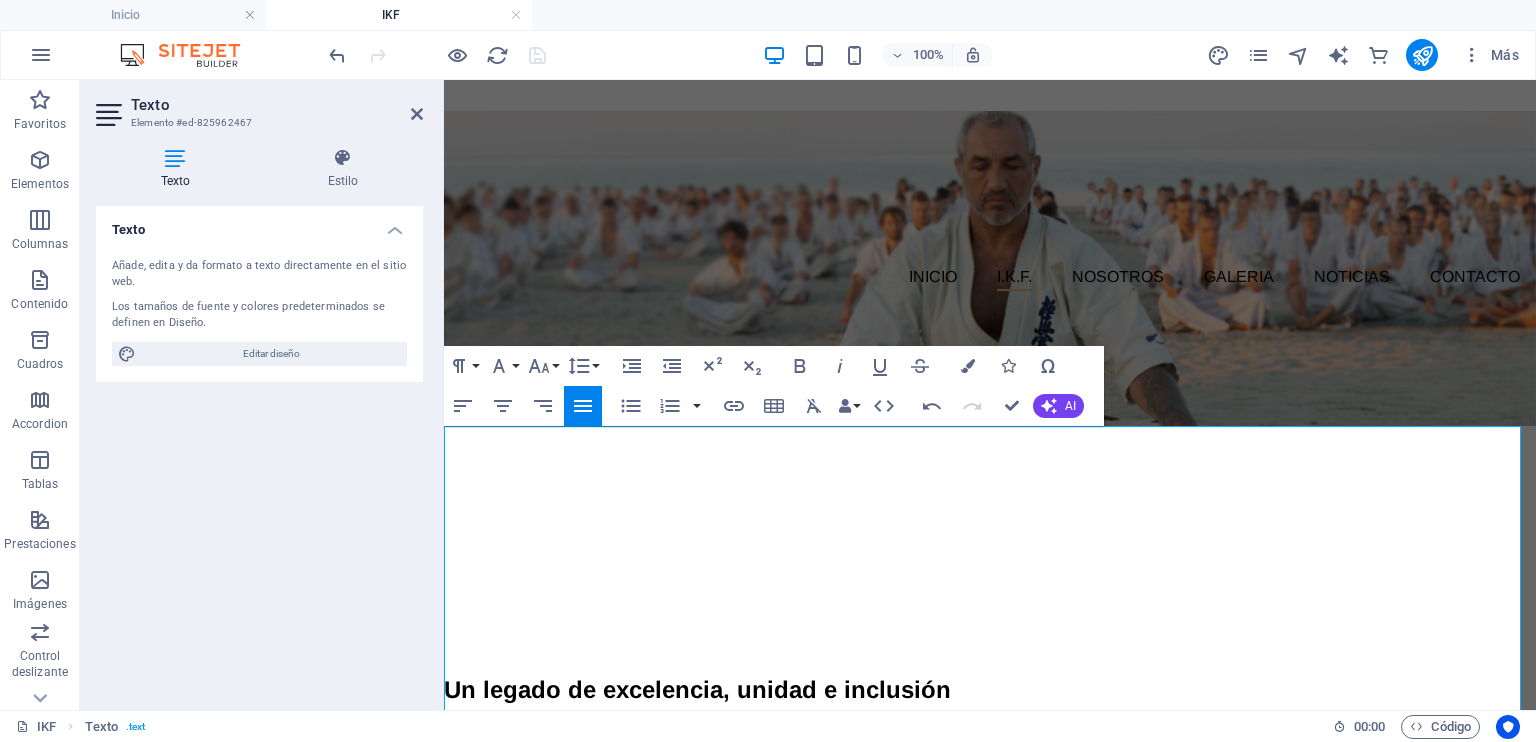 click on "Un legado de excelencia, unidad e inclusión" at bounding box center (697, 689) 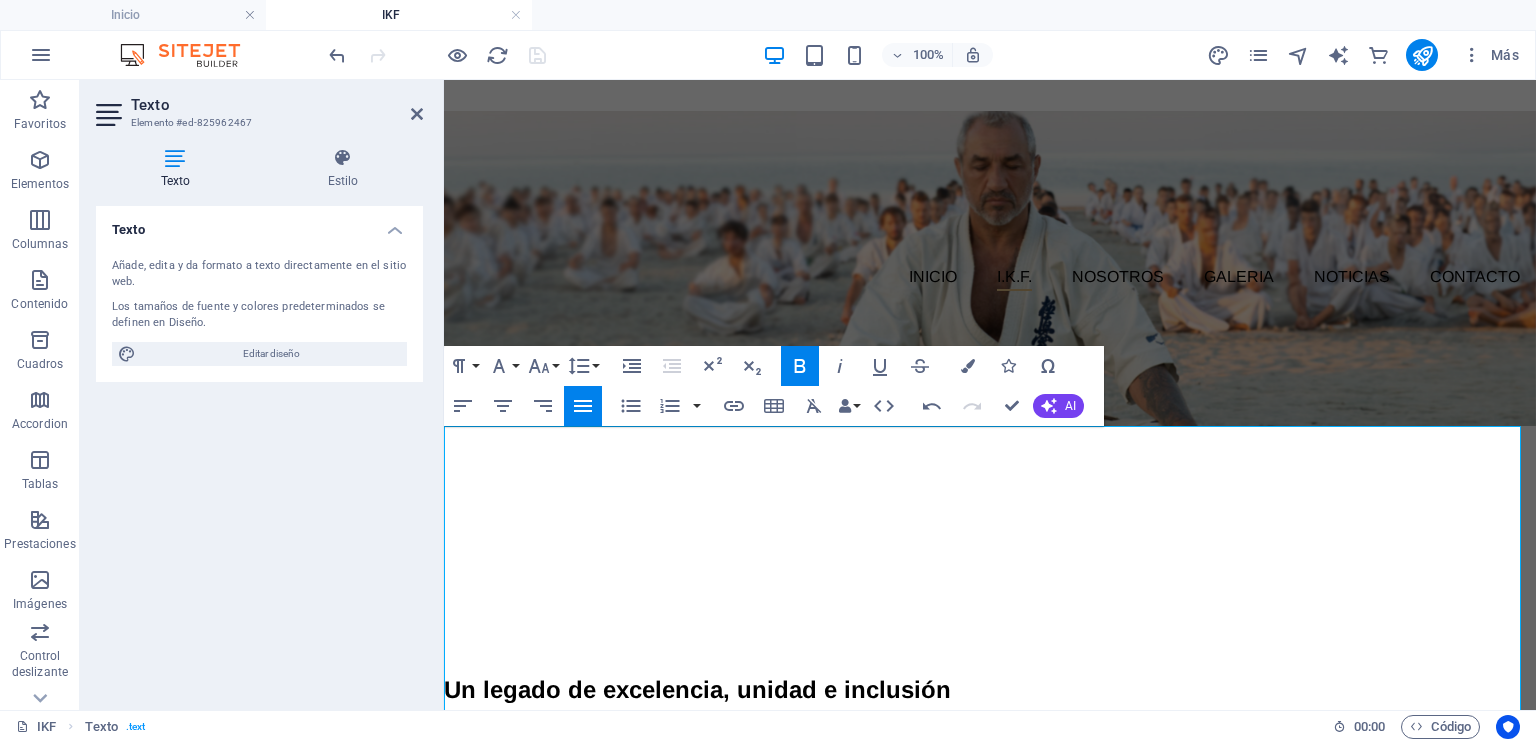 click on "La  International Kyokushin Federation (IKF)  fue fundada por un grupo de líderes altamente cualificados, con una vasta trayectoria en el ámbito competitivo y en la gestión del karate a nivel internacional. Bajo la guía del Shihan  [FIRST] [LAST] , la IKF se ha consolidado como una organización comprometida con la excelencia técnica, la ética marcial y la proyección global del Kyokushin." at bounding box center [1010, 768] 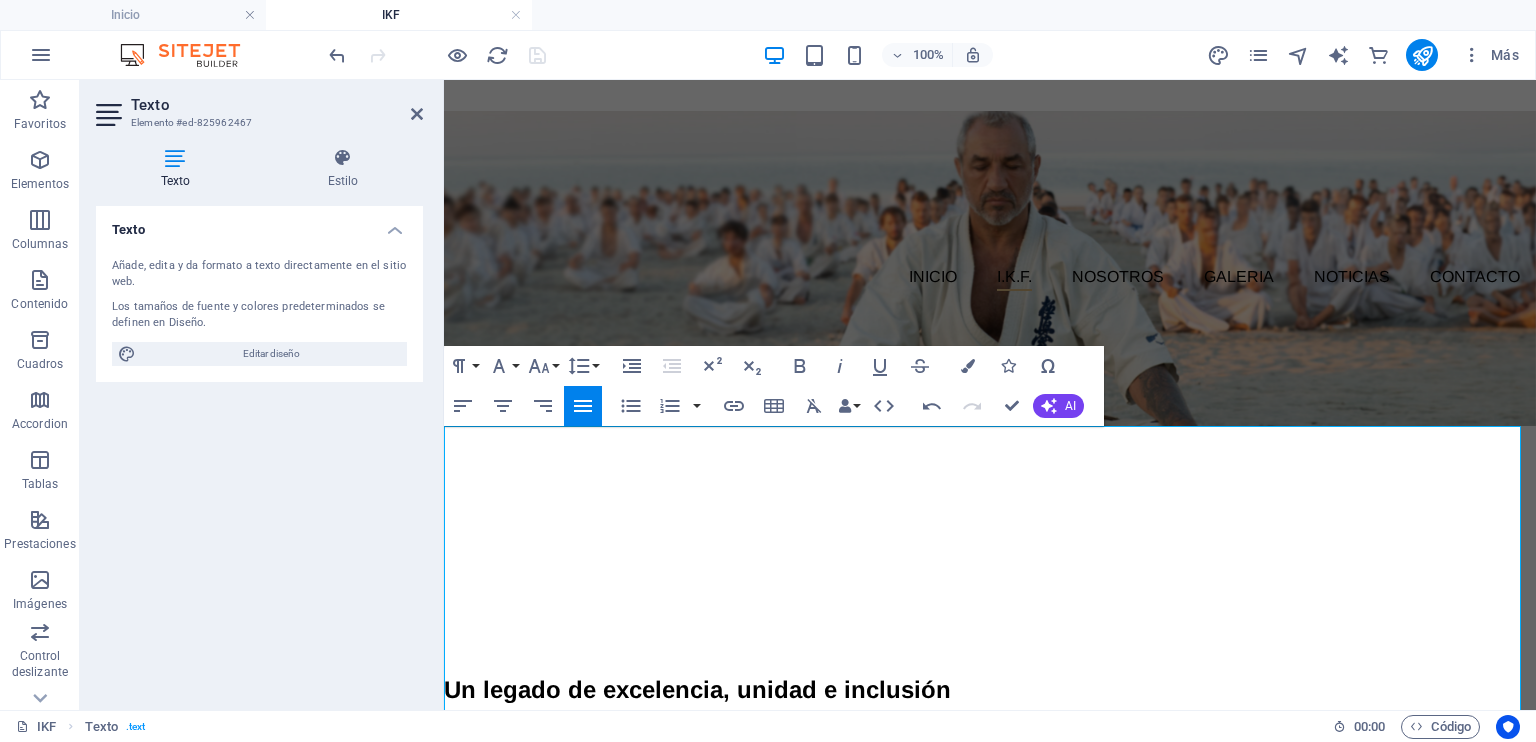 type 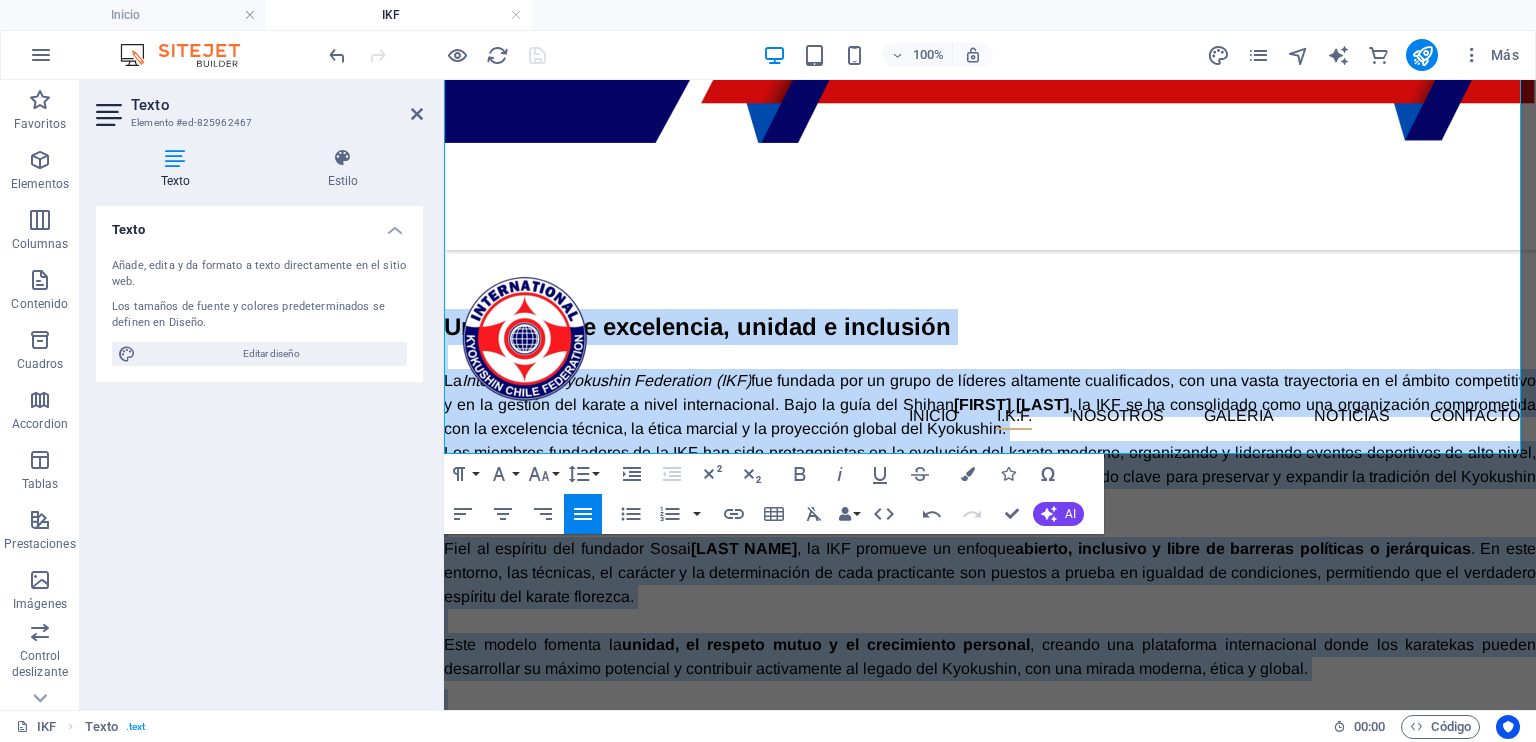 scroll, scrollTop: 539, scrollLeft: 0, axis: vertical 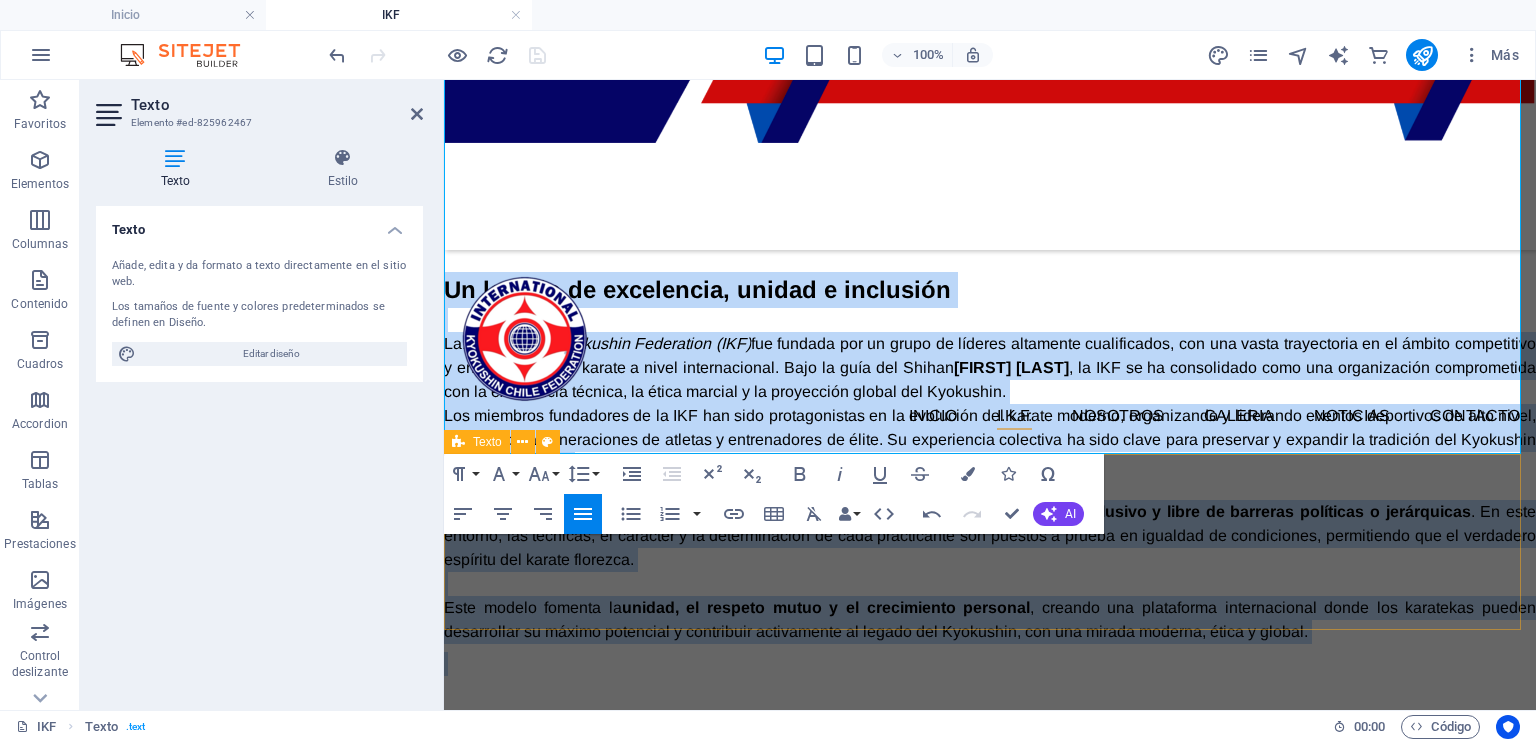 drag, startPoint x: 449, startPoint y: 468, endPoint x: 1308, endPoint y: 456, distance: 859.0838 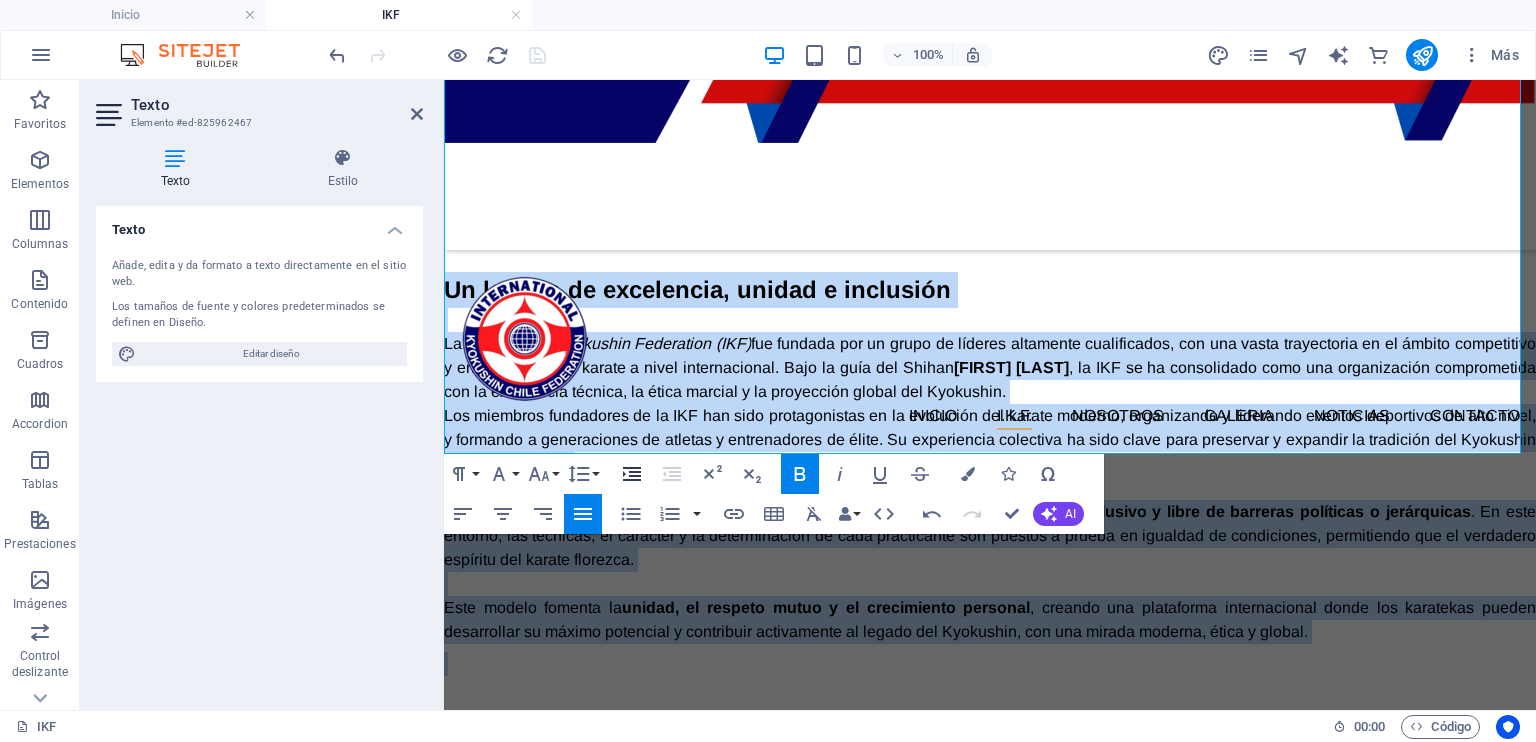 click 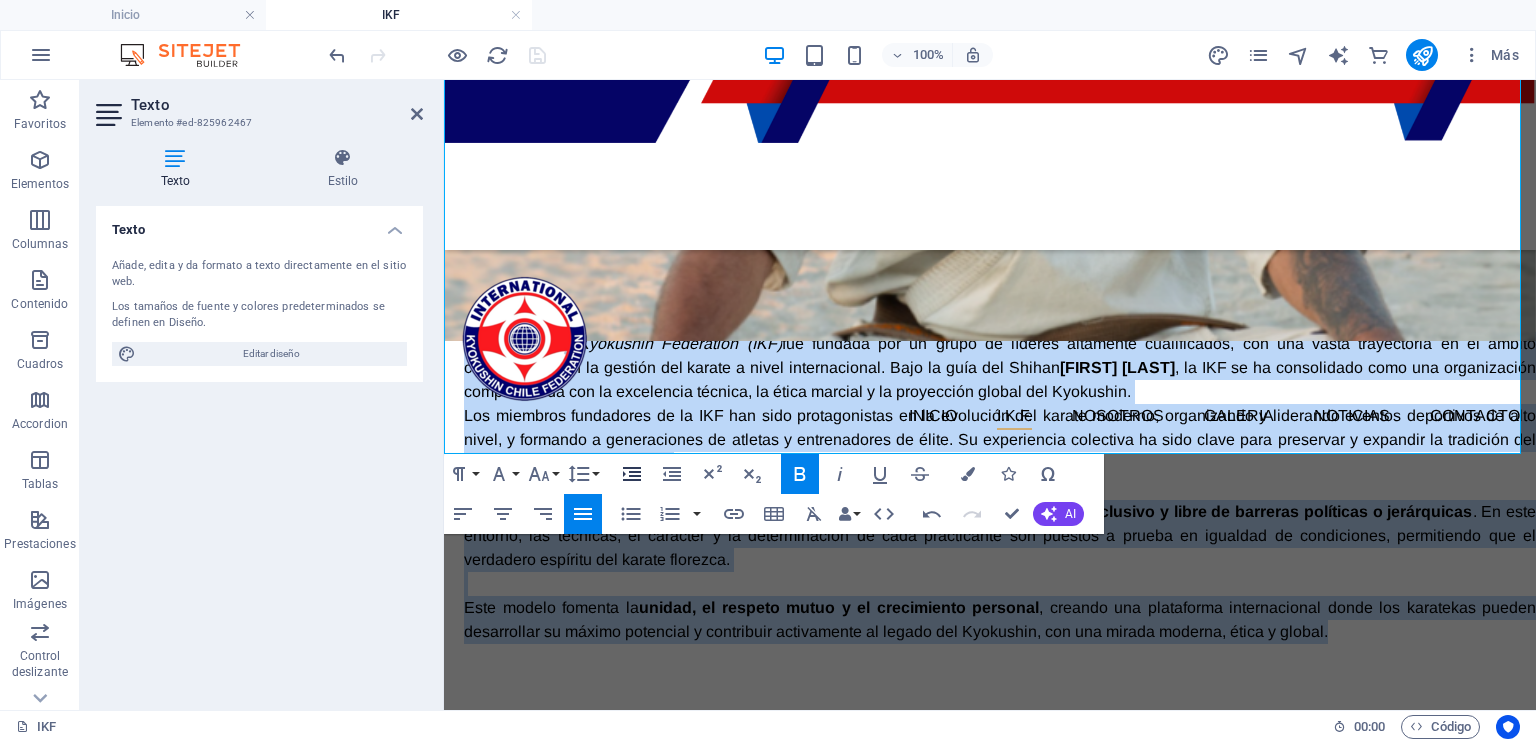 click 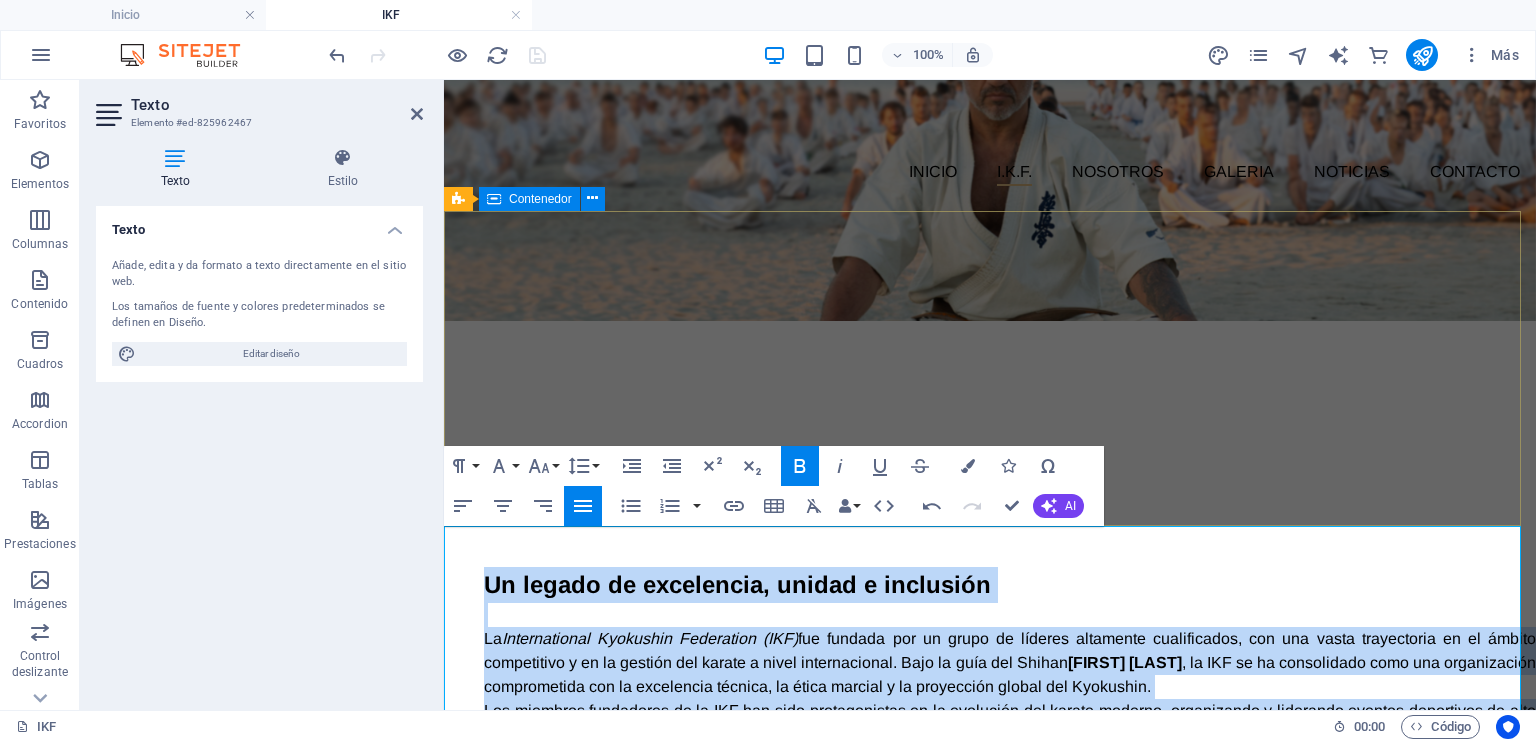 scroll, scrollTop: 39, scrollLeft: 0, axis: vertical 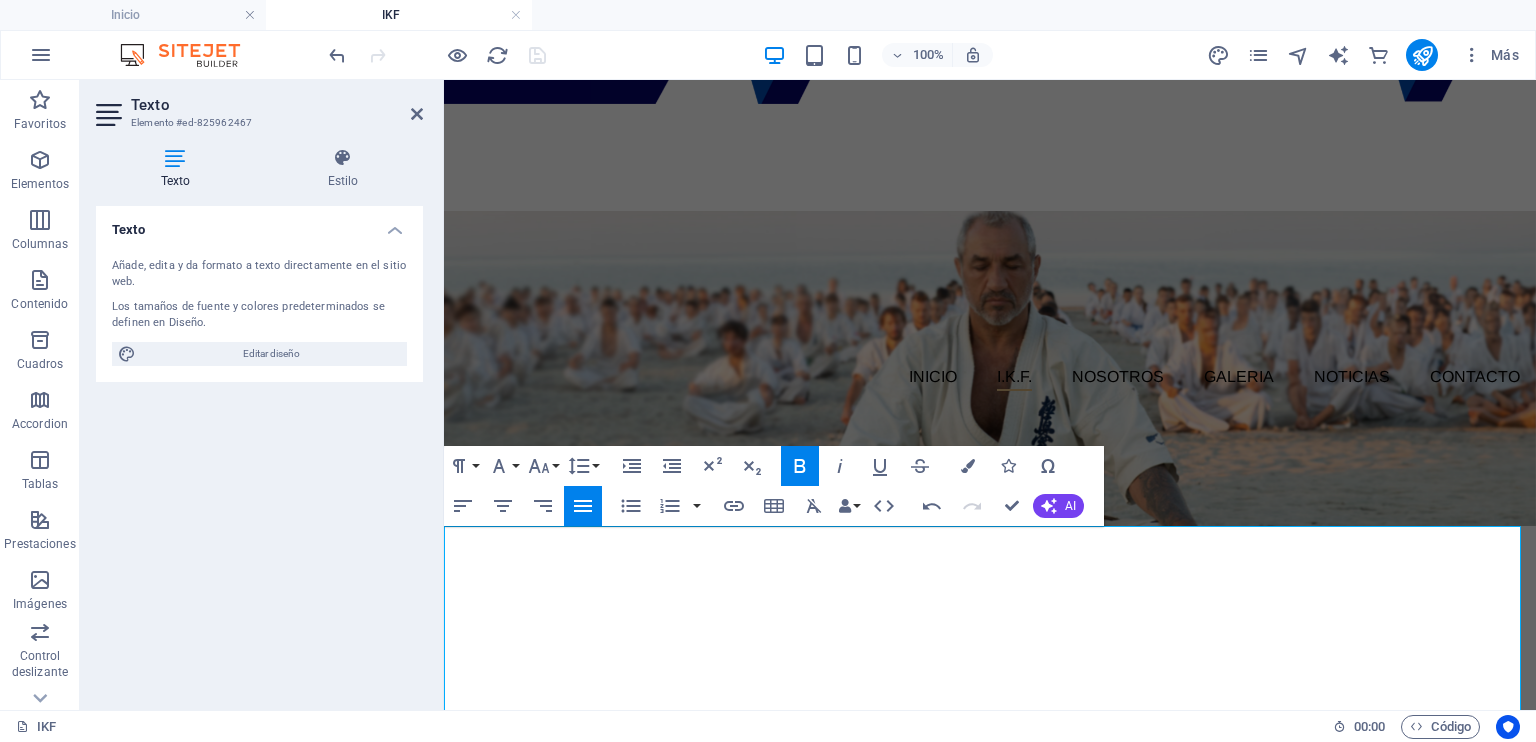 click on "Un legado de excelencia, unidad e inclusión" at bounding box center [1010, 790] 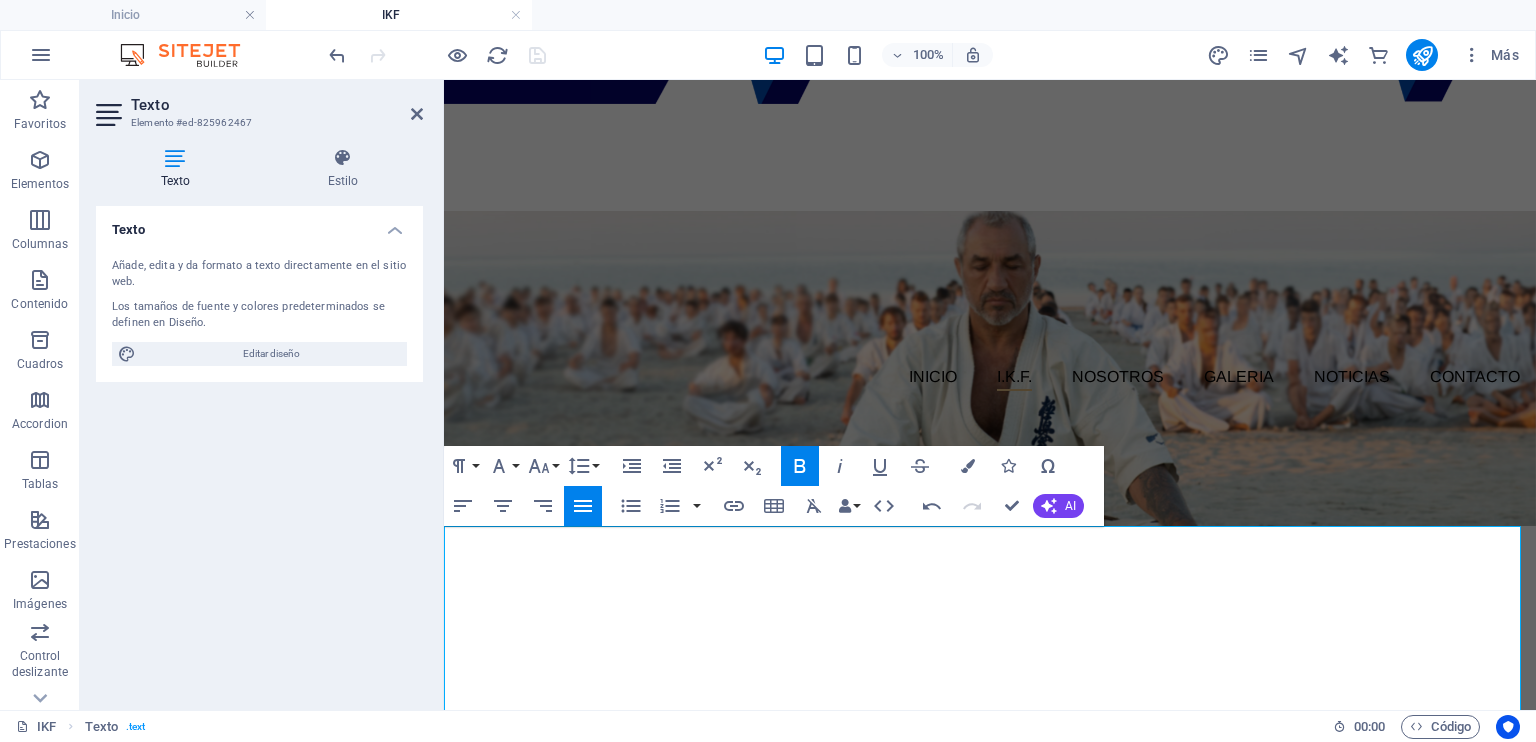 click at bounding box center (437, 55) 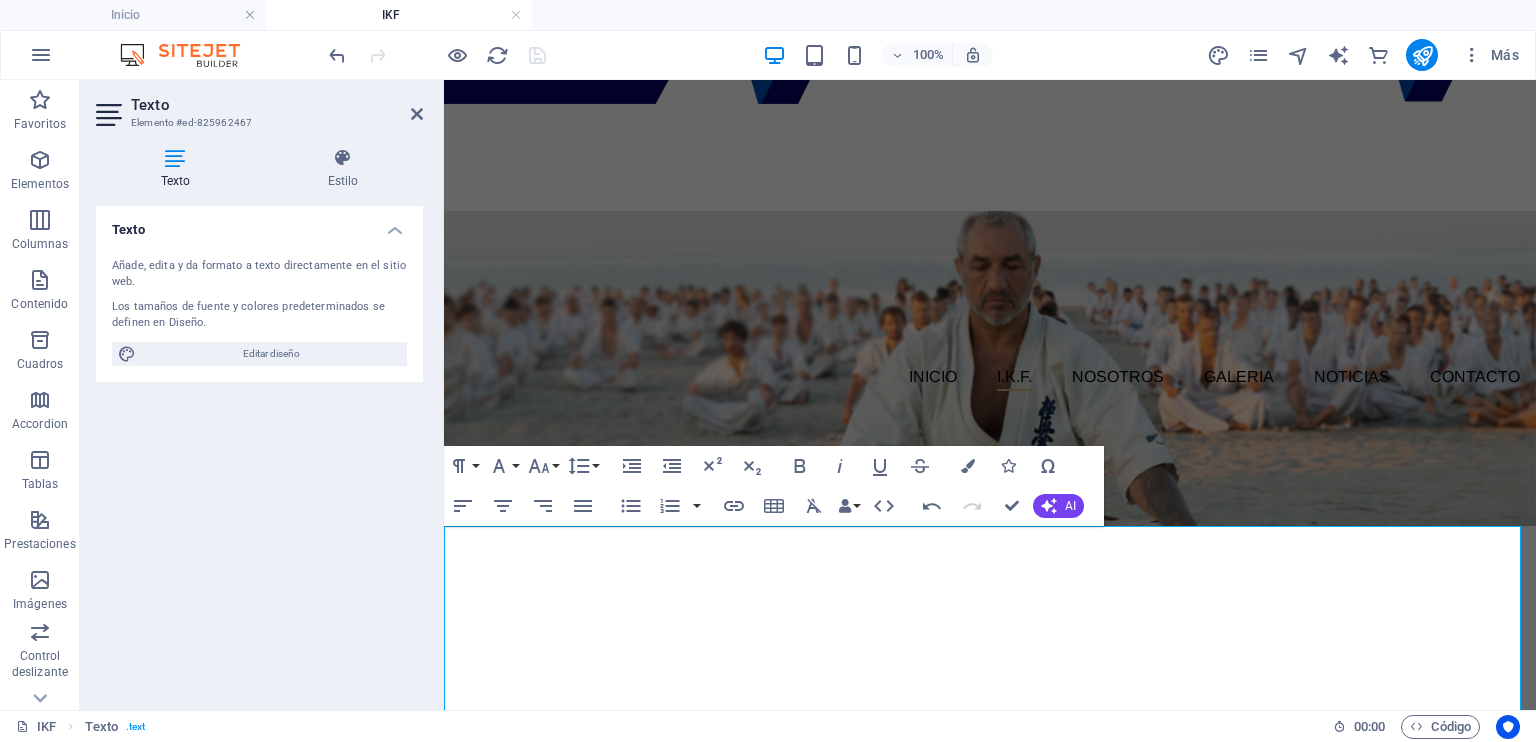 click at bounding box center [437, 55] 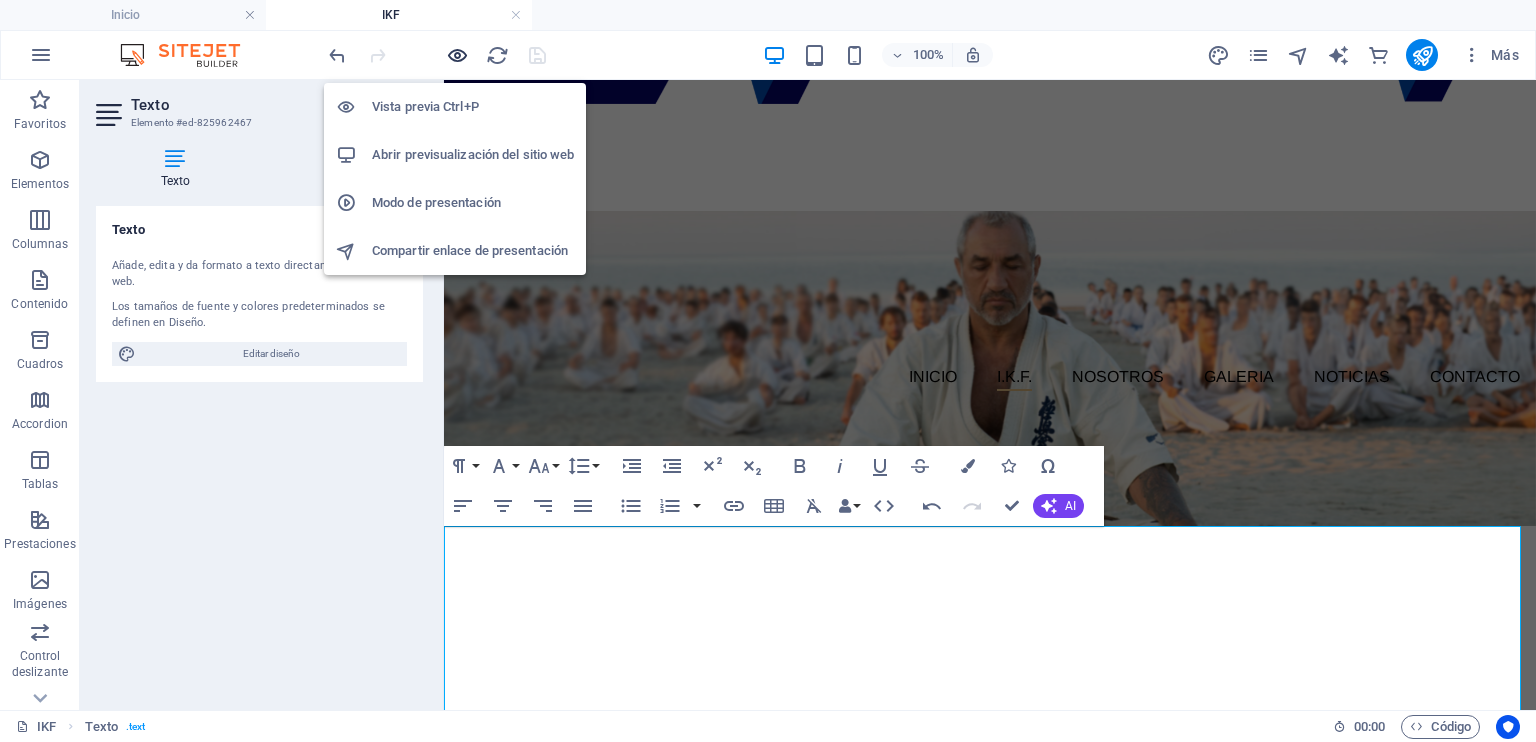 click at bounding box center (457, 55) 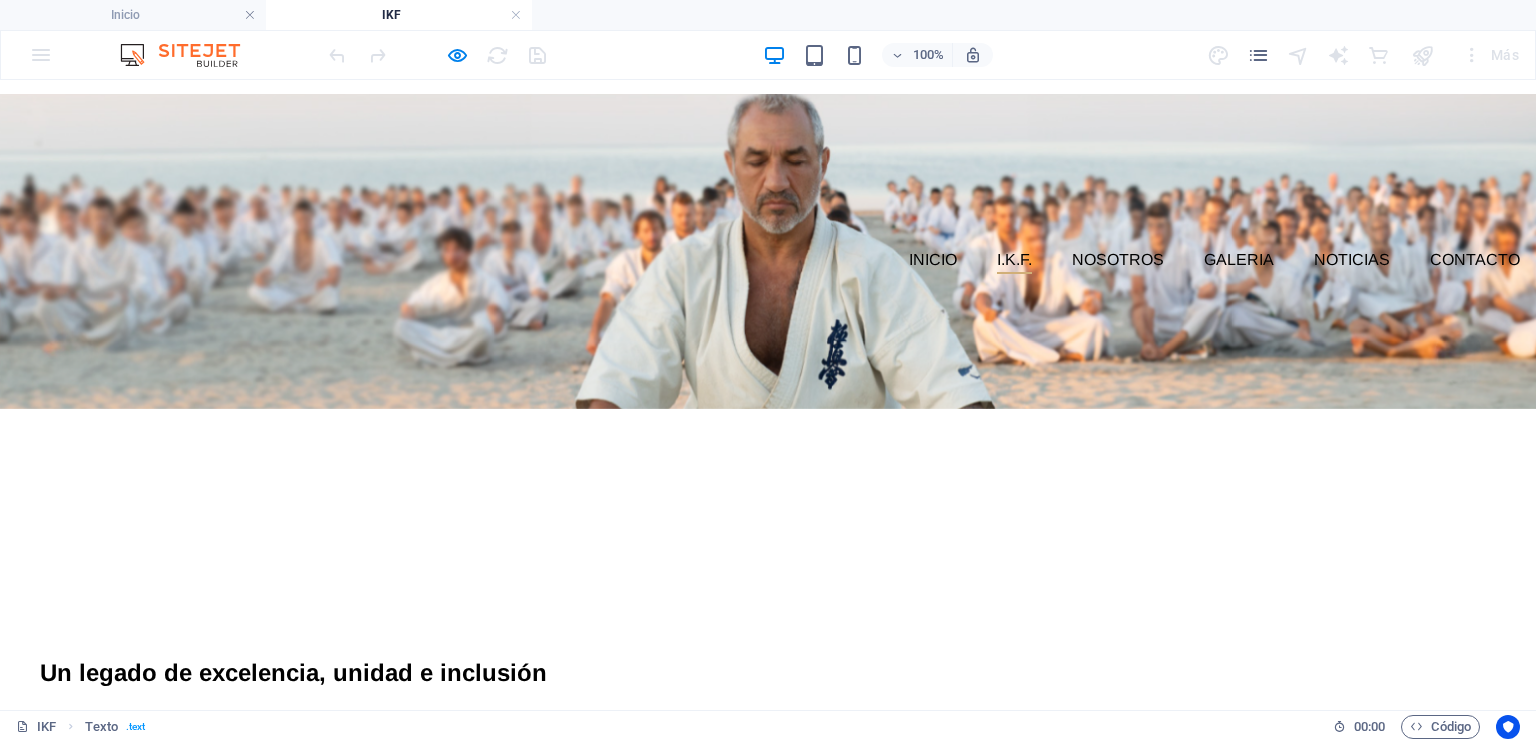 scroll, scrollTop: 200, scrollLeft: 0, axis: vertical 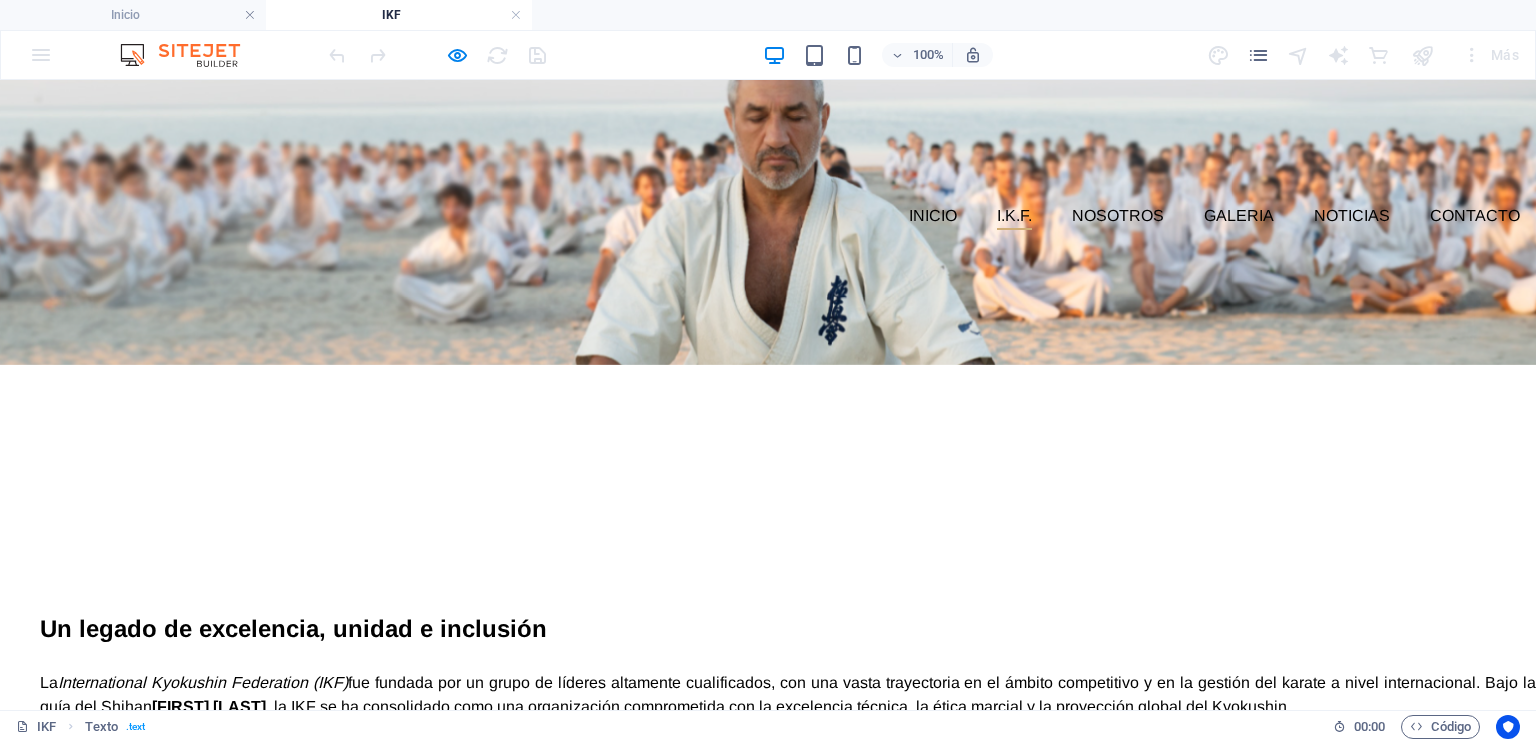 click on "INTERNATIONAL KYOKUSHIN FEDERATION" at bounding box center (768, 476) 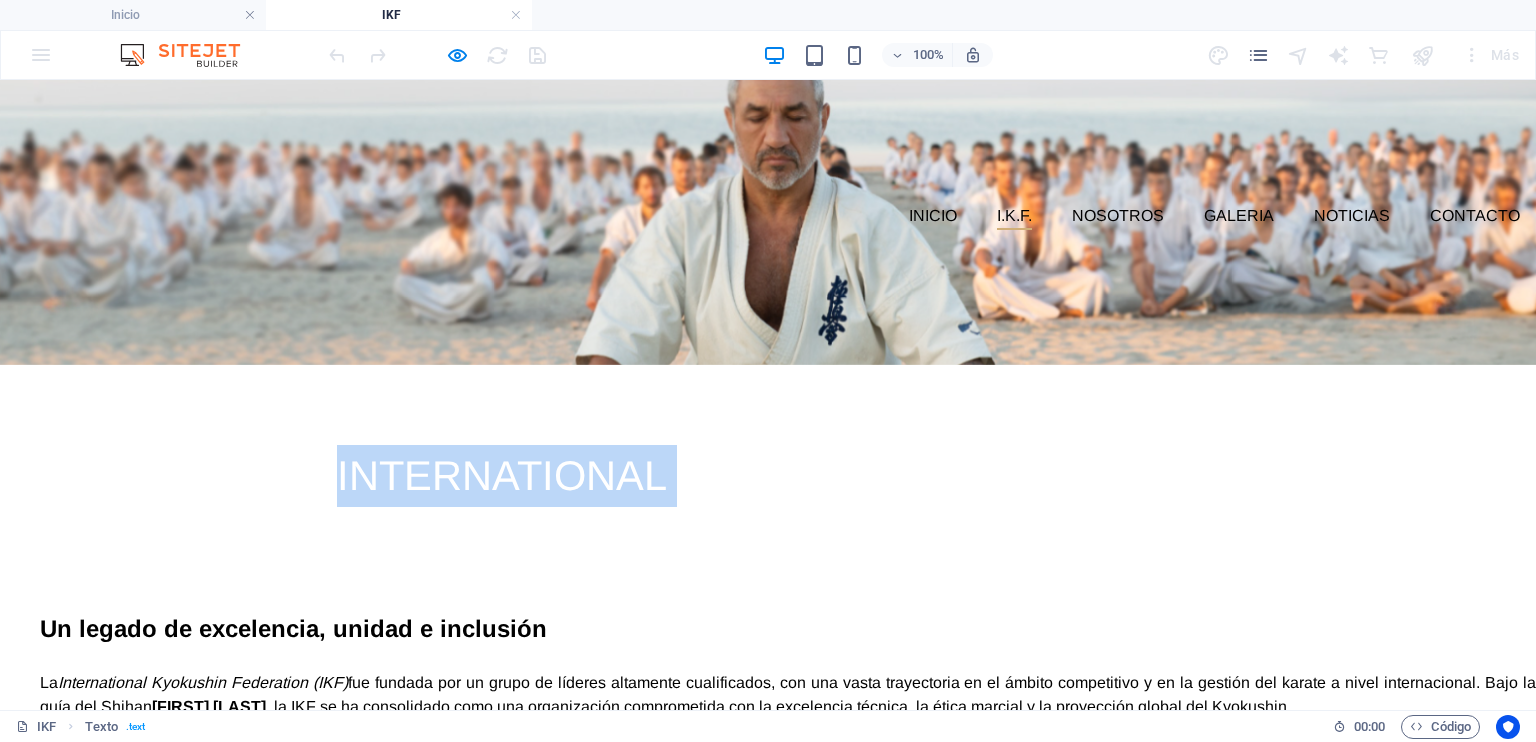 click on "INTERNATIONAL KYOKUSHIN FEDERATION" at bounding box center (768, 475) 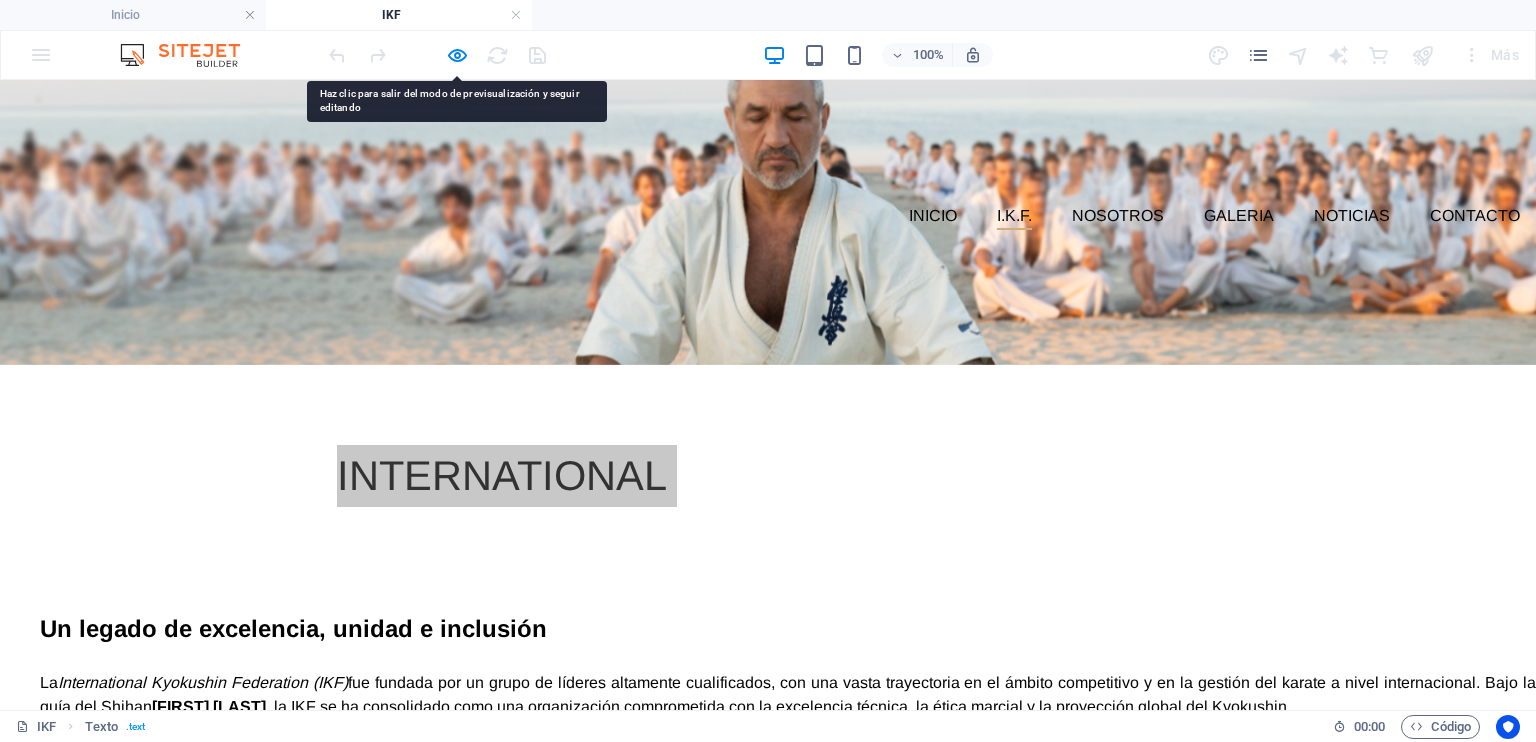click at bounding box center (437, 55) 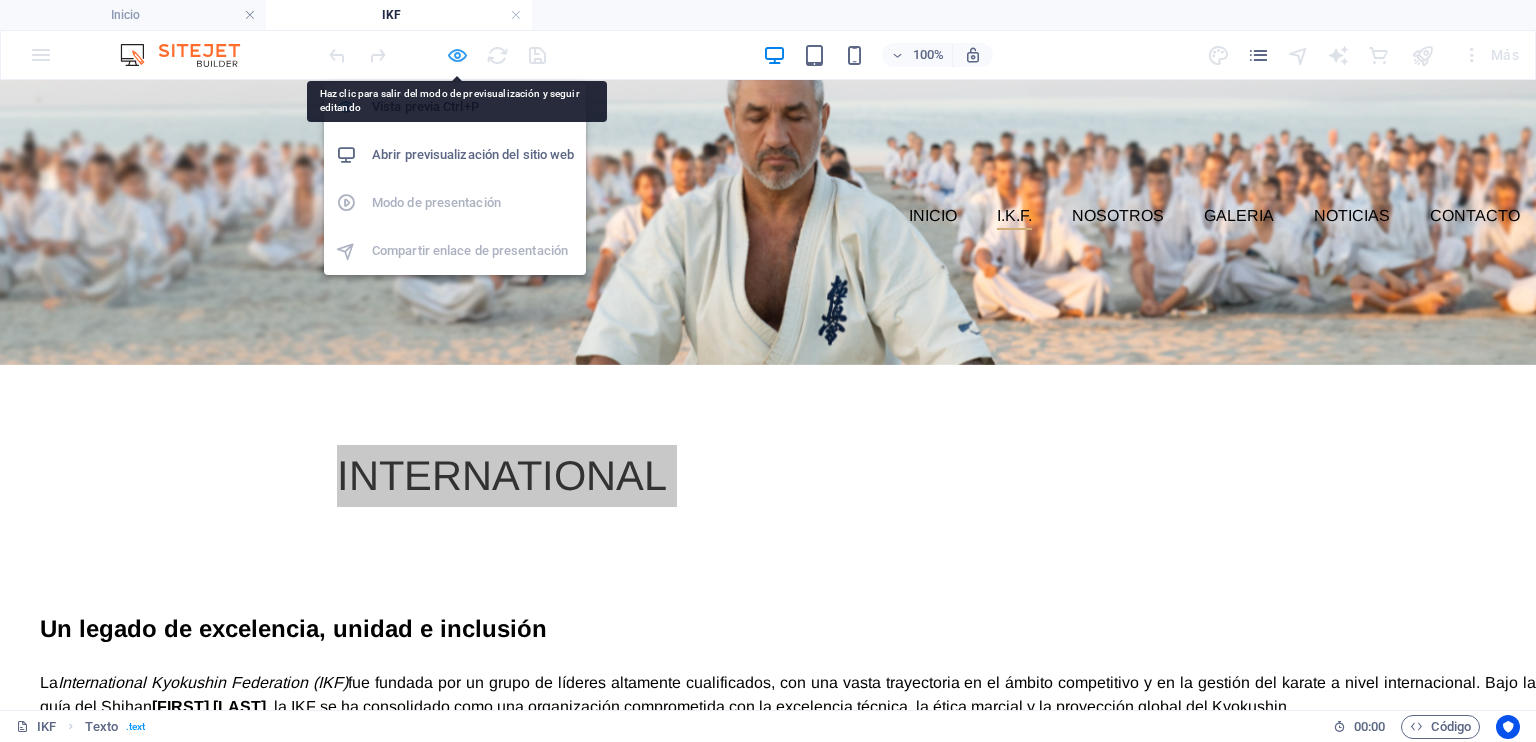 click at bounding box center (457, 55) 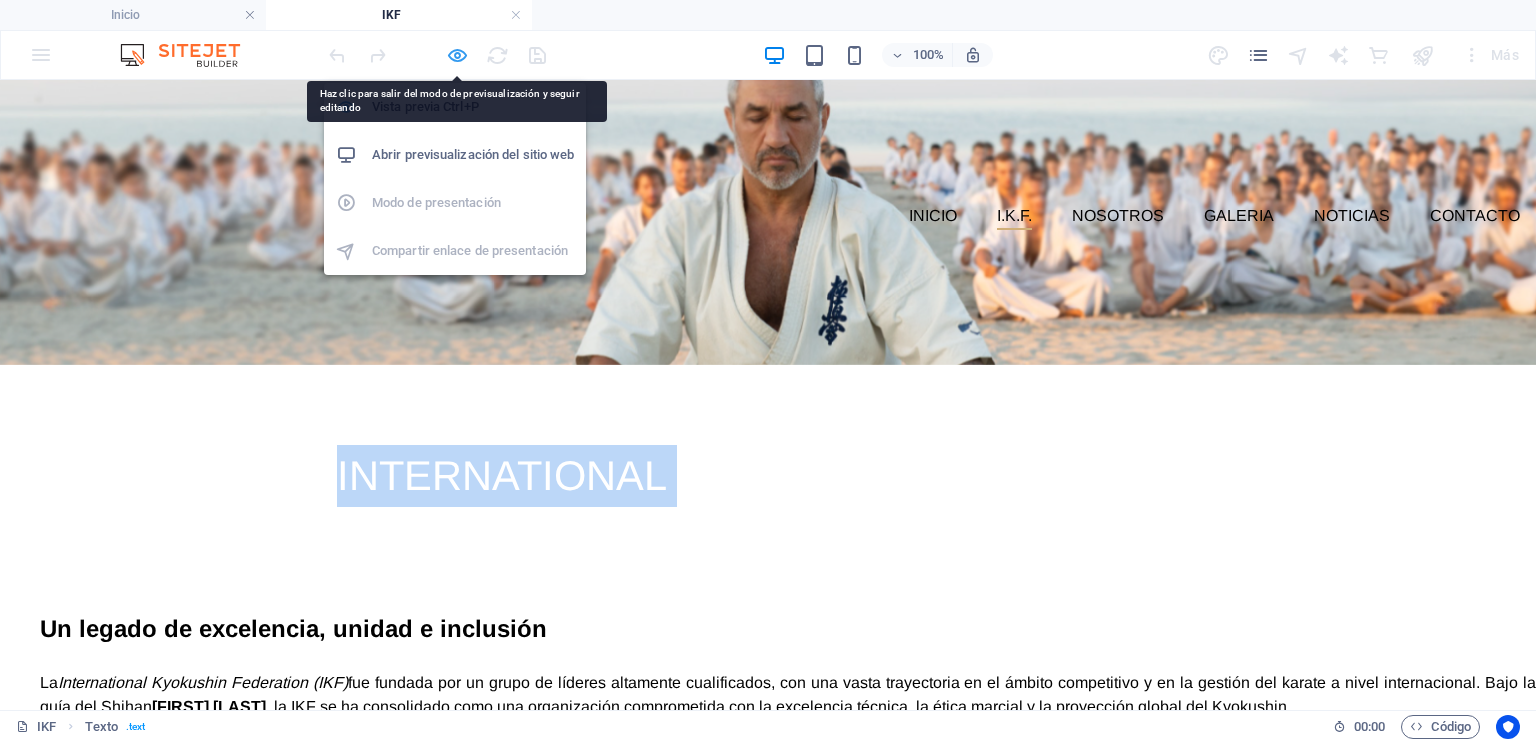 scroll, scrollTop: 111, scrollLeft: 0, axis: vertical 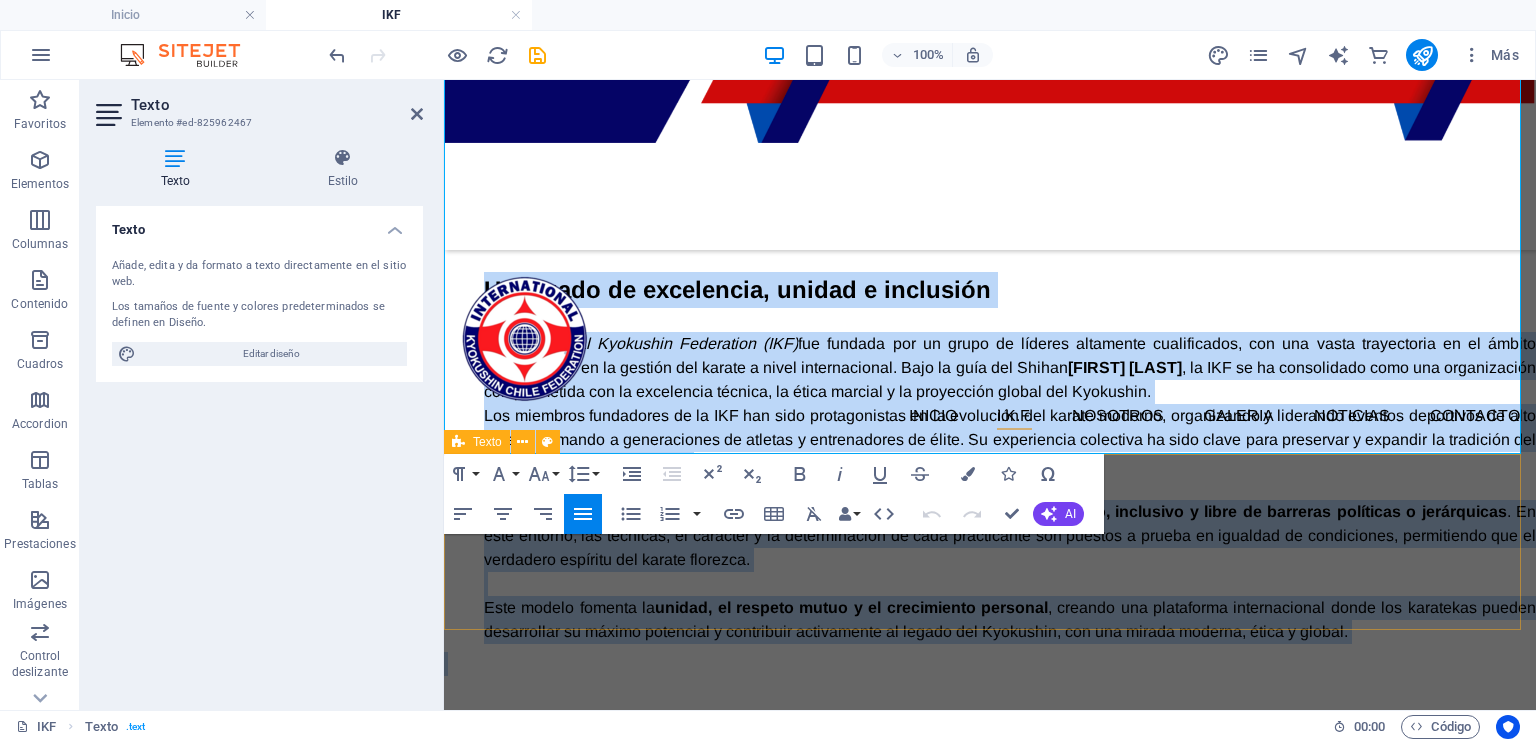drag, startPoint x: 486, startPoint y: 490, endPoint x: 1420, endPoint y: 475, distance: 934.1204 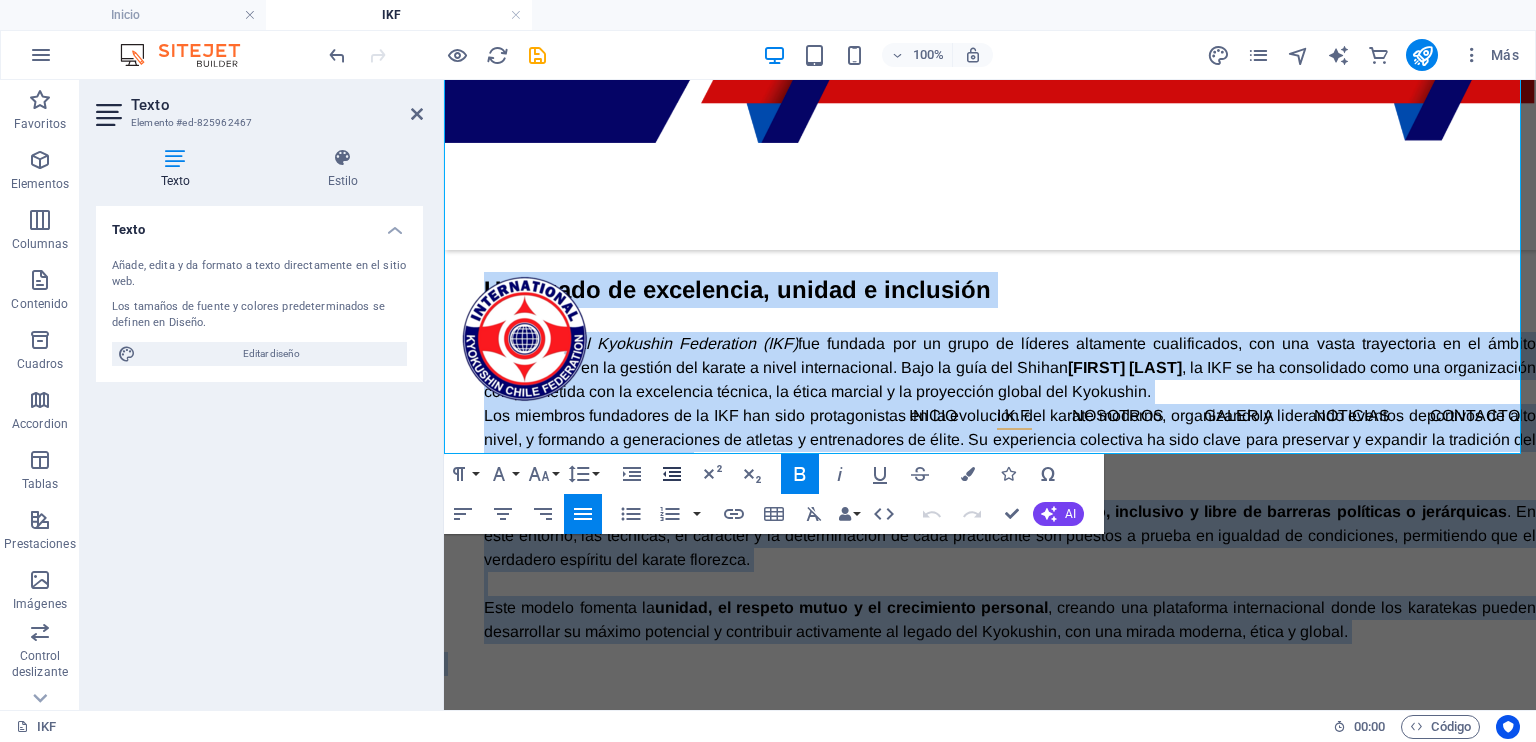 click 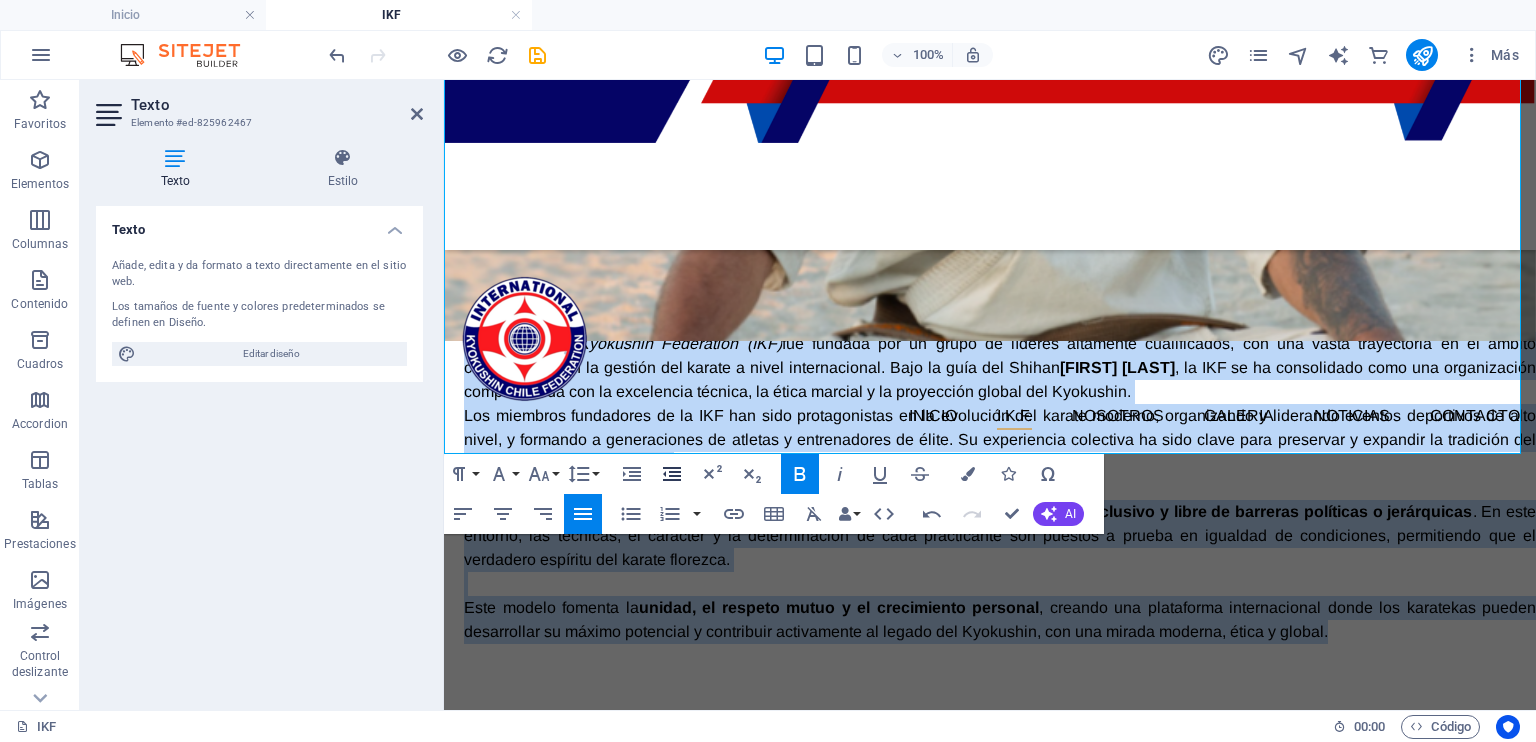 click 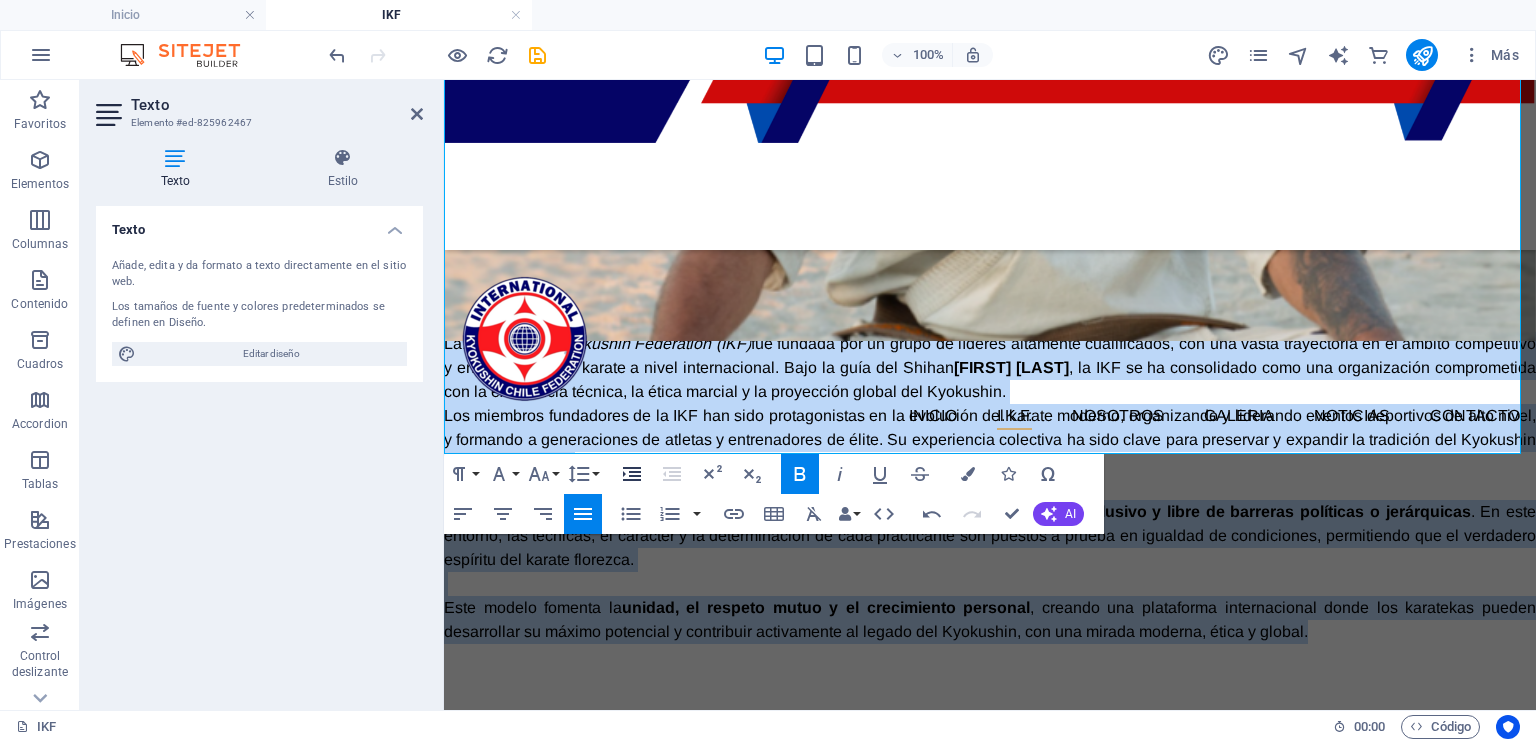 click 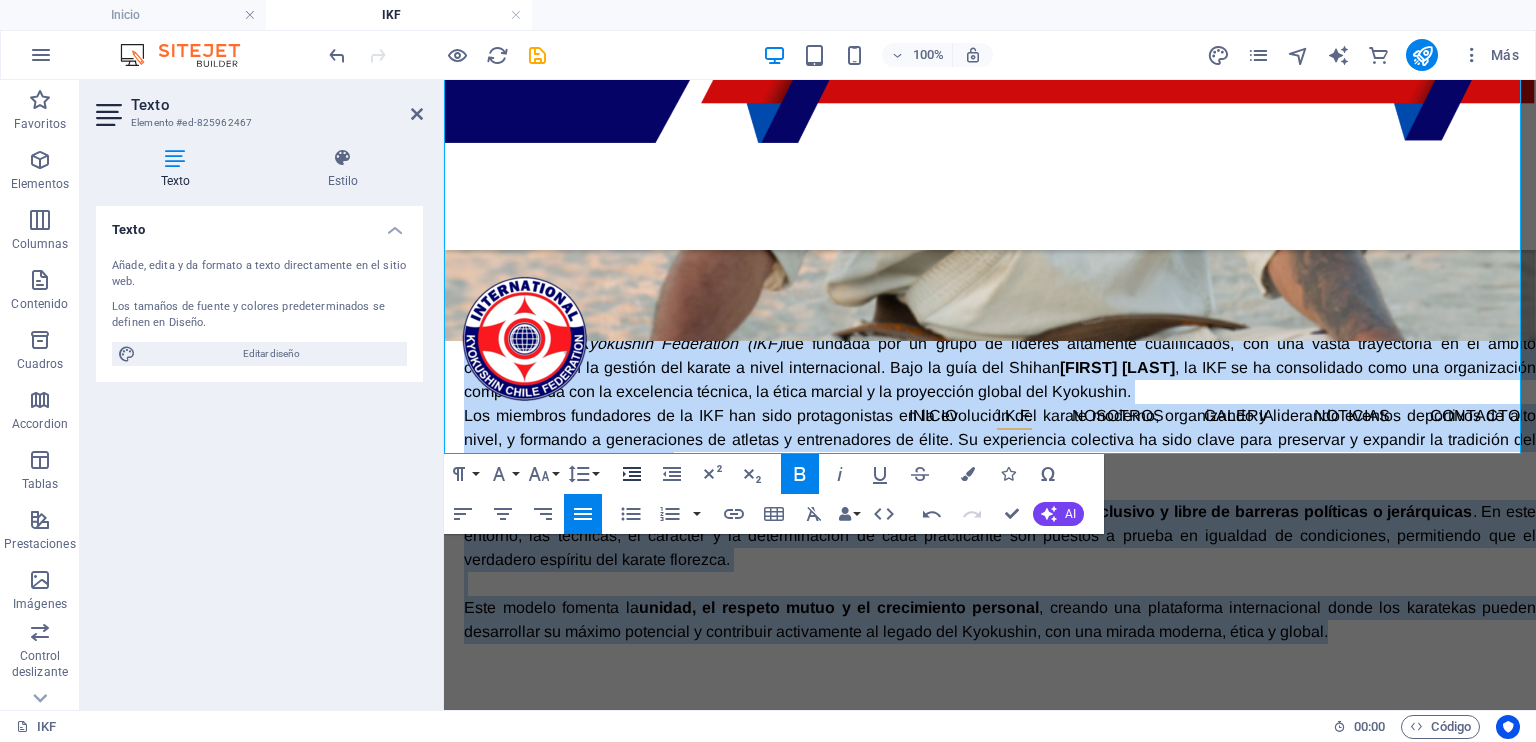 click 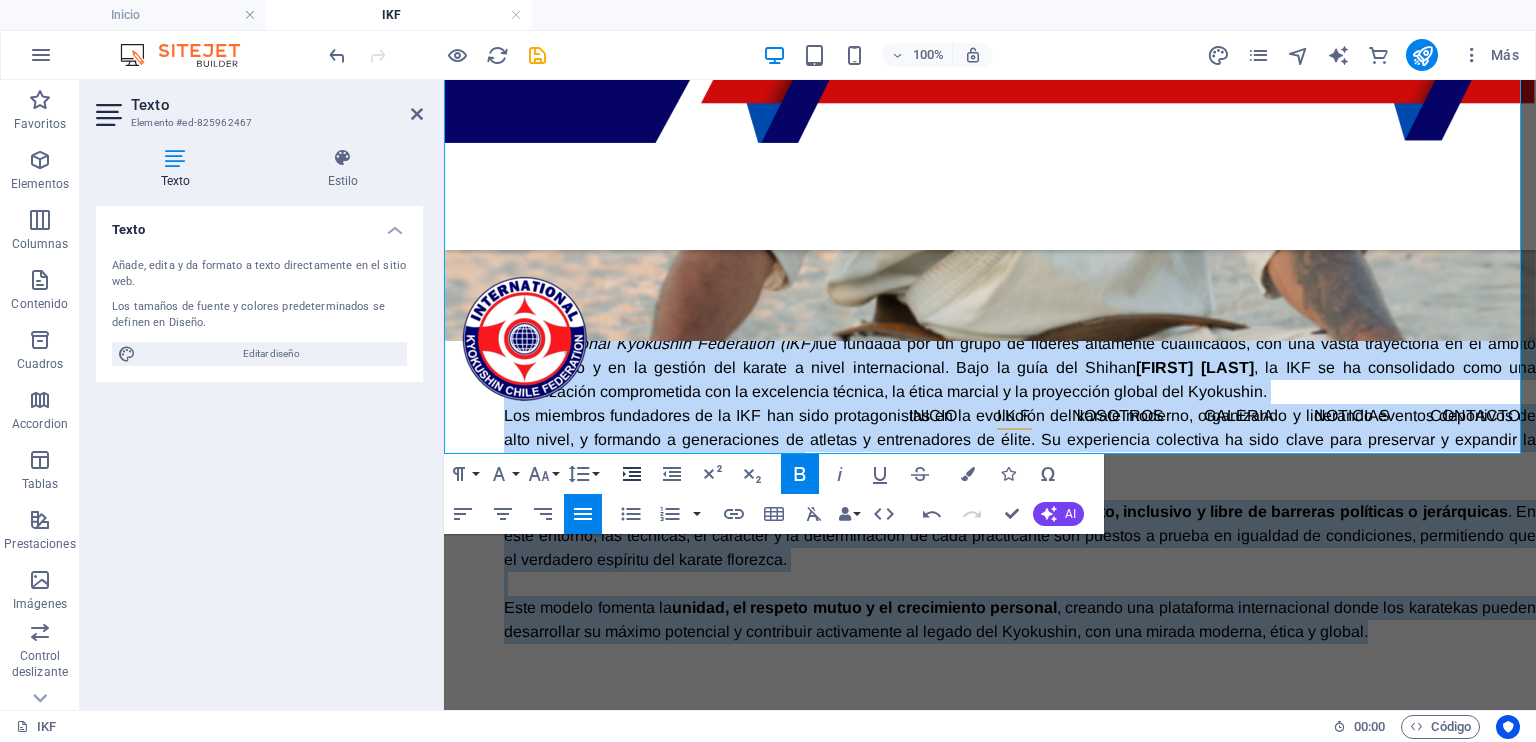 click 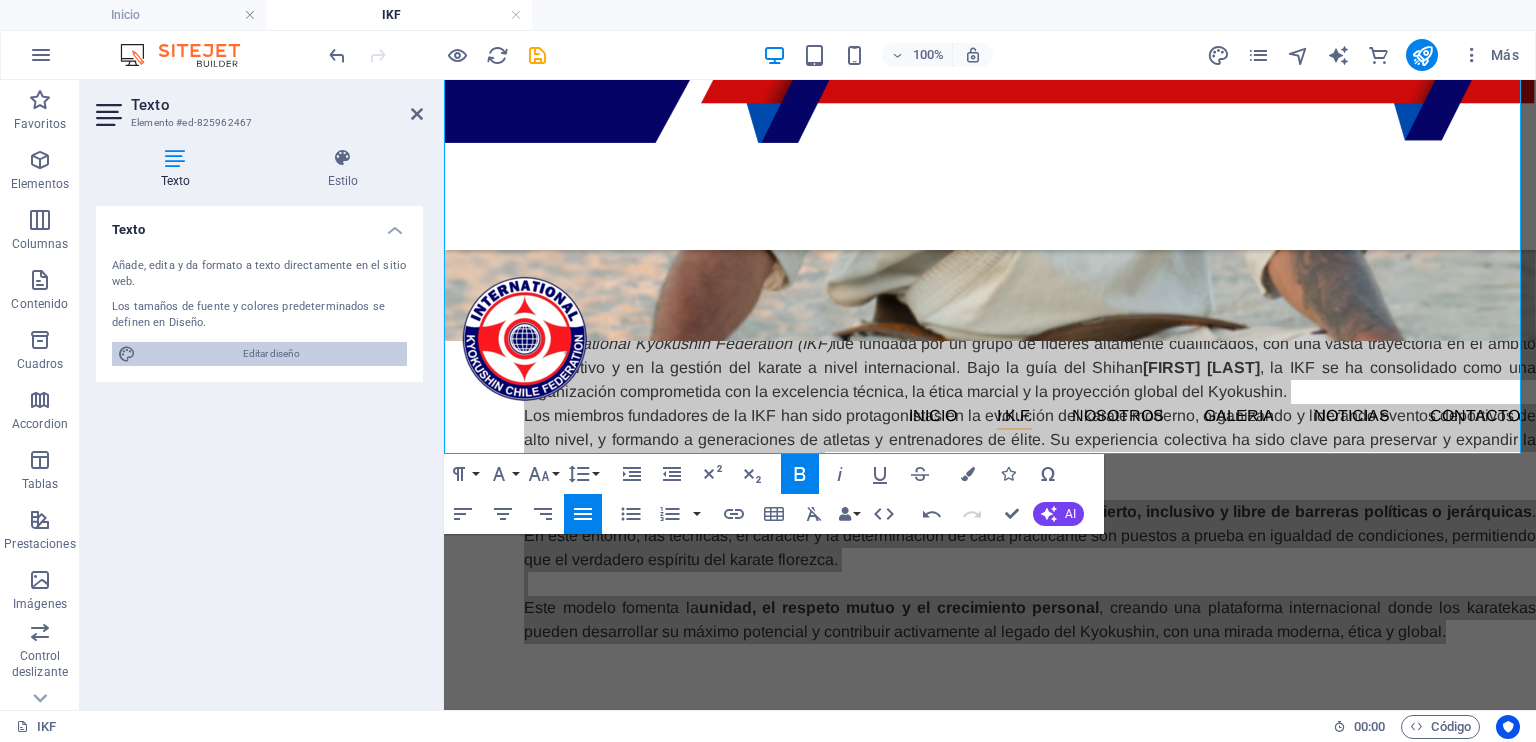 click on "Editar diseño" at bounding box center [271, 354] 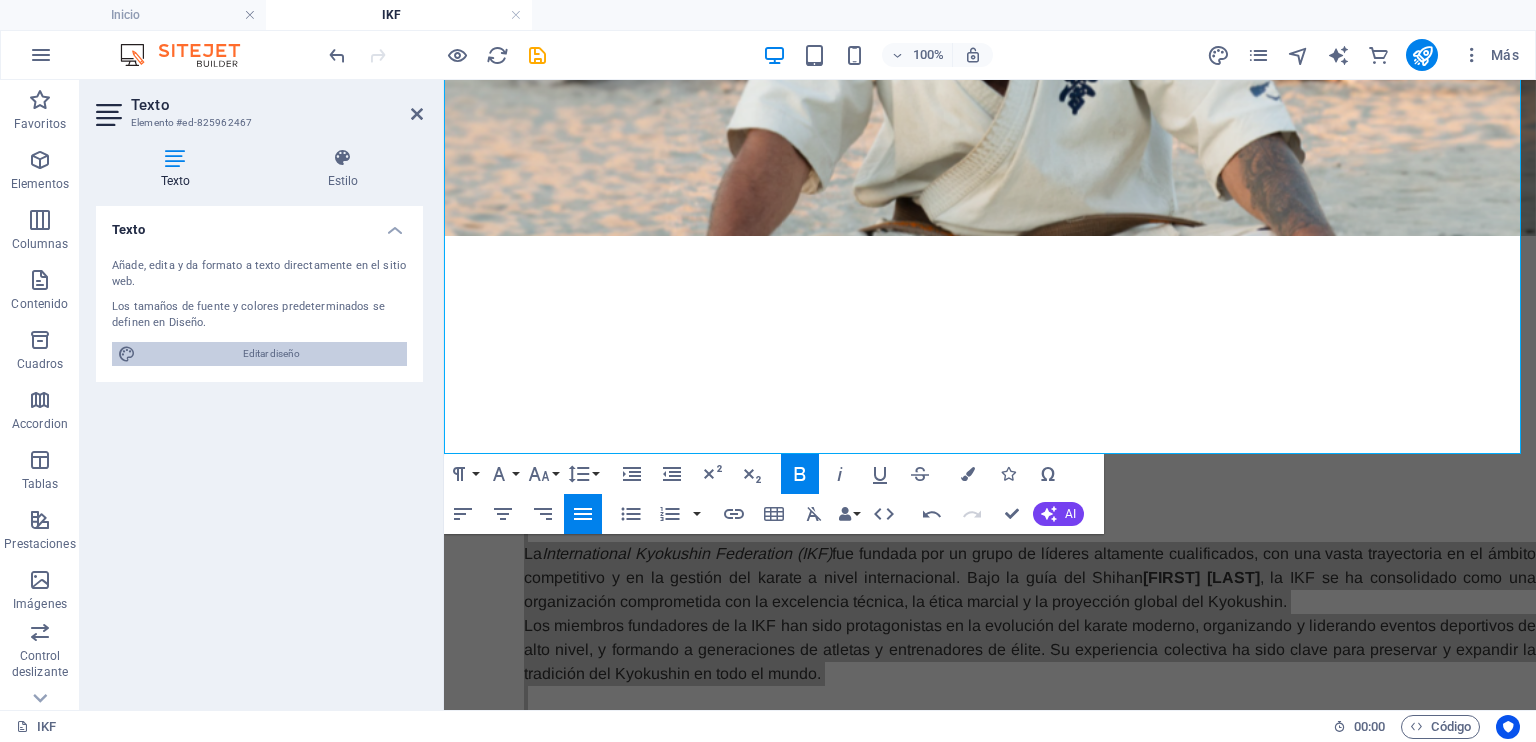 select on "700" 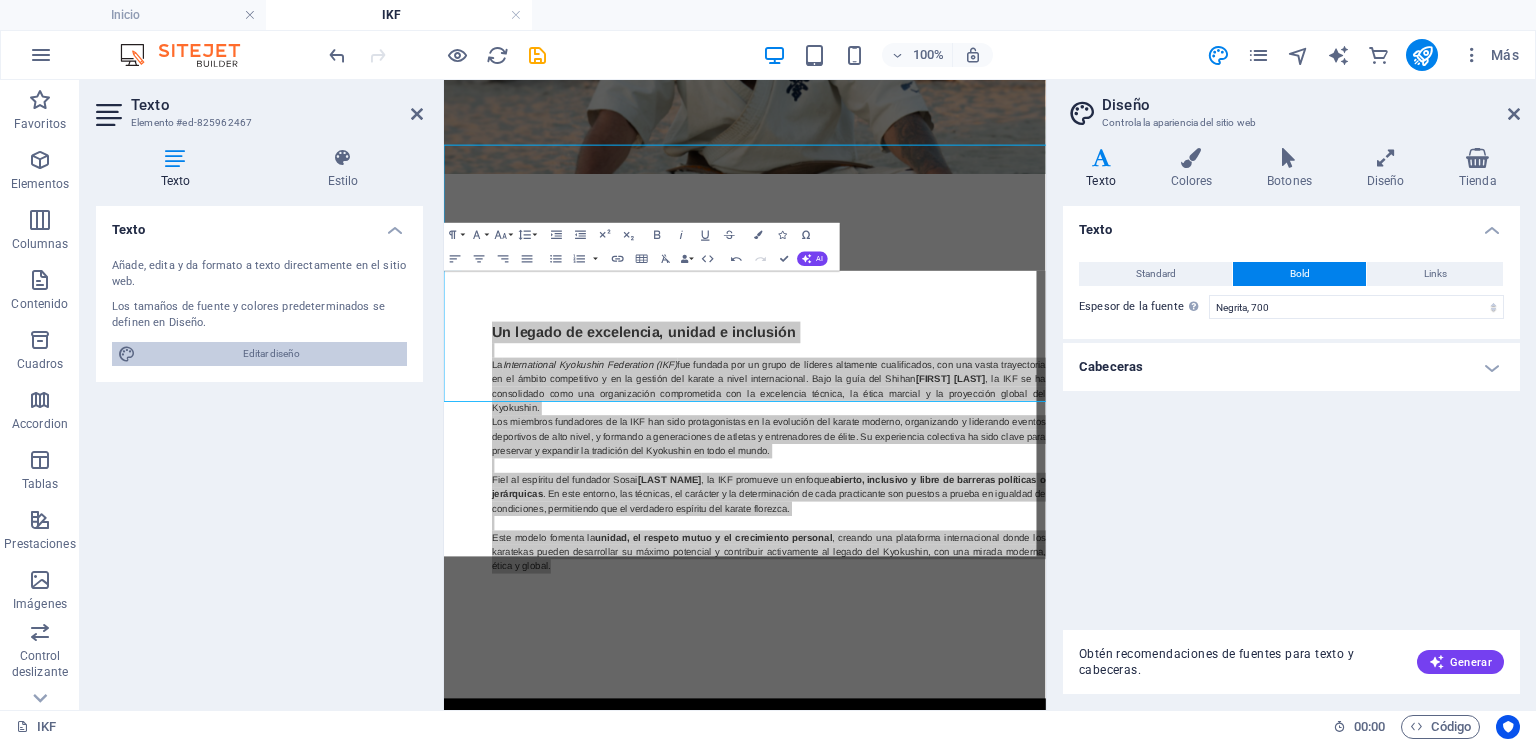 scroll, scrollTop: 376, scrollLeft: 0, axis: vertical 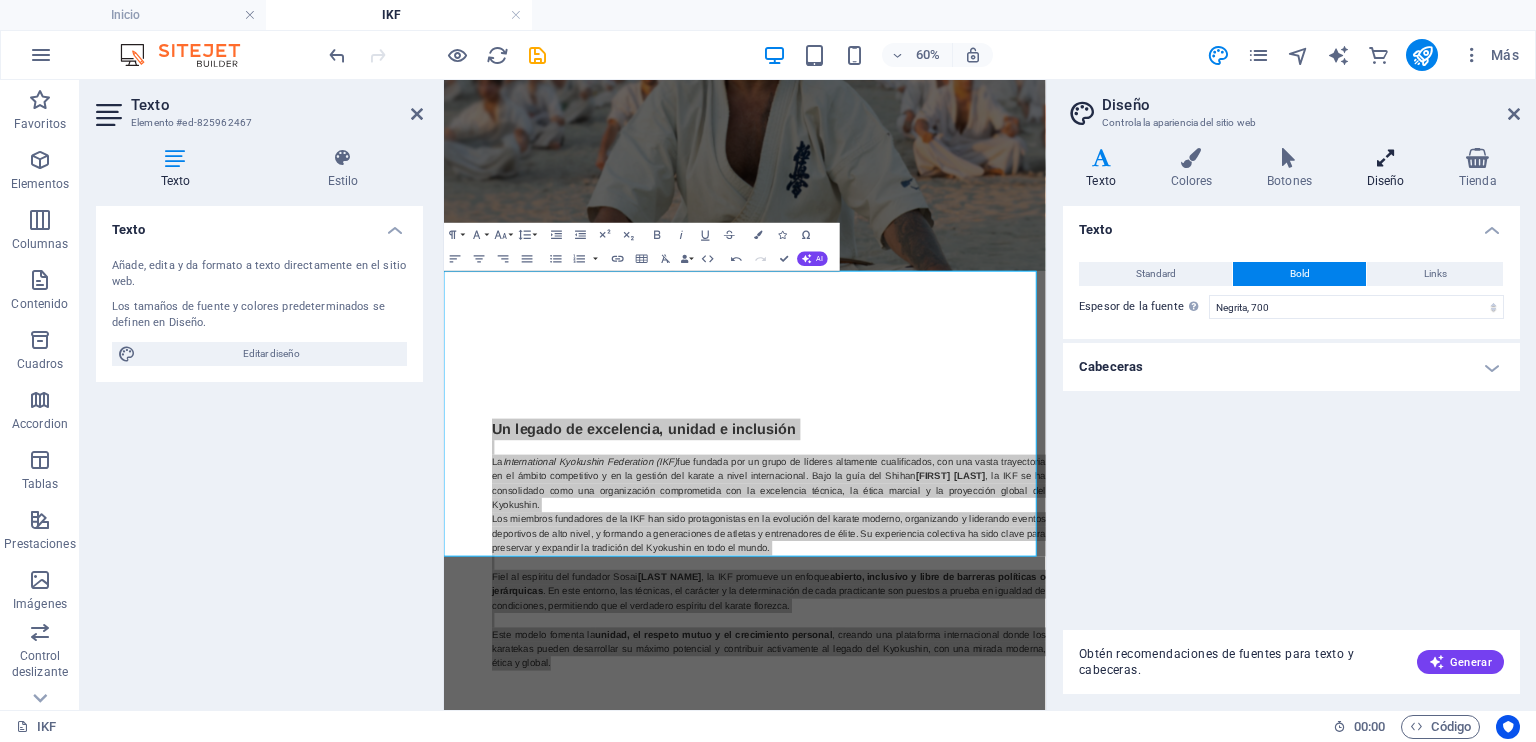 click on "Diseño" at bounding box center [1389, 169] 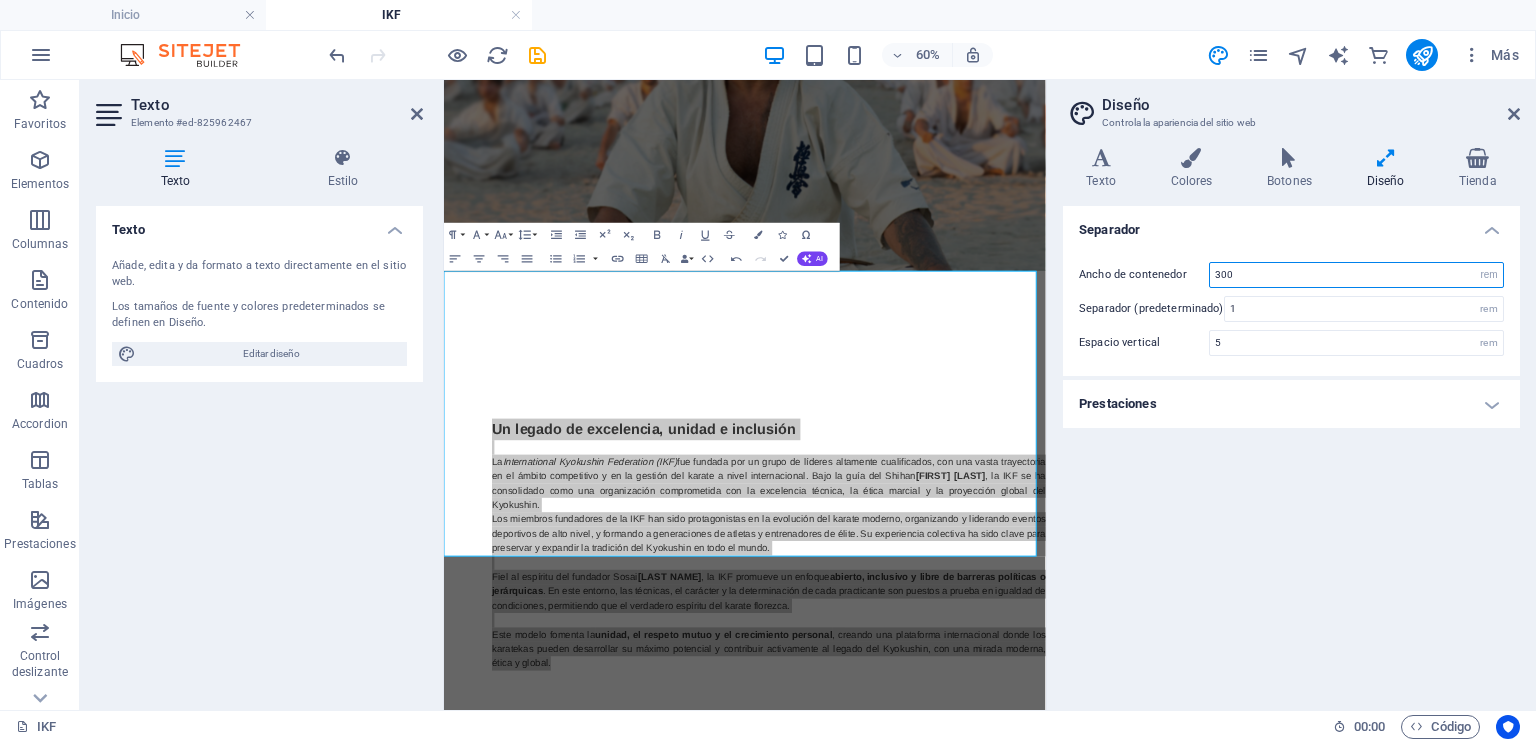 click on "300" at bounding box center [1356, 275] 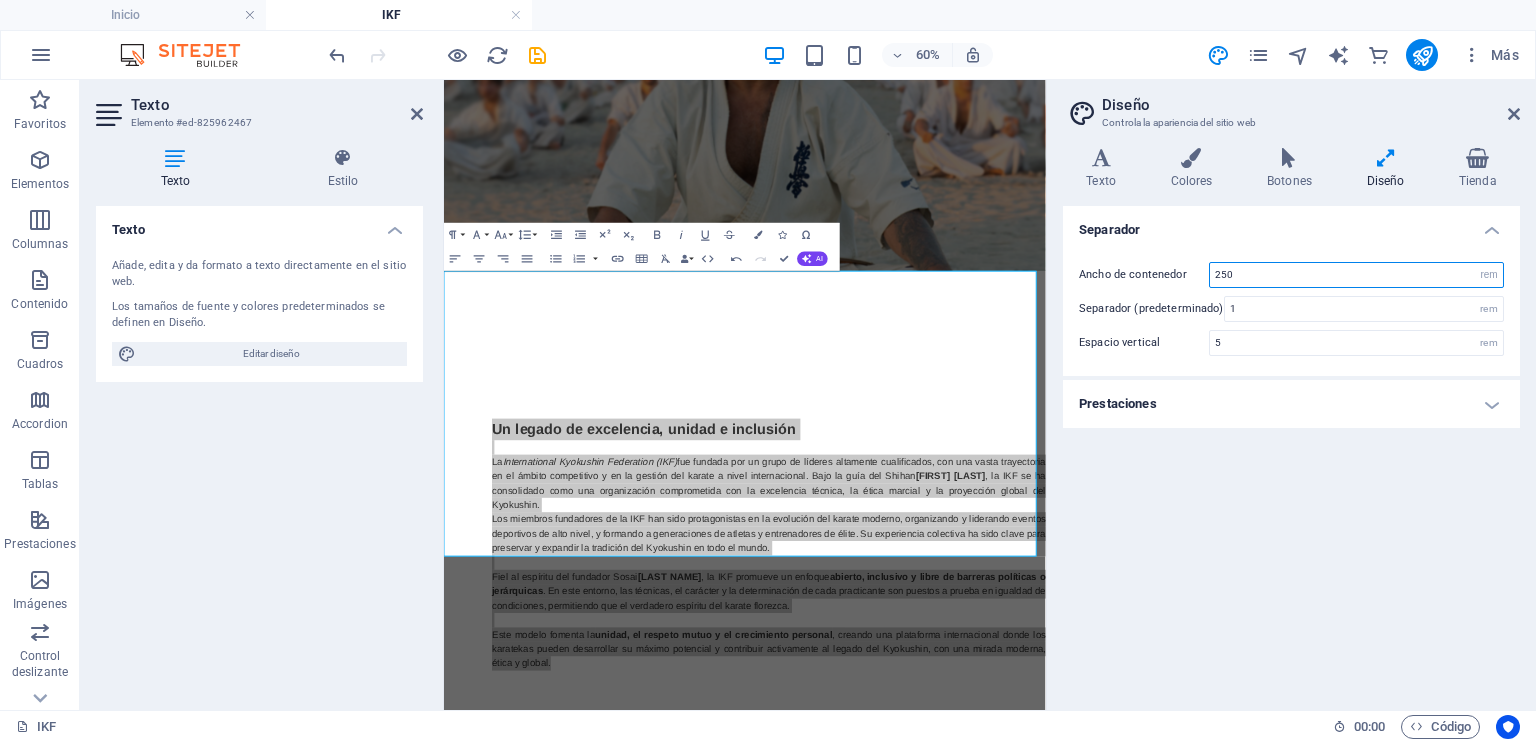 type on "250" 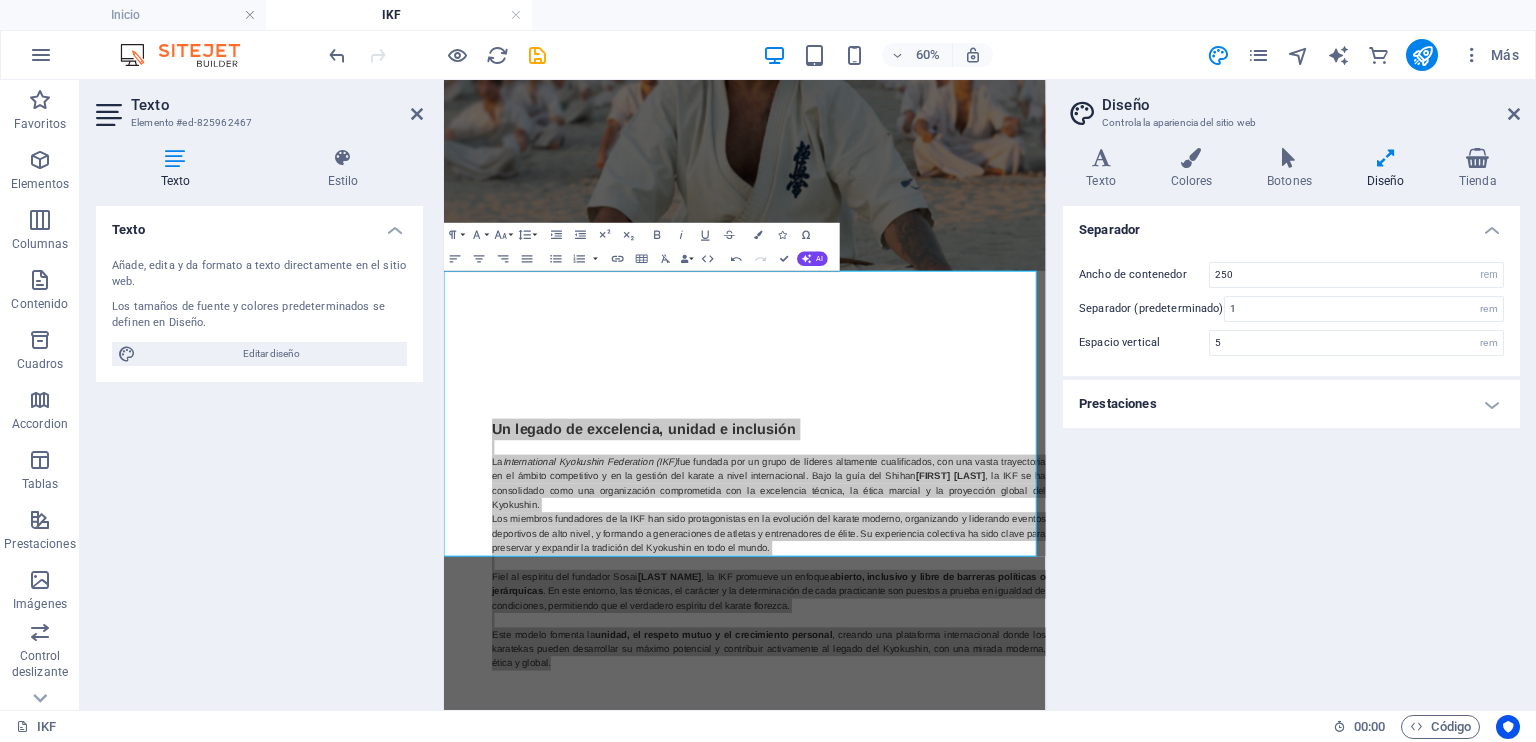 click on "Separador Ancho de contenedor 250 rem px Separador (predeterminado) 1 rem Espacio vertical 5 rem Prestaciones Duración de la transición 0.3 s Función de la transición Lentitud Entrada lenta Salida lenta Entrada/salida lenta Lineal" at bounding box center (1291, 450) 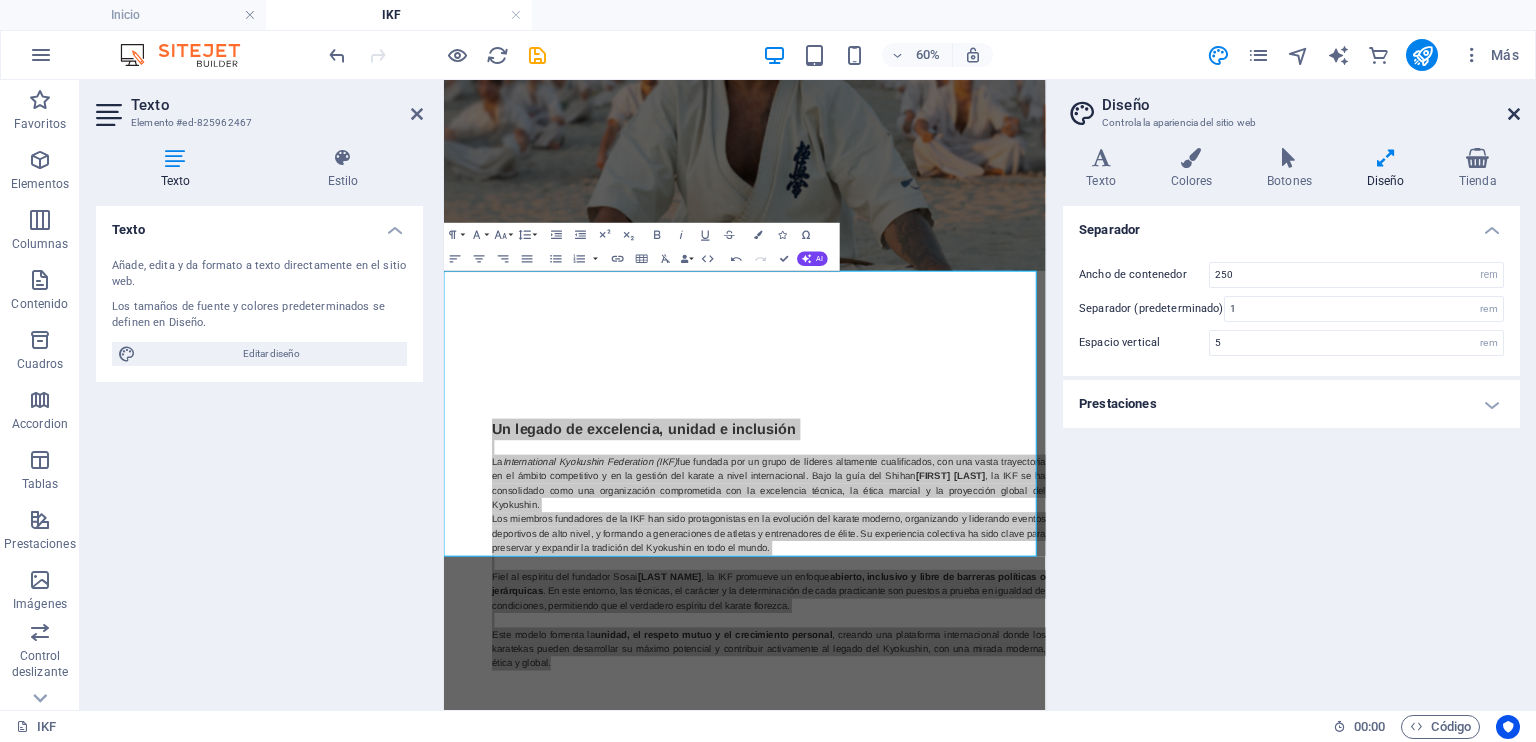 click at bounding box center [1514, 114] 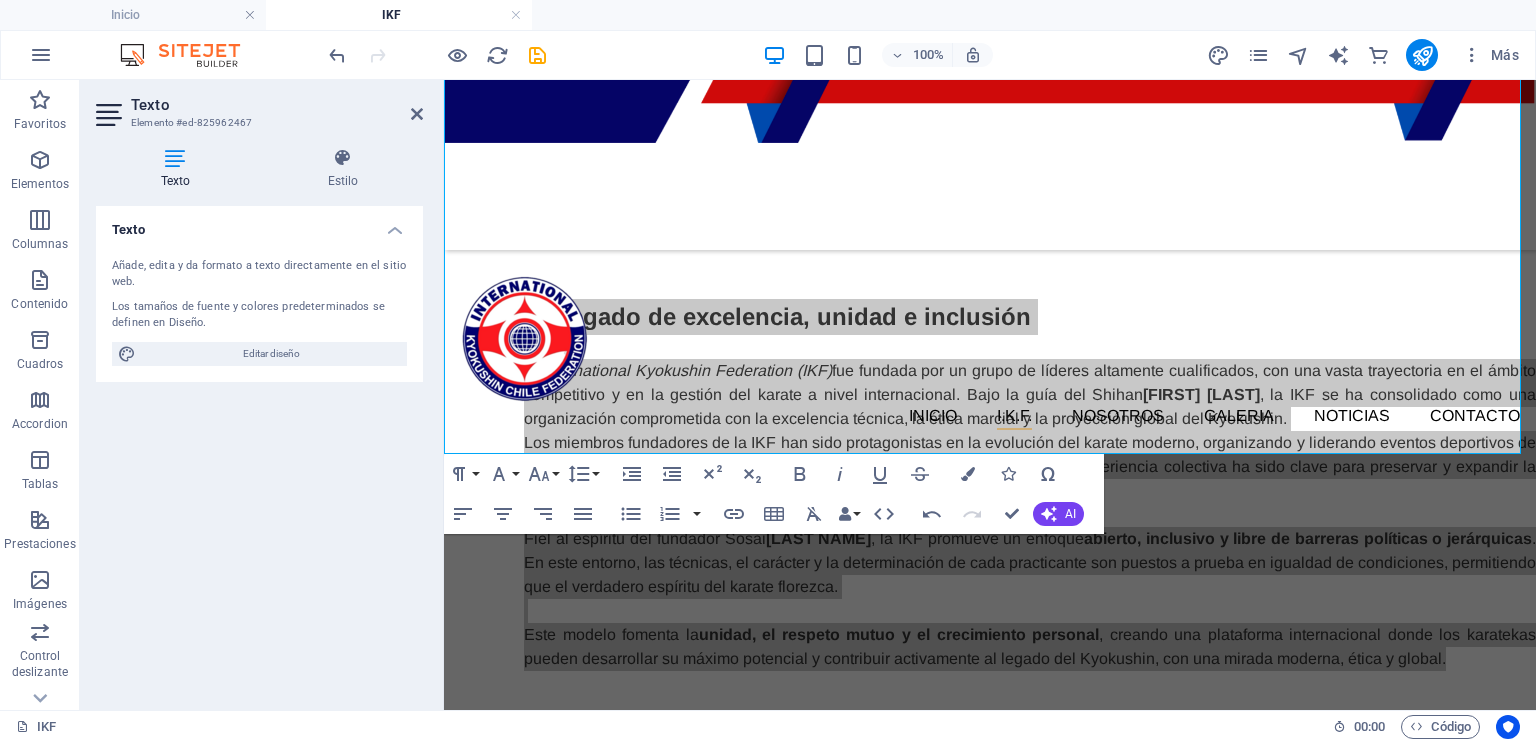 scroll, scrollTop: 539, scrollLeft: 0, axis: vertical 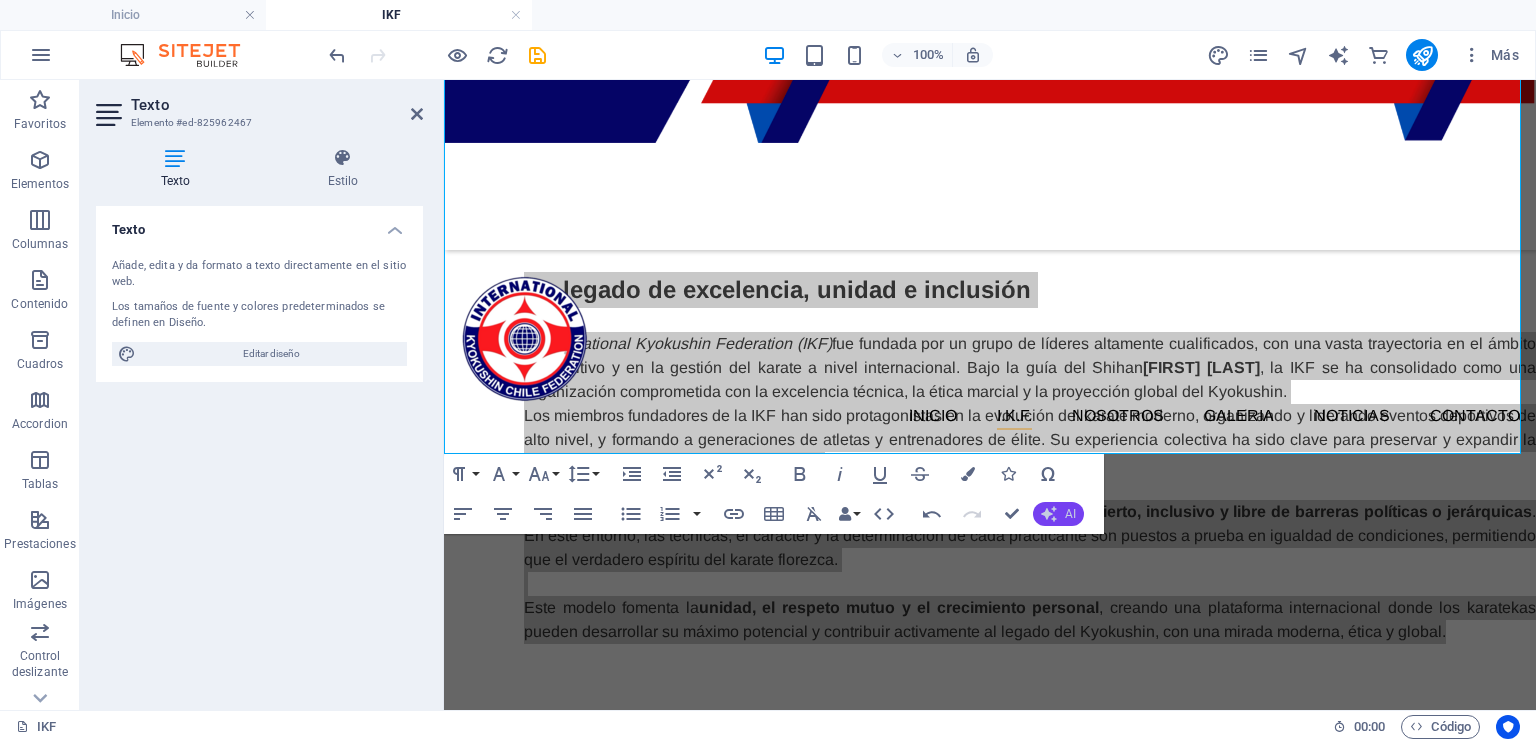 click on "AI" at bounding box center [1070, 514] 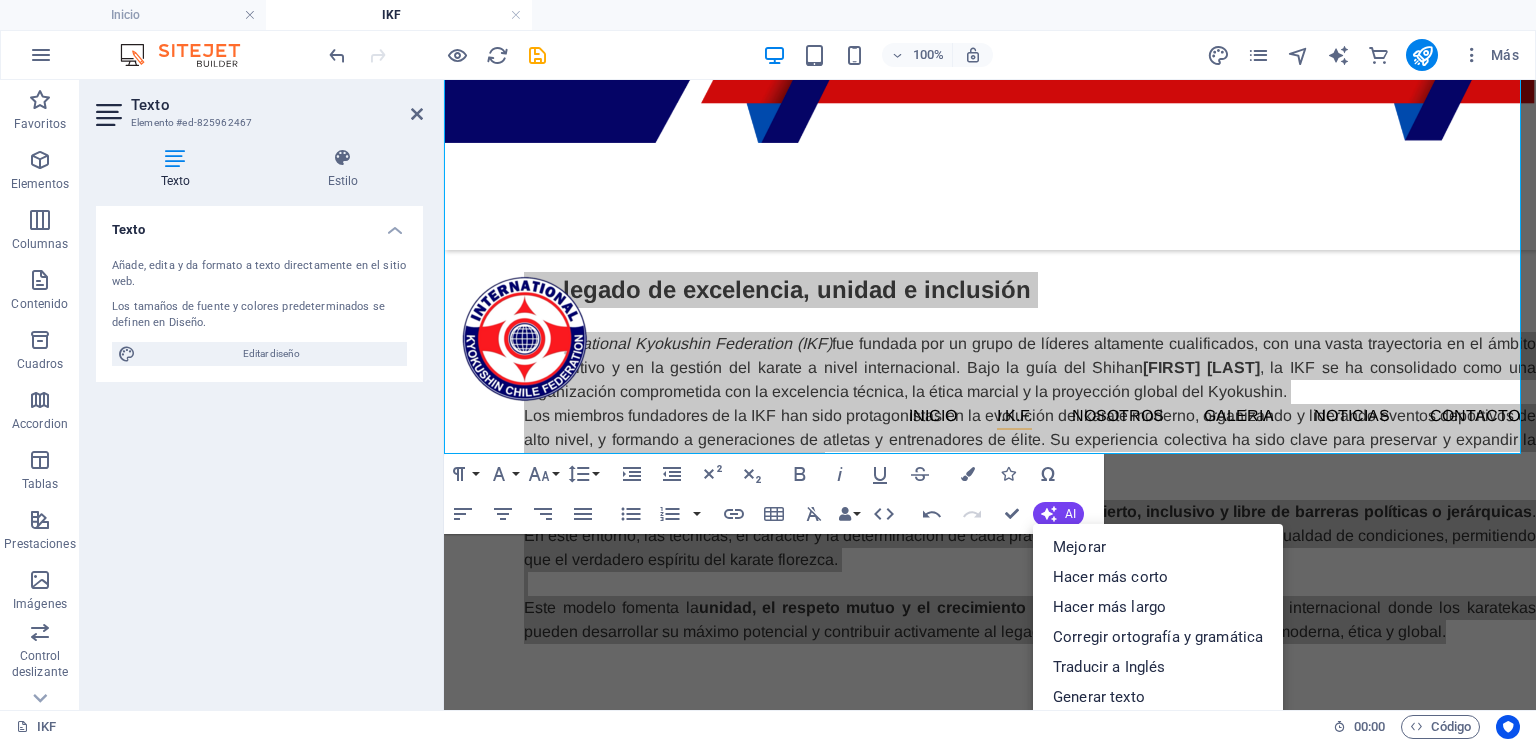 click on "Paragraph Format Normal Heading 1 Heading 2 Heading 3 Heading 4 Heading 5 Heading 6 Code Font Family Arial Georgia Impact Tahoma Times New Roman Verdana Arimo Lato Playfair Display Font Size 8 9 10 11 12 14 18 24 30 36 48 60 72 96 Line Height Default Single 1.15 1.5 Double Increase Indent Decrease Indent Superscript Subscript Bold Italic Underline Strikethrough Colors Icons Special Characters Align Left Align Center Align Right Align Justify Unordered List   Default Circle Disc Square    Ordered List   Default Lower Alpha Lower Greek Lower Roman Upper Alpha Upper Roman    Insert Link Insert Table Clear Formatting Data Bindings Empresa Nombre Apellidos Calle Código postal Ciudad Email Teléfono Móvil Fax Campo personalizado 1 Campo personalizado 2 Campo personalizado 3 Campo personalizado 4 Campo personalizado 5 Campo personalizado 6 HTML Undo Redo Confirm (Ctrl+⏎) AI Mejorar Hacer más corto Hacer más largo Corregir ortografía y gramática Traducir a Inglés Generar texto" at bounding box center [774, 494] 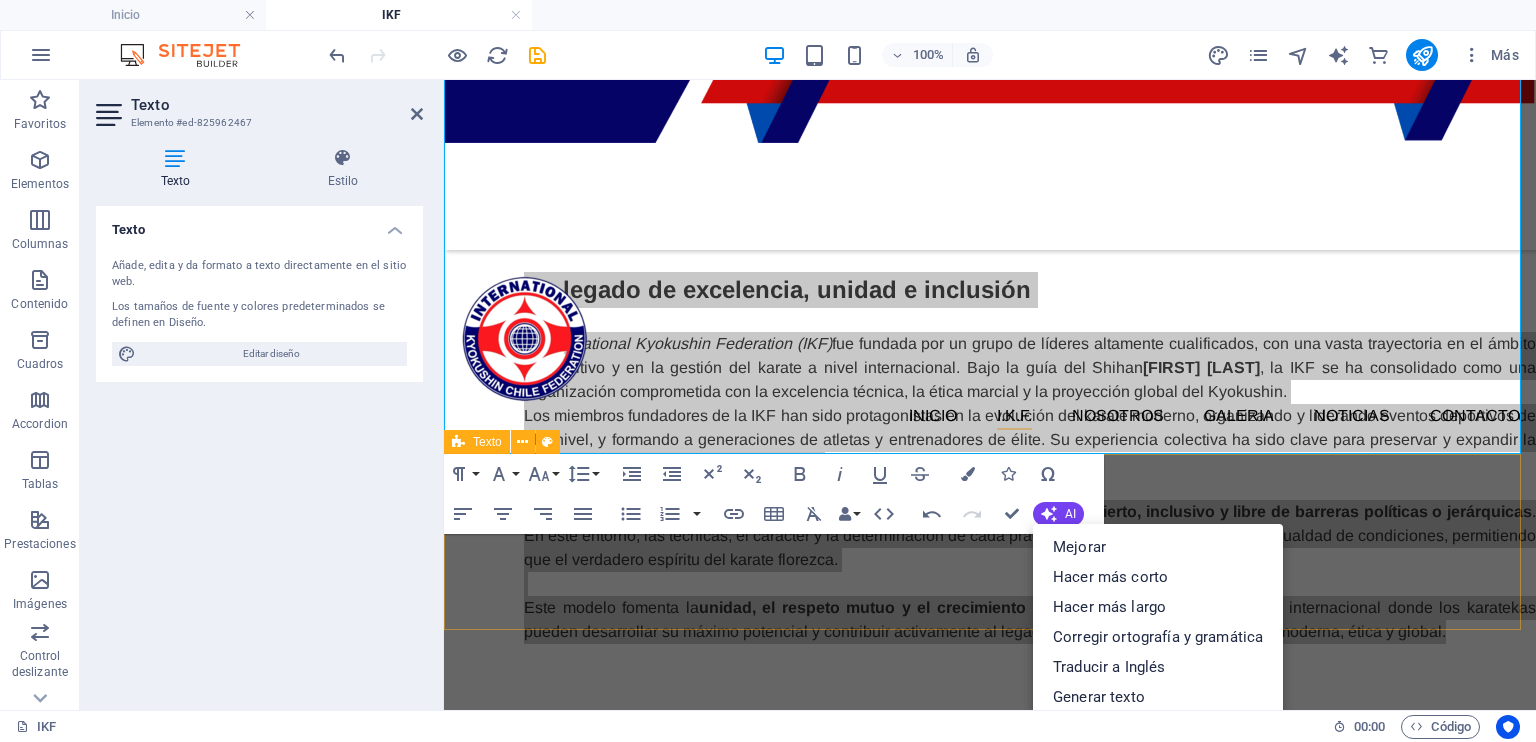 click at bounding box center [990, 764] 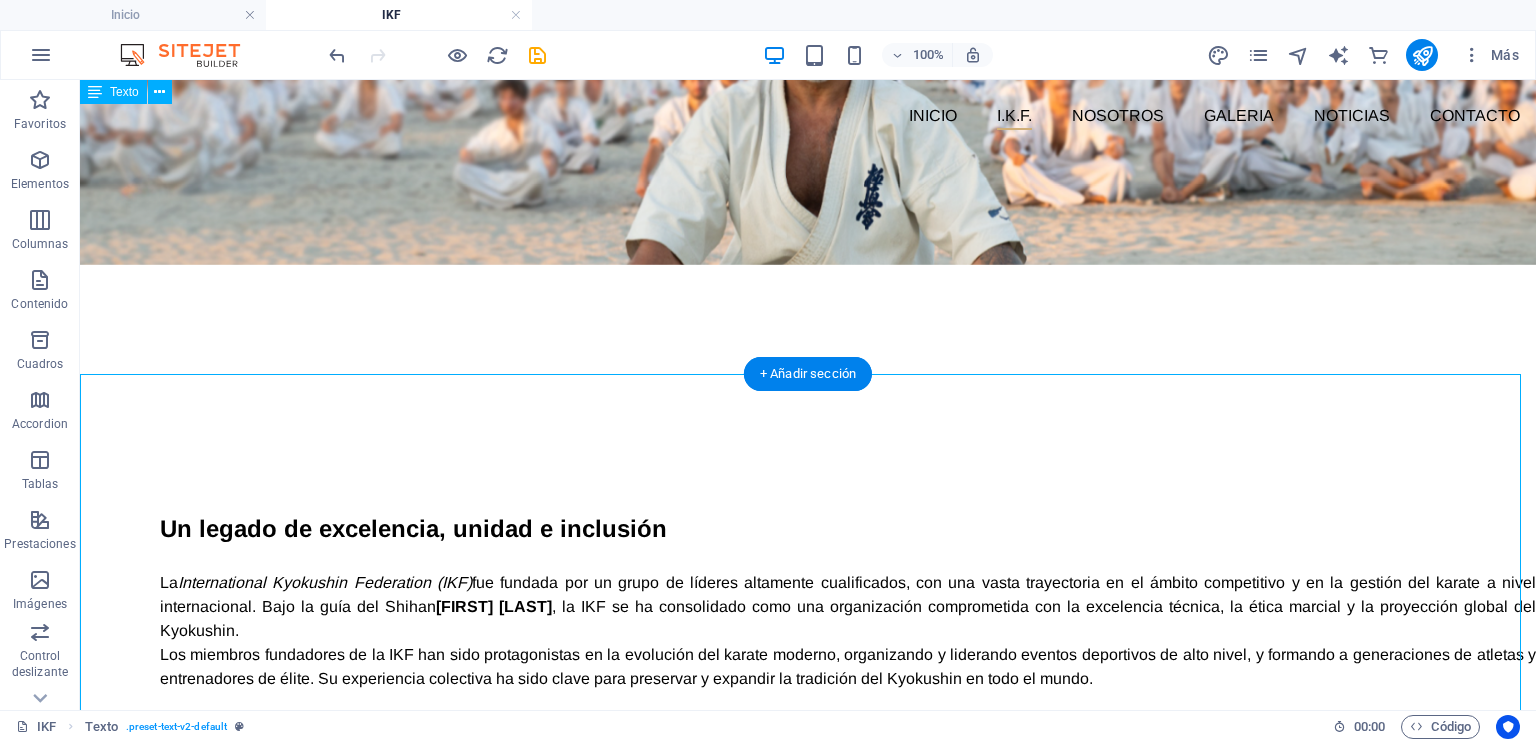 scroll, scrollTop: 191, scrollLeft: 0, axis: vertical 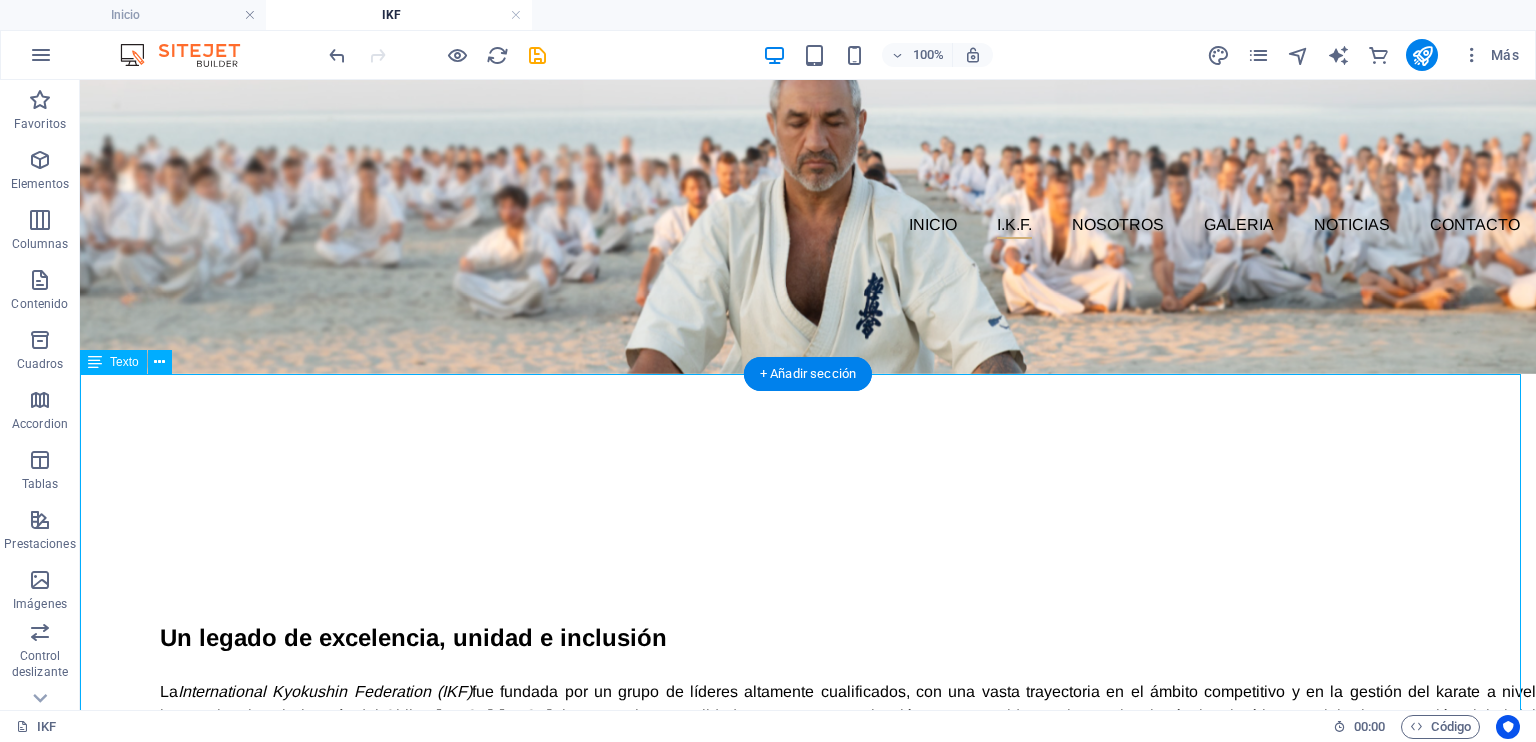 click on "Un legado de excelencia, unidad e inclusión La  International Kyokushin Federation (IKF)  fue fundada por un grupo de líderes altamente cualificados, con una vasta trayectoria en el ámbito competitivo y en la gestión del karate a nivel internacional. Bajo la guía del Shihan  [PERSON] , la IKF se ha consolidado como una organización comprometida con la excelencia técnica, la ética marcial y la proyección global del Kyokushin. Los miembros fundadores de la IKF han sido protagonistas en la evolución del karate moderno, organizando y liderando eventos deportivos de alto nivel, y formando a generaciones de atletas y entrenadores de élite. Su experiencia colectiva ha sido clave para preservar y expandir la tradición del Kyokushin en todo el mundo. Fiel al espíritu del fundador Sosai  [PERSON] , la IKF promueve un enfoque  abierto, inclusivo y libre de barreras políticas o jerárquicas Este modelo fomenta la  unidad, el respeto mutuo y el crecimiento personal" at bounding box center (808, 786) 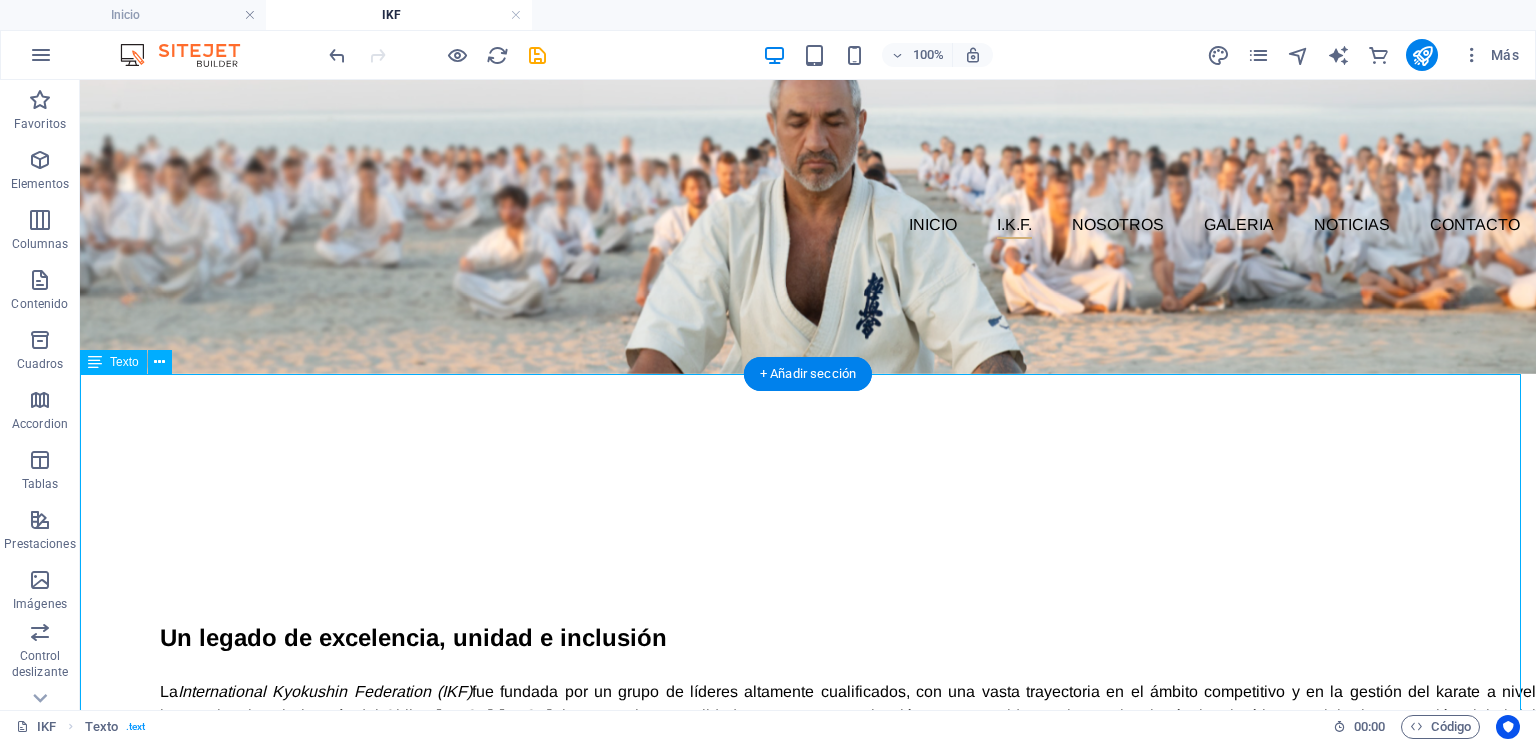 click on "Un legado de excelencia, unidad e inclusión La  International Kyokushin Federation (IKF)  fue fundada por un grupo de líderes altamente cualificados, con una vasta trayectoria en el ámbito competitivo y en la gestión del karate a nivel internacional. Bajo la guía del Shihan  [PERSON] , la IKF se ha consolidado como una organización comprometida con la excelencia técnica, la ética marcial y la proyección global del Kyokushin. Los miembros fundadores de la IKF han sido protagonistas en la evolución del karate moderno, organizando y liderando eventos deportivos de alto nivel, y formando a generaciones de atletas y entrenadores de élite. Su experiencia colectiva ha sido clave para preservar y expandir la tradición del Kyokushin en todo el mundo. Fiel al espíritu del fundador Sosai  [PERSON] , la IKF promueve un enfoque  abierto, inclusivo y libre de barreras políticas o jerárquicas Este modelo fomenta la  unidad, el respeto mutuo y el crecimiento personal" at bounding box center (808, 786) 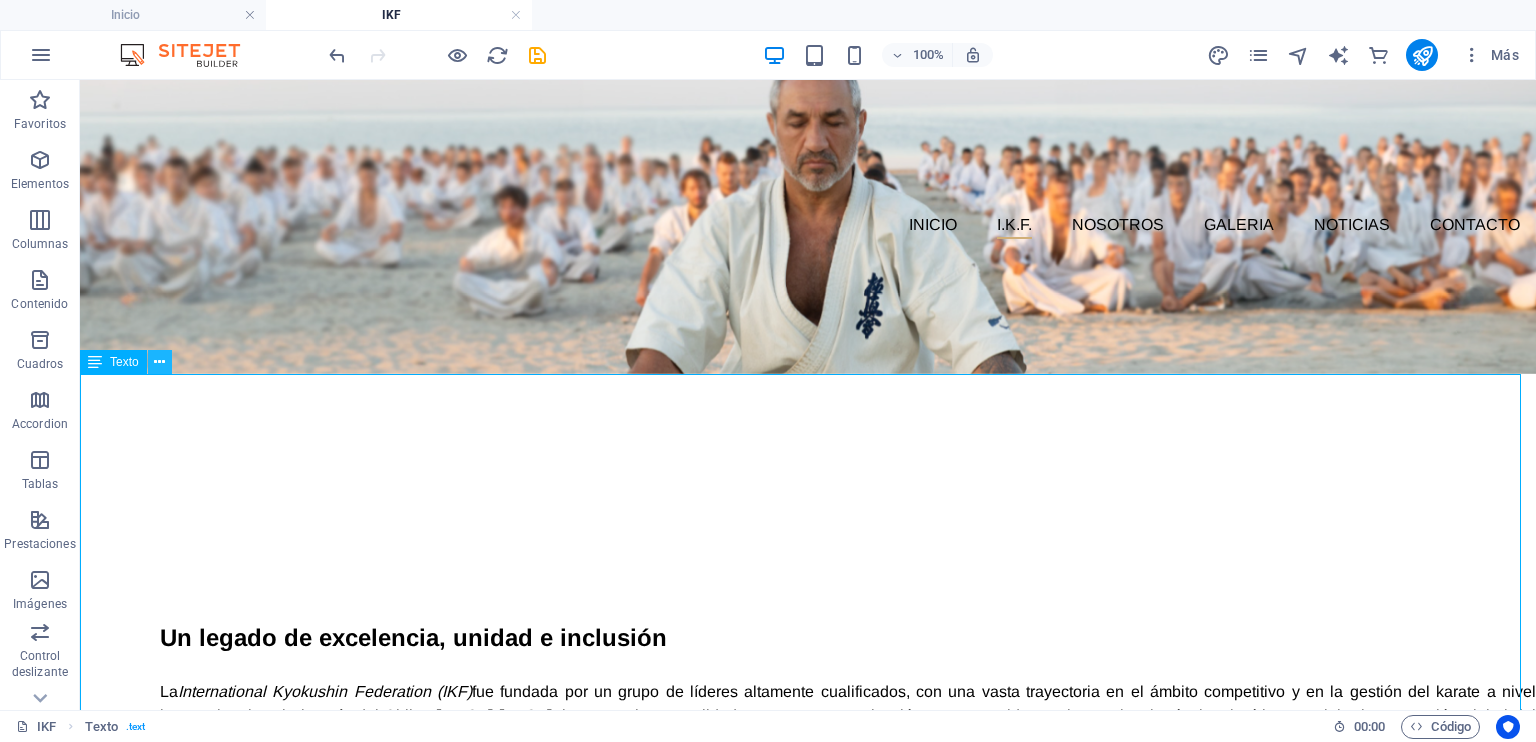click at bounding box center (159, 362) 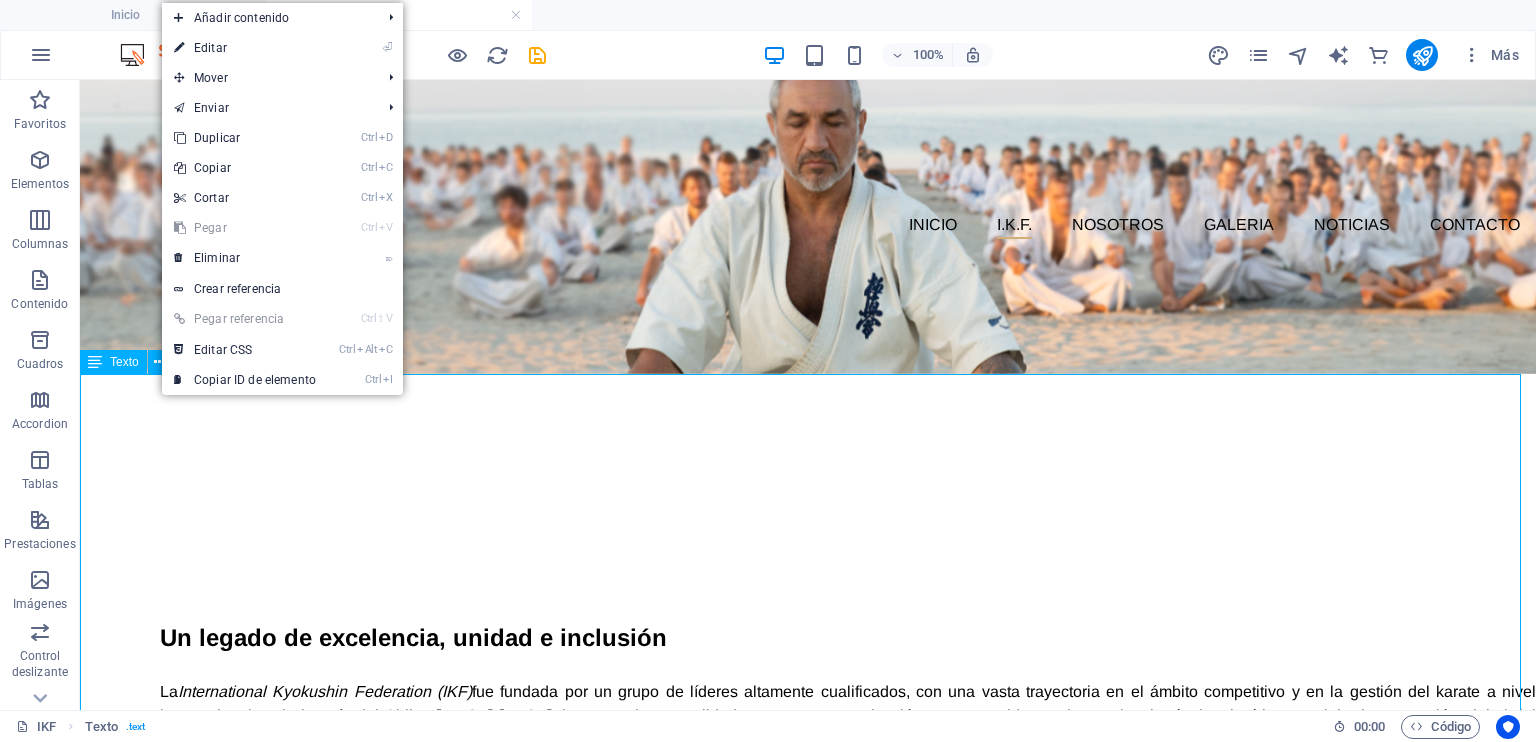 click on "Texto" at bounding box center [124, 362] 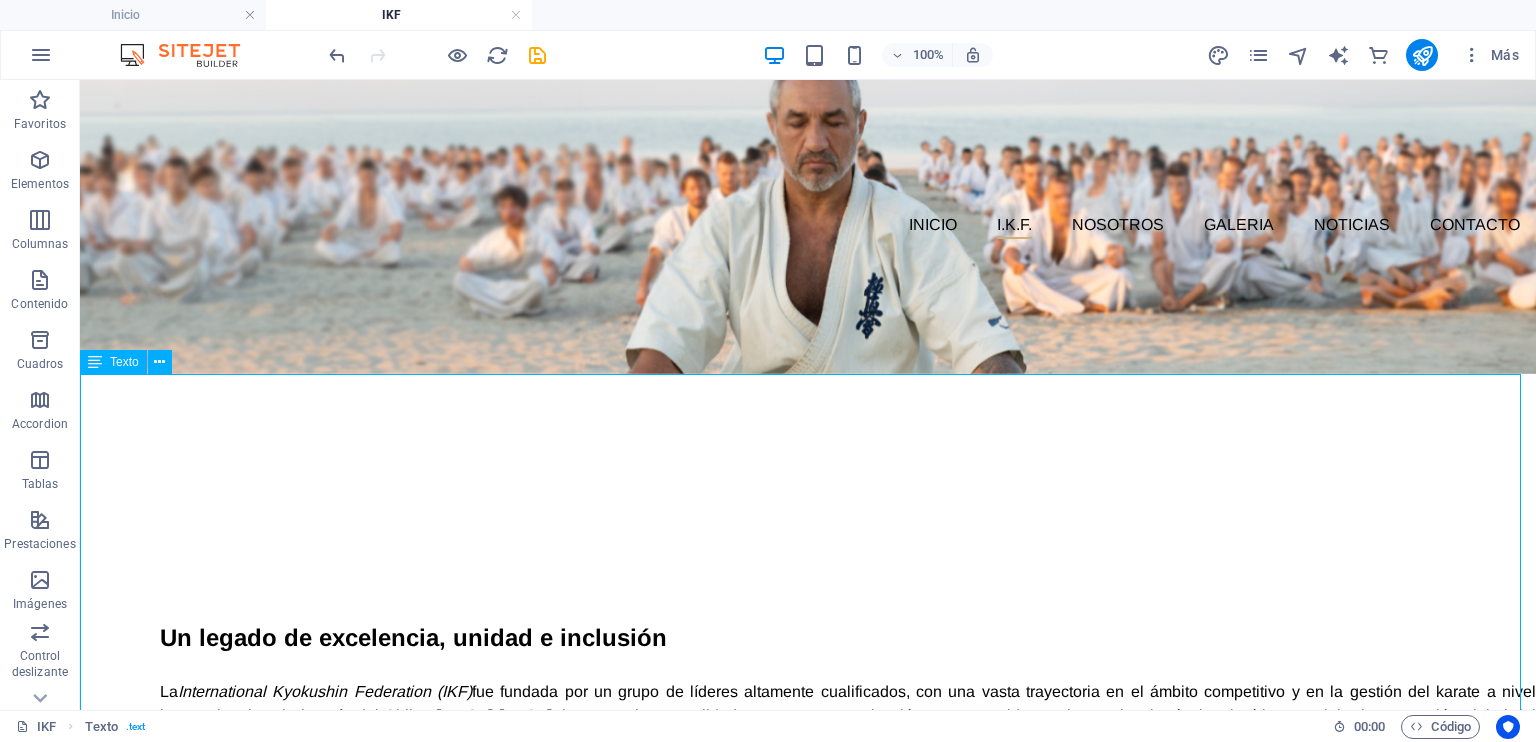 click on "Texto" at bounding box center (124, 362) 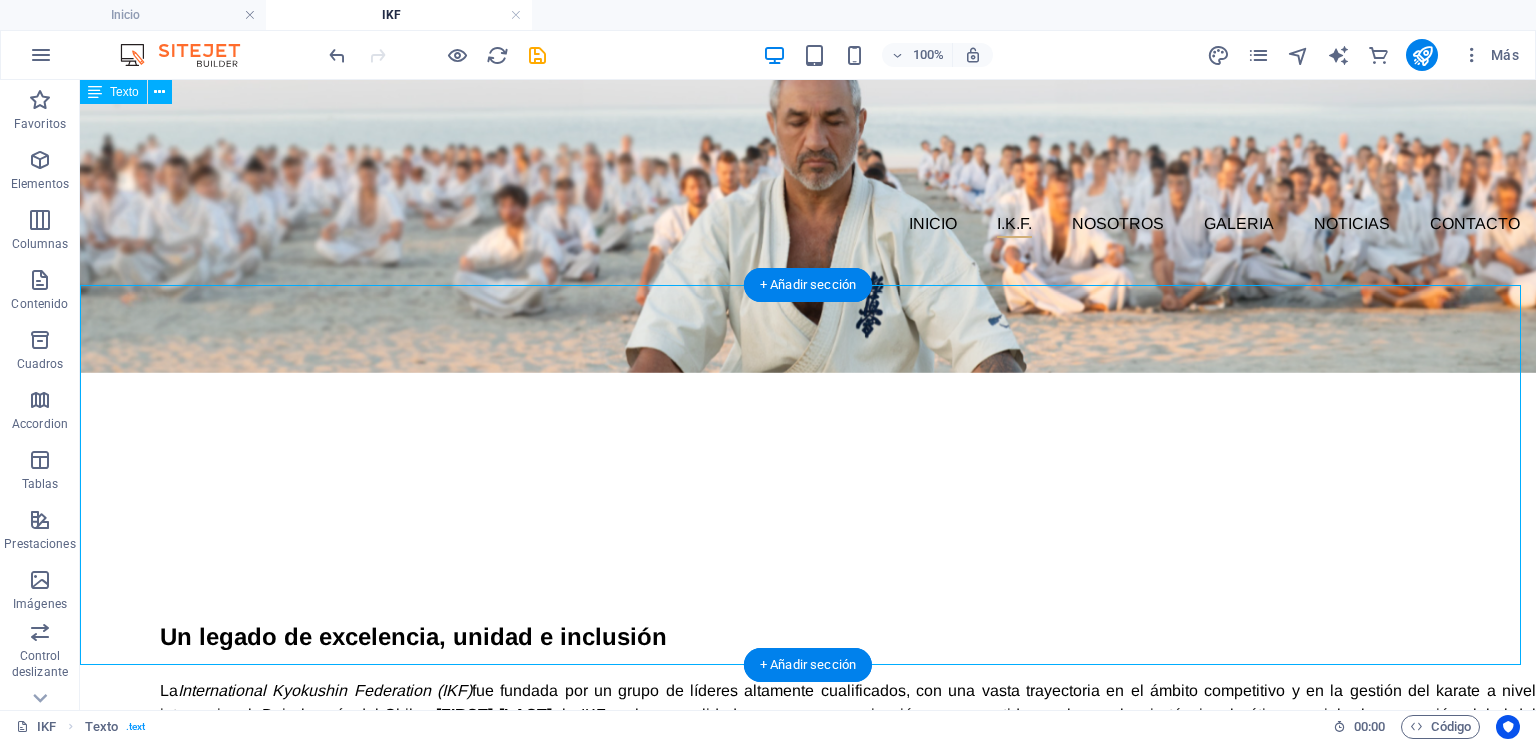 scroll, scrollTop: 191, scrollLeft: 0, axis: vertical 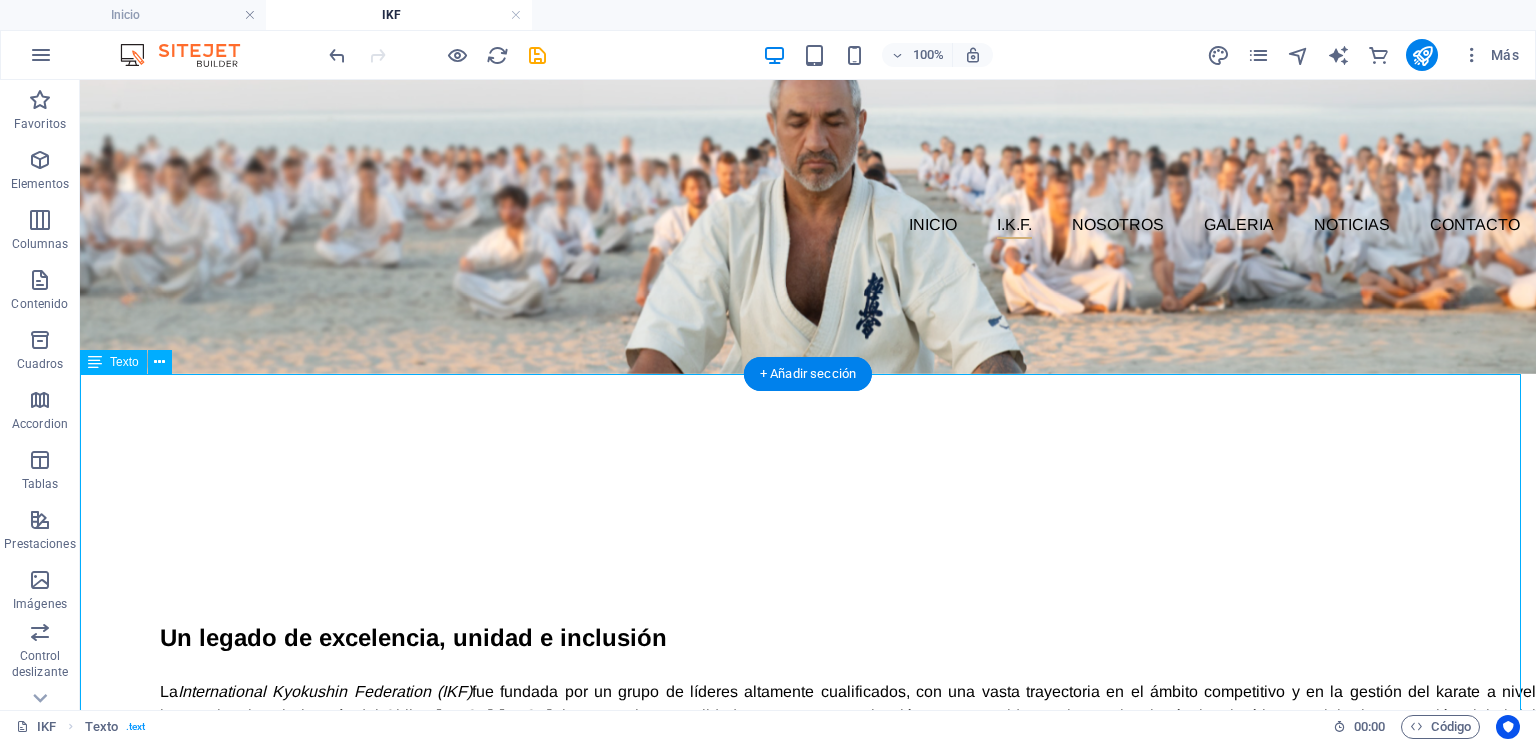 click on "Un legado de excelencia, unidad e inclusión La  International Kyokushin Federation (IKF)  fue fundada por un grupo de líderes altamente cualificados, con una vasta trayectoria en el ámbito competitivo y en la gestión del karate a nivel internacional. Bajo la guía del Shihan  [PERSON] , la IKF se ha consolidado como una organización comprometida con la excelencia técnica, la ética marcial y la proyección global del Kyokushin. Los miembros fundadores de la IKF han sido protagonistas en la evolución del karate moderno, organizando y liderando eventos deportivos de alto nivel, y formando a generaciones de atletas y entrenadores de élite. Su experiencia colectiva ha sido clave para preservar y expandir la tradición del Kyokushin en todo el mundo. Fiel al espíritu del fundador Sosai  [PERSON] , la IKF promueve un enfoque  abierto, inclusivo y libre de barreras políticas o jerárquicas Este modelo fomenta la  unidad, el respeto mutuo y el crecimiento personal" at bounding box center [808, 786] 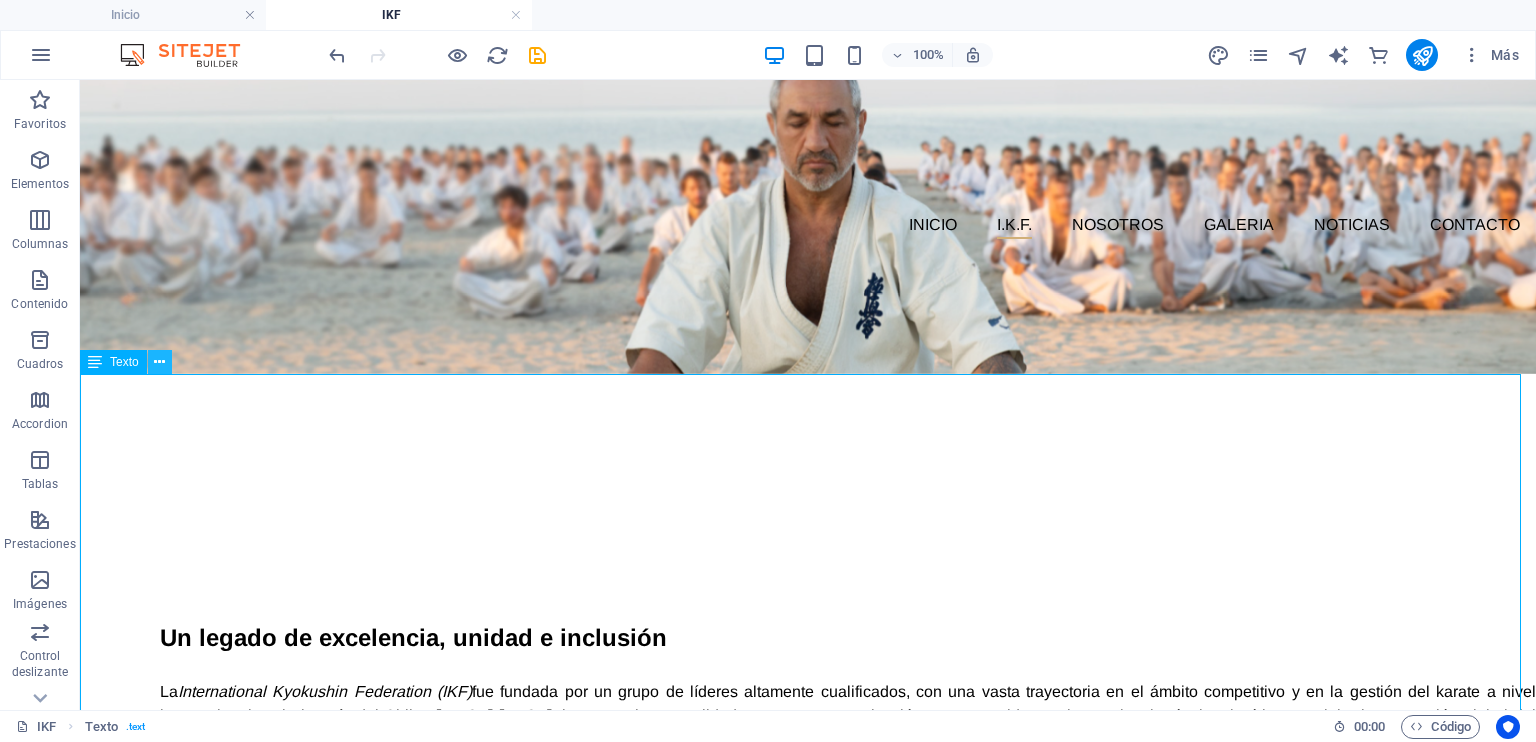 click at bounding box center [159, 362] 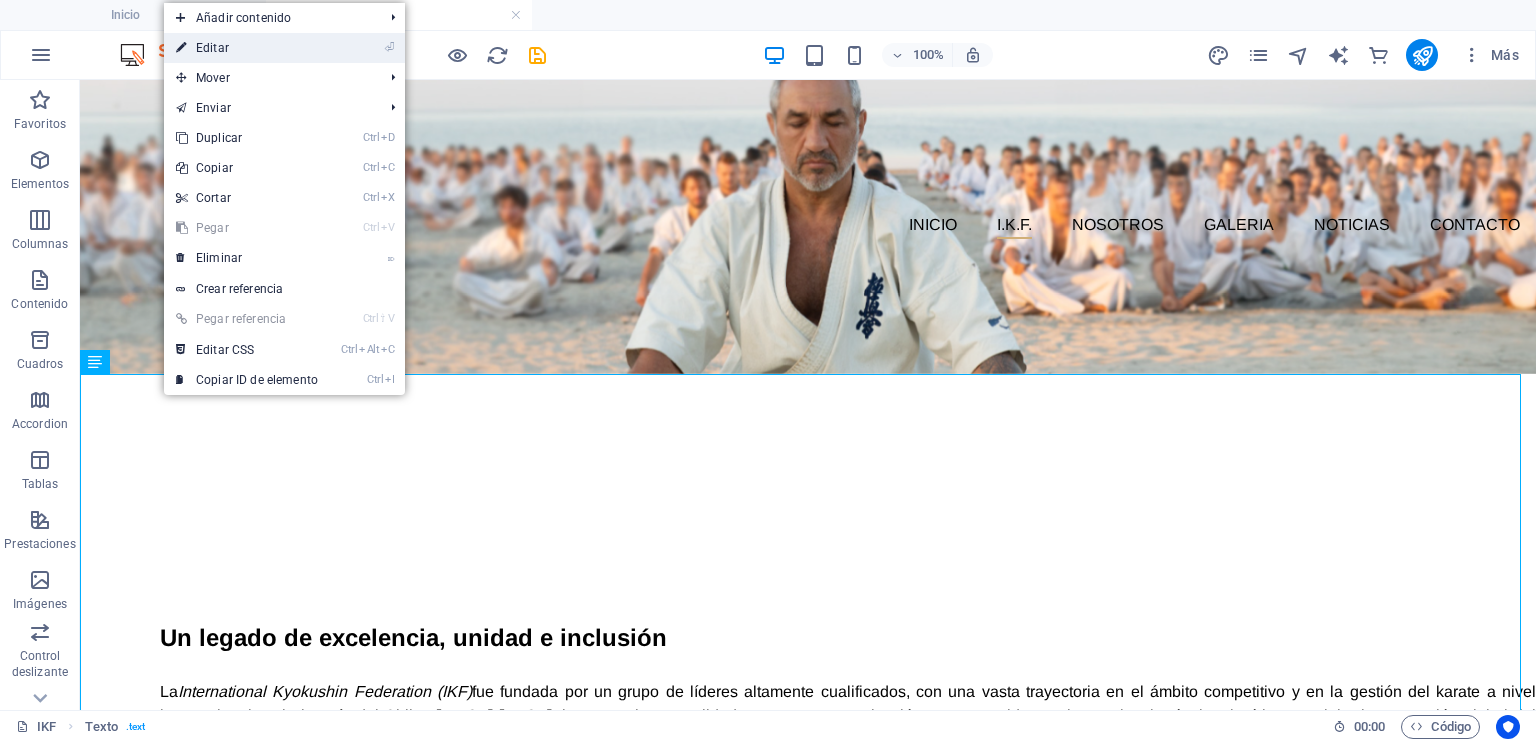 click on "⏎  Editar" at bounding box center (247, 48) 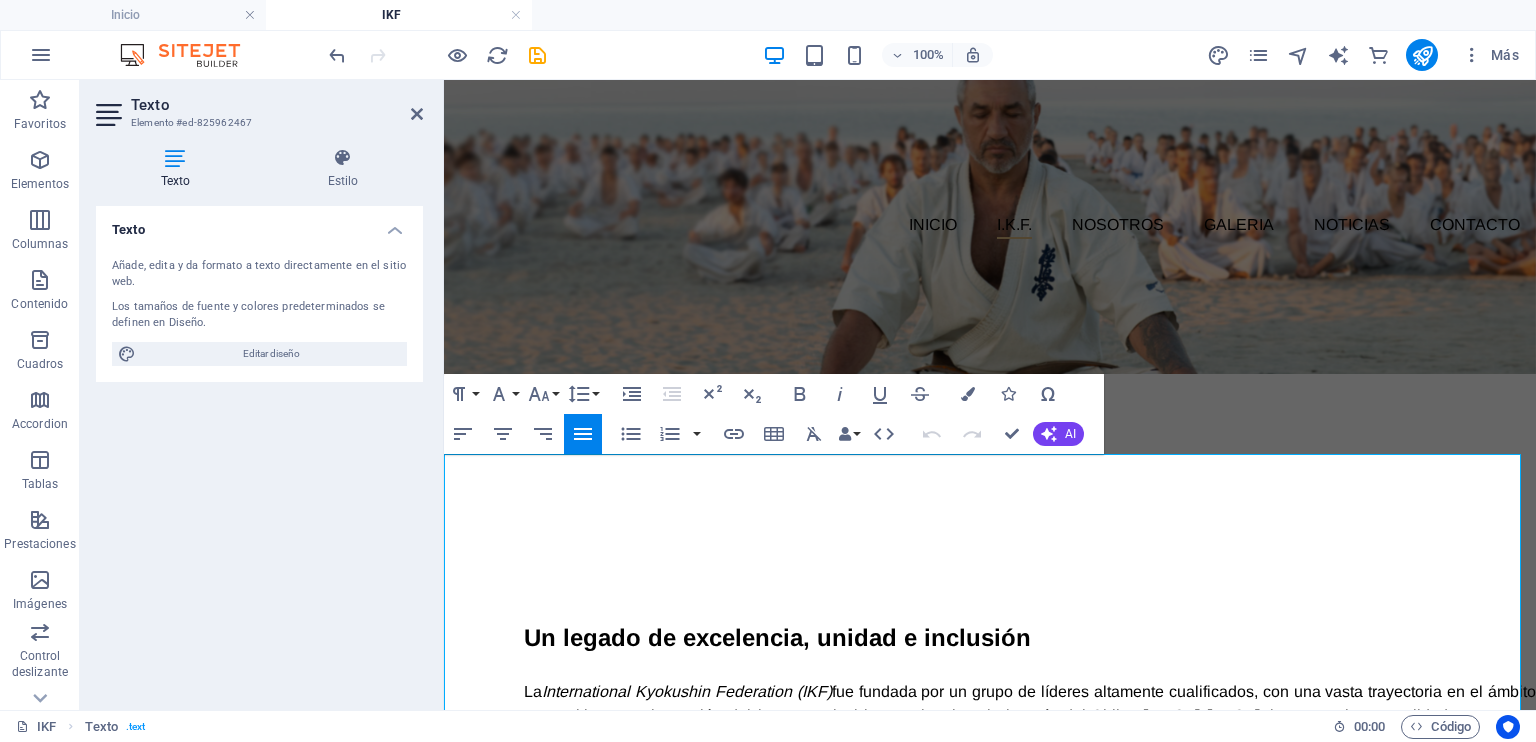 scroll, scrollTop: 111, scrollLeft: 0, axis: vertical 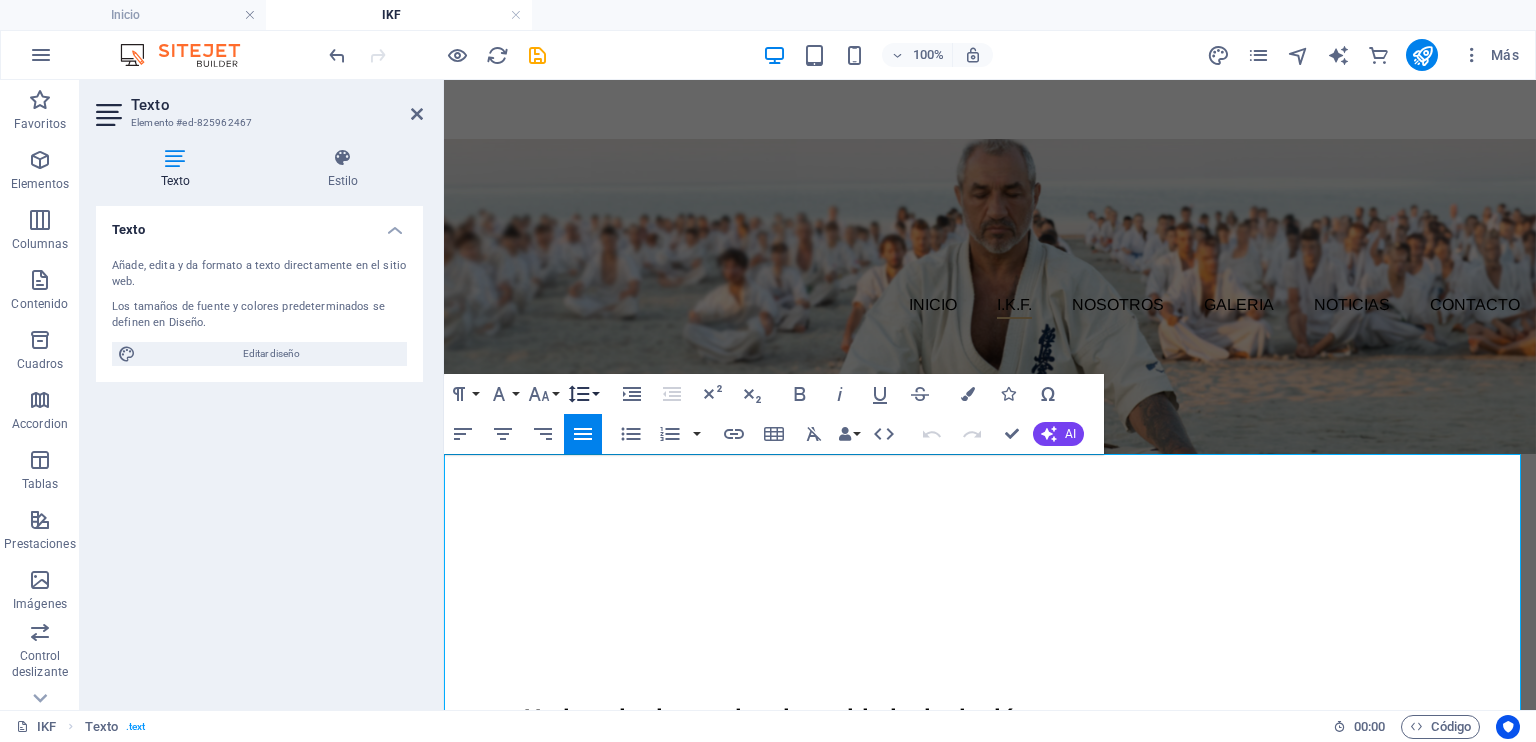click on "Line Height" at bounding box center [583, 394] 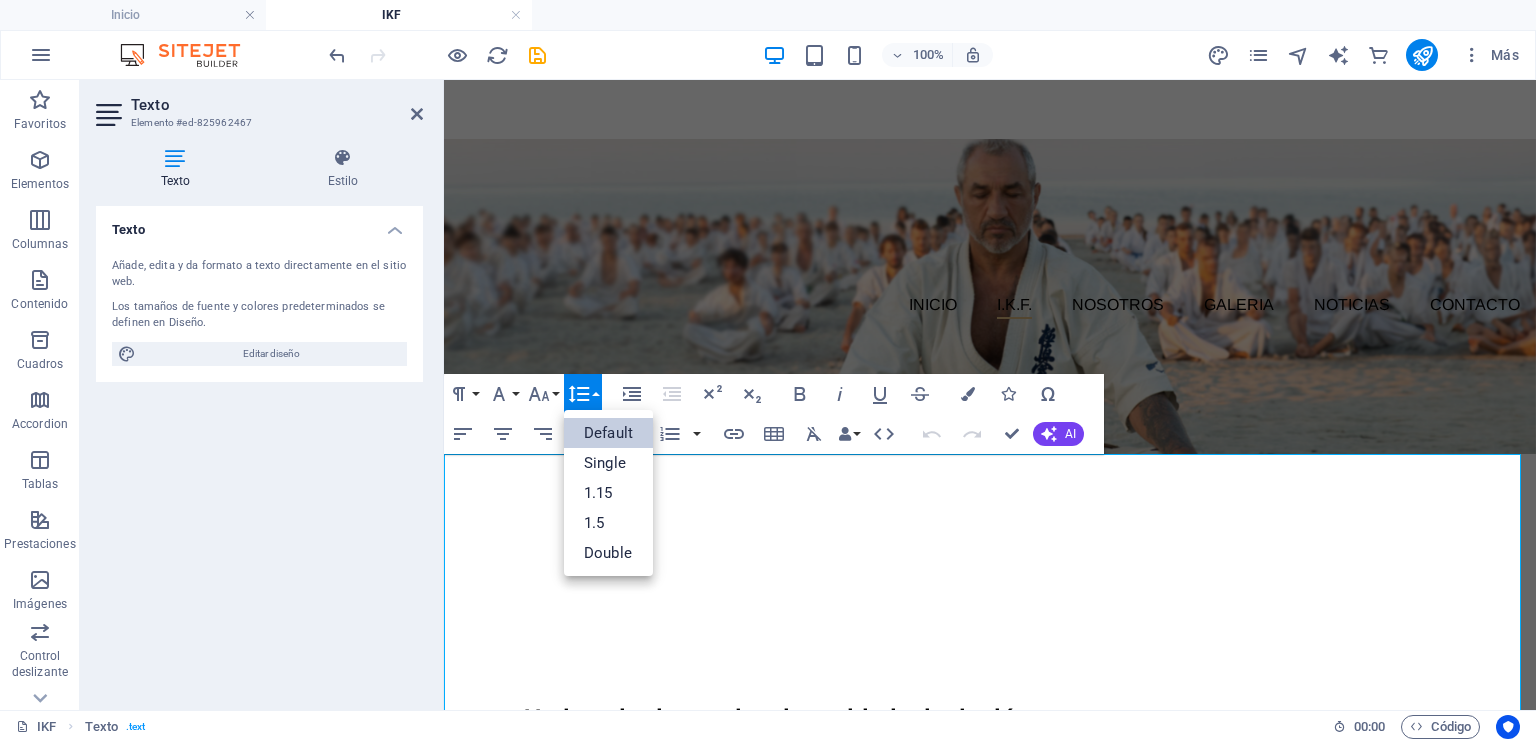 scroll, scrollTop: 0, scrollLeft: 0, axis: both 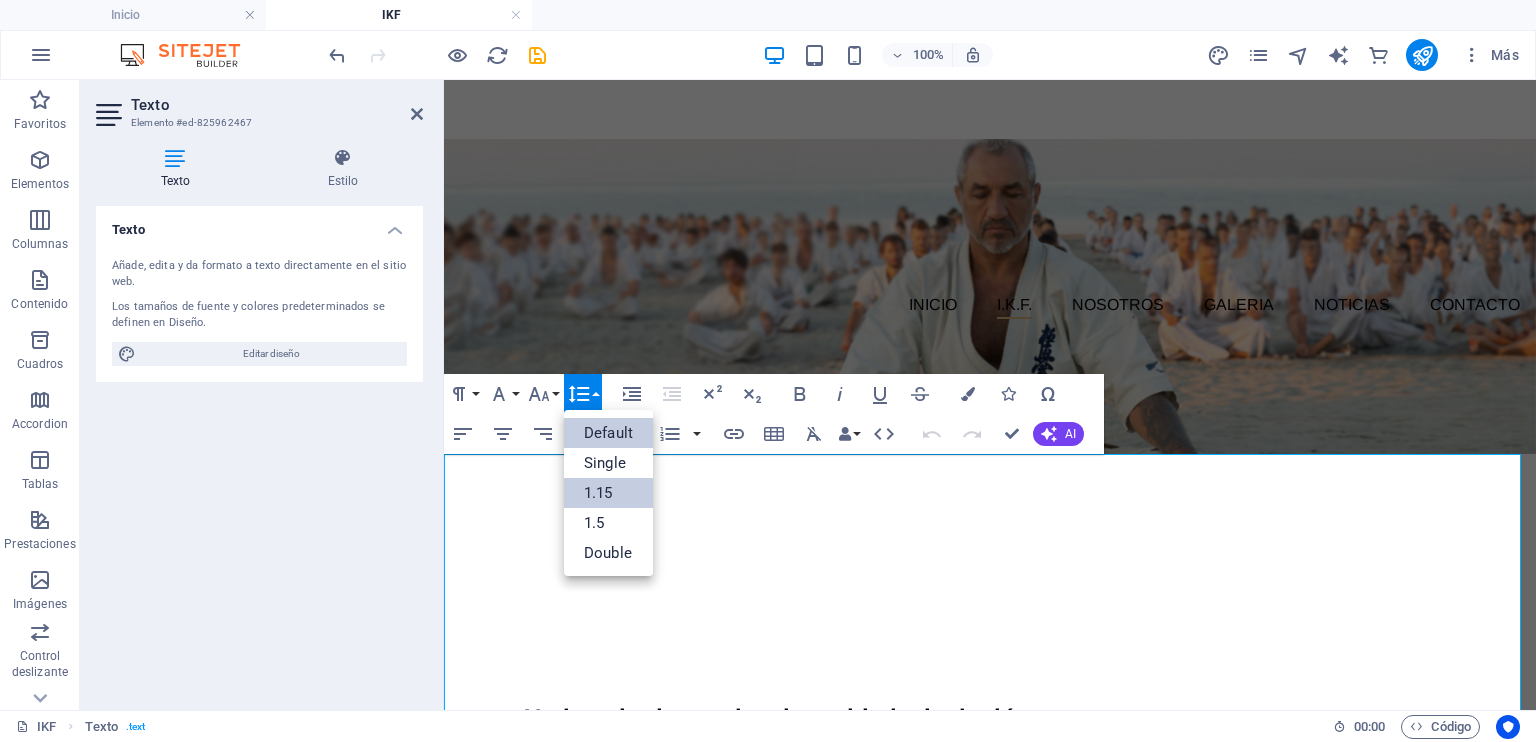 click on "1.15" at bounding box center [608, 493] 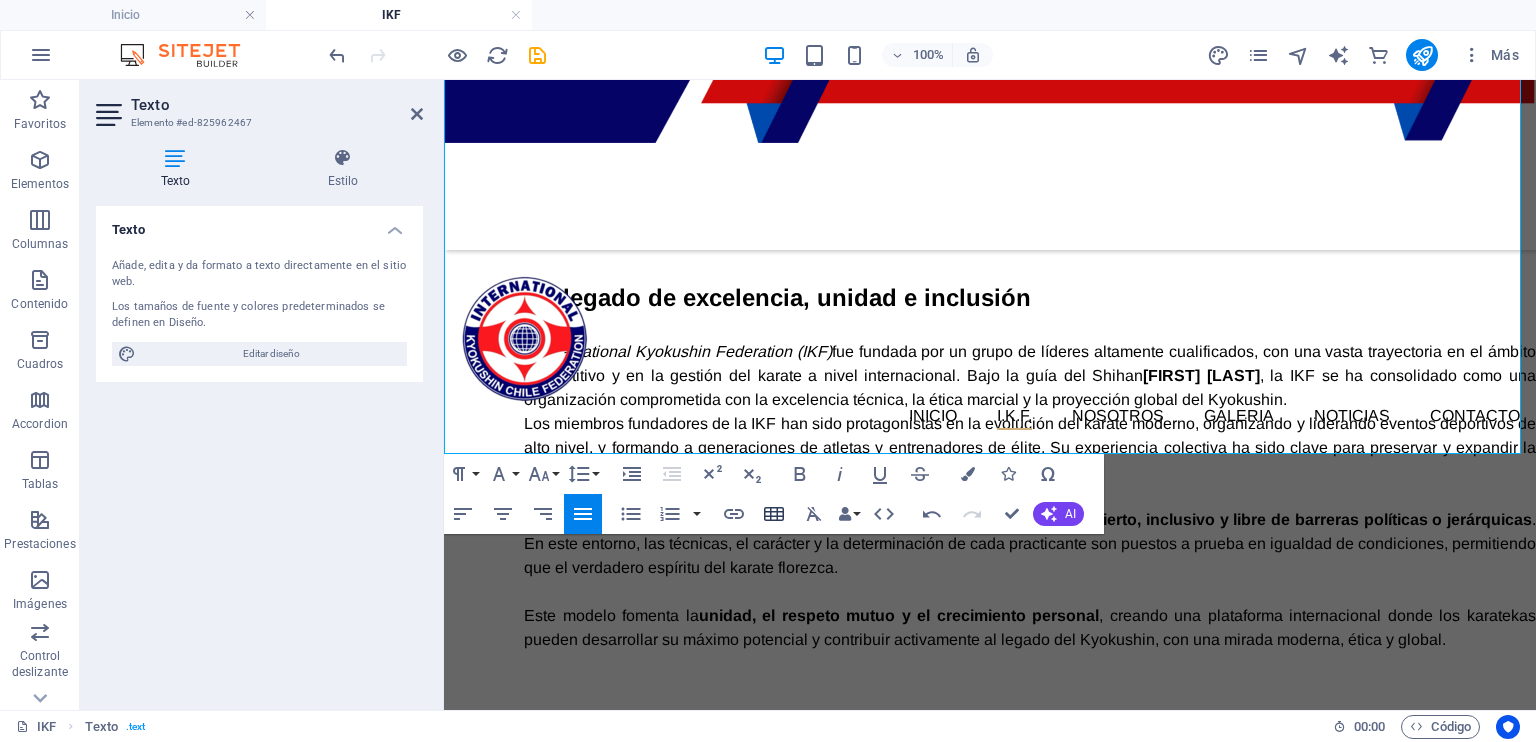 scroll, scrollTop: 533, scrollLeft: 0, axis: vertical 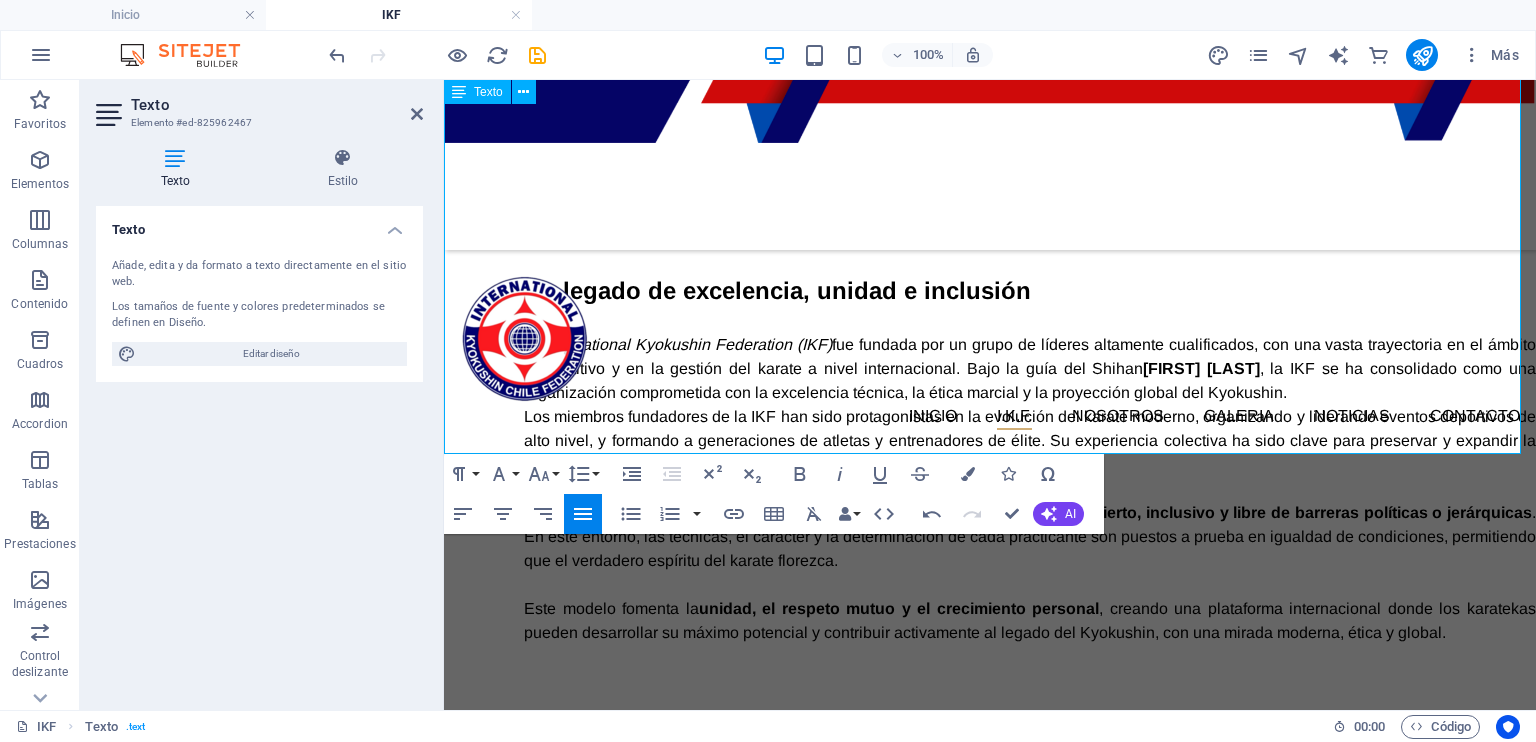 click at bounding box center (990, 665) 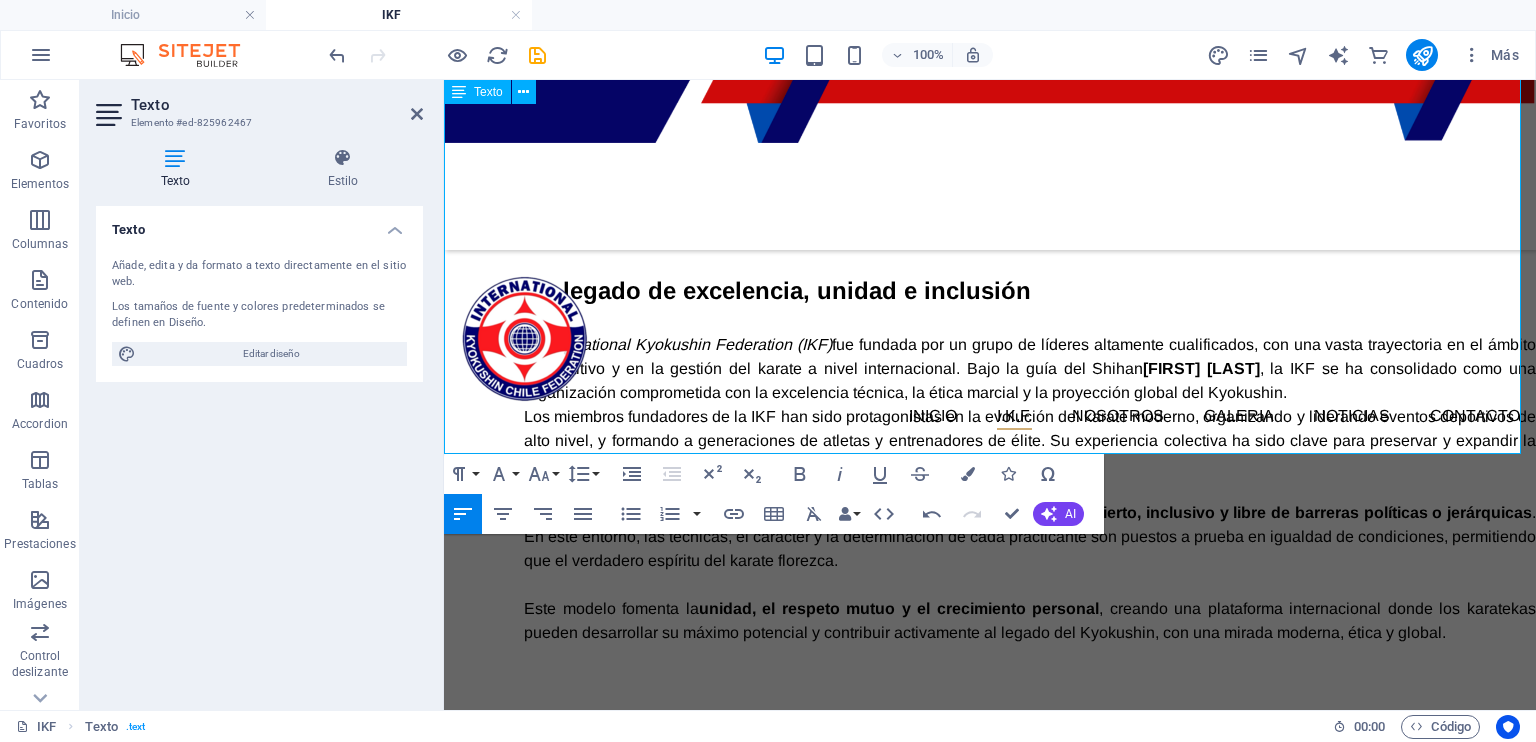 click on "Este modelo fomenta la  unidad, el respeto mutuo y el crecimiento personal , creando una plataforma internacional donde los karatekas pueden desarrollar su máximo potencial y contribuir activamente al legado del Kyokushin, con una mirada moderna, ética y global." at bounding box center [1030, 621] 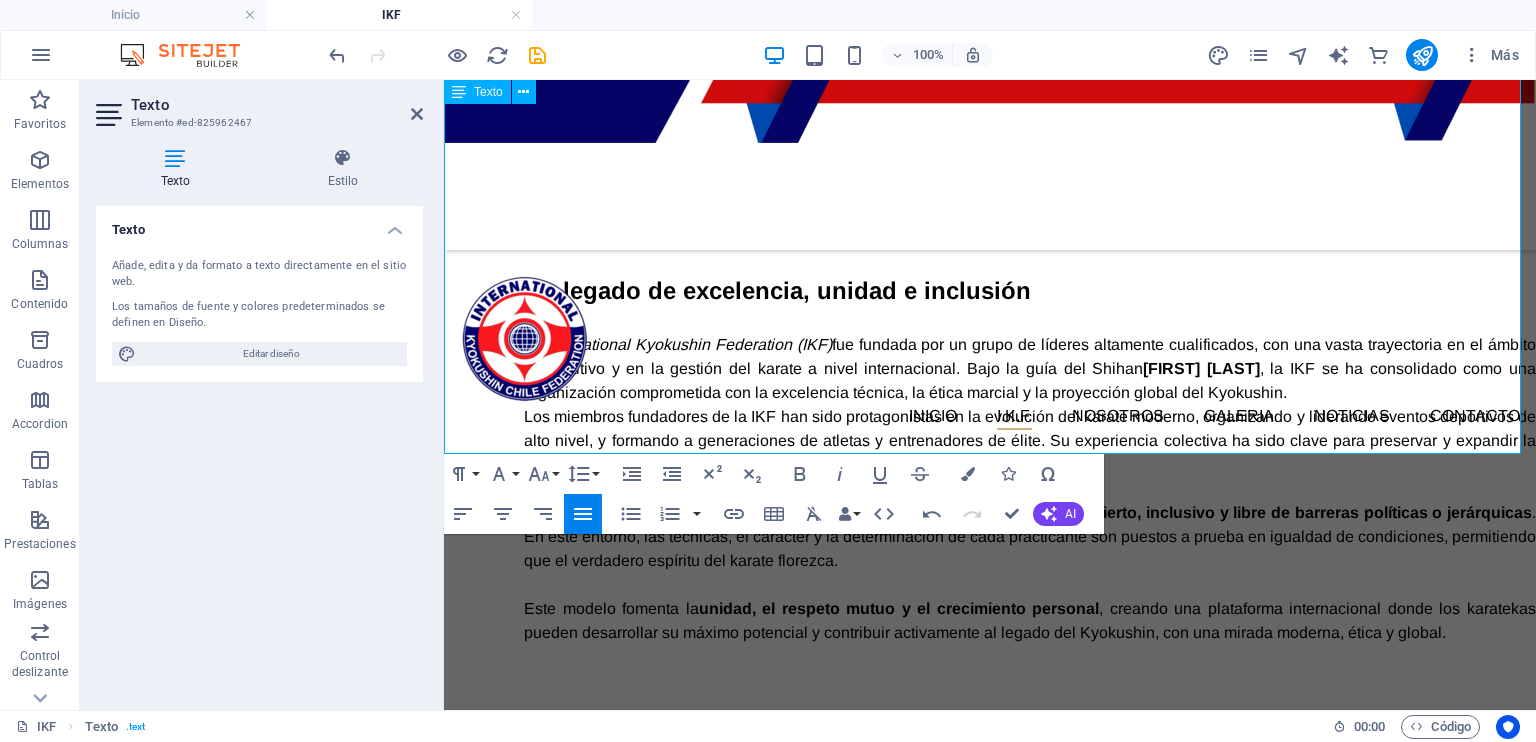 click on "Este modelo fomenta la  unidad, el respeto mutuo y el crecimiento personal , creando una plataforma internacional donde los karatekas pueden desarrollar su máximo potencial y contribuir activamente al legado del Kyokushin, con una mirada moderna, ética y global." at bounding box center [1030, 621] 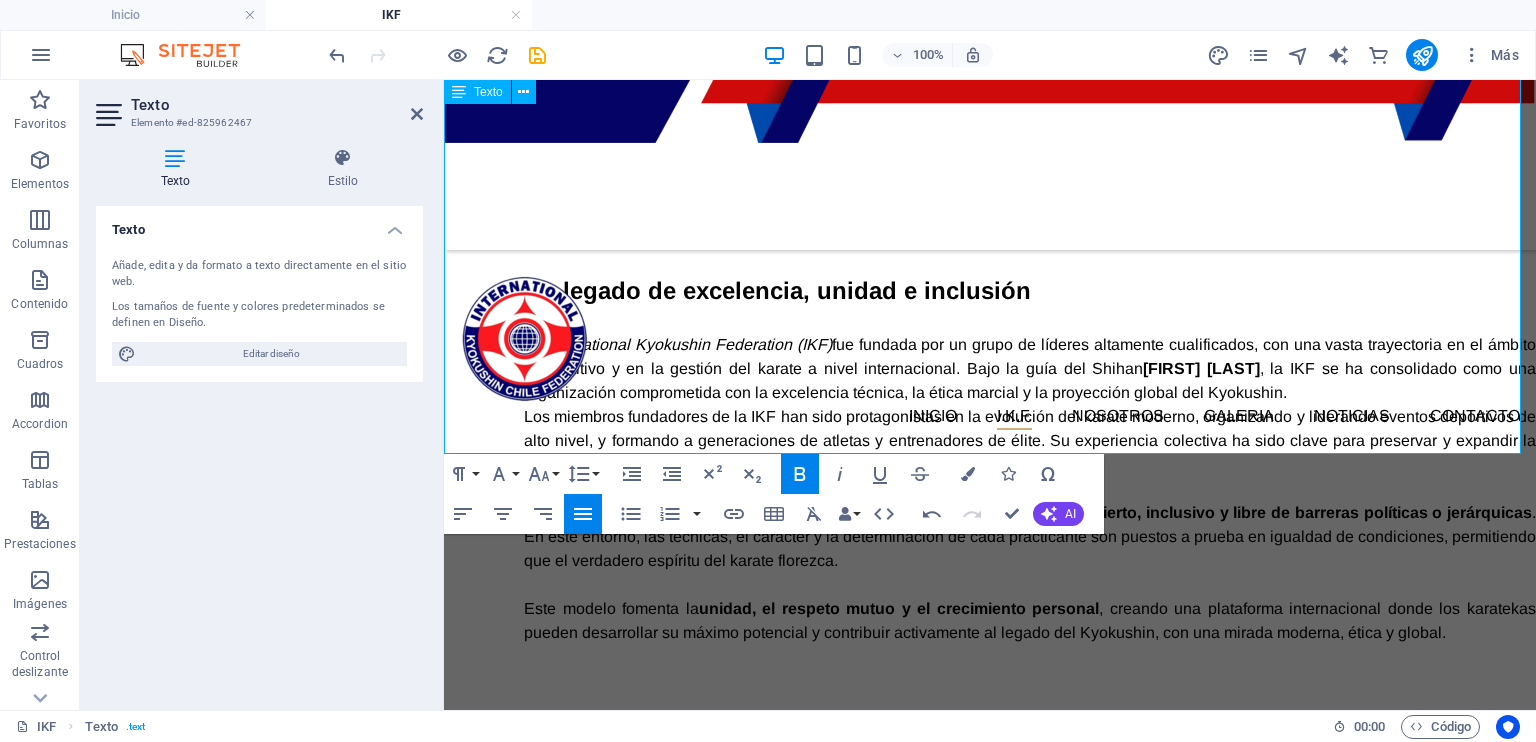 click on "unidad, el respeto mutuo y el crecimiento personal" at bounding box center (899, 608) 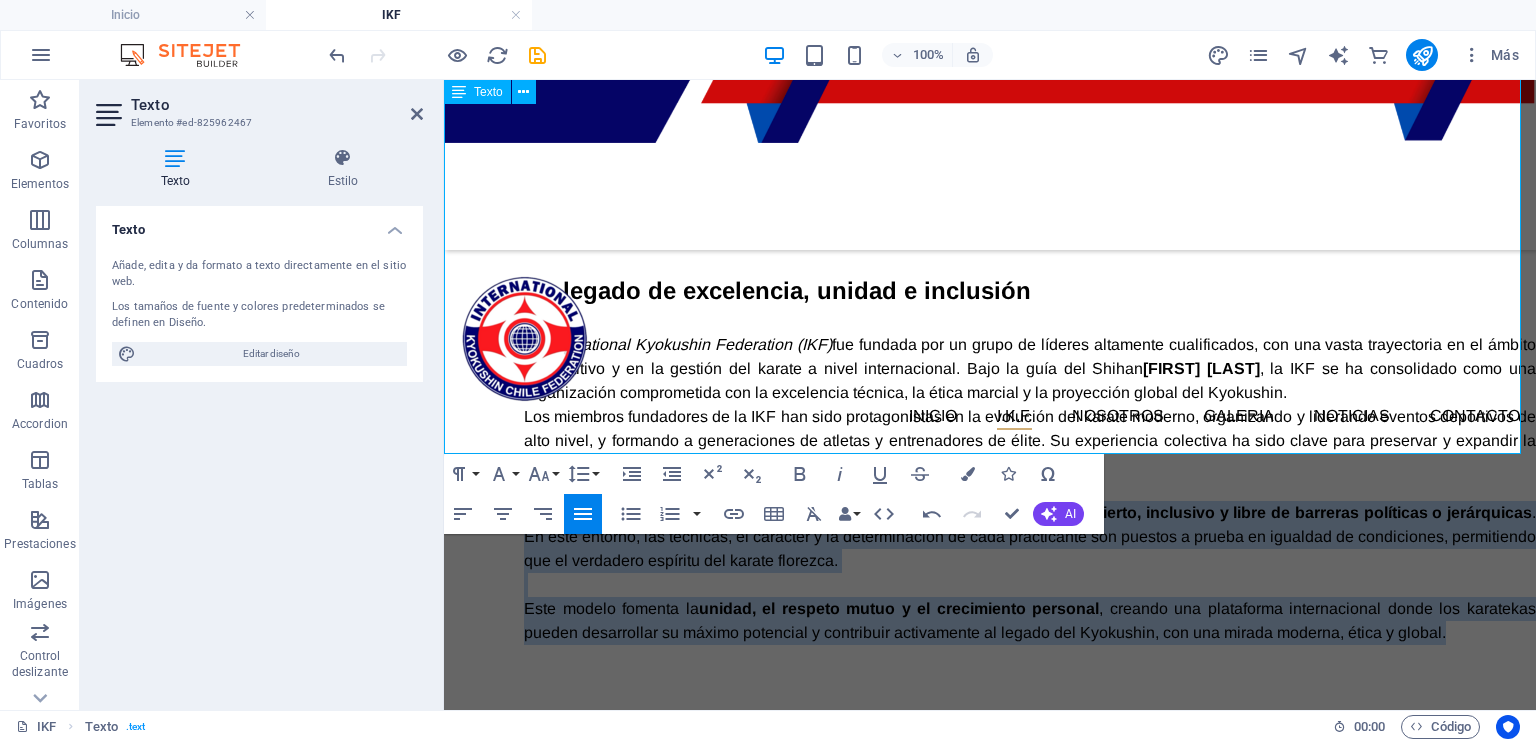 drag, startPoint x: 1436, startPoint y: 415, endPoint x: 603, endPoint y: 268, distance: 845.87115 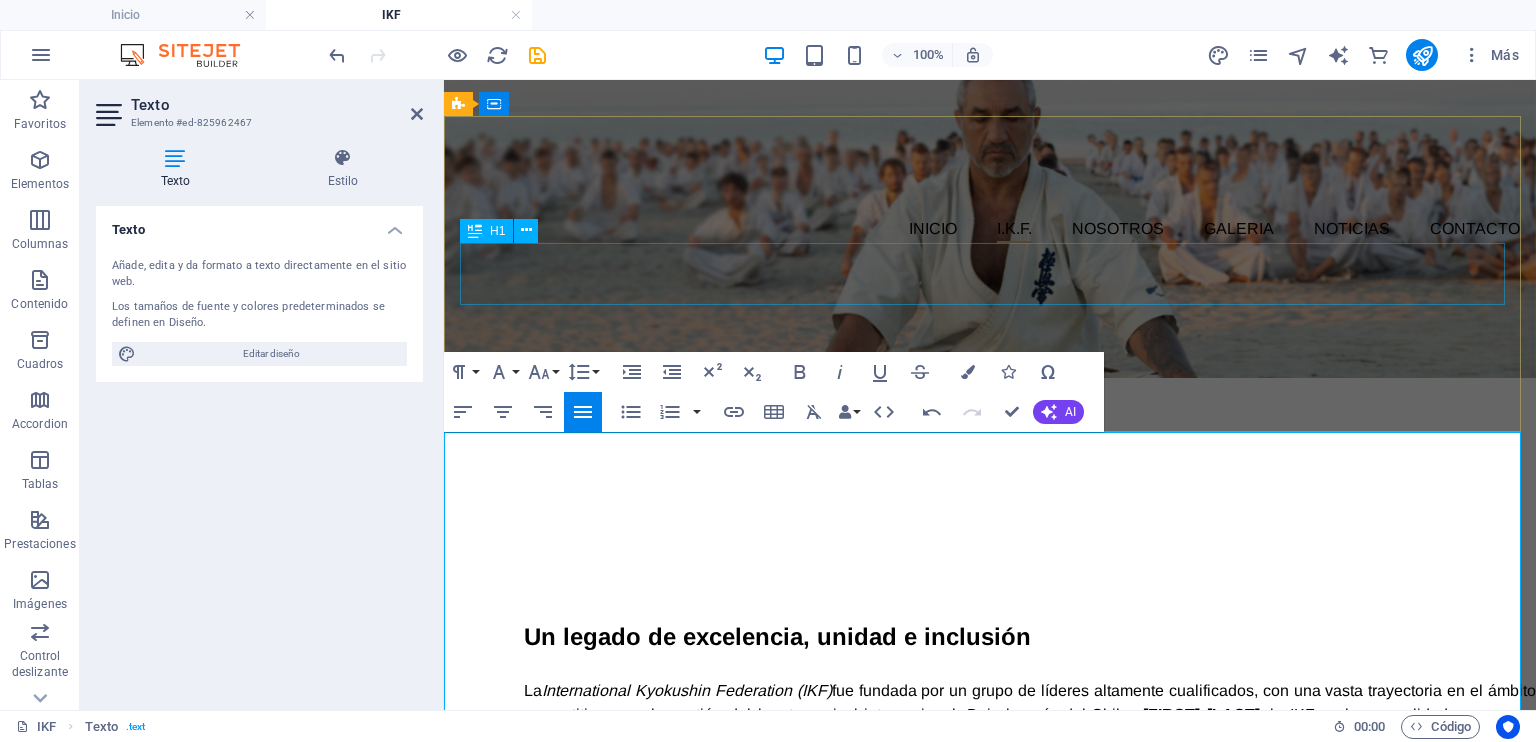 scroll, scrollTop: 133, scrollLeft: 0, axis: vertical 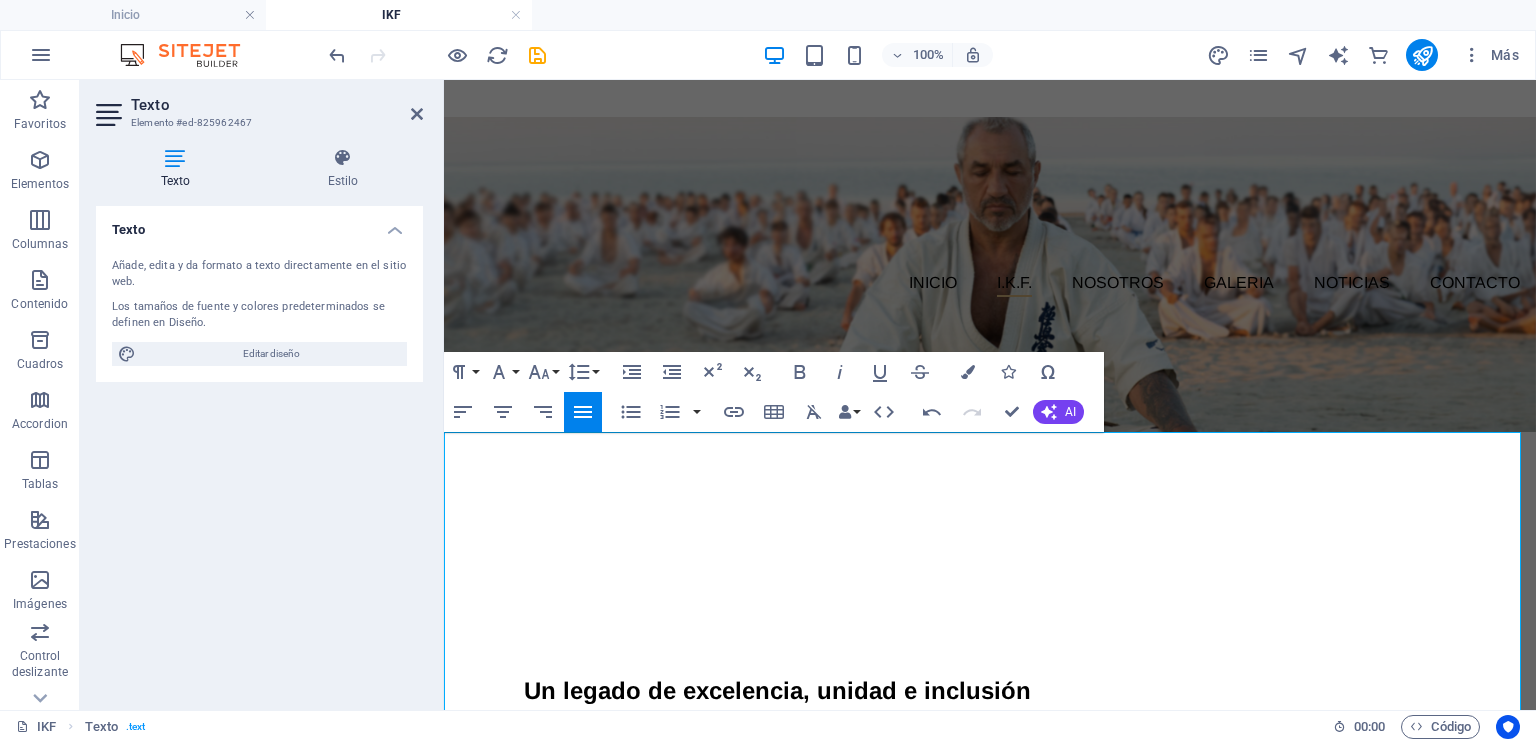 click on "Un legado de excelencia, unidad e inclusión" at bounding box center [777, 690] 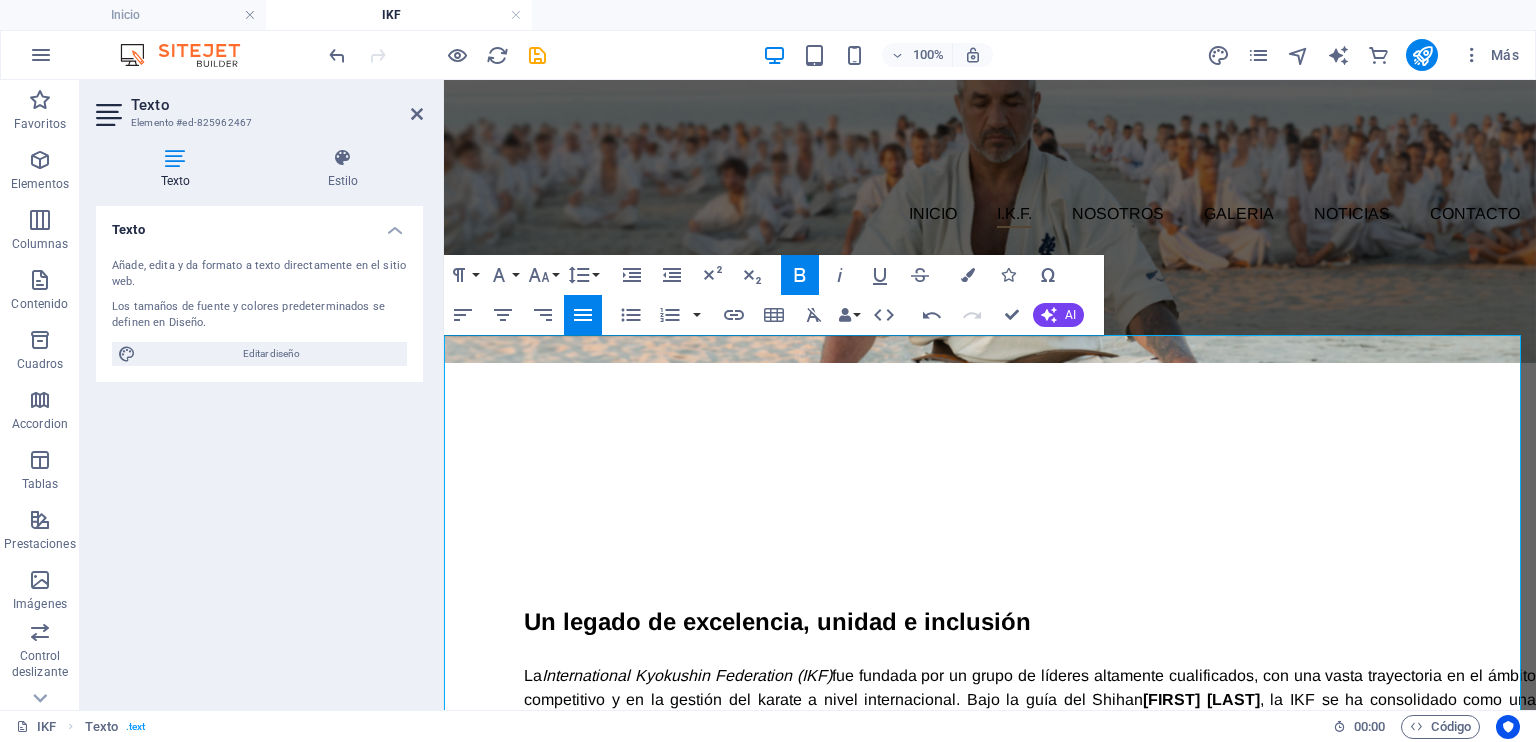 scroll, scrollTop: 233, scrollLeft: 0, axis: vertical 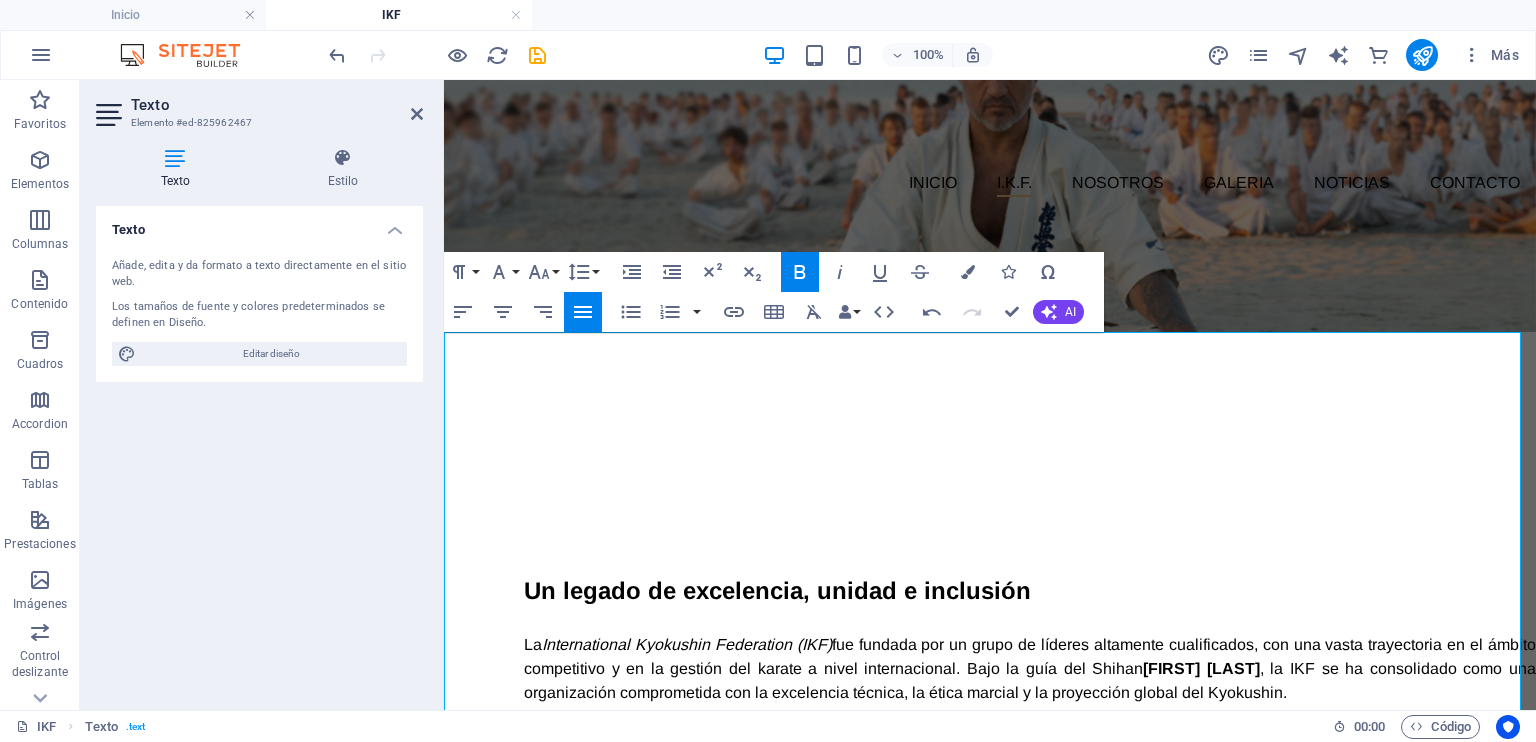 click on "Un legado de excelencia, unidad e inclusión" at bounding box center (777, 590) 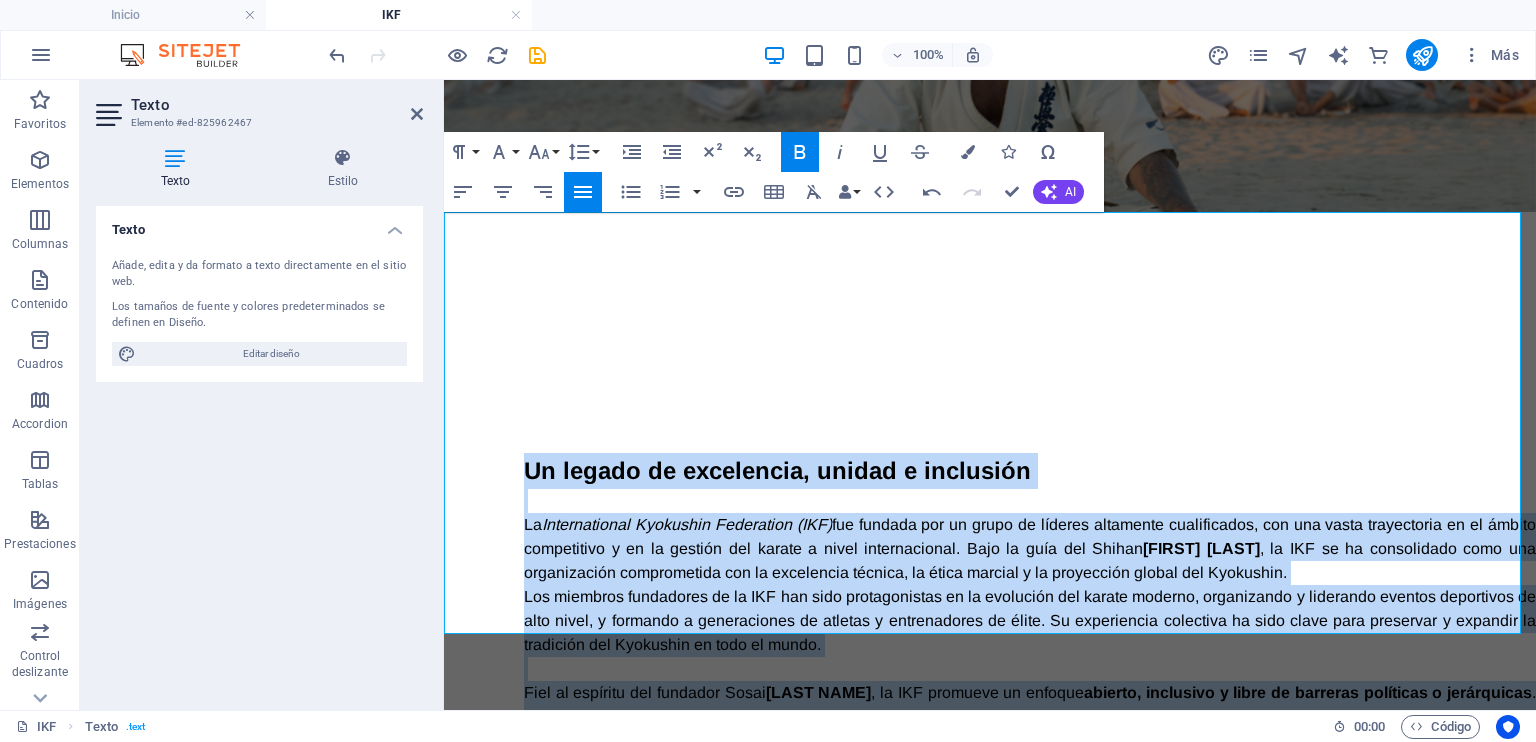 scroll, scrollTop: 533, scrollLeft: 0, axis: vertical 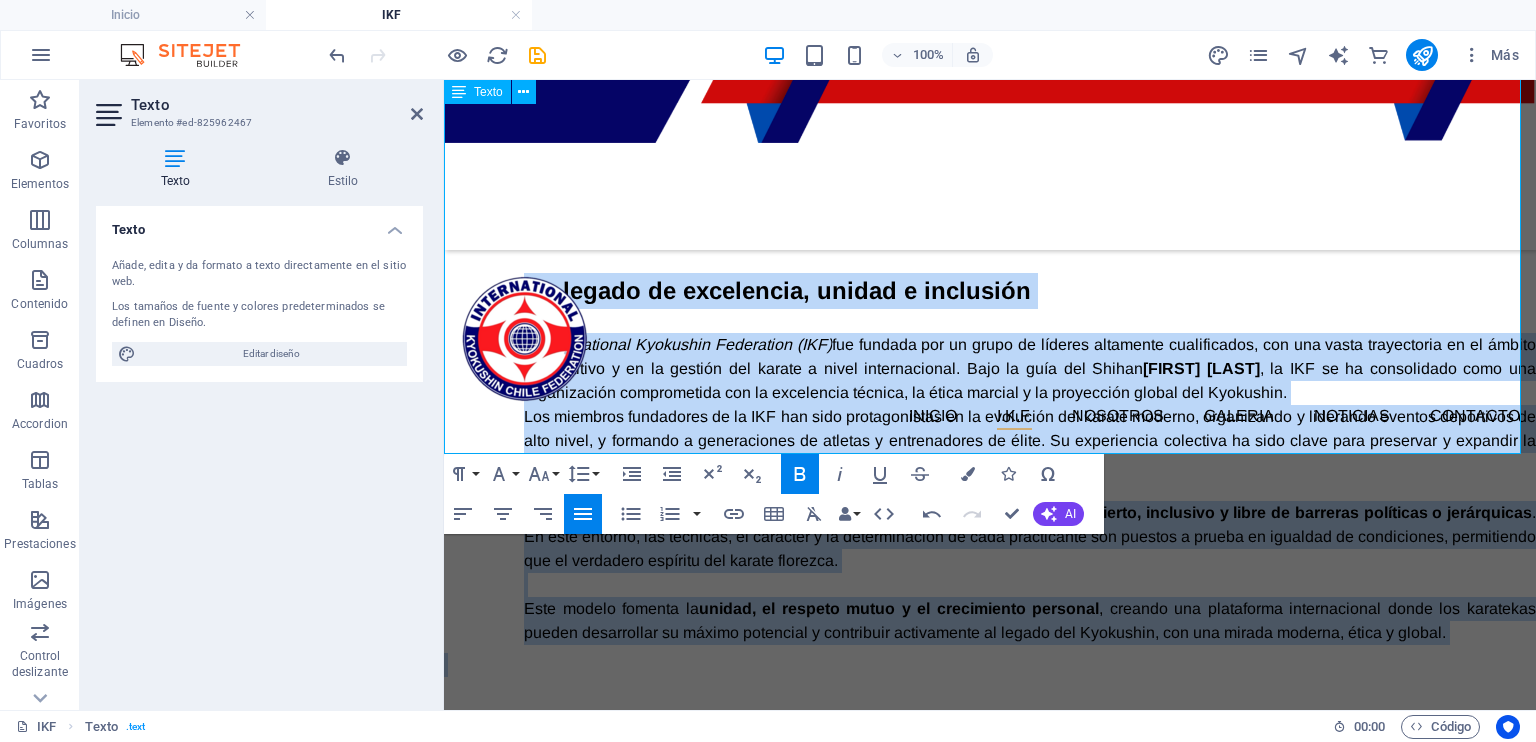 drag, startPoint x: 518, startPoint y: 362, endPoint x: 1472, endPoint y: 423, distance: 955.94824 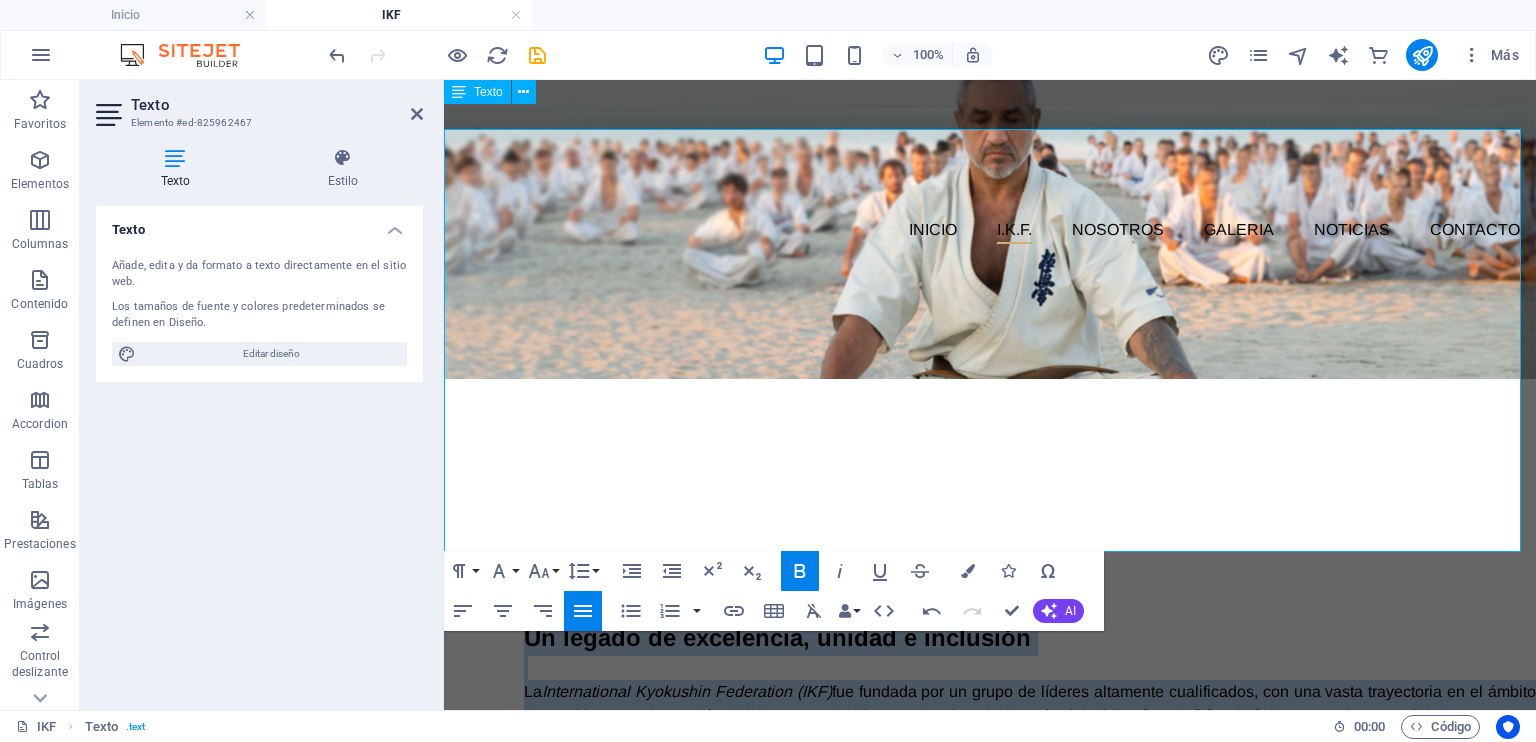 scroll, scrollTop: 133, scrollLeft: 0, axis: vertical 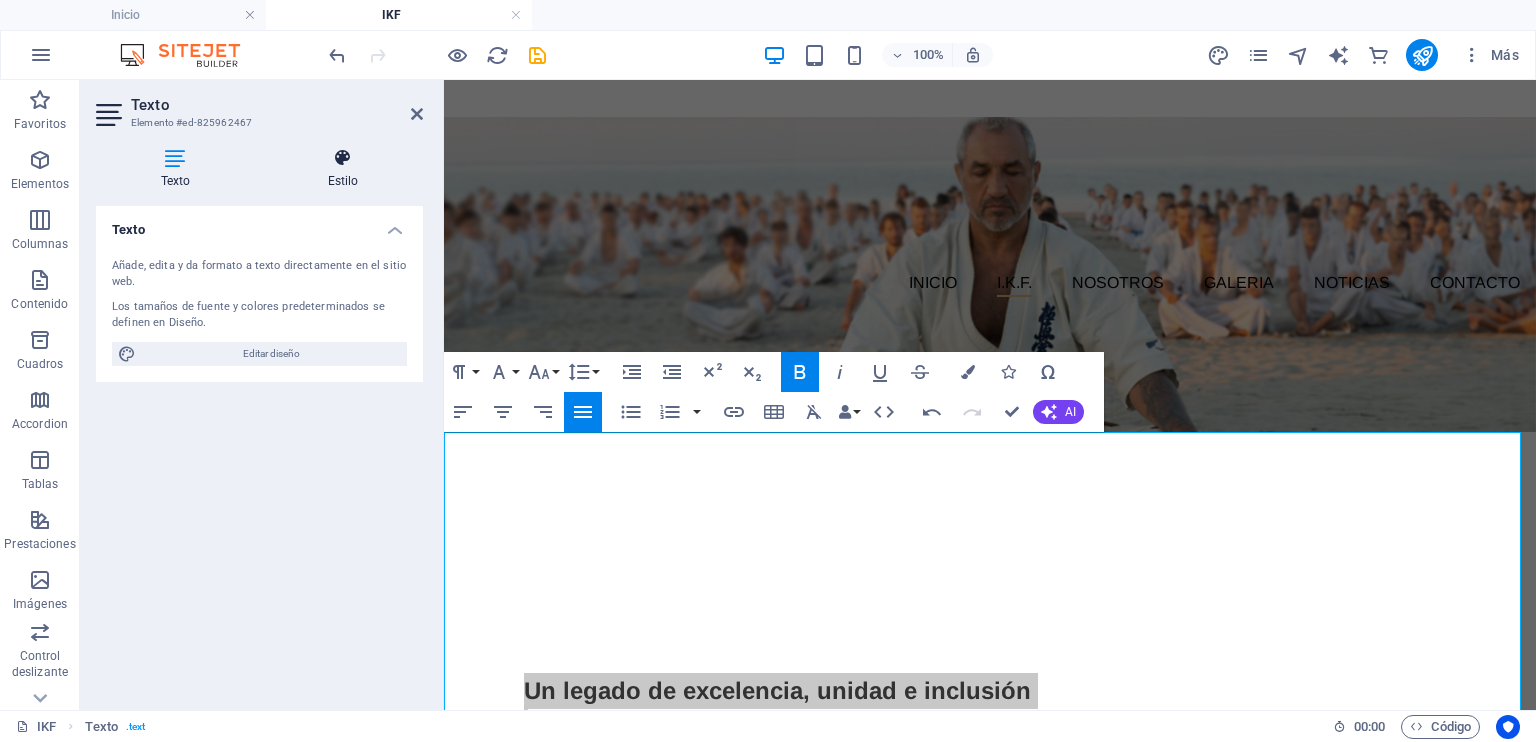 click at bounding box center (343, 158) 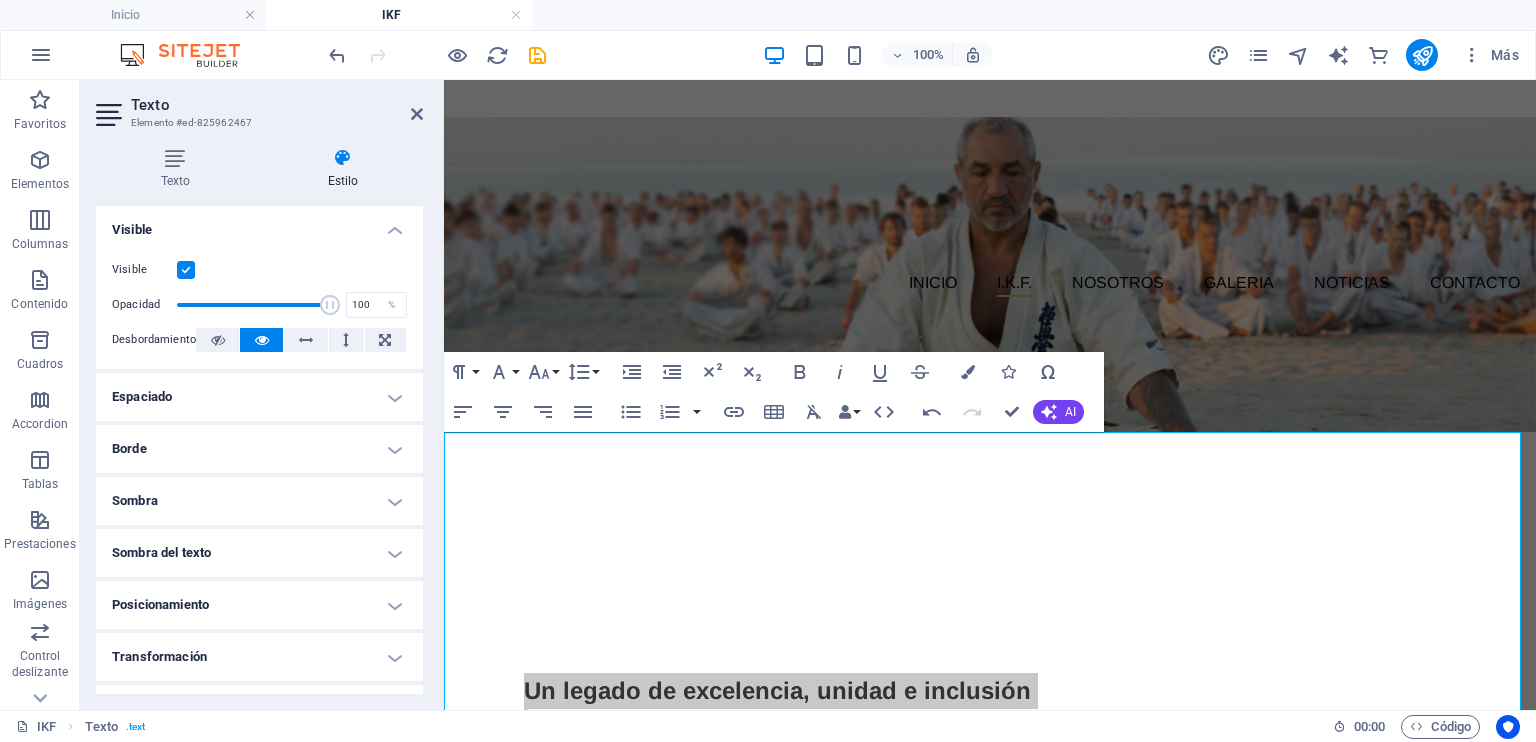 click on "Borde" at bounding box center [259, 449] 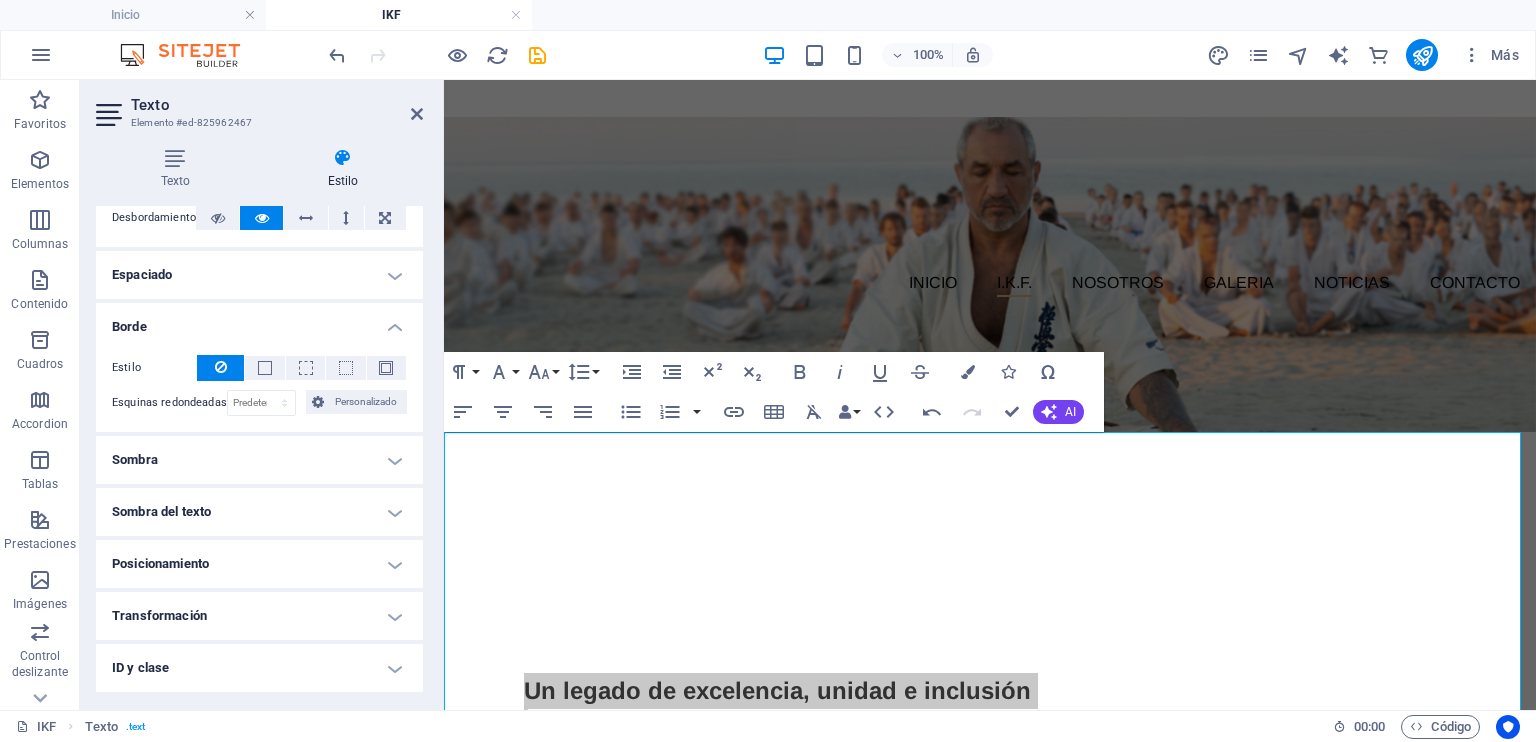 scroll, scrollTop: 22, scrollLeft: 0, axis: vertical 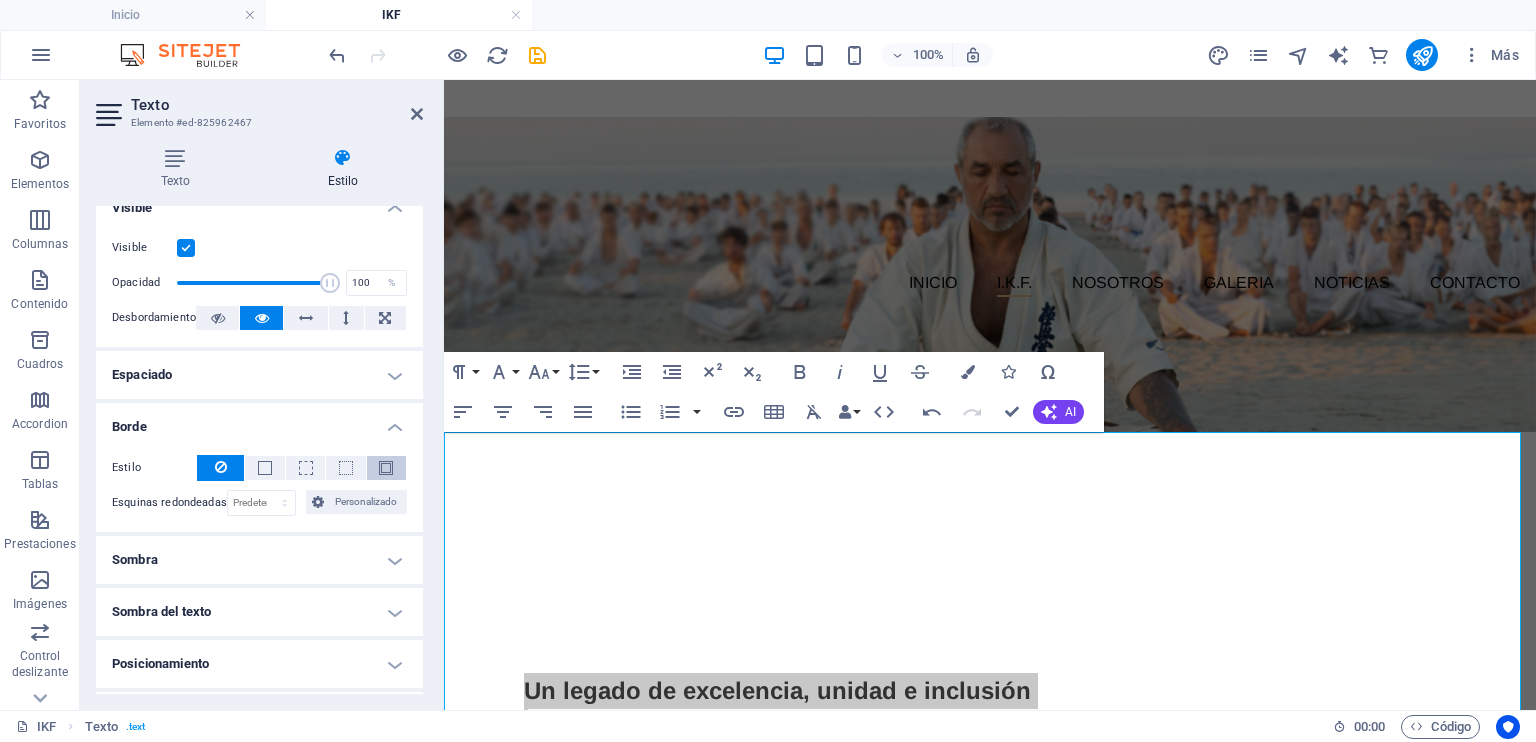 click at bounding box center [386, 468] 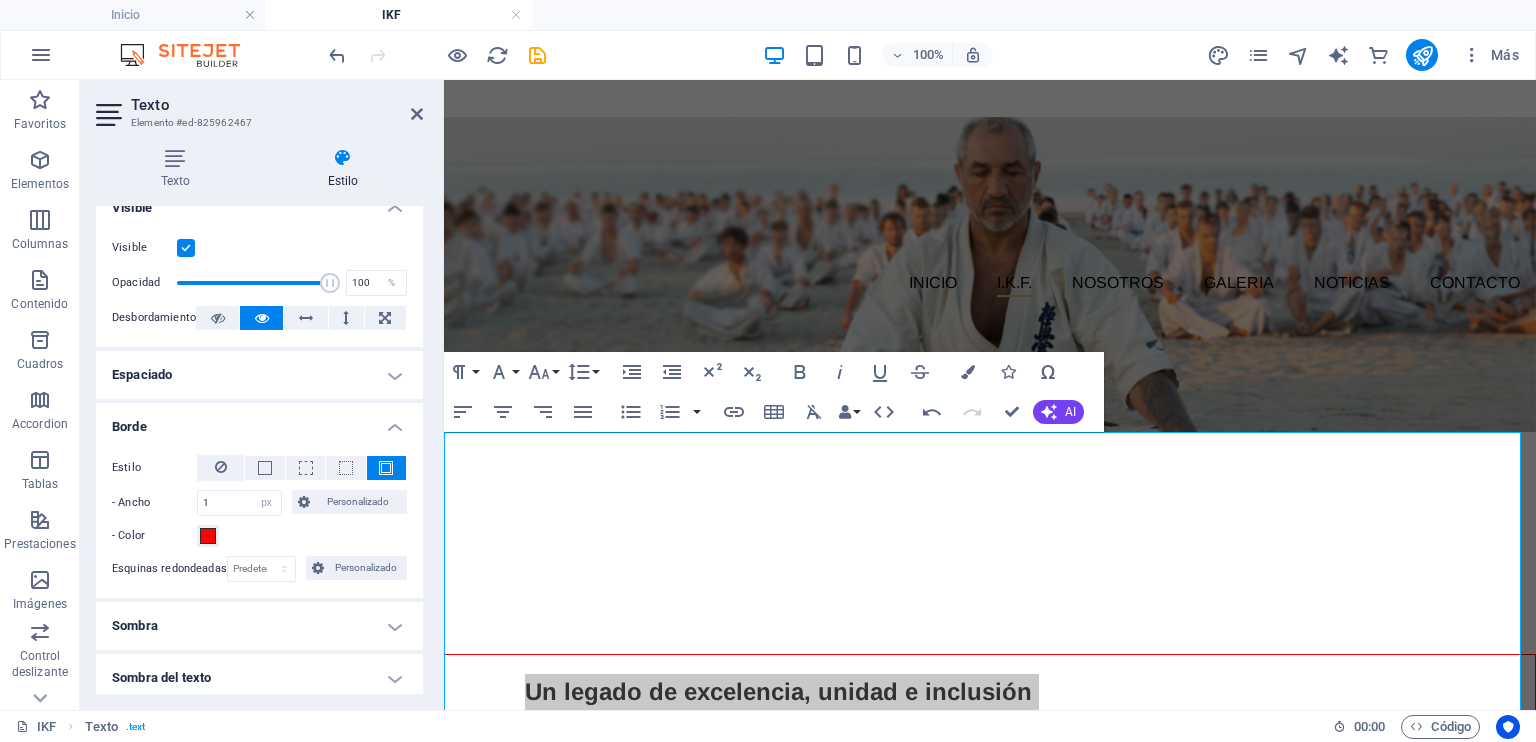 click at bounding box center (386, 468) 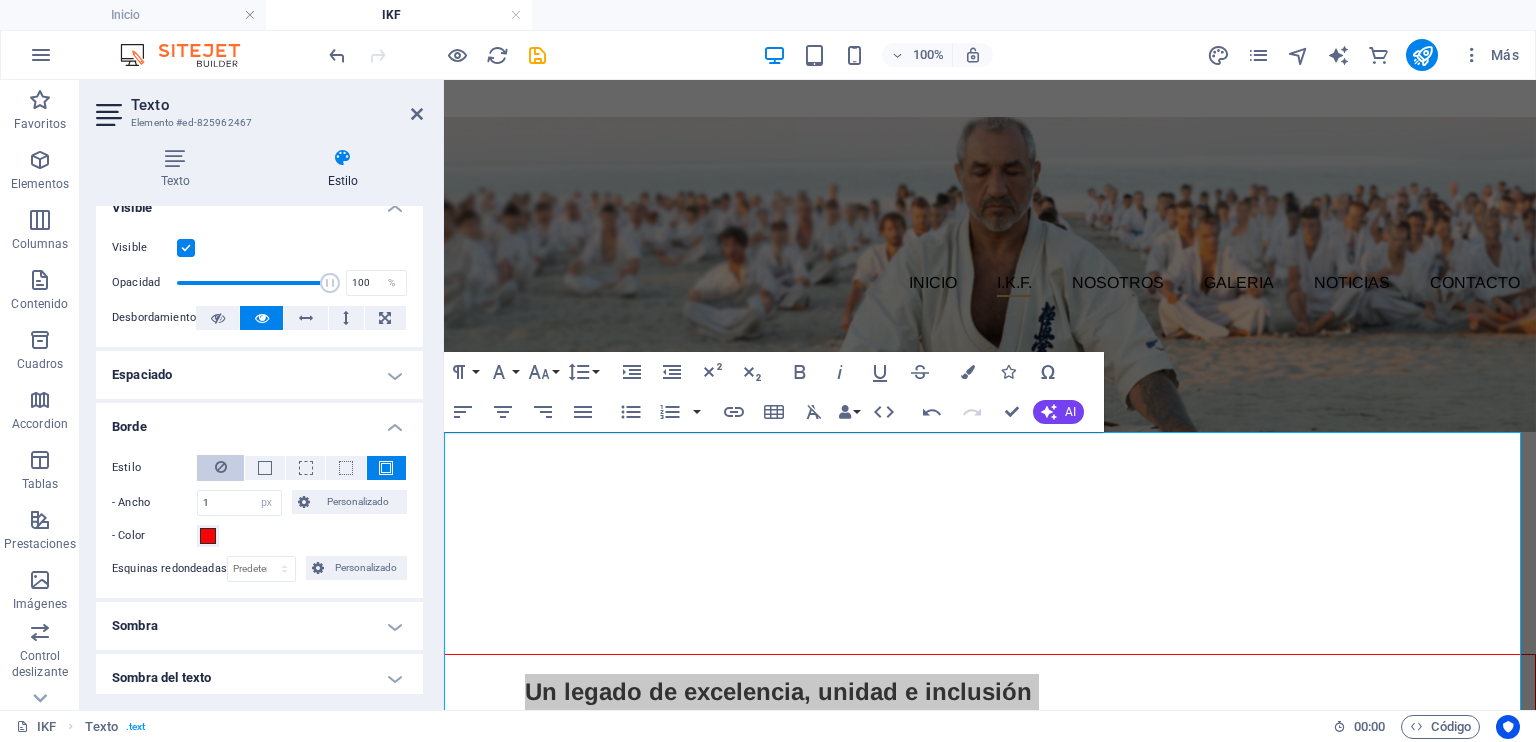 click at bounding box center (220, 468) 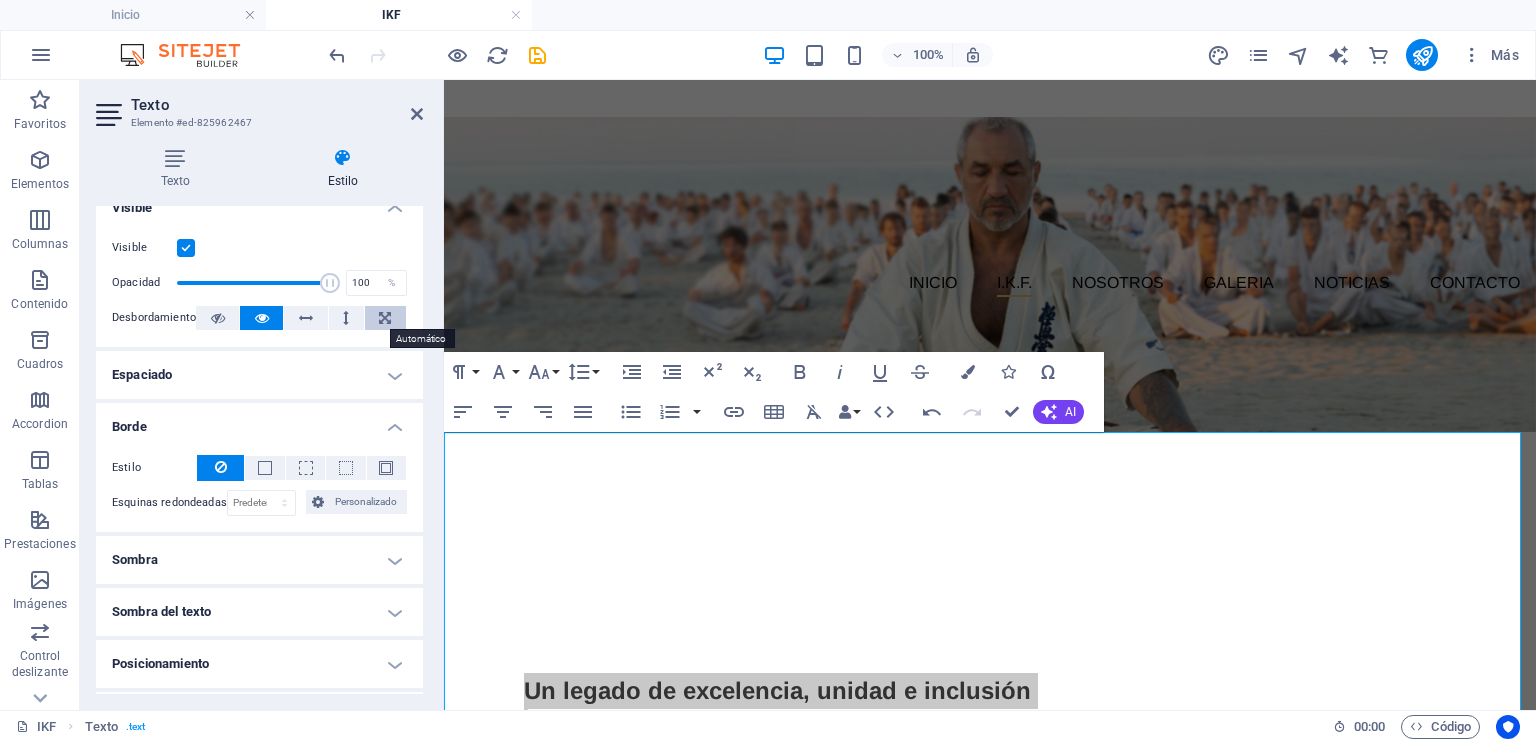 click at bounding box center (385, 318) 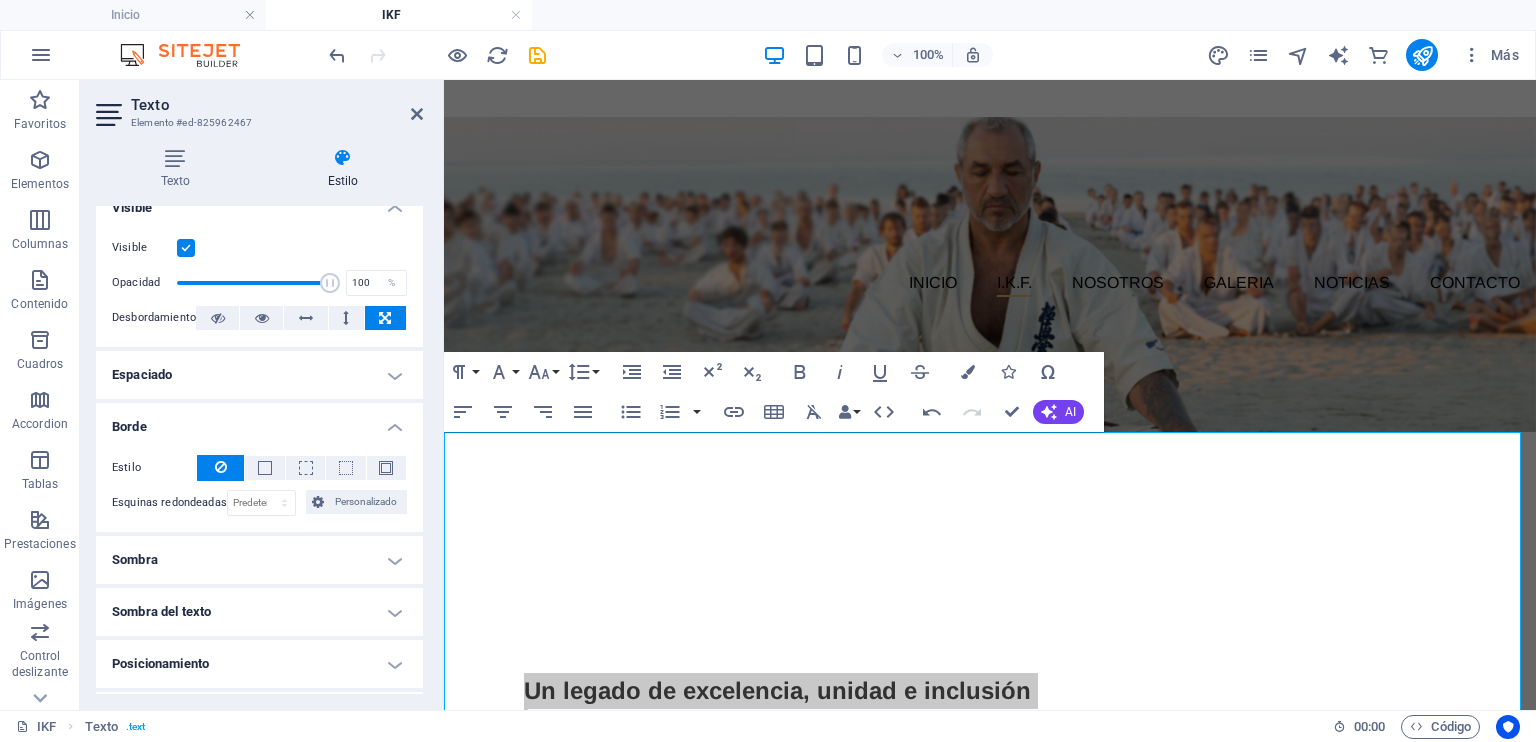 click at bounding box center [385, 318] 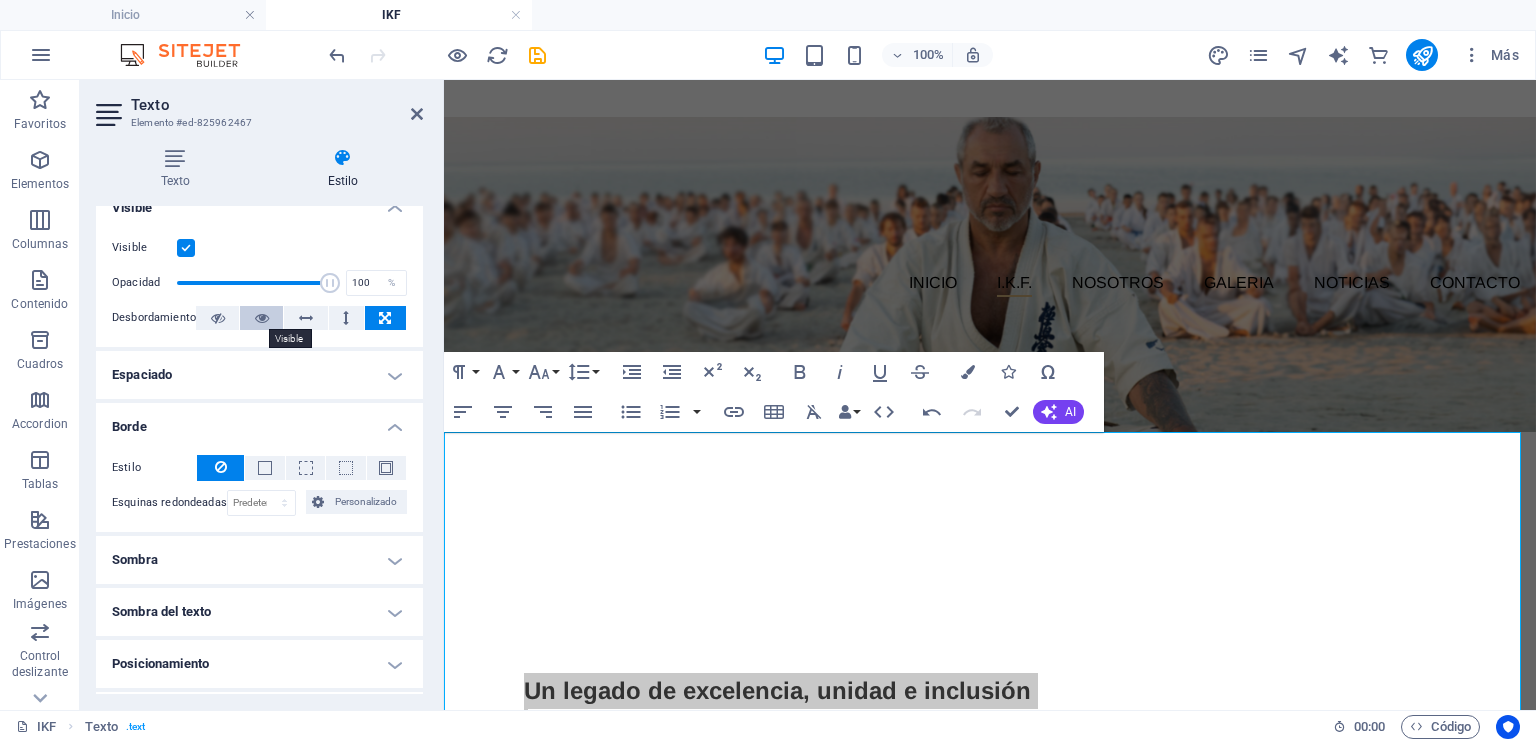 click at bounding box center (262, 318) 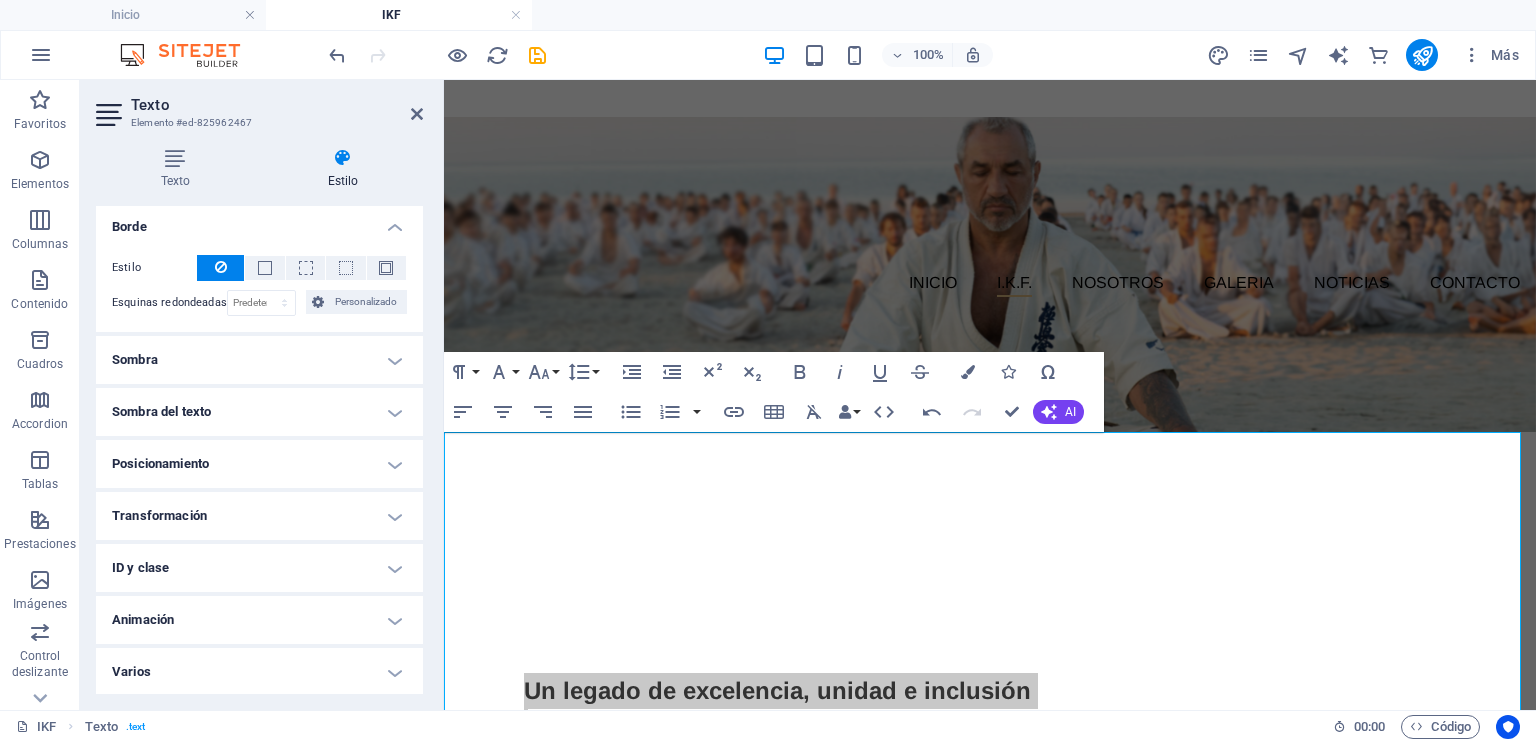 scroll, scrollTop: 122, scrollLeft: 0, axis: vertical 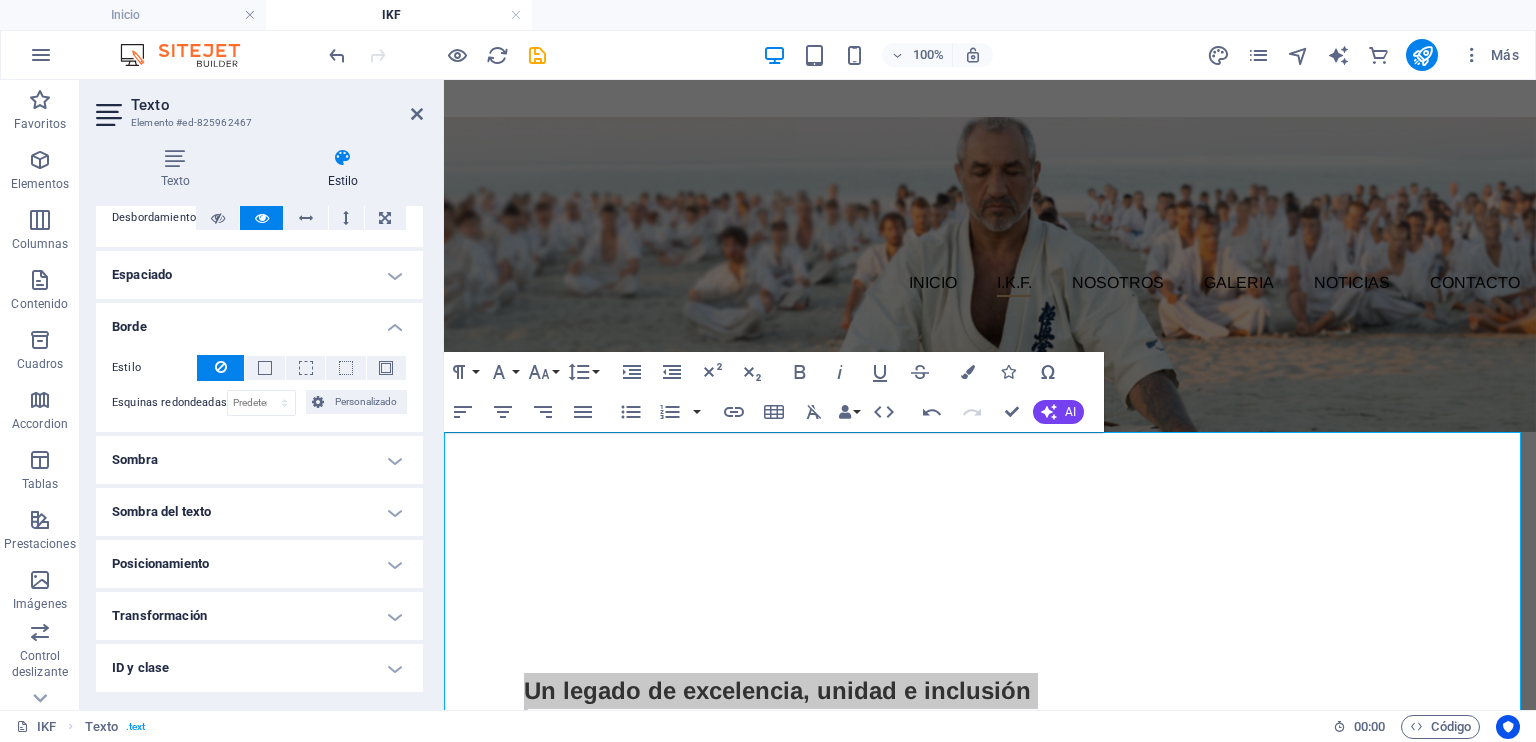 click on "Posicionamiento" at bounding box center (259, 564) 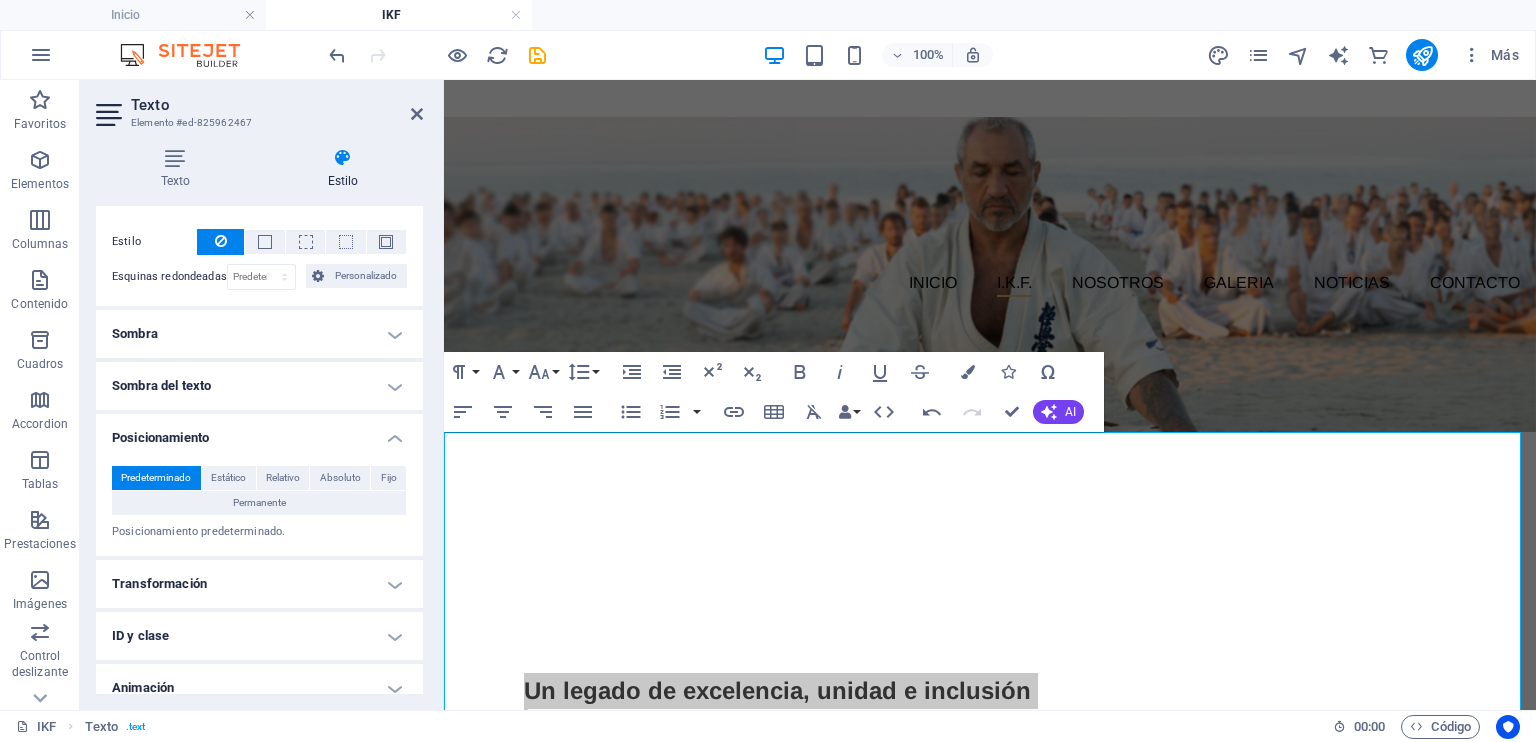 scroll, scrollTop: 216, scrollLeft: 0, axis: vertical 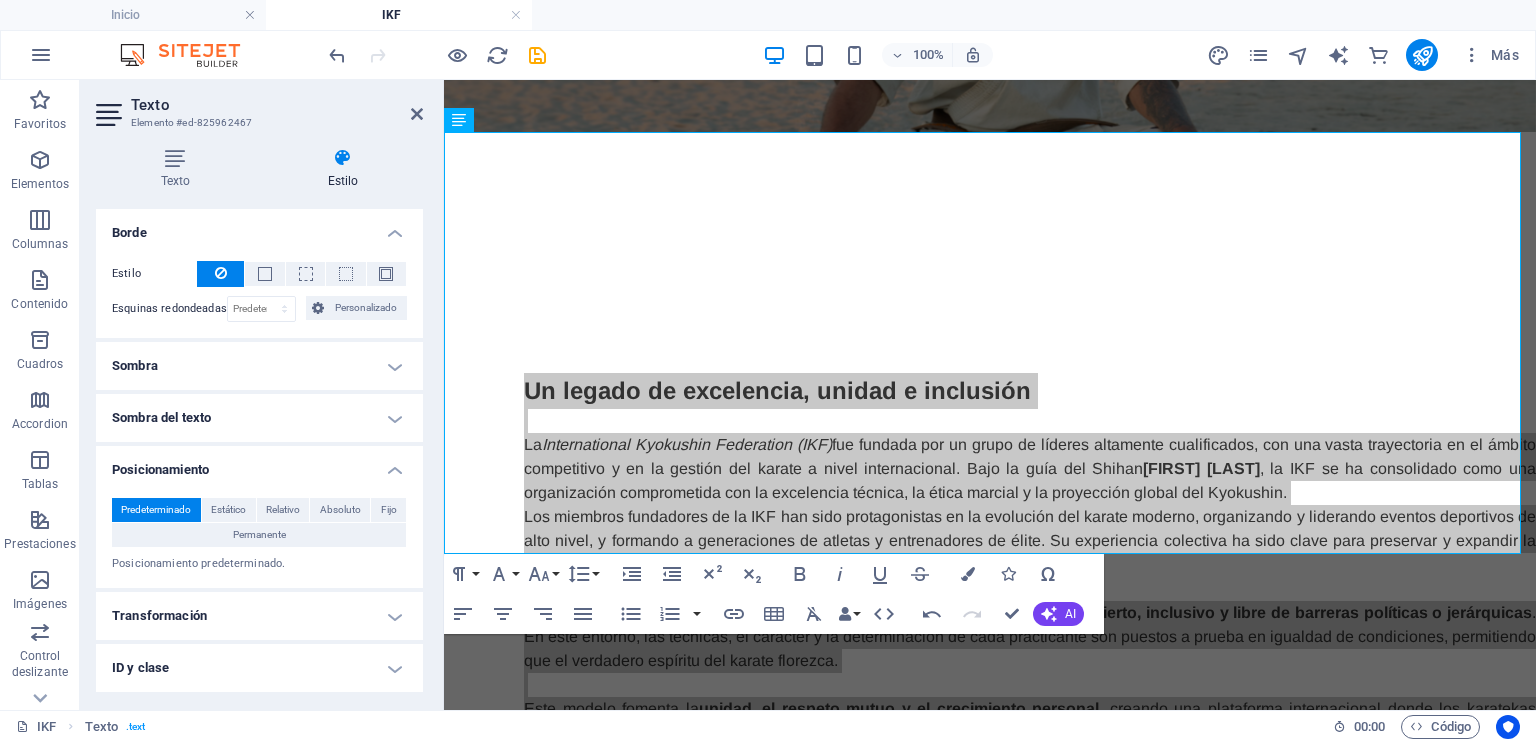 drag, startPoint x: 1612, startPoint y: 792, endPoint x: 1276, endPoint y: 708, distance: 346.34088 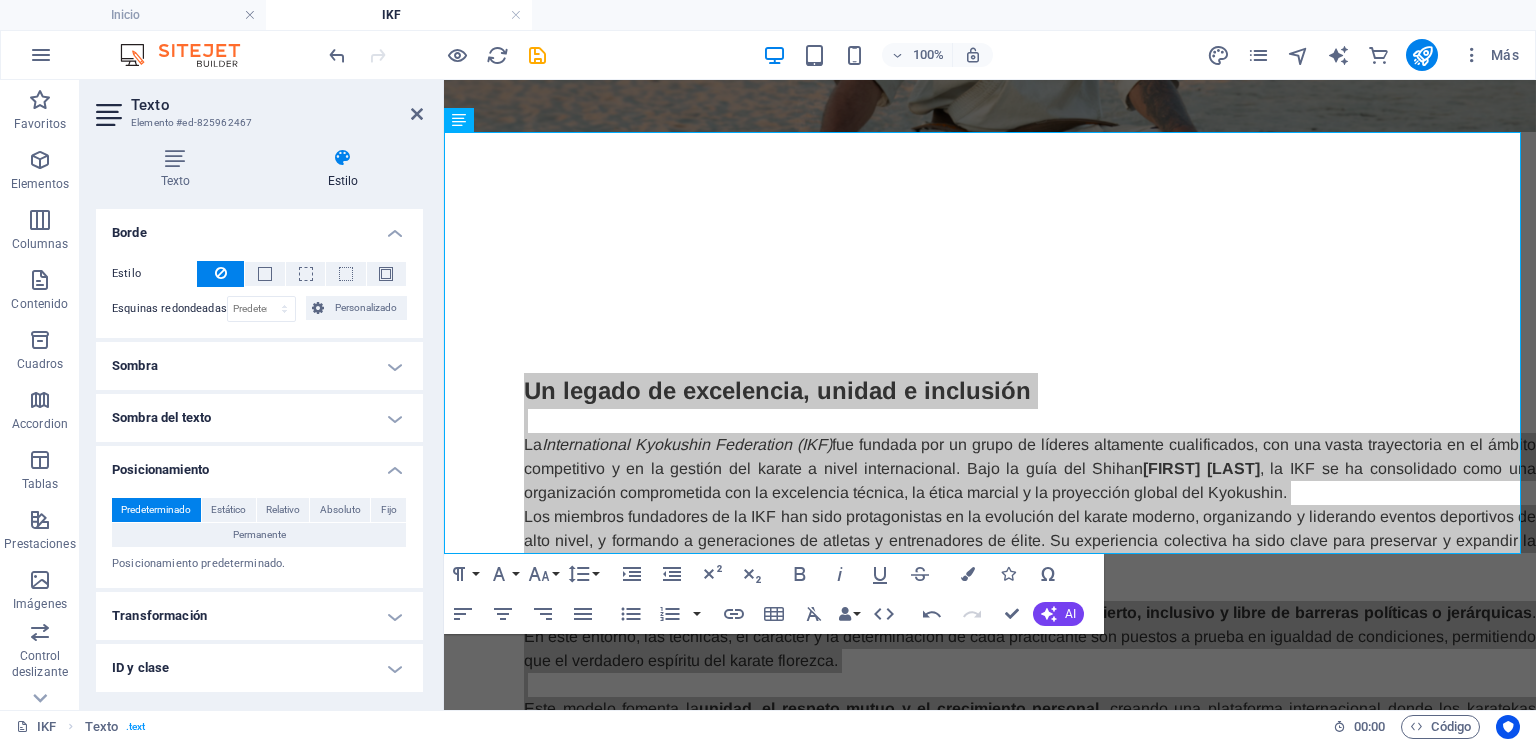 scroll, scrollTop: 316, scrollLeft: 0, axis: vertical 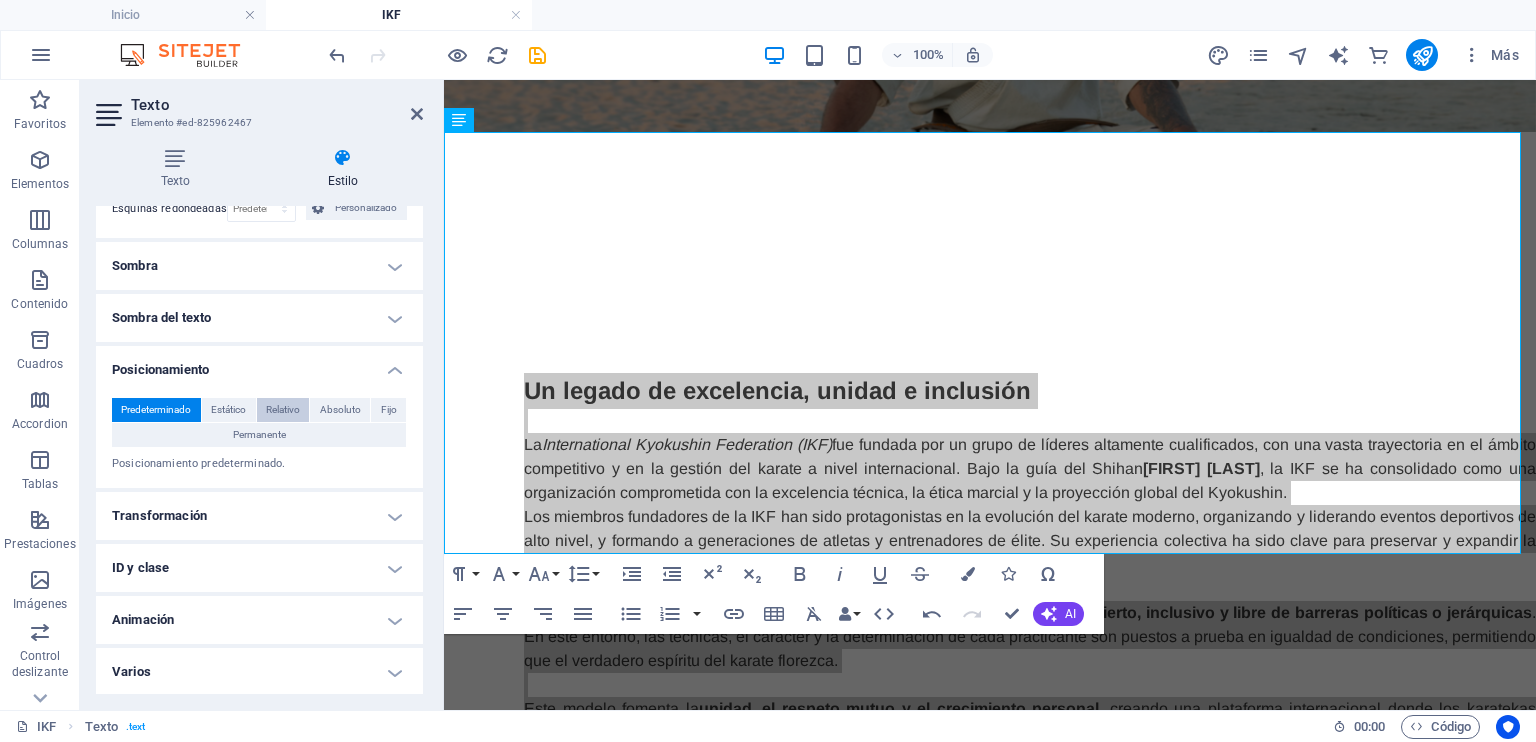 click on "Relativo" at bounding box center (283, 410) 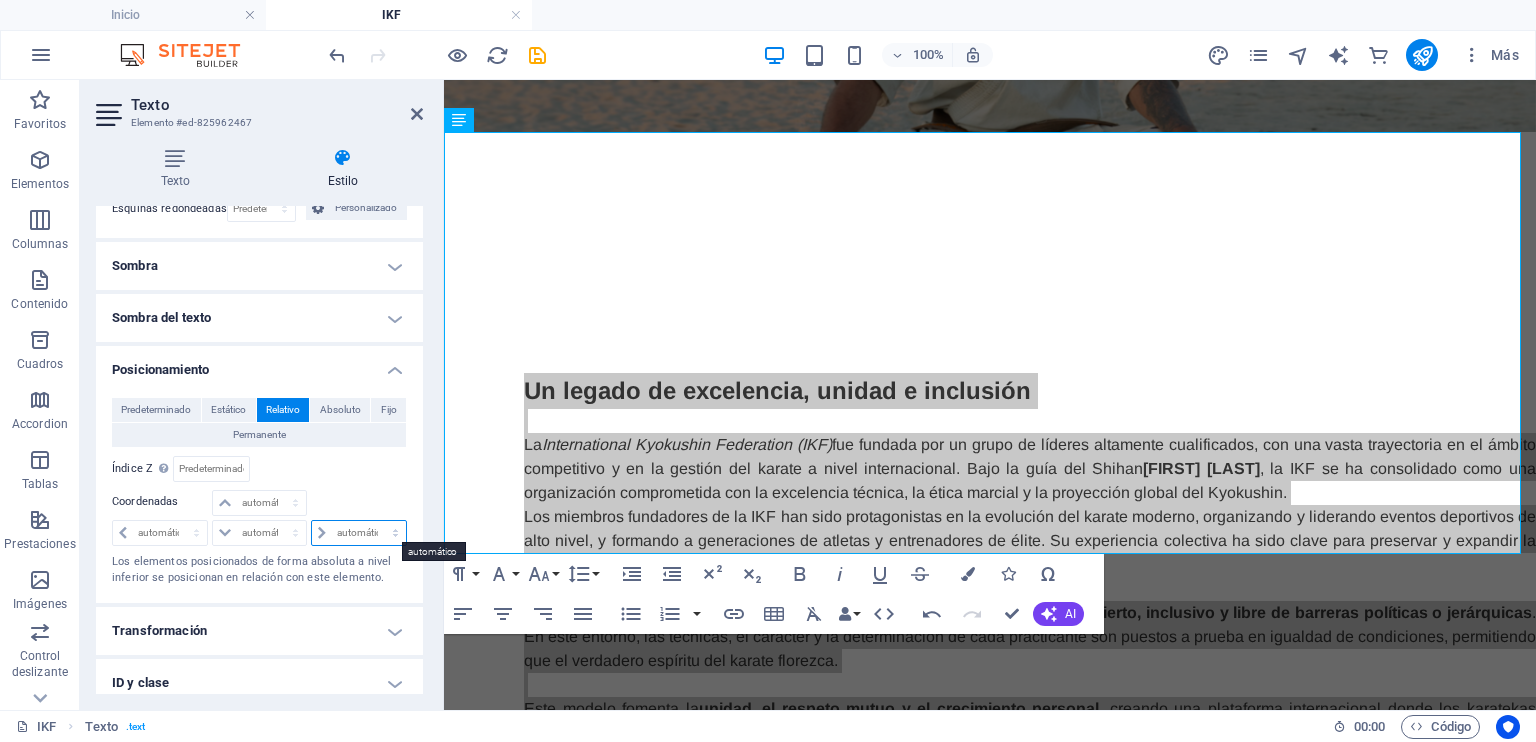 click on "automático px rem % em" at bounding box center (359, 533) 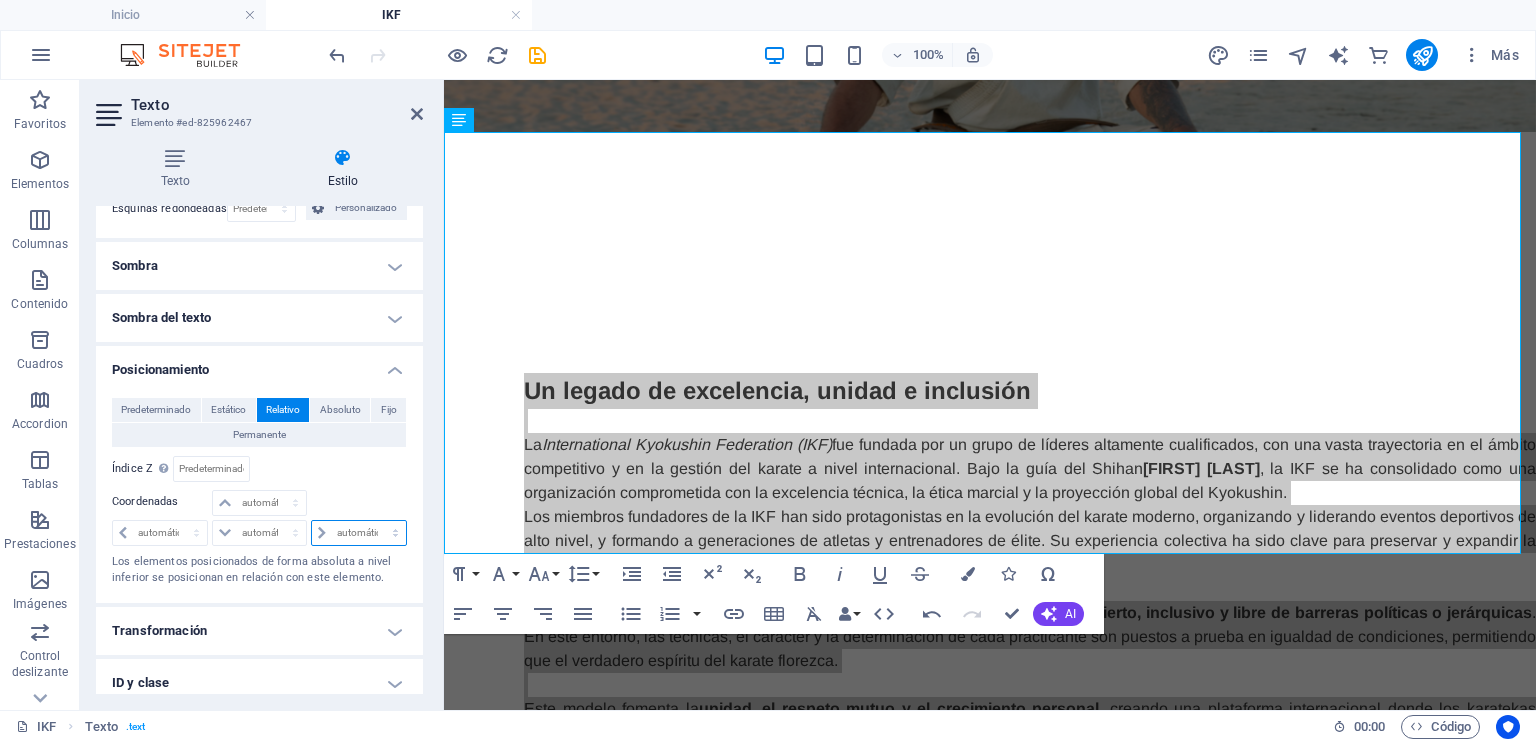 select on "px" 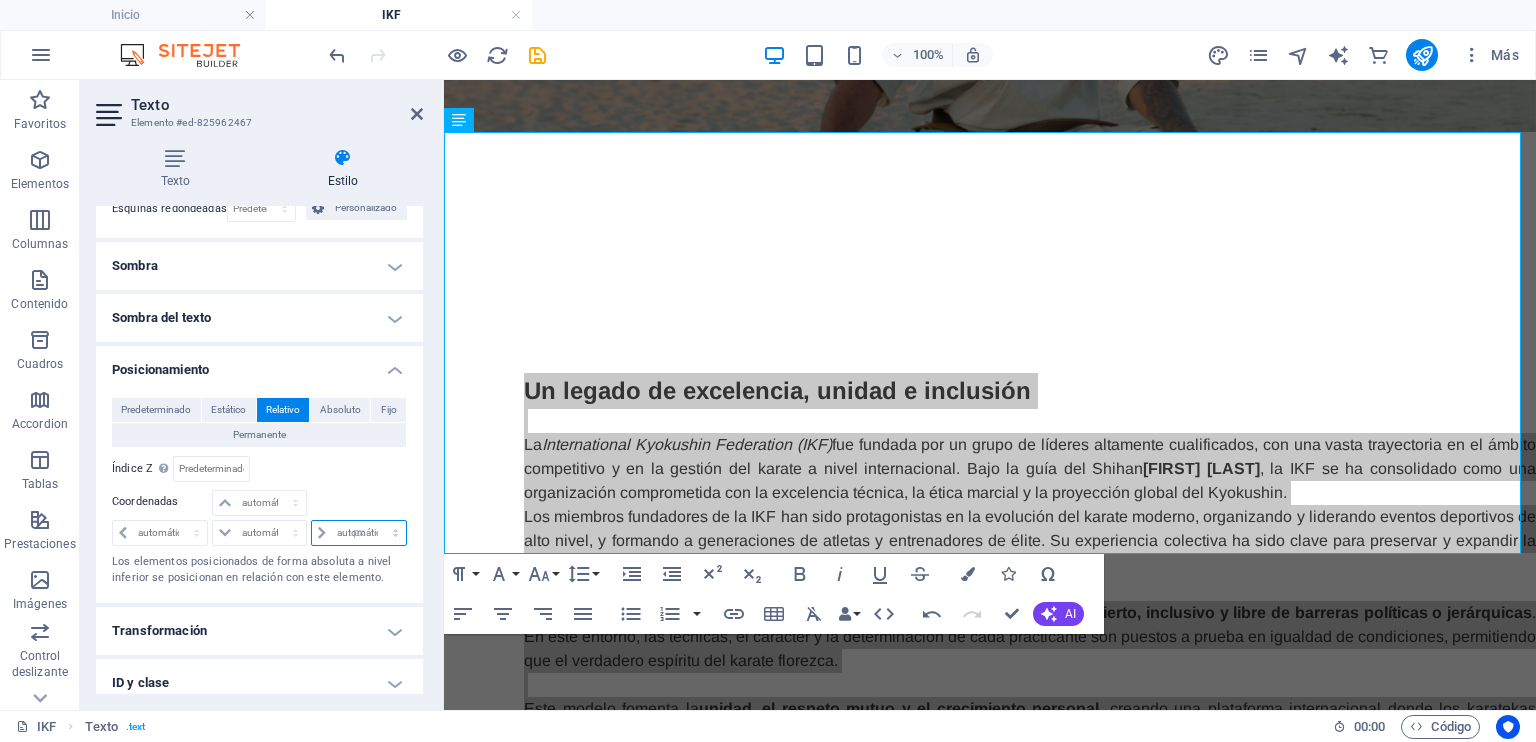 click on "automático px rem % em" at bounding box center (359, 533) 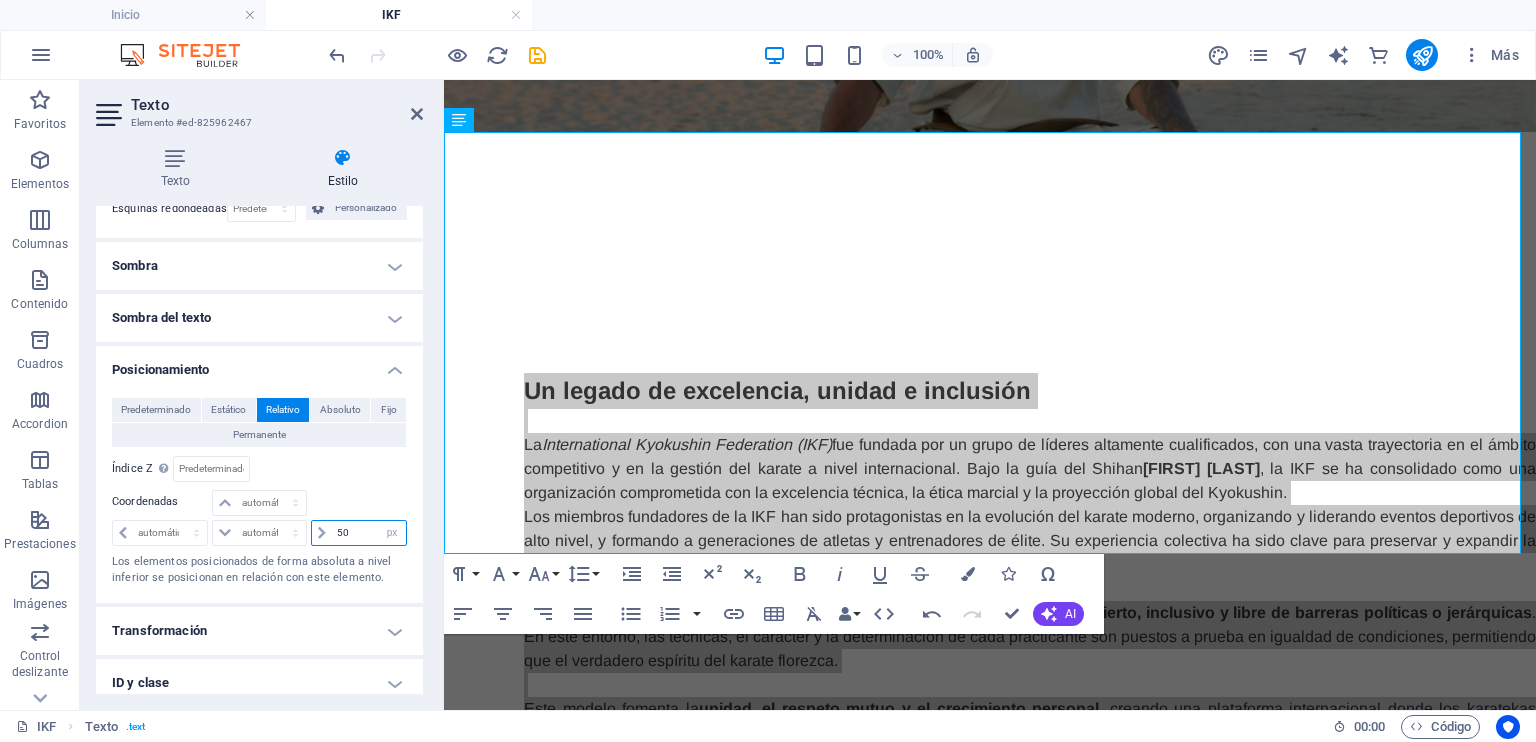 type on "50" 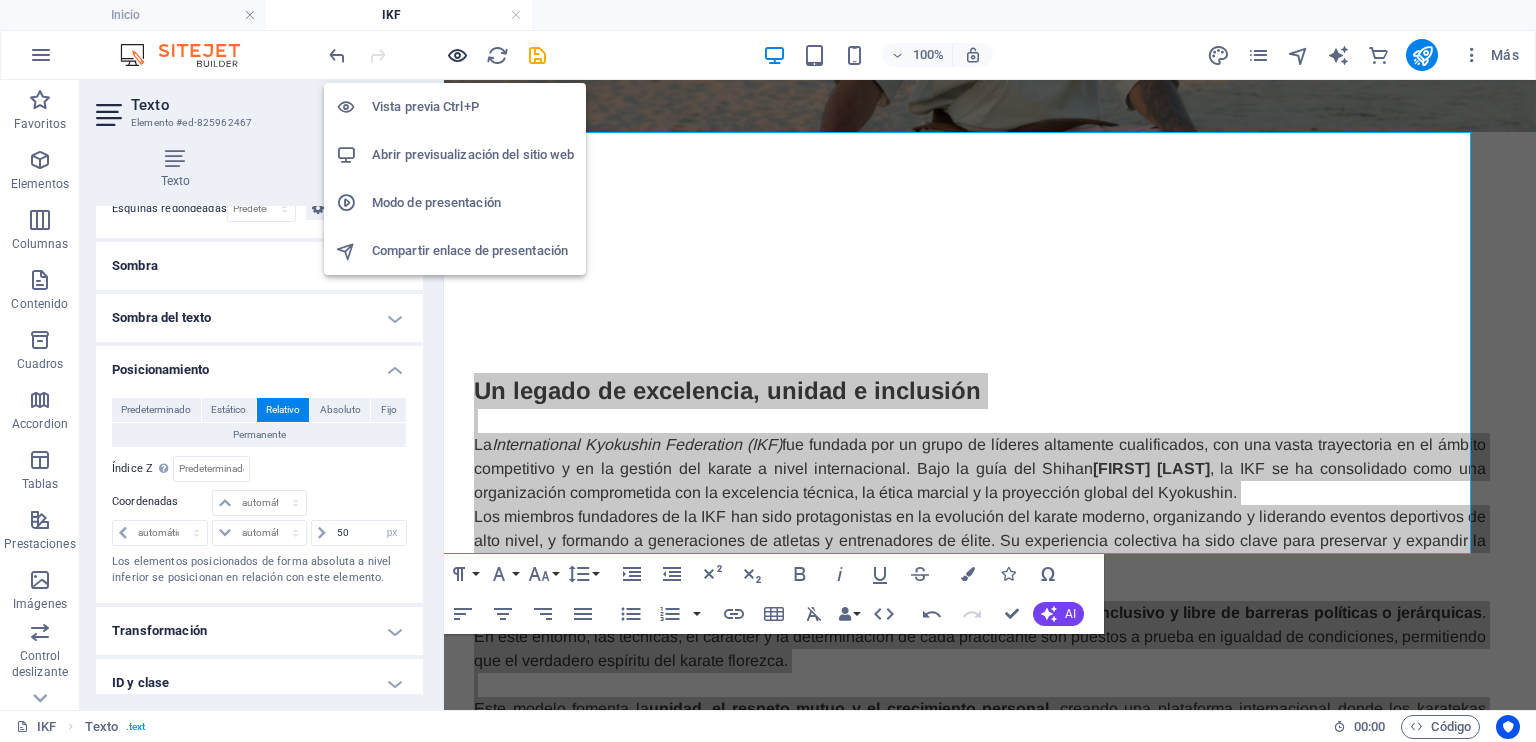 click at bounding box center (457, 55) 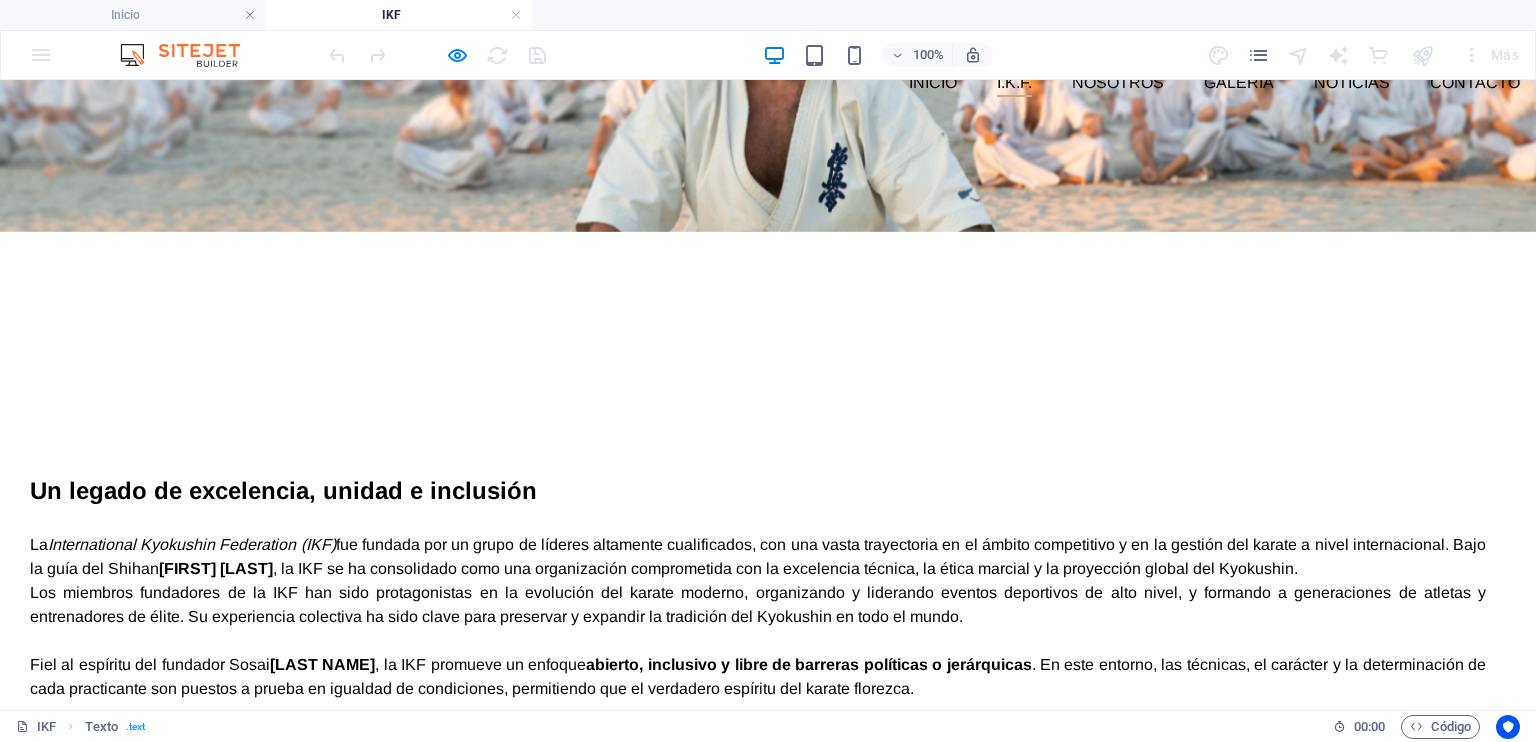 scroll, scrollTop: 233, scrollLeft: 0, axis: vertical 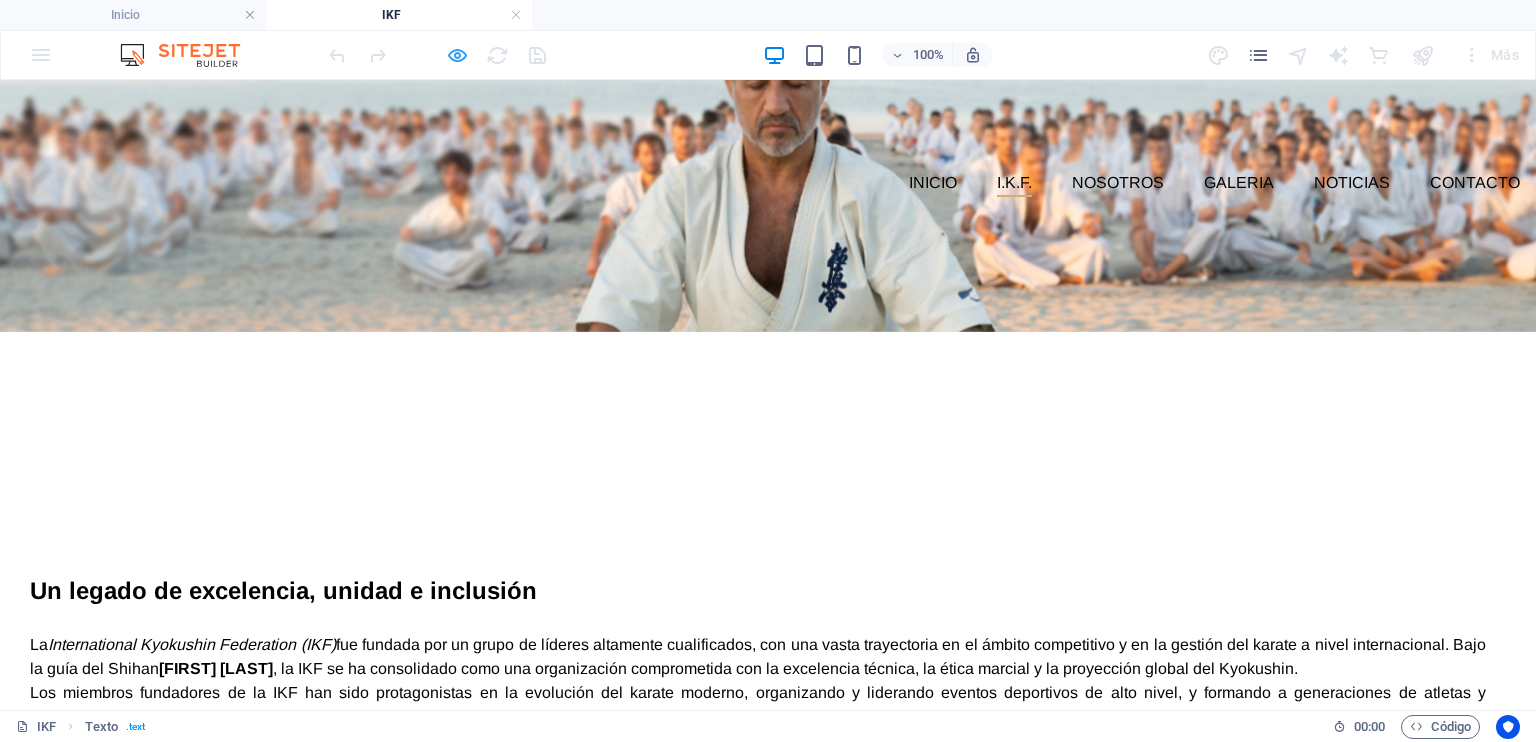 click at bounding box center (457, 55) 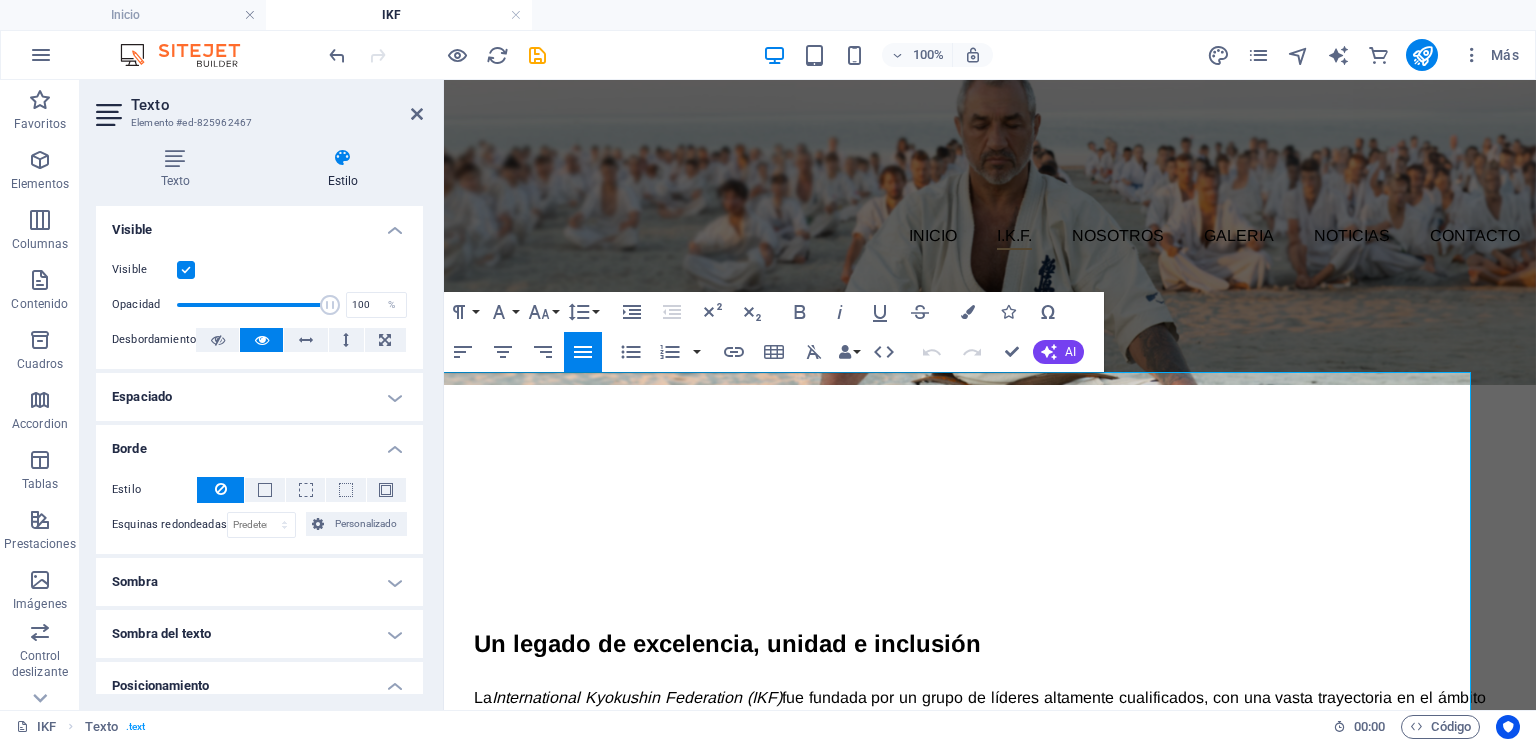 scroll, scrollTop: 211, scrollLeft: 0, axis: vertical 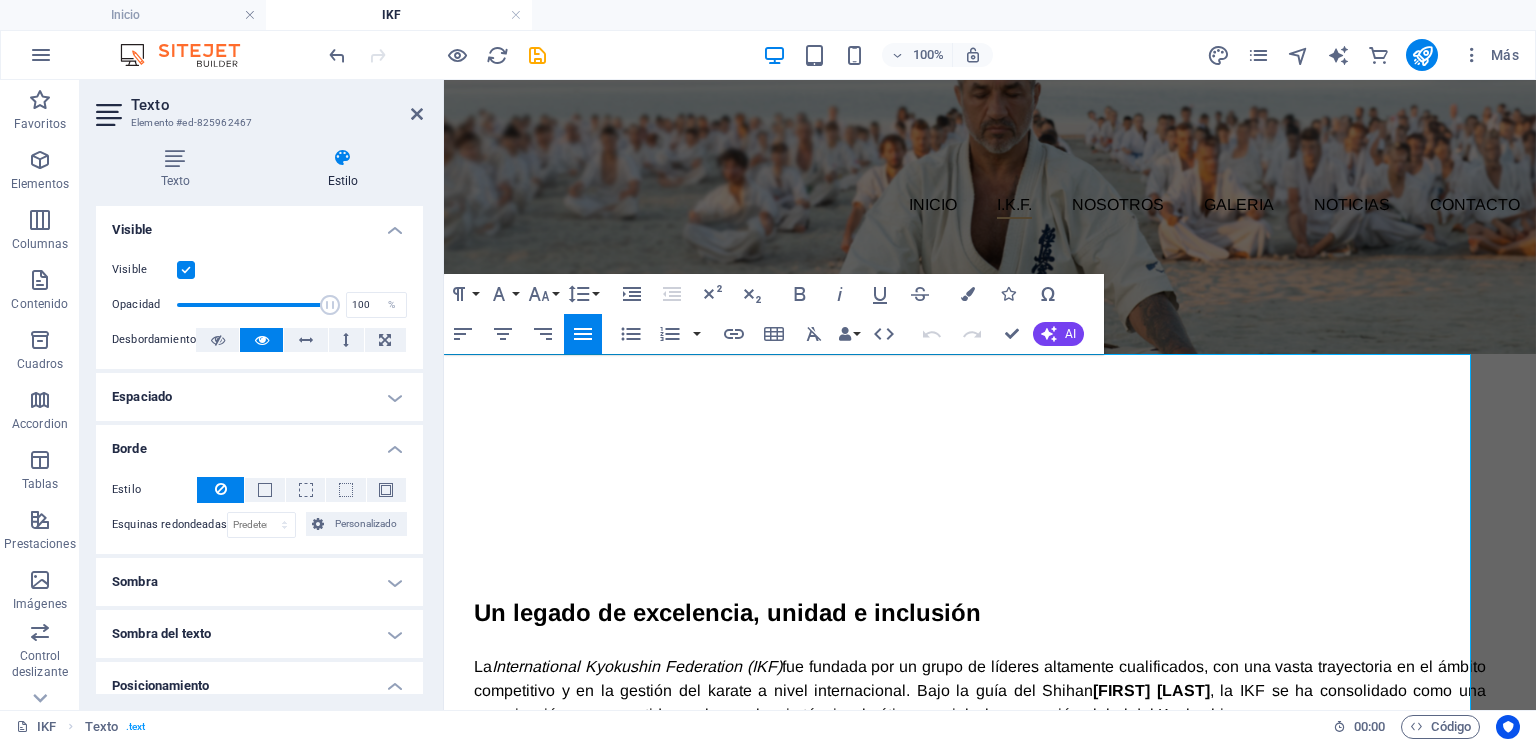 click on "La  International Kyokushin Federation (IKF)  fue fundada por un grupo de líderes altamente cualificados, con una vasta trayectoria en el ámbito competitivo y en la gestión del karate a nivel internacional. Bajo la guía del Shihan  [FIRST] [LAST] , la IKF se ha consolidado como una organización comprometida con la excelencia técnica, la ética marcial y la proyección global del Kyokushin." at bounding box center (980, 691) 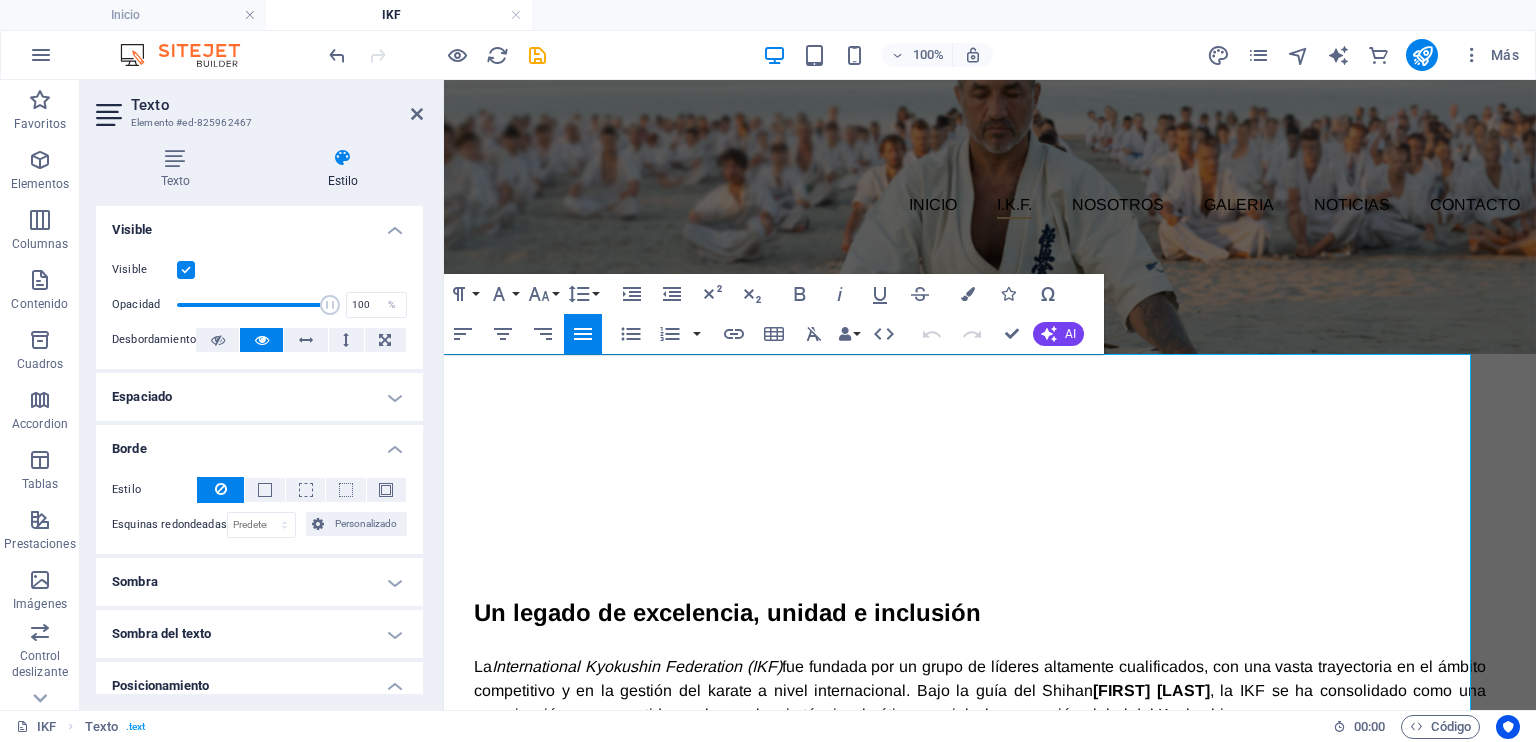 click on "La  International Kyokushin Federation (IKF)  fue fundada por un grupo de líderes altamente cualificados, con una vasta trayectoria en el ámbito competitivo y en la gestión del karate a nivel internacional. Bajo la guía del Shihan  [FIRST] [LAST] , la IKF se ha consolidado como una organización comprometida con la excelencia técnica, la ética marcial y la proyección global del Kyokushin." at bounding box center (980, 691) 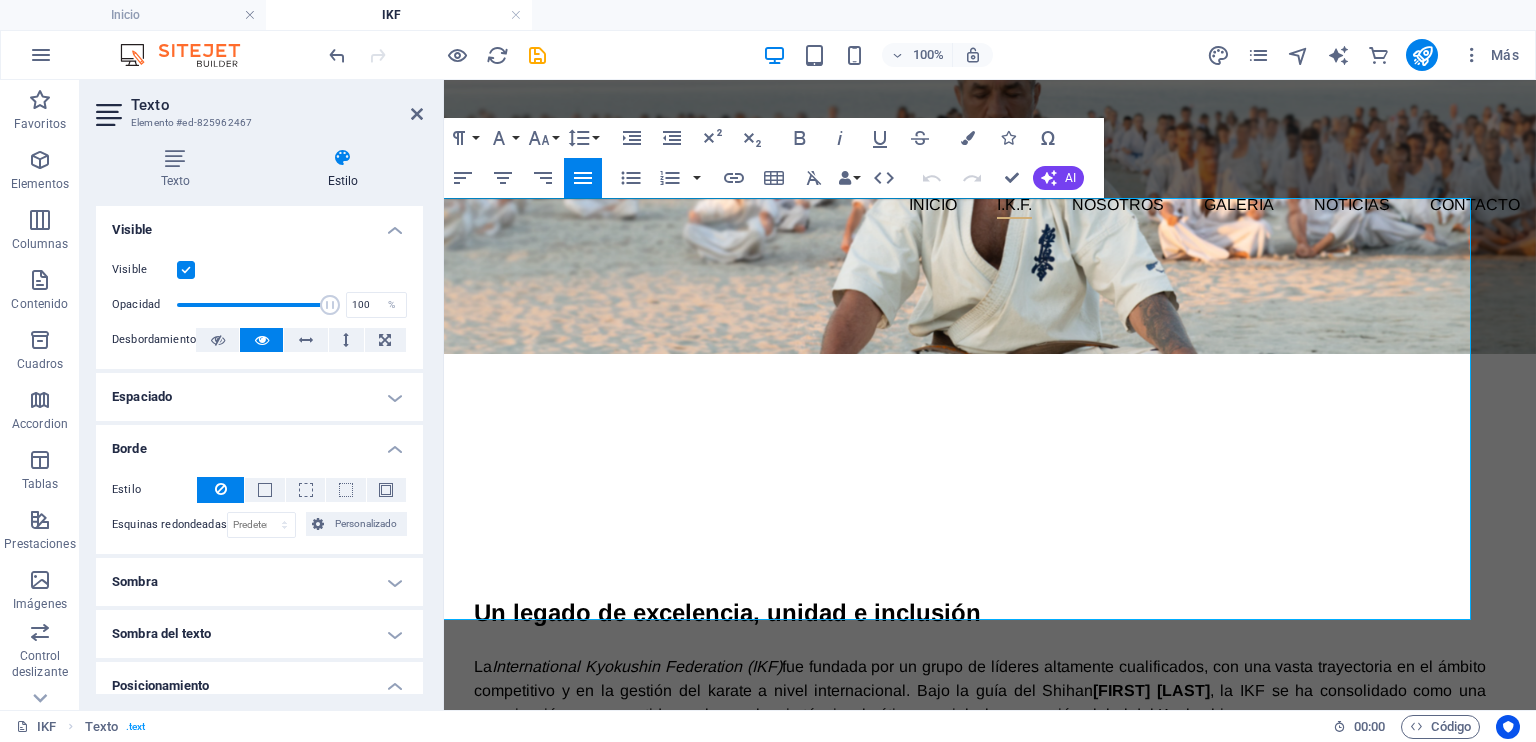 scroll, scrollTop: 533, scrollLeft: 0, axis: vertical 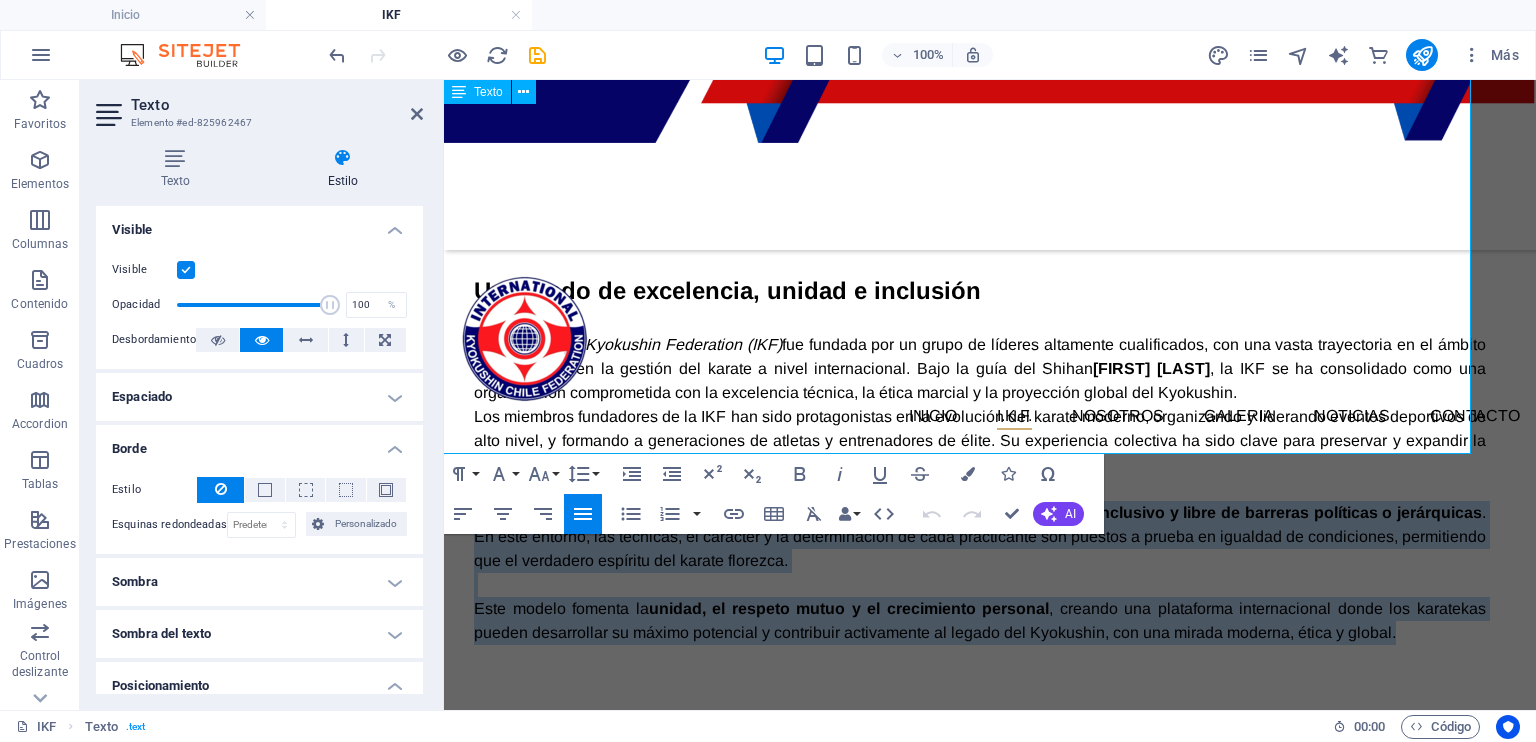 drag, startPoint x: 1403, startPoint y: 418, endPoint x: 541, endPoint y: 288, distance: 871.7477 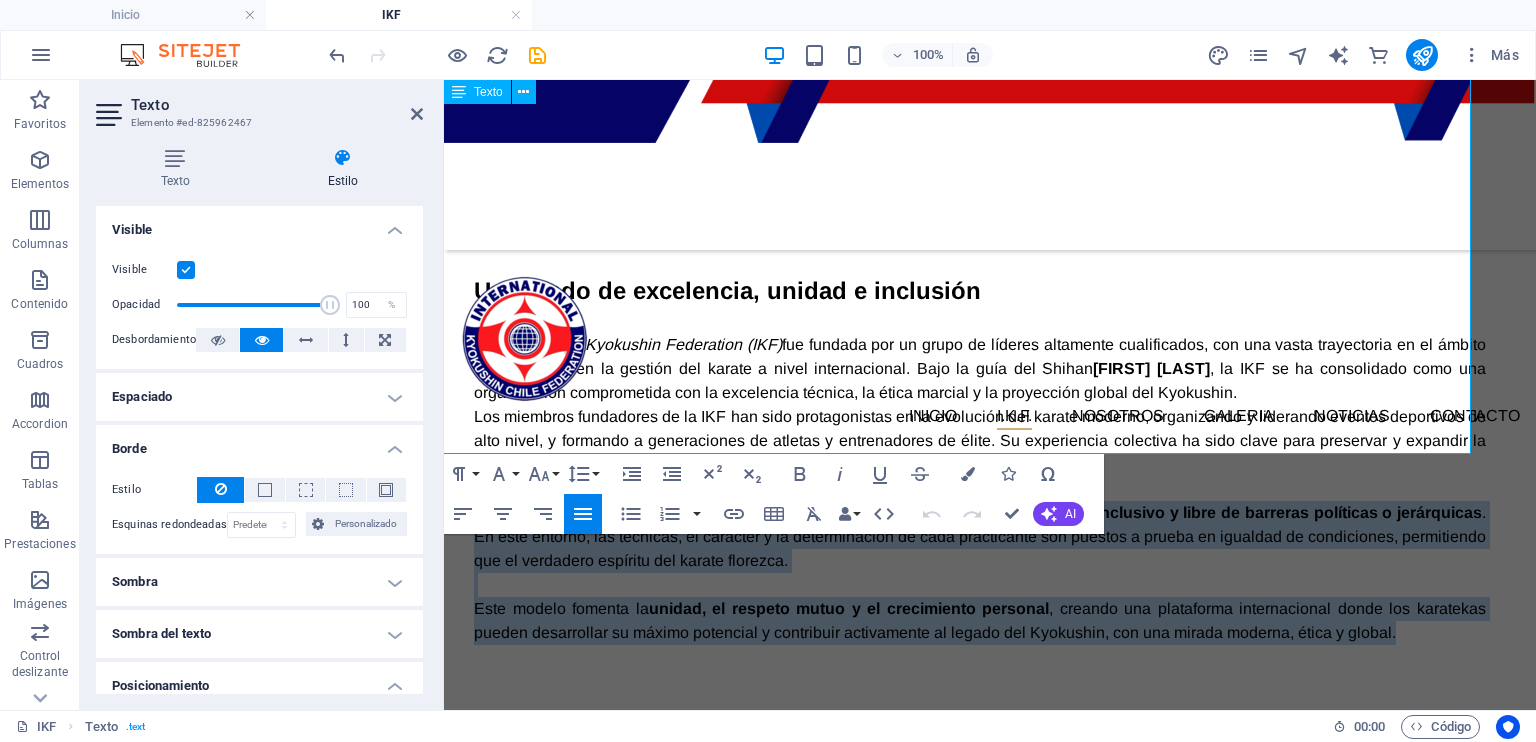 click on "Un legado de excelencia, unidad e inclusión La  International Kyokushin Federation (IKF)  fue fundada por un grupo de líderes altamente cualificados, con una vasta trayectoria en el ámbito competitivo y en la gestión del karate a nivel internacional. Bajo la guía del Shihan  [PERSON] , la IKF se ha consolidado como una organización comprometida con la excelencia técnica, la ética marcial y la proyección global del Kyokushin. Los miembros fundadores de la IKF han sido protagonistas en la evolución del karate moderno, organizando y liderando eventos deportivos de alto nivel, y formando a generaciones de atletas y entrenadores de élite. Su experiencia colectiva ha sido clave para preservar y expandir la tradición del Kyokushin en todo el mundo. Fiel al espíritu del fundador Sosai  [PERSON] , la IKF promueve un enfoque  abierto, inclusivo y libre de barreras políticas o jerárquicas Este modelo fomenta la  unidad, el respeto mutuo y el crecimiento personal" at bounding box center [940, 465] 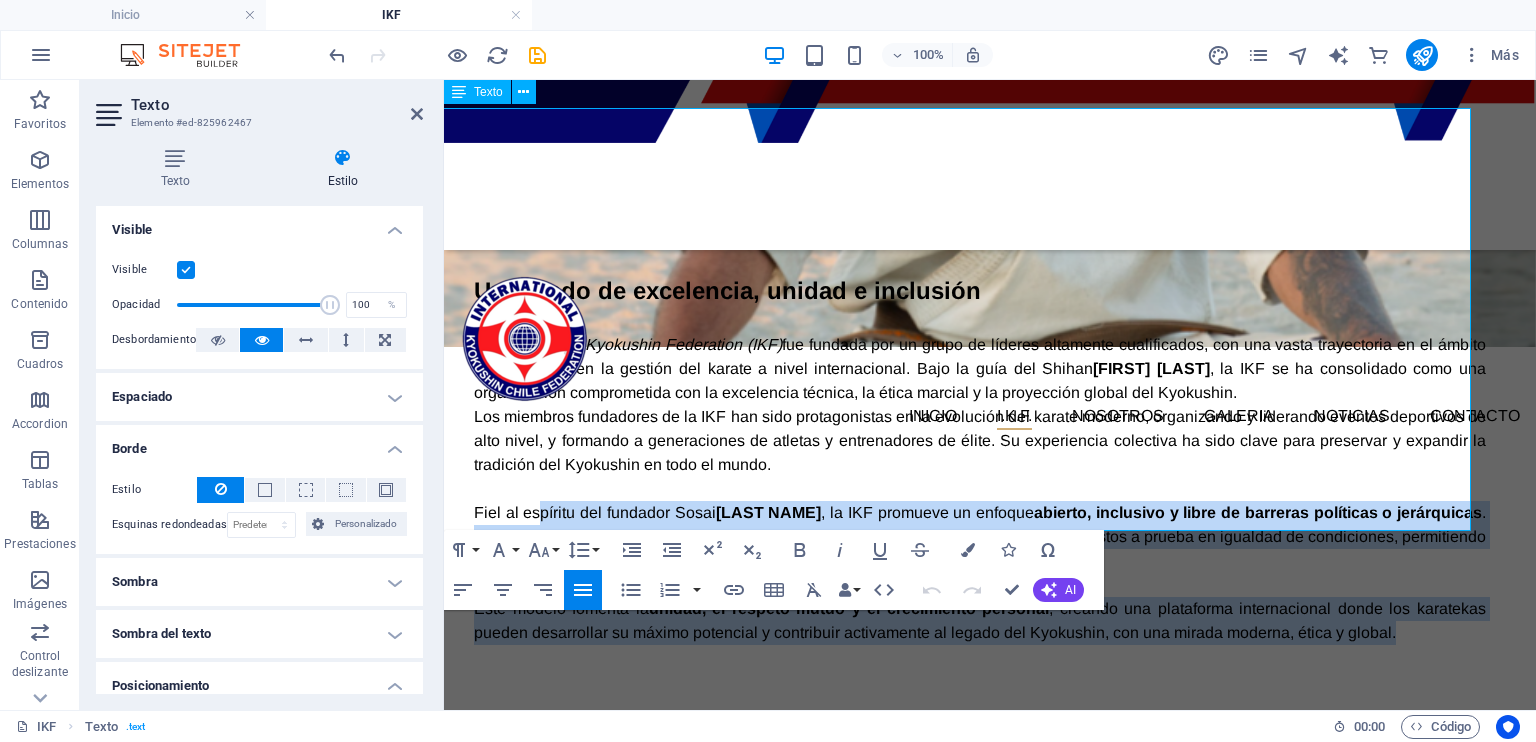 scroll, scrollTop: 233, scrollLeft: 0, axis: vertical 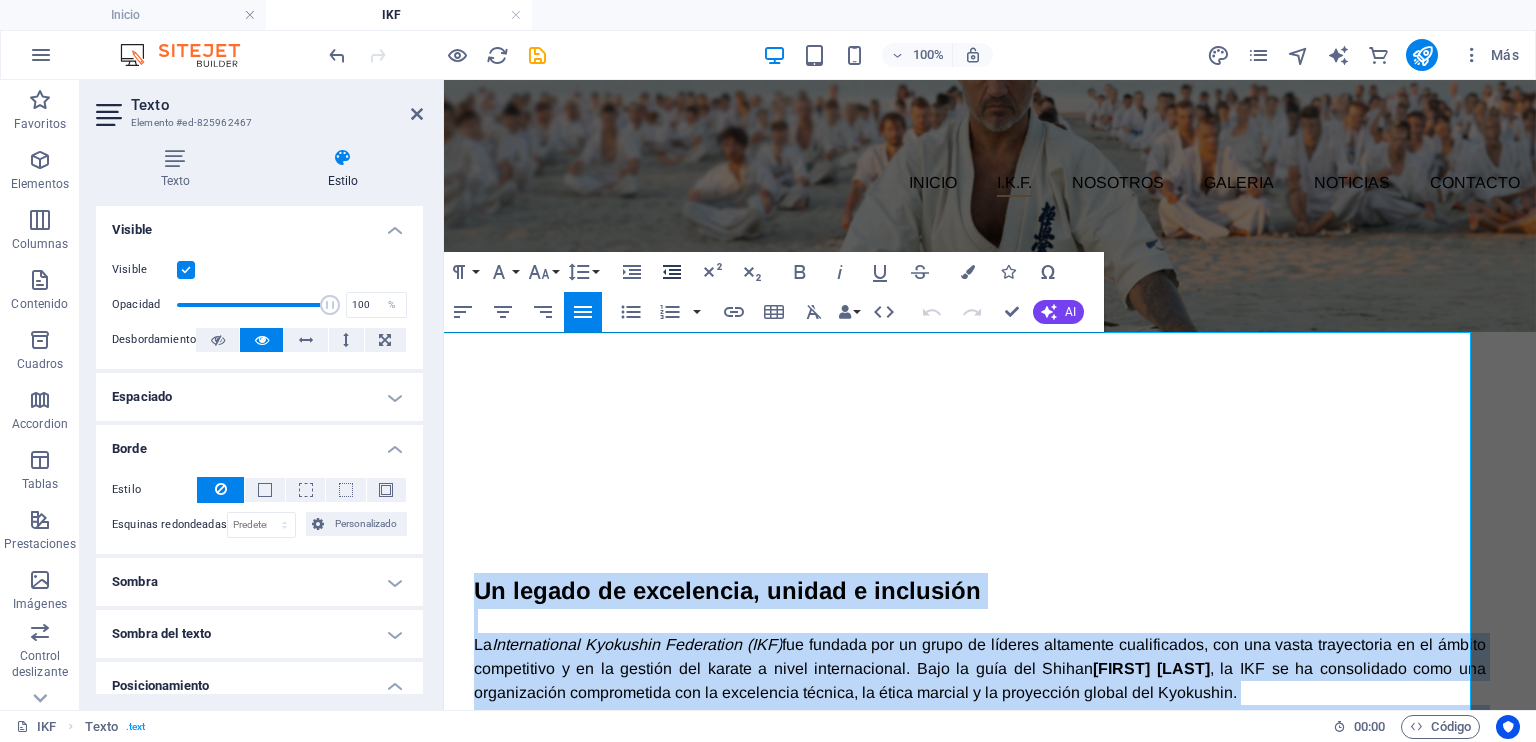 click 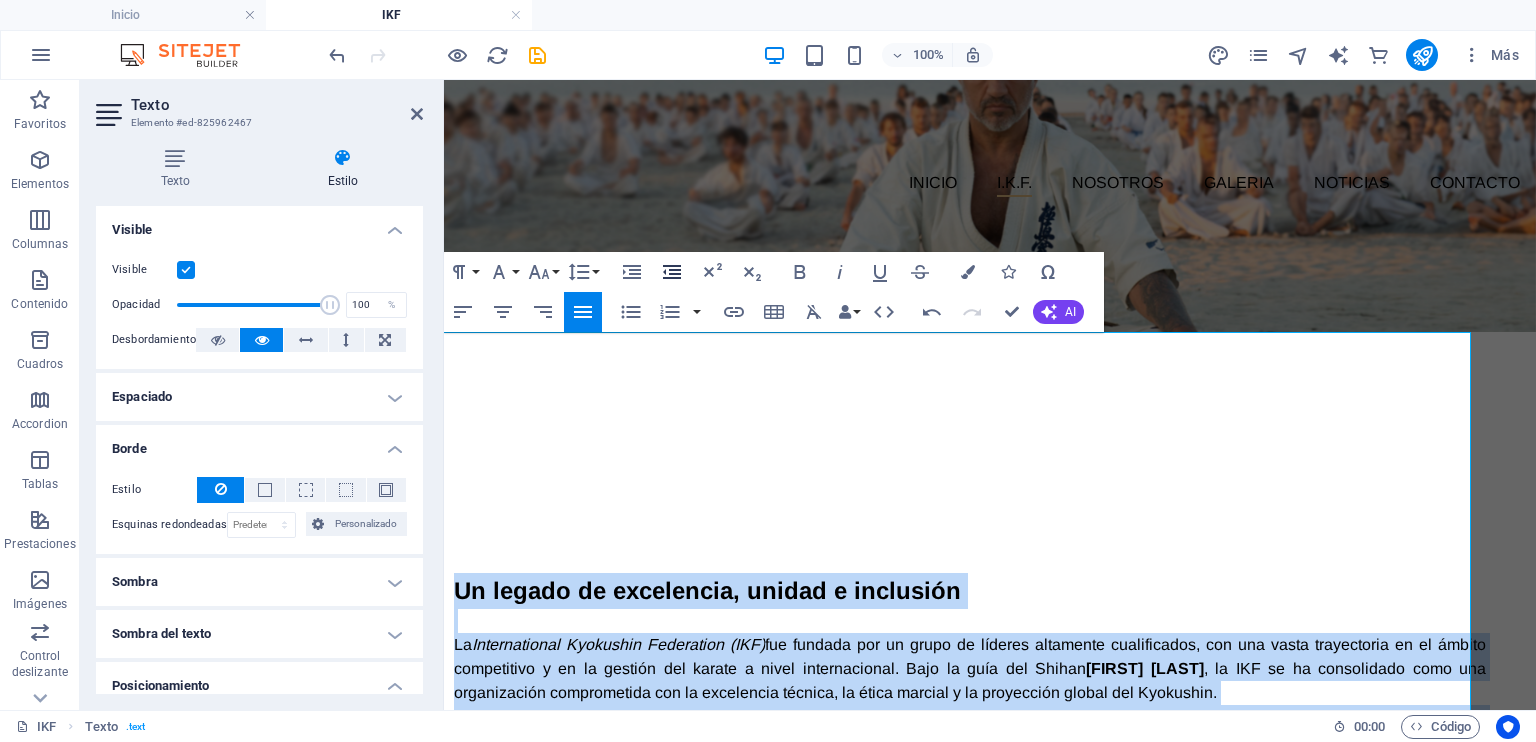click 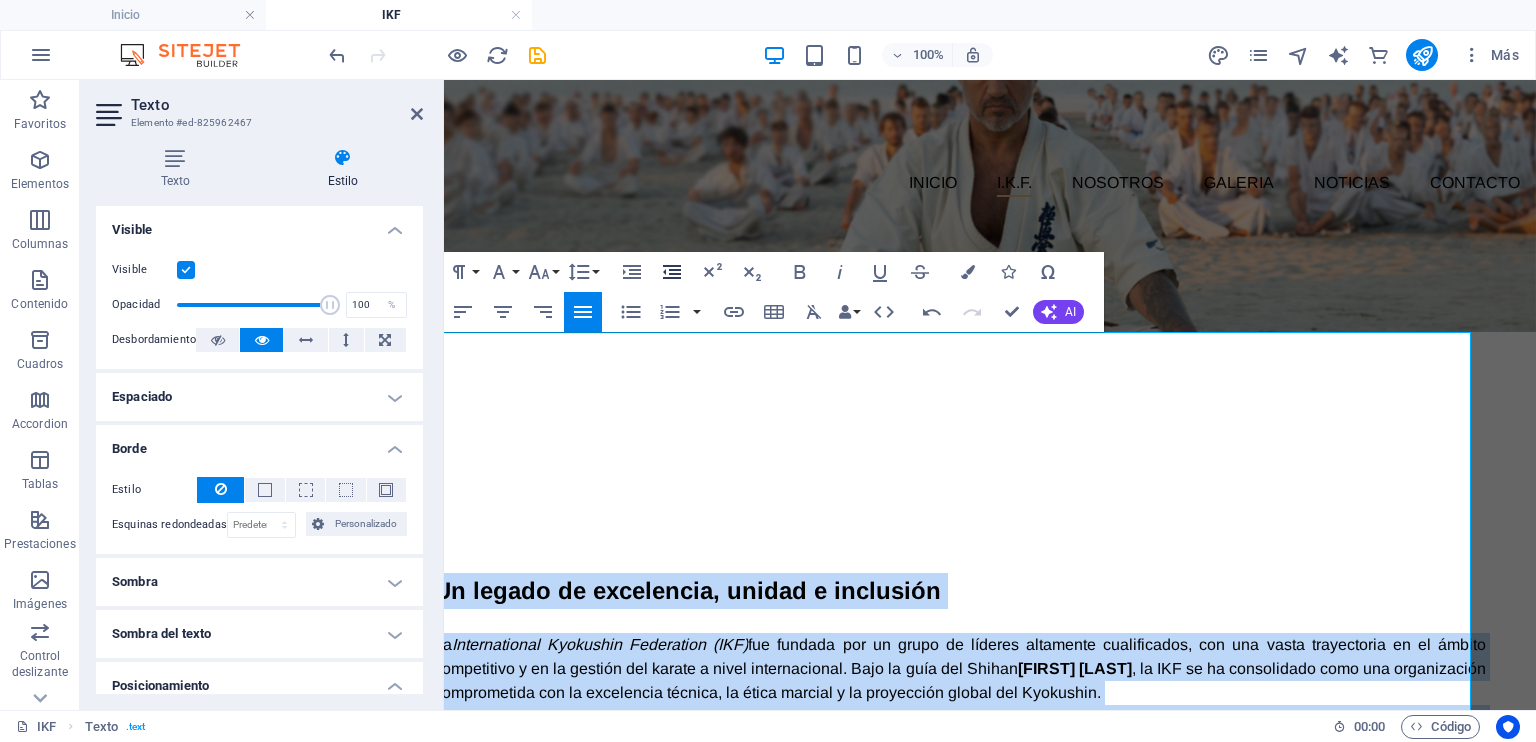 click 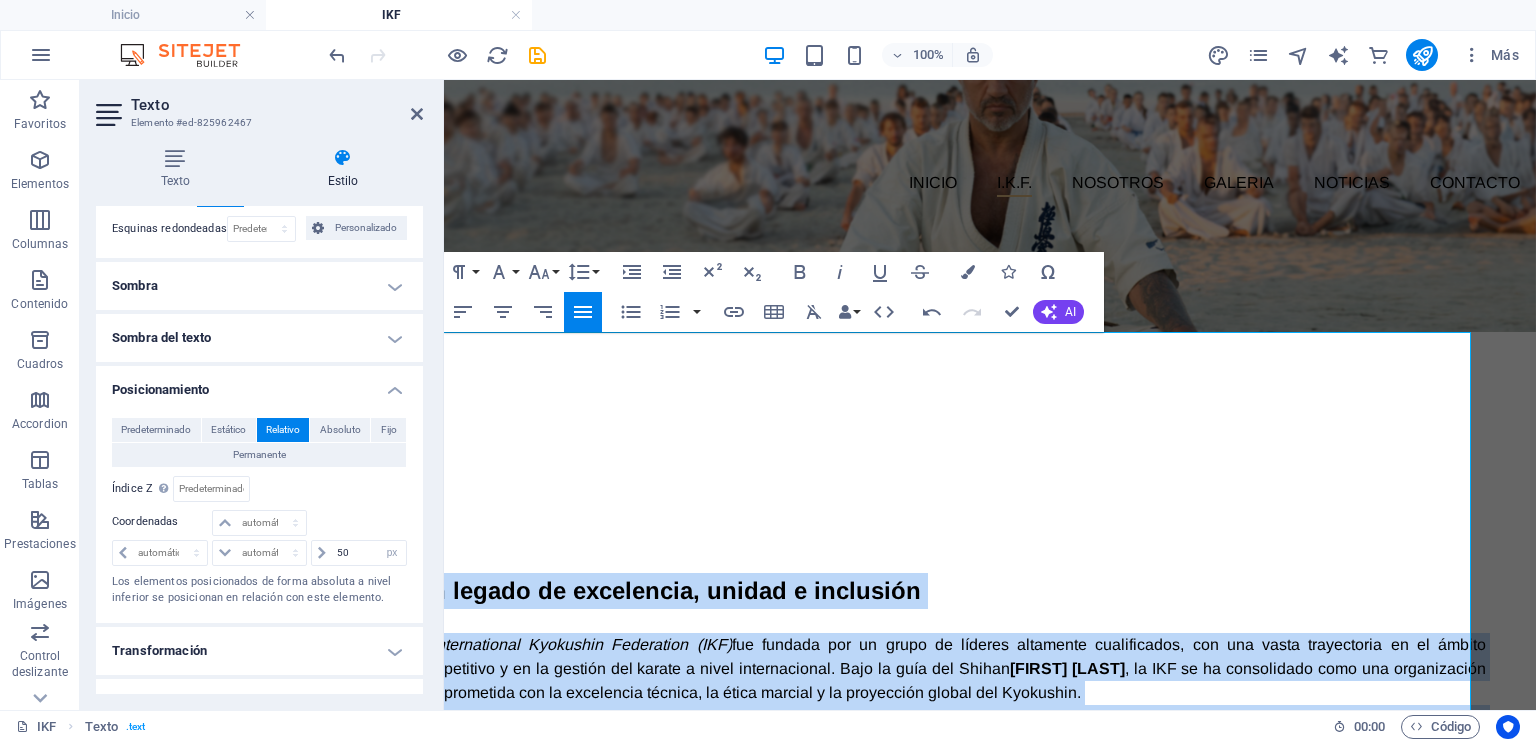 scroll, scrollTop: 400, scrollLeft: 0, axis: vertical 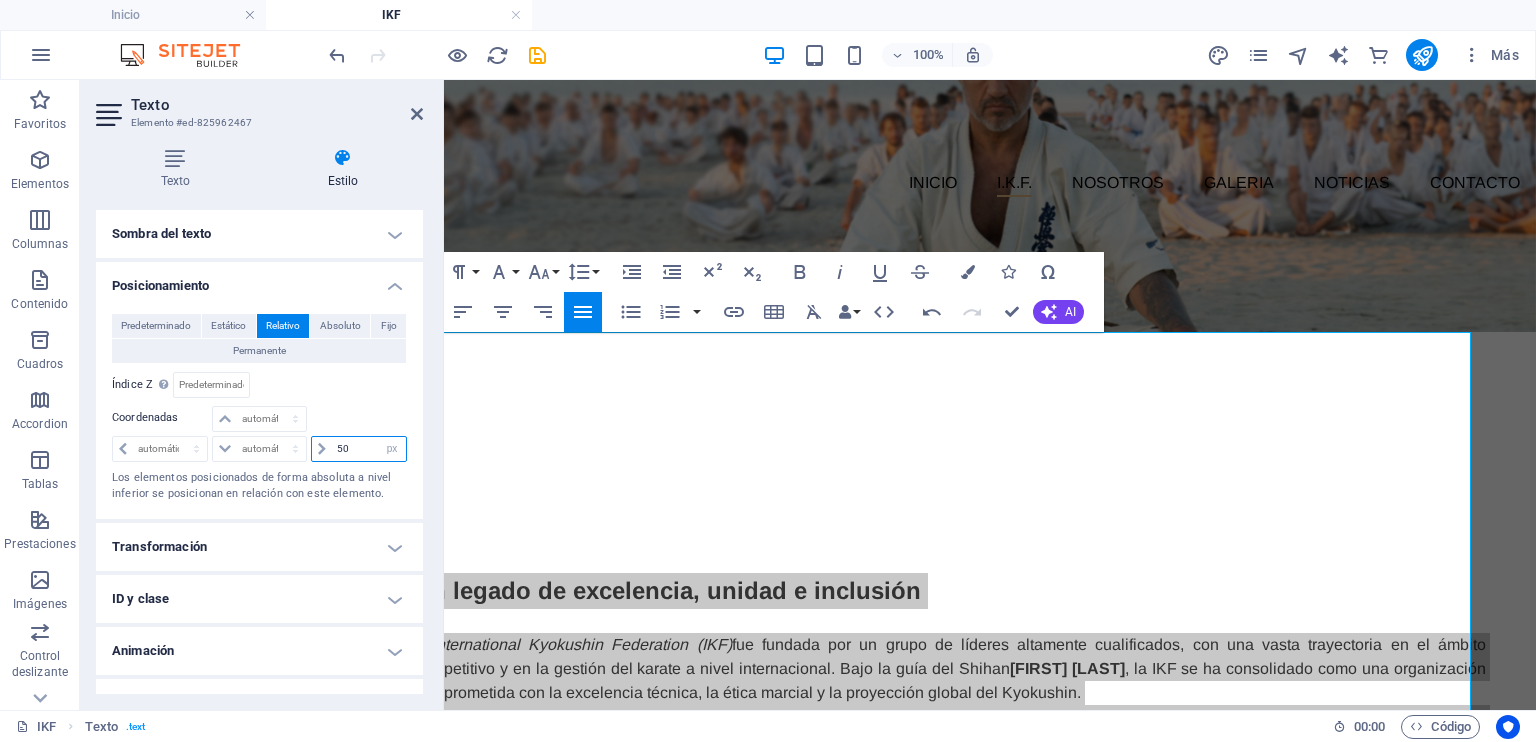 click on "50" at bounding box center [369, 449] 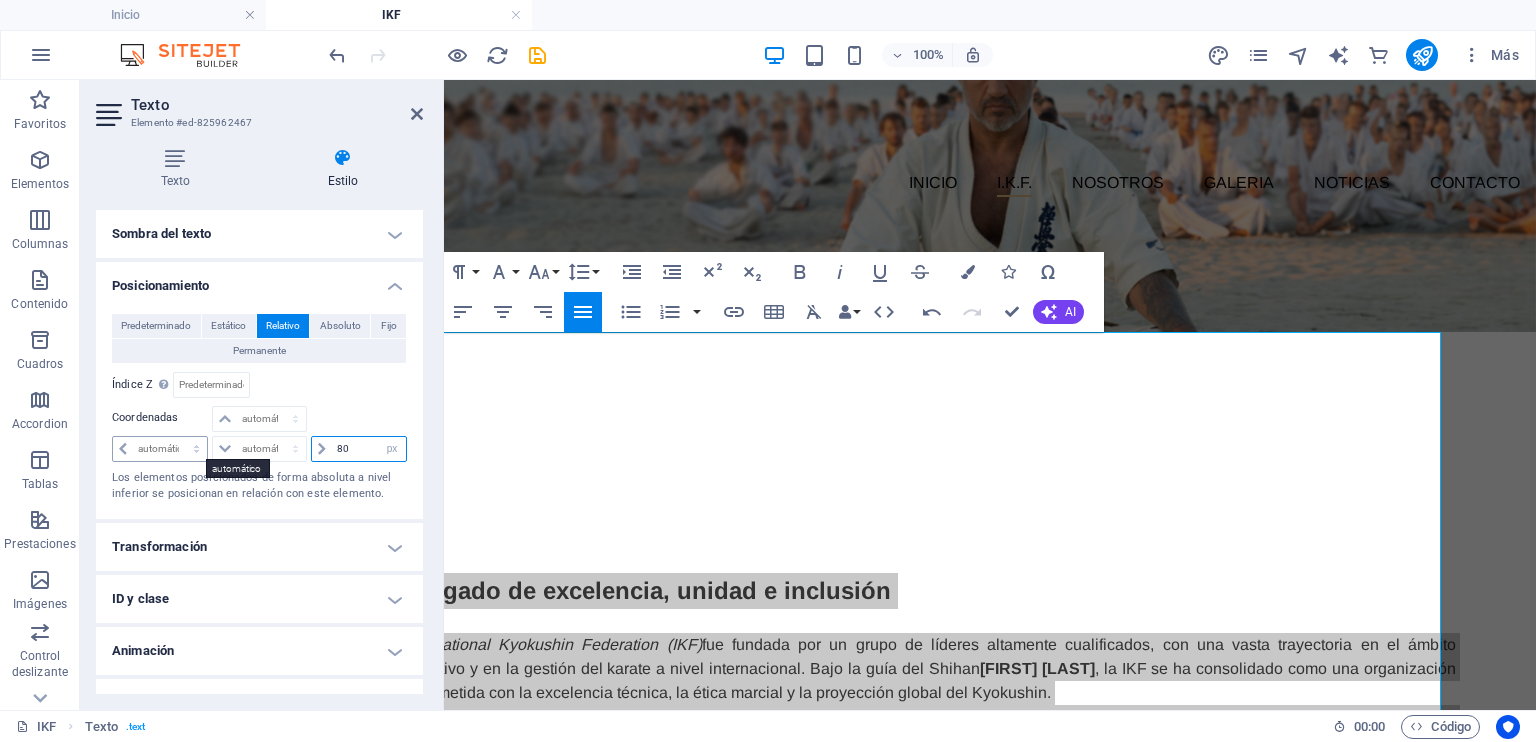 type on "80" 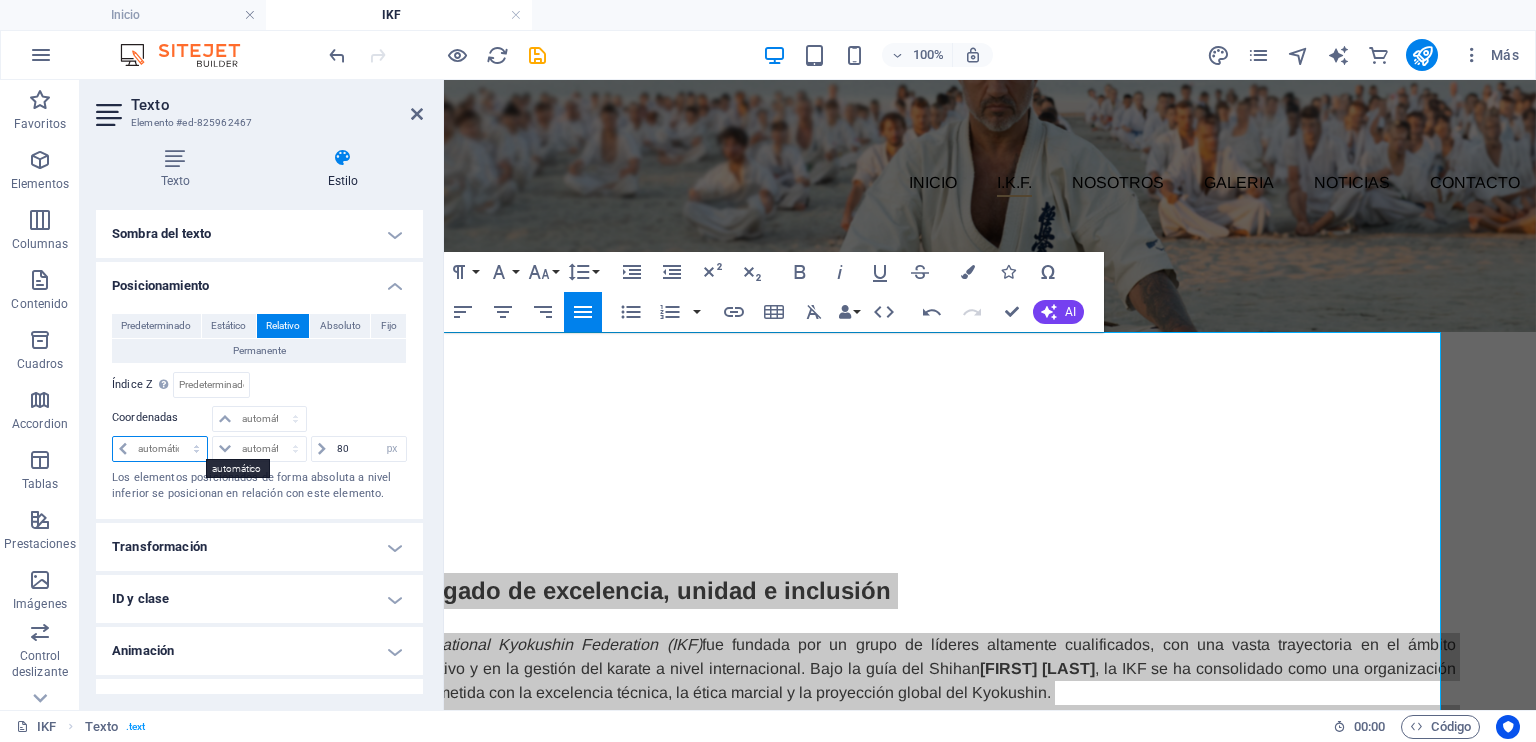 click on "automático px rem % em" at bounding box center (160, 449) 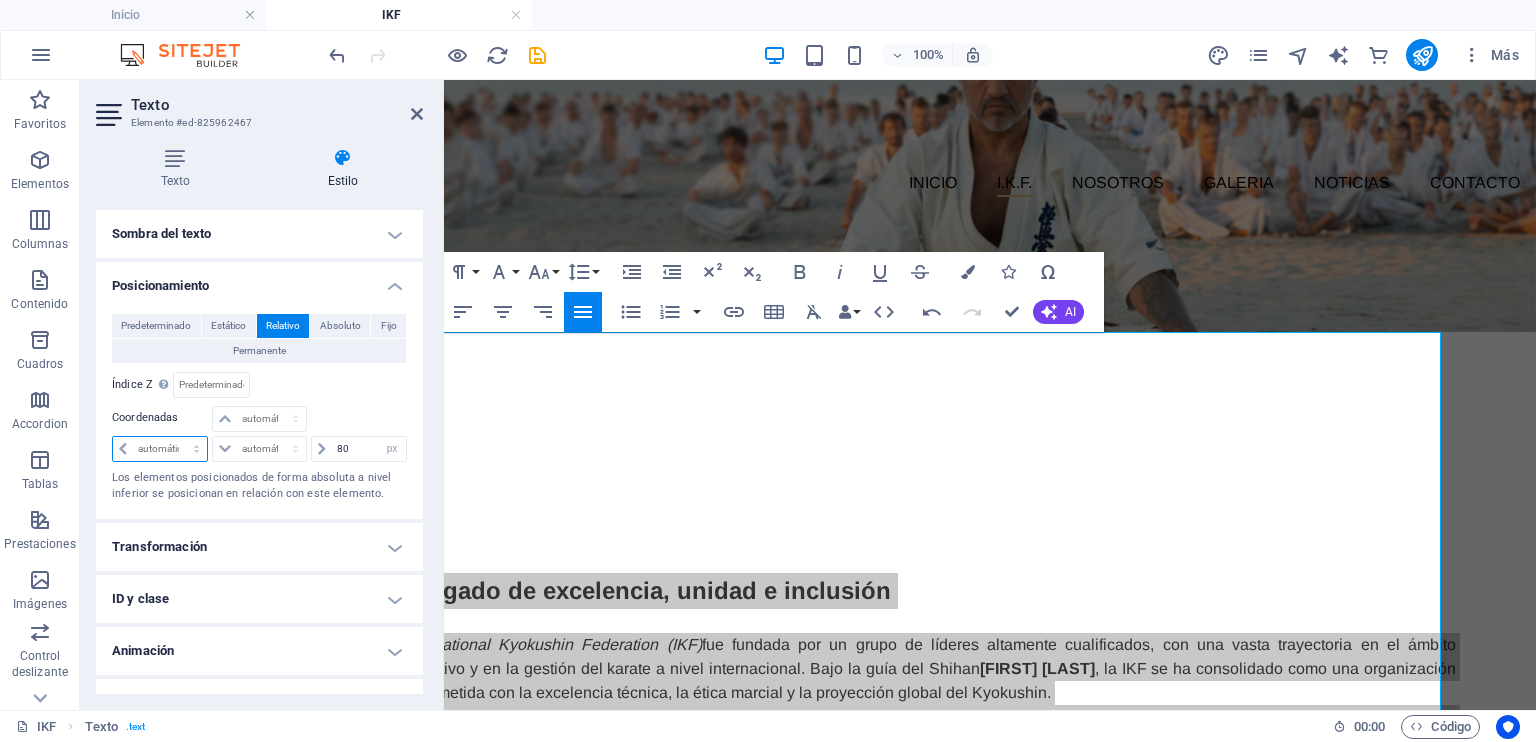 select on "px" 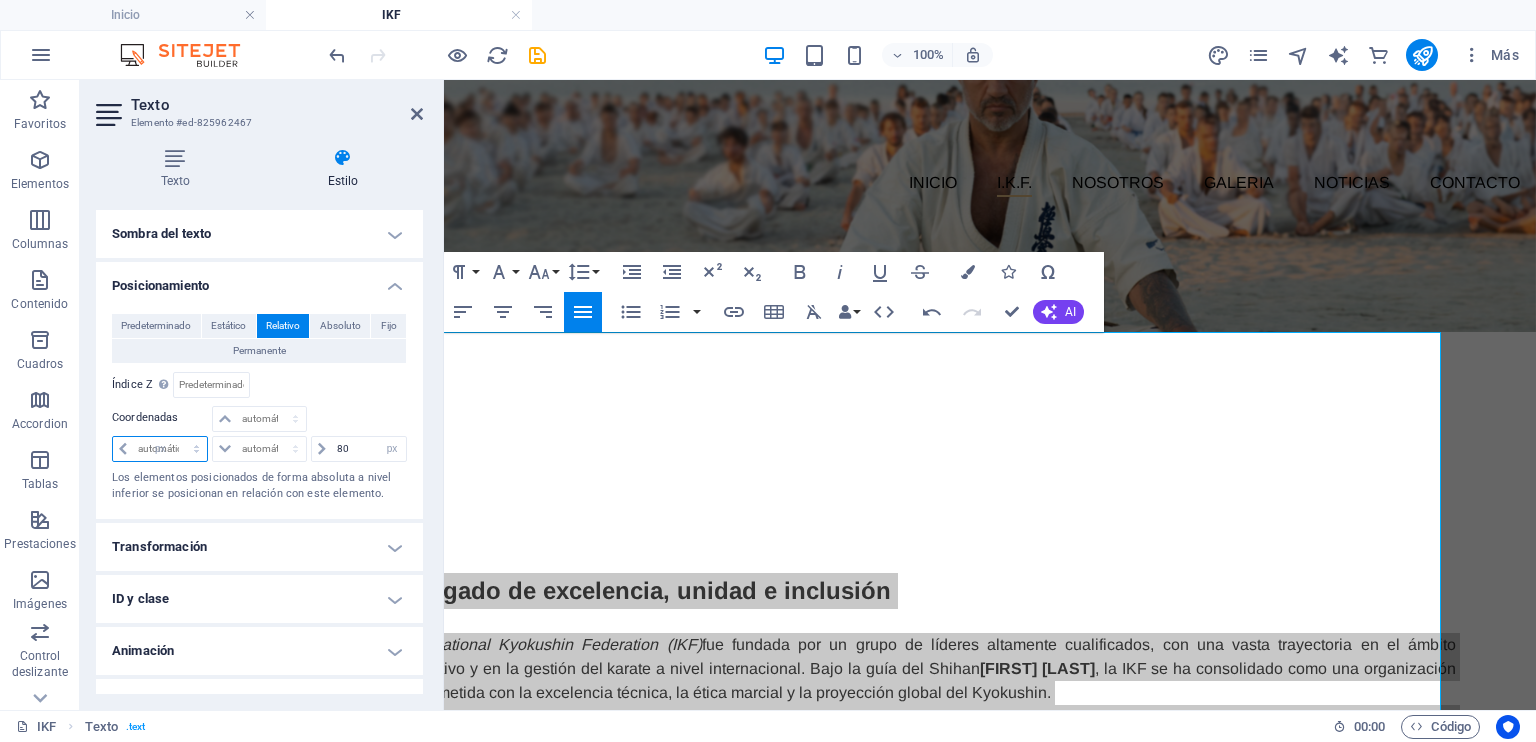 click on "automático px rem % em" at bounding box center (160, 449) 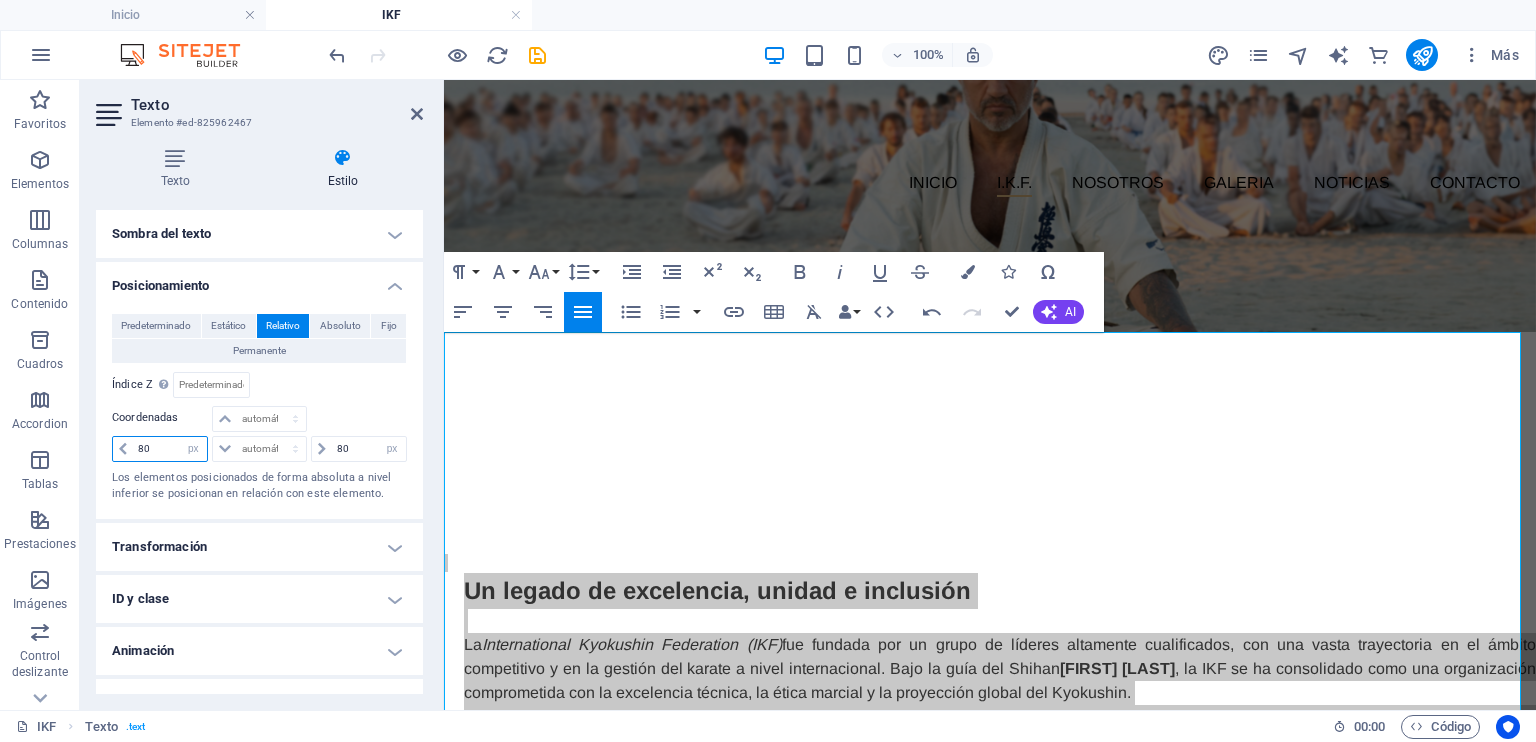 type on "80" 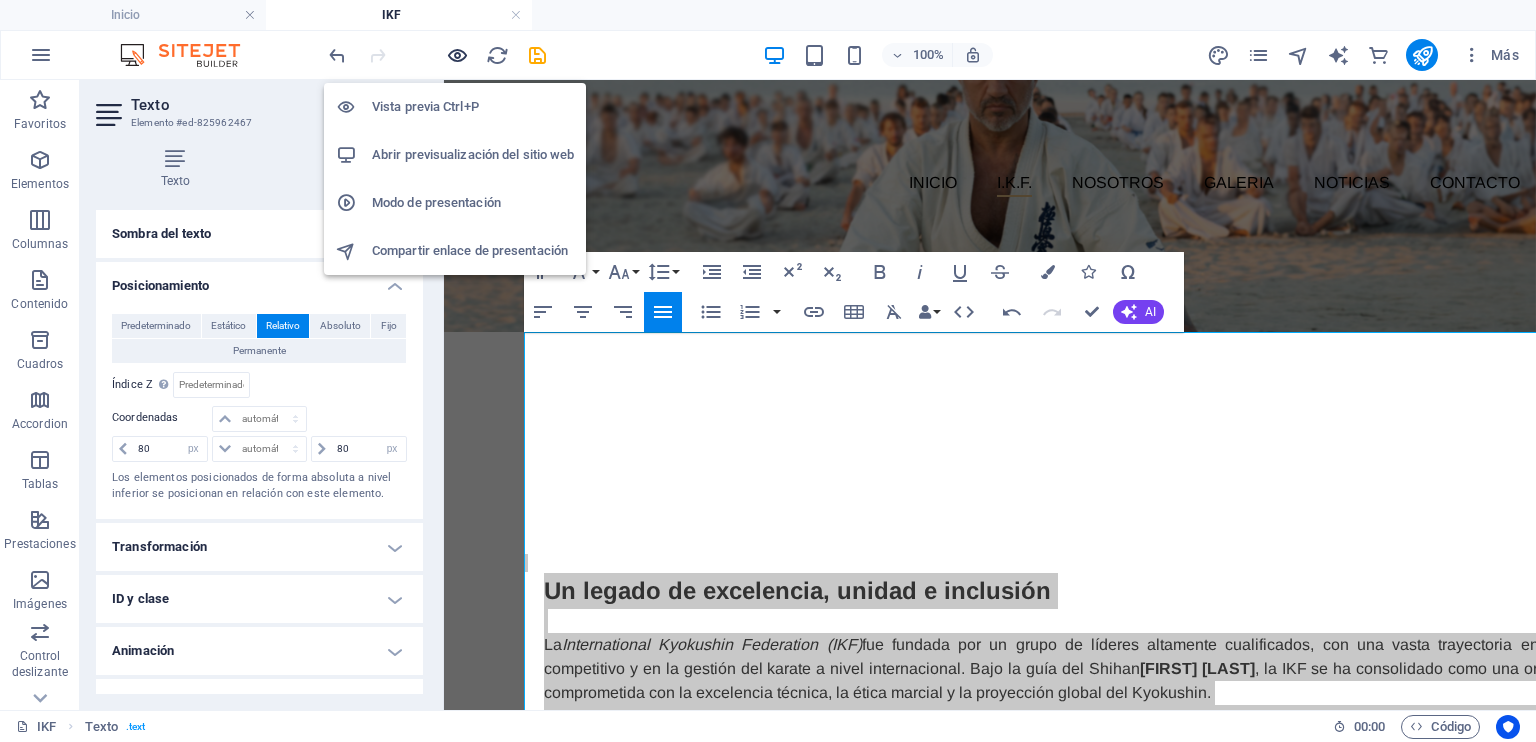 click at bounding box center [457, 55] 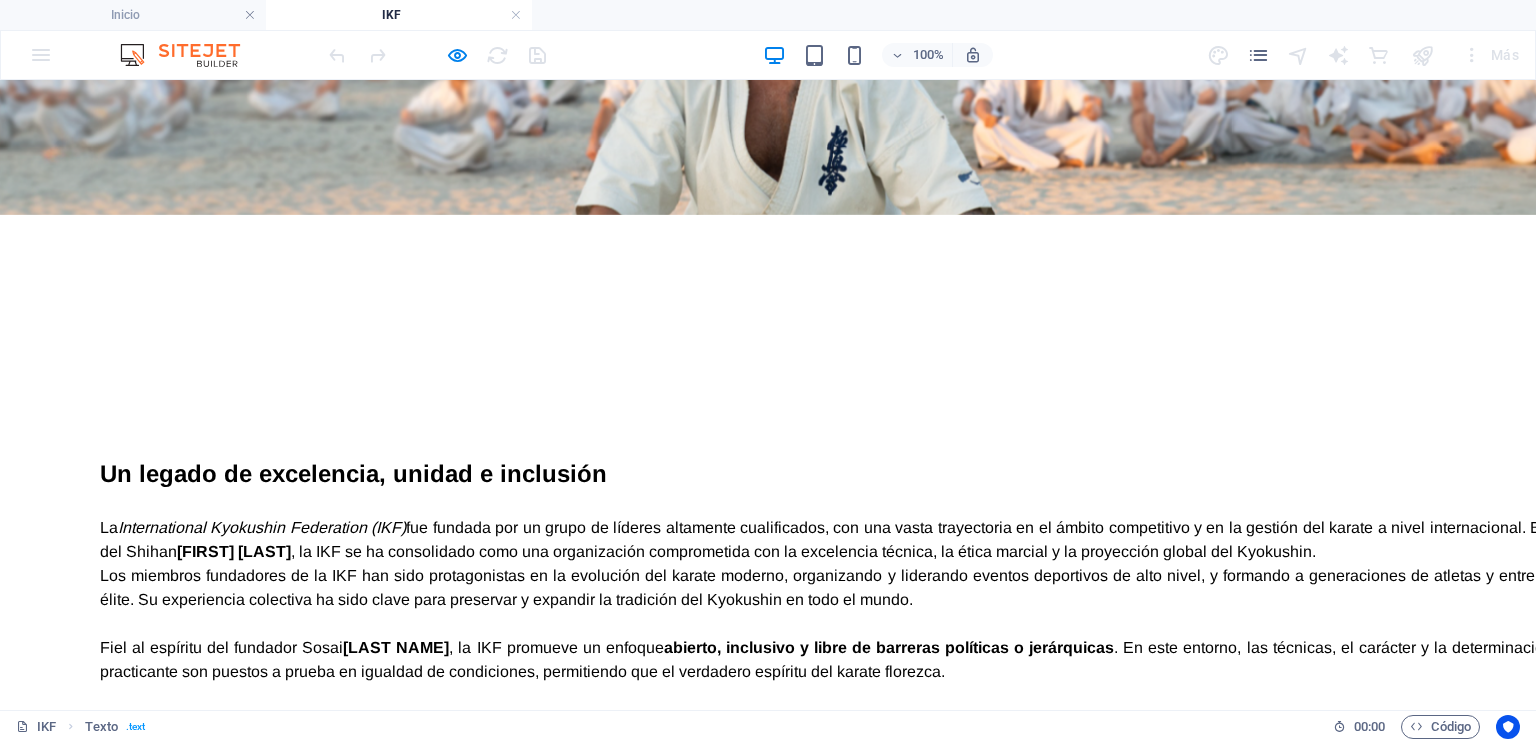 scroll, scrollTop: 433, scrollLeft: 0, axis: vertical 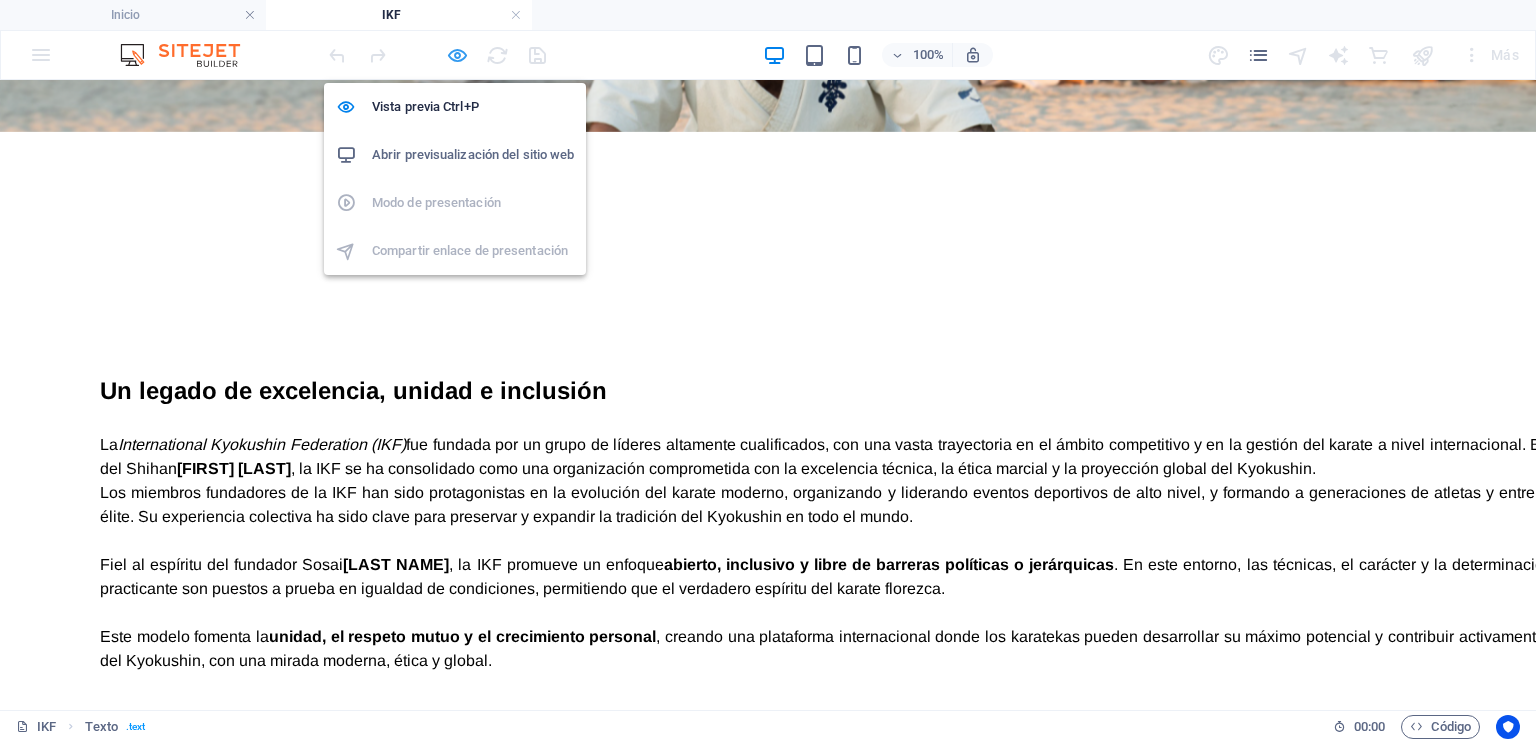 click at bounding box center [457, 55] 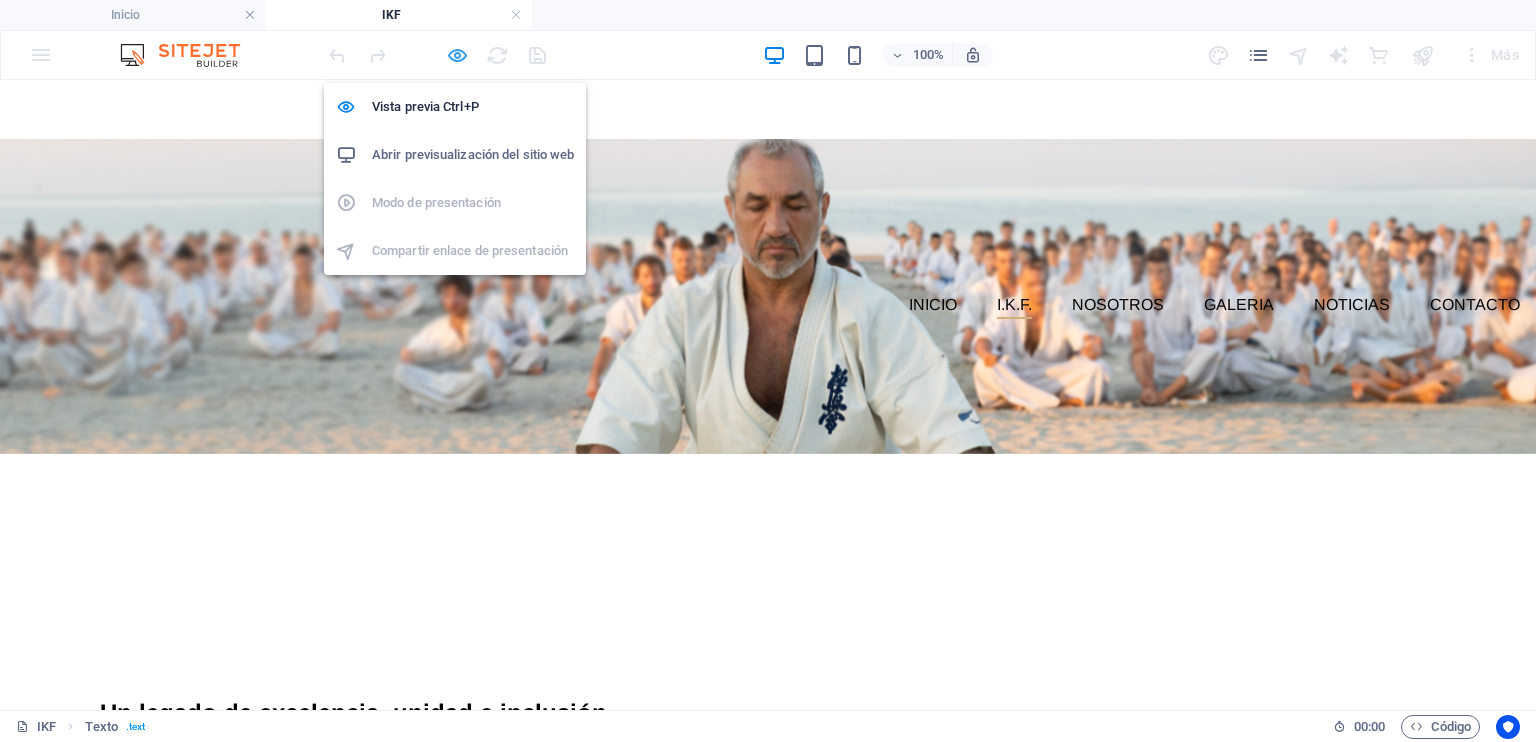 select on "px" 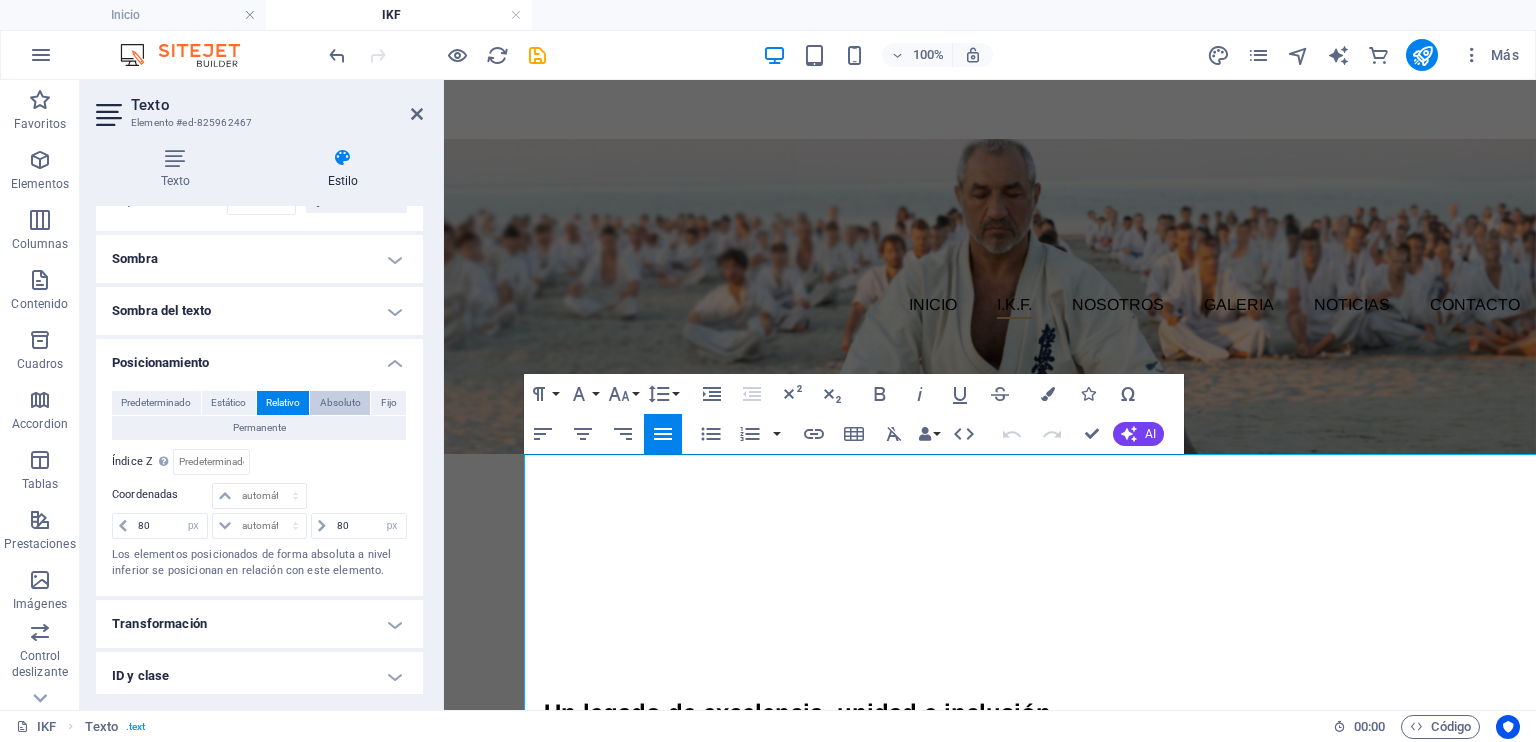scroll, scrollTop: 400, scrollLeft: 0, axis: vertical 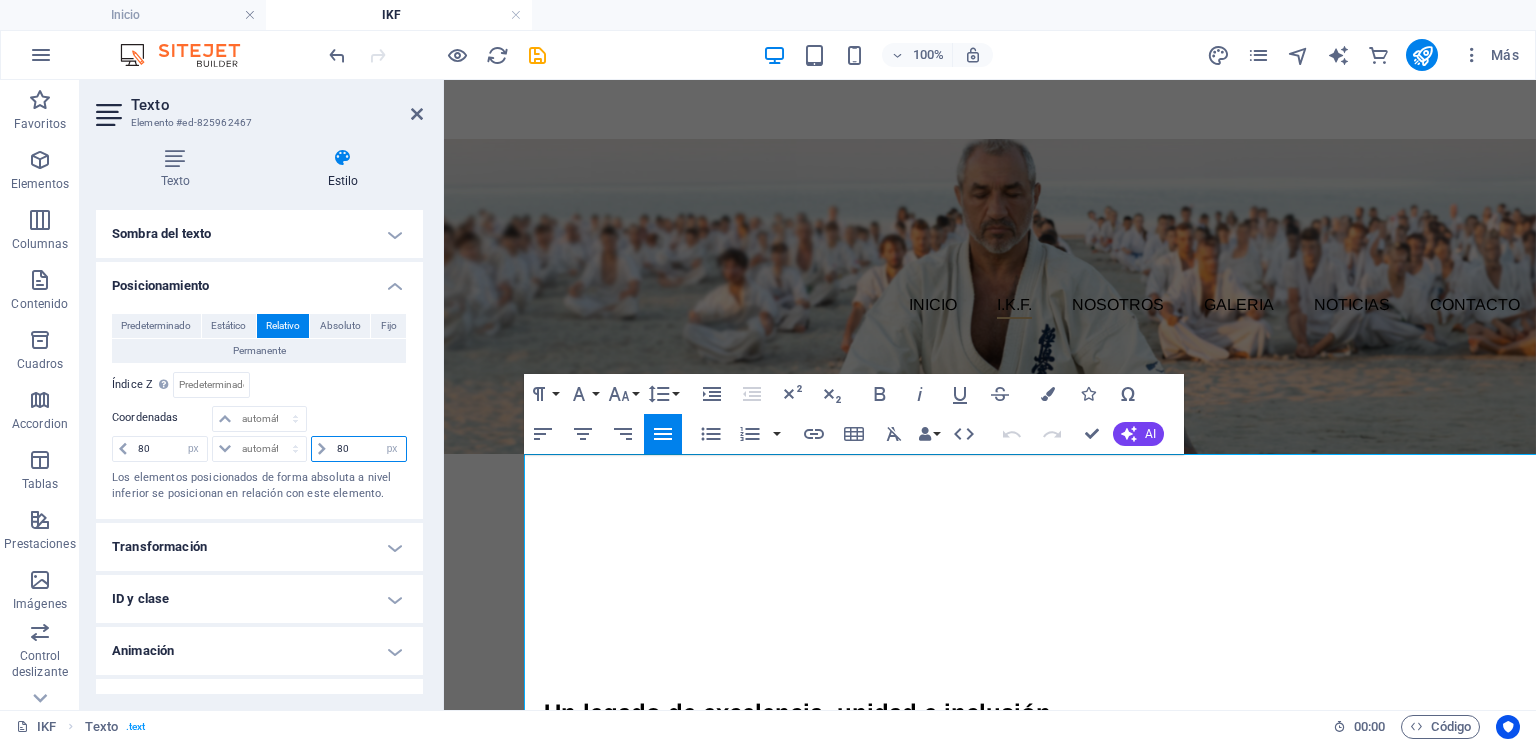 click on "80" at bounding box center (369, 449) 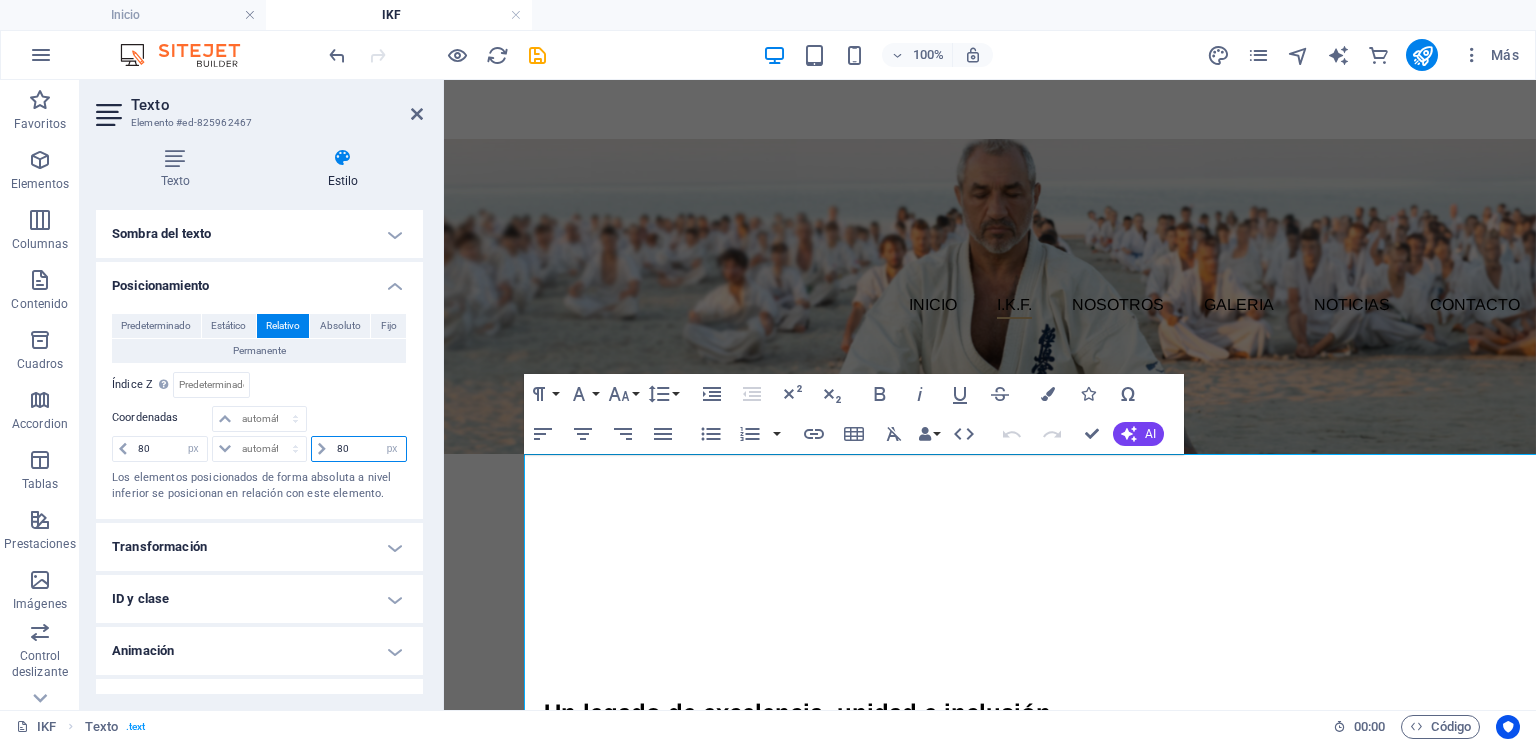 drag, startPoint x: 336, startPoint y: 448, endPoint x: 364, endPoint y: 448, distance: 28 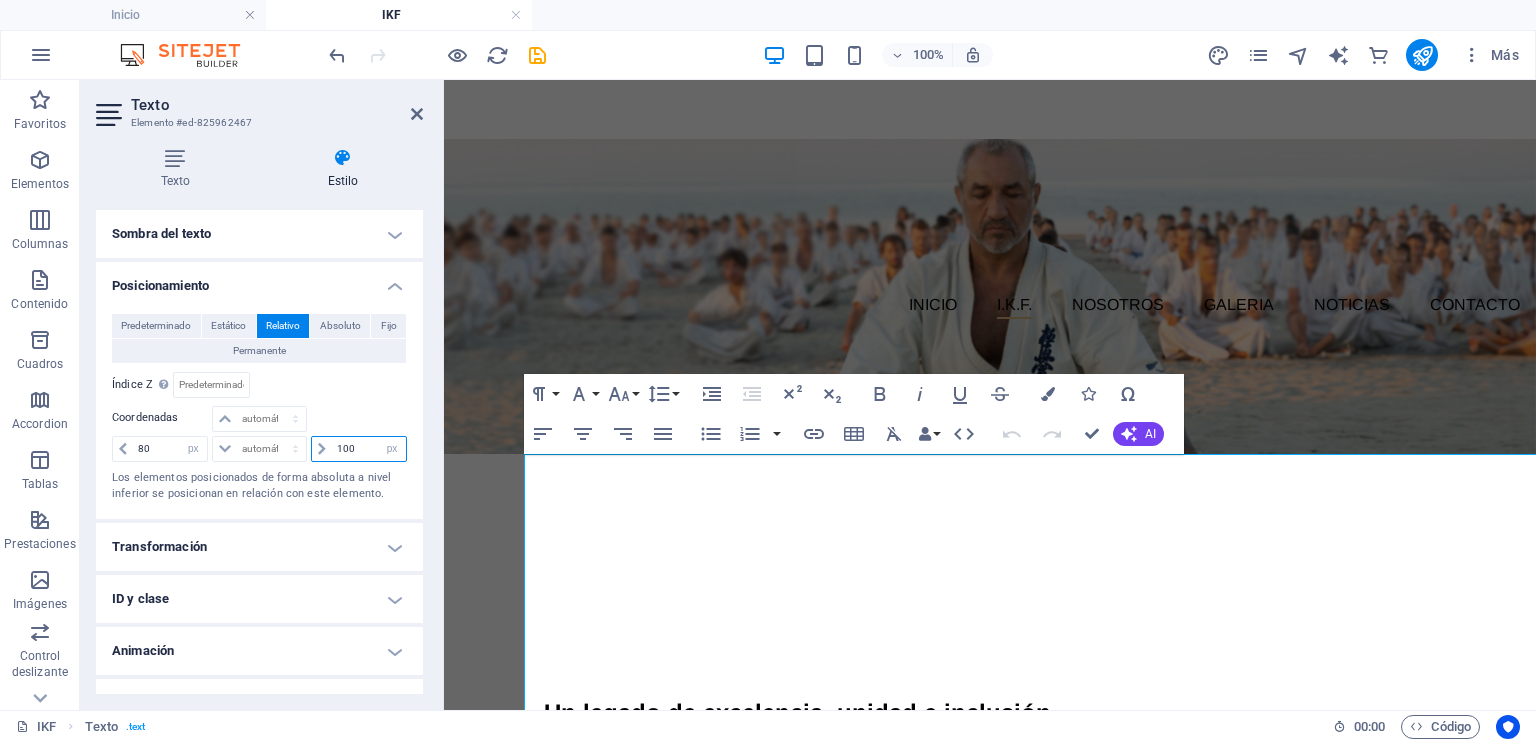 type on "100" 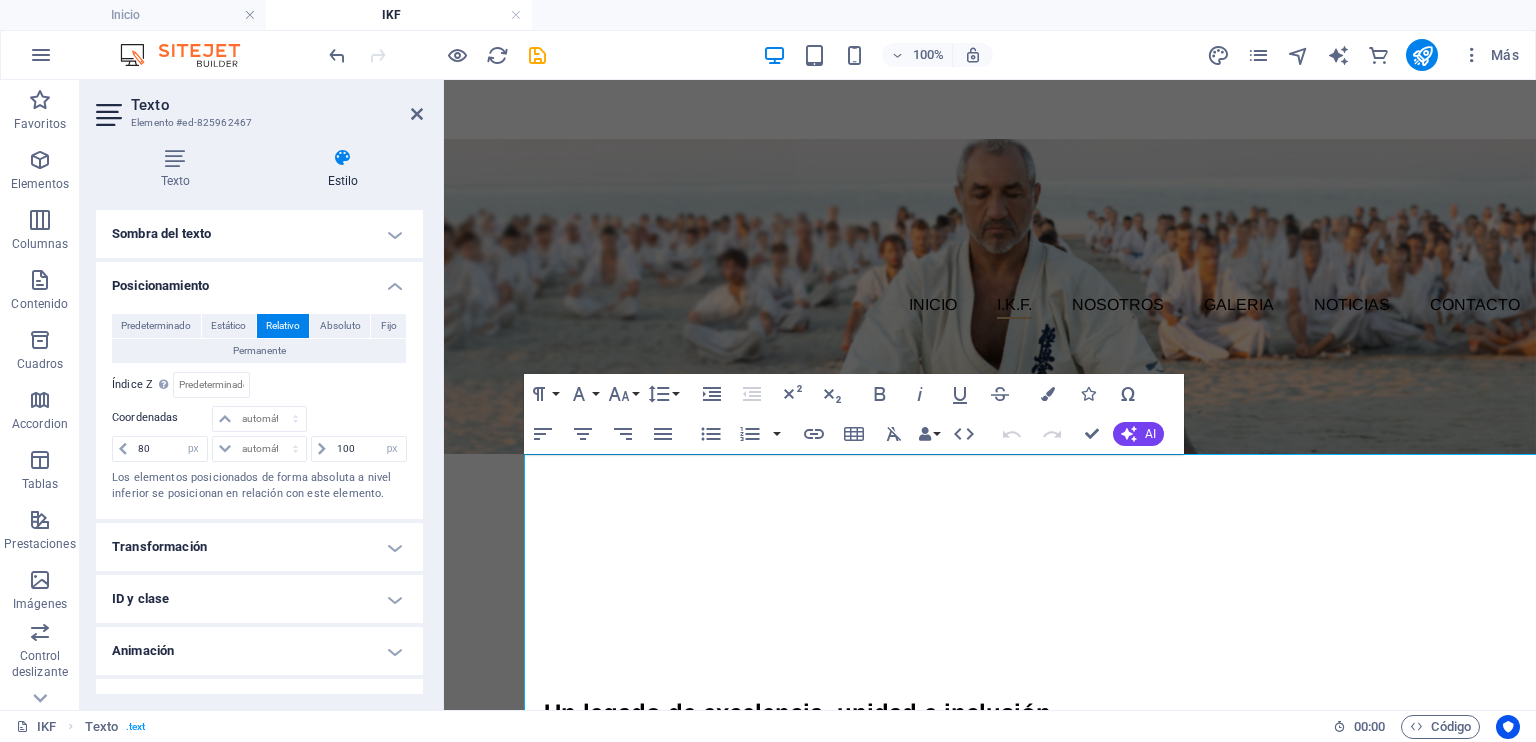 click at bounding box center [358, 420] 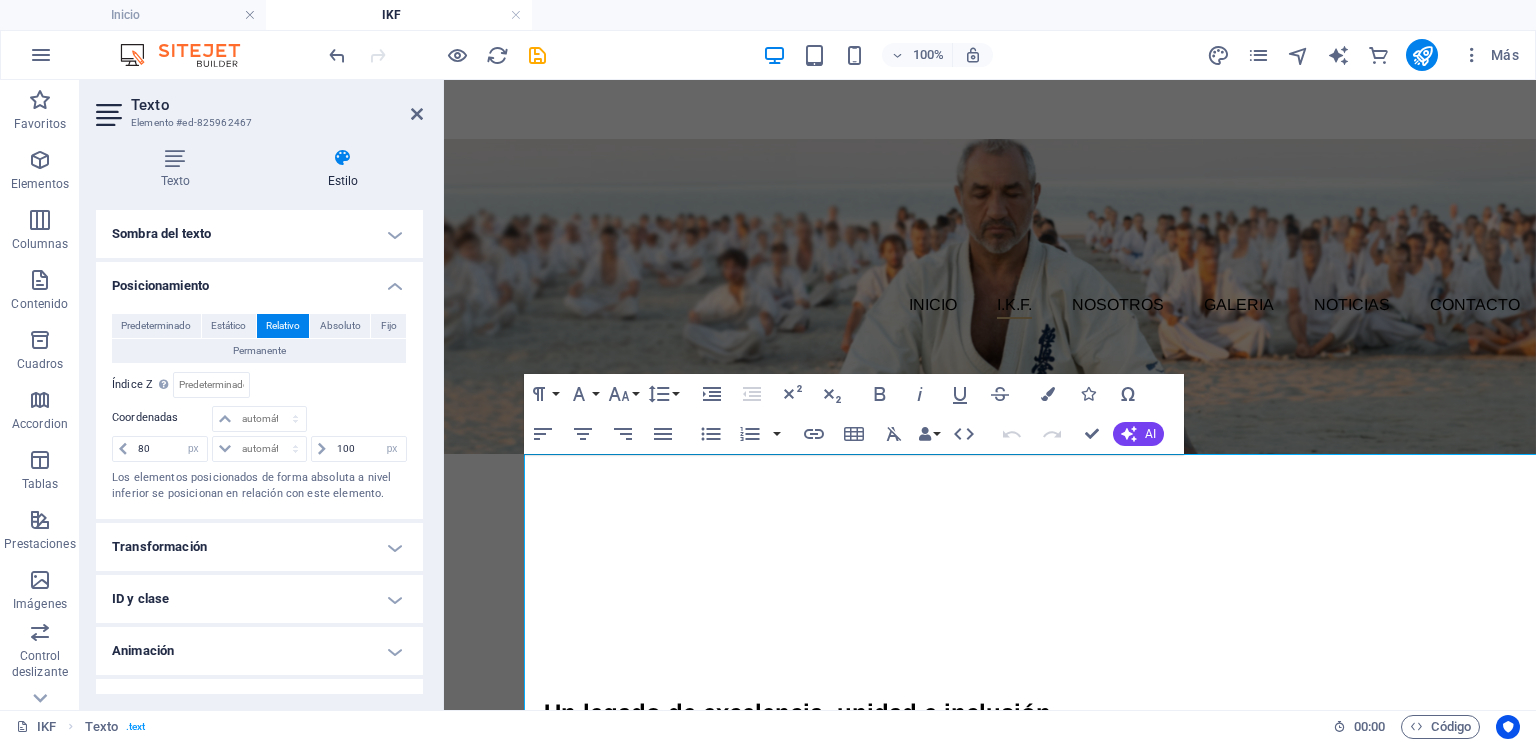 click on "Predeterminado Estático Relativo Absoluto Fijo Permanente Índice Z Define el orden del elemento de atrás hacia adelante. Cuando más elevado sea el valor, más arriba está el elemento. Relativo a #ed-new-1956 Coordenadas automático px rem % em 80 automático px rem % em automático px rem % em 100 automático px rem % em Los elementos posicionados de forma absoluta a nivel inferior se posicionan en relación con este elemento." at bounding box center (259, 408) 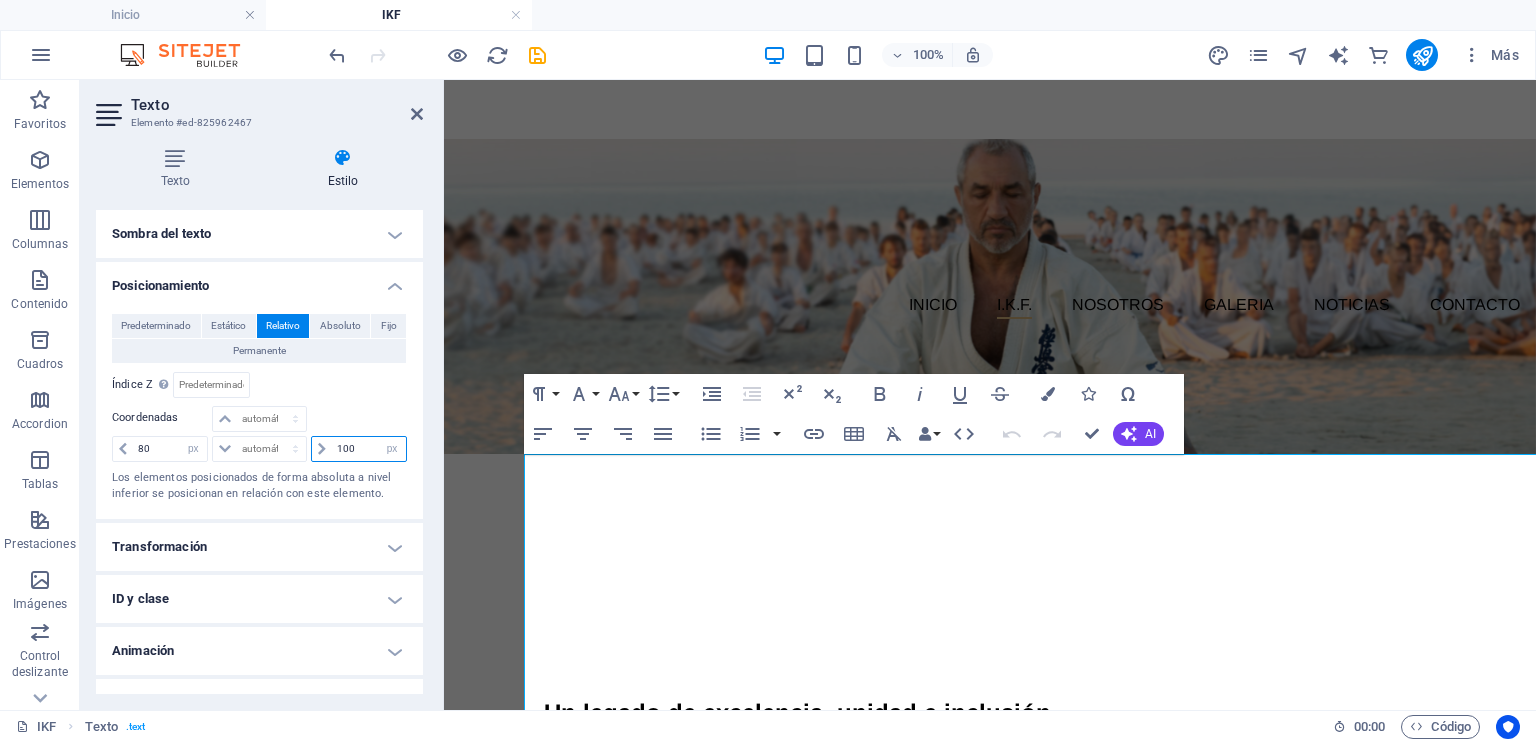 click on "100" at bounding box center [369, 449] 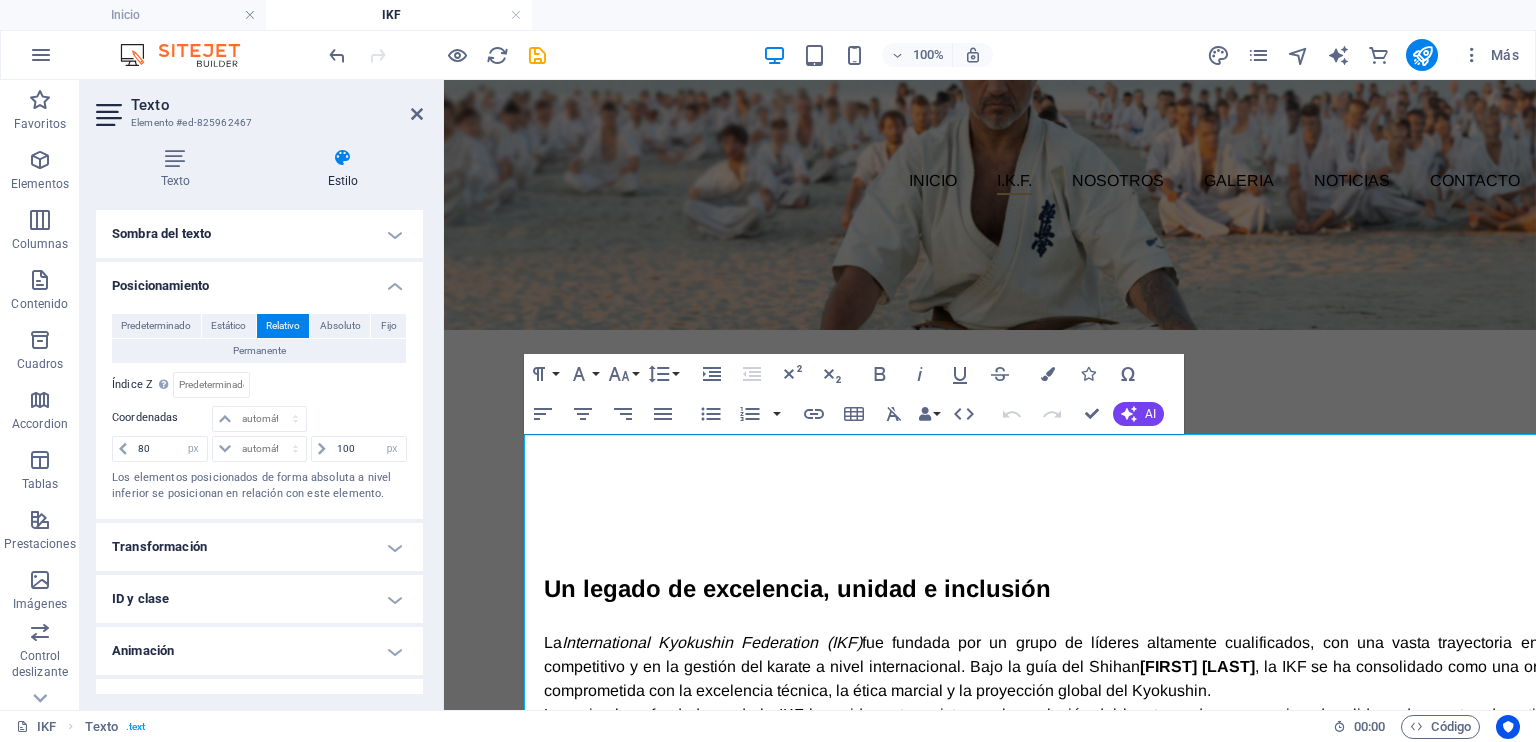 scroll, scrollTop: 411, scrollLeft: 0, axis: vertical 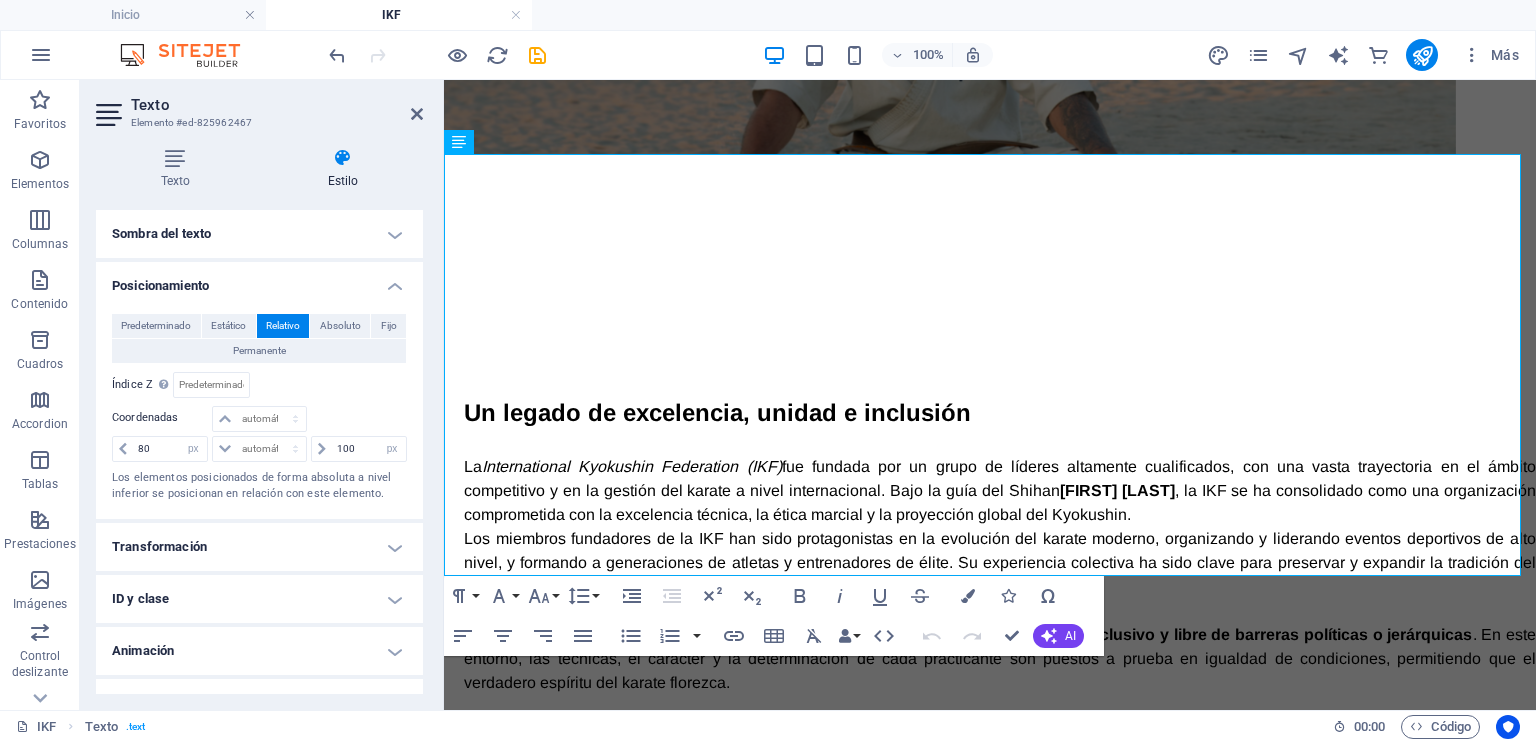 click at bounding box center (437, 55) 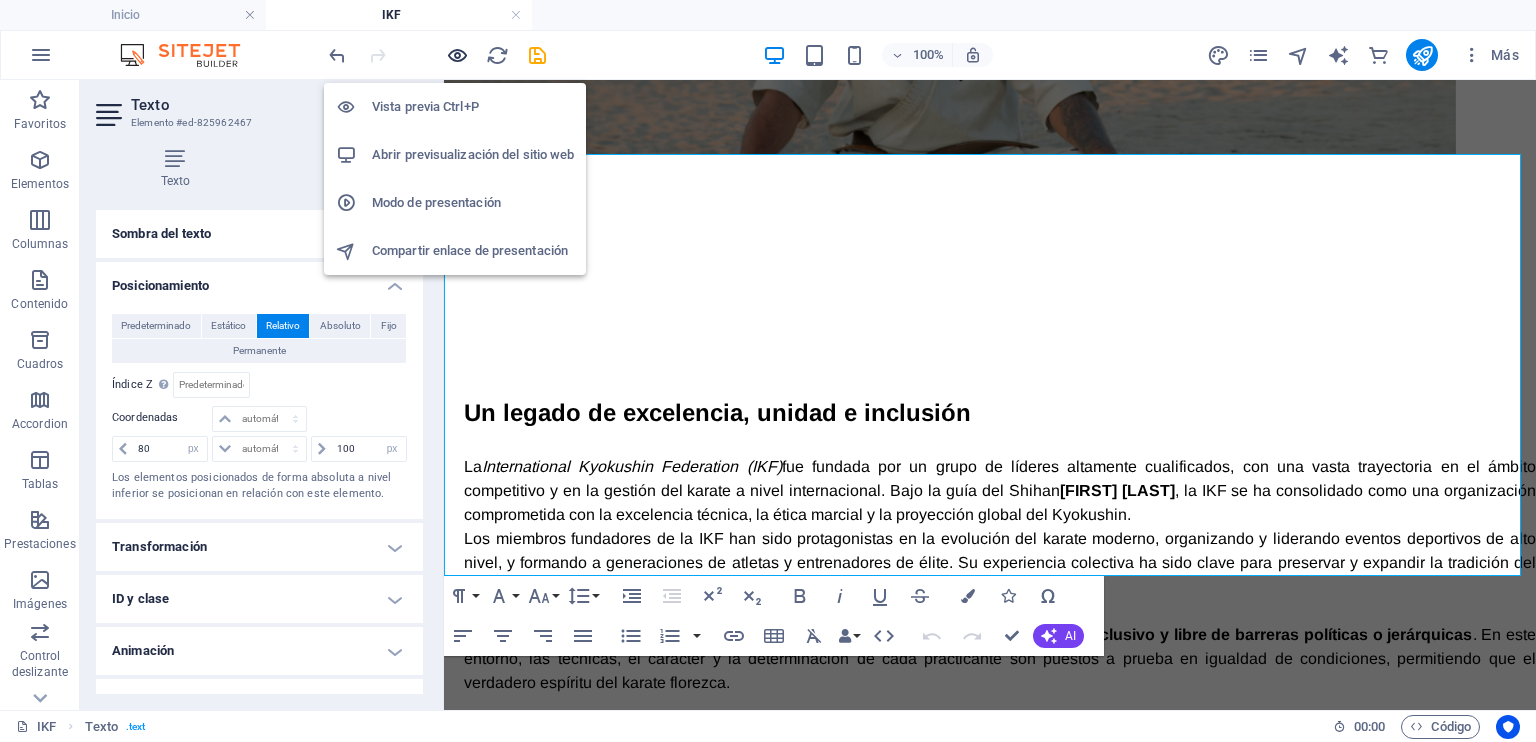 click at bounding box center [457, 55] 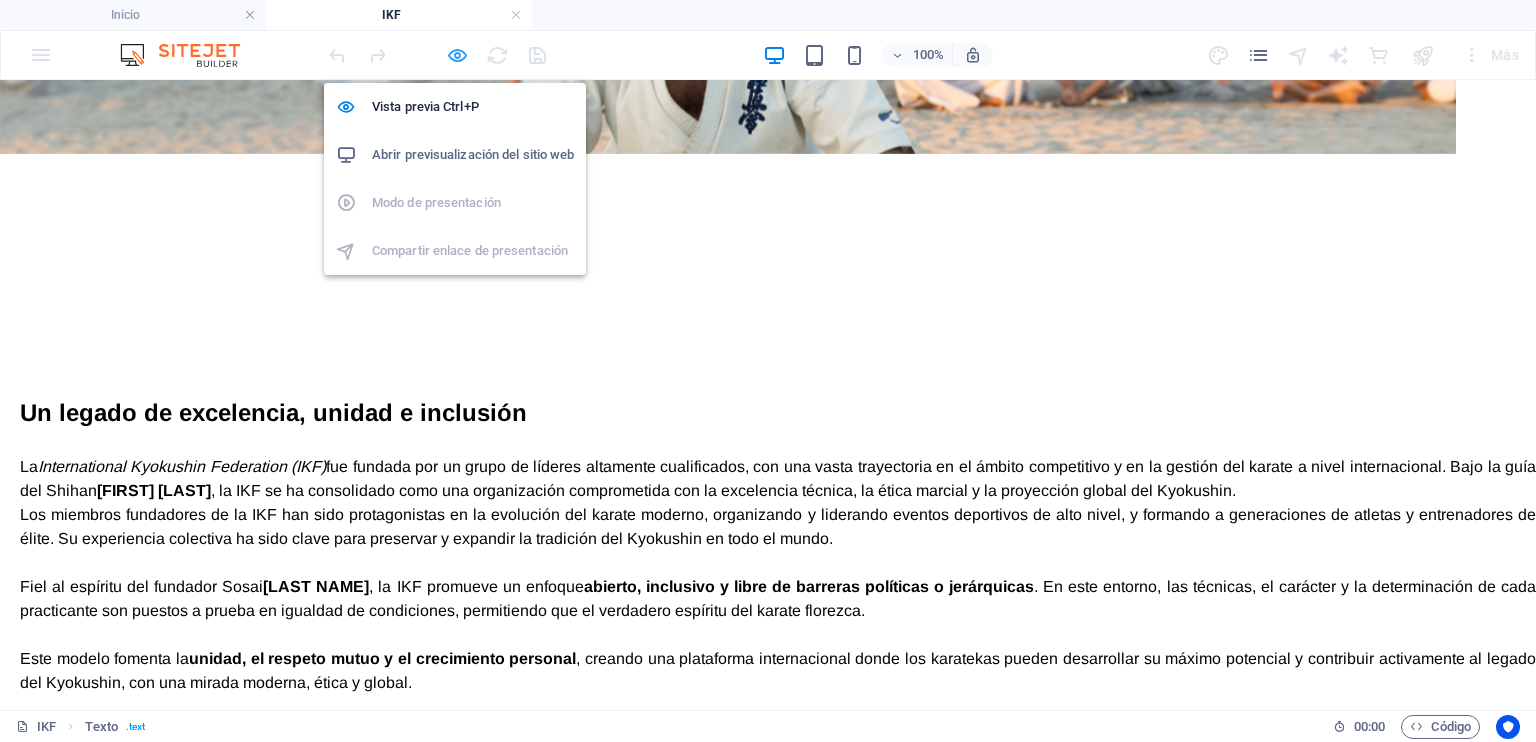 drag, startPoint x: 447, startPoint y: 53, endPoint x: 465, endPoint y: 55, distance: 18.110771 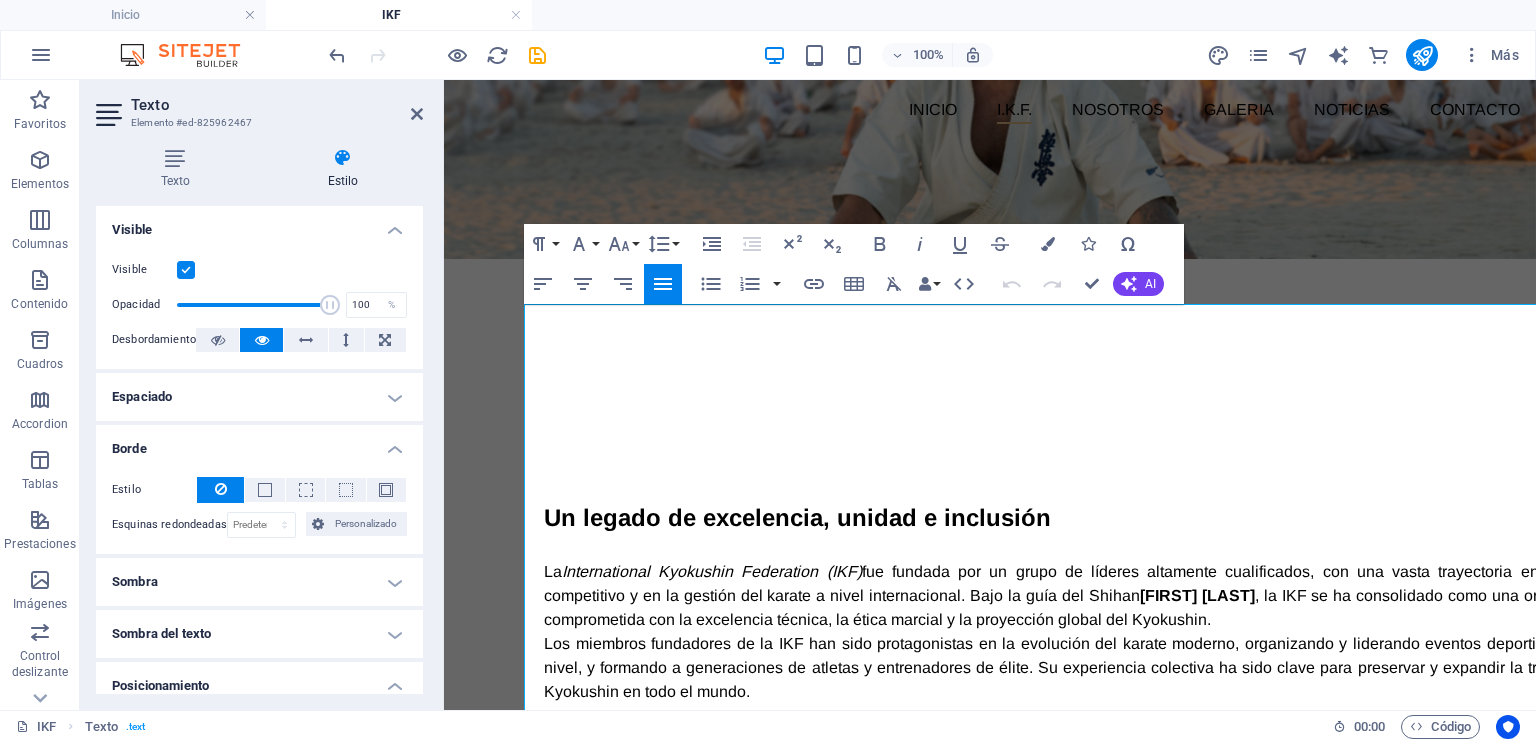 scroll, scrollTop: 311, scrollLeft: 0, axis: vertical 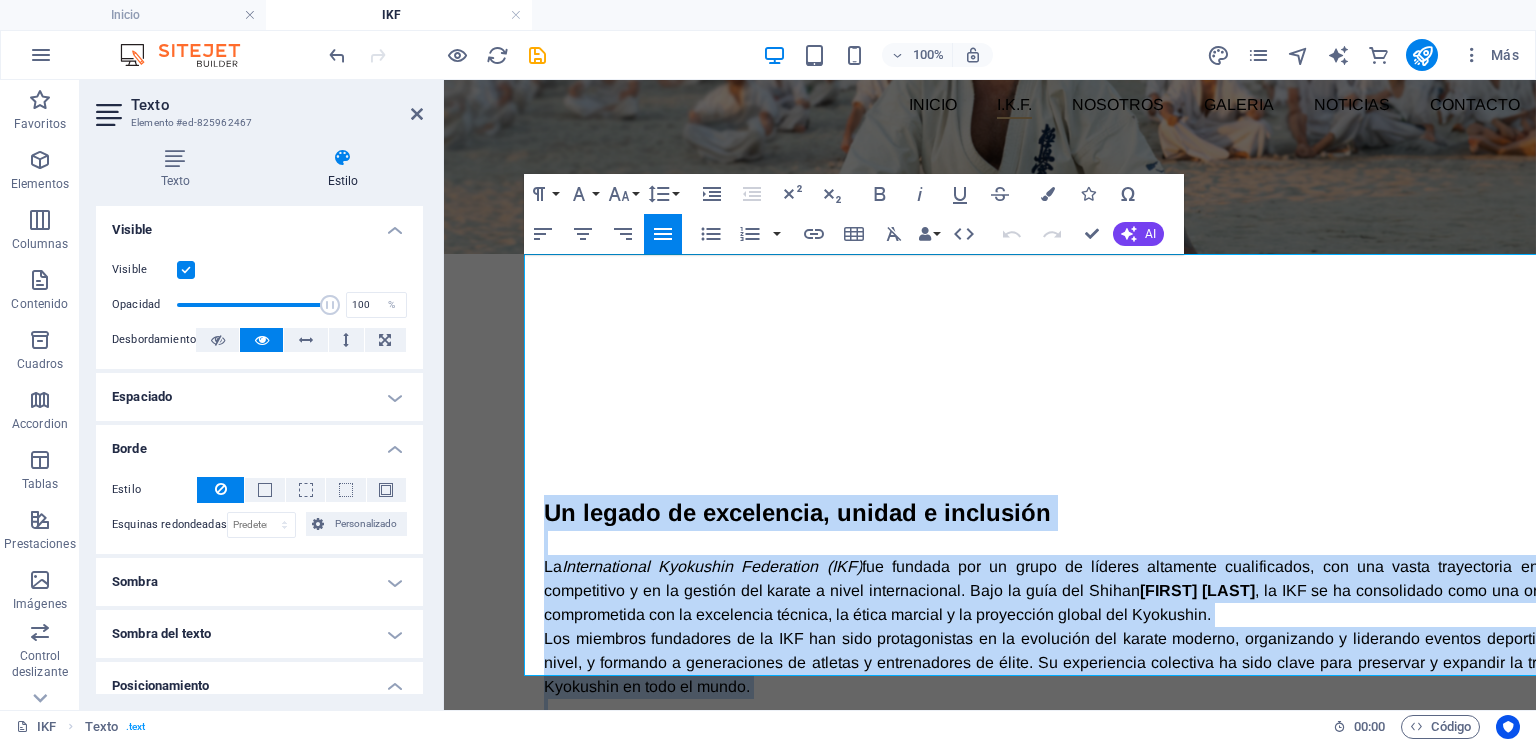 drag, startPoint x: 544, startPoint y: 290, endPoint x: 1396, endPoint y: 648, distance: 924.158 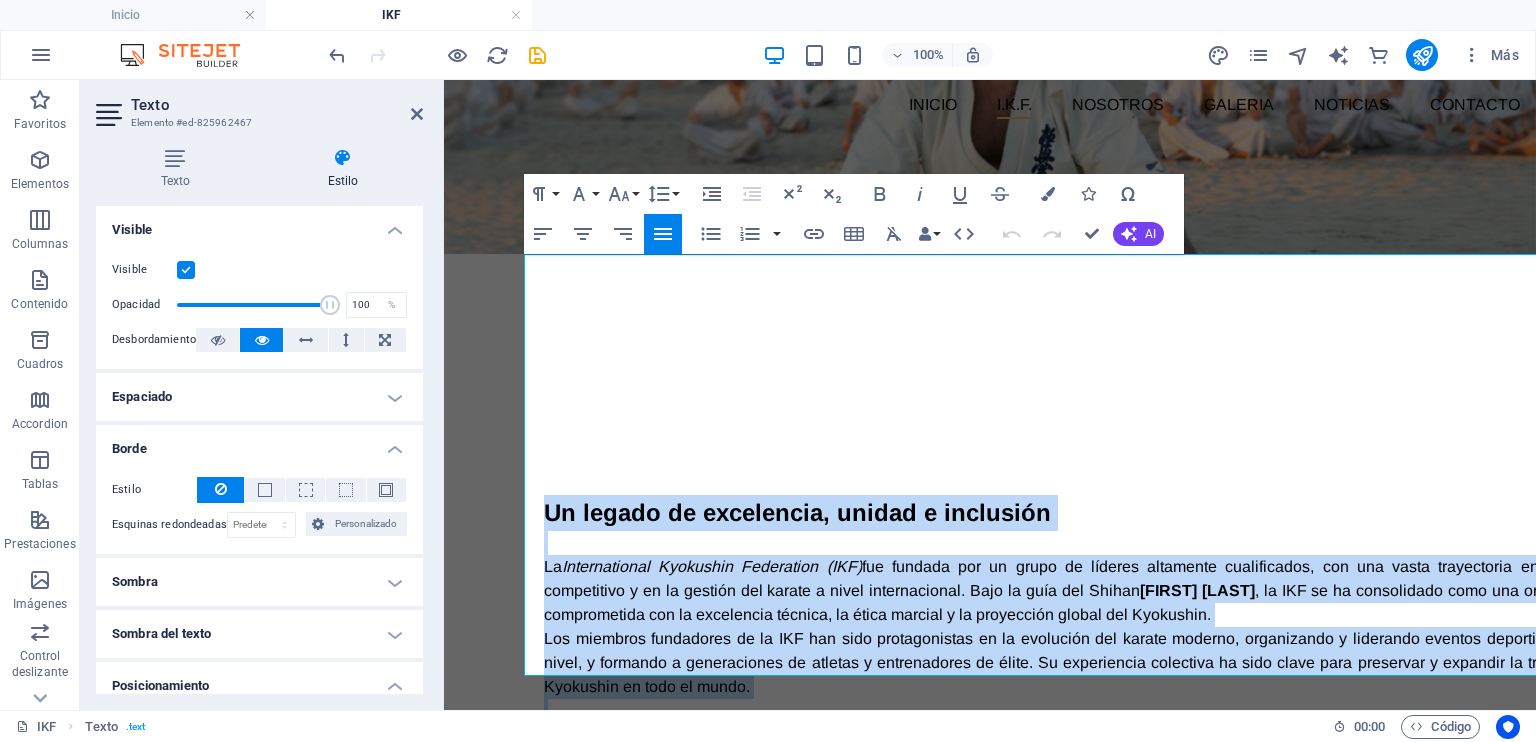 click on "Un legado de excelencia, unidad e inclusión La  International Kyokushin Federation (IKF)  fue fundada por un grupo de líderes altamente cualificados, con una vasta trayectoria en el ámbito competitivo y en la gestión del karate a nivel internacional. Bajo la guía del Shihan  [PERSON] , la IKF se ha consolidado como una organización comprometida con la excelencia técnica, la ética marcial y la proyección global del Kyokushin. Los miembros fundadores de la IKF han sido protagonistas en la evolución del karate moderno, organizando y liderando eventos deportivos de alto nivel, y formando a generaciones de atletas y entrenadores de élite. Su experiencia colectiva ha sido clave para preservar y expandir la tradición del Kyokushin en todo el mundo. Fiel al espíritu del fundador Sosai  [PERSON] , la IKF promueve un enfoque  abierto, inclusivo y libre de barreras políticas o jerárquicas Este modelo fomenta la  unidad, el respeto mutuo y el crecimiento personal" at bounding box center [1070, 687] 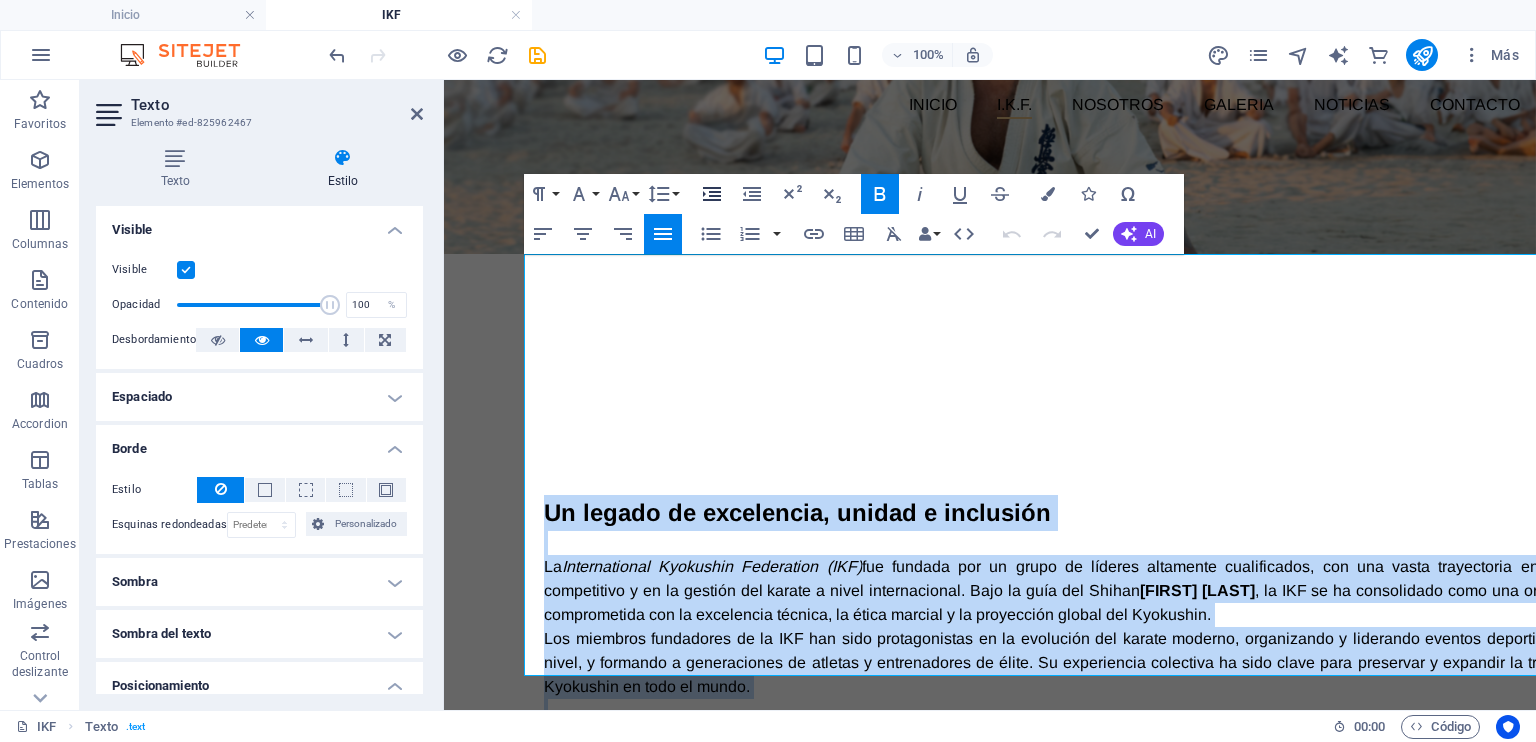 click 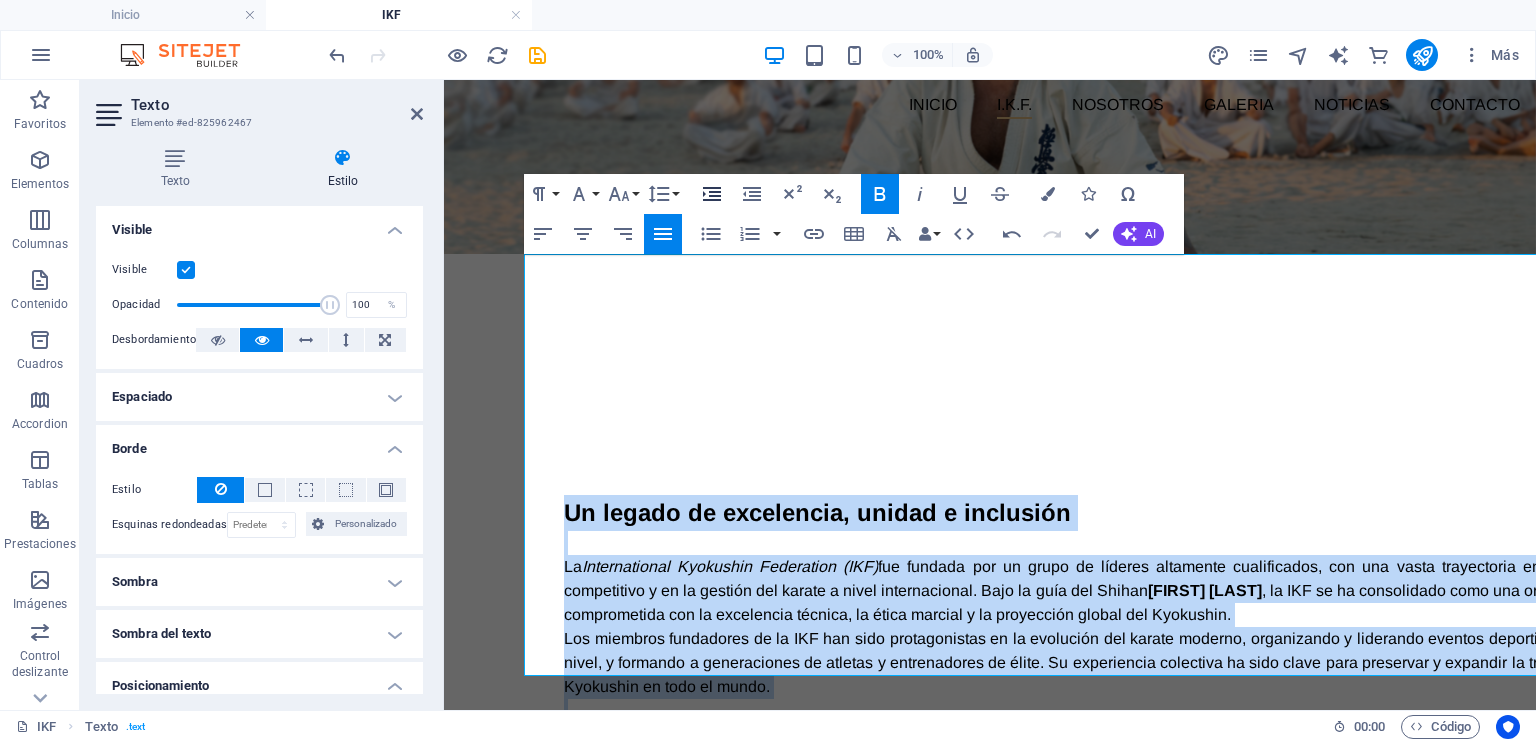 click 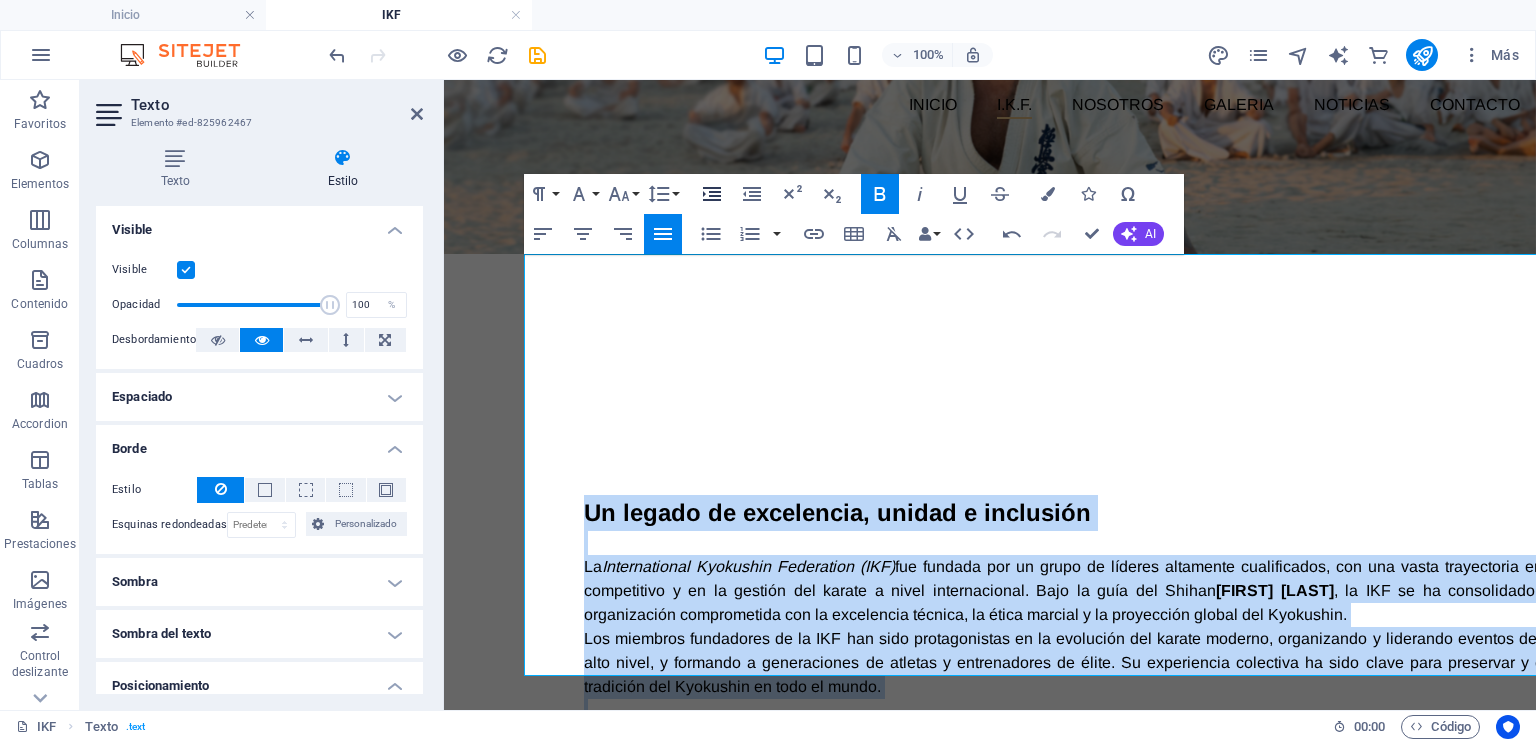 click 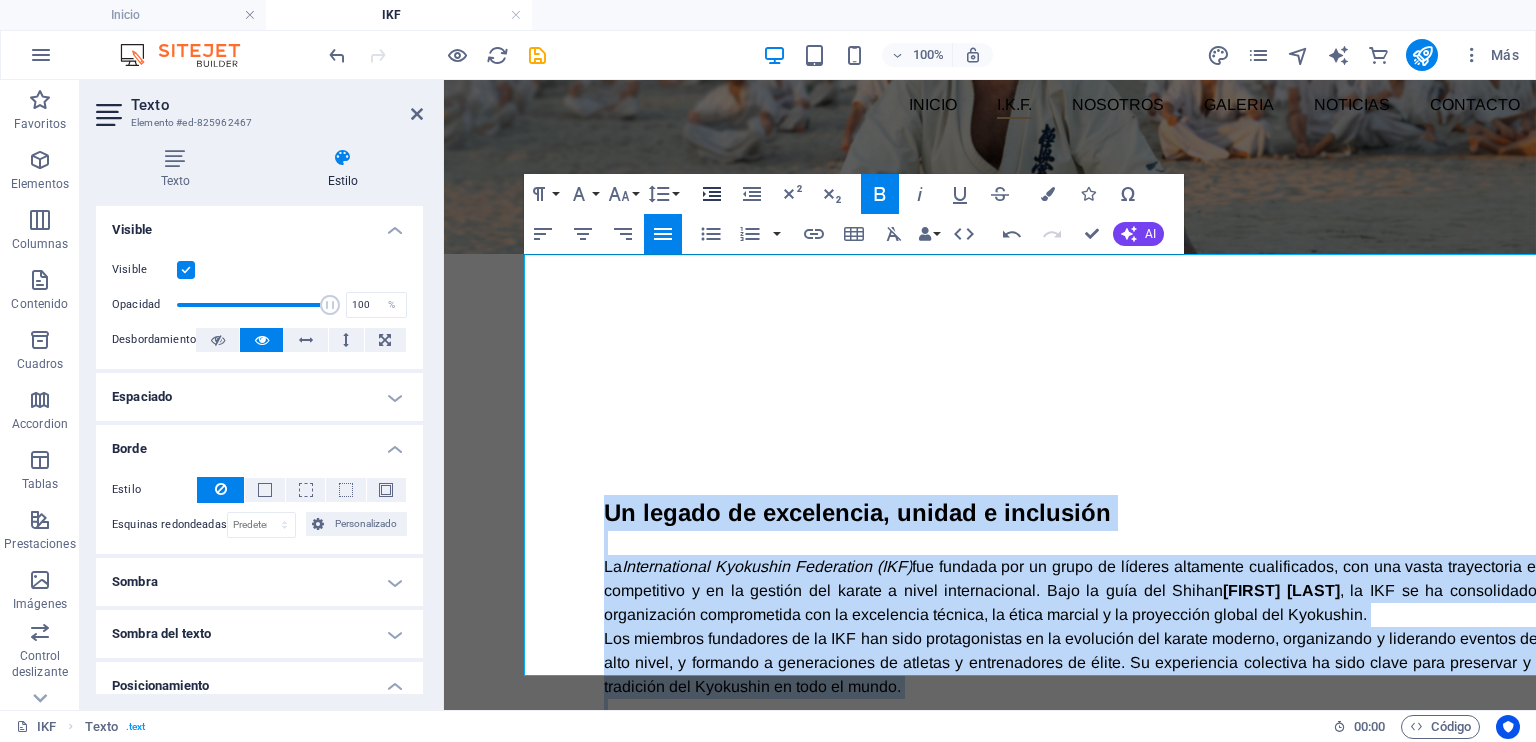 click 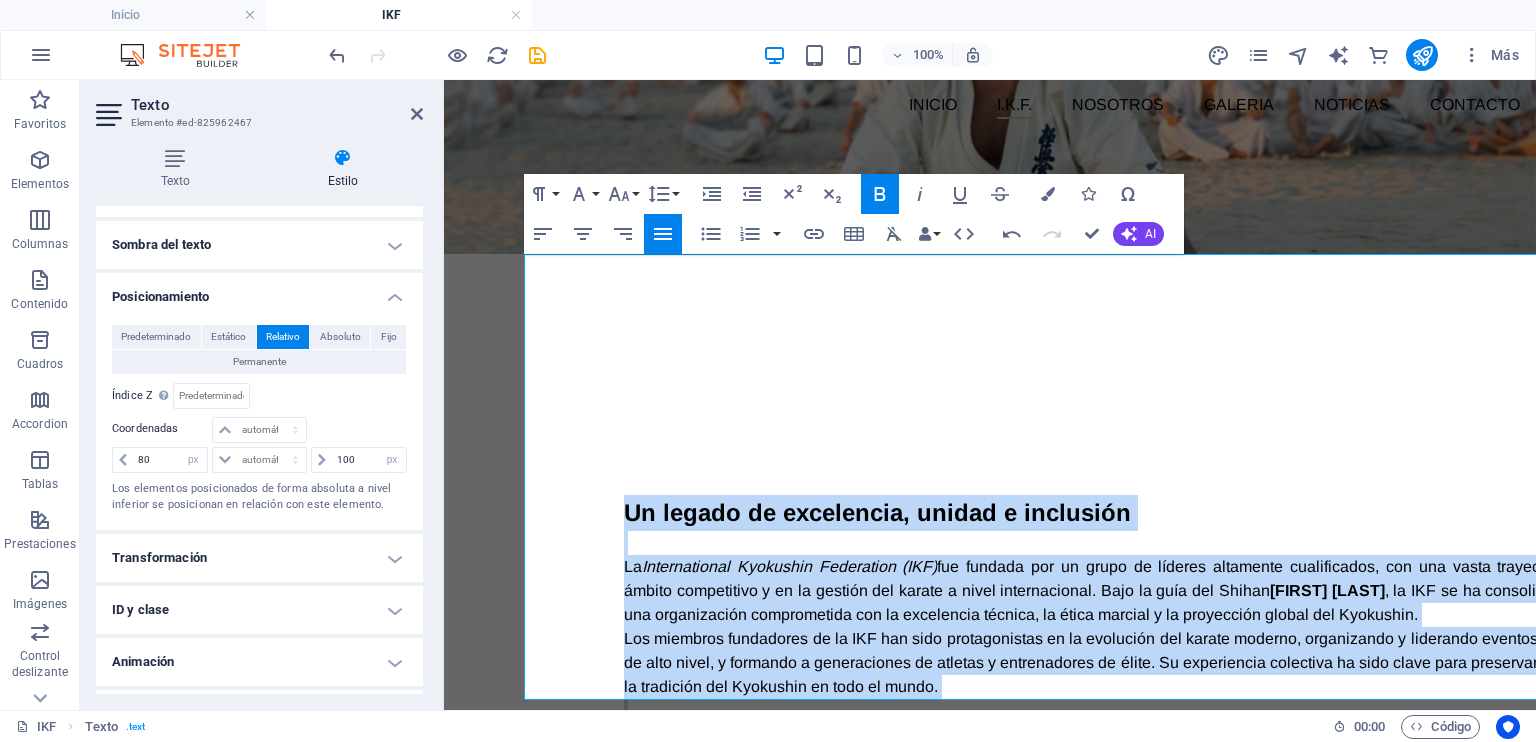 scroll, scrollTop: 400, scrollLeft: 0, axis: vertical 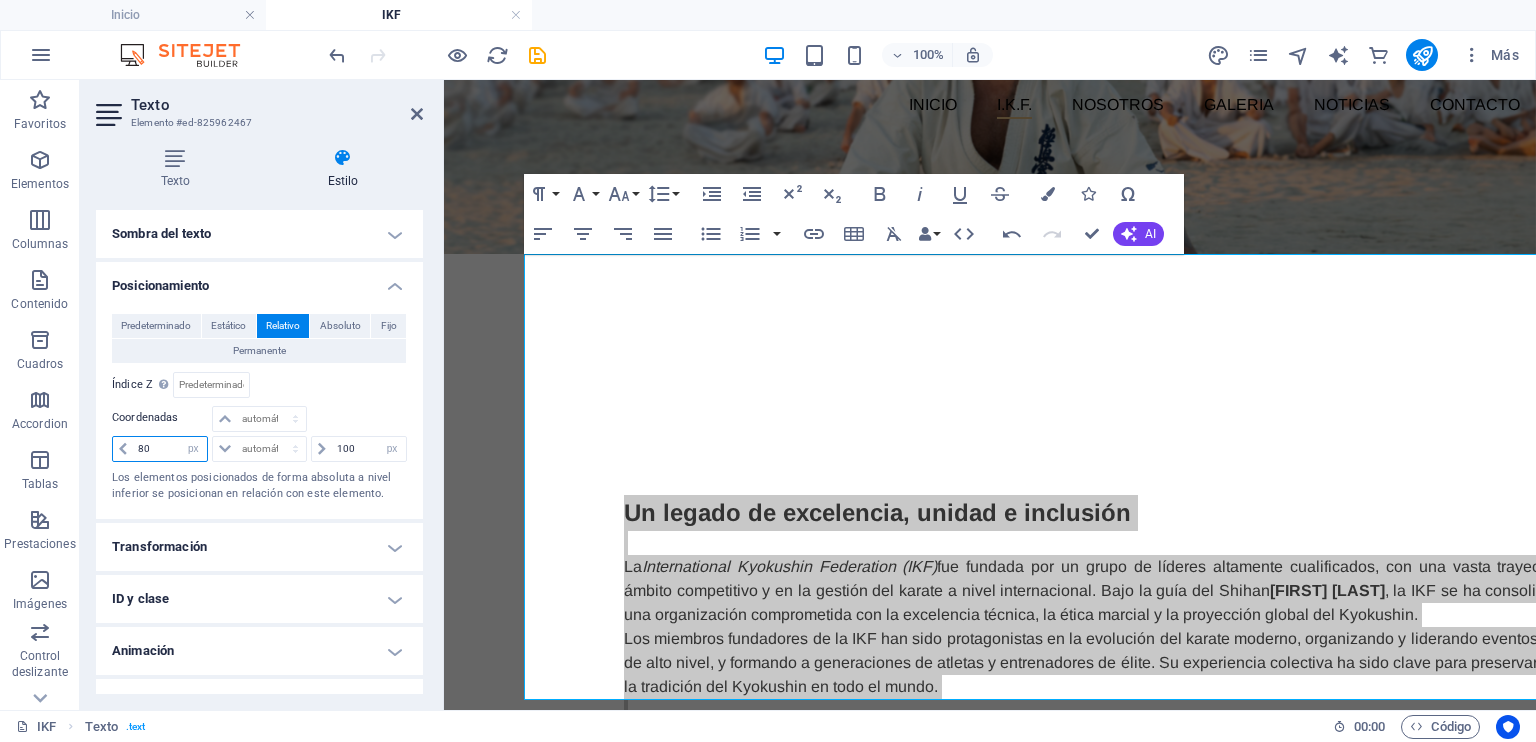 drag, startPoint x: 152, startPoint y: 448, endPoint x: 85, endPoint y: 445, distance: 67.06713 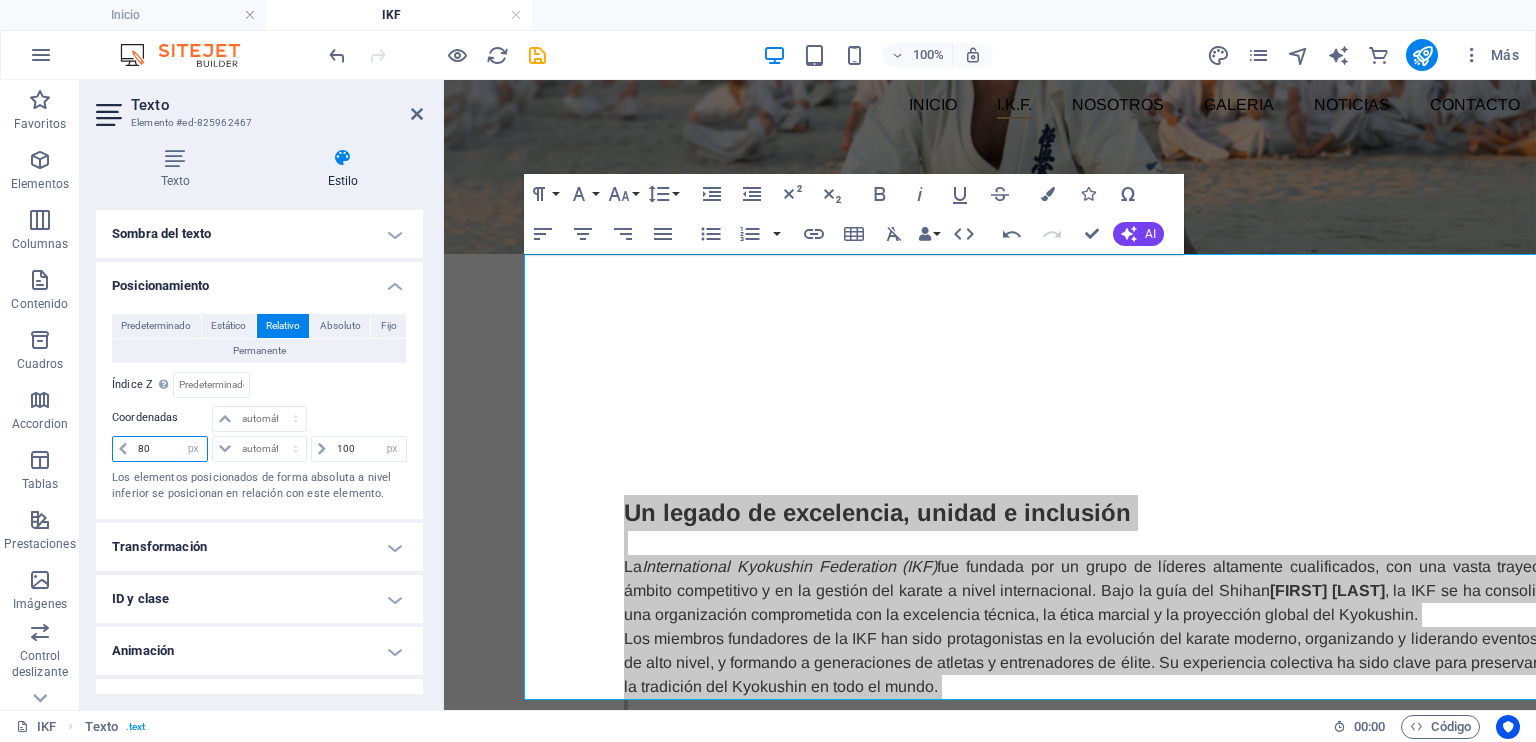 click on "Texto Estilo Texto Añade, edita y da formato a texto directamente en el sitio web. Los tamaños de fuente y colores predeterminados se definen en Diseño. Editar diseño Alineación Alineado a la izquierda Centrado Alineado a la derecha Texto Element Diseño La forma en la que este elemento se expande en la disposición (Flexbox). Tamaño Predeterminado automático px % 1/1 1/2 1/3 1/4 1/5 1/6 1/7 1/8 1/9 1/10 Crecer Reducir Comprar Disposición de contenedor Visible Visible Opacidad 100 % Desbordamiento Espaciado Margen Predeterminado automático px % rem vw vh Personalizado Personalizado automático px % rem vw vh automático px % rem vw vh automático px % rem vw vh automático px % rem vw vh Espaciado Predeterminado px rem % vh vw Personalizado Personalizado px rem % vh vw px rem % vh vw px rem % vh vw px rem % vh vw Borde Estilo              - Ancho 1 automático px rem % vh vw Personalizado Personalizado 1 automático px rem % vh vw 1 automático px rem % vh vw 1 automático px rem % vh vw 1 %" at bounding box center [259, 421] 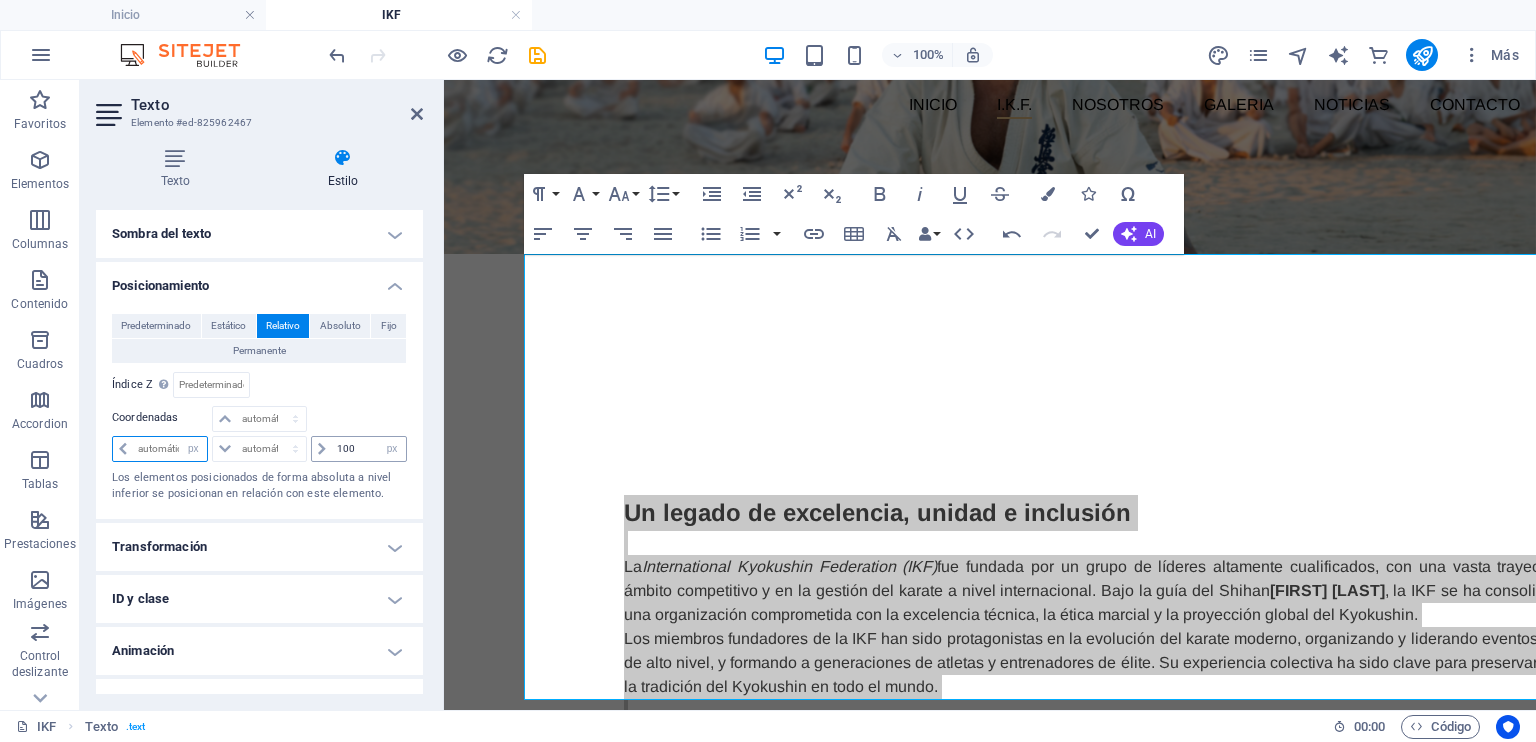 type 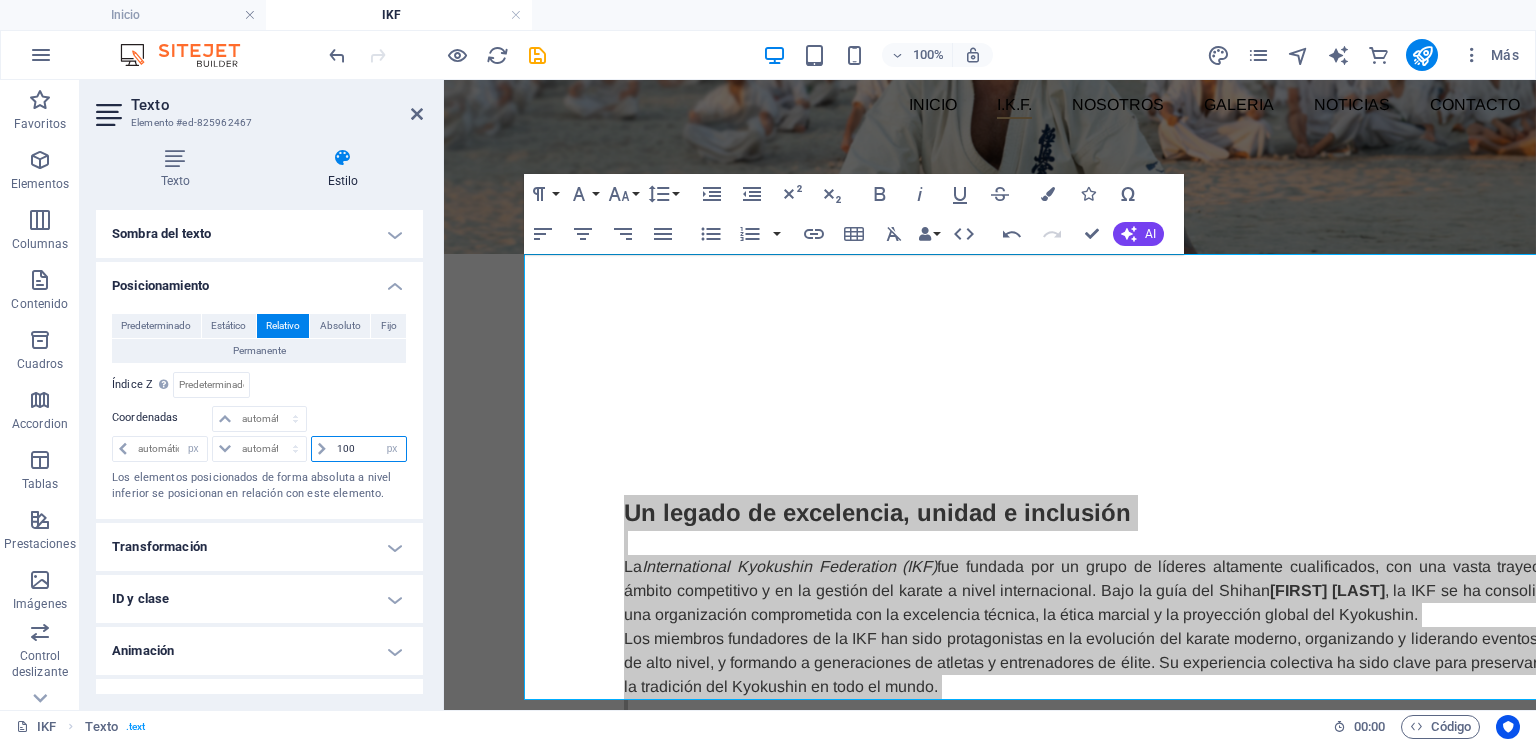 click on "100" at bounding box center (369, 449) 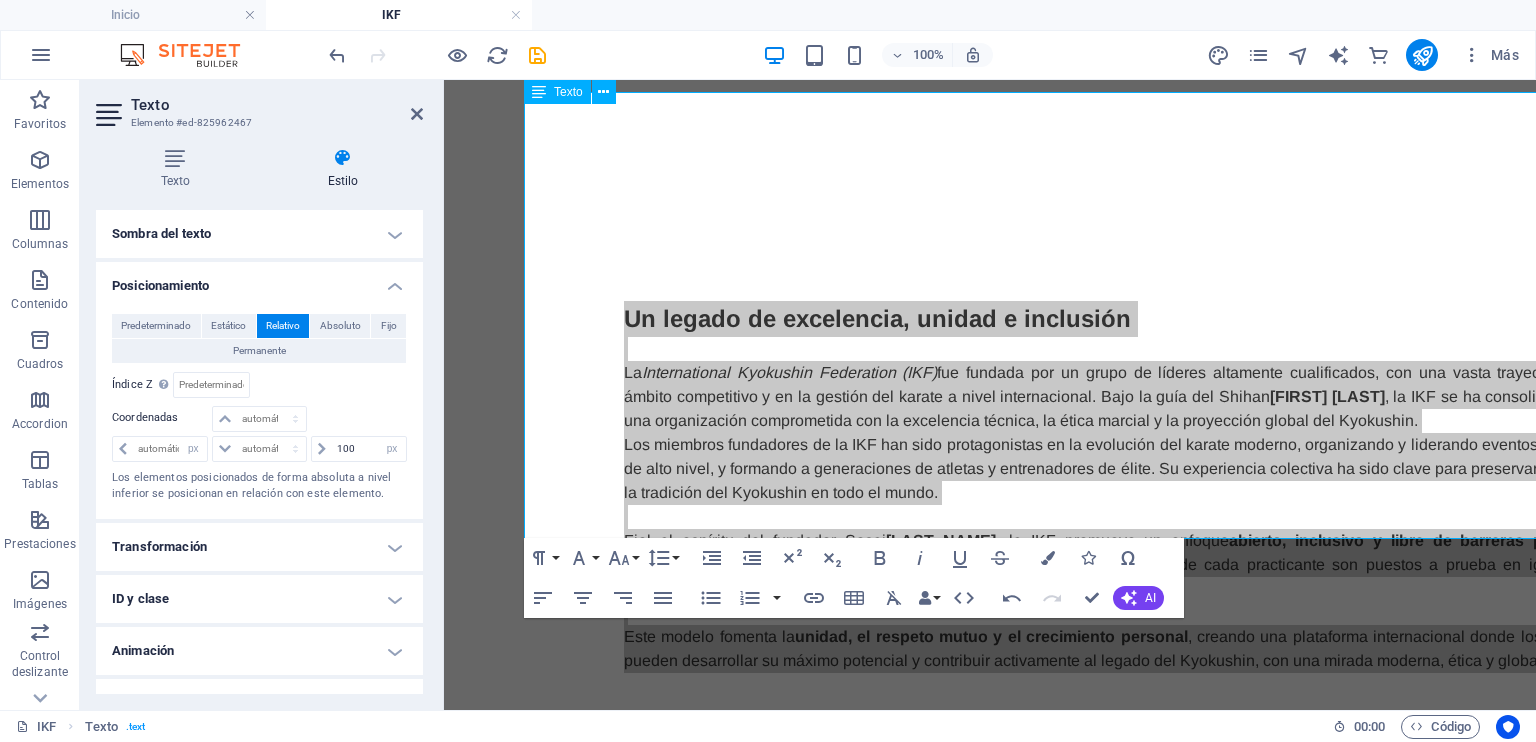 scroll, scrollTop: 472, scrollLeft: 0, axis: vertical 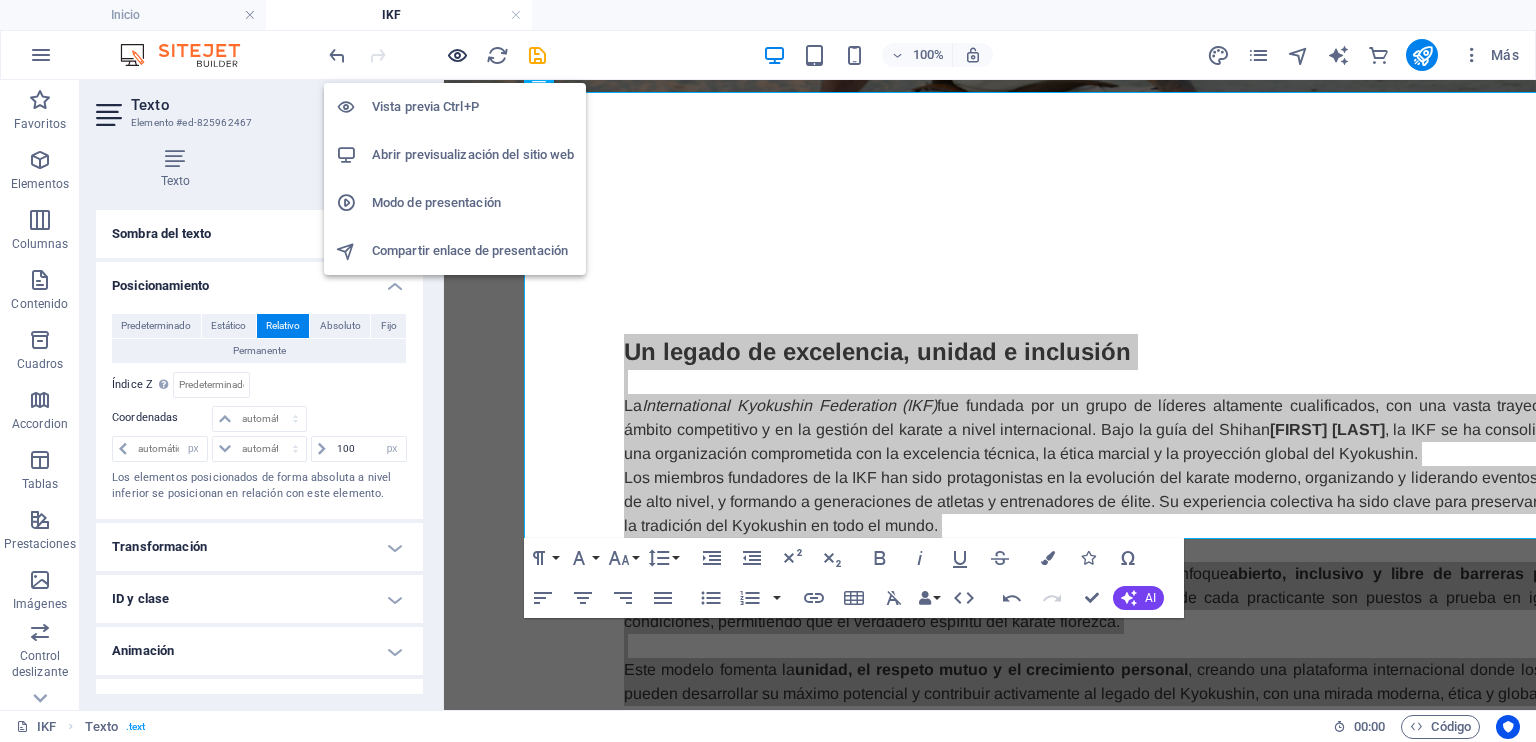 click at bounding box center (457, 55) 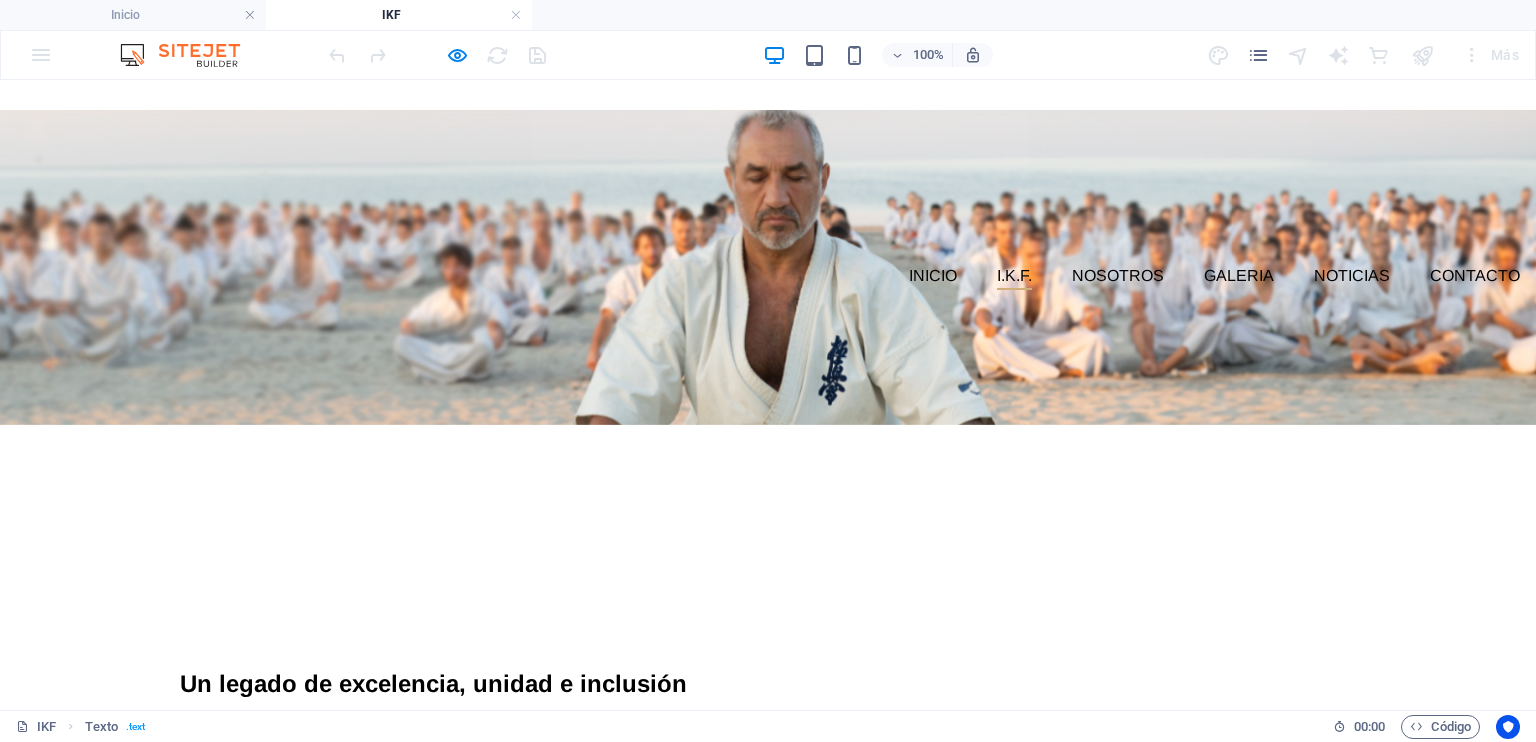 scroll, scrollTop: 200, scrollLeft: 0, axis: vertical 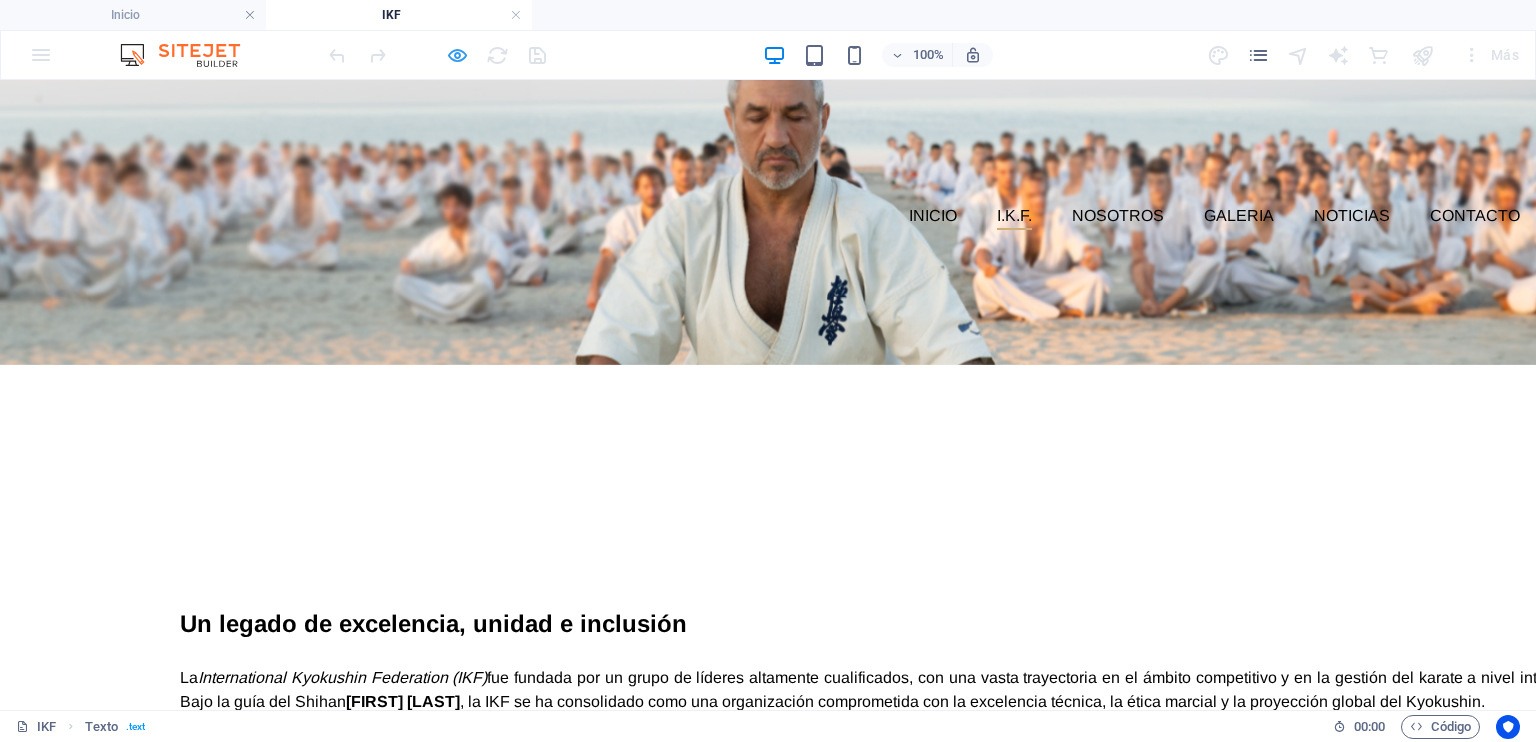click at bounding box center [457, 55] 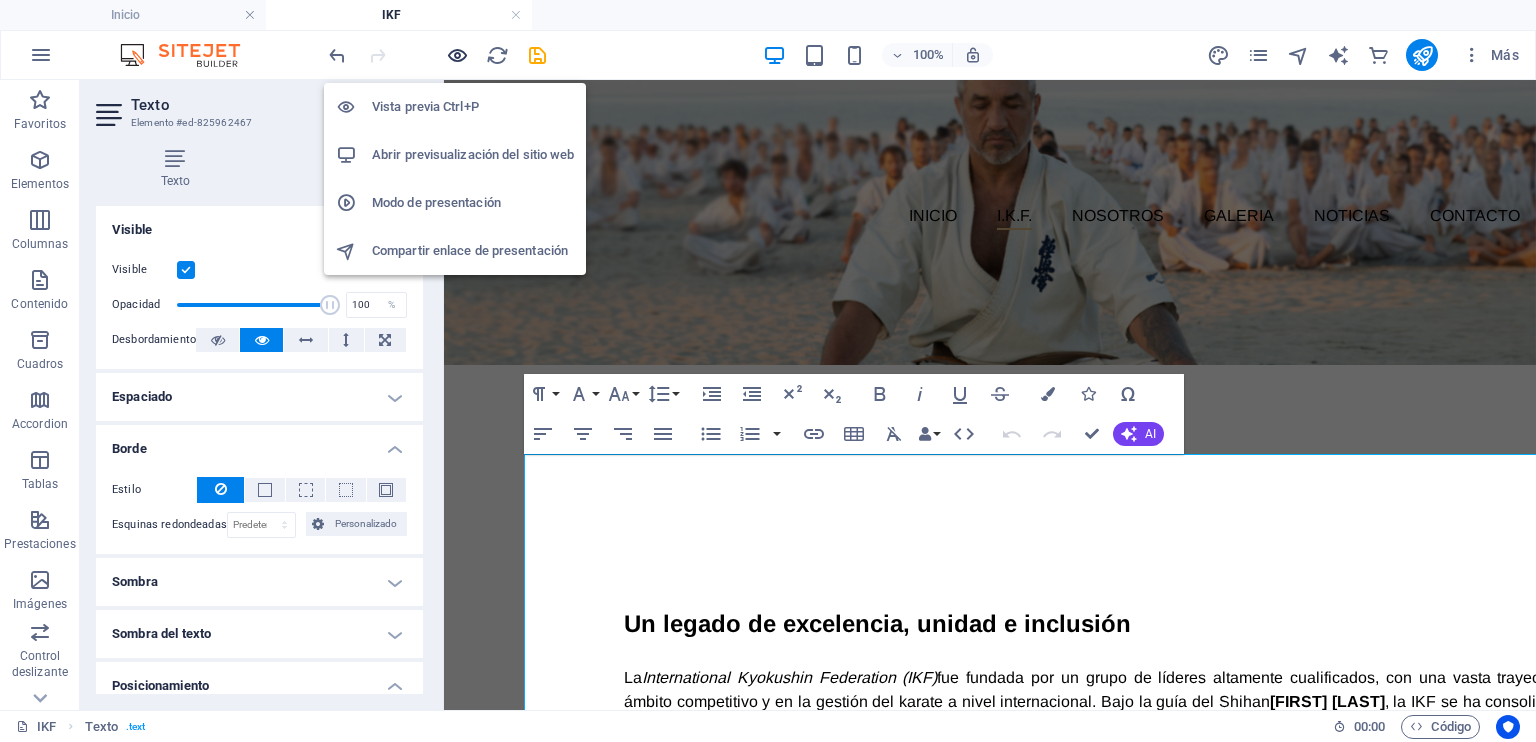 scroll, scrollTop: 111, scrollLeft: 0, axis: vertical 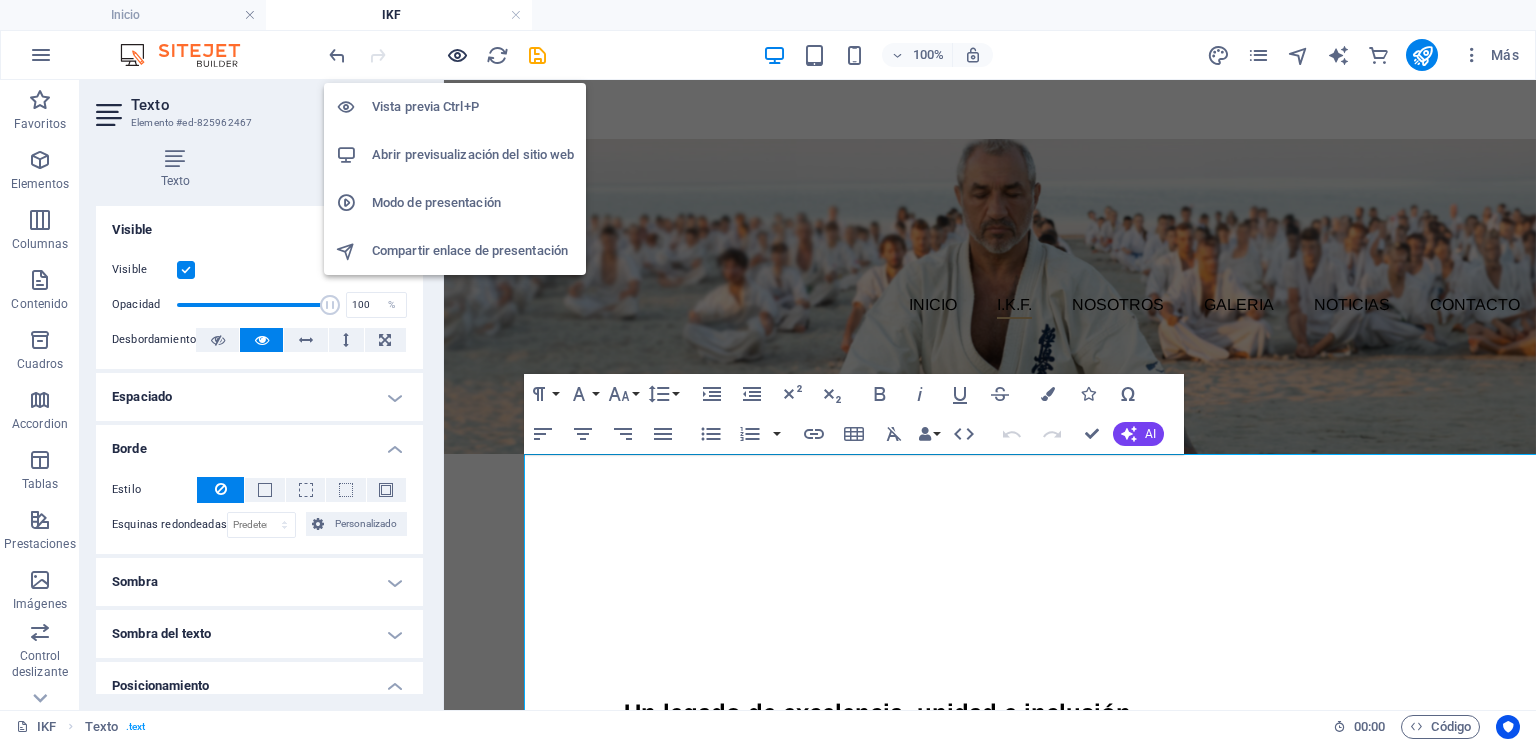 type on "80" 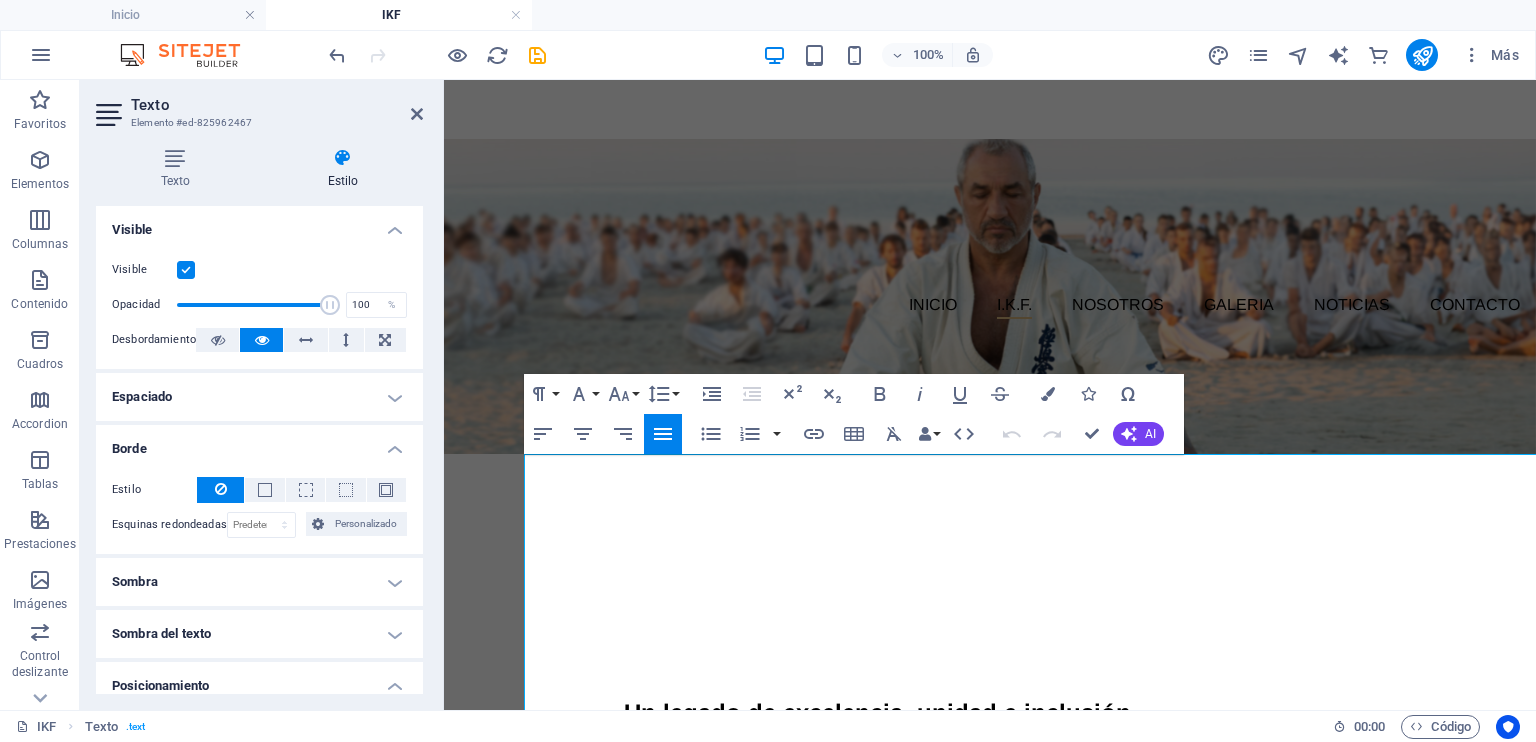 click on "Los miembros fundadores de la IKF han sido protagonistas en la evolución del karate moderno, organizando y liderando eventos deportivos de alto nivel, y formando a generaciones de atletas y entrenadores de élite. Su experiencia colectiva ha sido clave para preservar y expandir la tradición del Kyokushin en todo el mundo." at bounding box center (1120, 863) 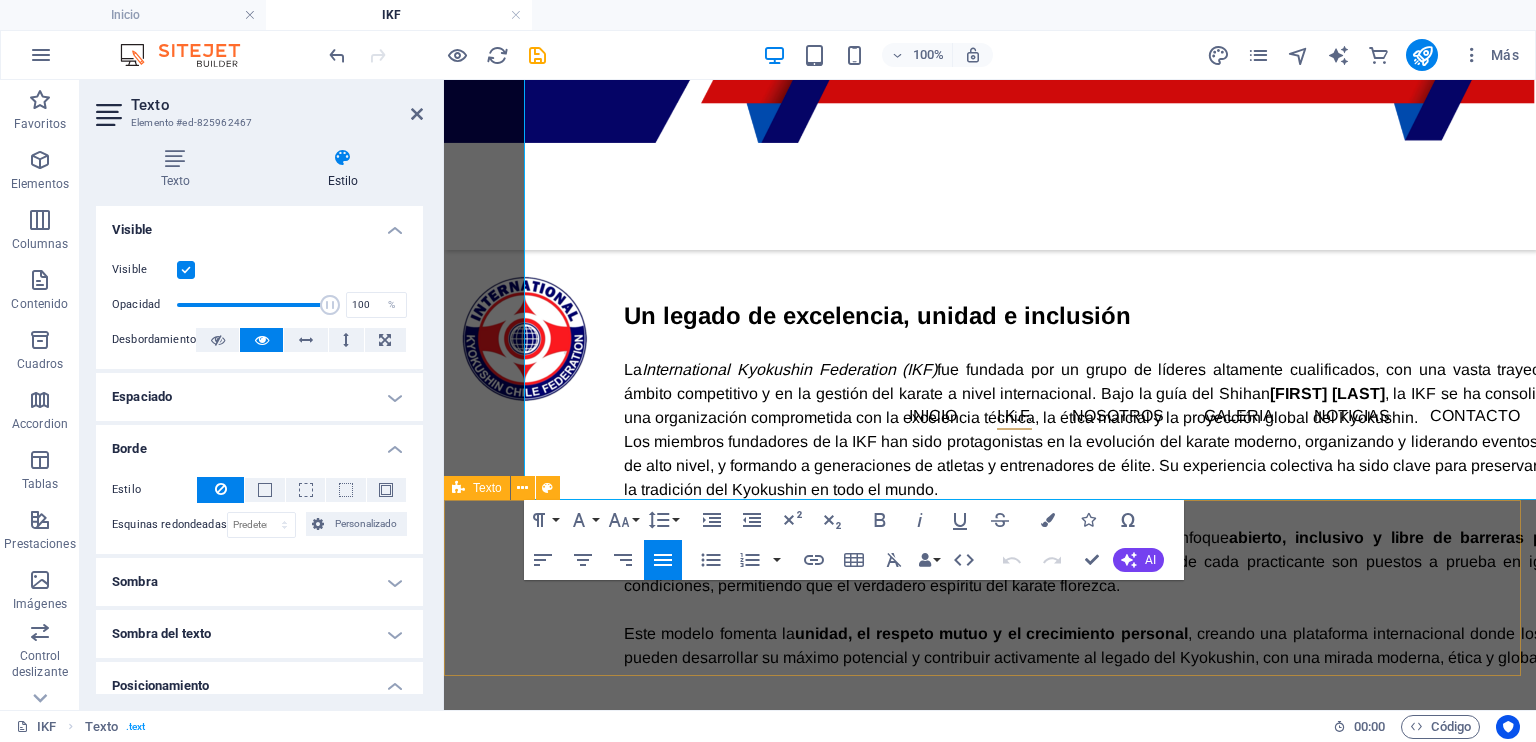 scroll, scrollTop: 511, scrollLeft: 0, axis: vertical 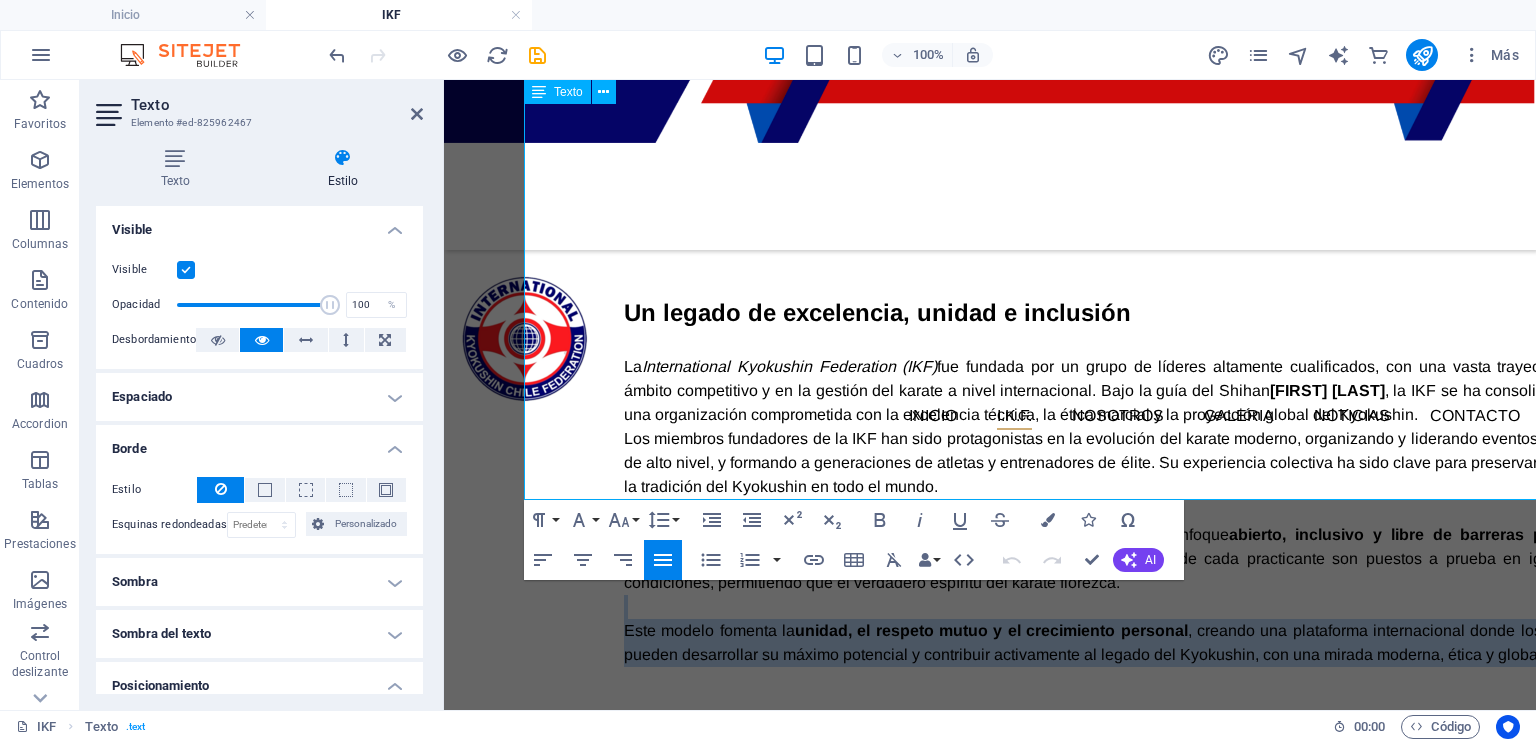 drag, startPoint x: 699, startPoint y: 459, endPoint x: 671, endPoint y: 373, distance: 90.44335 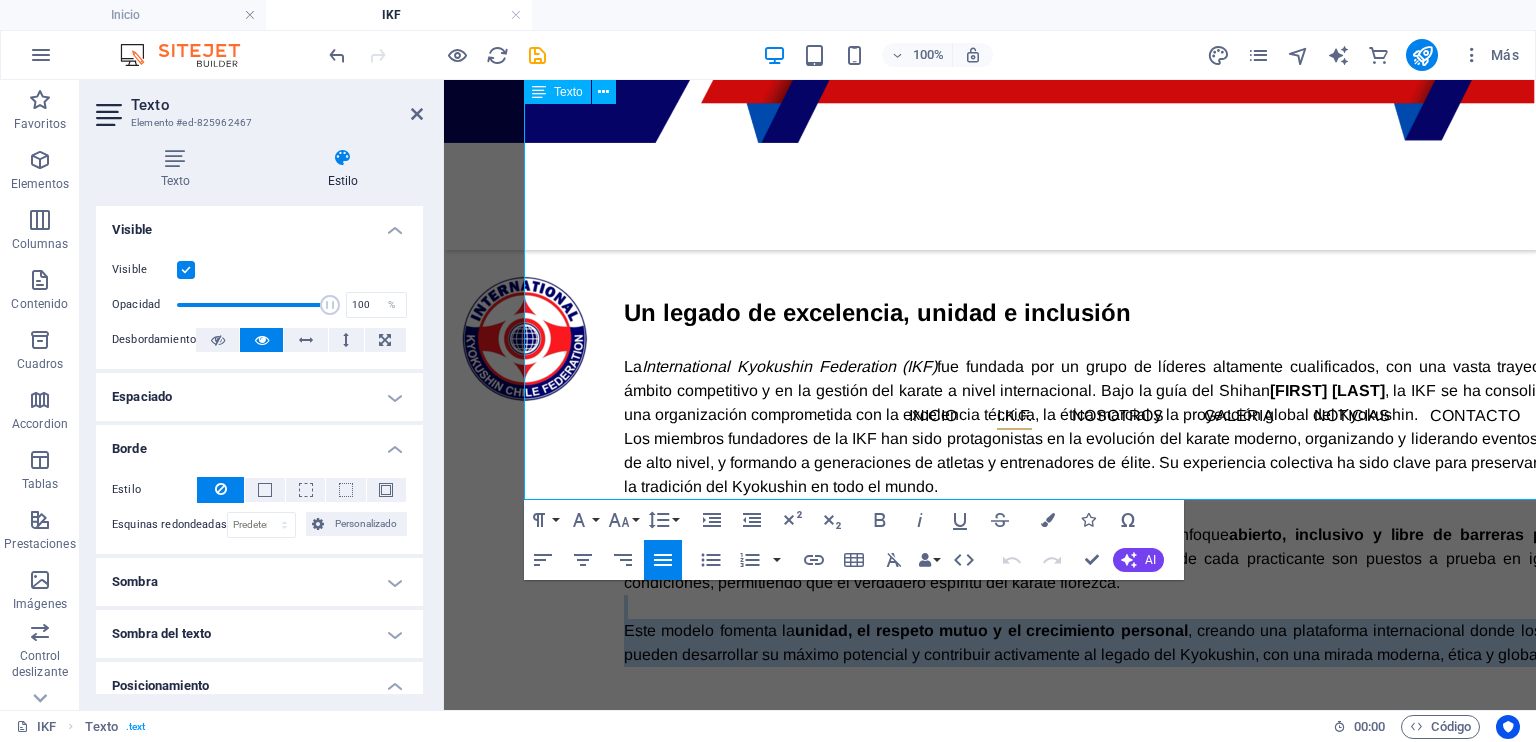 click on "Un legado de excelencia, unidad e inclusión La  International Kyokushin Federation (IKF)  fue fundada por un grupo de líderes altamente cualificados, con una vasta trayectoria en el ámbito competitivo y en la gestión del karate a nivel internacional. Bajo la guía del Shihan  [PERSON] , la IKF se ha consolidado como una organización comprometida con la excelencia técnica, la ética marcial y la proyección global del Kyokushin. Los miembros fundadores de la IKF han sido protagonistas en la evolución del karate moderno, organizando y liderando eventos deportivos de alto nivel, y formando a generaciones de atletas y entrenadores de élite. Su experiencia colectiva ha sido clave para preservar y expandir la tradición del Kyokushin en todo el mundo. Fiel al espíritu del fundador Sosai  [PERSON] , la IKF promueve un enfoque  abierto, inclusivo y libre de barreras políticas o jerárquicas Este modelo fomenta la  unidad, el respeto mutuo y el crecimiento personal" at bounding box center (1070, 487) 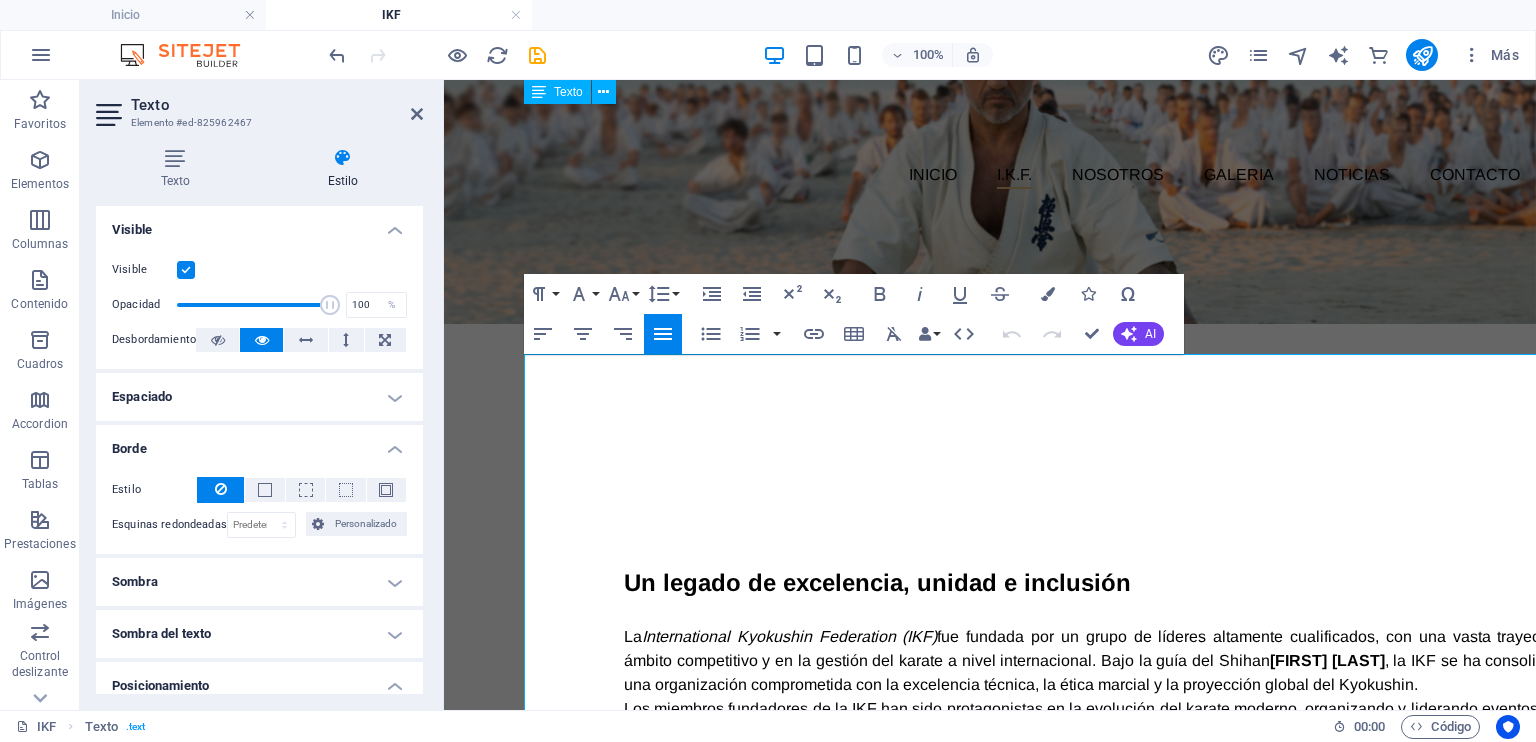 scroll, scrollTop: 211, scrollLeft: 0, axis: vertical 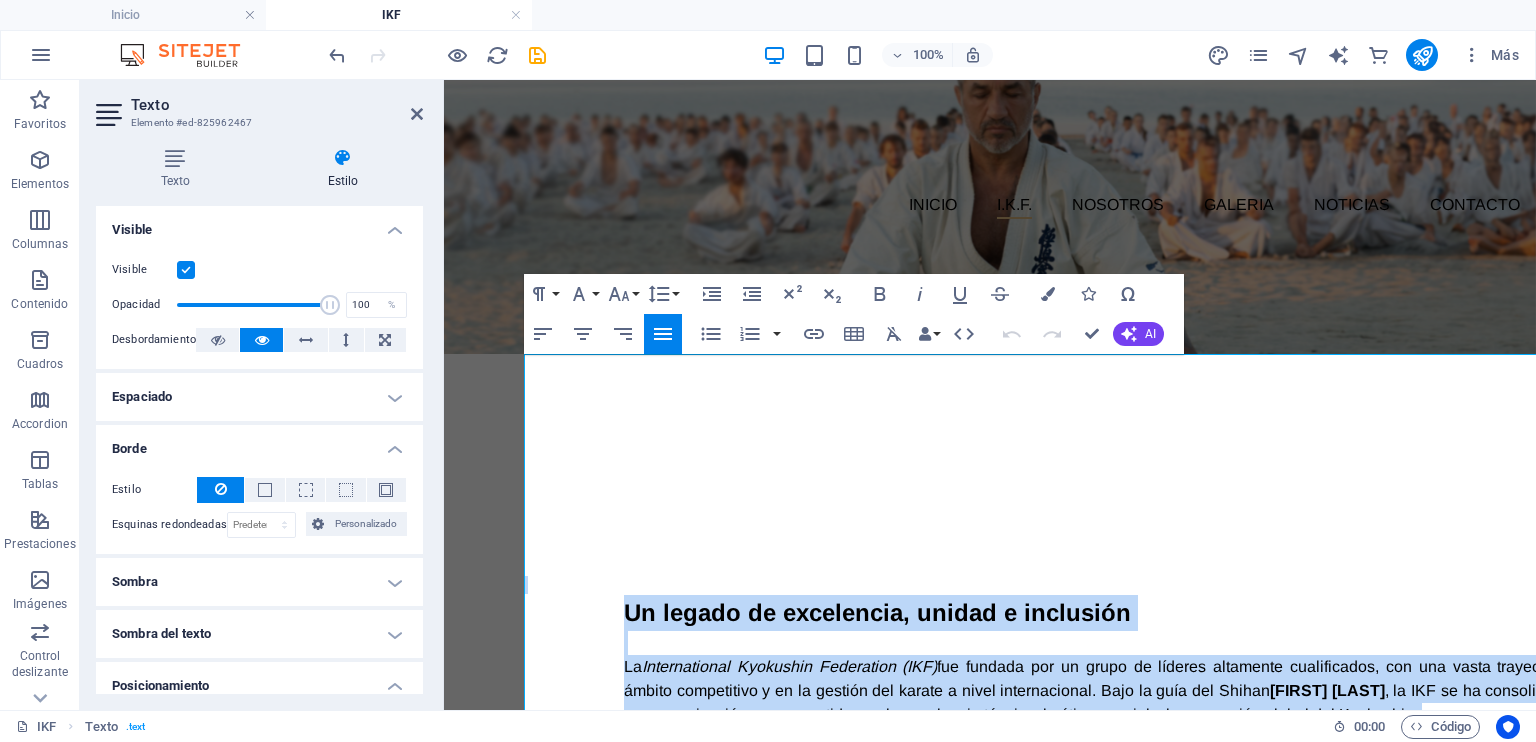 click on "Paragraph Format Normal Heading 1 Heading 2 Heading 3 Heading 4 Heading 5 Heading 6 Code Font Family Arial Georgia Impact Tahoma Times New Roman Verdana Arimo Lato Playfair Display Font Size 8 9 10 11 12 14 18 24 30 36 48 60 72 96 Line Height Default Single 1.15 1.5 Double" at bounding box center (603, 294) 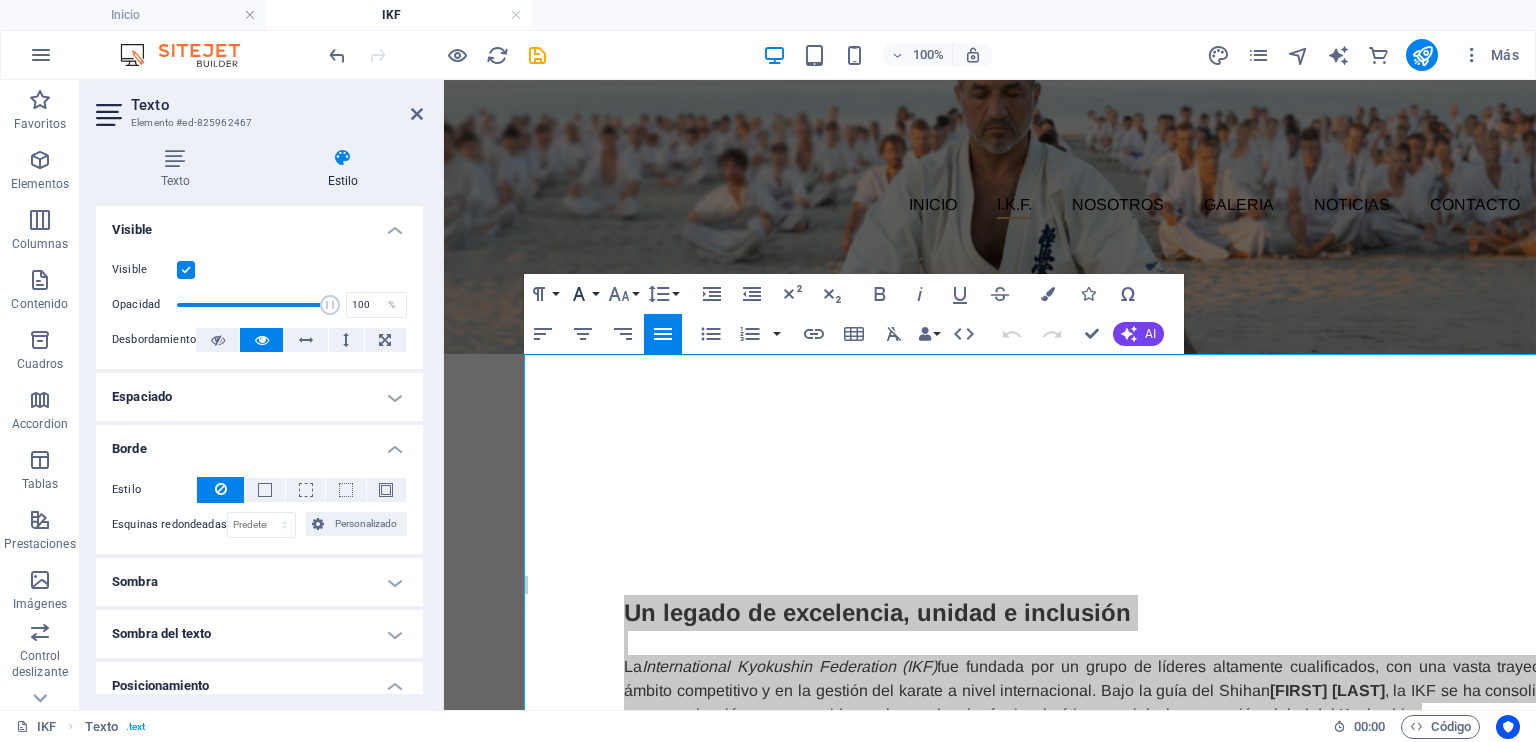 click on "Font Family" at bounding box center (583, 294) 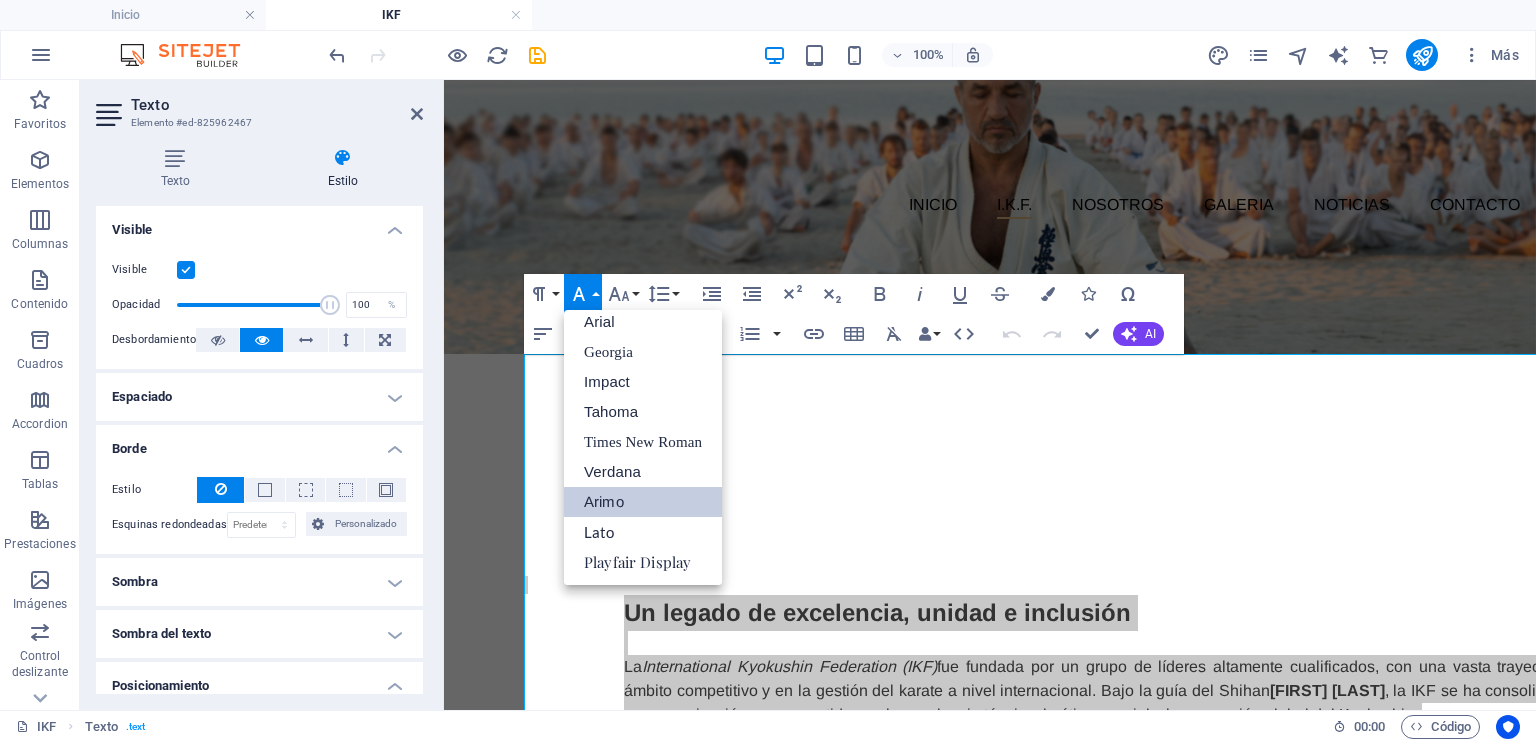 scroll, scrollTop: 11, scrollLeft: 0, axis: vertical 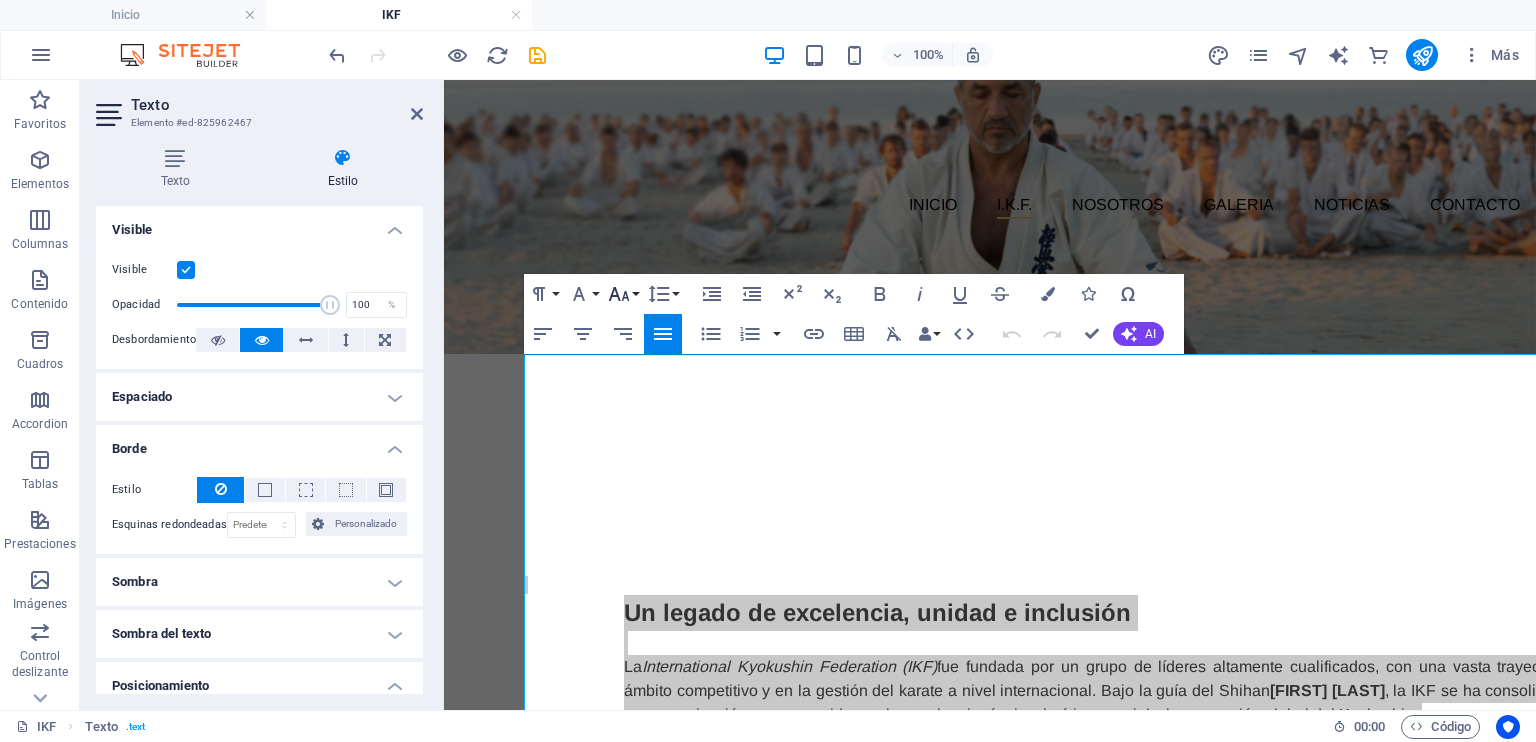 click on "Font Size" at bounding box center [623, 294] 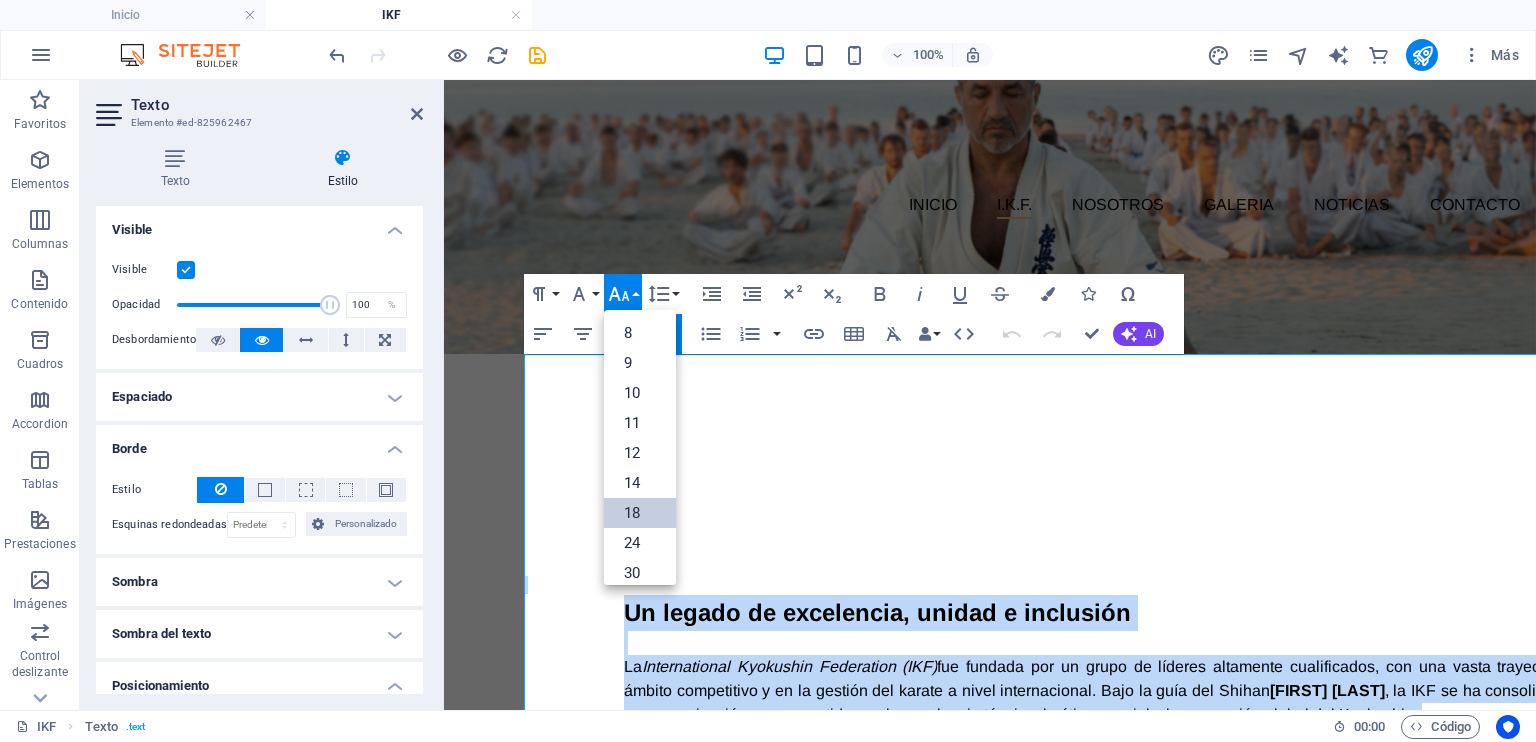 click on "18" at bounding box center [640, 513] 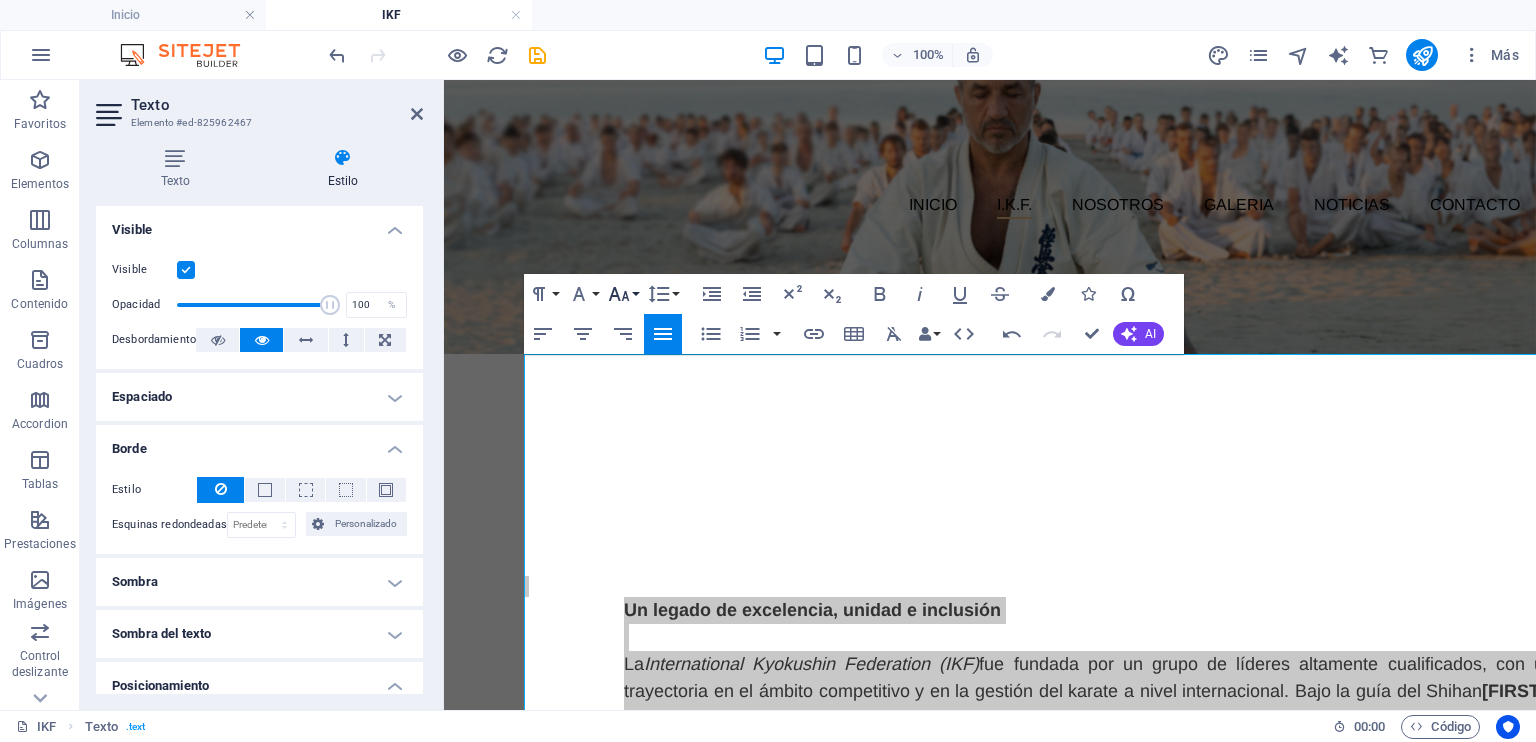 click on "Font Size" at bounding box center [623, 294] 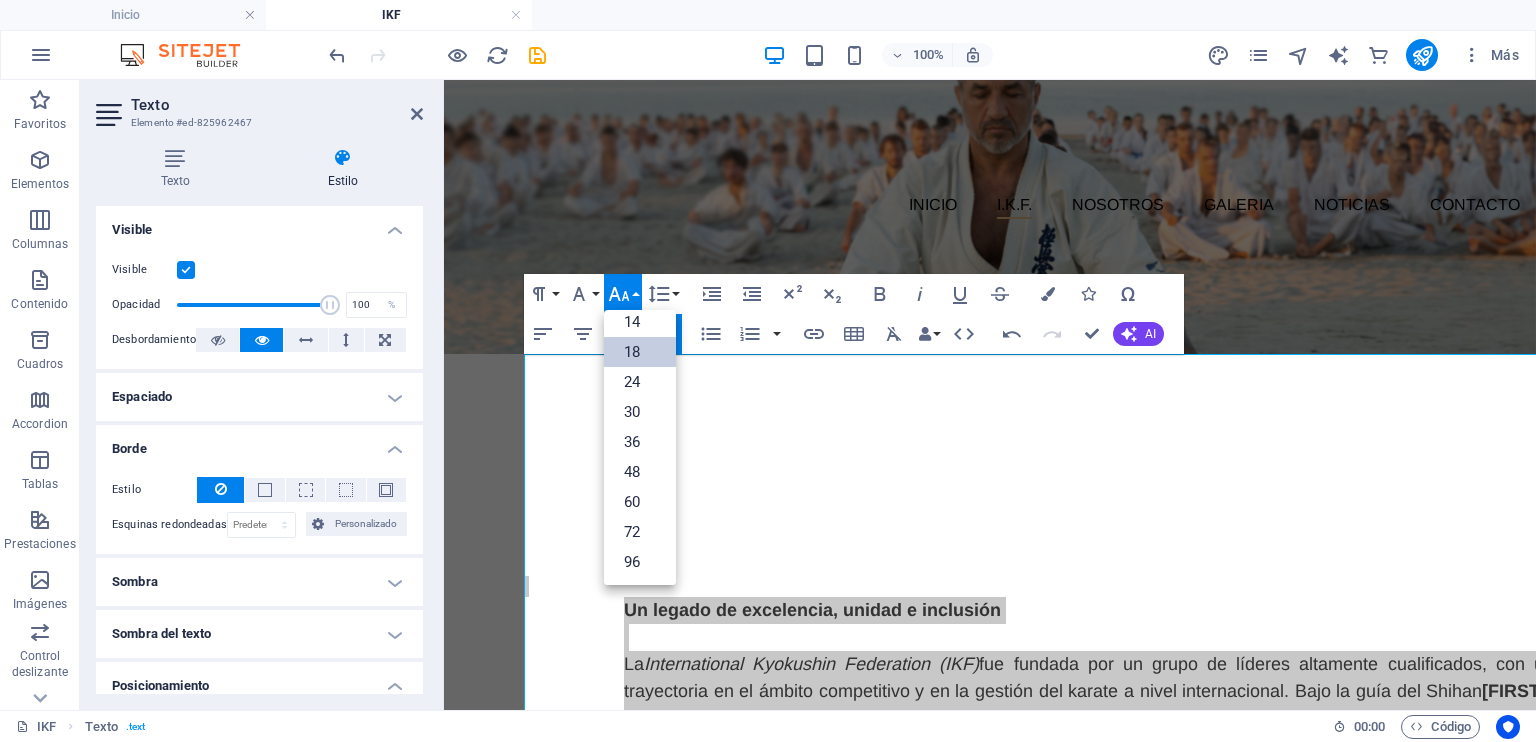 scroll, scrollTop: 160, scrollLeft: 0, axis: vertical 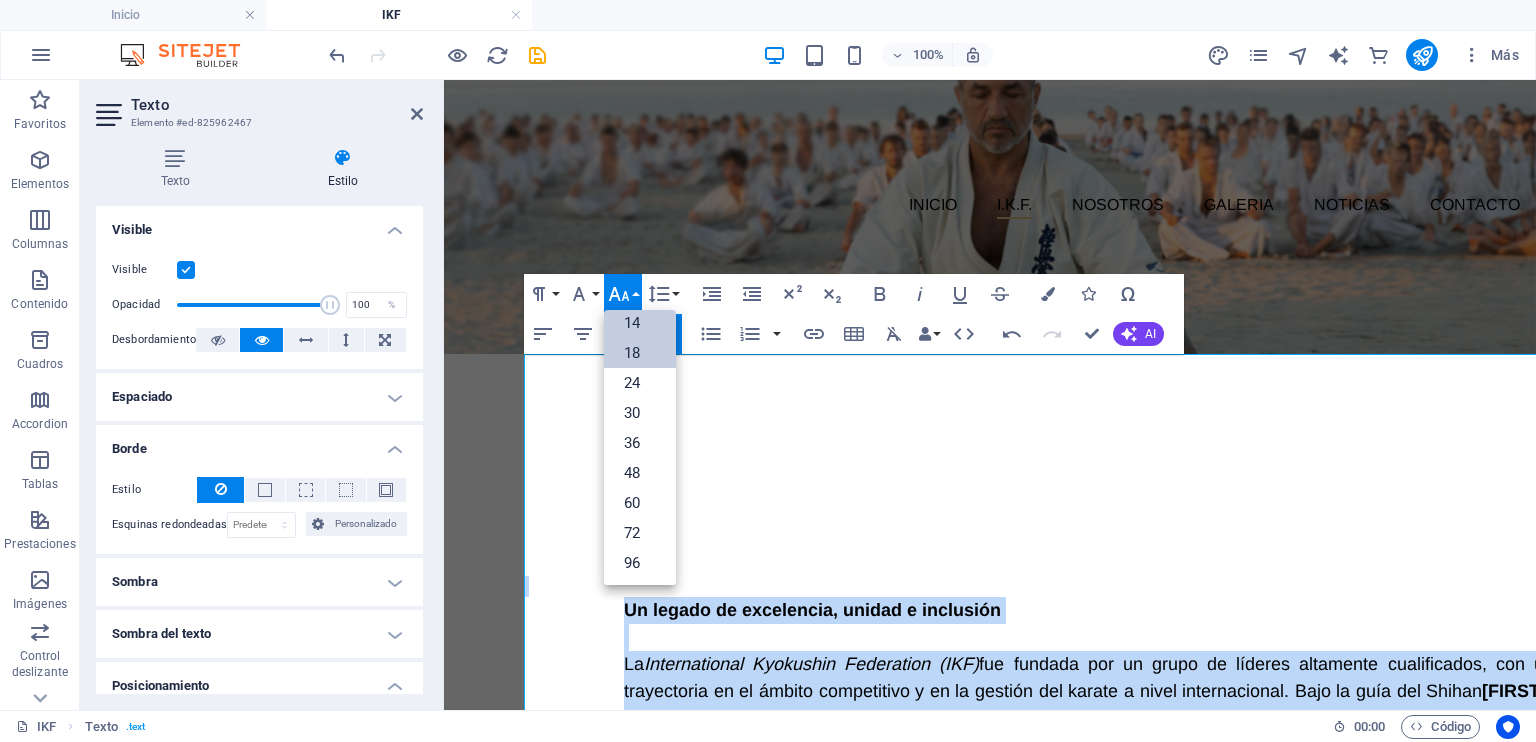click on "14" at bounding box center [640, 323] 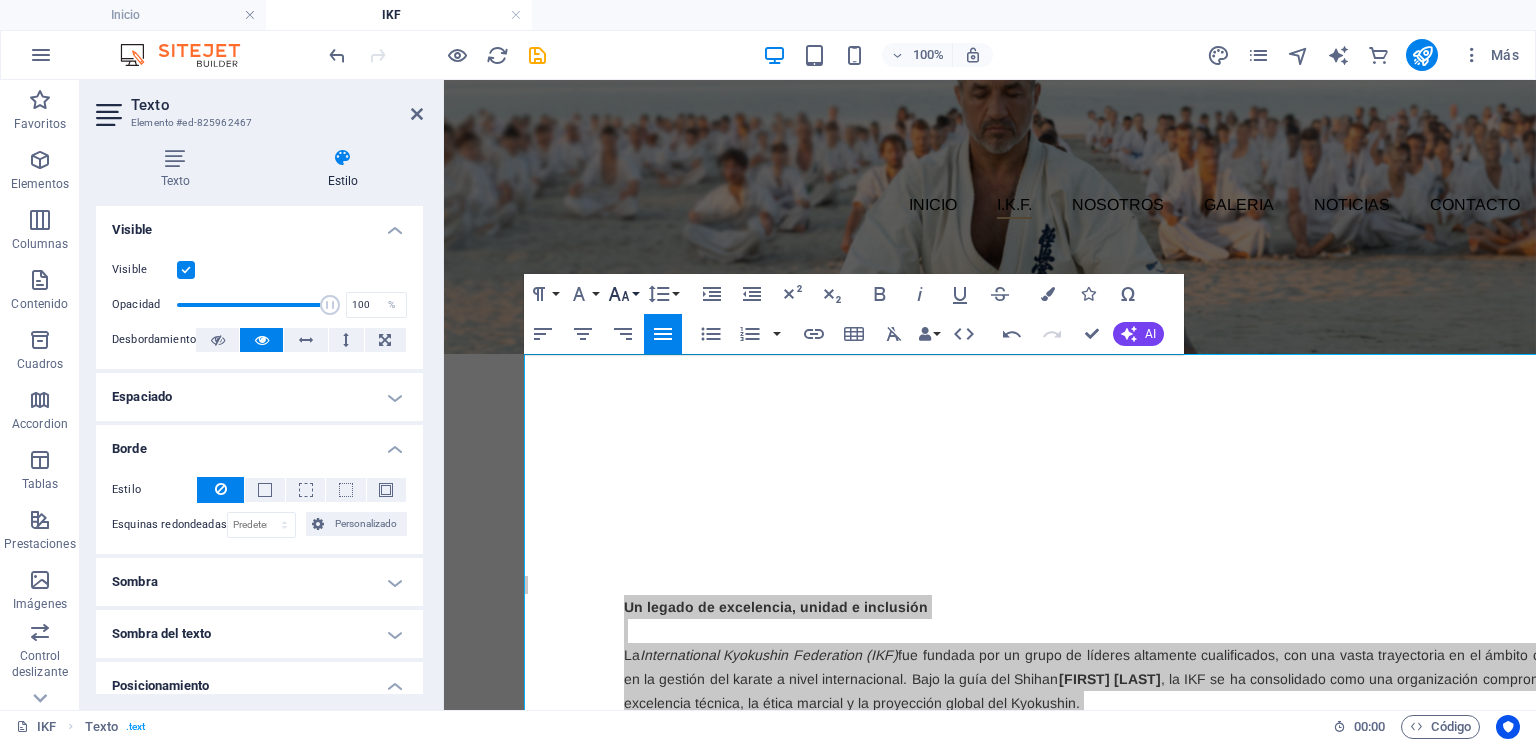 click on "Font Size" at bounding box center [623, 294] 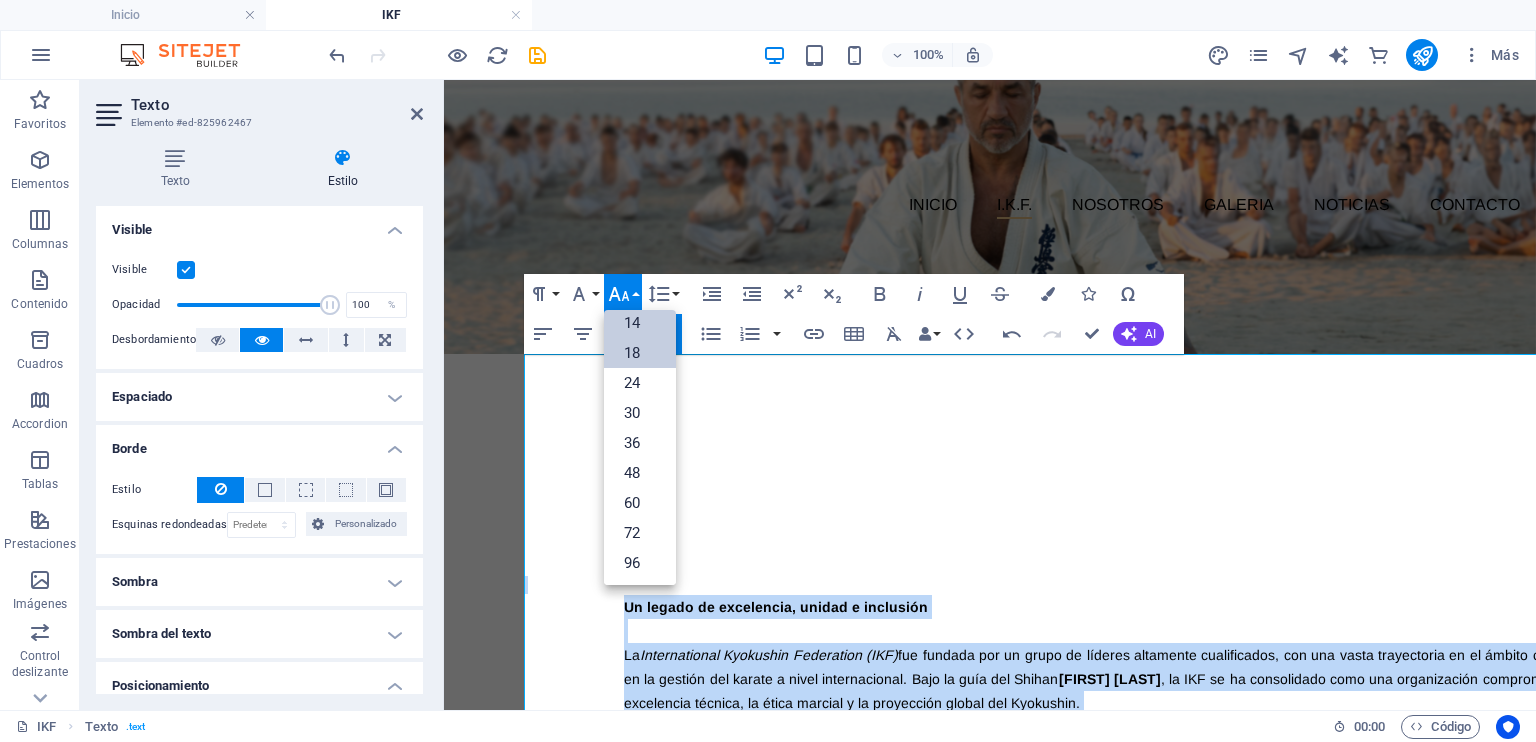 click on "18" at bounding box center [640, 353] 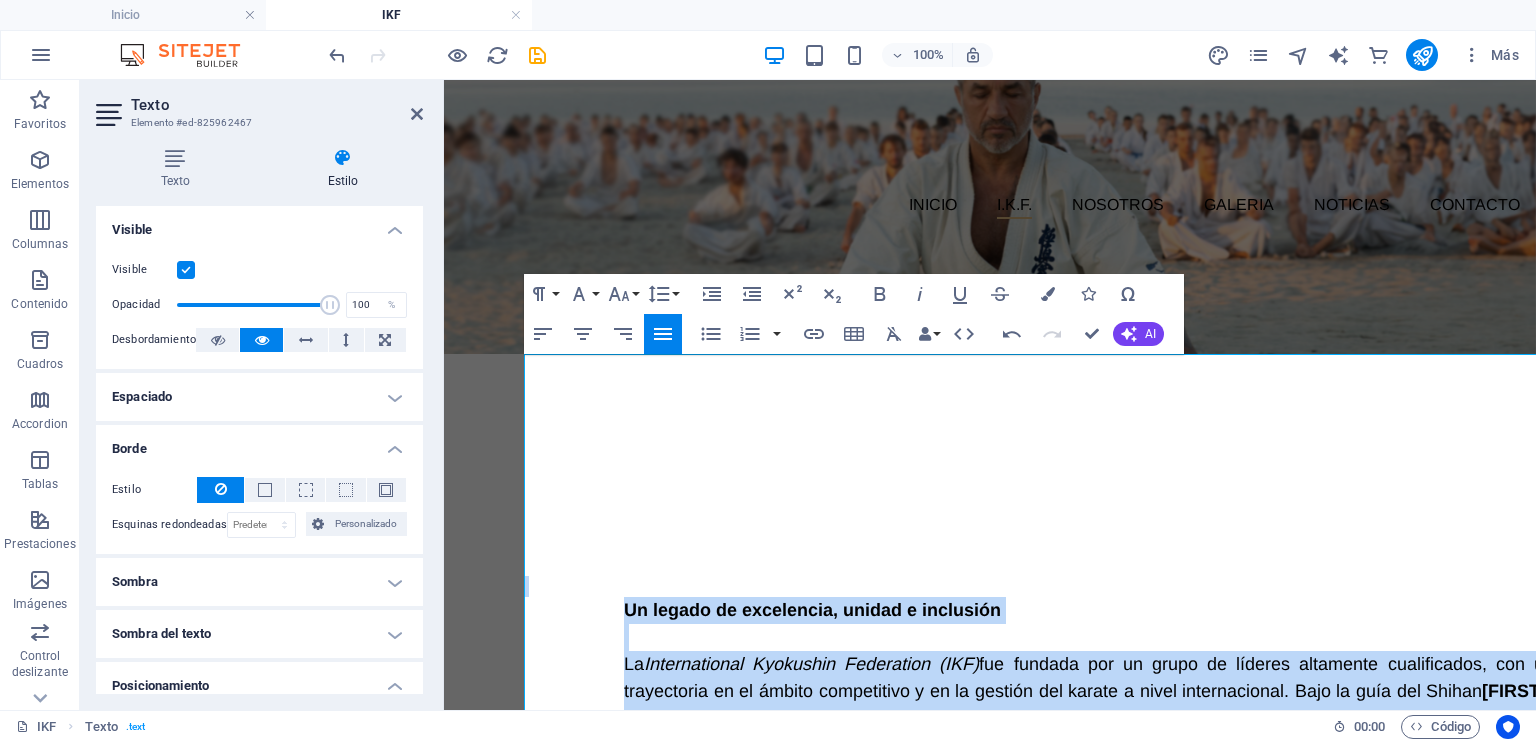 click on "Un legado de excelencia, unidad e inclusión" at bounding box center [812, 610] 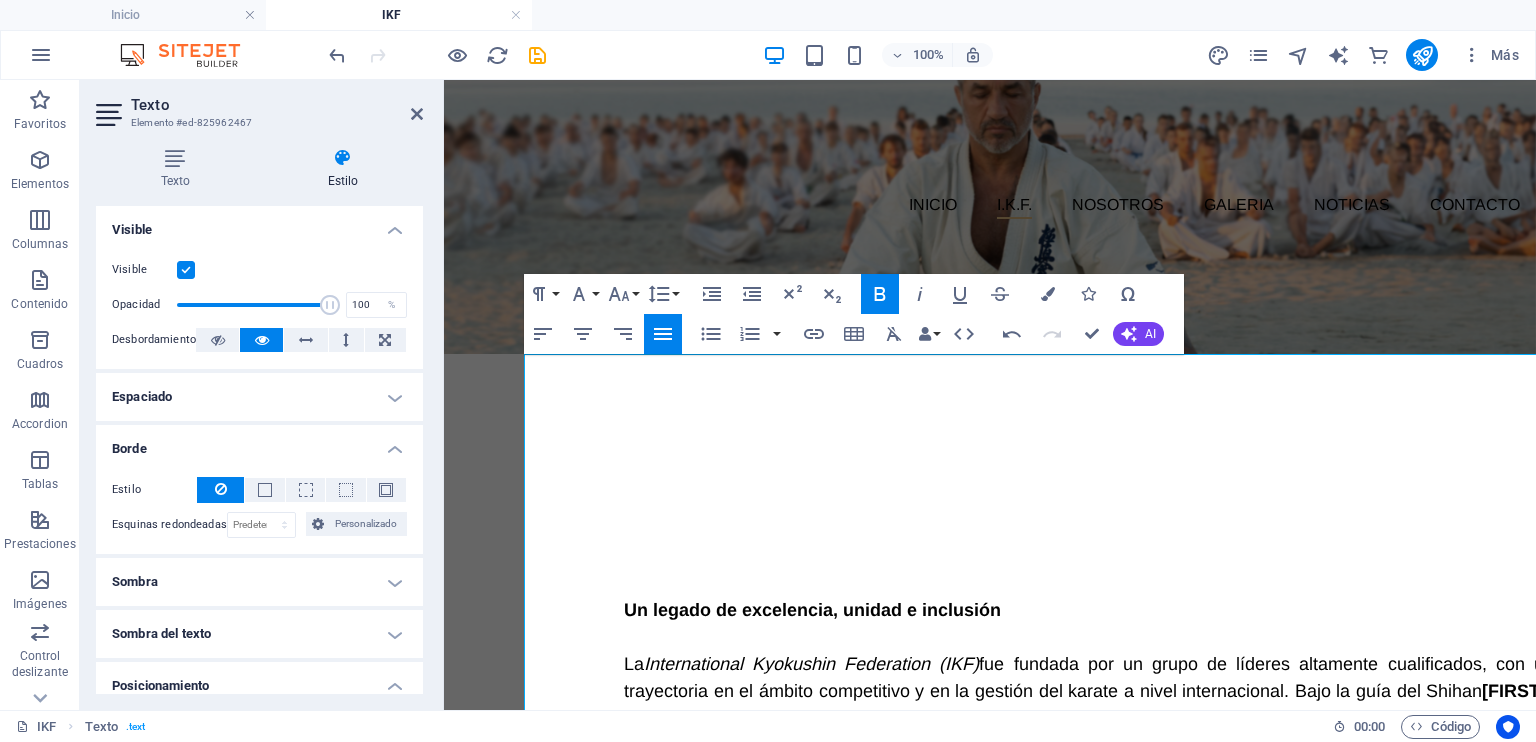 click on "Un legado de excelencia, unidad e inclusión" at bounding box center [812, 610] 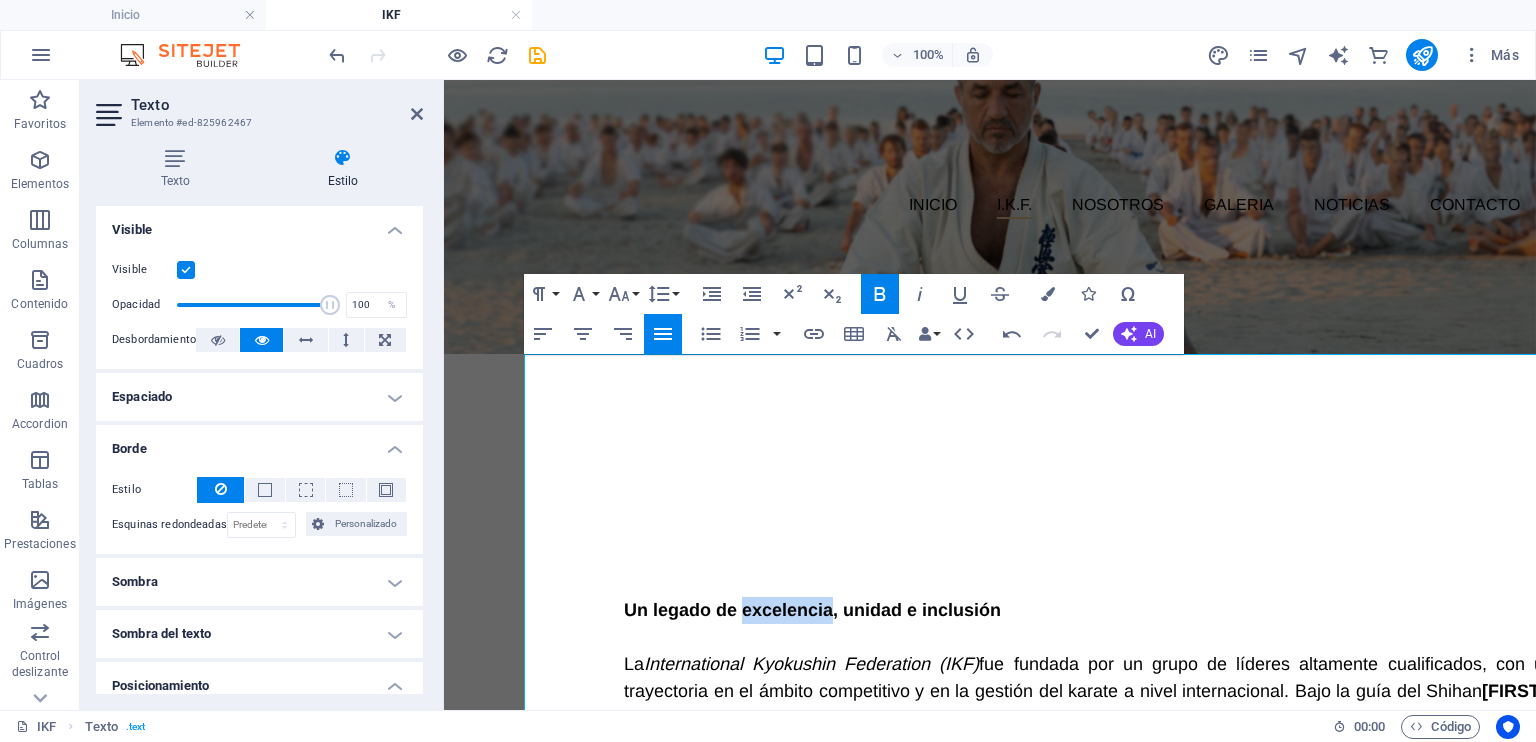 click on "Un legado de excelencia, unidad e inclusión" at bounding box center [812, 610] 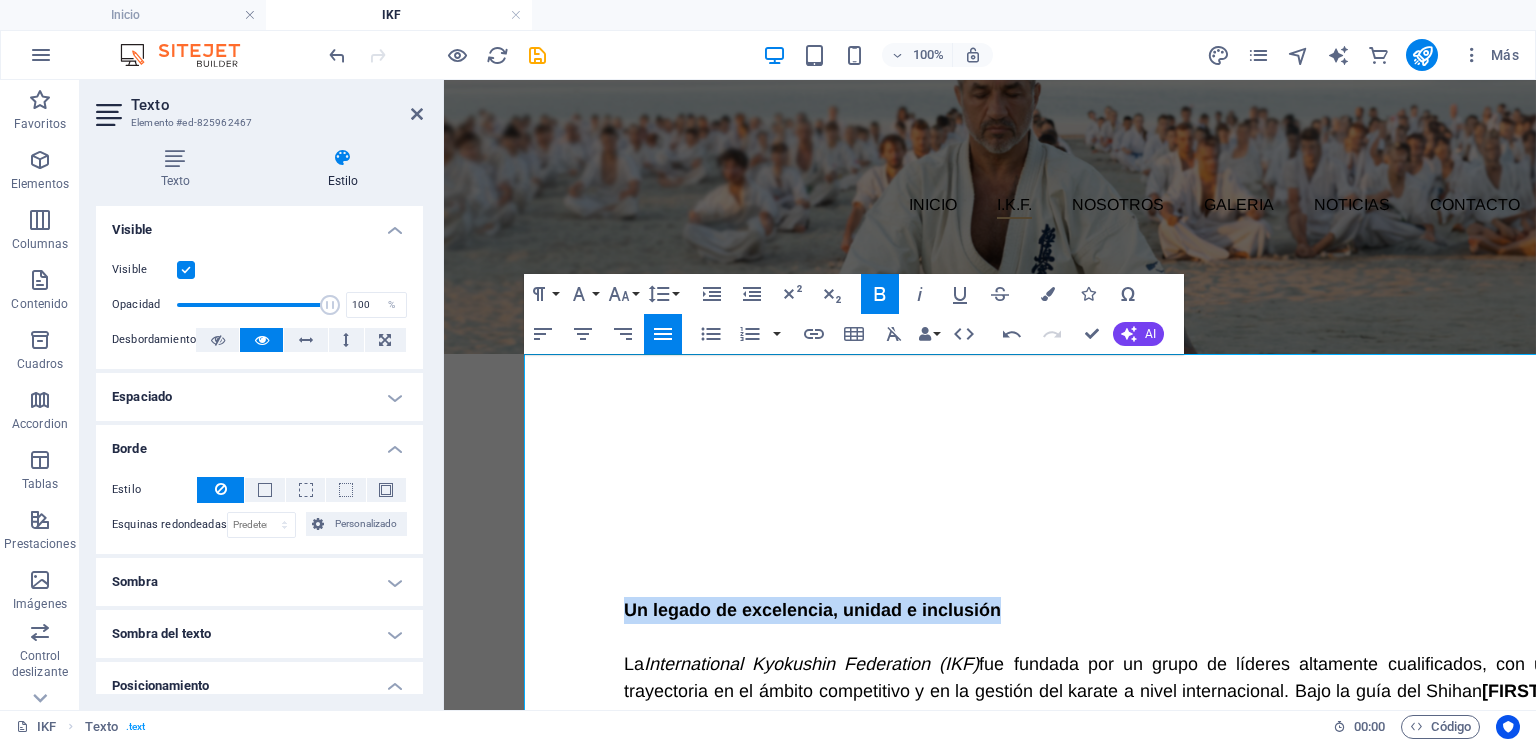 click on "Un legado de excelencia, unidad e inclusión" at bounding box center (812, 610) 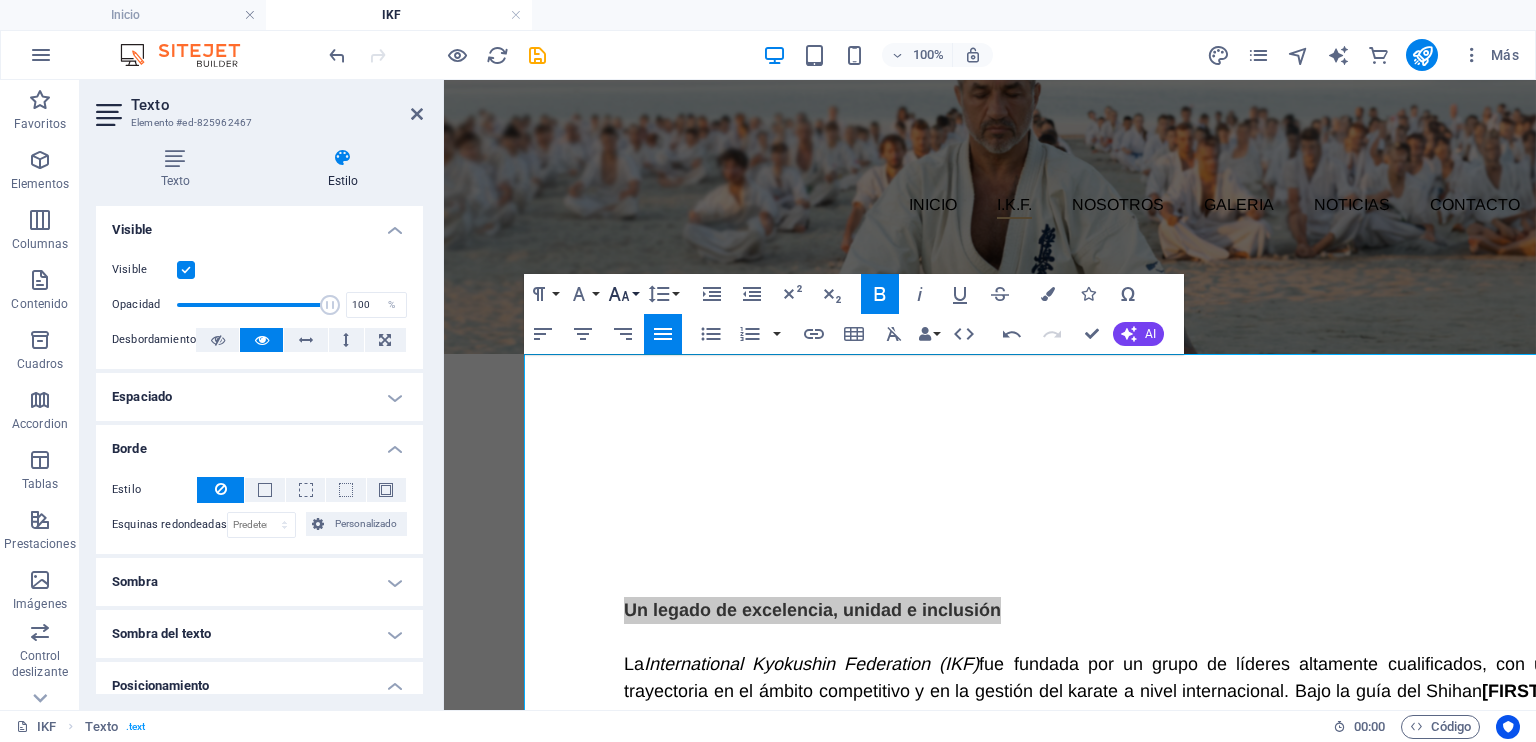 click on "Font Size" at bounding box center (623, 294) 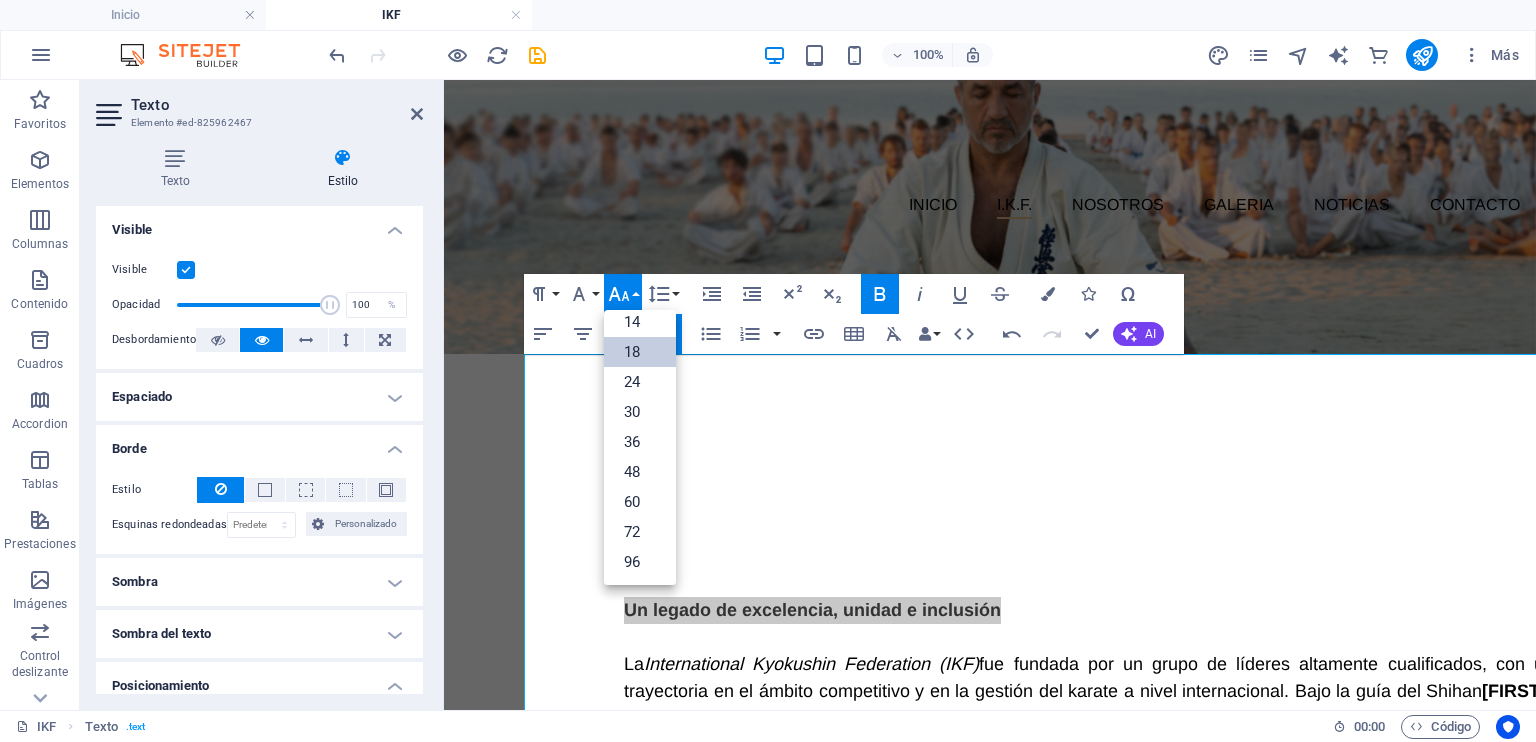 scroll, scrollTop: 160, scrollLeft: 0, axis: vertical 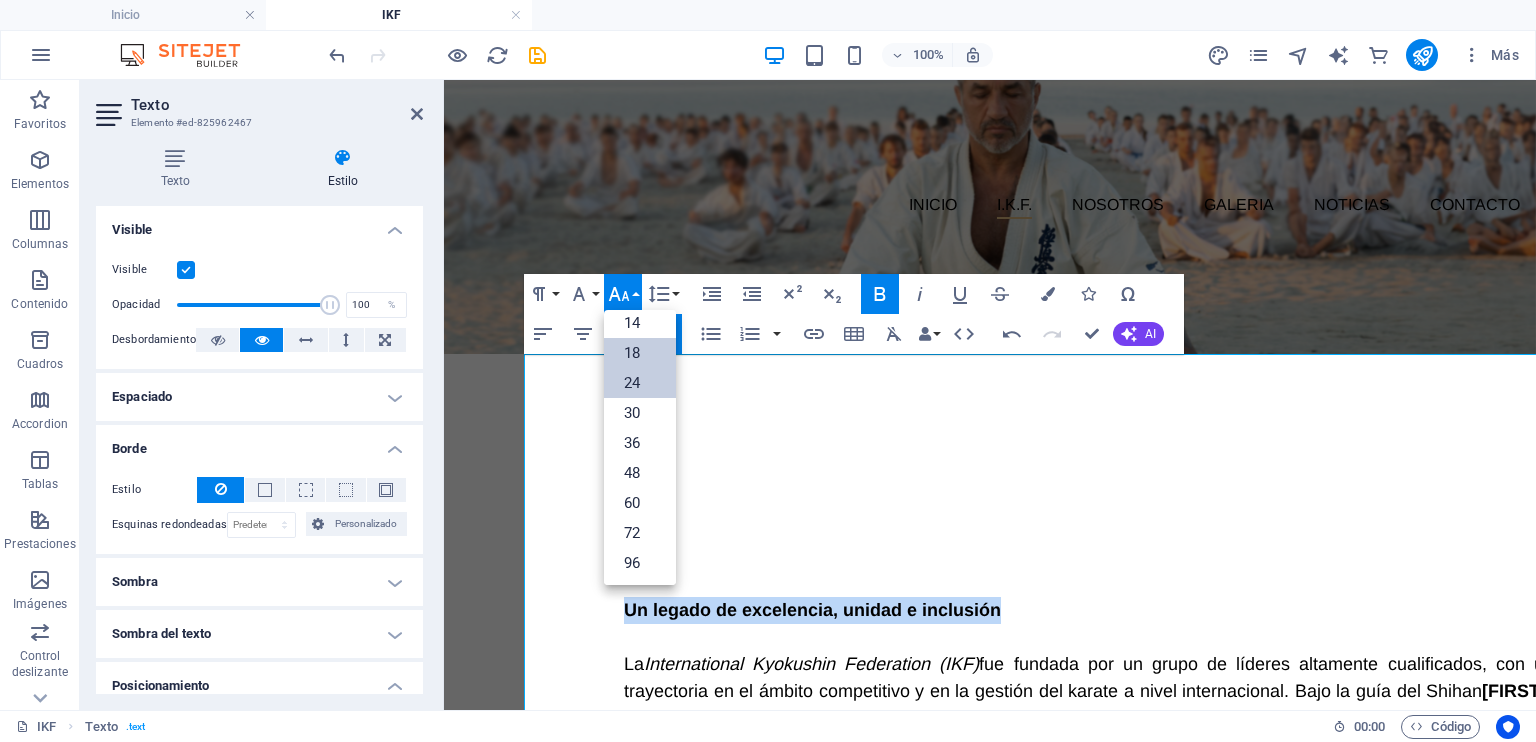 click on "24" at bounding box center [640, 383] 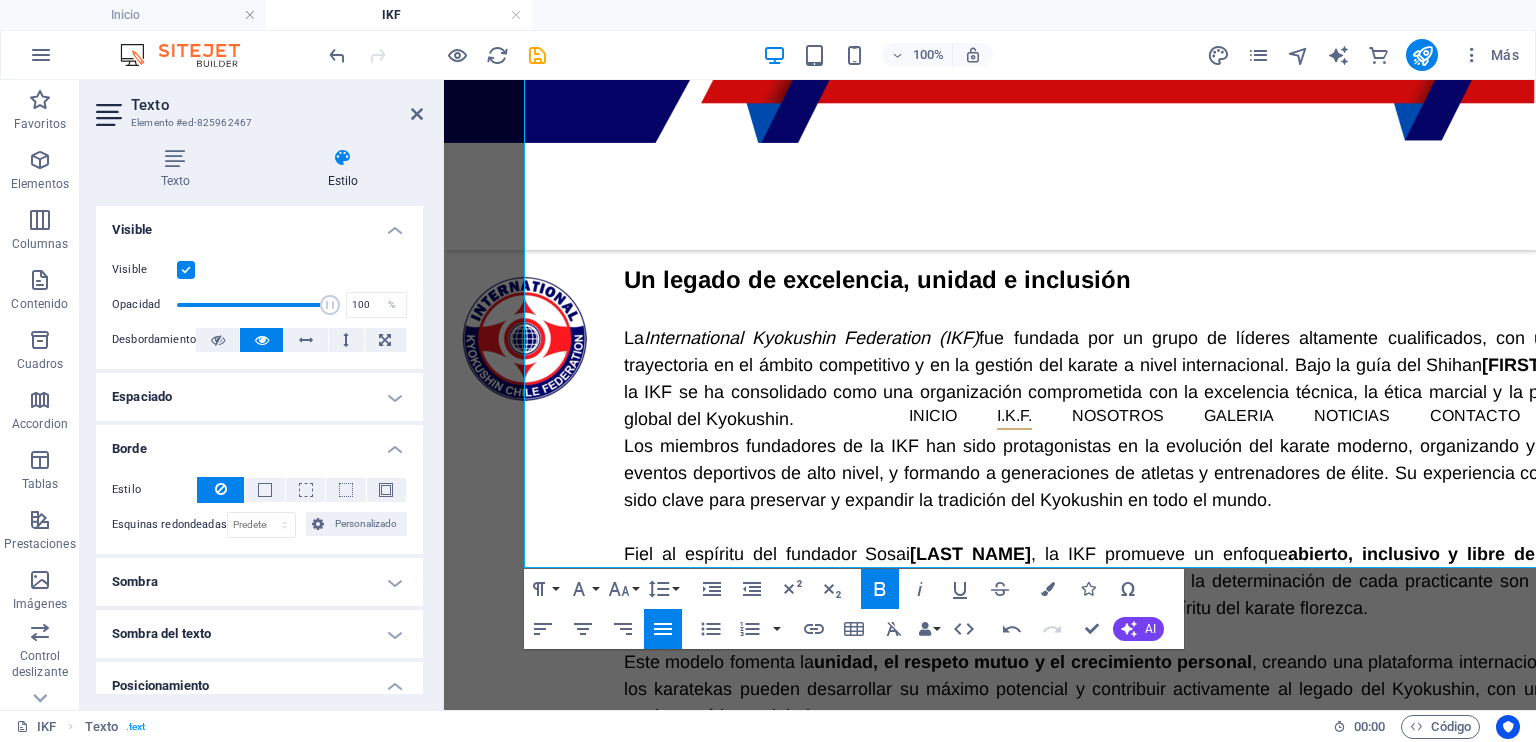scroll, scrollTop: 611, scrollLeft: 0, axis: vertical 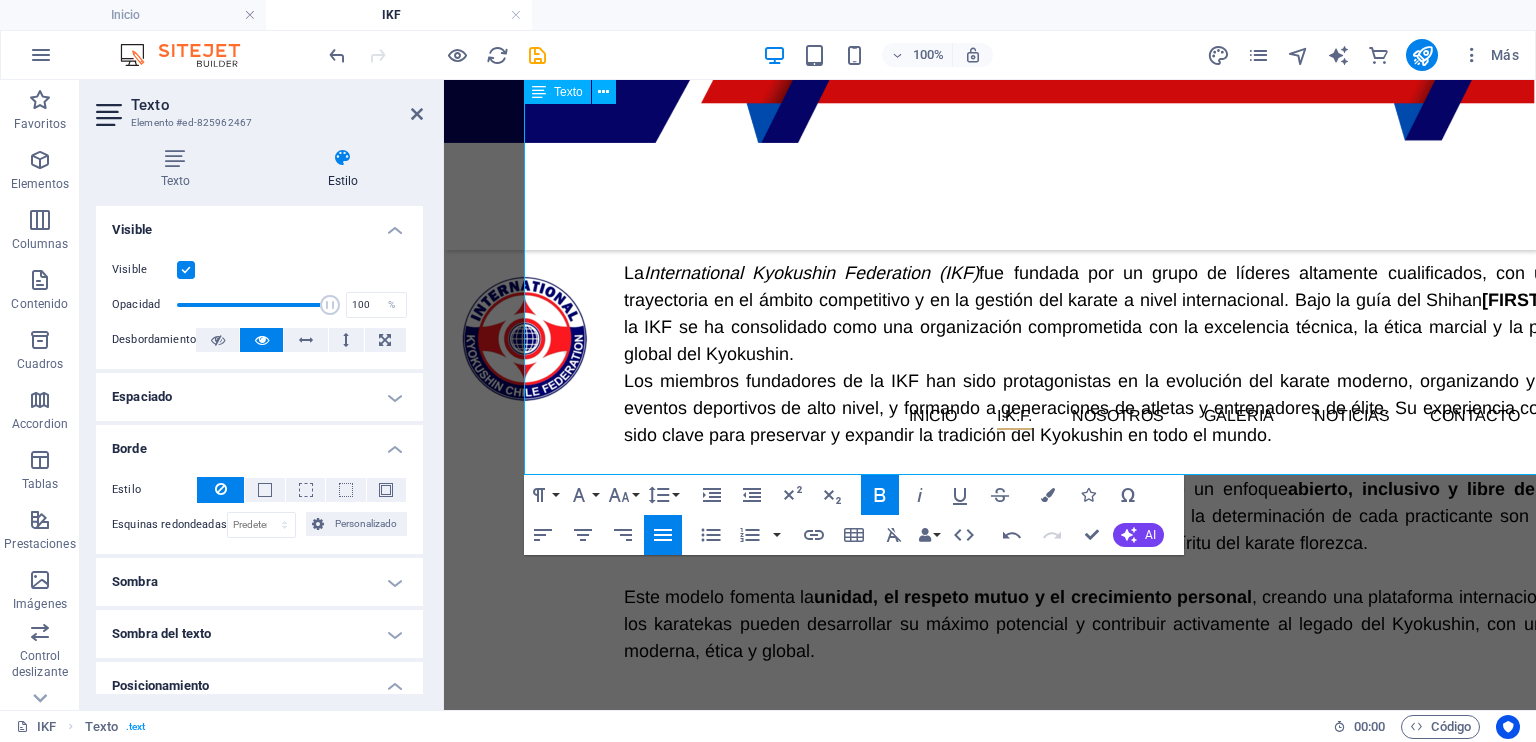 click on "Un legado de excelencia, unidad e inclusión La  International Kyokushin Federation (IKF)  fue fundada por un grupo de líderes altamente cualificados, con una vasta trayectoria en el ámbito competitivo y en la gestión del karate a nivel internacional. Bajo la guía del Shihan  [PERSON] , la IKF se ha consolidado como una organización comprometida con la excelencia técnica, la ética marcial y la proyección global del Kyokushin. Los miembros fundadores de la IKF han sido protagonistas en la evolución del karate moderno, organizando y liderando eventos deportivos de alto nivel, y formando a generaciones de atletas y entrenadores de élite. Su experiencia colectiva ha sido clave para preservar y expandir la tradición del Kyokushin en todo el mundo. Fiel al espíritu del fundador Sosai  [PERSON] , la IKF promueve un enfoque  abierto, inclusivo y libre de barreras políticas o jerárquicas Este modelo fomenta la  unidad, el respeto mutuo y el crecimiento personal" at bounding box center (1070, 436) 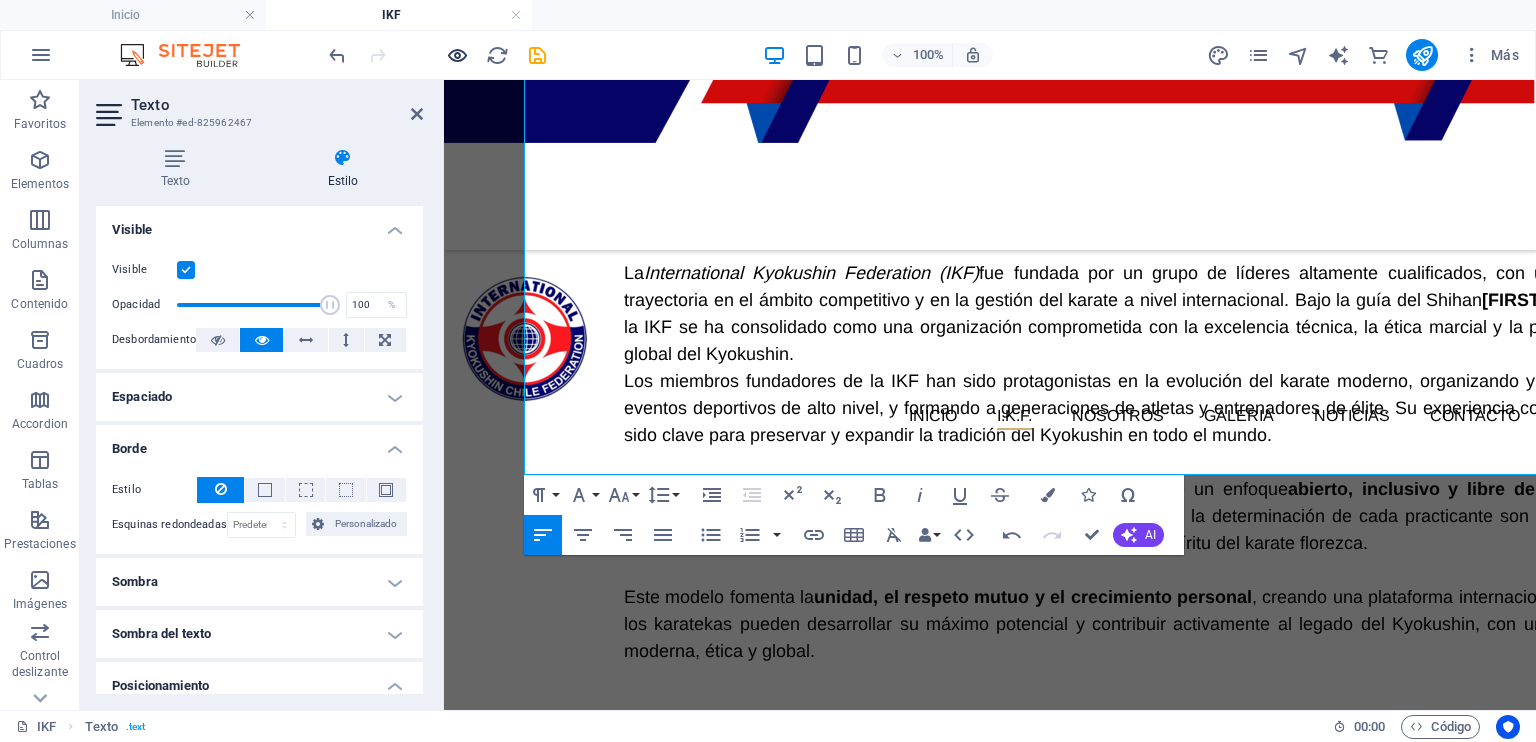 click at bounding box center [457, 55] 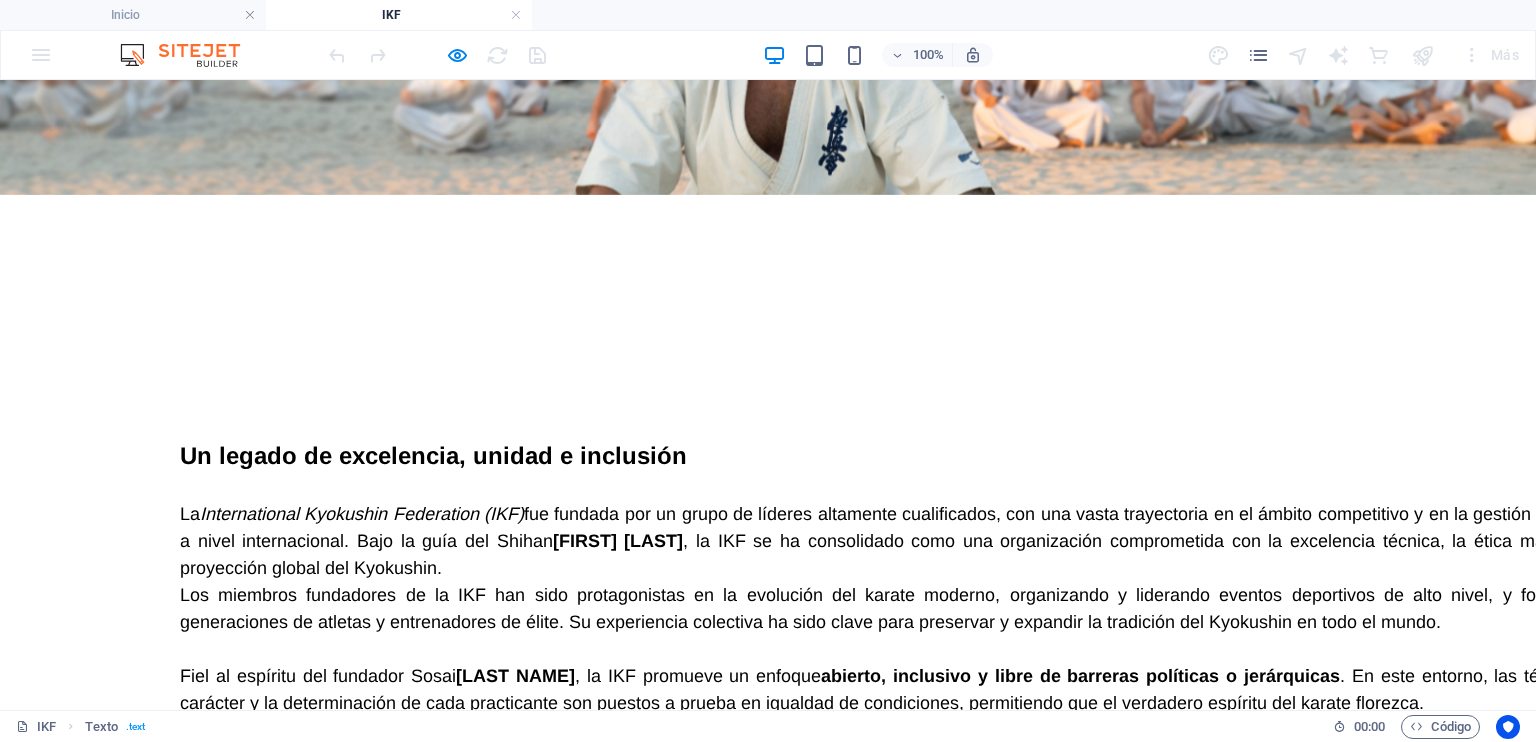 scroll, scrollTop: 400, scrollLeft: 0, axis: vertical 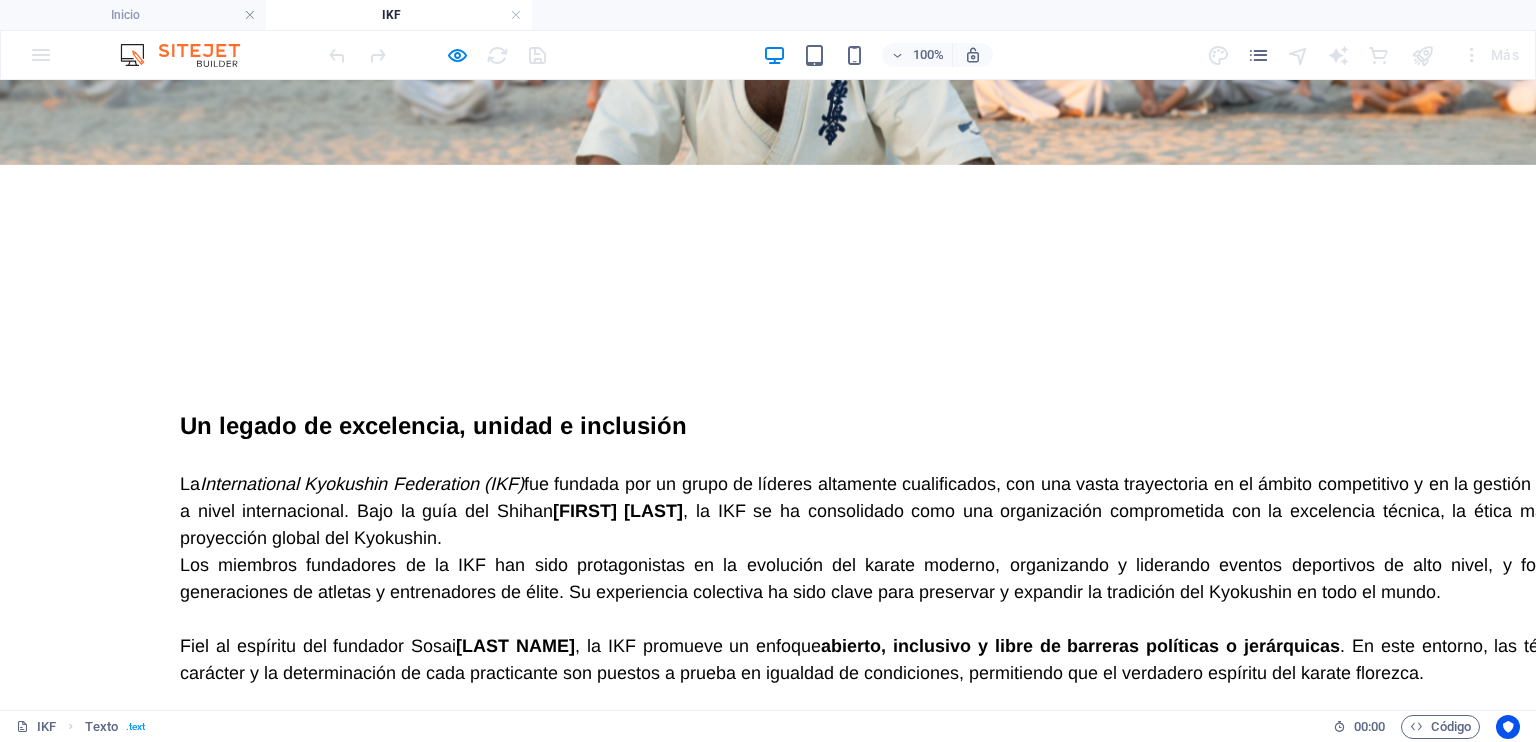 click on "La  International Kyokushin Federation (IKF)  fue fundada por un grupo de líderes altamente cualificados, con una vasta trayectoria en el ámbito competitivo y en la gestión del karate a nivel internacional. Bajo la guía del Shihan  [FIRST] [LAST] , la IKF se ha consolidado como una organización comprometida con la excelencia técnica, la ética marcial y la proyección global del Kyokushin." at bounding box center (898, 511) 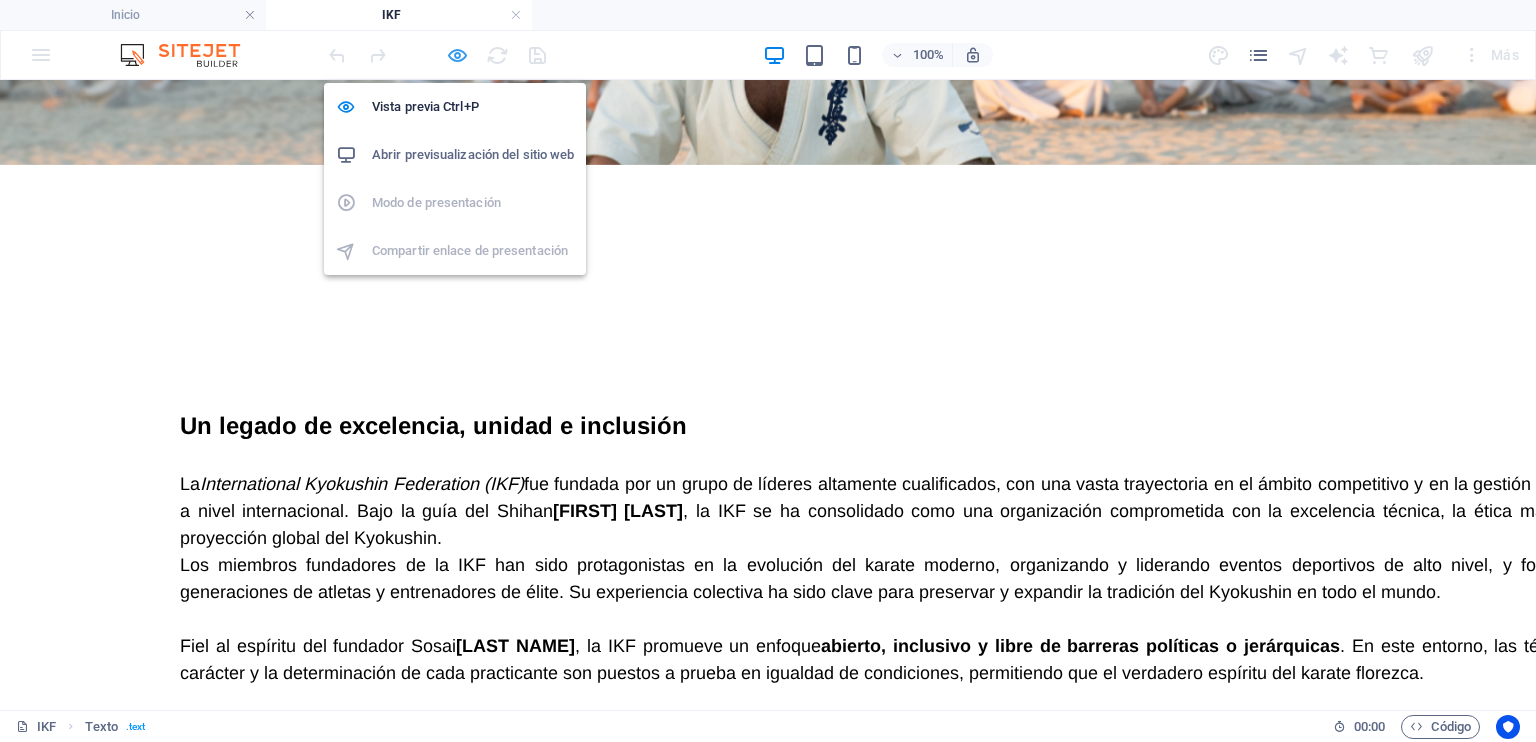 click at bounding box center [457, 55] 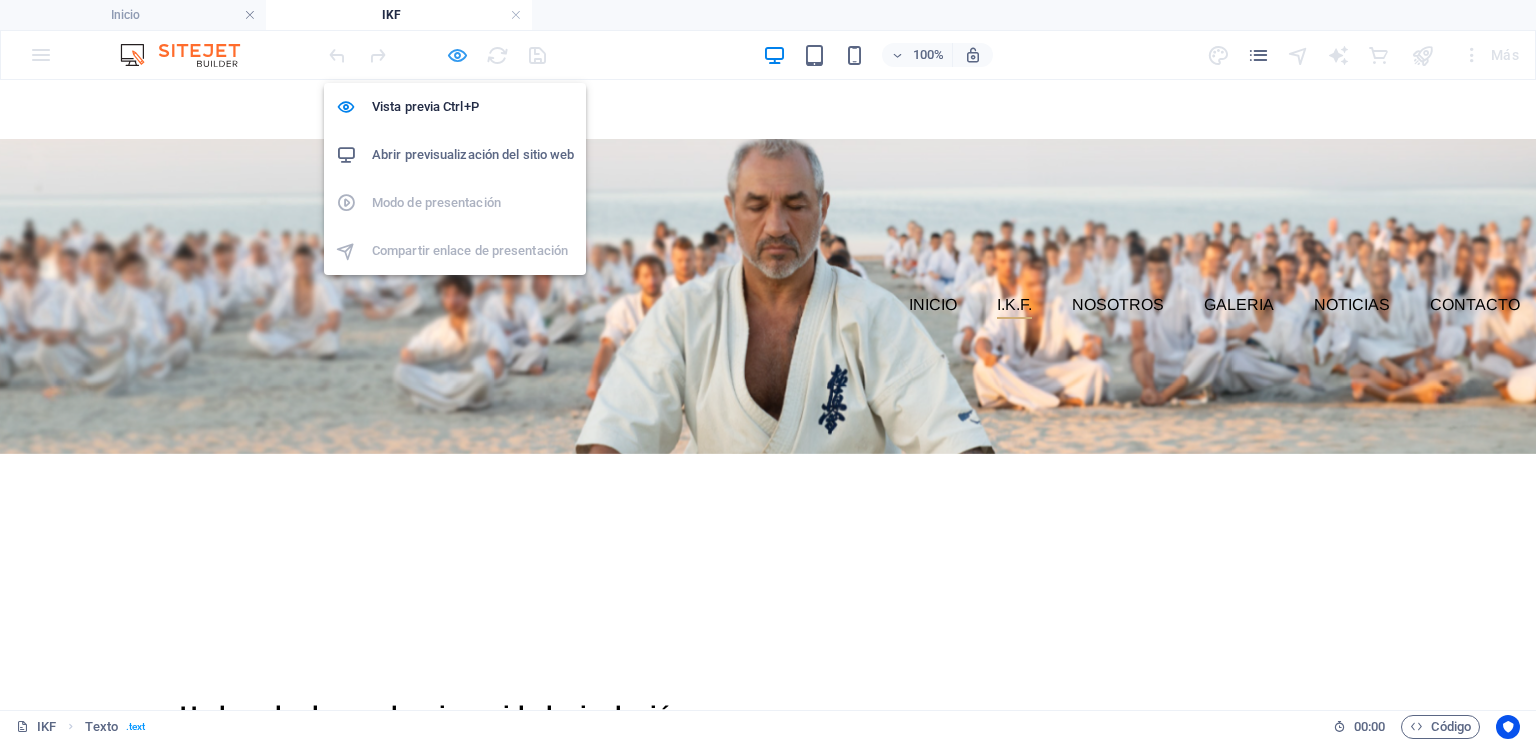 select on "px" 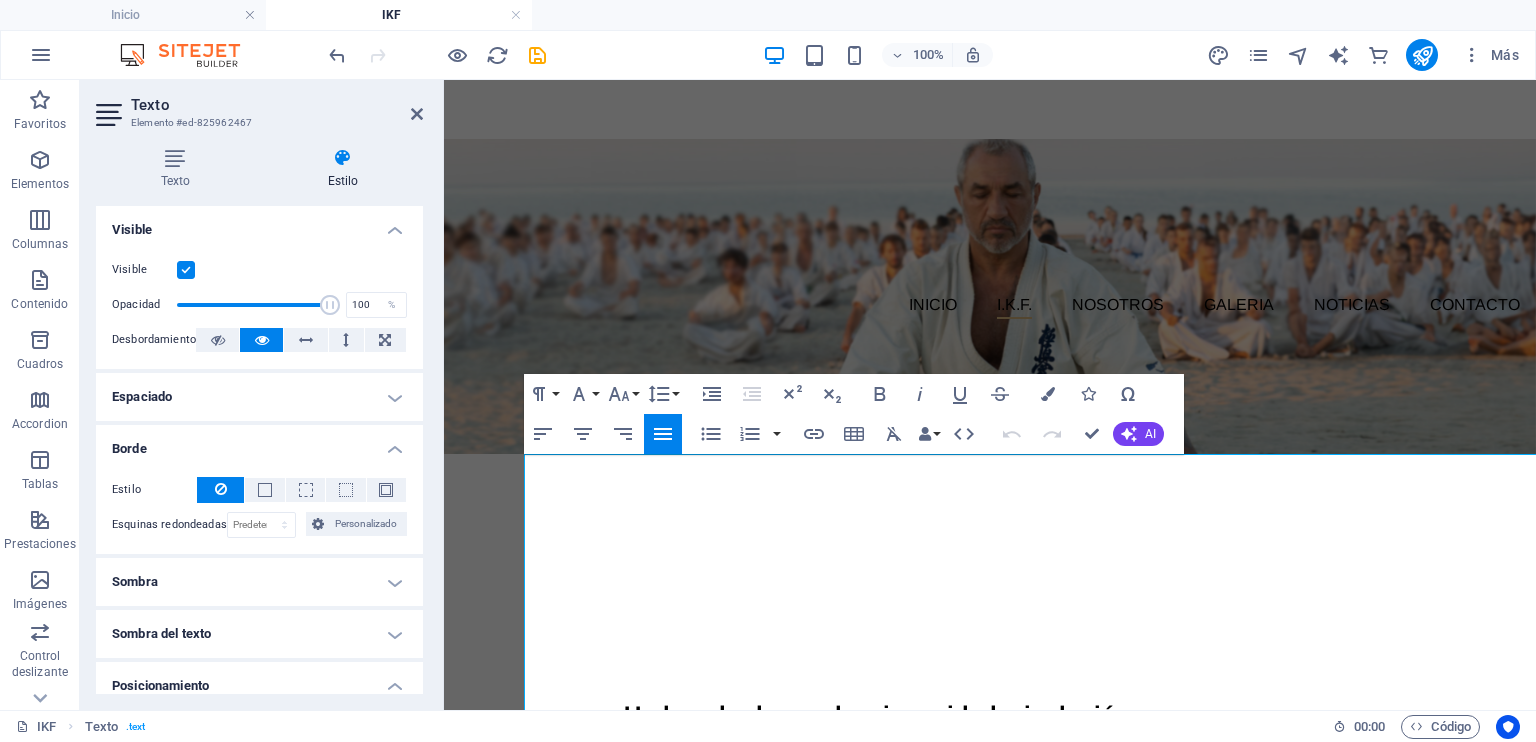click on "Un legado de excelencia, unidad e inclusión La  International Kyokushin Federation (IKF)  fue fundada por un grupo de líderes altamente cualificados, con una vasta trayectoria en el ámbito competitivo y en la gestión del karate a nivel internacional. Bajo la guía del Shihan  [PERSON] , la IKF se ha consolidado como una organización comprometida con la excelencia técnica, la ética marcial y la proyección global del Kyokushin. Los miembros fundadores de la IKF han sido protagonistas en la evolución del karate moderno, organizando y liderando eventos deportivos de alto nivel, y formando a generaciones de atletas y entrenadores de élite. Su experiencia colectiva ha sido clave para preservar y expandir la tradición del Kyokushin en todo el mundo. Fiel al espíritu del fundador Sosai  [PERSON] , la IKF promueve un enfoque  abierto, inclusivo y libre de barreras políticas o jerárquicas Este modelo fomenta la  unidad, el respeto mutuo y el crecimiento personal" at bounding box center (1070, 936) 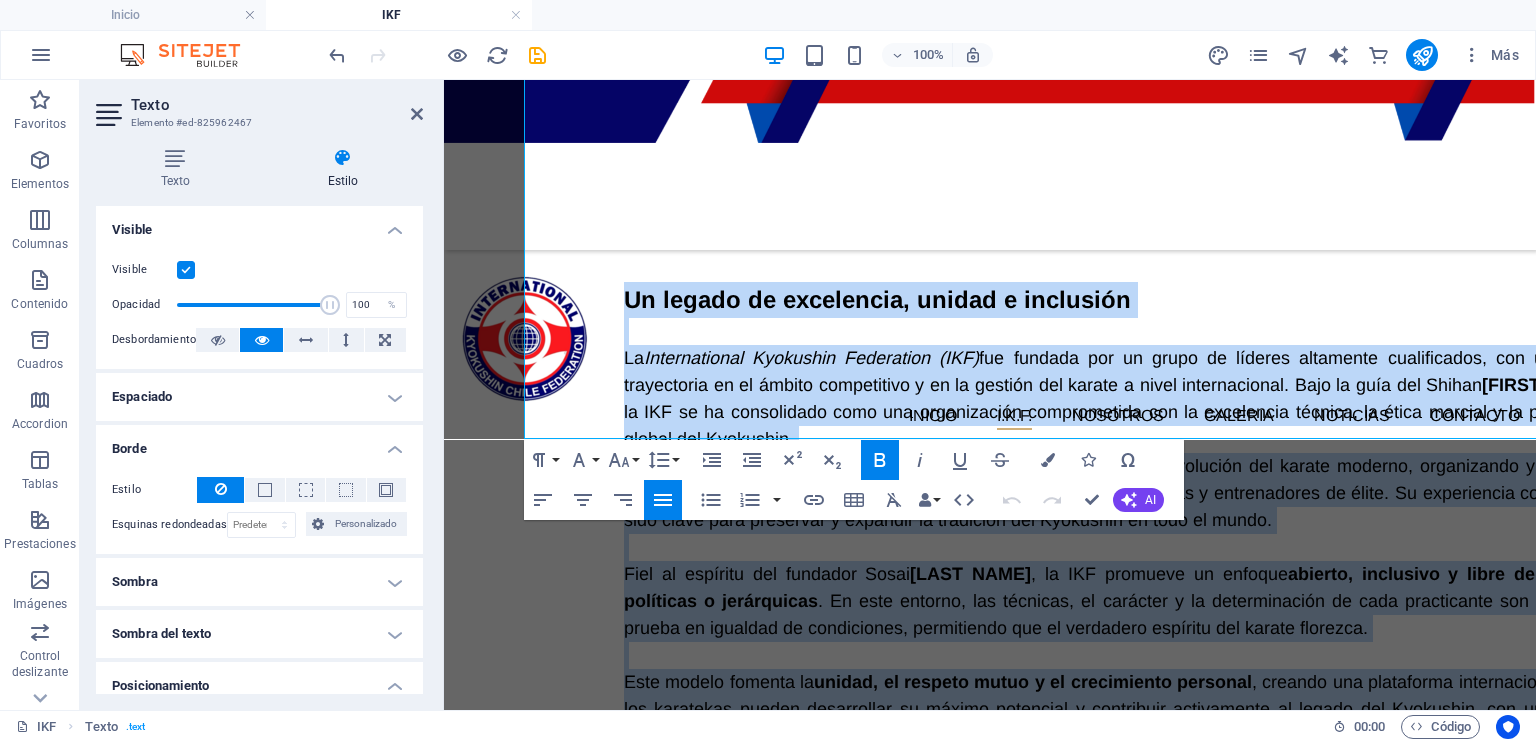scroll, scrollTop: 646, scrollLeft: 0, axis: vertical 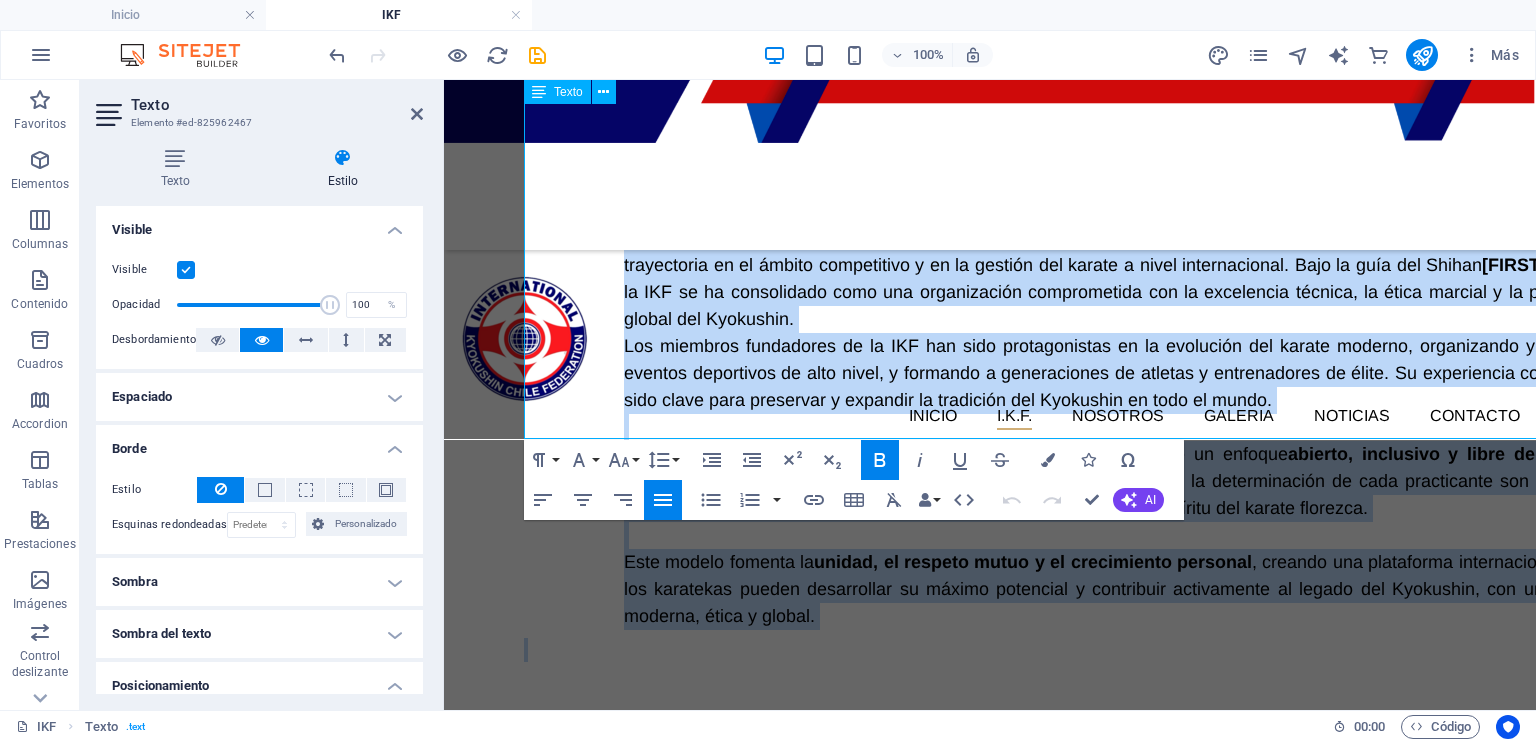 drag, startPoint x: 624, startPoint y: 485, endPoint x: 968, endPoint y: 436, distance: 347.4723 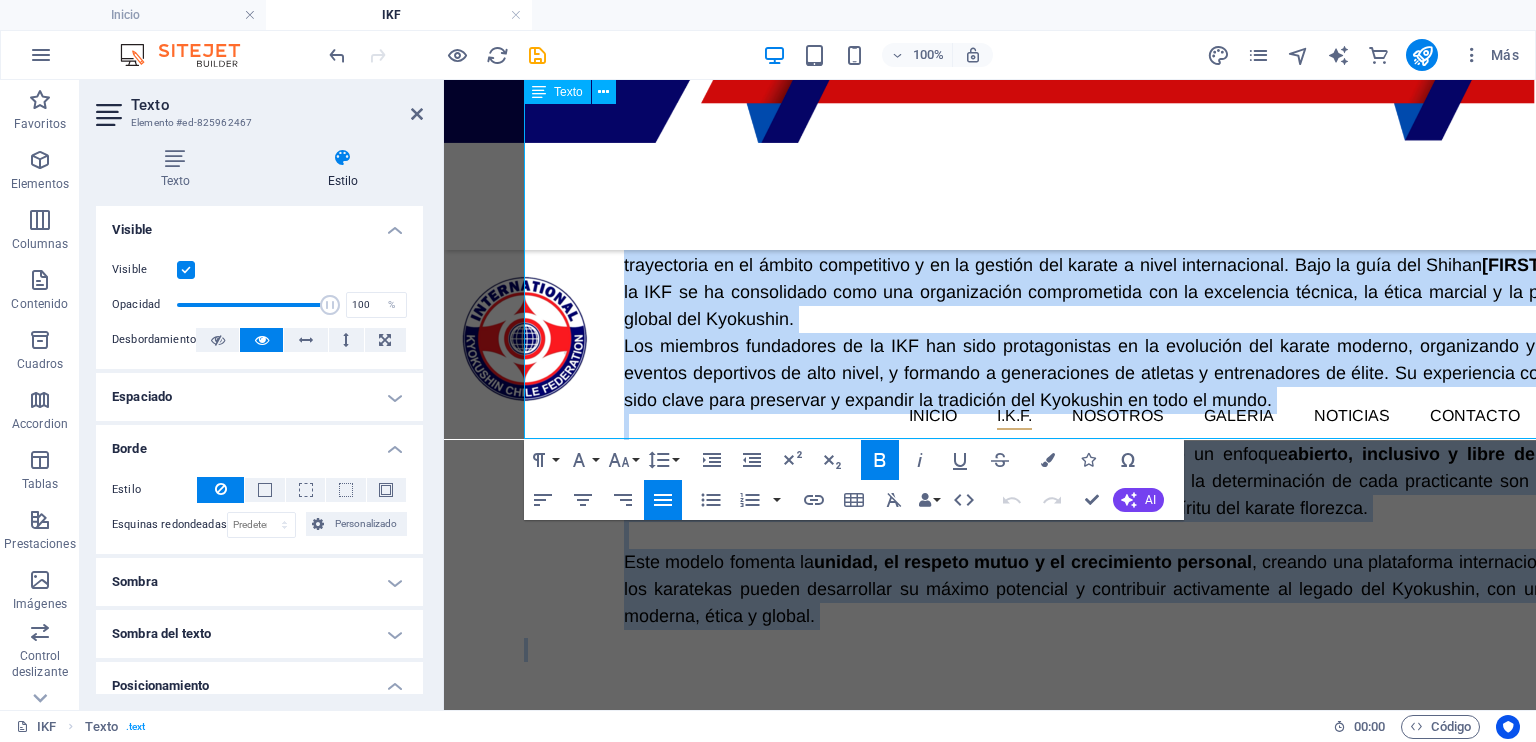 click on "Un legado de excelencia, unidad e inclusión La  International Kyokushin Federation (IKF)  fue fundada por un grupo de líderes altamente cualificados, con una vasta trayectoria en el ámbito competitivo y en la gestión del karate a nivel internacional. Bajo la guía del Shihan  [PERSON] , la IKF se ha consolidado como una organización comprometida con la excelencia técnica, la ética marcial y la proyección global del Kyokushin. Los miembros fundadores de la IKF han sido protagonistas en la evolución del karate moderno, organizando y liderando eventos deportivos de alto nivel, y formando a generaciones de atletas y entrenadores de élite. Su experiencia colectiva ha sido clave para preservar y expandir la tradición del Kyokushin en todo el mundo. Fiel al espíritu del fundador Sosai  [PERSON] , la IKF promueve un enfoque  abierto, inclusivo y libre de barreras políticas o jerárquicas Este modelo fomenta la  unidad, el respeto mutuo y el crecimiento personal" at bounding box center (1070, 401) 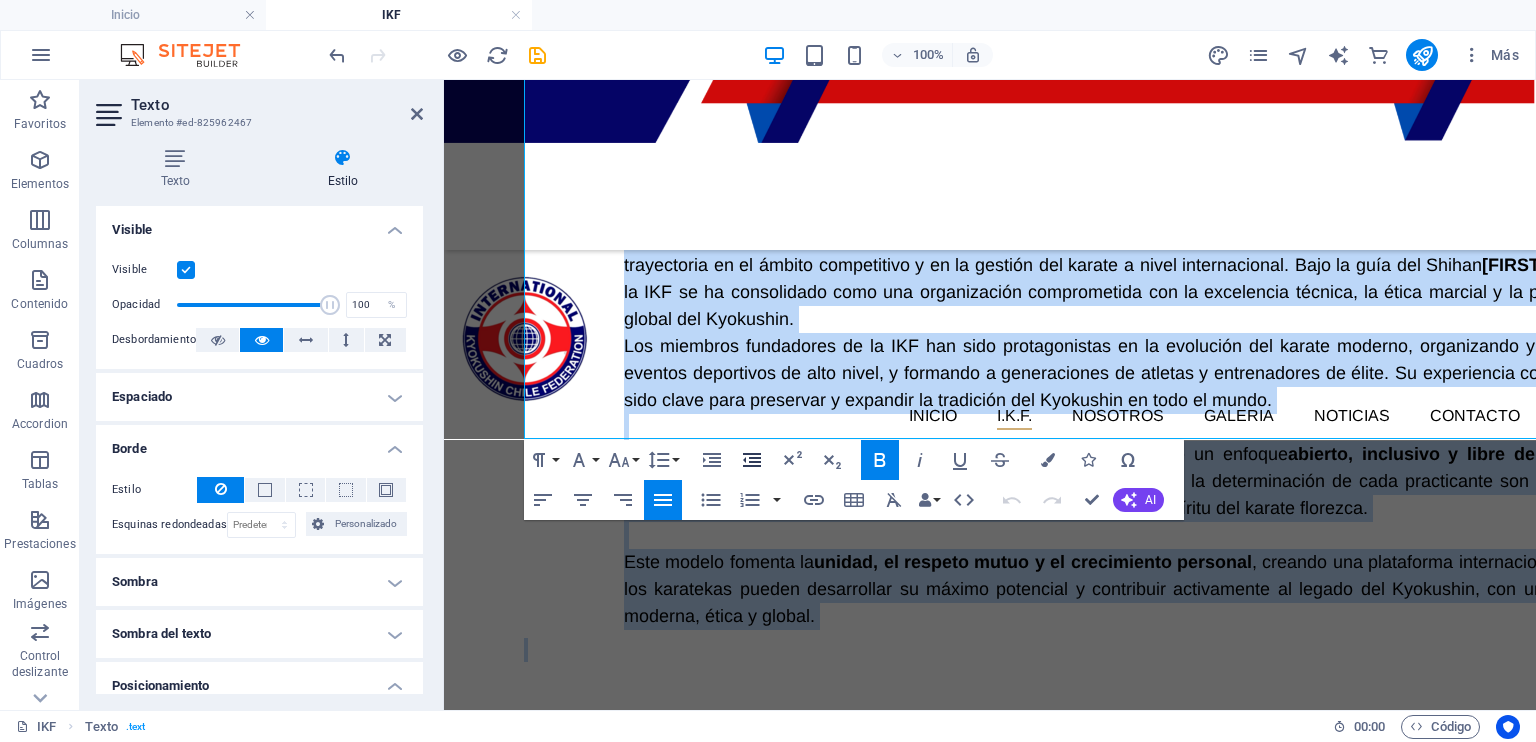 click 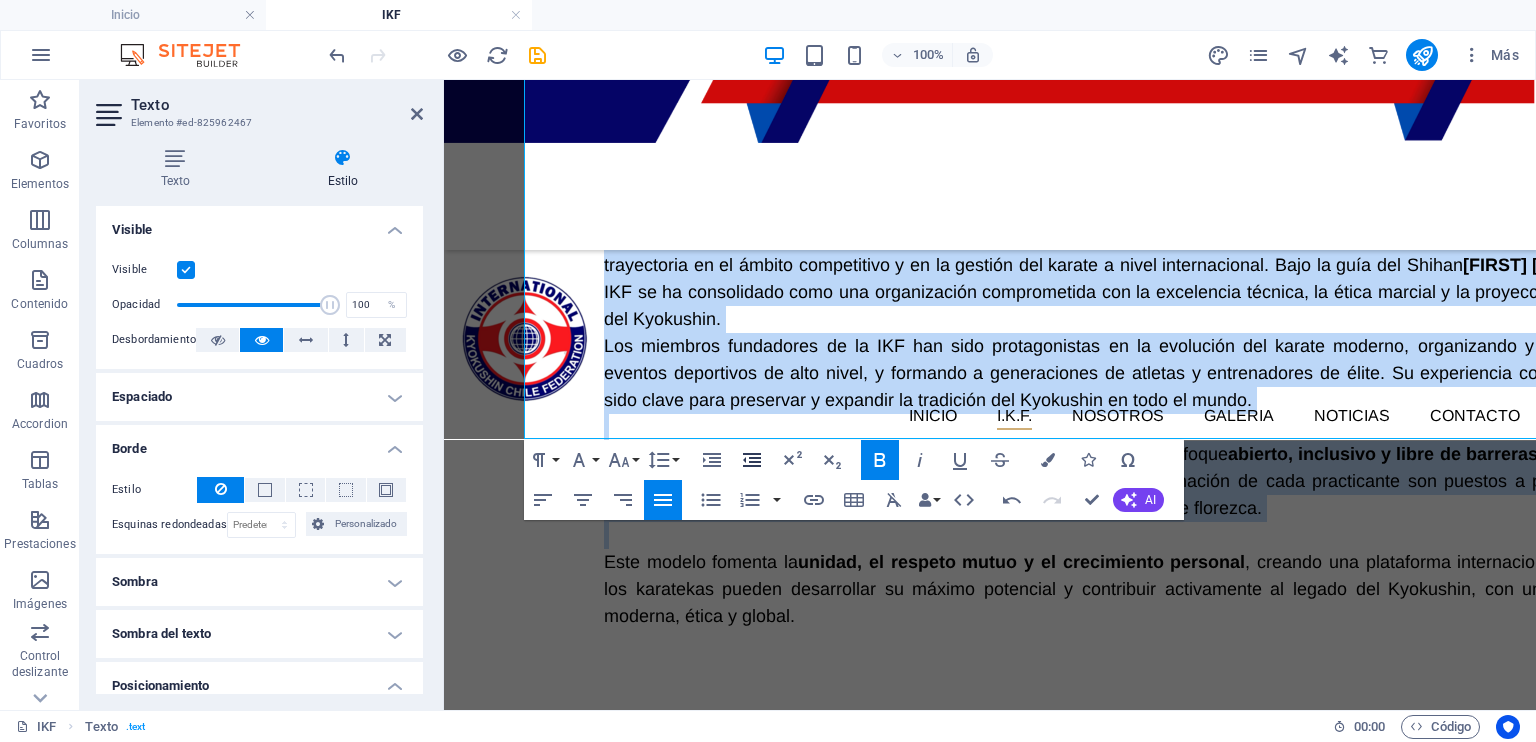 click 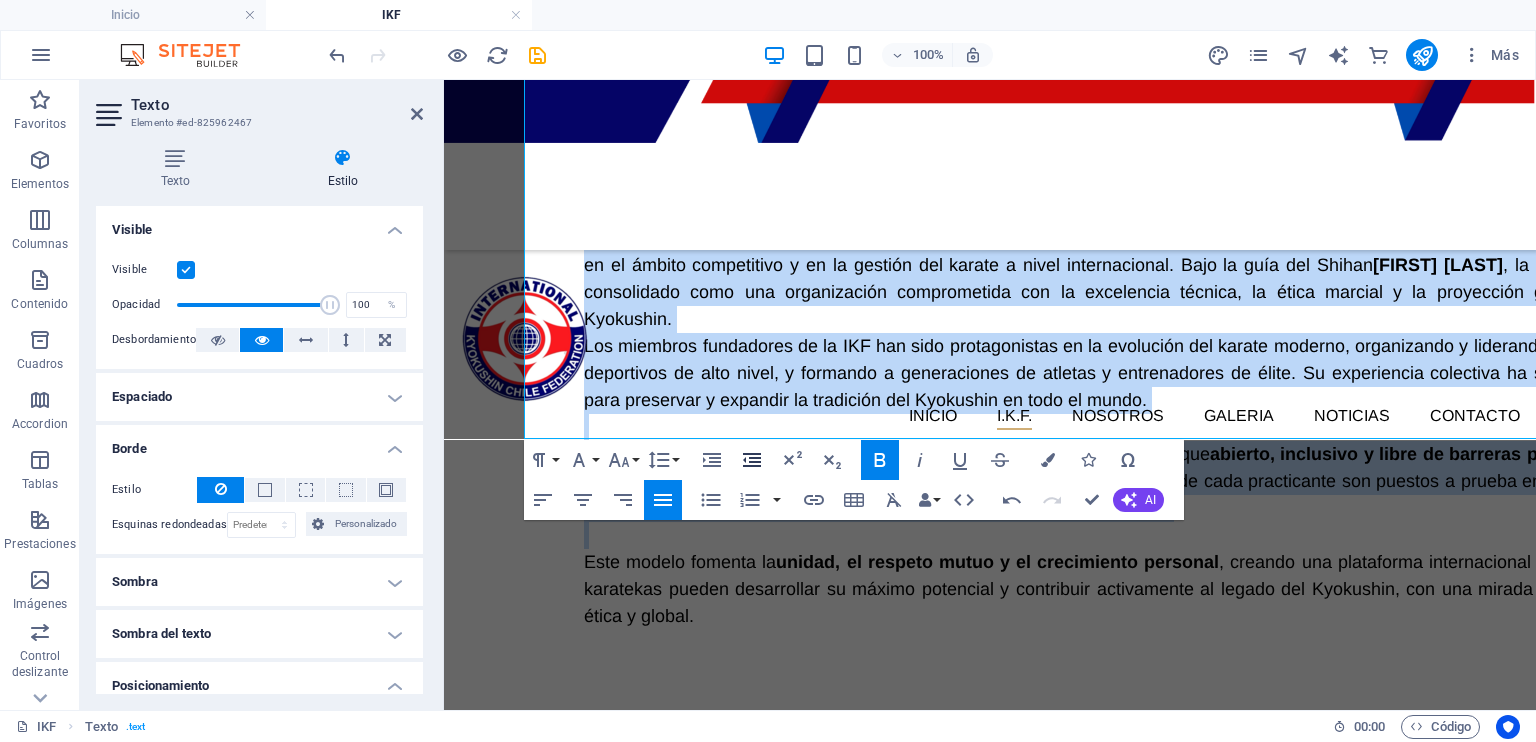 click 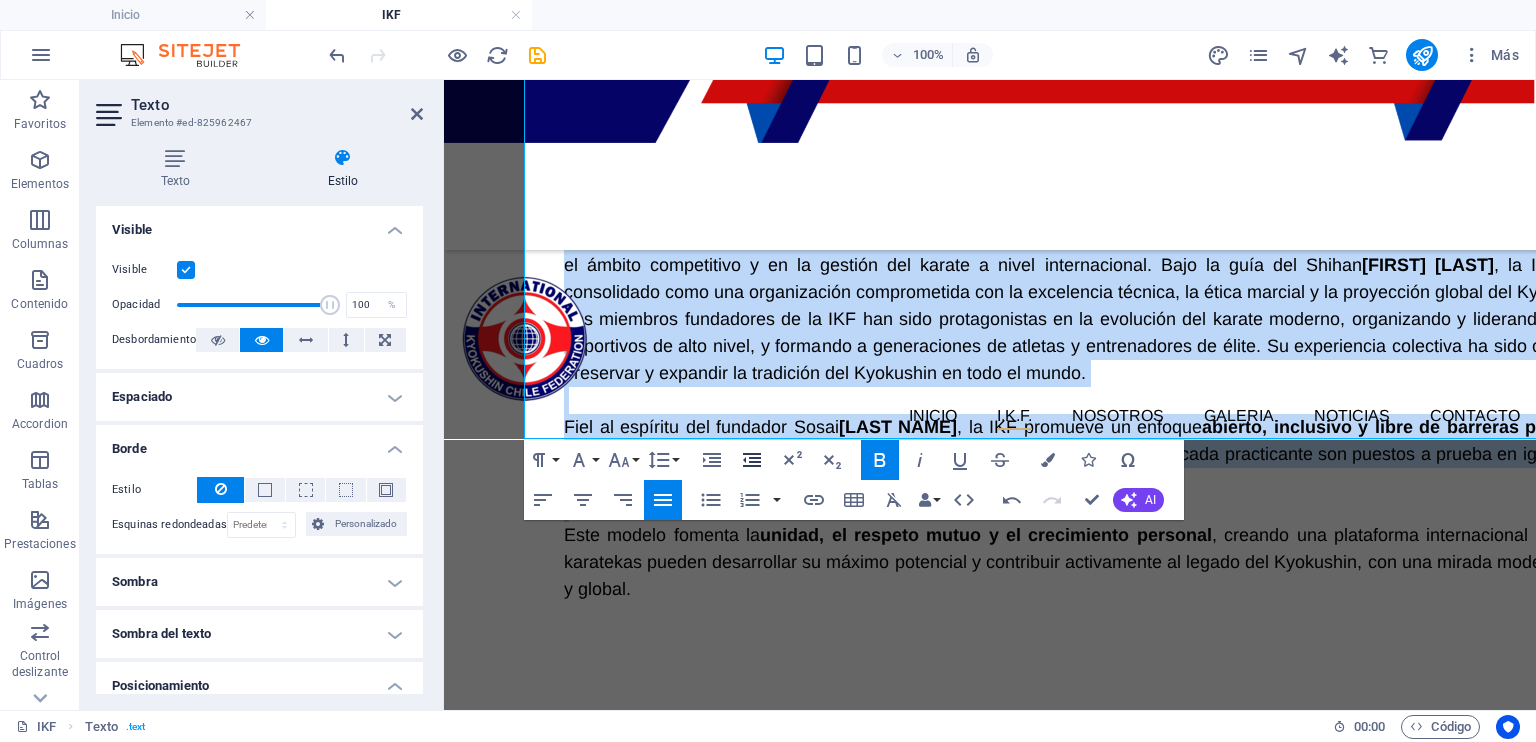 click 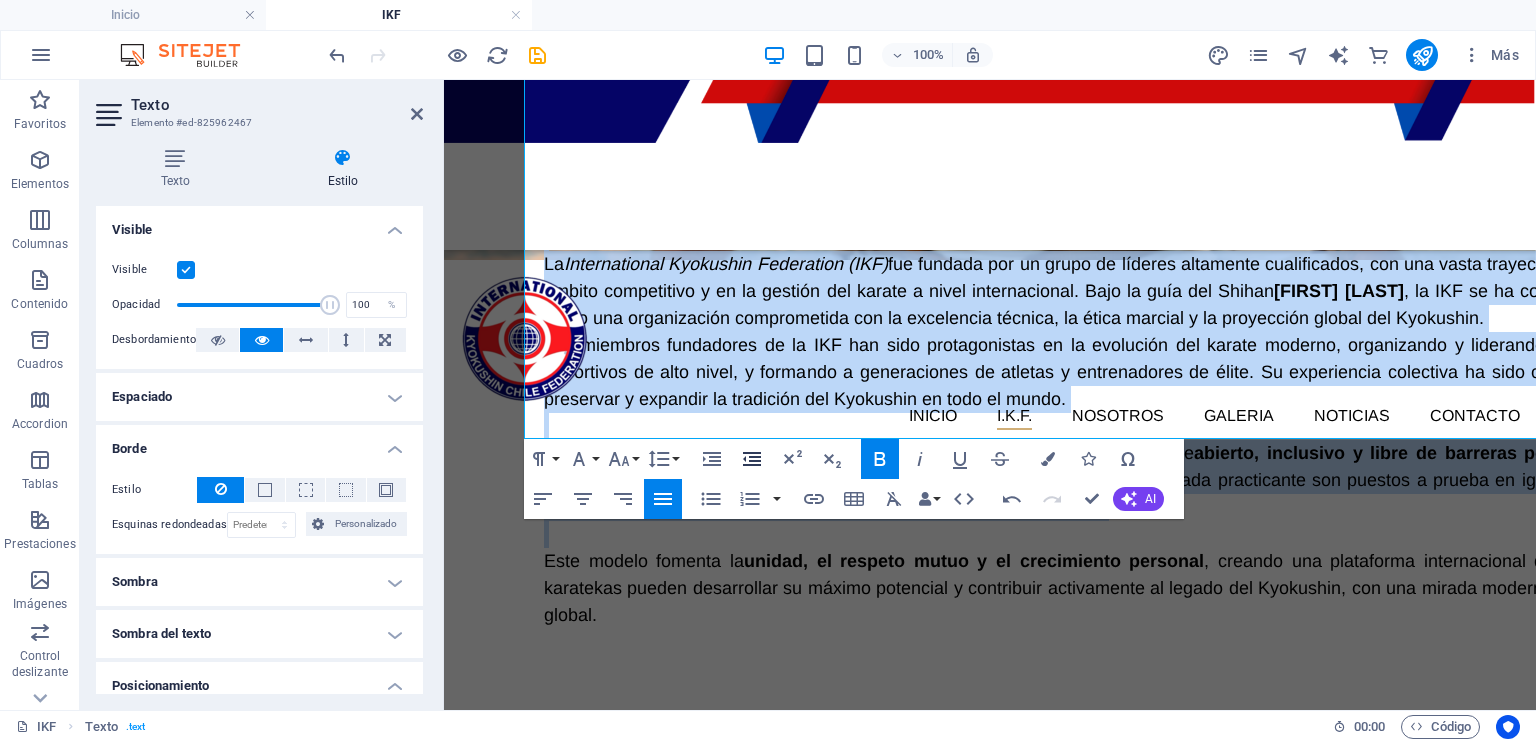 click 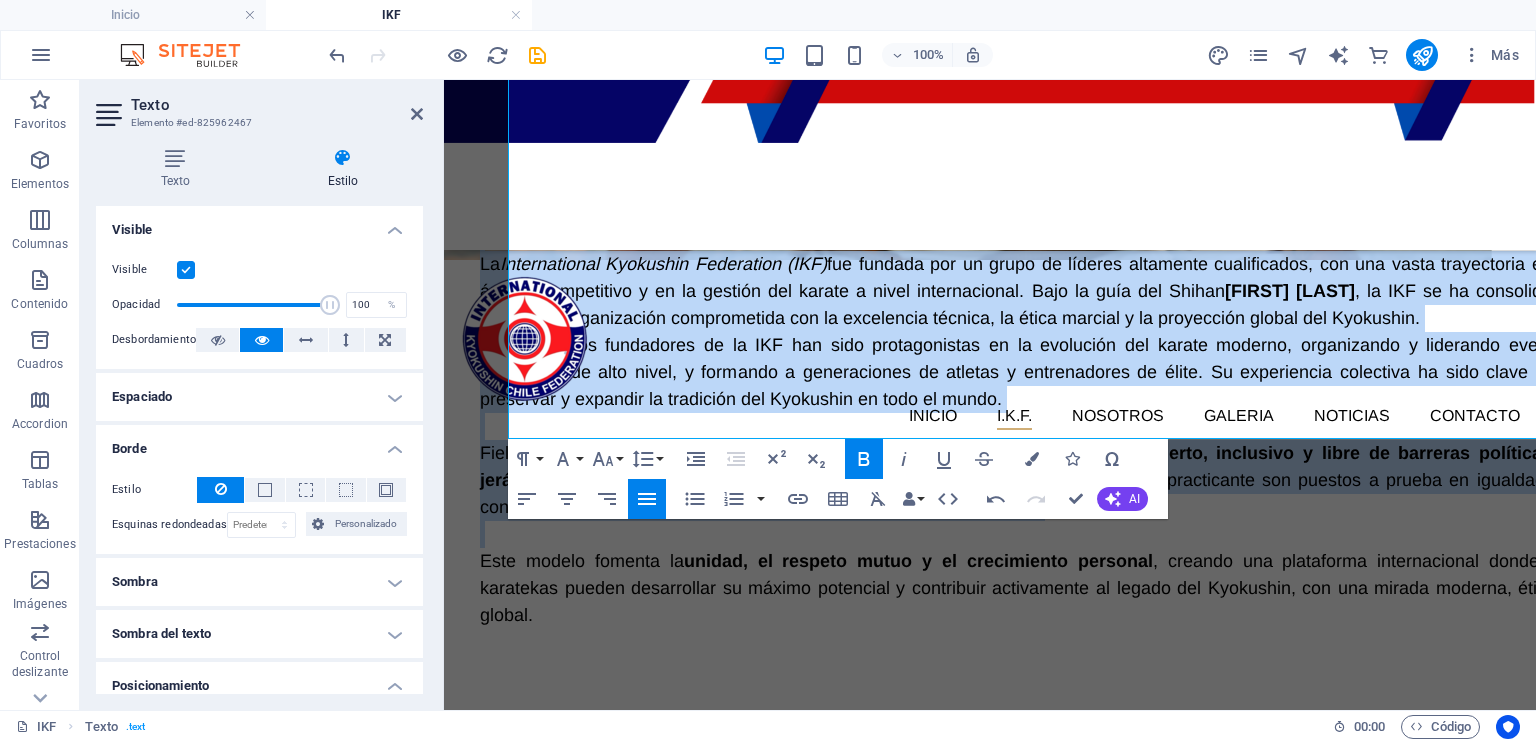 scroll, scrollTop: 620, scrollLeft: 80, axis: both 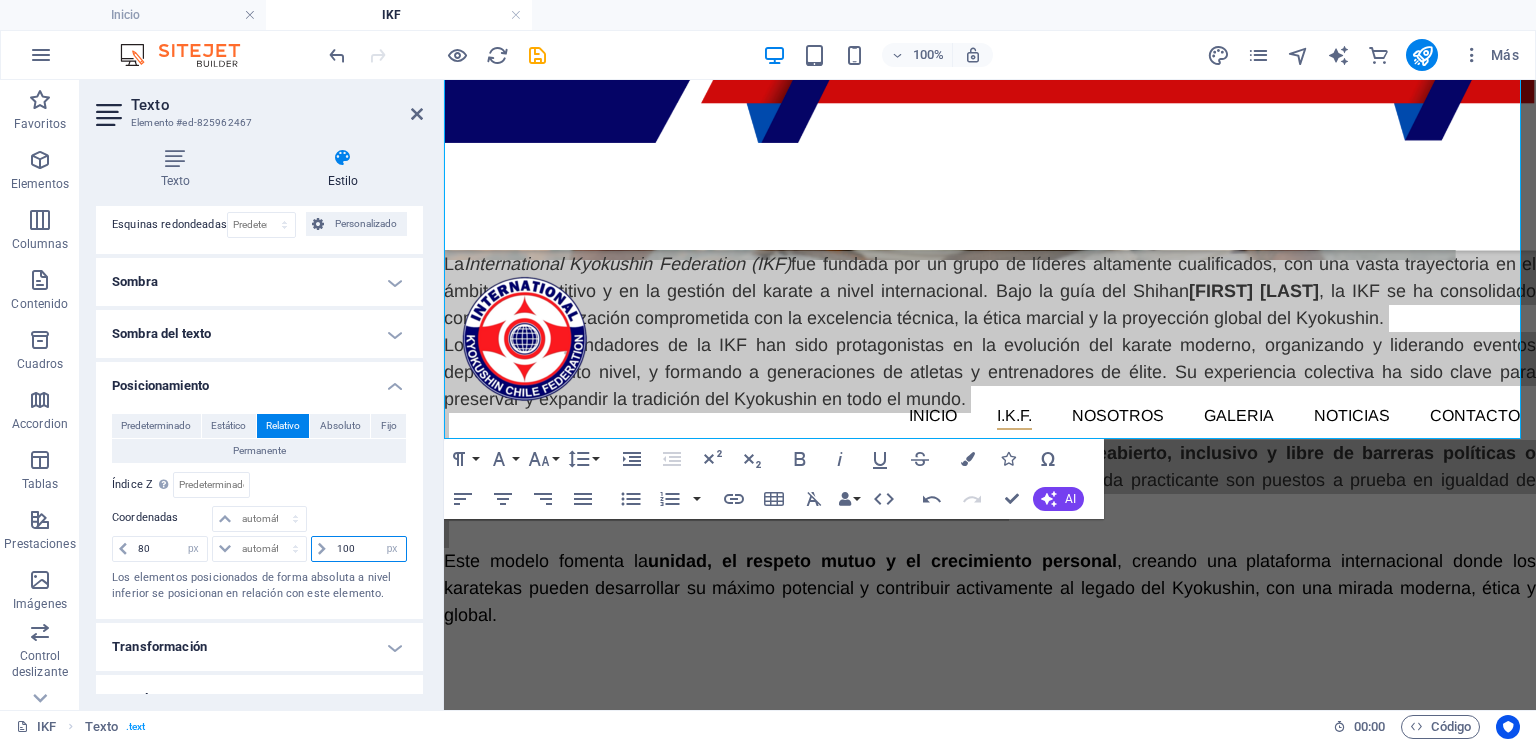 drag, startPoint x: 357, startPoint y: 548, endPoint x: 330, endPoint y: 543, distance: 27.45906 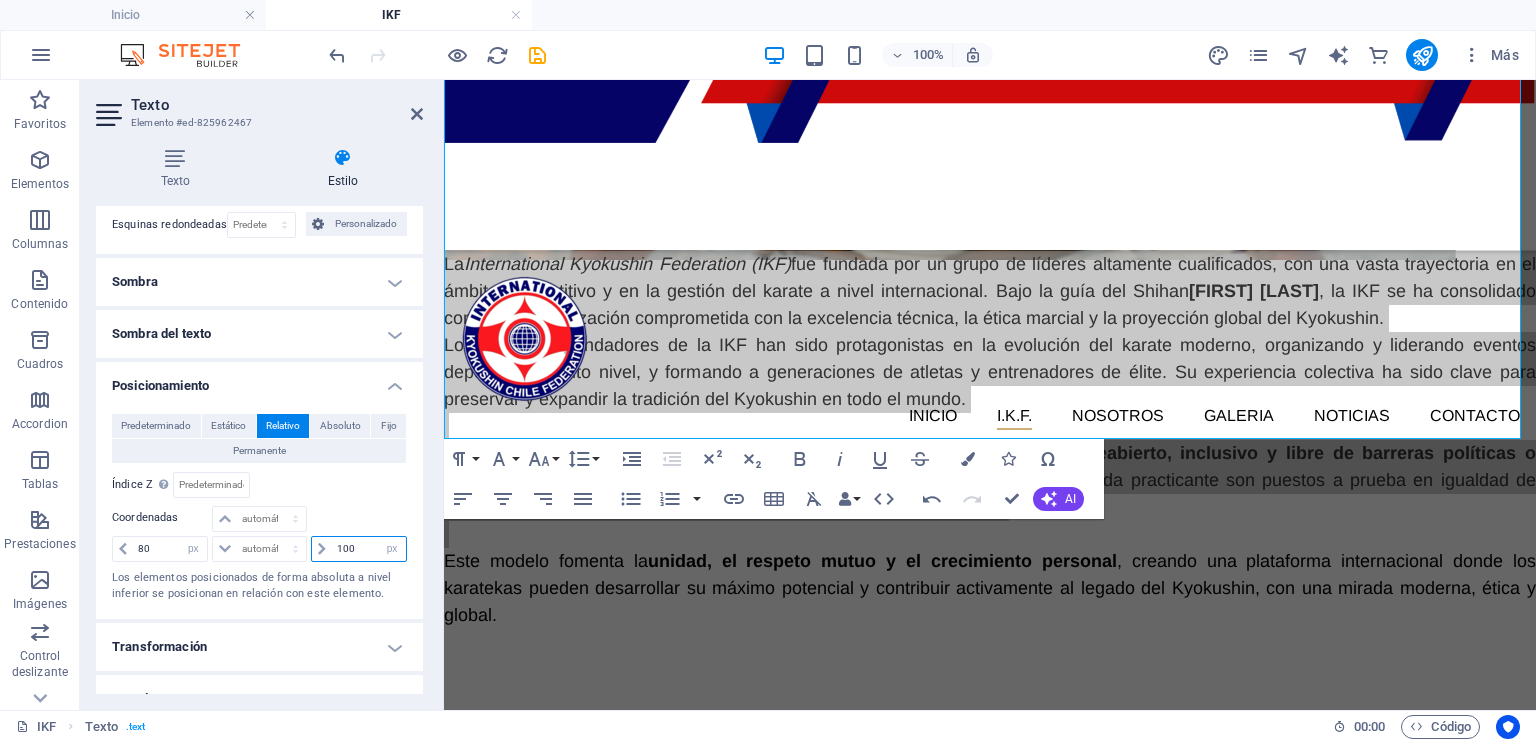 click on "100" at bounding box center [369, 549] 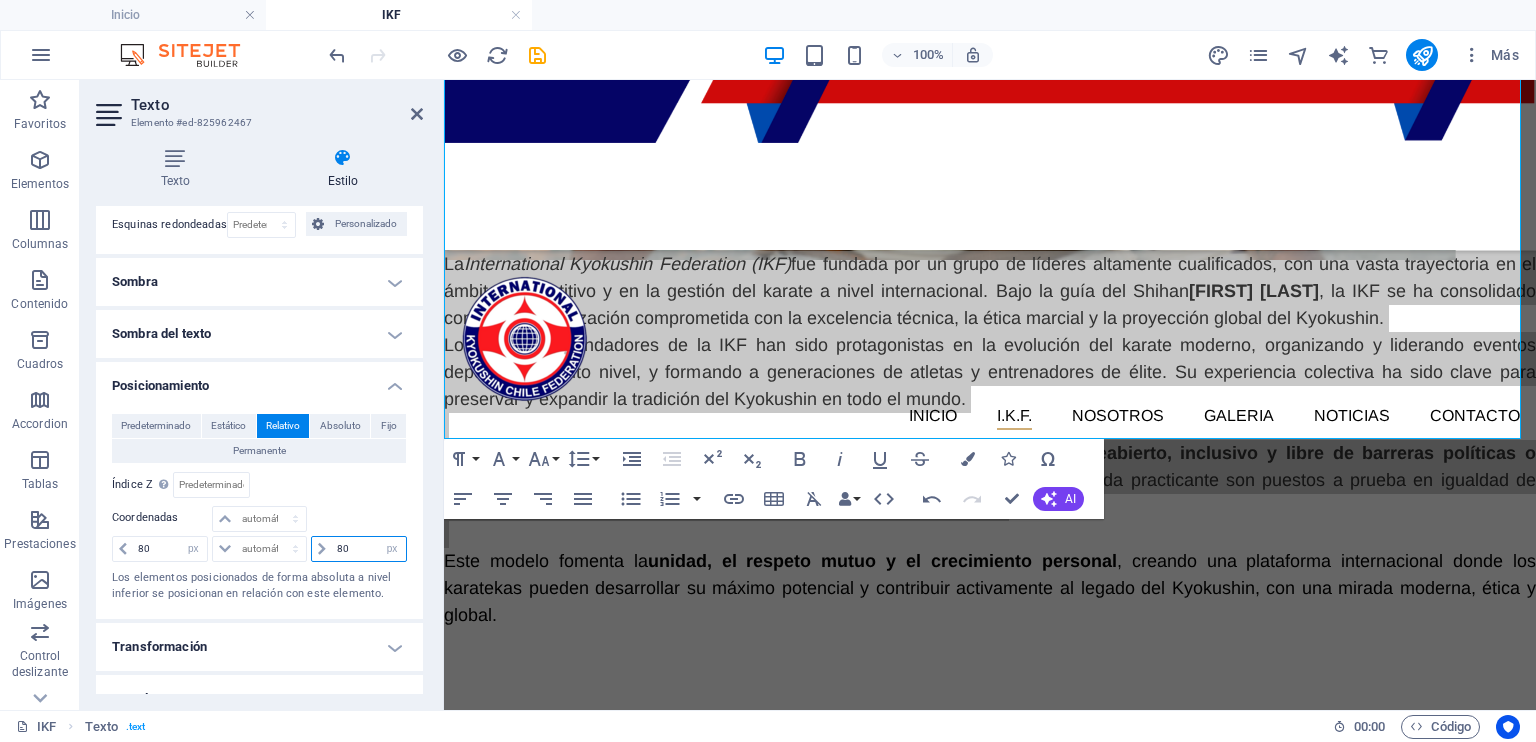 type on "80" 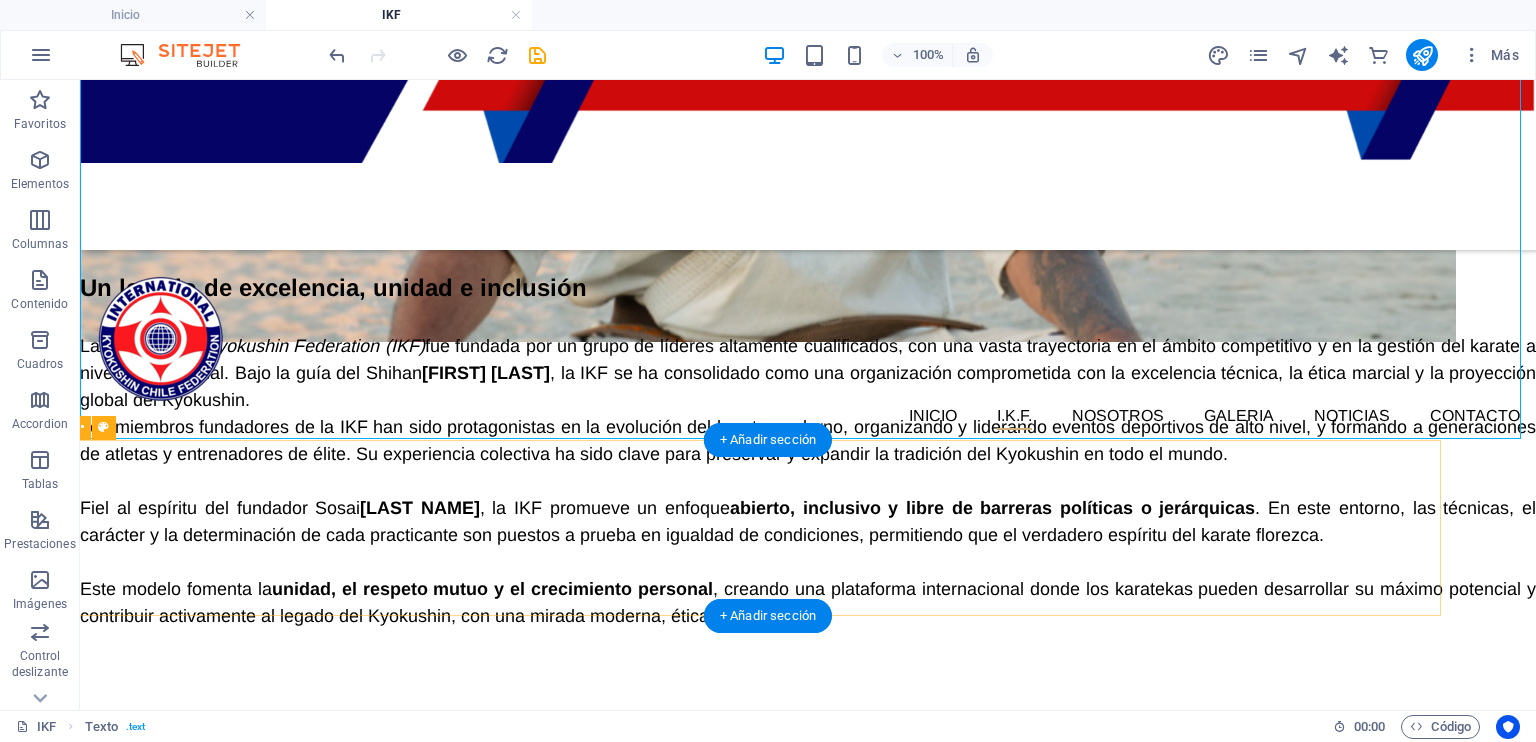 scroll, scrollTop: 111, scrollLeft: 0, axis: vertical 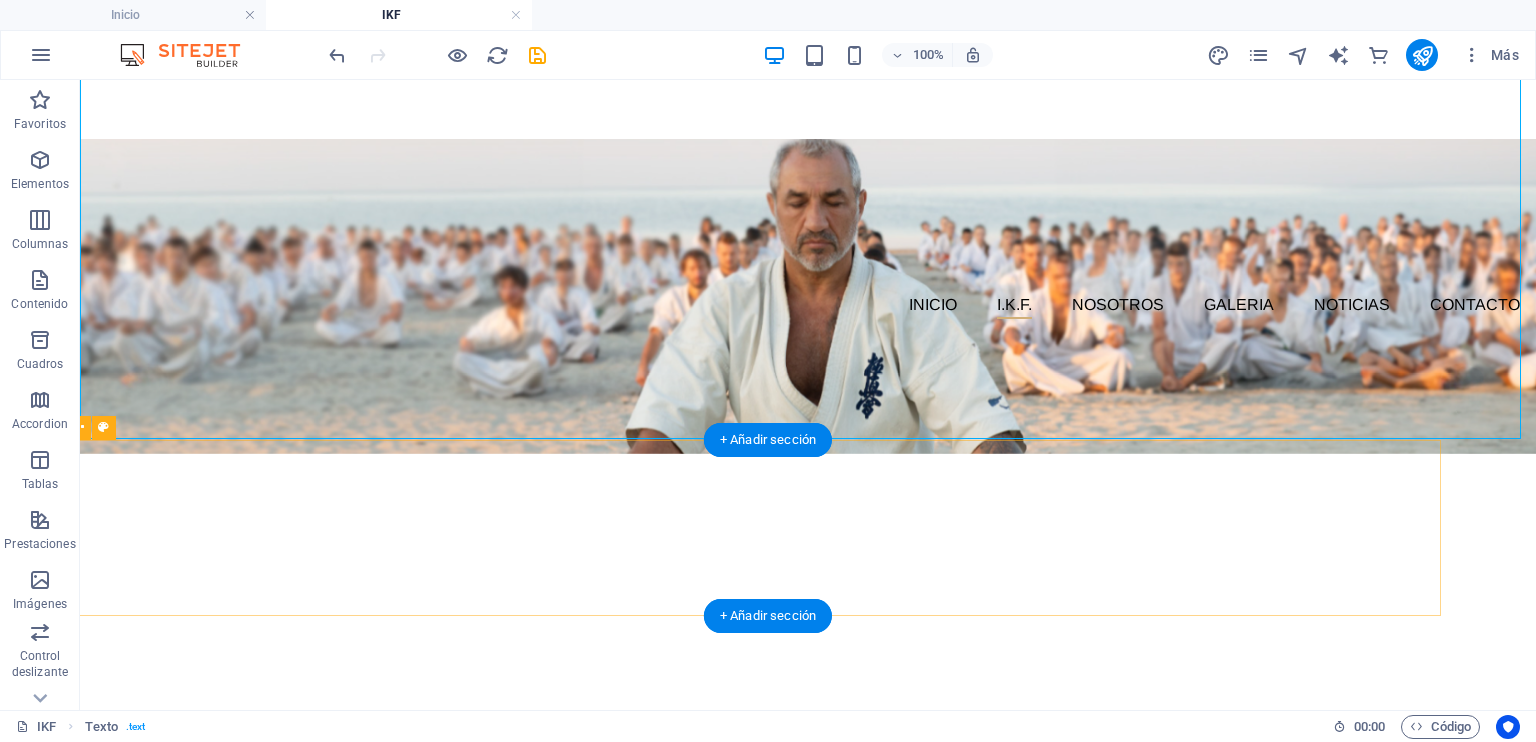 select on "px" 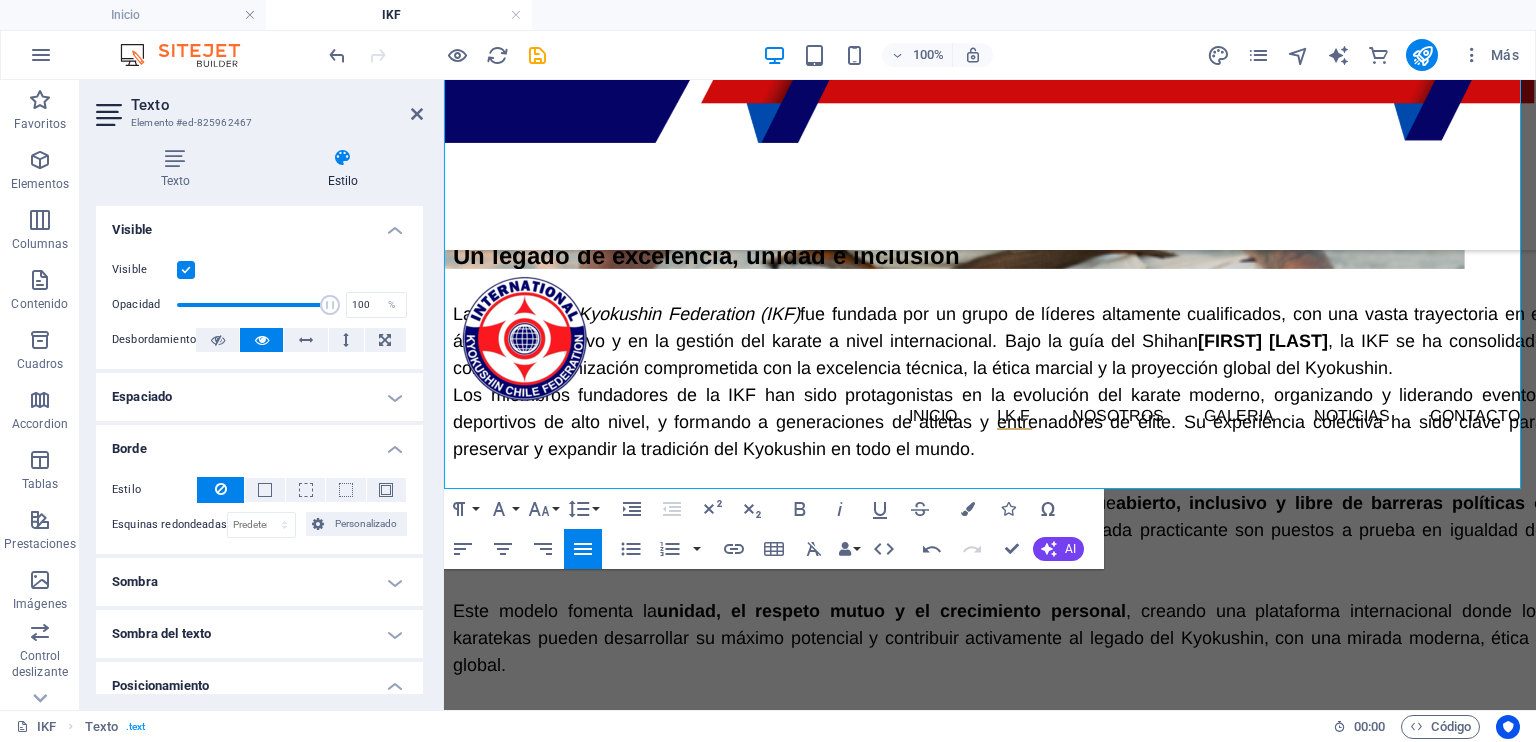 scroll, scrollTop: 611, scrollLeft: 80, axis: both 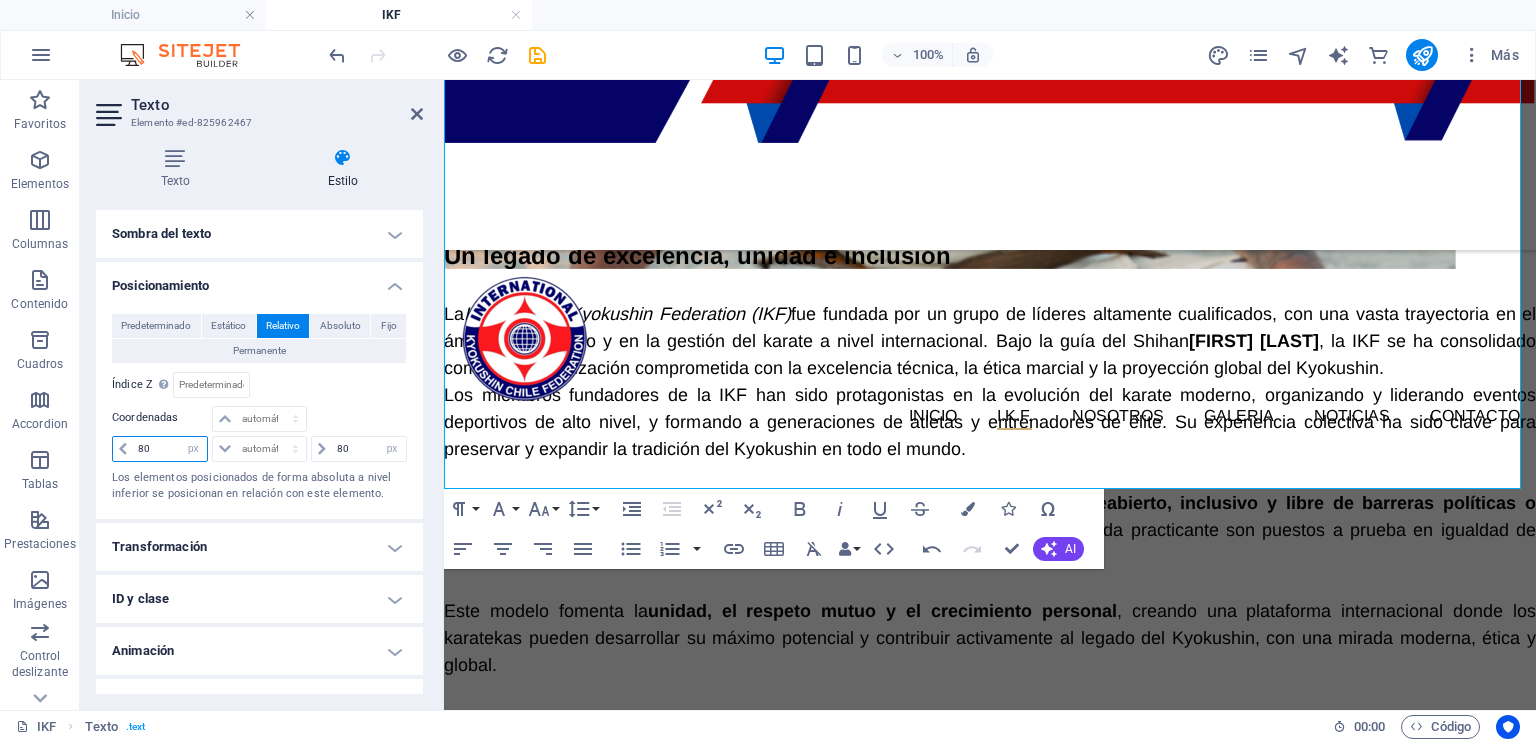 drag, startPoint x: 152, startPoint y: 443, endPoint x: 89, endPoint y: 442, distance: 63.007935 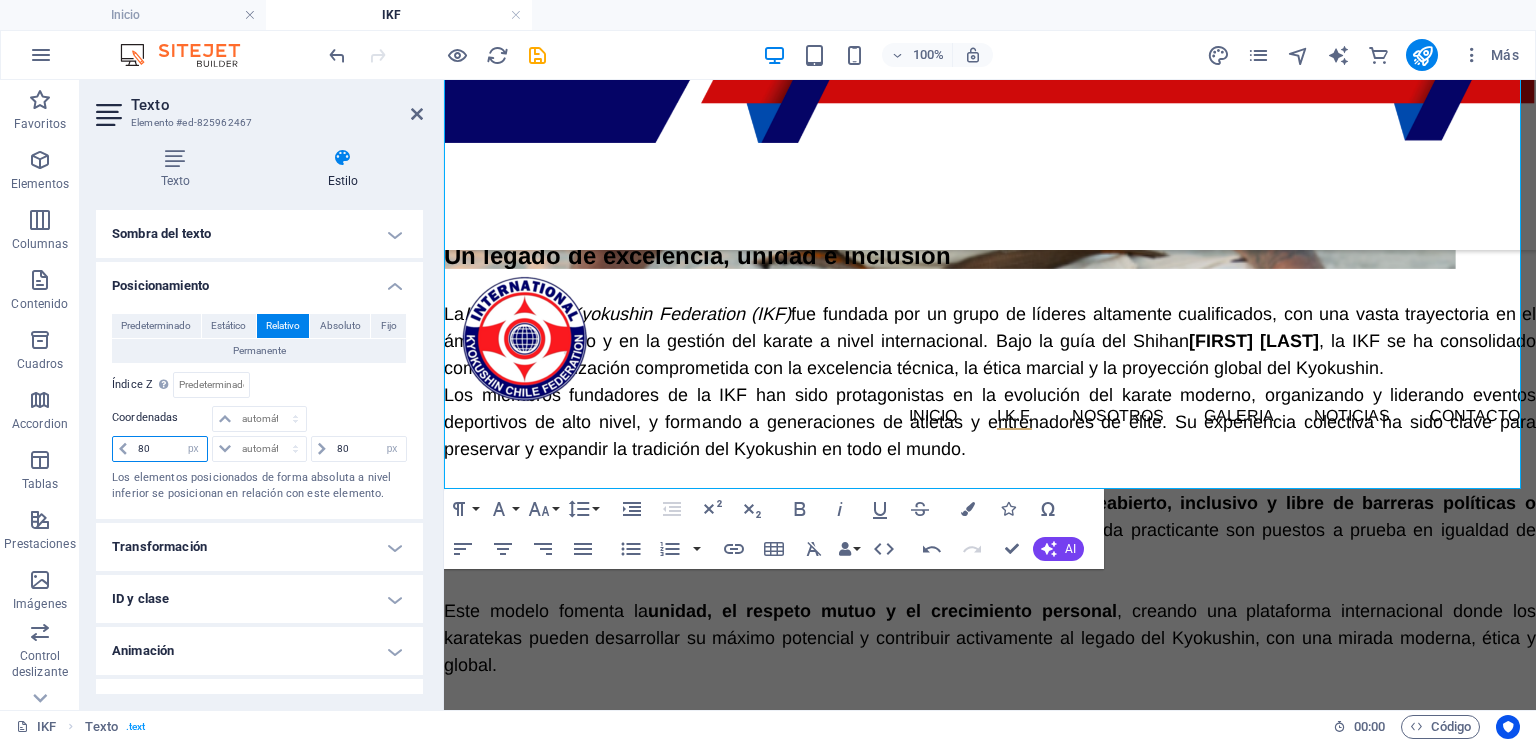 click on "Texto Estilo Texto Añade, edita y da formato a texto directamente en el sitio web. Los tamaños de fuente y colores predeterminados se definen en Diseño. Editar diseño Alineación Alineado a la izquierda Centrado Alineado a la derecha Texto Element Diseño La forma en la que este elemento se expande en la disposición (Flexbox). Tamaño Predeterminado automático px % 1/1 1/2 1/3 1/4 1/5 1/6 1/7 1/8 1/9 1/10 Crecer Reducir Comprar Disposición de contenedor Visible Visible Opacidad 100 % Desbordamiento Espaciado Margen Predeterminado automático px % rem vw vh Personalizado Personalizado automático px % rem vw vh automático px % rem vw vh automático px % rem vw vh automático px % rem vw vh Espaciado Predeterminado px rem % vh vw Personalizado Personalizado px rem % vh vw px rem % vh vw px rem % vh vw px rem % vh vw Borde Estilo              - Ancho 1 automático px rem % vh vw Personalizado Personalizado 1 automático px rem % vh vw 1 automático px rem % vh vw 1 automático px rem % vh vw 1 %" at bounding box center (259, 421) 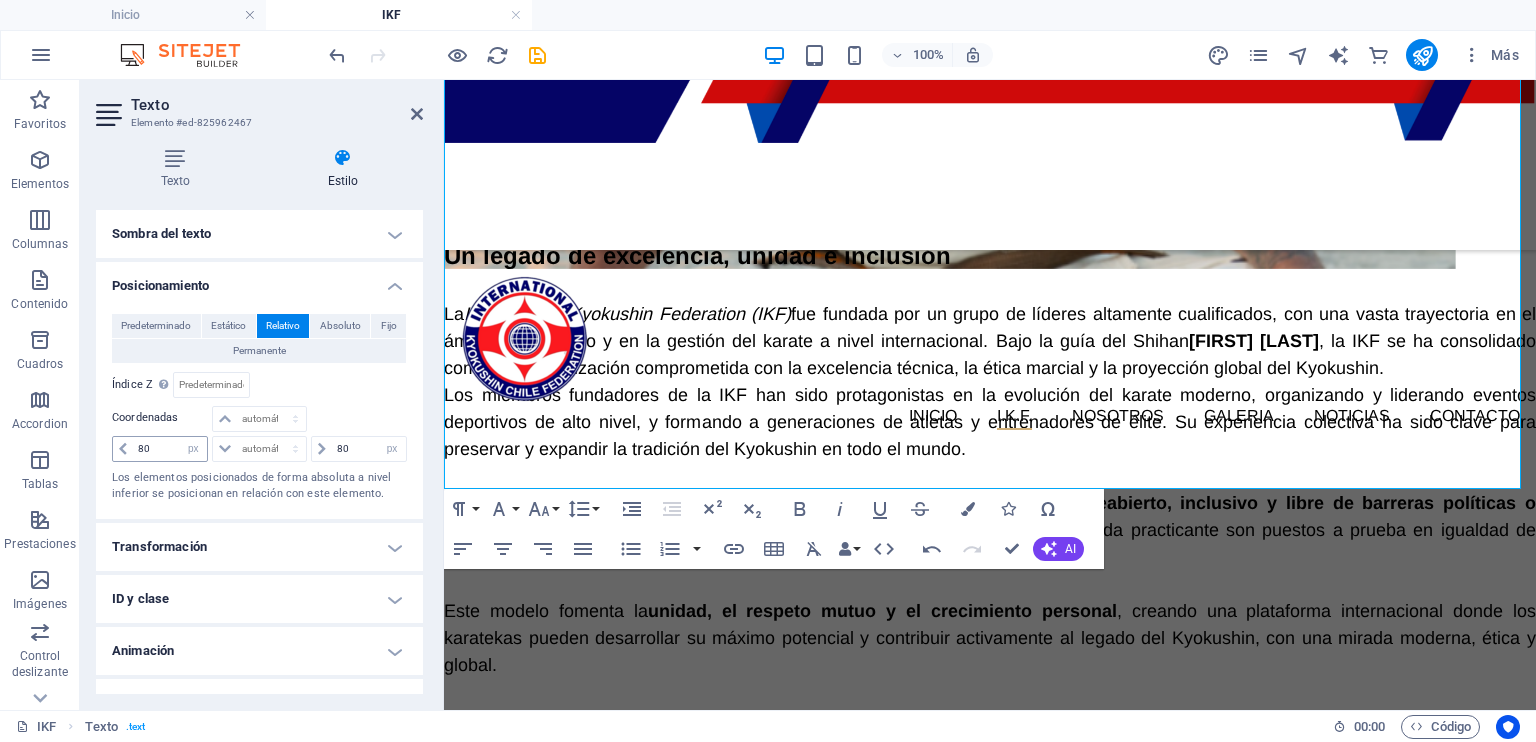 click at bounding box center (123, 449) 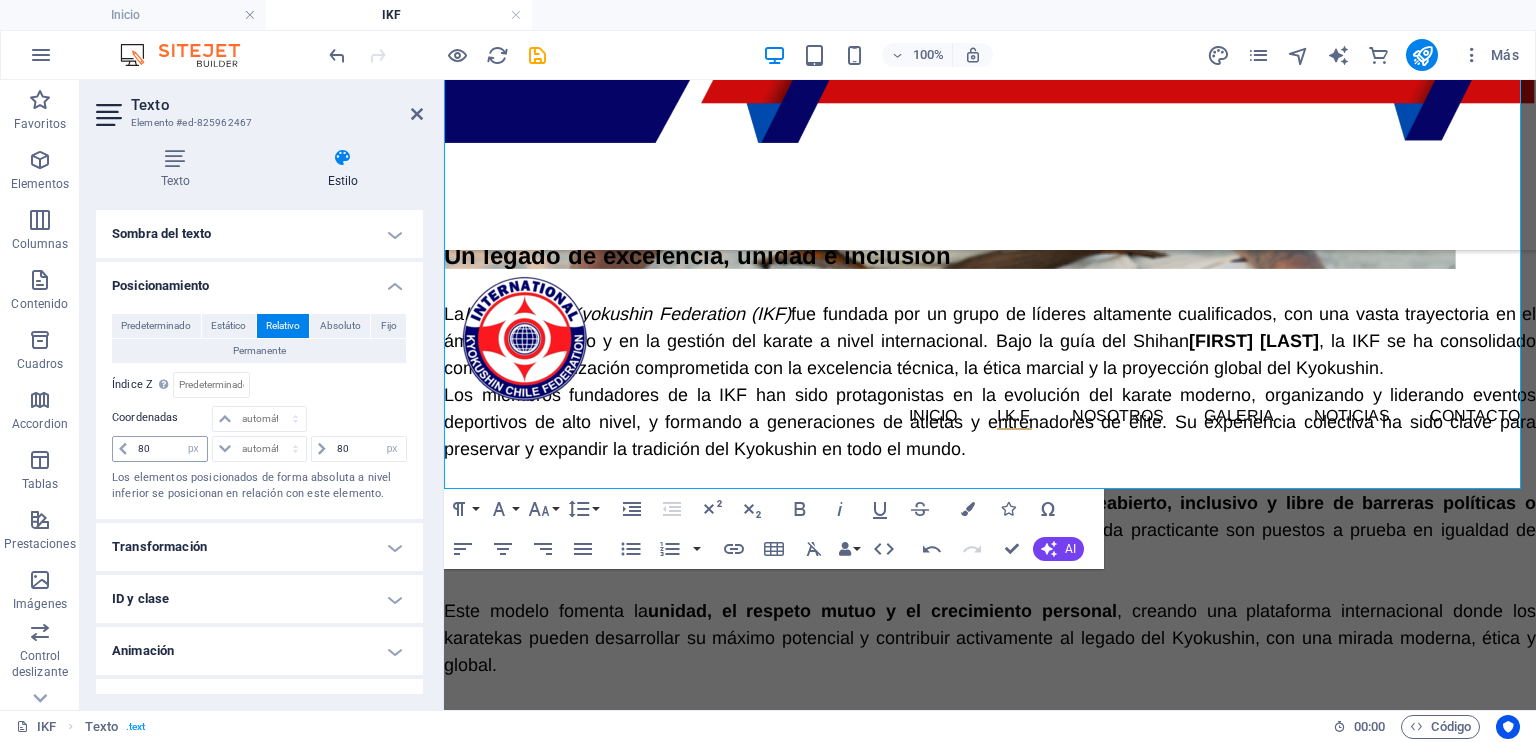 click at bounding box center [123, 449] 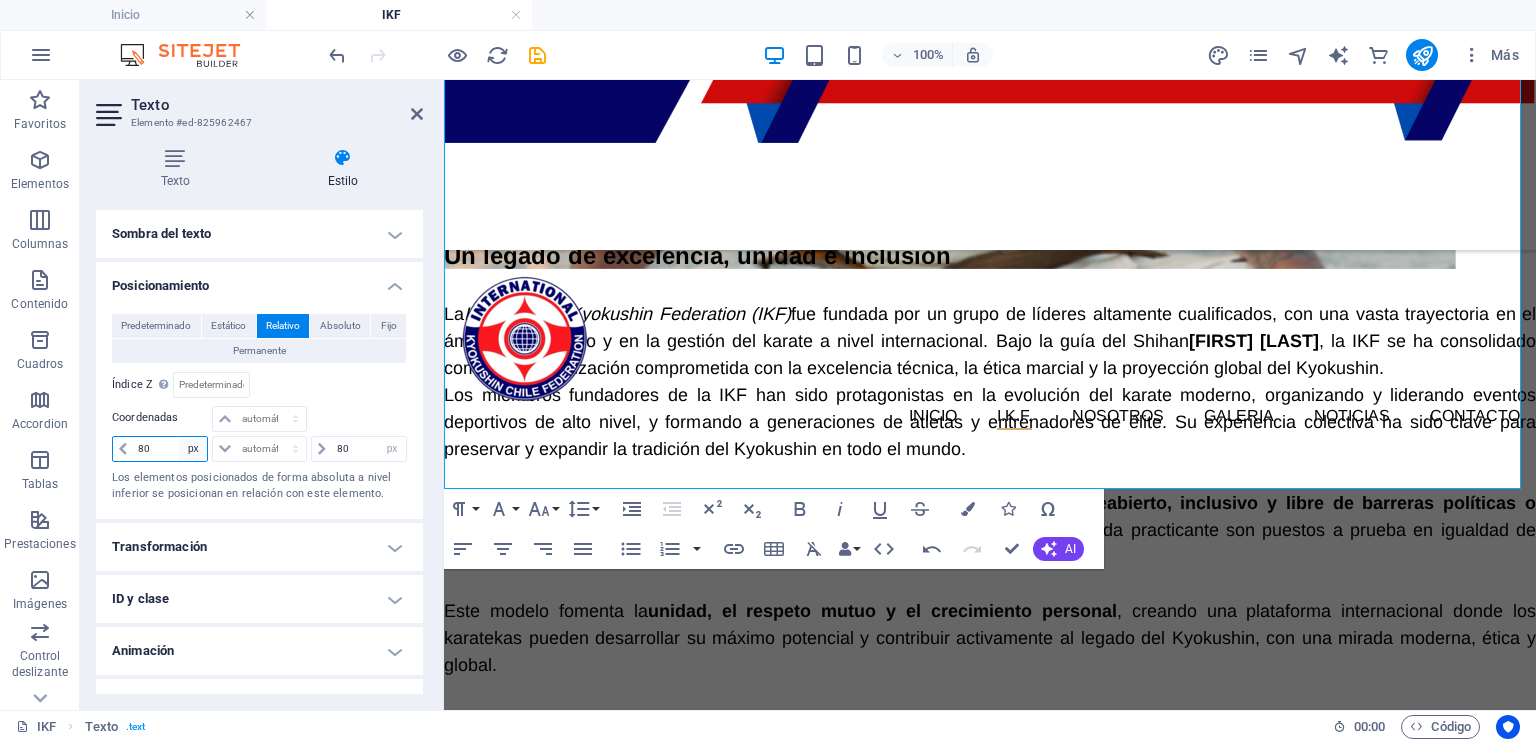 click on "automático px rem % em" at bounding box center [193, 449] 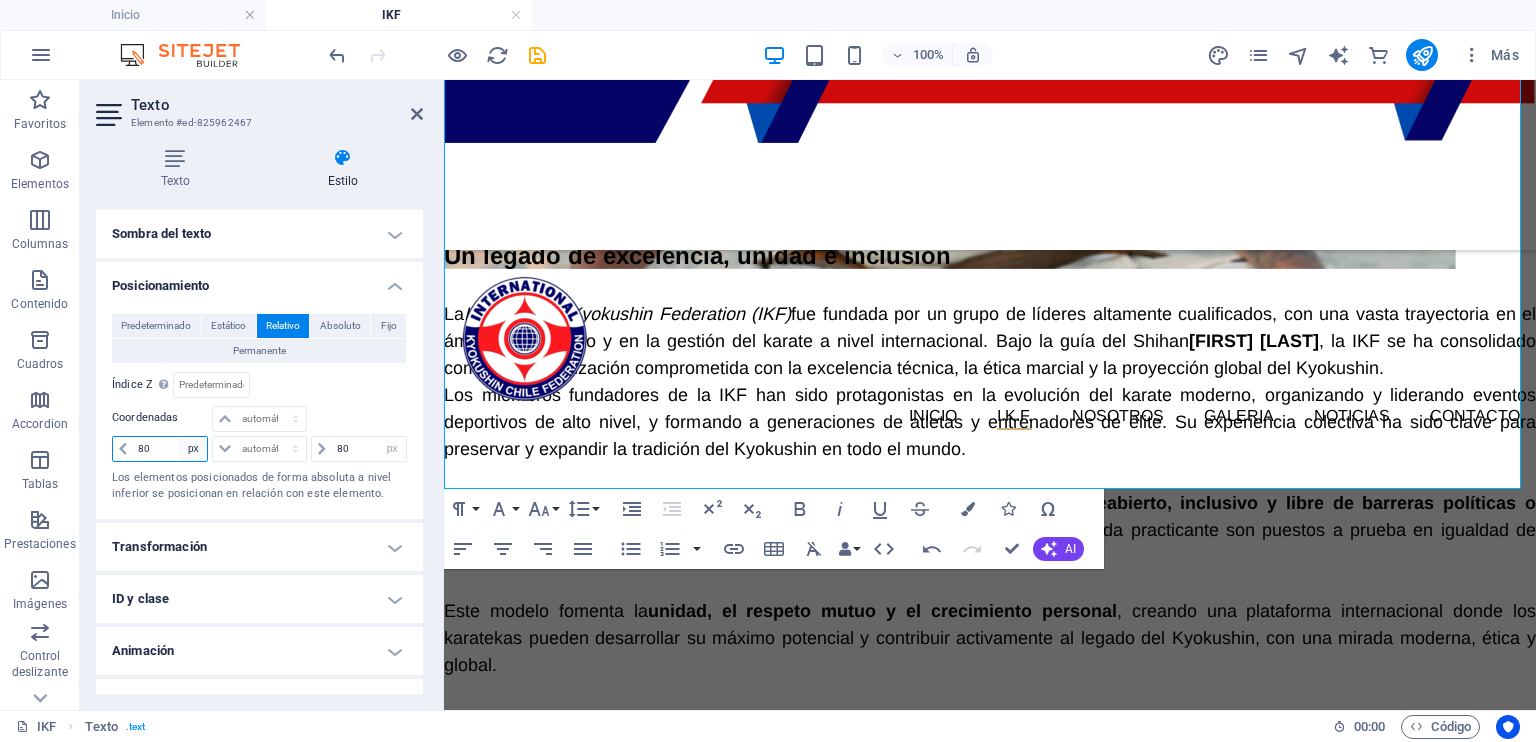 select on "auto" 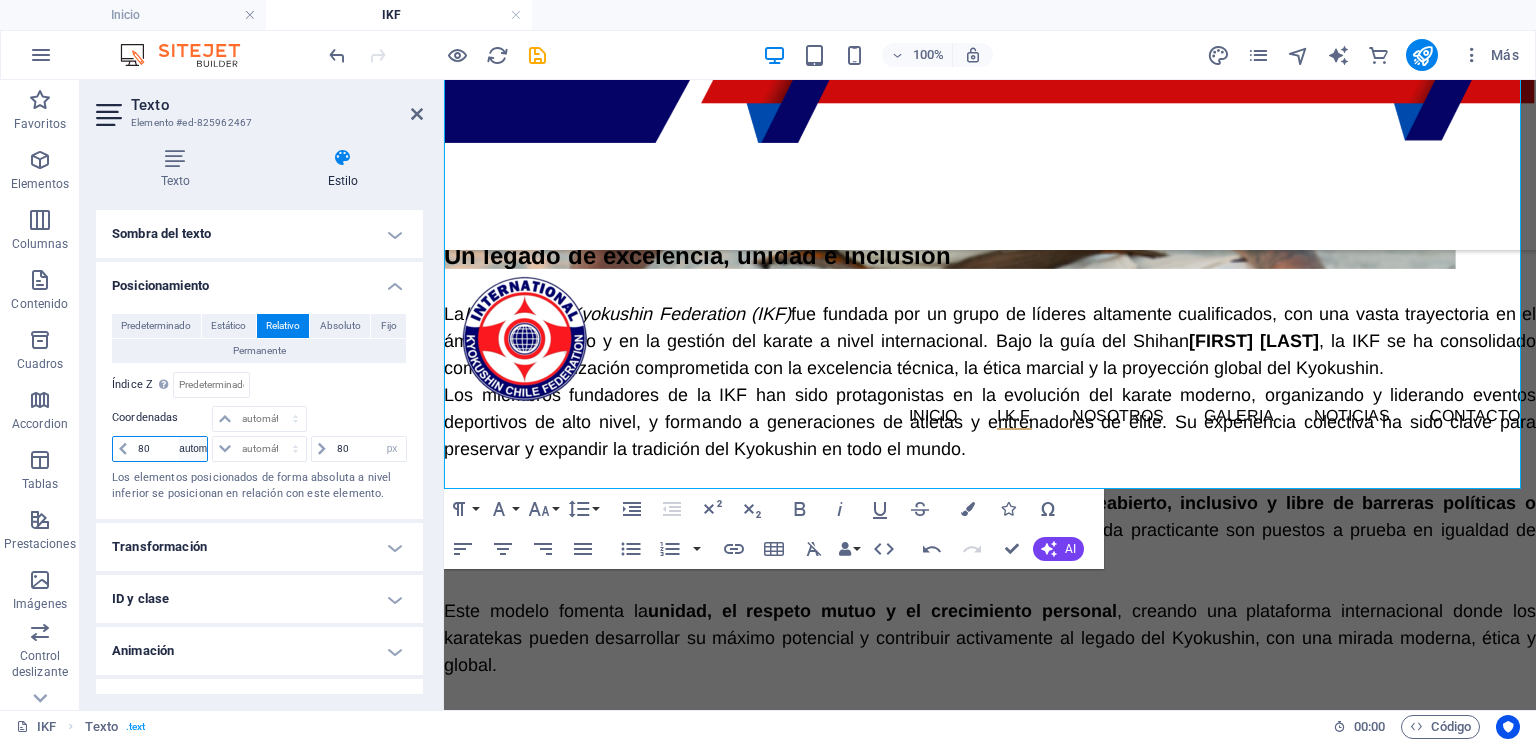 click on "automático px rem % em" at bounding box center (193, 449) 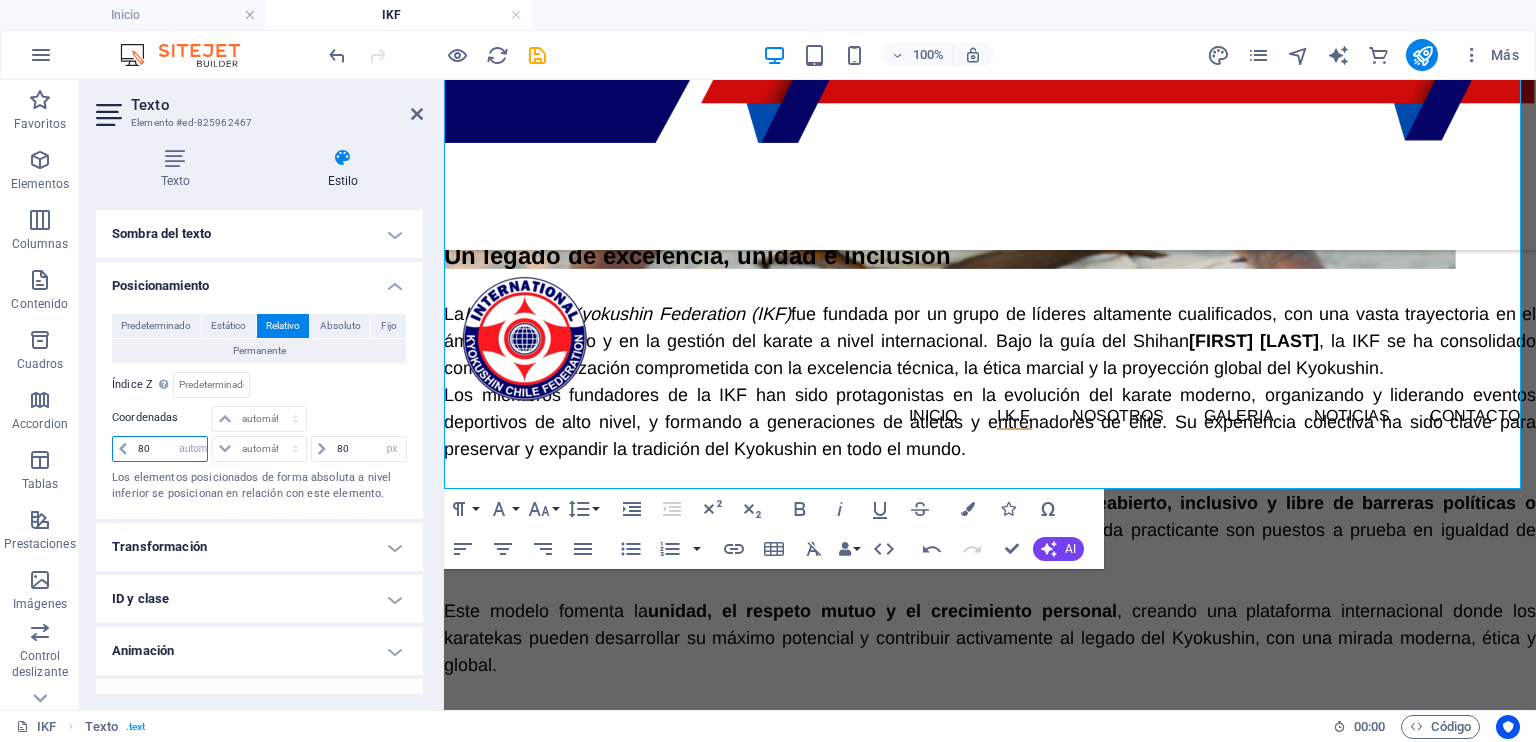 type 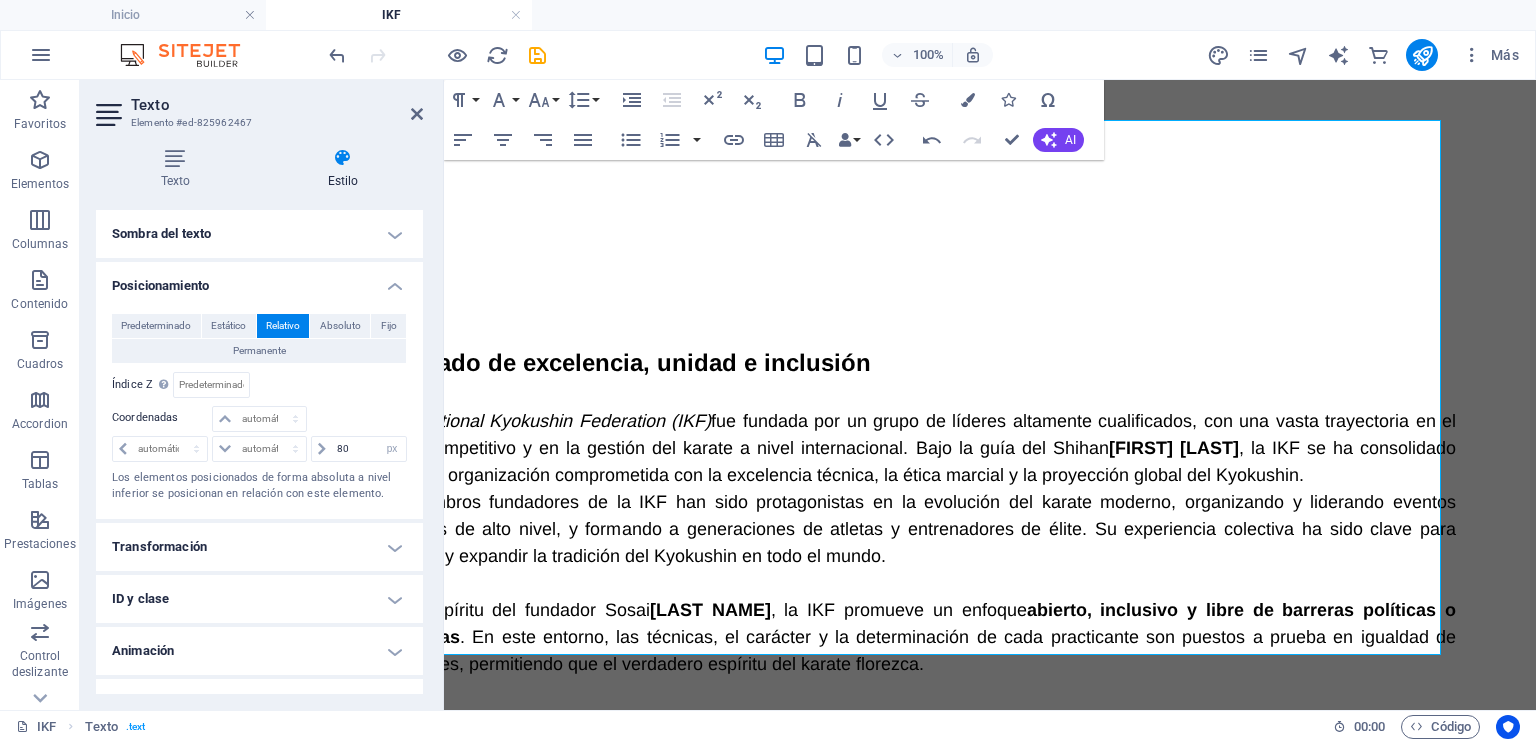 scroll, scrollTop: 445, scrollLeft: 0, axis: vertical 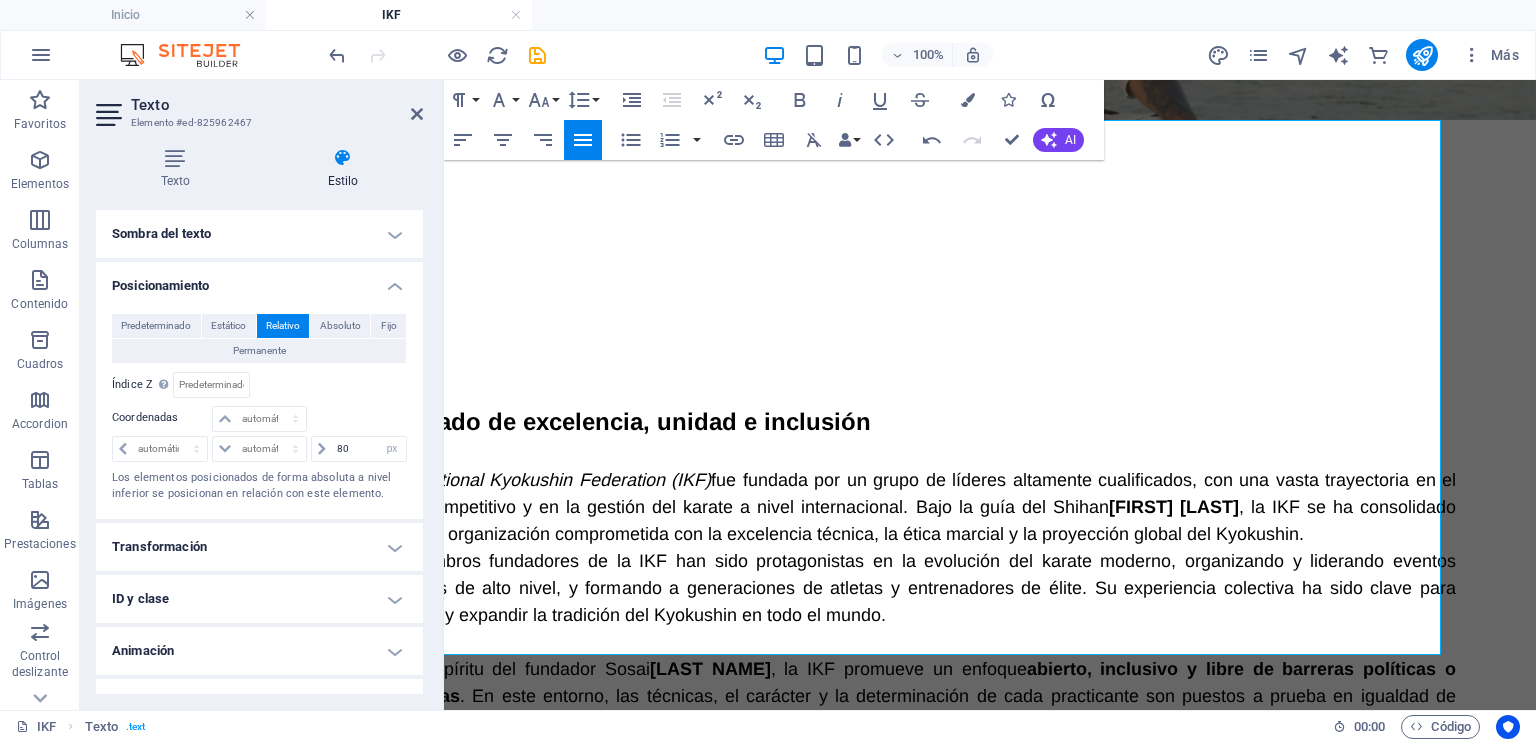 click on "Este modelo fomenta la  unidad, el respeto mutuo y el crecimiento personal , creando una plataforma internacional donde los karatekas pueden desarrollar su máximo potencial y contribuir activamente al legado del Kyokushin, con una mirada moderna, ética y global." at bounding box center [910, 804] 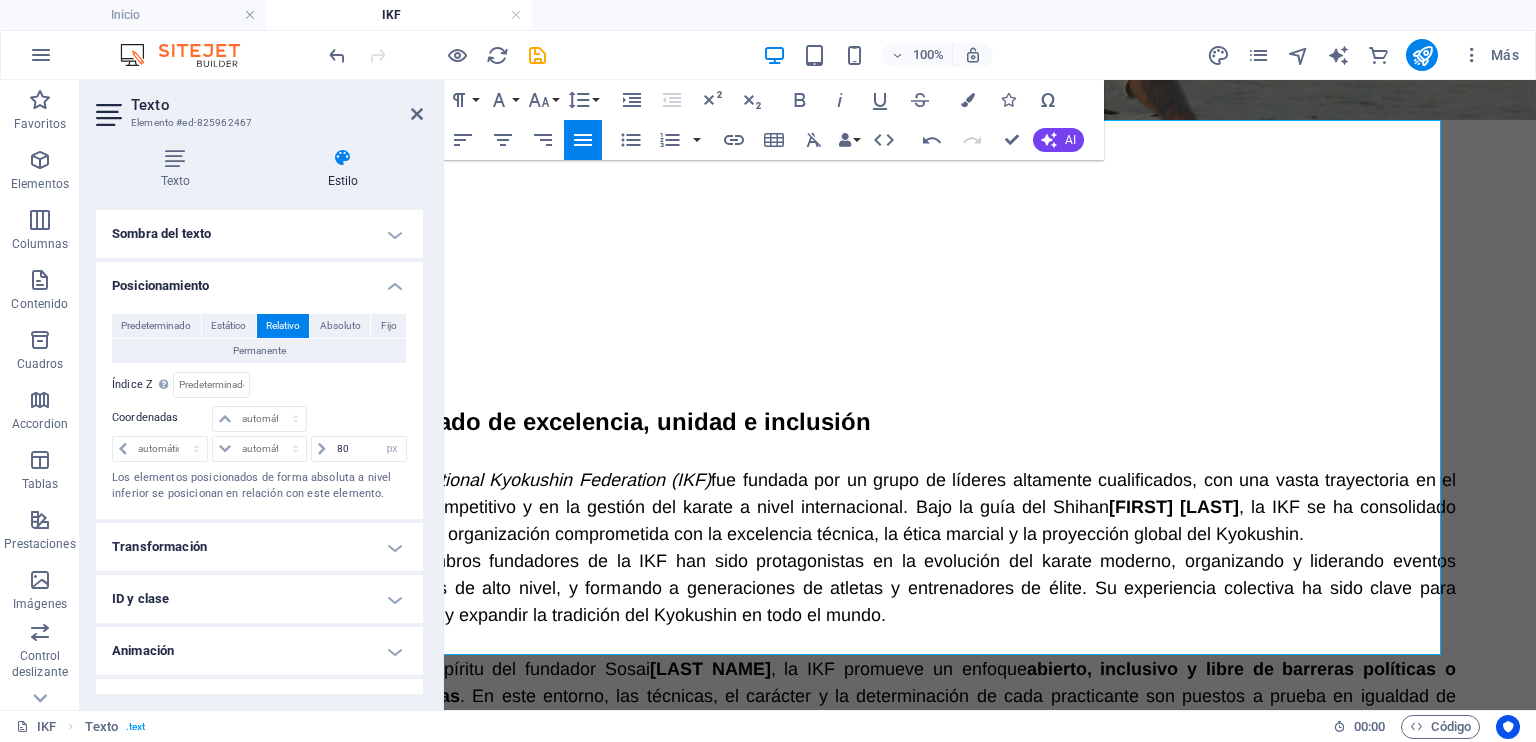 click on "Este modelo fomenta la  unidad, el respeto mutuo y el crecimiento personal , creando una plataforma internacional donde los karatekas pueden desarrollar su máximo potencial y contribuir activamente al legado del Kyokushin, con una mirada moderna, ética y global." at bounding box center [910, 804] 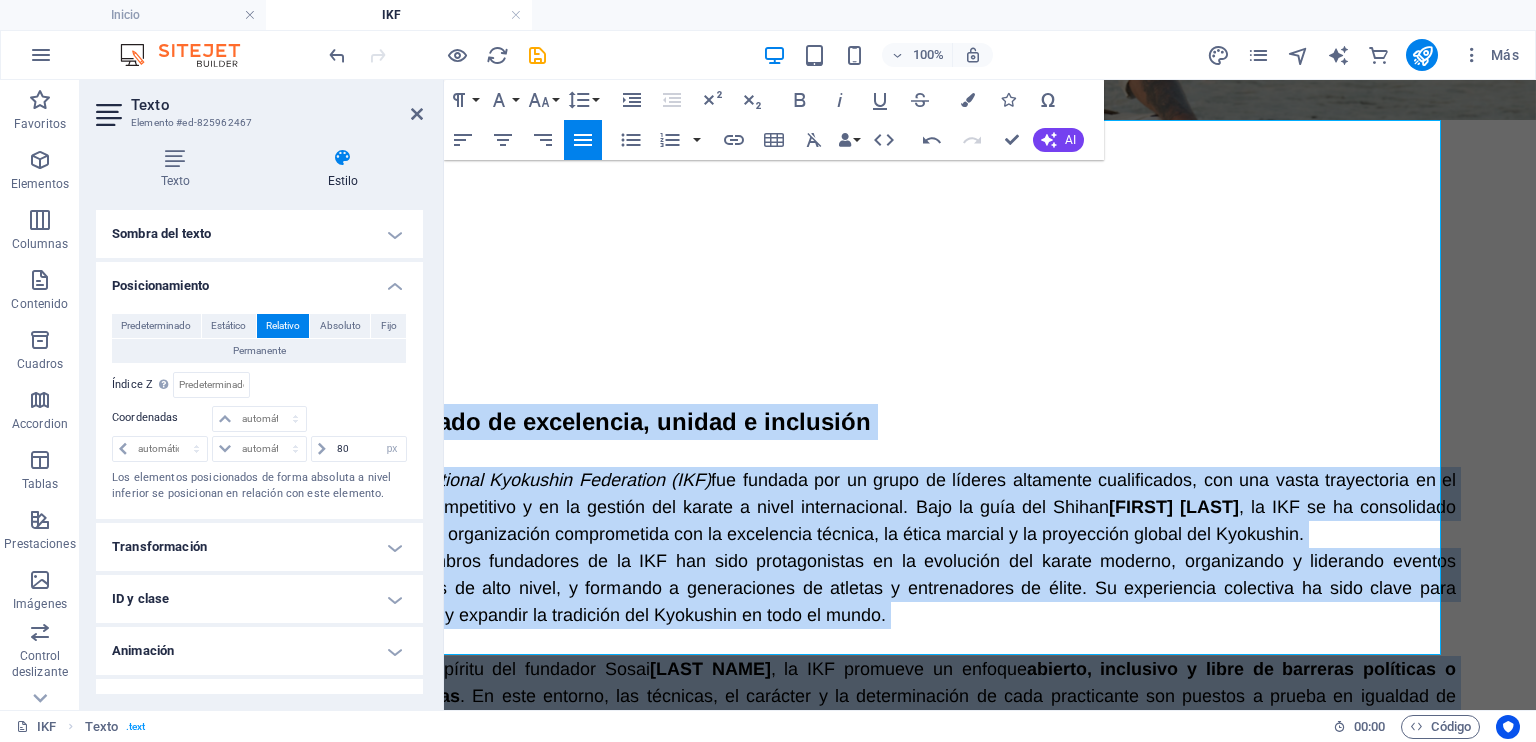 drag, startPoint x: 626, startPoint y: 612, endPoint x: 164, endPoint y: 167, distance: 641.4585 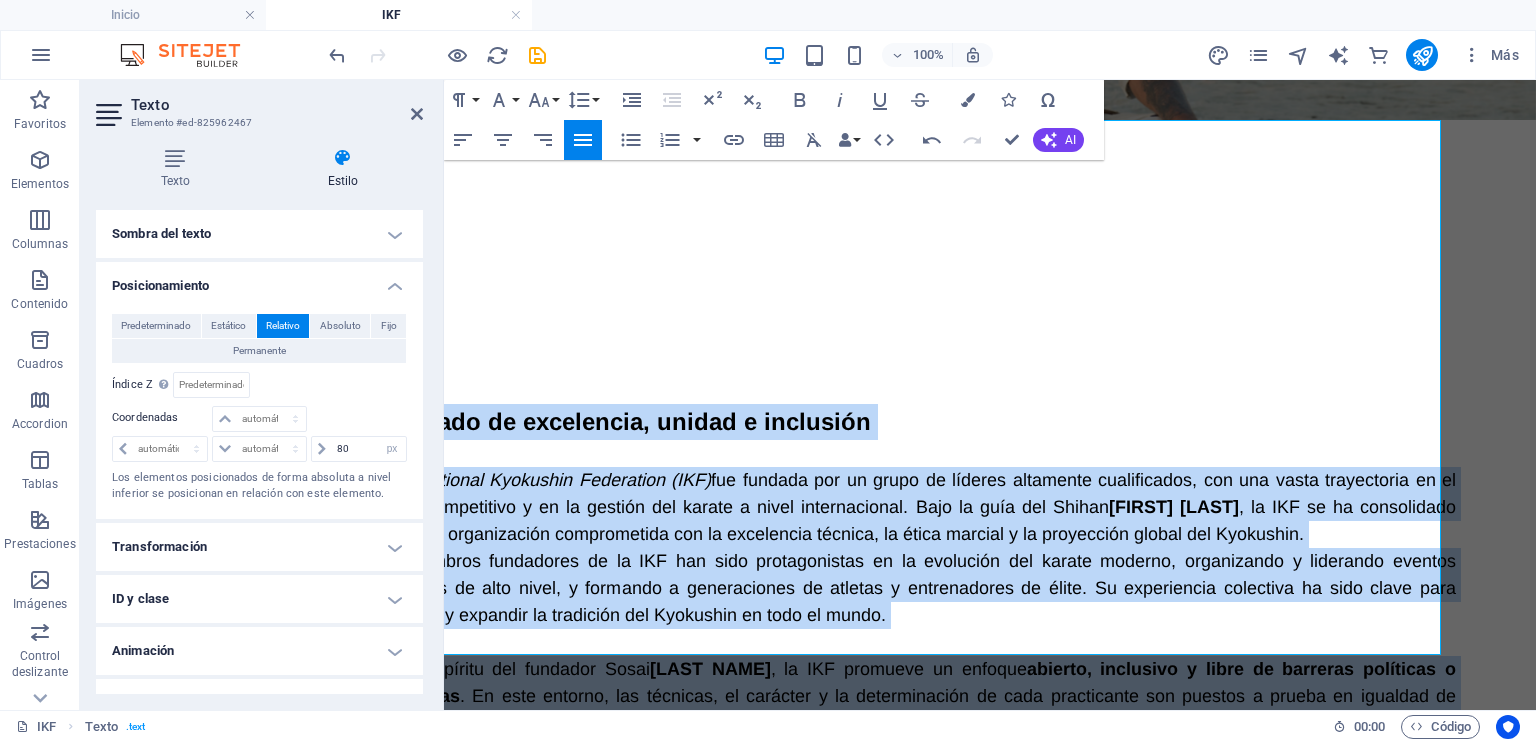 click on "Skip to main content
INICIO I.K.F. IKF HOMBU PRESIDENTE IKF NOSOTROS GALERIA NOTICIAS Contacto INTERNATIONAL KYOKUSHIN FEDERATION ​ ​ Un legado de excelencia, unidad e inclusión La  International Kyokushin Federation (IKF)  fue fundada por un grupo de líderes altamente cualificados, con una vasta trayectoria en el ámbito competitivo y en la gestión del karate a nivel internacional. Bajo la guía del Shihan  [LAST NAME] , la IKF se ha consolidado como una organización comprometida con la excelencia técnica, la ética marcial y la proyección global del Kyokushin. Los miembros fundadores de la IKF han sido protagonistas en la evolución del karate moderno, organizando y liderando eventos deportivos de alto nivel, y formando a generaciones de atletas y entrenadores de élite. Su experiencia colectiva ha sido clave para preservar y expandir la tradición del Kyokushin en todo el mundo. Fiel al espíritu del fundador Sosai  [LAST NAME] , la IKF promueve un enfoque  Este modelo fomenta la" at bounding box center [990, 384] 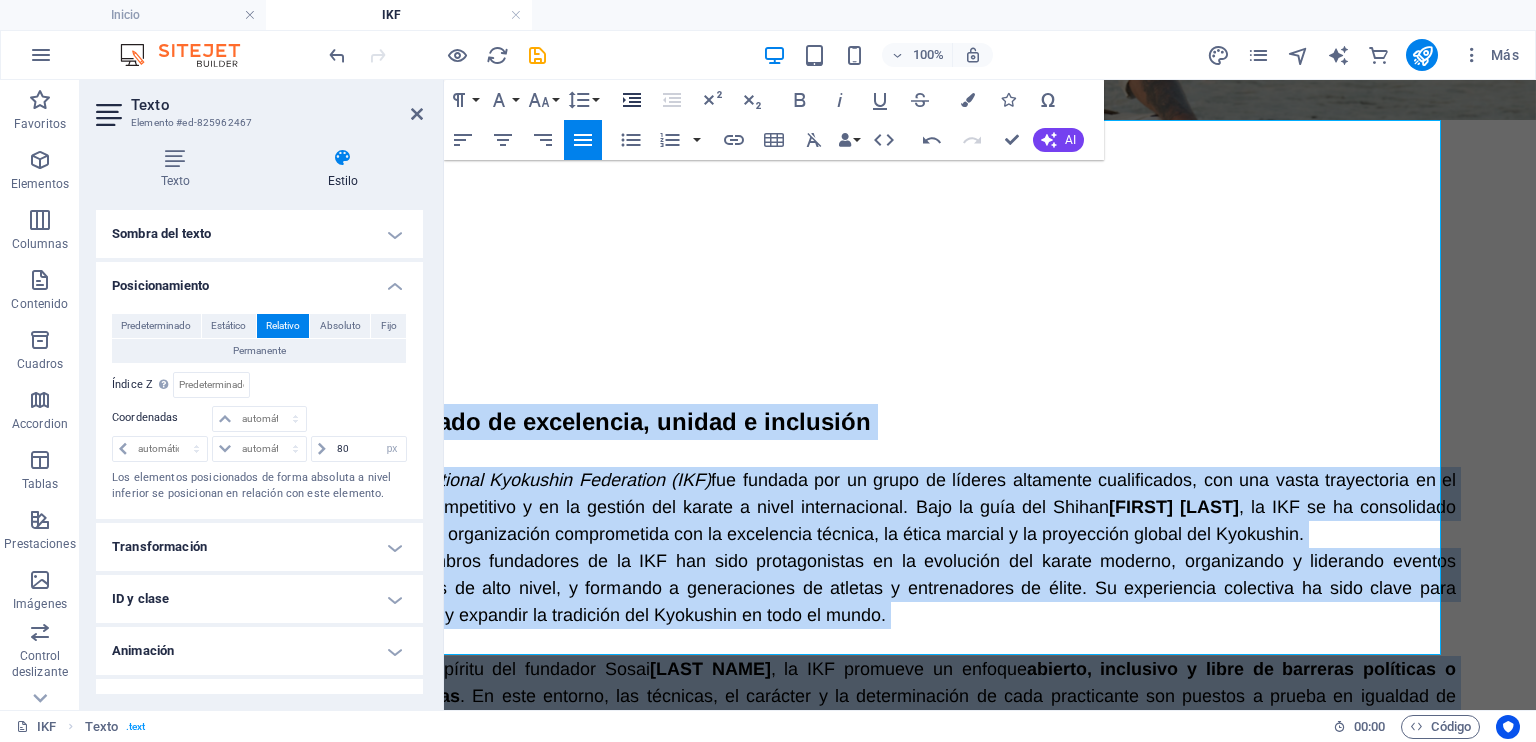 click 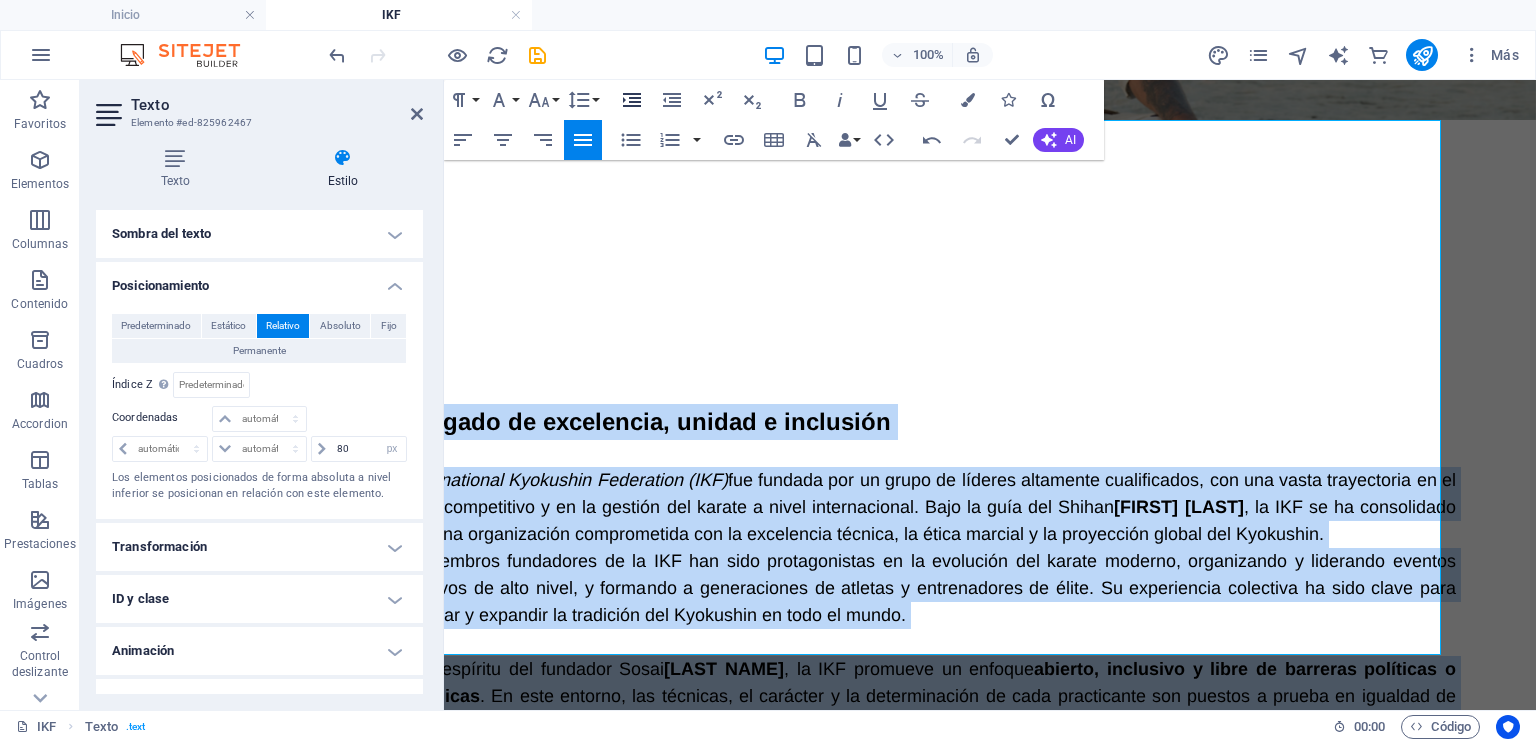 click 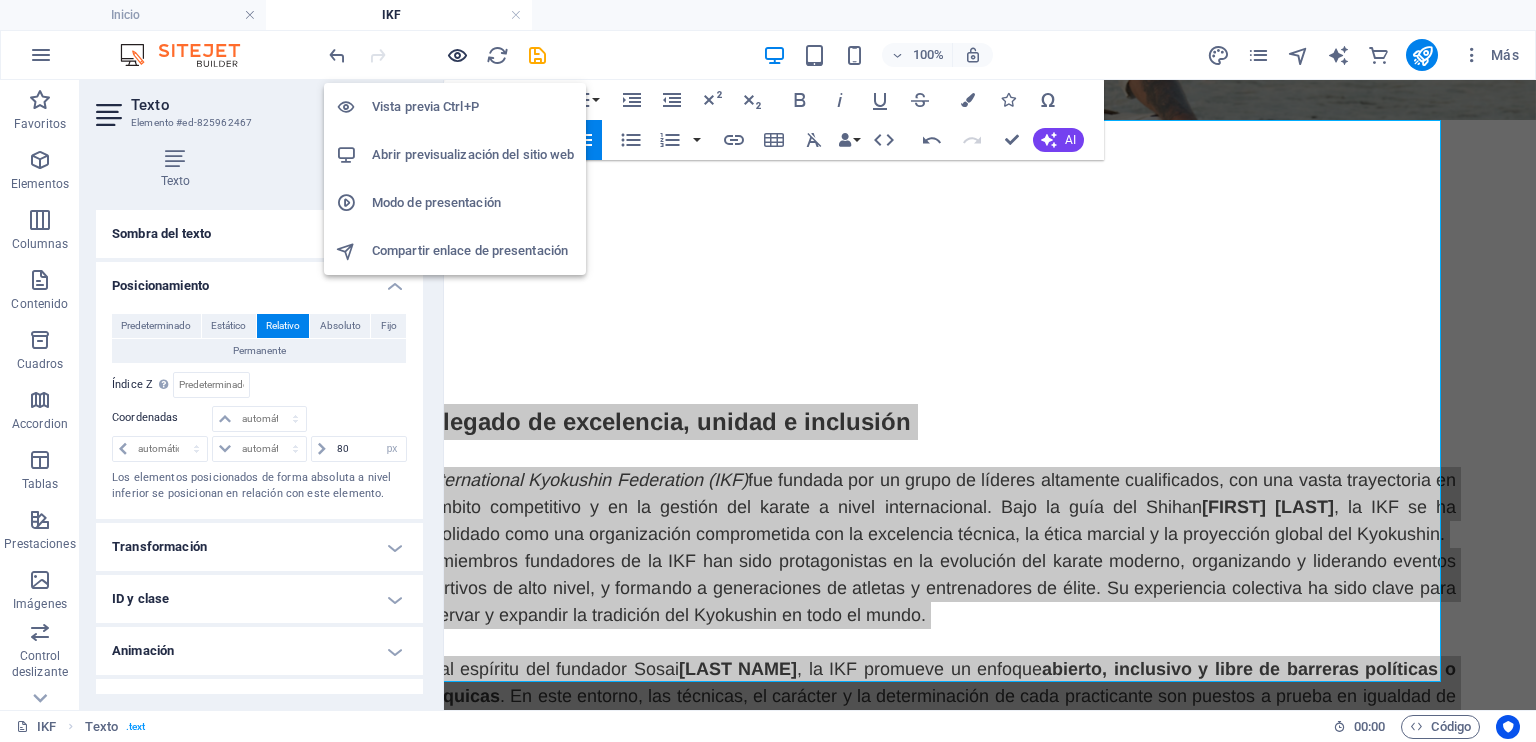 click at bounding box center [457, 55] 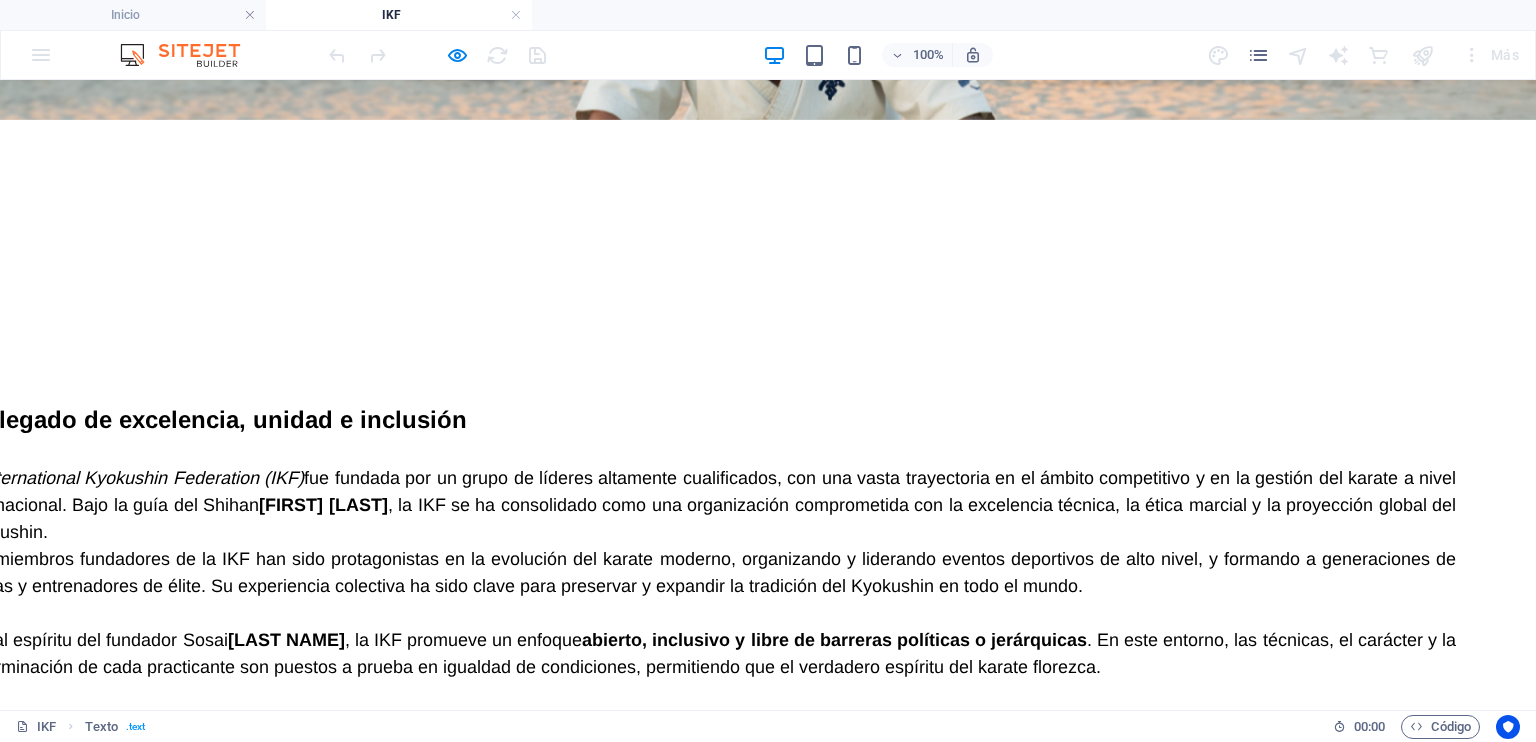 scroll, scrollTop: 345, scrollLeft: 0, axis: vertical 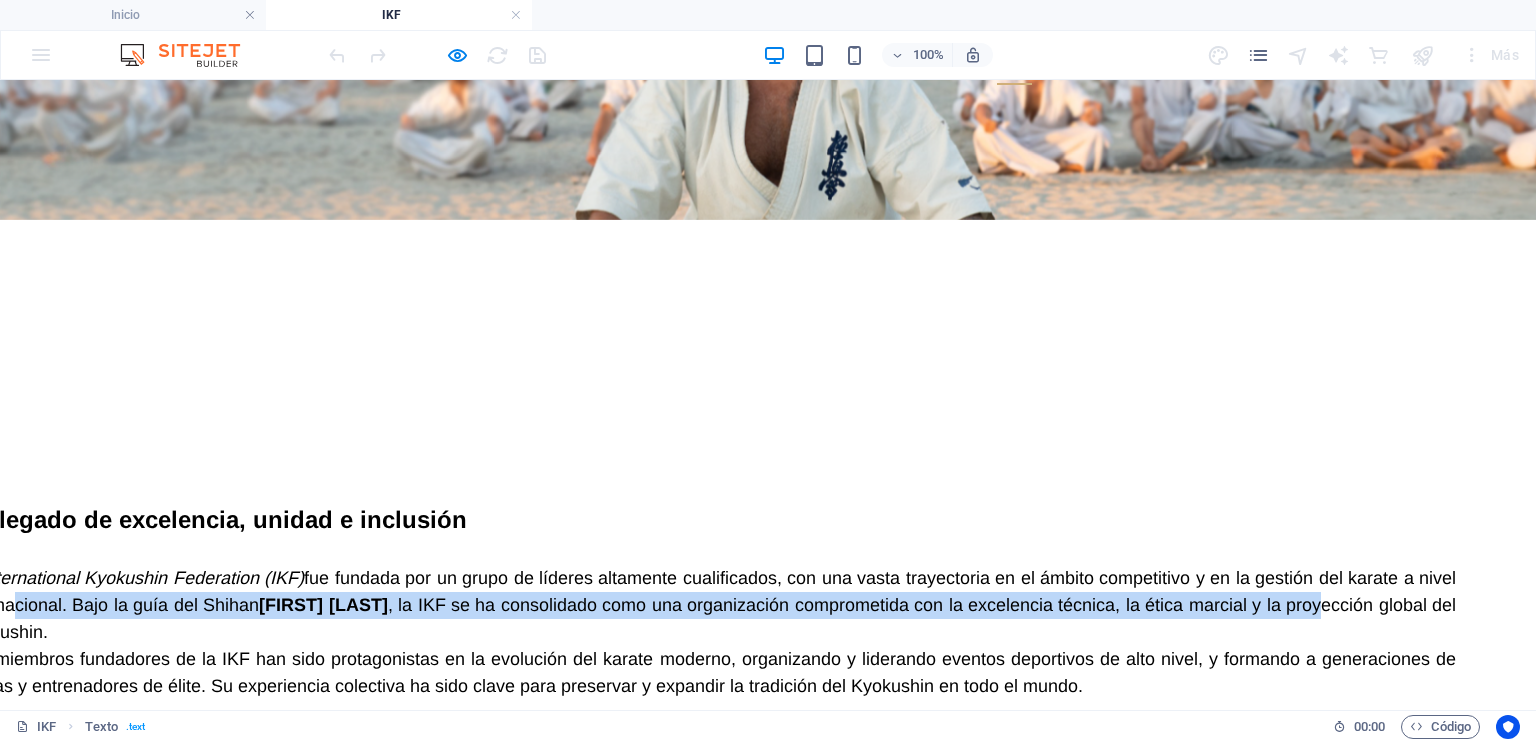drag, startPoint x: 44, startPoint y: 391, endPoint x: 0, endPoint y: 398, distance: 44.553337 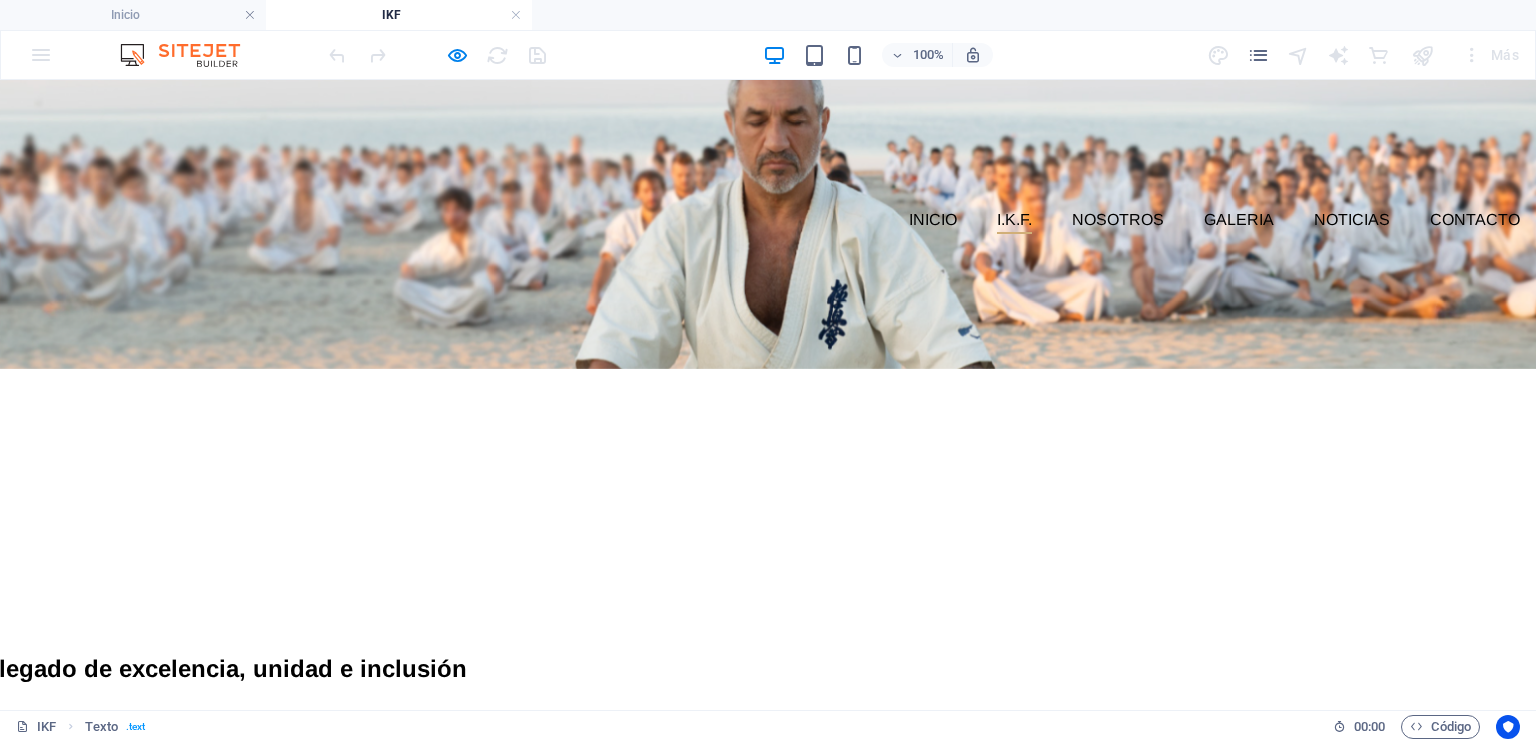 scroll, scrollTop: 162, scrollLeft: 0, axis: vertical 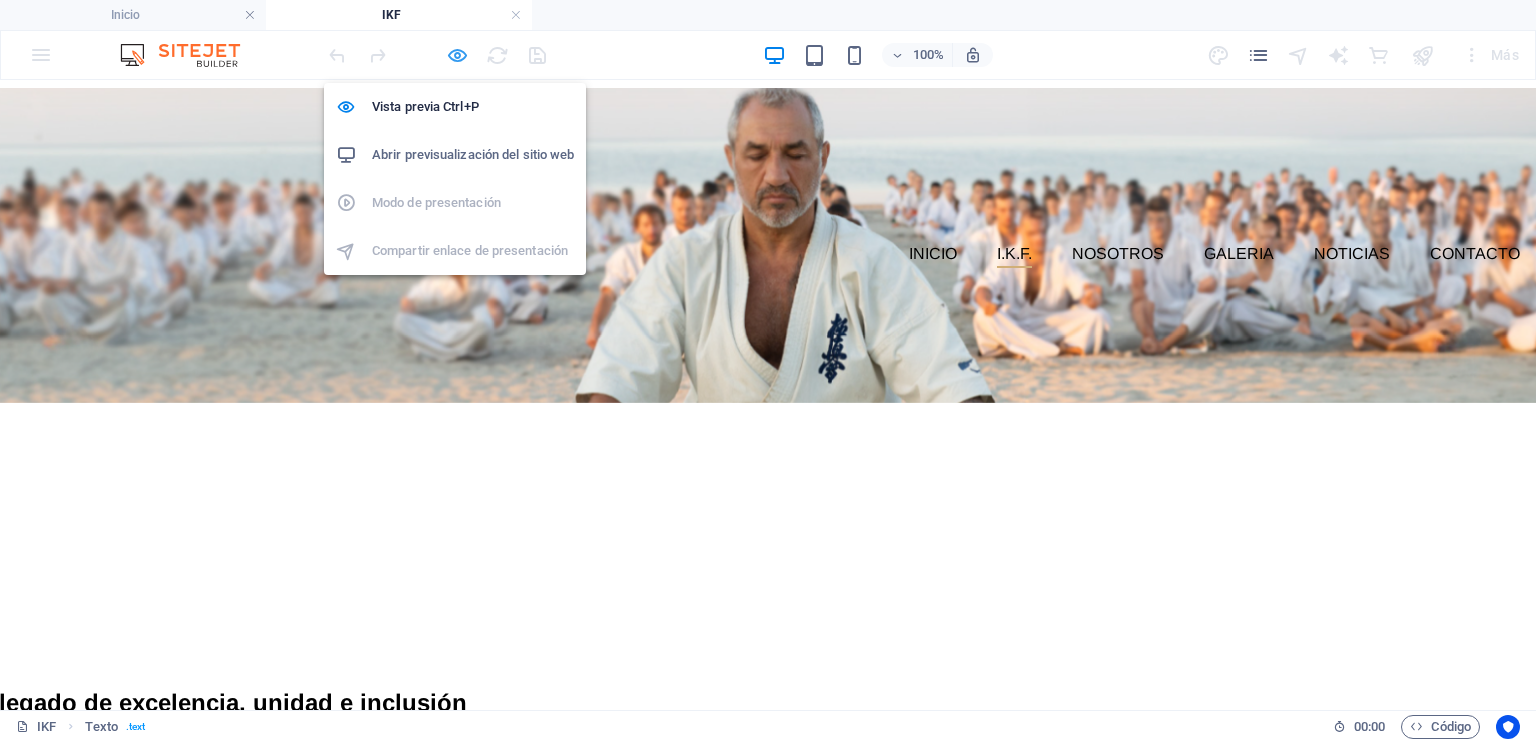 click at bounding box center (457, 55) 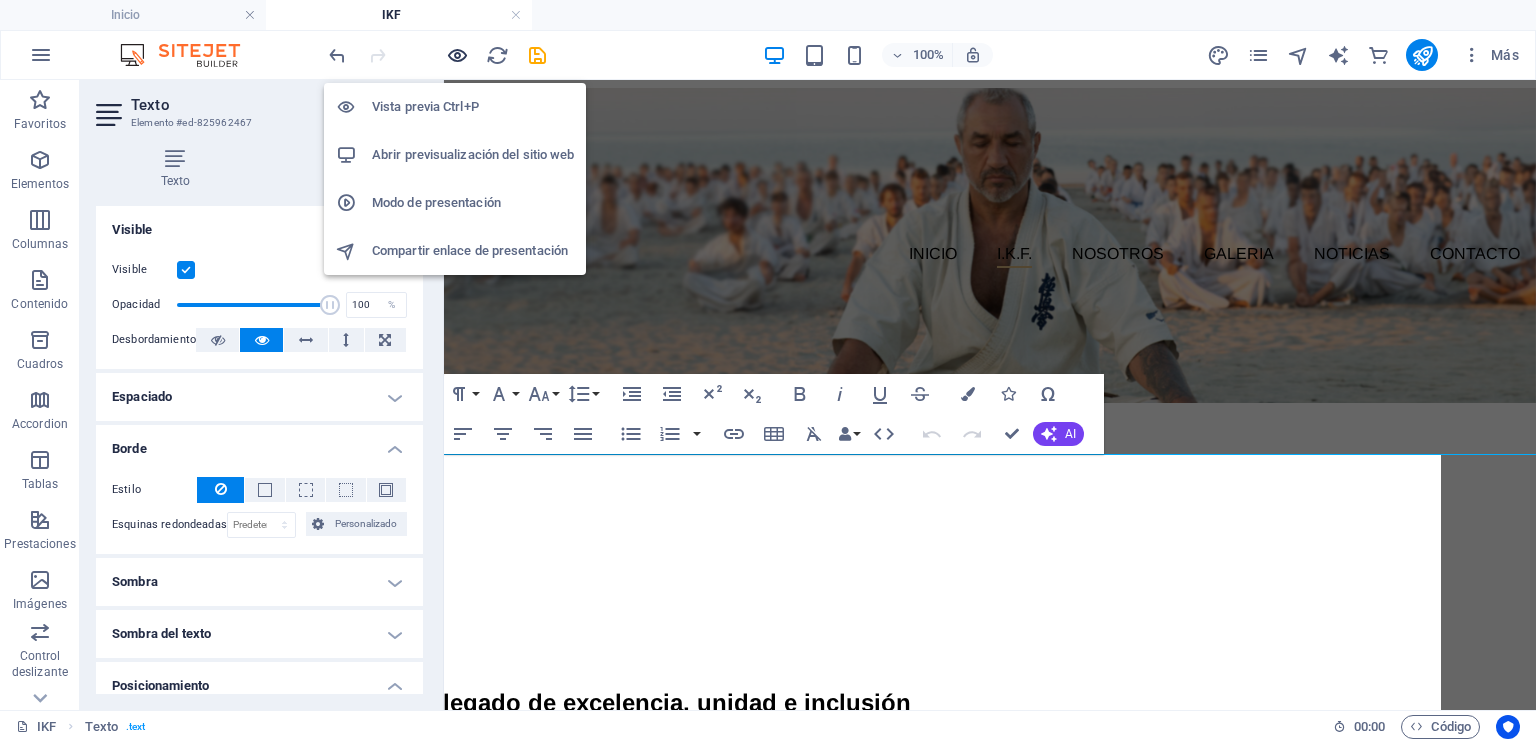 scroll, scrollTop: 111, scrollLeft: 0, axis: vertical 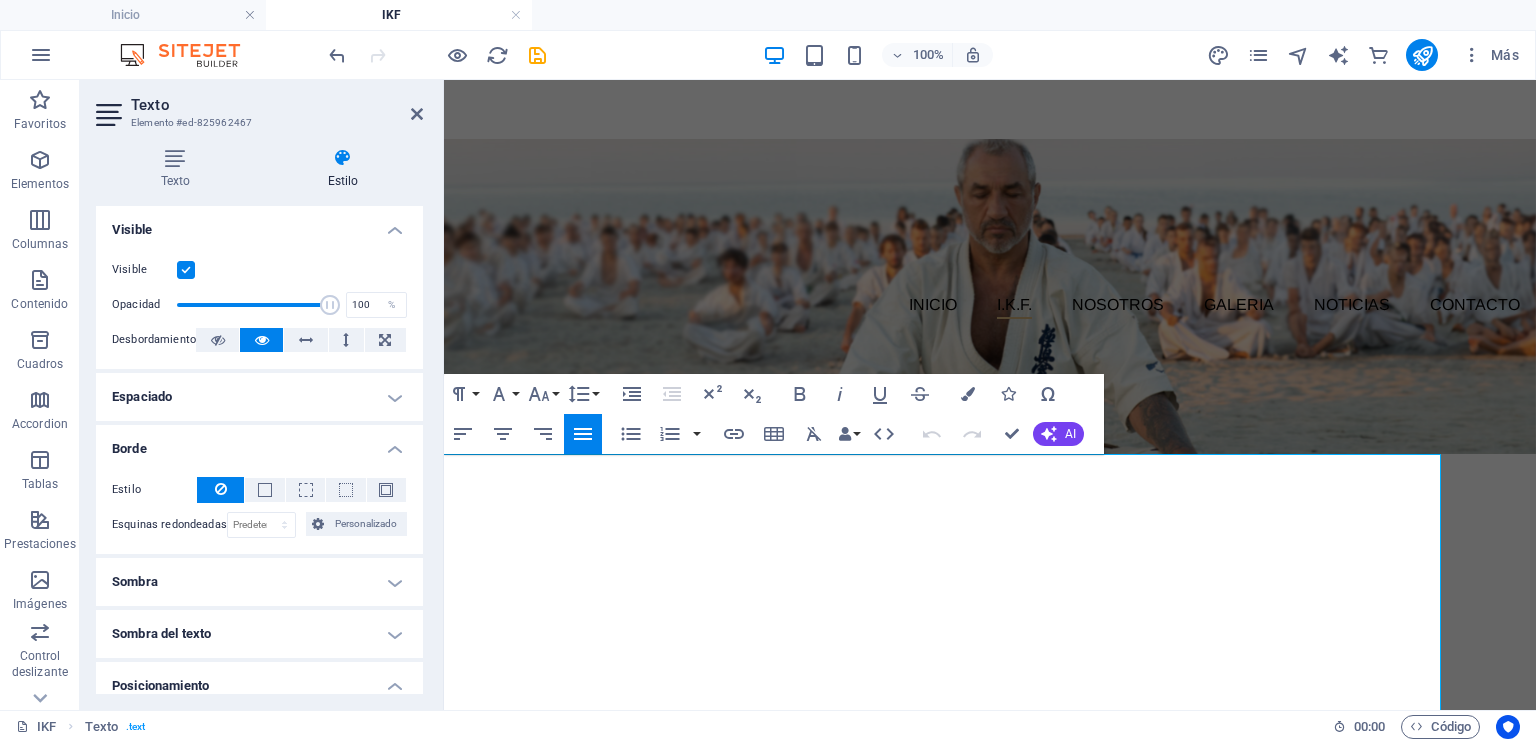 drag, startPoint x: 530, startPoint y: 551, endPoint x: 300, endPoint y: 539, distance: 230.31284 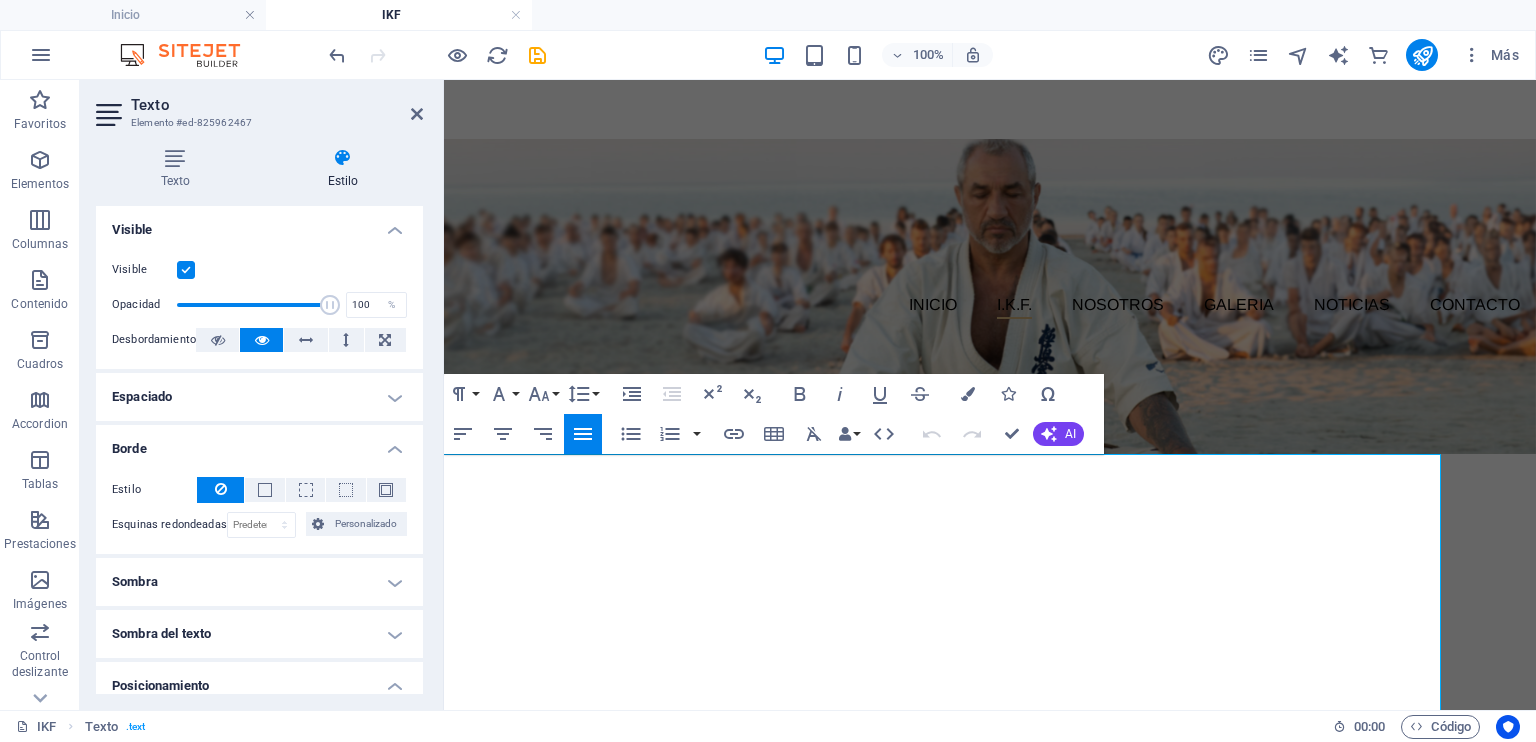 click on "Skip to main content
INICIO I.K.F. IKF HOMBU PRESIDENTE IKF NOSOTROS GALERIA NOTICIAS Contacto INTERNATIONAL KYOKUSHIN FEDERATION Un legado de excelencia, unidad e inclusión La  International Kyokushin Federation (IKF)  fue fundada por un grupo de líderes altamente cualificados, con una vasta trayectoria en el ámbito competitivo y en la gestión del karate a nivel internacional. Bajo la guía del Shihan  [PERSON] , la IKF se ha consolidado como una organización comprometida con la excelencia técnica, la ética marcial y la proyección global del Kyokushin. Los miembros fundadores de la IKF han sido protagonistas en la evolución del karate moderno, organizando y liderando eventos deportivos de alto nivel, y formando a generaciones de atletas y entrenadores de élite. Su experiencia colectiva ha sido clave para preservar y expandir la tradición del Kyokushin en todo el mundo. Fiel al espíritu del fundador Sosai  [PERSON] , la IKF promueve un enfoque  Este modelo fomenta la" at bounding box center (990, 717) 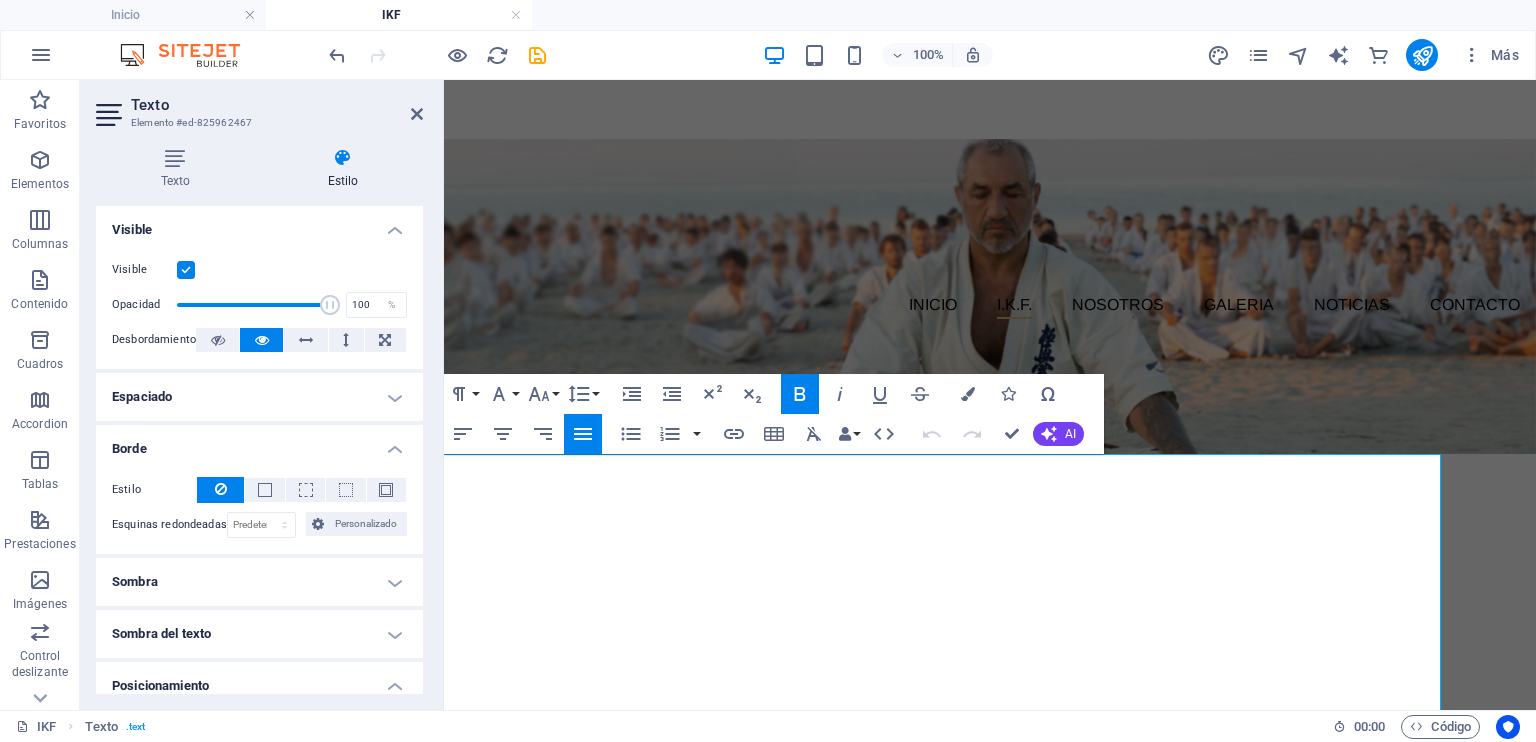 click at bounding box center (930, 785) 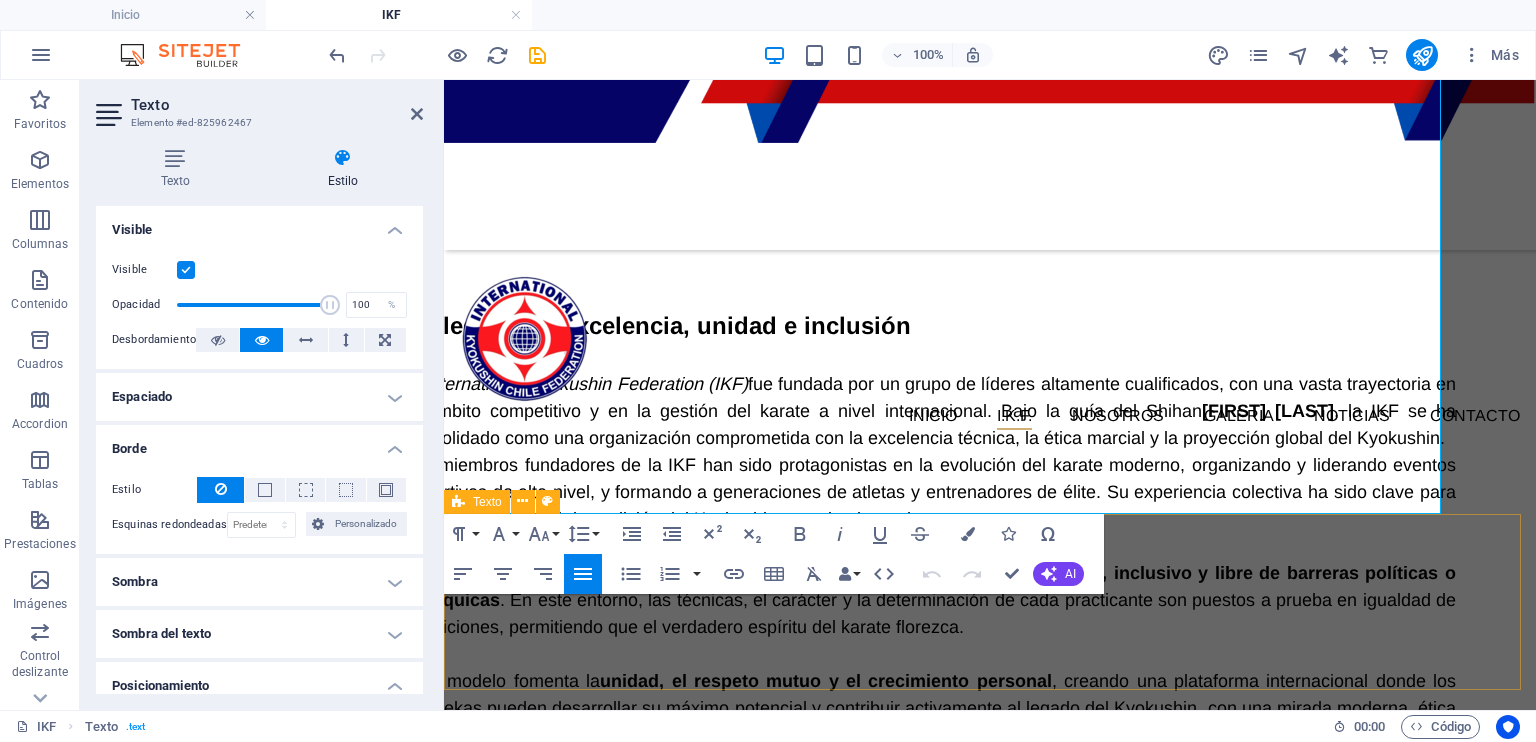 scroll, scrollTop: 611, scrollLeft: 0, axis: vertical 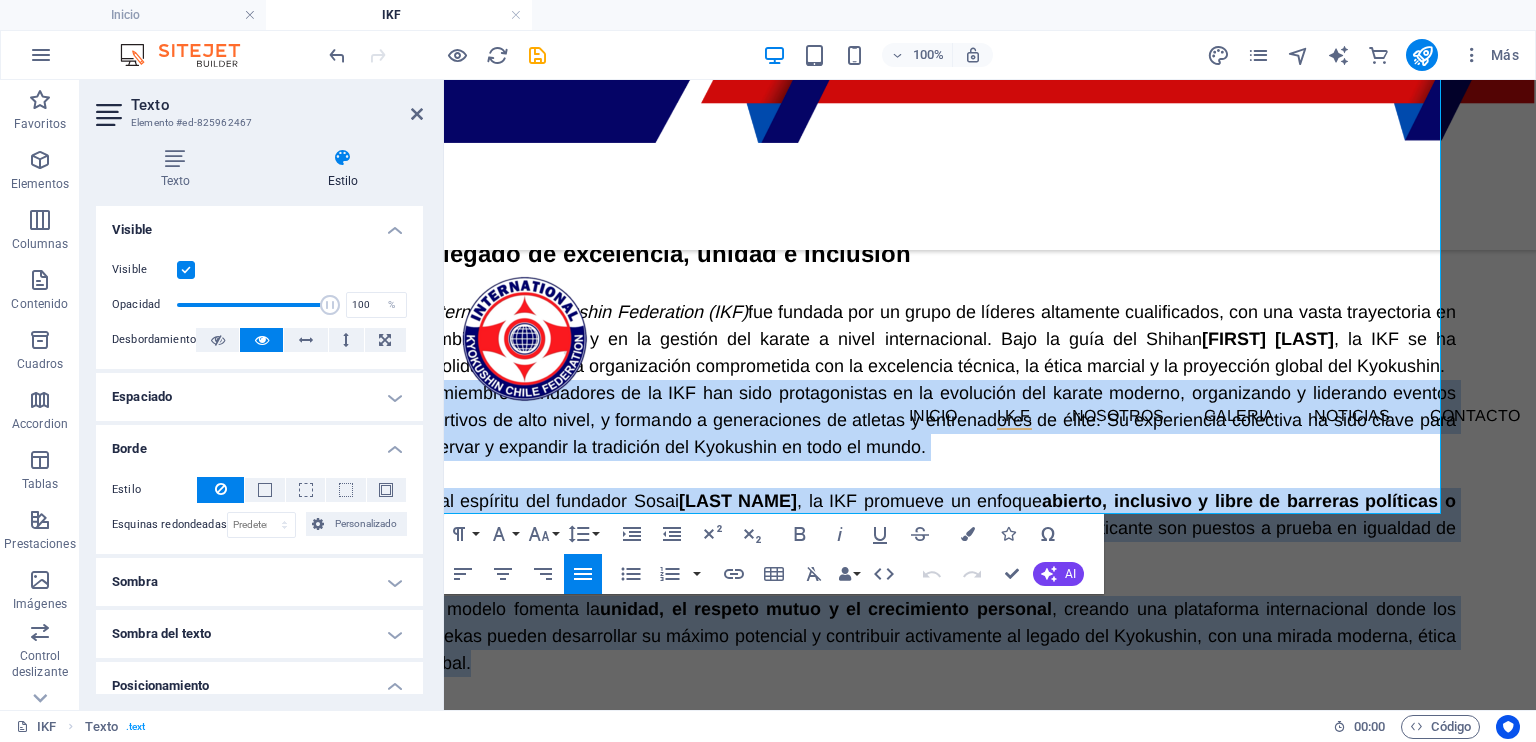drag, startPoint x: 572, startPoint y: 479, endPoint x: 266, endPoint y: 211, distance: 406.76776 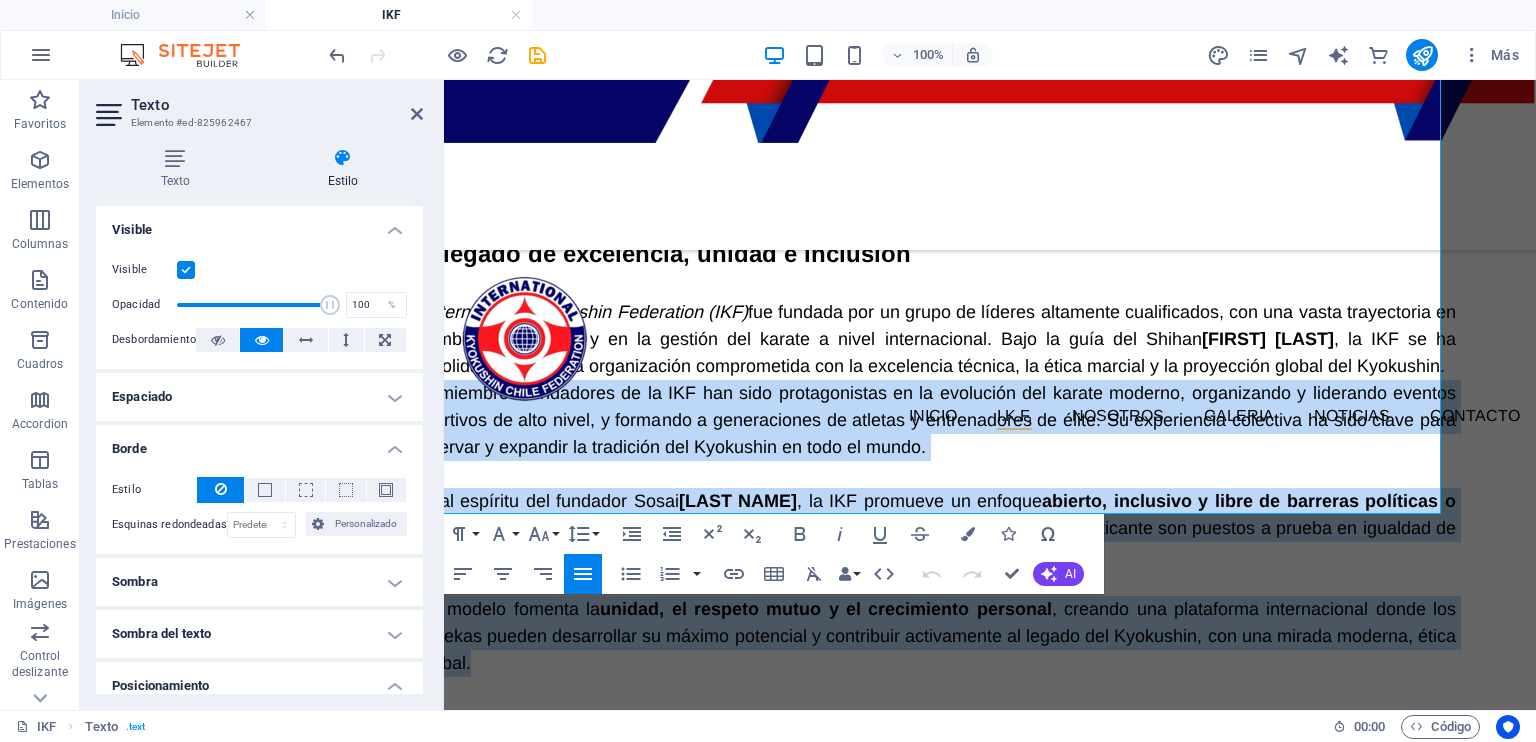 click on "Skip to main content
INICIO I.K.F. IKF HOMBU PRESIDENTE IKF NOSOTROS GALERIA NOTICIAS Contacto INTERNATIONAL KYOKUSHIN FEDERATION Un legado de excelencia, unidad e inclusión La  International Kyokushin Federation (IKF)  fue fundada por un grupo de líderes altamente cualificados, con una vasta trayectoria en el ámbito competitivo y en la gestión del karate a nivel internacional. Bajo la guía del Shihan  [PERSON] , la IKF se ha consolidado como una organización comprometida con la excelencia técnica, la ética marcial y la proyección global del Kyokushin. Los miembros fundadores de la IKF han sido protagonistas en la evolución del karate moderno, organizando y liderando eventos deportivos de alto nivel, y formando a generaciones de atletas y entrenadores de élite. Su experiencia colectiva ha sido clave para preservar y expandir la tradición del Kyokushin en todo el mundo. Fiel al espíritu del fundador Sosai  [PERSON] , la IKF promueve un enfoque  Este modelo fomenta la" at bounding box center (990, 217) 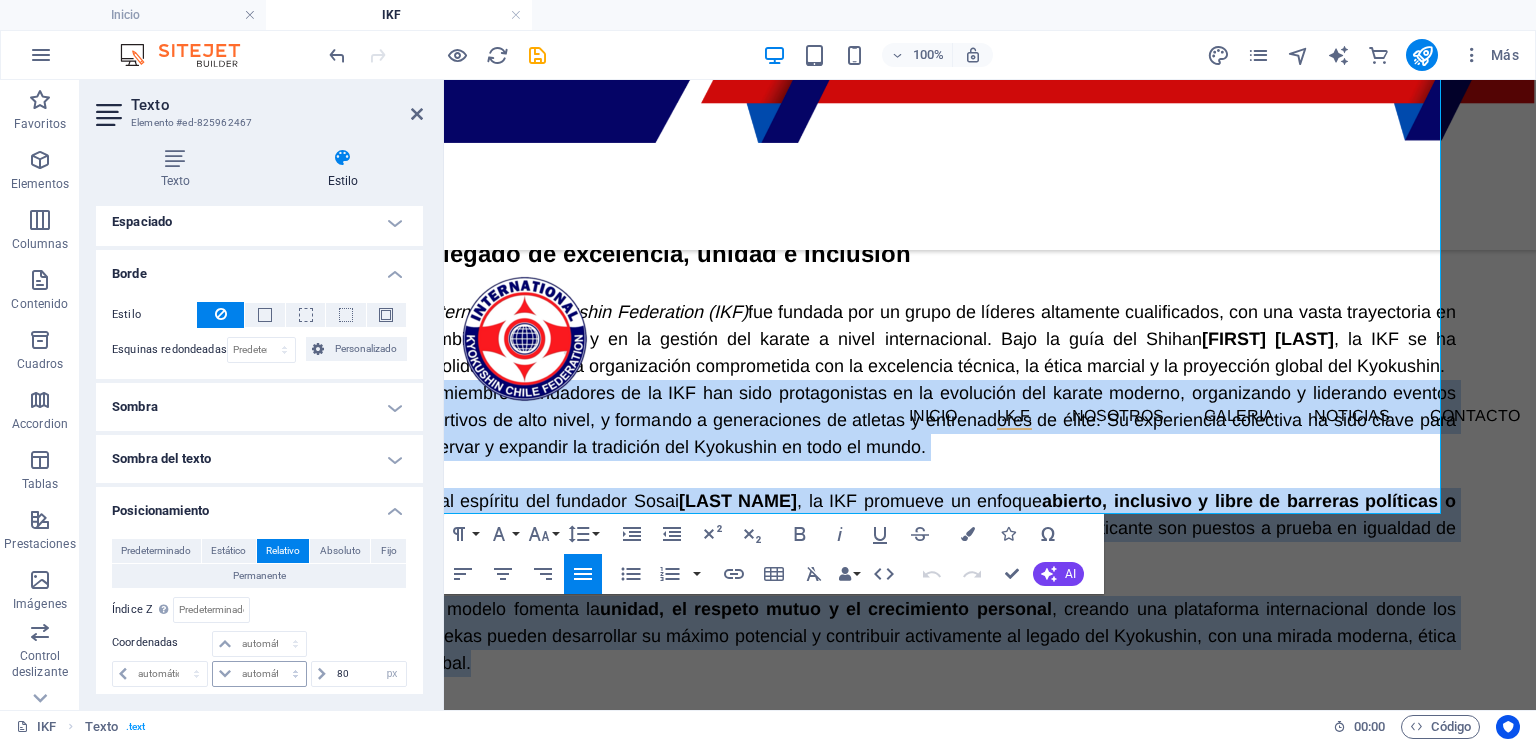 scroll, scrollTop: 300, scrollLeft: 0, axis: vertical 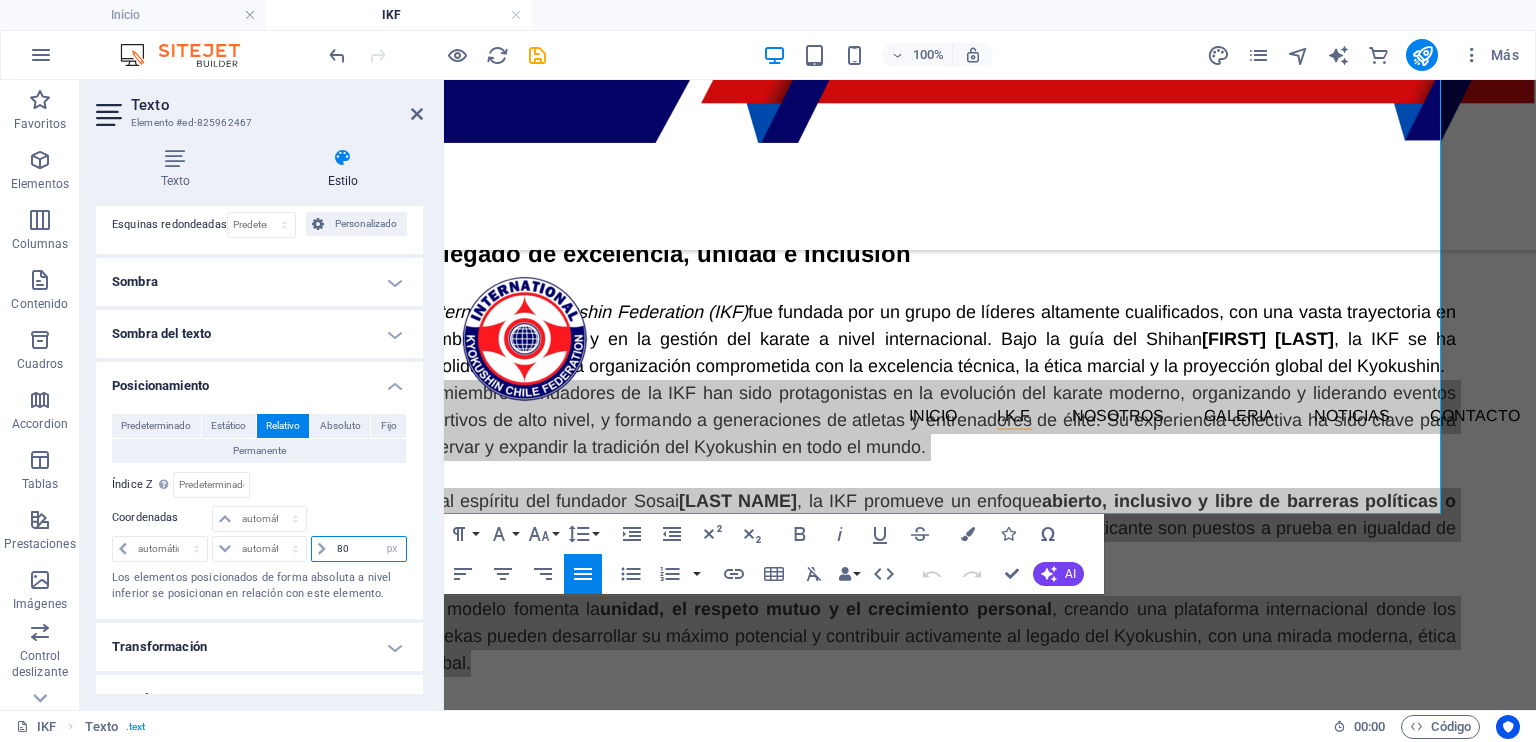 click on "80" at bounding box center [369, 549] 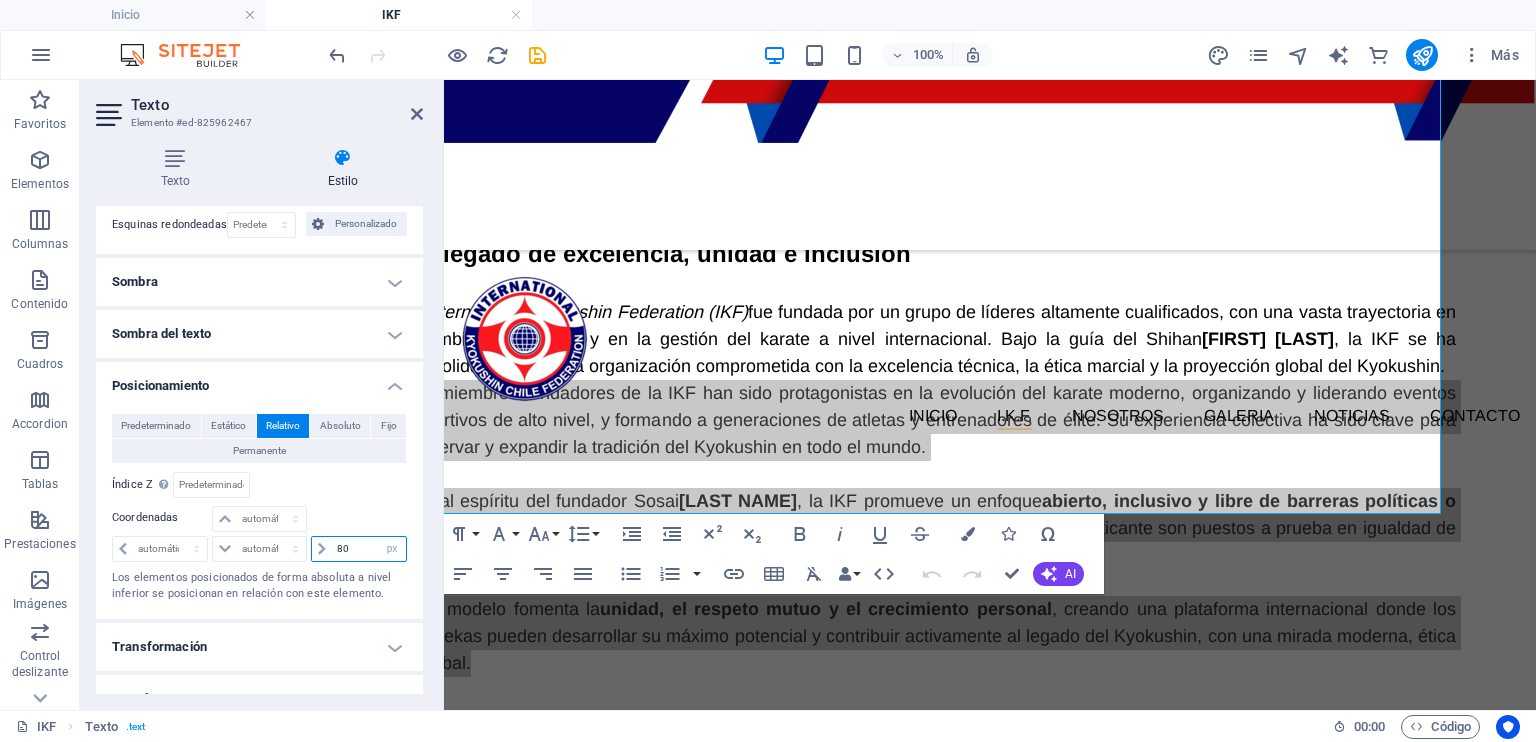 click on "80" at bounding box center [369, 549] 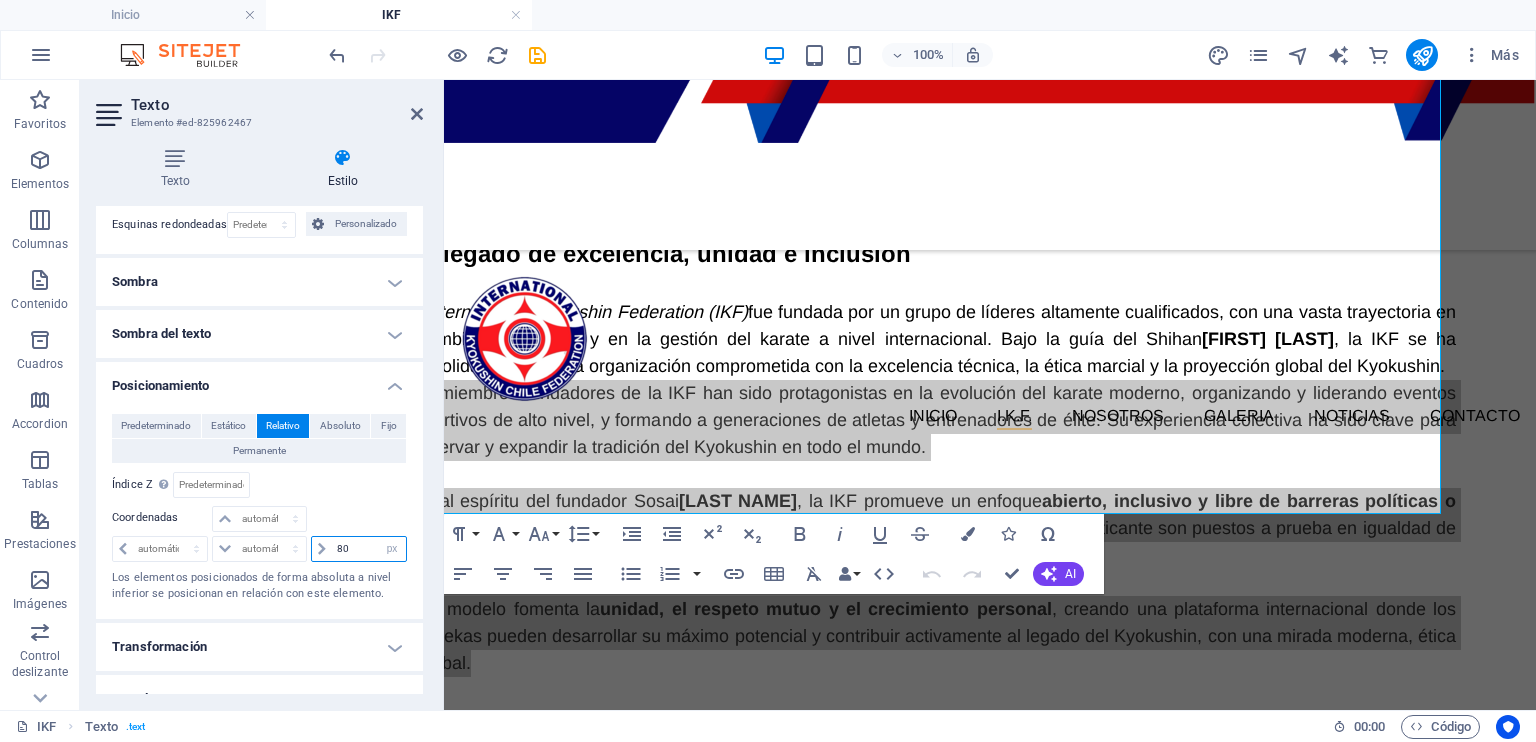 drag, startPoint x: 334, startPoint y: 542, endPoint x: 324, endPoint y: 543, distance: 10.049875 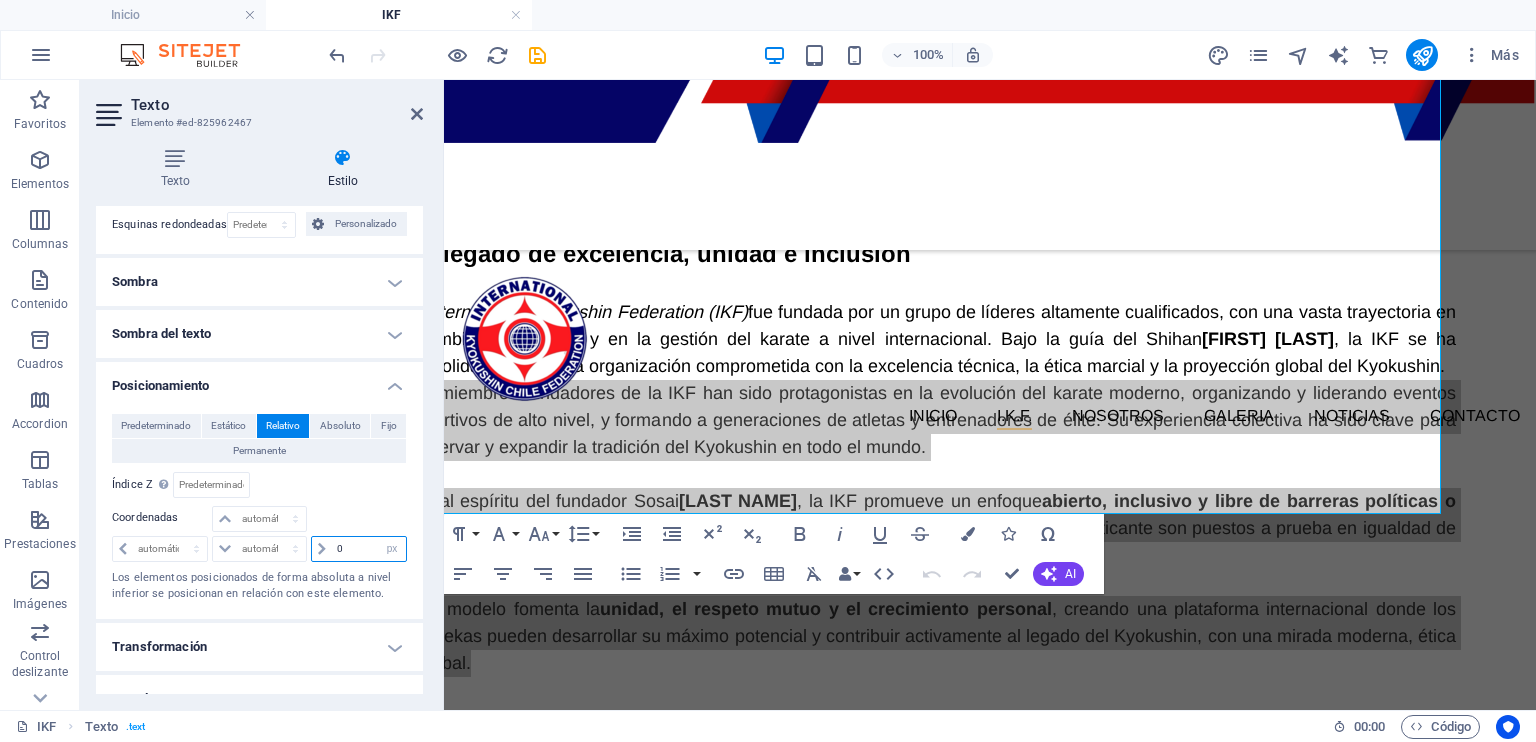type on "0" 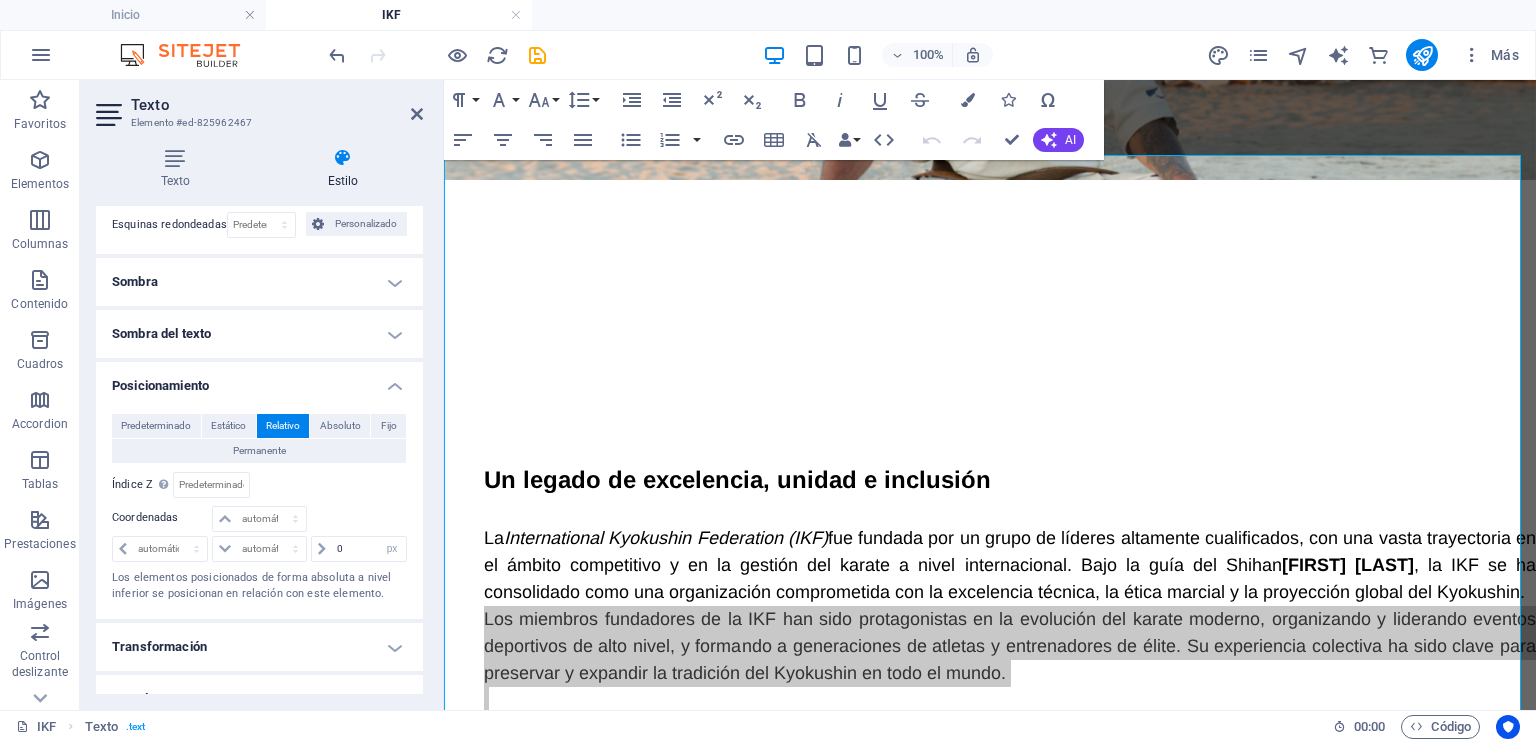 scroll, scrollTop: 411, scrollLeft: 0, axis: vertical 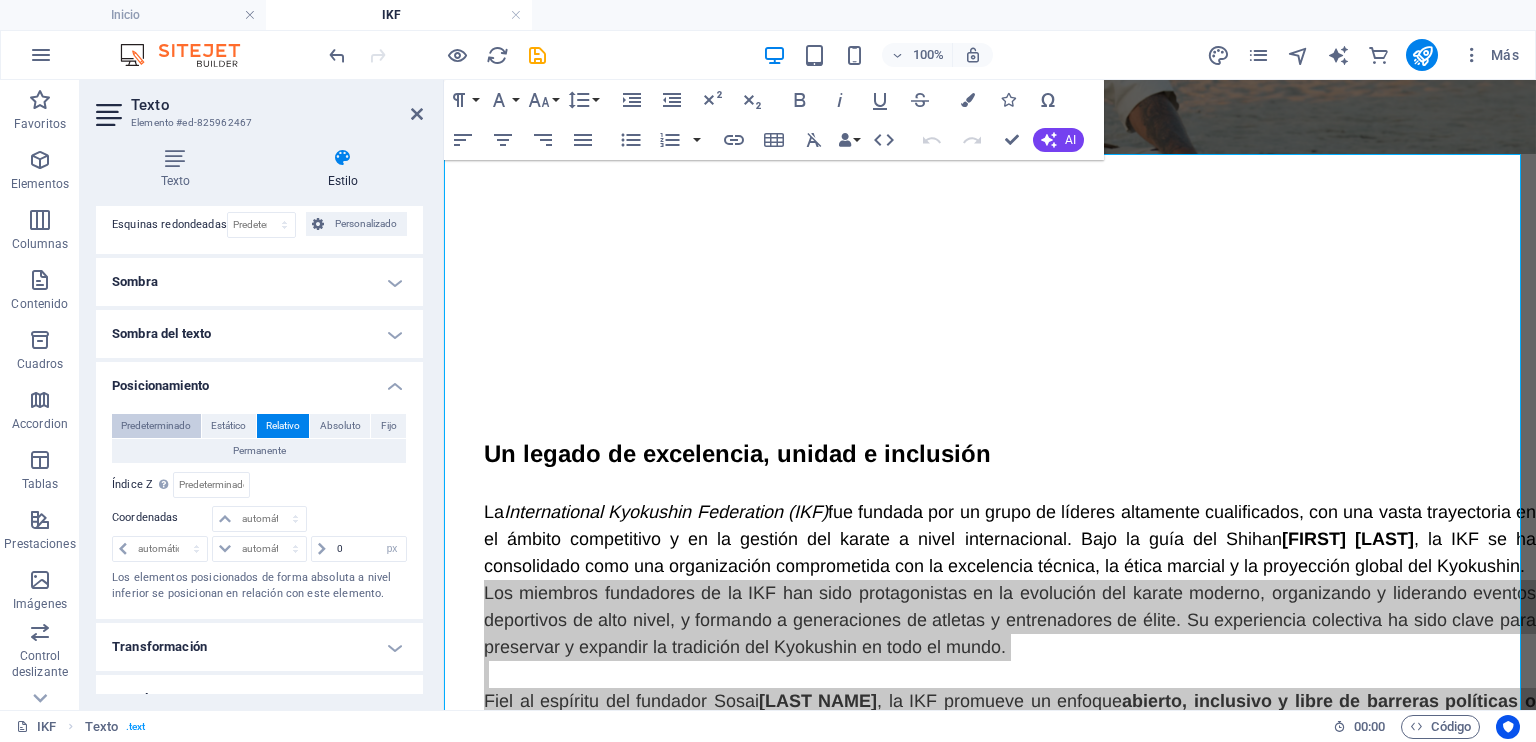 click on "Predeterminado" at bounding box center [156, 426] 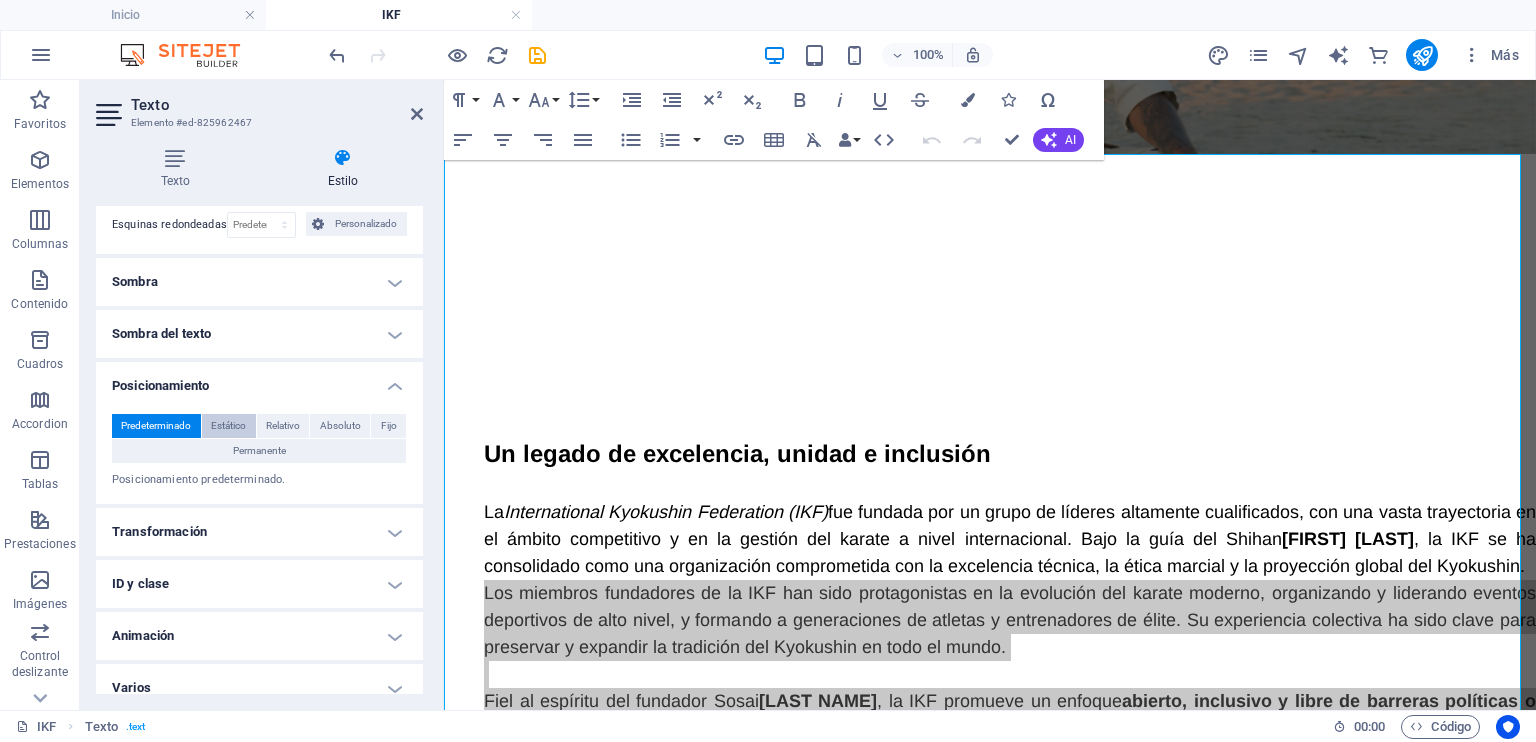 click on "Estático" at bounding box center (228, 426) 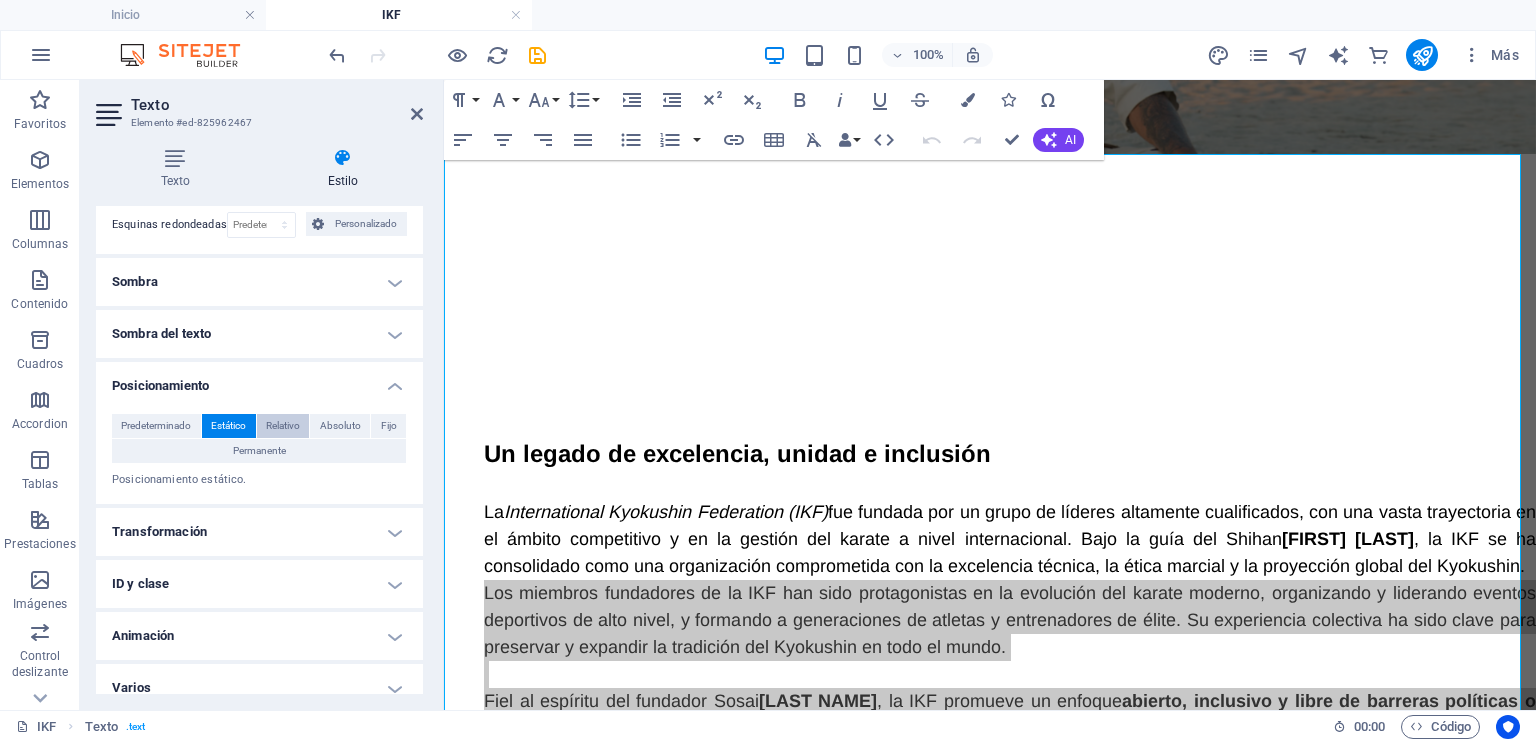 click on "Relativo" at bounding box center (283, 426) 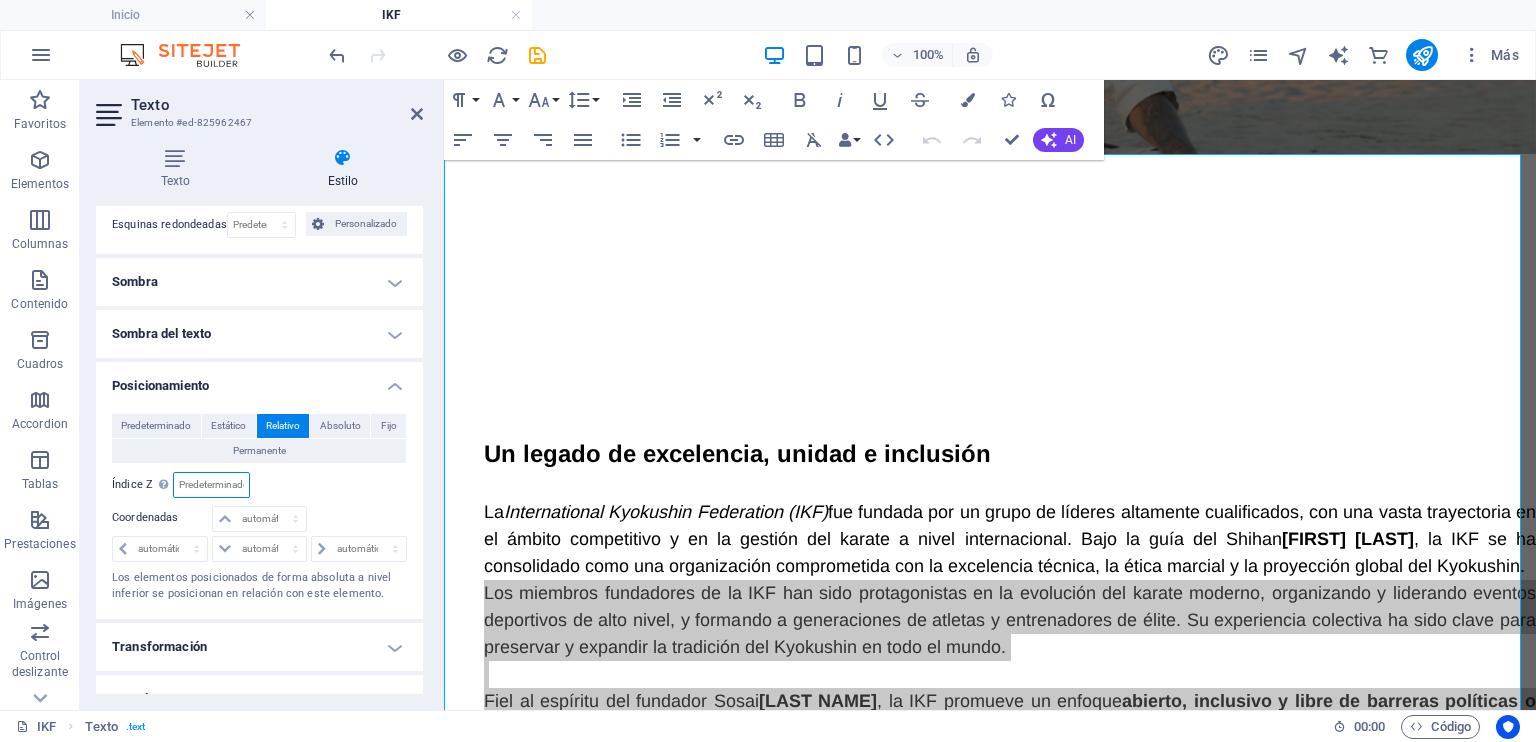 click at bounding box center (211, 485) 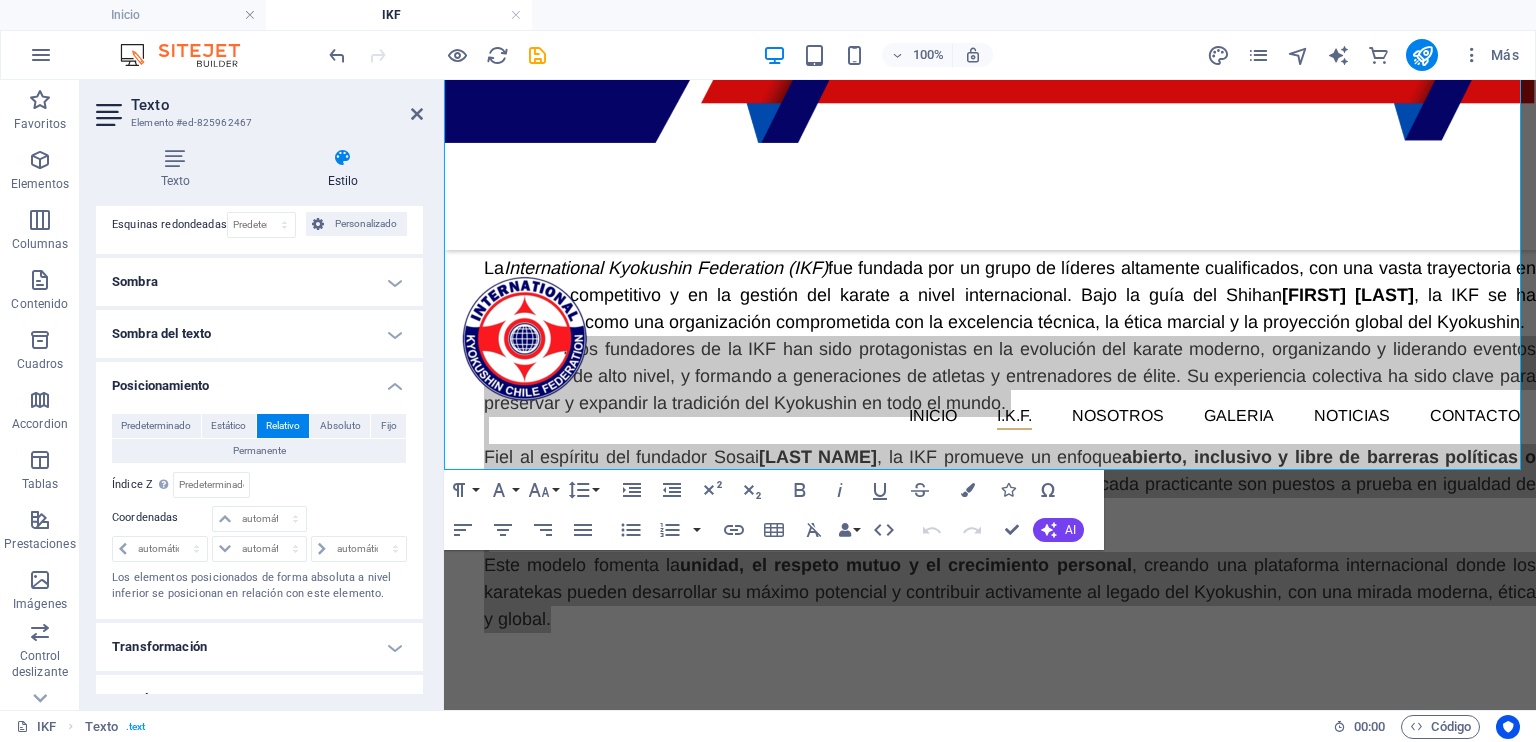 scroll, scrollTop: 670, scrollLeft: 0, axis: vertical 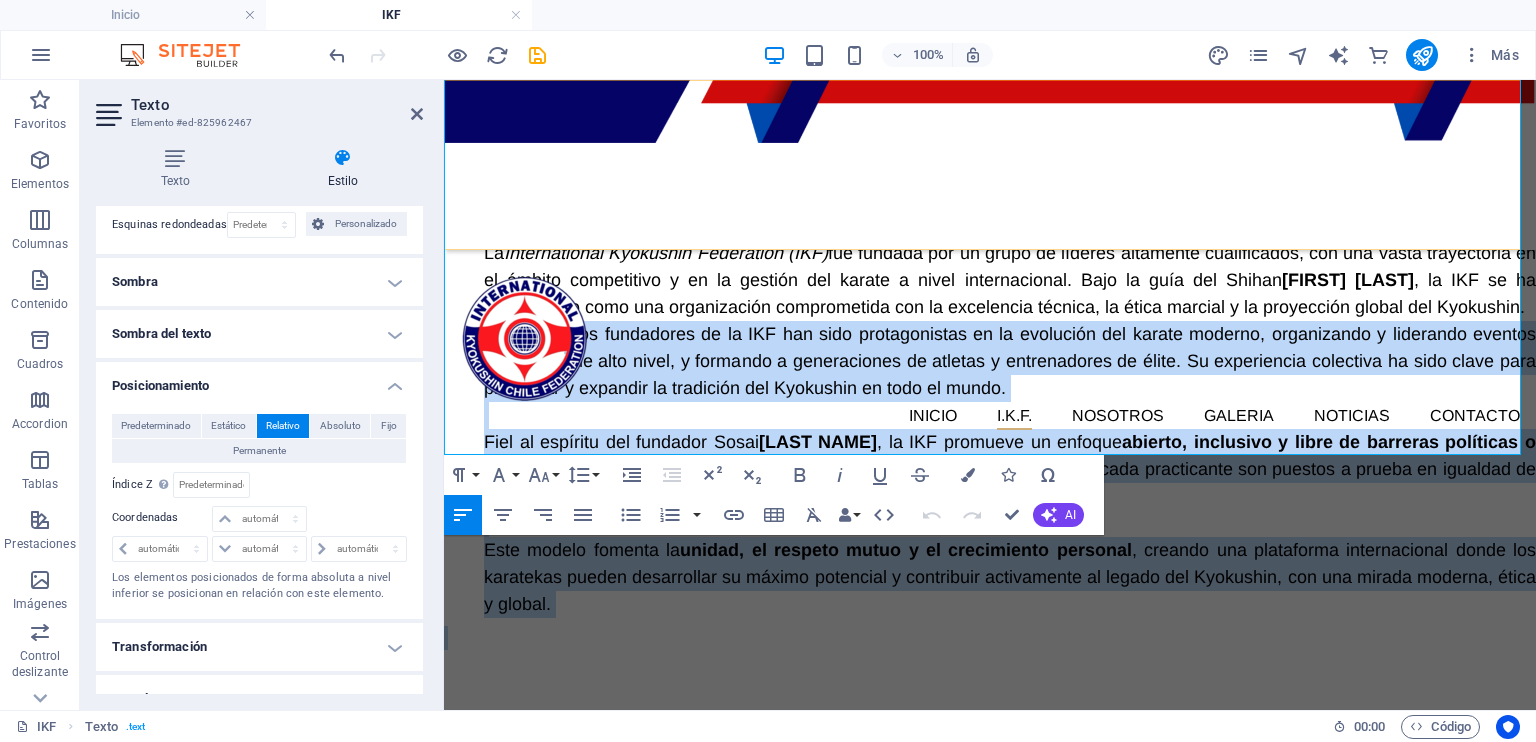 drag, startPoint x: 665, startPoint y: 429, endPoint x: 447, endPoint y: 143, distance: 359.6109 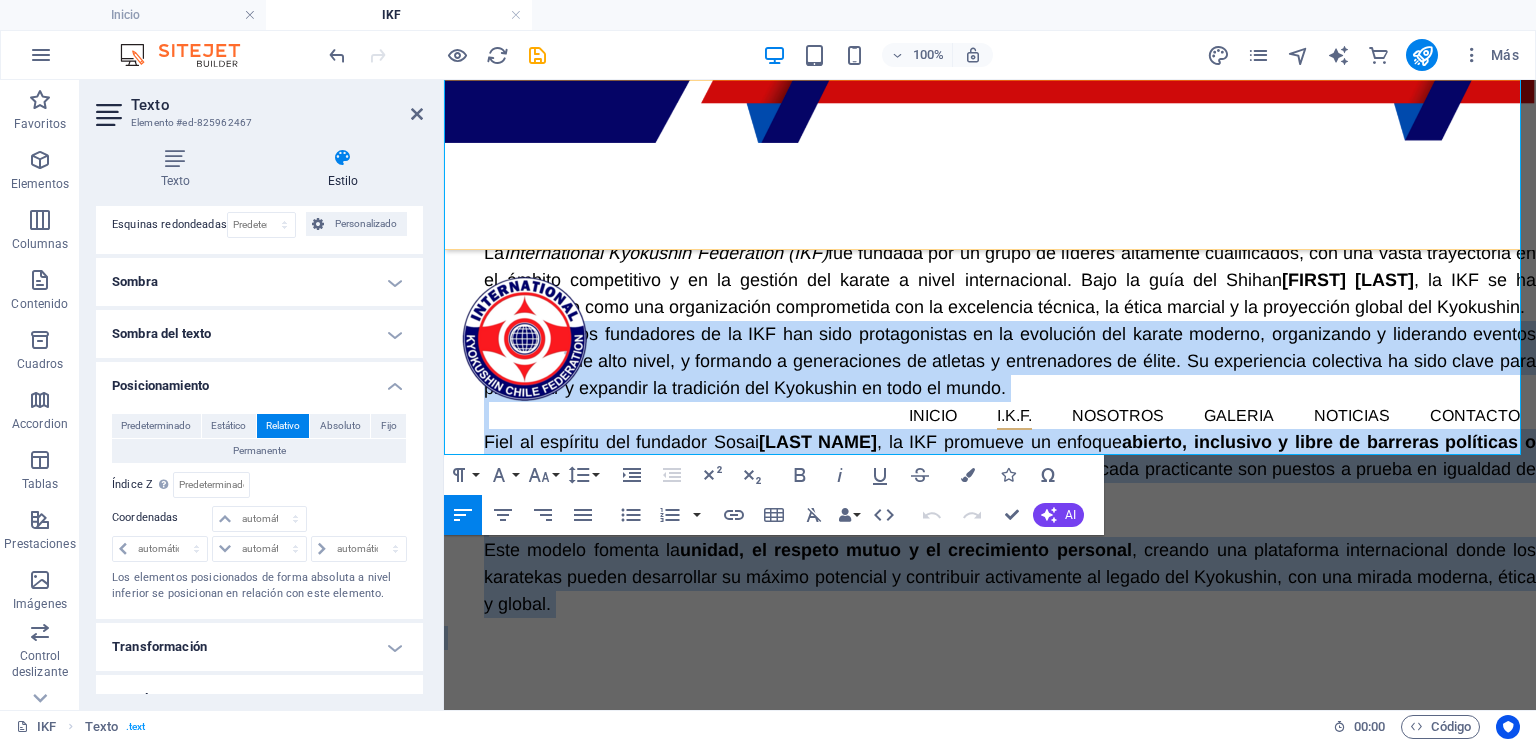 click on "INICIO I.K.F. IKF HOMBU PRESIDENTE IKF NOSOTROS GALERIA NOTICIAS Contacto INTERNATIONAL KYOKUSHIN FEDERATION Un legado de excelencia, unidad e inclusión La  International Kyokushin Federation (IKF)  fue fundada por un grupo de líderes altamente cualificados, con una vasta trayectoria en el ámbito competitivo y en la gestión del karate a nivel internacional. Bajo la guía del Shihan  [FIRST] [LAST] , la IKF se ha consolidado como una organización comprometida con la excelencia técnica, la ética marcial y la proyección global del Kyokushin. Los miembros fundadores de la IKF han sido protagonistas en la evolución del karate moderno, organizando y liderando eventos deportivos de alto nivel, y formando a generaciones de atletas y entrenadores de élite. Su experiencia colectiva ha sido clave para preservar y expandir la tradición del Kyokushin en todo el mundo. Fiel al espíritu del fundador Sosai  [FIRST] [LAST] , la IKF promueve un enfoque  Este modelo fomenta la" at bounding box center [990, 243] 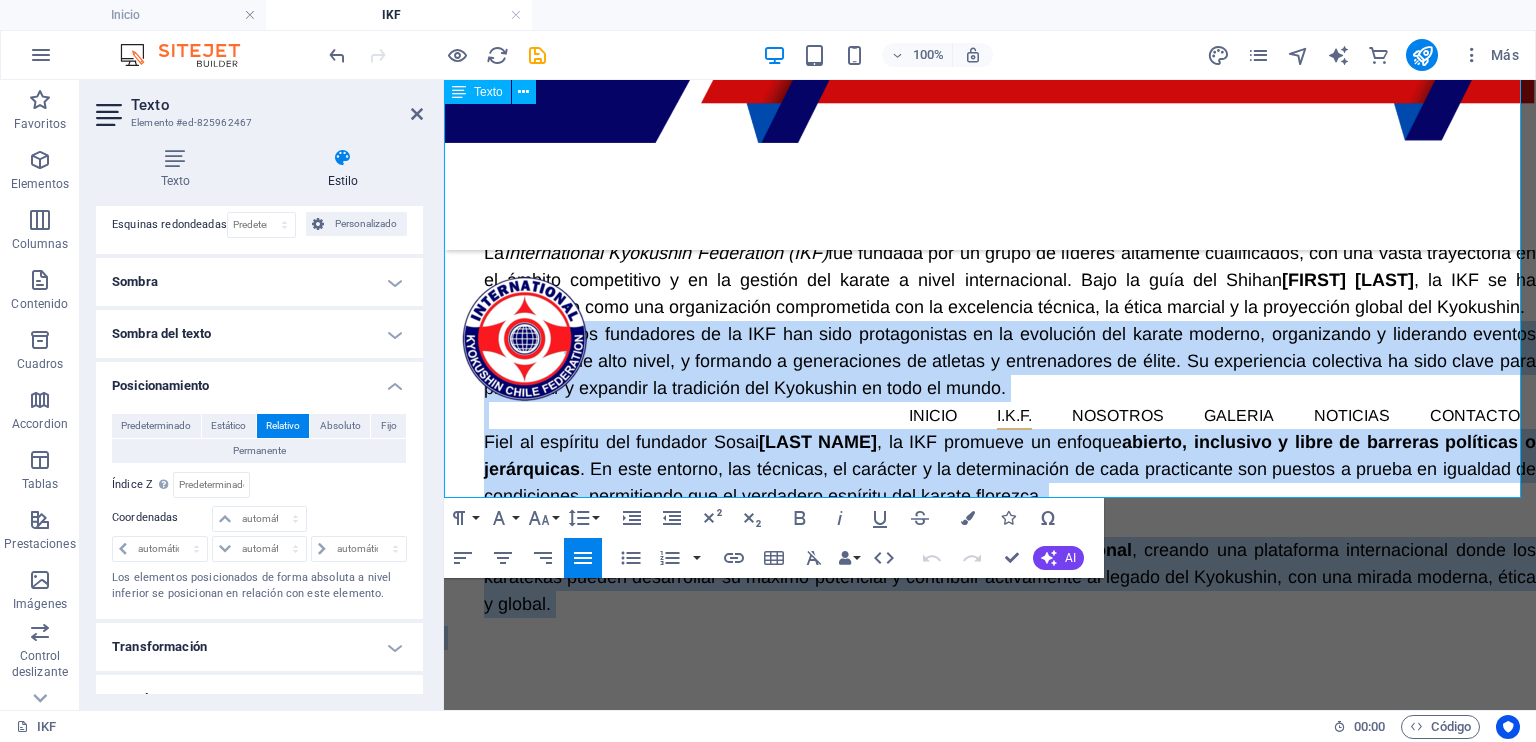 scroll, scrollTop: 170, scrollLeft: 0, axis: vertical 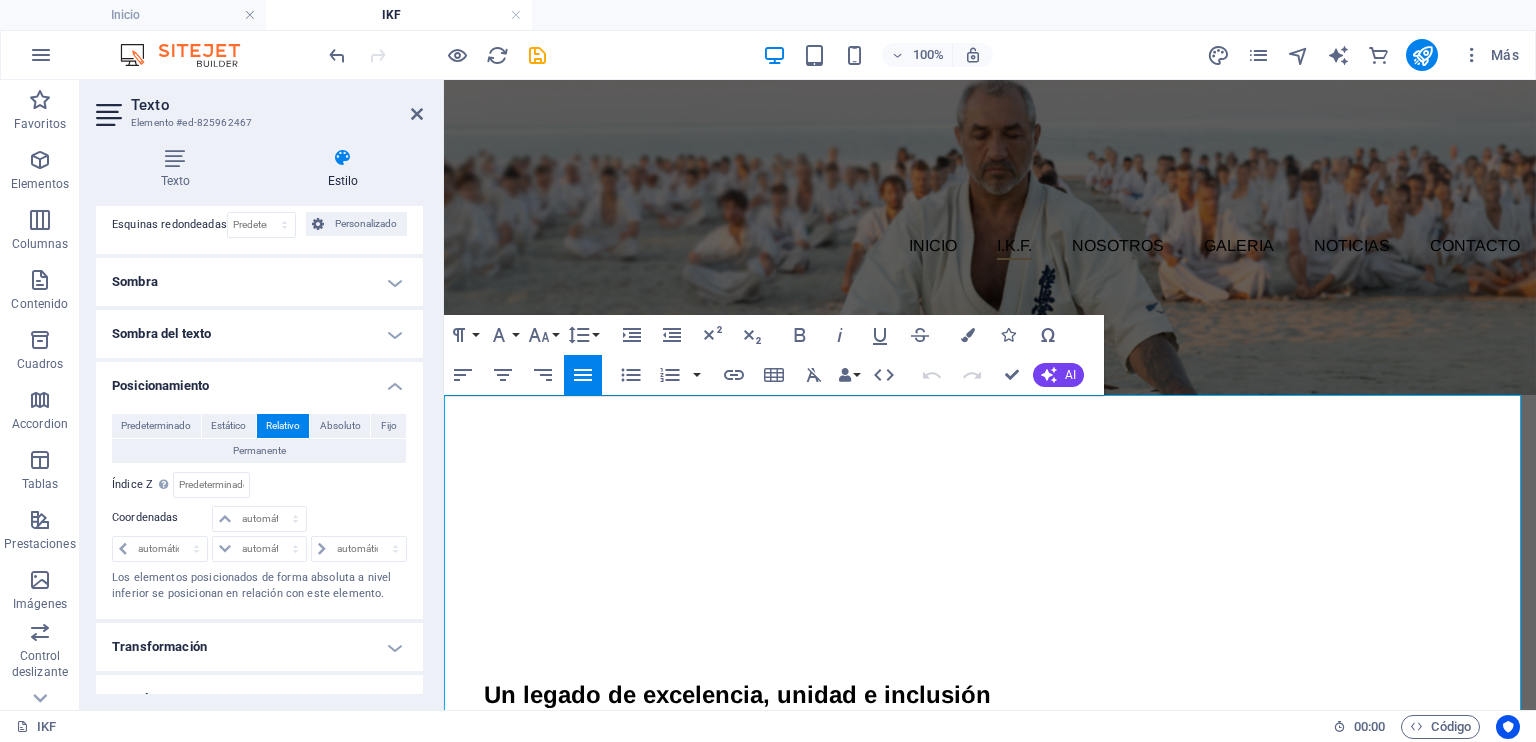 click at bounding box center (990, 647) 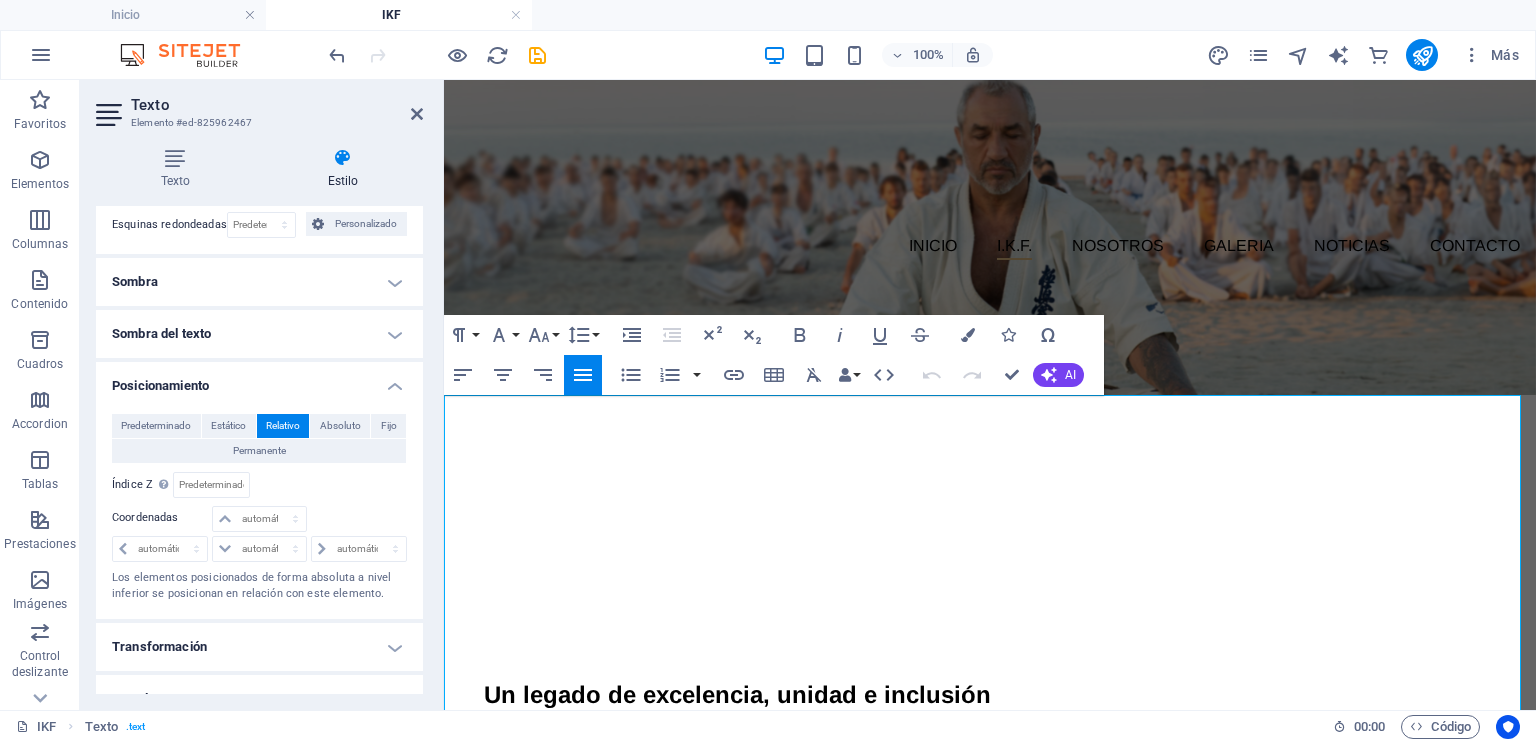 click at bounding box center (990, 647) 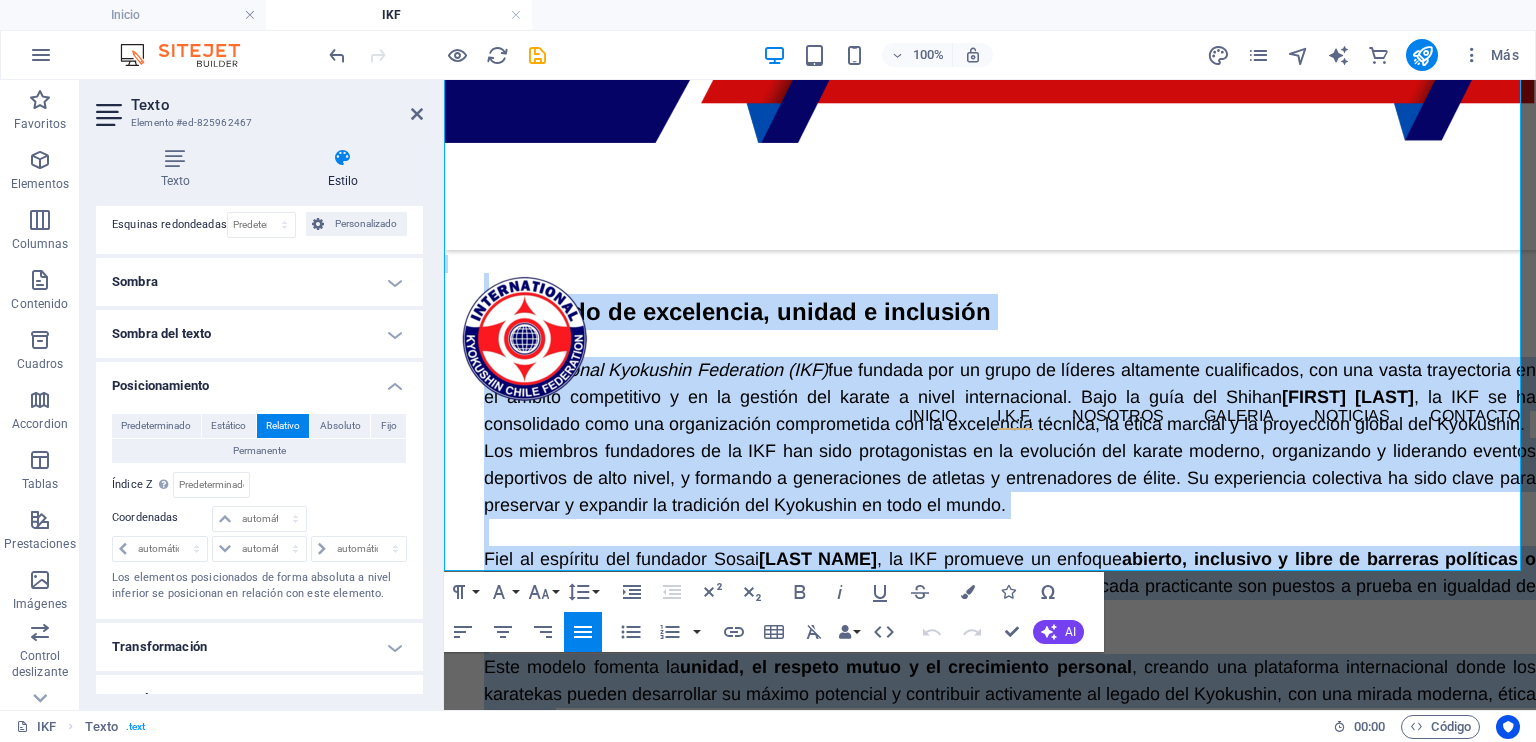 scroll, scrollTop: 670, scrollLeft: 0, axis: vertical 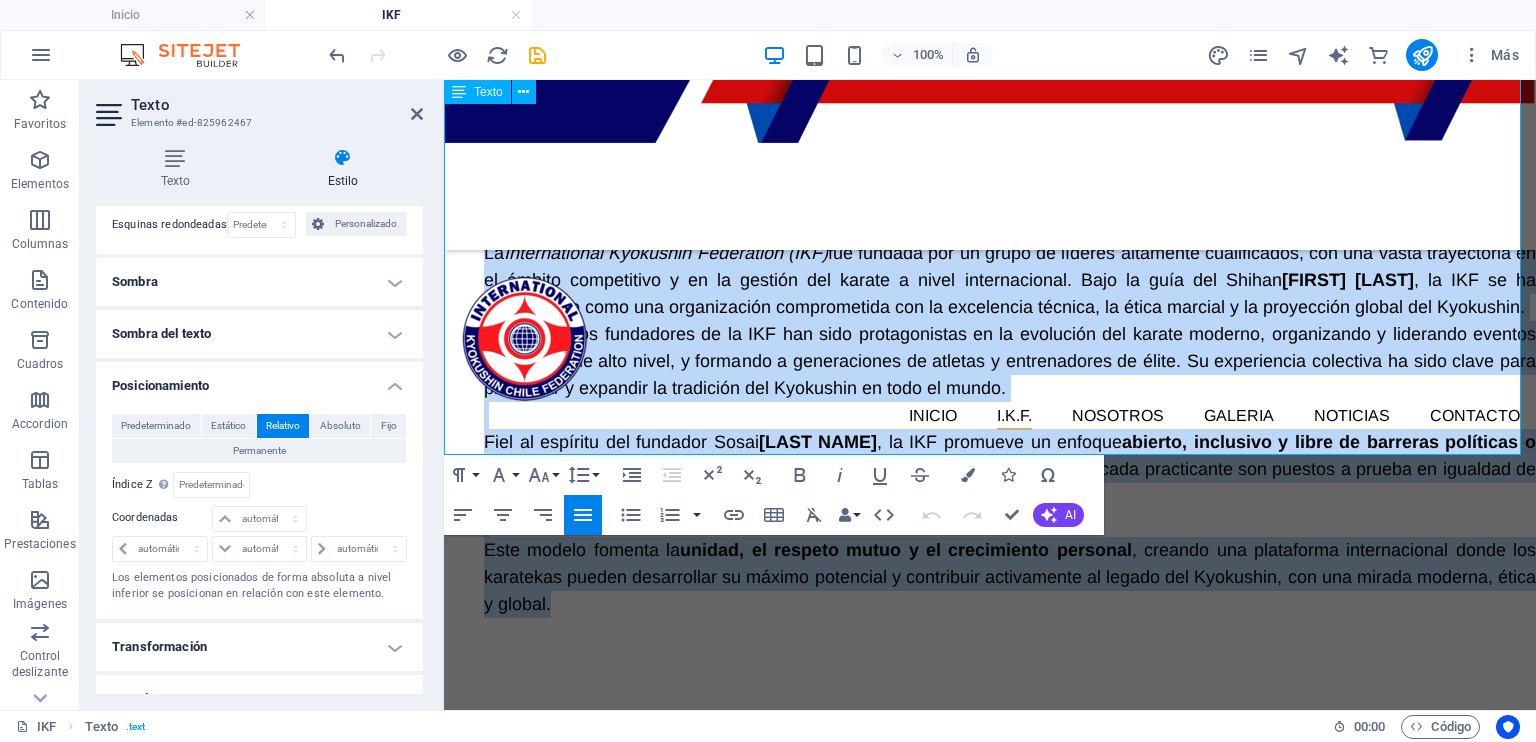 drag, startPoint x: 479, startPoint y: 426, endPoint x: 1002, endPoint y: 428, distance: 523.00385 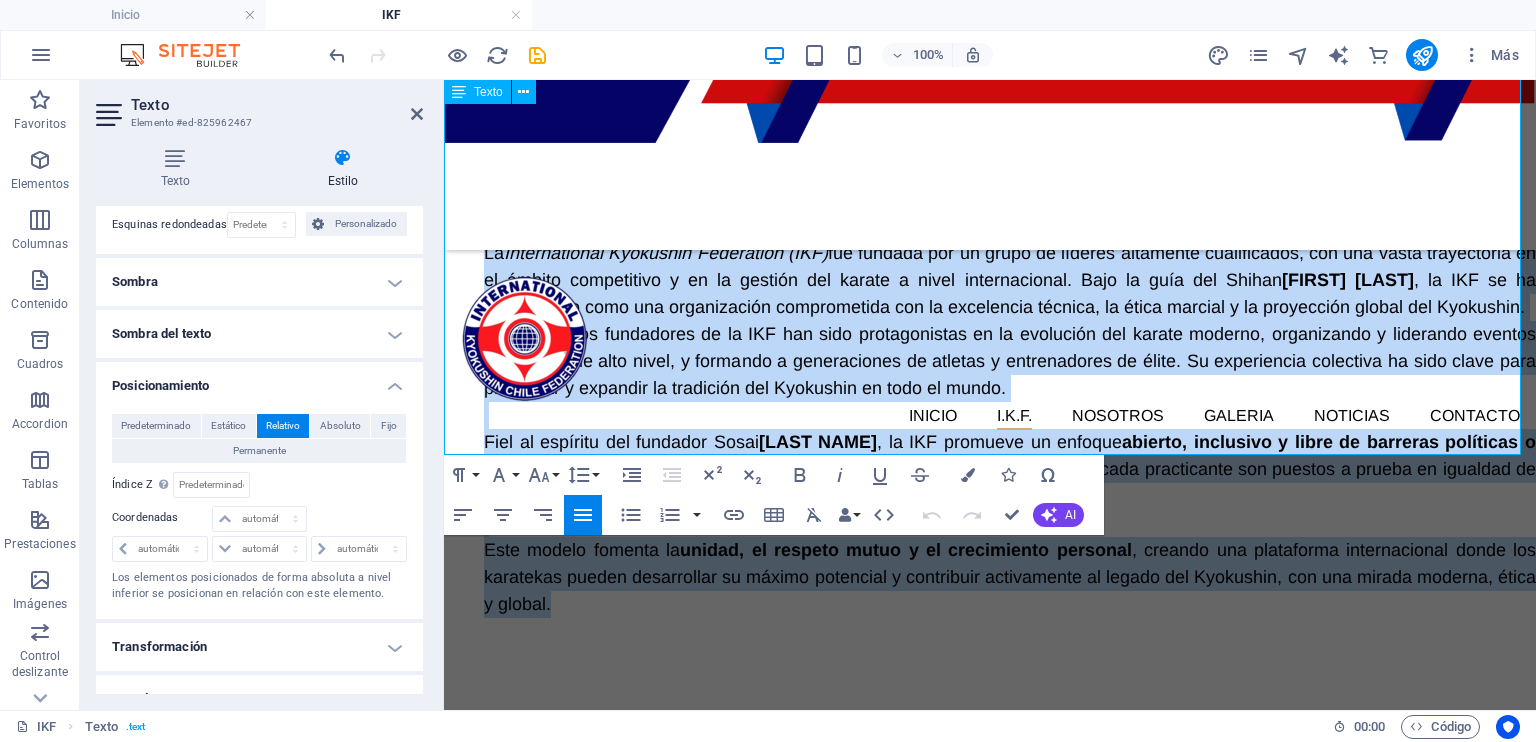 click on "Un legado de excelencia, unidad e inclusión La  International Kyokushin Federation (IKF)  fue fundada por un grupo de líderes altamente cualificados, con una vasta trayectoria en el ámbito competitivo y en la gestión del karate a nivel internacional. Bajo la guía del Shihan  [PERSON] , la IKF se ha consolidado como una organización comprometida con la excelencia técnica, la ética marcial y la proyección global del Kyokushin. Los miembros fundadores de la IKF han sido protagonistas en la evolución del karate moderno, organizando y liderando eventos deportivos de alto nivel, y formando a generaciones de atletas y entrenadores de élite. Su experiencia colectiva ha sido clave para preservar y expandir la tradición del Kyokushin en todo el mundo. Fiel al espíritu del fundador Sosai  [PERSON] , la IKF promueve un enfoque  abierto, inclusivo y libre de barreras políticas o jerárquicas Este modelo fomenta la  unidad, el respeto mutuo y el crecimiento personal" at bounding box center (990, 383) 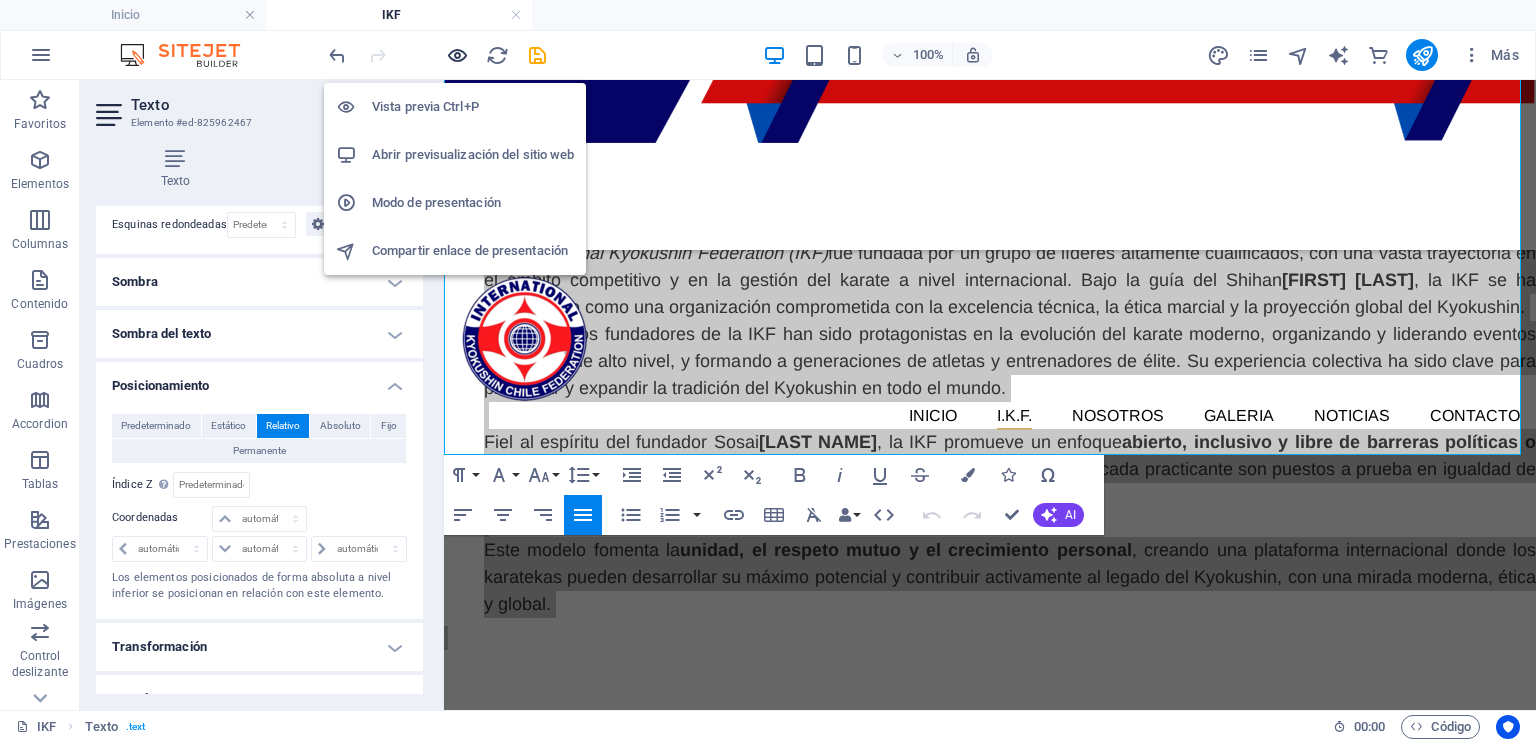 click at bounding box center [457, 55] 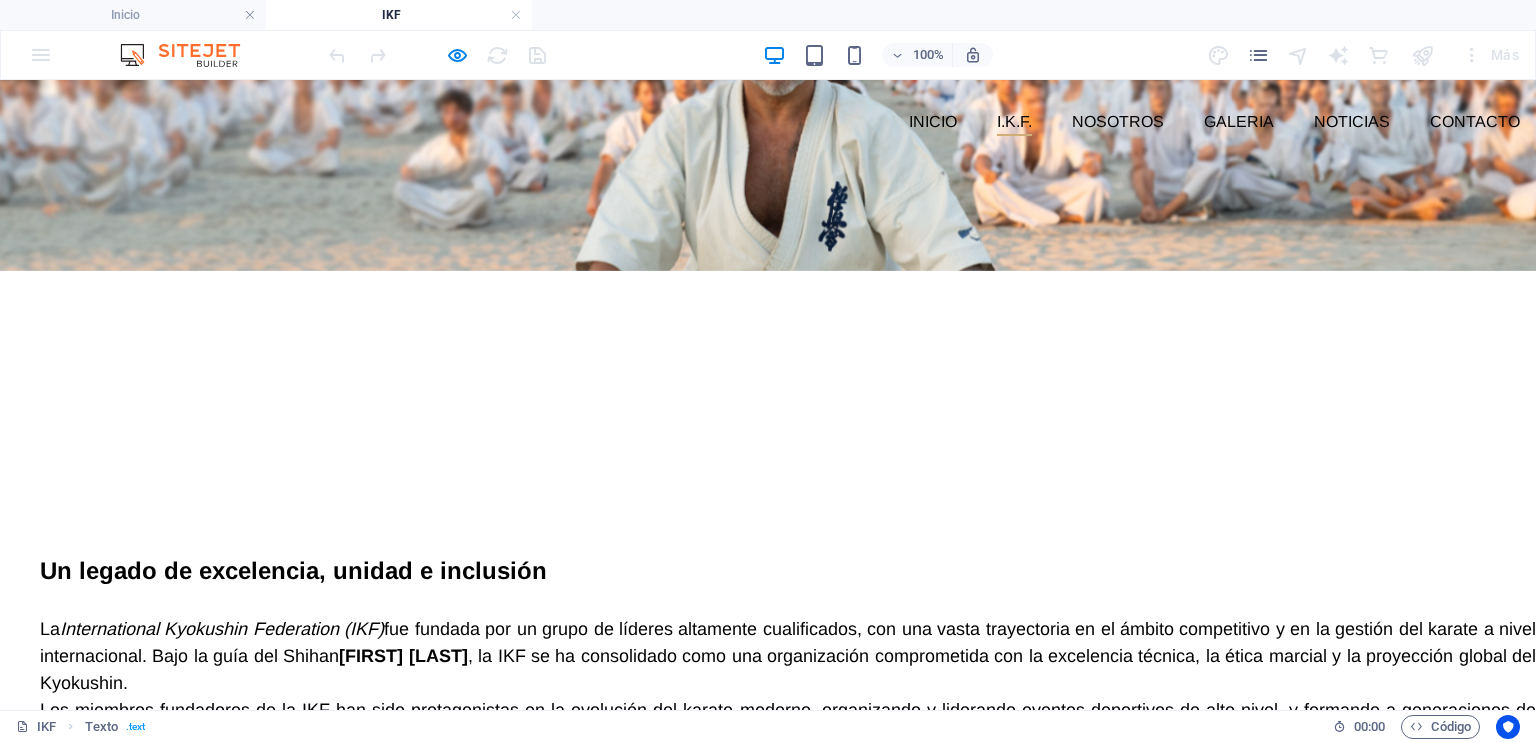 scroll, scrollTop: 262, scrollLeft: 0, axis: vertical 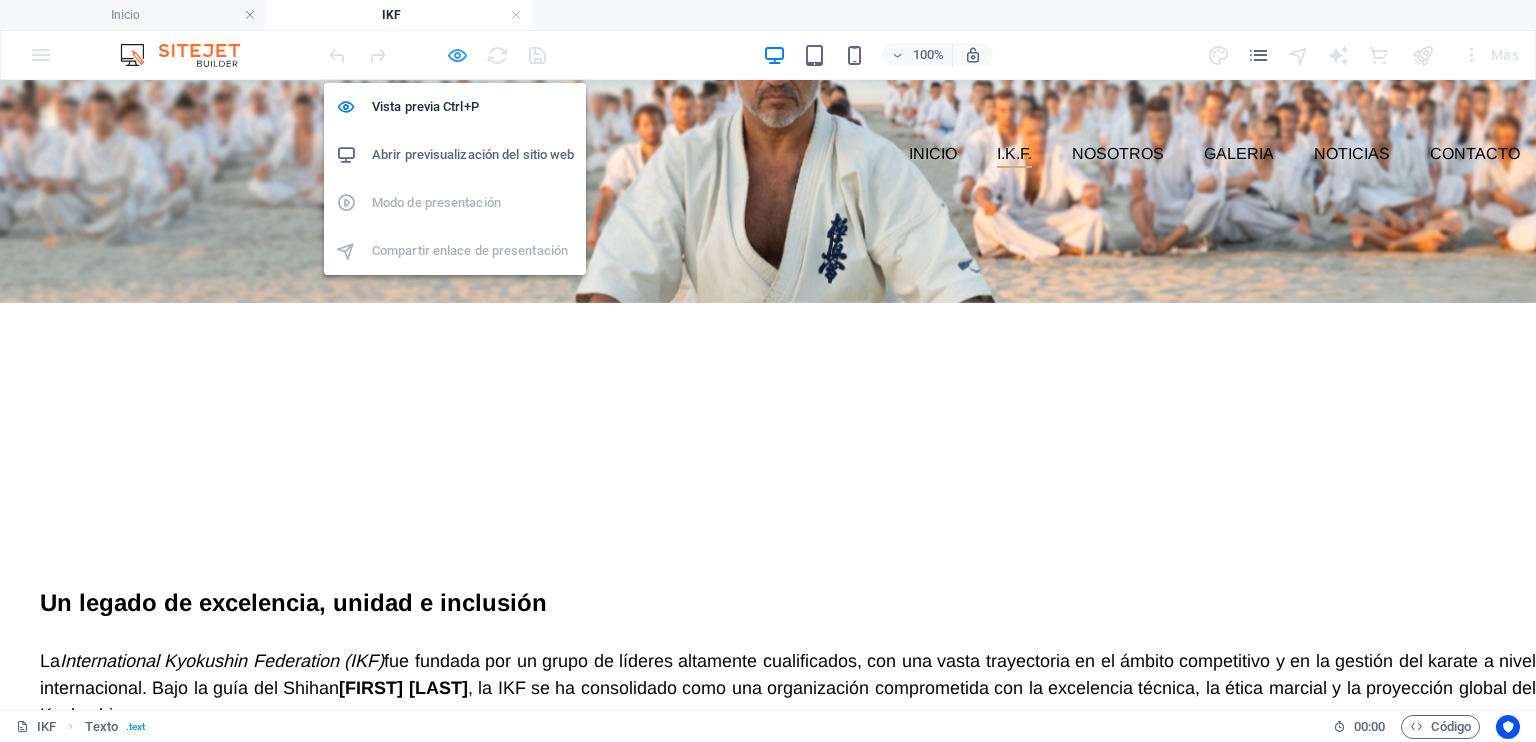 click at bounding box center [457, 55] 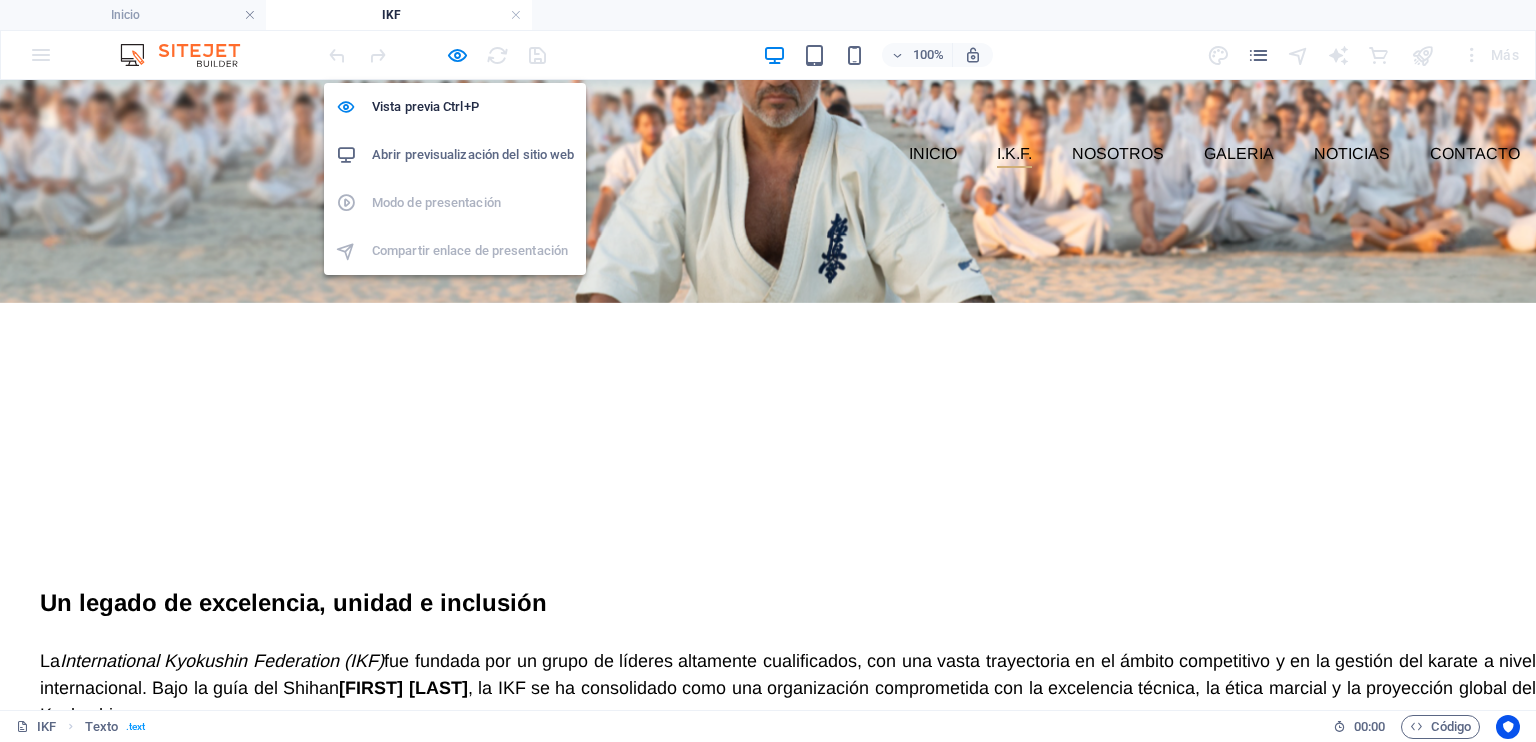 scroll, scrollTop: 111, scrollLeft: 0, axis: vertical 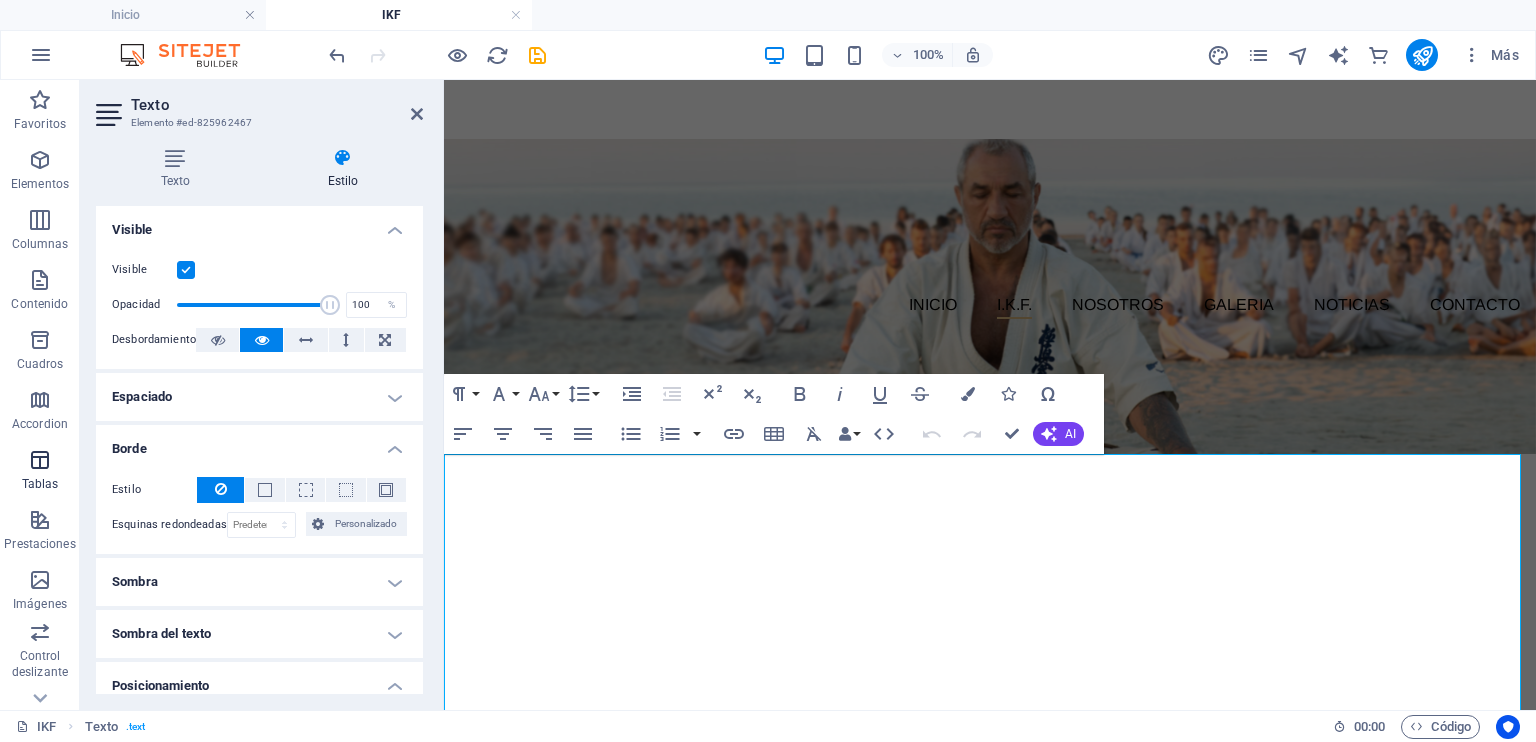 click on "Tablas" at bounding box center [40, 484] 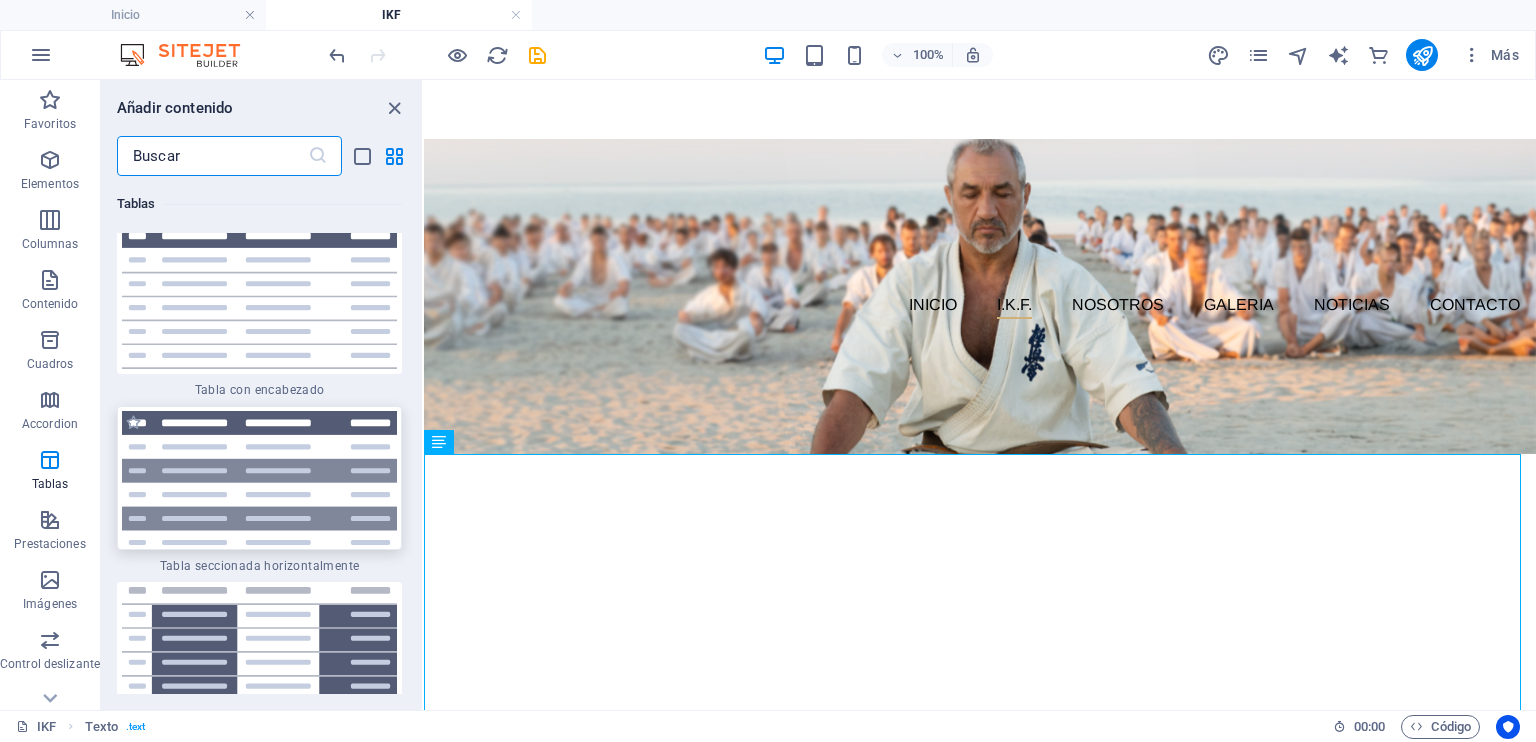 scroll, scrollTop: 14766, scrollLeft: 0, axis: vertical 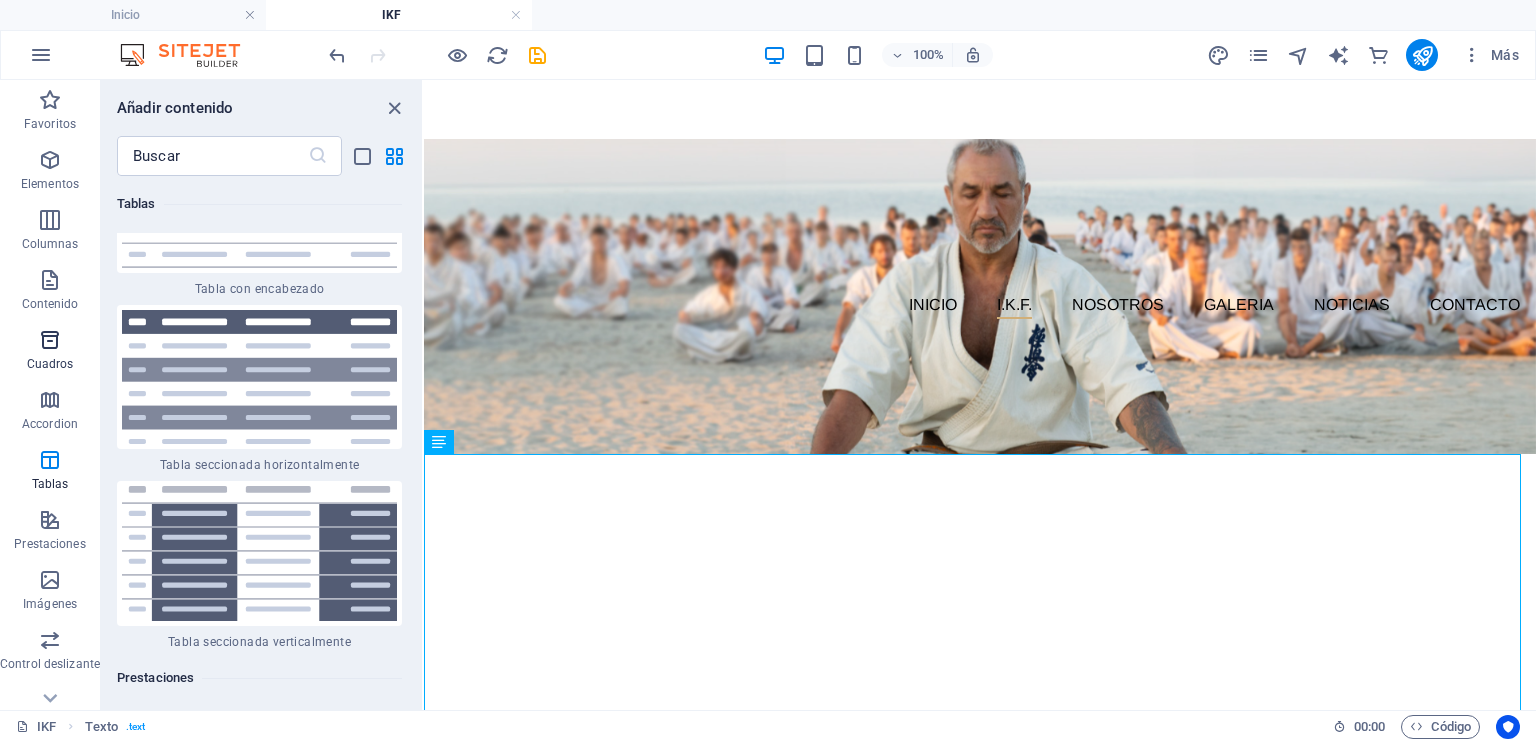 click on "Cuadros" at bounding box center [50, 352] 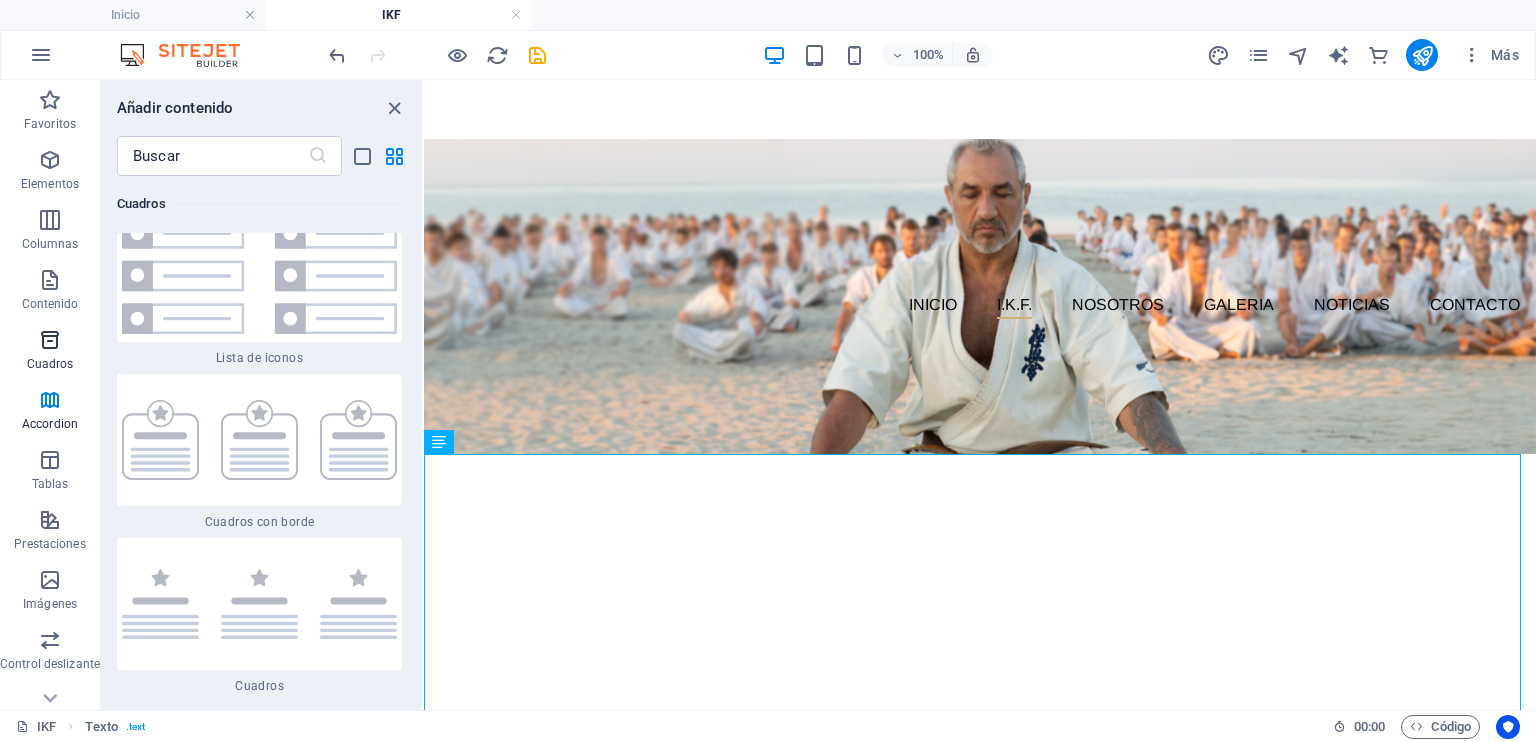 scroll, scrollTop: 10842, scrollLeft: 0, axis: vertical 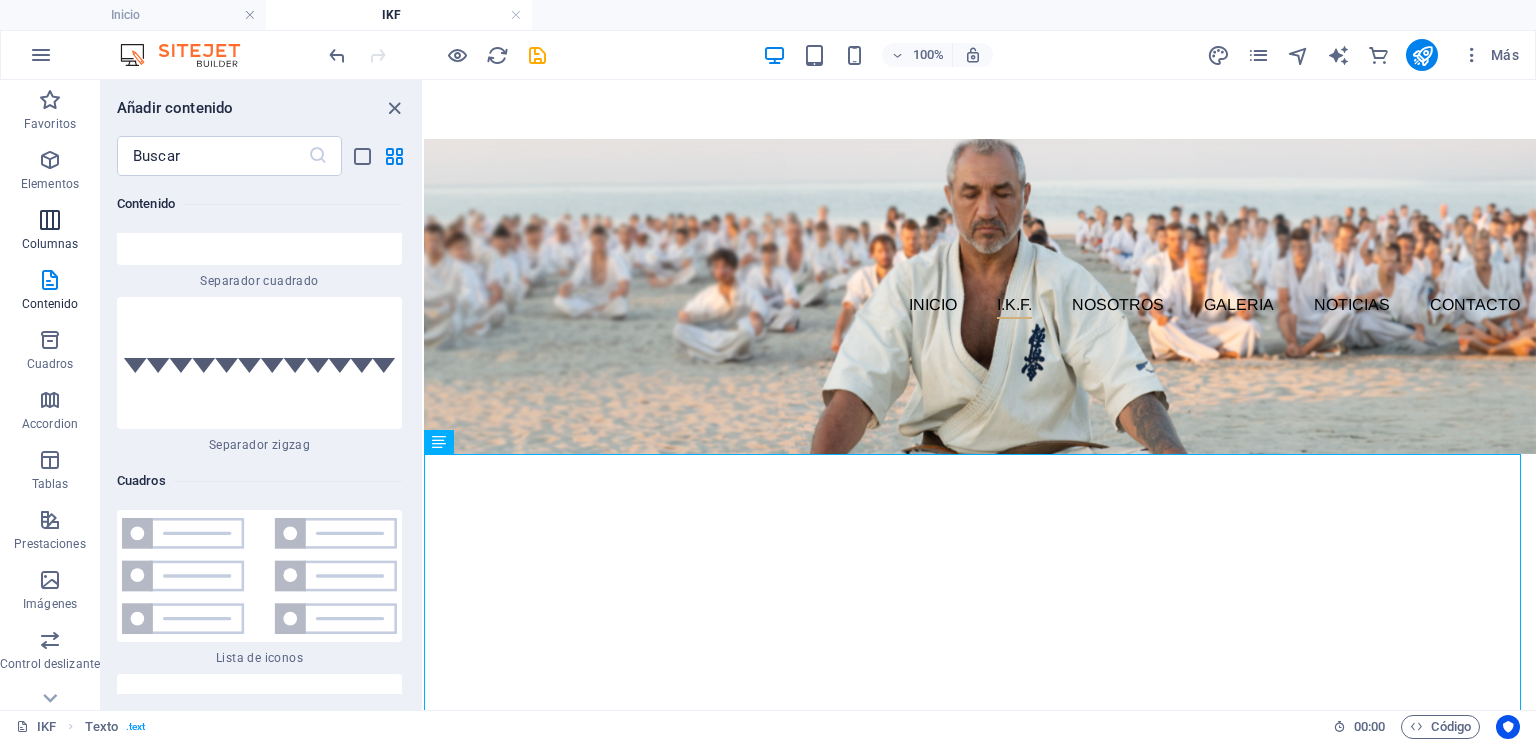 click at bounding box center (50, 220) 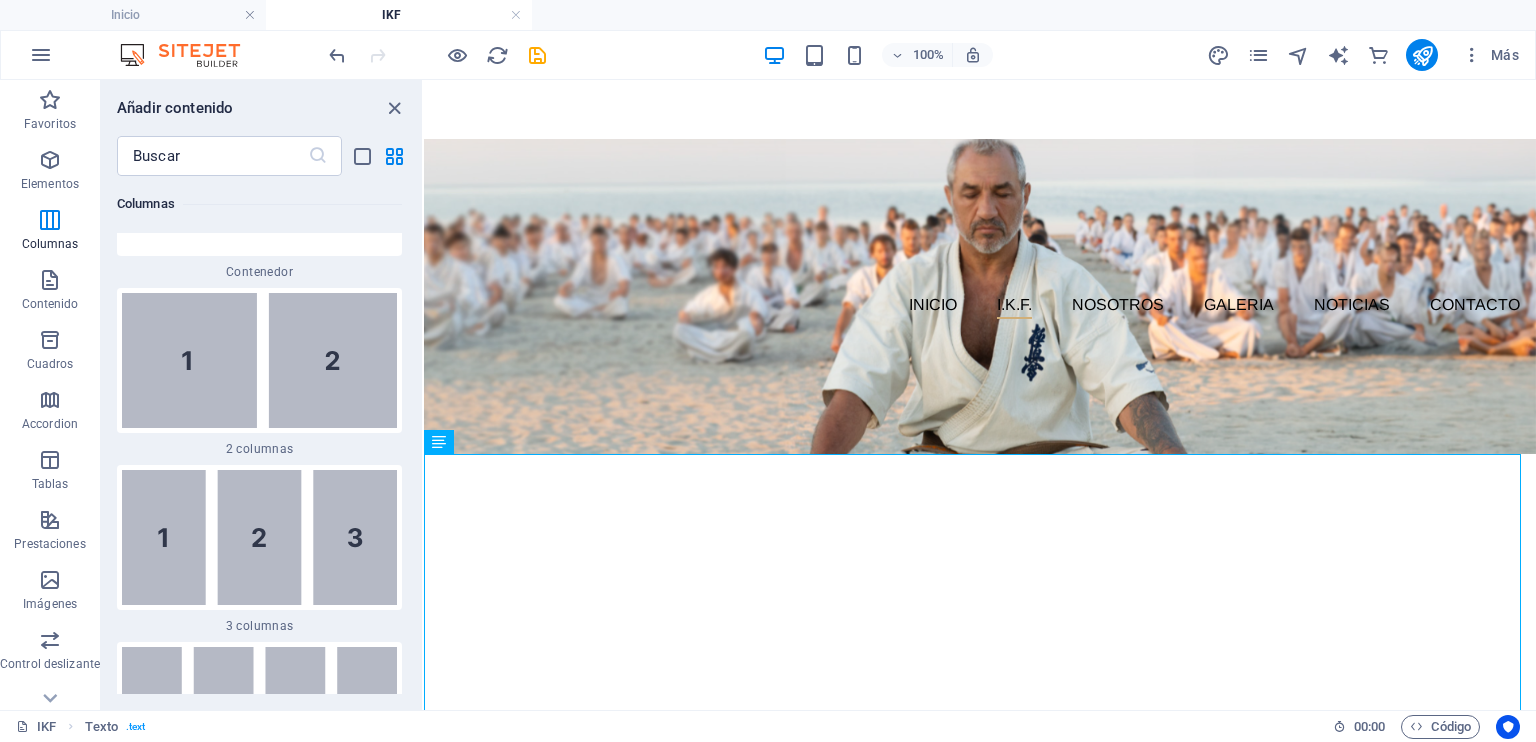 scroll, scrollTop: 1454, scrollLeft: 0, axis: vertical 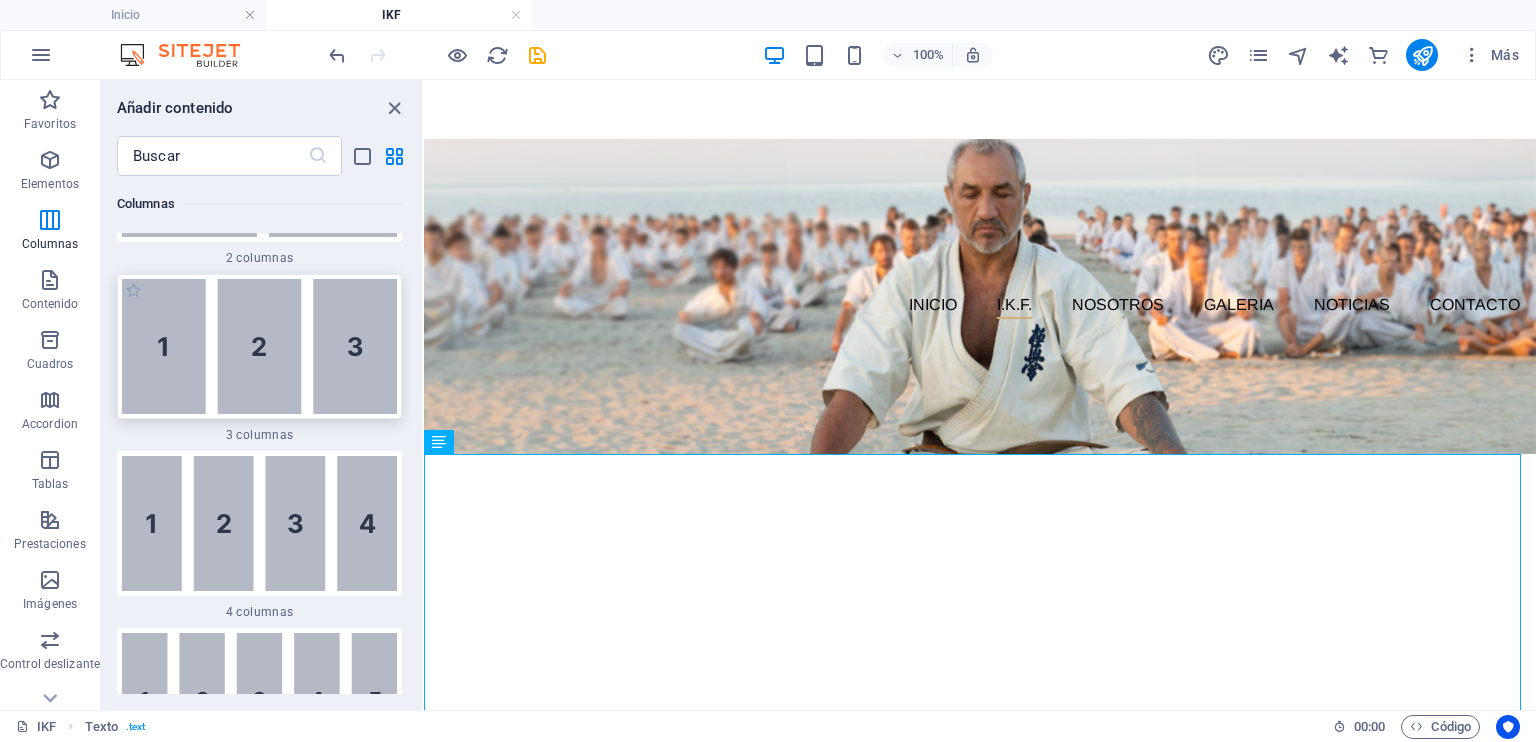 click at bounding box center (259, 346) 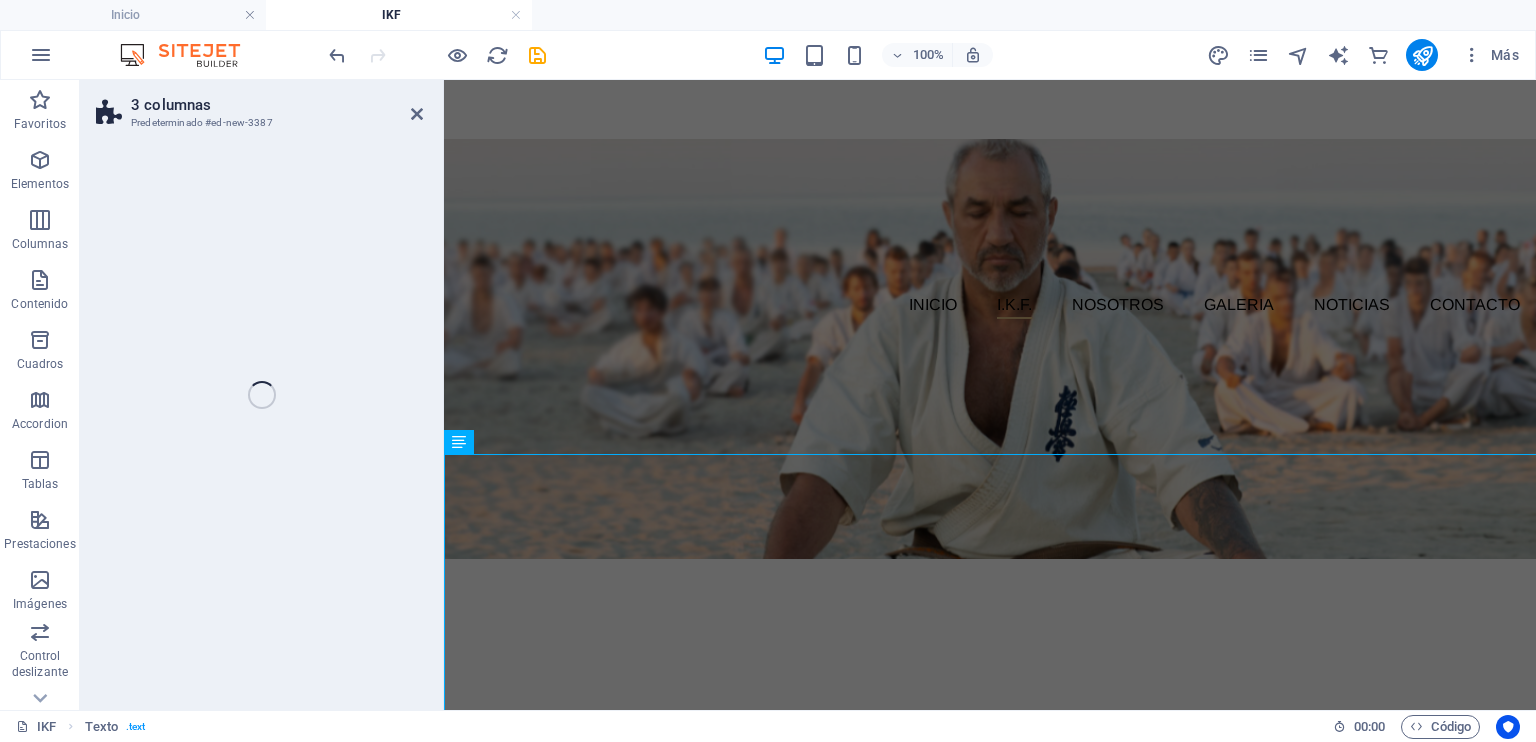 select on "rem" 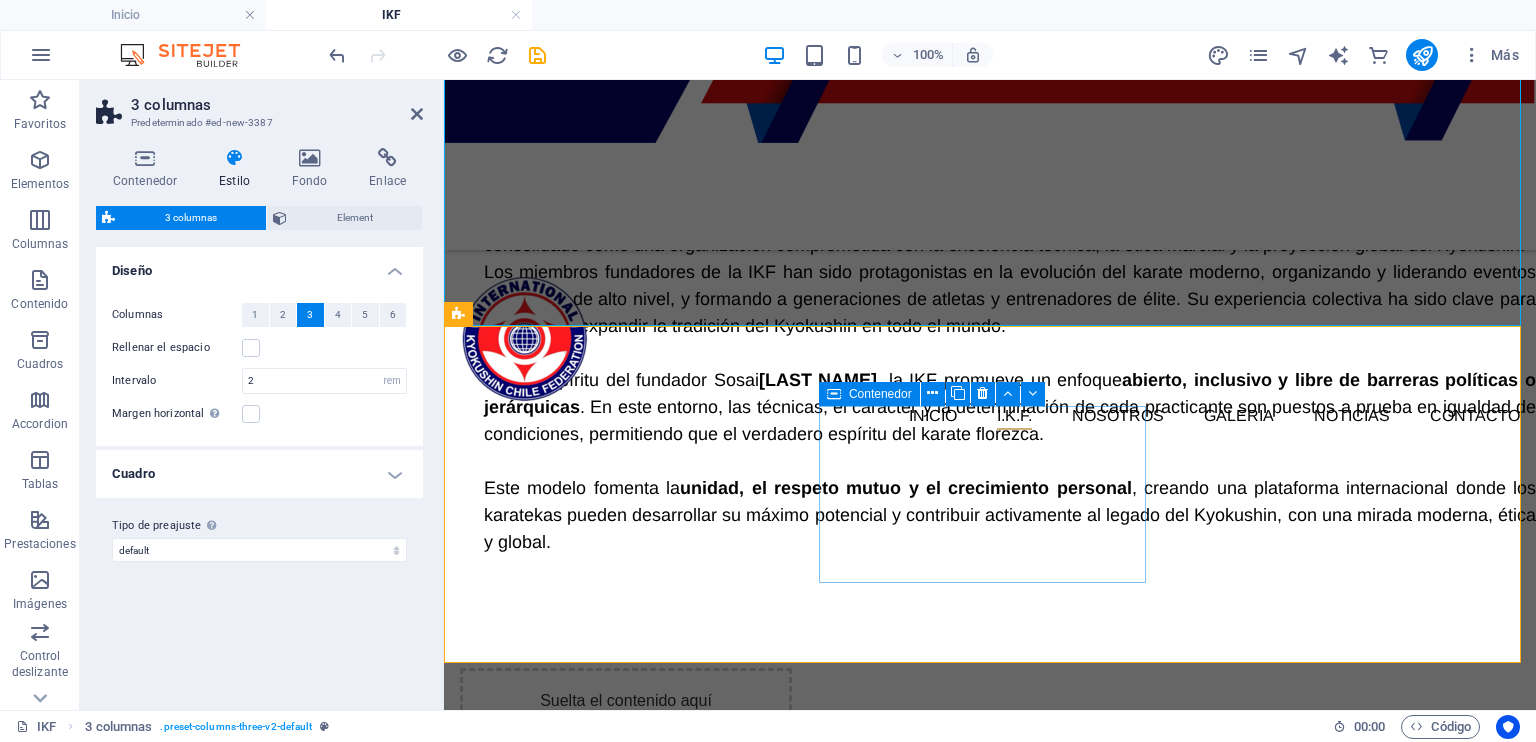 scroll, scrollTop: 807, scrollLeft: 0, axis: vertical 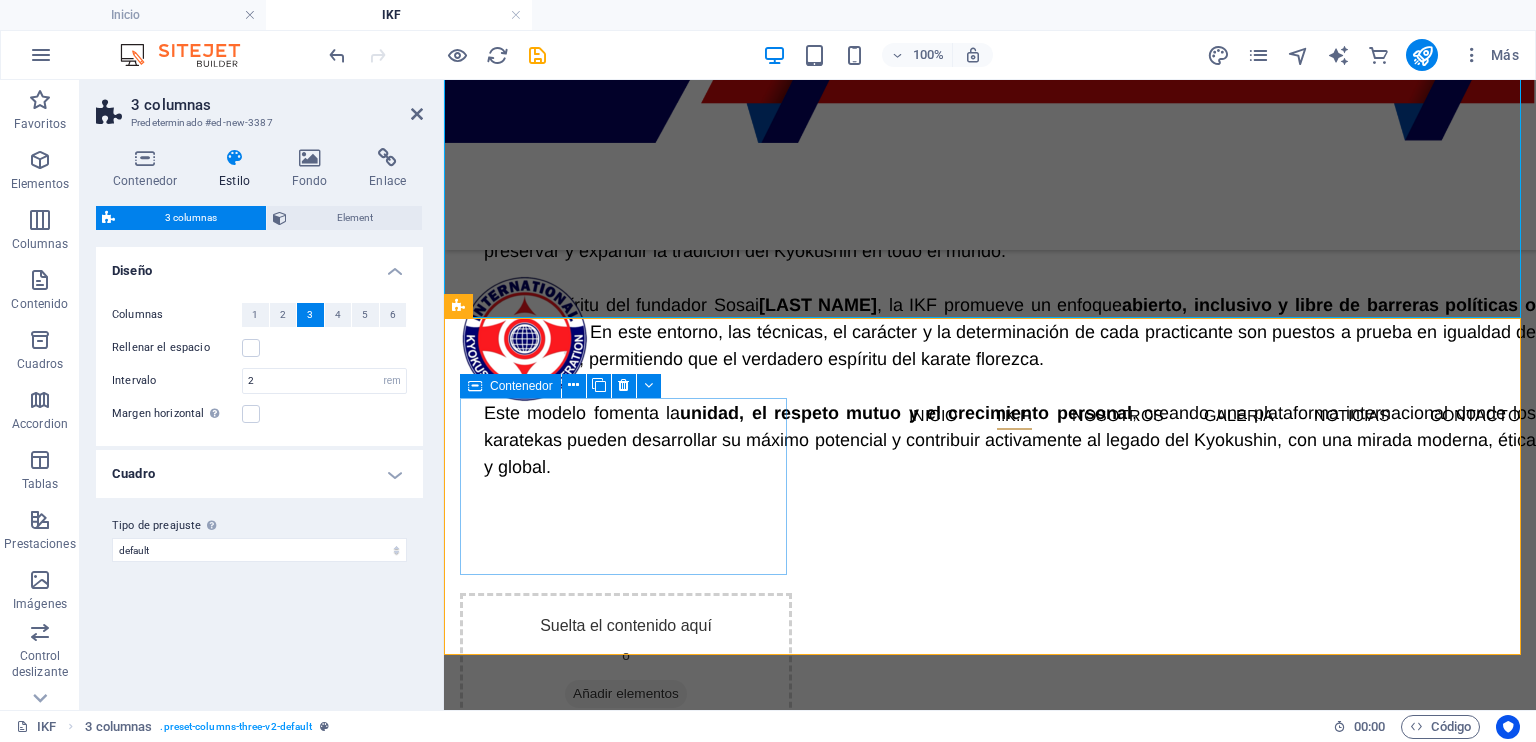 click on "Suelta el contenido aquí o  Añadir elementos  Pegar portapapeles" at bounding box center [626, 682] 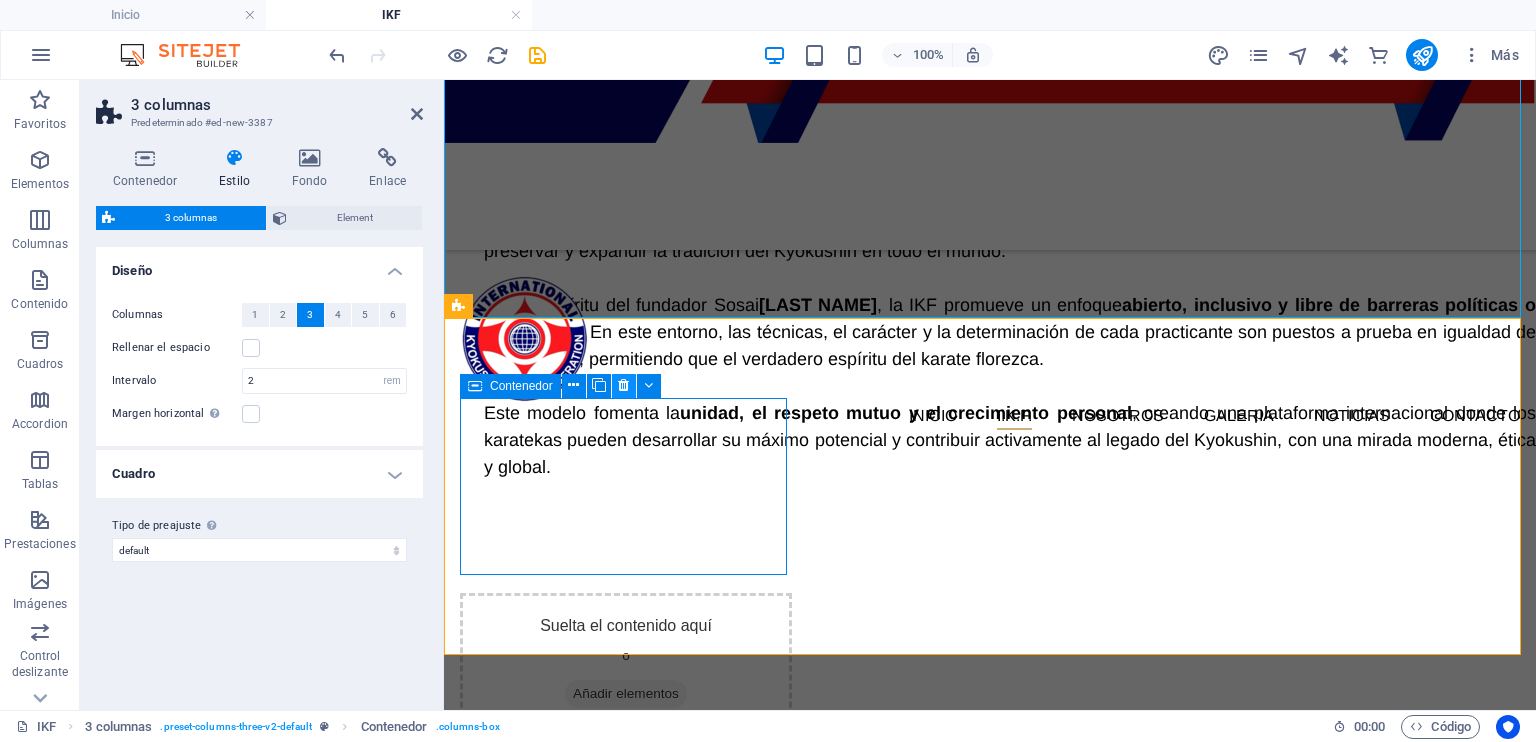 click at bounding box center (624, 386) 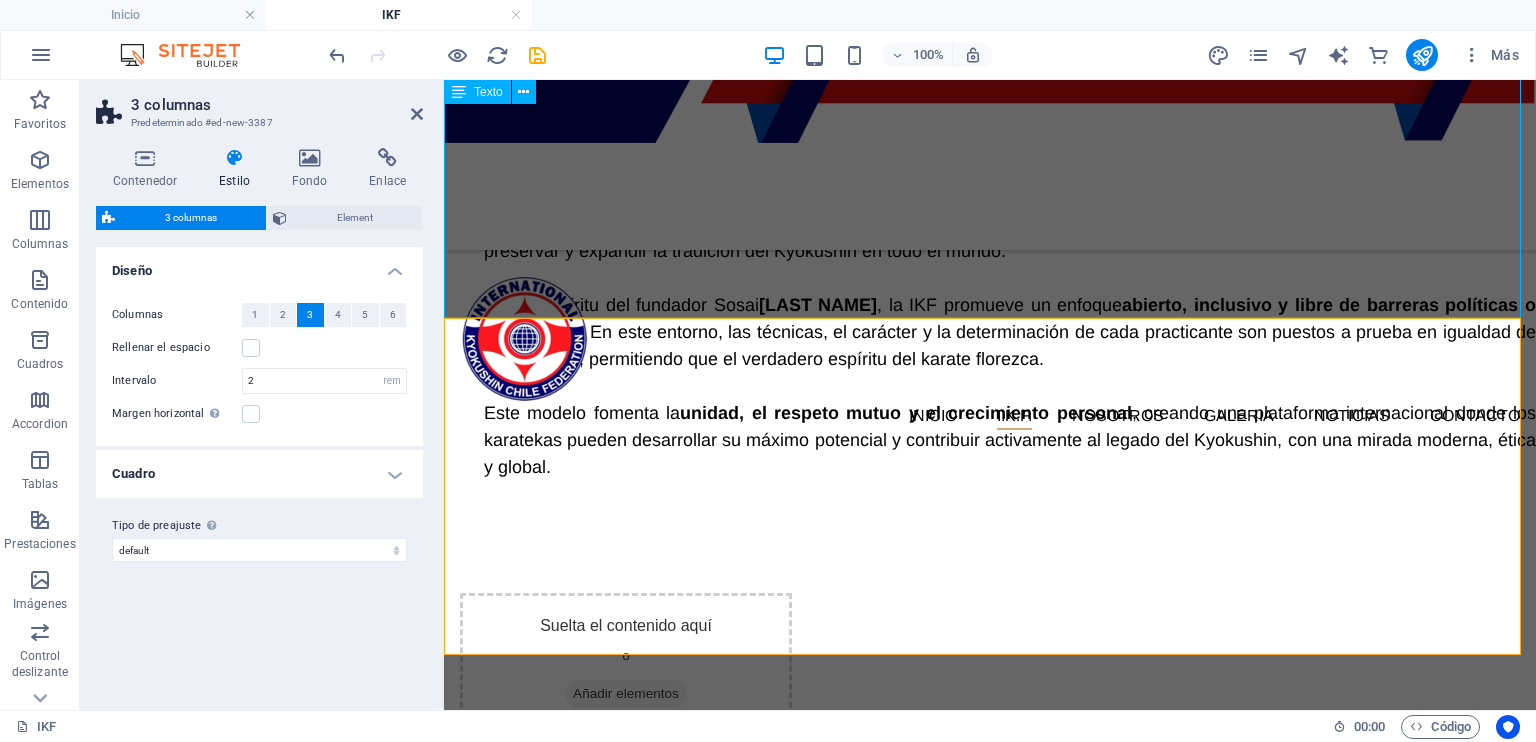 click on "Un legado de excelencia, unidad e inclusión La  International Kyokushin Federation (IKF)  fue fundada por un grupo de líderes altamente cualificados, con una vasta trayectoria en el ámbito competitivo y en la gestión del karate a nivel internacional. Bajo la guía del Shihan  [PERSON] , la IKF se ha consolidado como una organización comprometida con la excelencia técnica, la ética marcial y la proyección global del Kyokushin. Los miembros fundadores de la IKF han sido protagonistas en la evolución del karate moderno, organizando y liderando eventos deportivos de alto nivel, y formando a generaciones de atletas y entrenadores de élite. Su experiencia colectiva ha sido clave para preservar y expandir la tradición del Kyokushin en todo el mundo. Fiel al espíritu del fundador Sosai  [PERSON] , la IKF promueve un enfoque  abierto, inclusivo y libre de barreras políticas o jerárquicas Este modelo fomenta la  unidad, el respeto mutuo y el crecimiento personal" at bounding box center (990, 246) 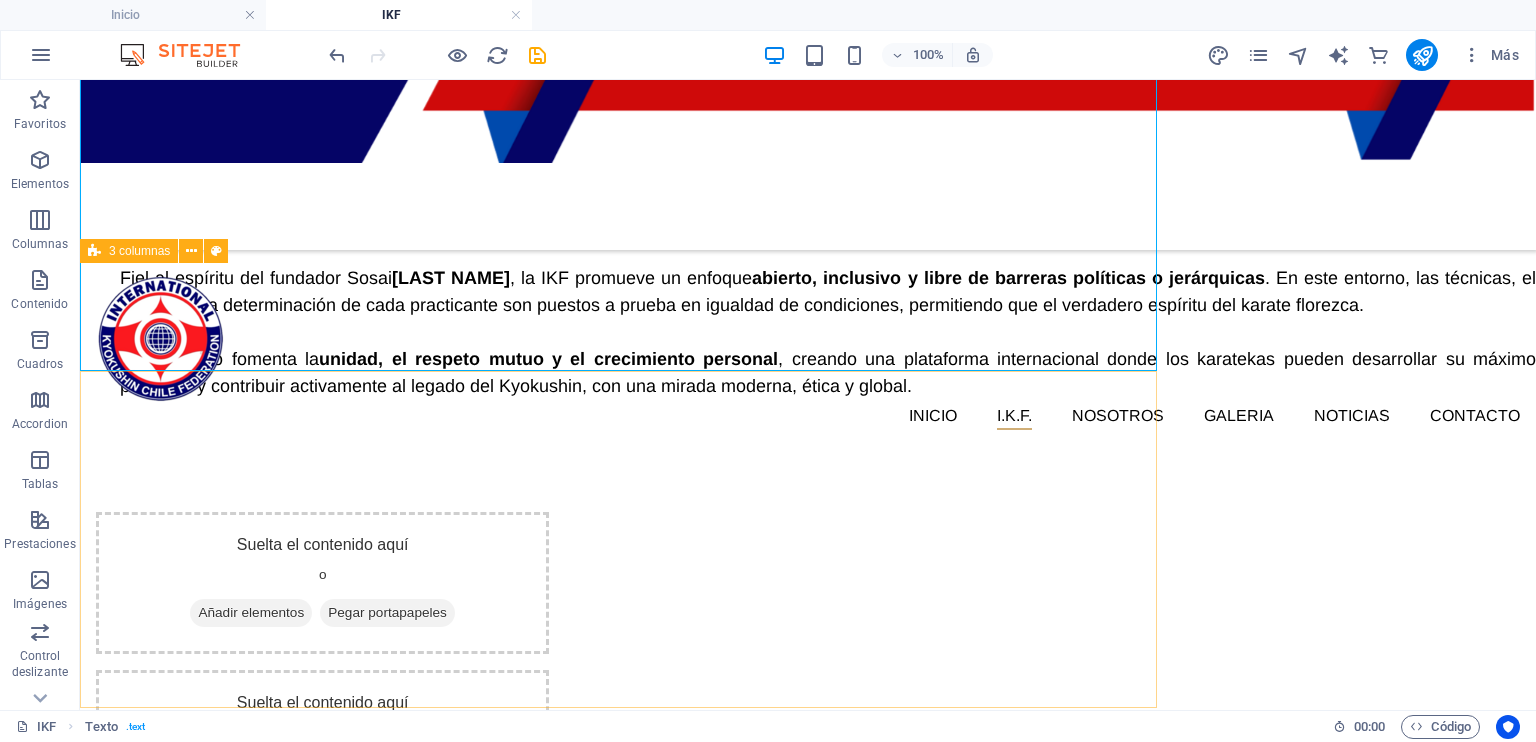 scroll, scrollTop: 753, scrollLeft: 0, axis: vertical 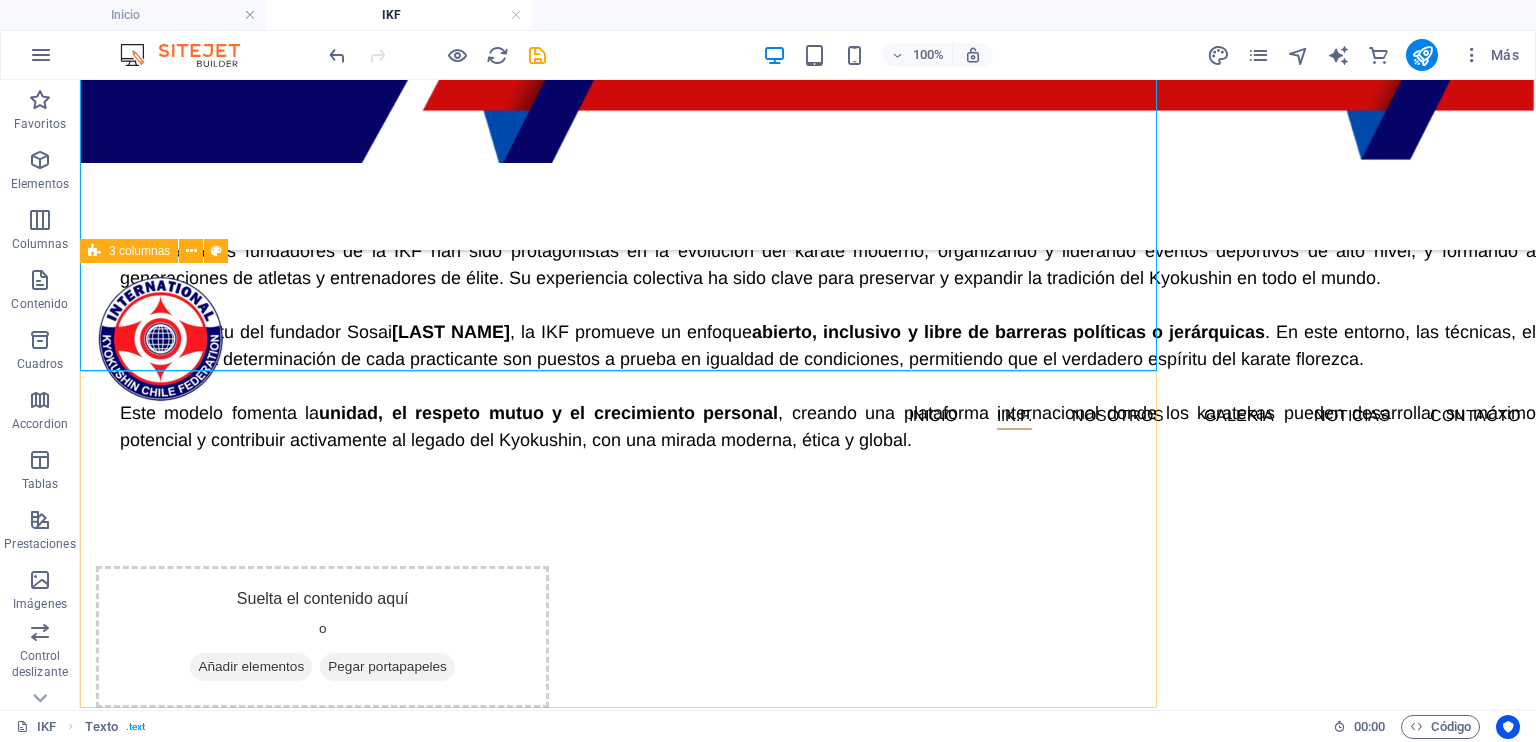 click on "Suelta el contenido aquí o  Añadir elementos  Pegar portapapeles Suelta el contenido aquí o  Añadir elementos  Pegar portapapeles" at bounding box center [808, 716] 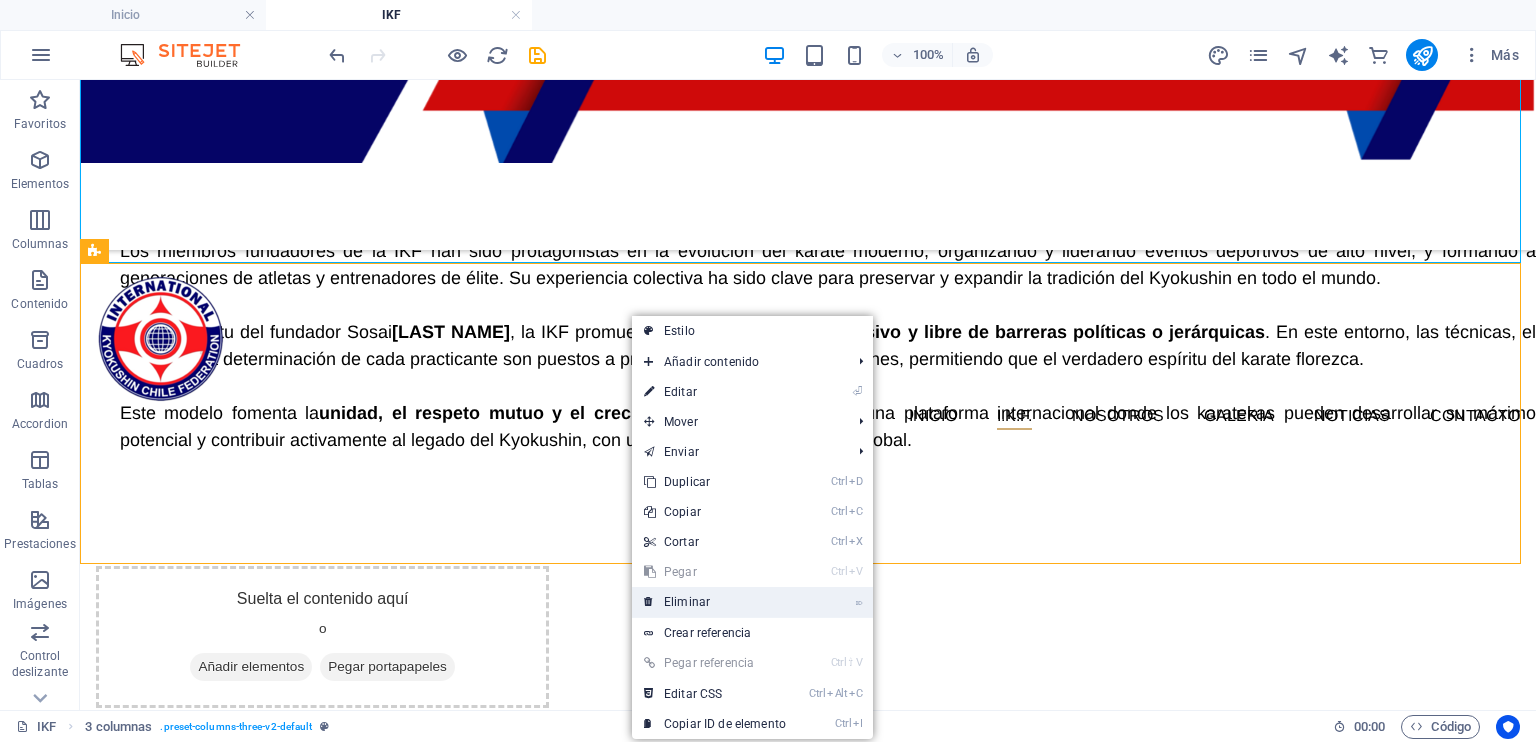 click on "⌦  Eliminar" at bounding box center (715, 602) 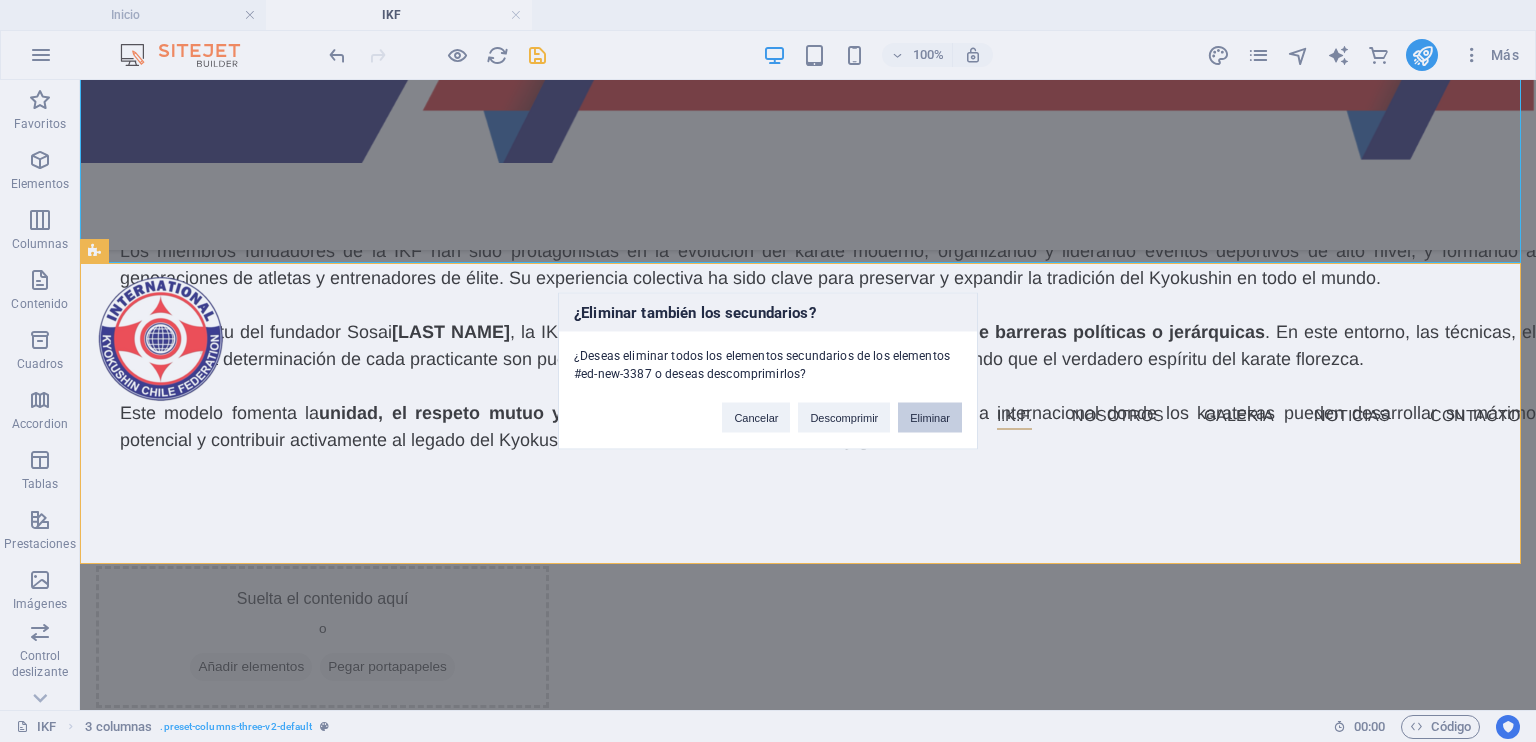 click on "Eliminar" at bounding box center [930, 418] 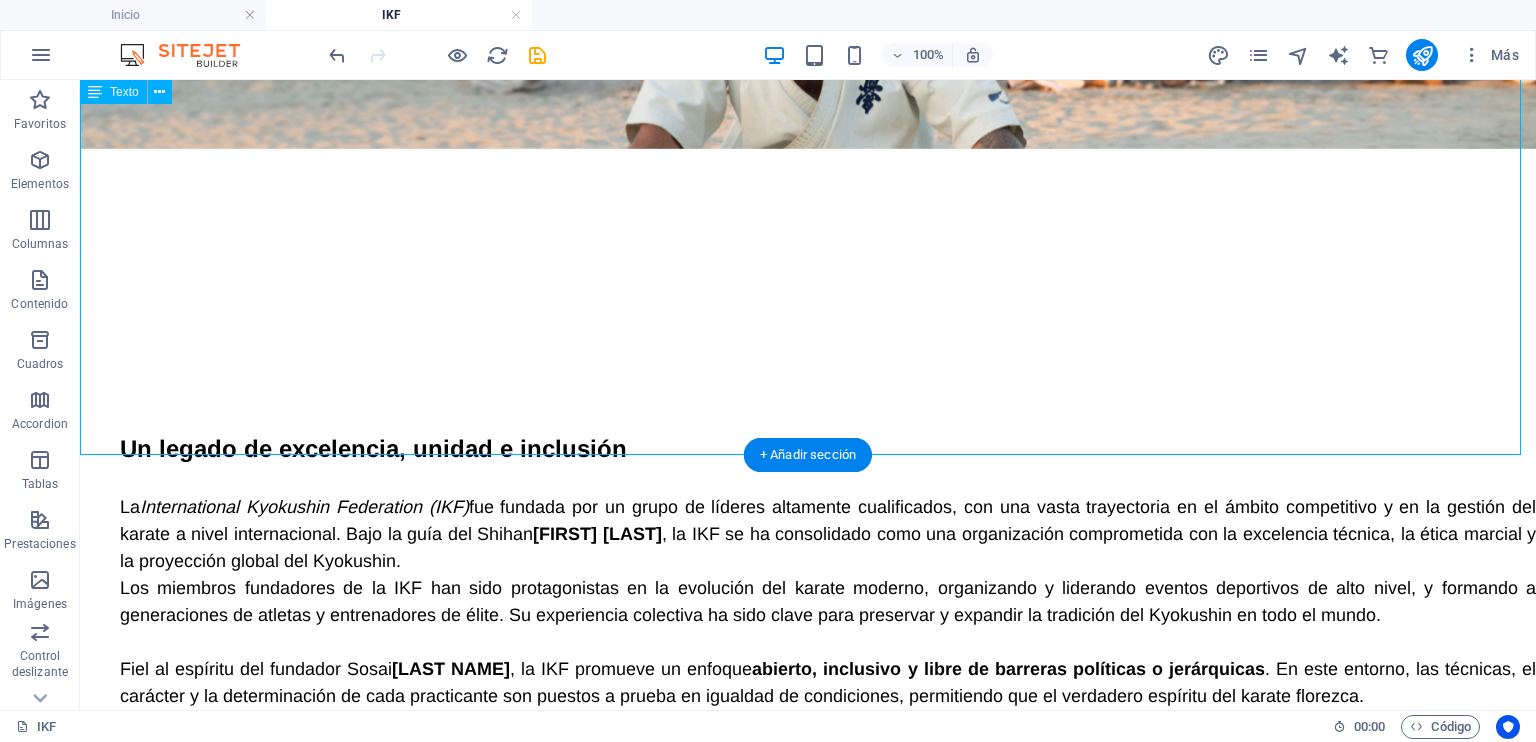 scroll, scrollTop: 362, scrollLeft: 0, axis: vertical 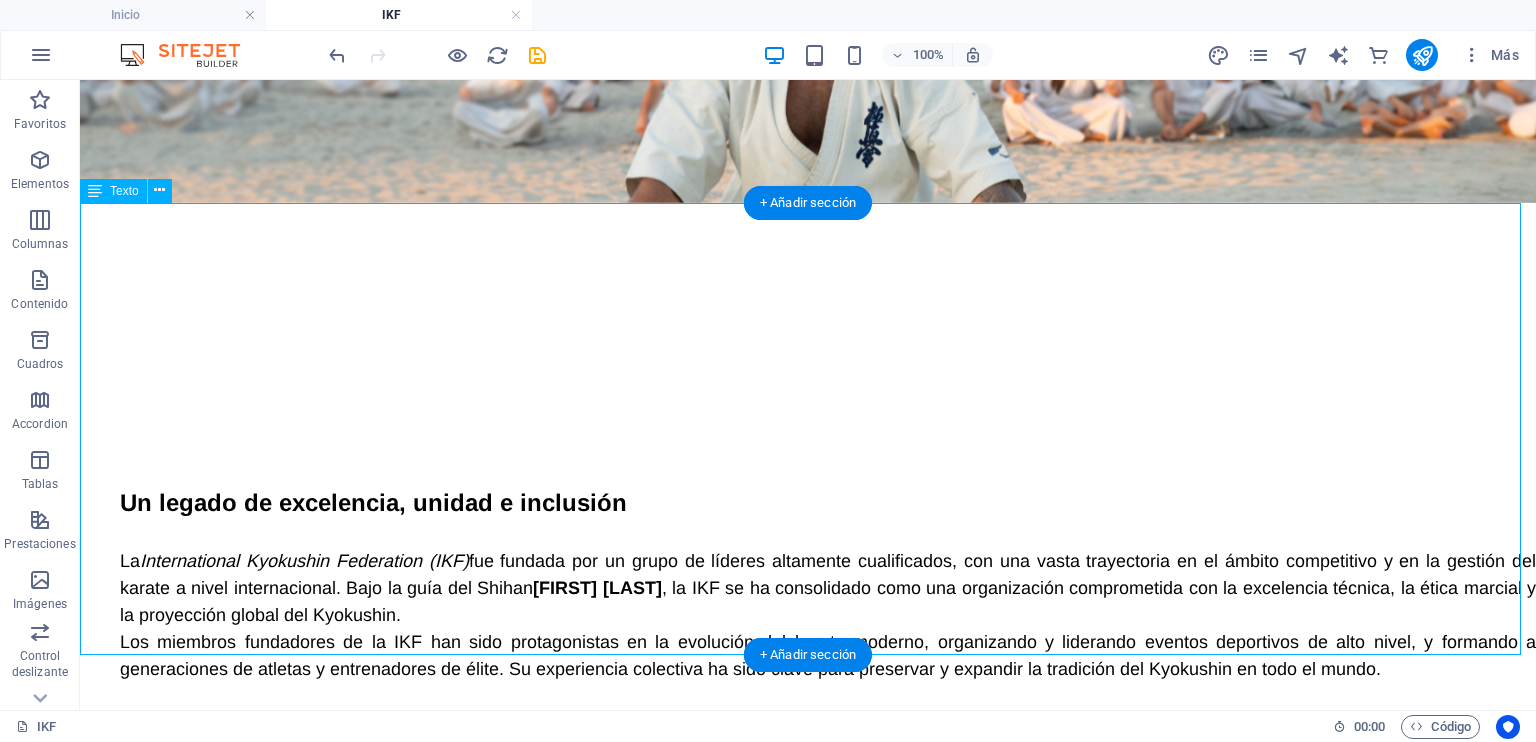 click on "Un legado de excelencia, unidad e inclusión La  International Kyokushin Federation (IKF)  fue fundada por un grupo de líderes altamente cualificados, con una vasta trayectoria en el ámbito competitivo y en la gestión del karate a nivel internacional. Bajo la guía del Shihan  [PERSON] , la IKF se ha consolidado como una organización comprometida con la excelencia técnica, la ética marcial y la proyección global del Kyokushin. Los miembros fundadores de la IKF han sido protagonistas en la evolución del karate moderno, organizando y liderando eventos deportivos de alto nivel, y formando a generaciones de atletas y entrenadores de élite. Su experiencia colectiva ha sido clave para preservar y expandir la tradición del Kyokushin en todo el mundo. Fiel al espíritu del fundador Sosai  [PERSON] , la IKF promueve un enfoque  abierto, inclusivo y libre de barreras políticas o jerárquicas Este modelo fomenta la  unidad, el respeto mutuo y el crecimiento personal" at bounding box center [808, 651] 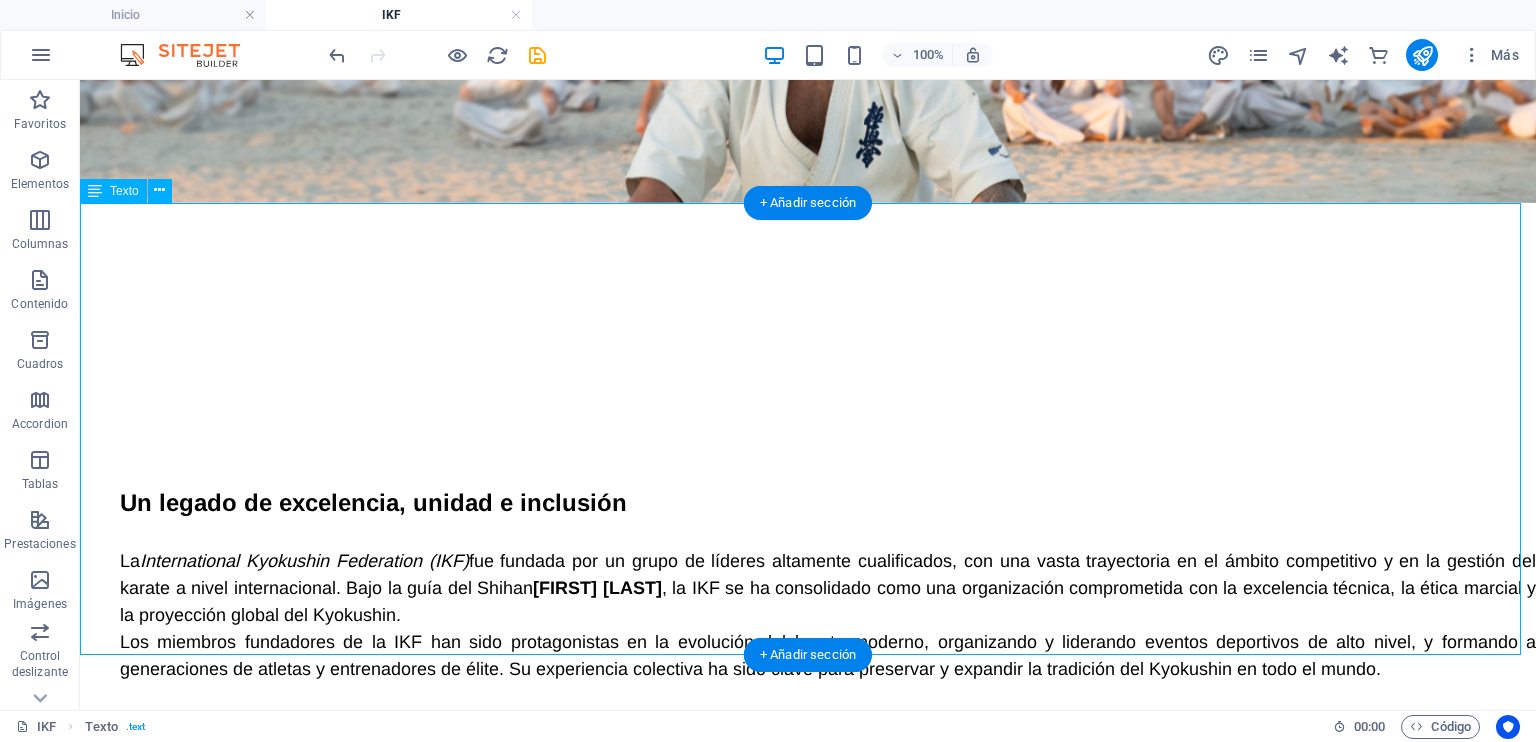 click on "Un legado de excelencia, unidad e inclusión La  International Kyokushin Federation (IKF)  fue fundada por un grupo de líderes altamente cualificados, con una vasta trayectoria en el ámbito competitivo y en la gestión del karate a nivel internacional. Bajo la guía del Shihan  [PERSON] , la IKF se ha consolidado como una organización comprometida con la excelencia técnica, la ética marcial y la proyección global del Kyokushin. Los miembros fundadores de la IKF han sido protagonistas en la evolución del karate moderno, organizando y liderando eventos deportivos de alto nivel, y formando a generaciones de atletas y entrenadores de élite. Su experiencia colectiva ha sido clave para preservar y expandir la tradición del Kyokushin en todo el mundo. Fiel al espíritu del fundador Sosai  [PERSON] , la IKF promueve un enfoque  abierto, inclusivo y libre de barreras políticas o jerárquicas Este modelo fomenta la  unidad, el respeto mutuo y el crecimiento personal" at bounding box center (808, 651) 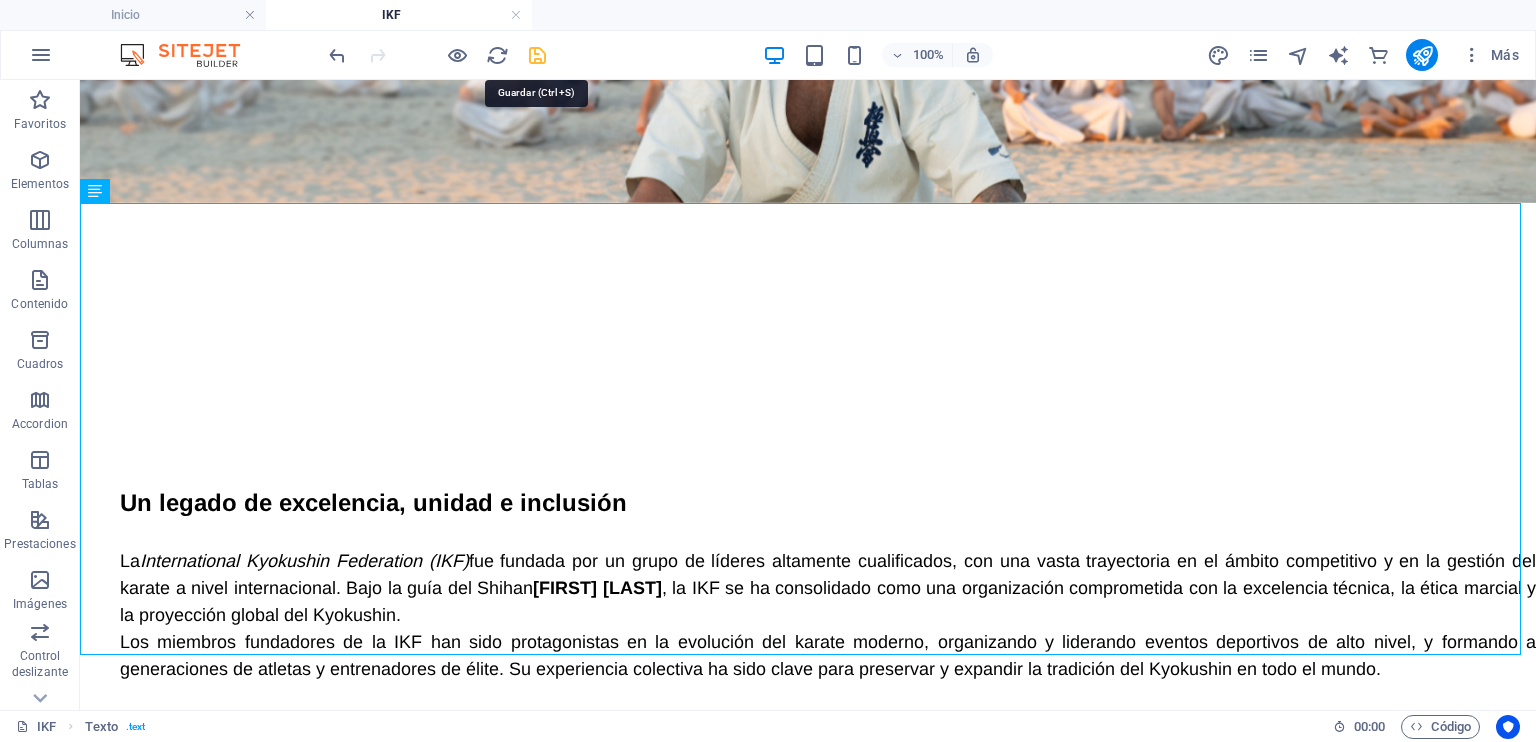 click at bounding box center [537, 55] 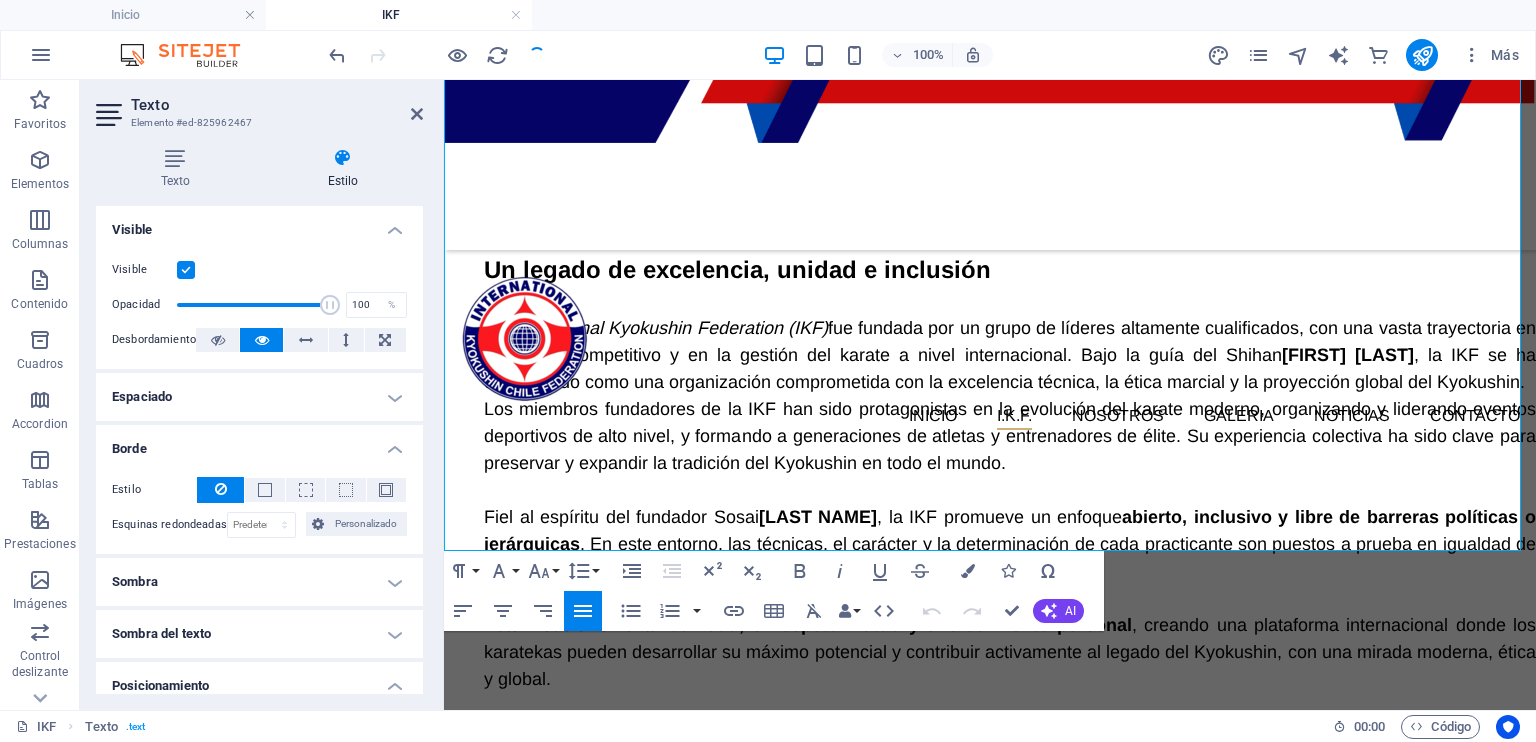 scroll, scrollTop: 611, scrollLeft: 0, axis: vertical 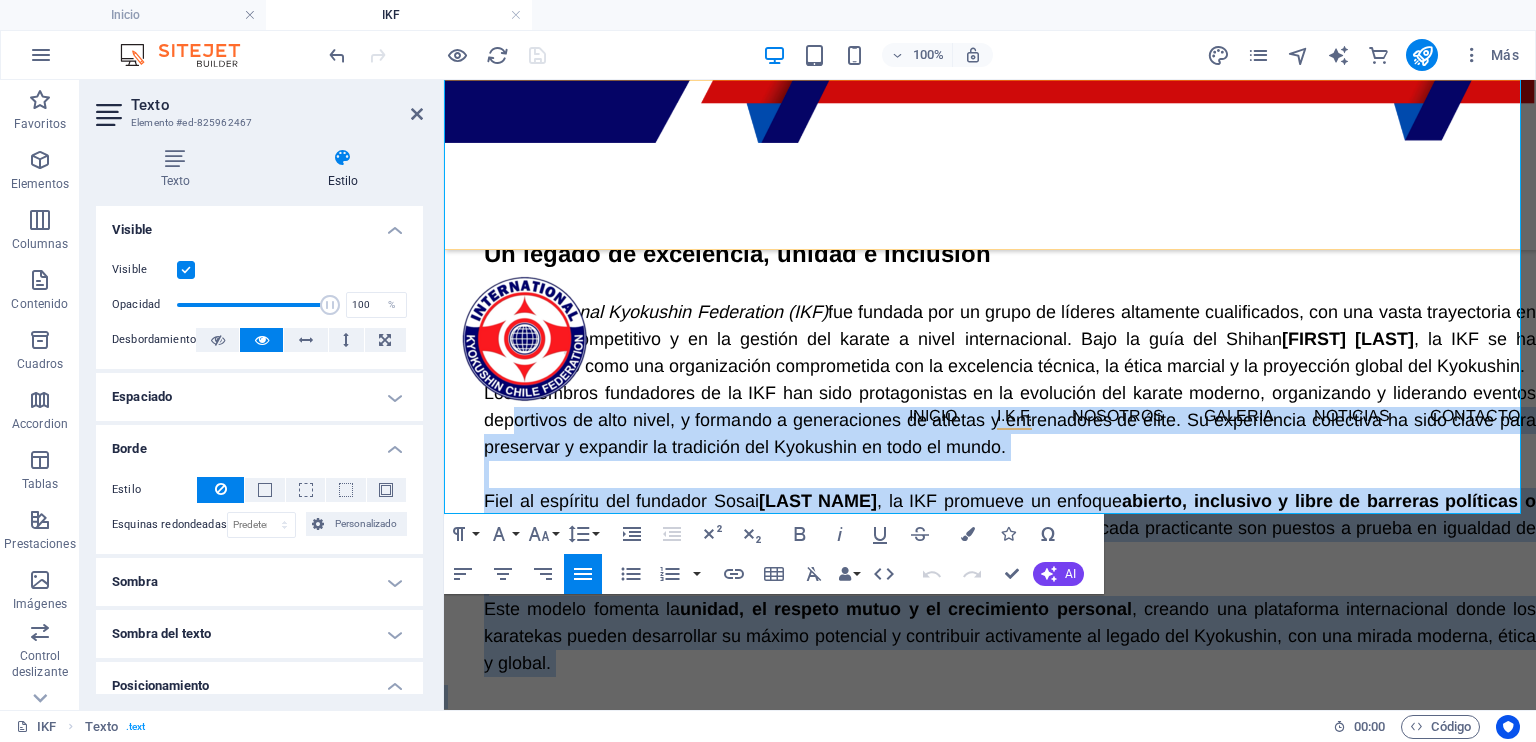drag, startPoint x: 704, startPoint y: 487, endPoint x: 518, endPoint y: 228, distance: 318.86832 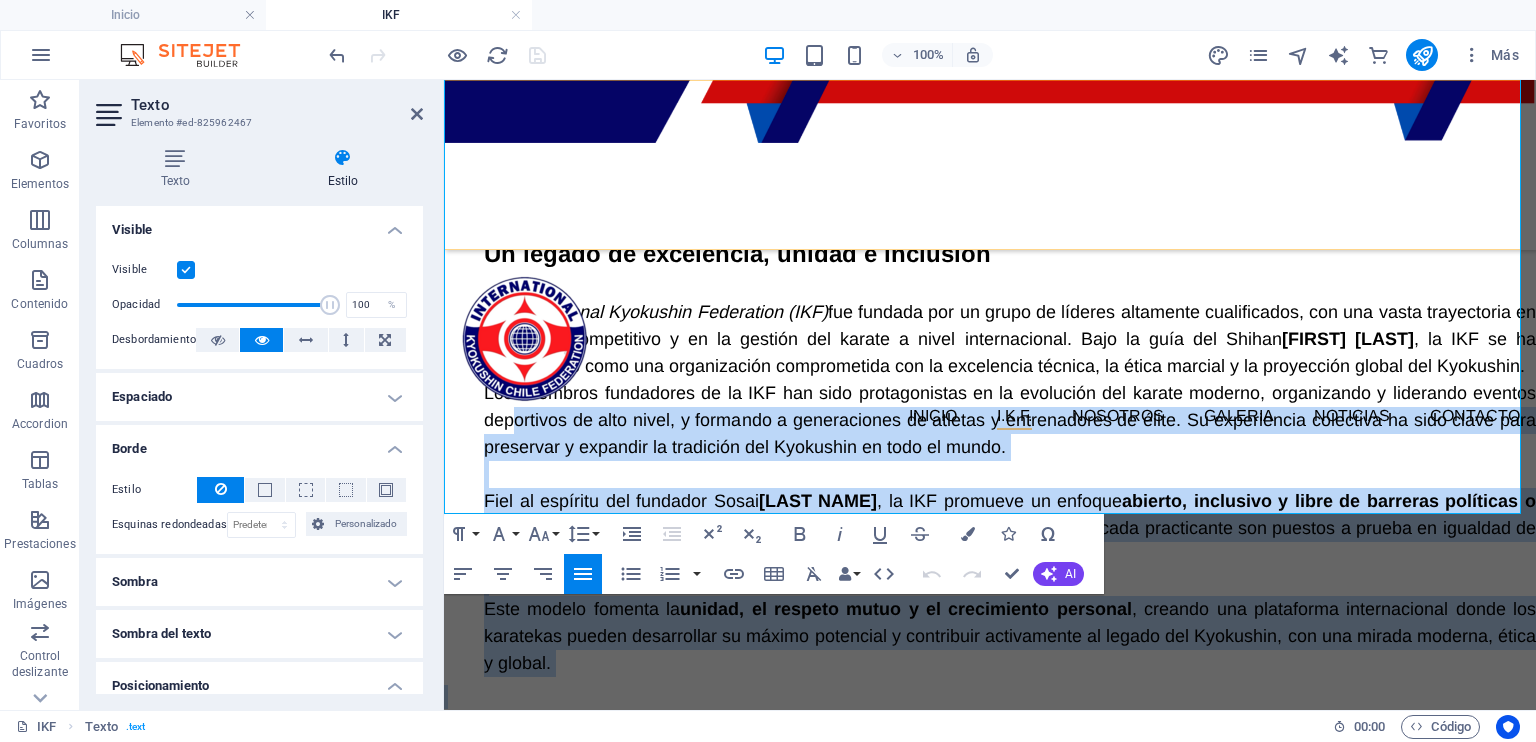 click on "INICIO I.K.F. IKF HOMBU PRESIDENTE IKF NOSOTROS GALERIA NOTICIAS Contacto INTERNATIONAL KYOKUSHIN FEDERATION Un legado de excelencia, unidad e inclusión La  International Kyokushin Federation (IKF)  fue fundada por un grupo de líderes altamente cualificados, con una vasta trayectoria en el ámbito competitivo y en la gestión del karate a nivel internacional. Bajo la guía del Shihan  [FIRST] [LAST] , la IKF se ha consolidado como una organización comprometida con la excelencia técnica, la ética marcial y la proyección global del Kyokushin. Los miembros fundadores de la IKF han sido protagonistas en la evolución del karate moderno, organizando y liderando eventos deportivos de alto nivel, y formando a generaciones de atletas y entrenadores de élite. Su experiencia colectiva ha sido clave para preservar y expandir la tradición del Kyokushin en todo el mundo. Fiel al espíritu del fundador Sosai  [FIRST] [LAST] , la IKF promueve un enfoque  Este modelo fomenta la" at bounding box center [990, 302] 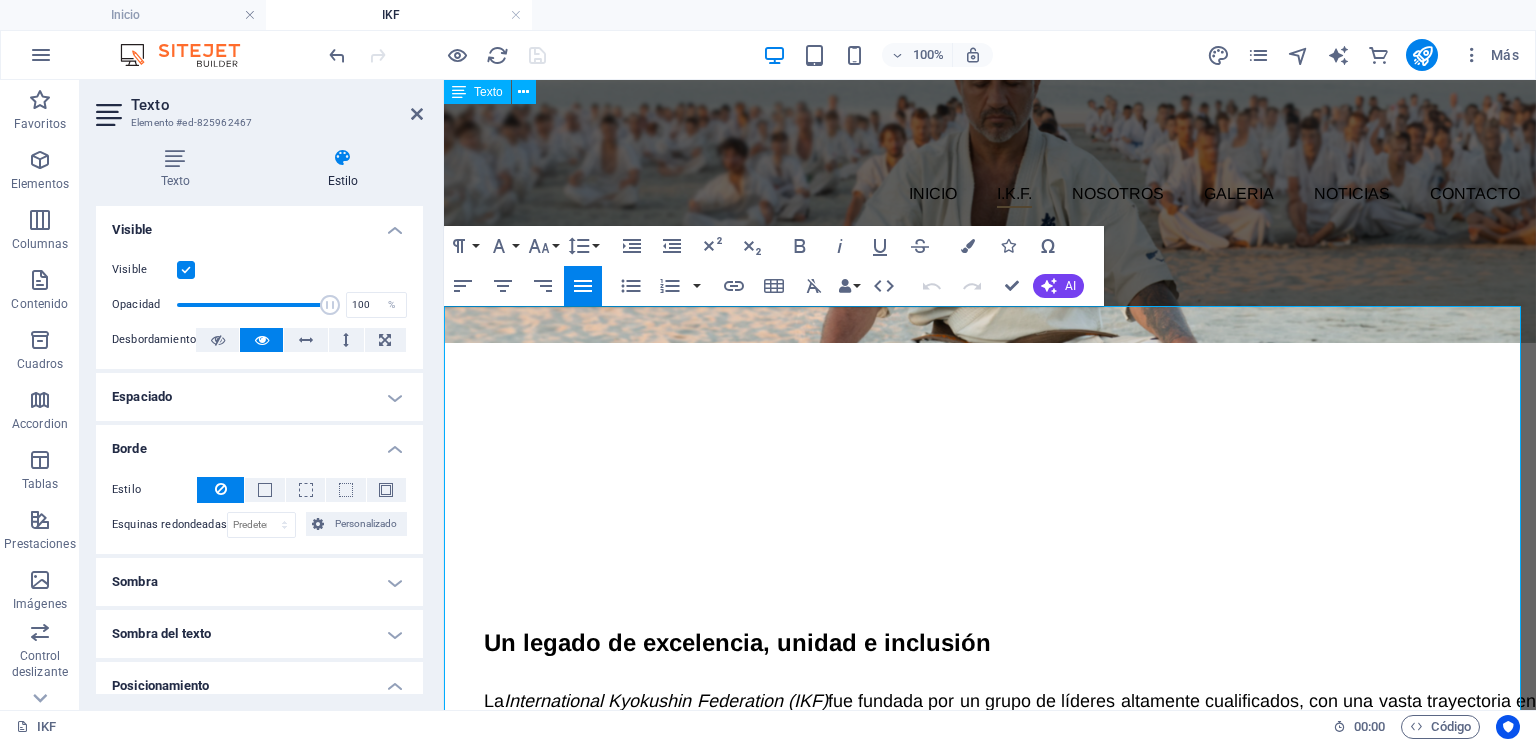 scroll, scrollTop: 211, scrollLeft: 0, axis: vertical 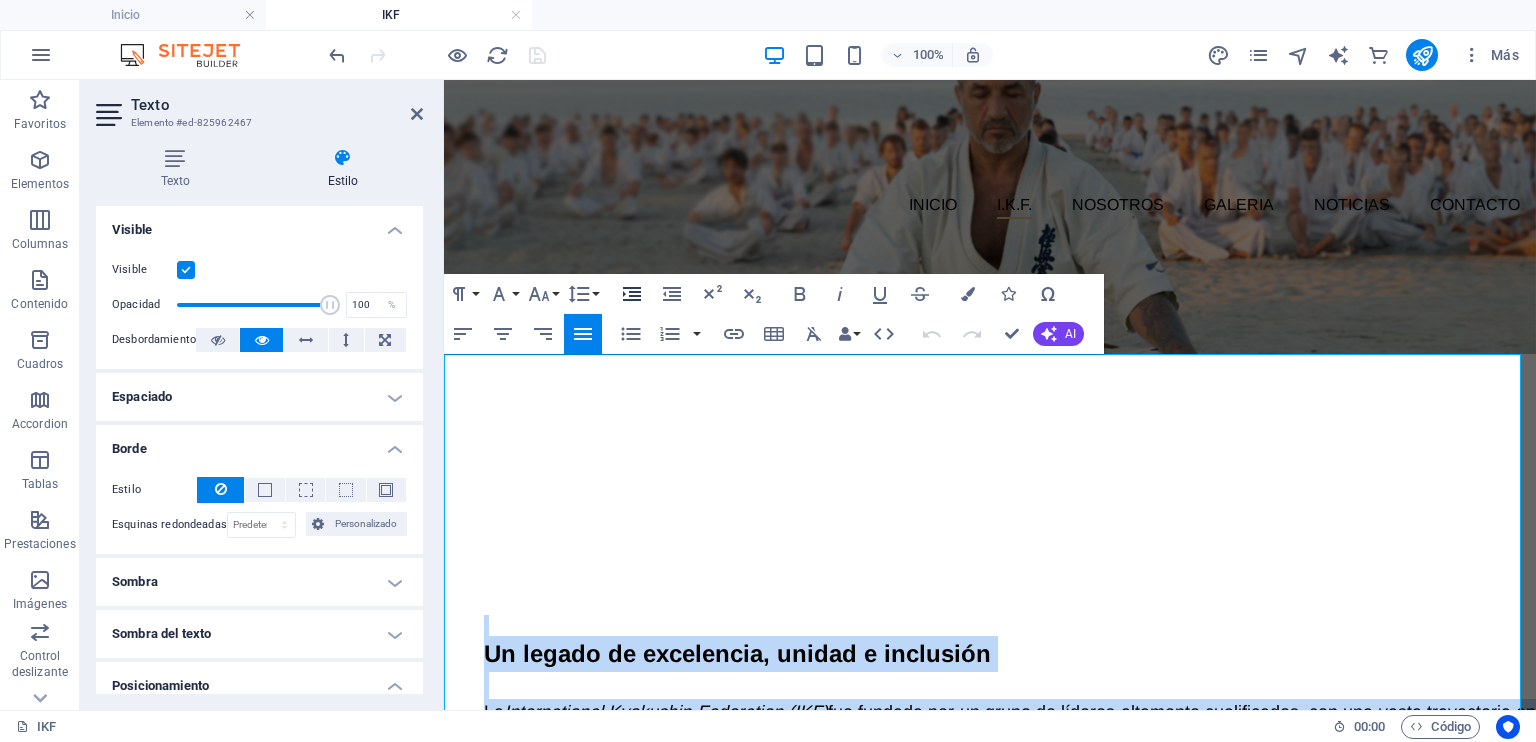 click 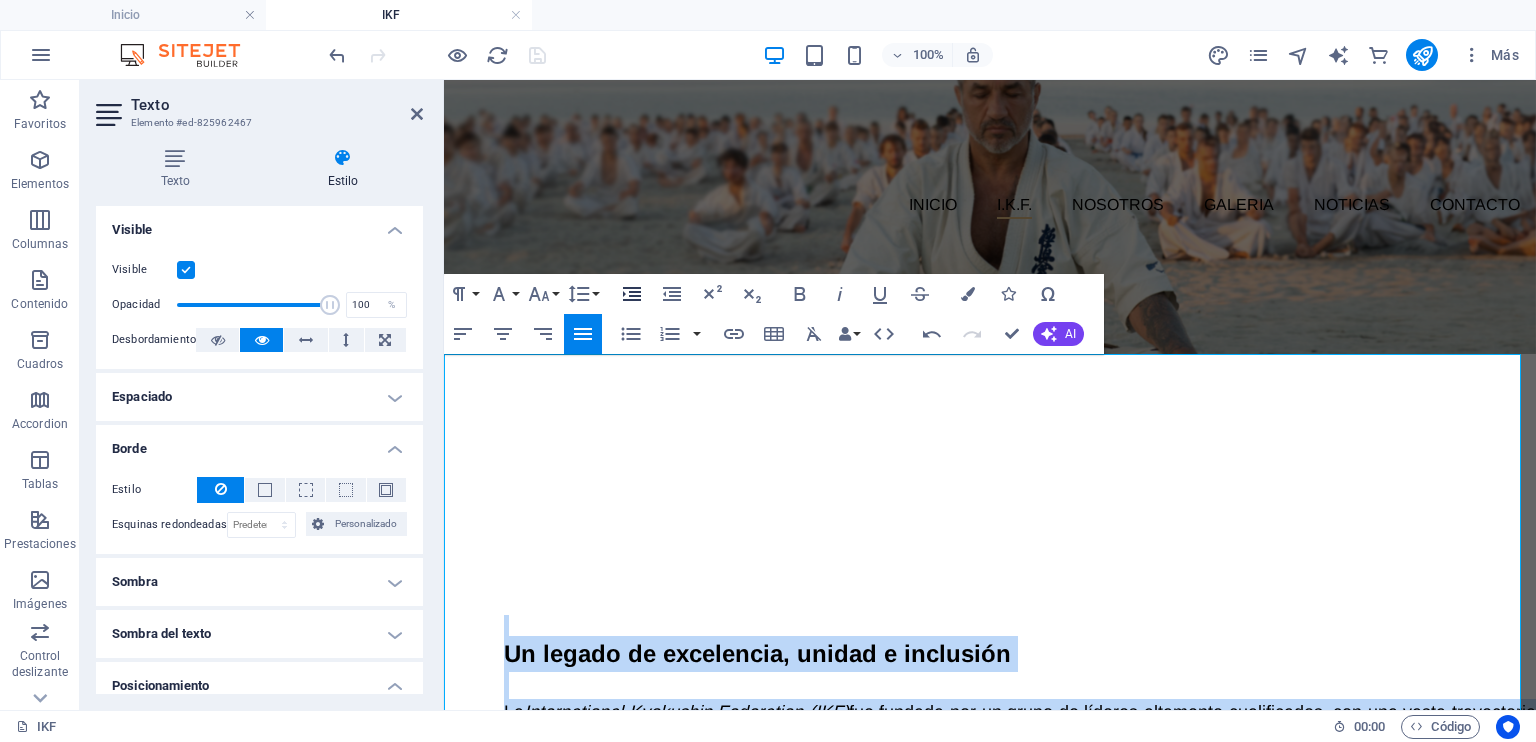 click 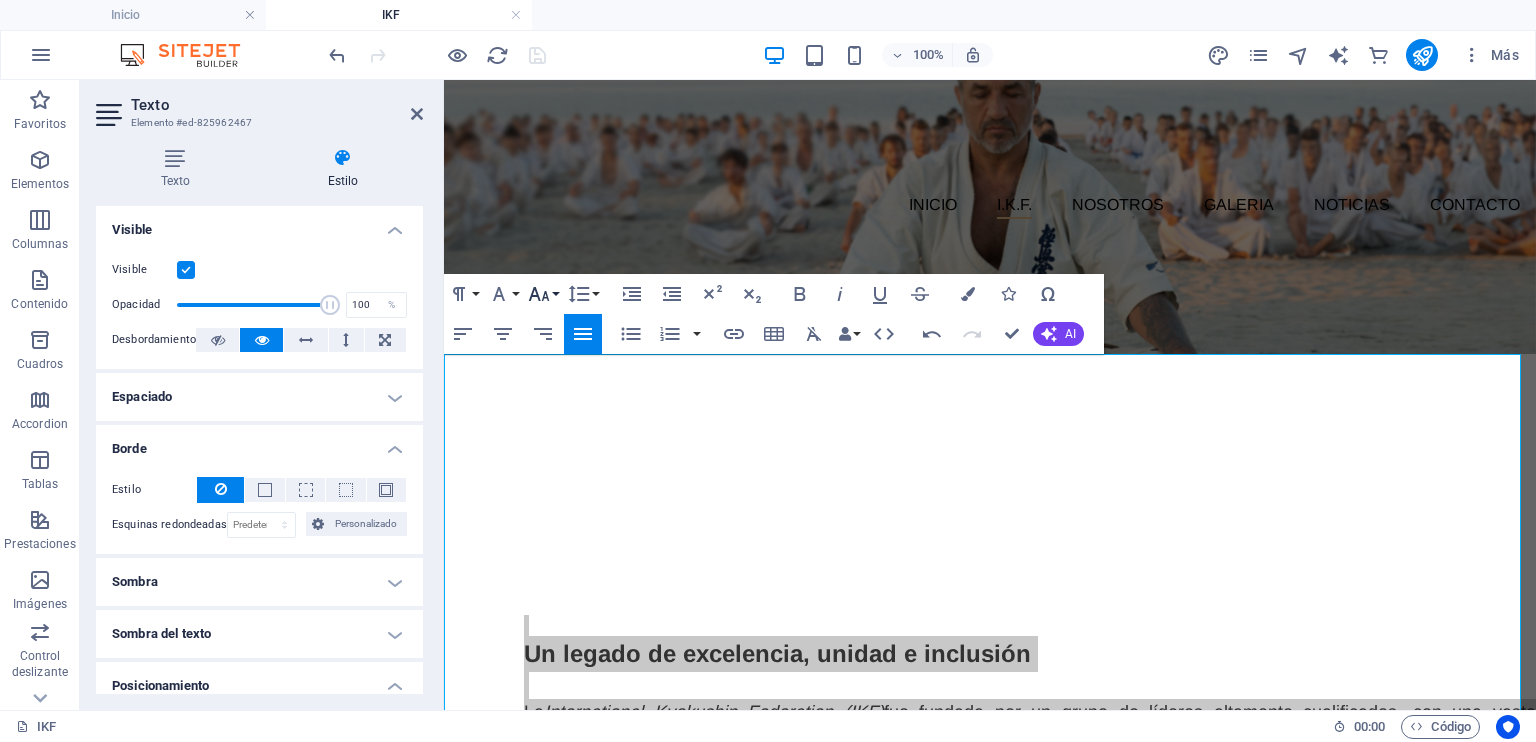click on "Font Size" at bounding box center (543, 294) 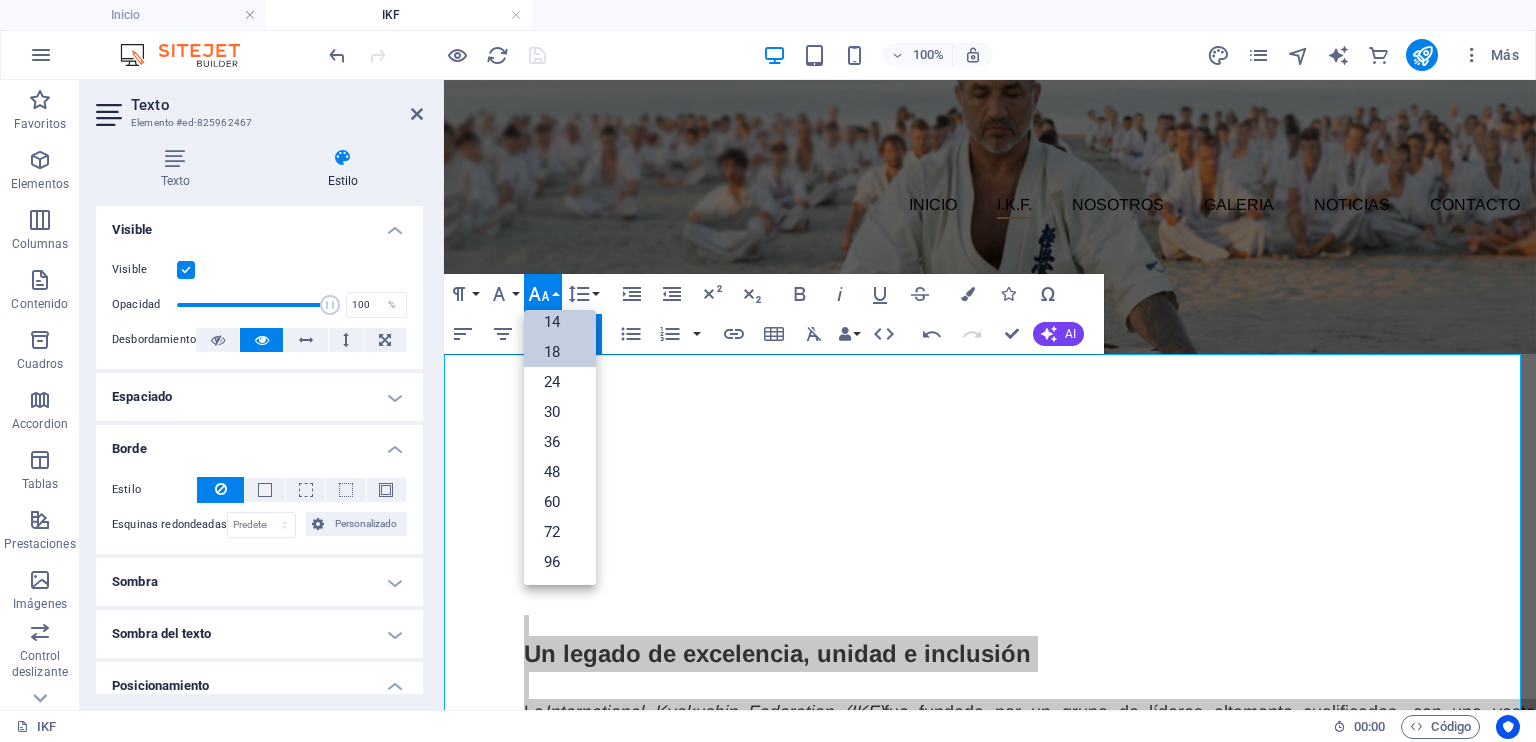 scroll, scrollTop: 160, scrollLeft: 0, axis: vertical 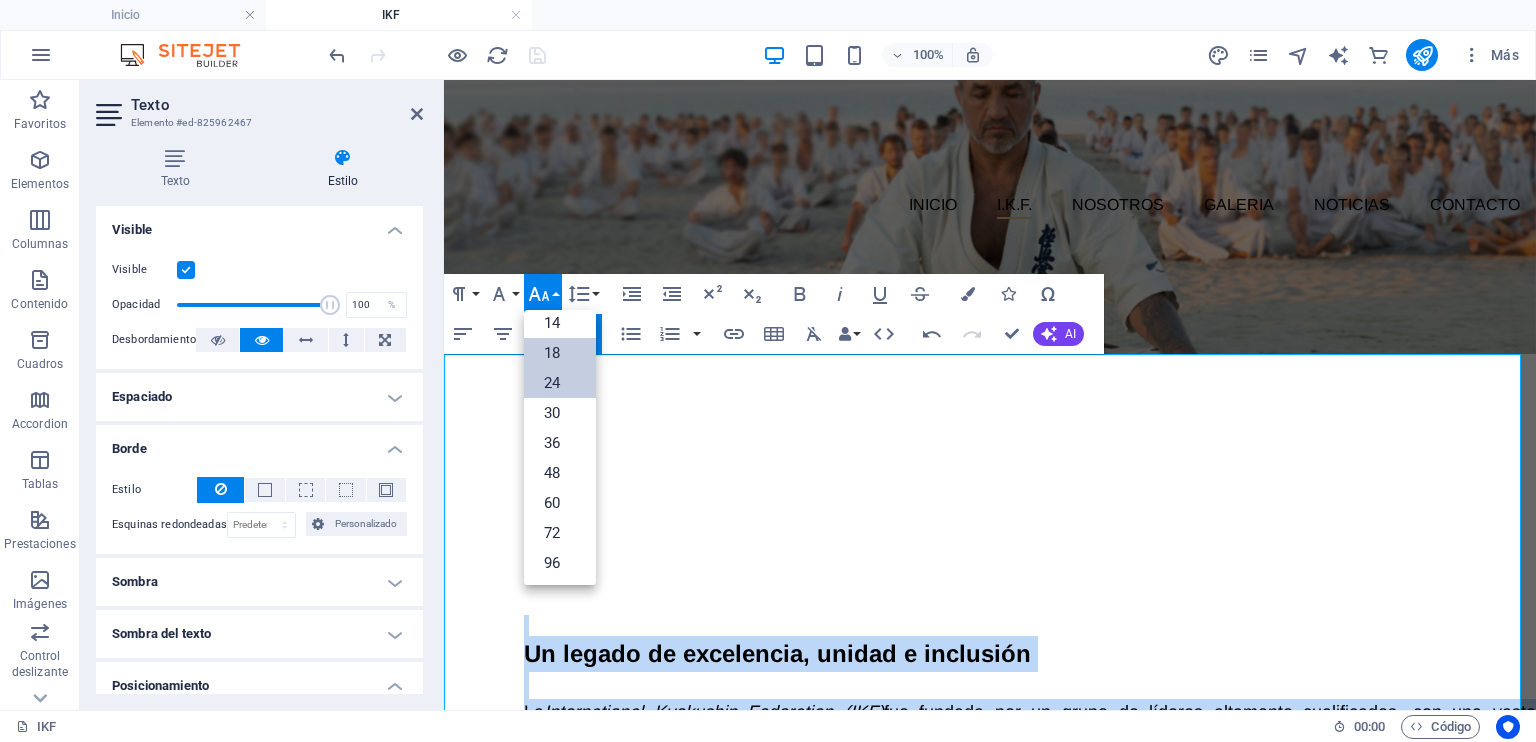 click on "24" at bounding box center [560, 383] 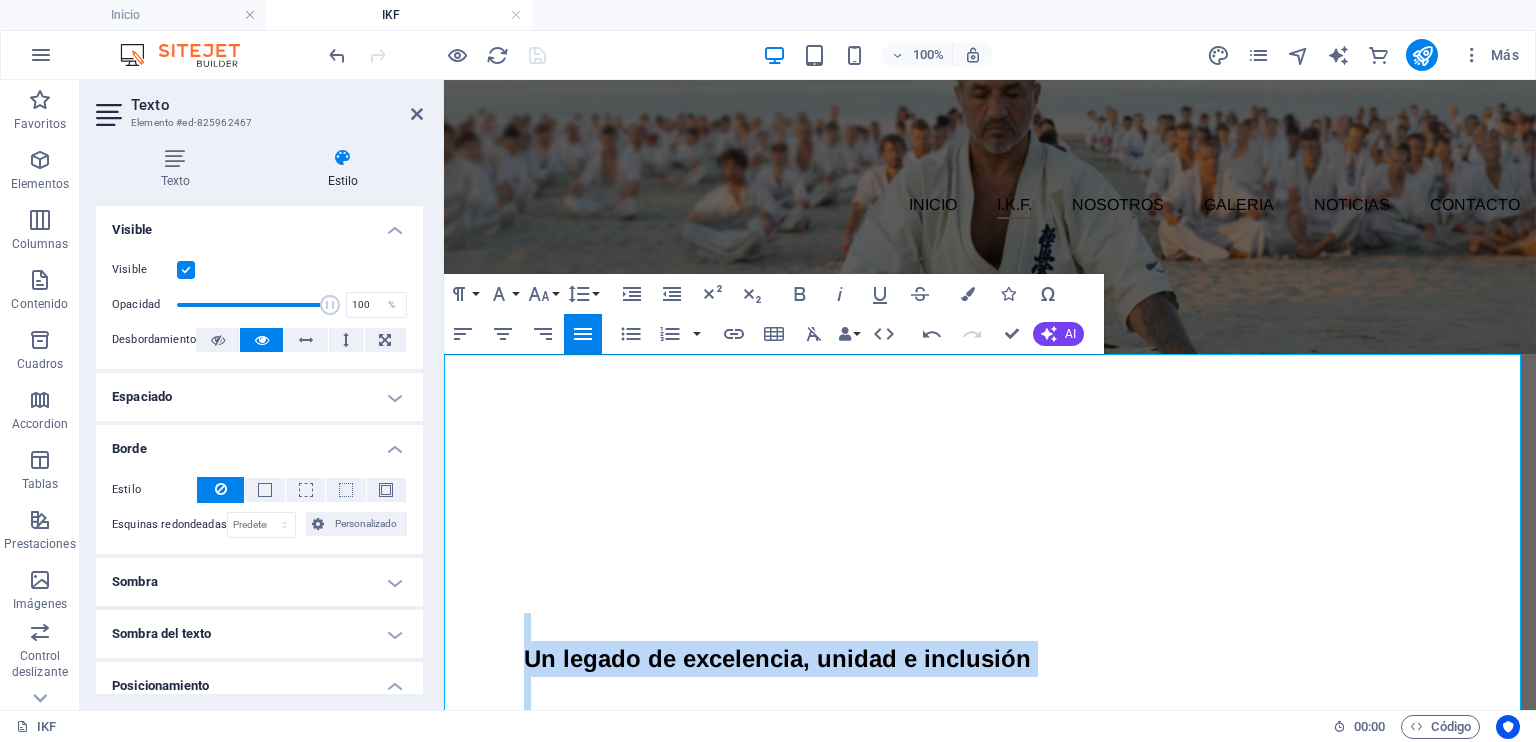 click at bounding box center (1030, 695) 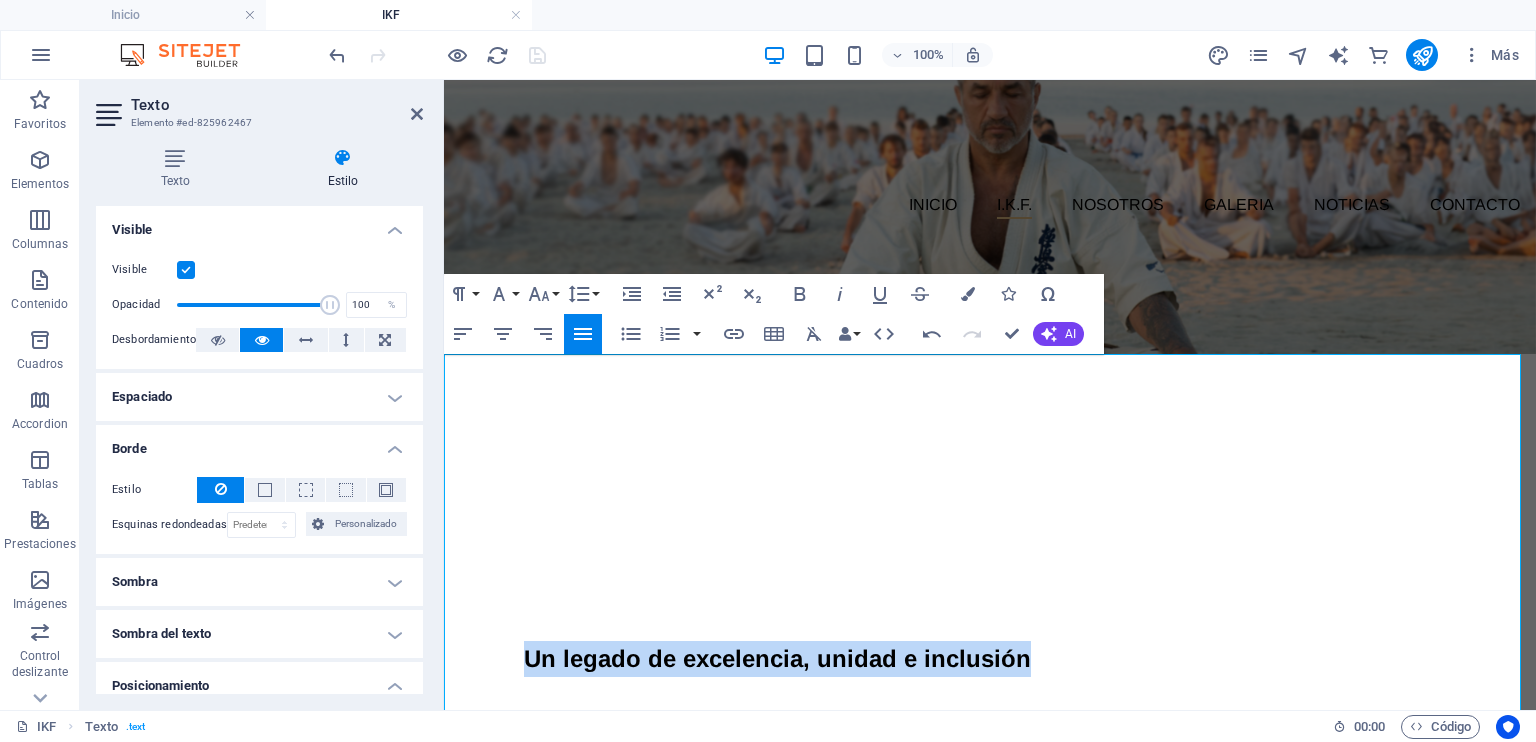 drag, startPoint x: 1044, startPoint y: 452, endPoint x: 527, endPoint y: 419, distance: 518.0521 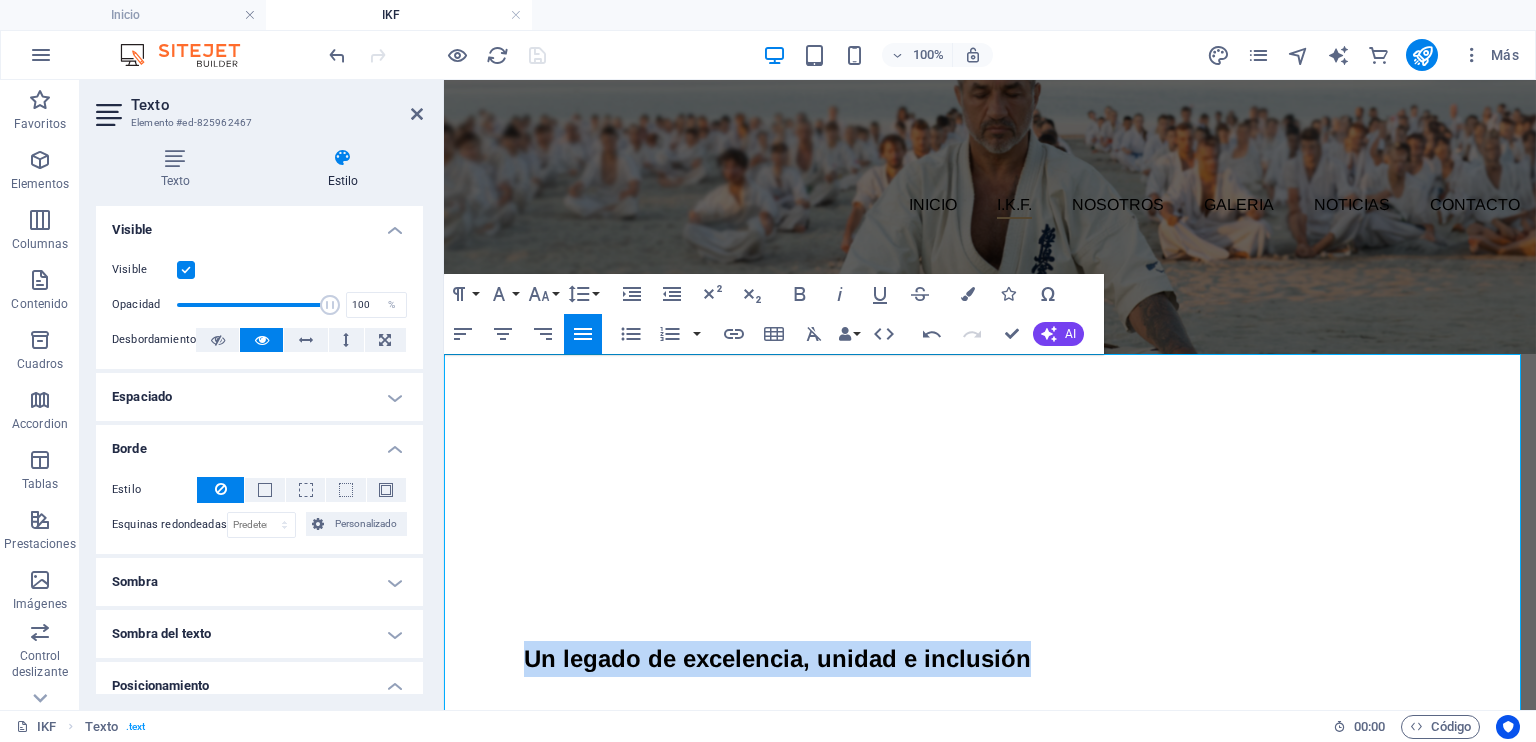 click on "Un legado de excelencia, unidad e inclusión La  International Kyokushin Federation (IKF)  fue fundada por un grupo de líderes altamente cualificados, con una vasta trayectoria en el ámbito competitivo y en la gestión del karate a nivel internacional. Bajo la guía del Shihan  [PERSON] , la IKF se ha consolidado como una organización comprometida con la excelencia técnica, la ética marcial y la proyección global del Kyokushin. Los miembros fundadores de la IKF han sido protagonistas en la evolución del karate moderno, organizando y liderando eventos deportivos de alto nivel, y formando a generaciones de atletas y entrenadores de élite. Su experiencia colectiva ha sido clave para preservar y expandir la tradición del Kyokushin en todo el mundo. Fiel al espíritu del fundador Sosai  [PERSON] , la IKF promueve un enfoque  abierto, inclusivo y libre de barreras políticas o jerárquicas Este modelo fomenta la  unidad, el respeto mutuo y el crecimiento personal" at bounding box center [990, 984] 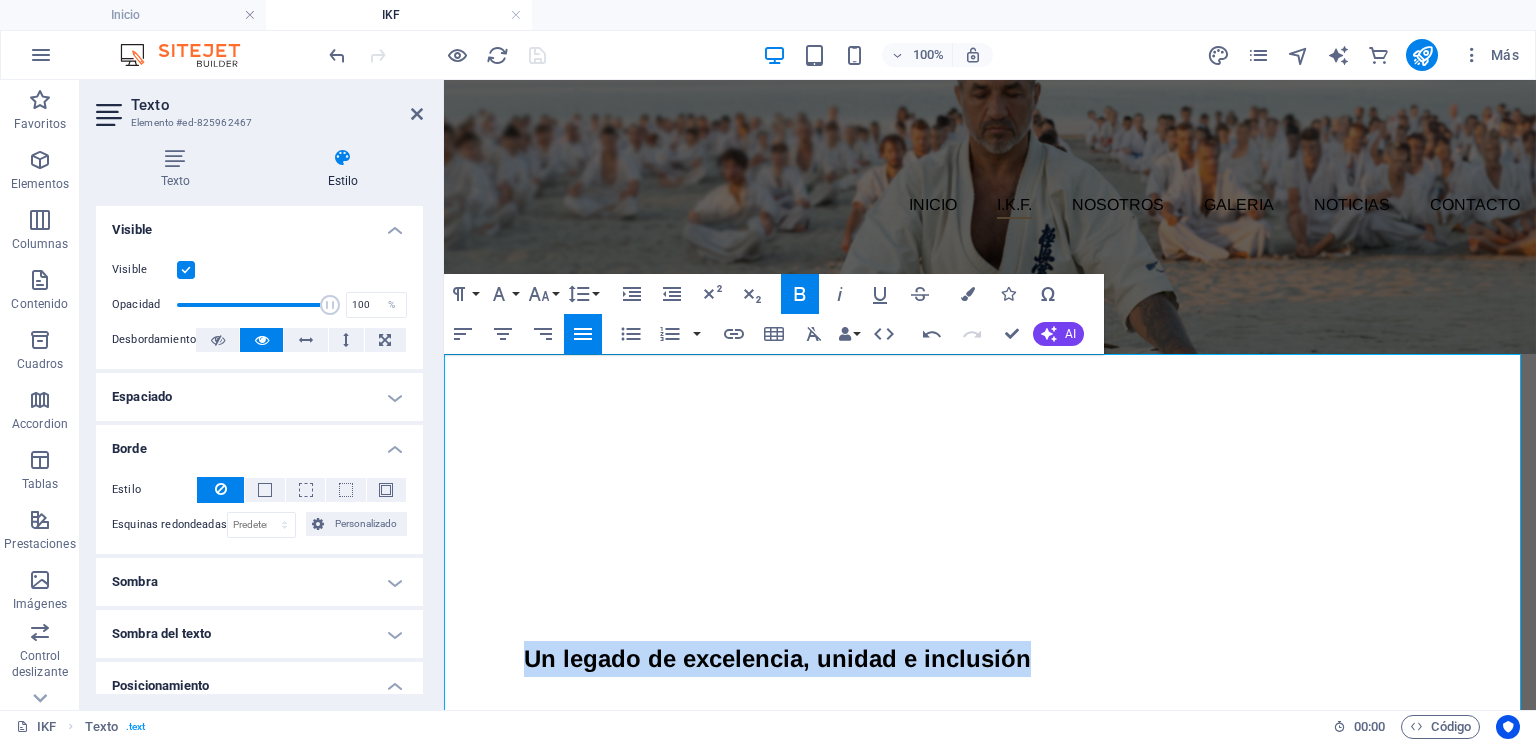 click on "Paragraph Format Normal Heading 1 Heading 2 Heading 3 Heading 4 Heading 5 Heading 6 Code Font Family Arial Georgia Impact Tahoma Times New Roman Verdana Arimo Lato Playfair Display Font Size 8 9 10 11 12 14 18 24 30 36 48 60 72 96 Line Height Default Single 1.15 1.5 Double" at bounding box center [523, 294] 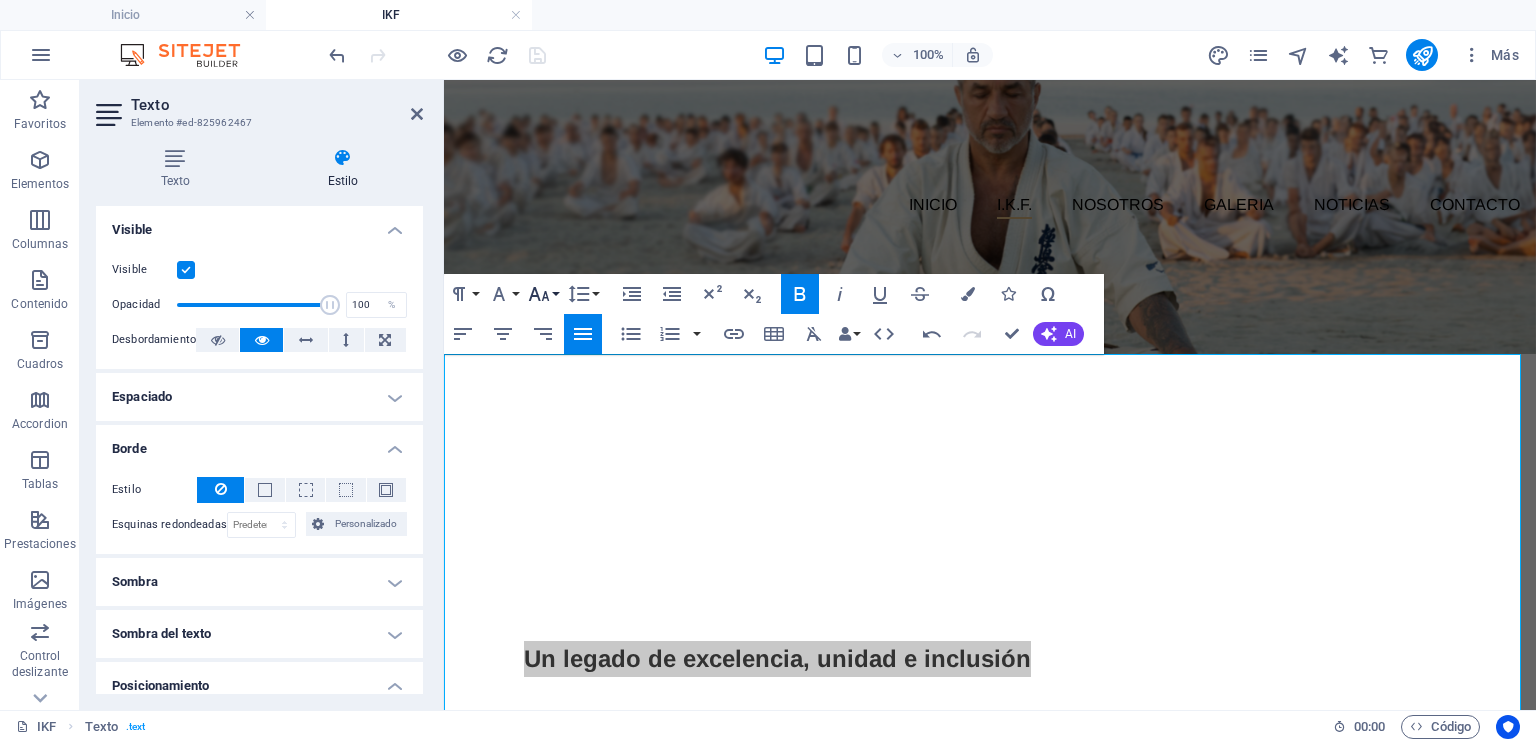 click on "Font Size" at bounding box center [543, 294] 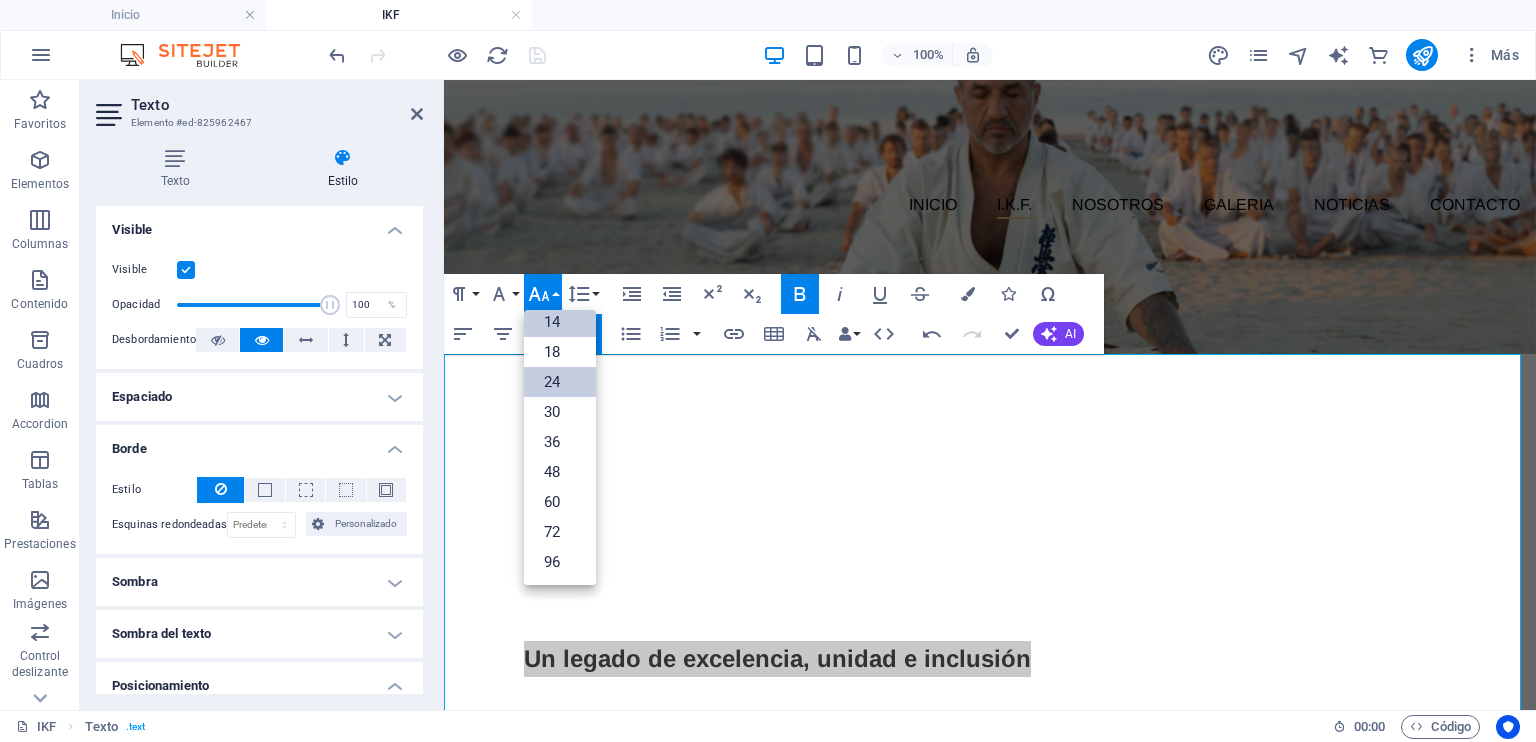 scroll, scrollTop: 160, scrollLeft: 0, axis: vertical 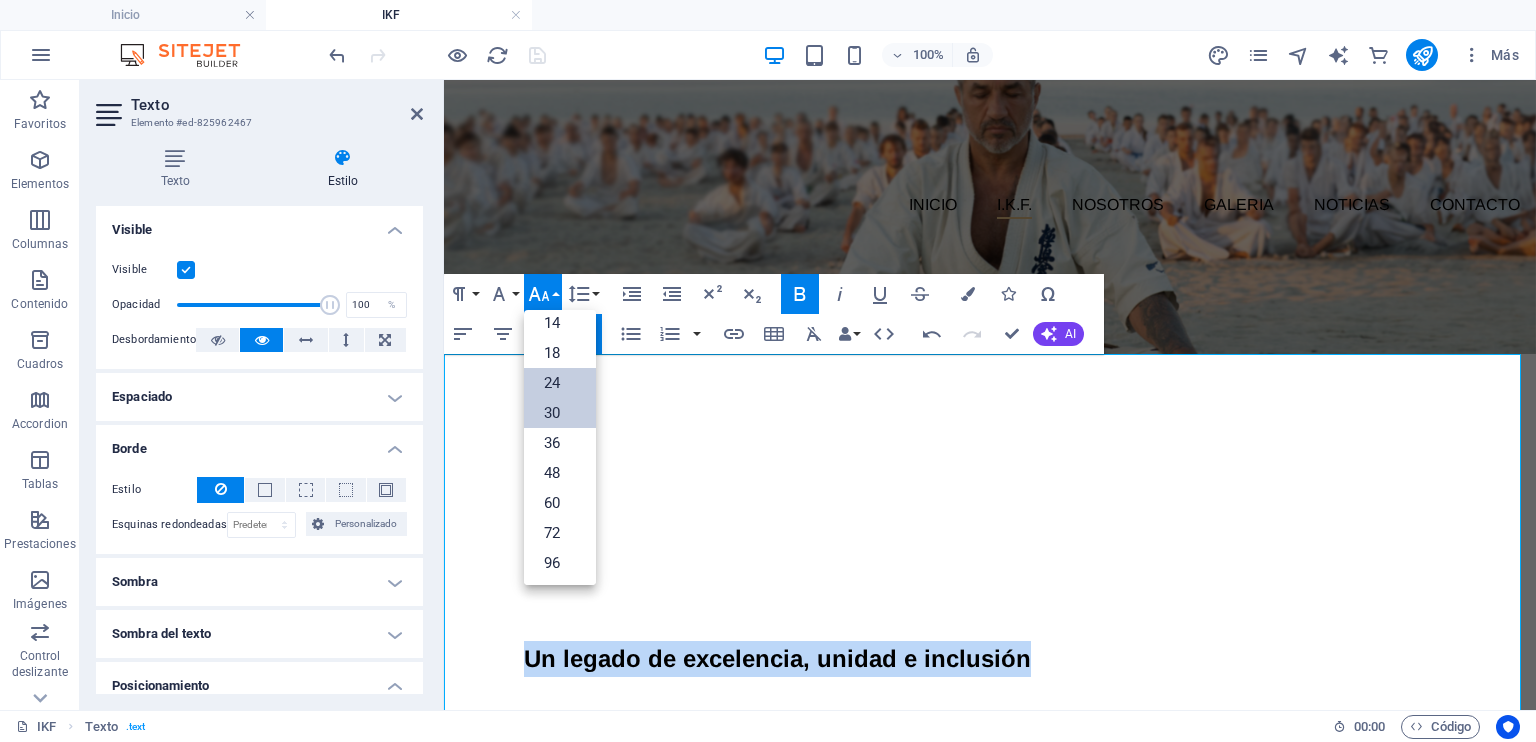 click on "30" at bounding box center [560, 413] 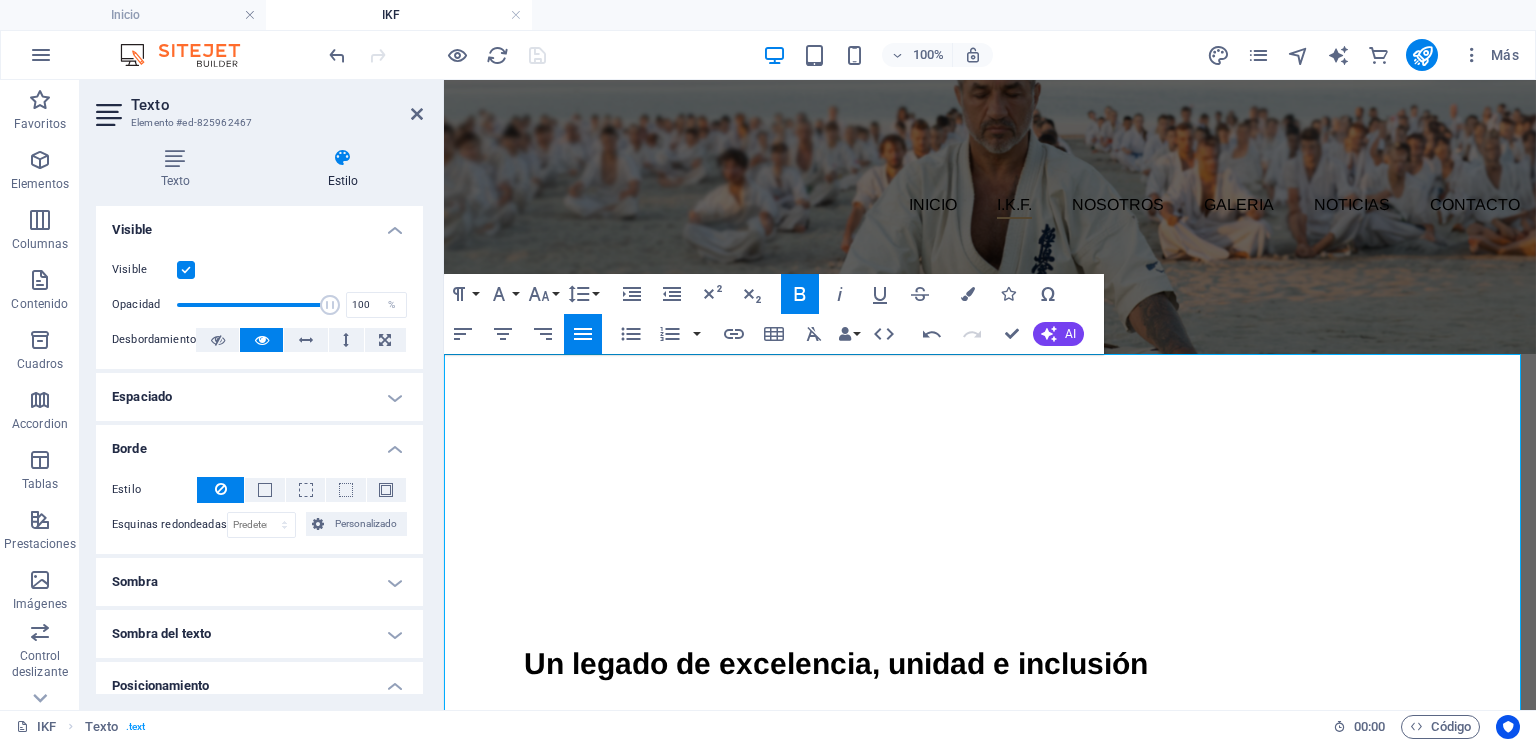 click on "Un legado de excelencia, unidad e inclusión" at bounding box center (836, 663) 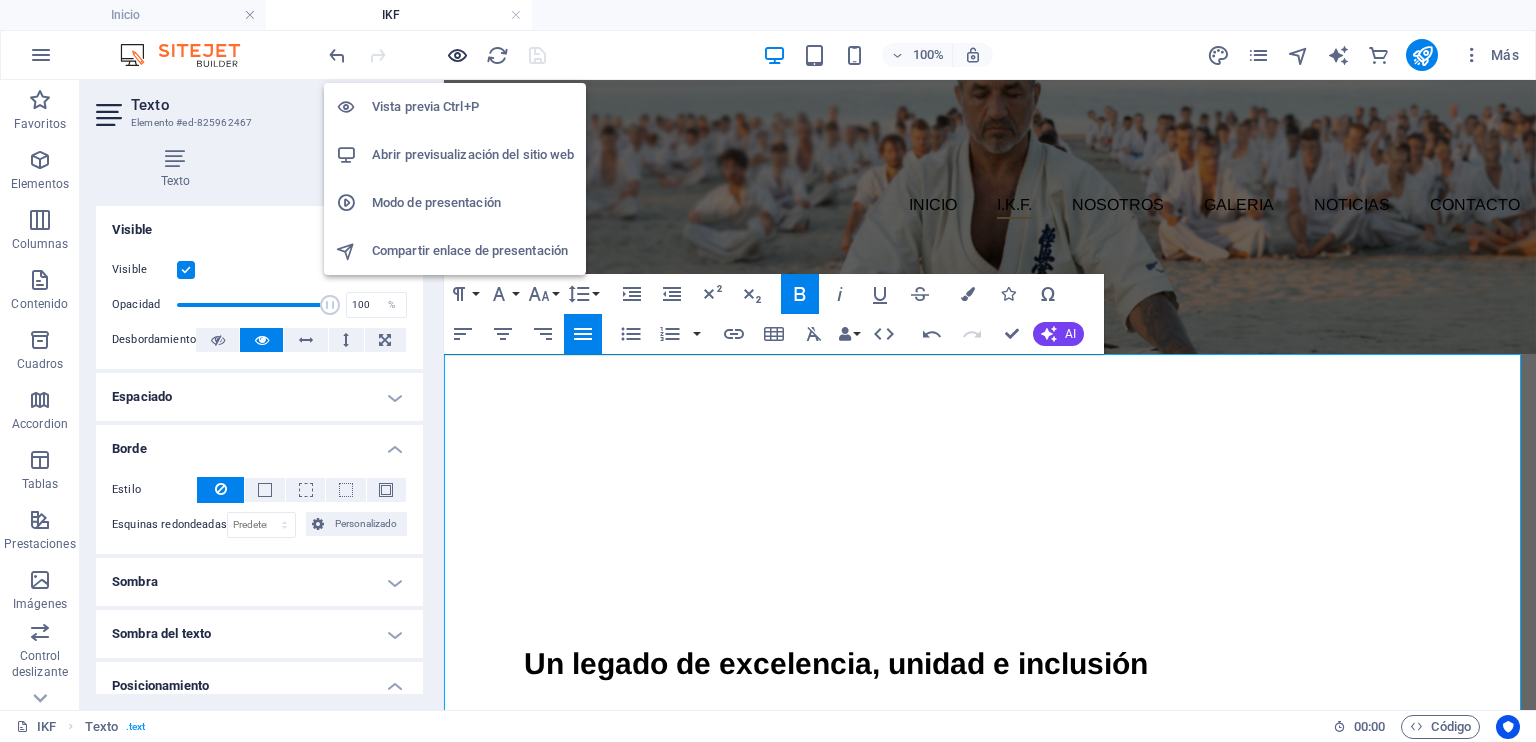 click at bounding box center [457, 55] 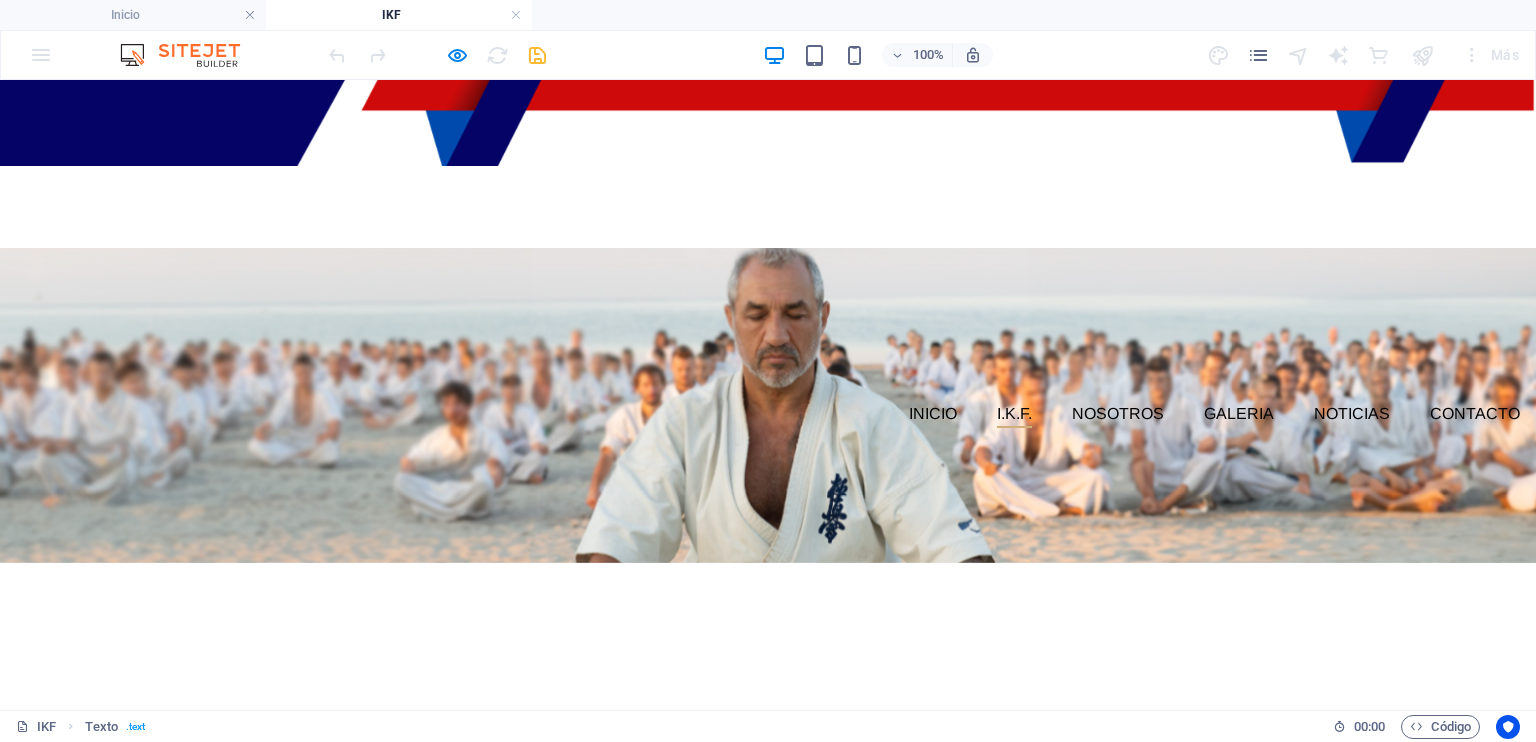scroll, scrollTop: 0, scrollLeft: 0, axis: both 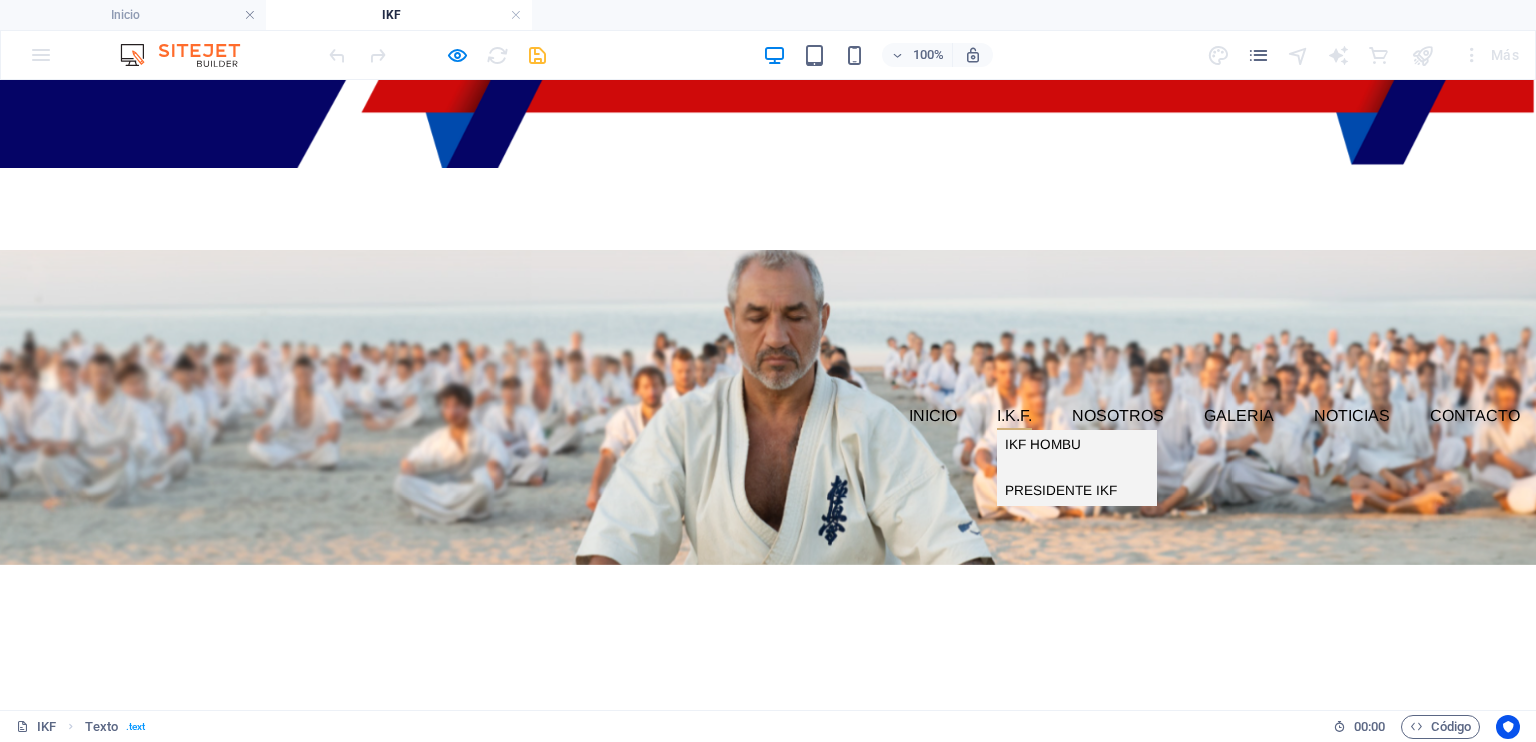 click on "I.K.F." at bounding box center [1014, 419] 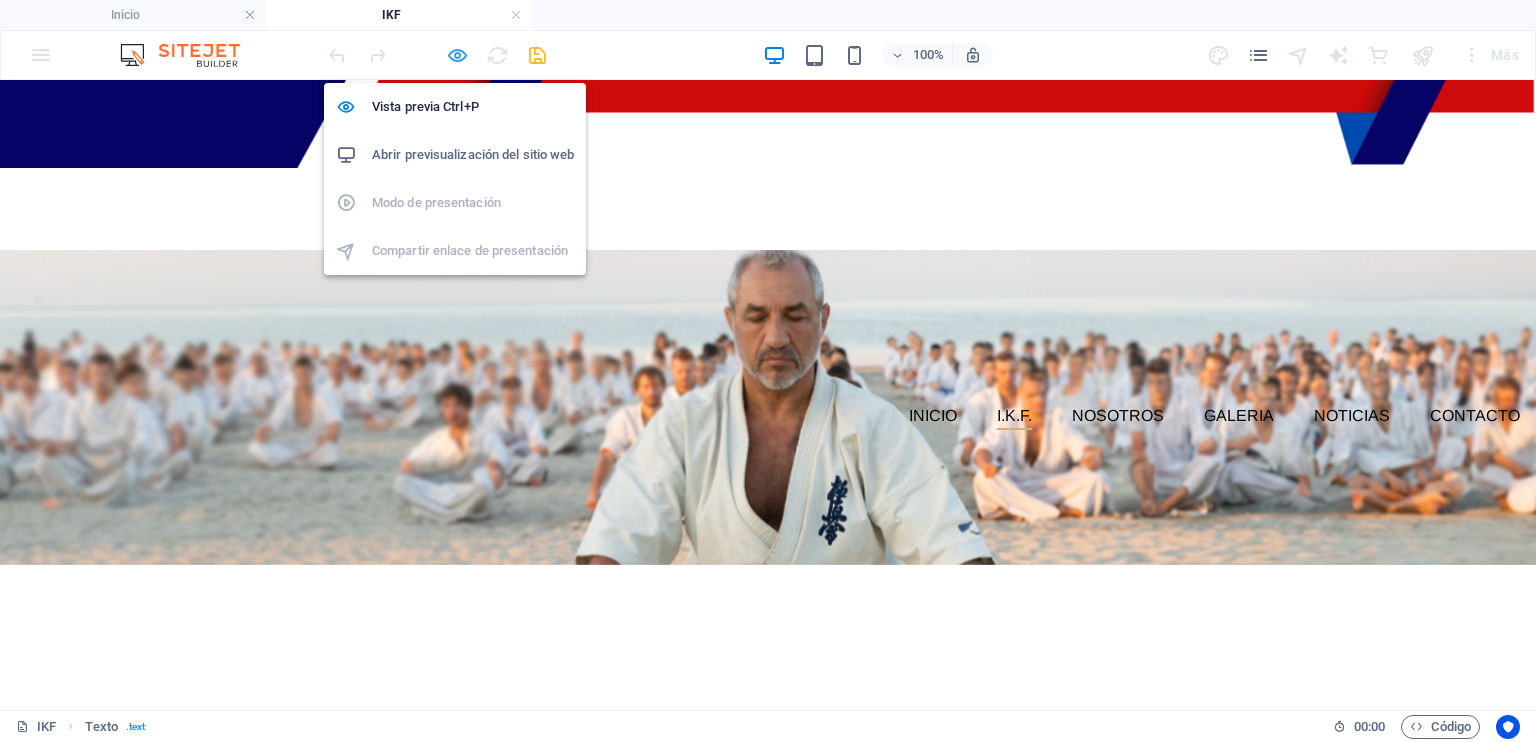 click at bounding box center (457, 55) 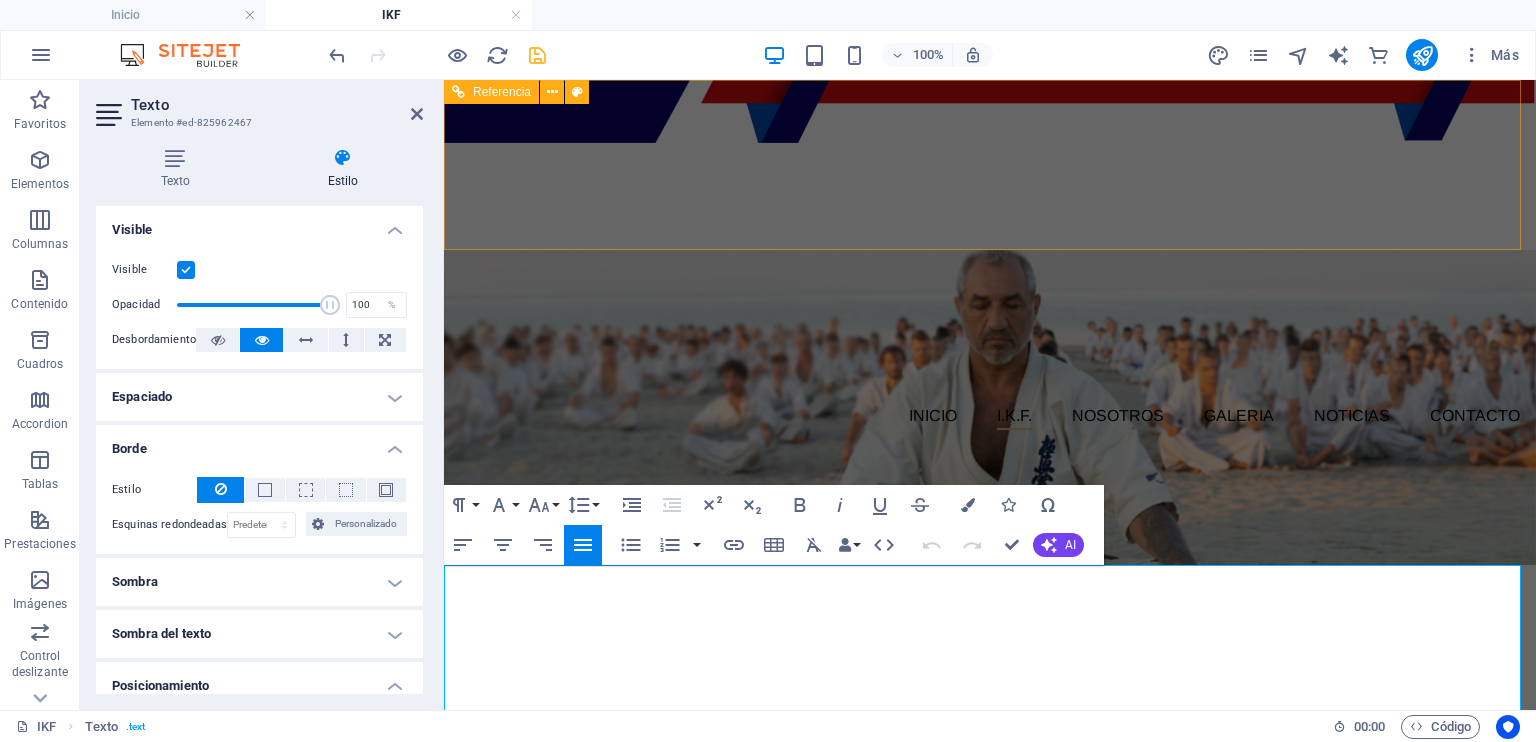 click on "INICIO I.K.F. IKF HOMBU PRESIDENTE IKF NOSOTROS GALERIA NOTICIAS Contacto" at bounding box center (990, 417) 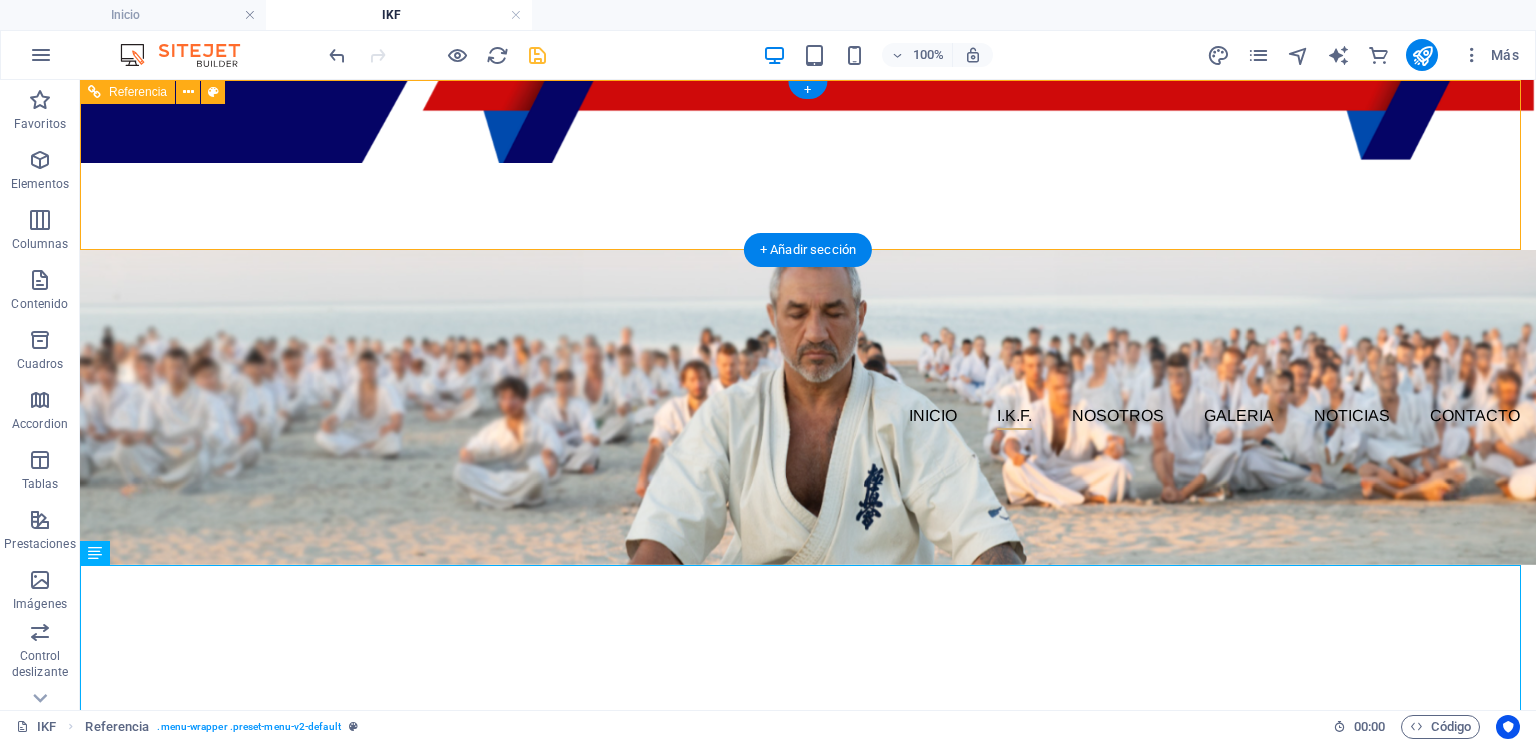 click at bounding box center [808, 165] 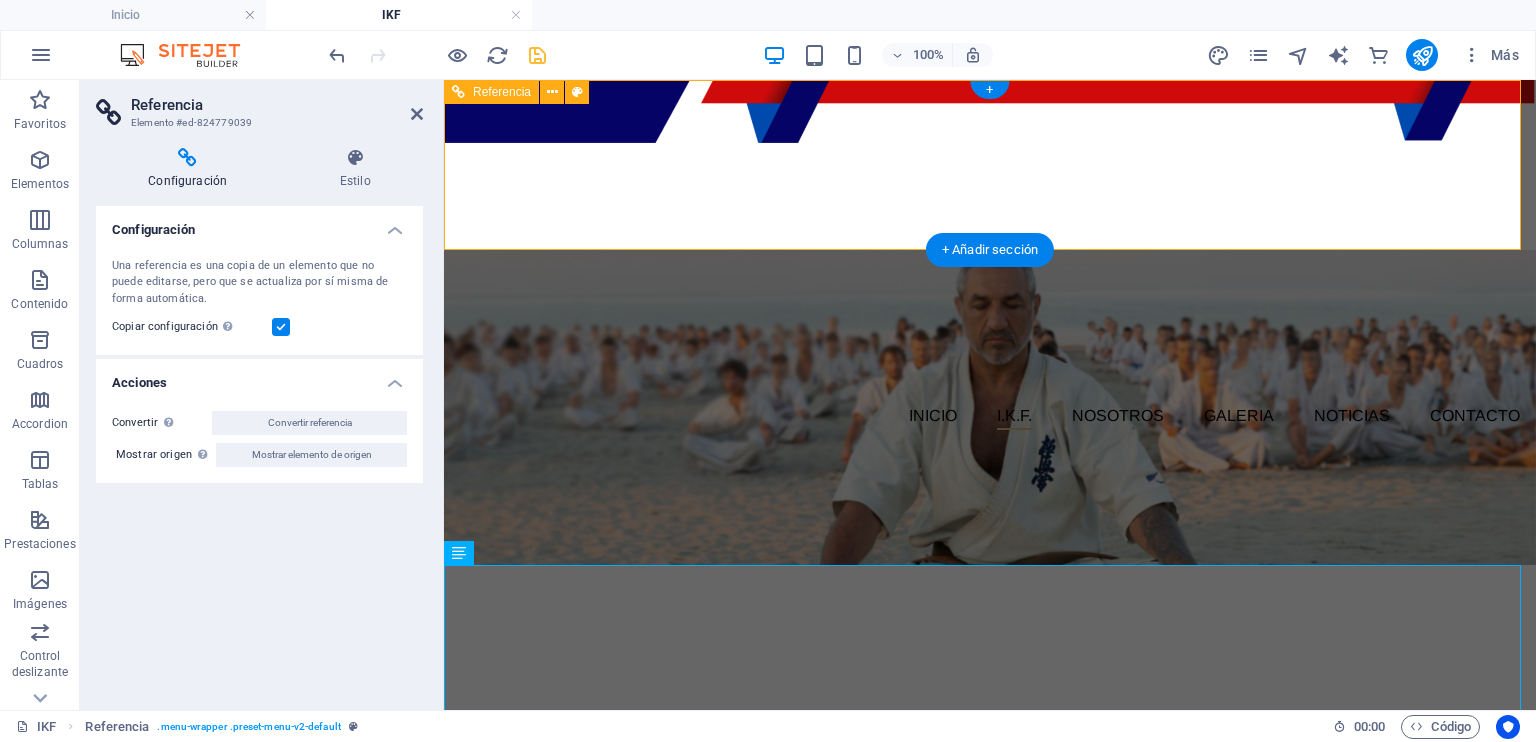 click on "INICIO I.K.F. IKF HOMBU PRESIDENTE IKF NOSOTROS GALERIA NOTICIAS Contacto" at bounding box center [990, 417] 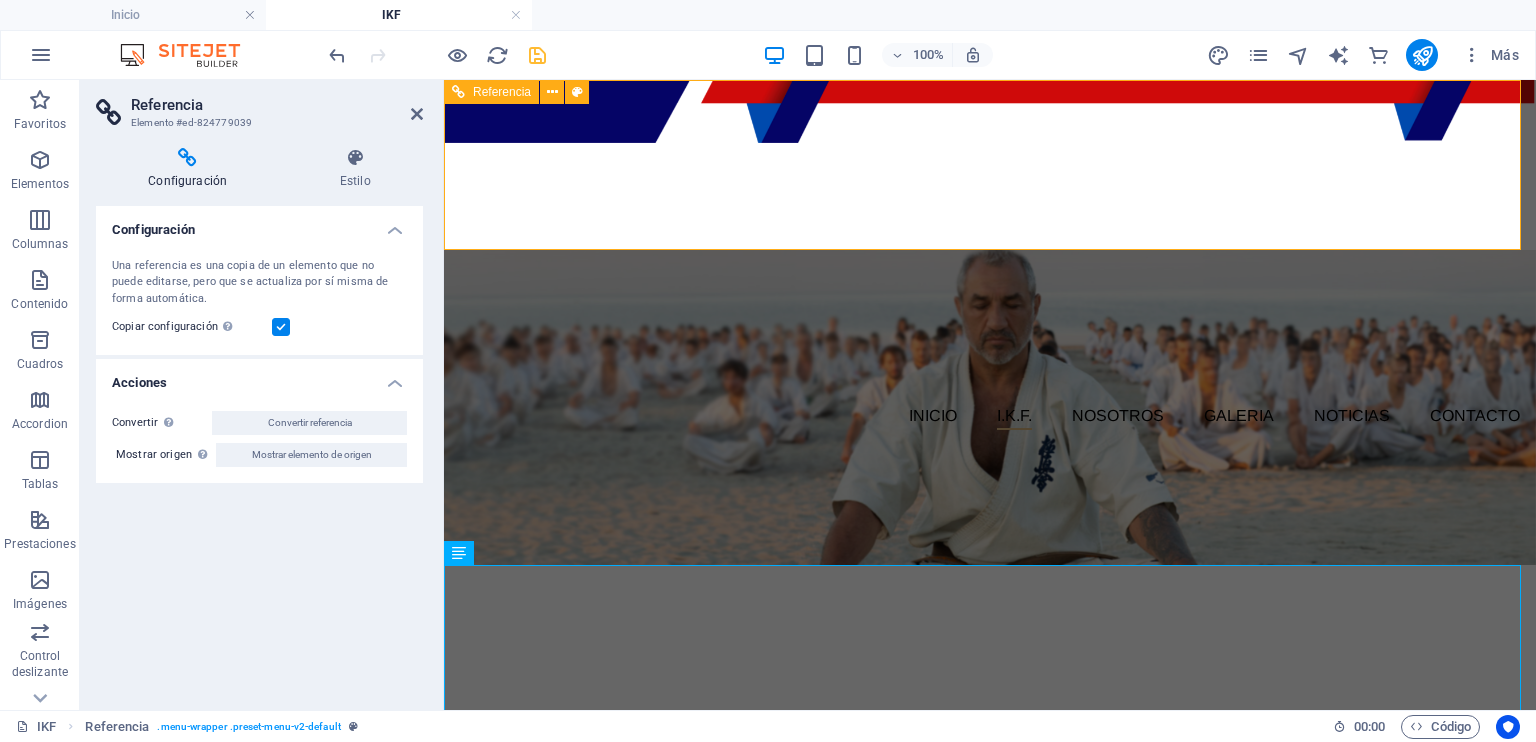 click on "INICIO I.K.F. IKF HOMBU PRESIDENTE IKF NOSOTROS GALERIA NOTICIAS Contacto" at bounding box center (990, 417) 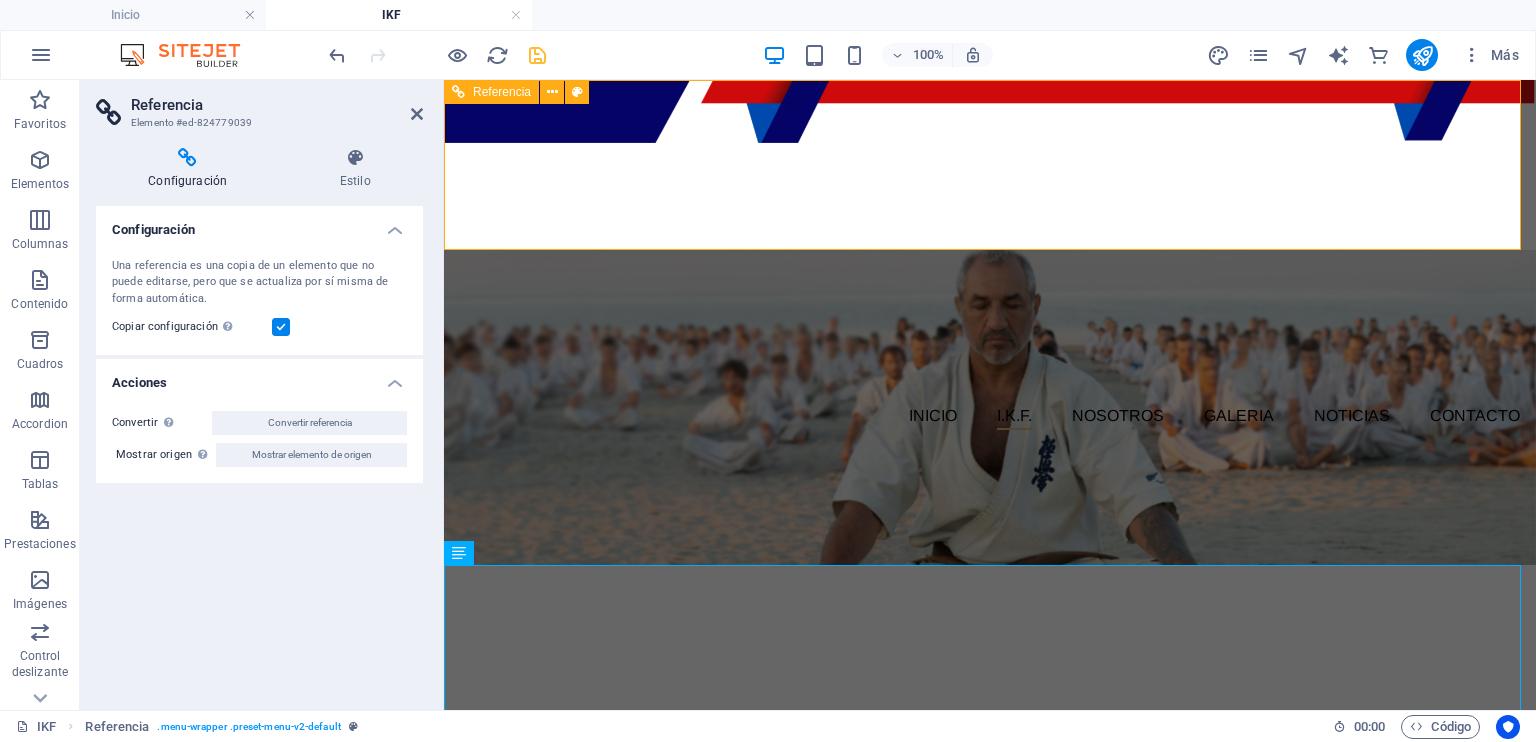 click on "INICIO I.K.F. IKF HOMBU PRESIDENTE IKF NOSOTROS GALERIA NOTICIAS Contacto" at bounding box center (990, 417) 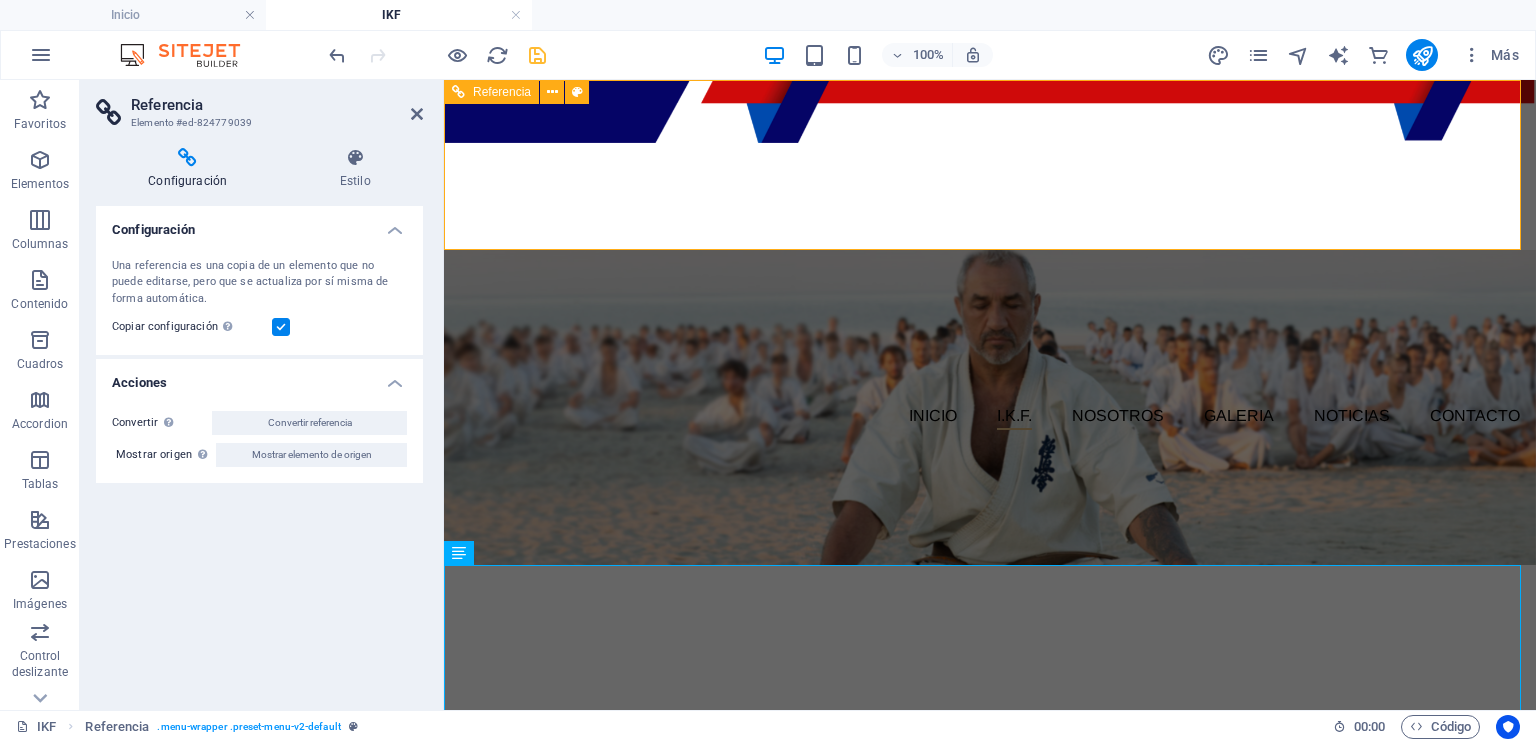 click at bounding box center (990, 165) 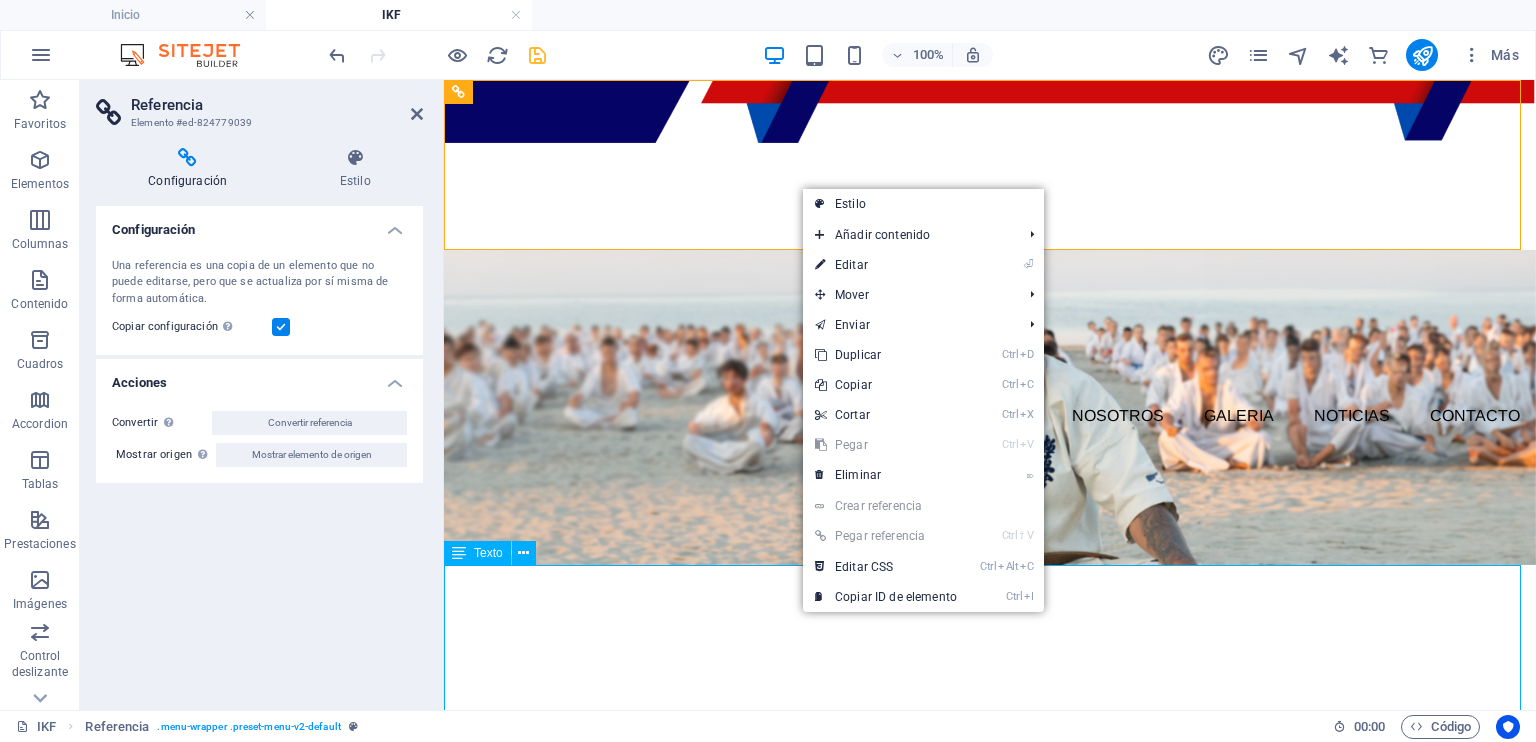 click on "Un legado de excelencia, unidad e inclusión La  International Kyokushin Federation (IKF)  fue fundada por un grupo de líderes altamente cualificados, con una vasta trayectoria en el ámbito competitivo y en la gestión del karate a nivel internacional. Bajo la guía del Shihan  [PERSON] , la IKF se ha consolidado como una organización comprometida con la excelencia técnica, la ética marcial y la proyección global del Kyokushin. Los miembros fundadores de la IKF han sido protagonistas en la evolución del karate moderno, organizando y liderando eventos deportivos de alto nivel, y formando a generaciones de atletas y entrenadores de élite. Su experiencia colectiva ha sido clave para preservar y expandir la tradición del Kyokushin en todo el mundo. Fiel al espíritu del fundador Sosai  [PERSON] , la IKF promueve un enfoque  abierto, inclusivo y libre de barreras políticas o jerárquicas Este modelo fomenta la  unidad, el respeto mutuo y el crecimiento personal" at bounding box center (990, 1199) 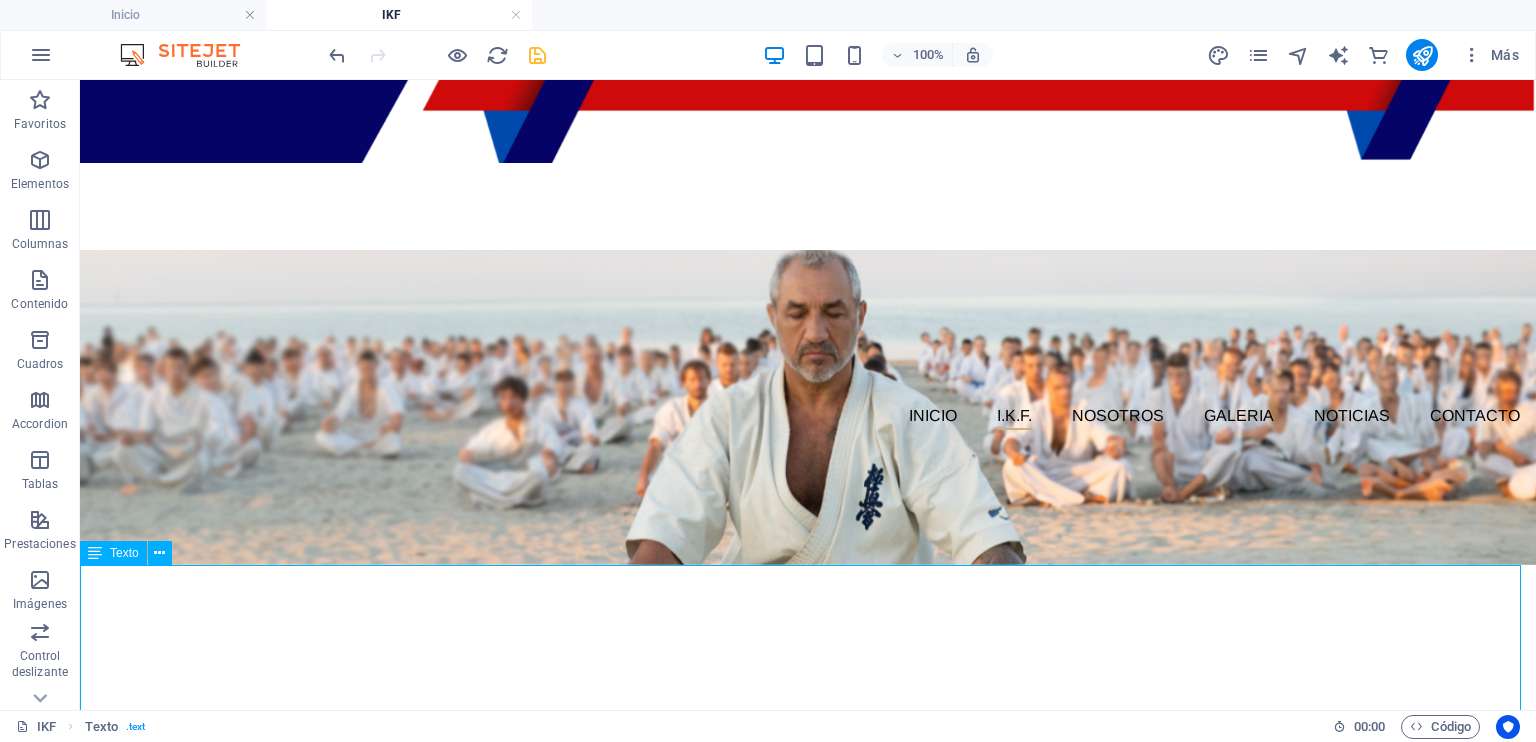 click on "Un legado de excelencia, unidad e inclusión La  International Kyokushin Federation (IKF)  fue fundada por un grupo de líderes altamente cualificados, con una vasta trayectoria en el ámbito competitivo y en la gestión del karate a nivel internacional. Bajo la guía del Shihan  [PERSON] , la IKF se ha consolidado como una organización comprometida con la excelencia técnica, la ética marcial y la proyección global del Kyokushin. Los miembros fundadores de la IKF han sido protagonistas en la evolución del karate moderno, organizando y liderando eventos deportivos de alto nivel, y formando a generaciones de atletas y entrenadores de élite. Su experiencia colectiva ha sido clave para preservar y expandir la tradición del Kyokushin en todo el mundo. Fiel al espíritu del fundador Sosai  [PERSON] , la IKF promueve un enfoque  abierto, inclusivo y libre de barreras políticas o jerárquicas Este modelo fomenta la  unidad, el respeto mutuo y el crecimiento personal" at bounding box center (808, 1127) 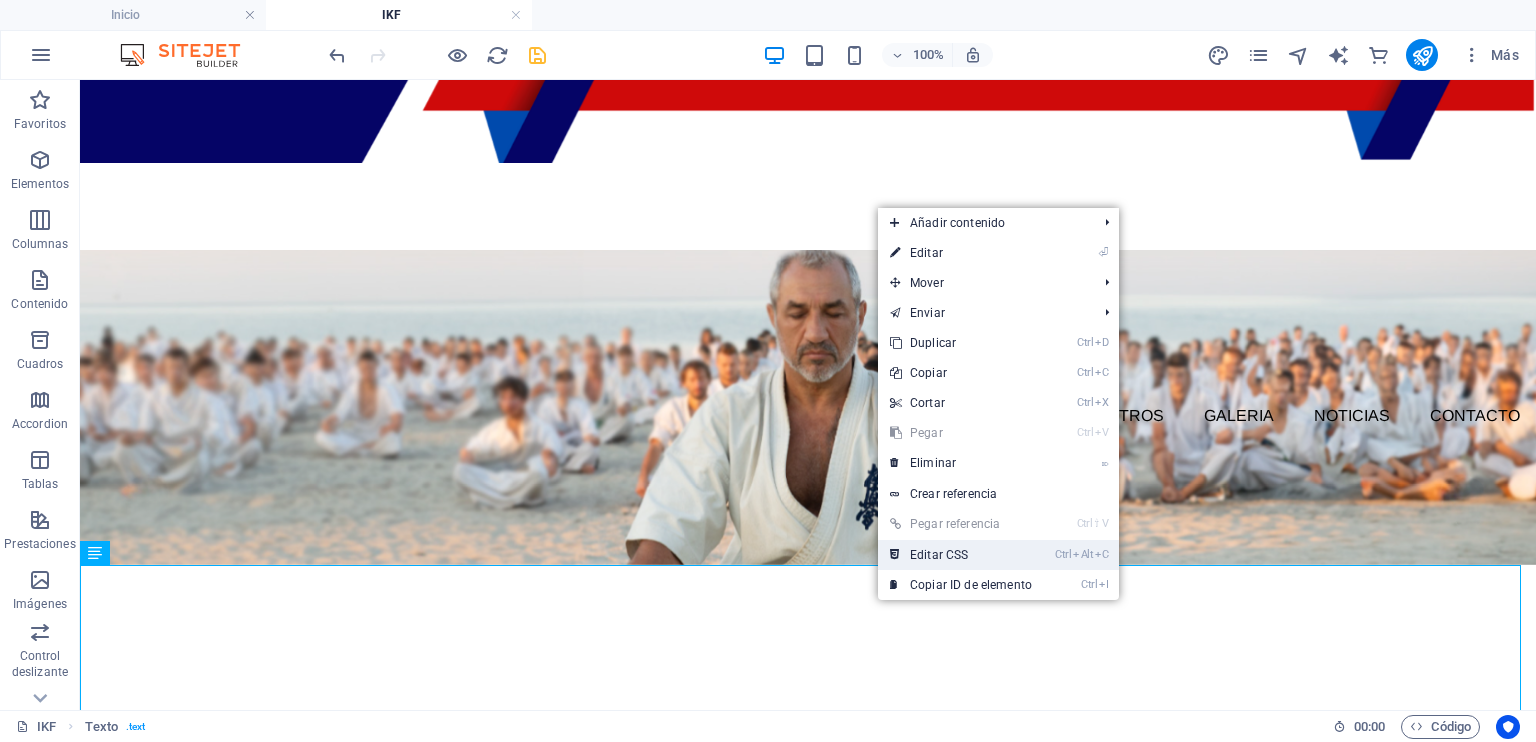 click on "Ctrl Alt C  Editar CSS" at bounding box center [961, 555] 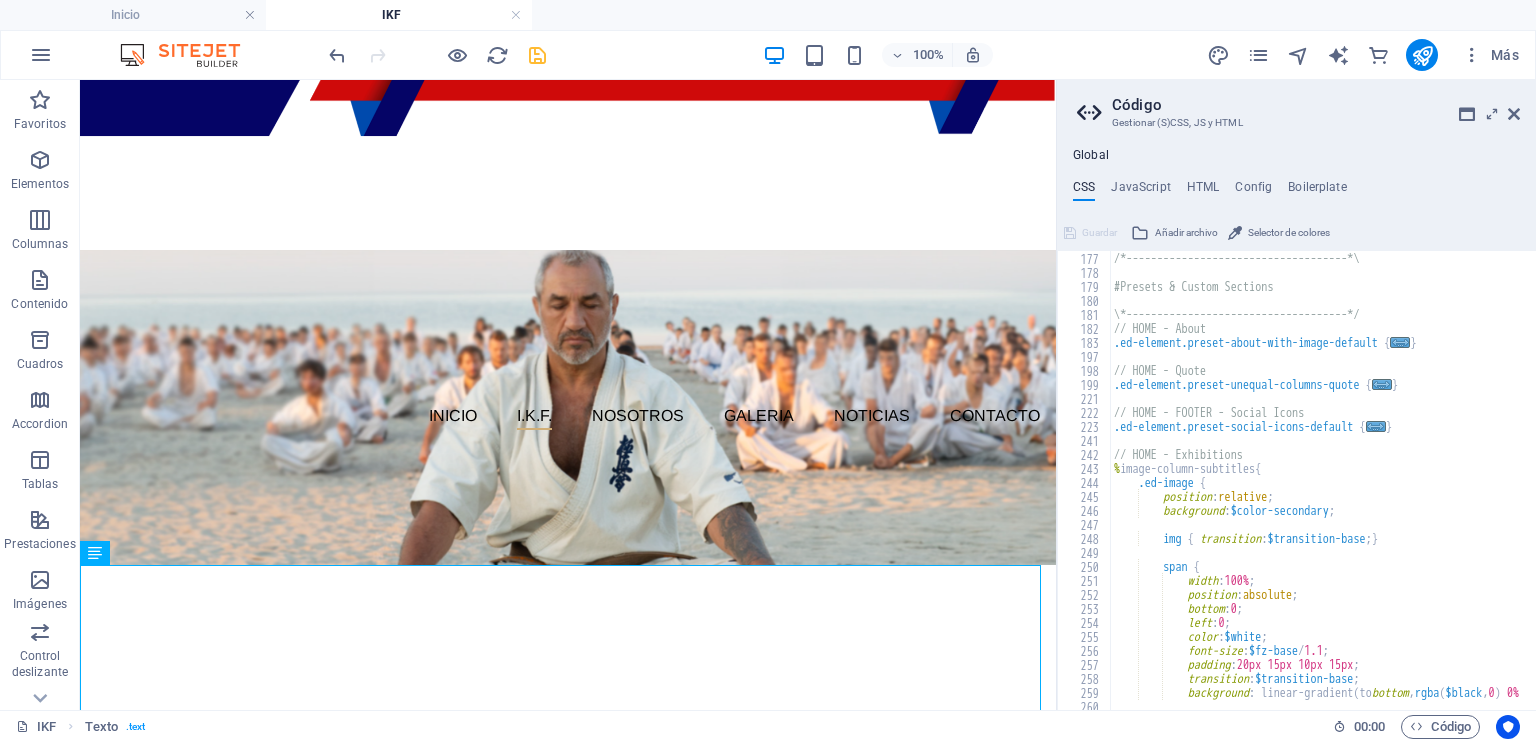scroll, scrollTop: 815, scrollLeft: 0, axis: vertical 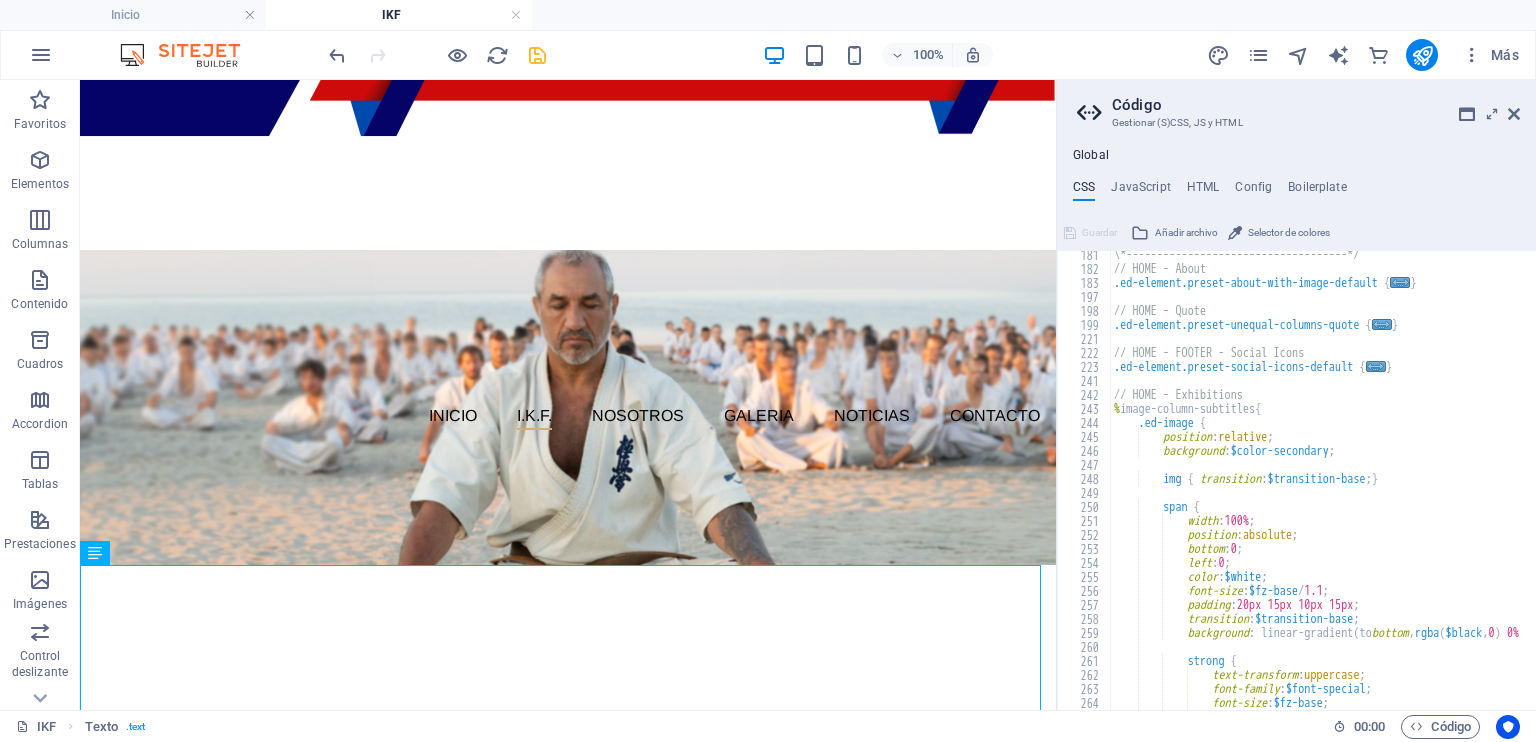 click on "\*------------------------------------*/ // HOME - About  .ed-element.preset-about-with-image-default   { ... } // HOME - Quote  .ed-element.preset-unequal-columns-quote   { ... } // HOME - FOOTER - Social Icons   .ed-element.preset-social-icons-default   { ... } // HOME - Exhibitions % image-column-subtitles  {      .ed-image   {           position :  relative ;           background :  $color-secondary ;                img   {   transition :  $transition-base ;  }                span   {                width :  100% ;                position :  absolute ;                bottom :  0 ;                left :  0 ;                color :  $white ;                font-size :  $fz-base / 1.1 ;                padding :  20px   15px   10px   15px ;                transition :  $transition-base ;                background : linear-gradient ( to  bottom ,  rgba ( $black , 0 )   0% , rgba ( $black , 1 )   75% ) ;                          strong   {                     text-transform :  uppercase ;                     :" at bounding box center (1414, 484) 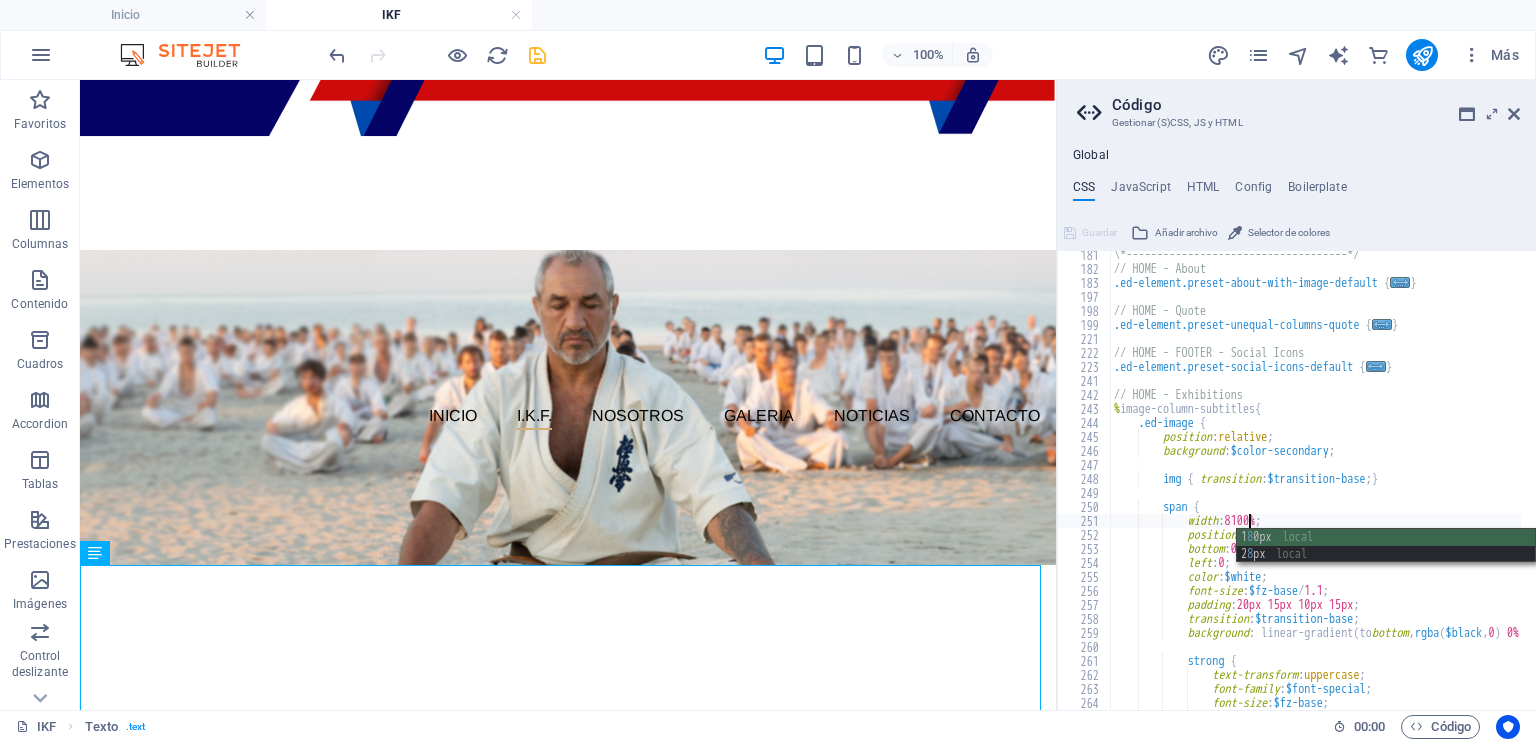scroll, scrollTop: 0, scrollLeft: 18, axis: horizontal 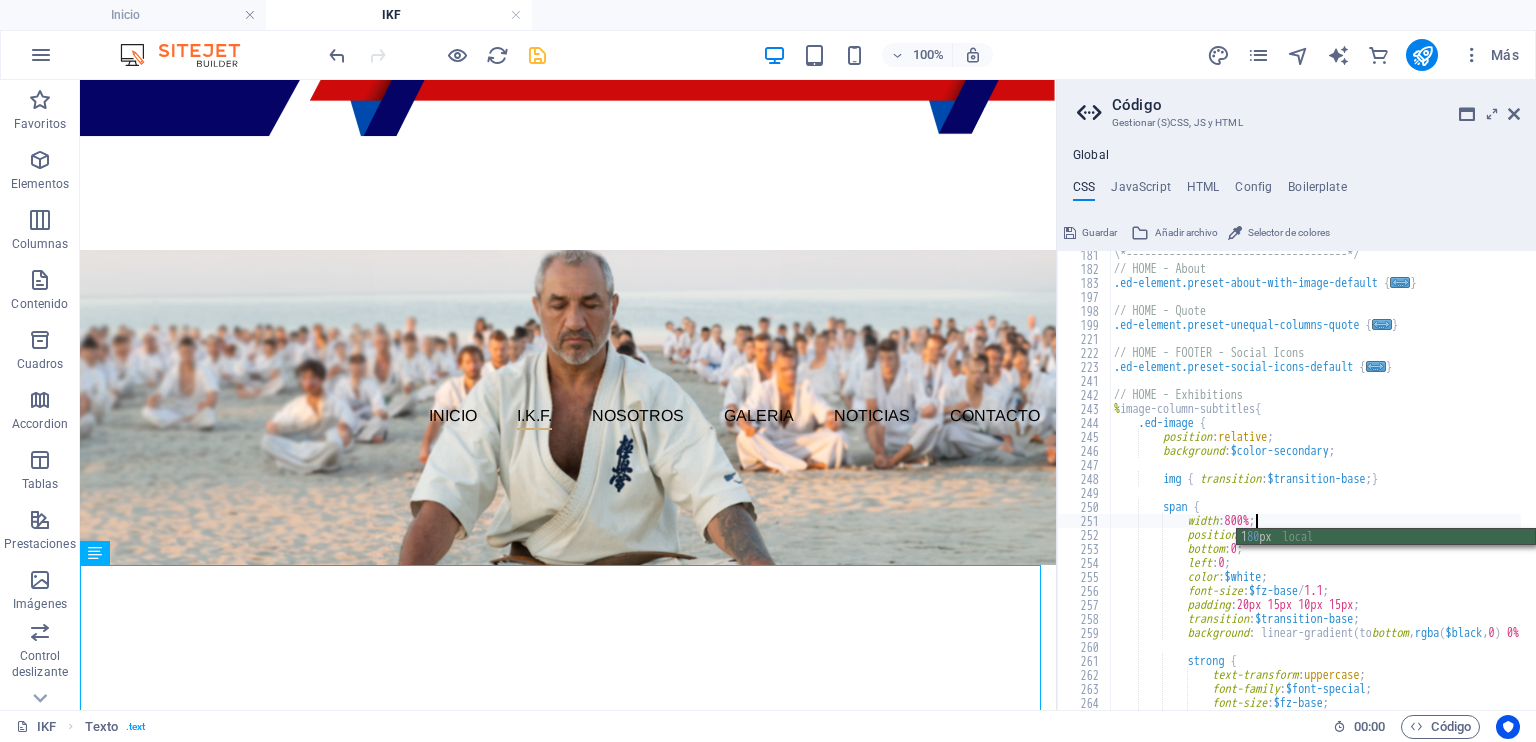 type on "width: 80%;" 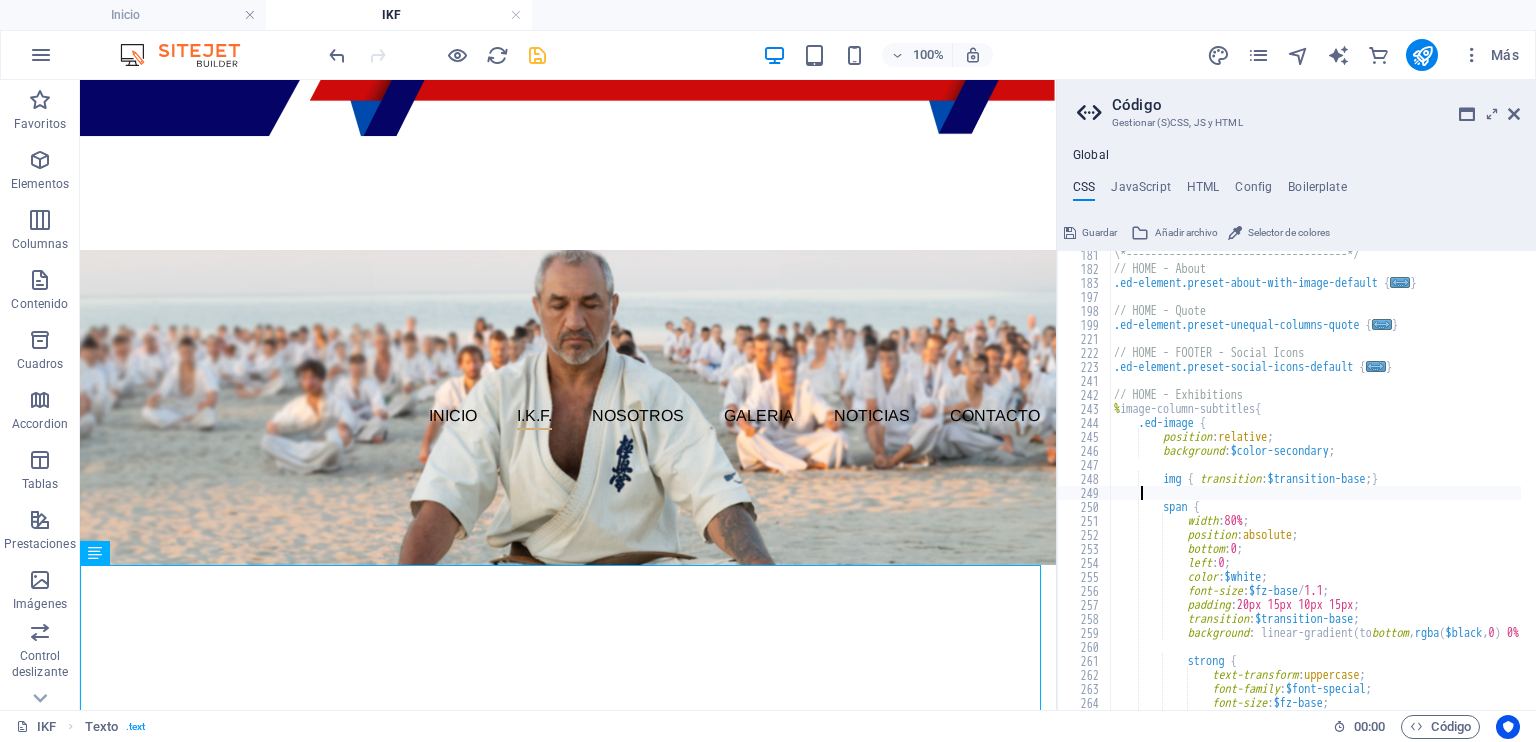 click on "\*------------------------------------*/ // HOME - About  .ed-element.preset-about-with-image-default   { ... } // HOME - Quote  .ed-element.preset-unequal-columns-quote   { ... } // HOME - FOOTER - Social Icons   .ed-element.preset-social-icons-default   { ... } // HOME - Exhibitions % image-column-subtitles  {      .ed-image   {           position :  relative ;           background :  $color-secondary ;                img   {   transition :  $transition-base ;  }                span   {                width :  80% ;                position :  absolute ;                bottom :  0 ;                left :  0 ;                color :  $white ;                font-size :  $fz-base / 1.1 ;                padding :  20px   15px   10px   15px ;                transition :  $transition-base ;                background : linear-gradient ( to  bottom ,  rgba ( $black , 0 )   0% , rgba ( $black , 1 )   75% ) ;                          strong   {                     text-transform :  uppercase ;                     :" at bounding box center (1414, 484) 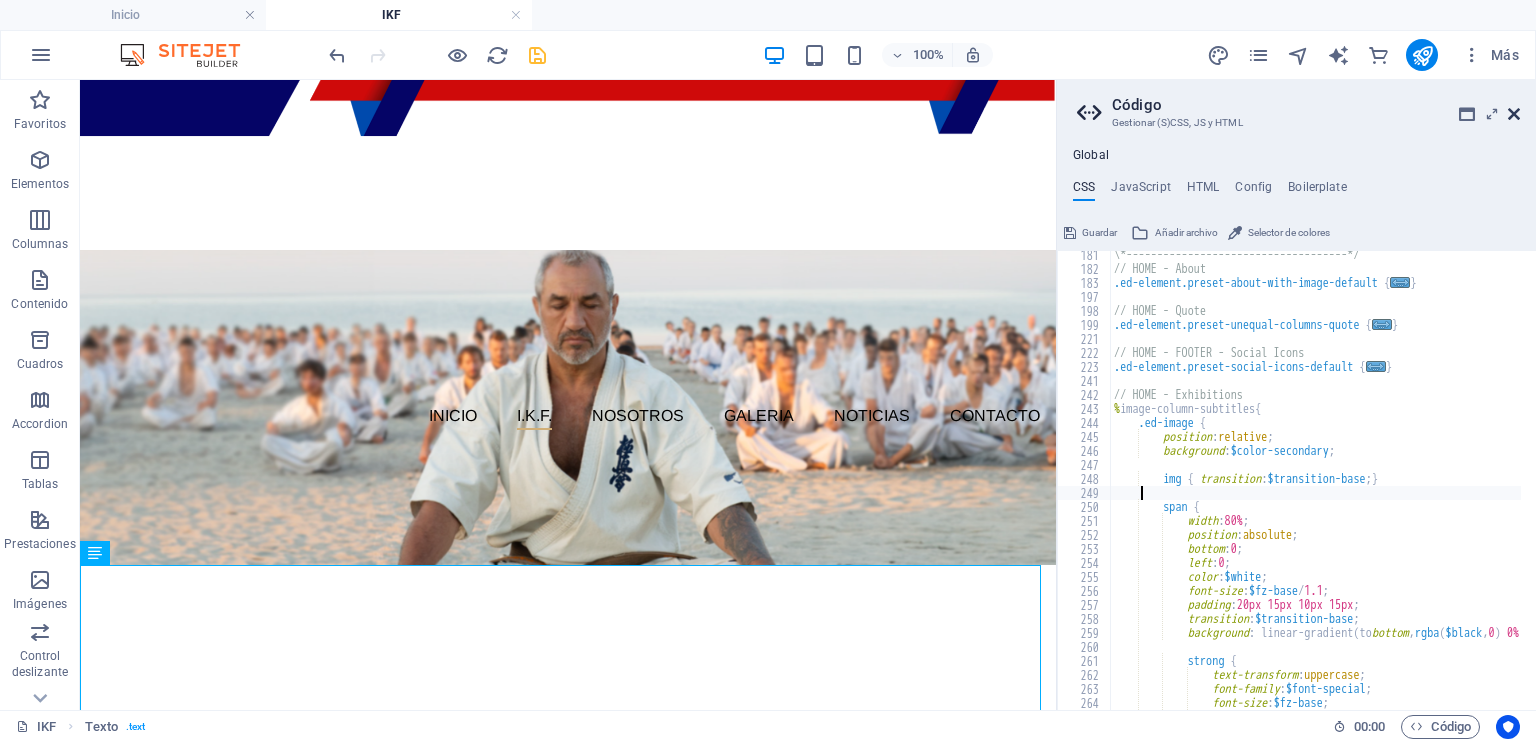 type 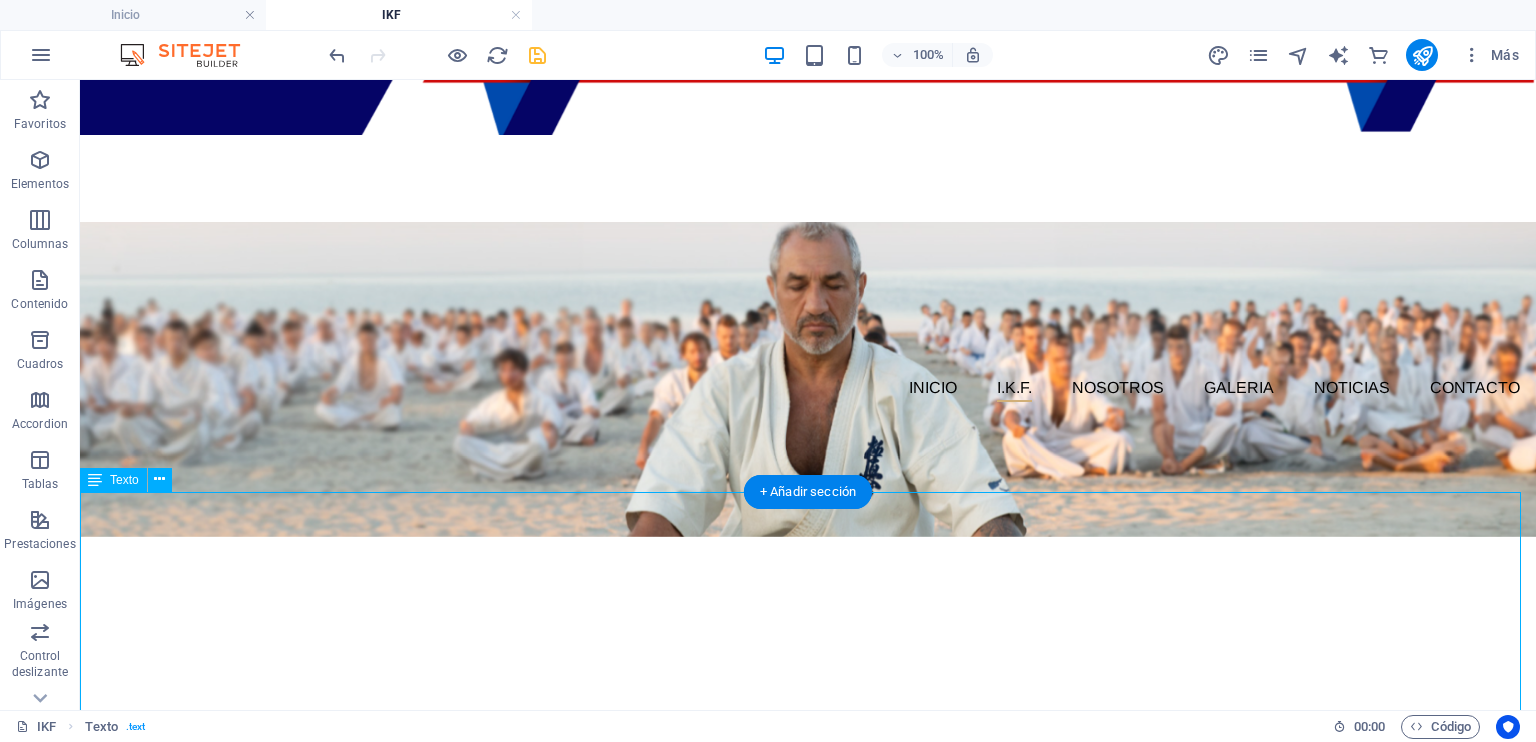 scroll, scrollTop: 228, scrollLeft: 0, axis: vertical 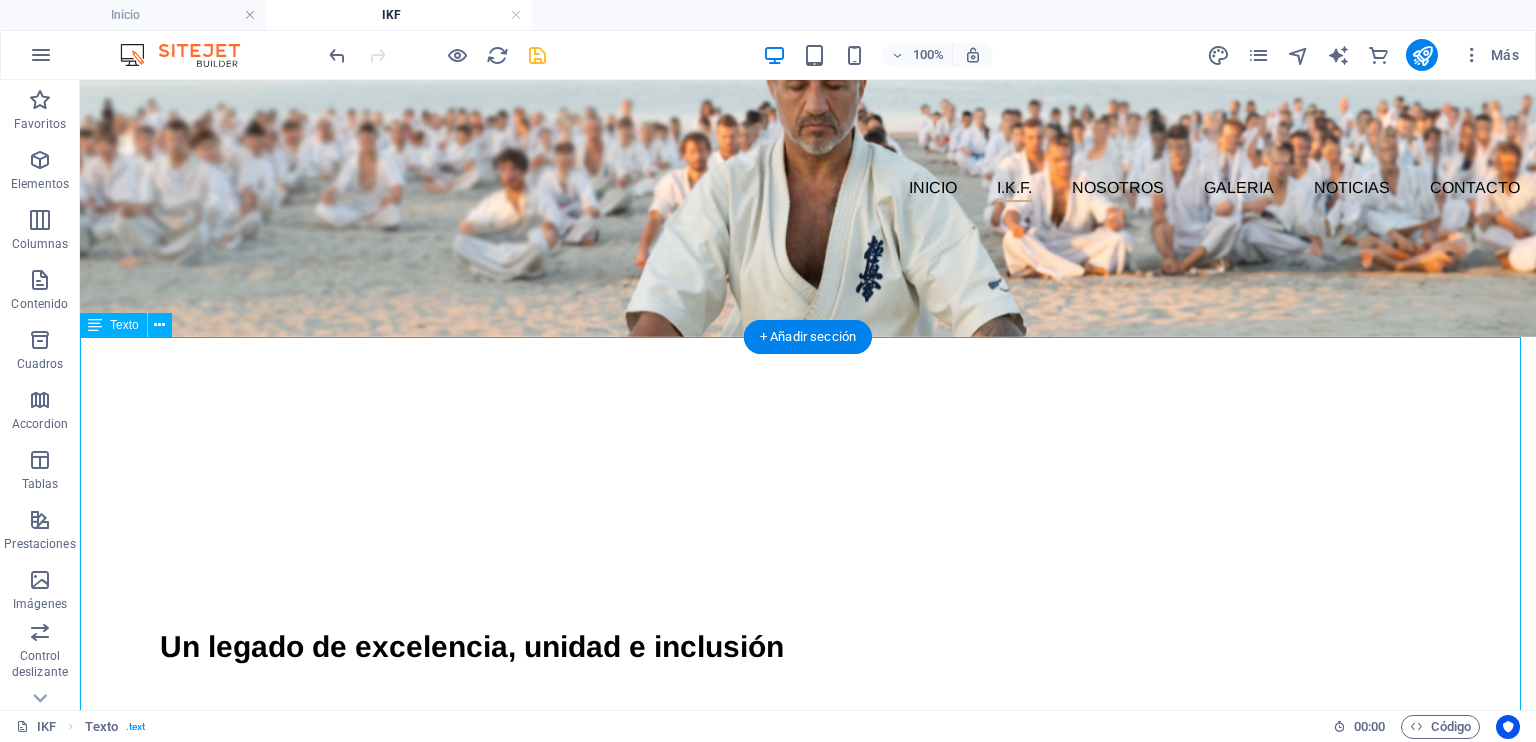 click on "Un legado de excelencia, unidad e inclusión La  International Kyokushin Federation (IKF)  fue fundada por un grupo de líderes altamente cualificados, con una vasta trayectoria en el ámbito competitivo y en la gestión del karate a nivel internacional. Bajo la guía del Shihan  [PERSON] , la IKF se ha consolidado como una organización comprometida con la excelencia técnica, la ética marcial y la proyección global del Kyokushin. Los miembros fundadores de la IKF han sido protagonistas en la evolución del karate moderno, organizando y liderando eventos deportivos de alto nivel, y formando a generaciones de atletas y entrenadores de élite. Su experiencia colectiva ha sido clave para preservar y expandir la tradición del Kyokushin en todo el mundo. Fiel al espíritu del fundador Sosai  [PERSON] , la IKF promueve un enfoque  abierto, inclusivo y libre de barreras políticas o jerárquicas Este modelo fomenta la  unidad, el respeto mutuo y el crecimiento personal" at bounding box center (808, 899) 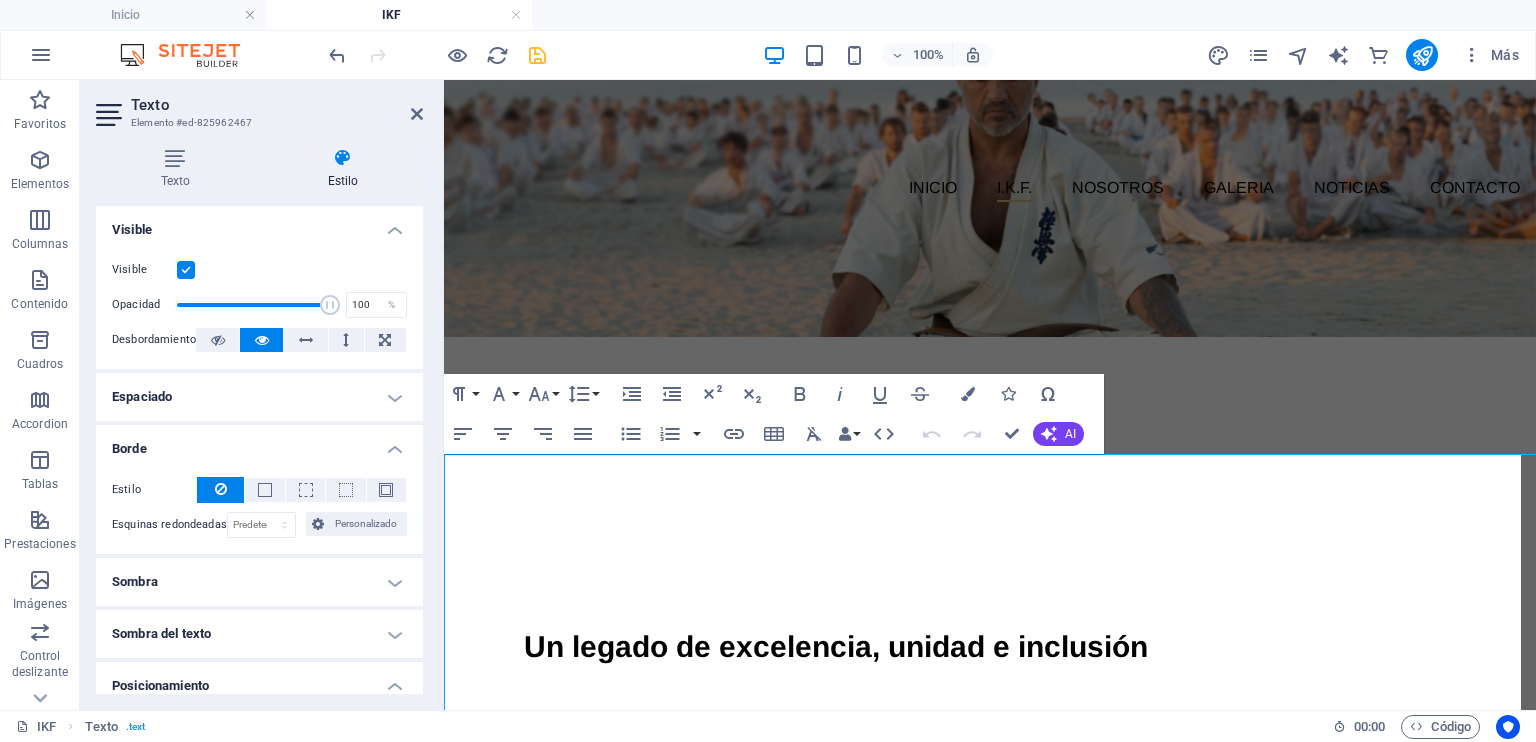 scroll, scrollTop: 111, scrollLeft: 0, axis: vertical 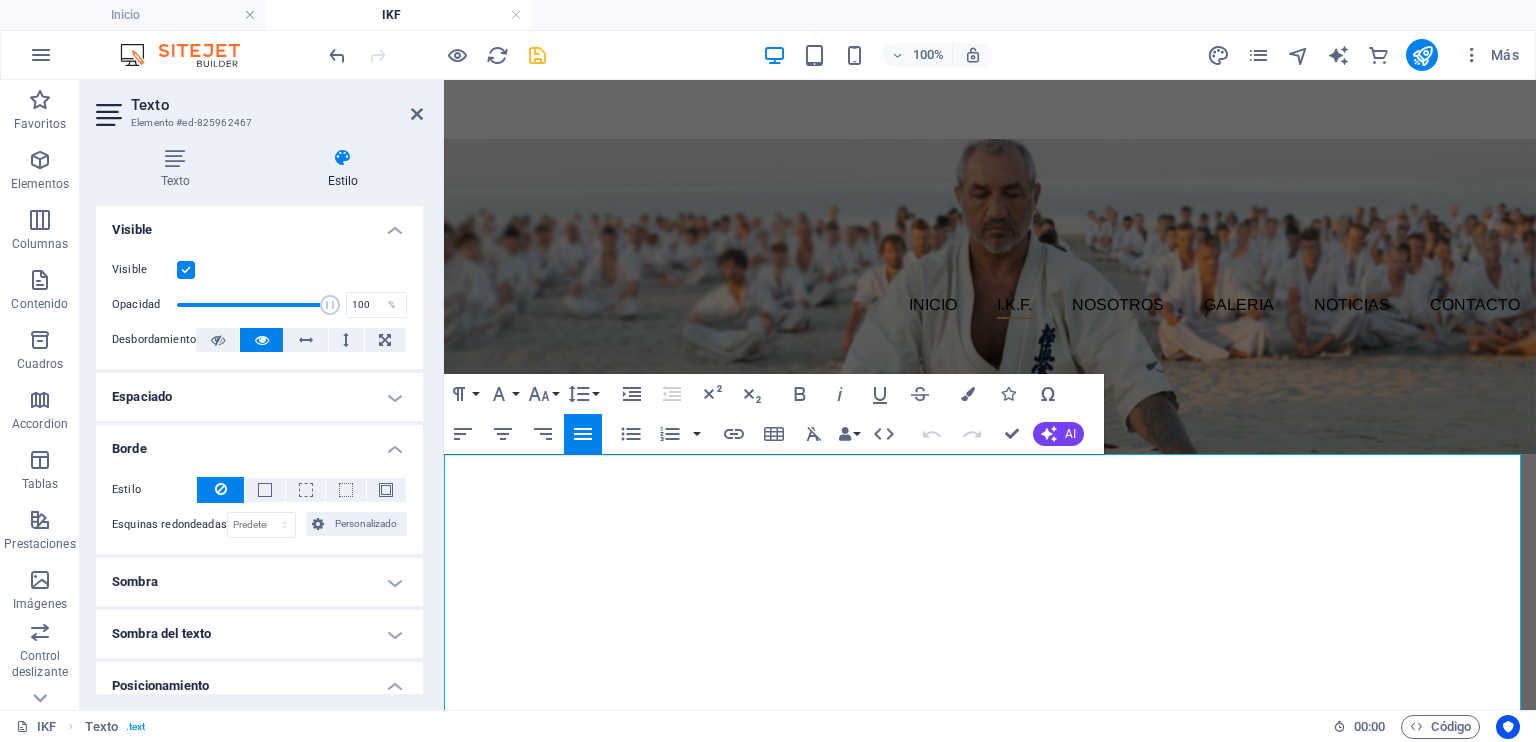 click on "Un legado de excelencia, unidad e inclusión La  International Kyokushin Federation (IKF)  fue fundada por un grupo de líderes altamente cualificados, con una vasta trayectoria en el ámbito competitivo y en la gestión del karate a nivel internacional. Bajo la guía del Shihan  [PERSON] , la IKF se ha consolidado como una organización comprometida con la excelencia técnica, la ética marcial y la proyección global del Kyokushin. Los miembros fundadores de la IKF han sido protagonistas en la evolución del karate moderno, organizando y liderando eventos deportivos de alto nivel, y formando a generaciones de atletas y entrenadores de élite. Su experiencia colectiva ha sido clave para preservar y expandir la tradición del Kyokushin en todo el mundo. Fiel al espíritu del fundador Sosai  [PERSON] , la IKF promueve un enfoque  abierto, inclusivo y libre de barreras políticas o jerárquicas Este modelo fomenta la  unidad, el respeto mutuo y el crecimiento personal" at bounding box center [990, 1088] 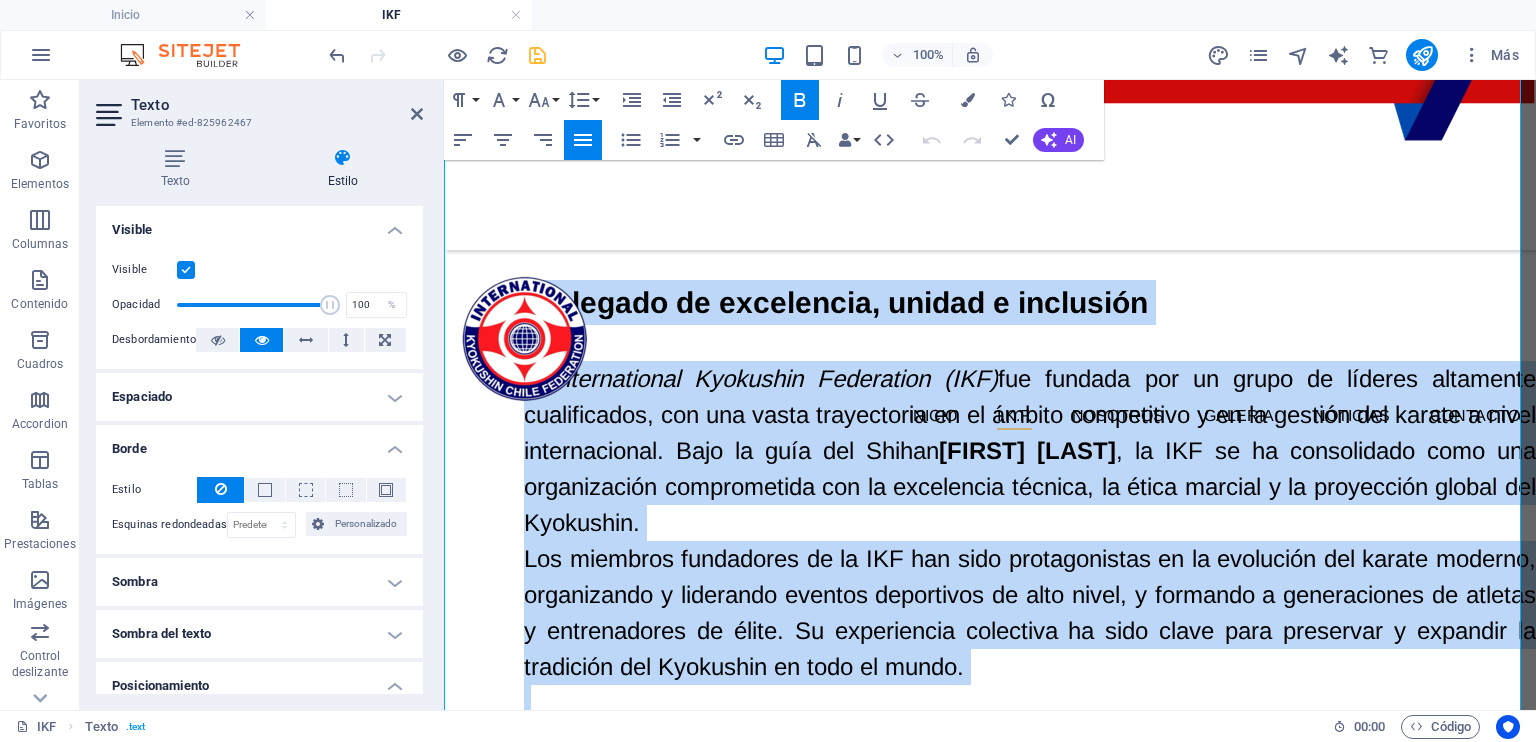 scroll, scrollTop: 936, scrollLeft: 0, axis: vertical 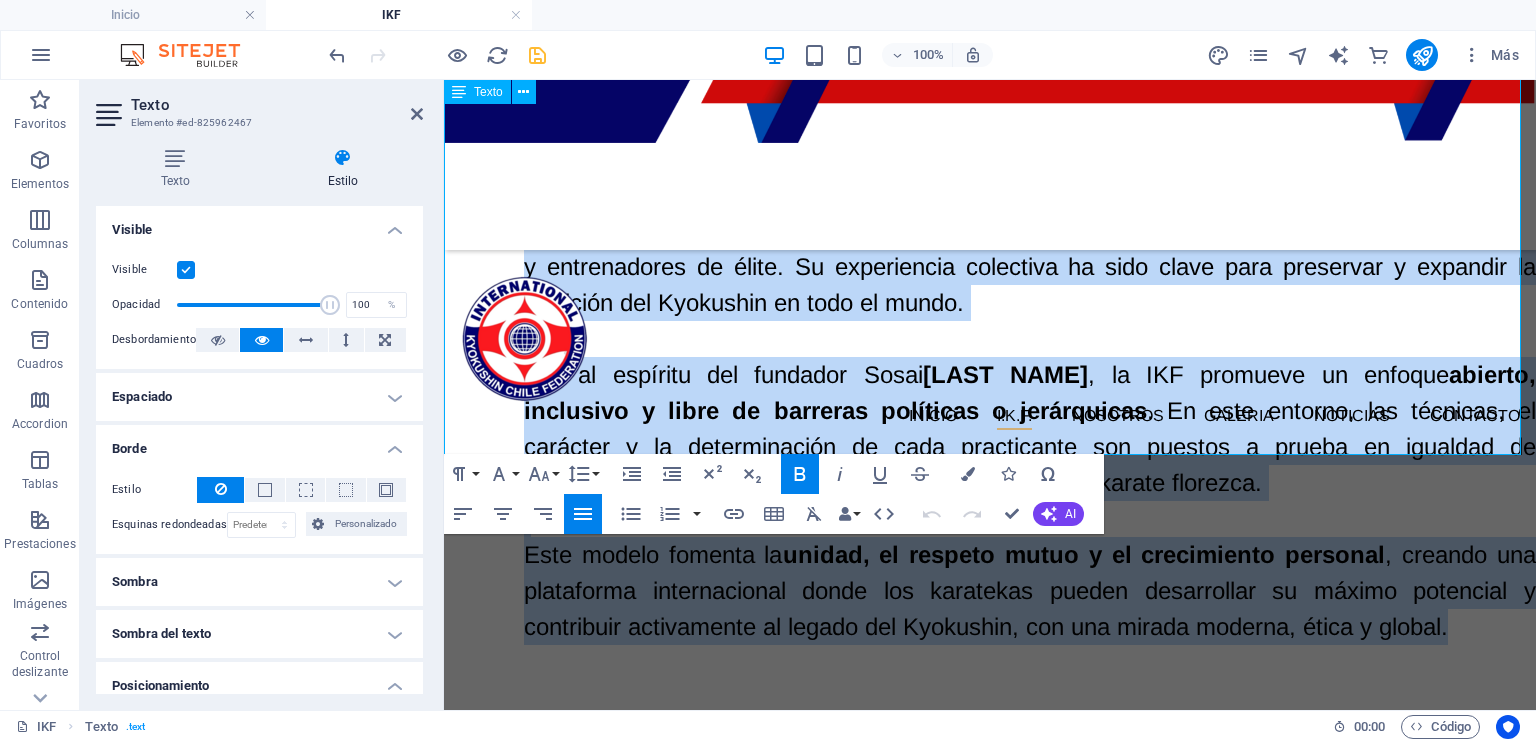 drag, startPoint x: 514, startPoint y: 536, endPoint x: 1477, endPoint y: 420, distance: 969.96136 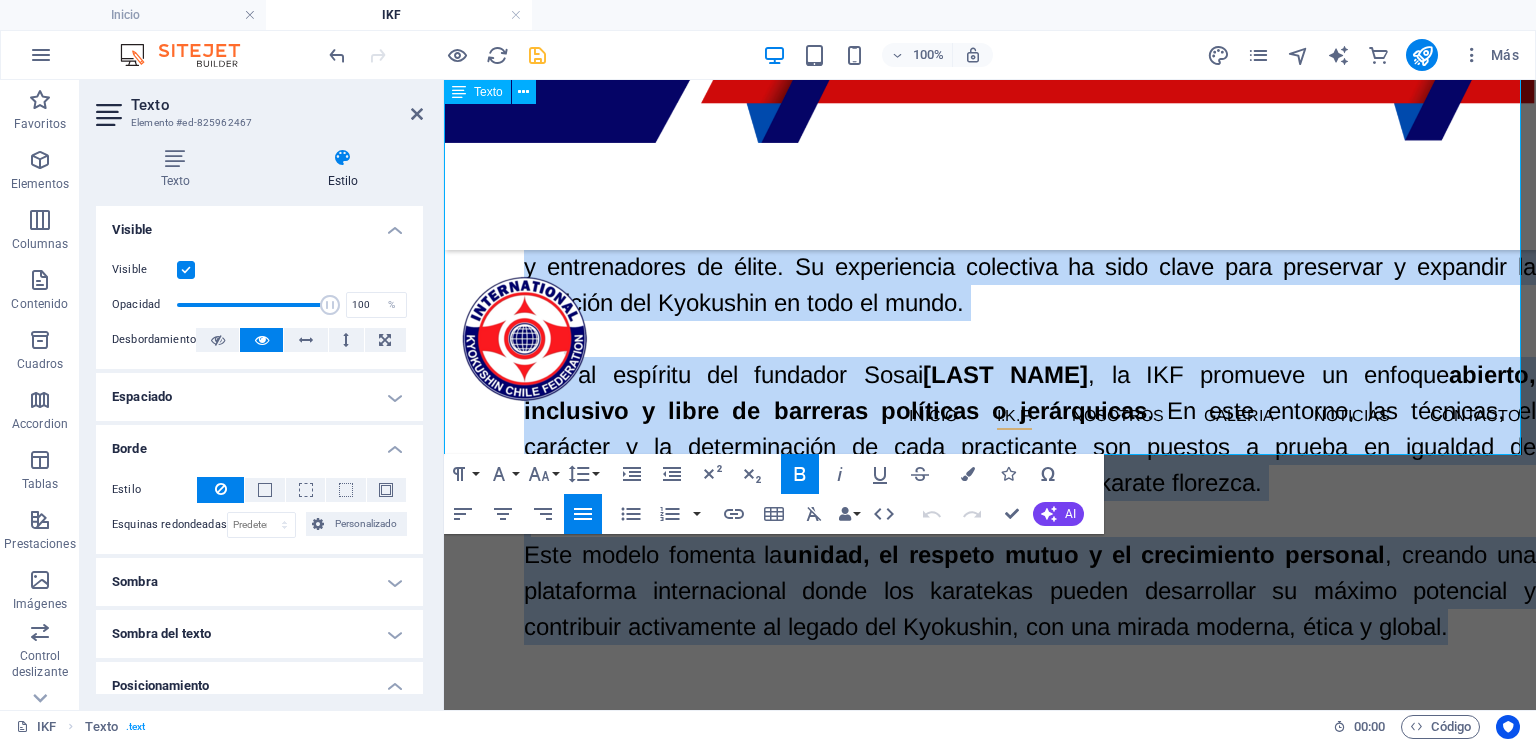 click on "Un legado de excelencia, unidad e inclusión La  International Kyokushin Federation (IKF)  fue fundada por un grupo de líderes altamente cualificados, con una vasta trayectoria en el ámbito competitivo y en la gestión del karate a nivel internacional. Bajo la guía del Shihan  [PERSON] , la IKF se ha consolidado como una organización comprometida con la excelencia técnica, la ética marcial y la proyección global del Kyokushin. Los miembros fundadores de la IKF han sido protagonistas en la evolución del karate moderno, organizando y liderando eventos deportivos de alto nivel, y formando a generaciones de atletas y entrenadores de élite. Su experiencia colectiva ha sido clave para preservar y expandir la tradición del Kyokushin en todo el mundo. Fiel al espíritu del fundador Sosai  [PERSON] , la IKF promueve un enfoque  abierto, inclusivo y libre de barreras políticas o jerárquicas Este modelo fomenta la  unidad, el respeto mutuo y el crecimiento personal" at bounding box center [990, 263] 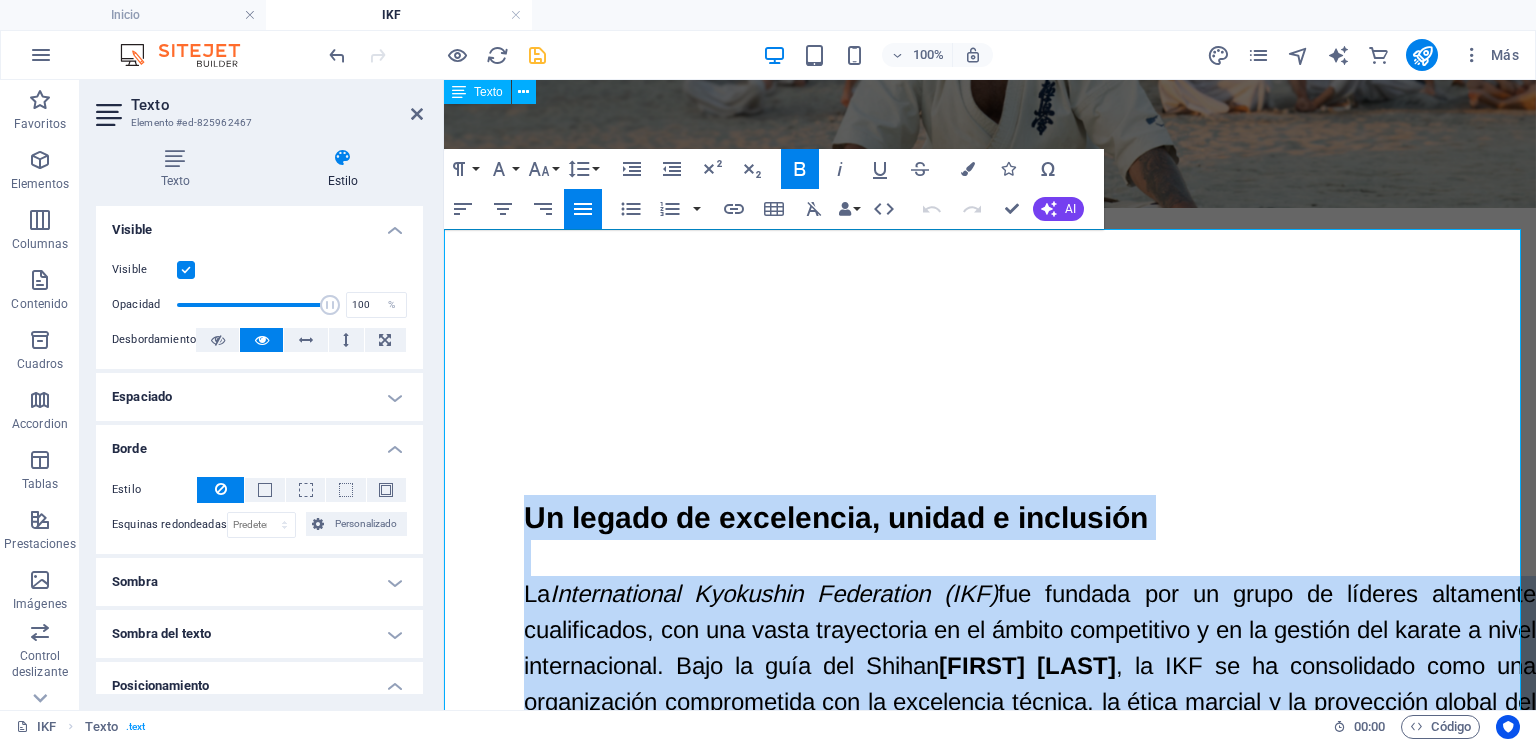 scroll, scrollTop: 336, scrollLeft: 0, axis: vertical 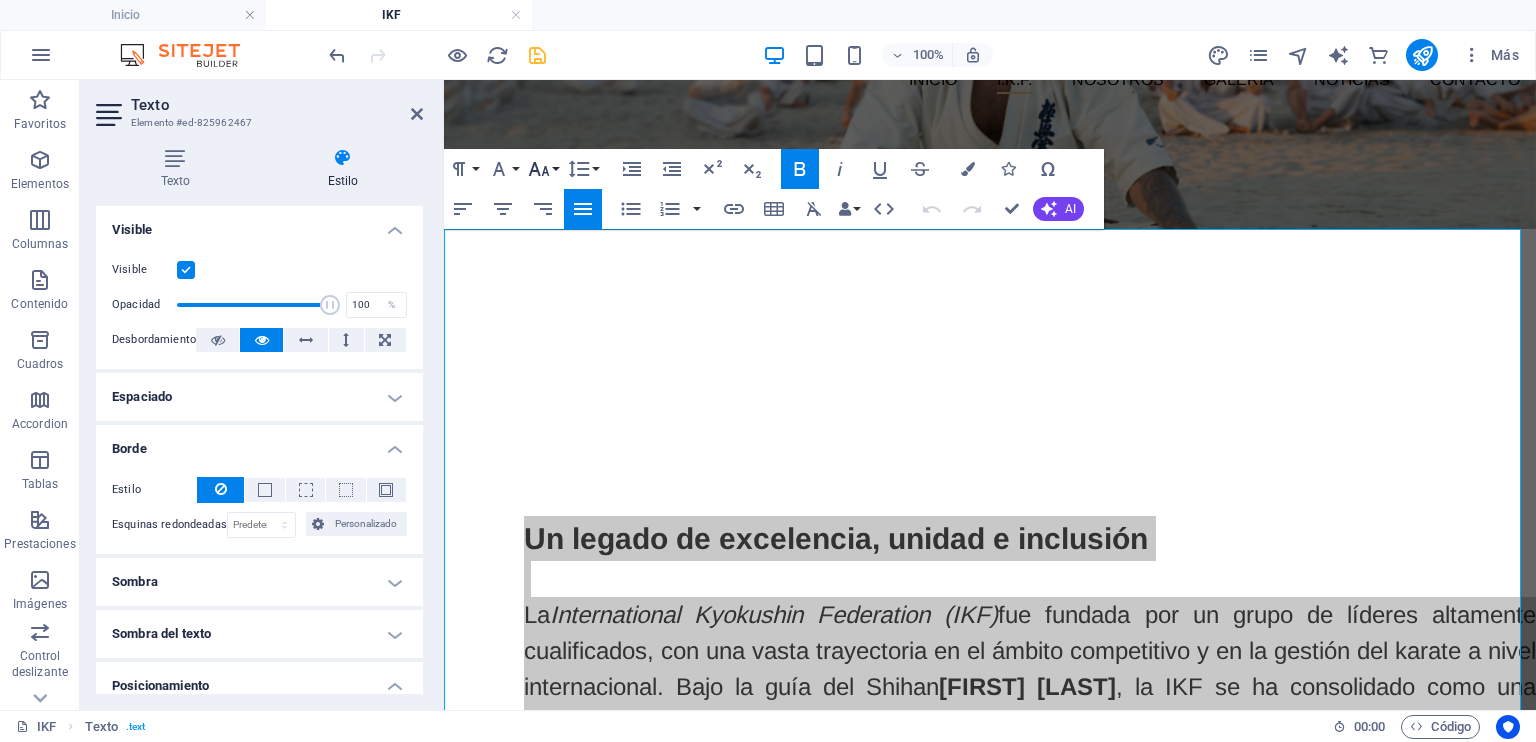 click on "Font Size" at bounding box center [543, 169] 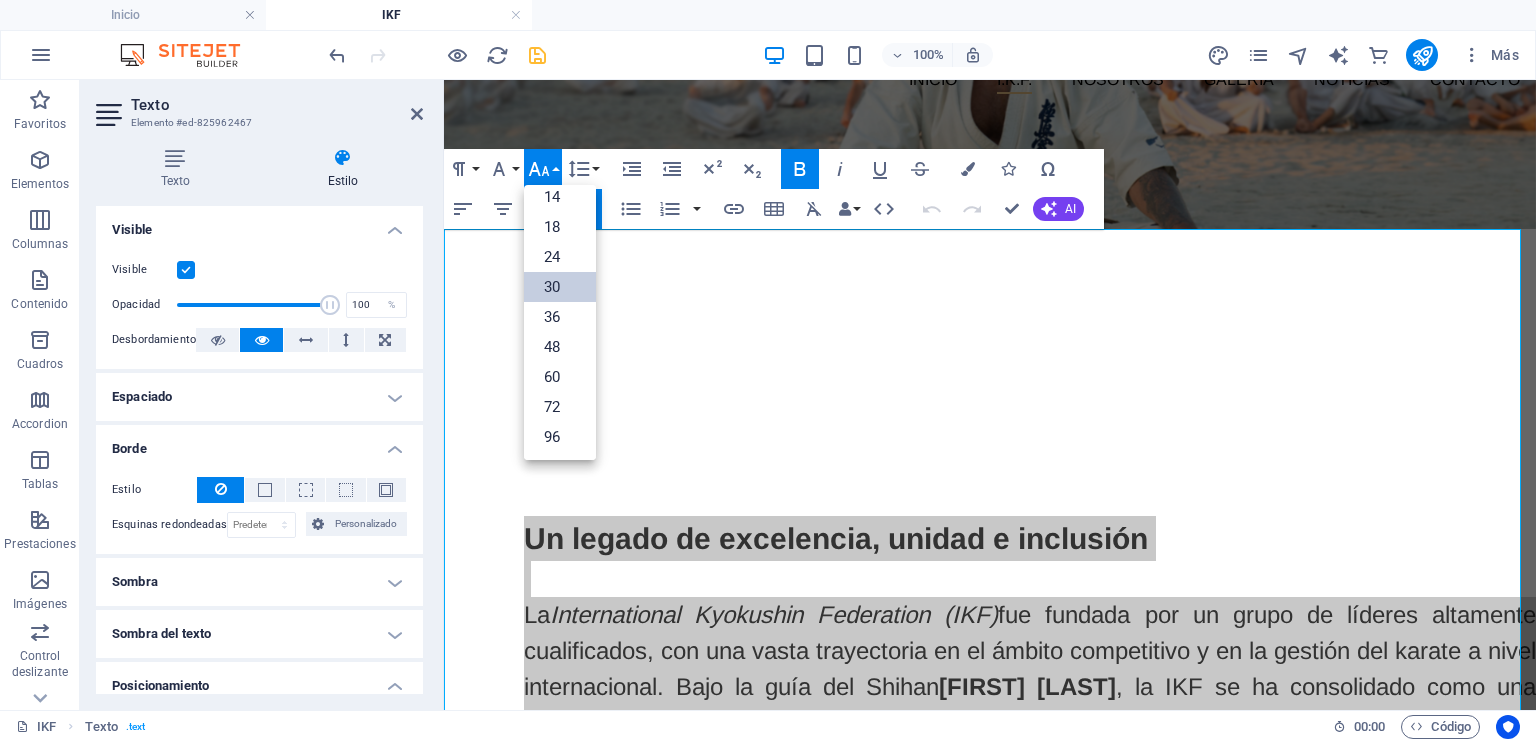 scroll, scrollTop: 160, scrollLeft: 0, axis: vertical 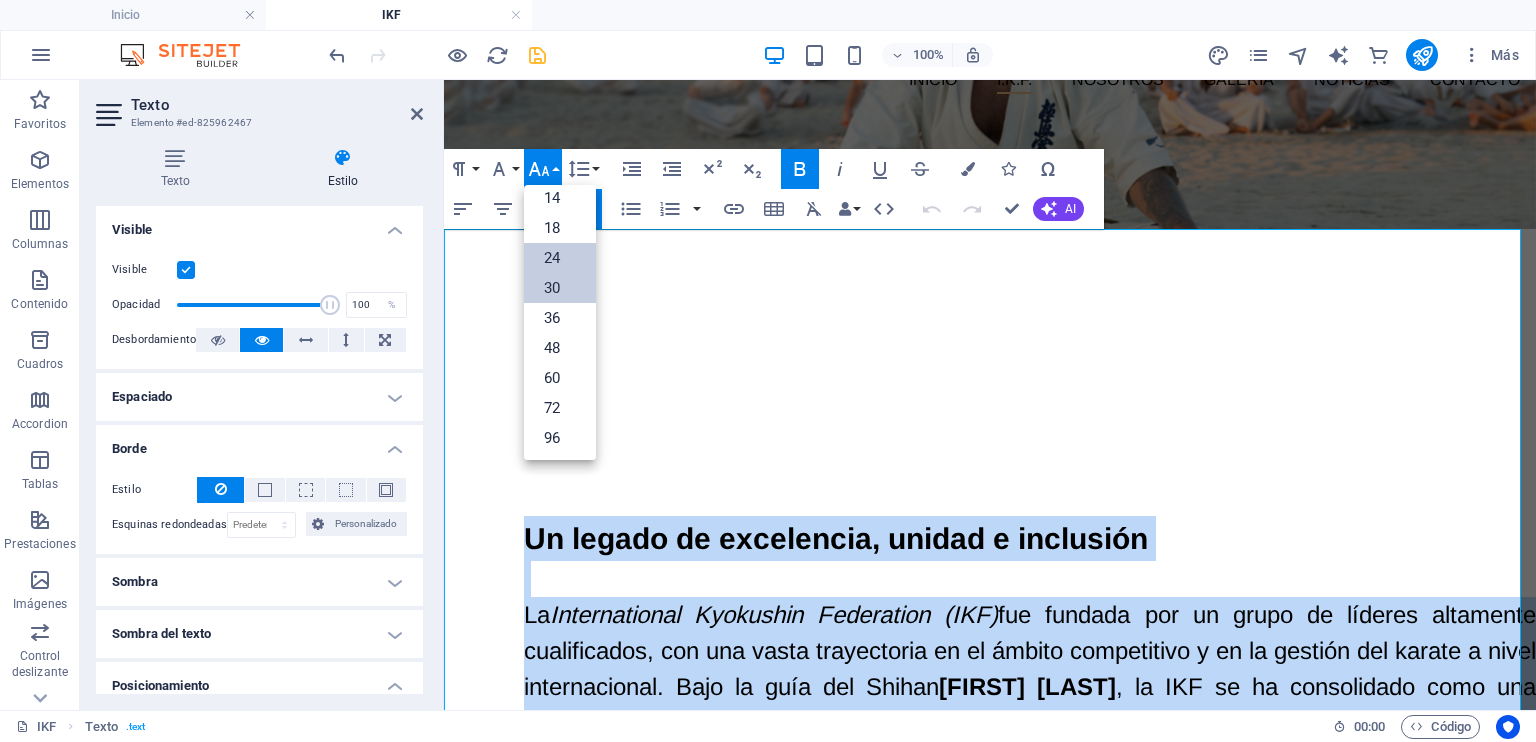 click on "24" at bounding box center [560, 258] 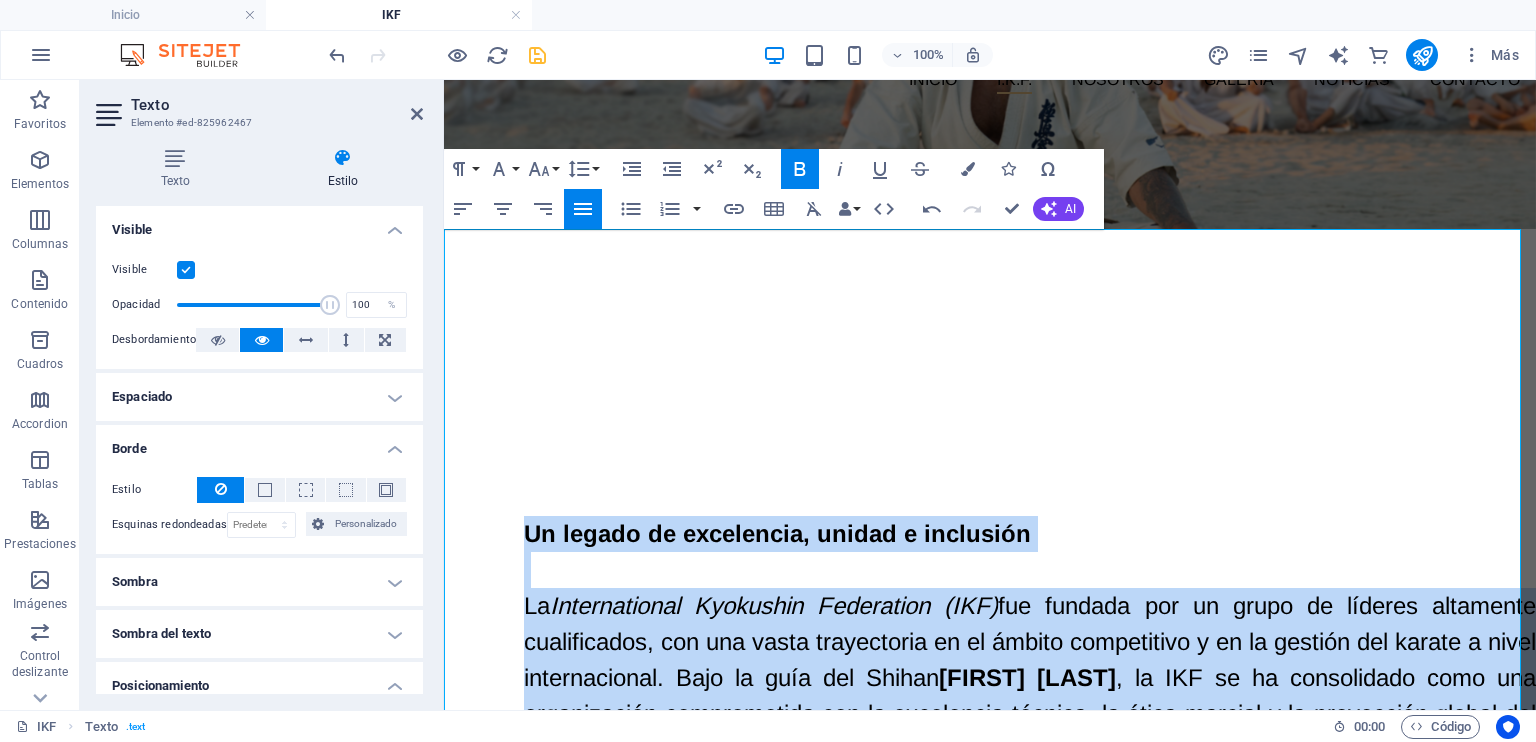 click on "Un legado de excelencia, unidad e inclusión" at bounding box center (777, 533) 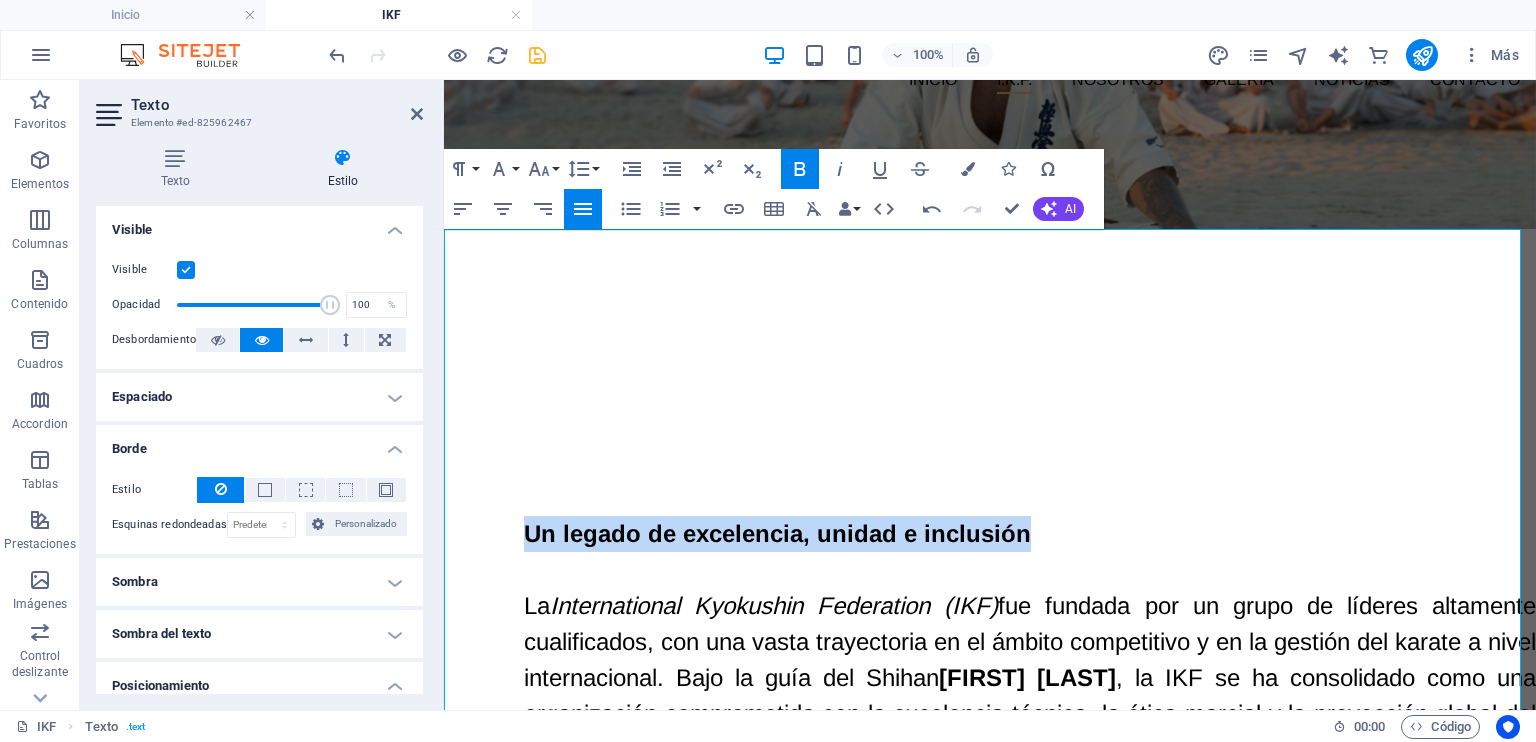 drag, startPoint x: 1035, startPoint y: 317, endPoint x: 529, endPoint y: 302, distance: 506.2223 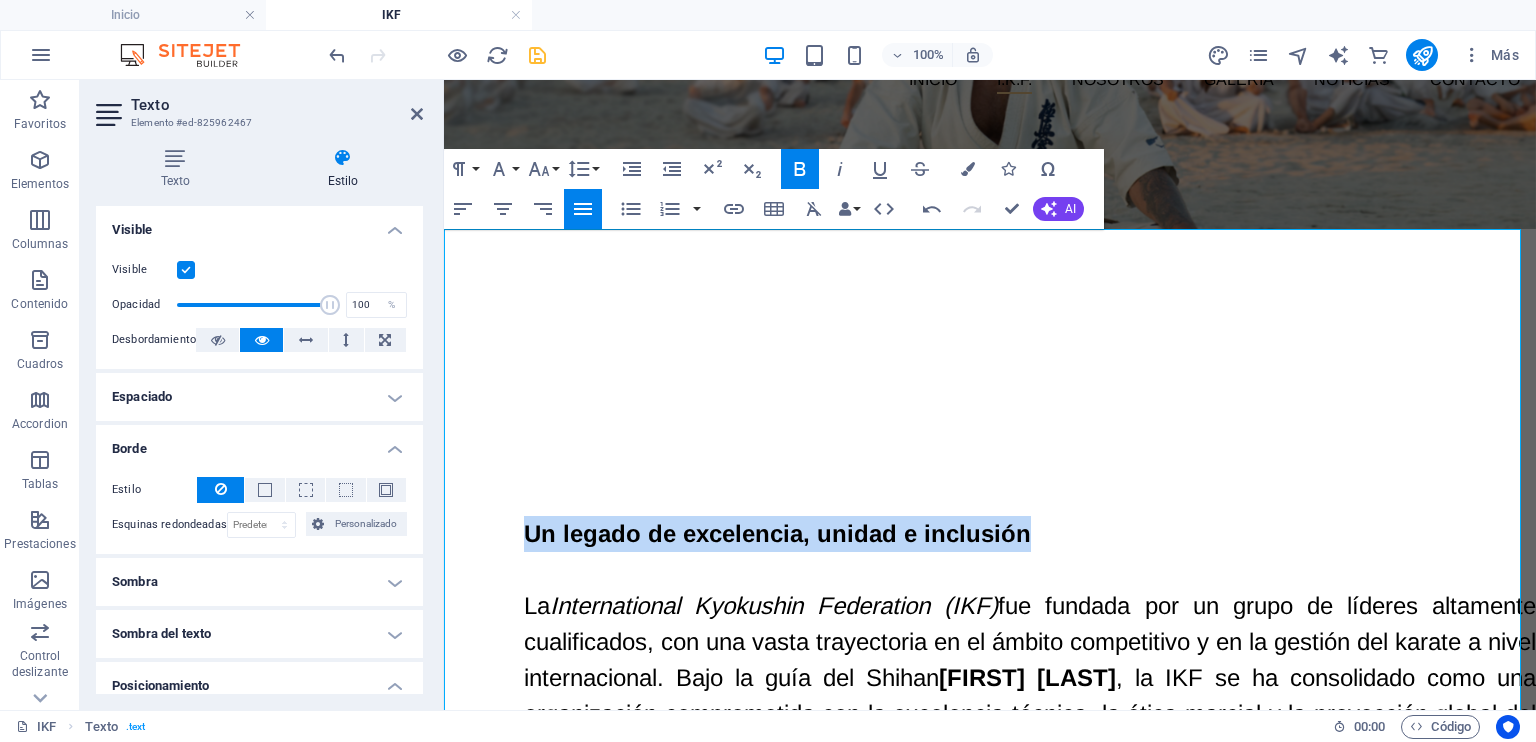click on "Un legado de excelencia, unidad e inclusión" at bounding box center [1030, 534] 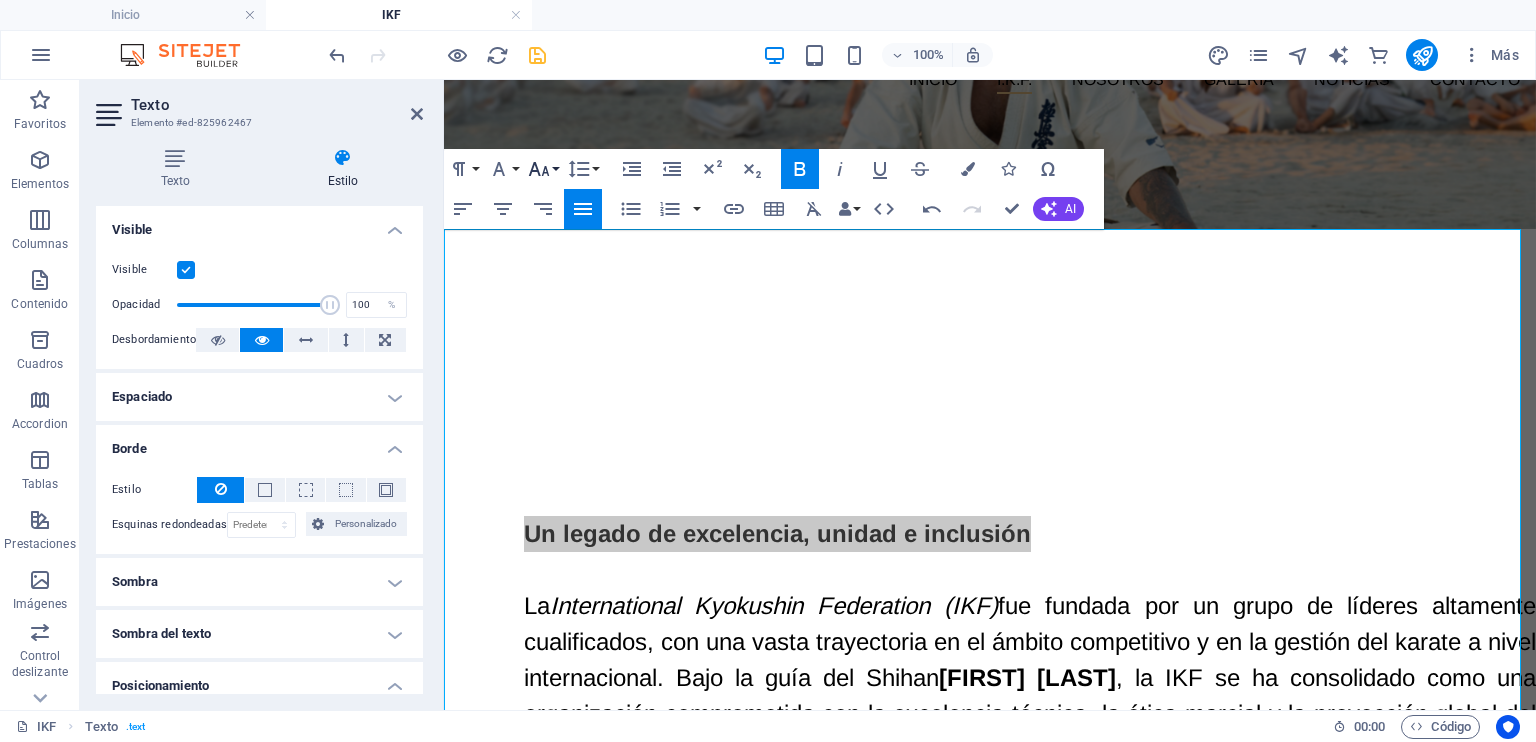 click on "Font Size" at bounding box center [543, 169] 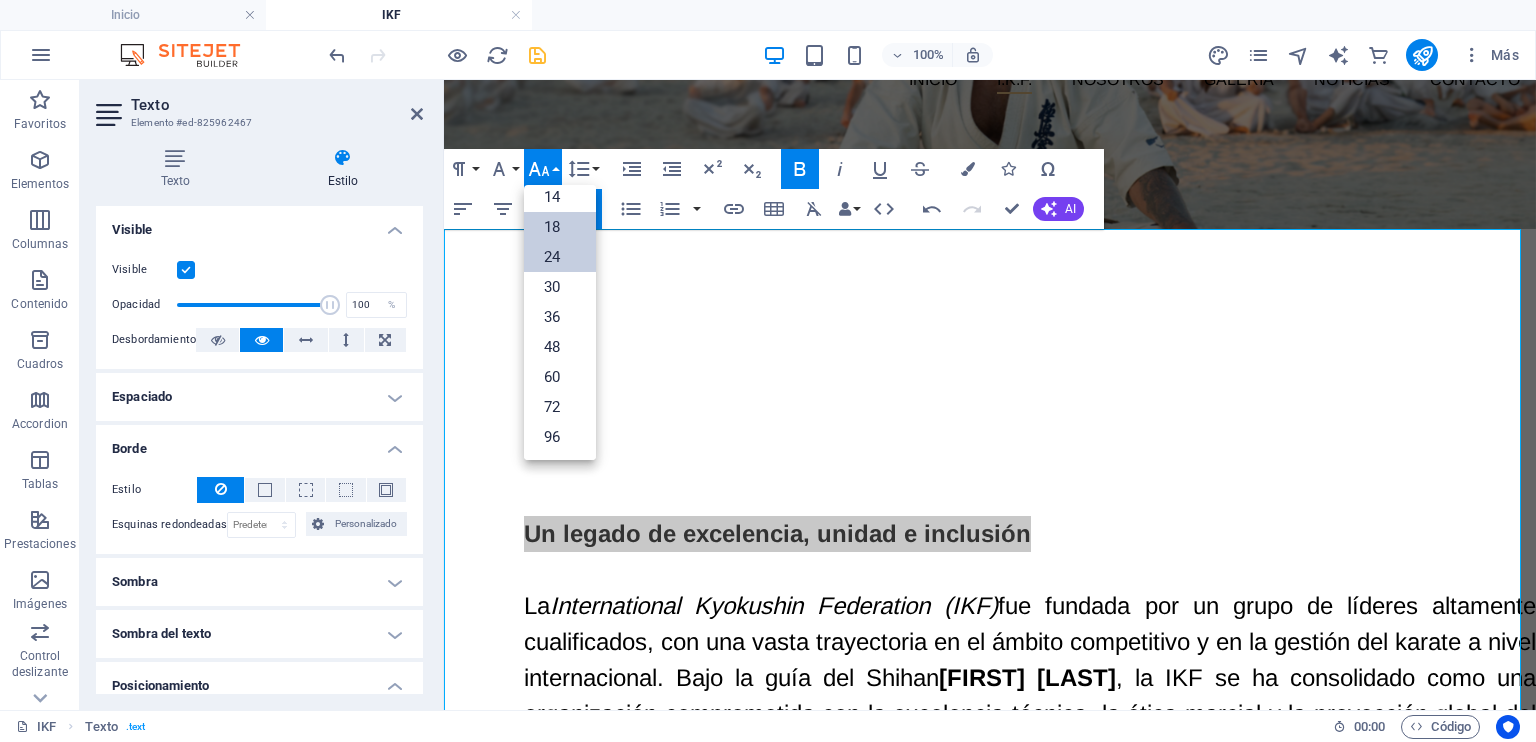 scroll, scrollTop: 160, scrollLeft: 0, axis: vertical 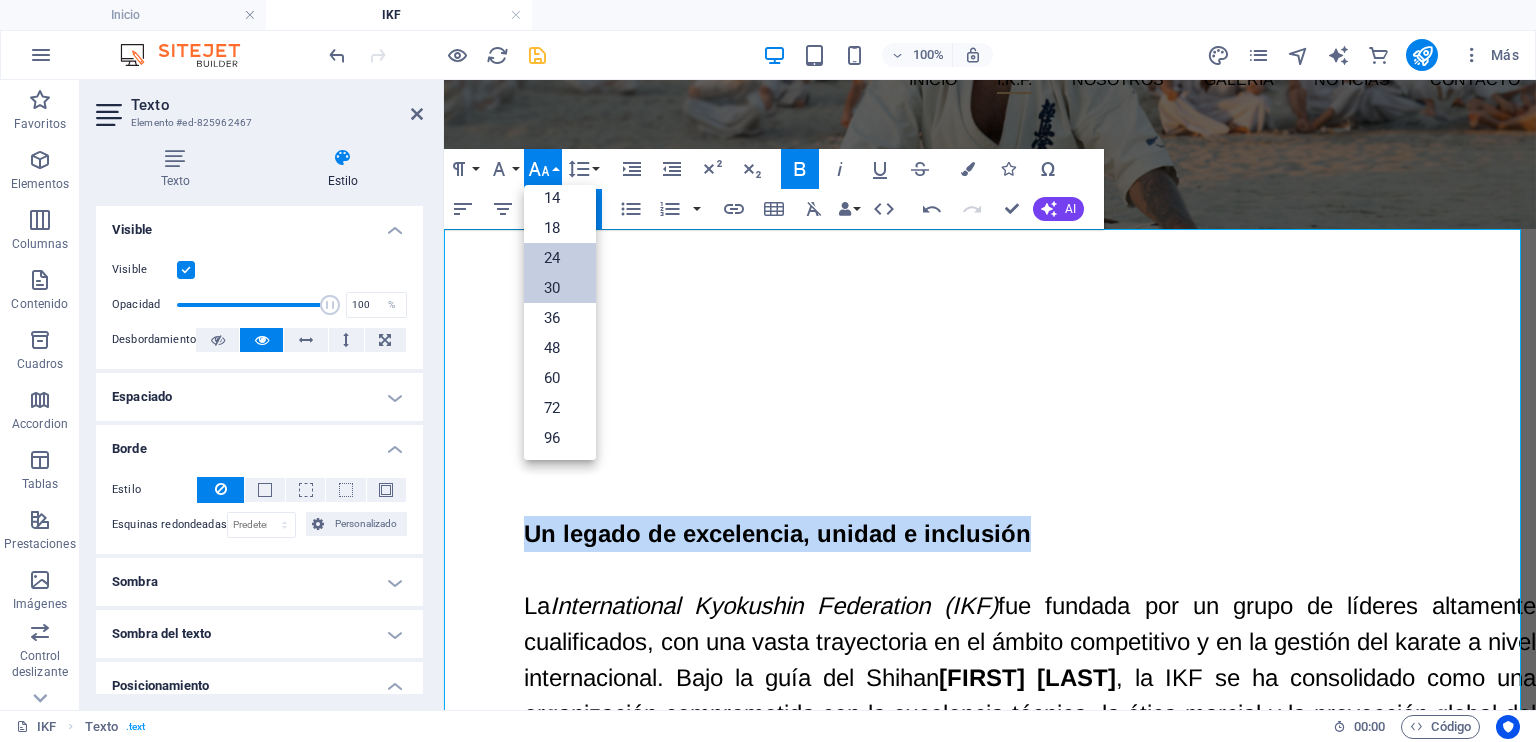 click on "30" at bounding box center (560, 288) 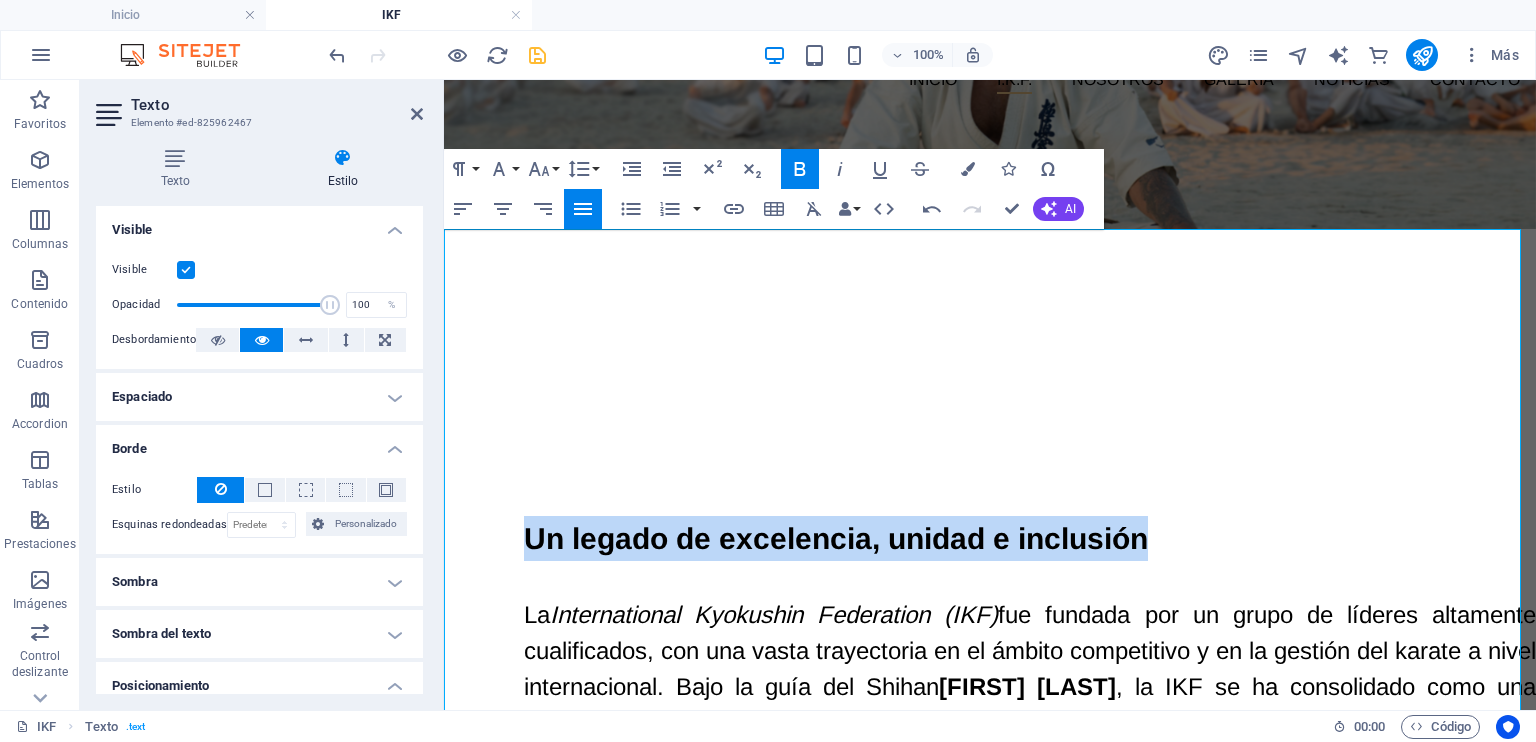 click on "Un legado de excelencia, unidad e inclusión" at bounding box center [836, 538] 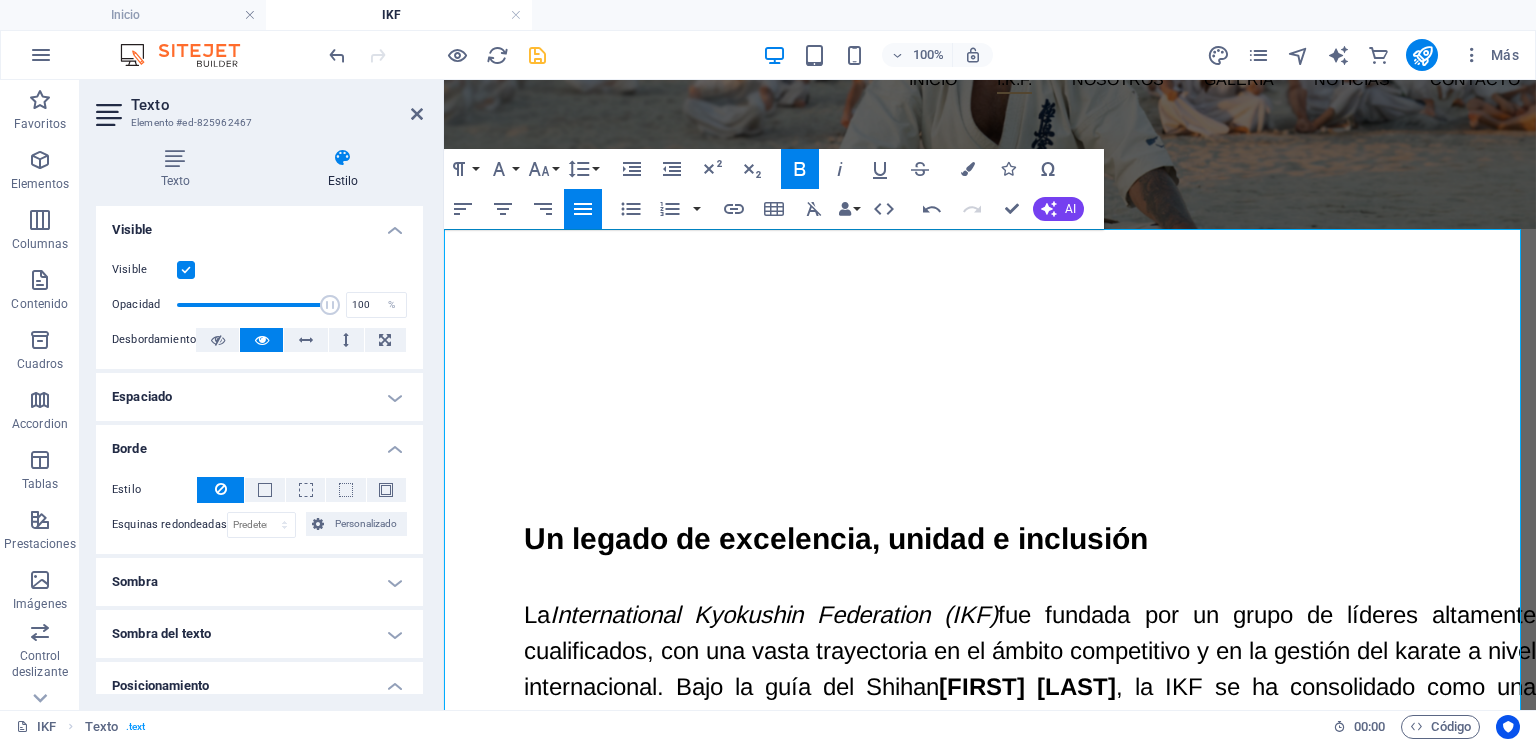 click on "Un legado de excelencia, unidad e inclusión" at bounding box center (1030, 538) 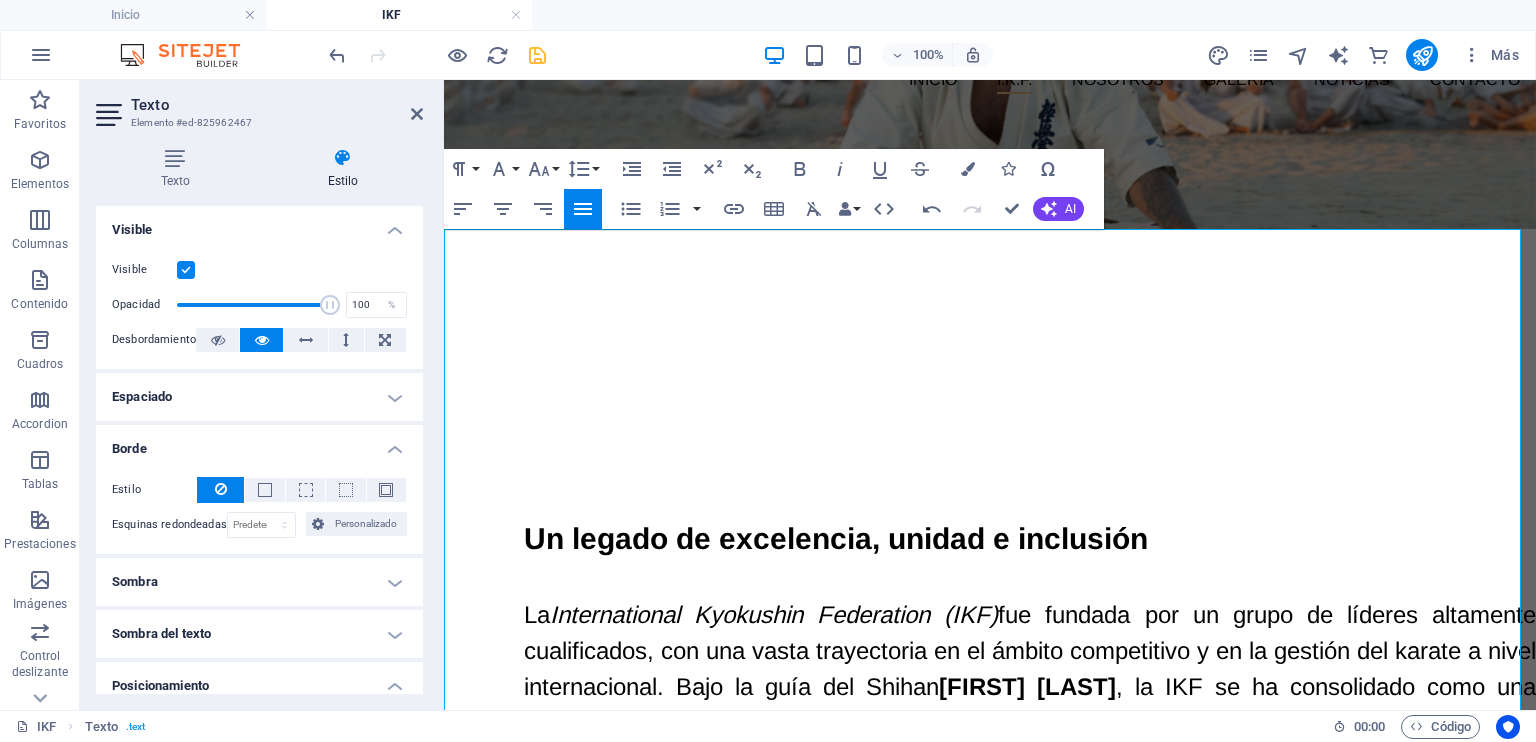click on "International Kyokushin Federation (IKF)" at bounding box center (774, 614) 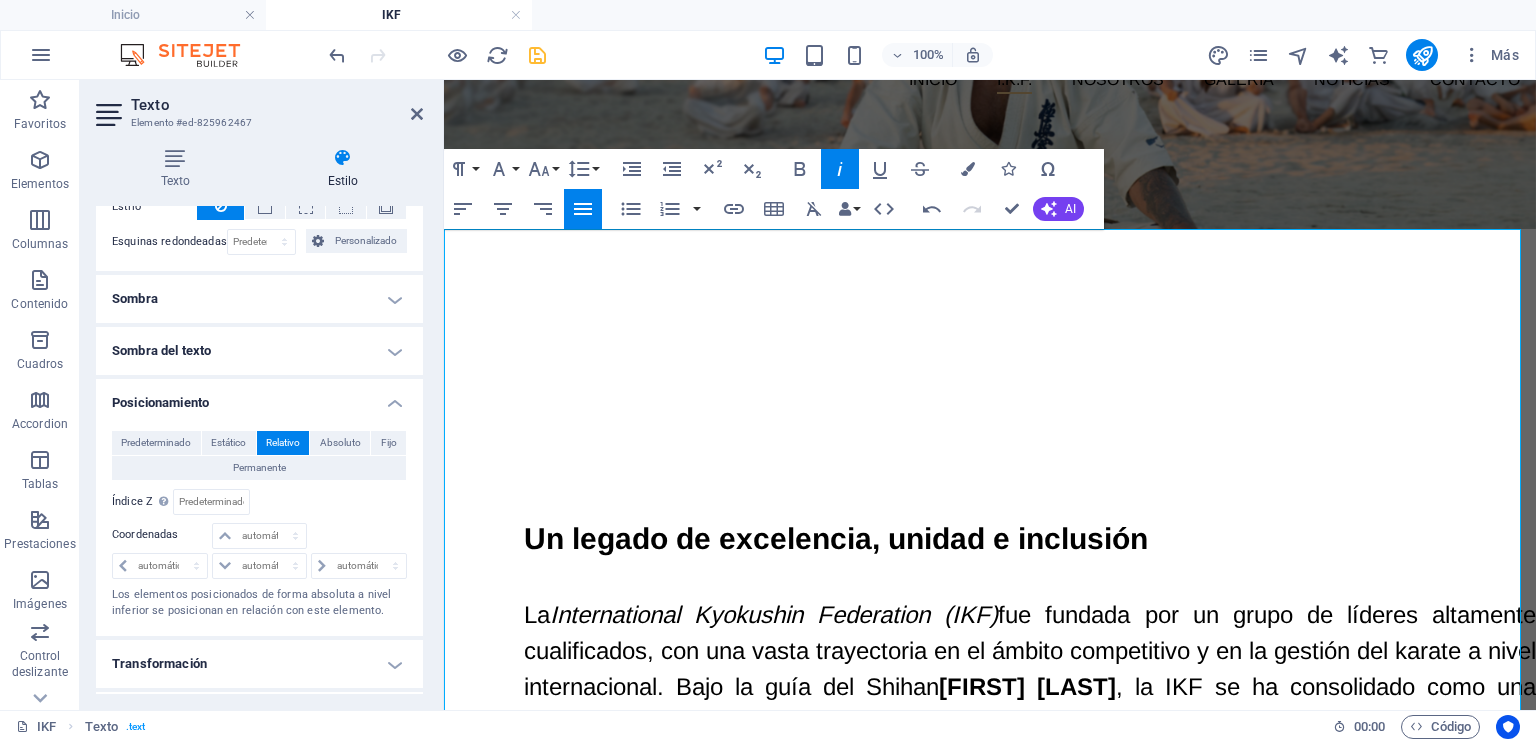 scroll, scrollTop: 300, scrollLeft: 0, axis: vertical 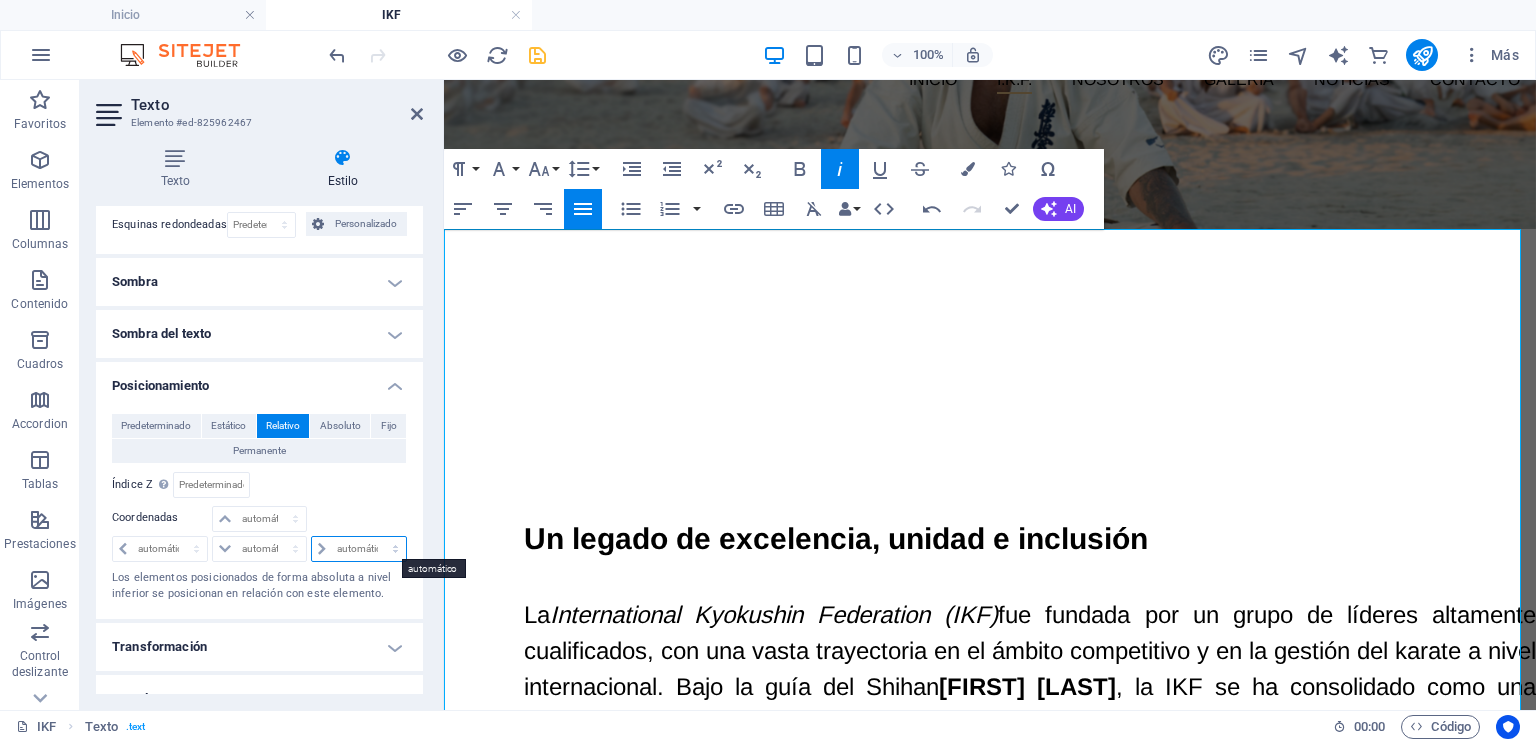 click on "automático px rem % em" at bounding box center [359, 549] 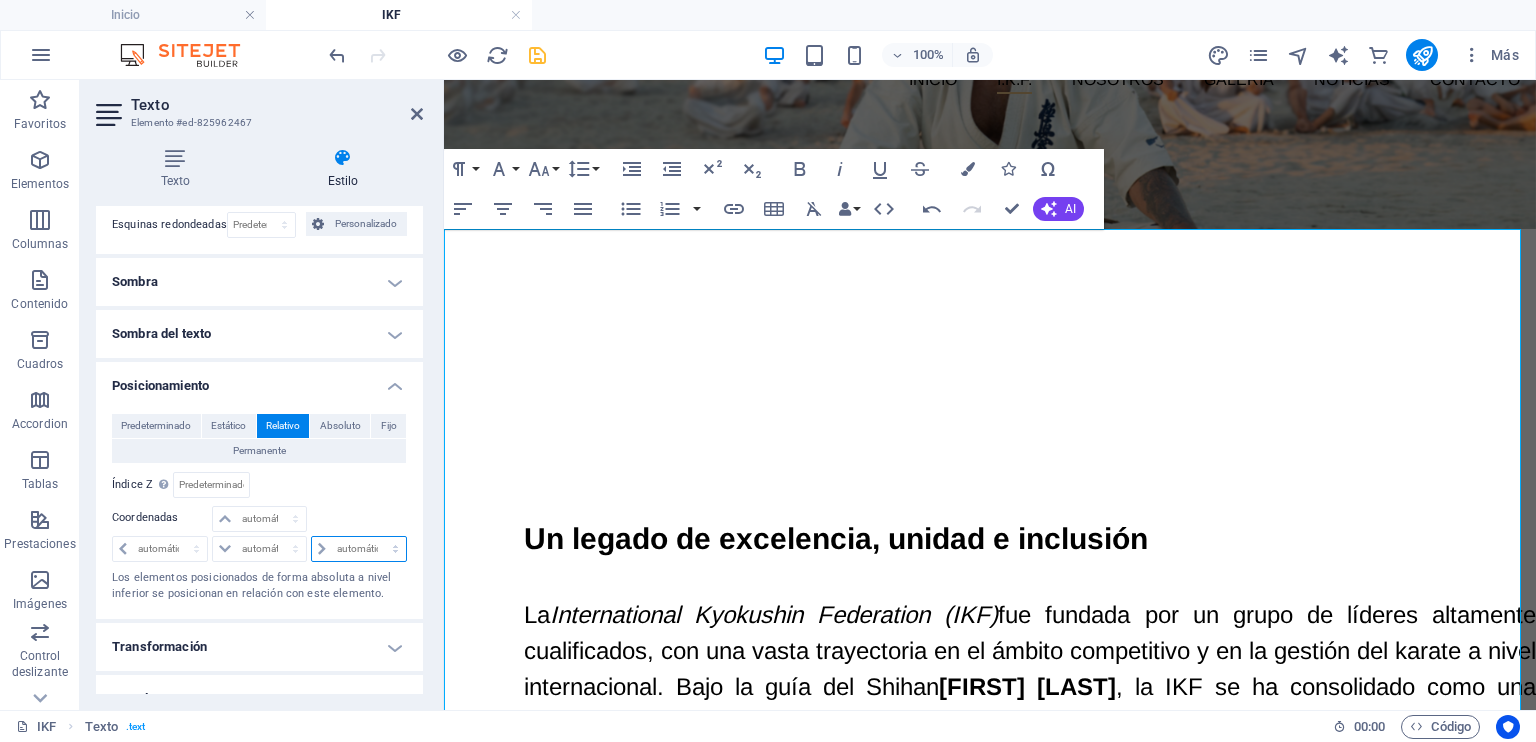 select on "px" 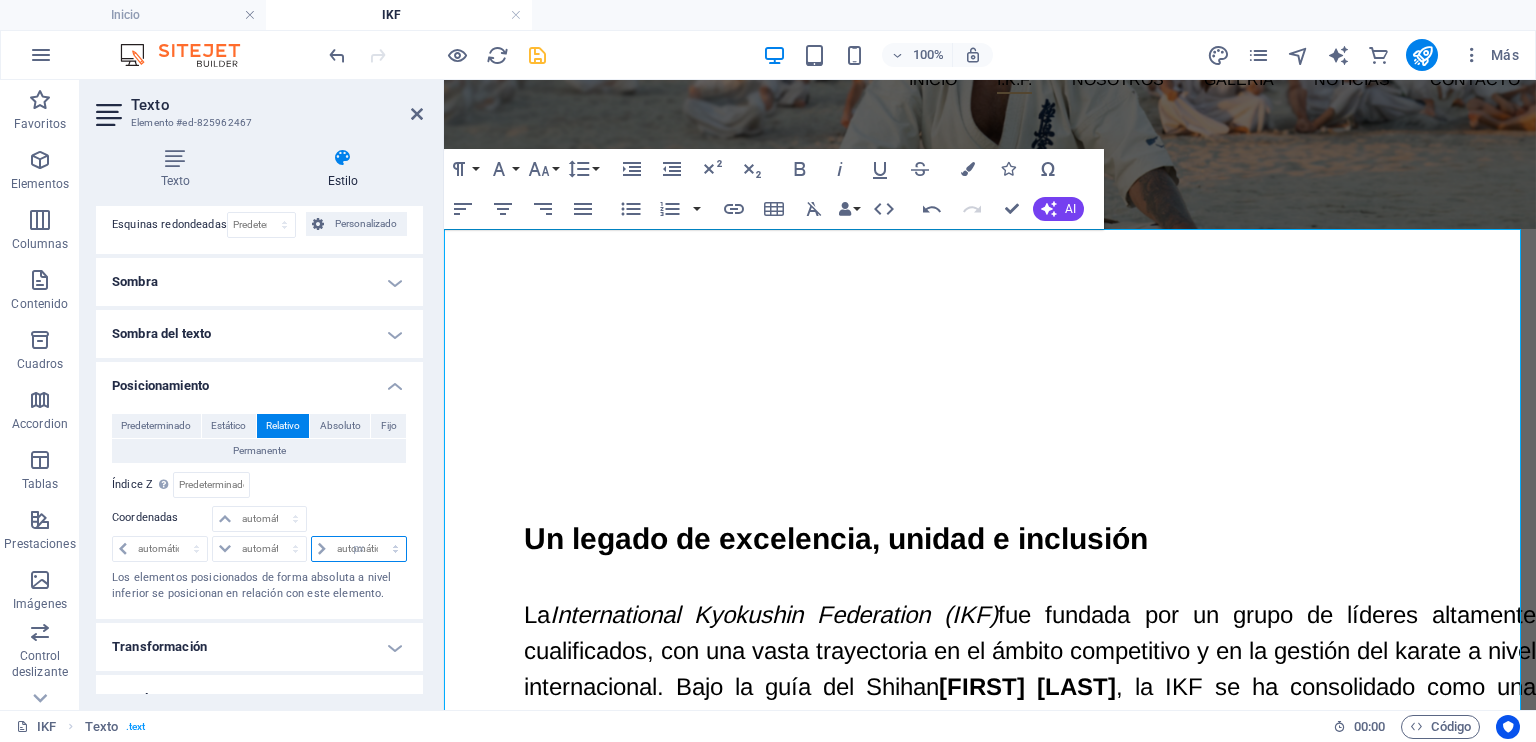 click on "automático px rem % em" at bounding box center (359, 549) 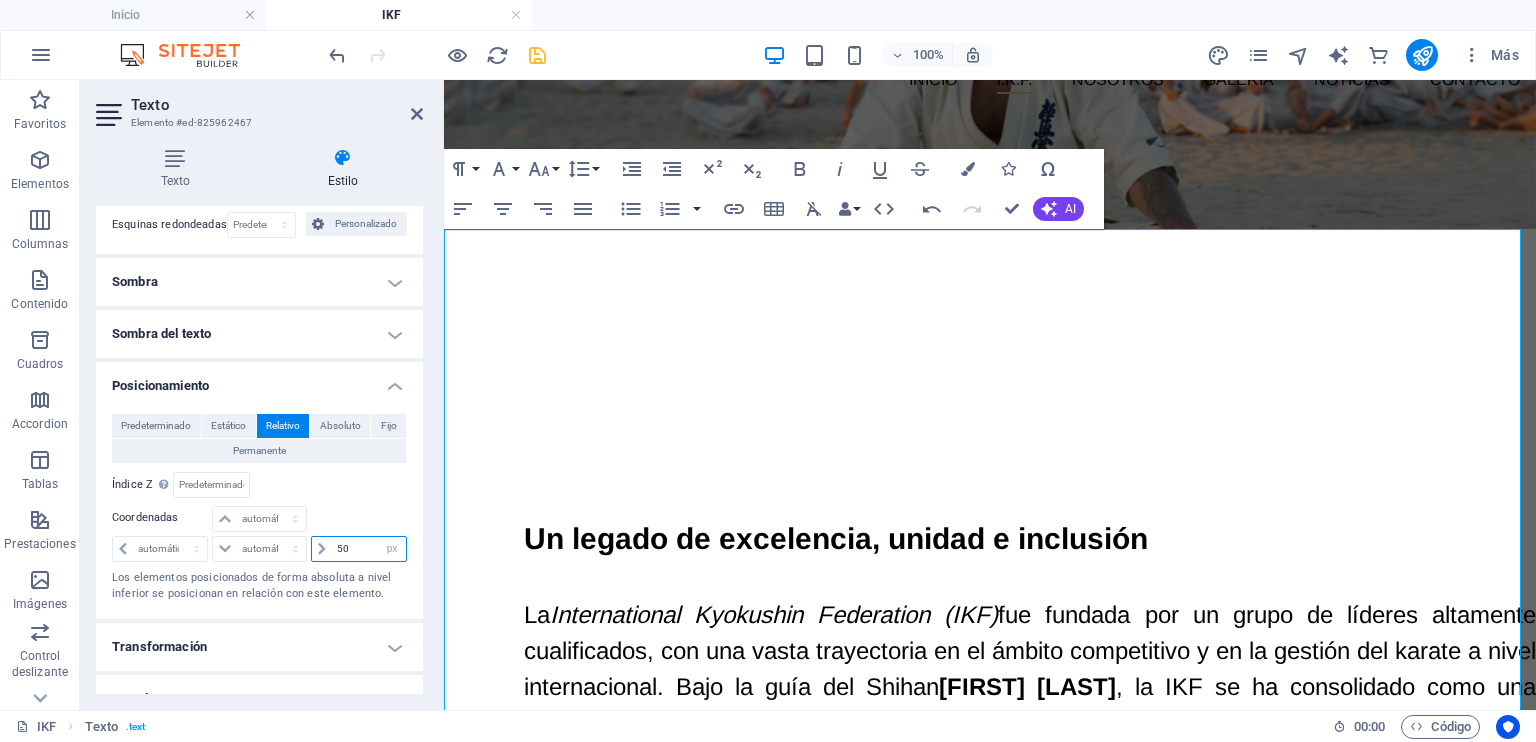 type on "50" 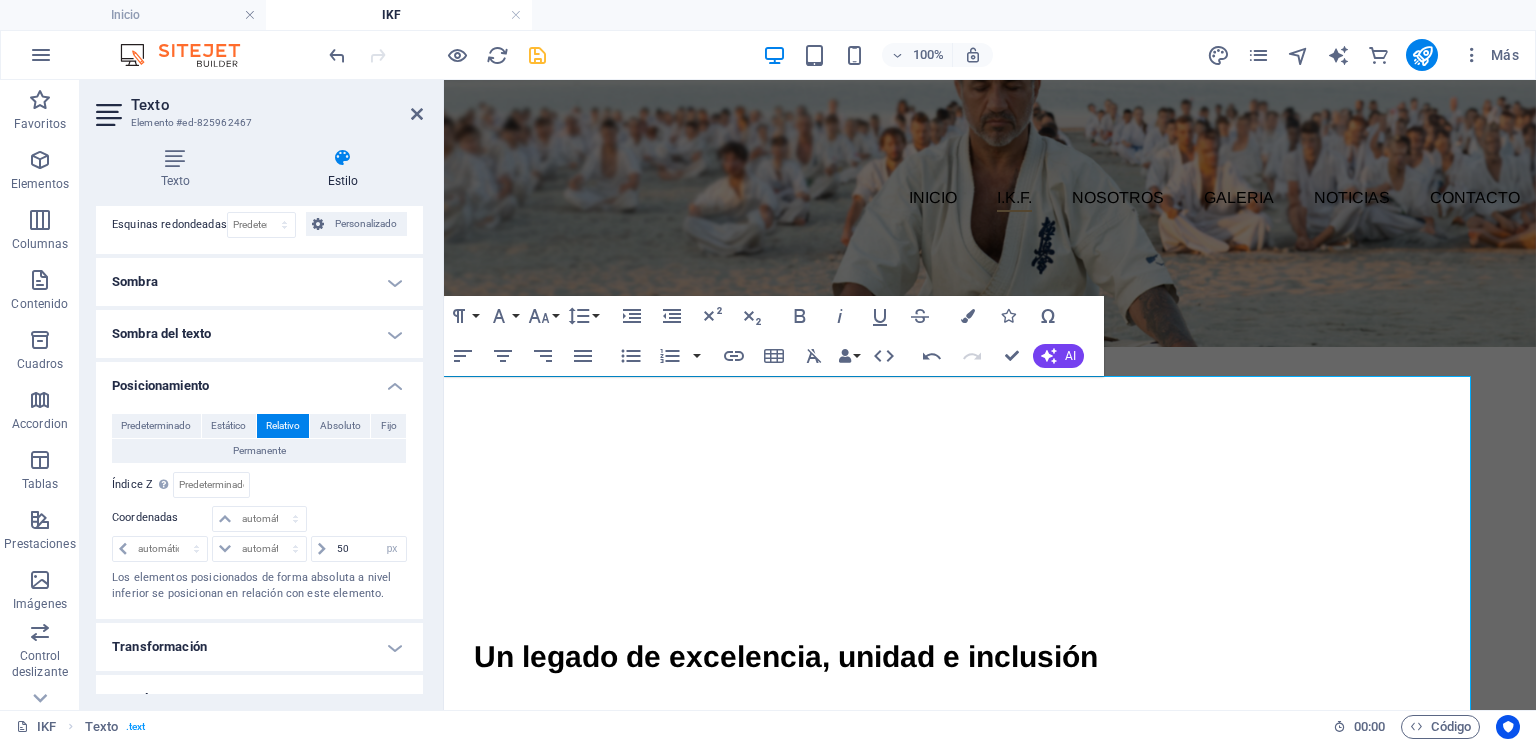 scroll, scrollTop: 136, scrollLeft: 0, axis: vertical 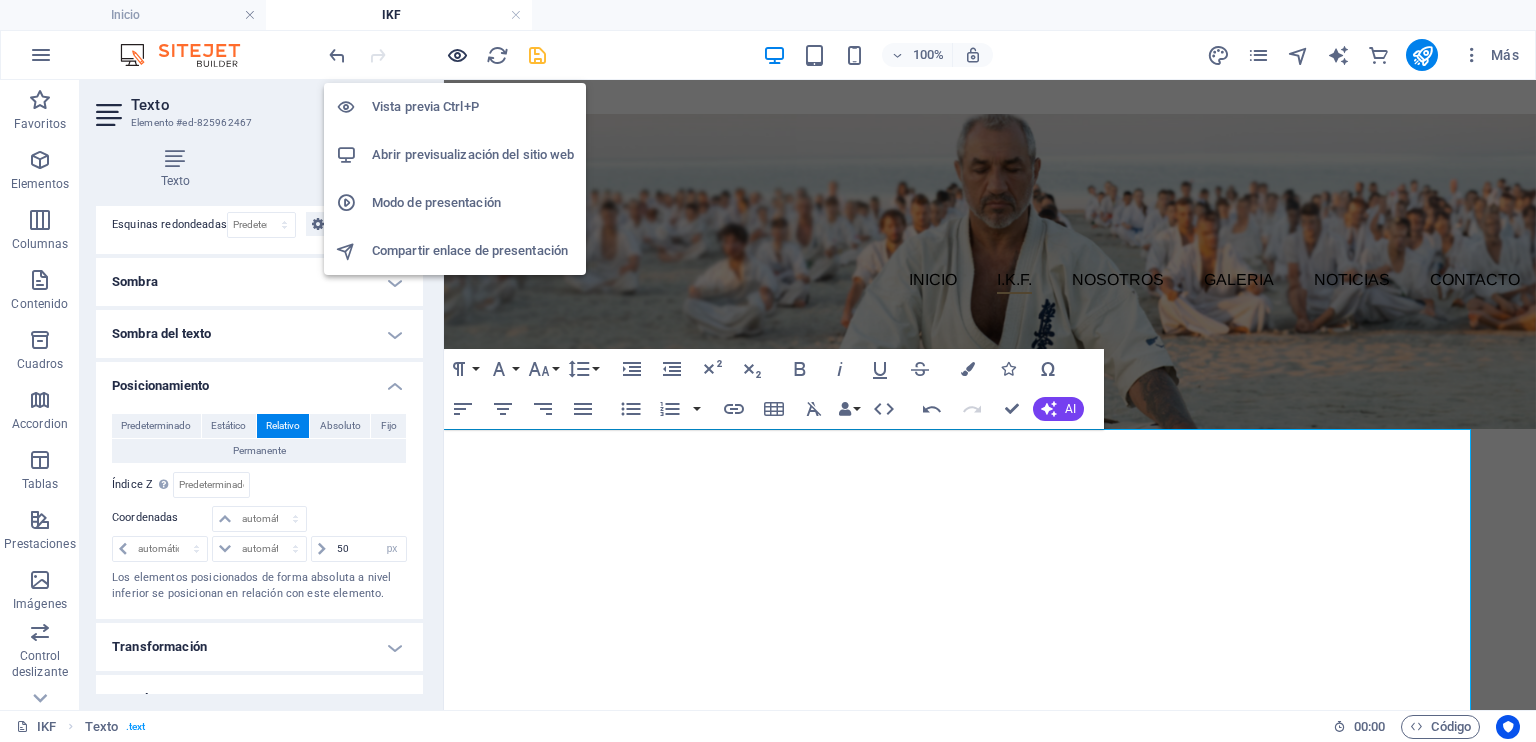 click at bounding box center (457, 55) 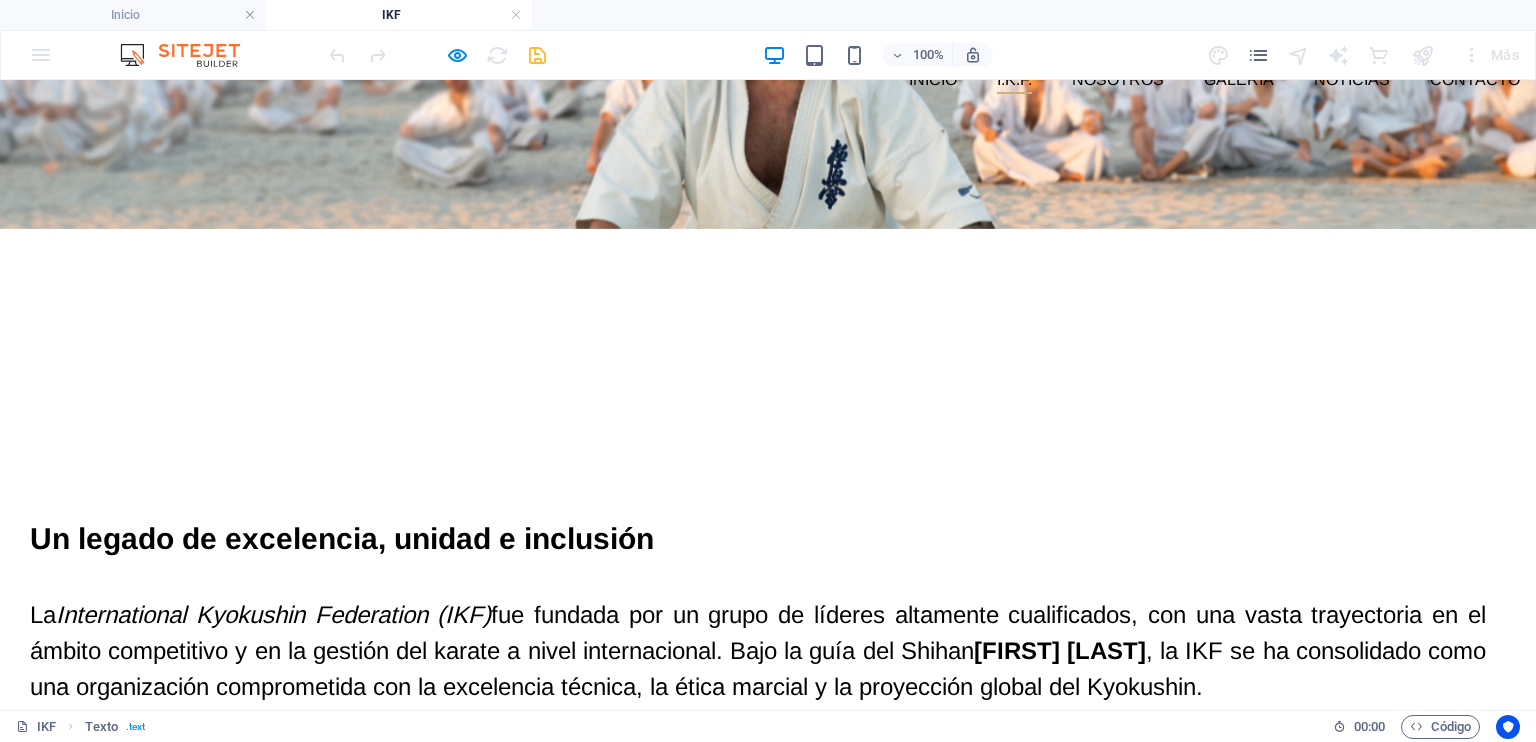 scroll, scrollTop: 136, scrollLeft: 0, axis: vertical 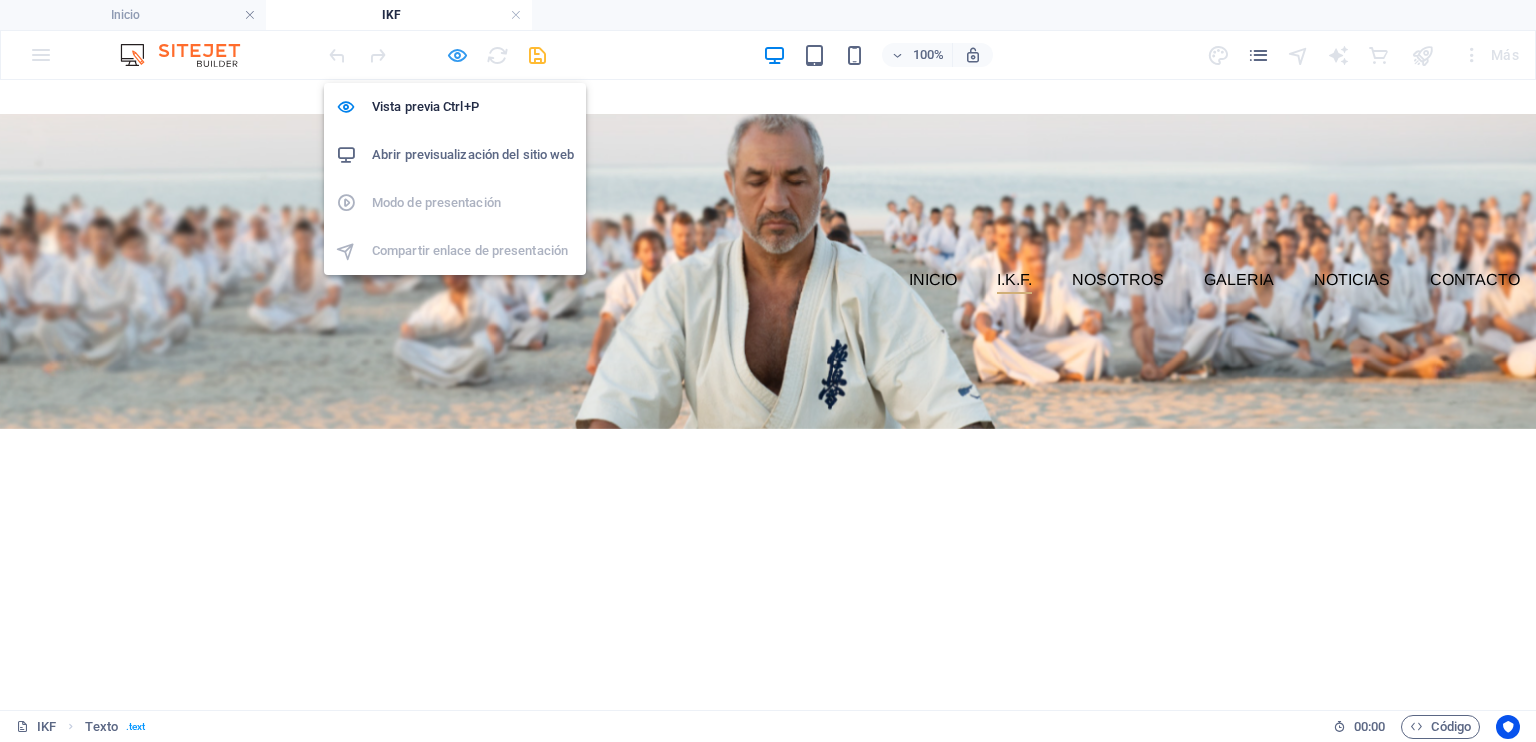 click at bounding box center (457, 55) 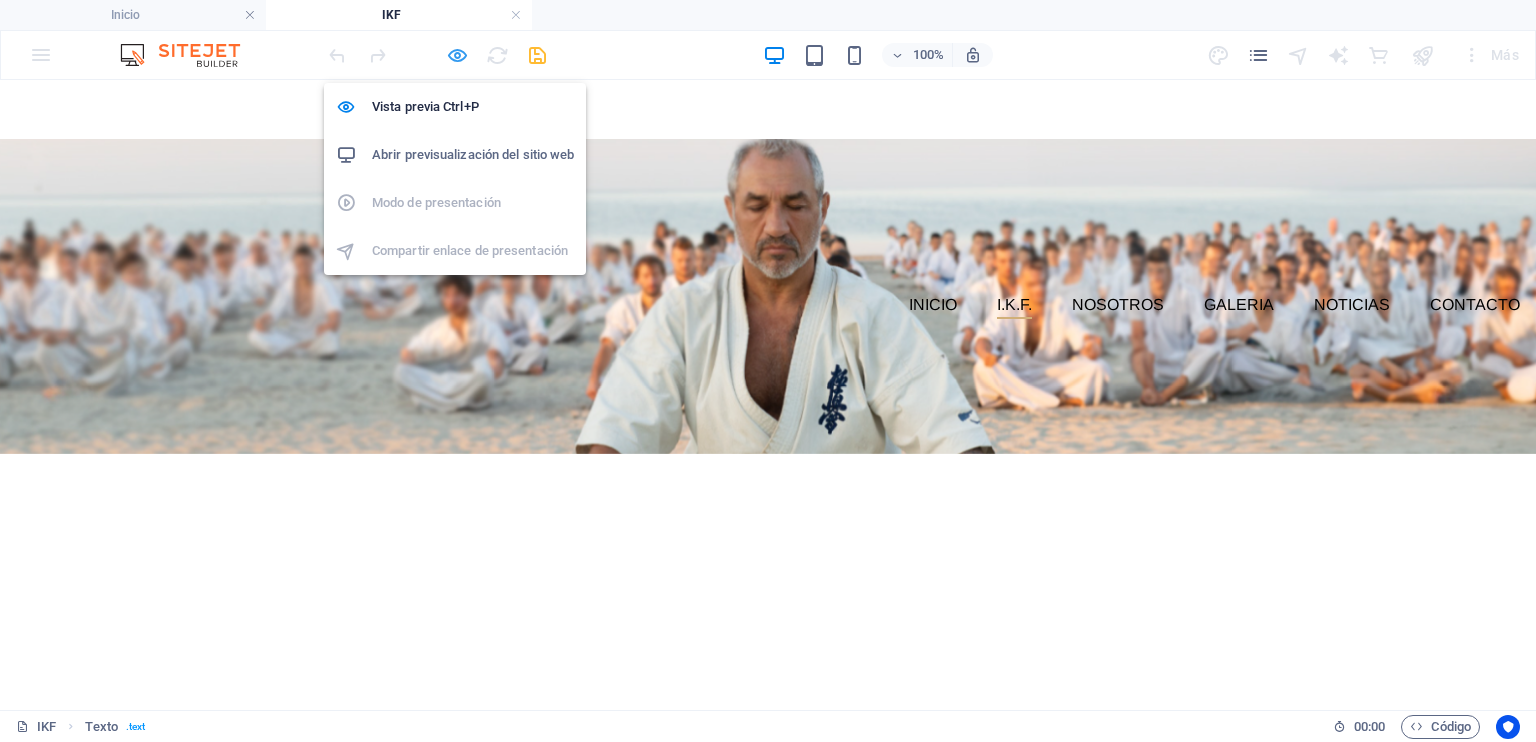 select on "px" 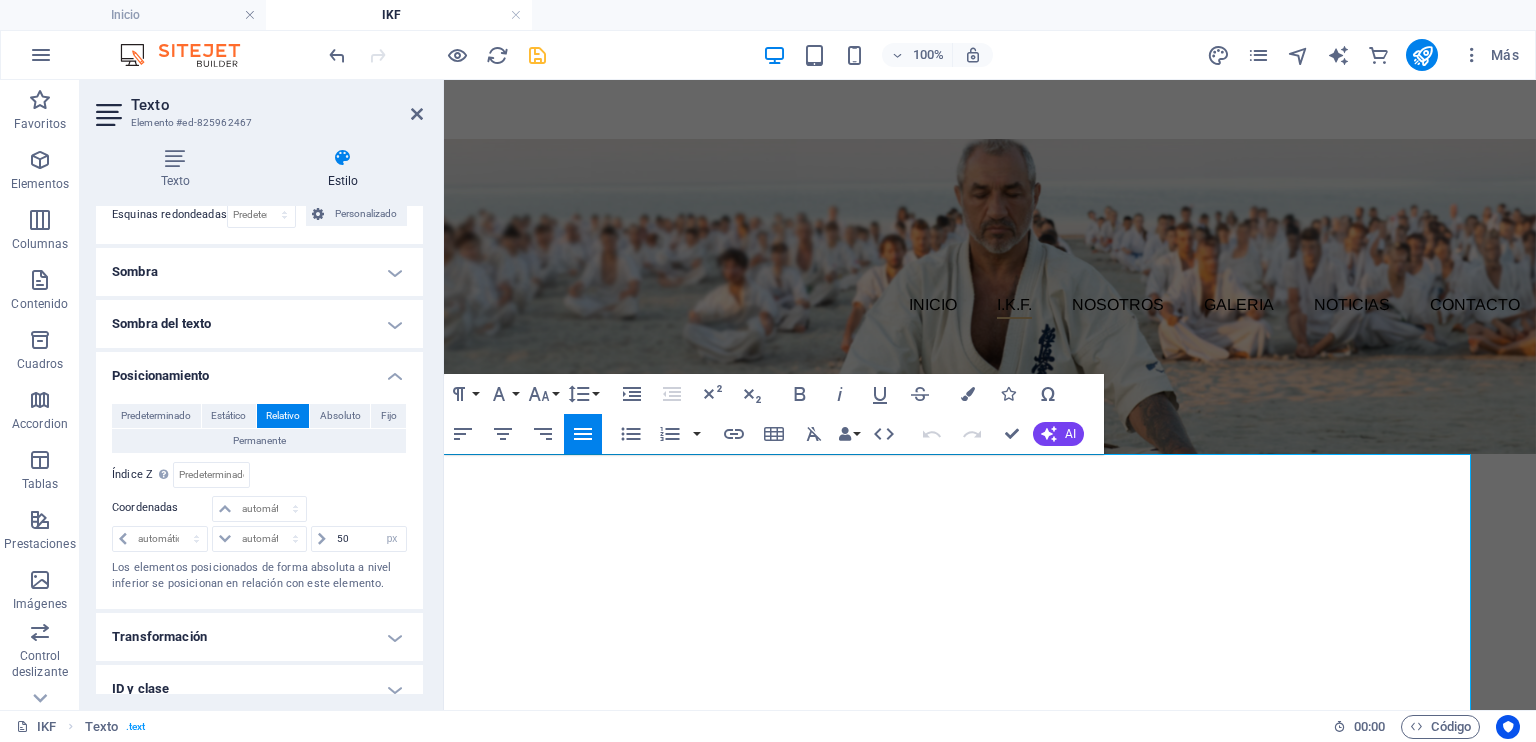 scroll, scrollTop: 430, scrollLeft: 0, axis: vertical 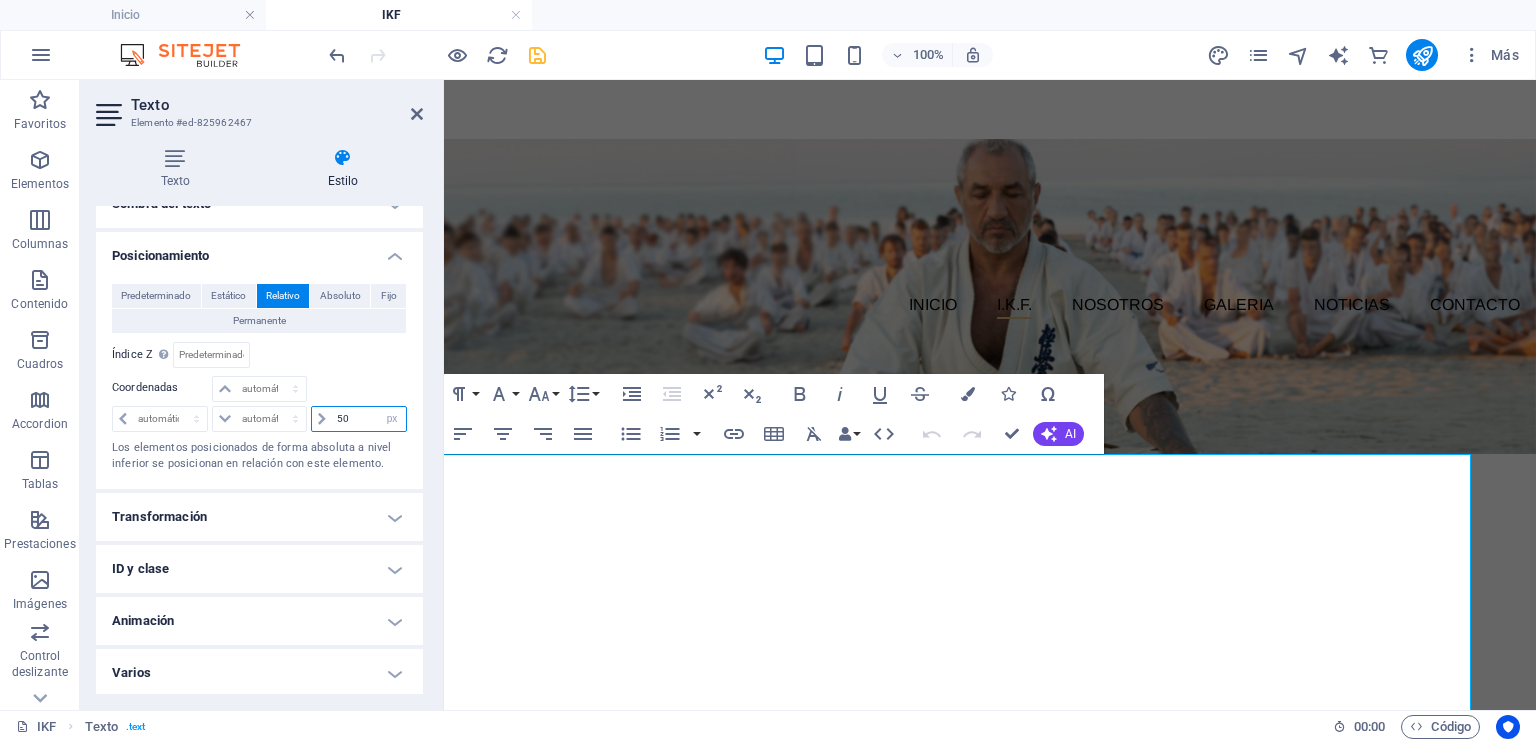 drag, startPoint x: 351, startPoint y: 412, endPoint x: 332, endPoint y: 411, distance: 19.026299 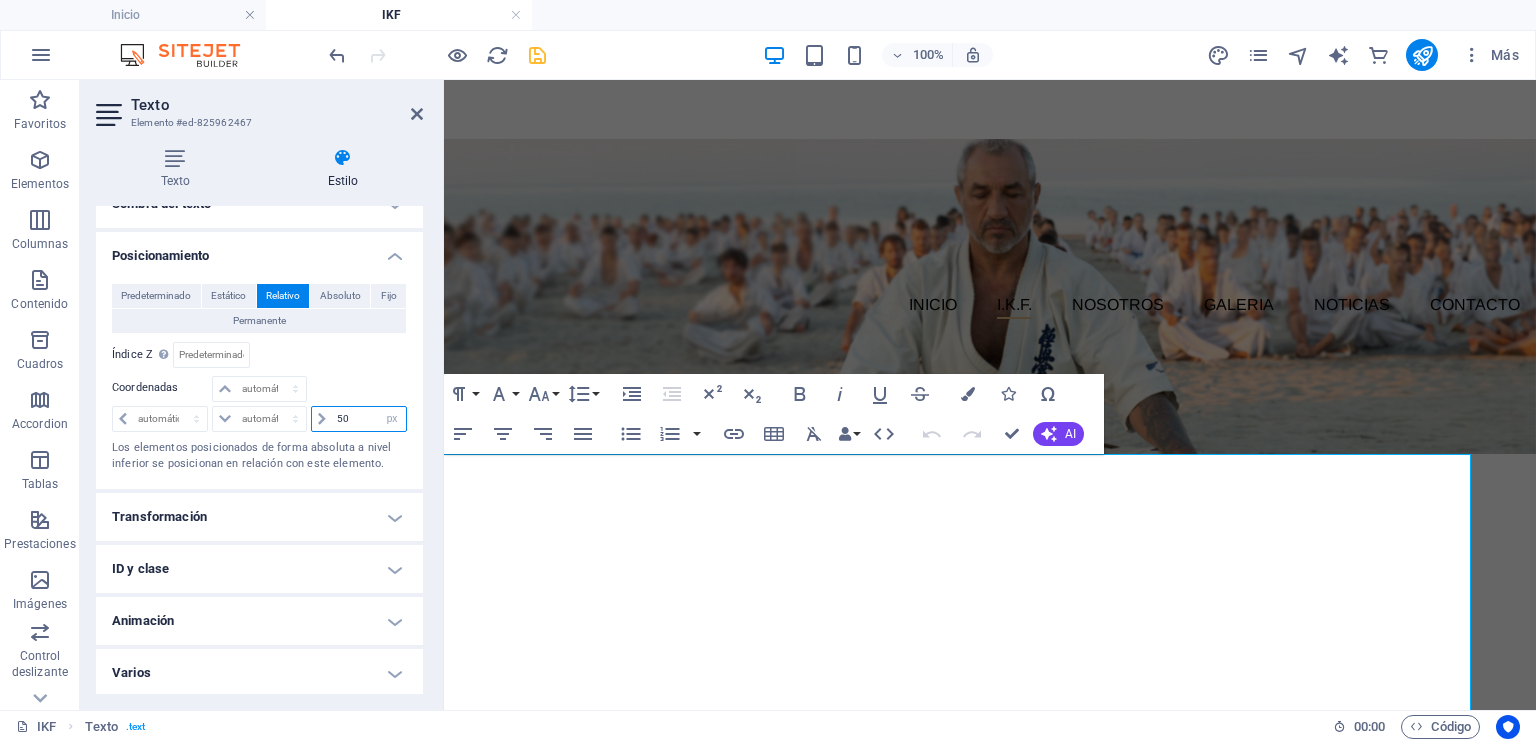 click on "50" at bounding box center [369, 419] 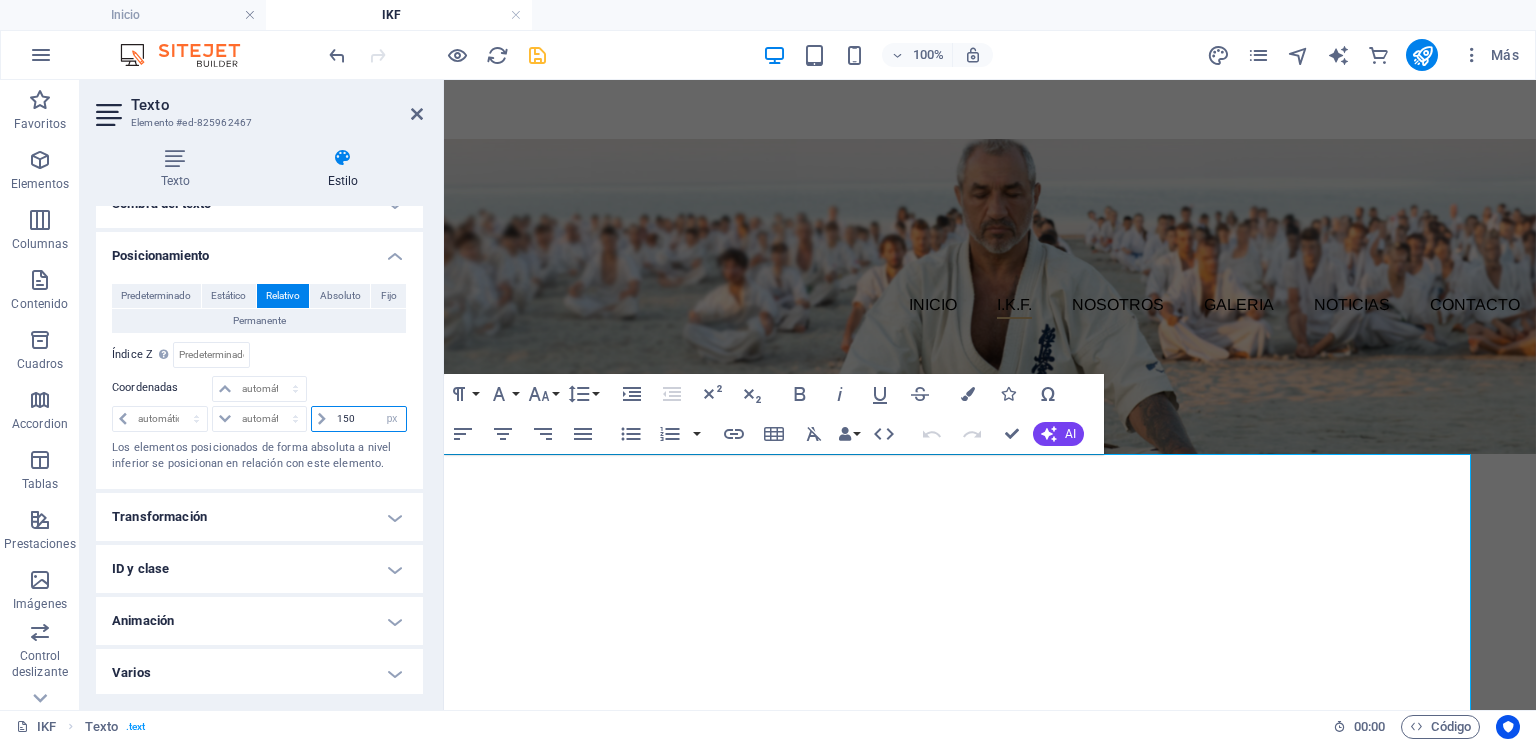 type on "150" 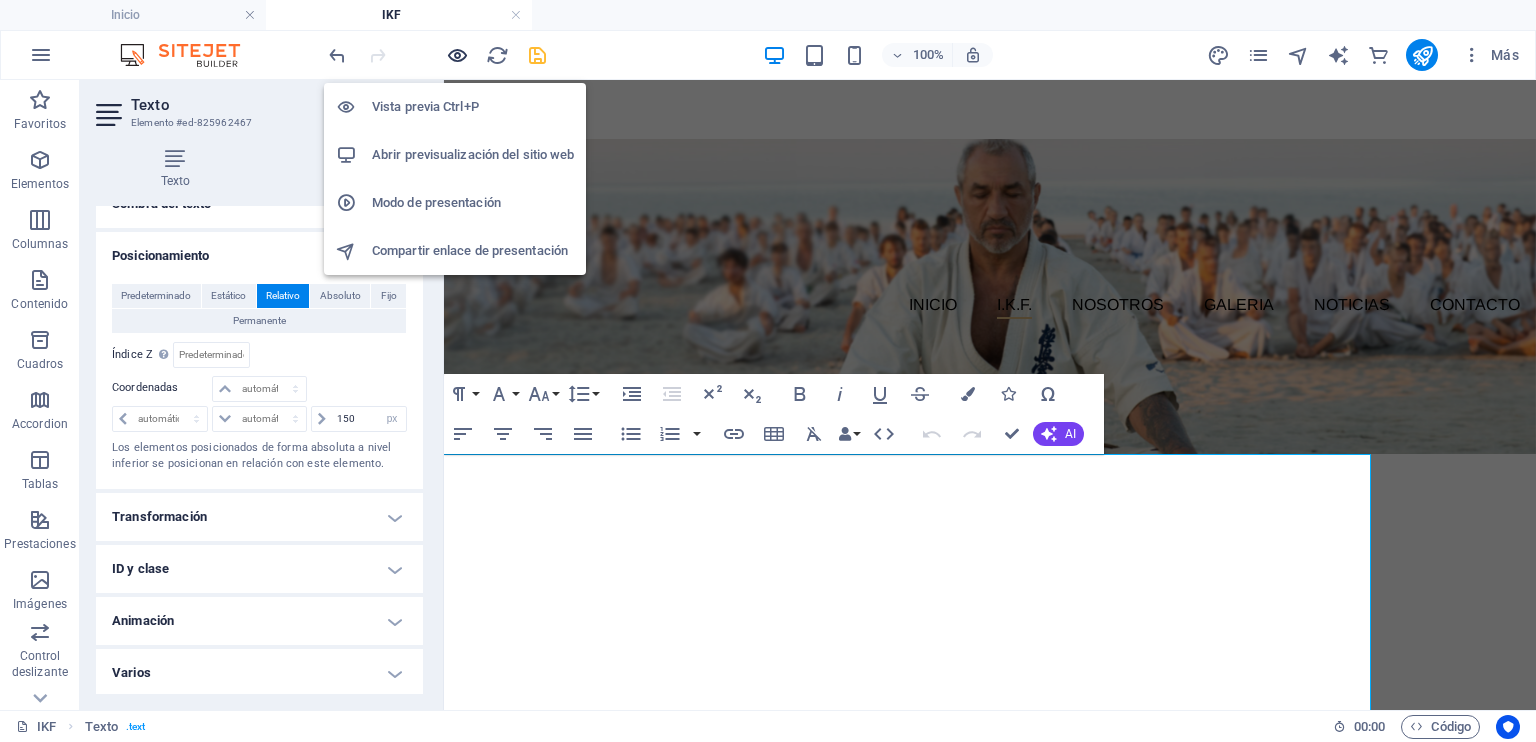 click at bounding box center [437, 55] 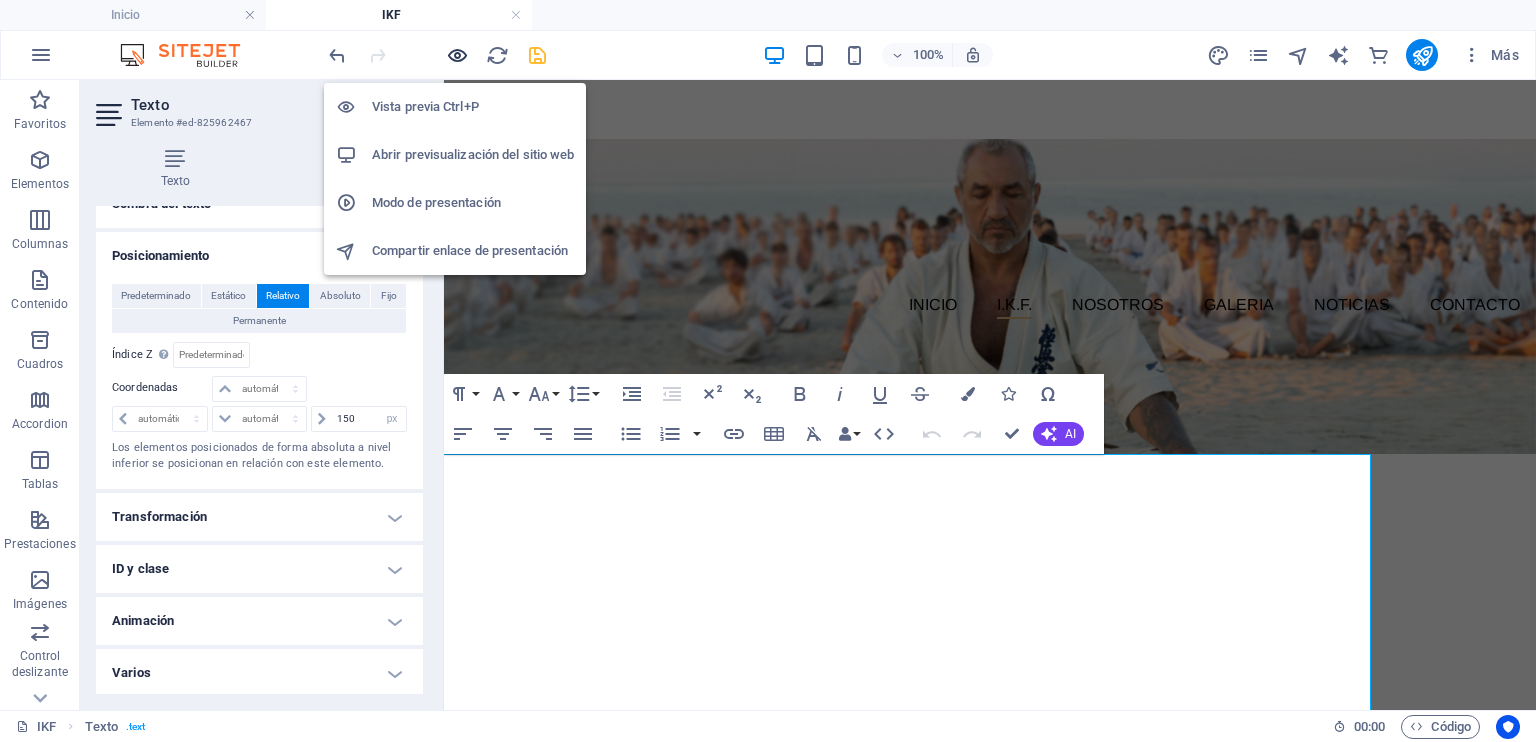 click at bounding box center (457, 55) 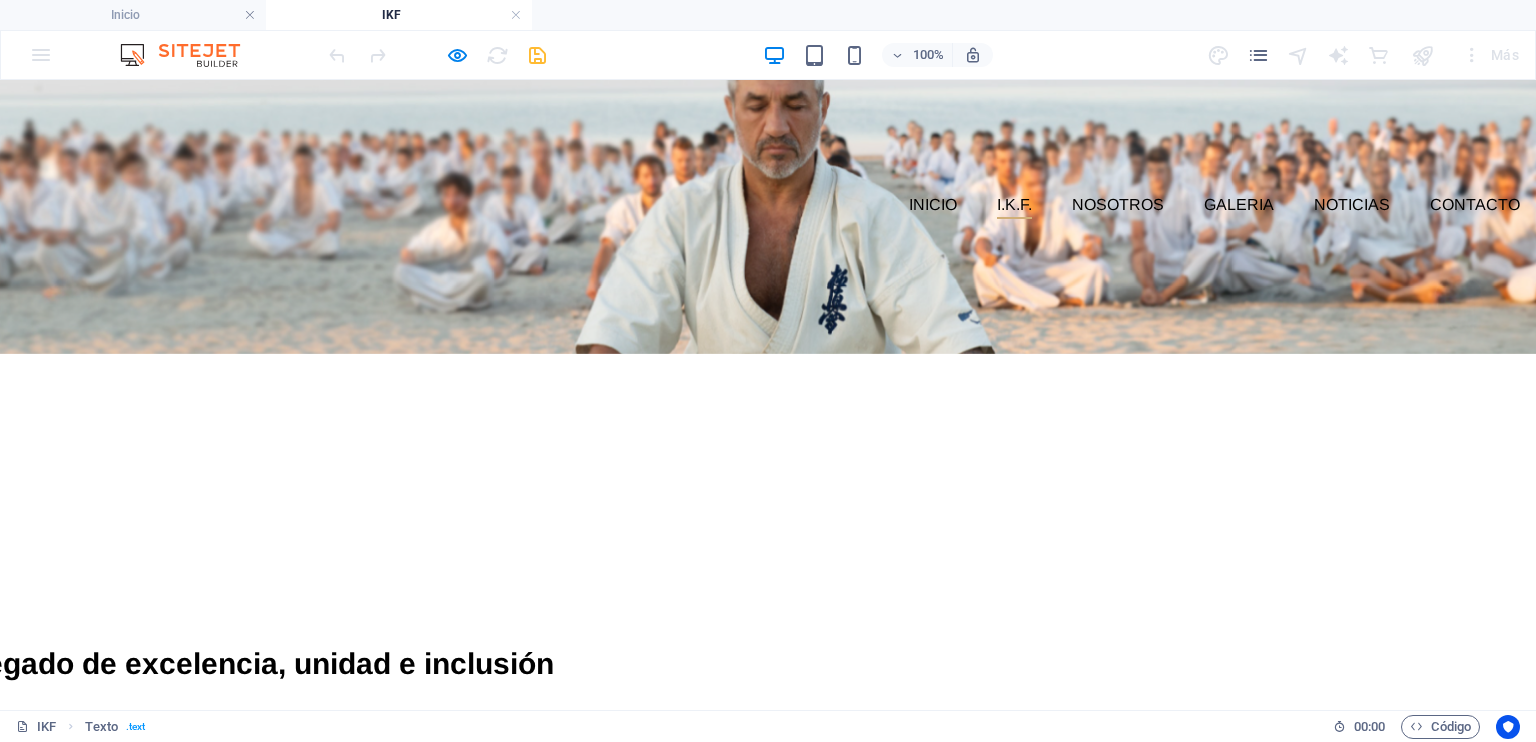 scroll, scrollTop: 0, scrollLeft: 0, axis: both 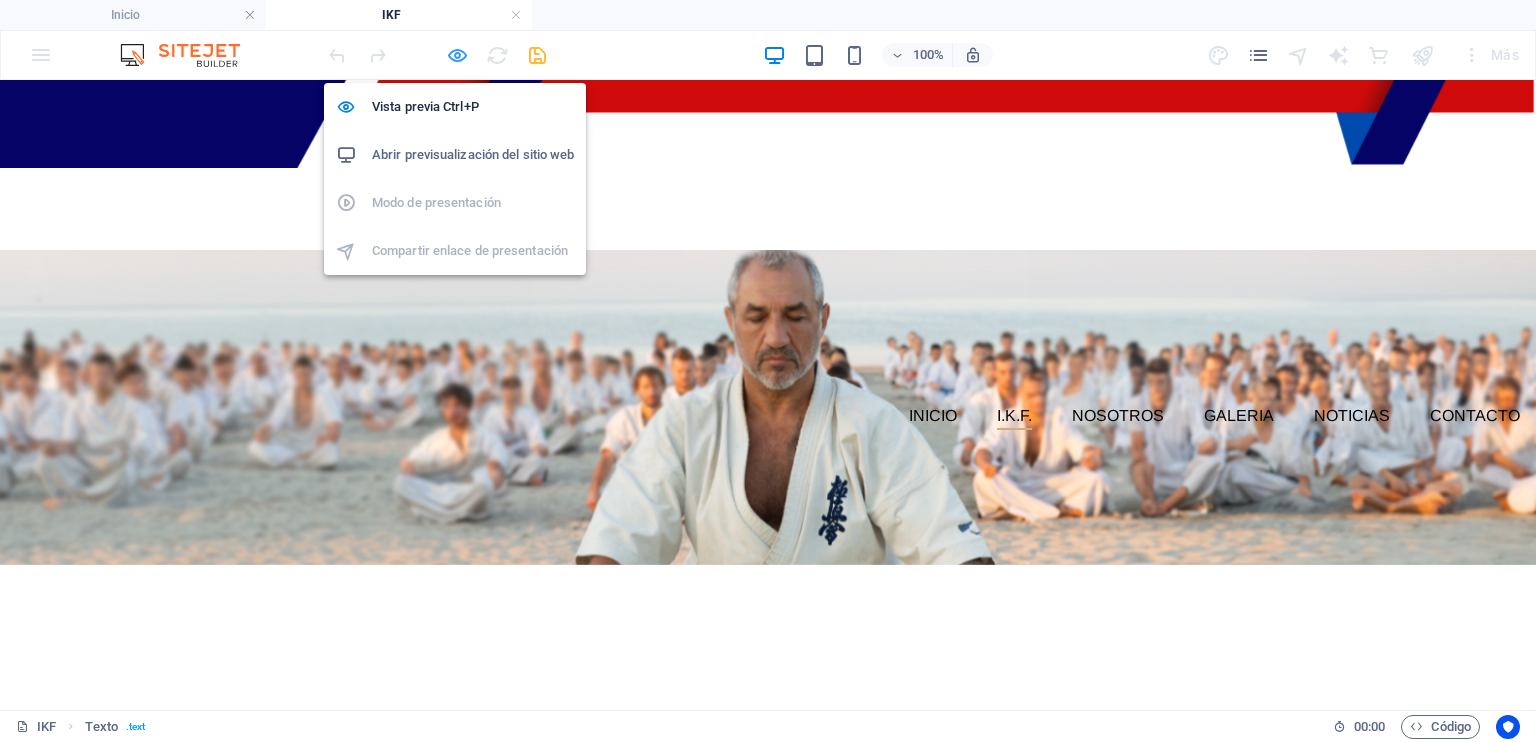 click at bounding box center (457, 55) 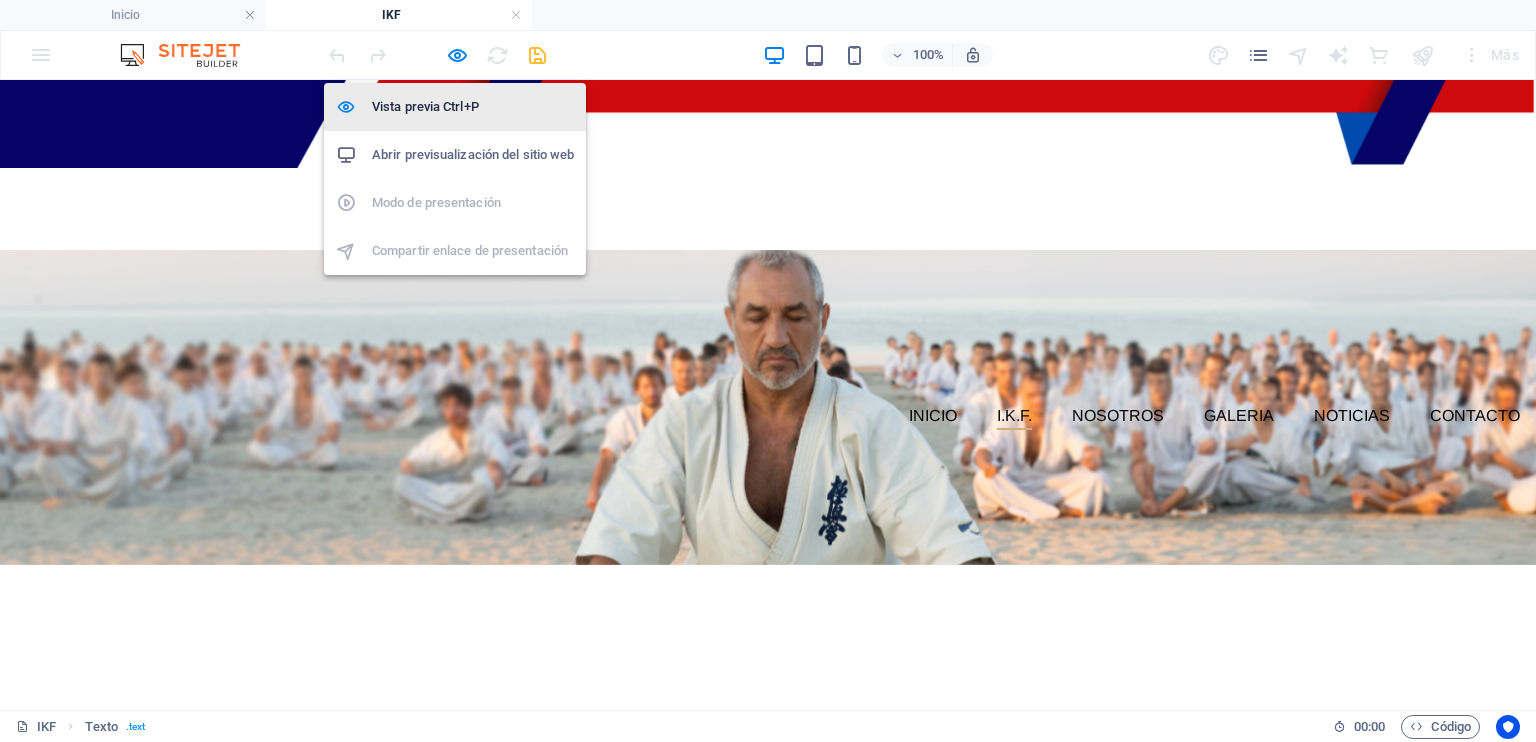 select on "px" 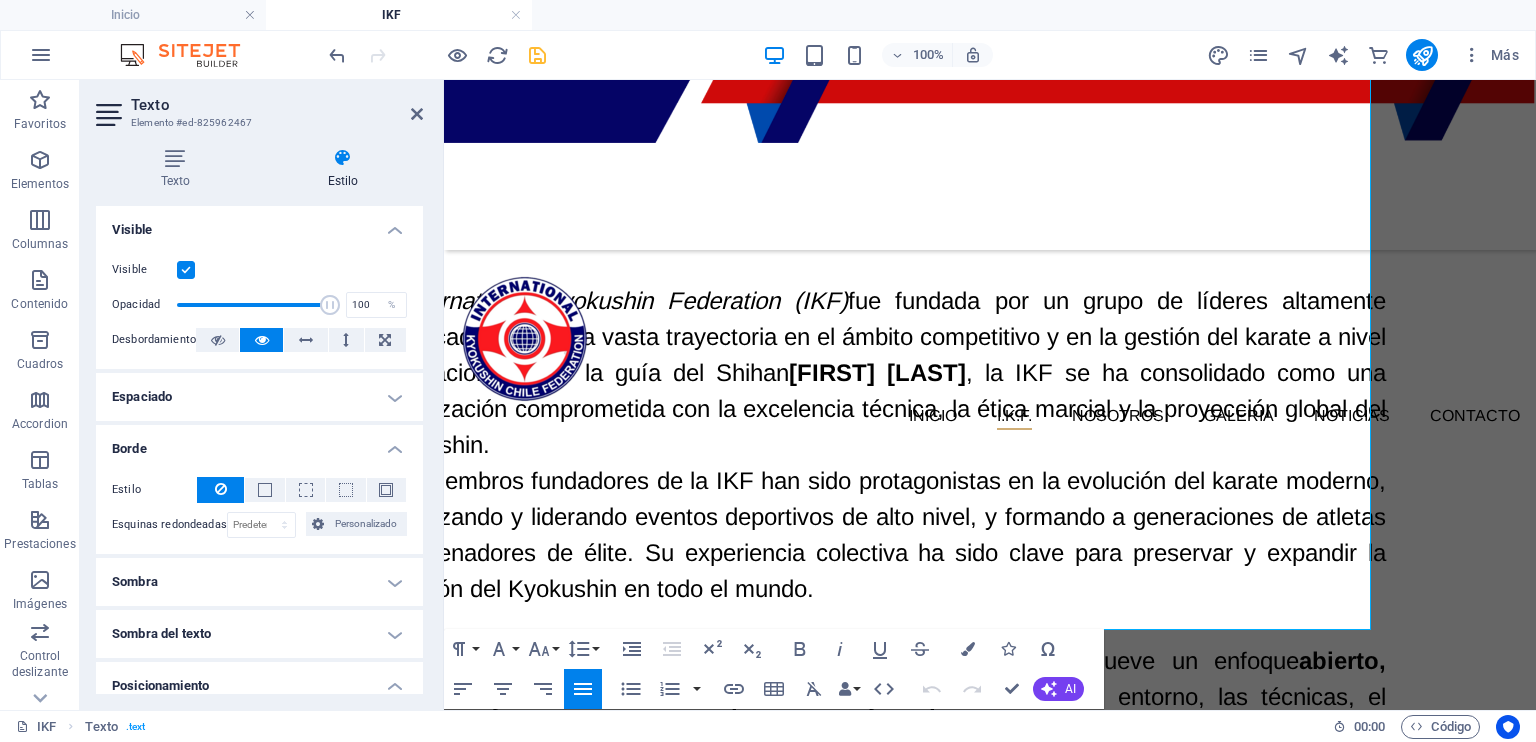 scroll, scrollTop: 900, scrollLeft: 0, axis: vertical 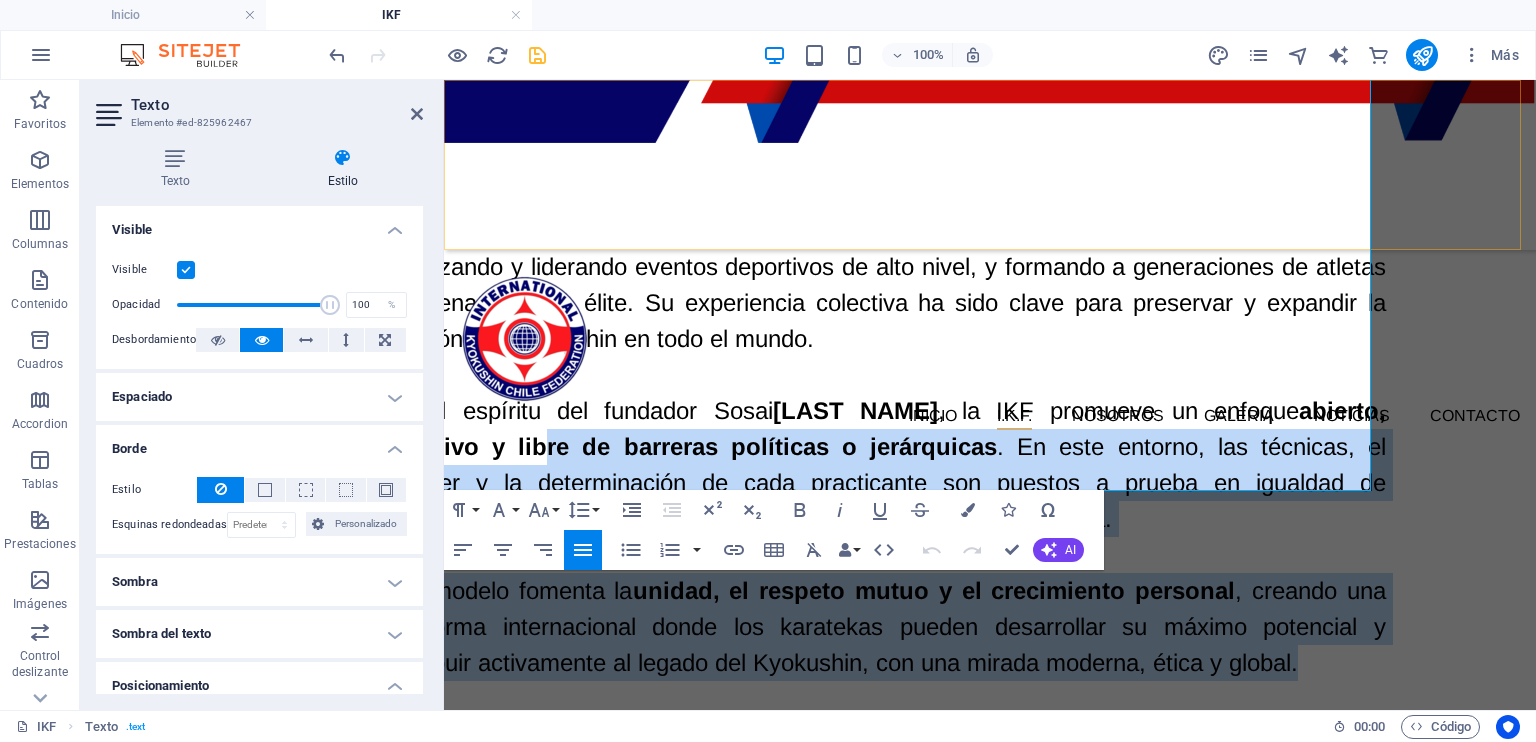 drag, startPoint x: 1306, startPoint y: 446, endPoint x: 547, endPoint y: 218, distance: 792.5055 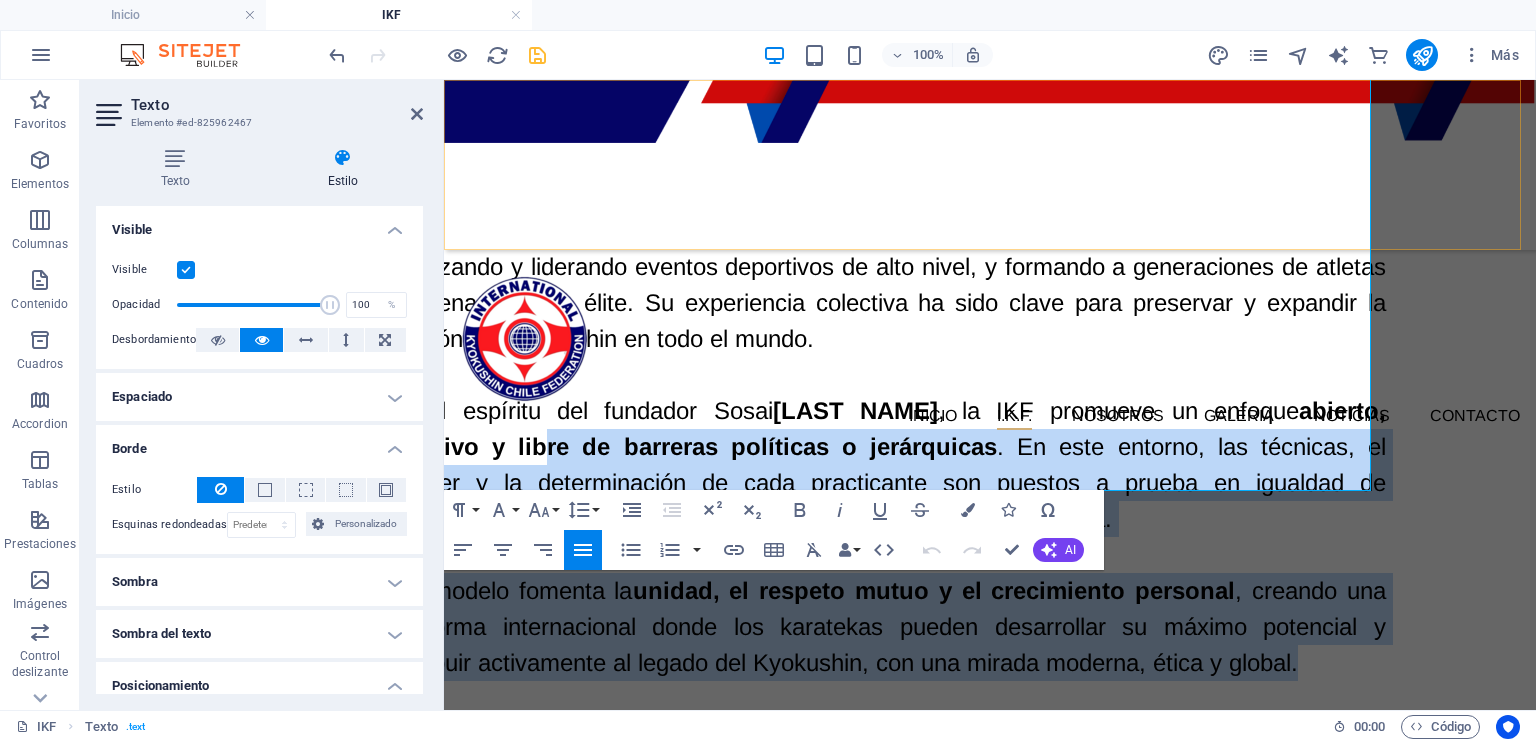 click on "INICIO I.K.F. IKF HOMBU PRESIDENTE IKF NOSOTROS GALERIA NOTICIAS Contacto INTERNATIONAL KYOKUSHIN FEDERATION Un legado de excelencia, unidad e inclusión La  International Kyokushin Federation (IKF)  fue fundada por un grupo de líderes altamente cualificados, con una vasta trayectoria en el ámbito competitivo y en la gestión del karate a nivel internacional. Bajo la guía del Shihan  [FIRST] [LAST] , la IKF se ha consolidado como una organización comprometida con la excelencia técnica, la ética marcial y la proyección global del Kyokushin. Los miembros fundadores de la IKF han sido protagonistas en la evolución del karate moderno, organizando y liderando eventos deportivos de alto nivel, y formando a generaciones de atletas y entrenadores de élite. Su experiencia colectiva ha sido clave para preservar y expandir la tradición del Kyokushin en todo el mundo. Fiel al espíritu del fundador Sosai  [FIRST] [LAST] , la IKF promueve un enfoque  Este modelo fomenta la" at bounding box center [990, 159] 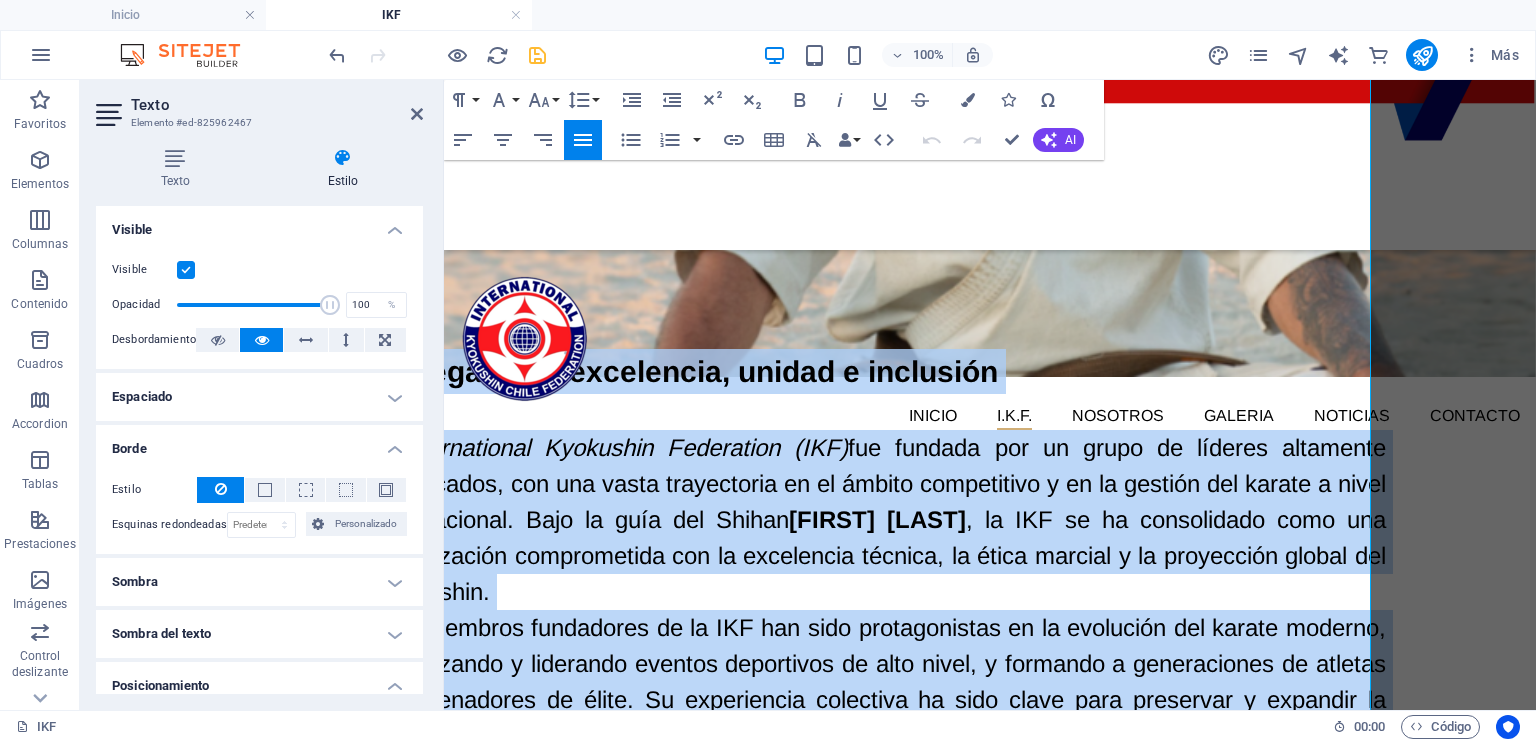 scroll, scrollTop: 484, scrollLeft: 0, axis: vertical 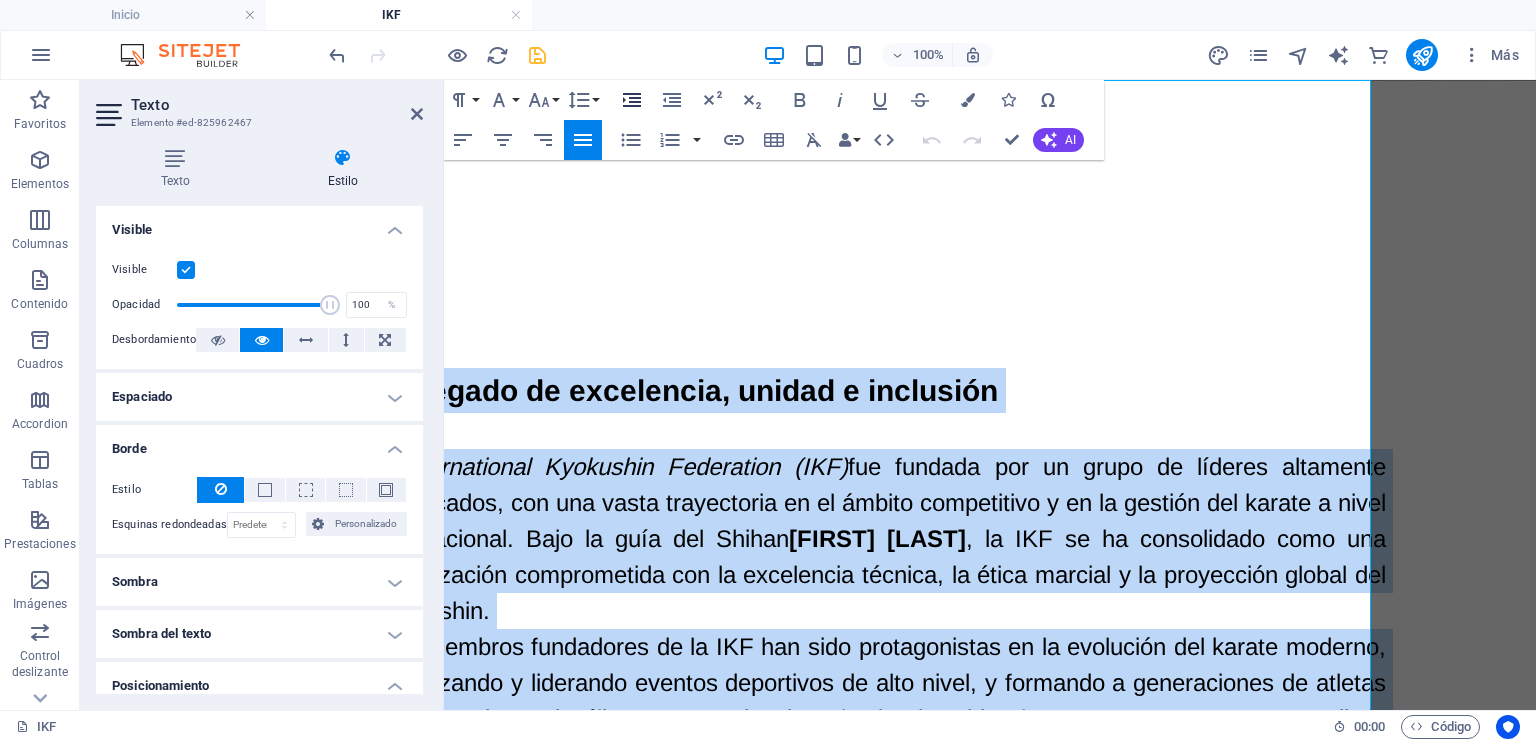 click 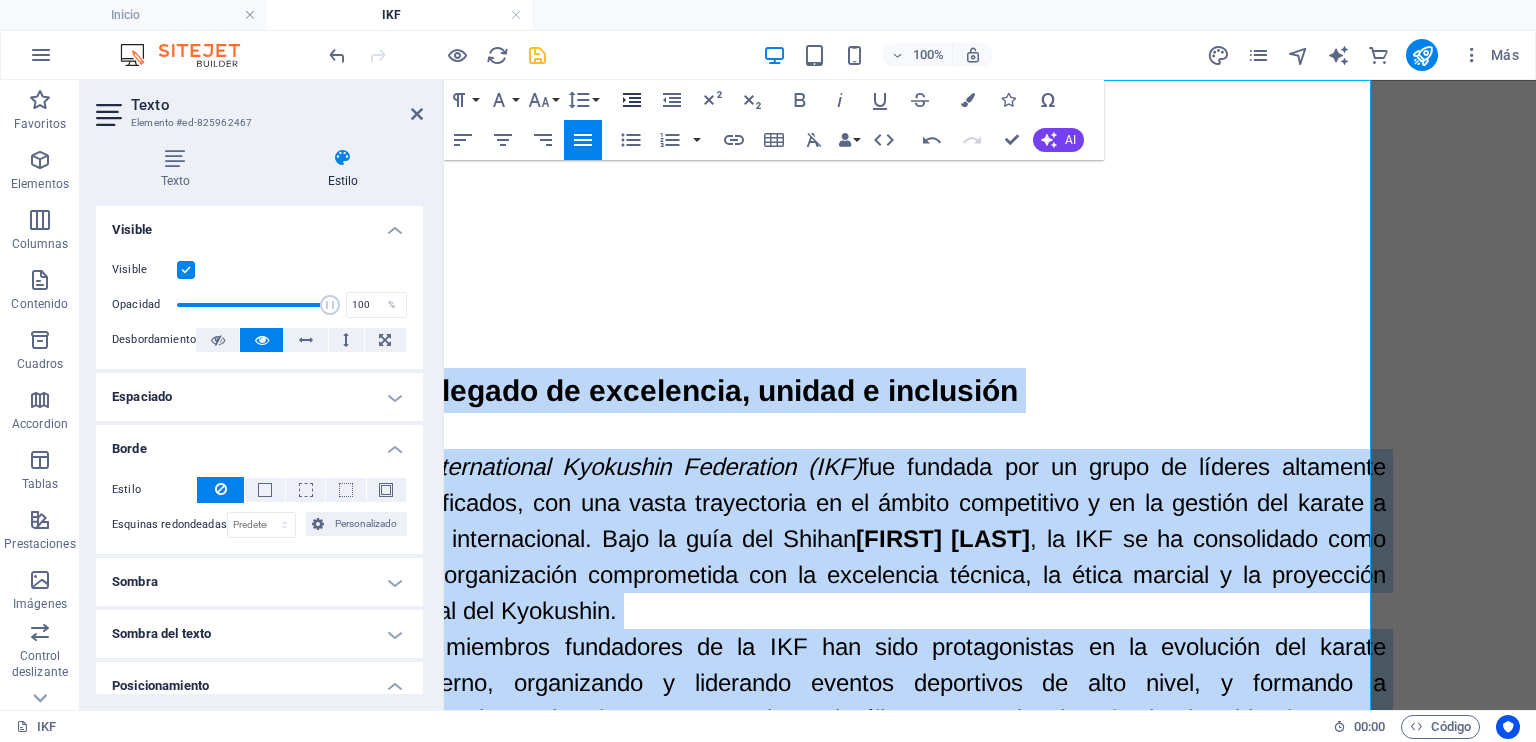 click 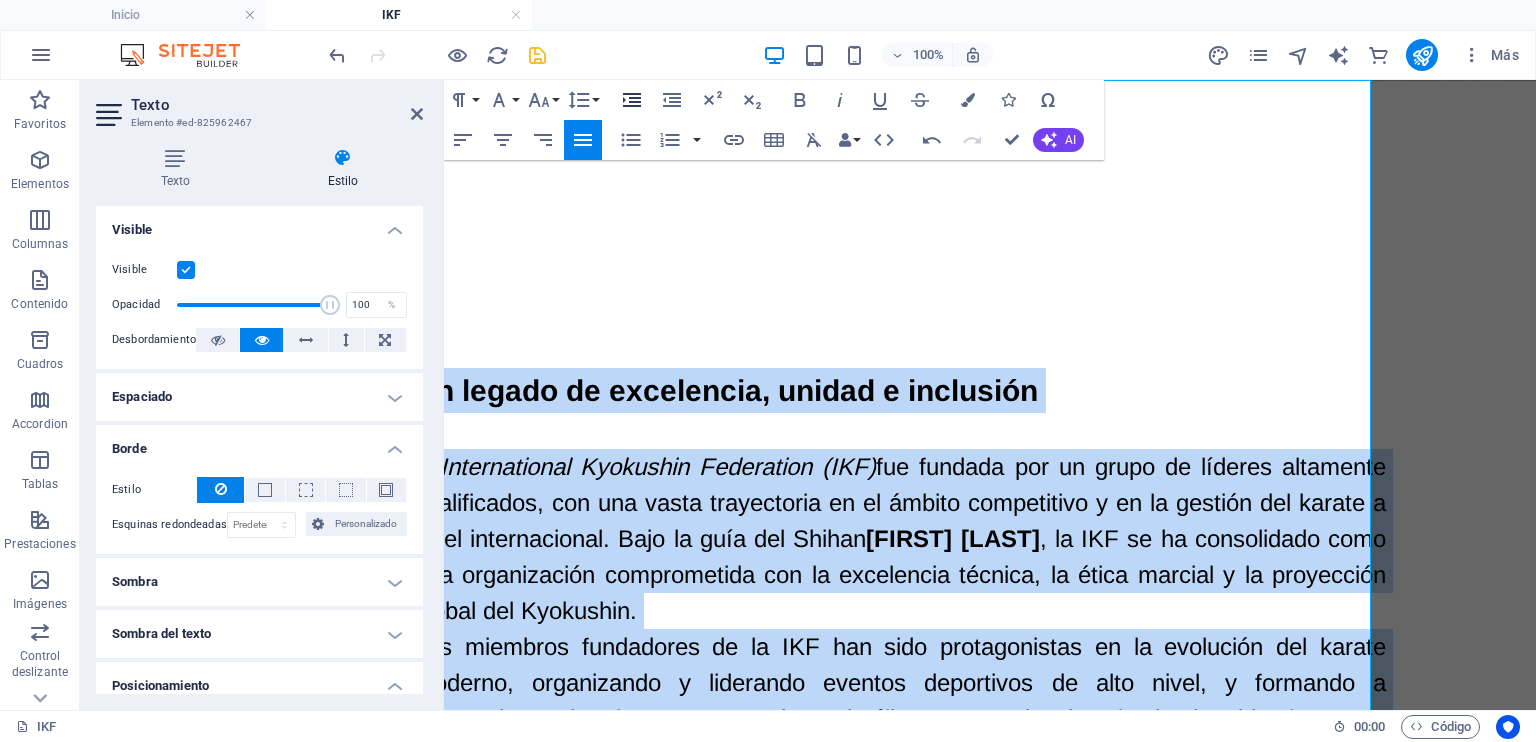click 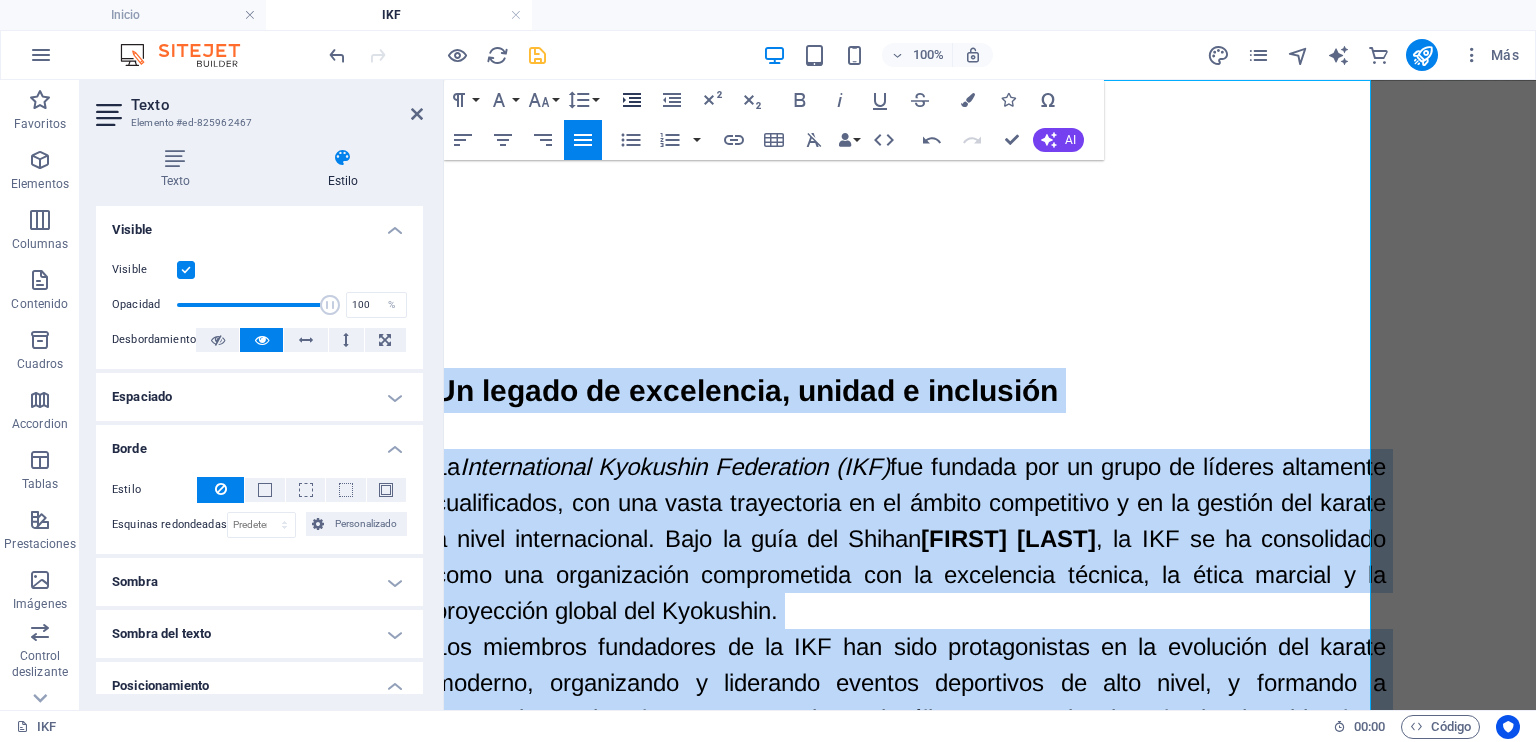 click 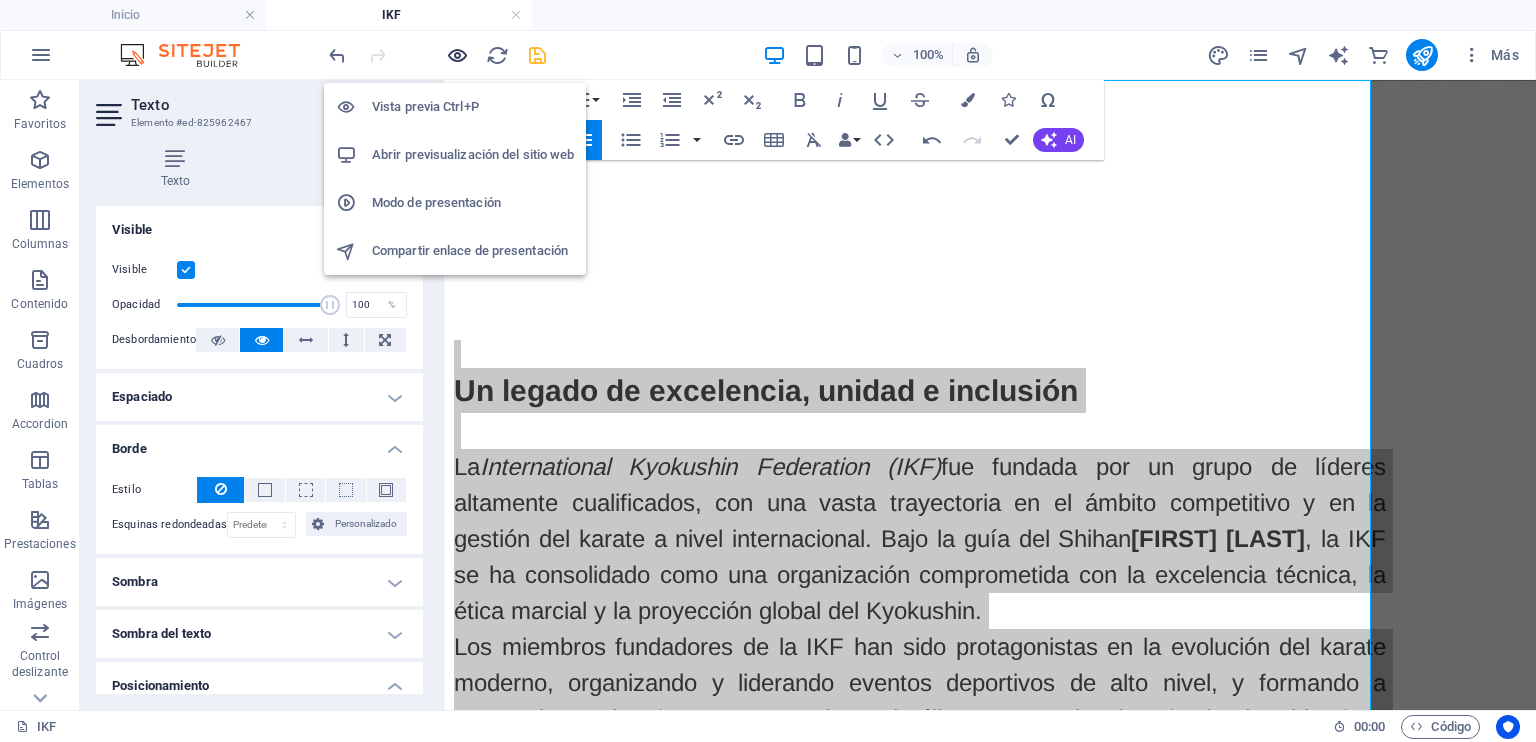 click at bounding box center (457, 55) 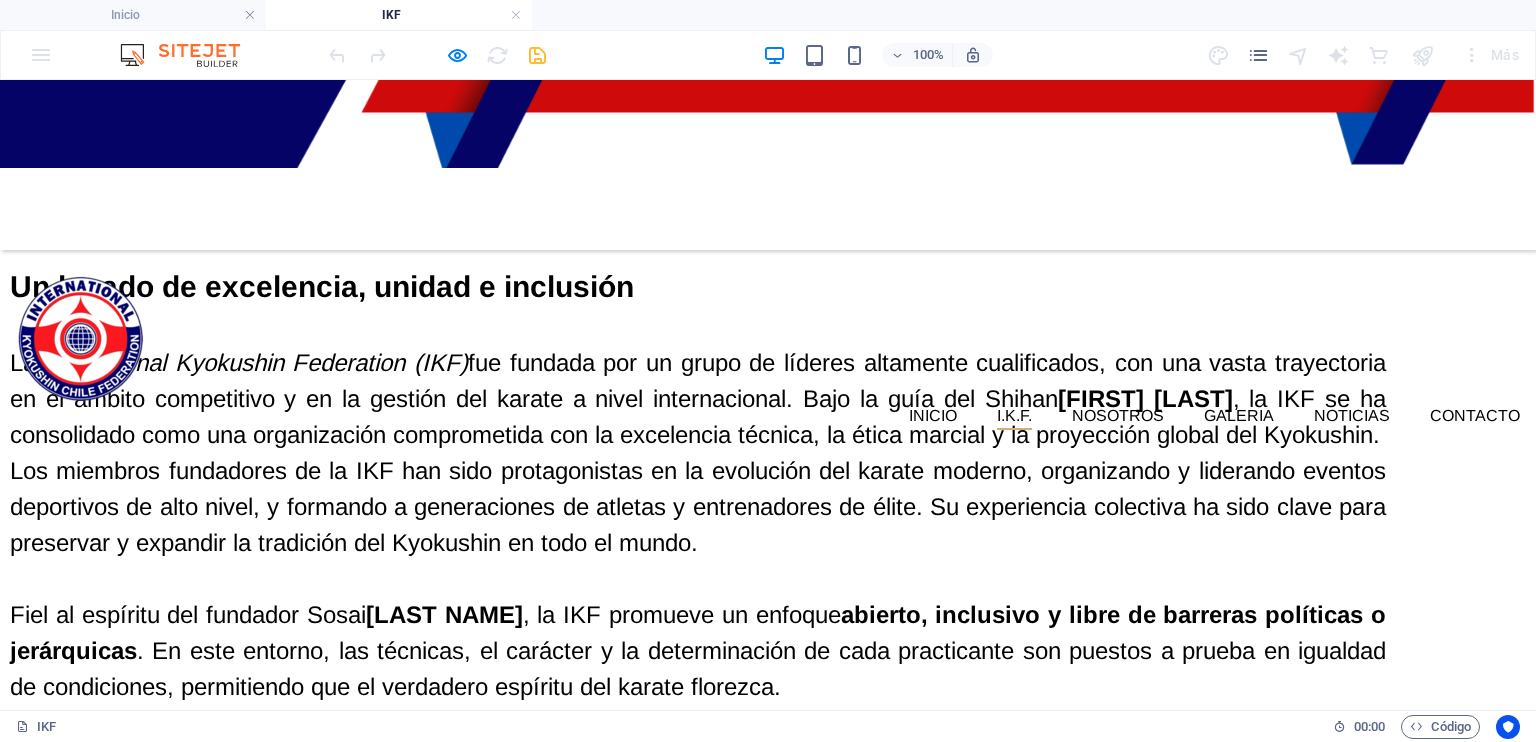scroll, scrollTop: 684, scrollLeft: 0, axis: vertical 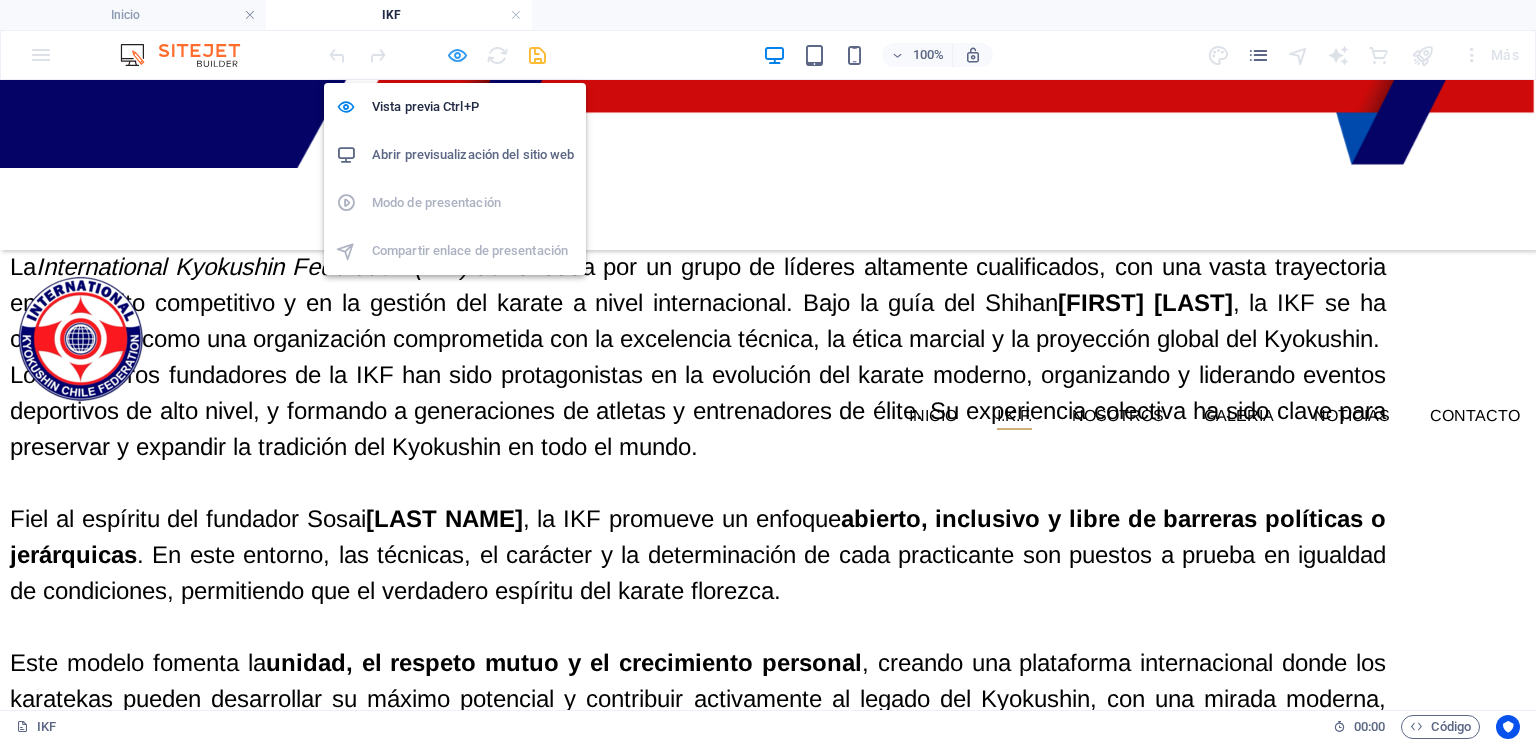 click at bounding box center (457, 55) 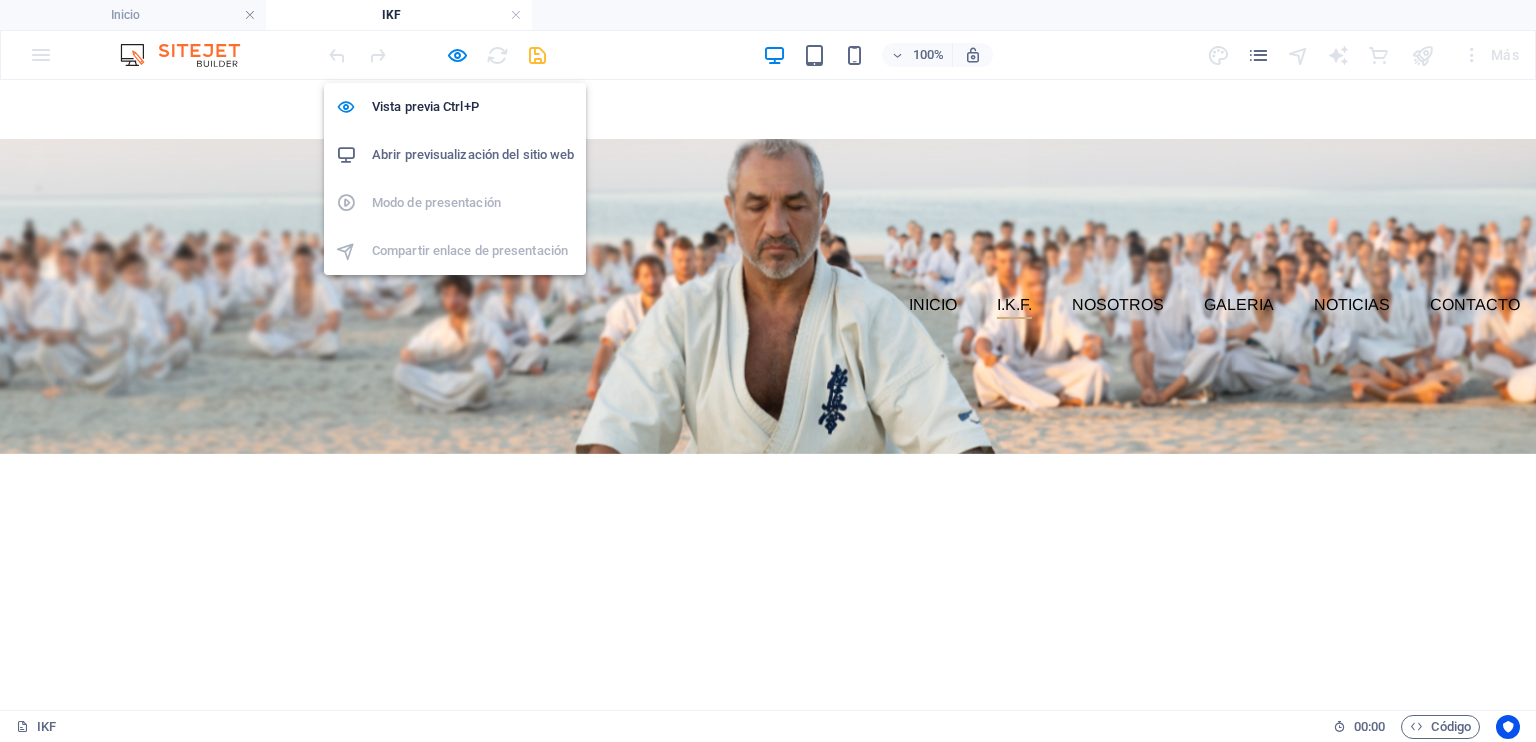 select on "px" 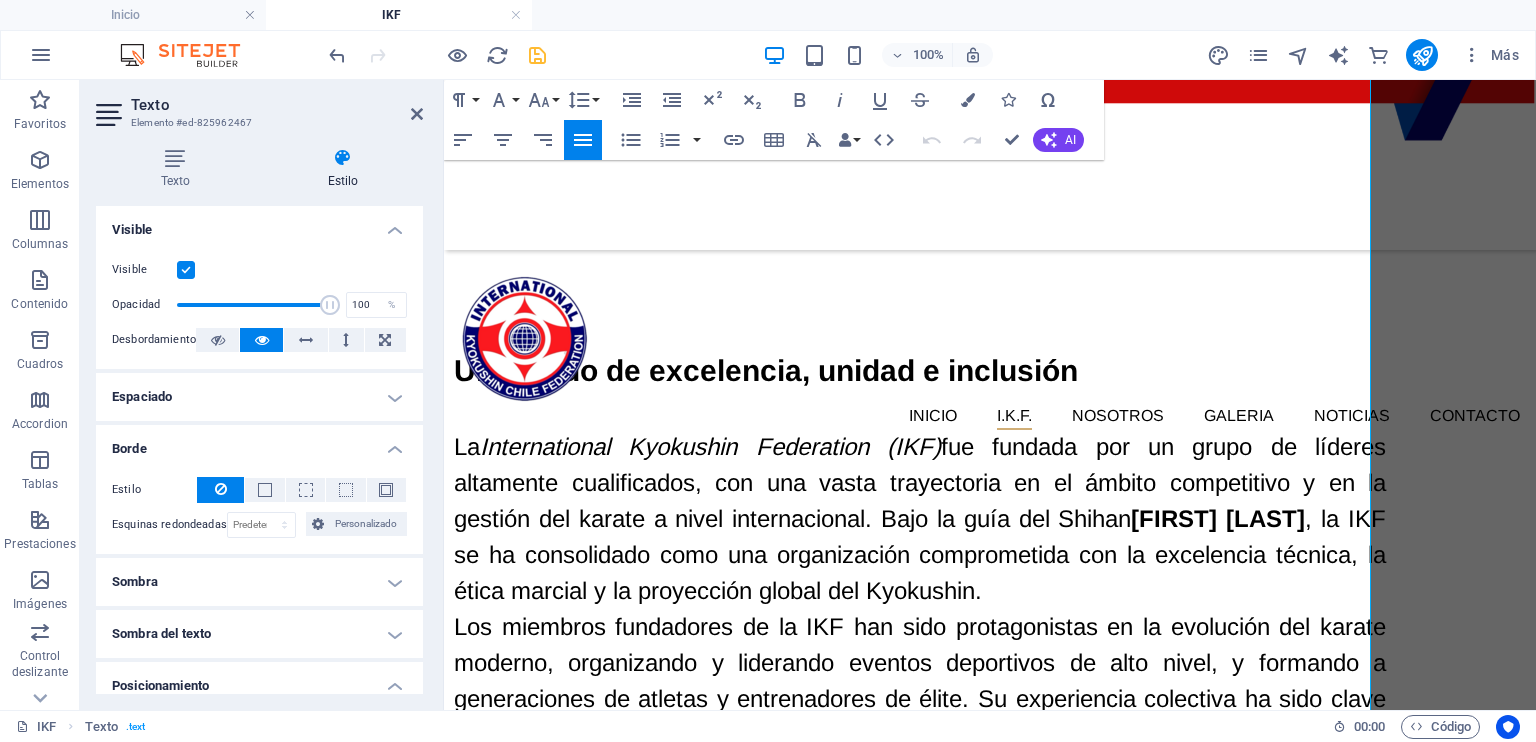 scroll, scrollTop: 900, scrollLeft: 0, axis: vertical 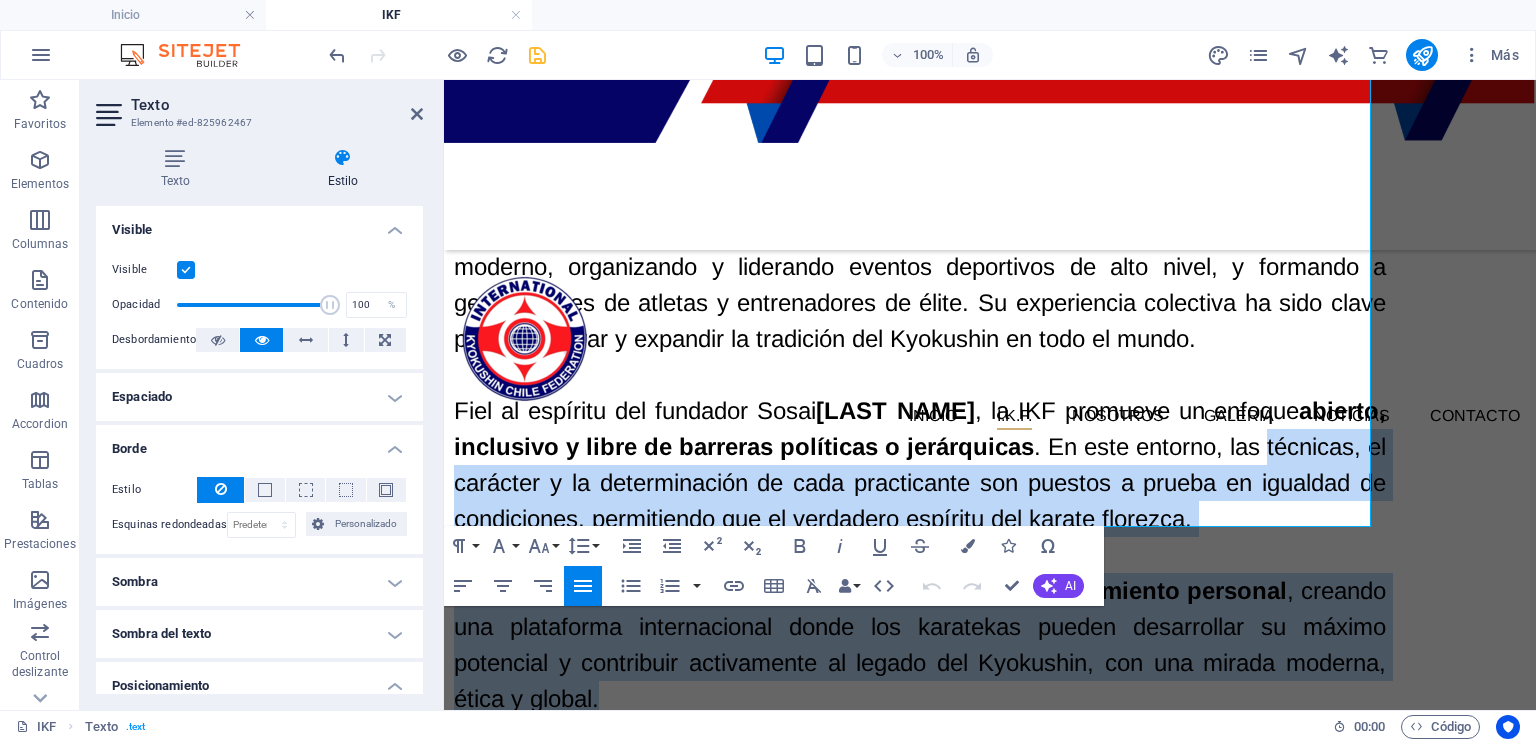 drag, startPoint x: 714, startPoint y: 481, endPoint x: 852, endPoint y: 339, distance: 198.0101 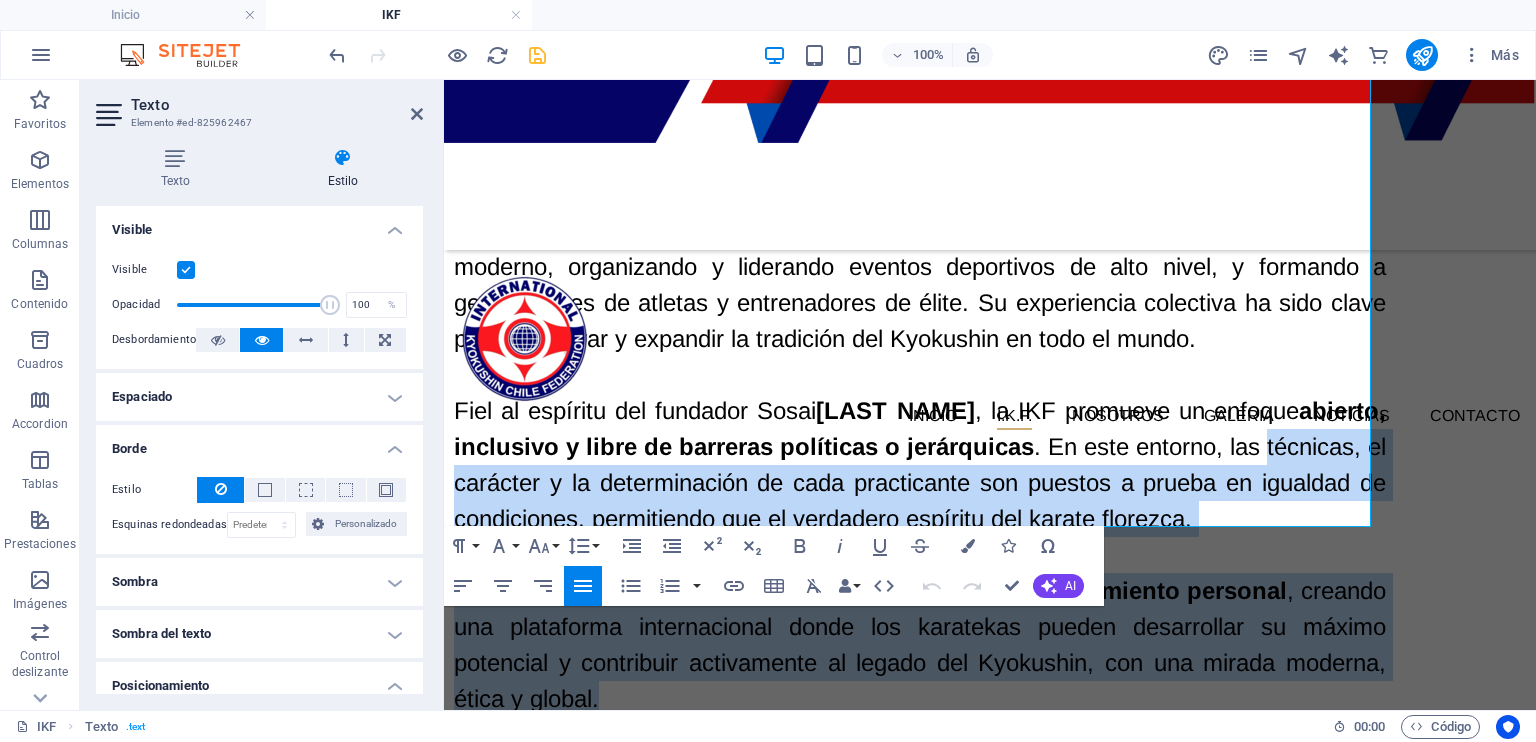 click on "Skip to main content
INICIO I.K.F. IKF HOMBU PRESIDENTE IKF NOSOTROS GALERIA NOTICIAS Contacto INTERNATIONAL KYOKUSHIN FEDERATION Un legado de excelencia, unidad e inclusión La  International Kyokushin Federation (IKF)  fue fundada por un grupo de líderes altamente cualificados, con una vasta trayectoria en el ámbito competitivo y en la gestión del karate a nivel internacional. Bajo la guía del Shihan  [PERSON] , la IKF se ha consolidado como una organización comprometida con la excelencia técnica, la ética marcial y la proyección global del Kyokushin. Los miembros fundadores de la IKF han sido protagonistas en la evolución del karate moderno, organizando y liderando eventos deportivos de alto nivel, y formando a generaciones de atletas y entrenadores de élite. Su experiencia colectiva ha sido clave para preservar y expandir la tradición del Kyokushin en todo el mundo. Fiel al espíritu del fundador Sosai  [PERSON] , la IKF promueve un enfoque  Este modelo fomenta la" at bounding box center [990, 92] 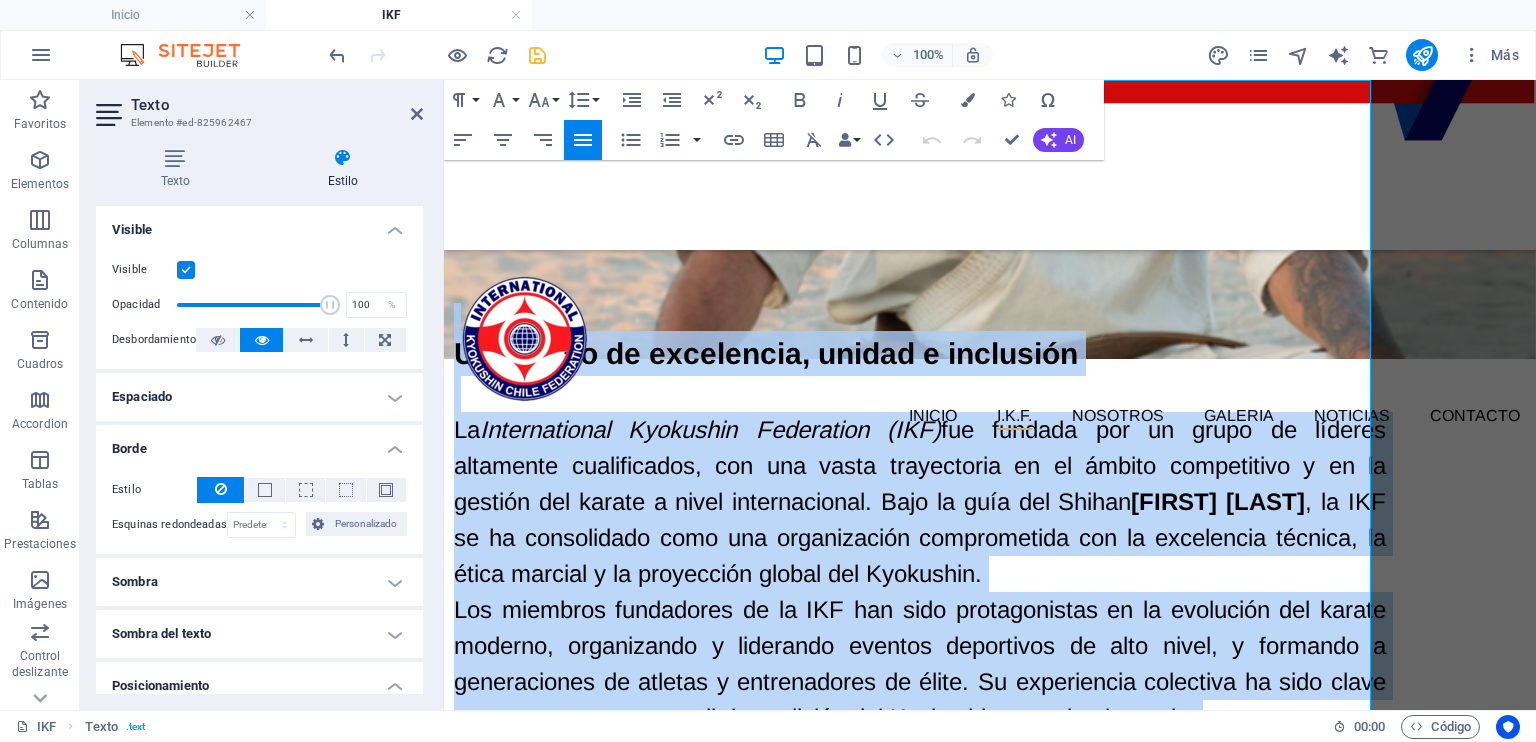 scroll, scrollTop: 484, scrollLeft: 0, axis: vertical 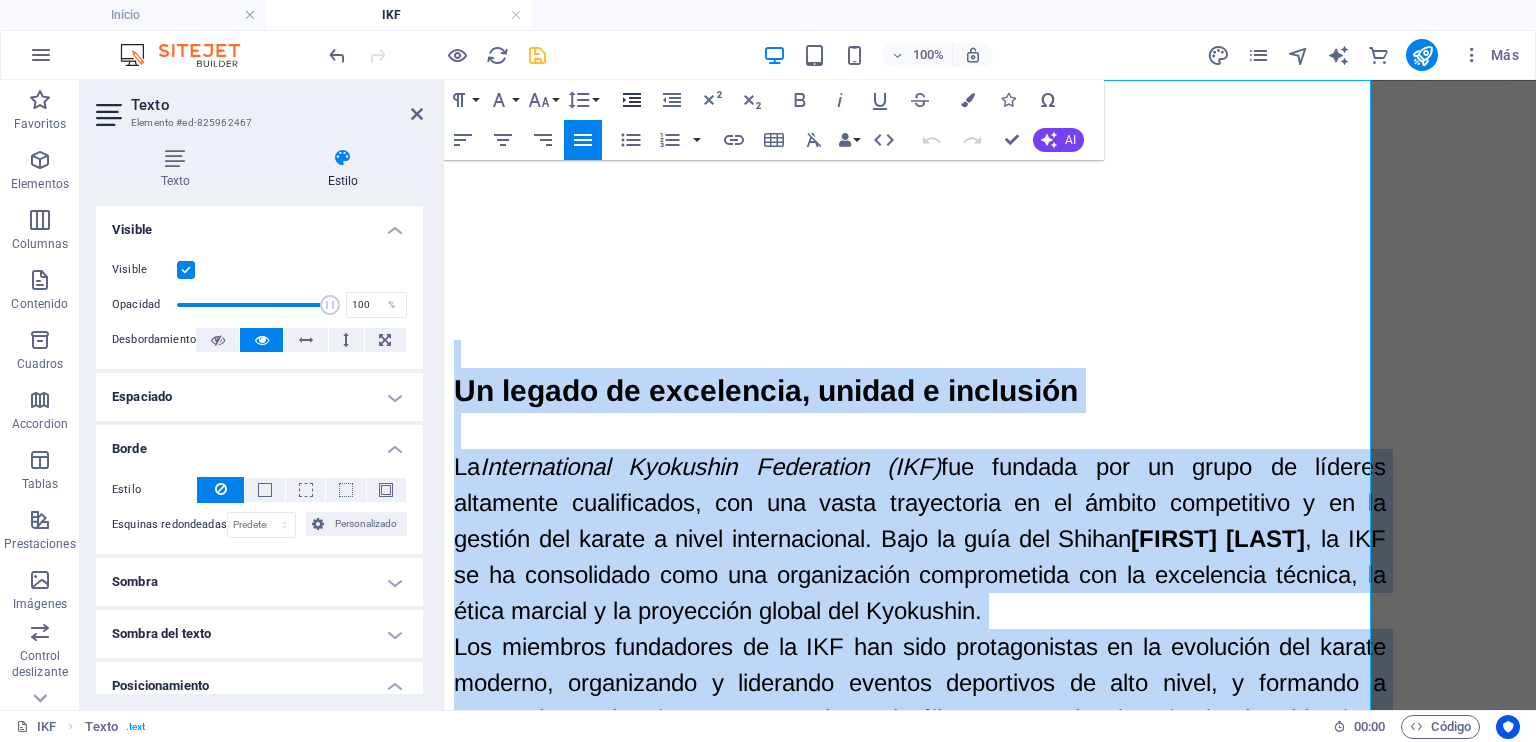 click 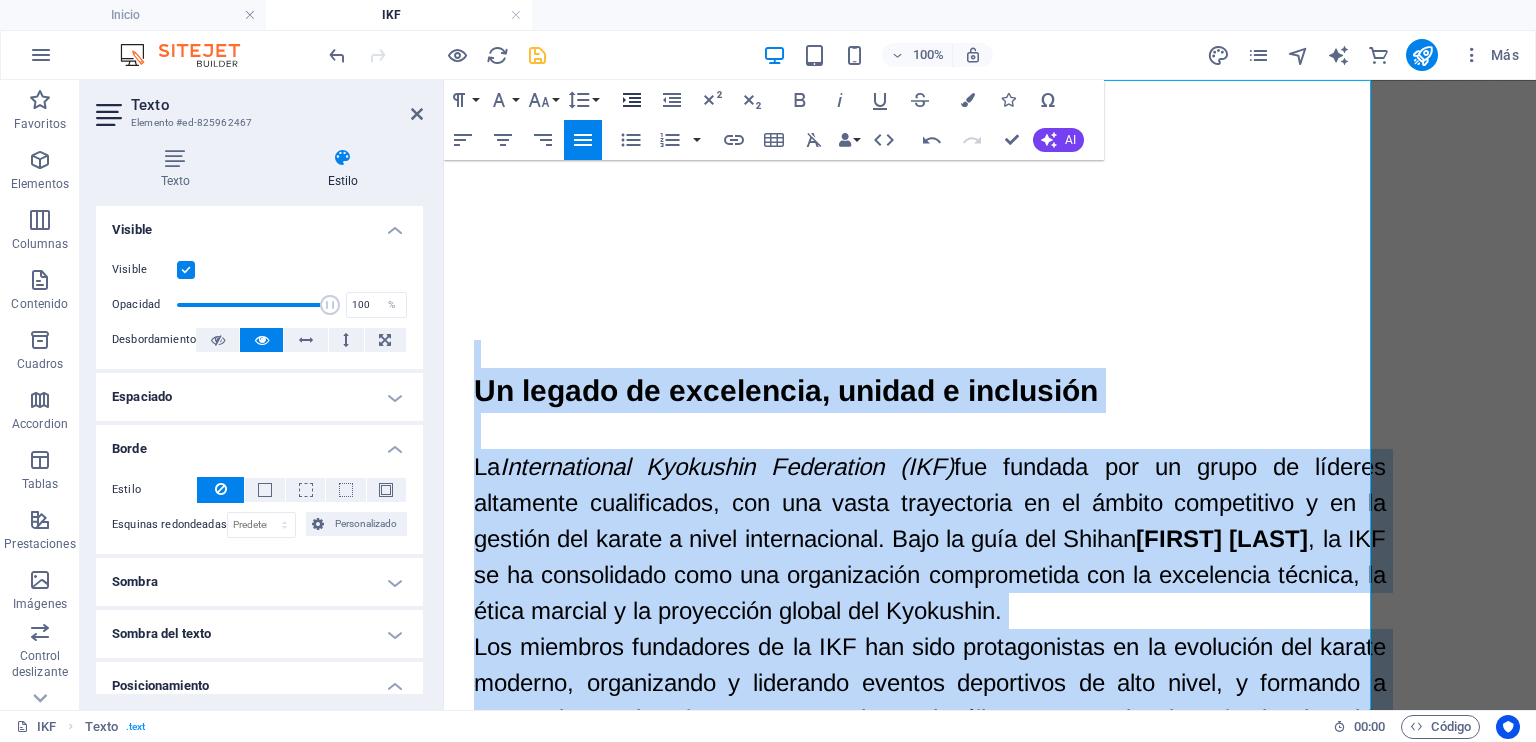 click 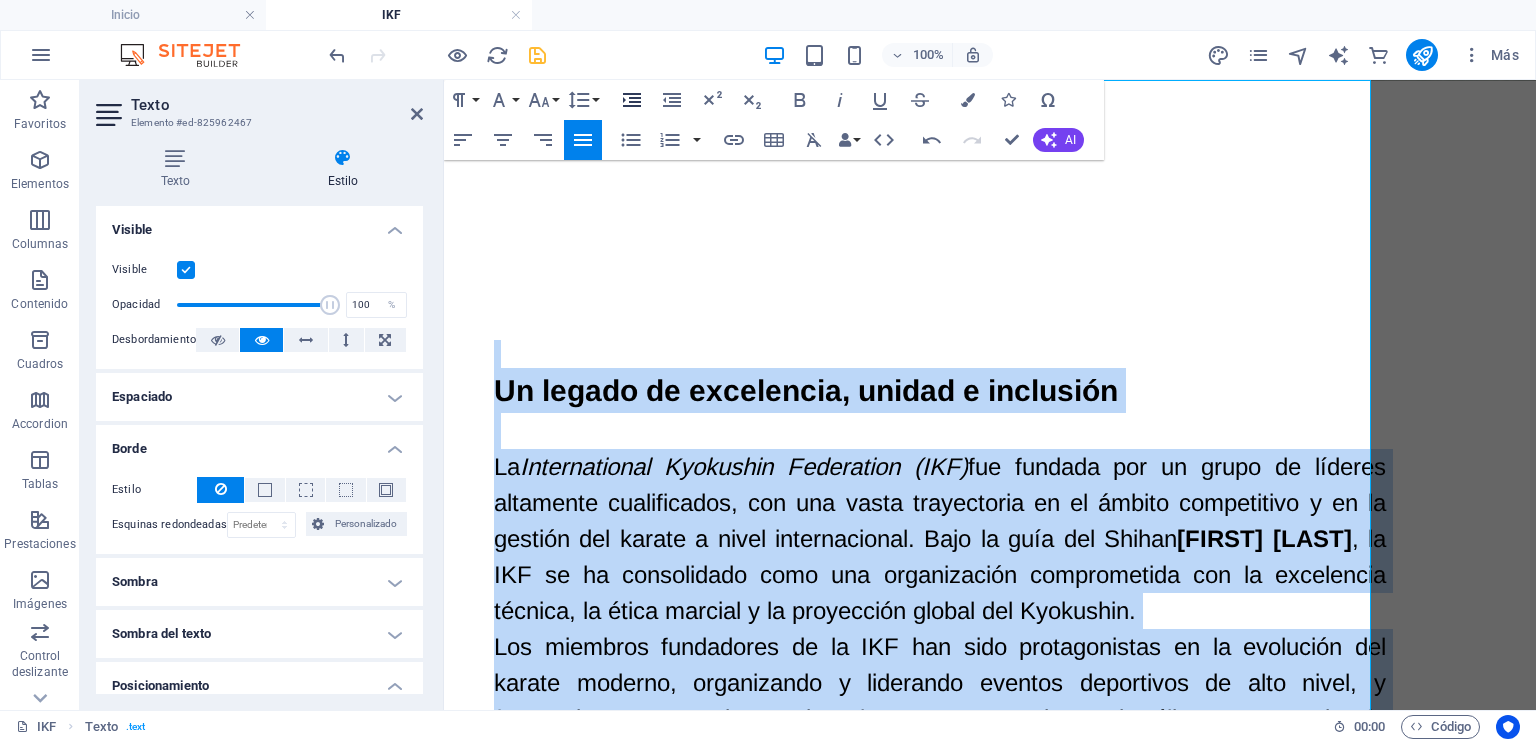click 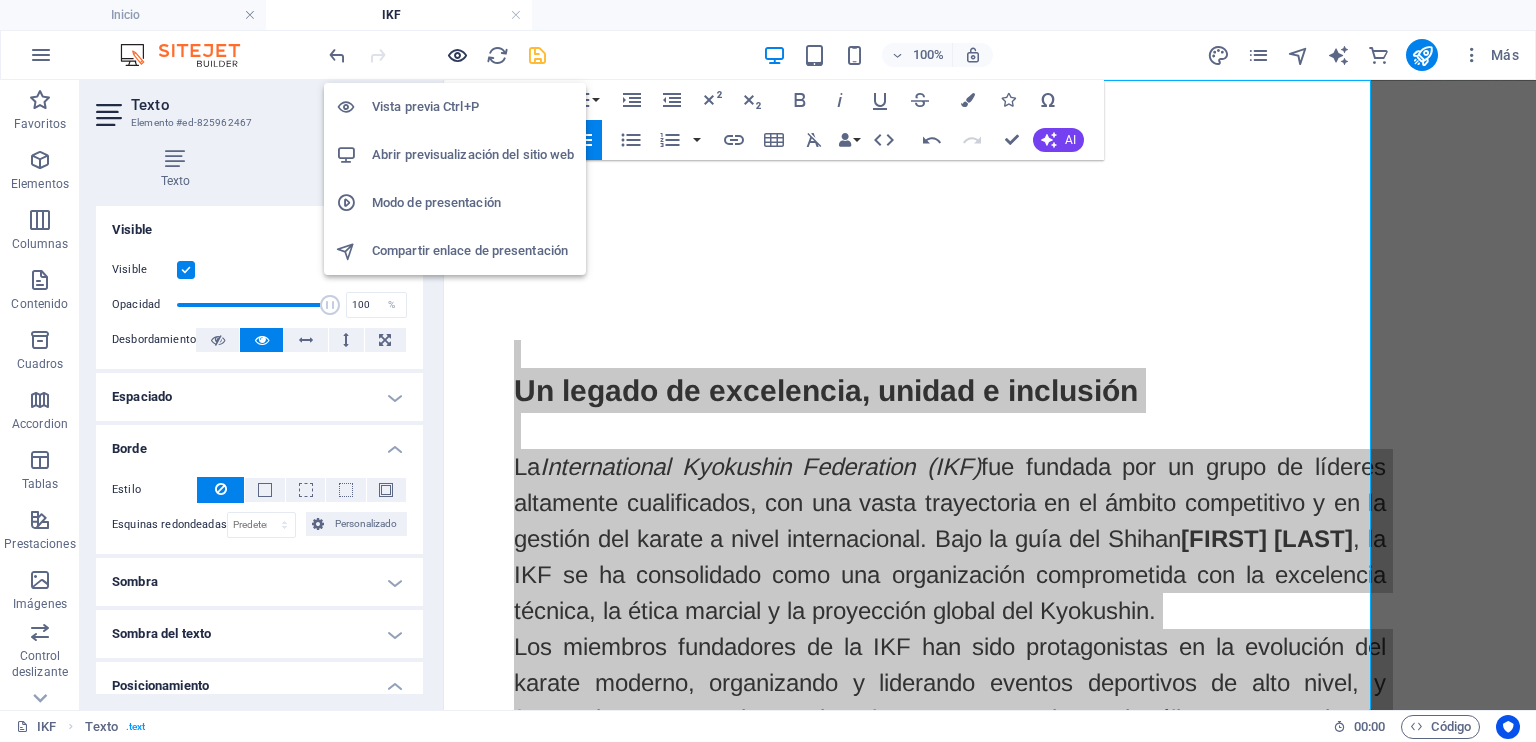 click at bounding box center (457, 55) 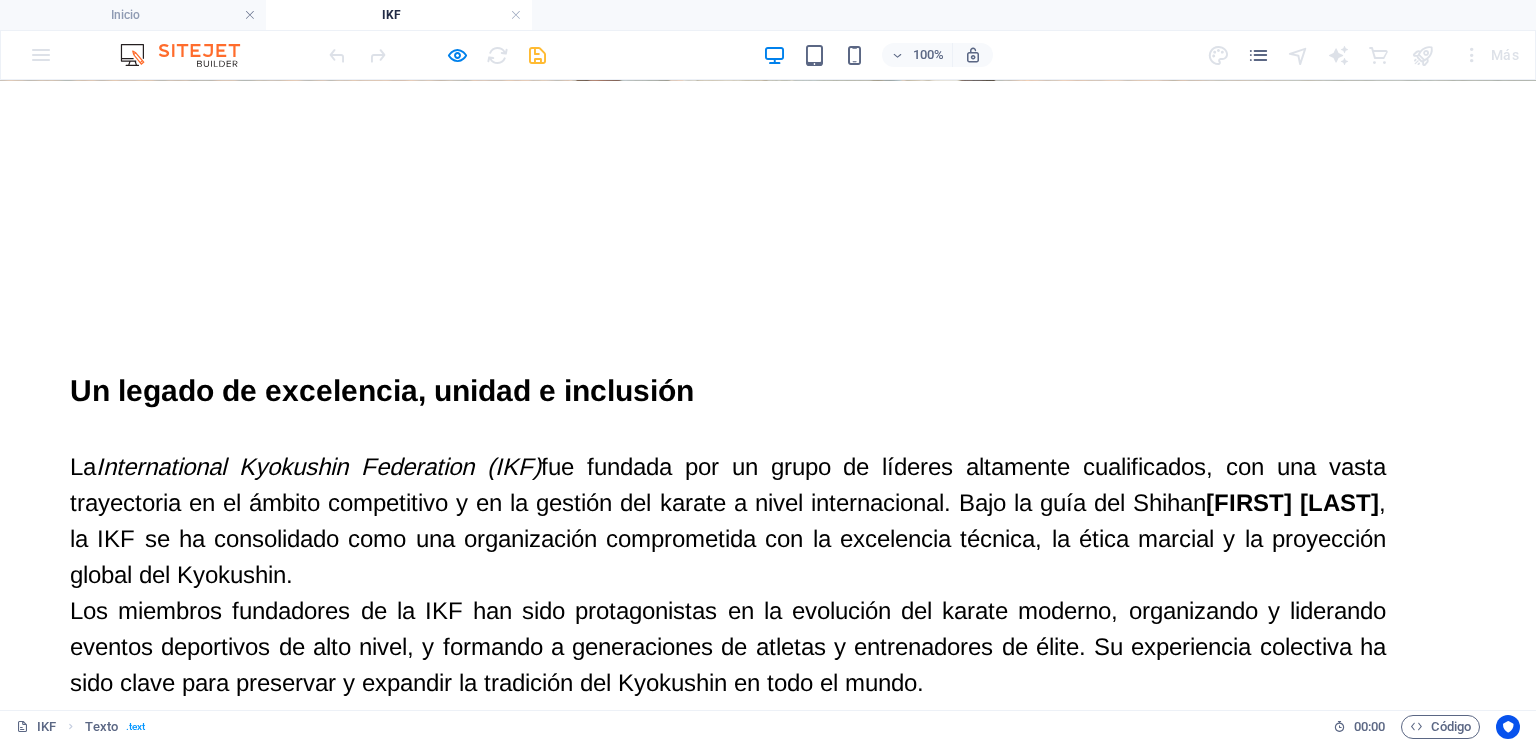 click on "La  International Kyokushin Federation (IKF)  fue fundada por un grupo de líderes altamente cualificados, con una vasta trayectoria en el ámbito competitivo y en la gestión del karate a nivel internacional. Bajo la guía del Shihan  [FIRST] [LAST] , la IKF se ha consolidado como una organización comprometida con la excelencia técnica, la ética marcial y la proyección global del Kyokushin." at bounding box center [728, 520] 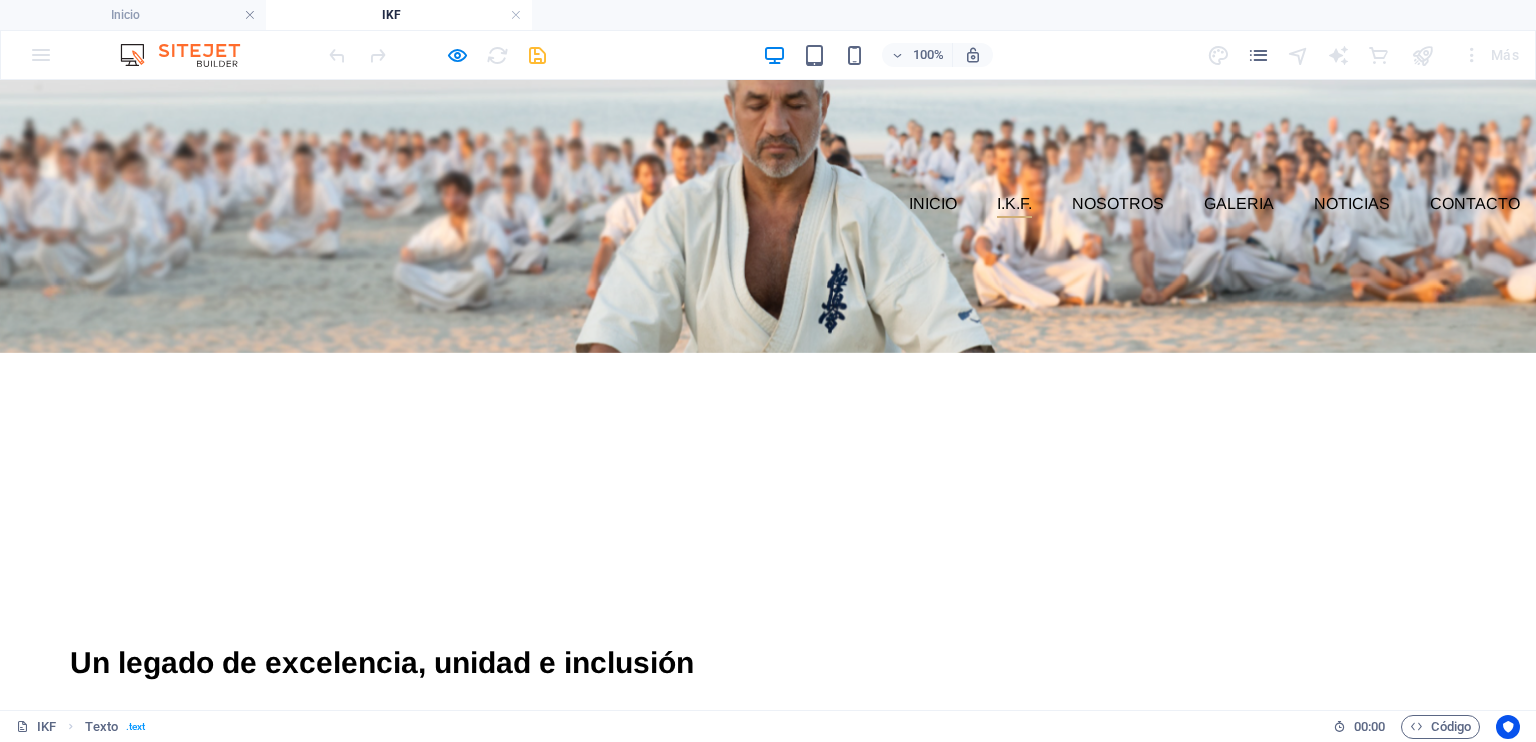 scroll, scrollTop: 84, scrollLeft: 0, axis: vertical 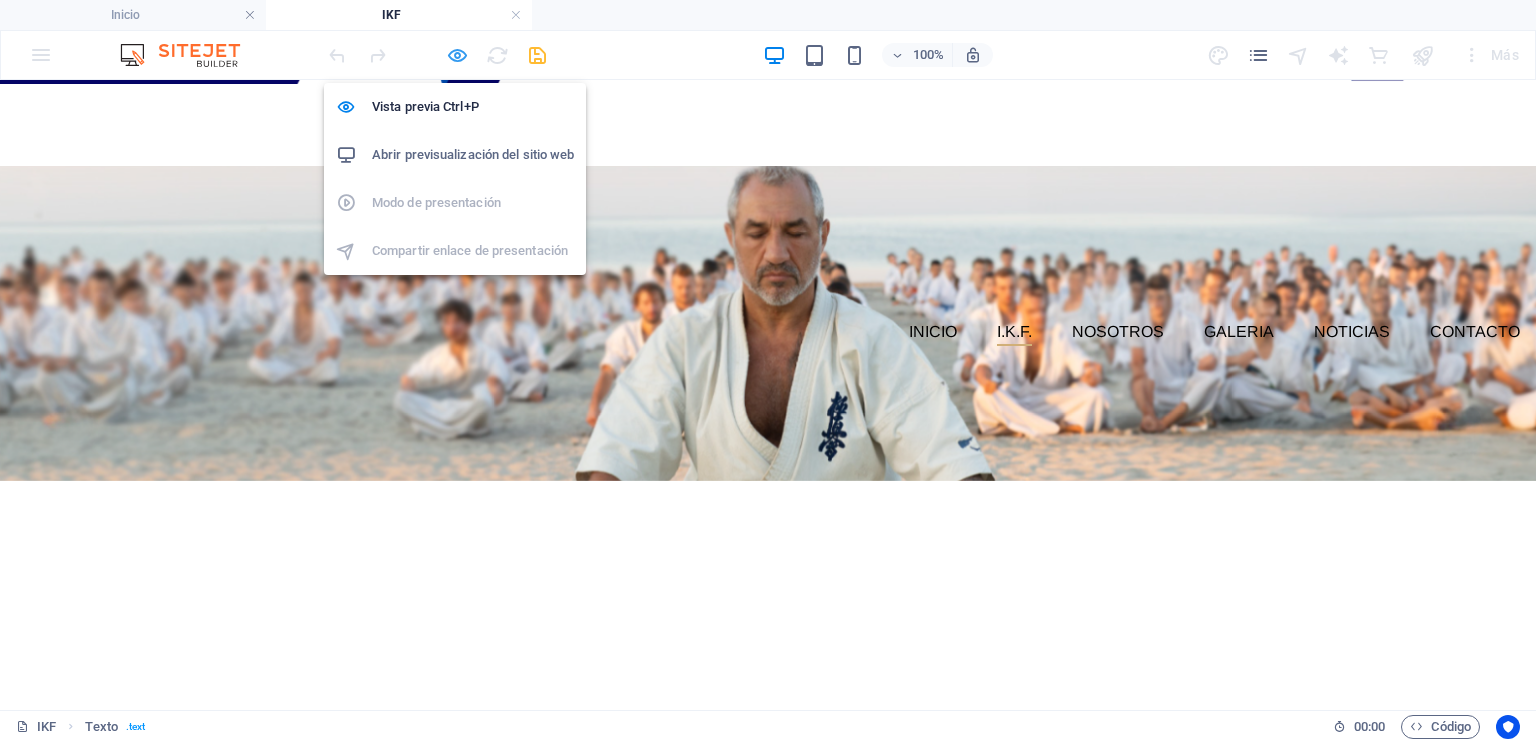 click at bounding box center [457, 55] 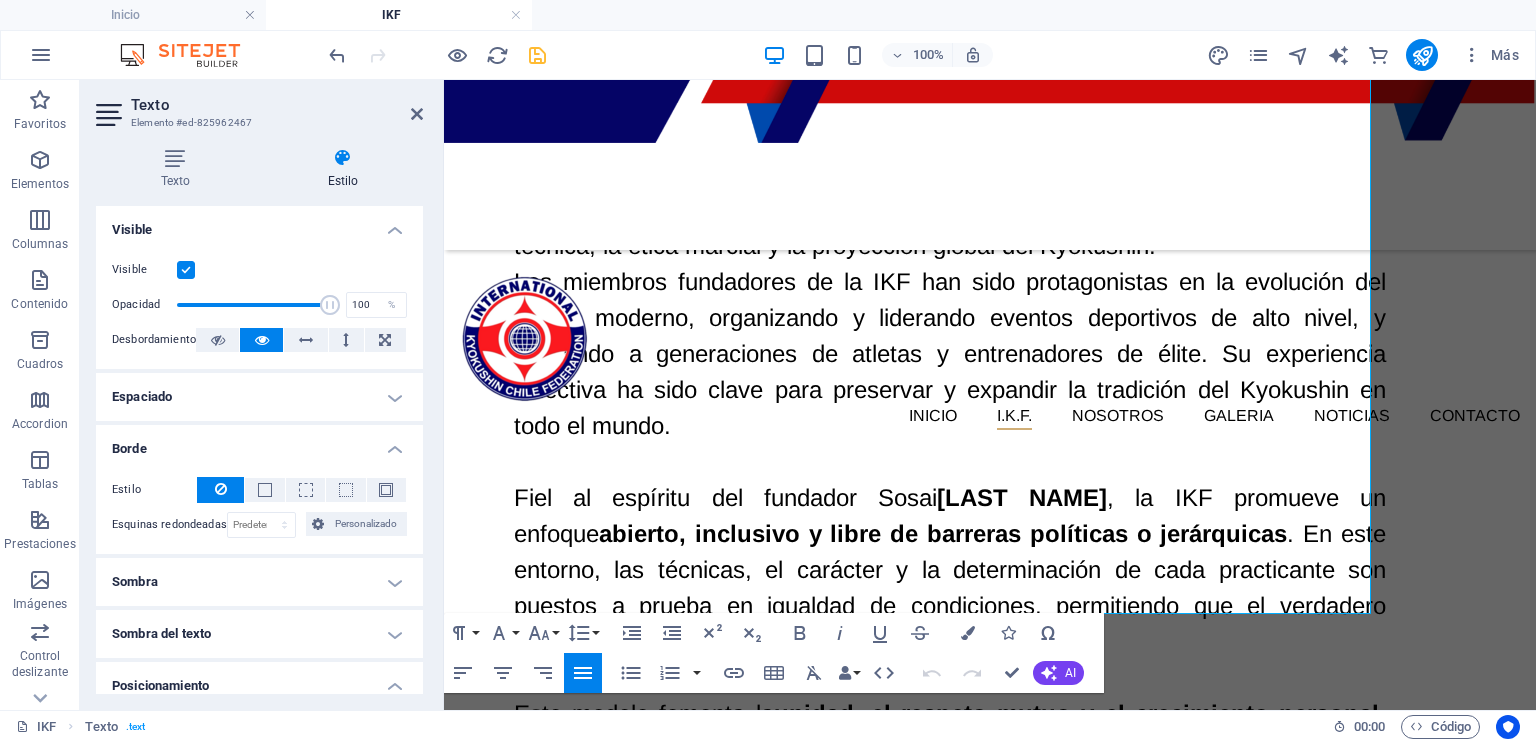 scroll, scrollTop: 884, scrollLeft: 0, axis: vertical 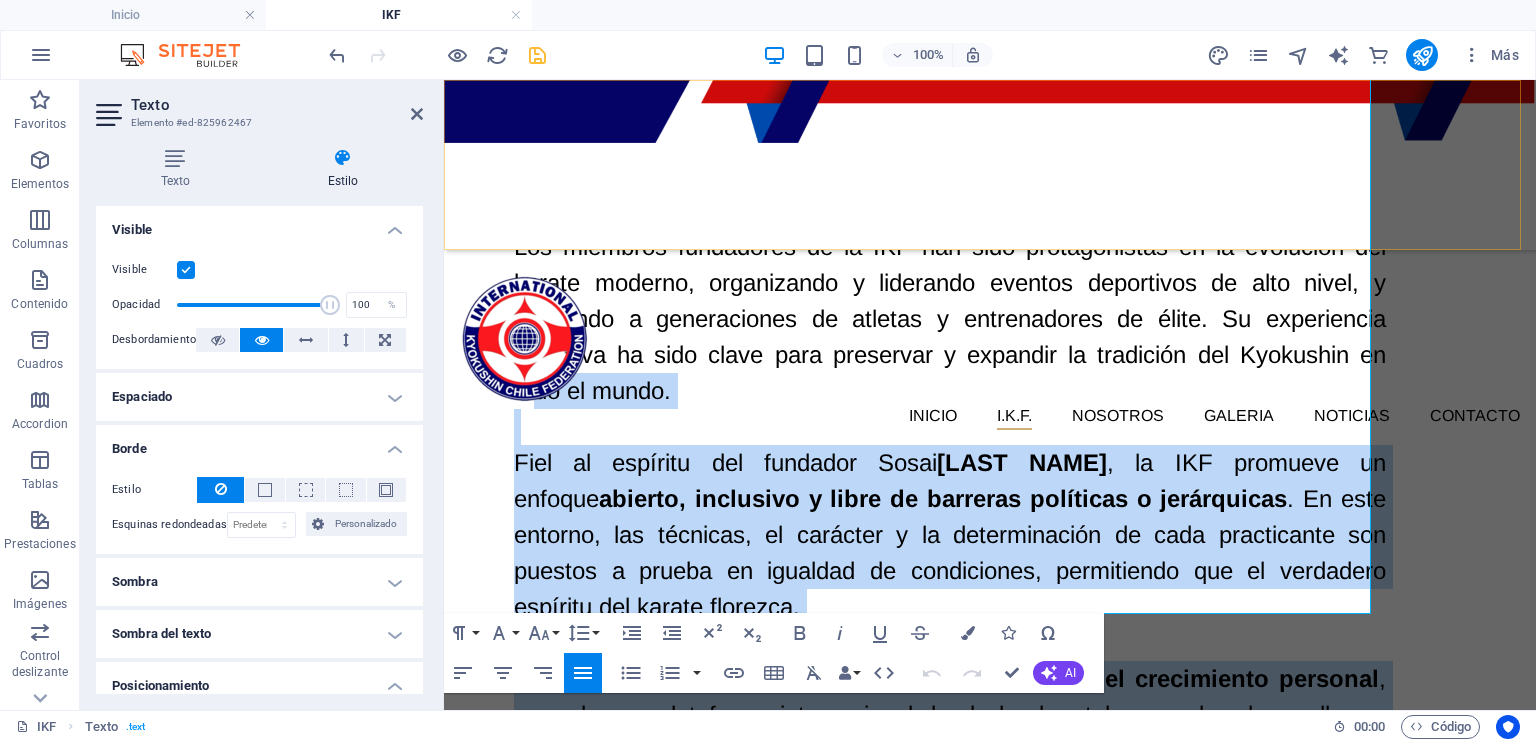 drag, startPoint x: 824, startPoint y: 555, endPoint x: 530, endPoint y: 153, distance: 498.03613 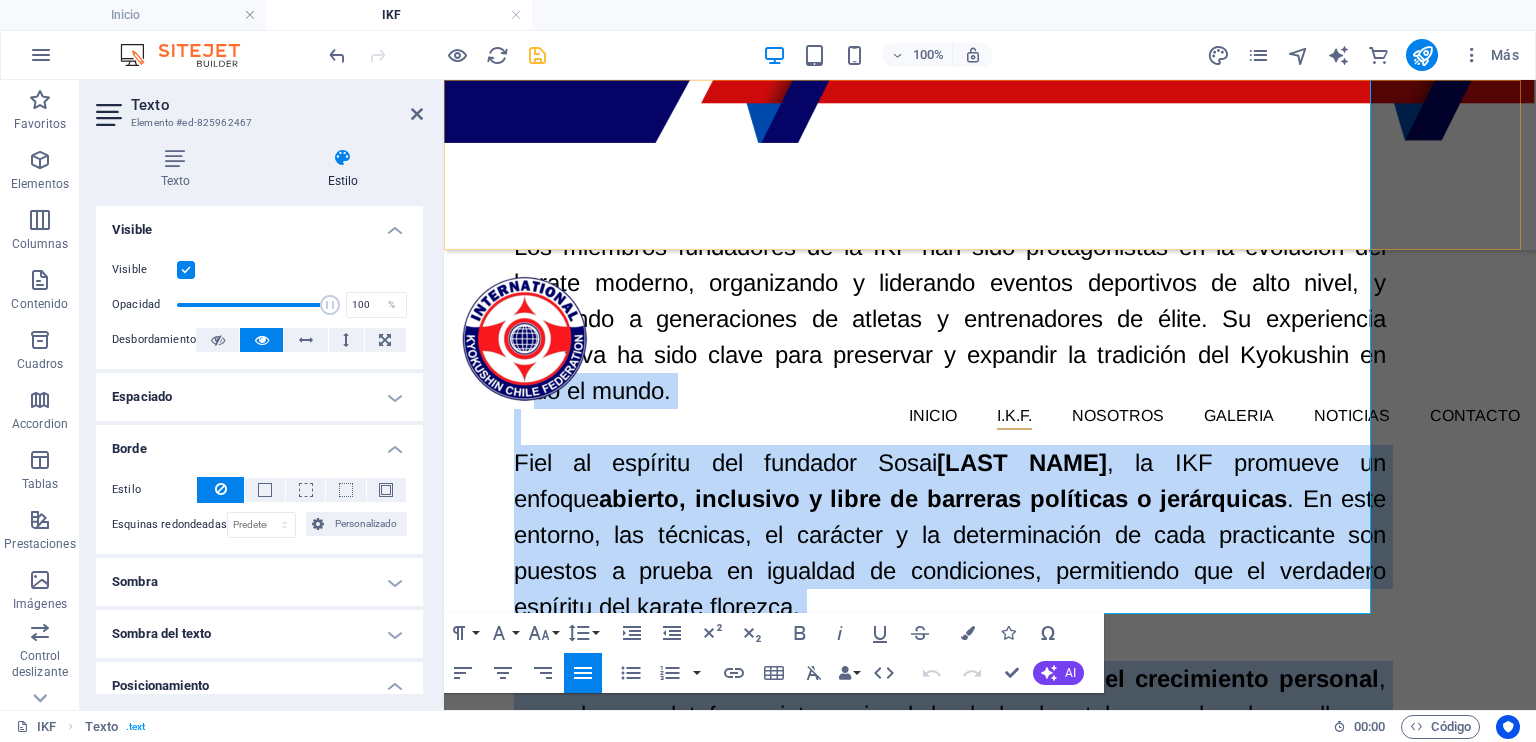 click on "INICIO I.K.F. IKF HOMBU PRESIDENTE IKF NOSOTROS GALERIA NOTICIAS Contacto INTERNATIONAL KYOKUSHIN FEDERATION Un legado de excelencia, unidad e inclusión La  International Kyokushin Federation (IKF)  fue fundada por un grupo de líderes altamente cualificados, con una vasta trayectoria en el ámbito competitivo y en la gestión del karate a nivel internacional. Bajo la guía del Shihan  [FIRST] [LAST] , la IKF se ha consolidado como una organización comprometida con la excelencia técnica, la ética marcial y la proyección global del Kyokushin. Los miembros fundadores de la IKF han sido protagonistas en la evolución del karate moderno, organizando y liderando eventos deportivos de alto nivel, y formando a generaciones de atletas y entrenadores de élite. Su experiencia colectiva ha sido clave para preservar y expandir la tradición del Kyokushin en todo el mundo. Fiel al espíritu del fundador Sosai  [FIRST] [LAST] , la IKF promueve un enfoque  Este modelo fomenta la" at bounding box center [990, 229] 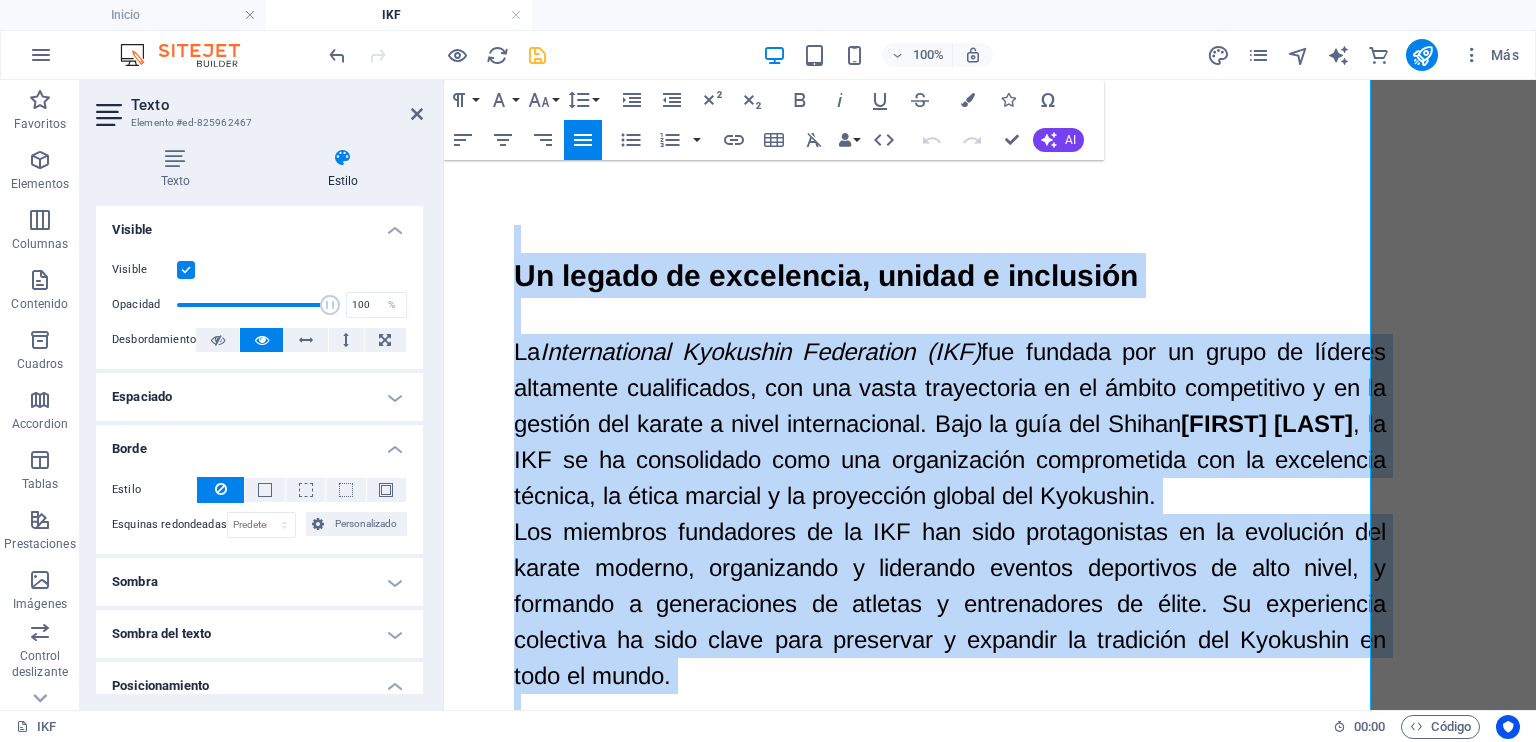 scroll, scrollTop: 484, scrollLeft: 0, axis: vertical 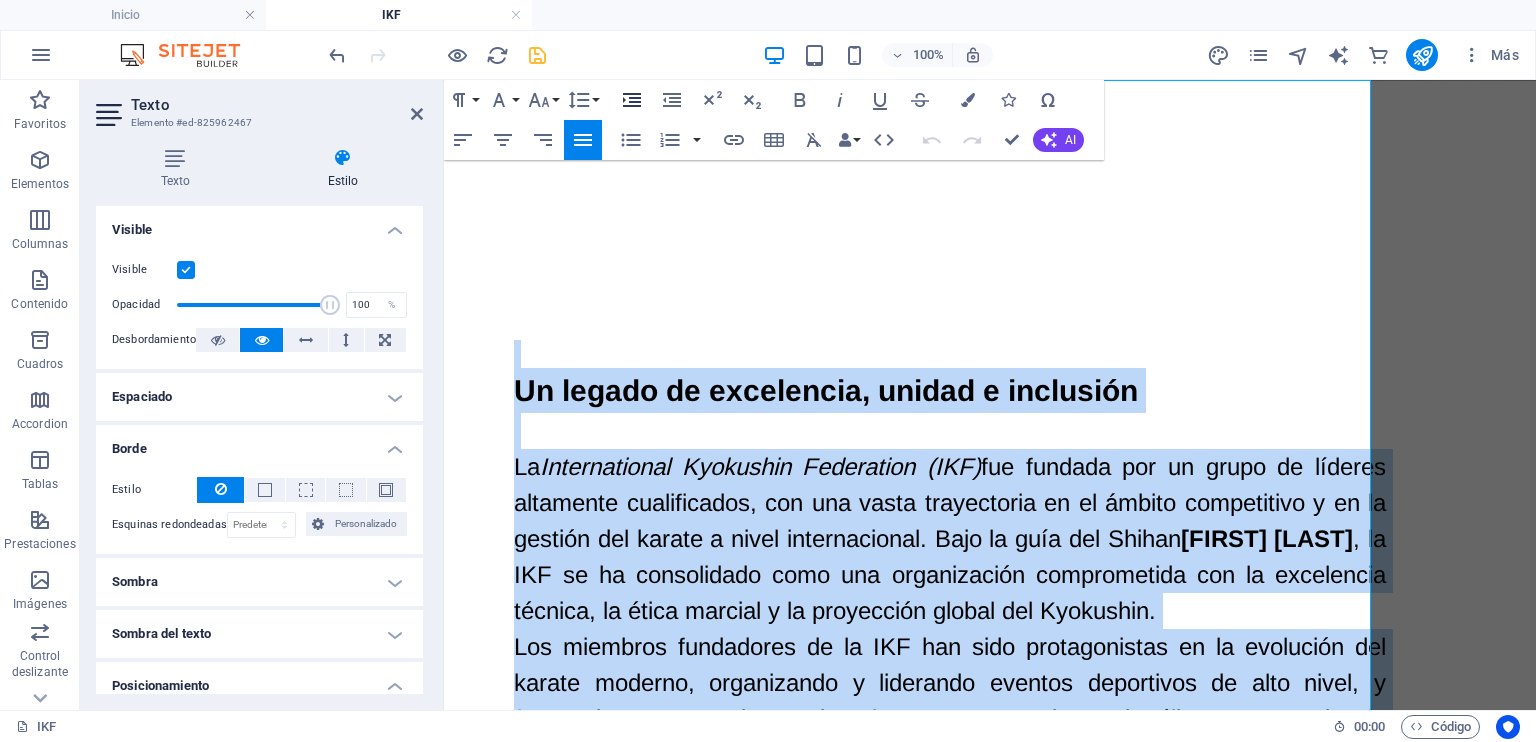 click 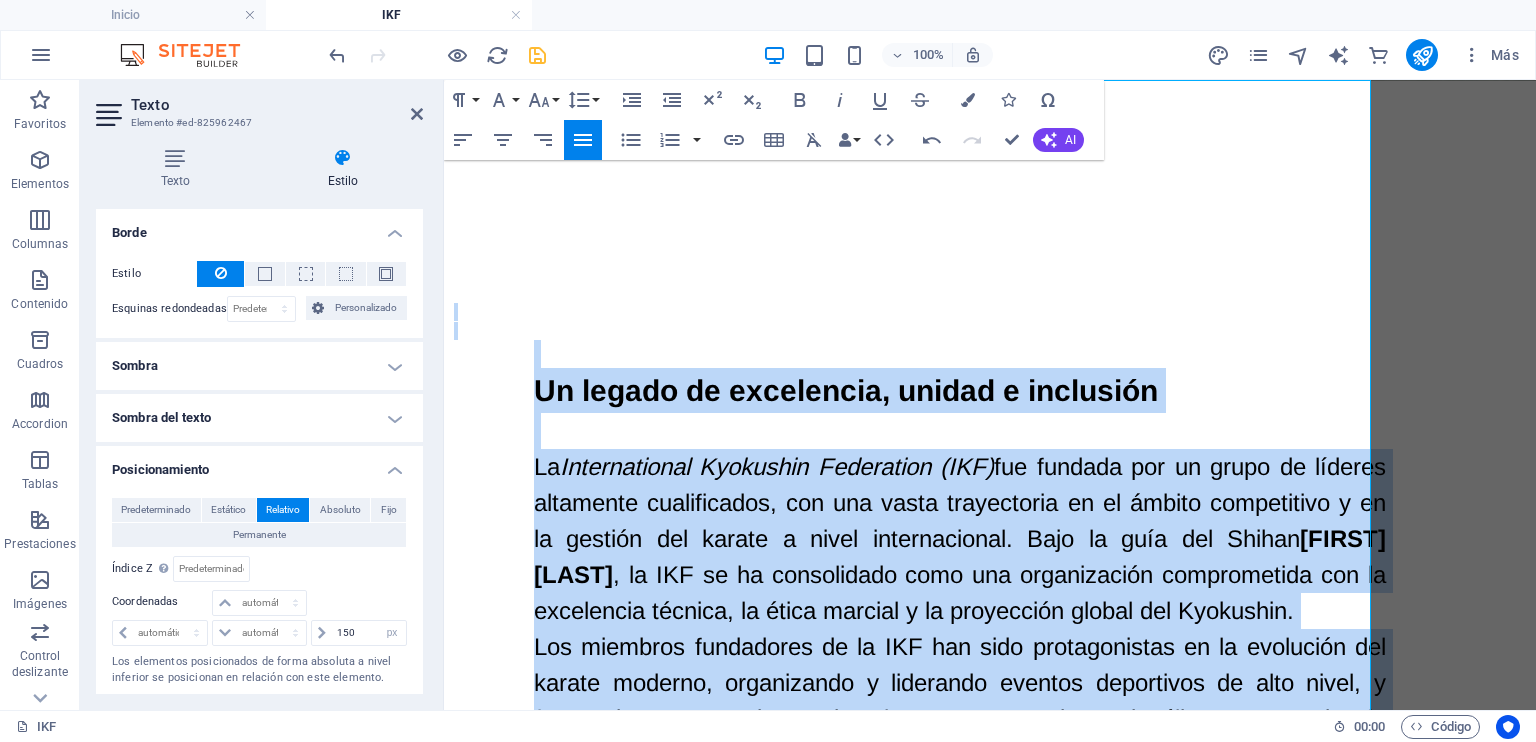 scroll, scrollTop: 430, scrollLeft: 0, axis: vertical 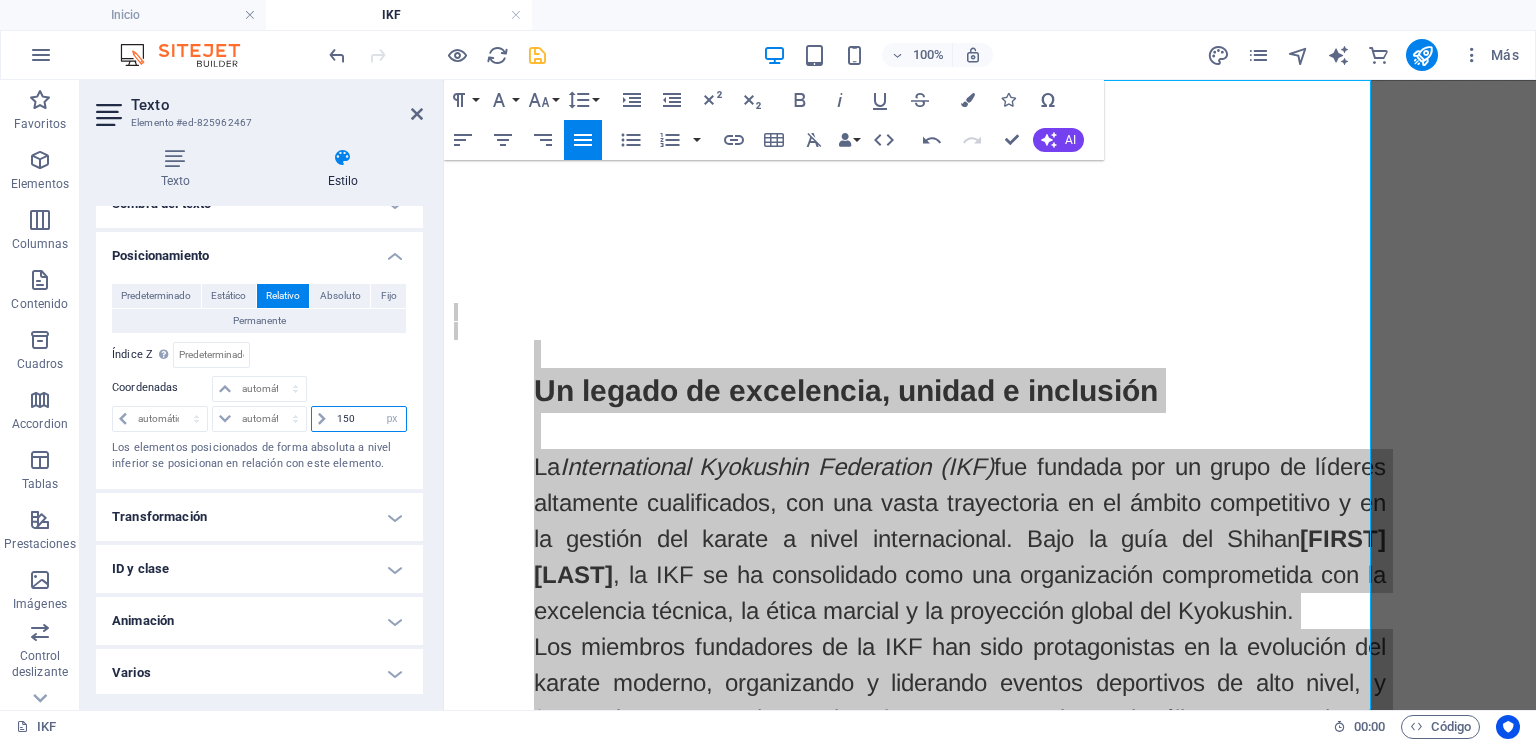 click on "150" at bounding box center (369, 419) 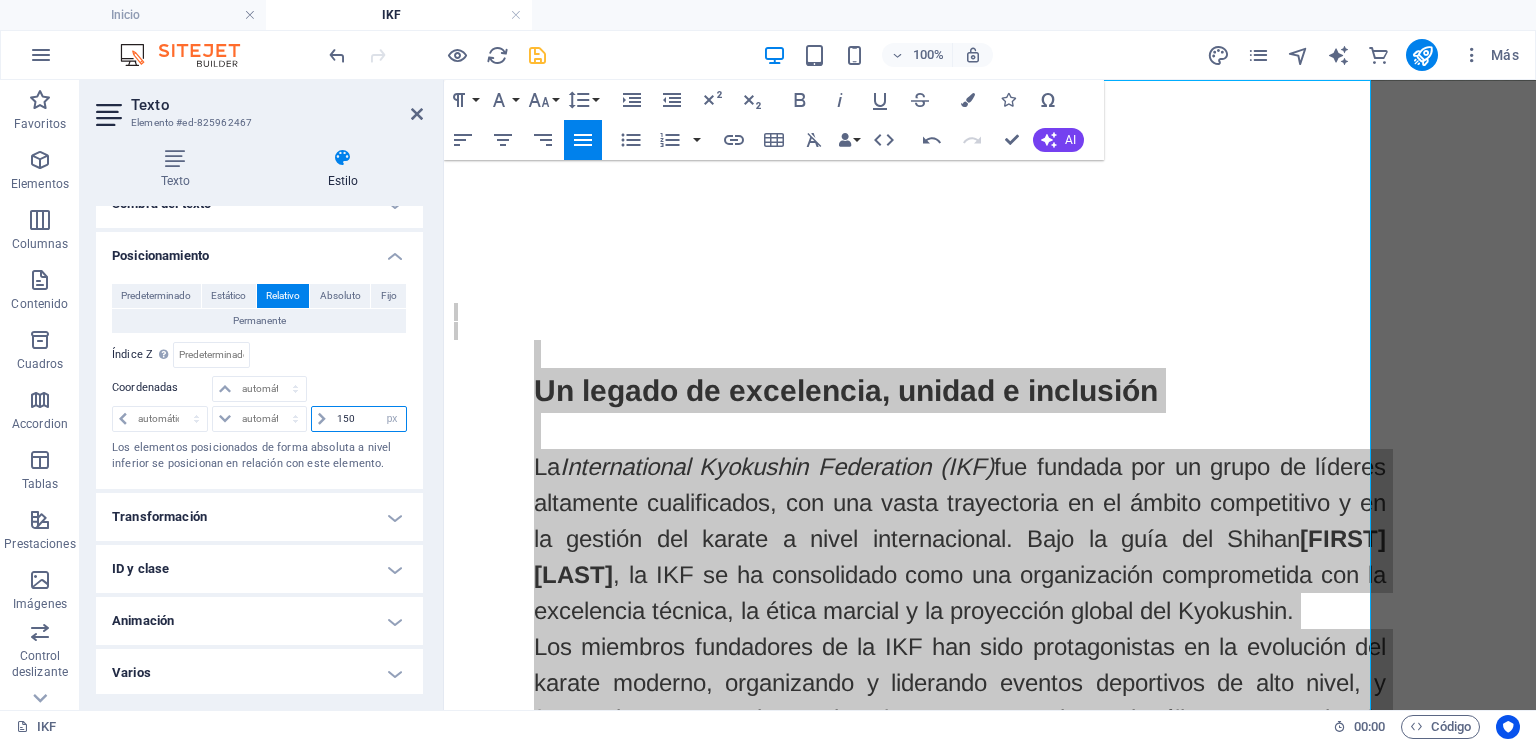 drag, startPoint x: 356, startPoint y: 417, endPoint x: 338, endPoint y: 415, distance: 18.110771 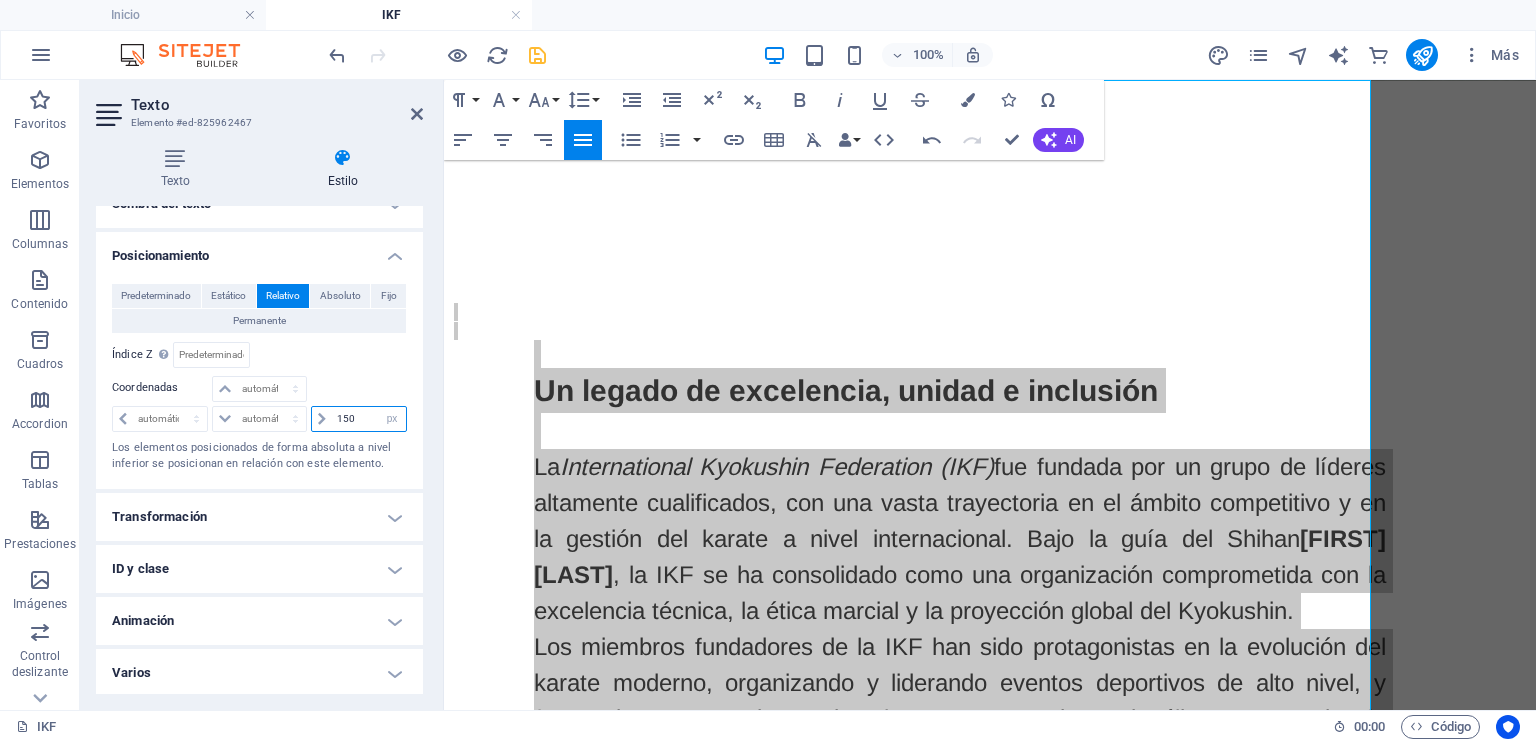 click on "150" at bounding box center [369, 419] 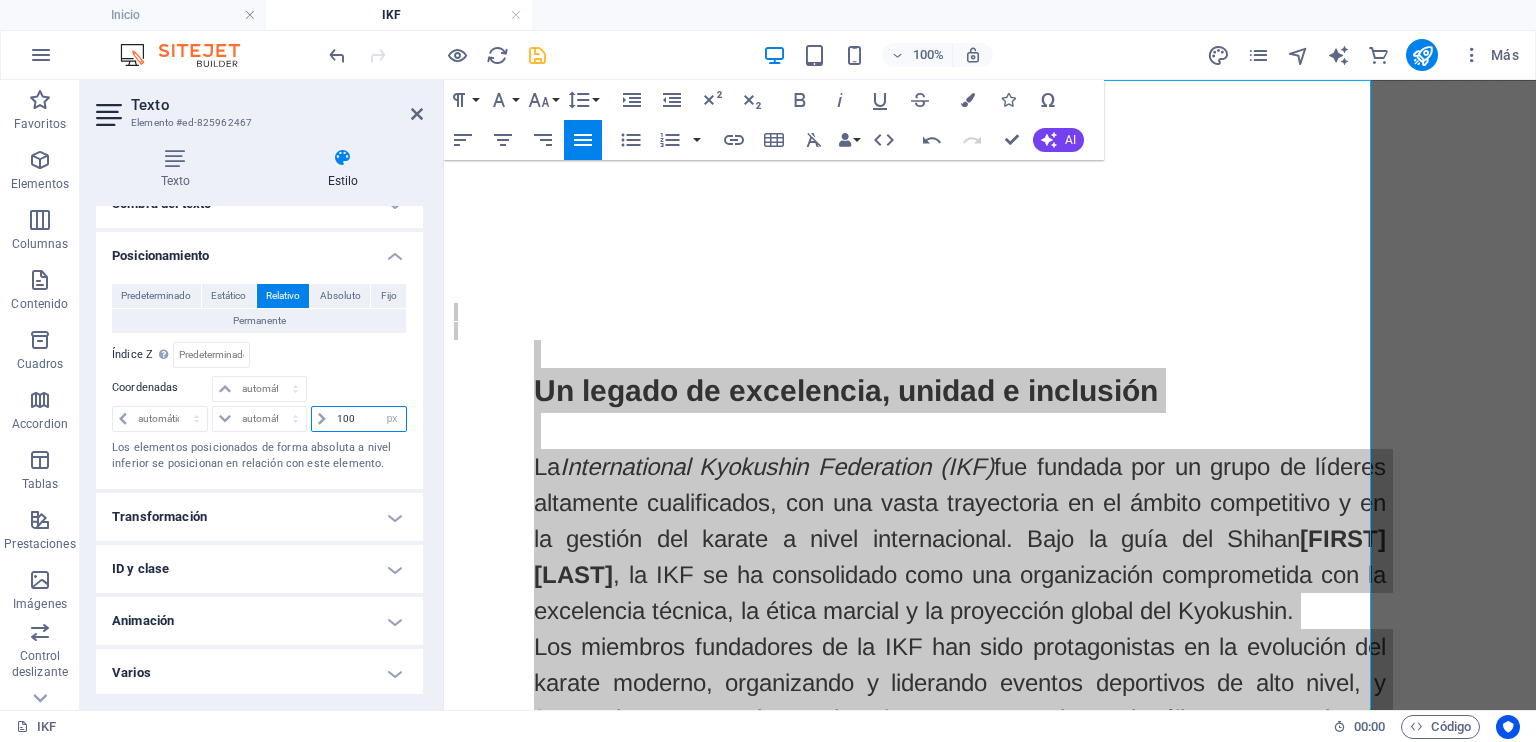 type on "100" 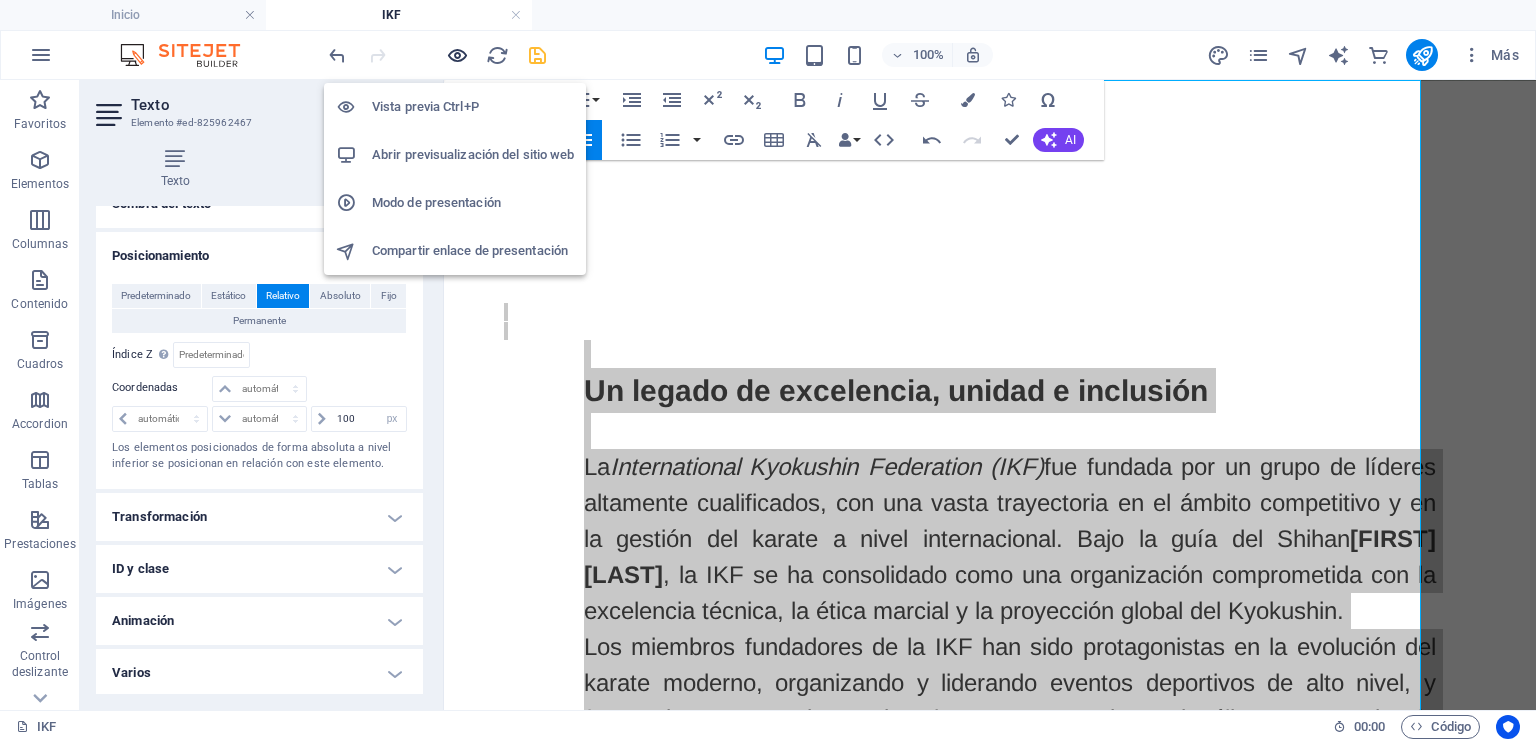 click at bounding box center [457, 55] 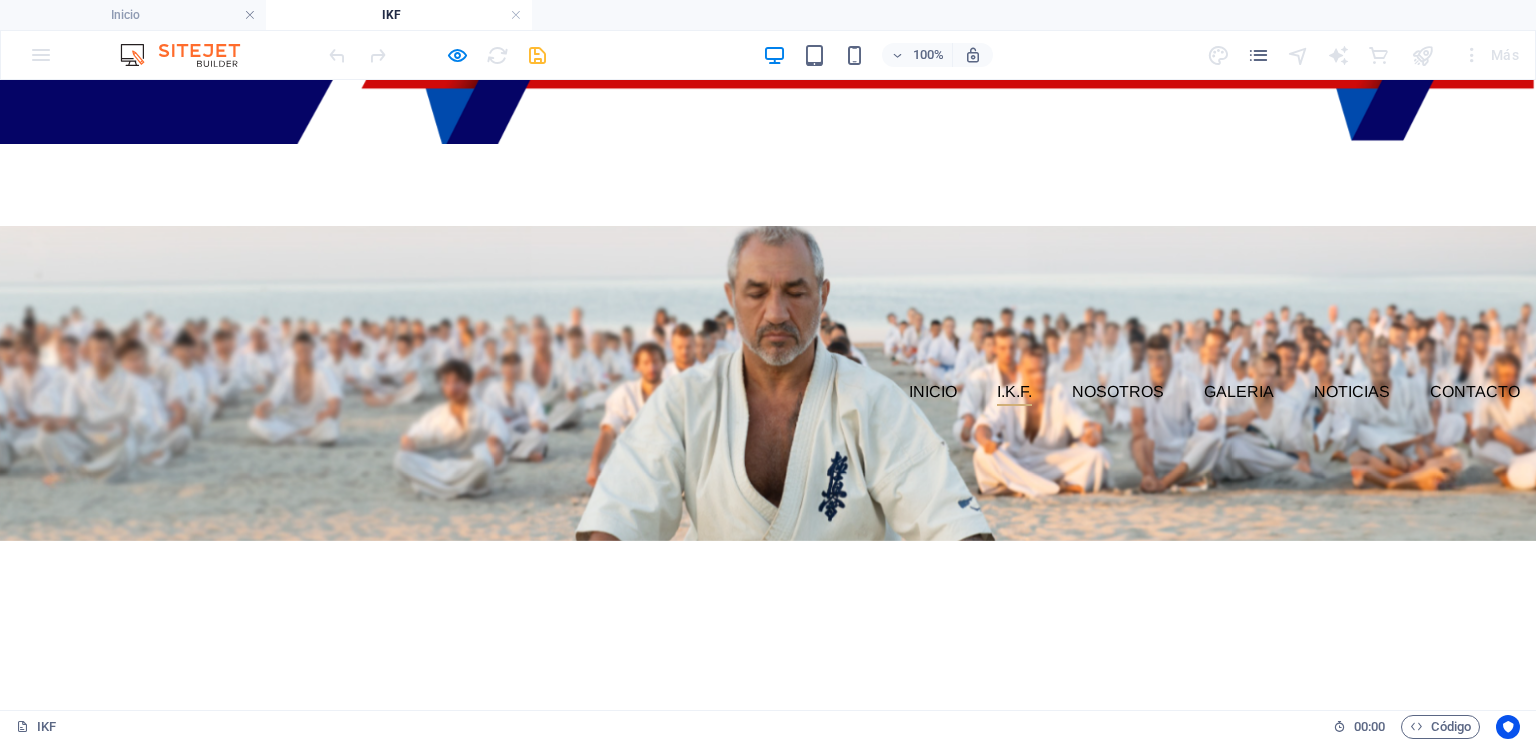 scroll, scrollTop: 0, scrollLeft: 0, axis: both 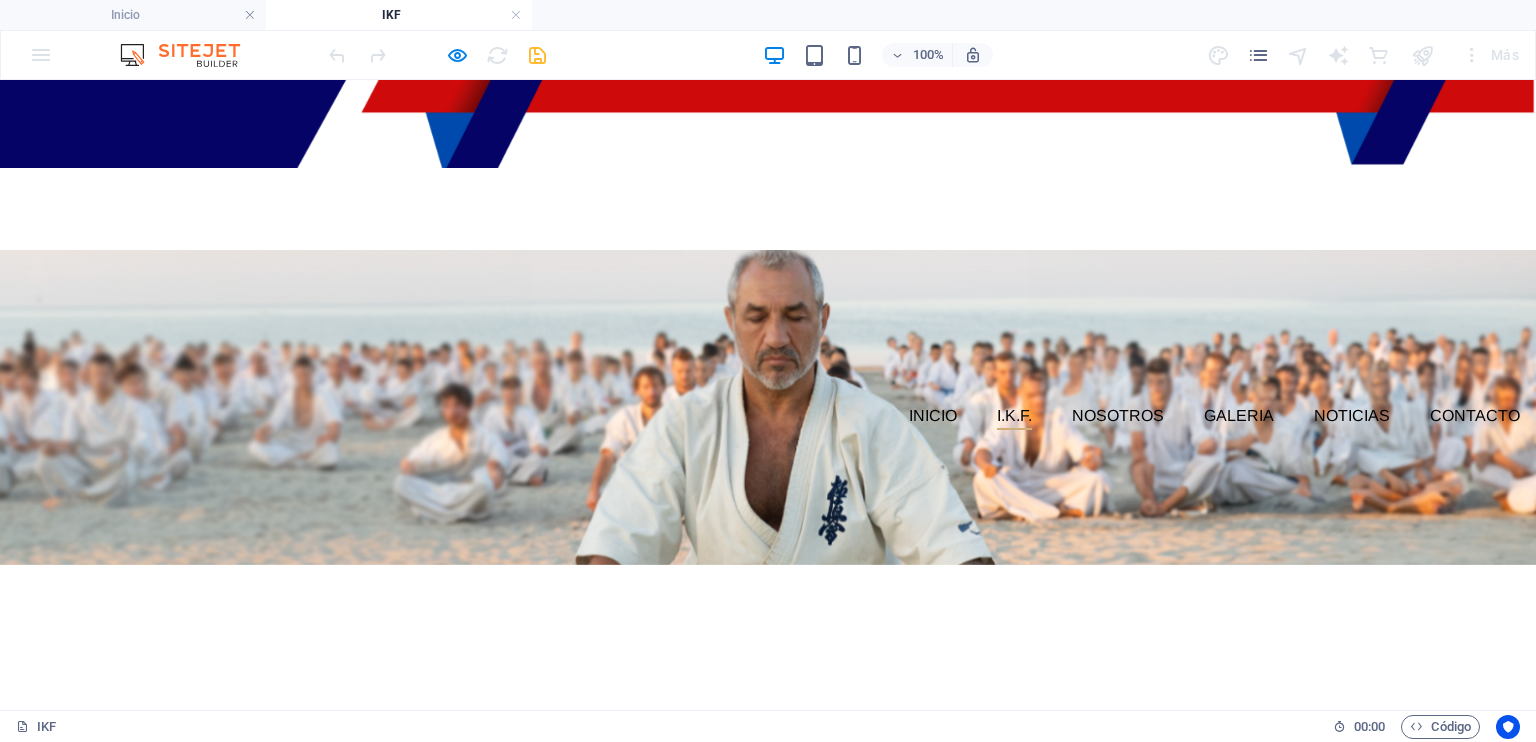 click on "INTERNATIONAL KYOKUSHIN FEDERATION" at bounding box center (768, 676) 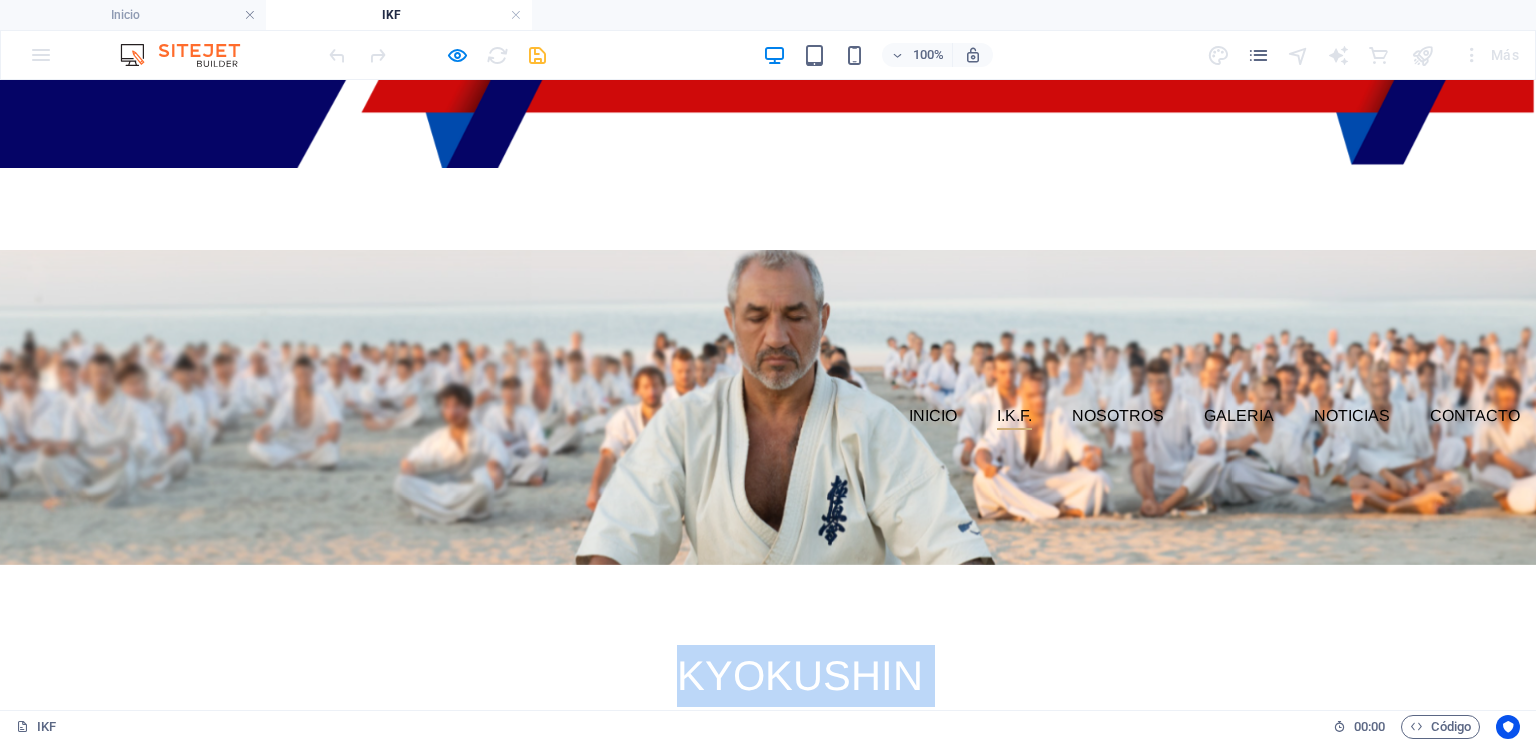 click on "INTERNATIONAL KYOKUSHIN FEDERATION" at bounding box center [768, 675] 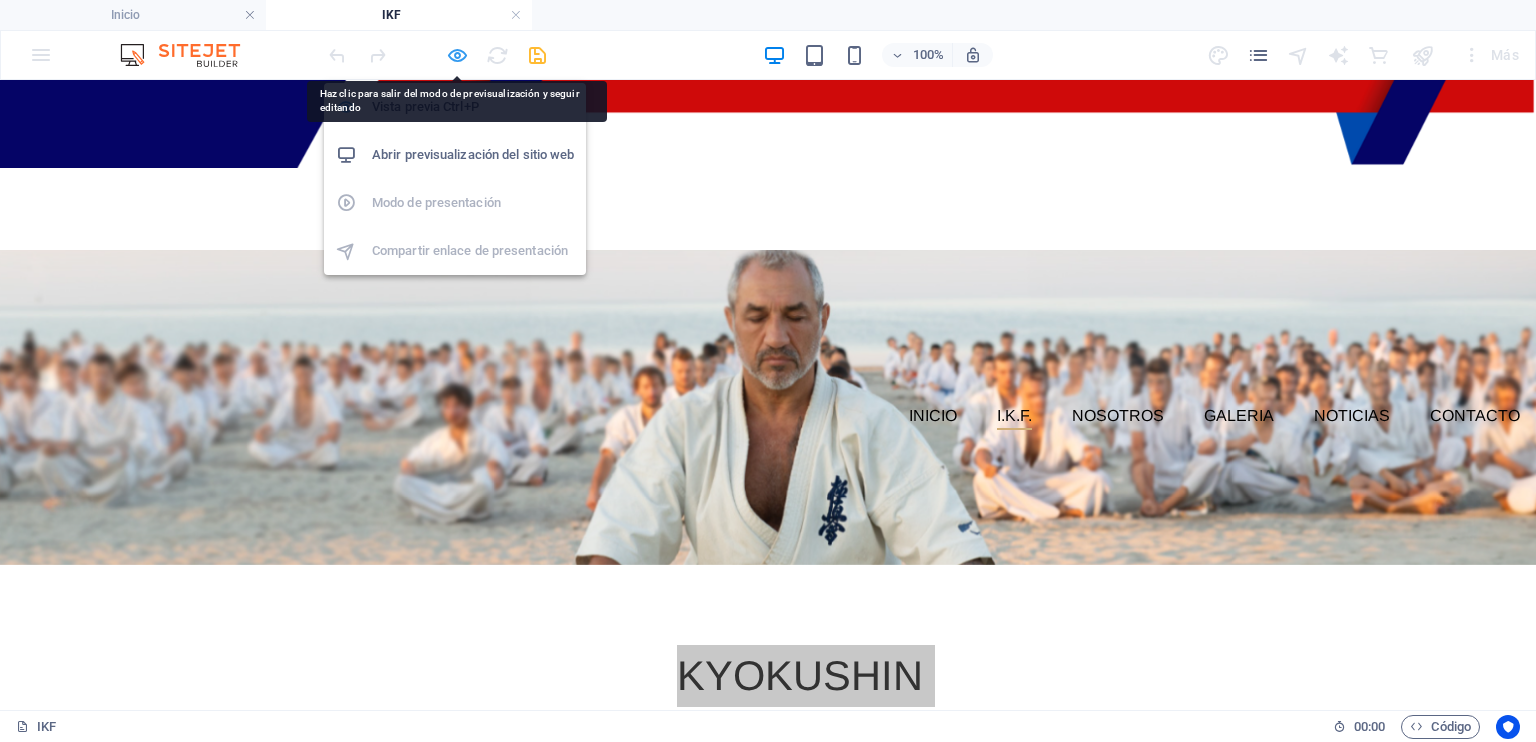 click at bounding box center [457, 55] 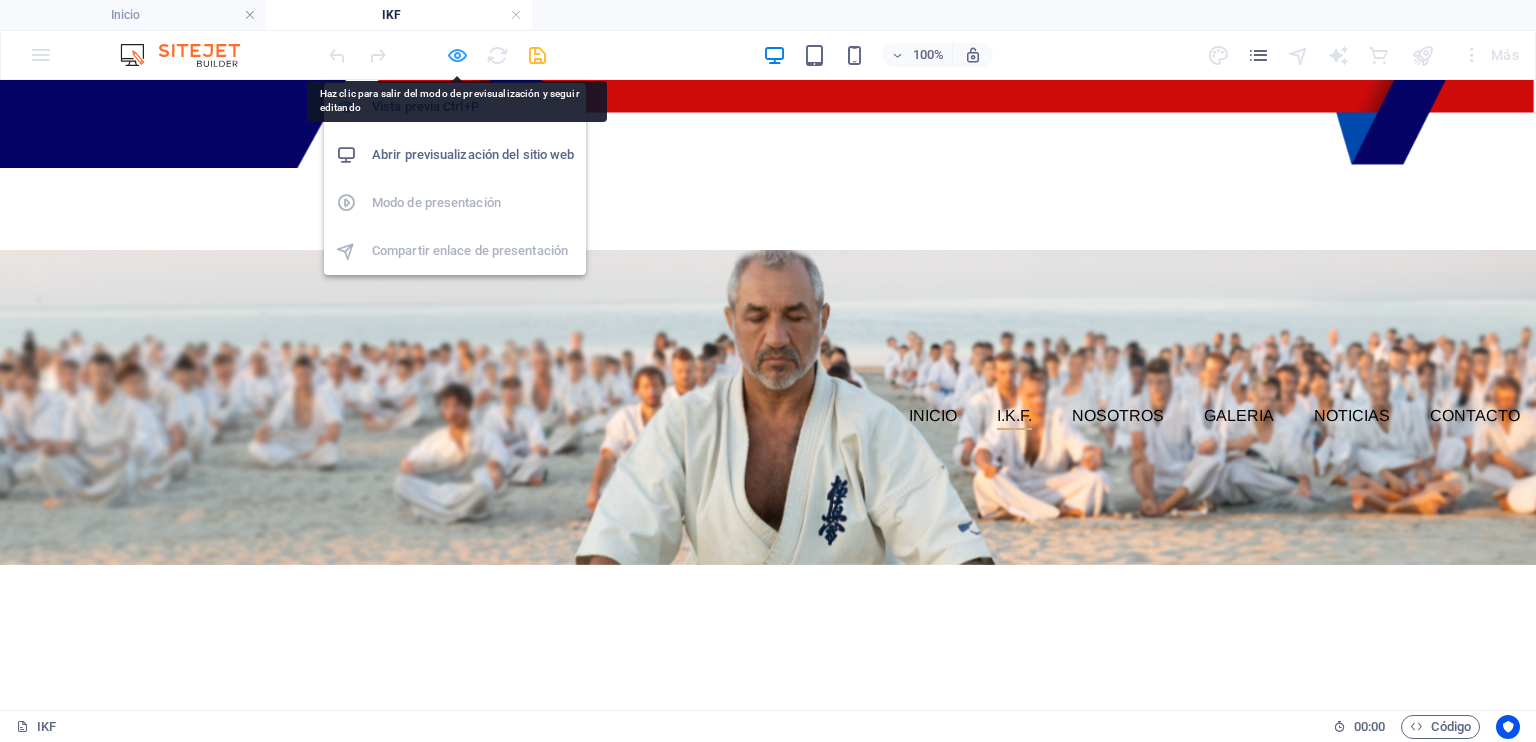 select on "px" 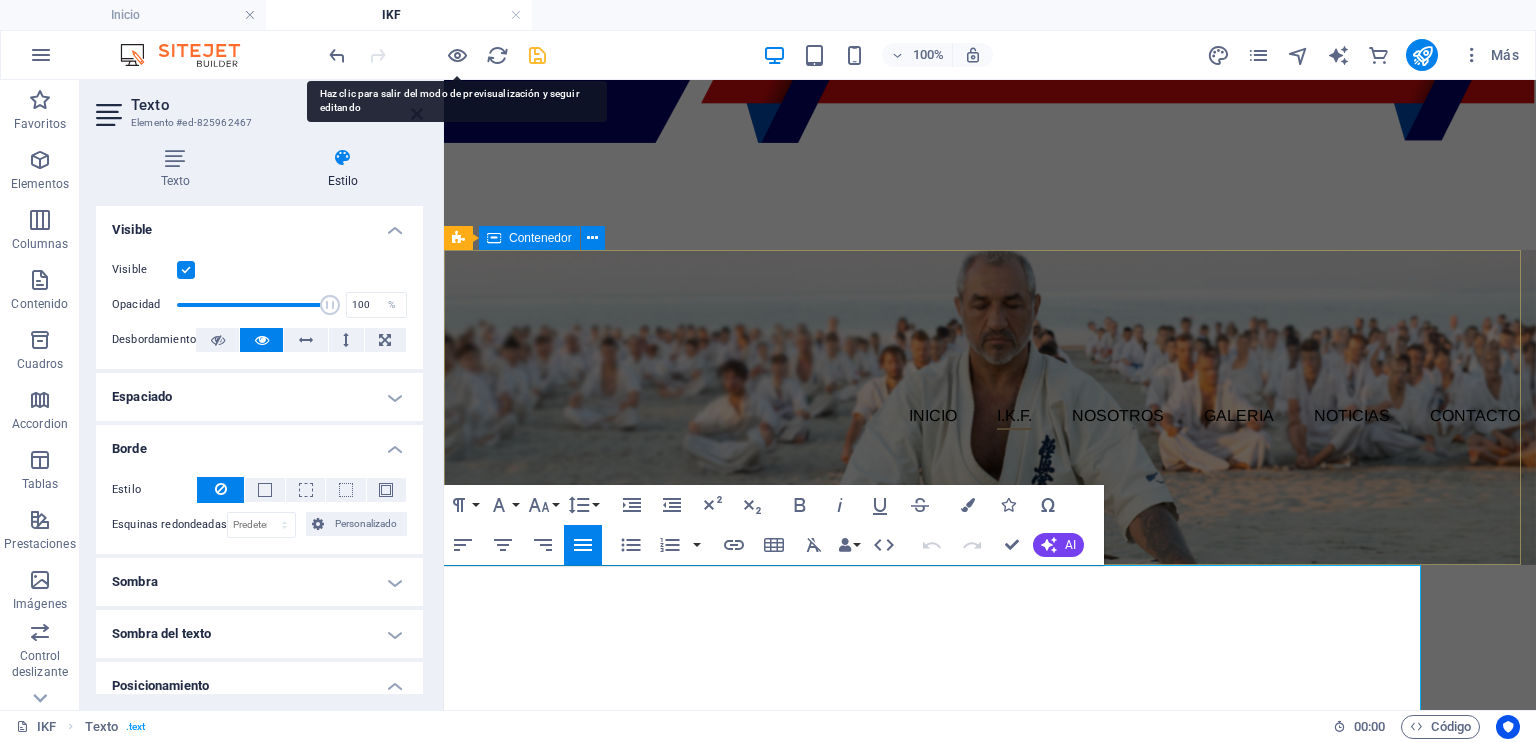 click on "INTERNATIONAL KYOKUSHIN FEDERATION" at bounding box center [990, 676] 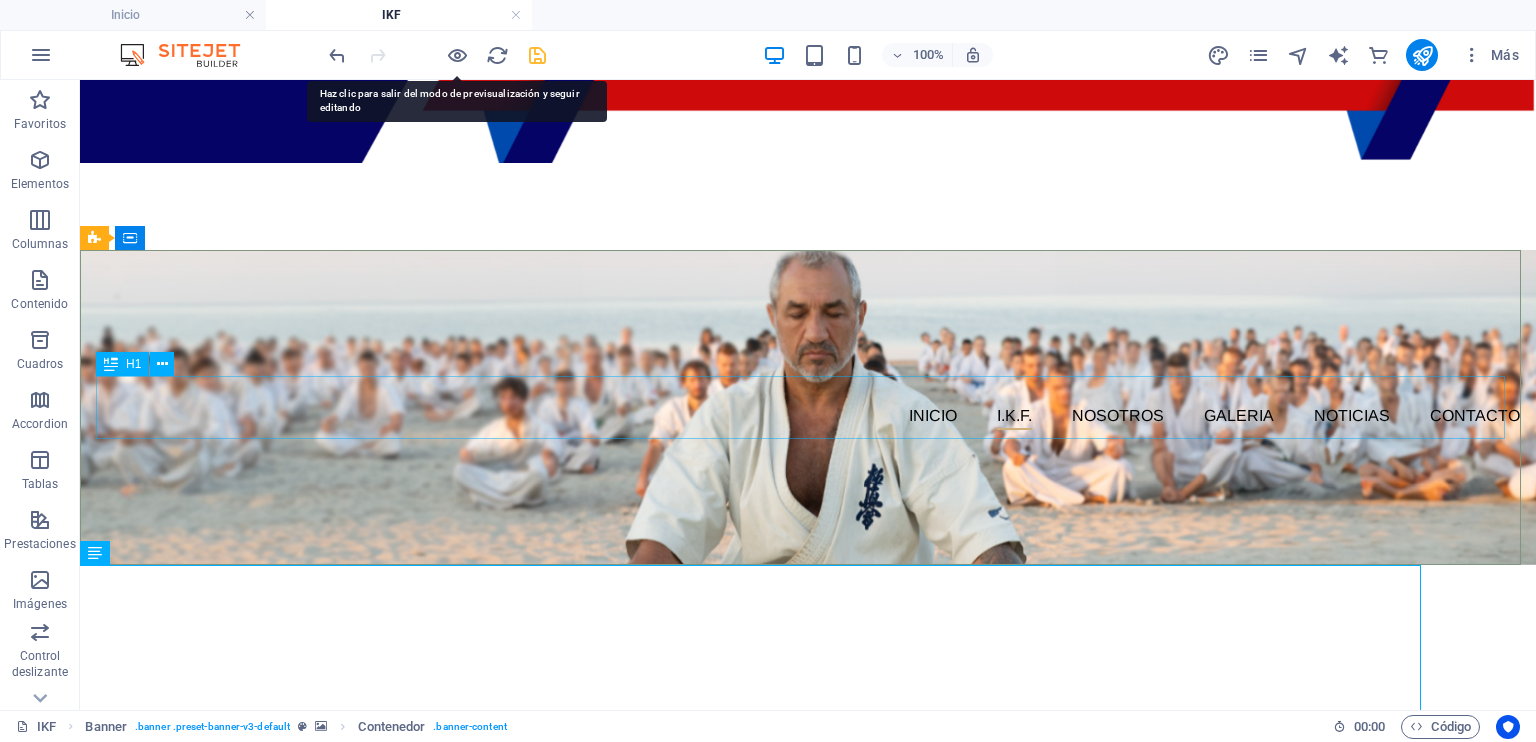 click on "INTERNATIONAL KYOKUSHIN FEDERATION" at bounding box center (808, 676) 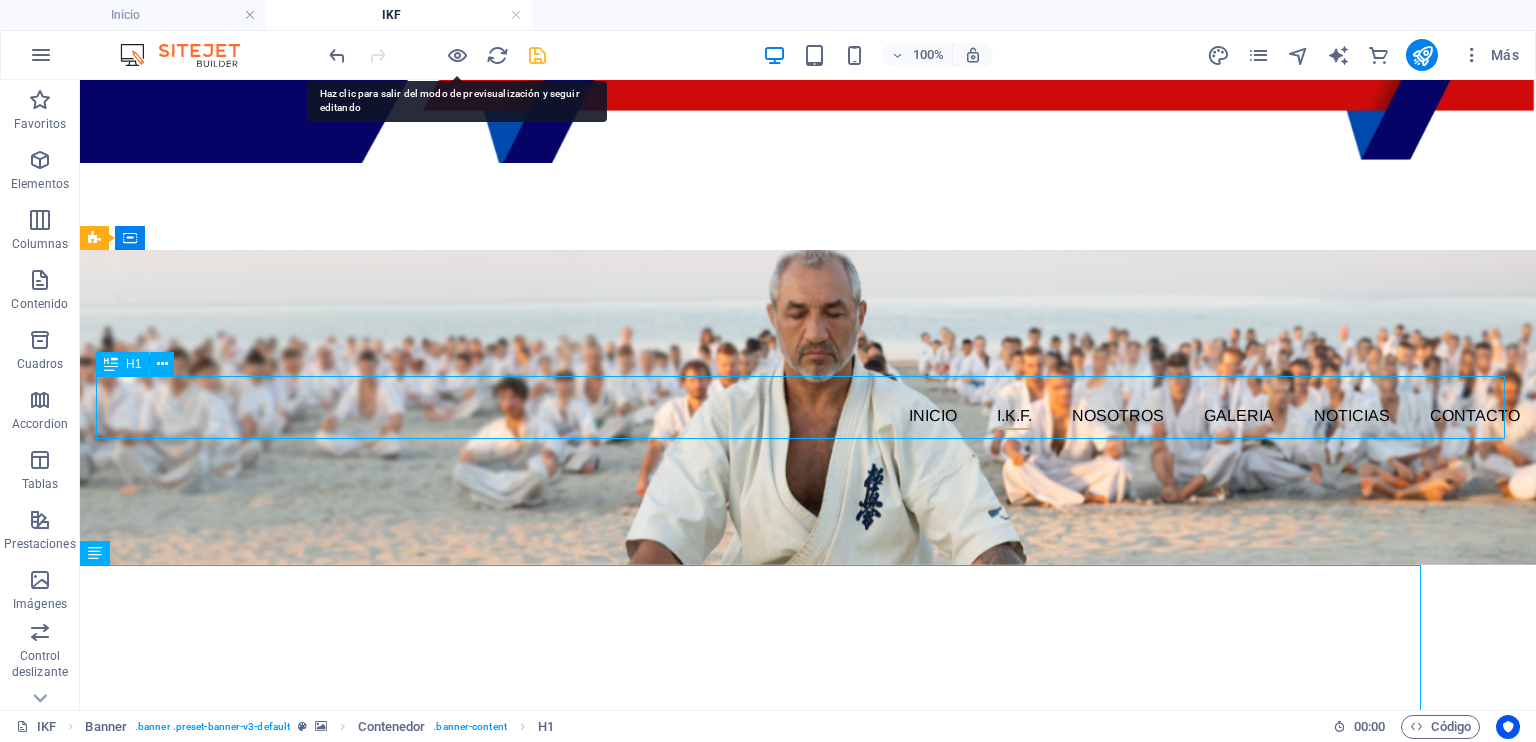 click on "INTERNATIONAL KYOKUSHIN FEDERATION" at bounding box center [808, 676] 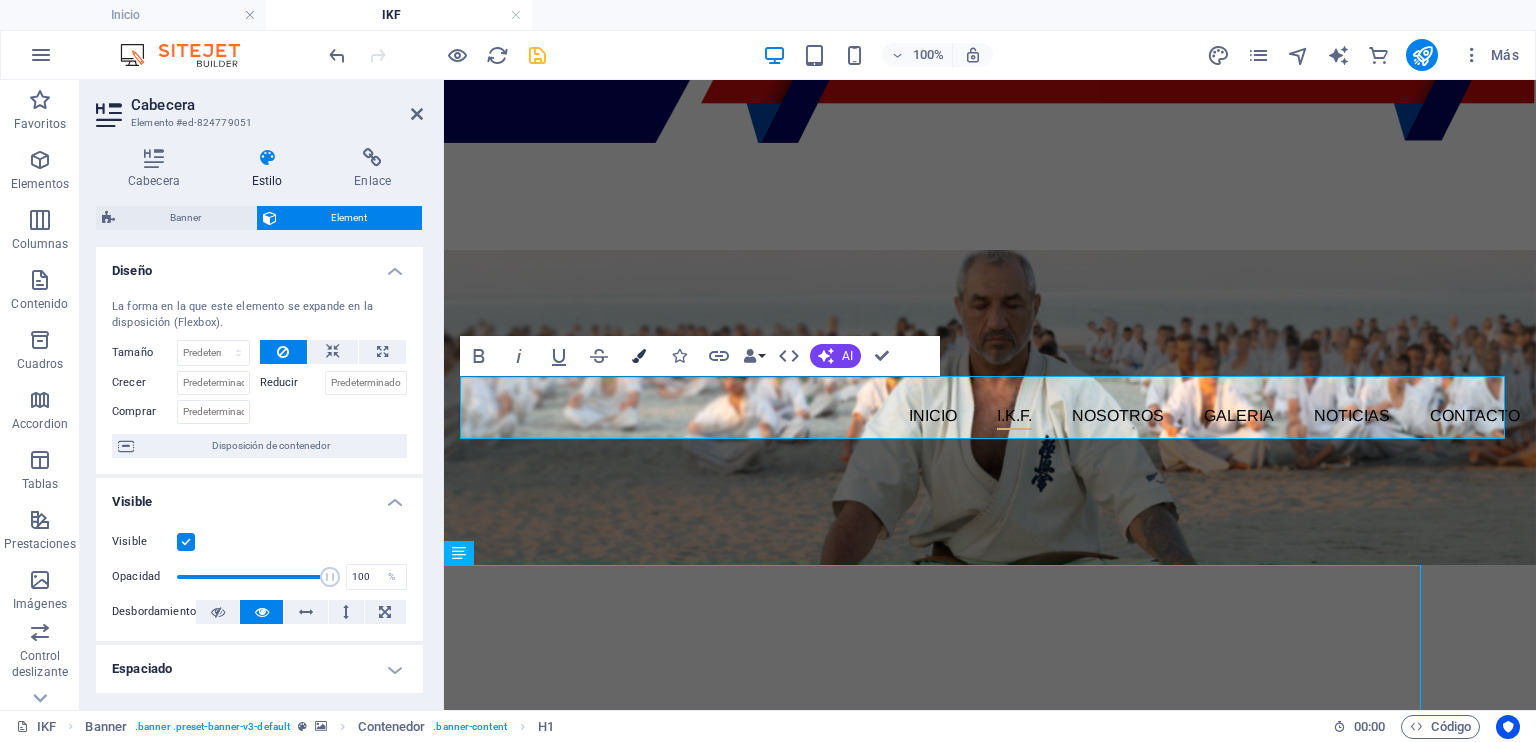 click at bounding box center [639, 356] 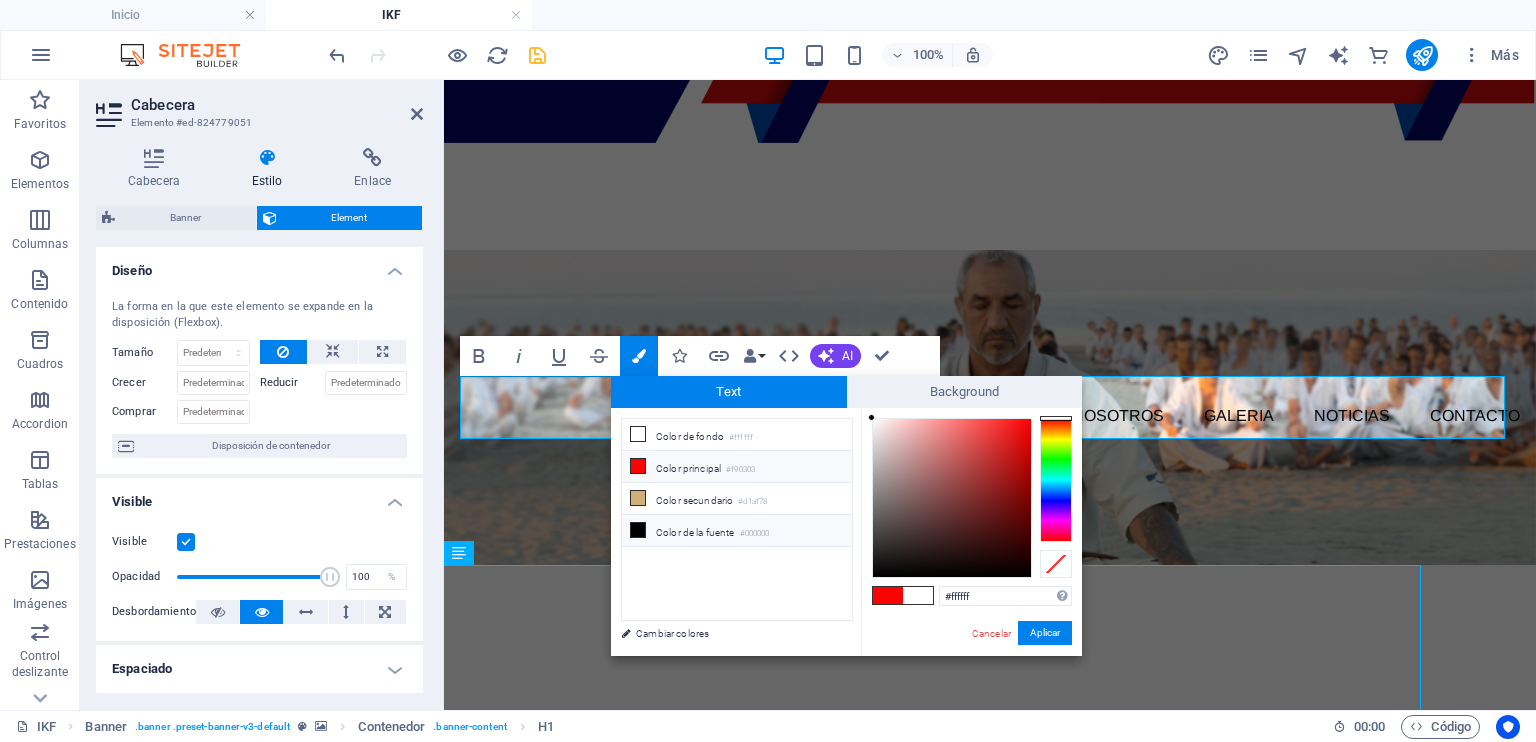click at bounding box center [638, 530] 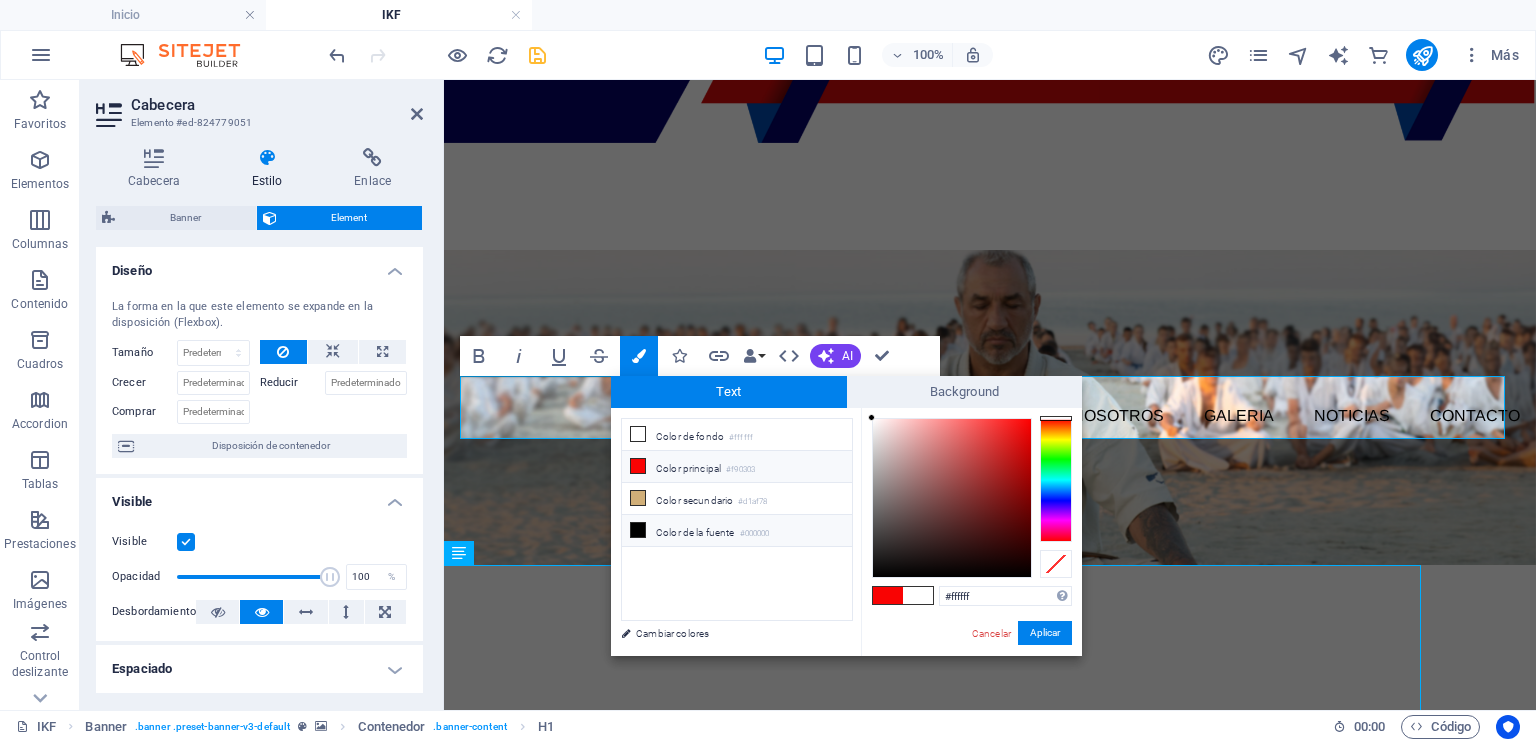 type on "#000000" 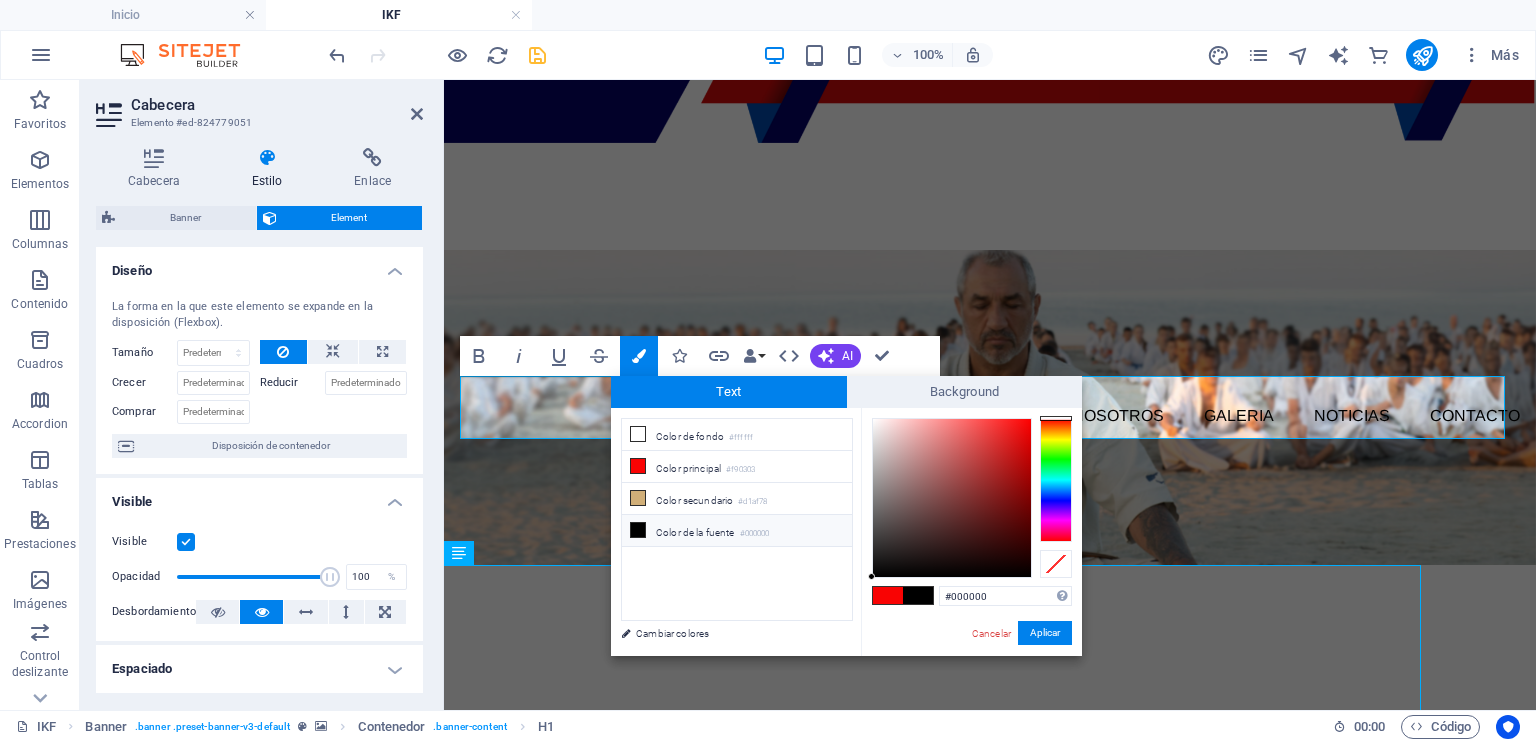 click at bounding box center (638, 530) 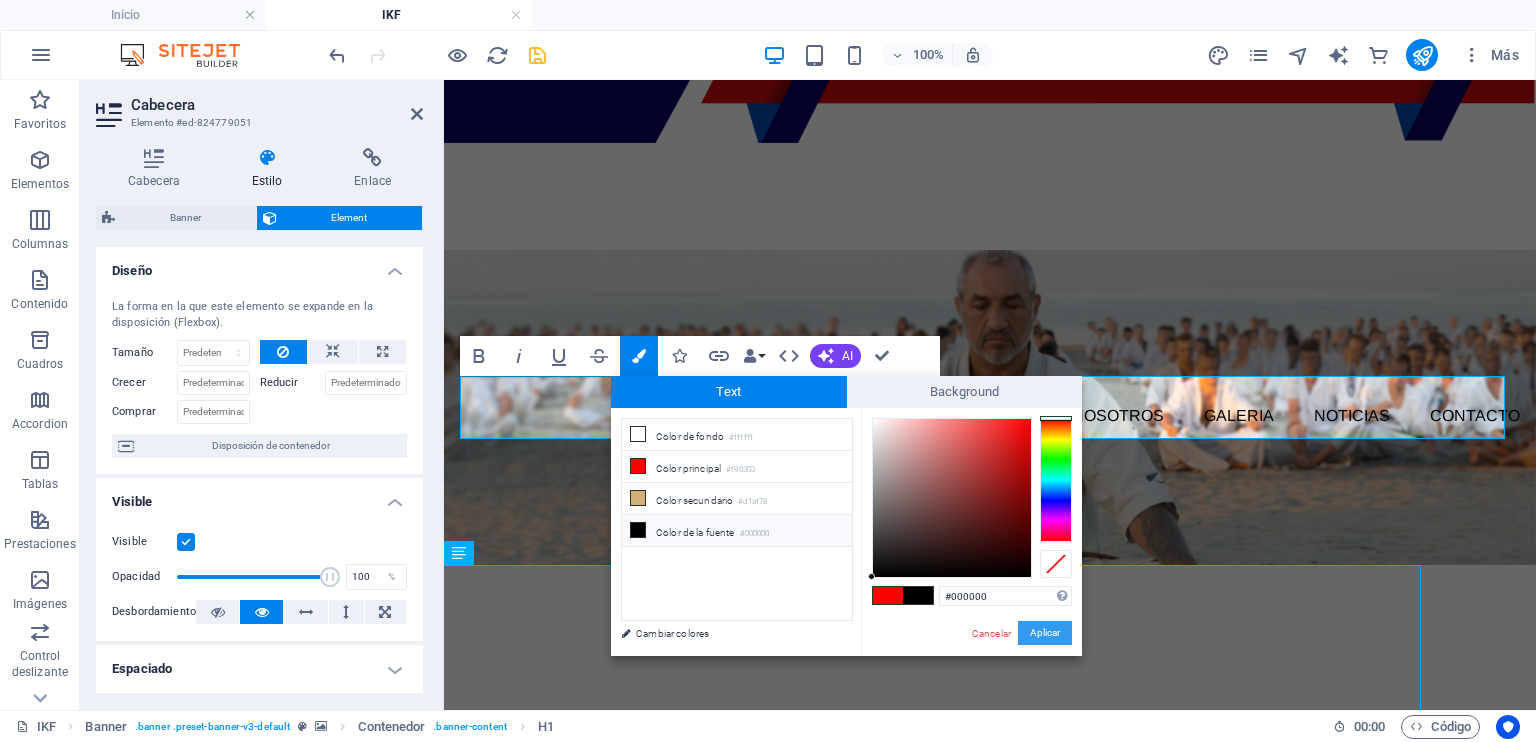 click on "Aplicar" at bounding box center [1045, 633] 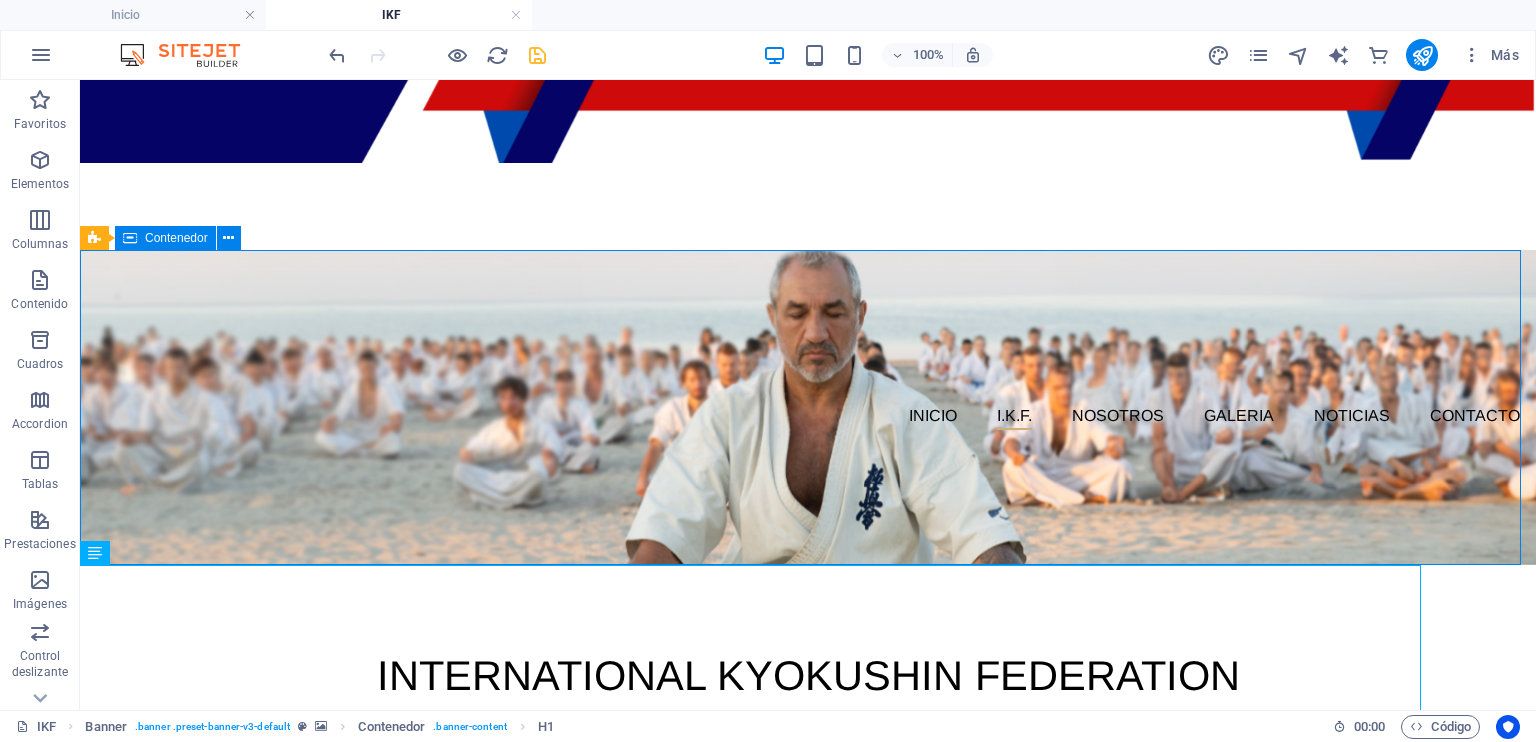 click on "INTERNATIONAL KYOKUSHIN FEDERATION" at bounding box center [808, 676] 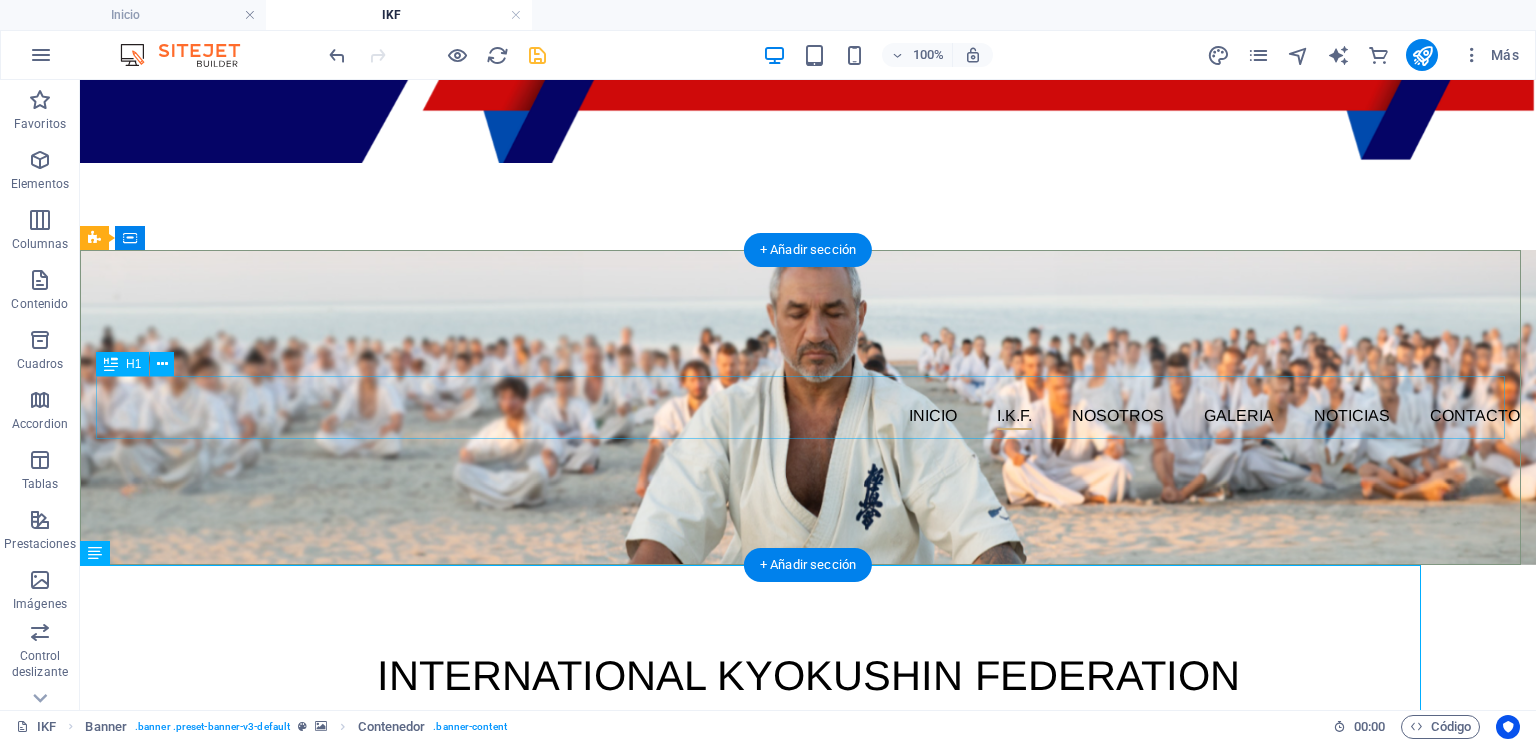 click on "INTERNATIONAL KYOKUSHIN FEDERATION" at bounding box center (808, 676) 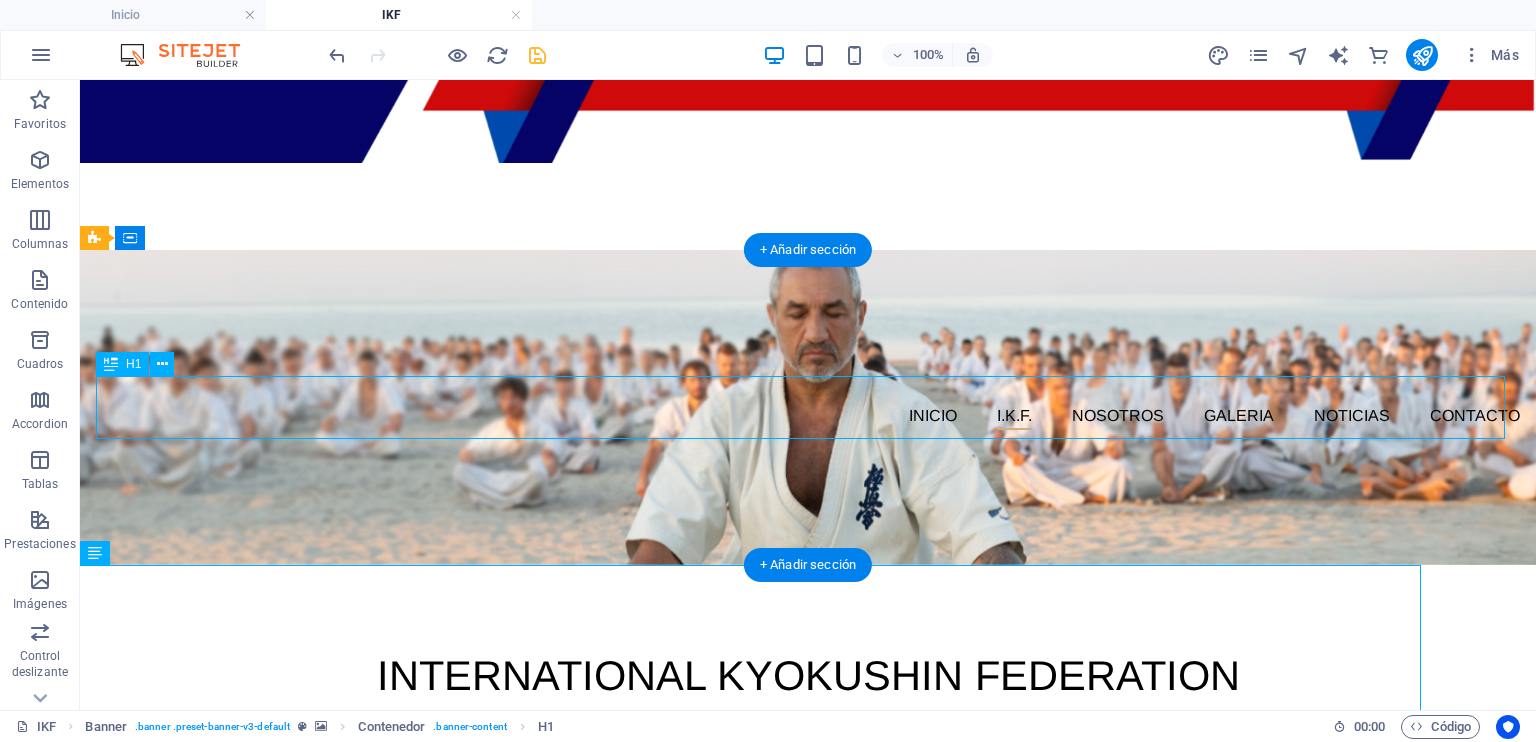 click on "INTERNATIONAL KYOKUSHIN FEDERATION" at bounding box center [808, 676] 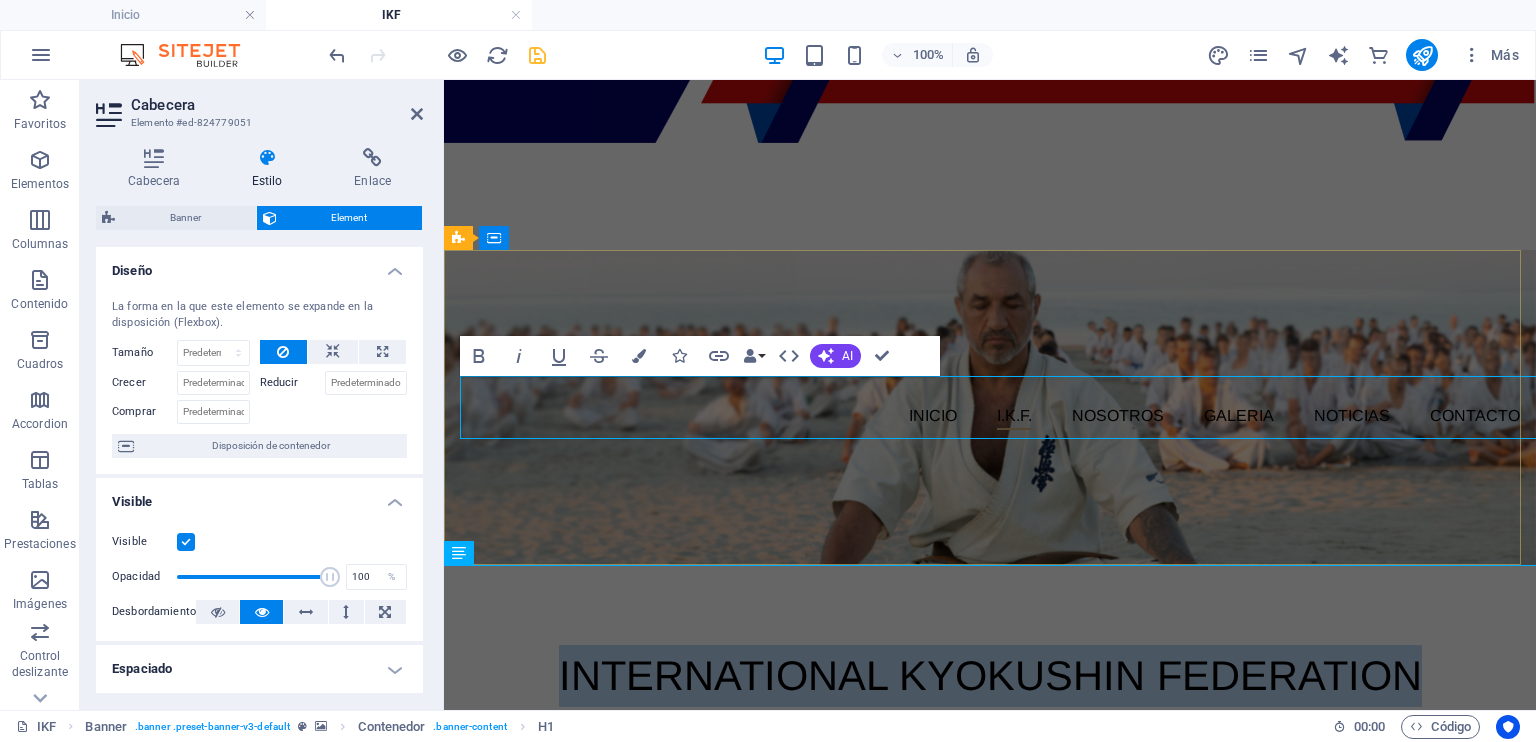 click on "INTERNATIONAL KYOKUSHIN FEDERATION" at bounding box center (990, 675) 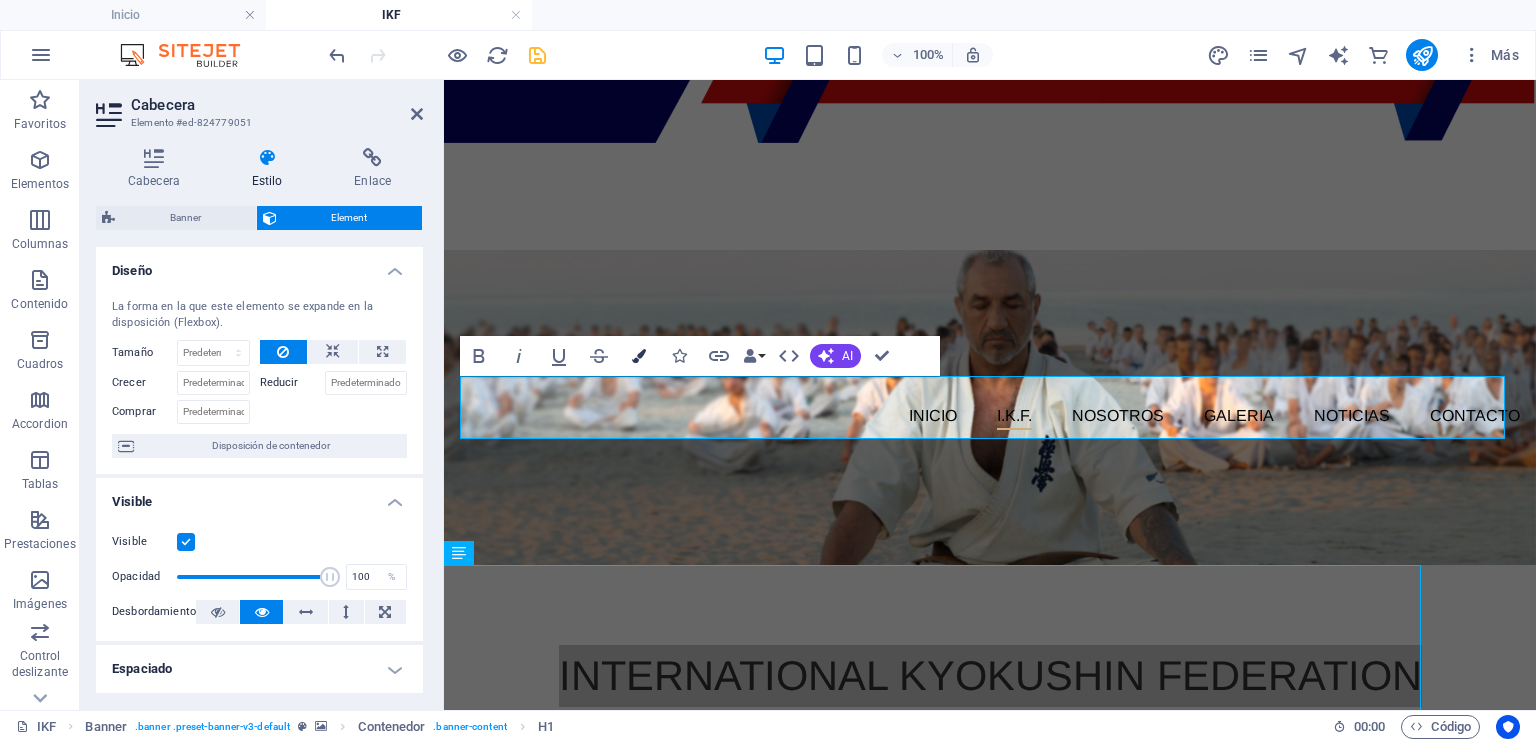 click at bounding box center [639, 356] 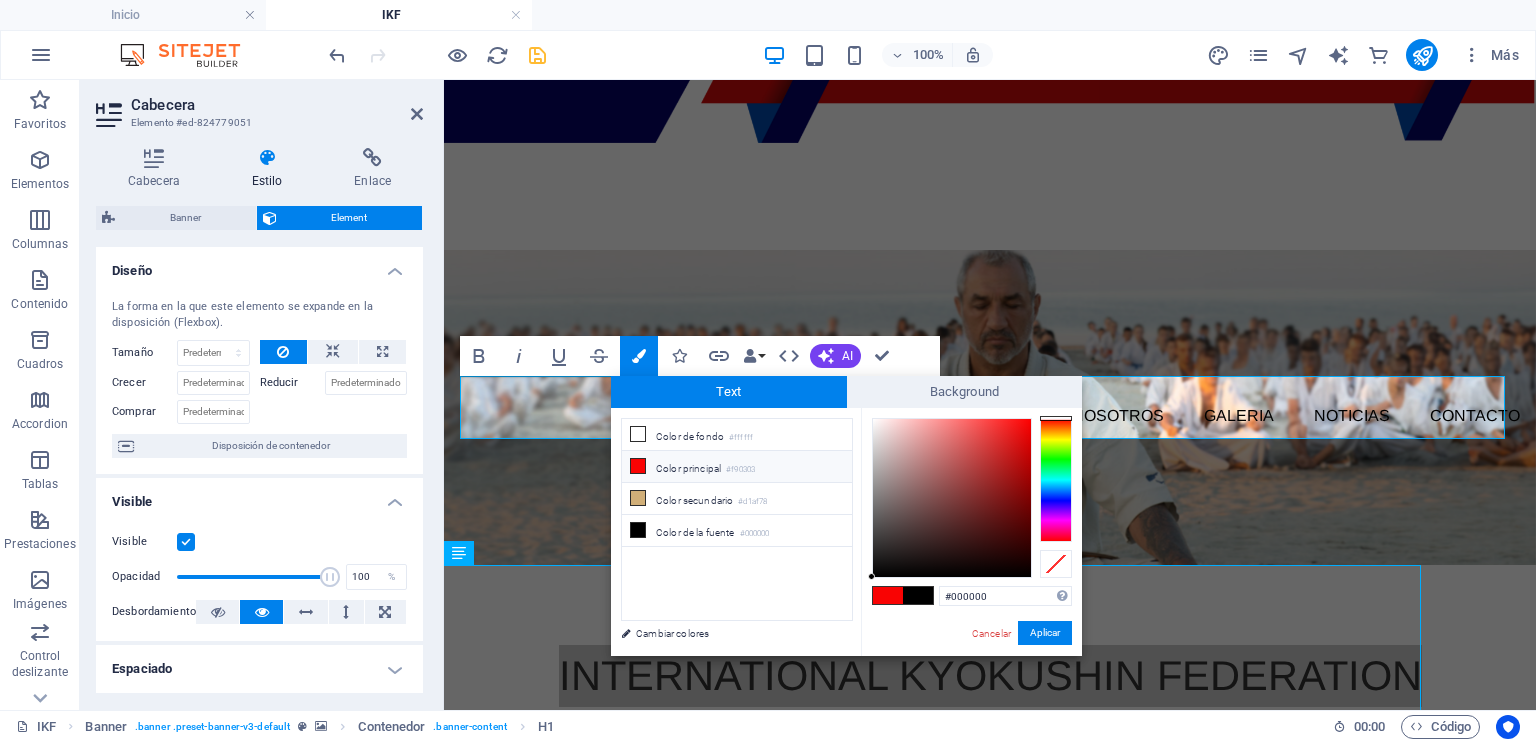 click at bounding box center (1056, 480) 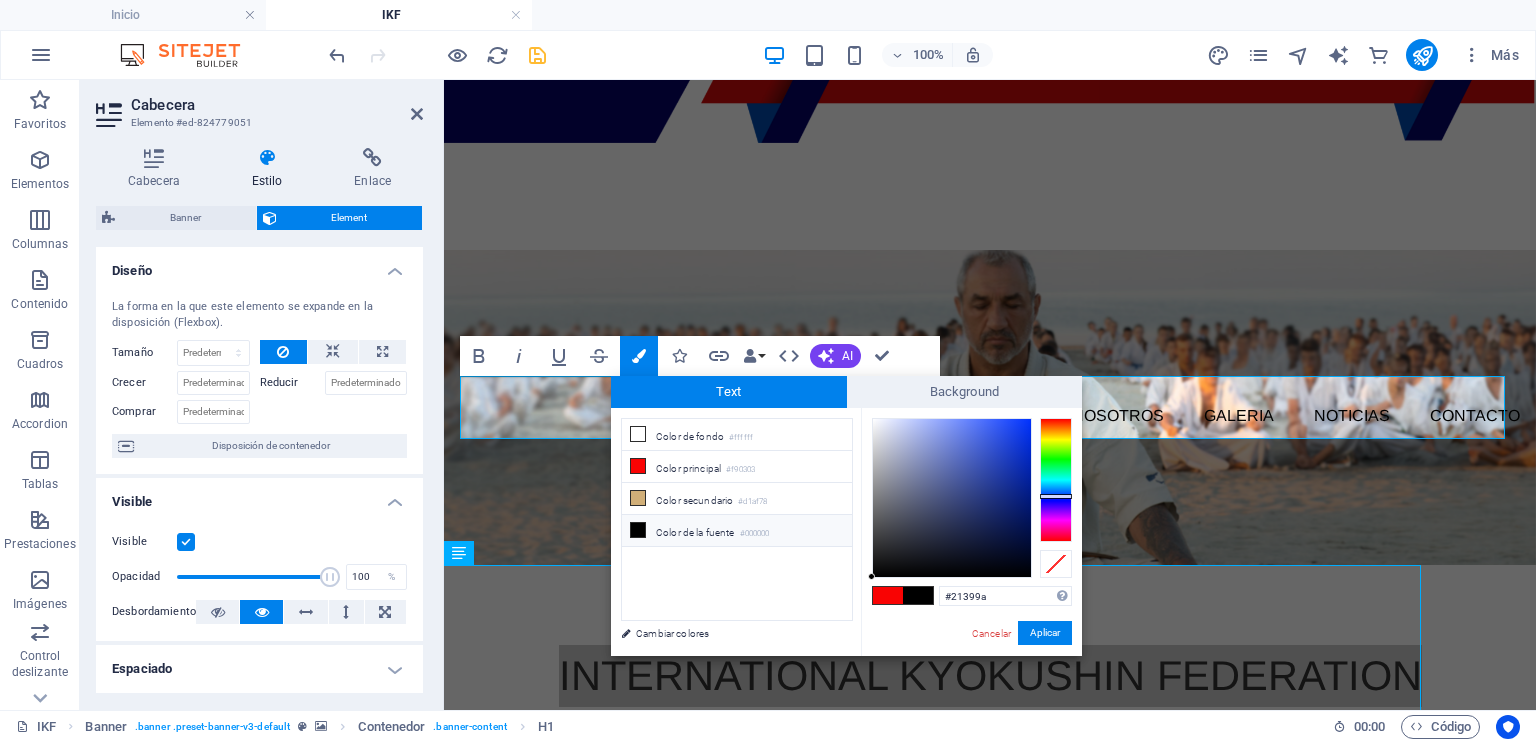 click at bounding box center (952, 498) 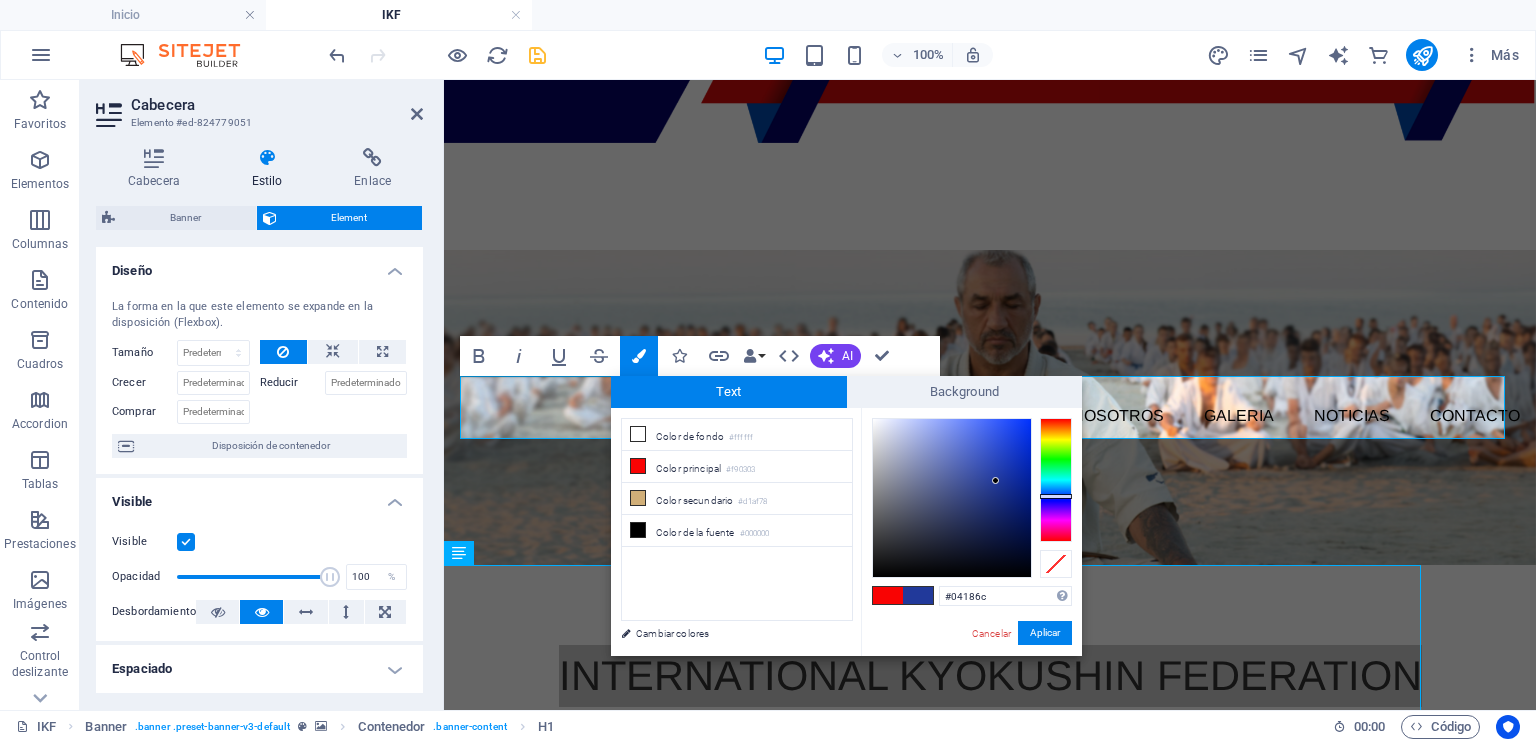 click at bounding box center (952, 498) 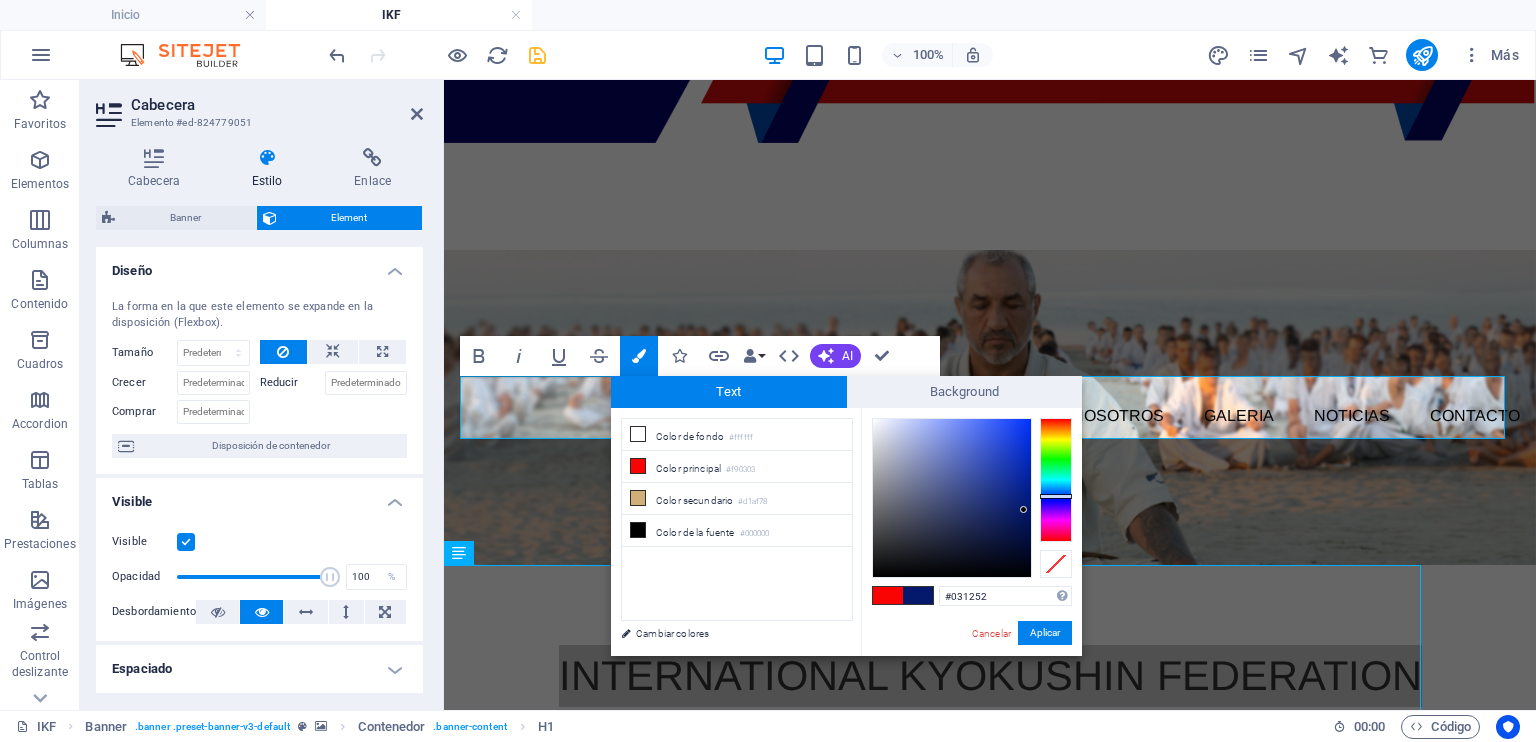 click at bounding box center [952, 498] 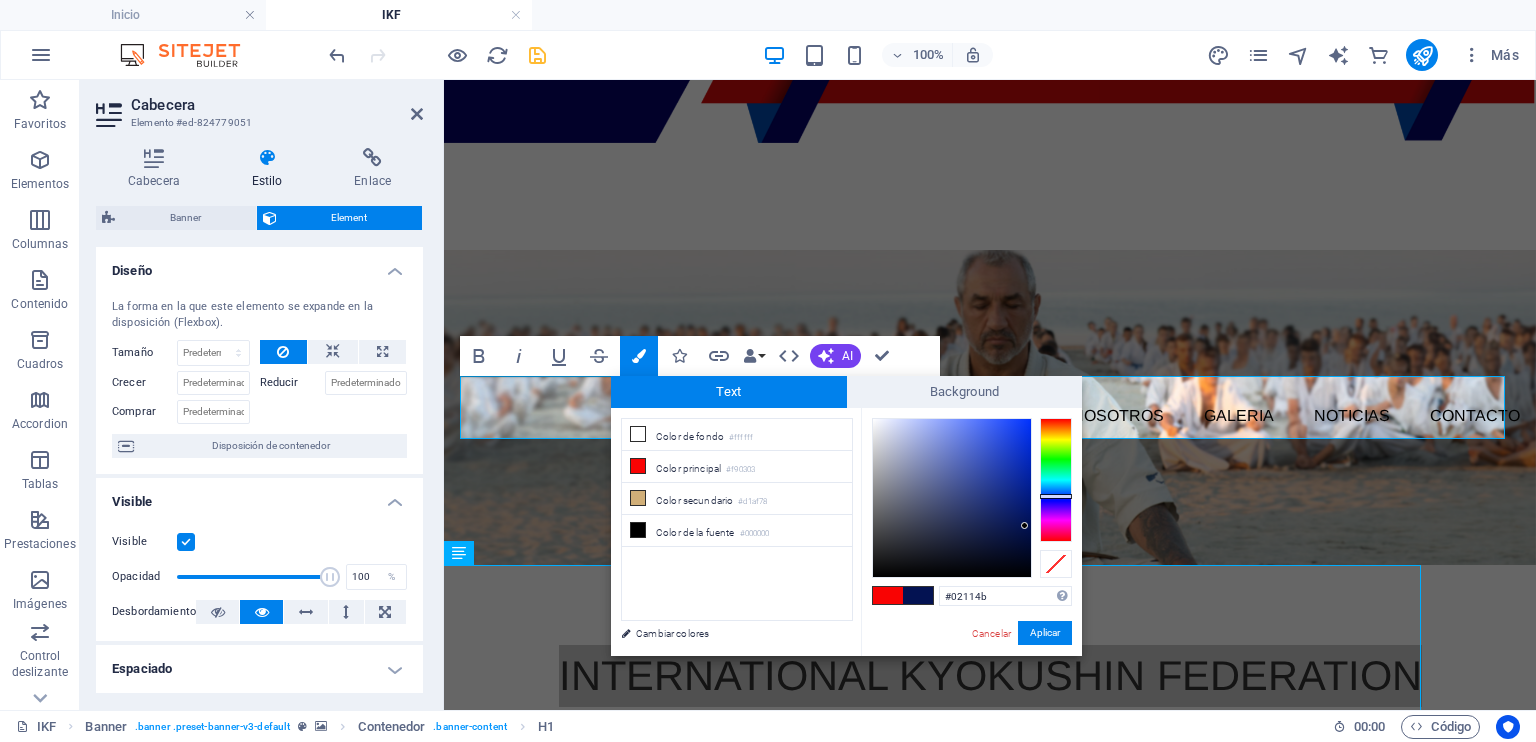 click at bounding box center [952, 498] 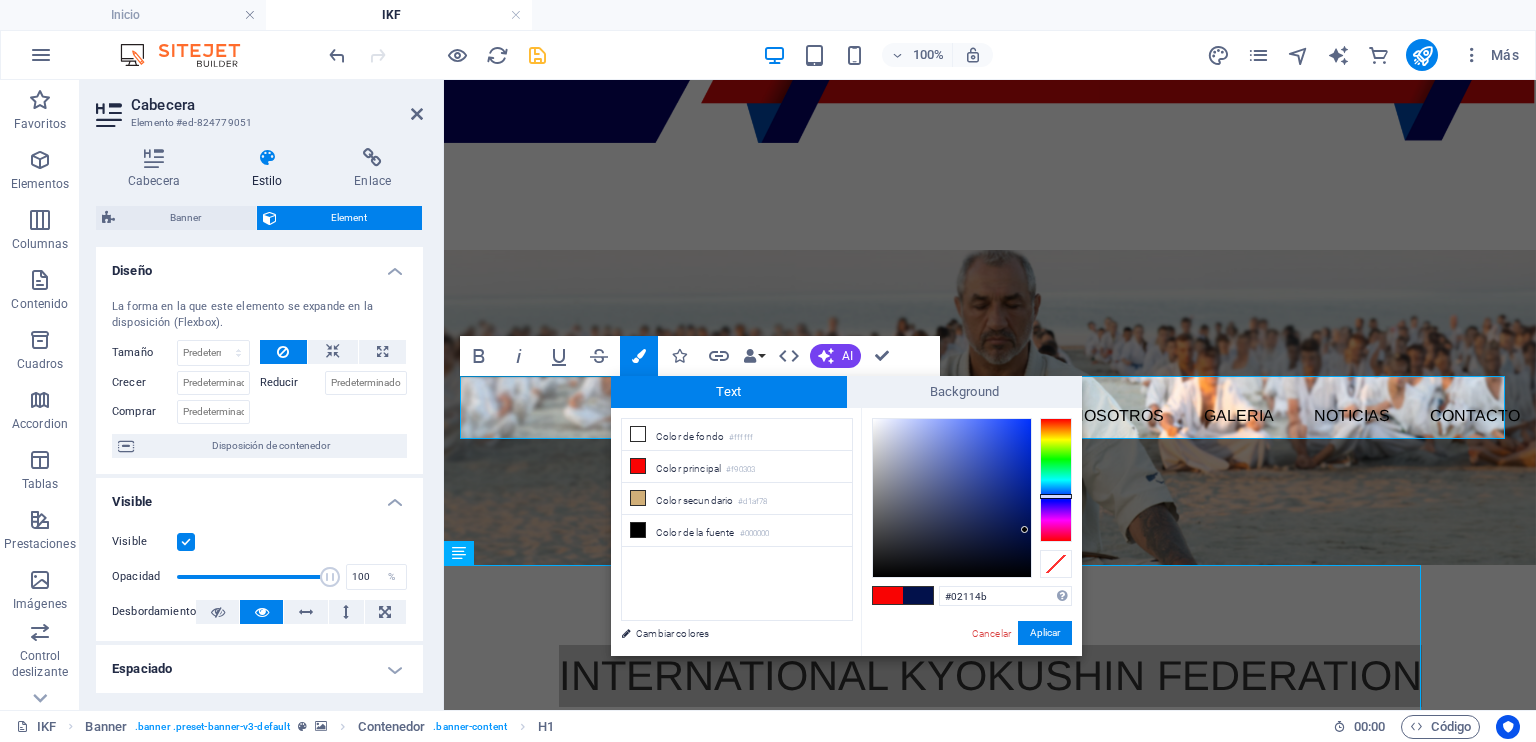 click at bounding box center [1024, 529] 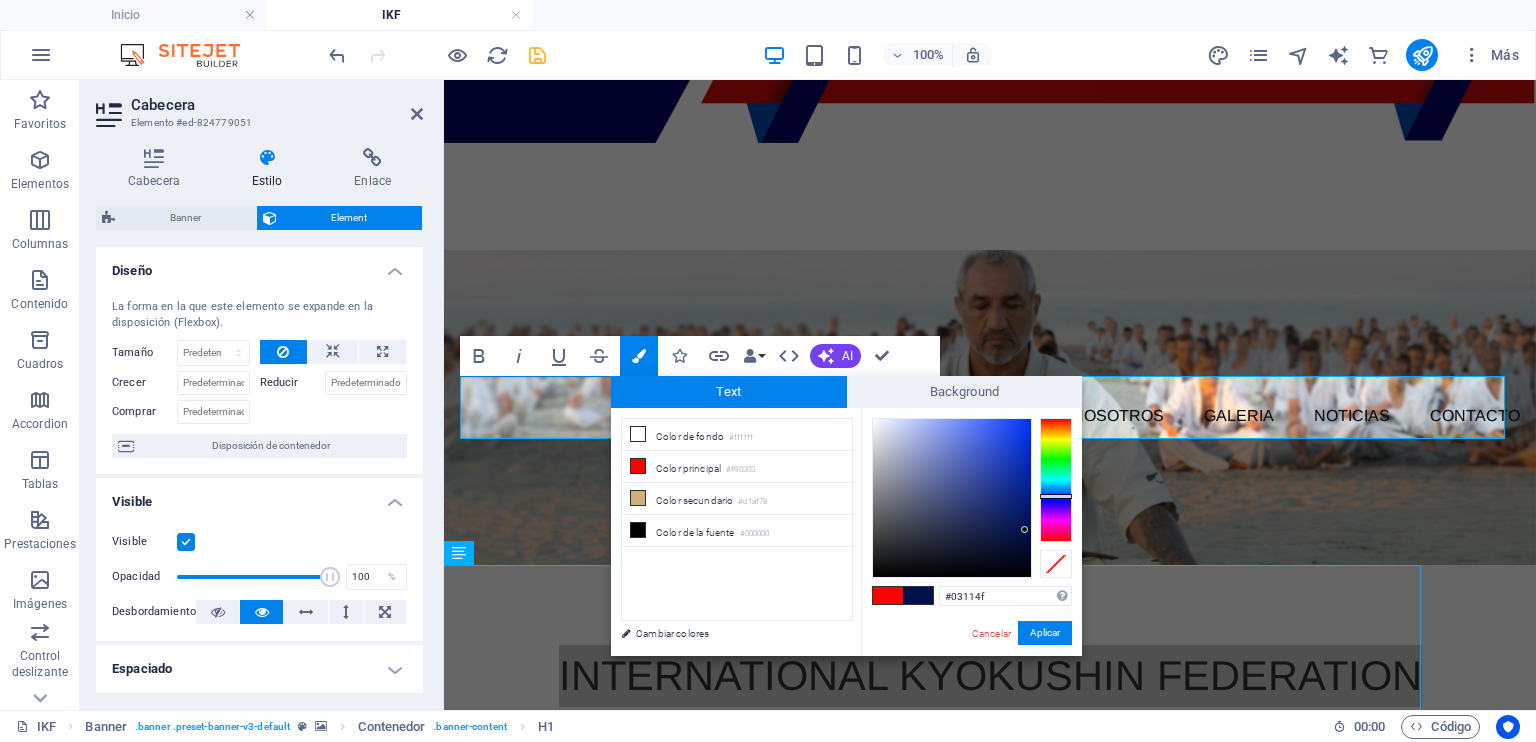 click at bounding box center [1024, 529] 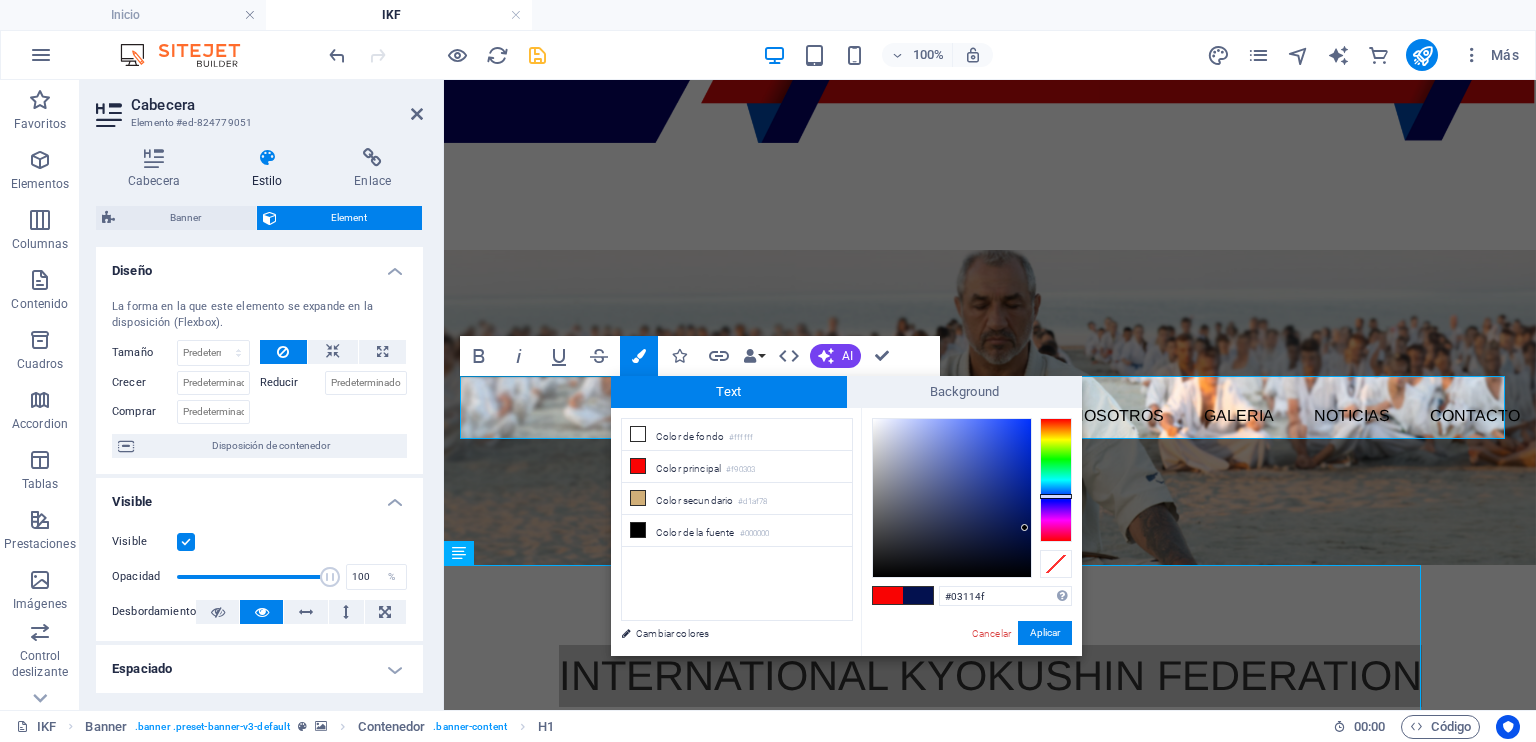 click at bounding box center (1024, 527) 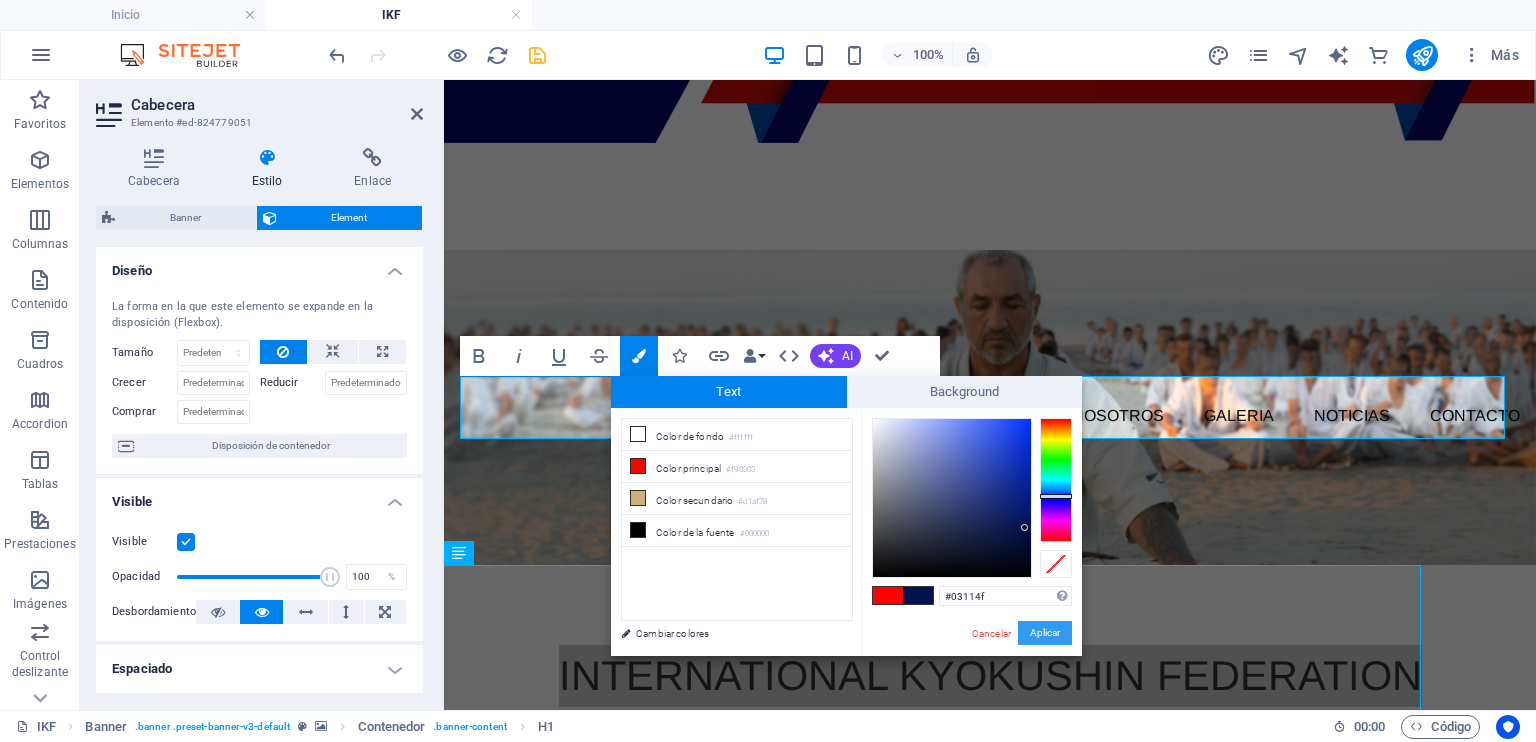 click on "Aplicar" at bounding box center (1045, 633) 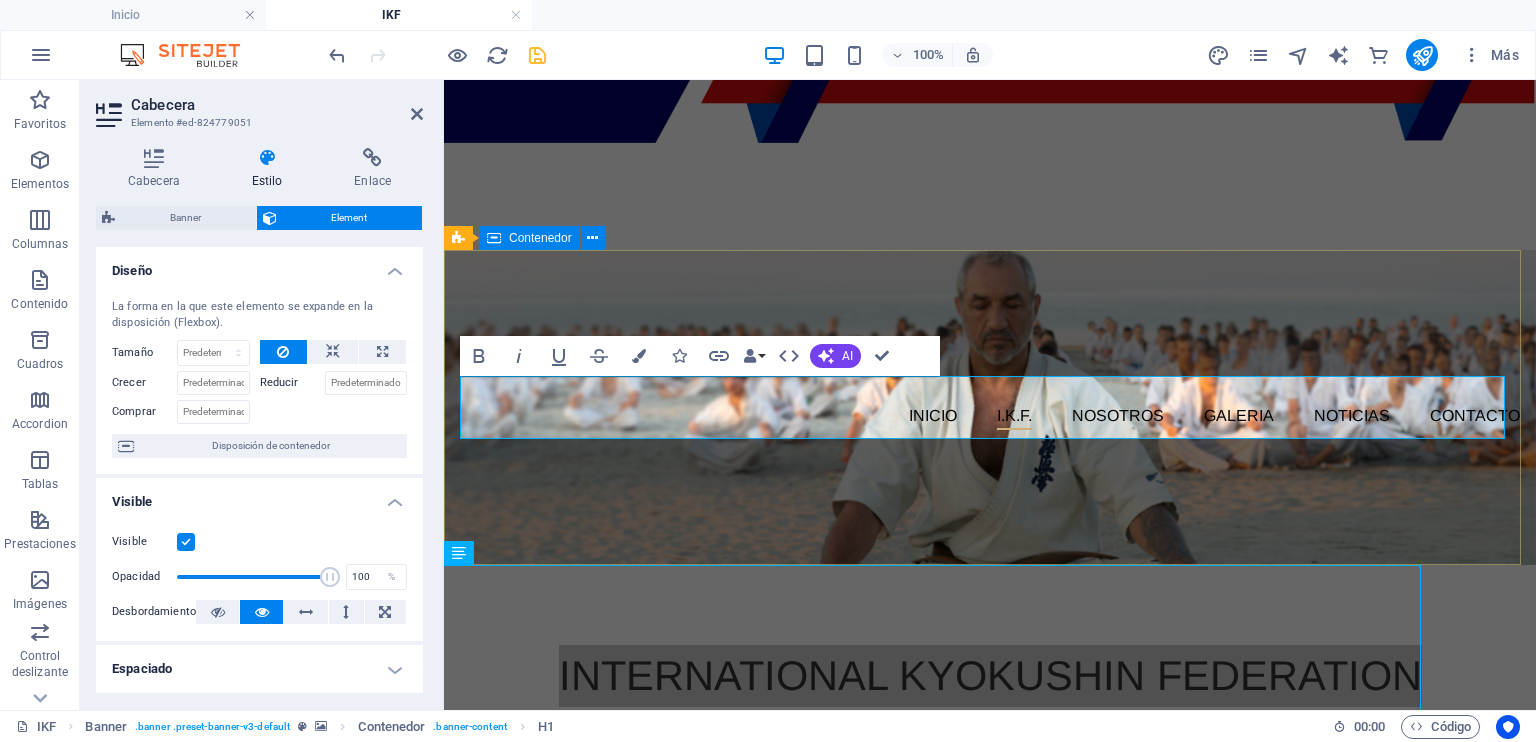 click on "INTERNATIONAL KYOKUSHIN FEDERATION" at bounding box center [990, 676] 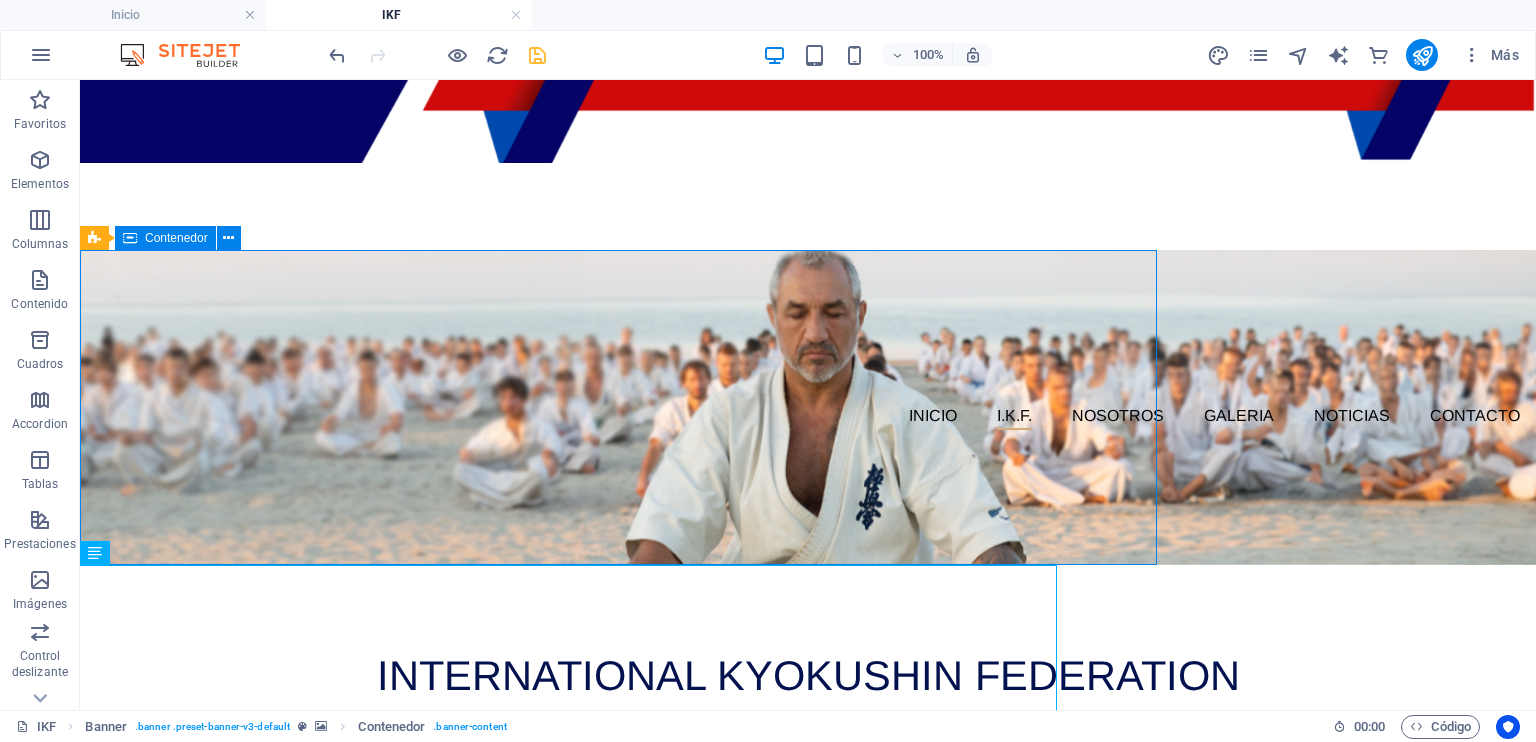 click on "INTERNATIONAL KYOKUSHIN FEDERATION" at bounding box center [808, 676] 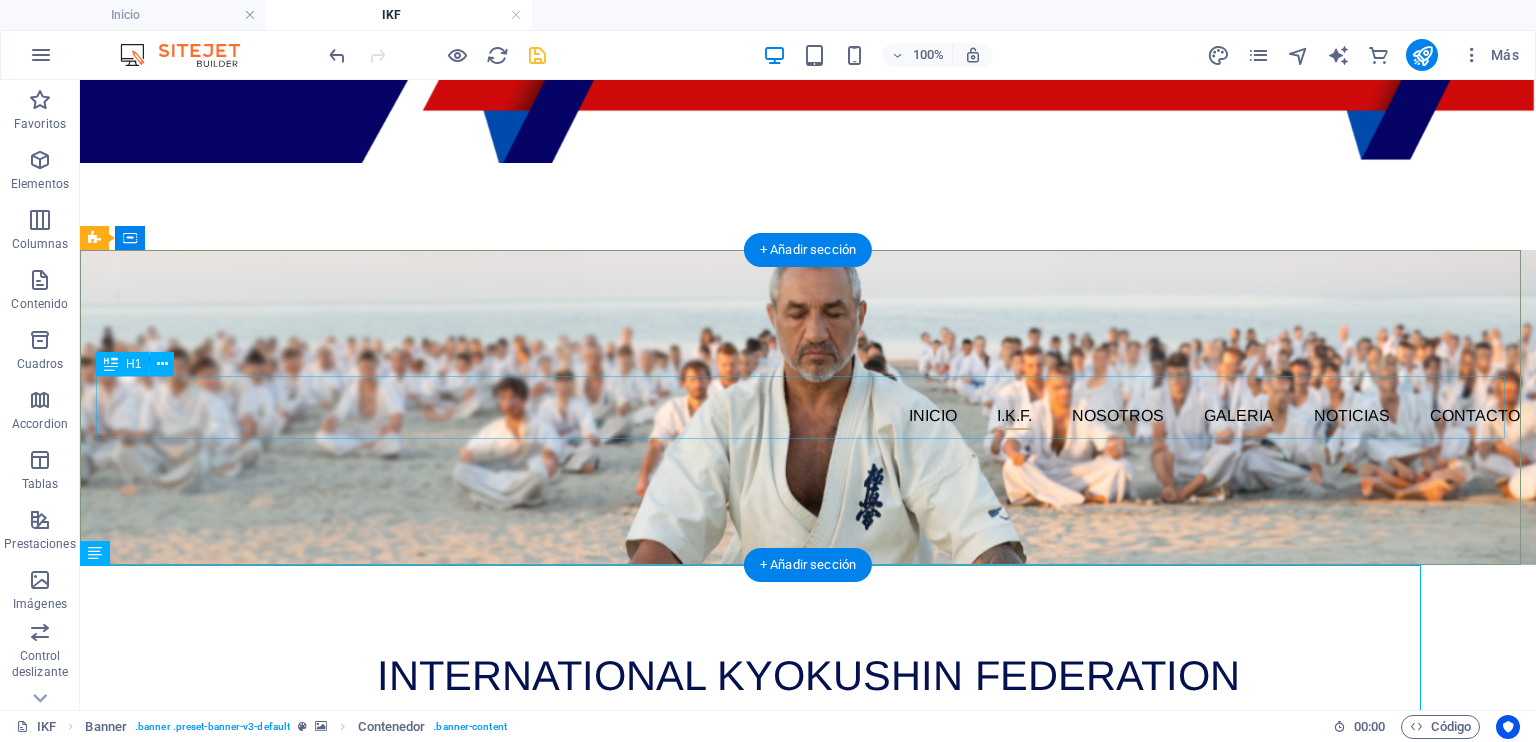 click on "INTERNATIONAL KYOKUSHIN FEDERATION" at bounding box center (808, 676) 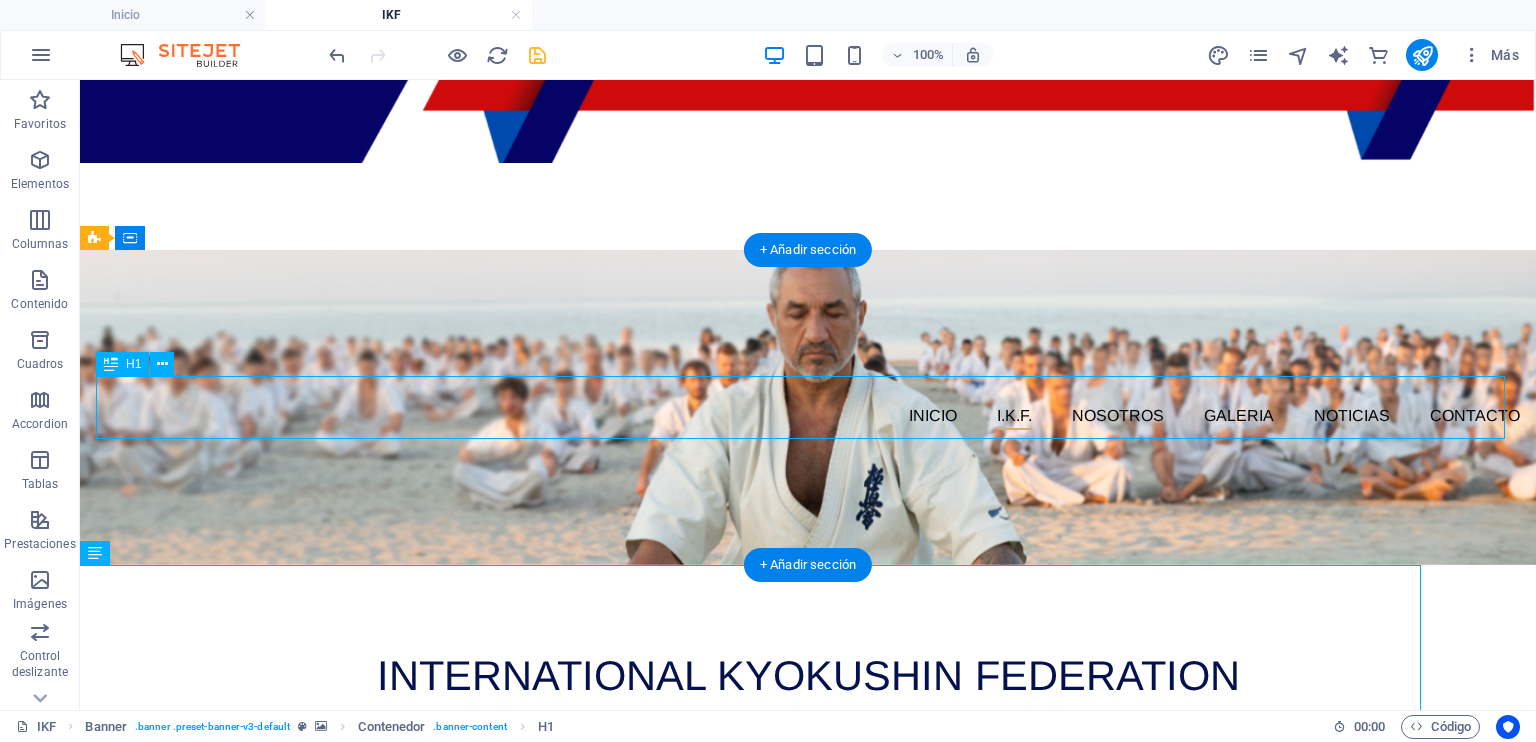 click on "INTERNATIONAL KYOKUSHIN FEDERATION" at bounding box center (808, 676) 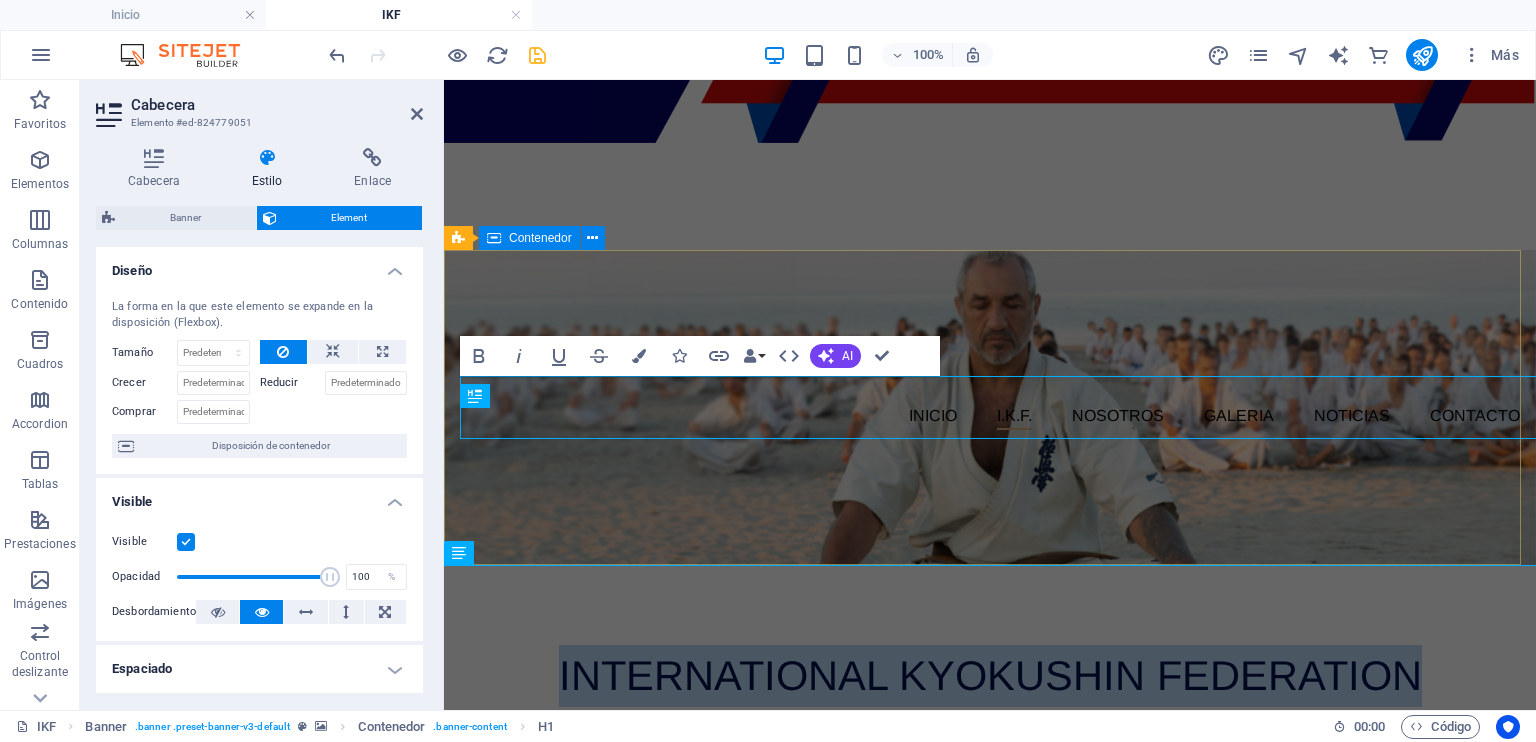 click on "INTERNATIONAL KYOKUSHIN FEDERATION" at bounding box center (990, 675) 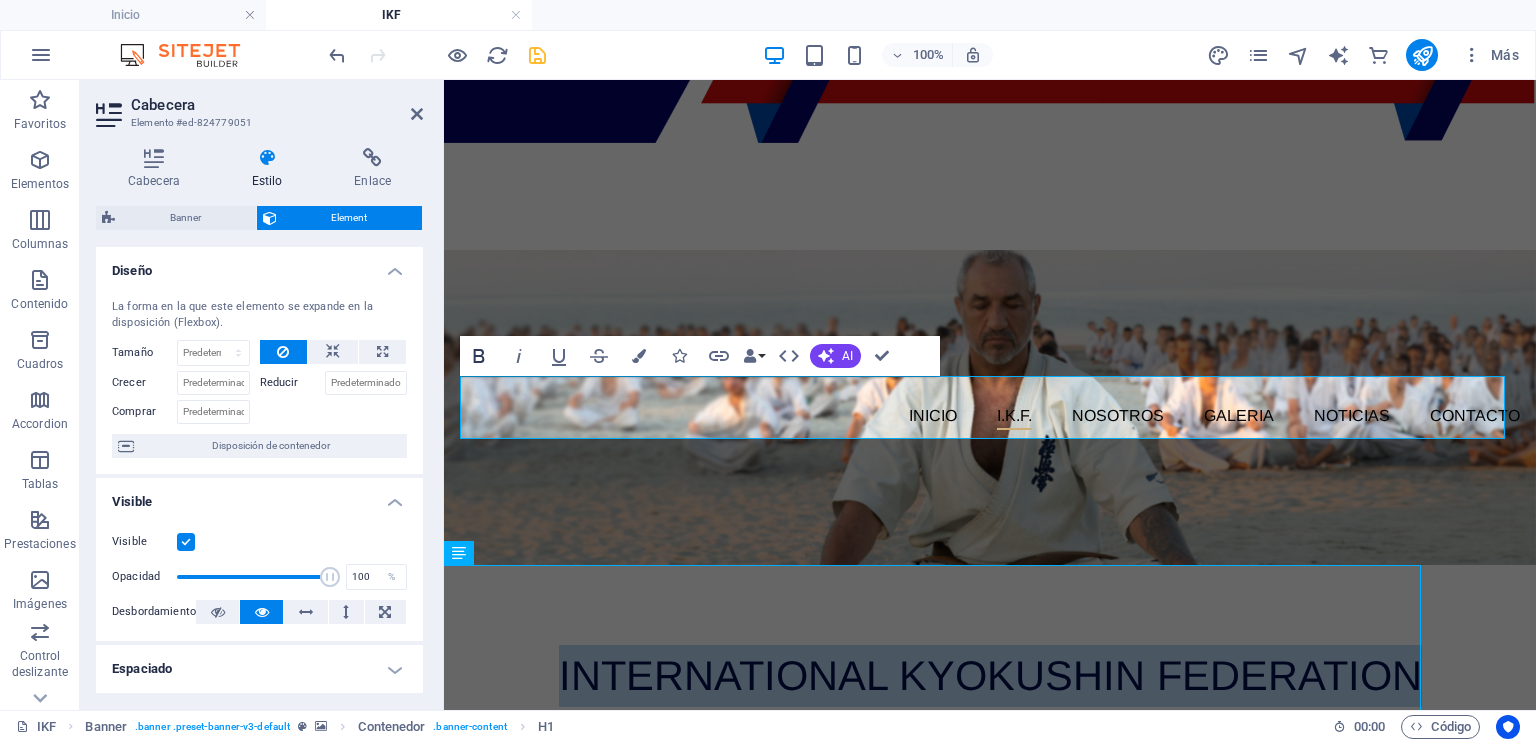 click 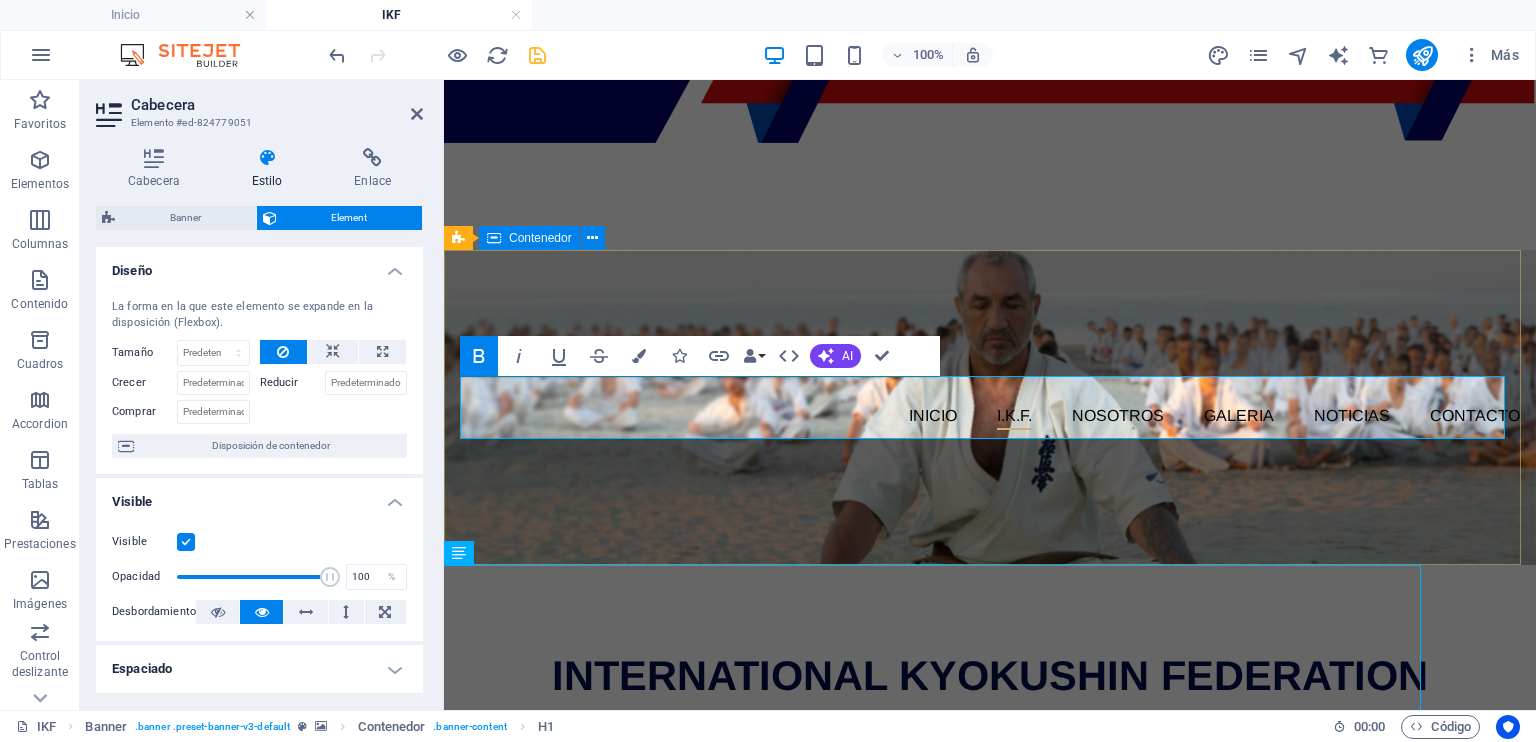 click on "INTERNATIONAL KYOKUSHIN FEDERATION" at bounding box center (990, 676) 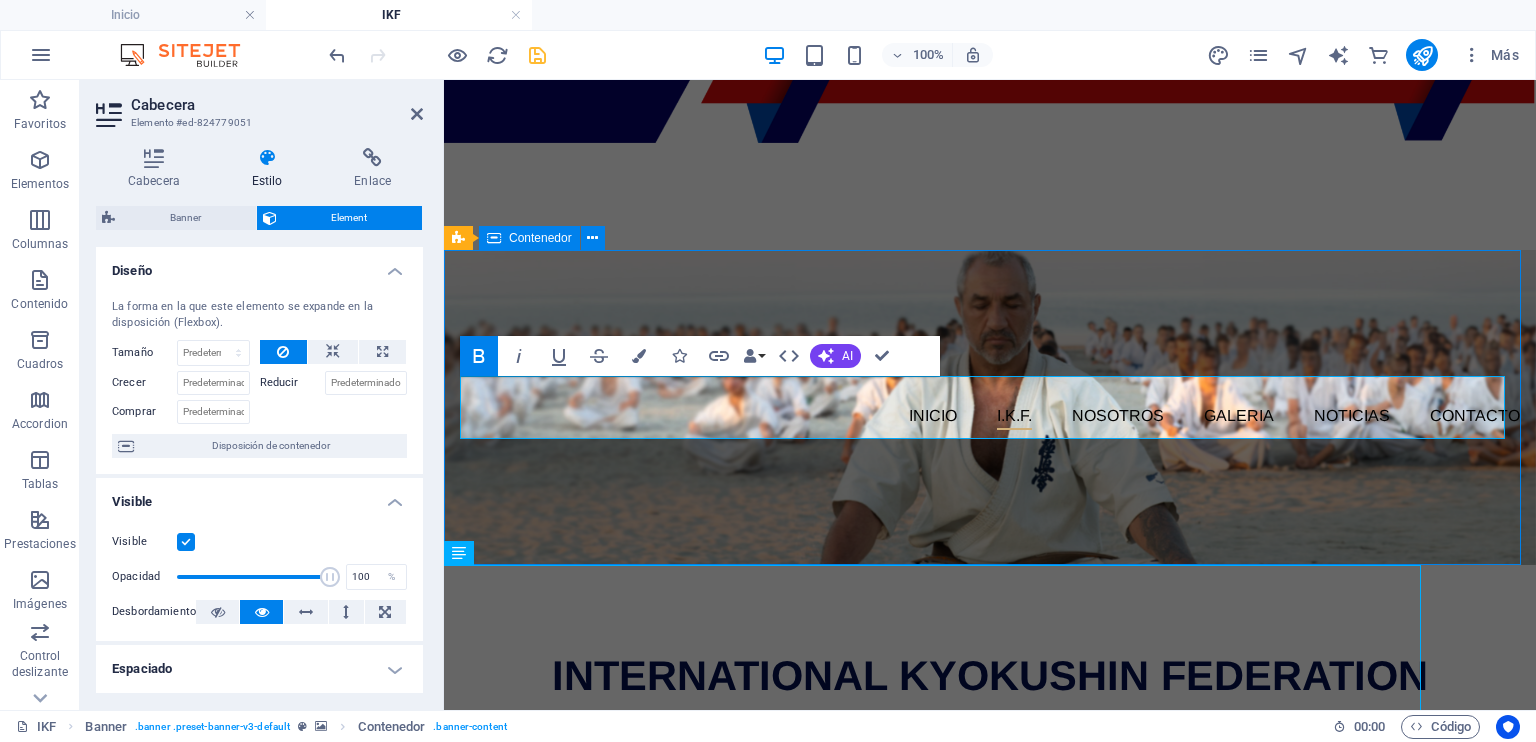click on "INTERNATIONAL KYOKUSHIN FEDERATION" at bounding box center (990, 676) 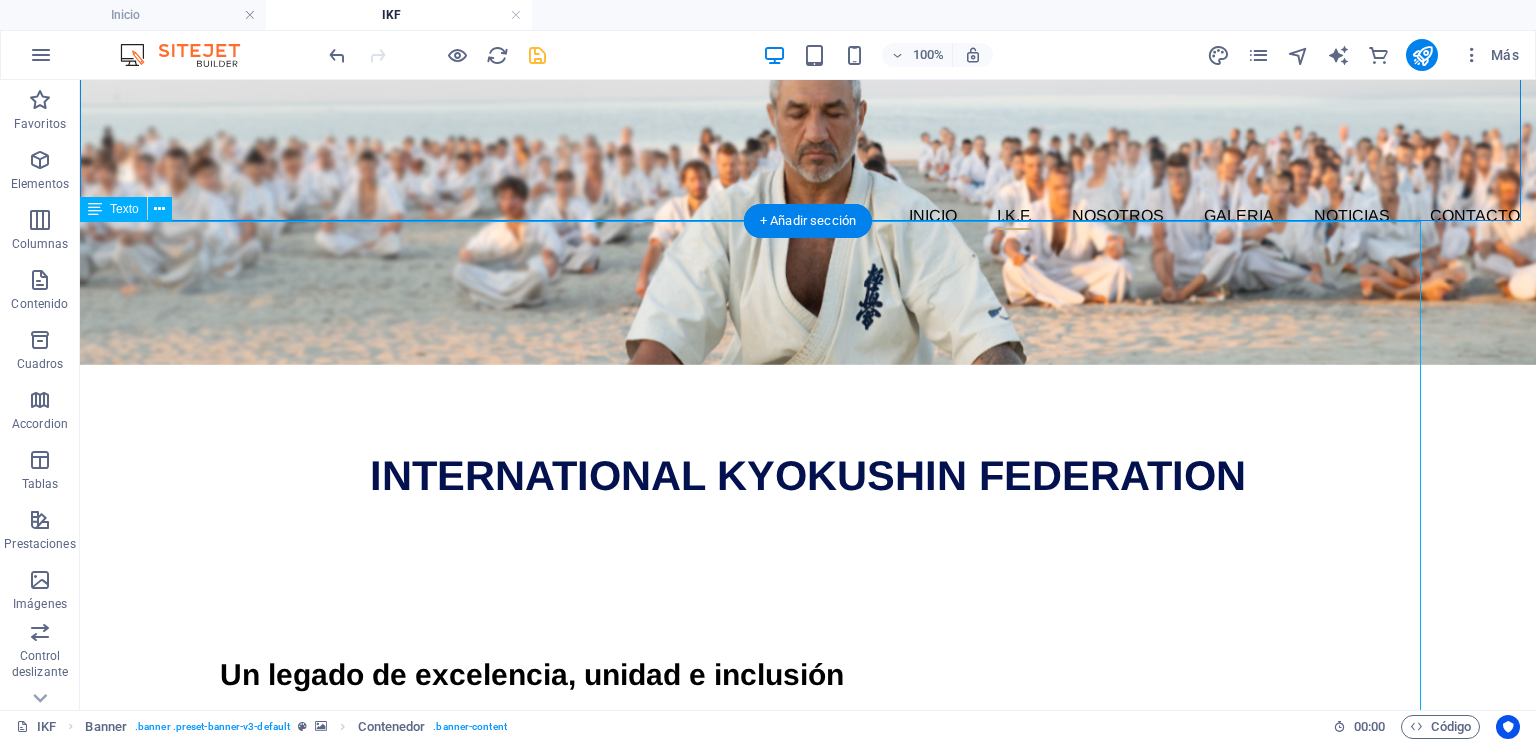 scroll, scrollTop: 500, scrollLeft: 0, axis: vertical 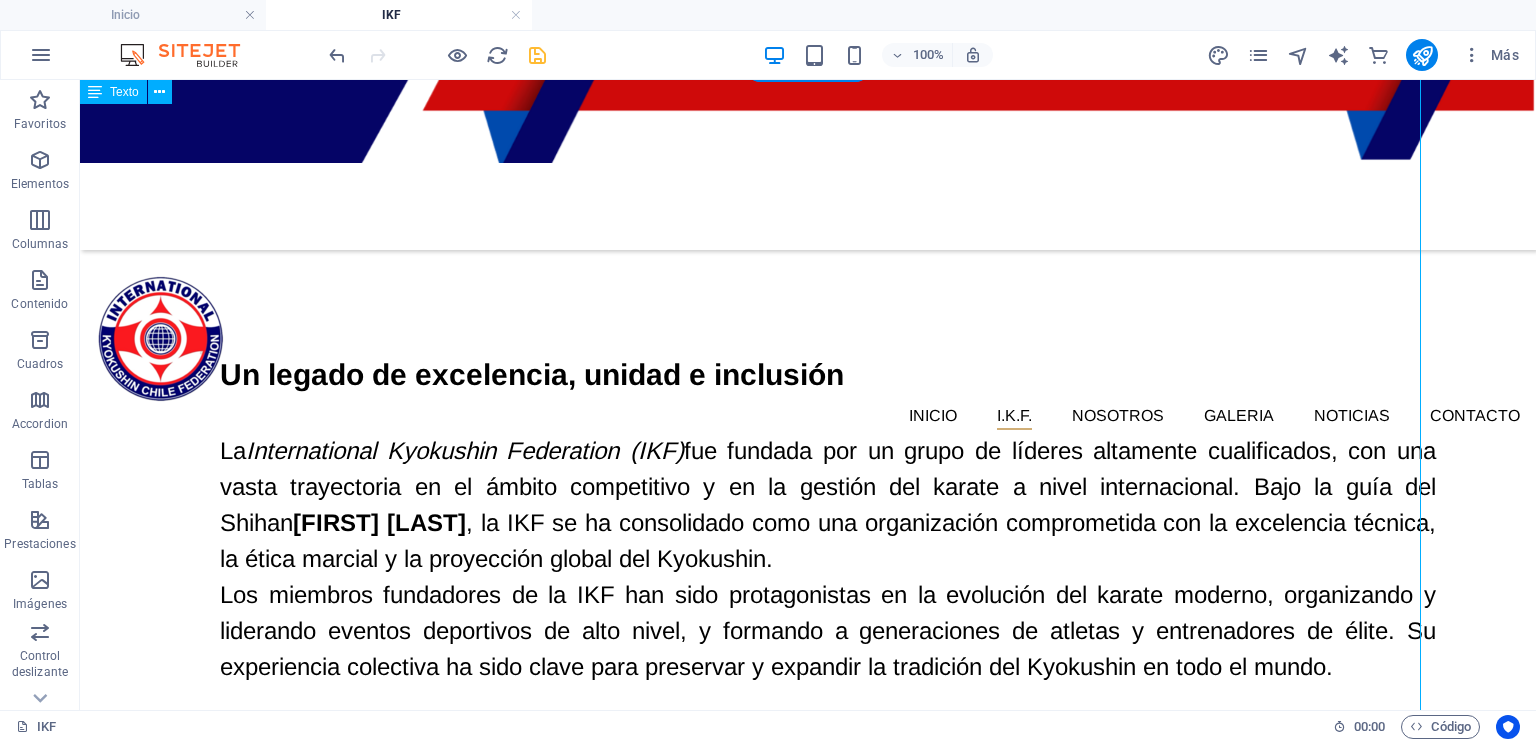 click on "Un legado de excelencia, unidad e inclusión La  International Kyokushin Federation (IKF)  fue fundada por un grupo de líderes altamente cualificados, con una vasta trayectoria en el ámbito competitivo y en la gestión del karate a nivel internacional. Bajo la guía del Shihan  [PERSON] , la IKF se ha consolidado como una organización comprometida con la excelencia técnica, la ética marcial y la proyección global del Kyokushin. Los miembros fundadores de la IKF han sido protagonistas en la evolución del karate moderno, organizando y liderando eventos deportivos de alto nivel, y formando a generaciones de atletas y entrenadores de élite. Su experiencia colectiva ha sido clave para preservar y expandir la tradición del Kyokushin en todo el mundo. Fiel al espíritu del fundador Sosai  [PERSON] , la IKF promueve un enfoque  abierto, inclusivo y libre de barreras políticas o jerárquicas Este modelo fomenta la  unidad, el respeto mutuo y el crecimiento personal" at bounding box center [708, 645] 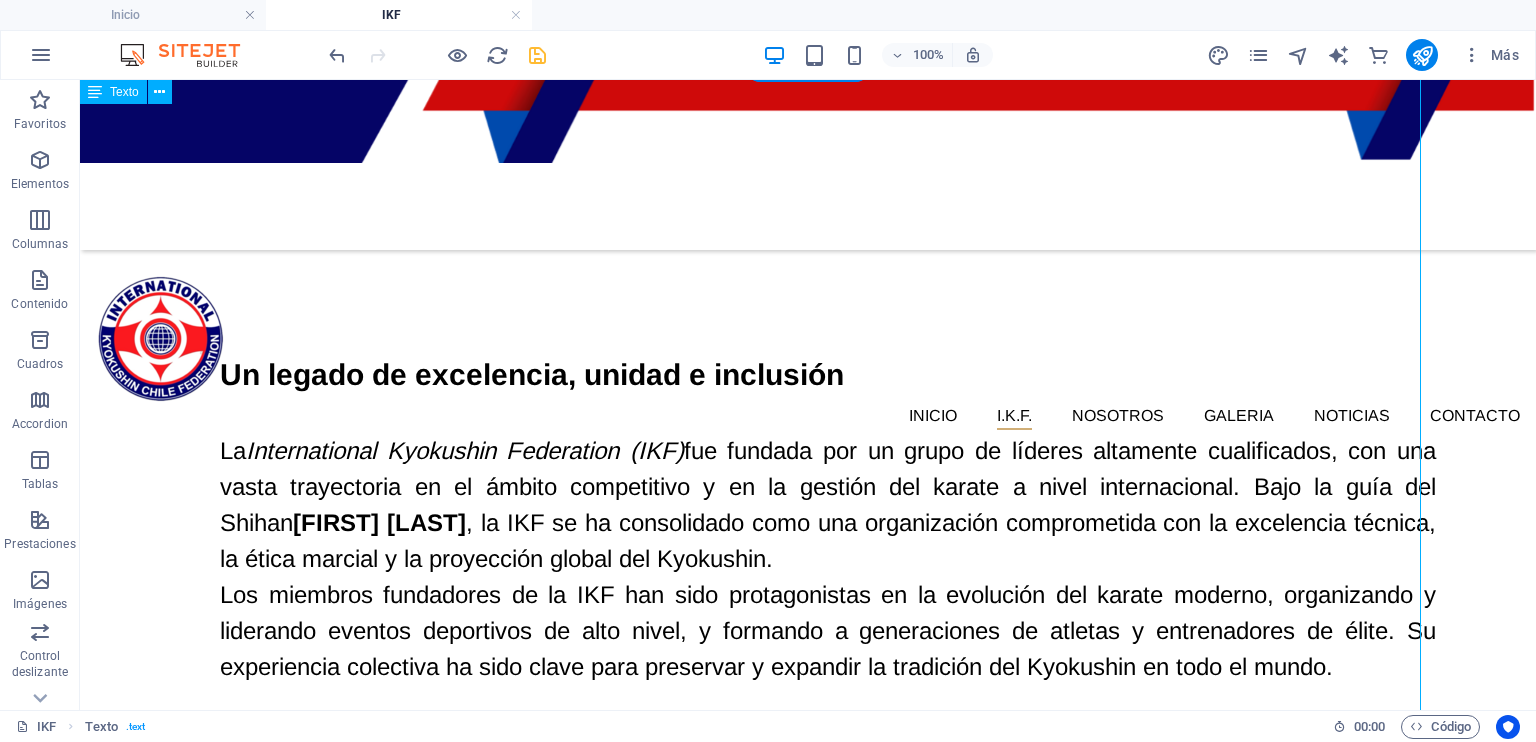 drag, startPoint x: 1390, startPoint y: 427, endPoint x: 1416, endPoint y: 420, distance: 26.925823 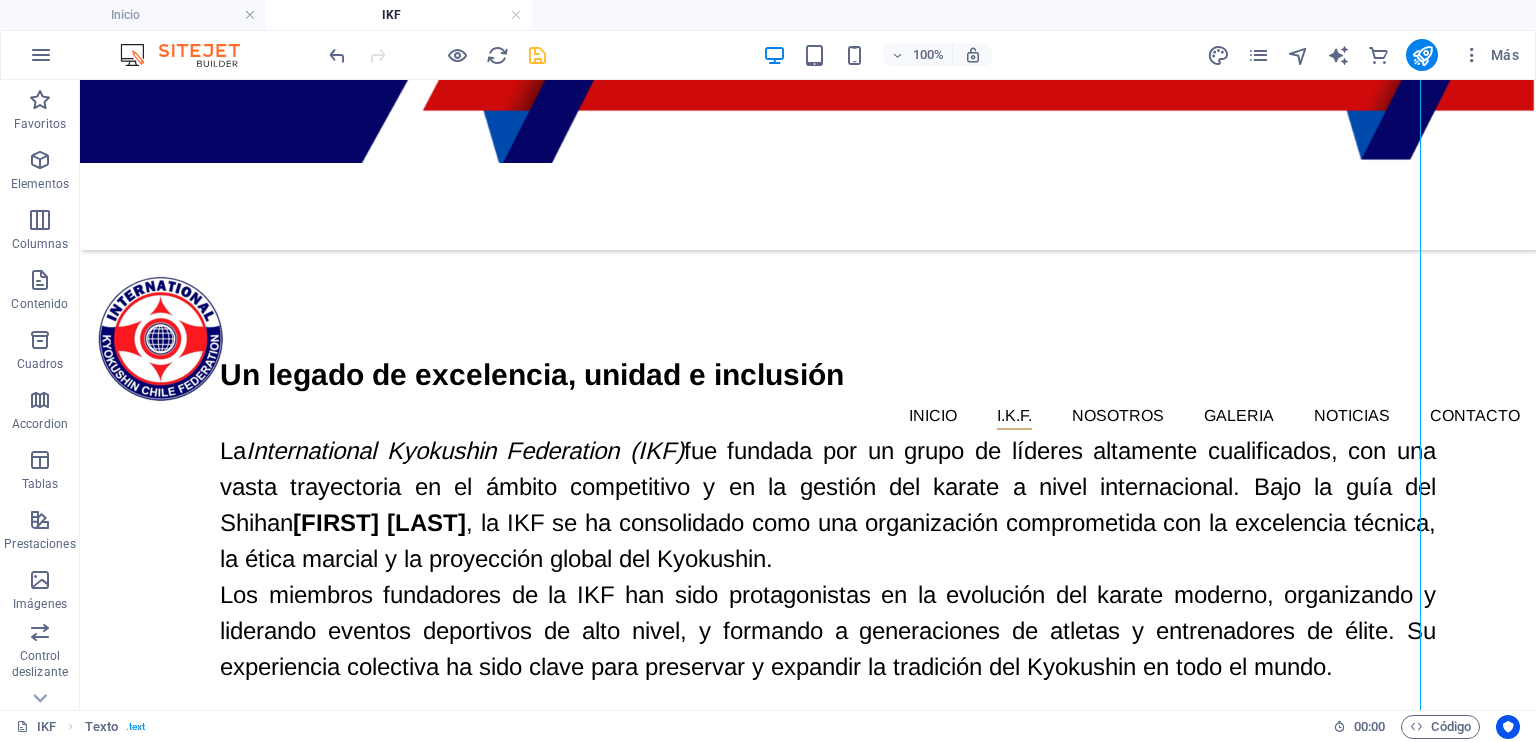 click on "INICIO I.K.F. IKF HOMBU PRESIDENTE IKF NOSOTROS GALERIA NOTICIAS Contacto INTERNATIONAL KYOKUSHIN FEDERATION Un legado de excelencia, unidad e inclusión La  International Kyokushin Federation (IKF)  fue fundada por un grupo de líderes altamente cualificados, con una vasta trayectoria en el ámbito competitivo y en la gestión del karate a nivel internacional. Bajo la guía del Shihan  [FIRST] [LAST] , la IKF se ha consolidado como una organización comprometida con la excelencia técnica, la ética marcial y la proyección global del Kyokushin. Los miembros fundadores de la IKF han sido protagonistas en la evolución del karate moderno, organizando y liderando eventos deportivos de alto nivel, y formando a generaciones de atletas y entrenadores de élite. Su experiencia colectiva ha sido clave para preservar y expandir la tradición del Kyokushin en todo el mundo. Fiel al espíritu del fundador Sosai  [FIRST] [LAST] , la IKF promueve un enfoque  Este modelo fomenta la" at bounding box center (808, 505) 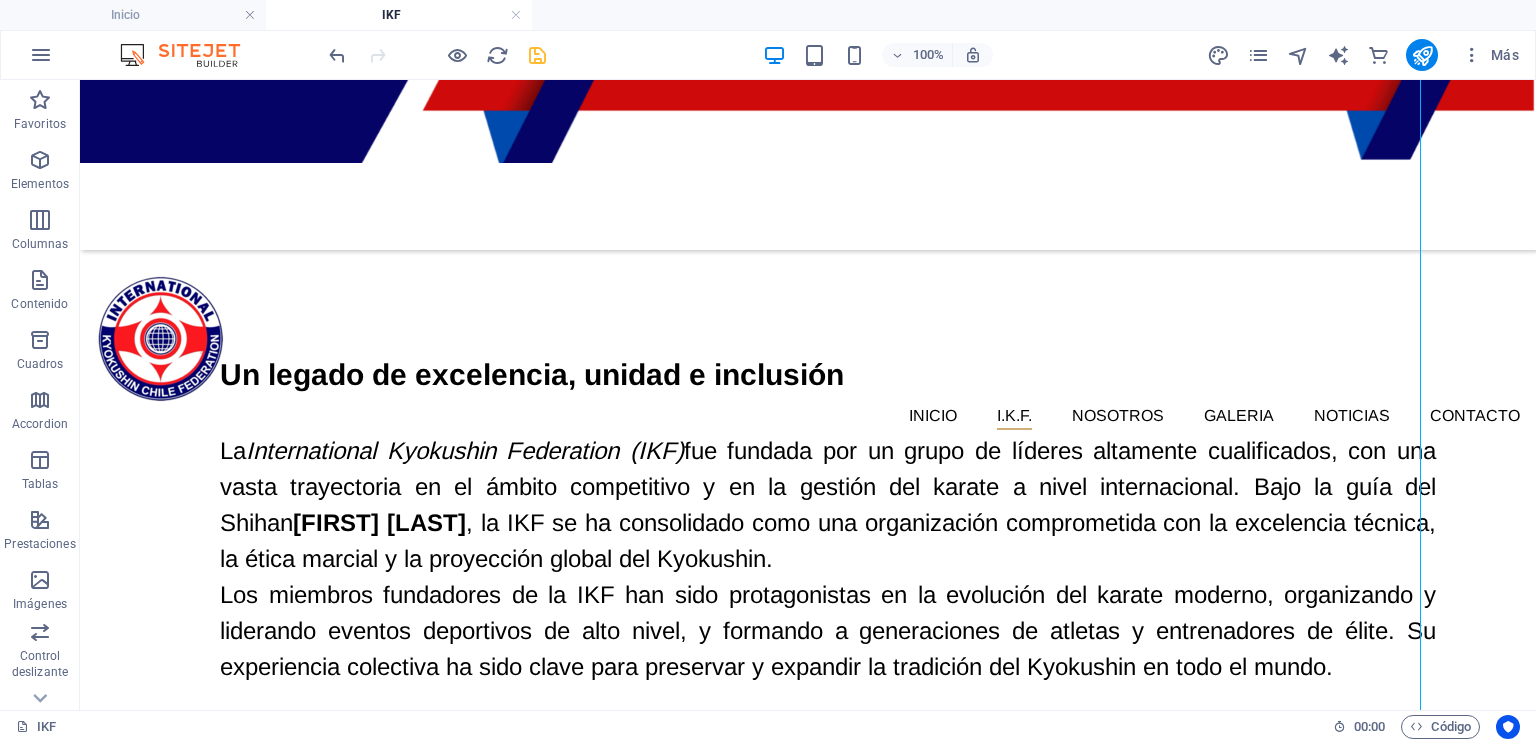 drag, startPoint x: 1457, startPoint y: 406, endPoint x: 1419, endPoint y: 385, distance: 43.416588 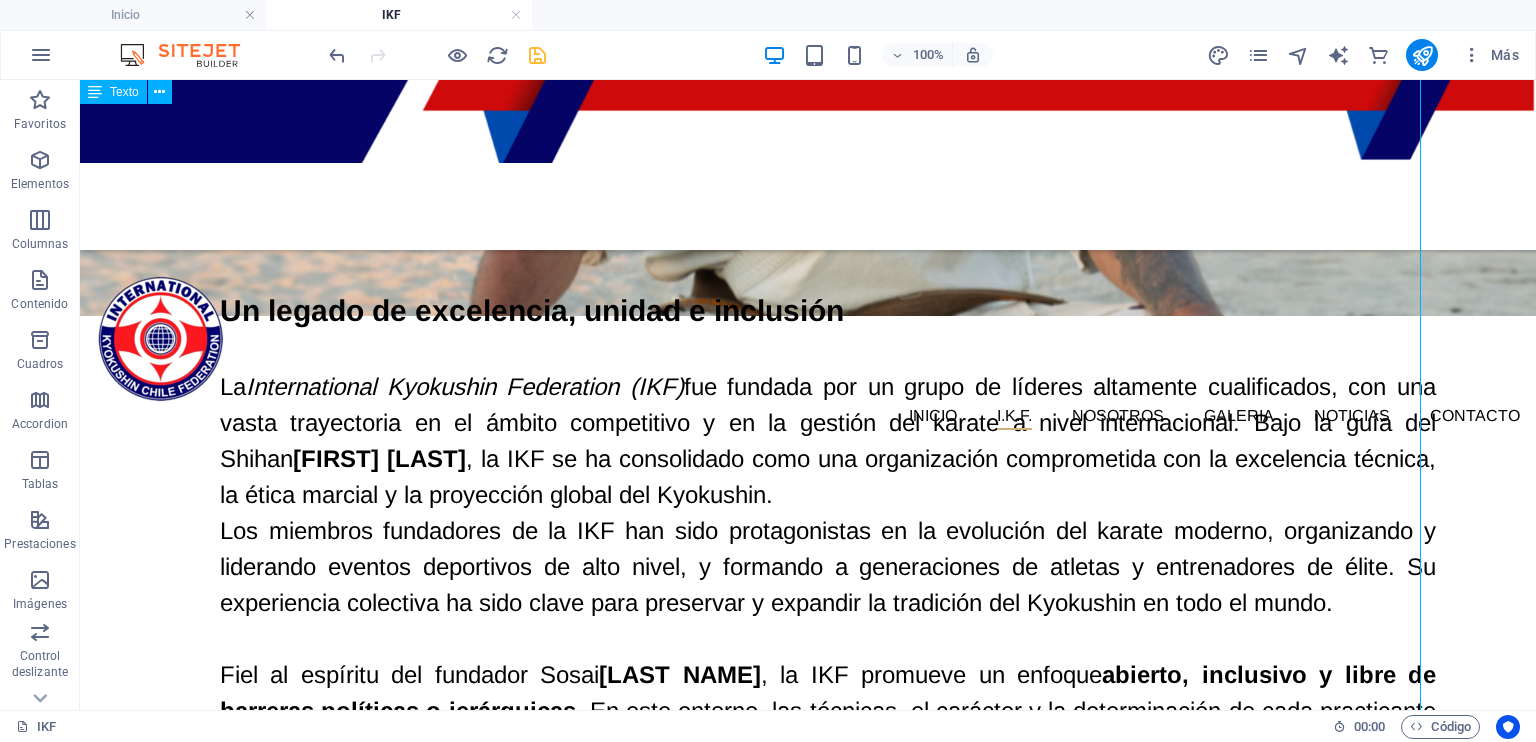 scroll, scrollTop: 164, scrollLeft: 0, axis: vertical 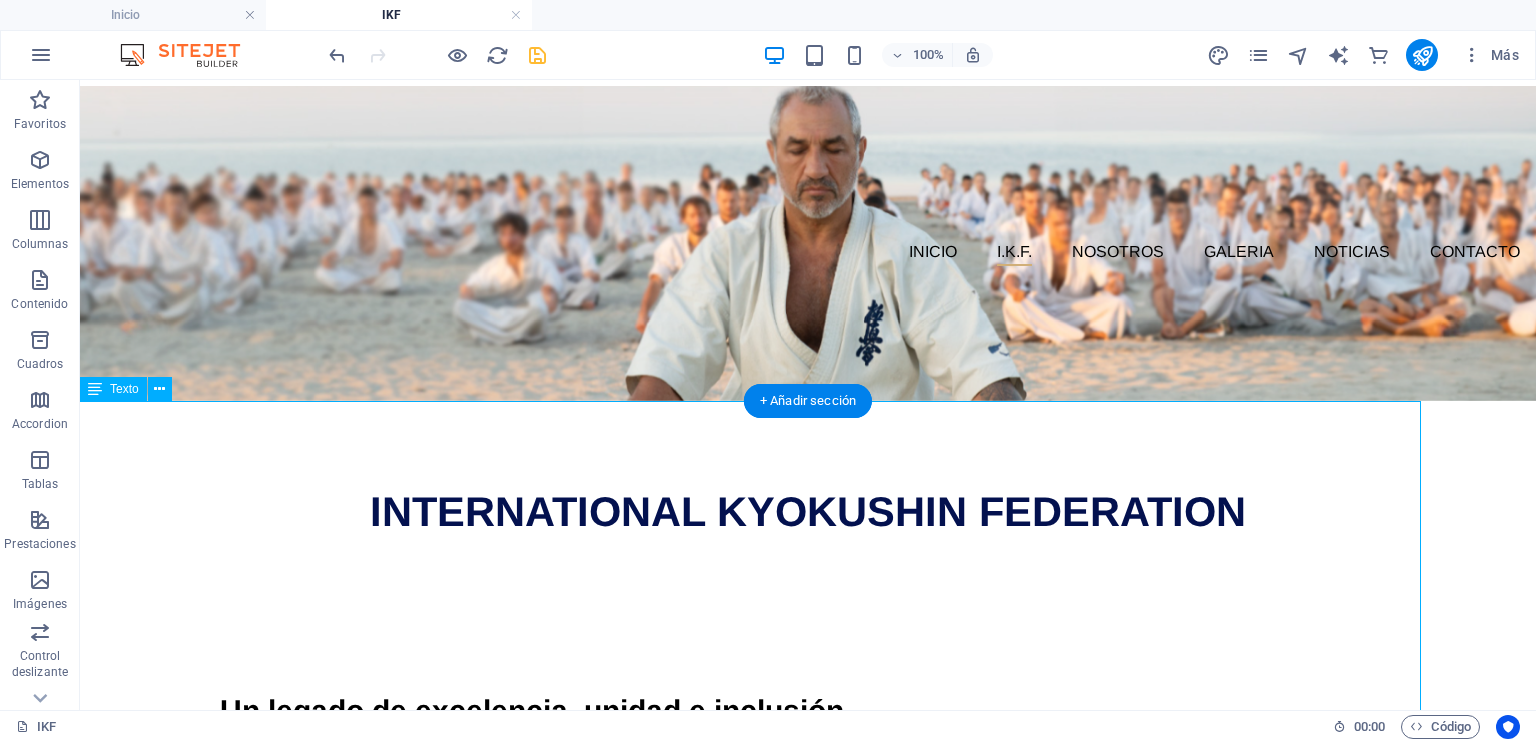 click on "Un legado de excelencia, unidad e inclusión La  International Kyokushin Federation (IKF)  fue fundada por un grupo de líderes altamente cualificados, con una vasta trayectoria en el ámbito competitivo y en la gestión del karate a nivel internacional. Bajo la guía del Shihan  [PERSON] , la IKF se ha consolidado como una organización comprometida con la excelencia técnica, la ética marcial y la proyección global del Kyokushin. Los miembros fundadores de la IKF han sido protagonistas en la evolución del karate moderno, organizando y liderando eventos deportivos de alto nivel, y formando a generaciones de atletas y entrenadores de élite. Su experiencia colectiva ha sido clave para preservar y expandir la tradición del Kyokushin en todo el mundo. Fiel al espíritu del fundador Sosai  [PERSON] , la IKF promueve un enfoque  abierto, inclusivo y libre de barreras políticas o jerárquicas Este modelo fomenta la  unidad, el respeto mutuo y el crecimiento personal" at bounding box center [708, 981] 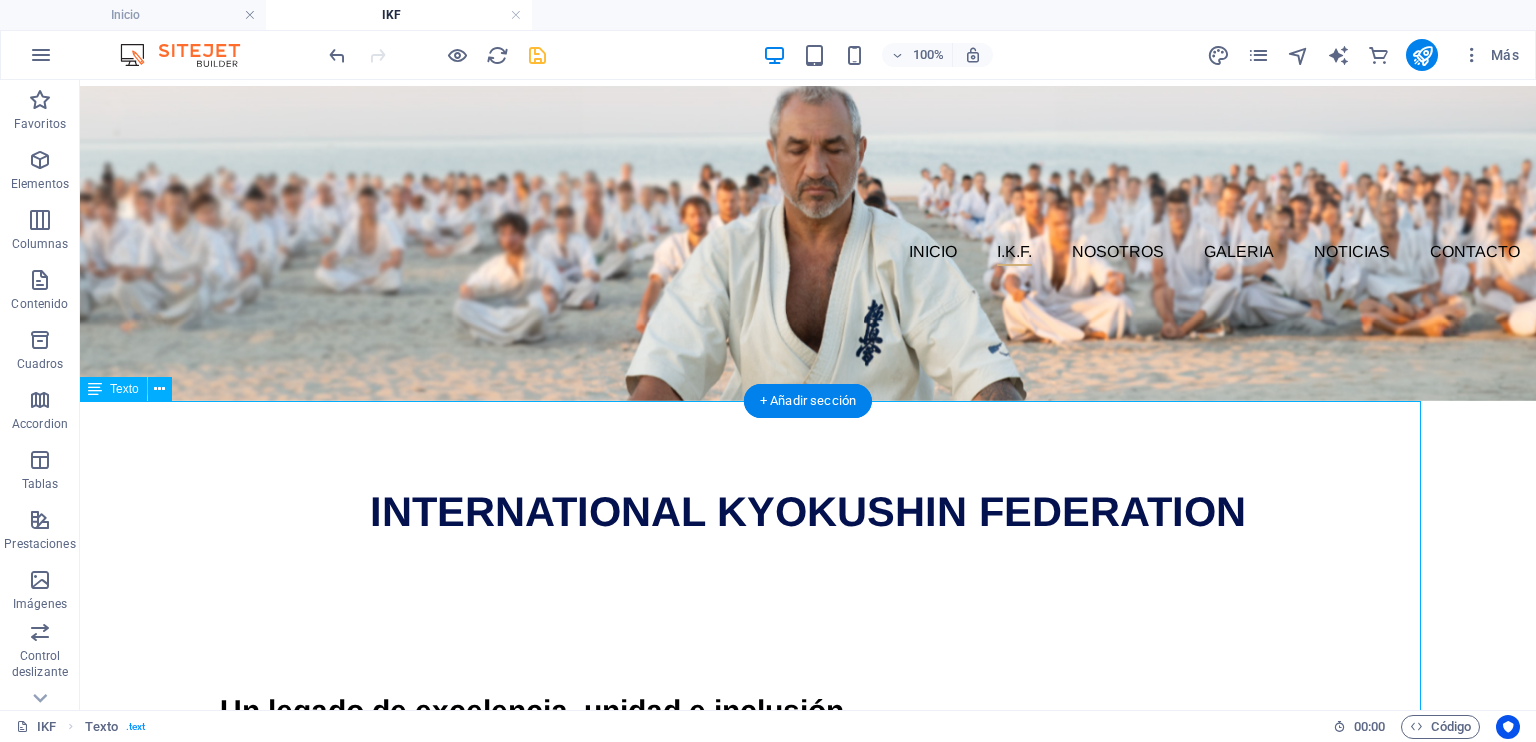 click on "Un legado de excelencia, unidad e inclusión La  International Kyokushin Federation (IKF)  fue fundada por un grupo de líderes altamente cualificados, con una vasta trayectoria en el ámbito competitivo y en la gestión del karate a nivel internacional. Bajo la guía del Shihan  [PERSON] , la IKF se ha consolidado como una organización comprometida con la excelencia técnica, la ética marcial y la proyección global del Kyokushin. Los miembros fundadores de la IKF han sido protagonistas en la evolución del karate moderno, organizando y liderando eventos deportivos de alto nivel, y formando a generaciones de atletas y entrenadores de élite. Su experiencia colectiva ha sido clave para preservar y expandir la tradición del Kyokushin en todo el mundo. Fiel al espíritu del fundador Sosai  [PERSON] , la IKF promueve un enfoque  abierto, inclusivo y libre de barreras políticas o jerárquicas Este modelo fomenta la  unidad, el respeto mutuo y el crecimiento personal" at bounding box center (708, 981) 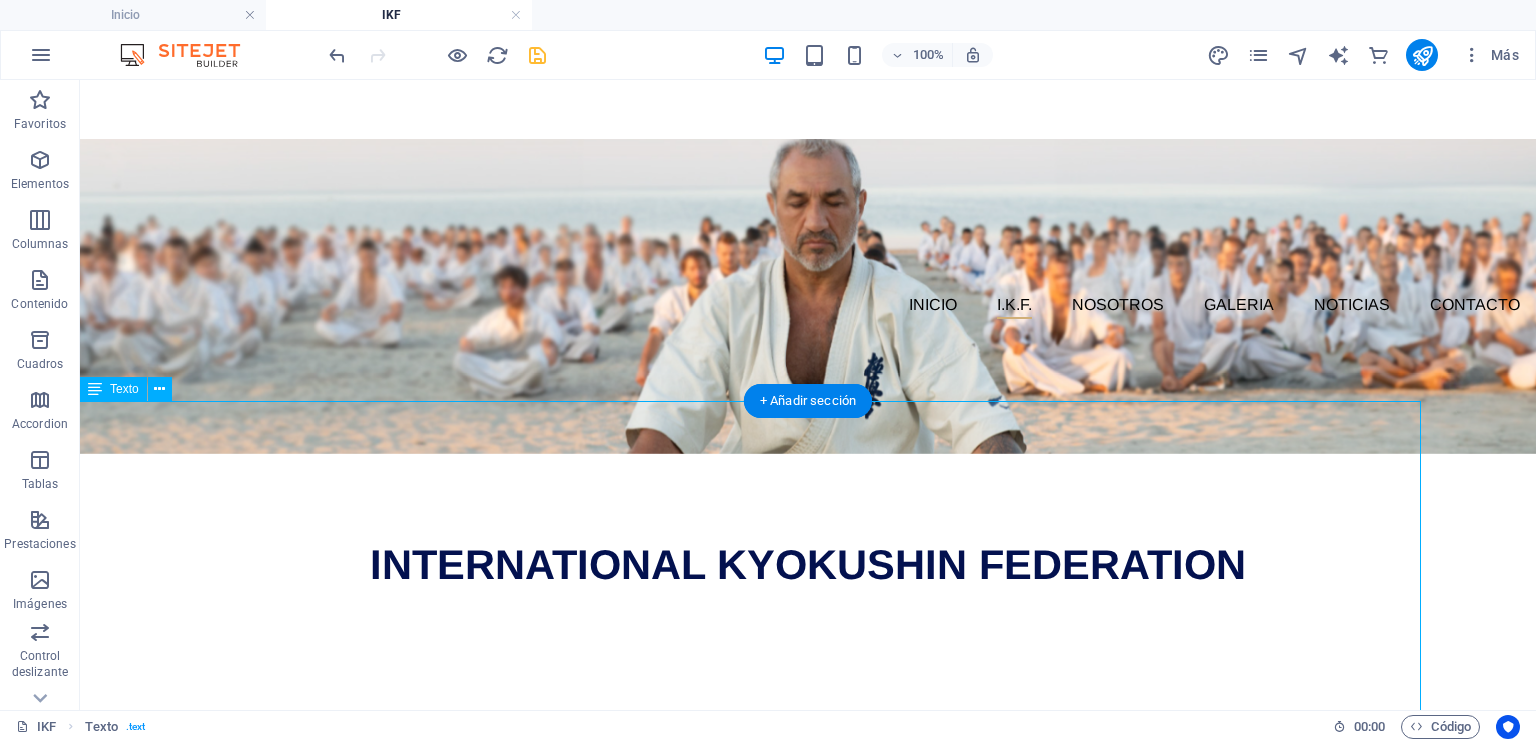 select on "px" 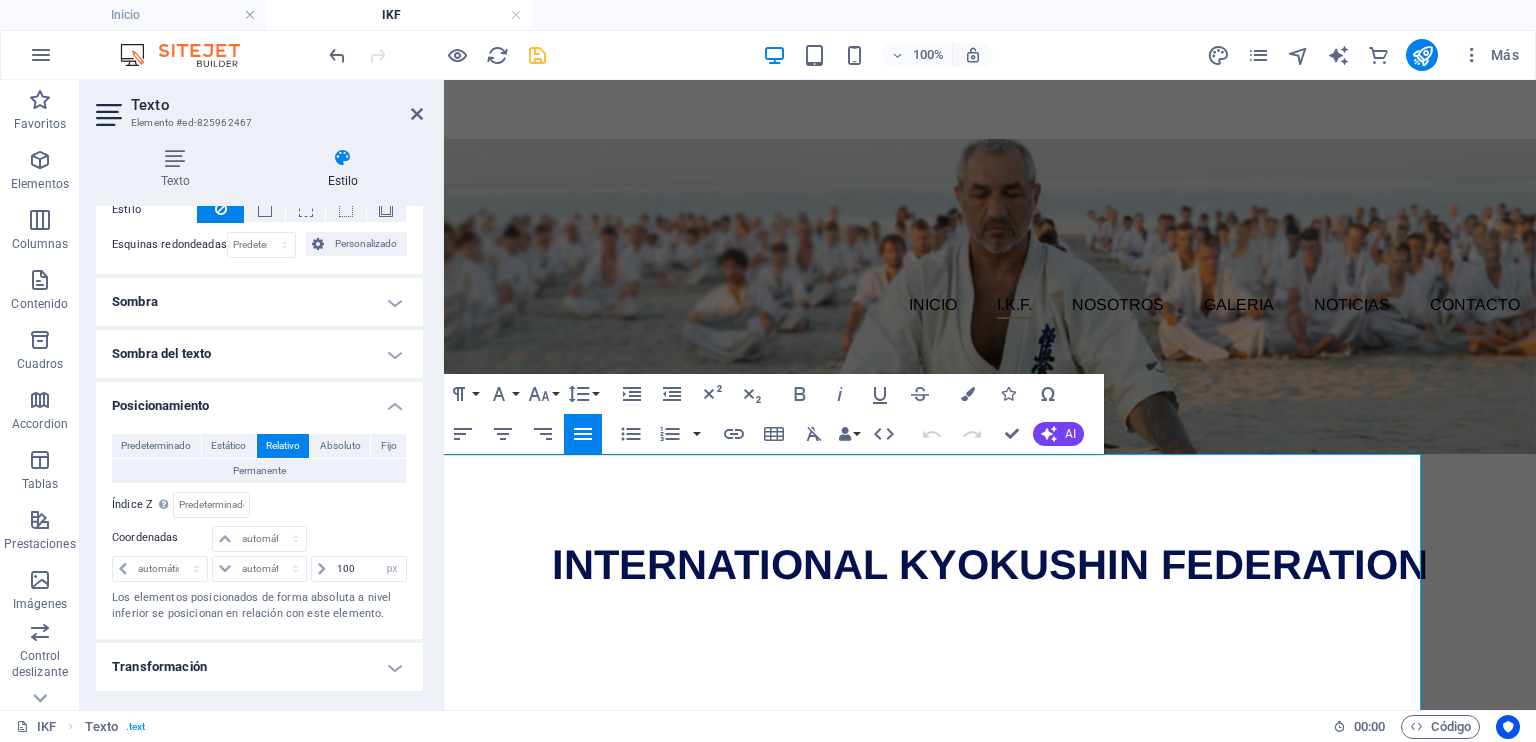 scroll, scrollTop: 230, scrollLeft: 0, axis: vertical 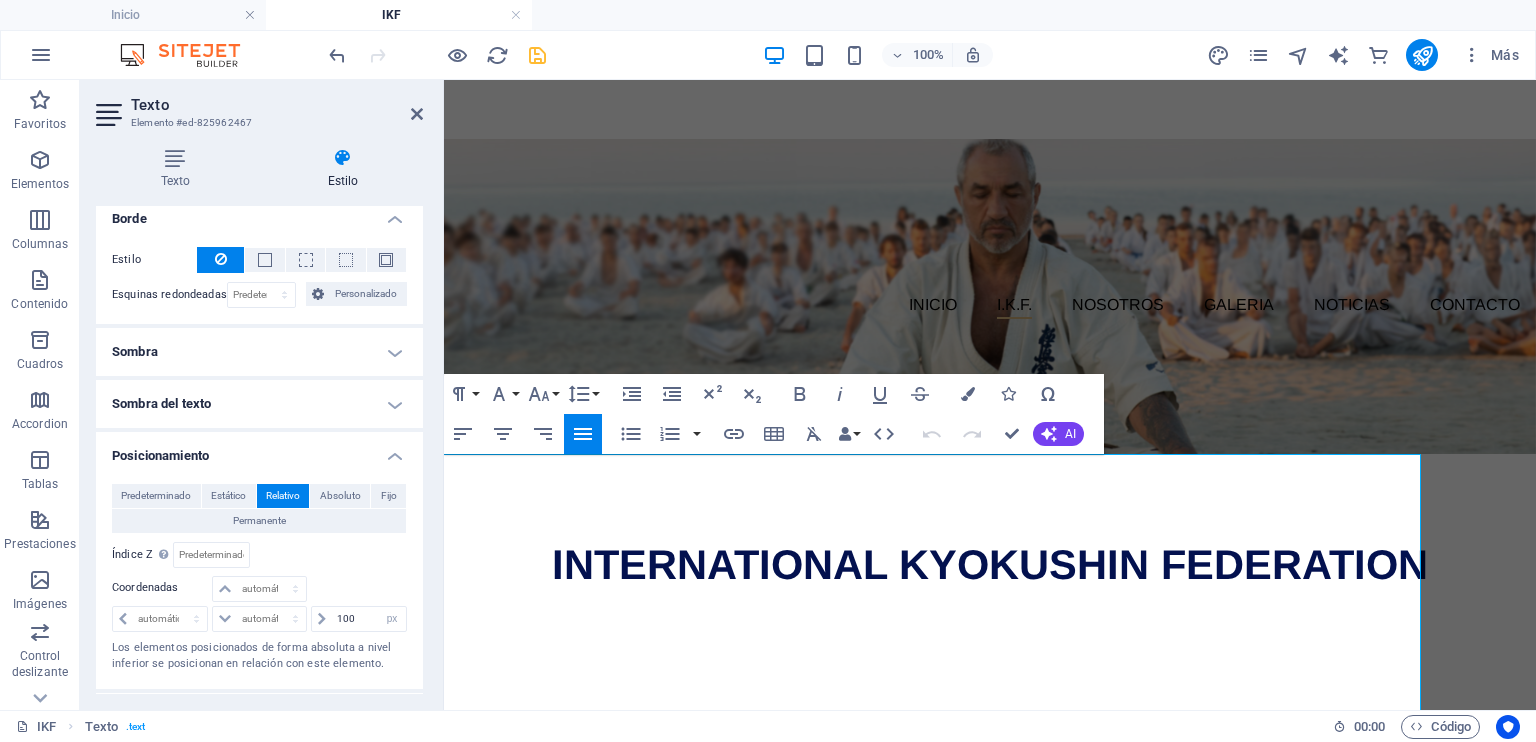 click on "Un legado de excelencia, unidad e inclusión" at bounding box center (1010, 763) 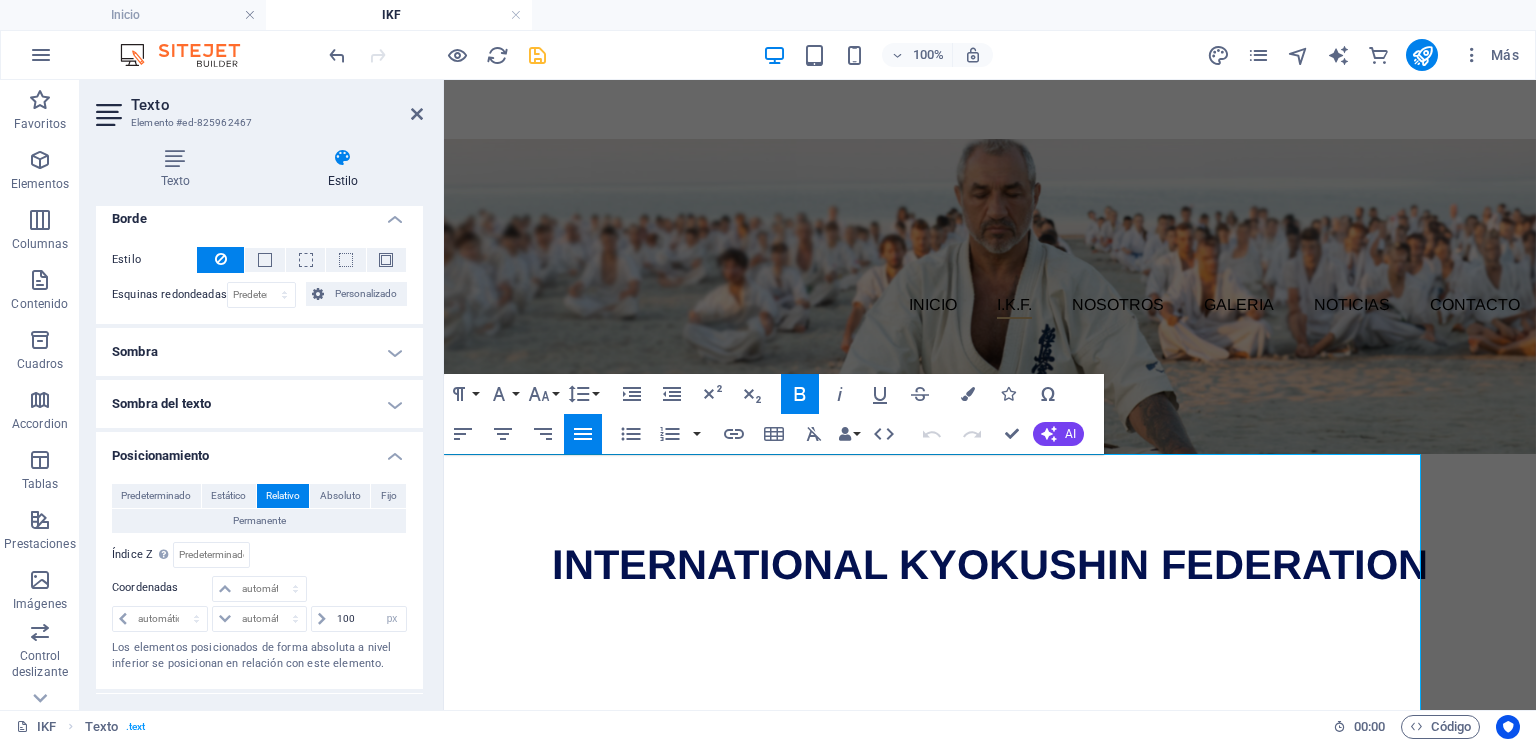 click at bounding box center [1010, 727] 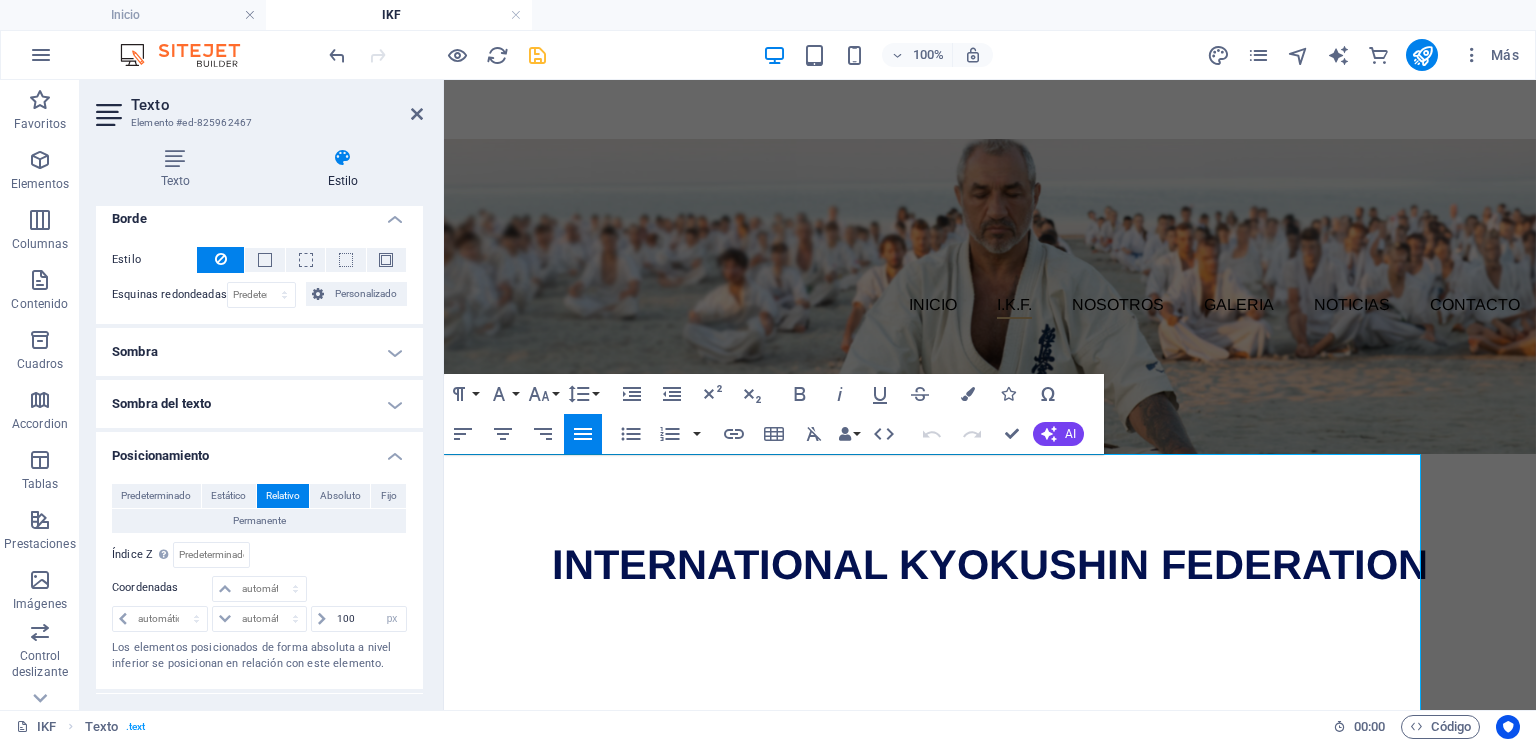 click at bounding box center [1010, 727] 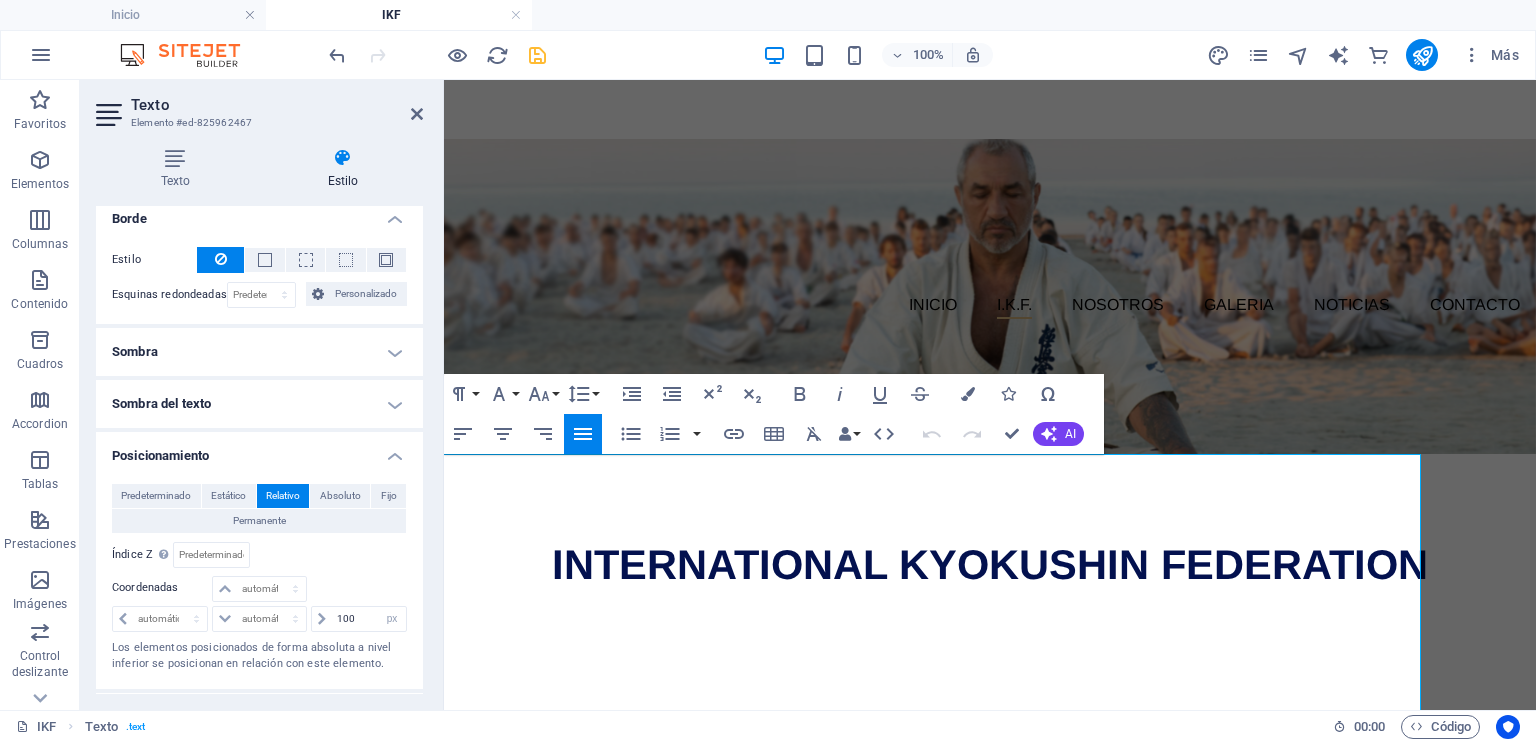 click at bounding box center (1010, 727) 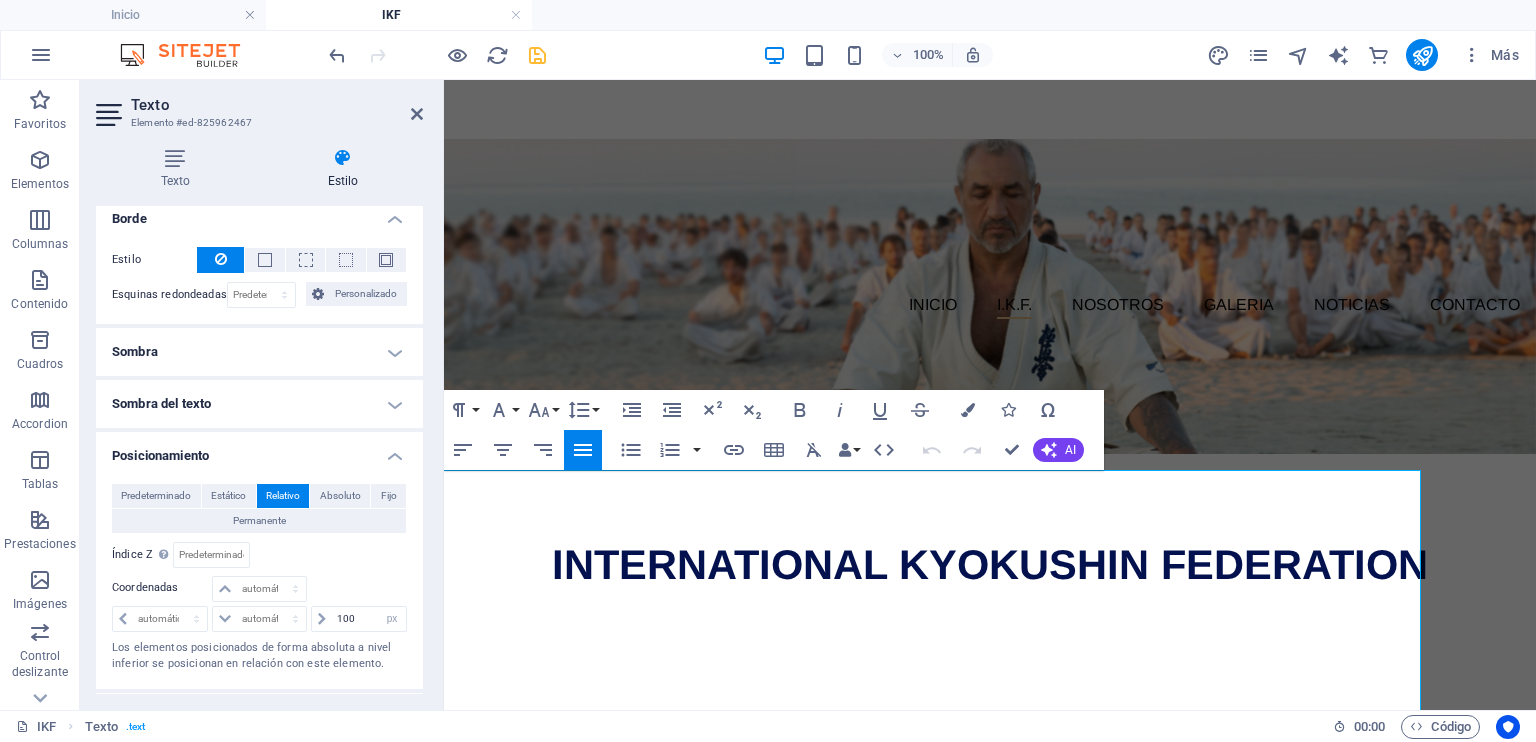 scroll, scrollTop: 11, scrollLeft: 0, axis: vertical 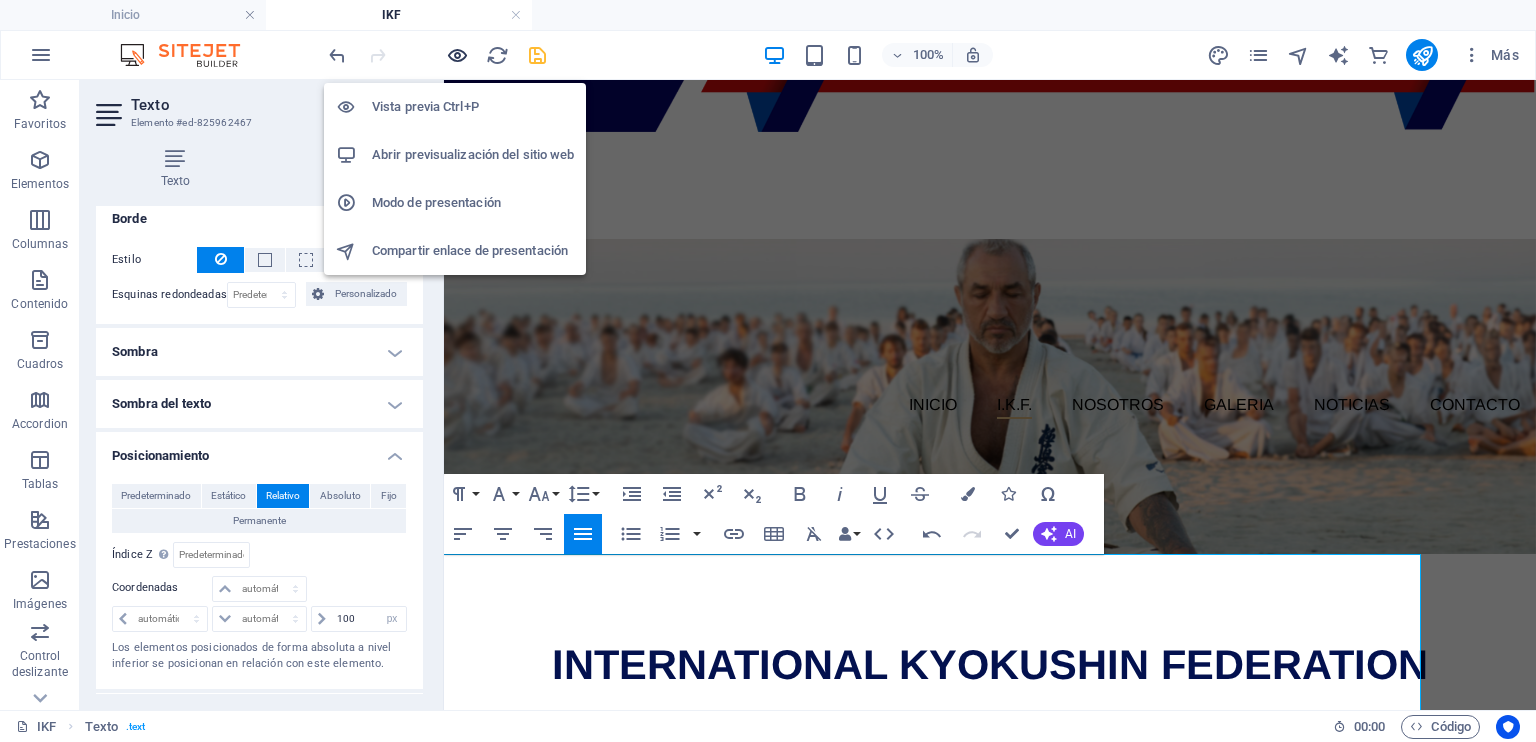 click at bounding box center (457, 55) 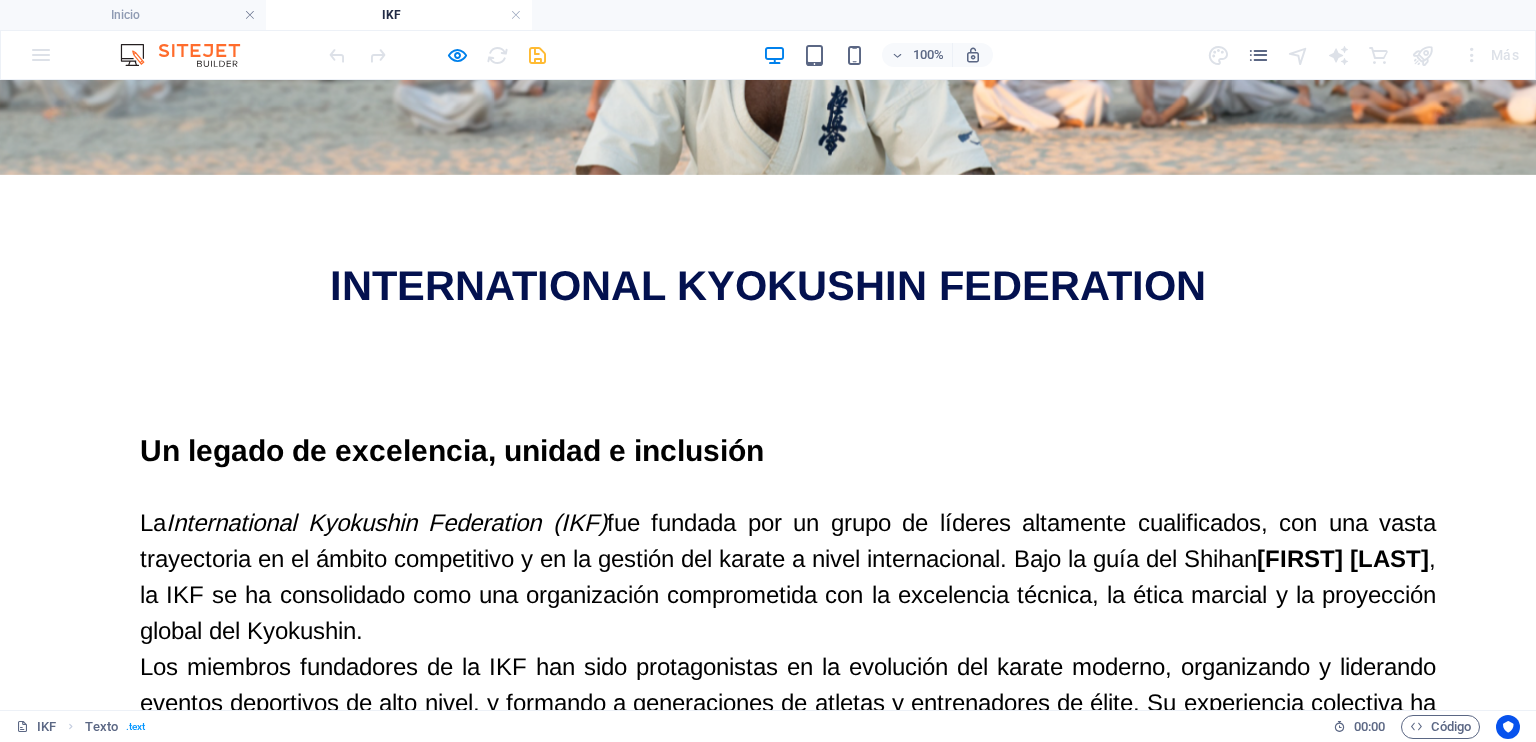 scroll, scrollTop: 0, scrollLeft: 0, axis: both 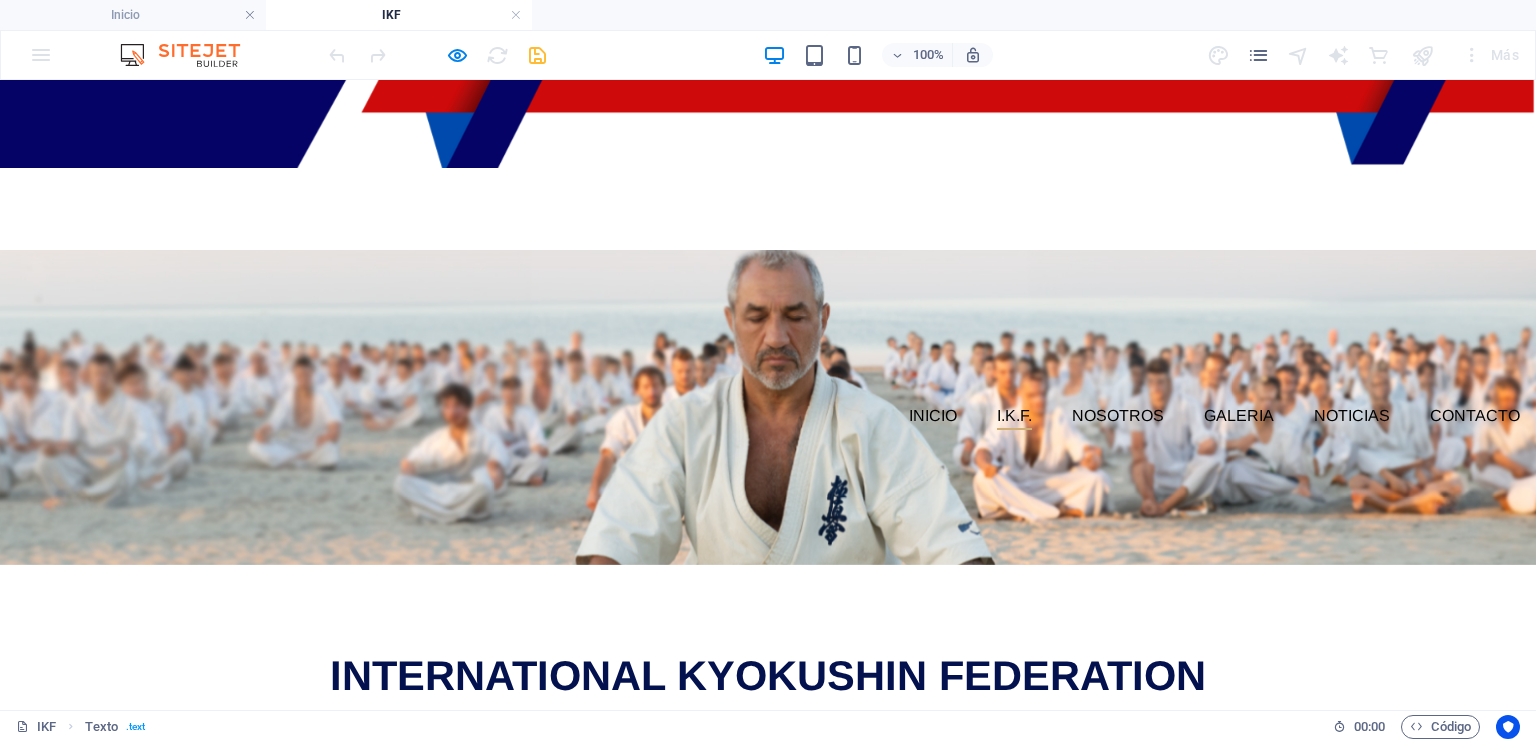 click on "INTERNATIONAL KYOKUSHIN FEDERATION" at bounding box center (768, 676) 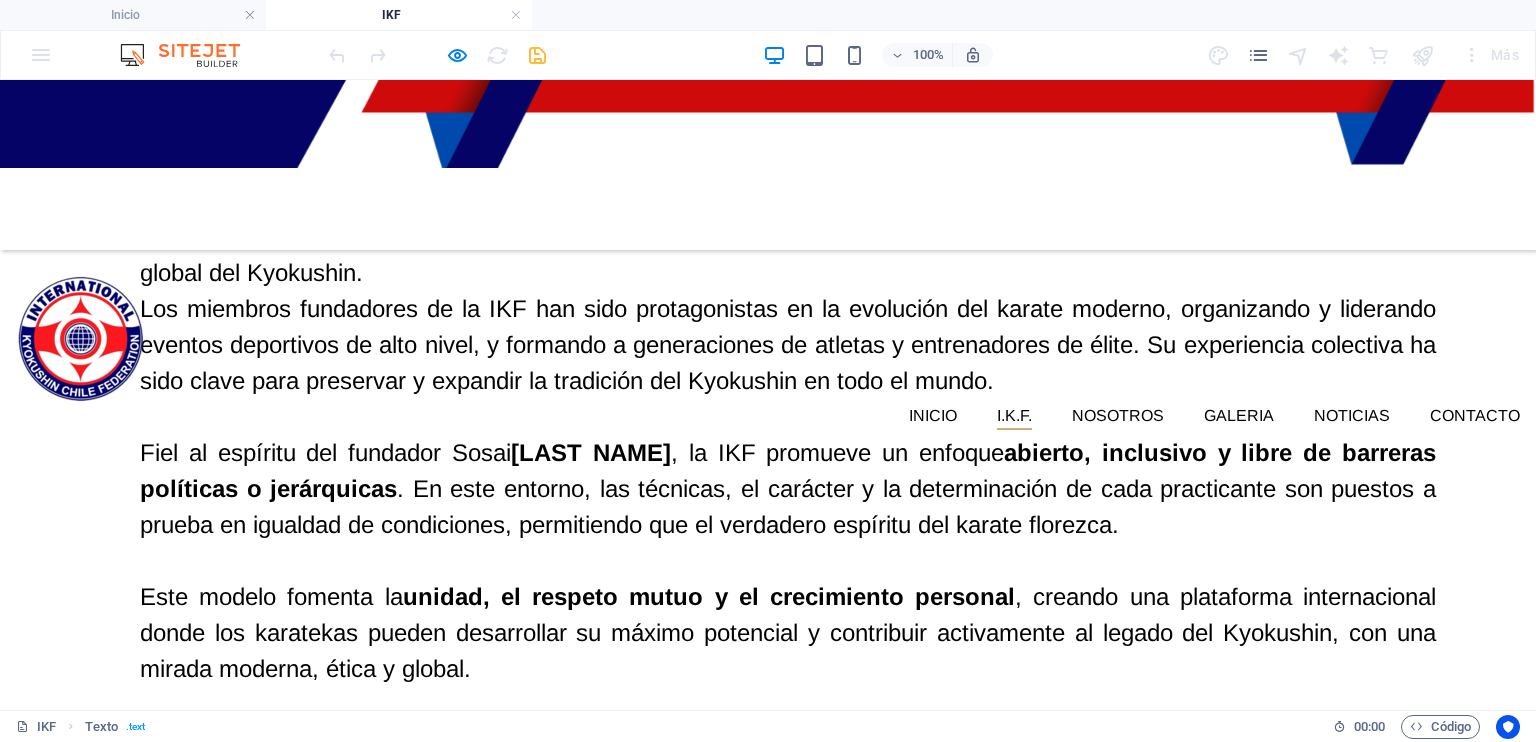 scroll, scrollTop: 790, scrollLeft: 0, axis: vertical 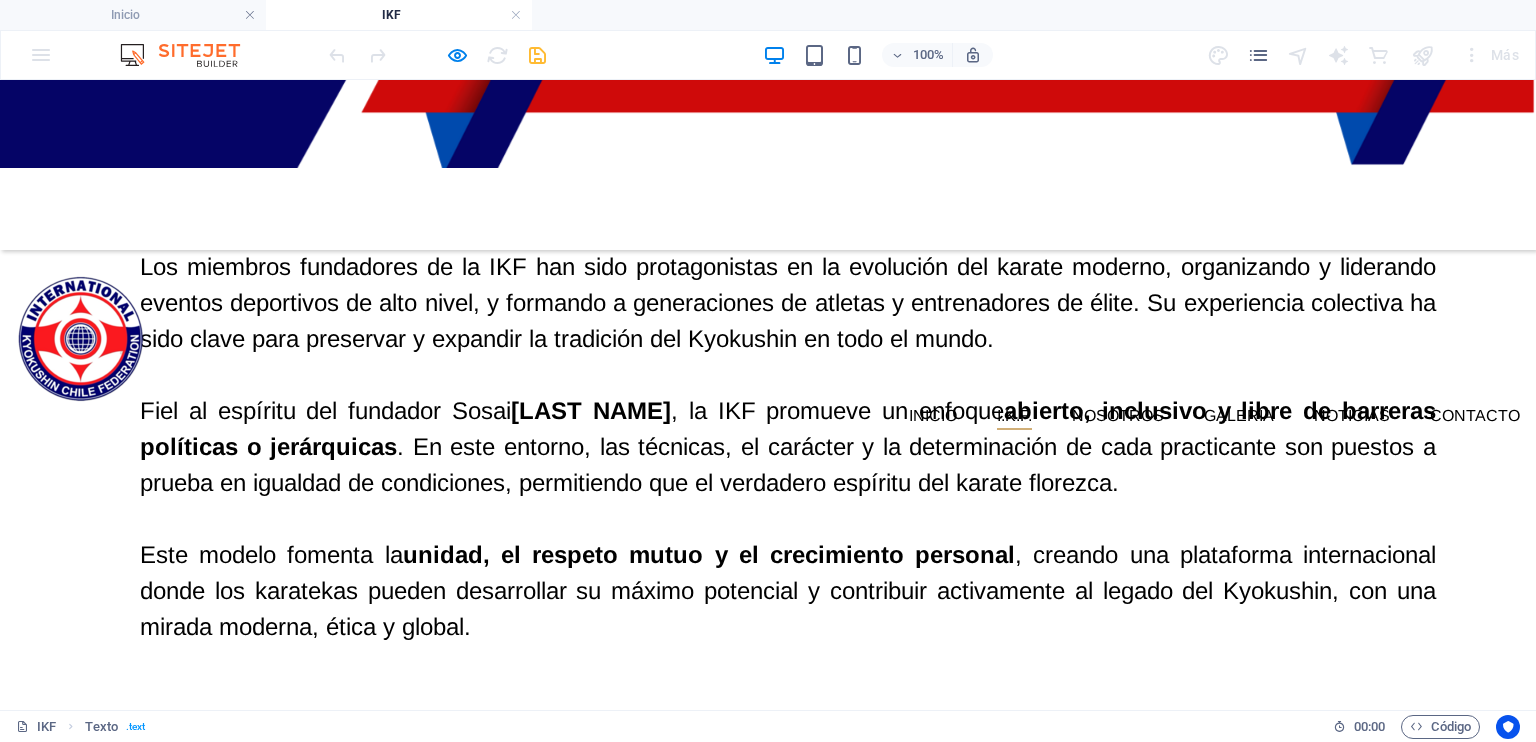 click on "Este modelo fomenta la  unidad, el respeto mutuo y el crecimiento personal , creando una plataforma internacional donde los karatekas pueden desarrollar su máximo potencial y contribuir activamente al legado del Kyokushin, con una mirada moderna, ética y global." at bounding box center (788, 591) 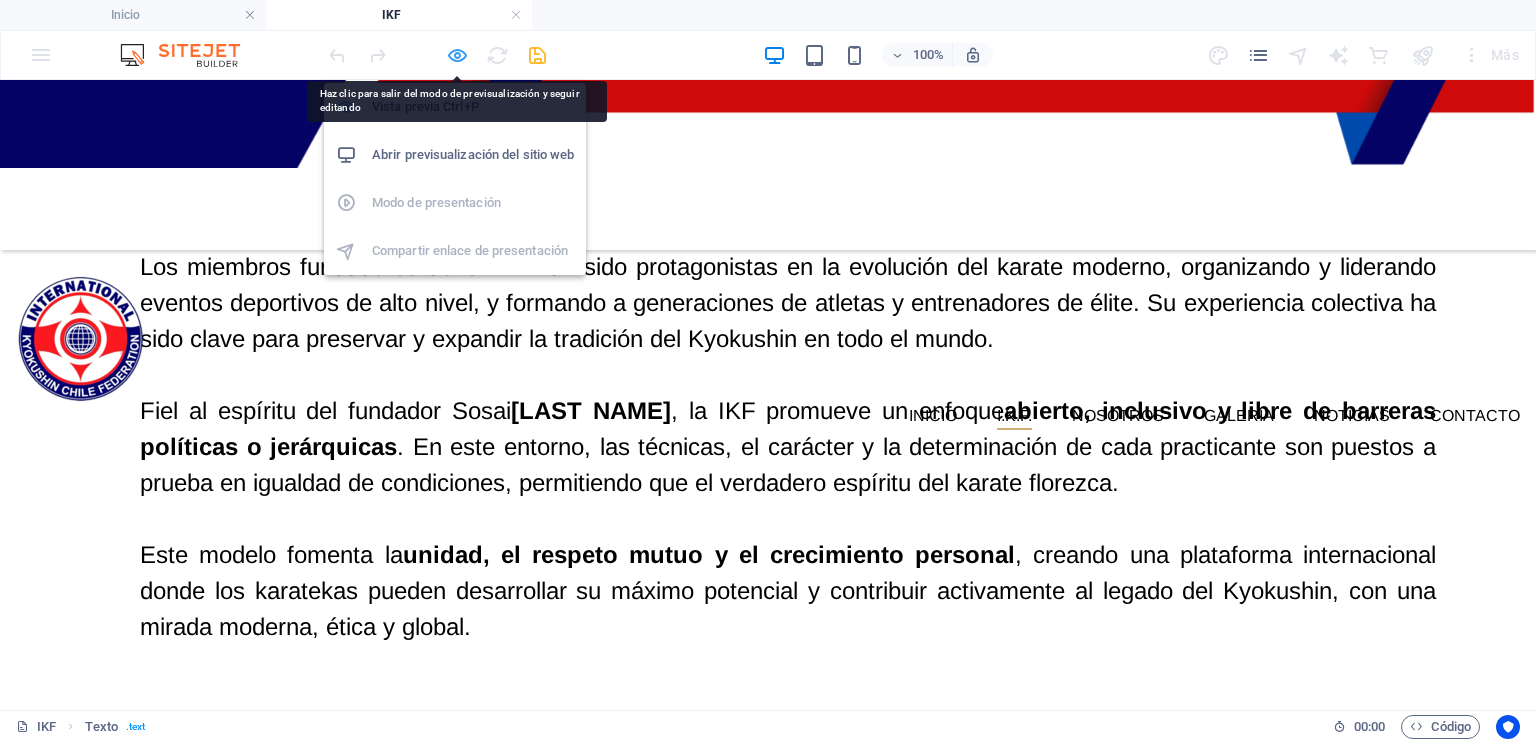 click at bounding box center [457, 55] 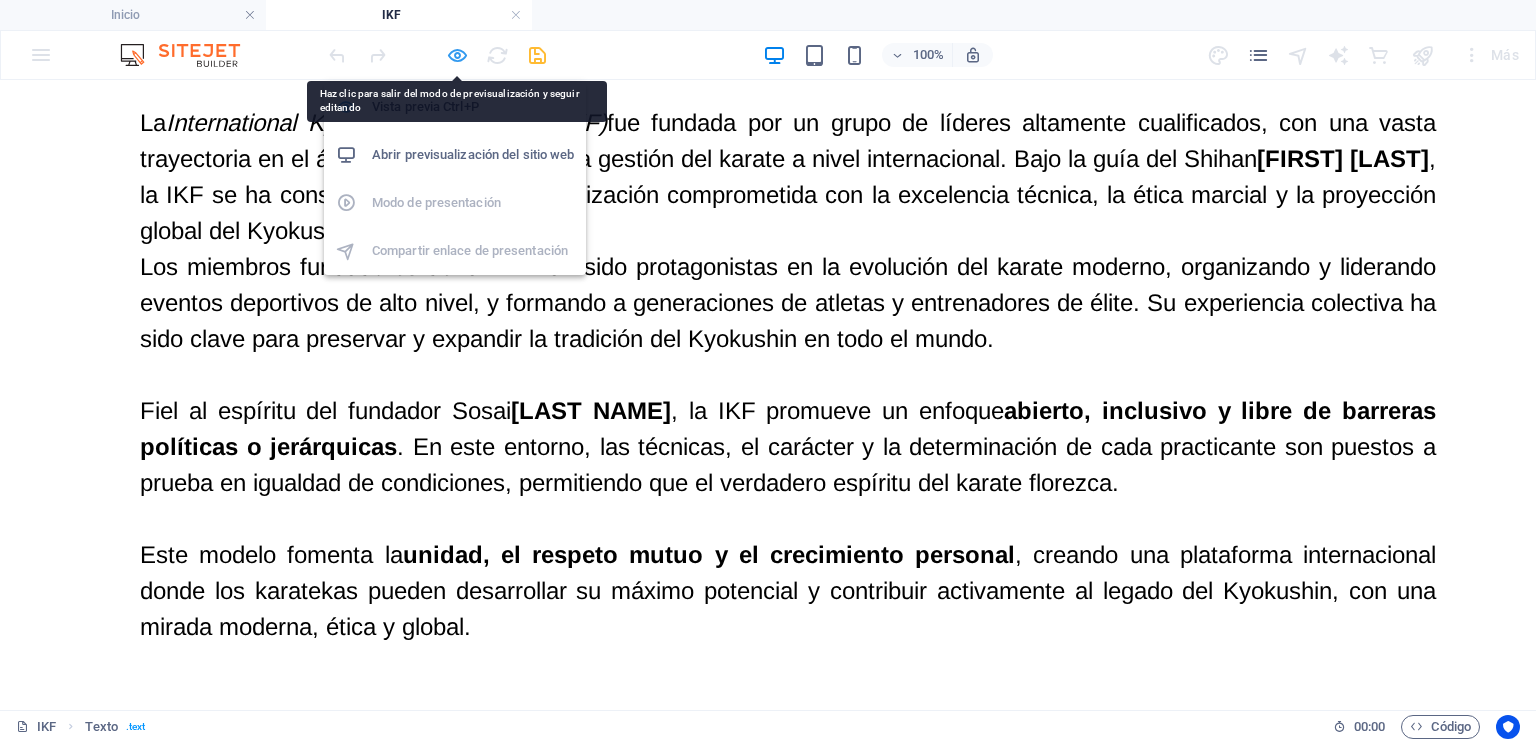 select on "px" 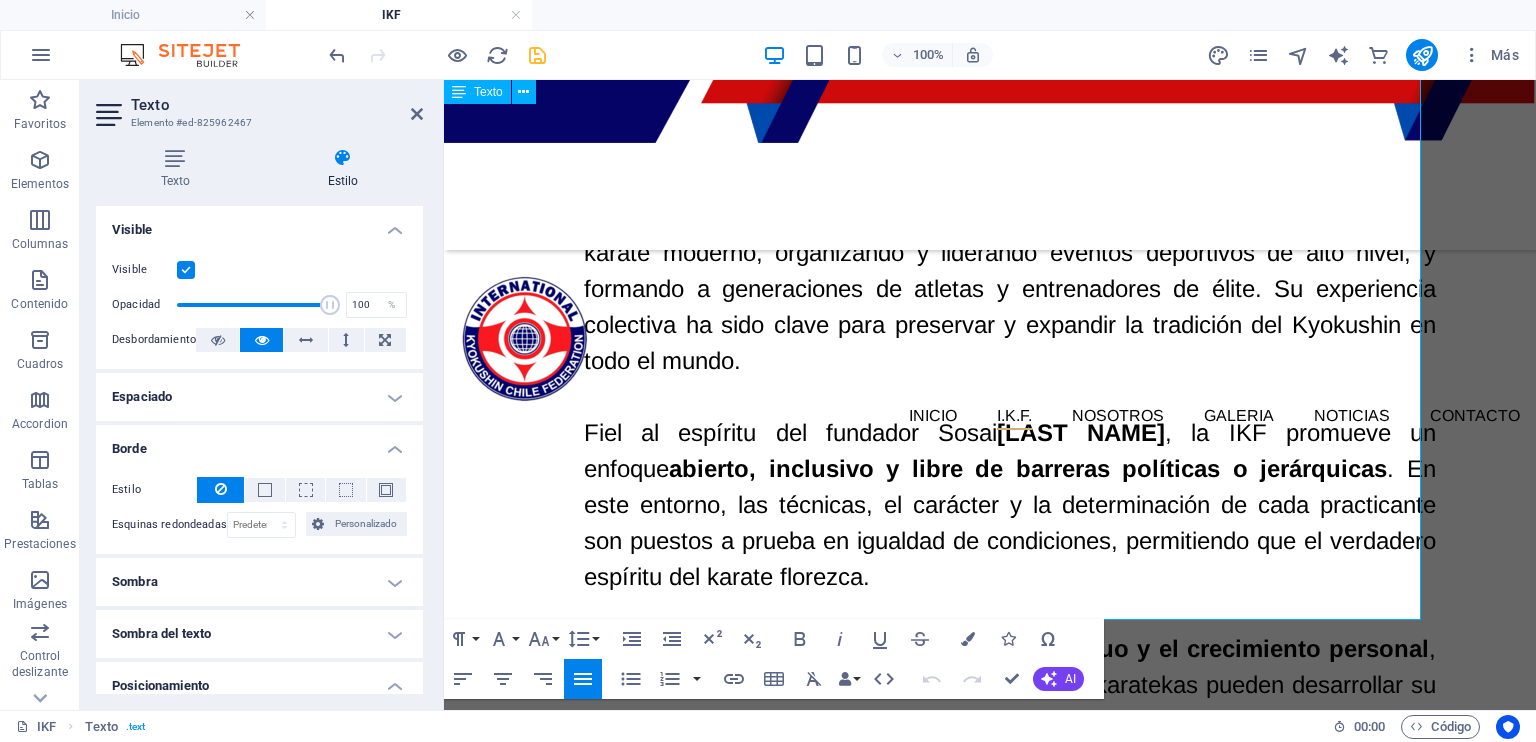 scroll, scrollTop: 1042, scrollLeft: 0, axis: vertical 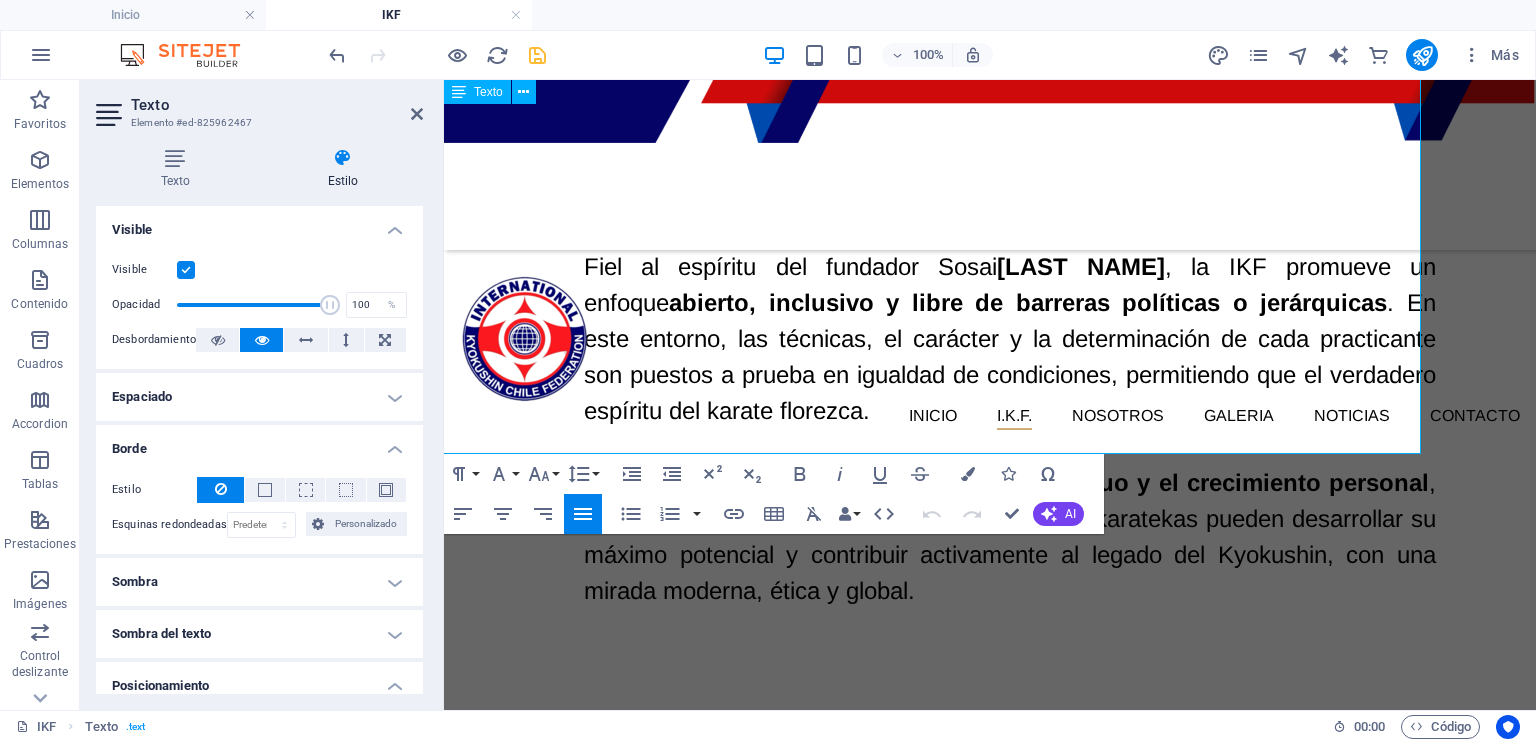 click on "Este modelo fomenta la  unidad, el respeto mutuo y el crecimiento personal , creando una plataforma internacional donde los karatekas pueden desarrollar su máximo potencial y contribuir activamente al legado del Kyokushin, con una mirada moderna, ética y global." at bounding box center [1010, 537] 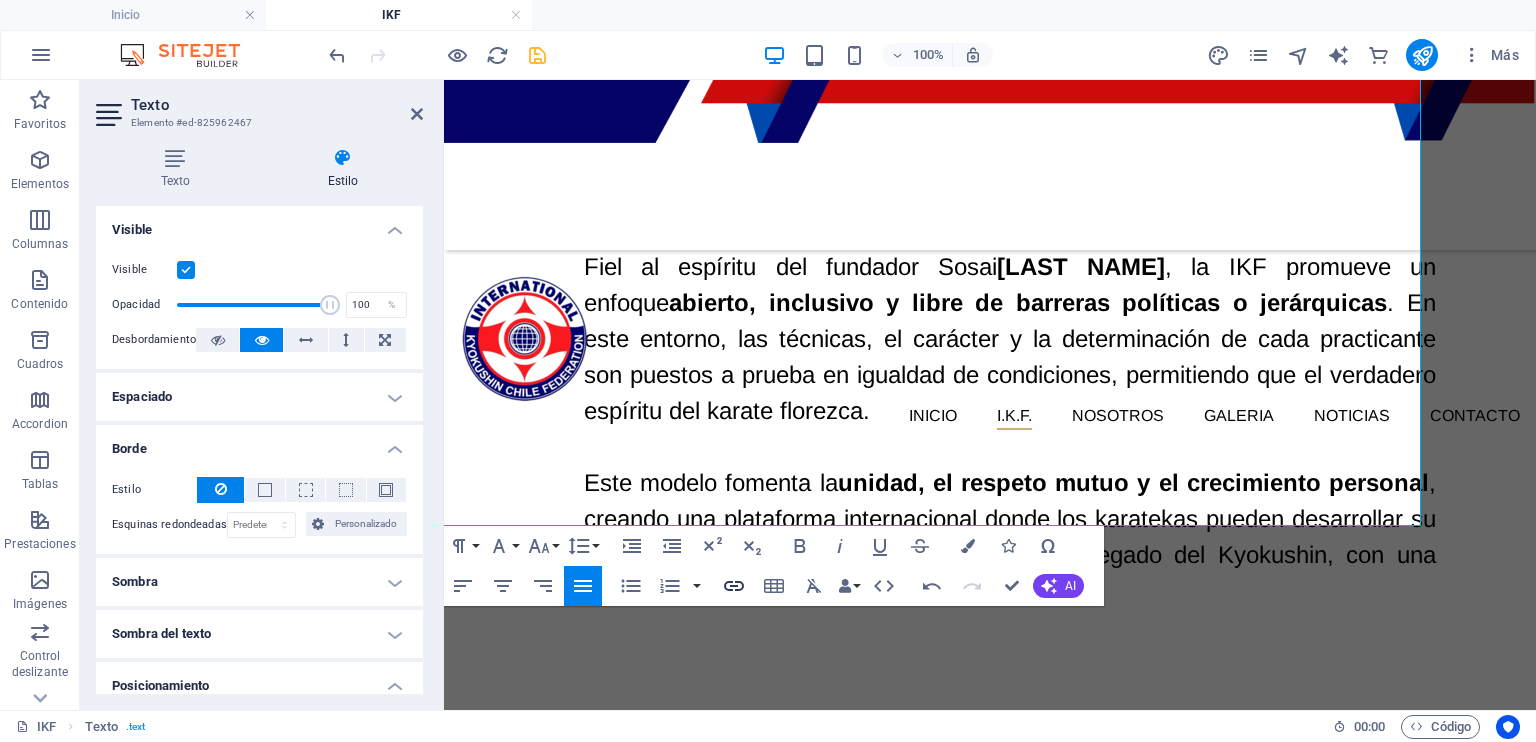 click 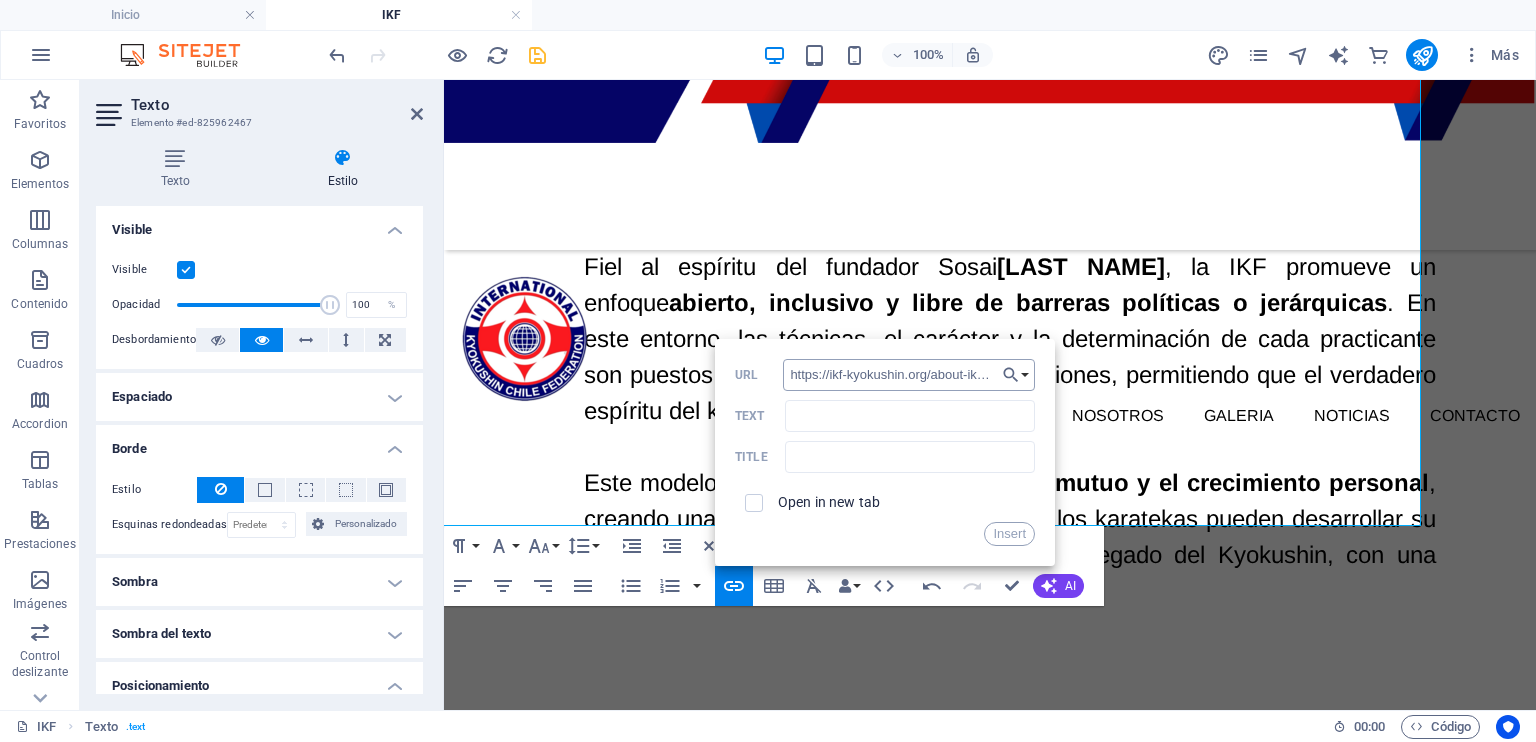scroll, scrollTop: 0, scrollLeft: 53, axis: horizontal 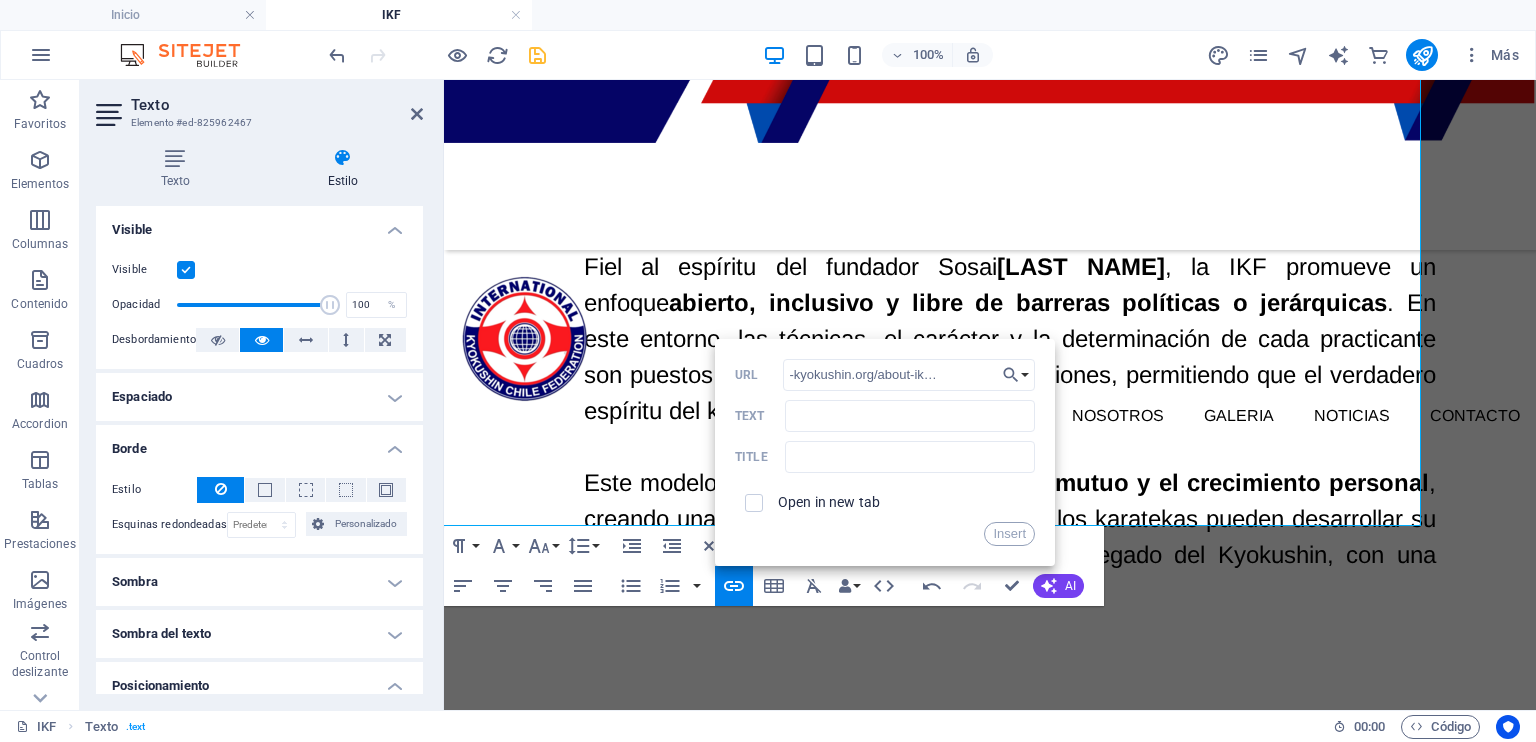 type on "https://ikf-kyokushin.org/about-ikf-federation/" 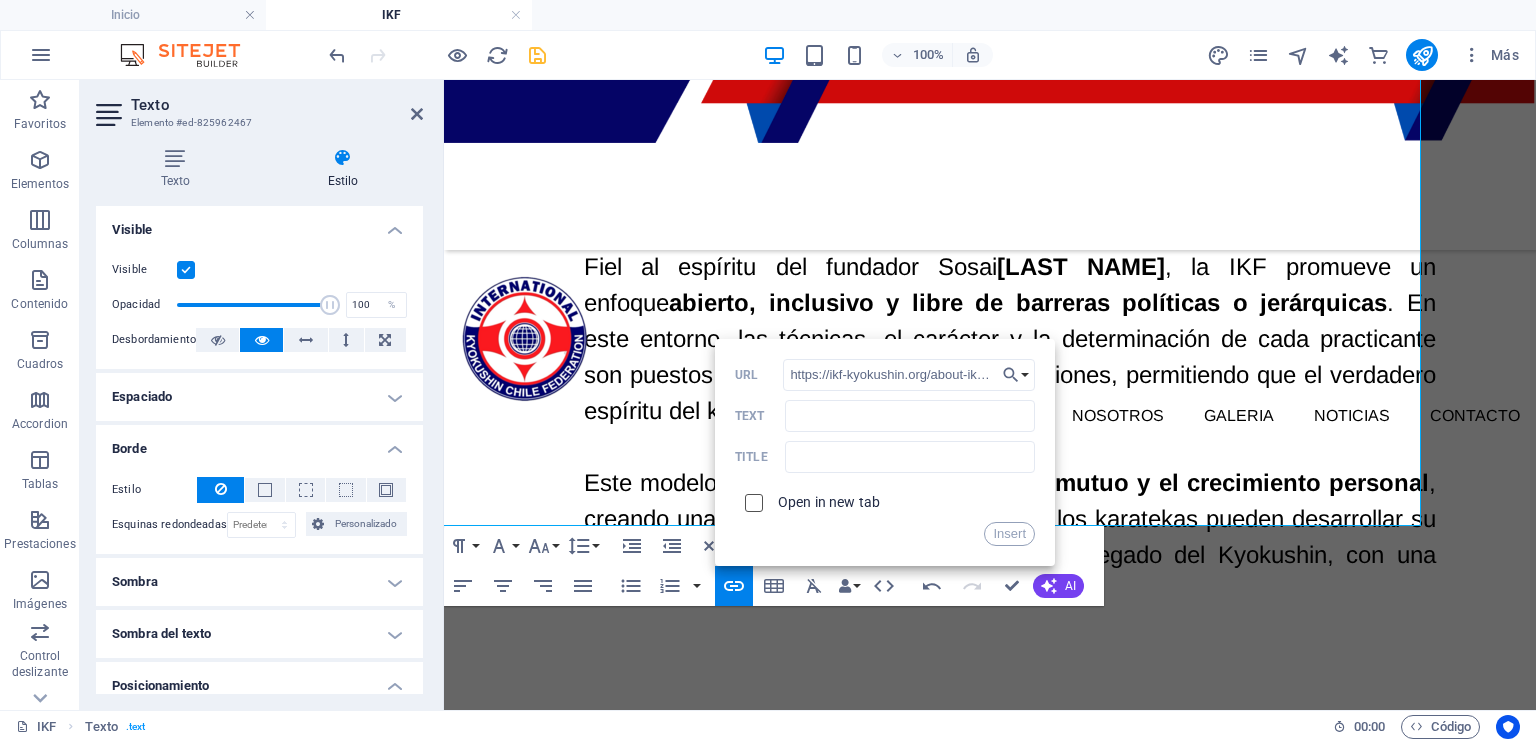 click at bounding box center [751, 500] 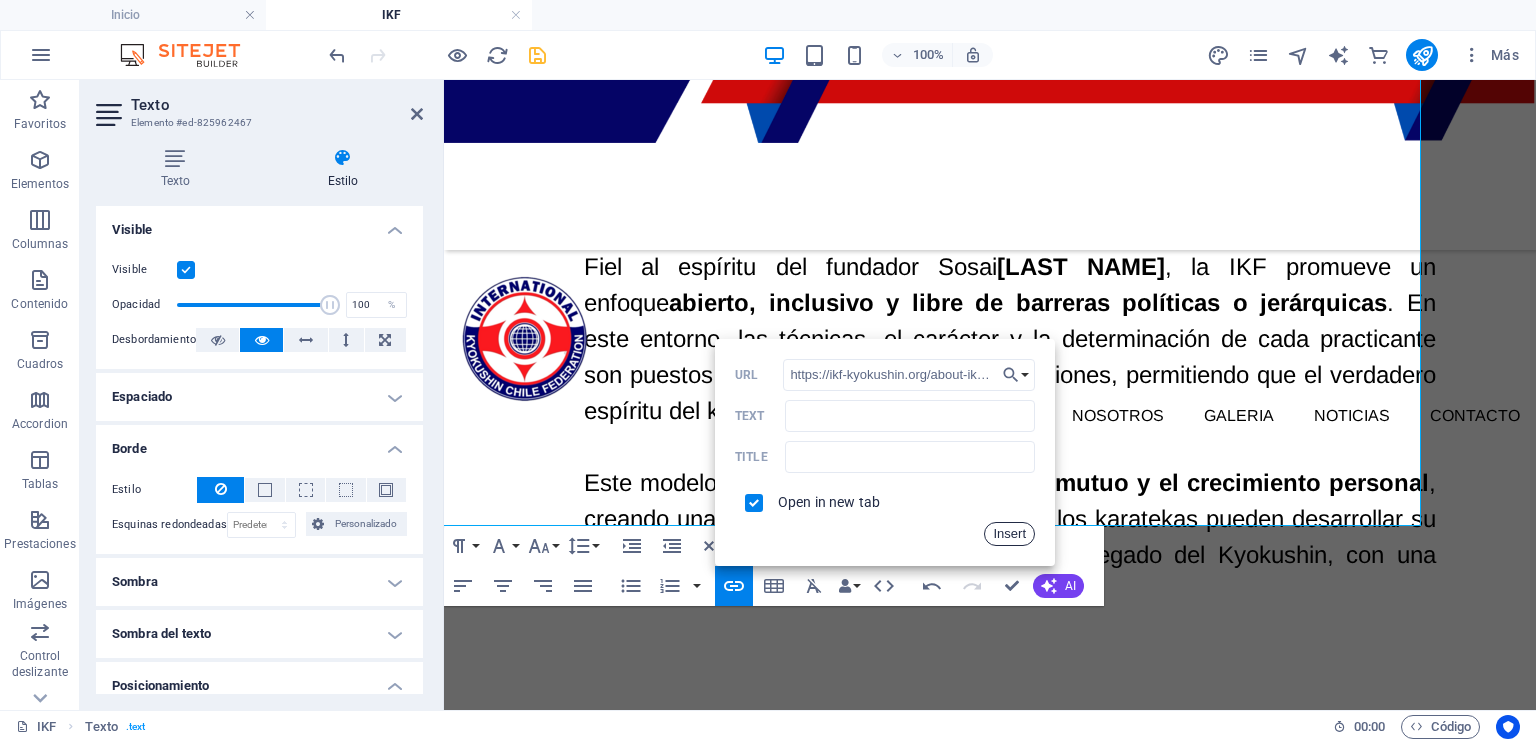 click on "Insert" at bounding box center [1009, 534] 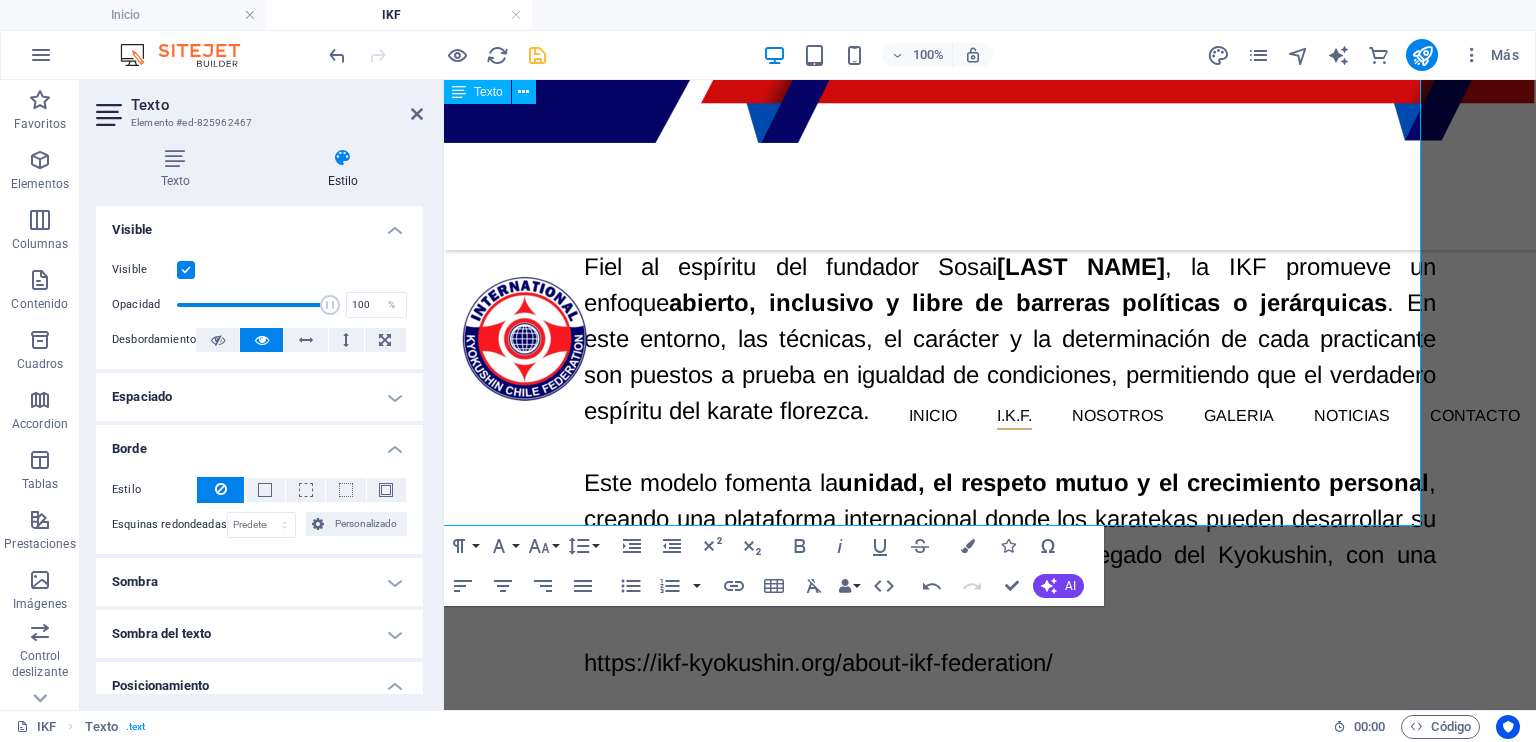 click on "Un legado de excelencia, unidad e inclusión La  International Kyokushin Federation (IKF)  fue fundada por un grupo de líderes altamente cualificados, con una vasta trayectoria en el ámbito competitivo y en la gestión del karate a nivel internacional. Bajo la guía del Shihan  [LAST NAME] , la IKF se ha consolidado como una organización comprometida con la excelencia técnica, la ética marcial y la proyección global del Kyokushin. Los miembros fundadores de la IKF han sido protagonistas en la evolución del karate moderno, organizando y liderando eventos deportivos de alto nivel, y formando a generaciones de atletas y entrenadores de élite. Su experiencia colectiva ha sido clave para preservar y expandir la tradición del Kyokushin en todo el mundo. Fiel al espíritu del fundador Sosai  [LAST NAME] , la IKF promueve un enfoque  abierto, inclusivo y libre de barreras políticas o jerárquicas Este modelo fomenta la  unidad, el respeto mutuo y el crecimiento personal ​ ​" at bounding box center [890, 228] 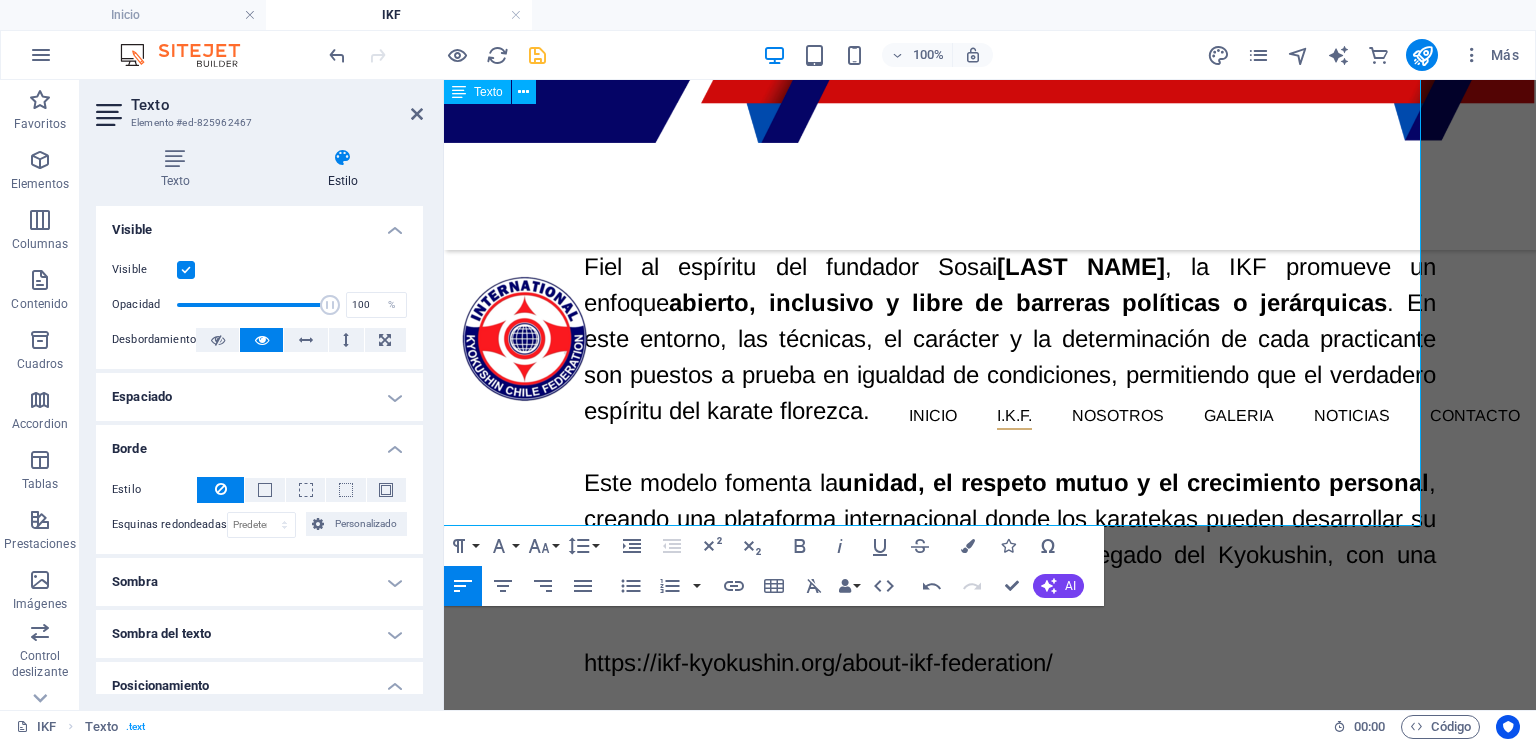 click on "https://ikf-kyokushin.org/about-ikf-federation/ ​" at bounding box center [1010, 663] 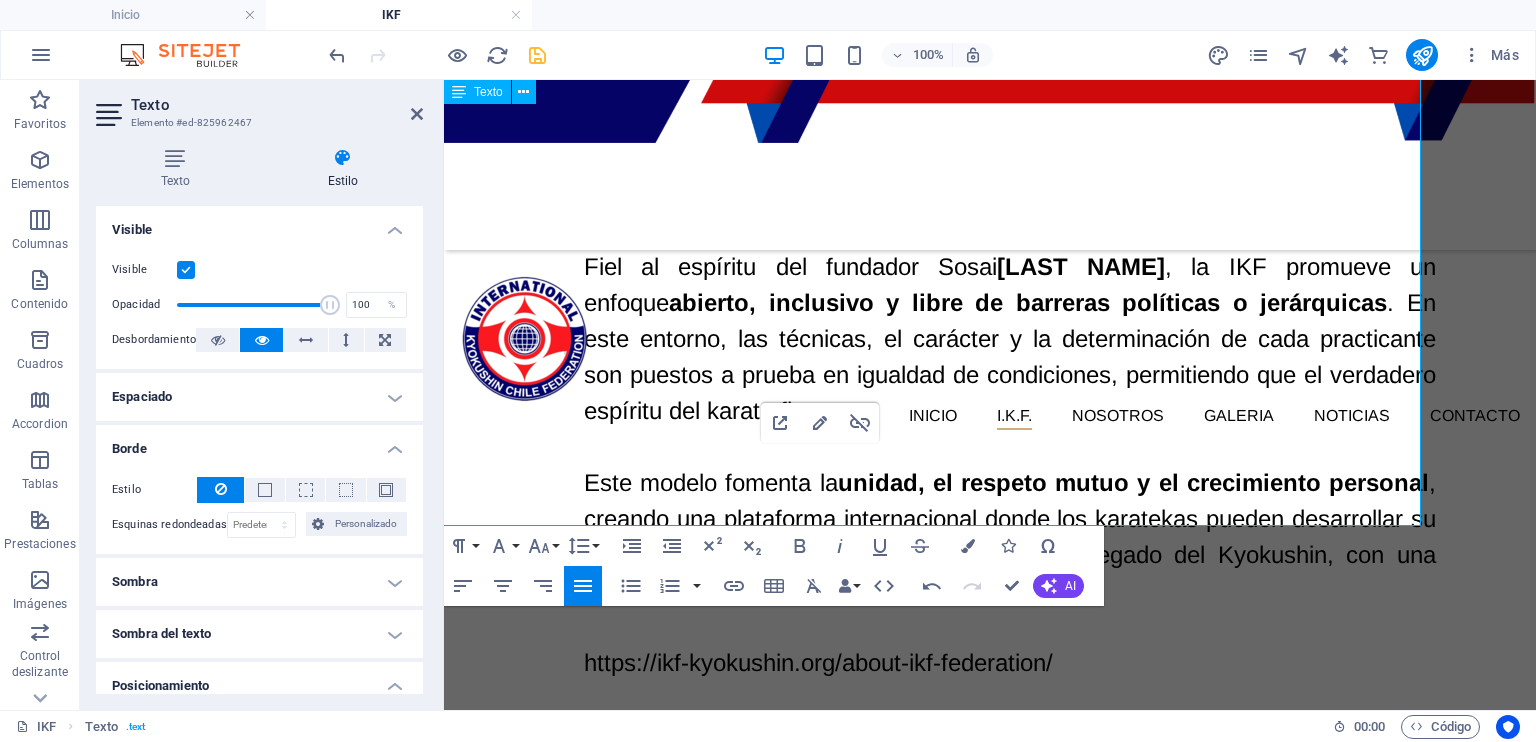click on "​" at bounding box center [1010, 627] 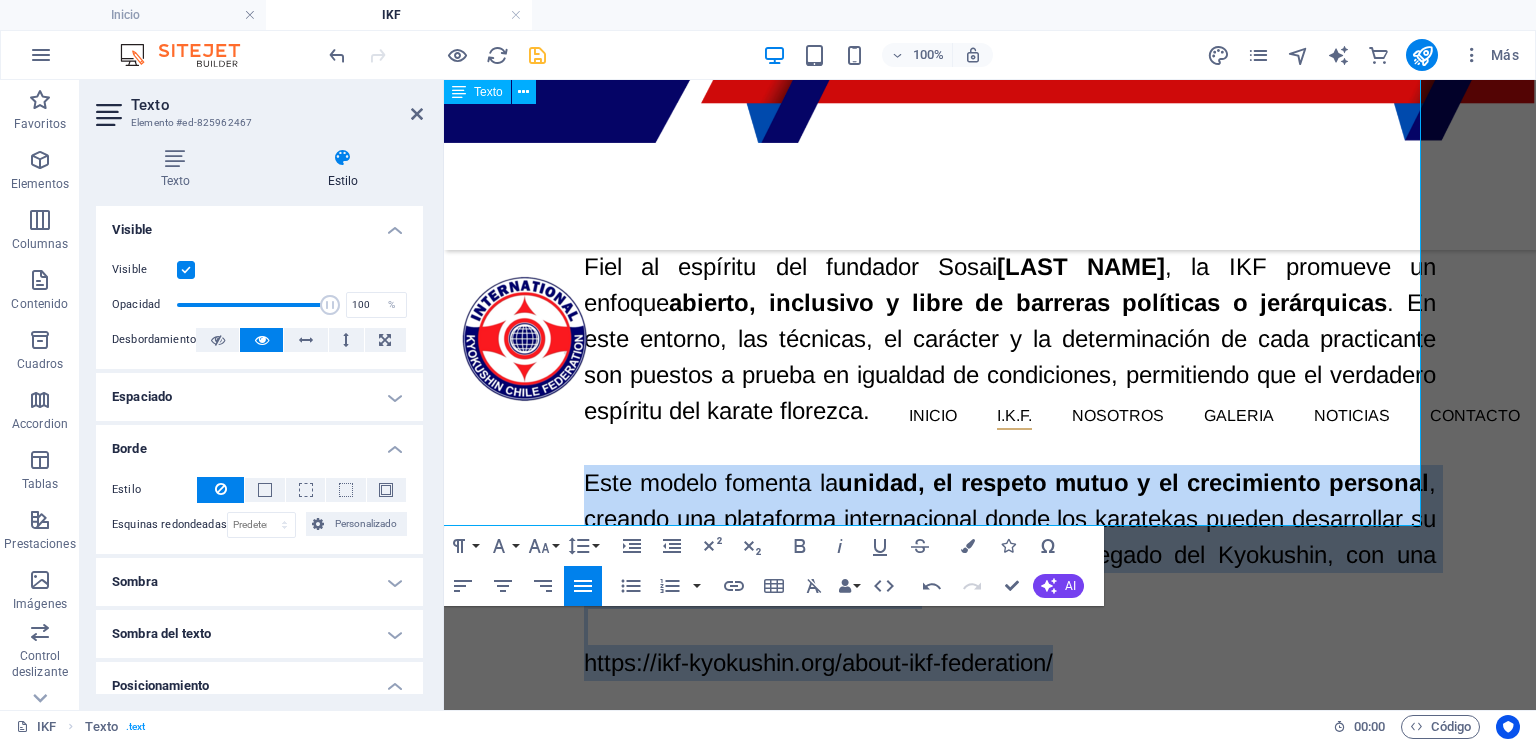 drag, startPoint x: 1090, startPoint y: 463, endPoint x: 585, endPoint y: 289, distance: 534.13574 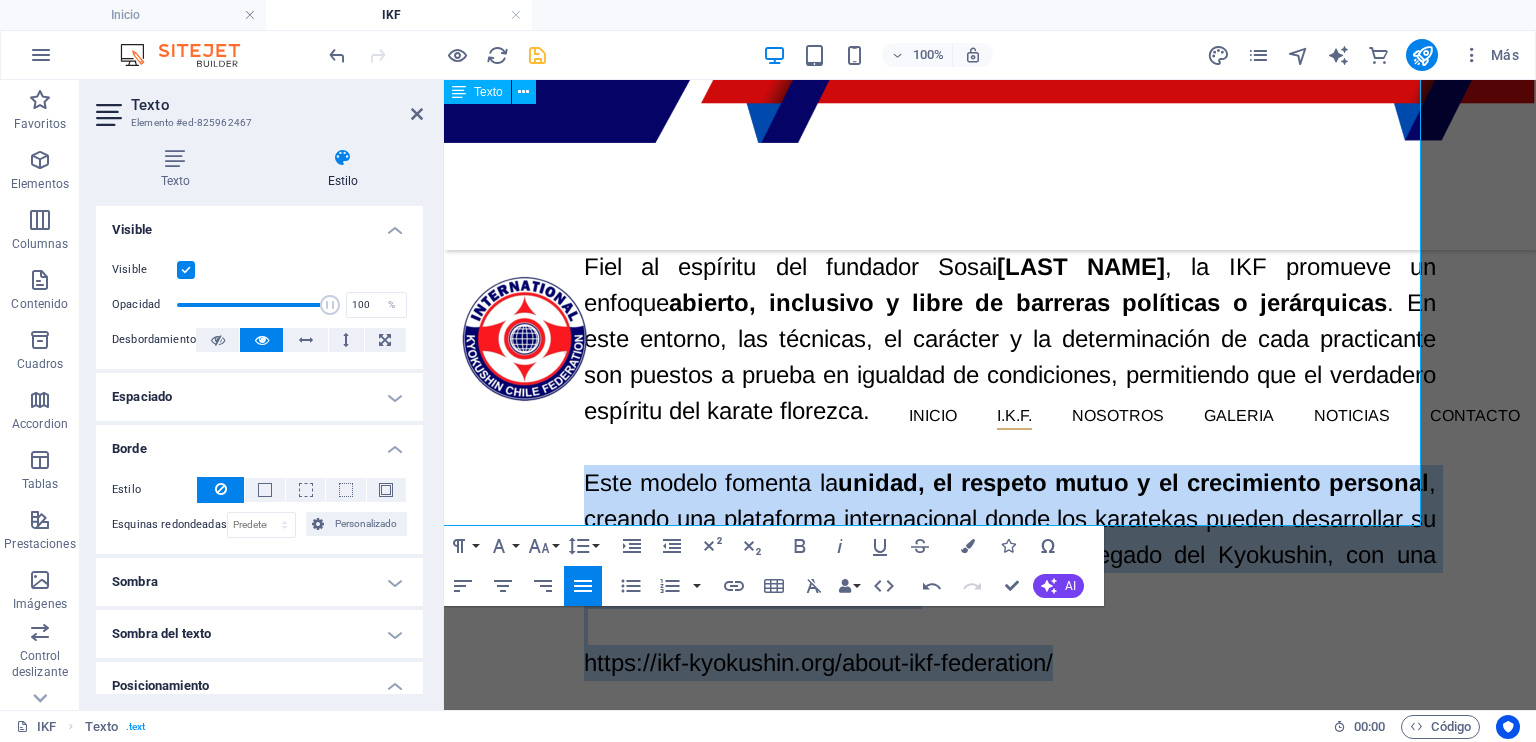 click on "Un legado de excelencia, unidad e inclusión La  International Kyokushin Federation (IKF)  fue fundada por un grupo de líderes altamente cualificados, con una vasta trayectoria en el ámbito competitivo y en la gestión del karate a nivel internacional. Bajo la guía del Shihan  [LAST NAME] , la IKF se ha consolidado como una organización comprometida con la excelencia técnica, la ética marcial y la proyección global del Kyokushin. Los miembros fundadores de la IKF han sido protagonistas en la evolución del karate moderno, organizando y liderando eventos deportivos de alto nivel, y formando a generaciones de atletas y entrenadores de élite. Su experiencia colectiva ha sido clave para preservar y expandir la tradición del Kyokushin en todo el mundo. Fiel al espíritu del fundador Sosai  [LAST NAME] , la IKF promueve un enfoque  abierto, inclusivo y libre de barreras políticas o jerárquicas Este modelo fomenta la  unidad, el respeto mutuo y el crecimiento personal ​ ​" at bounding box center (890, 228) 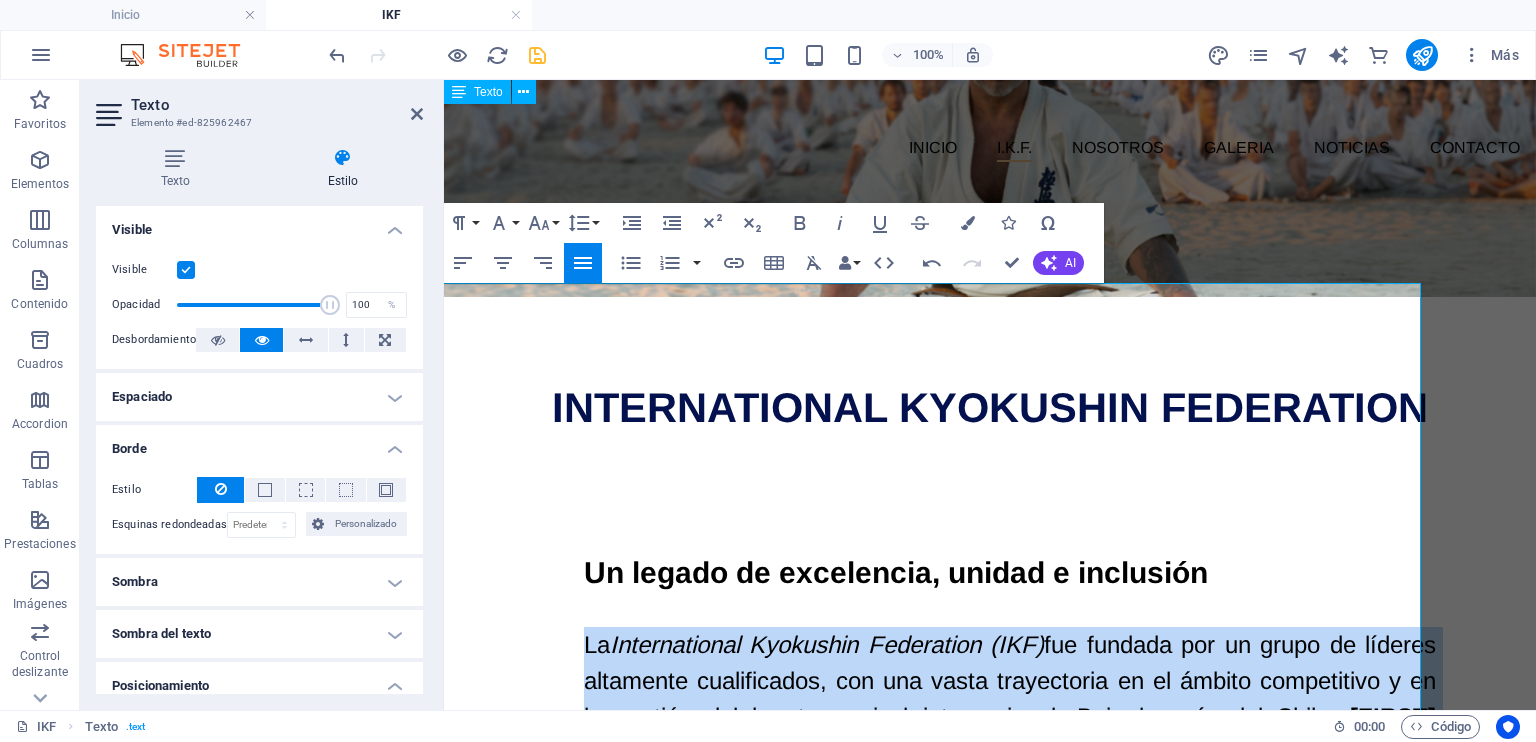 scroll, scrollTop: 242, scrollLeft: 0, axis: vertical 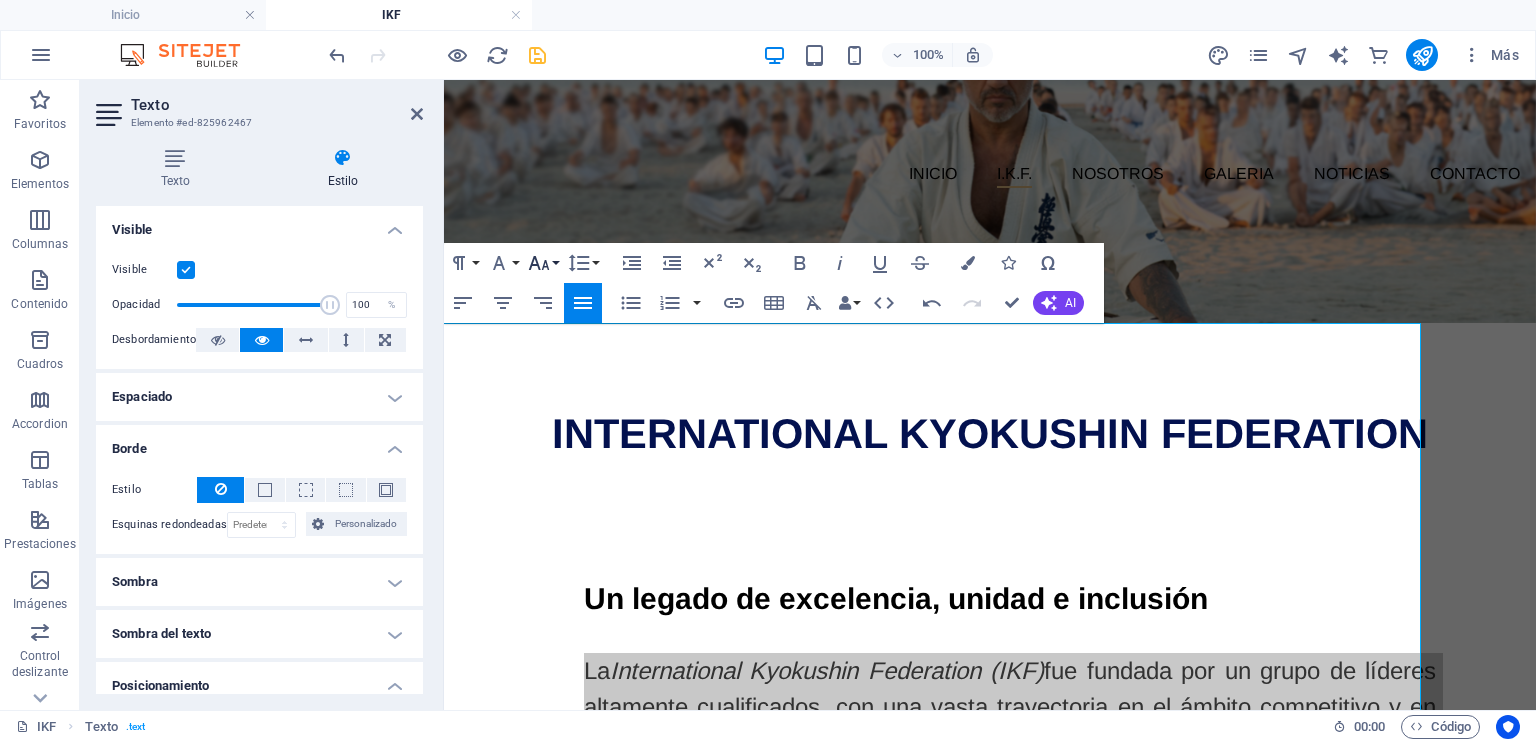 click on "Font Size" at bounding box center (543, 263) 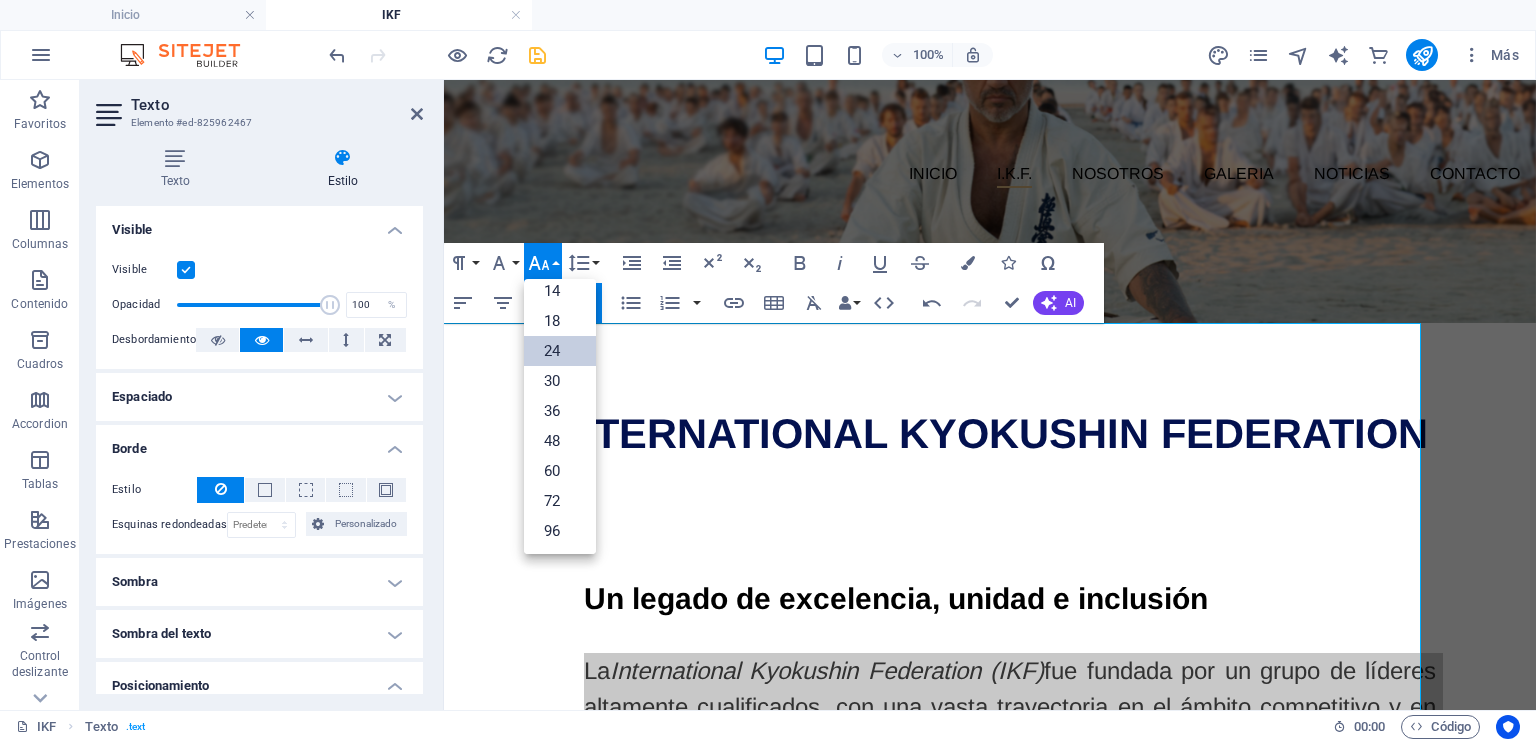 scroll, scrollTop: 160, scrollLeft: 0, axis: vertical 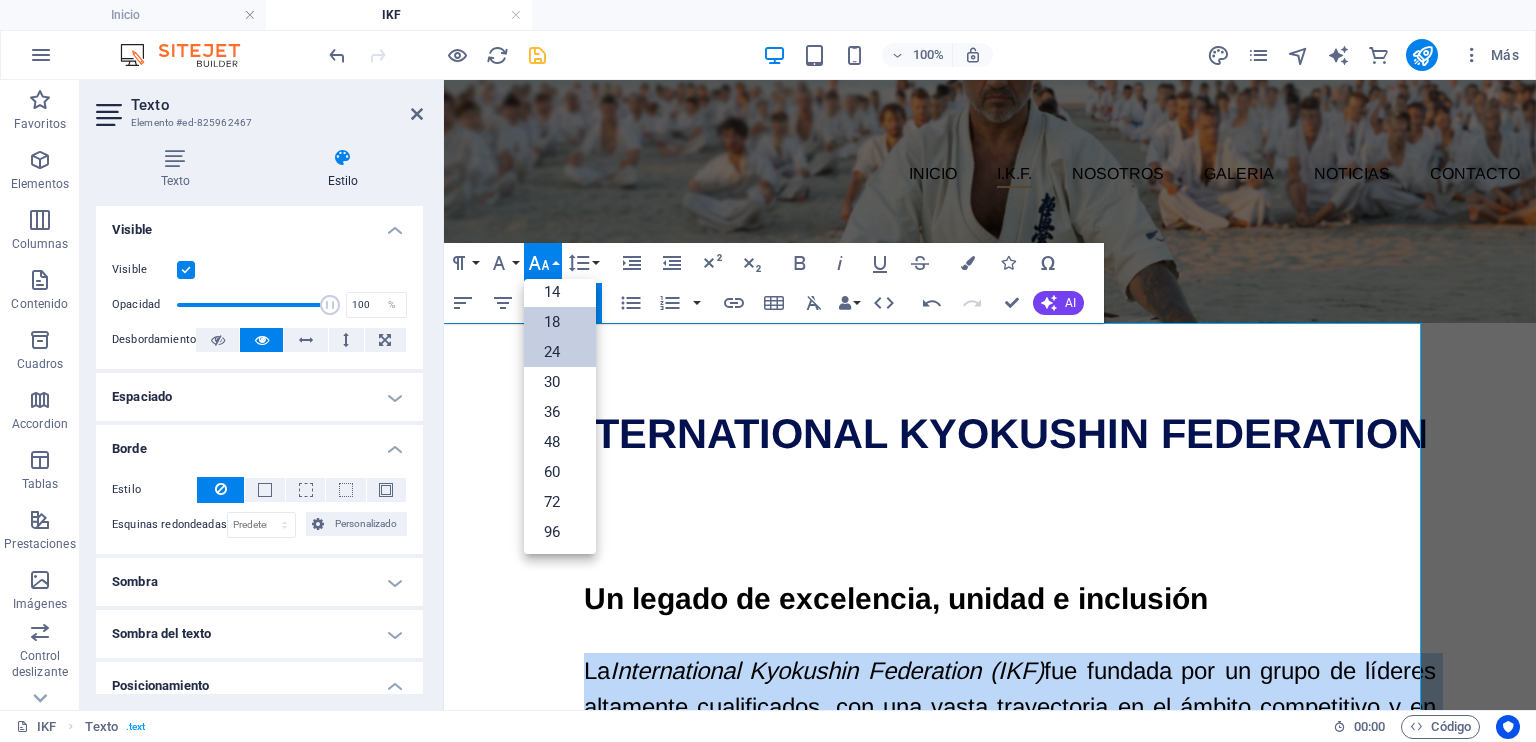 click on "18" at bounding box center (560, 322) 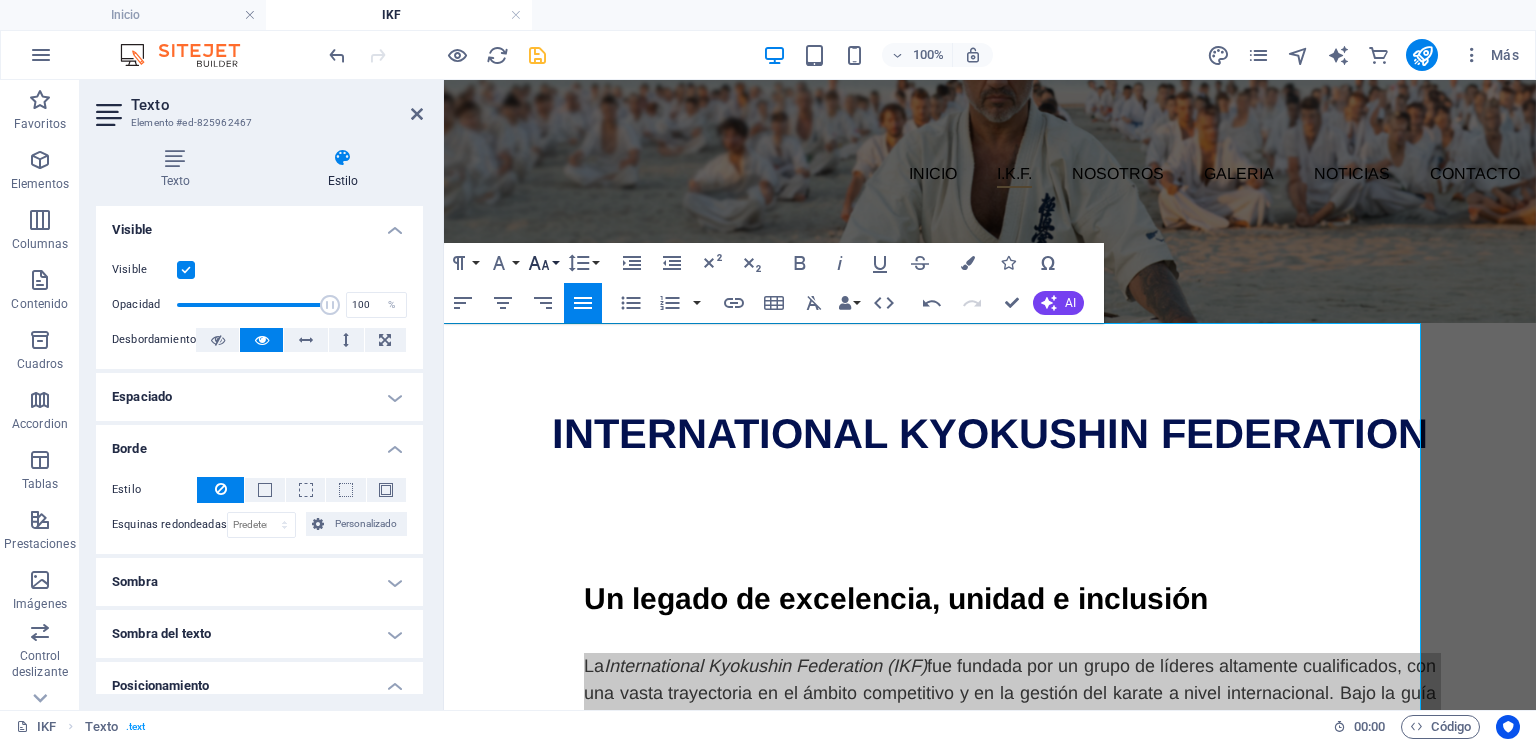 click on "Font Size" at bounding box center (543, 263) 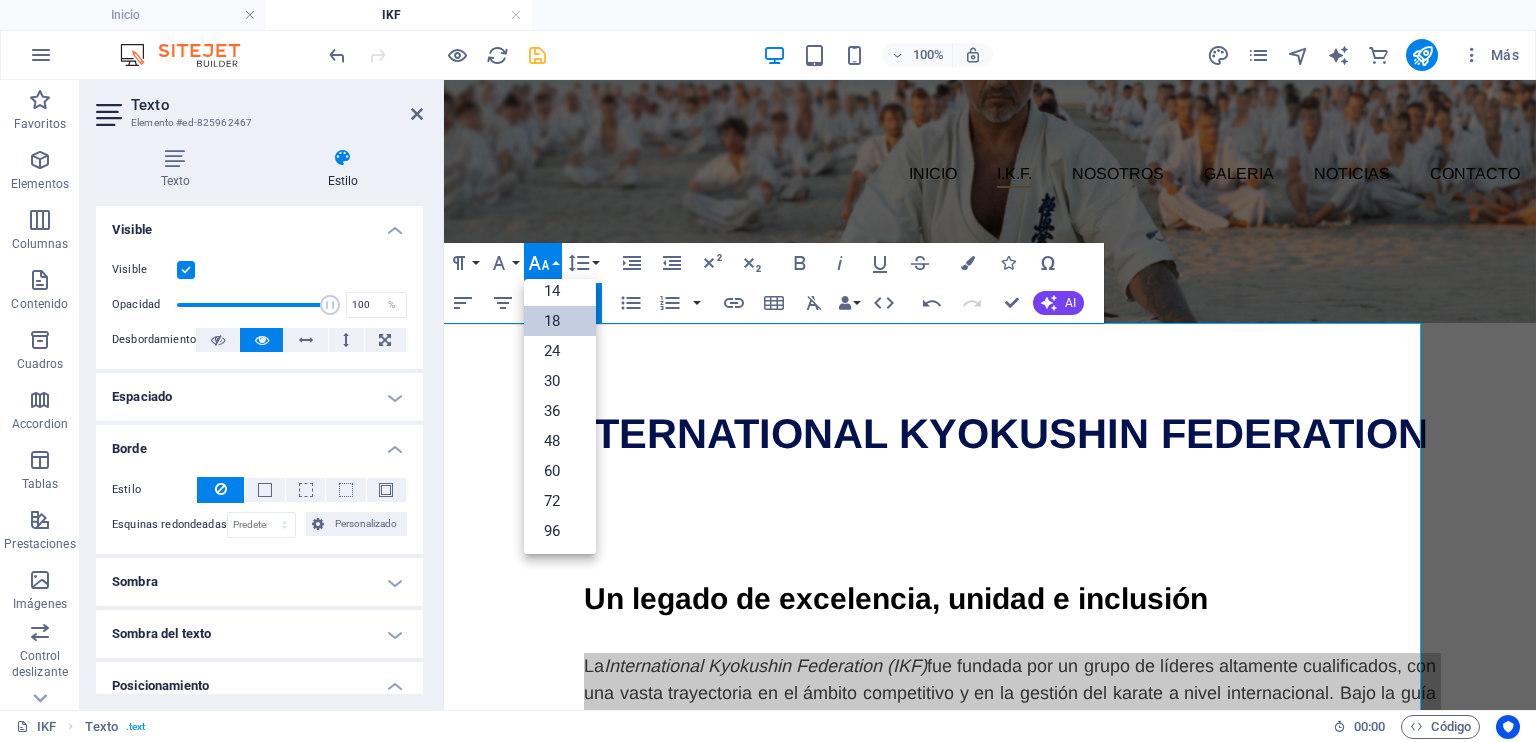 scroll, scrollTop: 160, scrollLeft: 0, axis: vertical 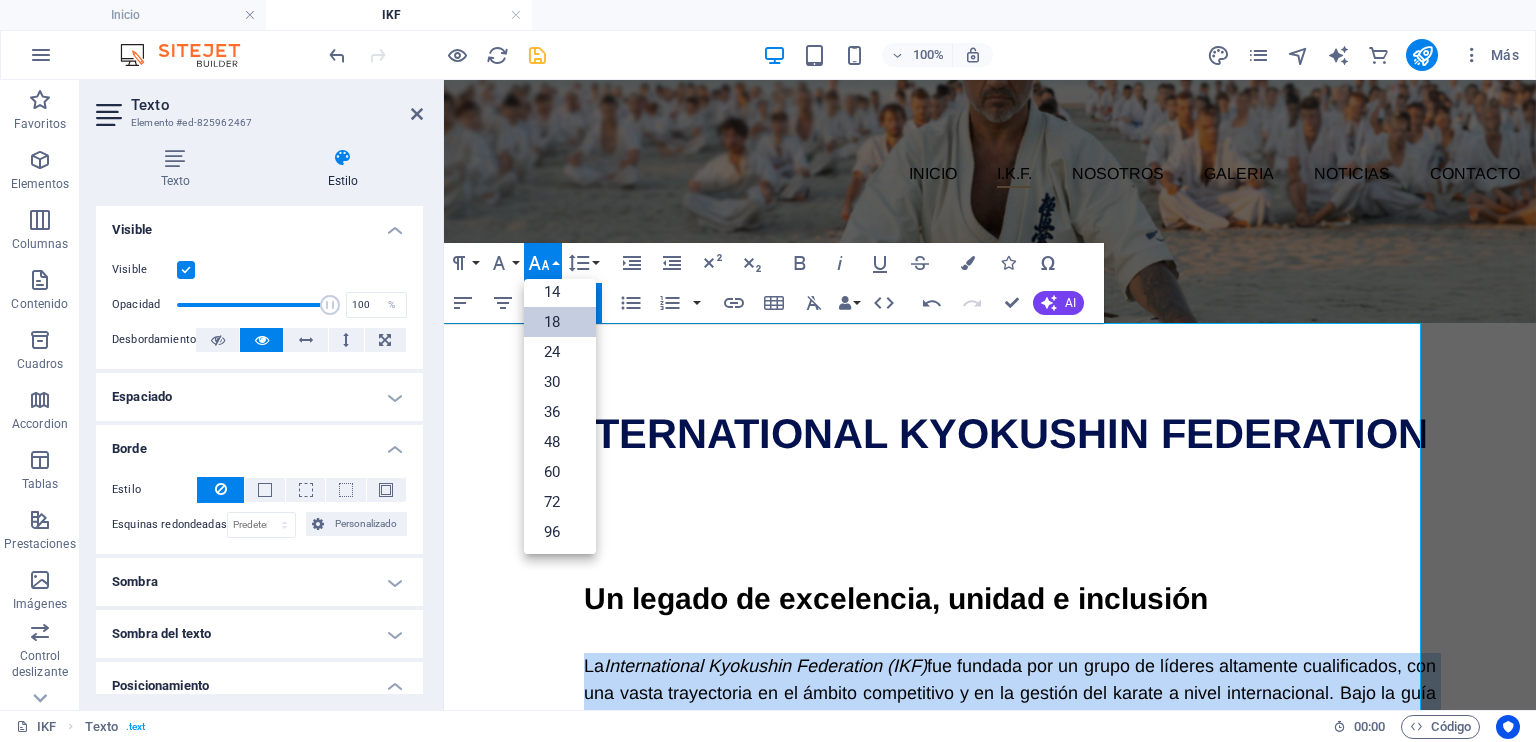 click on "18" at bounding box center (560, 322) 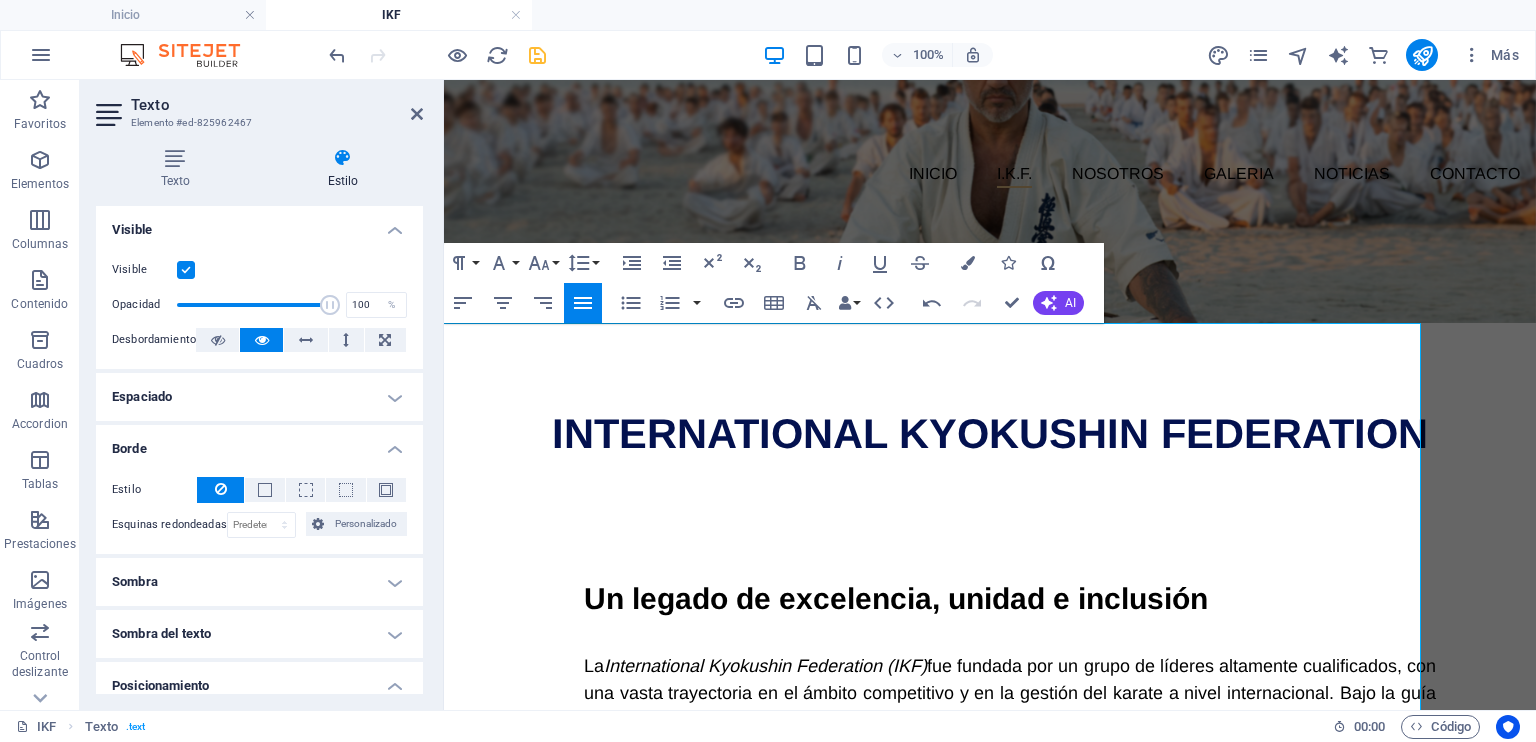 click at bounding box center [1010, 635] 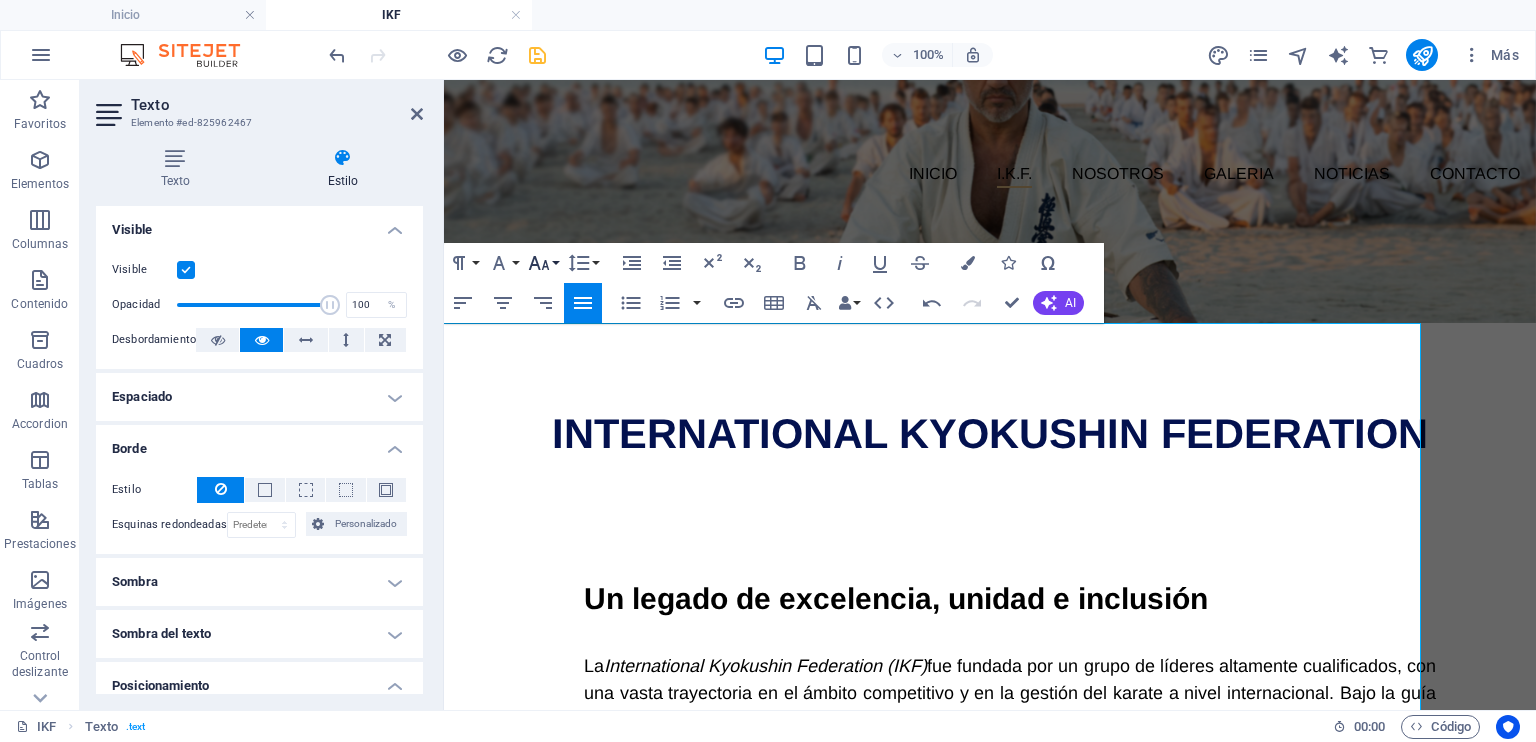 click on "Font Size" at bounding box center (543, 263) 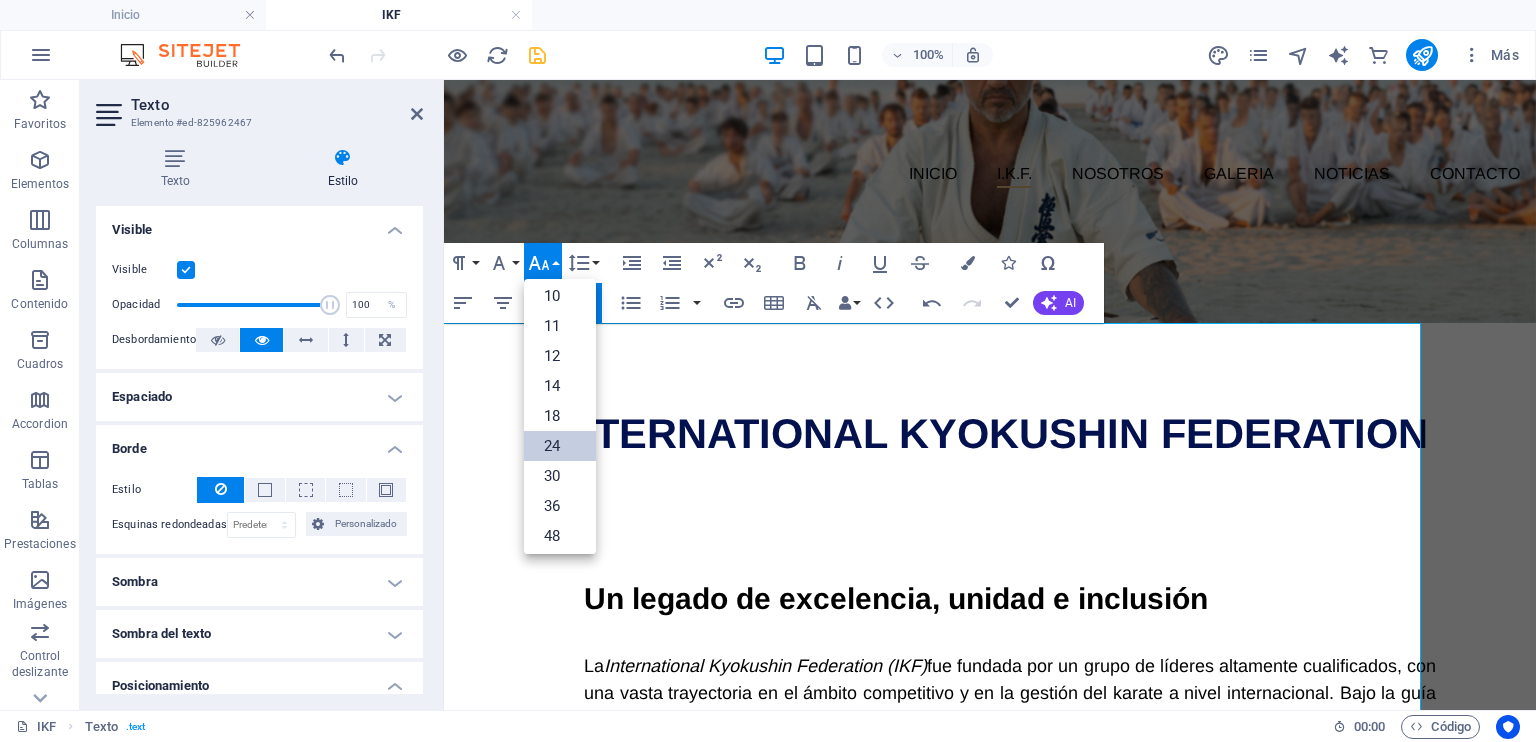 scroll, scrollTop: 0, scrollLeft: 0, axis: both 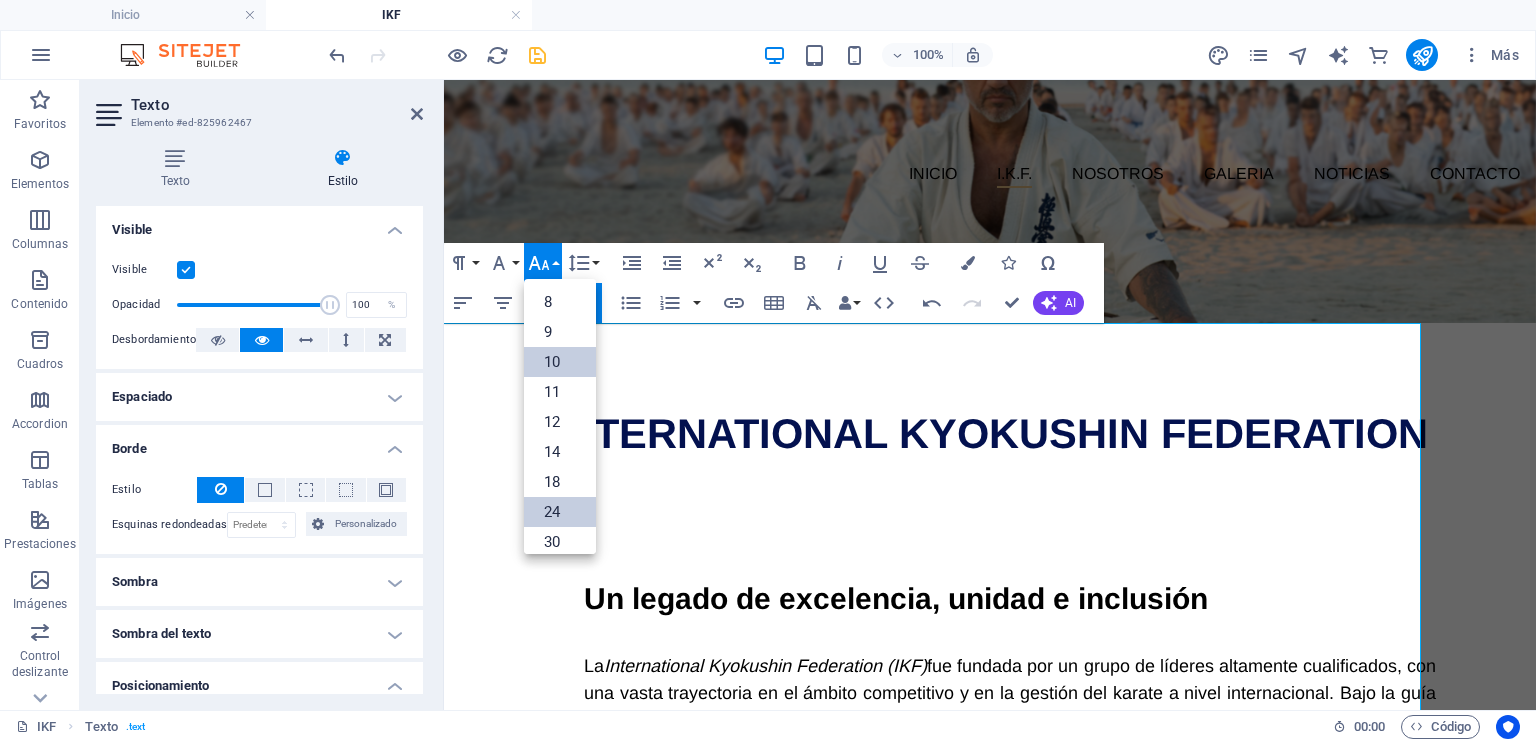 click on "10" at bounding box center [560, 362] 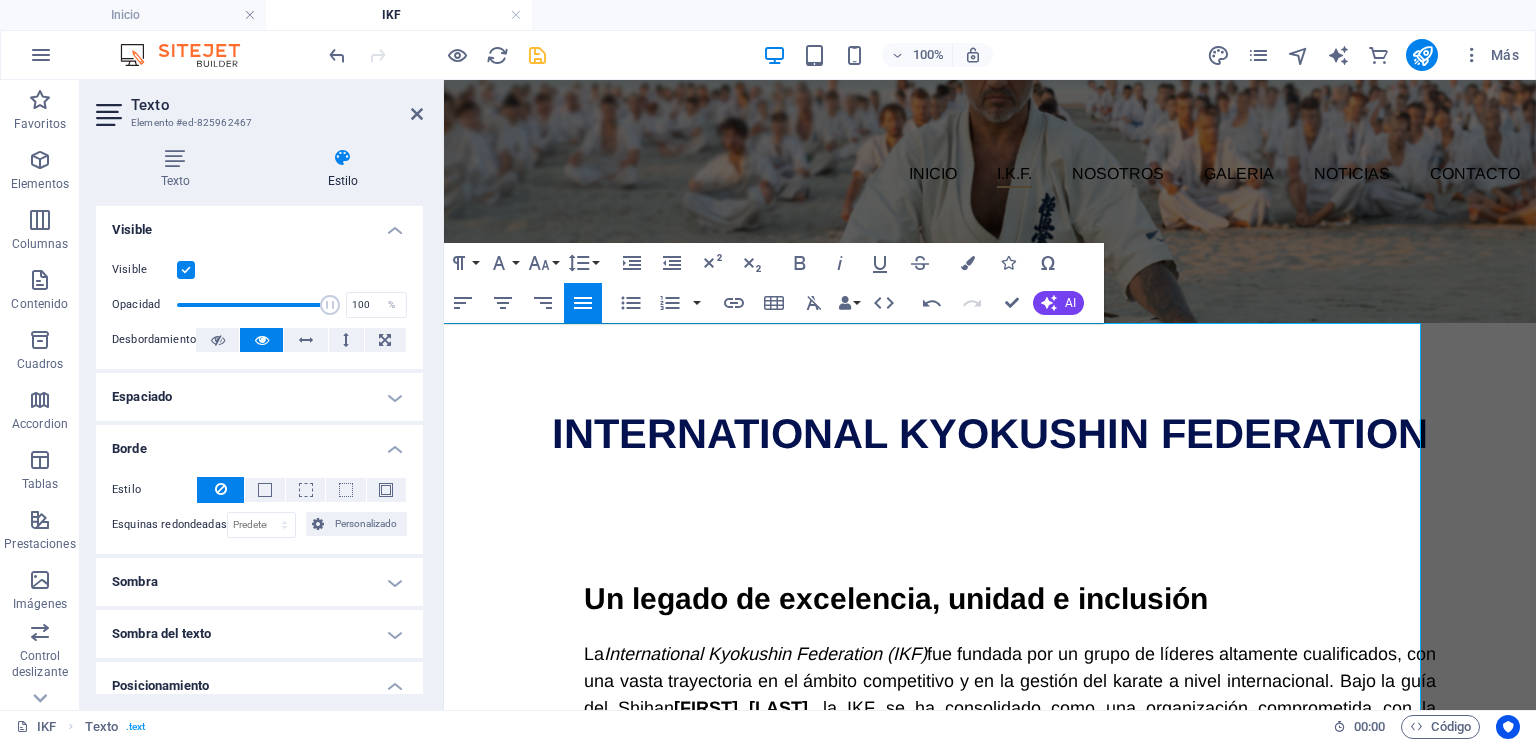 click at bounding box center (970, 573) 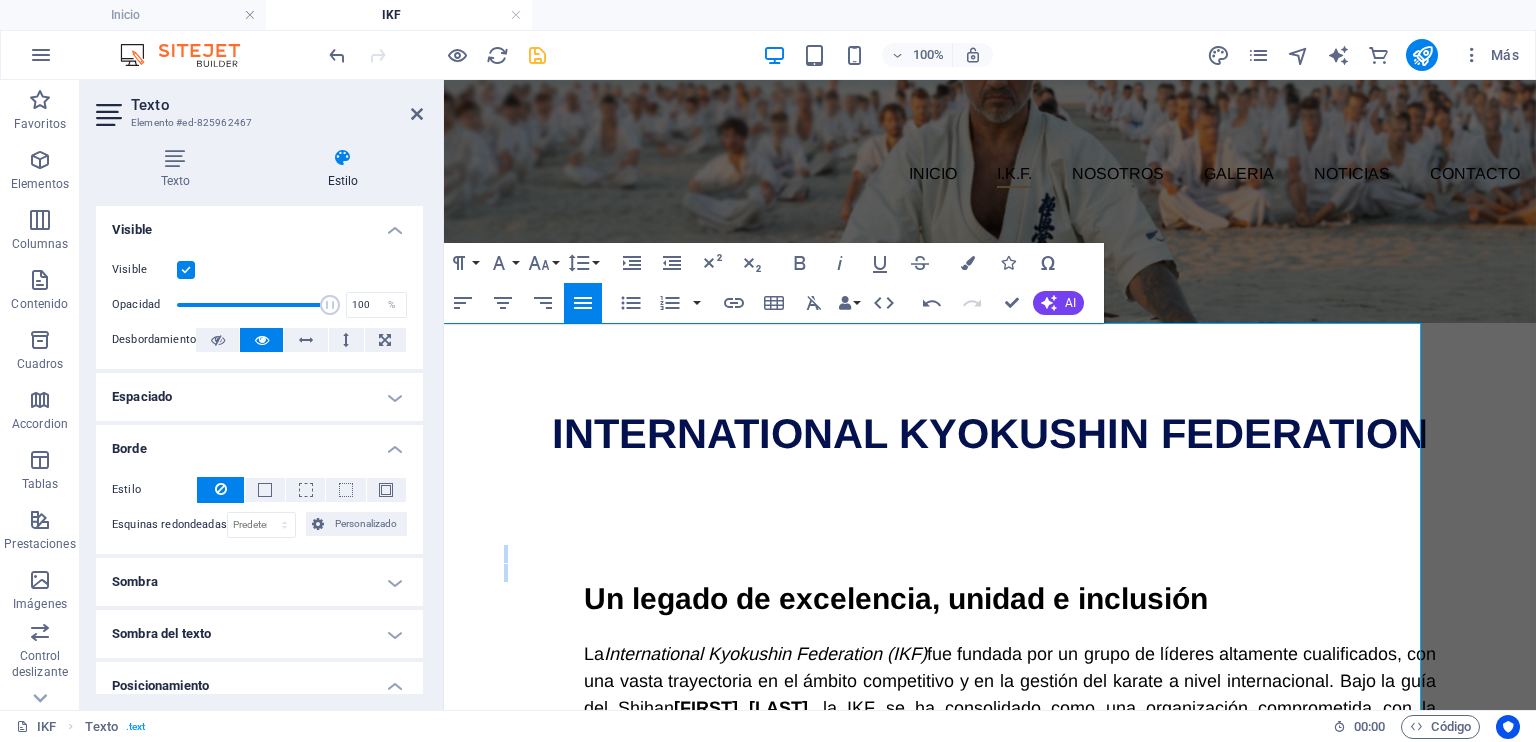 drag, startPoint x: 491, startPoint y: 336, endPoint x: 502, endPoint y: 363, distance: 29.15476 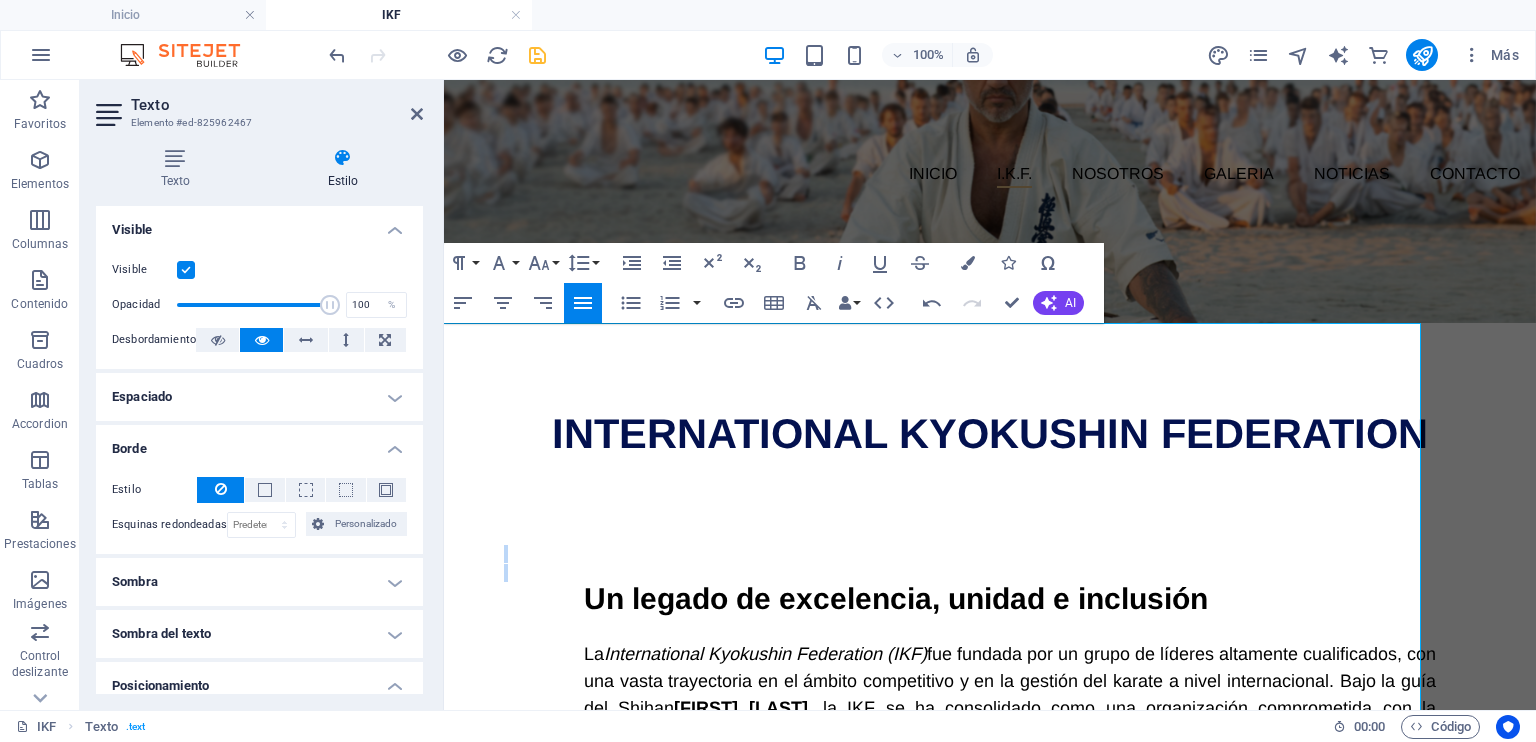 click on "Un legado de excelencia, unidad e inclusión ​ La  International Kyokushin Federation (IKF)  fue fundada por un grupo de líderes altamente cualificados, con una vasta trayectoria en el ámbito competitivo y en la gestión del karate a nivel internacional. Bajo la guía del Shihan  [PERSON] , la IKF se ha consolidado como una organización comprometida con la excelencia técnica, la ética marcial y la proyección global del Kyokushin. Los miembros fundadores de la IKF han sido protagonistas en la evolución del karate moderno, organizando y liderando eventos deportivos de alto nivel, y formando a generaciones de atletas y entrenadores de élite. Su experiencia colectiva ha sido clave para preservar y expandir la tradición del Kyokushin en todo el mundo. Fiel al espíritu del fundador Sosai  [PERSON] , la IKF promueve un enfoque  abierto, inclusivo y libre de barreras políticas o jerárquicas Este modelo fomenta la  unidad, el respeto mutuo y el crecimiento personal ​ ​" at bounding box center (890, 869) 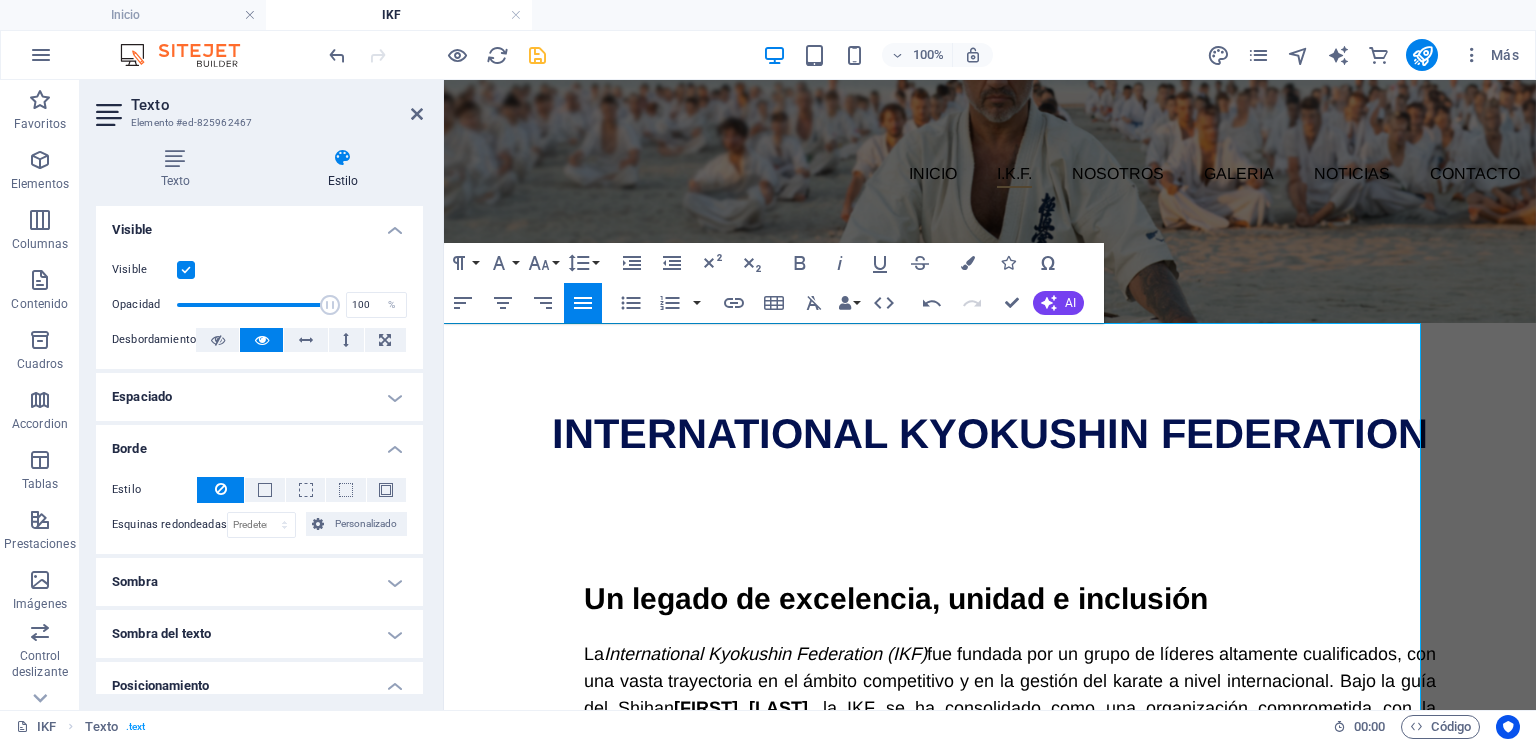 click at bounding box center [970, 554] 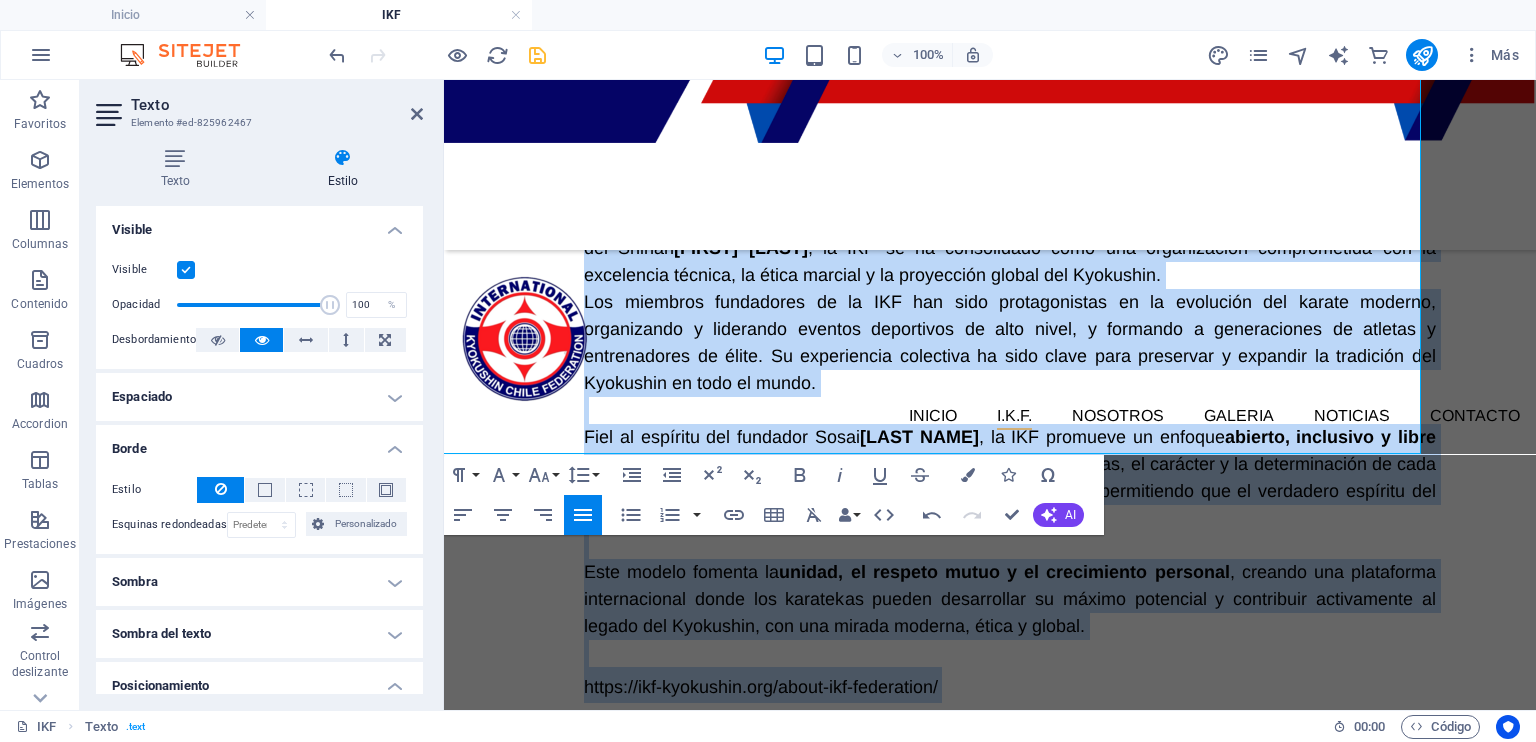 scroll, scrollTop: 741, scrollLeft: 0, axis: vertical 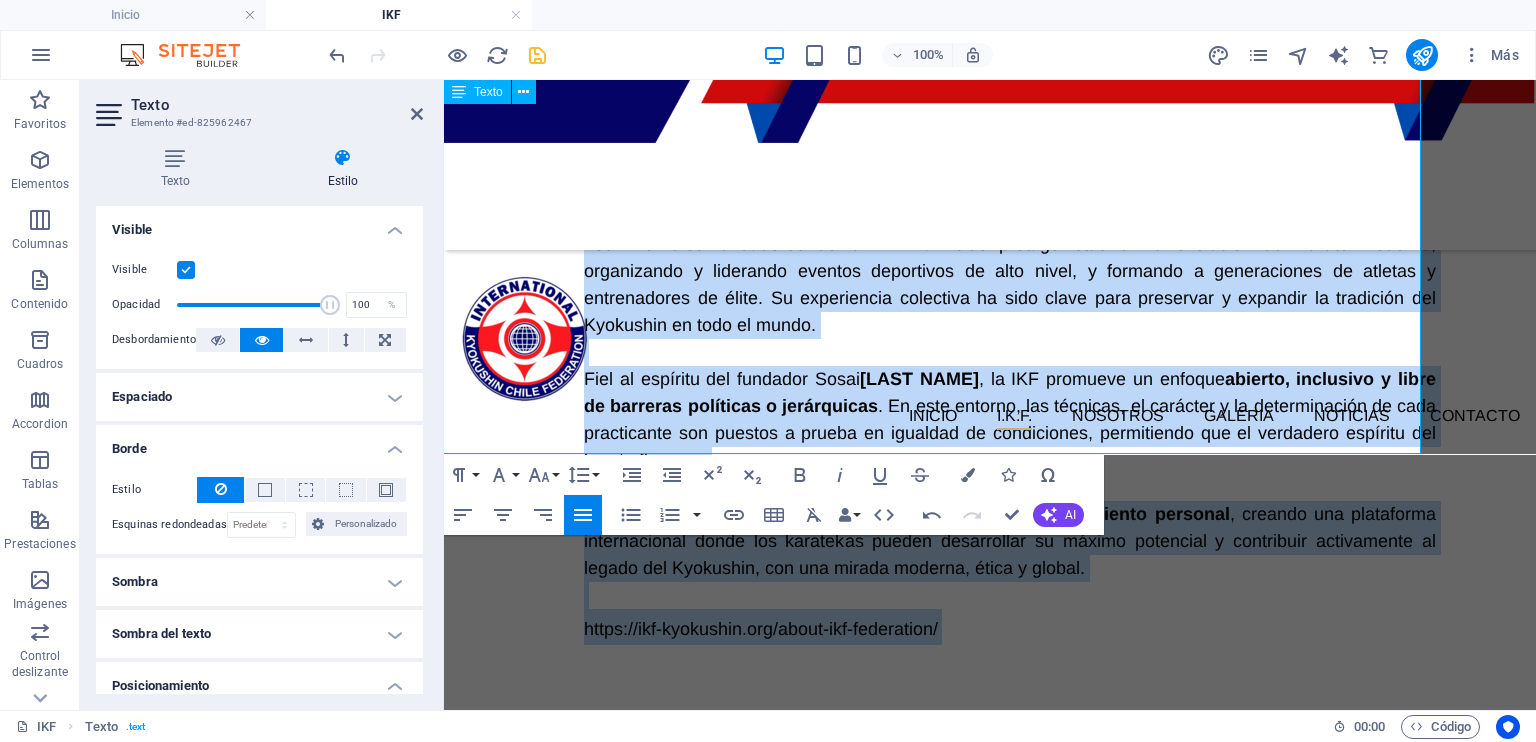 drag, startPoint x: 580, startPoint y: 355, endPoint x: 964, endPoint y: 447, distance: 394.86707 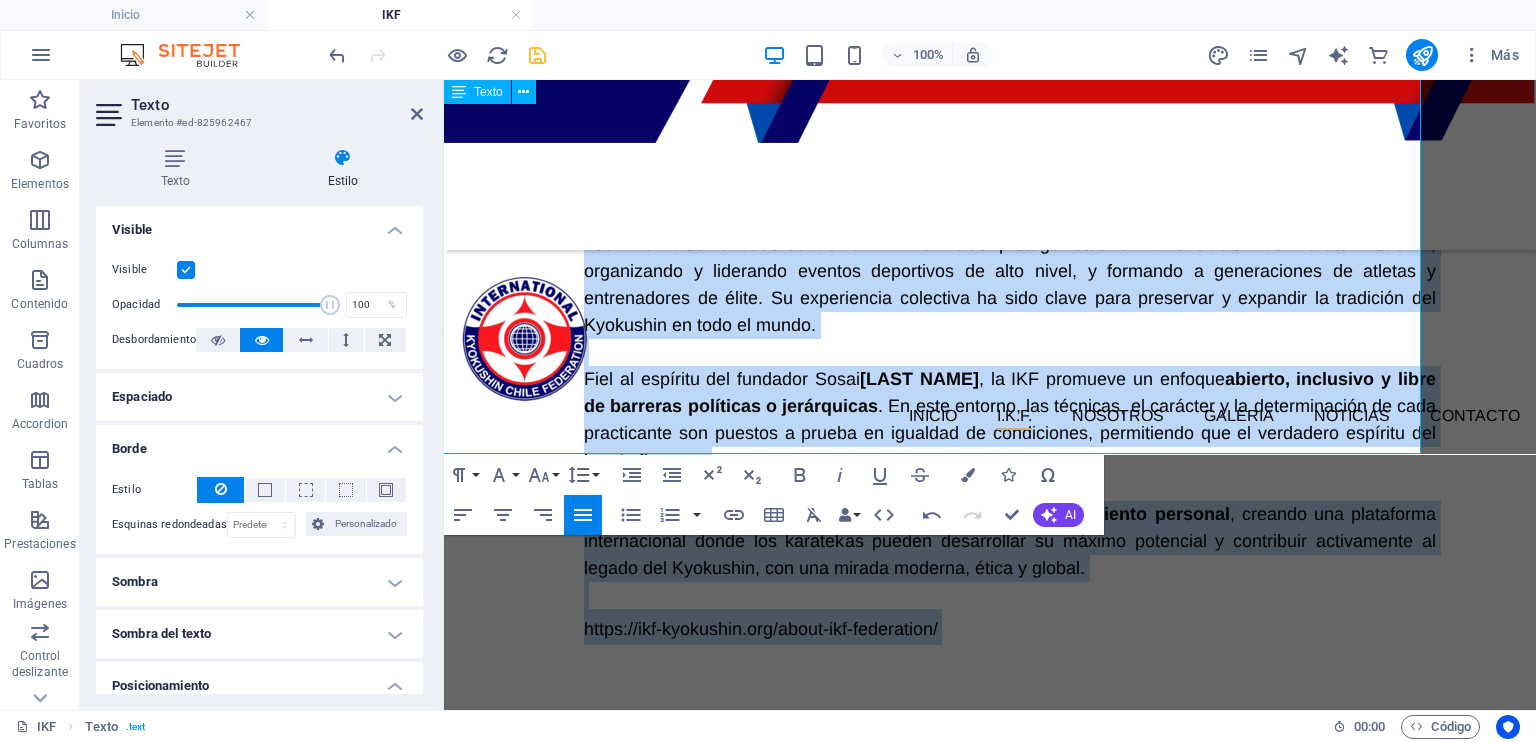 click on "Un legado de excelencia, unidad e inclusión ​ La  International Kyokushin Federation (IKF)  fue fundada por un grupo de líderes altamente cualificados, con una vasta trayectoria en el ámbito competitivo y en la gestión del karate a nivel internacional. Bajo la guía del Shihan  [PERSON] , la IKF se ha consolidado como una organización comprometida con la excelencia técnica, la ética marcial y la proyección global del Kyokushin. Los miembros fundadores de la IKF han sido protagonistas en la evolución del karate moderno, organizando y liderando eventos deportivos de alto nivel, y formando a generaciones de atletas y entrenadores de élite. Su experiencia colectiva ha sido clave para preservar y expandir la tradición del Kyokushin en todo el mundo. Fiel al espíritu del fundador Sosai  [PERSON] , la IKF promueve un enfoque  abierto, inclusivo y libre de barreras políticas o jerárquicas Este modelo fomenta la  unidad, el respeto mutuo y el crecimiento personal ​ ​" at bounding box center (890, 361) 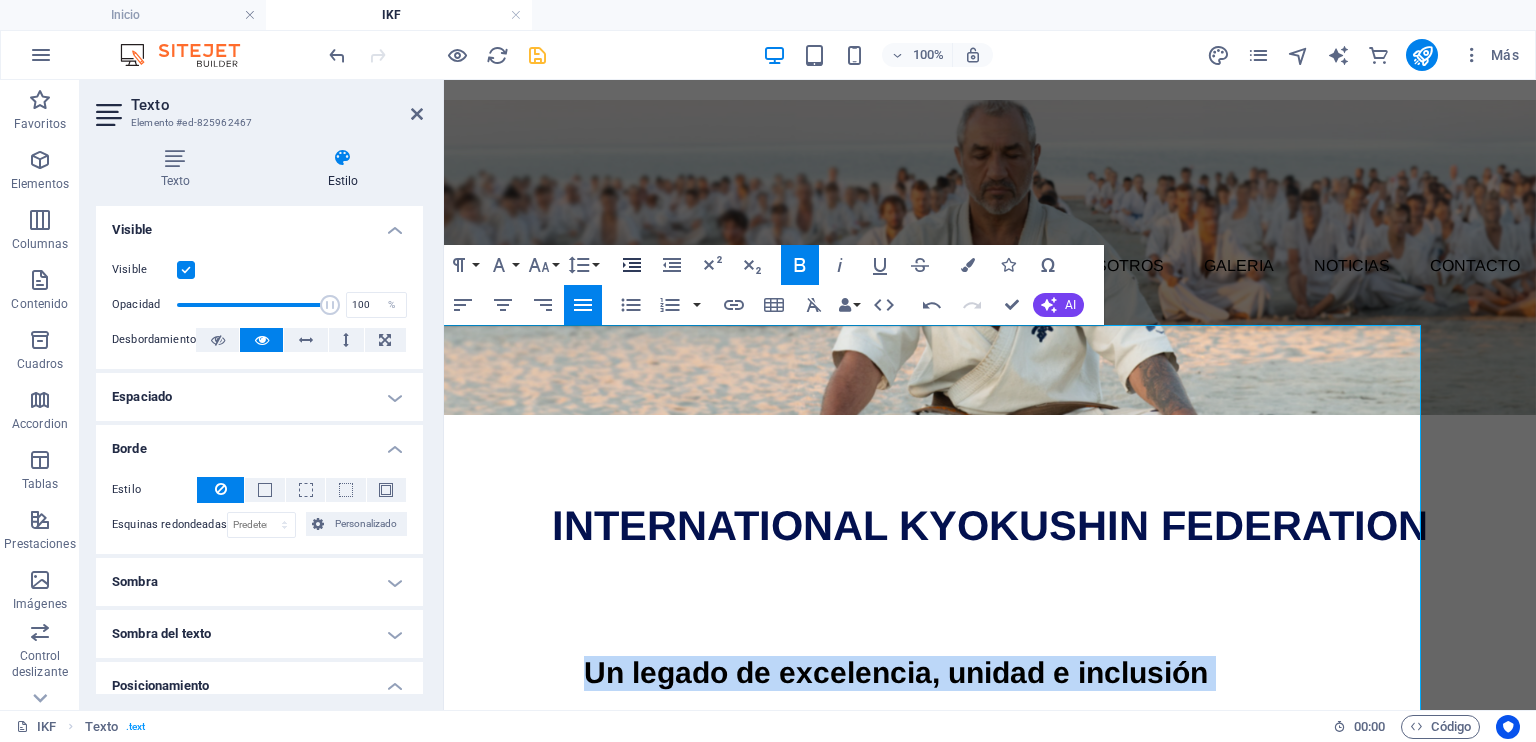 scroll, scrollTop: 41, scrollLeft: 0, axis: vertical 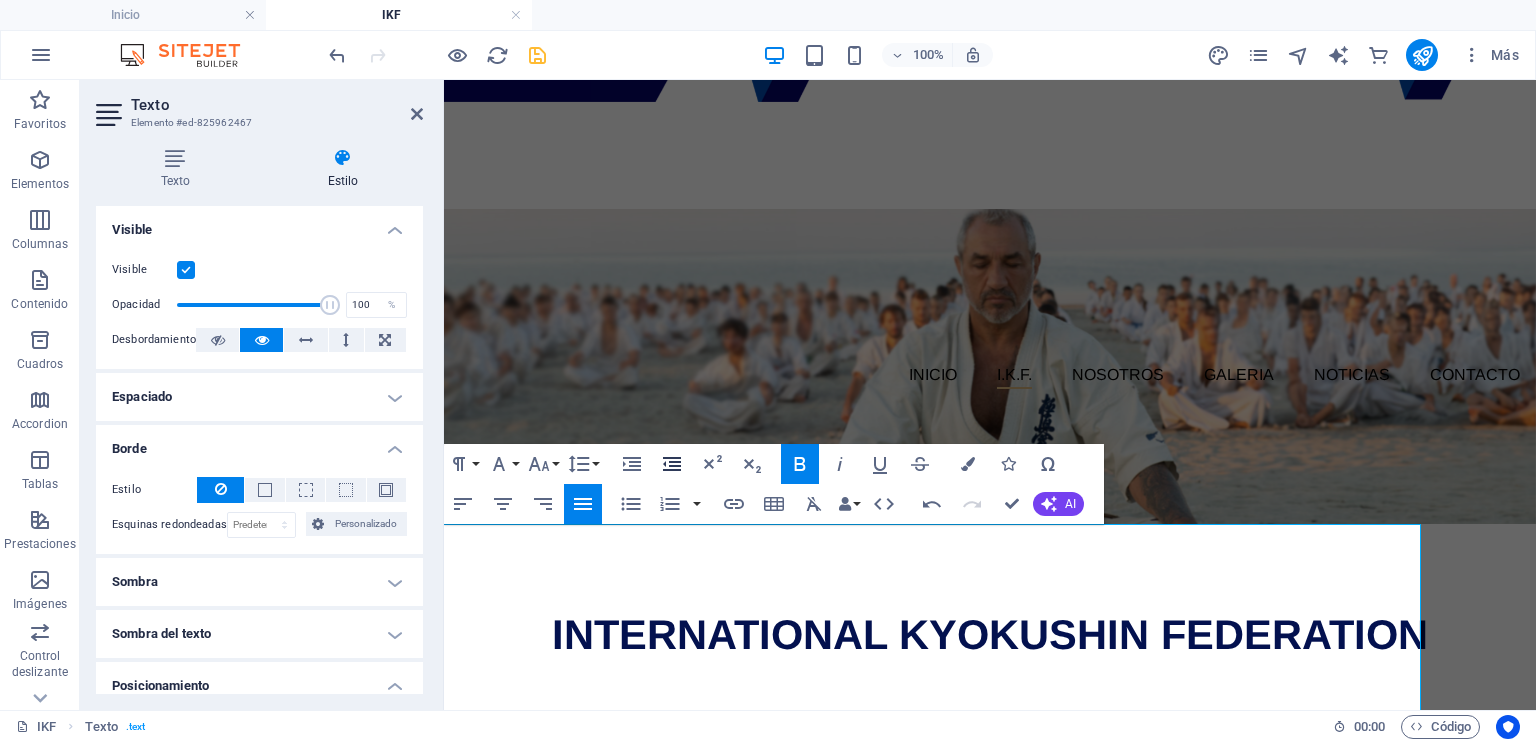 click 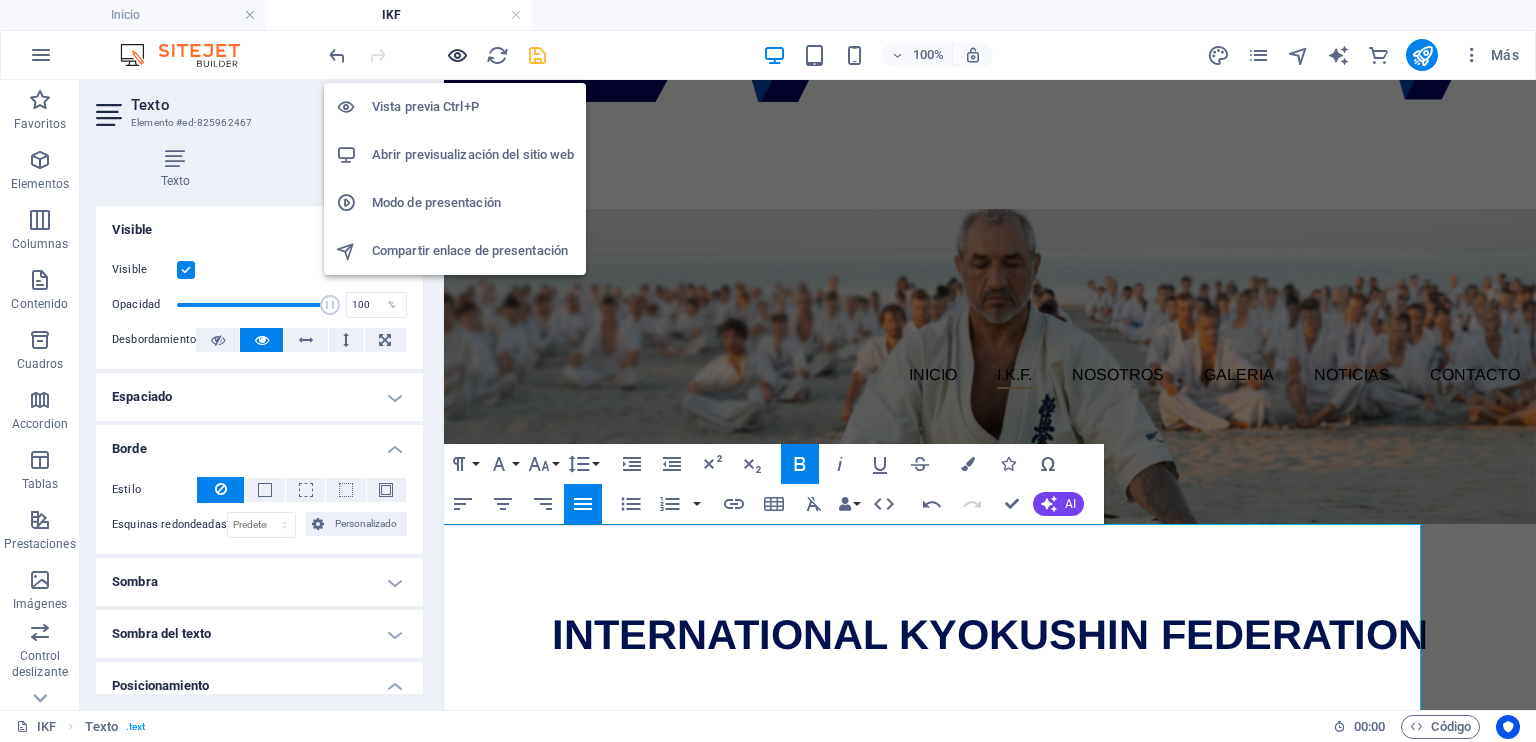 click at bounding box center [457, 55] 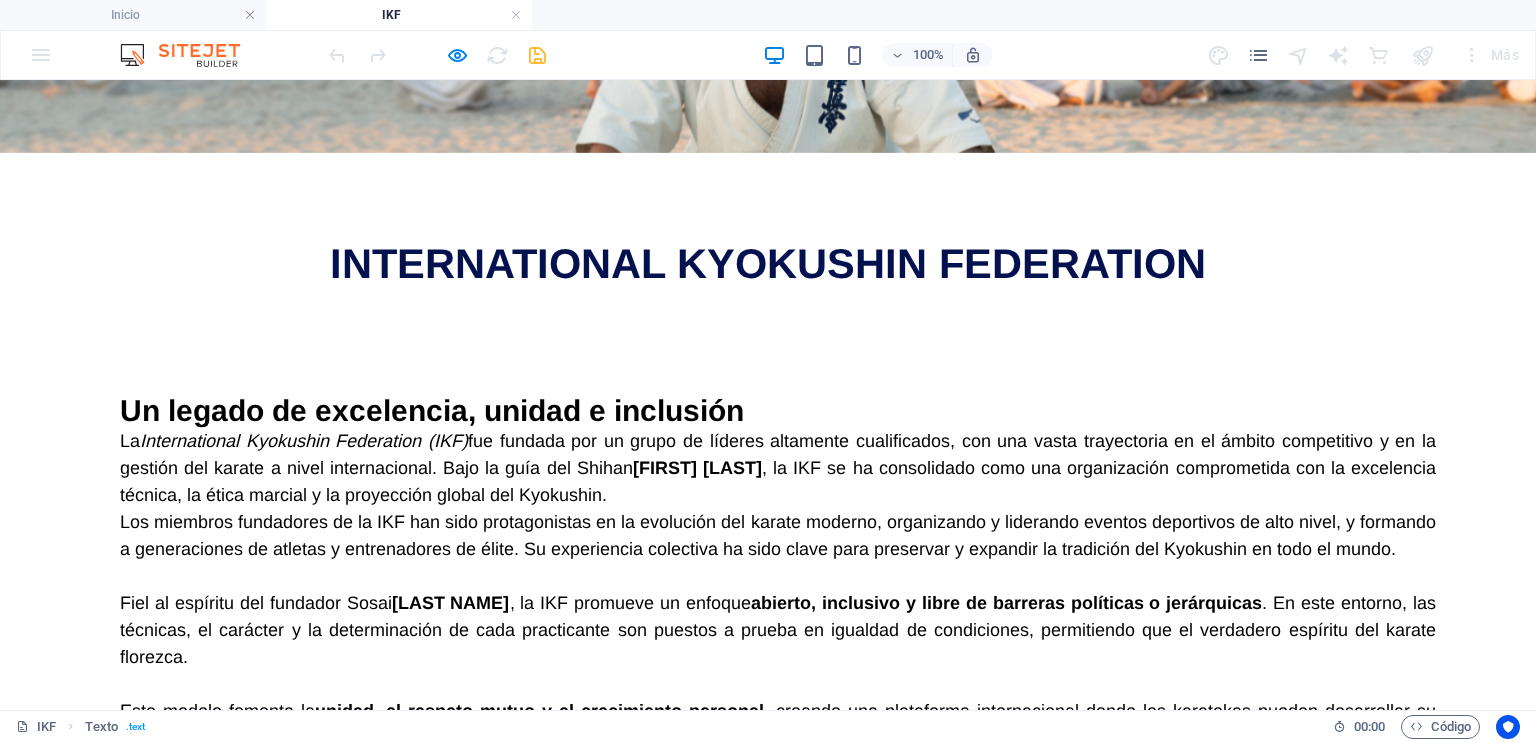 scroll, scrollTop: 441, scrollLeft: 0, axis: vertical 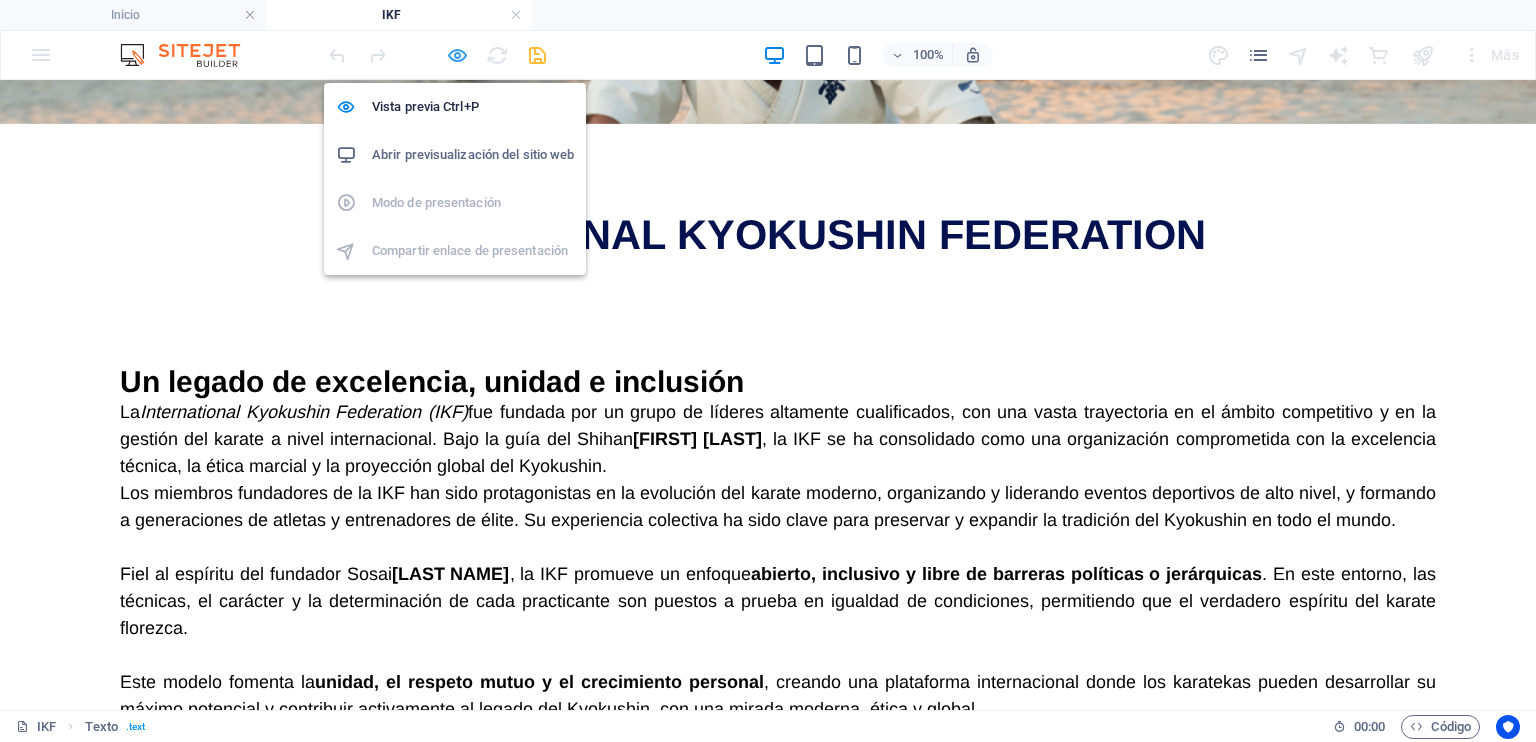 click at bounding box center [457, 55] 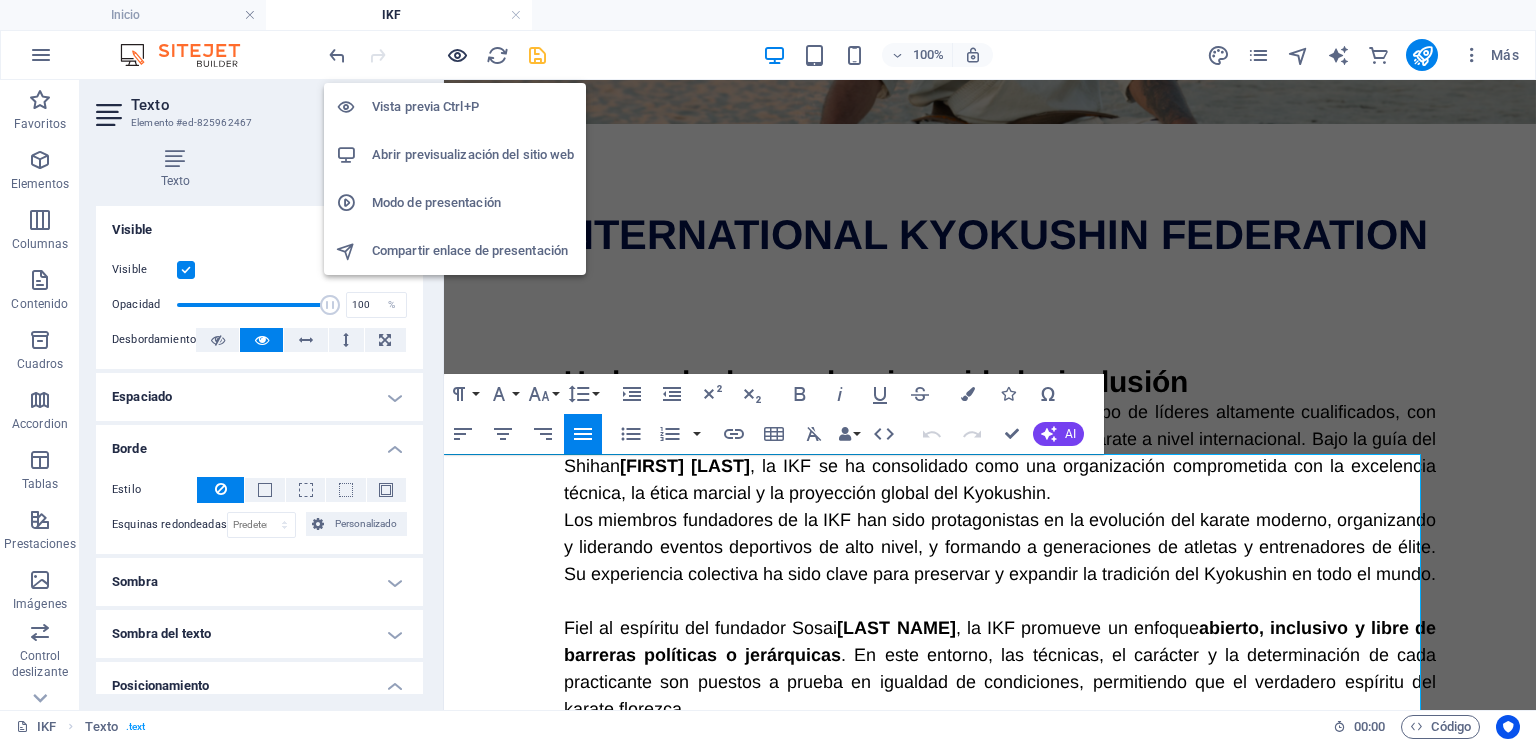 scroll, scrollTop: 111, scrollLeft: 0, axis: vertical 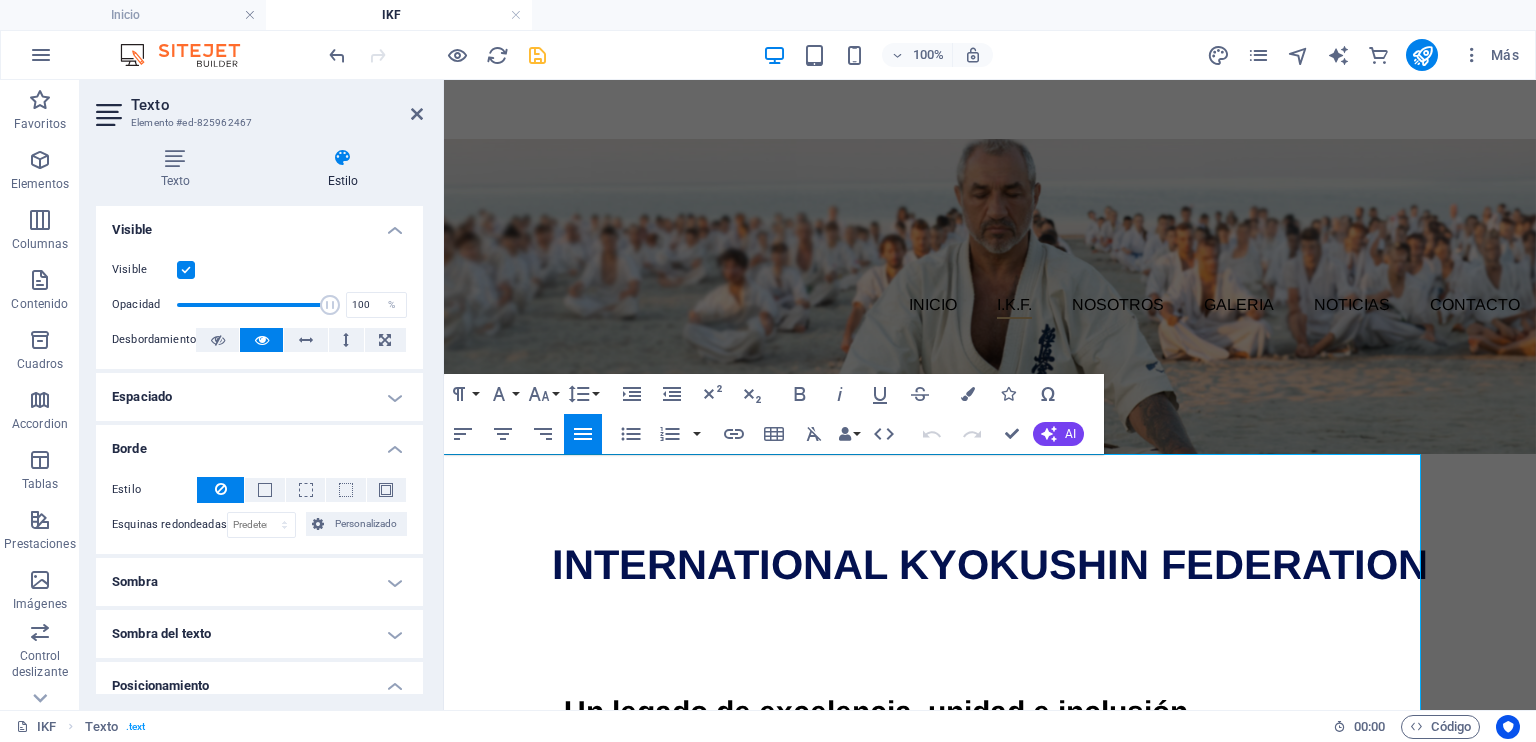 click on "Un legado de excelencia, unidad e inclusión La  International Kyokushin Federation (IKF)  fue fundada por un grupo de líderes altamente cualificados, con una vasta trayectoria en el ámbito competitivo y en la gestión del karate a nivel internacional. Bajo la guía del Shihan  [PERSON] , la IKF se ha consolidado como una organización comprometida con la excelencia técnica, la ética marcial y la proyección global del Kyokushin. Los miembros fundadores de la IKF han sido protagonistas en la evolución del karate moderno, organizando y liderando eventos deportivos de alto nivel, y formando a generaciones de atletas y entrenadores de élite. Su experiencia colectiva ha sido clave para preservar y expandir la tradición del Kyokushin en todo el mundo. Fiel al espíritu del fundador Sosai  [PERSON] , la IKF promueve un enfoque  abierto, inclusivo y libre de barreras políticas o jerárquicas Este modelo fomenta la  unidad, el respeto mutuo y el crecimiento personal" at bounding box center (890, 961) 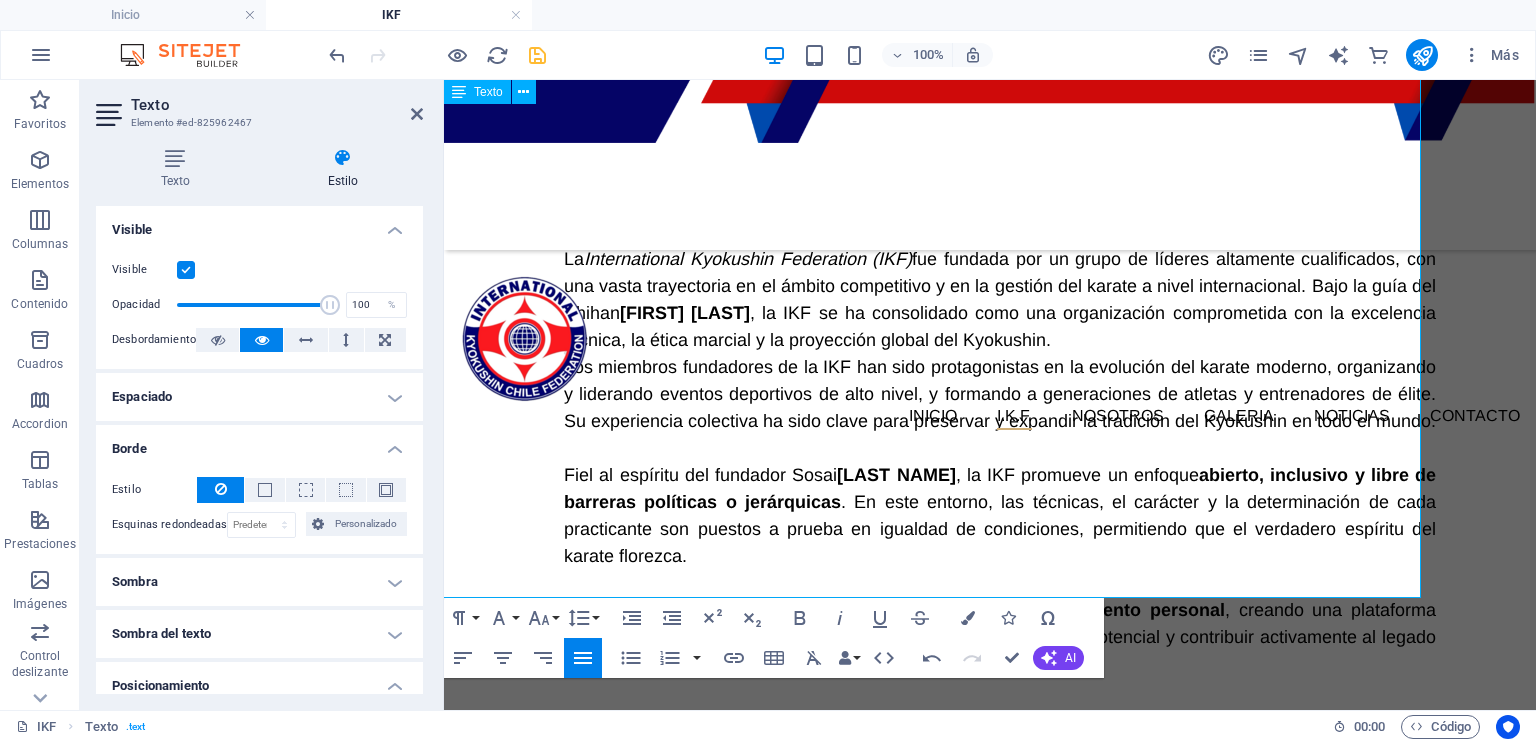 scroll, scrollTop: 711, scrollLeft: 0, axis: vertical 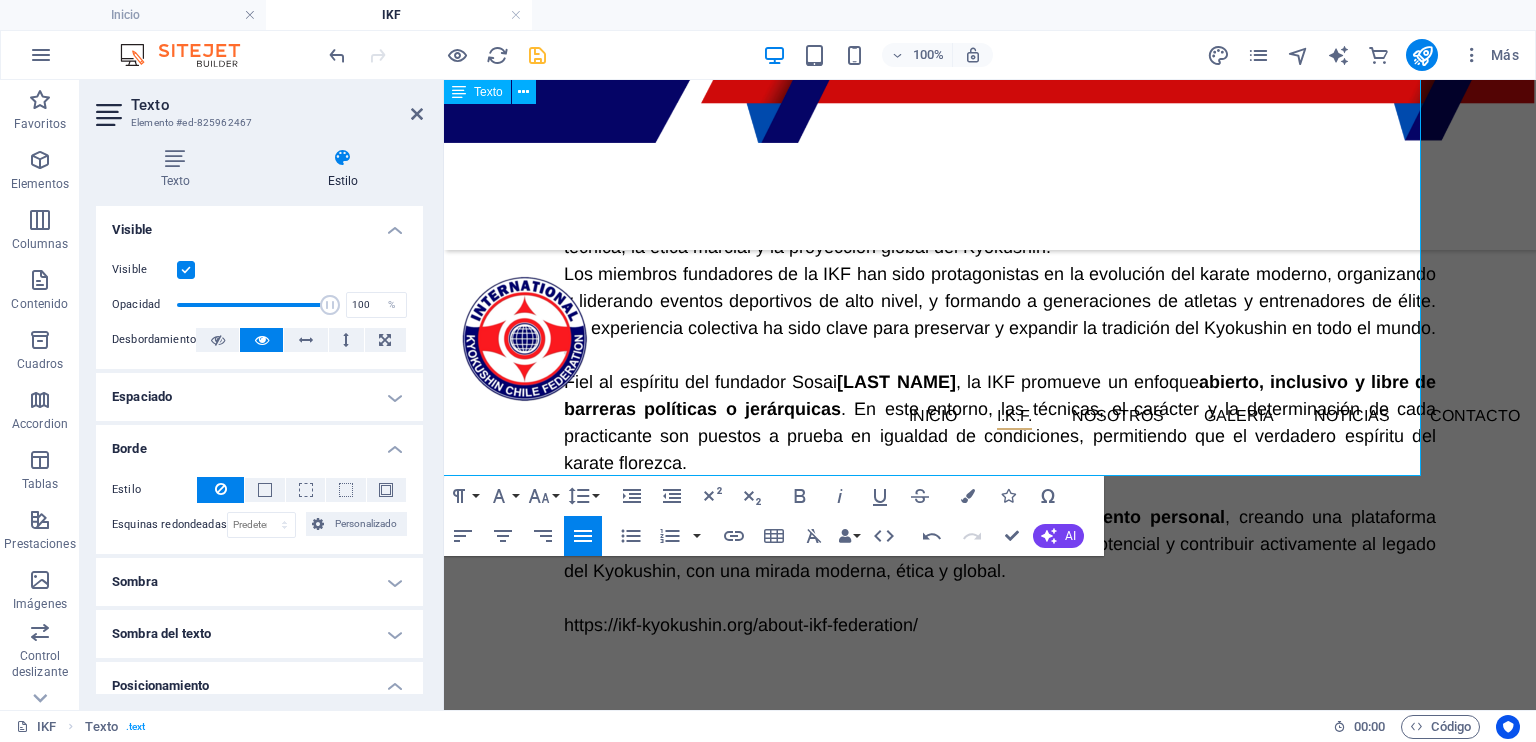 click on "Un legado de excelencia, unidad e inclusión La  International Kyokushin Federation (IKF)  fue fundada por un grupo de líderes altamente cualificados, con una vasta trayectoria en el ámbito competitivo y en la gestión del karate a nivel internacional. Bajo la guía del Shihan  [PERSON] , la IKF se ha consolidado como una organización comprometida con la excelencia técnica, la ética marcial y la proyección global del Kyokushin. Los miembros fundadores de la IKF han sido protagonistas en la evolución del karate moderno, organizando y liderando eventos deportivos de alto nivel, y formando a generaciones de atletas y entrenadores de élite. Su experiencia colectiva ha sido clave para preservar y expandir la tradición del Kyokushin en todo el mundo. Fiel al espíritu del fundador Sosai  [PERSON] , la IKF promueve un enfoque  abierto, inclusivo y libre de barreras políticas o jerárquicas Este modelo fomenta la  unidad, el respeto mutuo y el crecimiento personal" at bounding box center (890, 373) 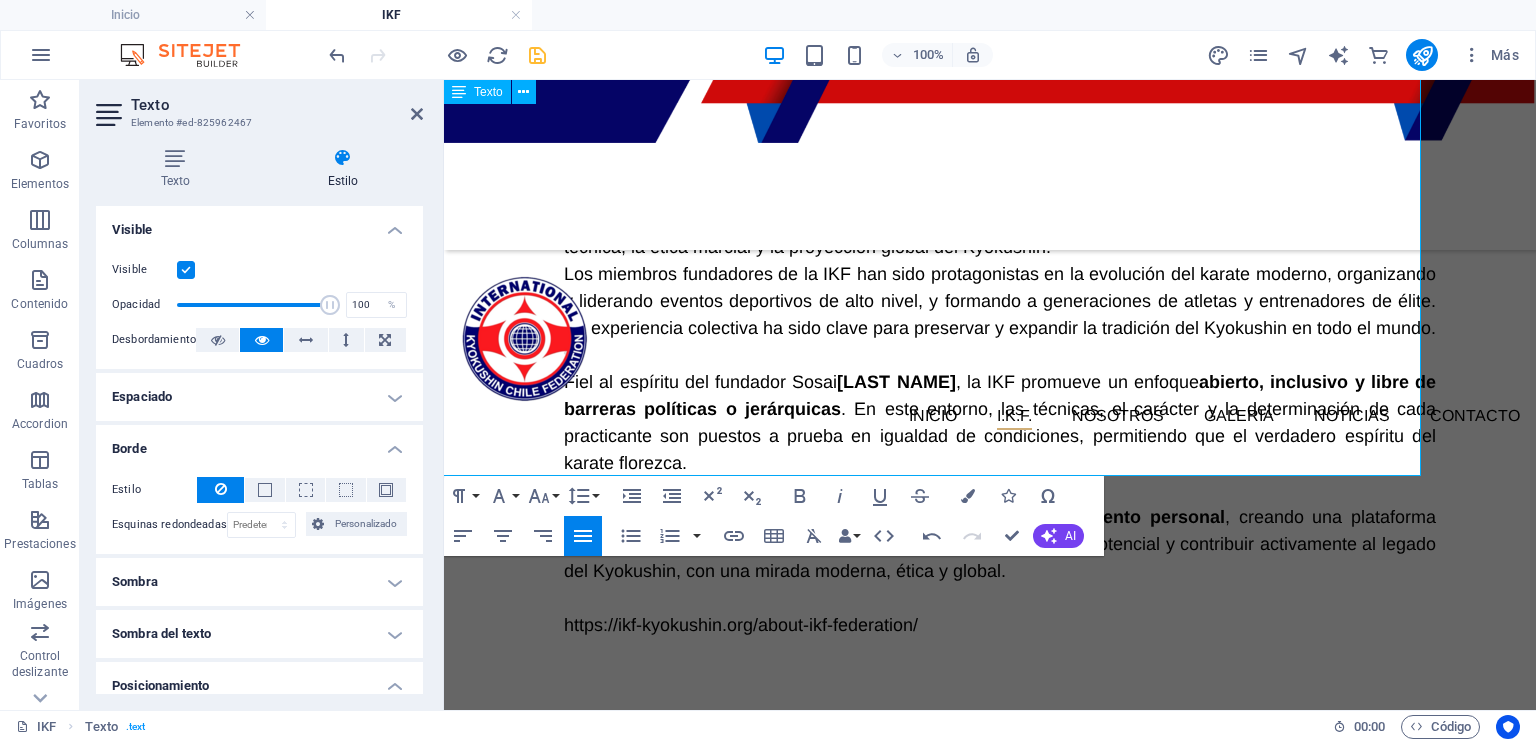 type 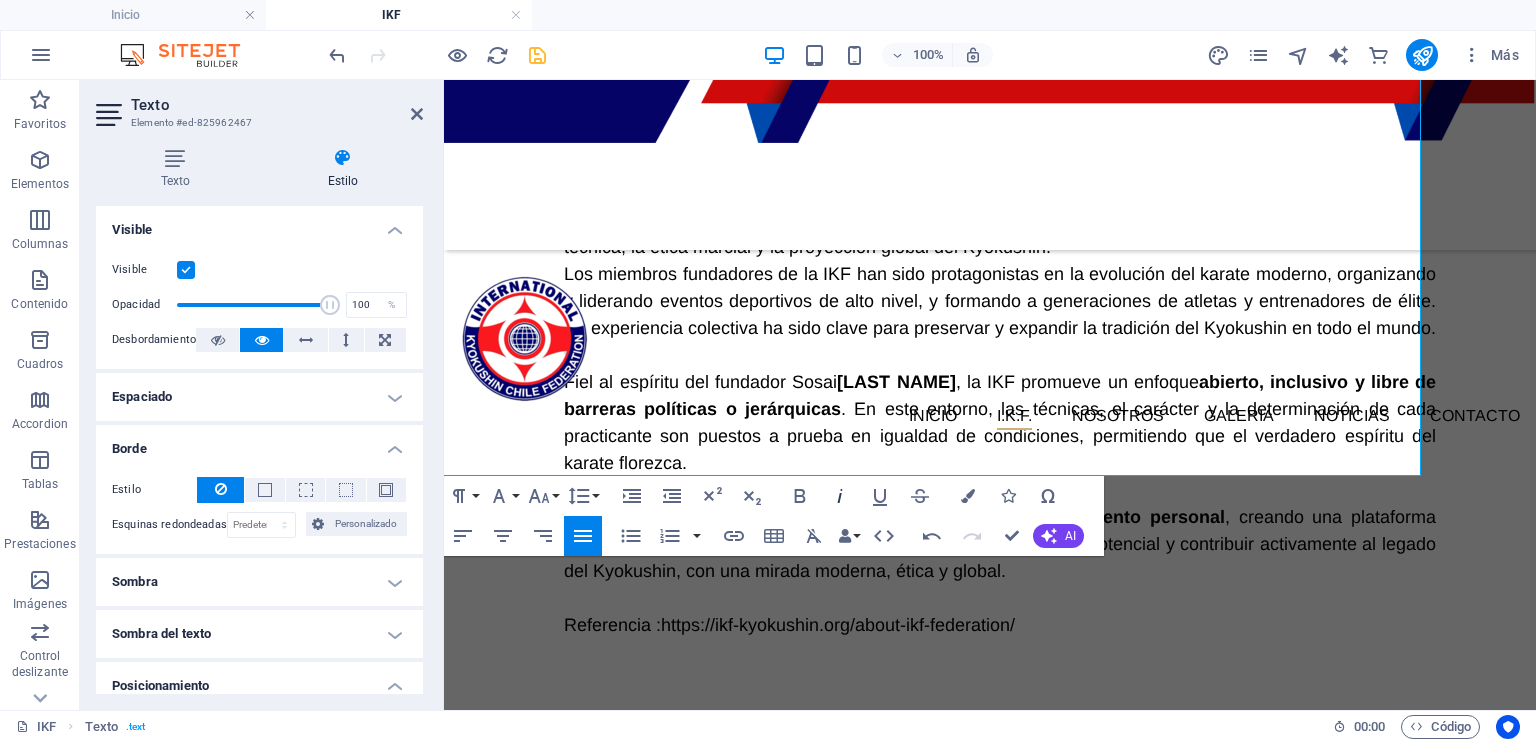 drag, startPoint x: 872, startPoint y: 495, endPoint x: 855, endPoint y: 496, distance: 17.029387 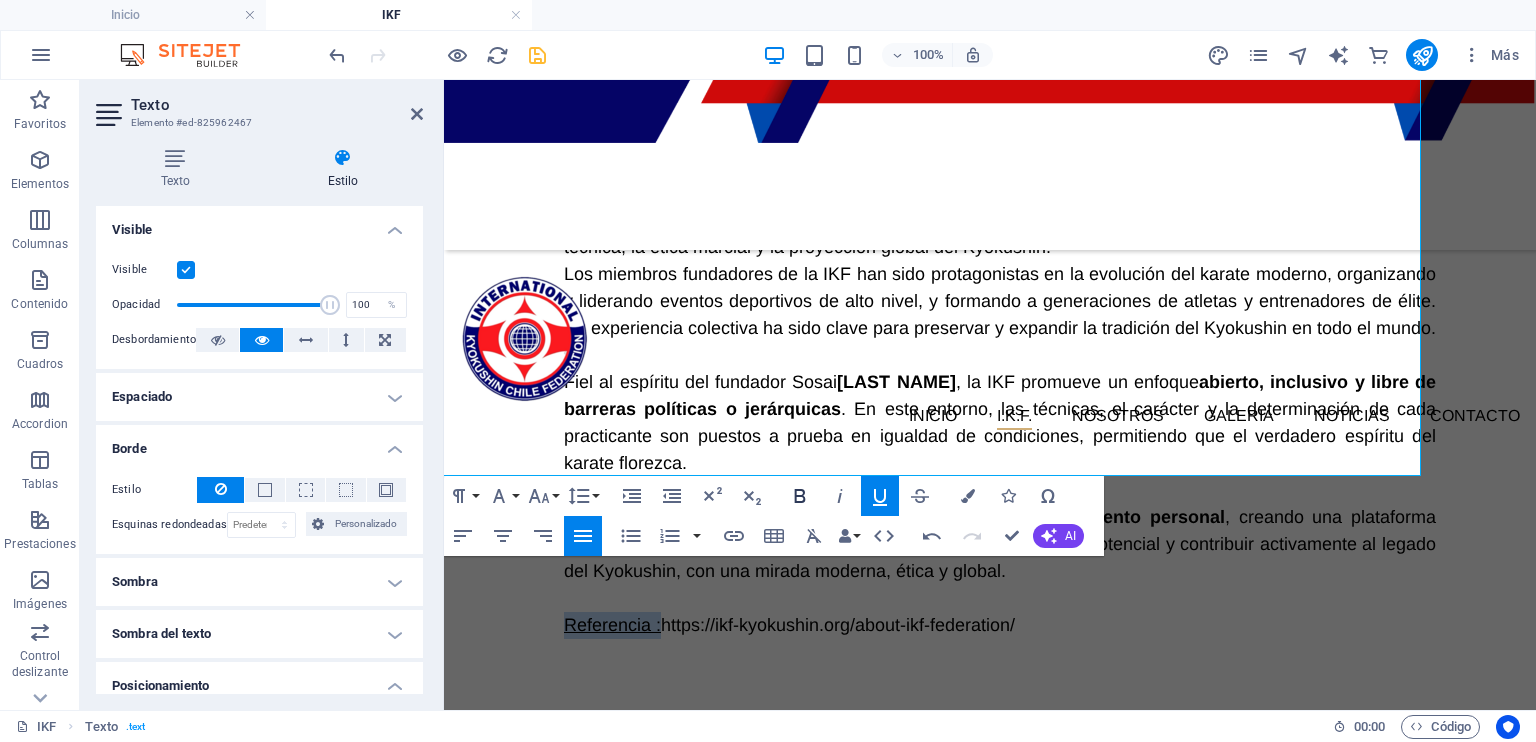 click 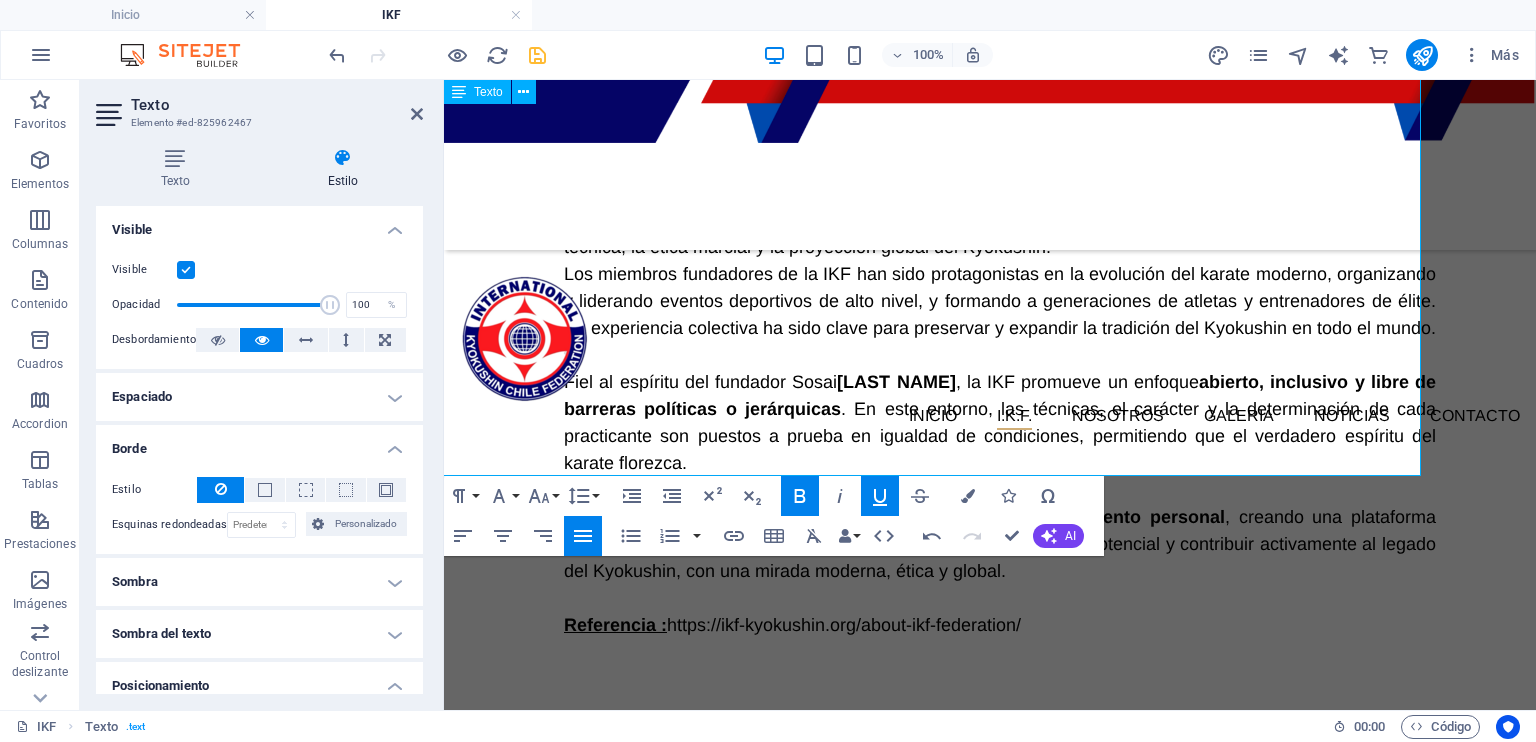 click on "Un legado de excelencia, unidad e inclusión La  International Kyokushin Federation (IKF)  fue fundada por un grupo de líderes altamente cualificados, con una vasta trayectoria en el ámbito competitivo y en la gestión del karate a nivel internacional. Bajo la guía del Shihan  [FIRST] [LAST] , la IKF se ha consolidado como una organización comprometida con la excelencia técnica, la ética marcial y la proyección global del Kyokushin. Los miembros fundadores de la IKF han sido protagonistas en la evolución del karate moderno, organizando y liderando eventos deportivos de alto nivel, y formando a generaciones de atletas y entrenadores de élite. Su experiencia colectiva ha sido clave para preservar y expandir la tradición del Kyokushin en todo el mundo. Fiel al espíritu del fundador Sosai  [FIRST] [LAST] , la IKF promueve un enfoque  abierto, inclusivo y libre de barreras políticas o jerárquicas Este modelo fomenta la  unidad, el respeto mutuo y el crecimiento personal Referencia :" at bounding box center (890, 373) 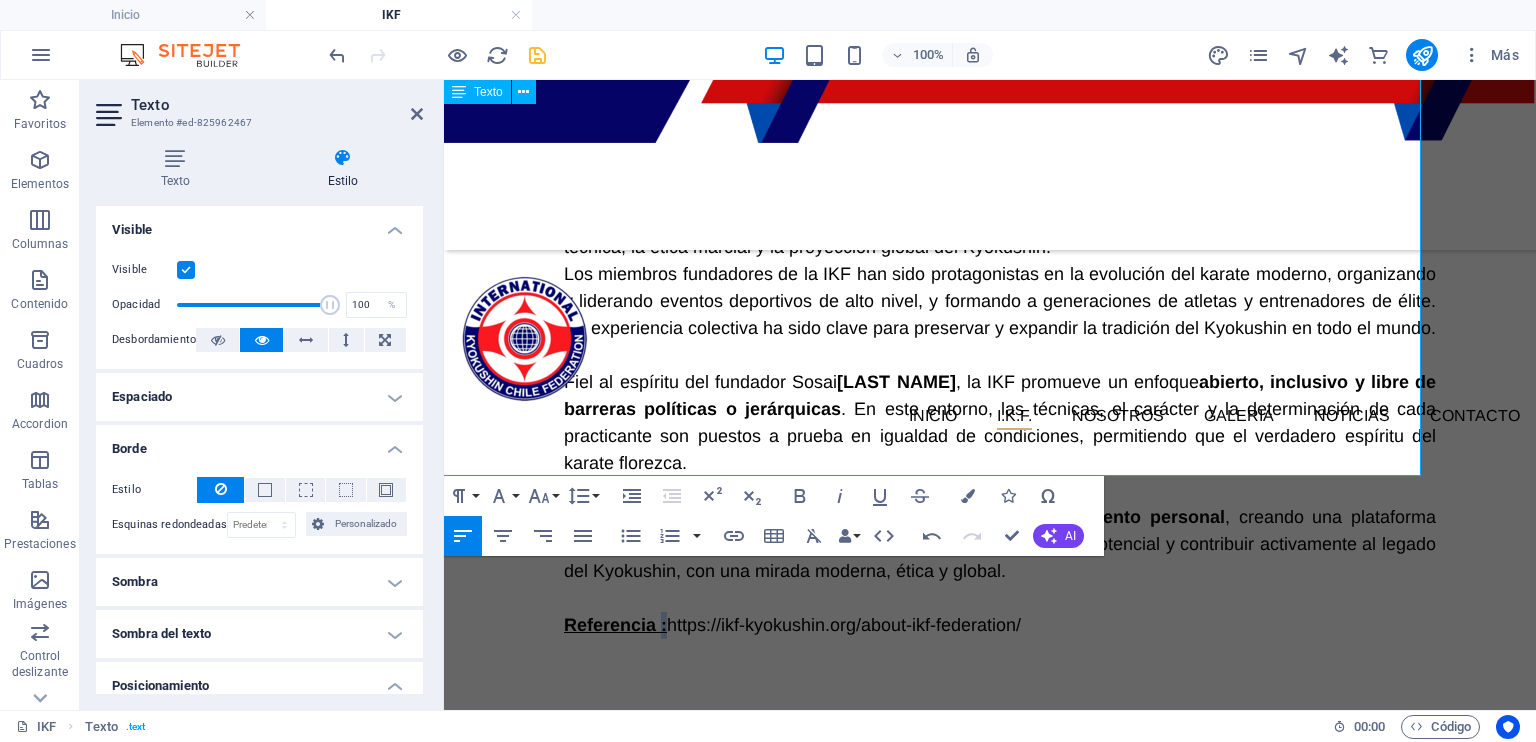 click on "Referencia :" at bounding box center (615, 625) 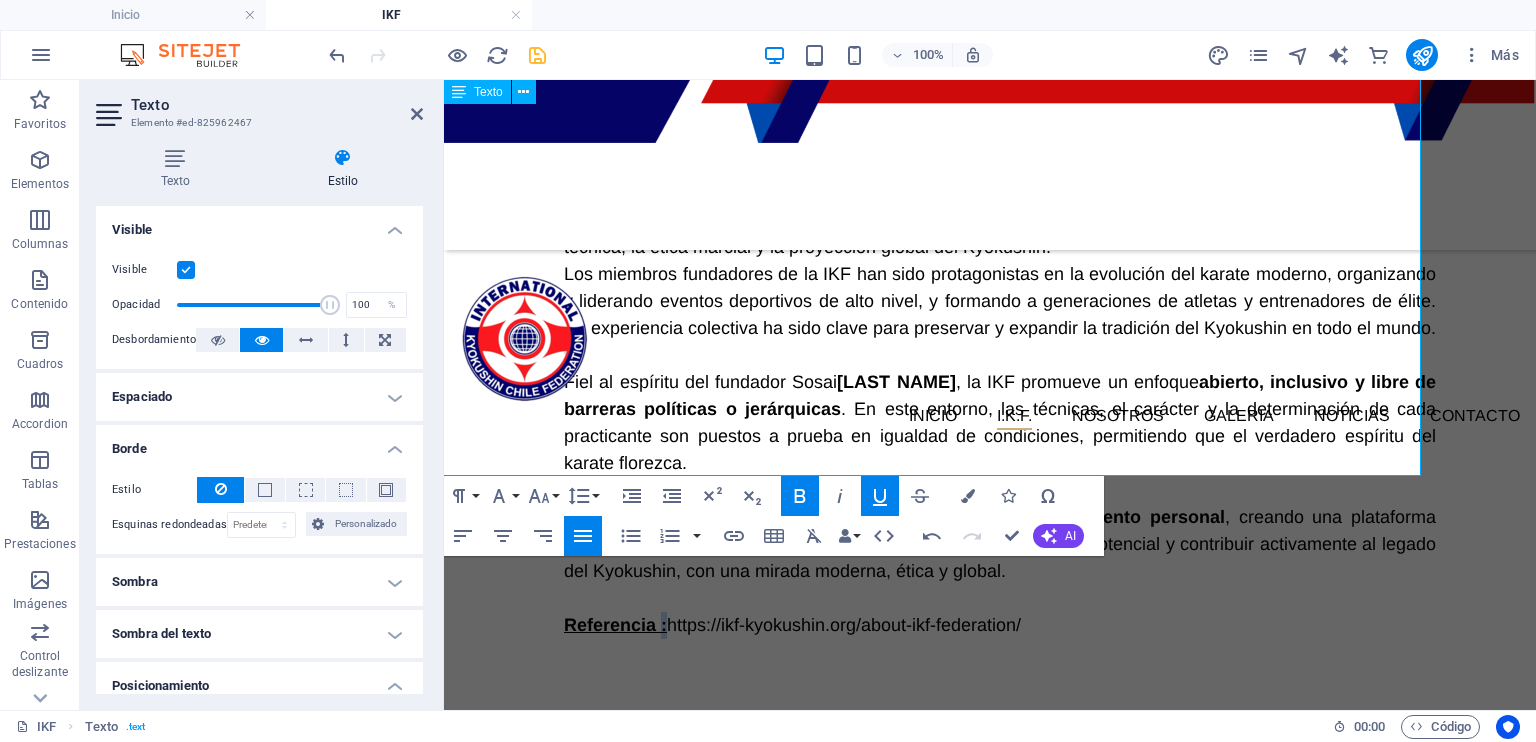 click on "Referencia :" at bounding box center [615, 625] 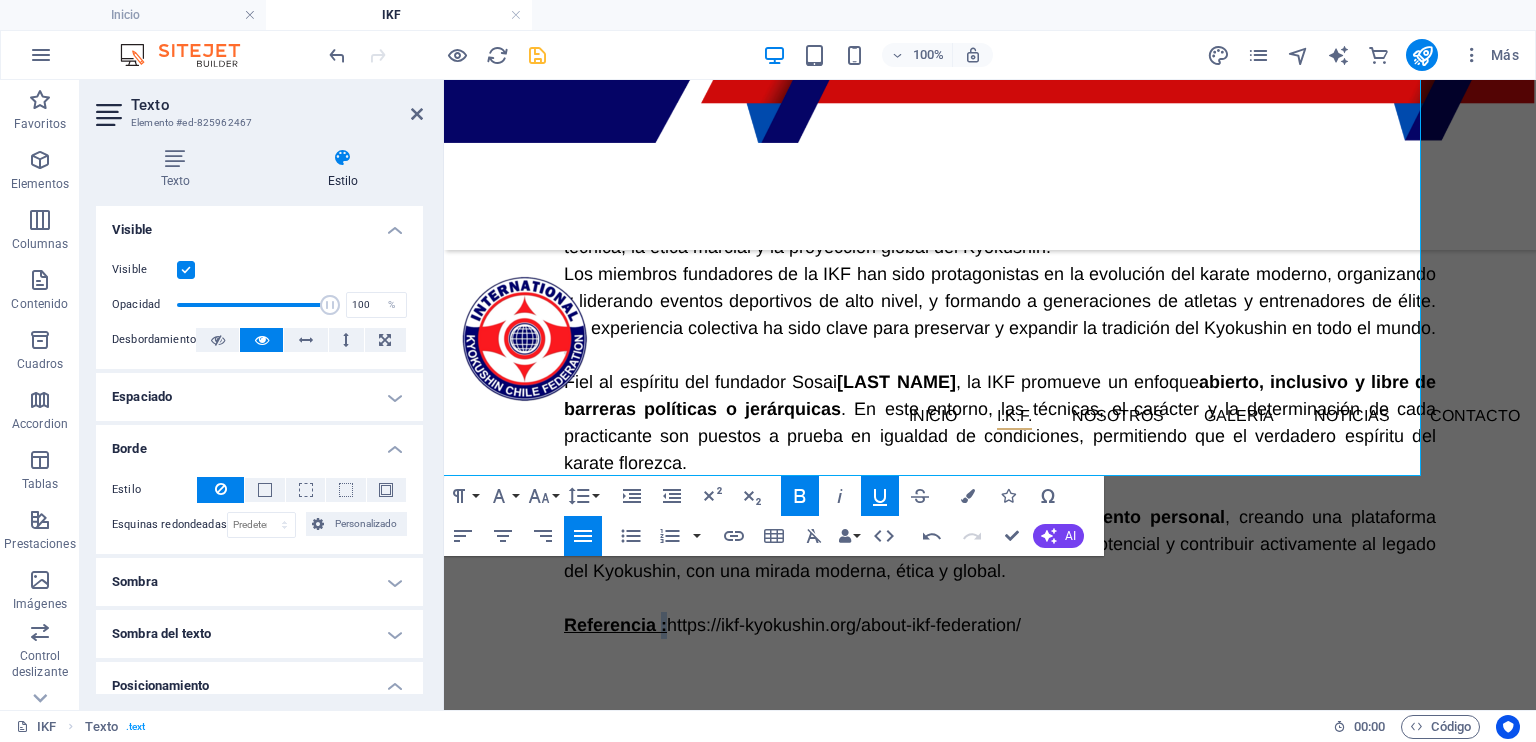 click 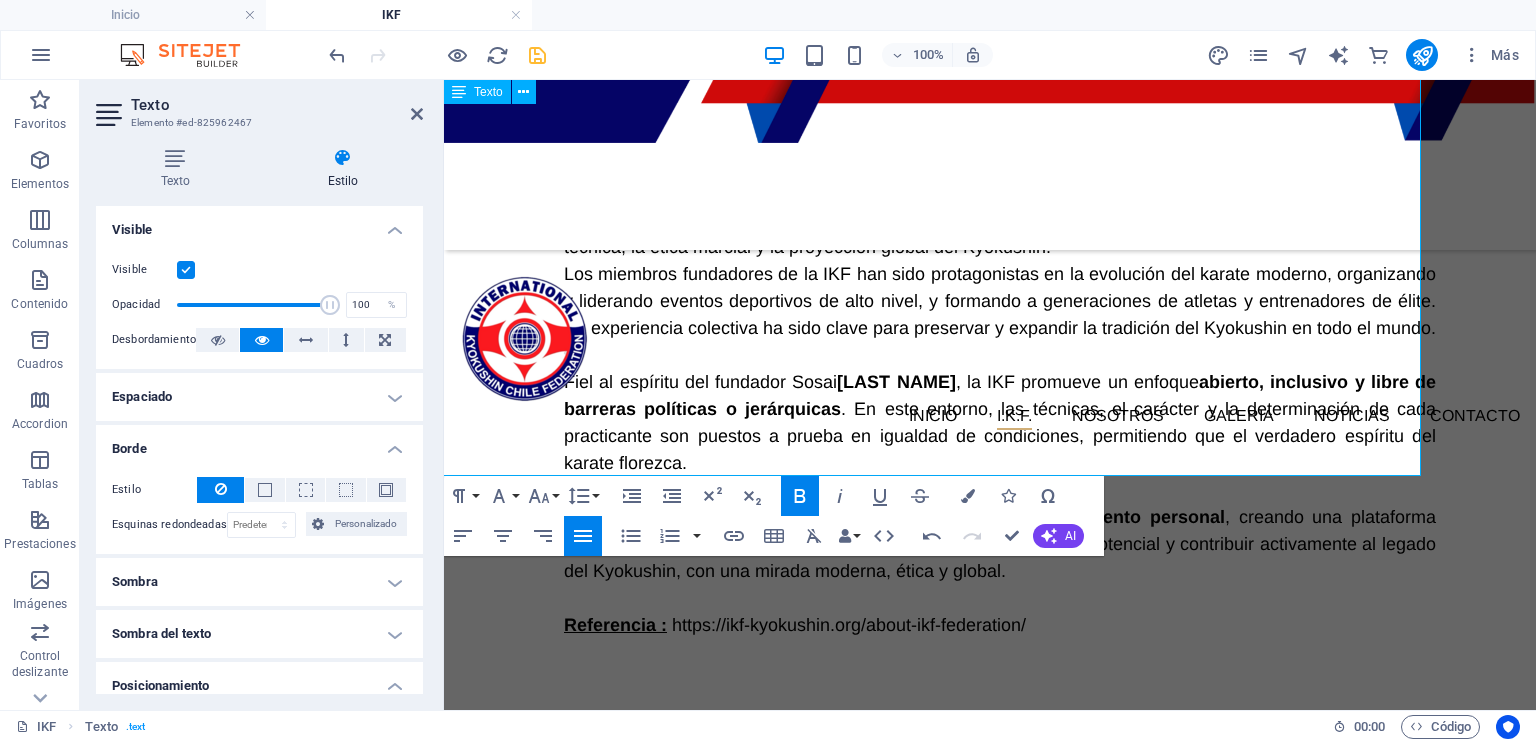 click on "Referencia :   https://ikf-kyokushin.org/about-ikf-federation/" at bounding box center [1000, 625] 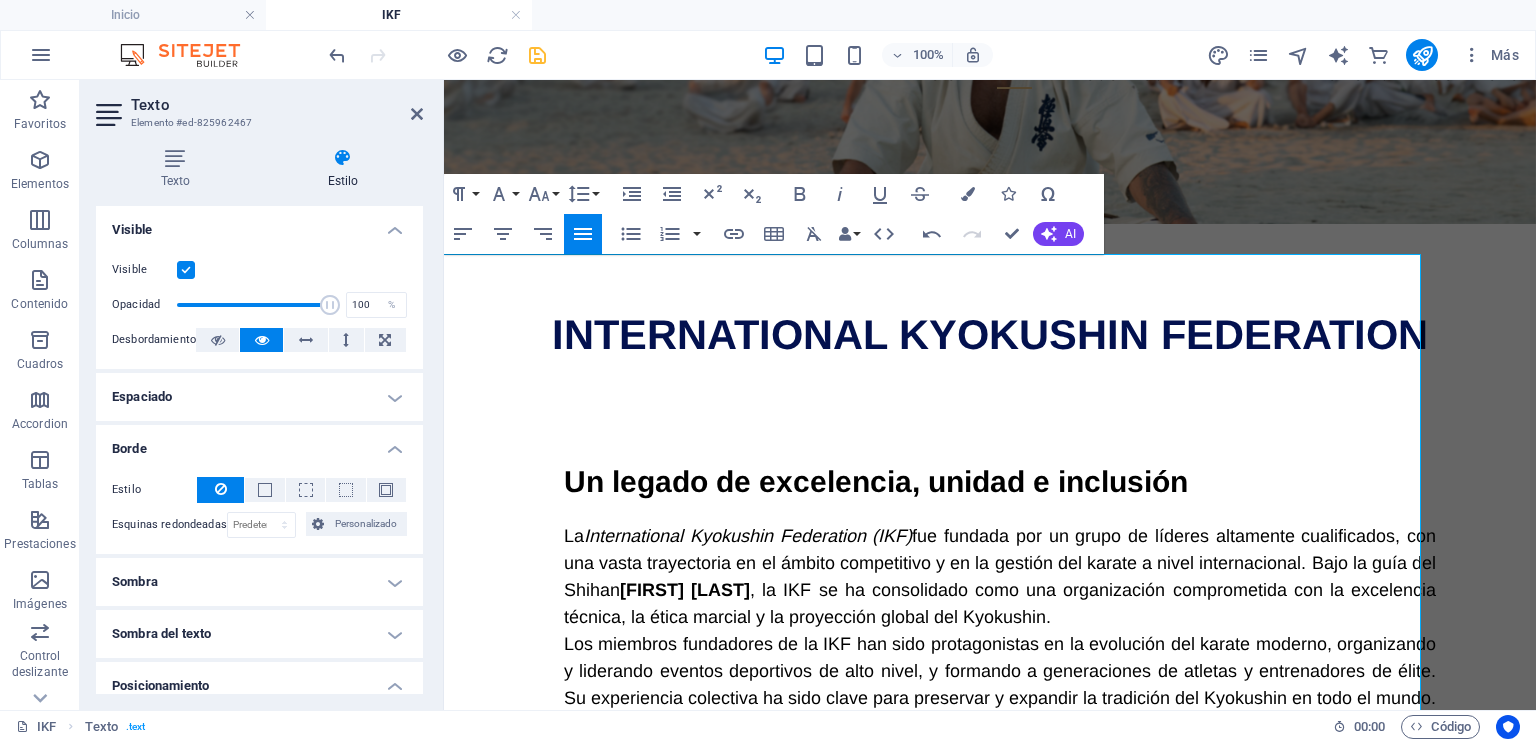 scroll, scrollTop: 311, scrollLeft: 0, axis: vertical 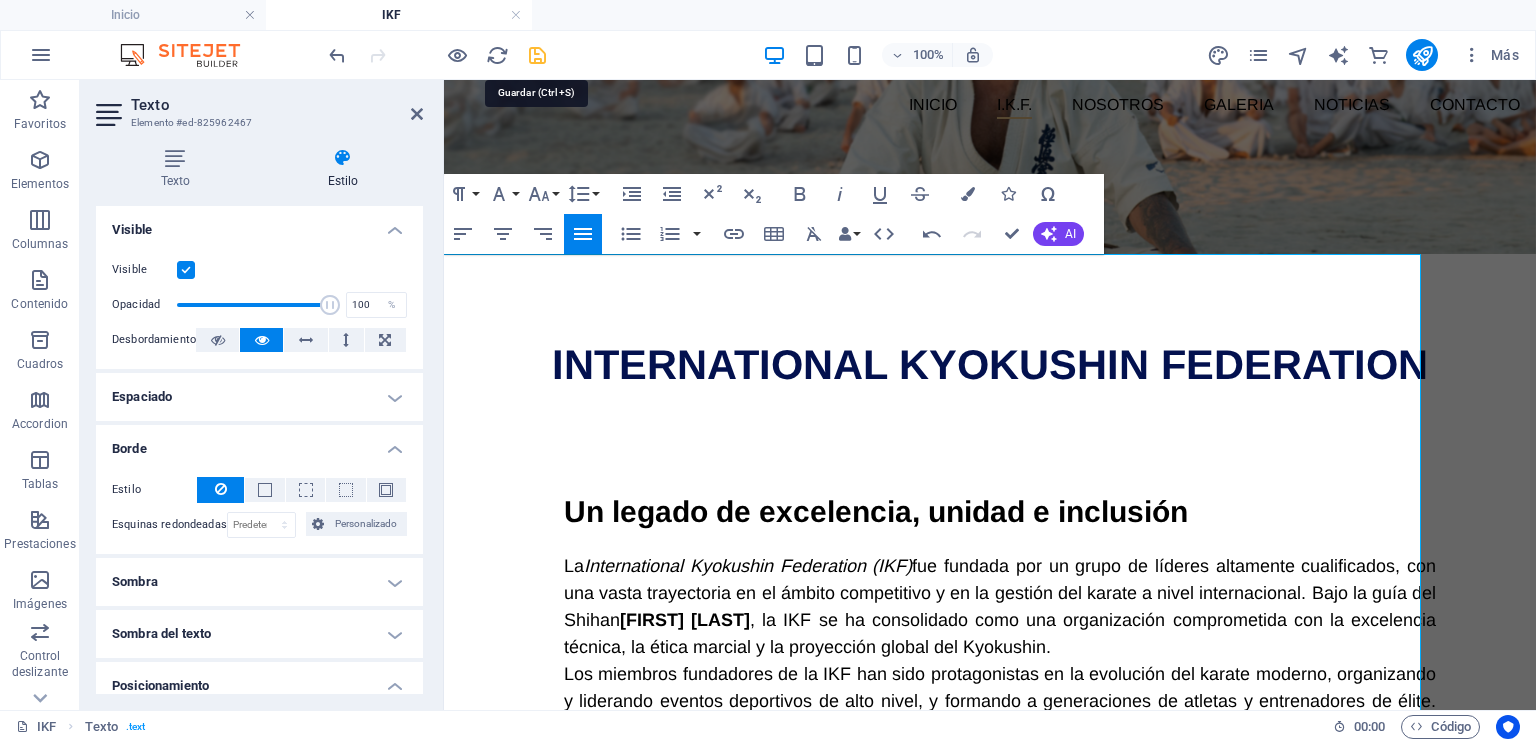 click at bounding box center (537, 55) 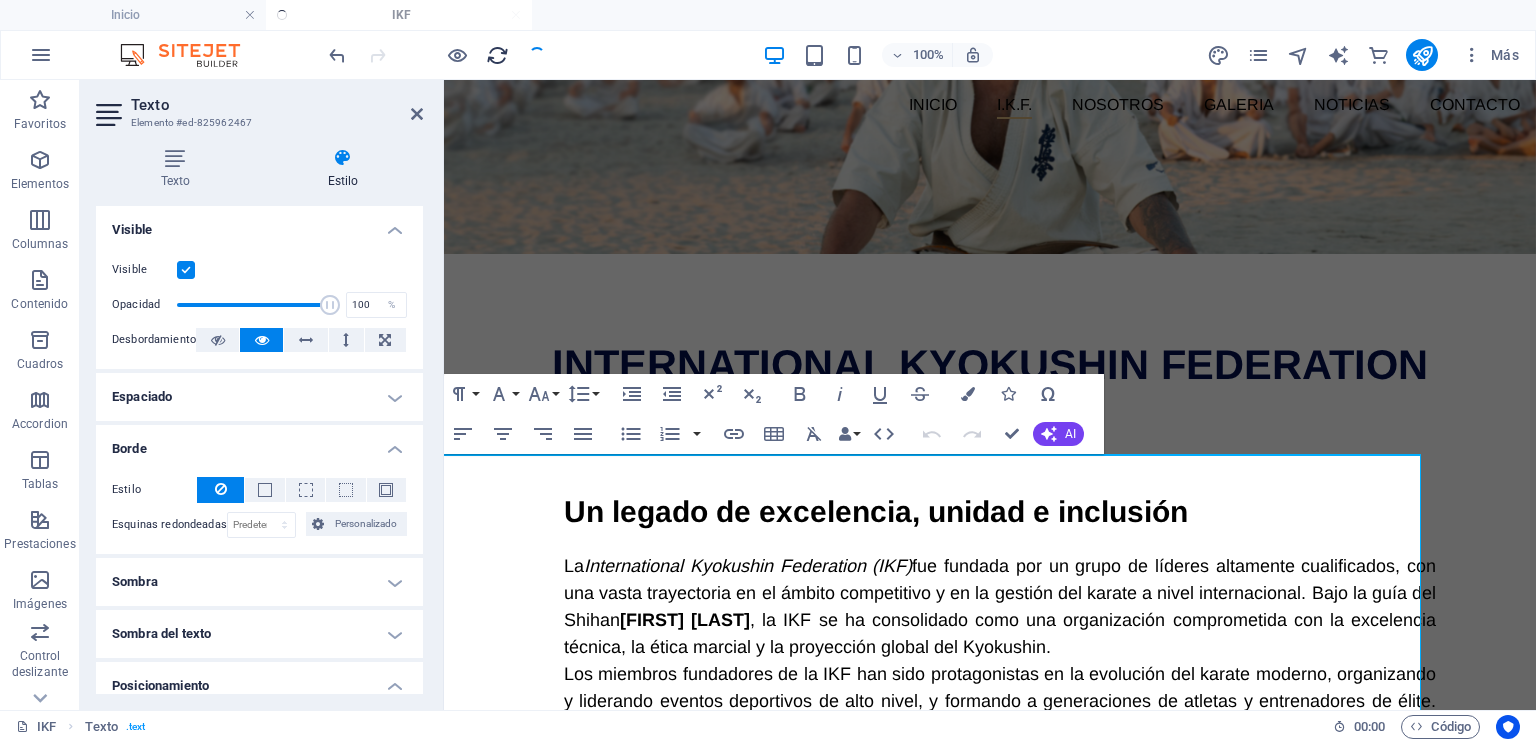 scroll, scrollTop: 111, scrollLeft: 0, axis: vertical 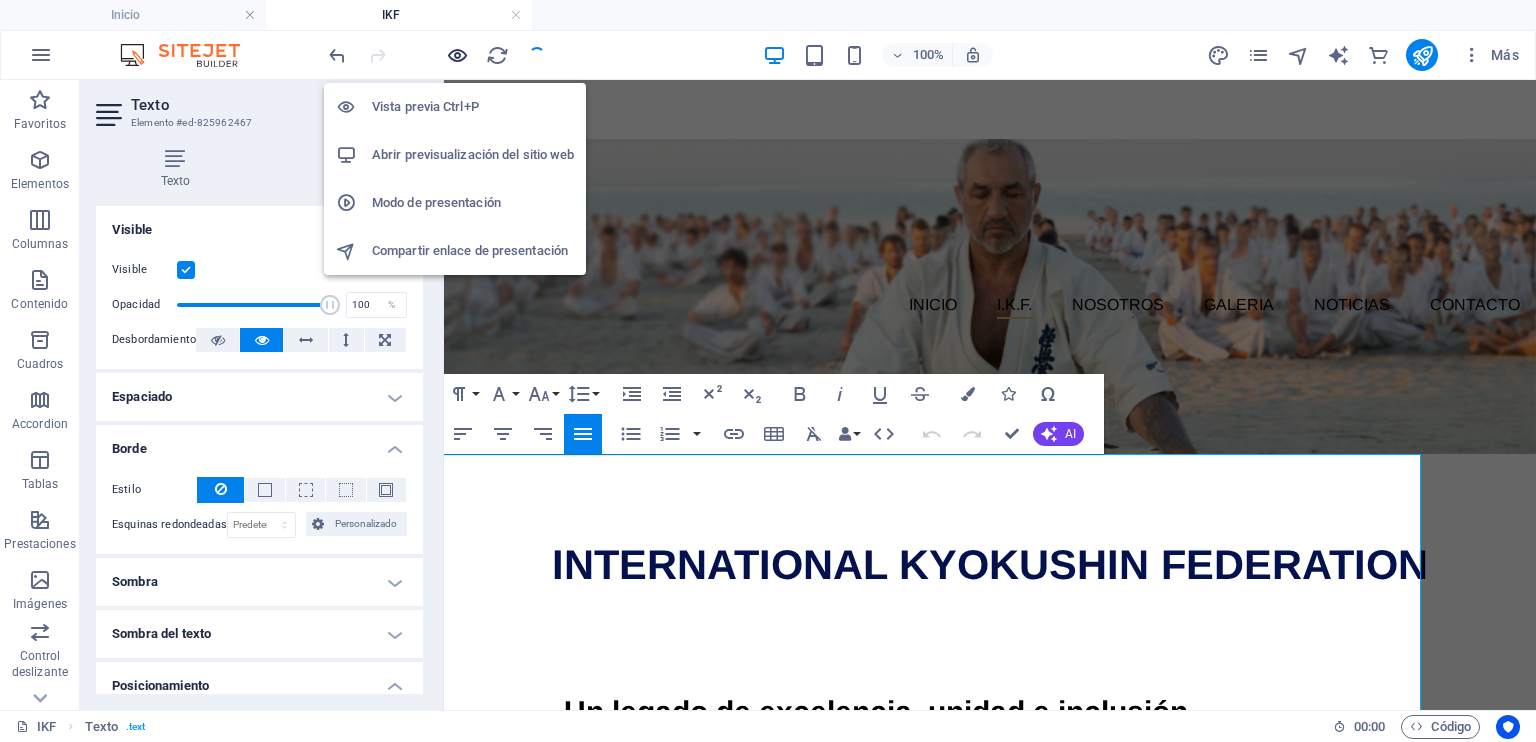click at bounding box center [457, 55] 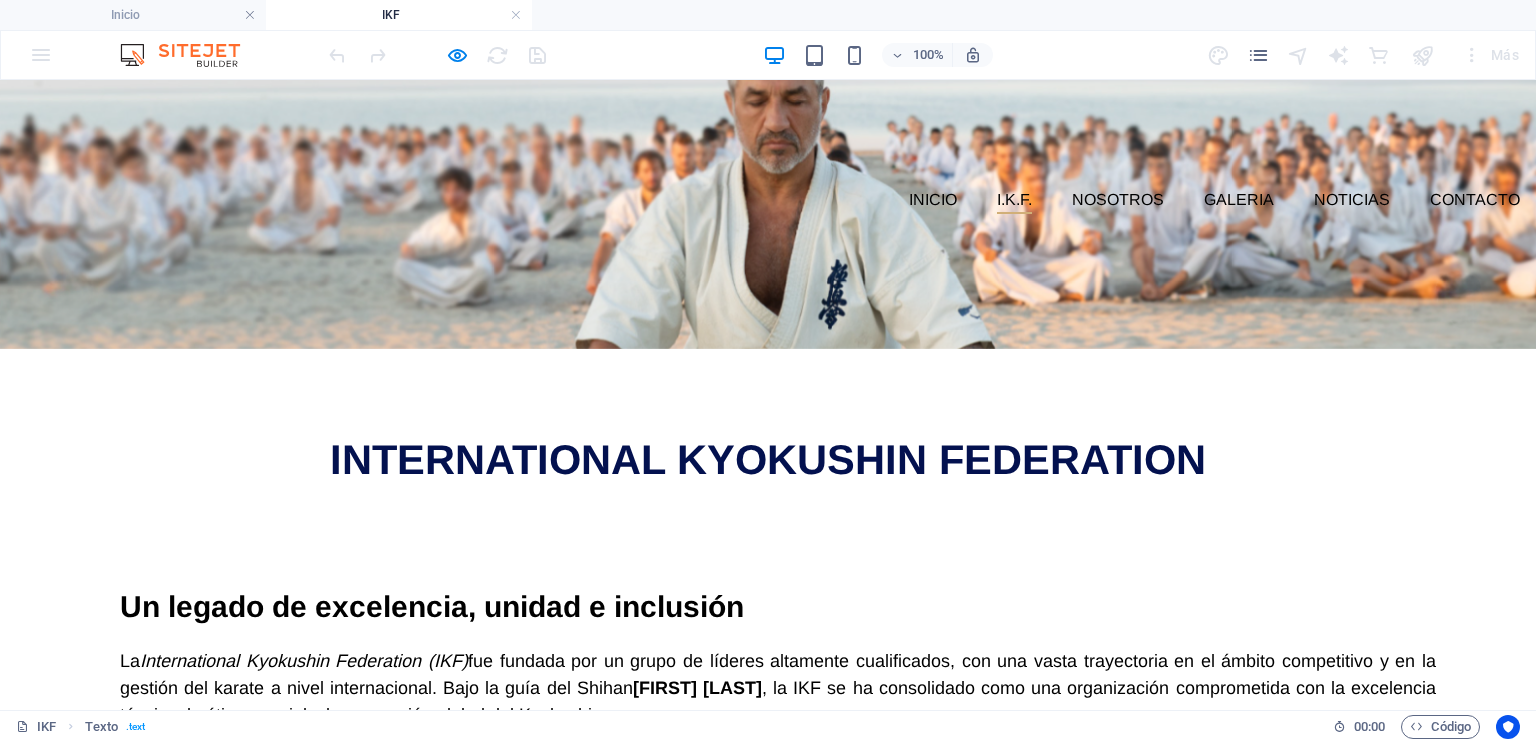 scroll, scrollTop: 111, scrollLeft: 0, axis: vertical 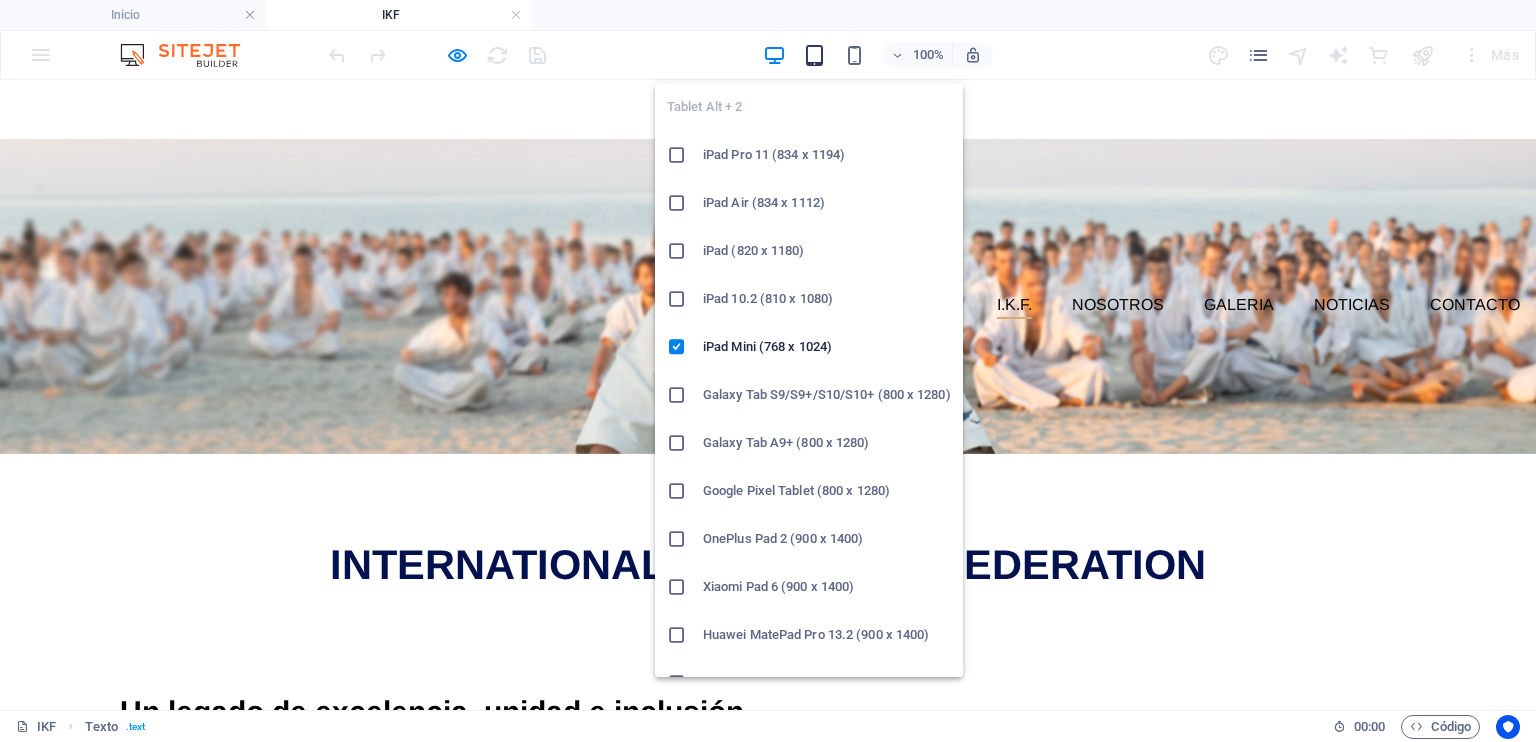 click at bounding box center [814, 55] 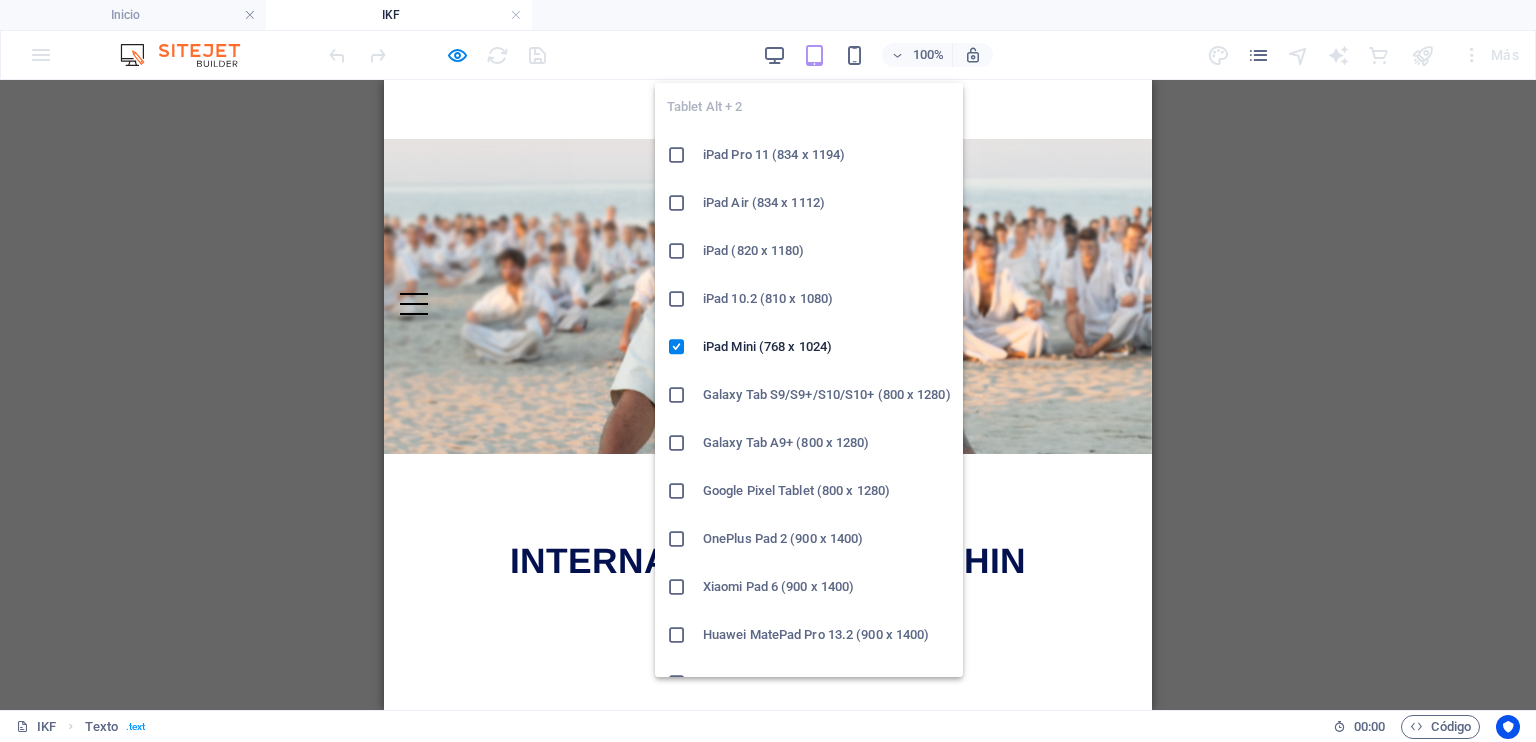 click on "Galaxy Tab A9+ (800 x 1280)" at bounding box center [827, 443] 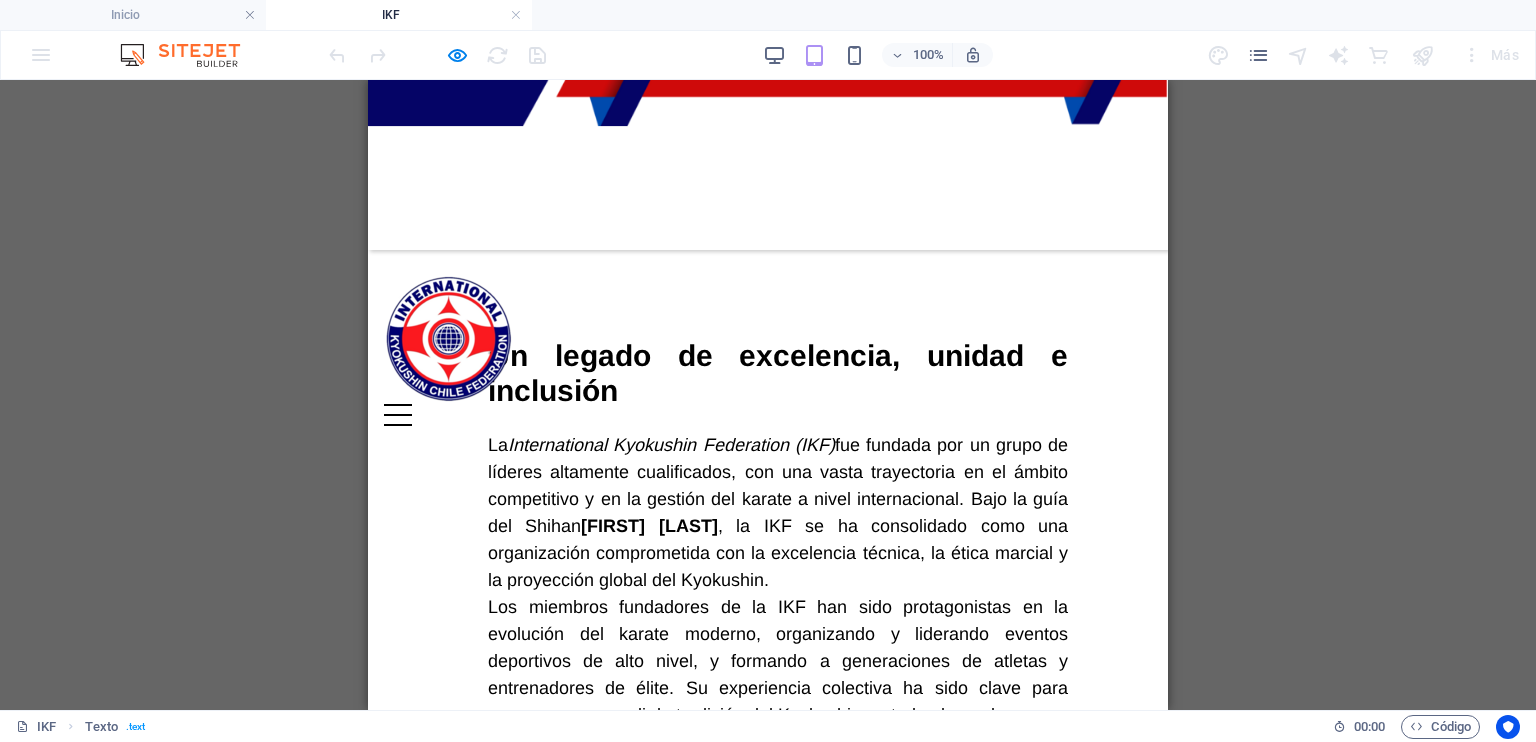 scroll, scrollTop: 311, scrollLeft: 0, axis: vertical 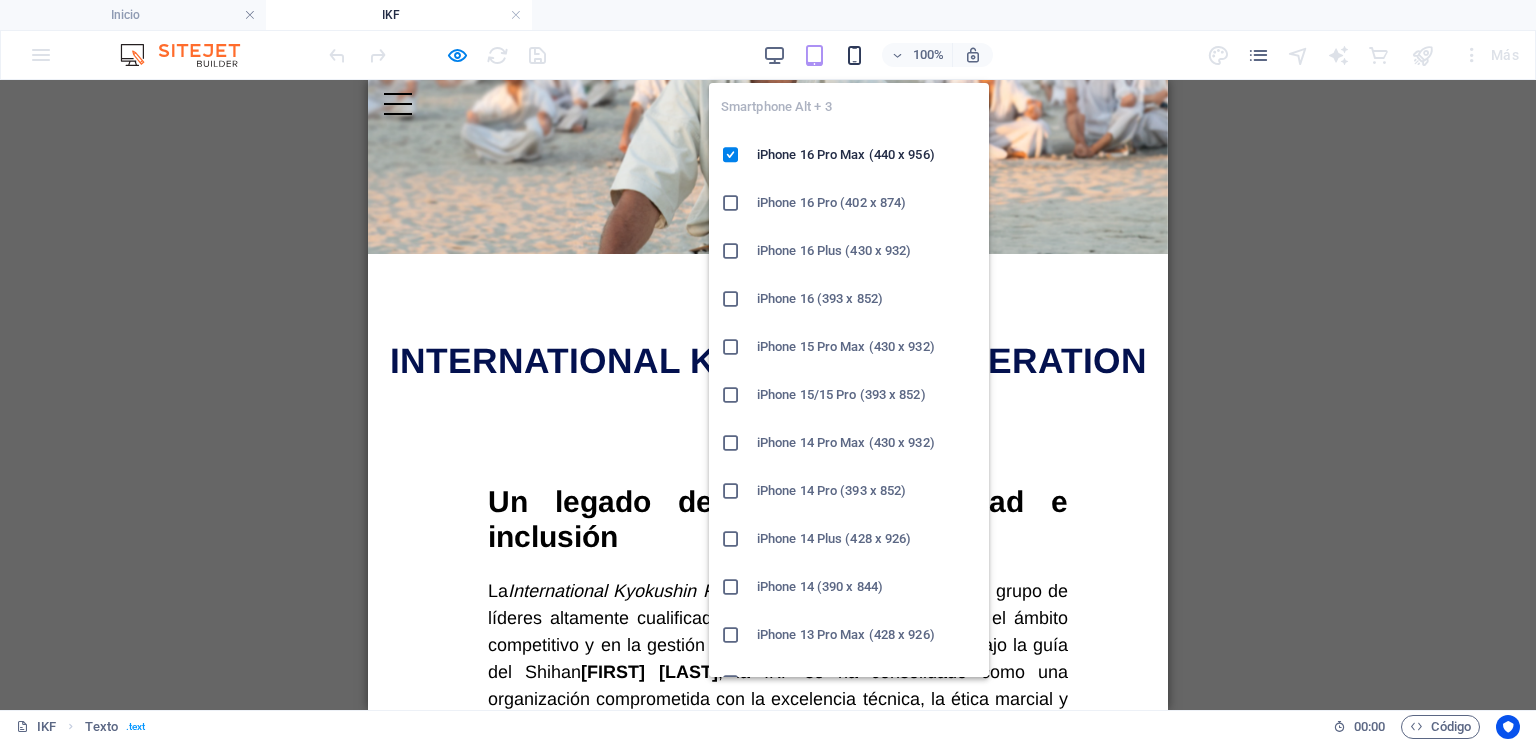 click at bounding box center (854, 55) 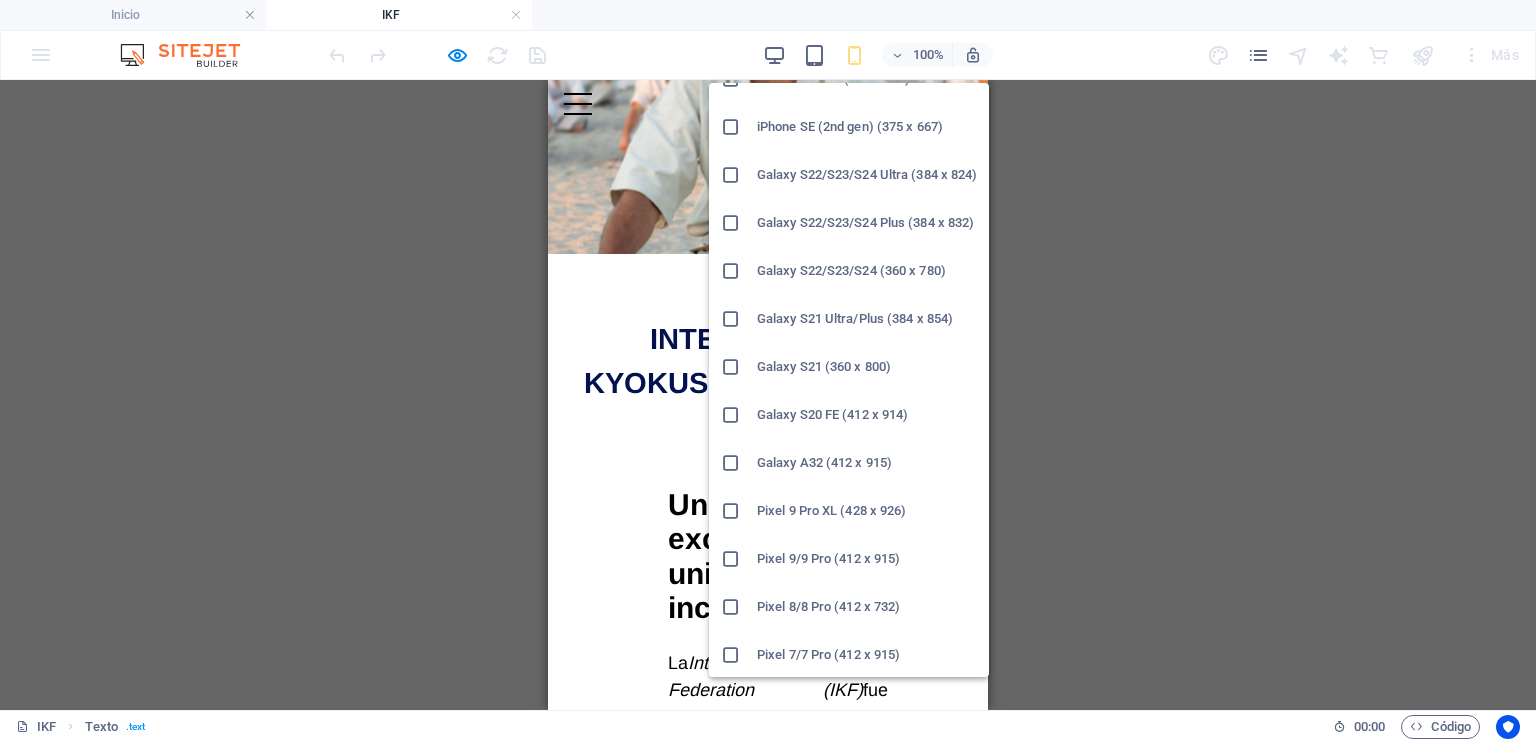 scroll, scrollTop: 800, scrollLeft: 0, axis: vertical 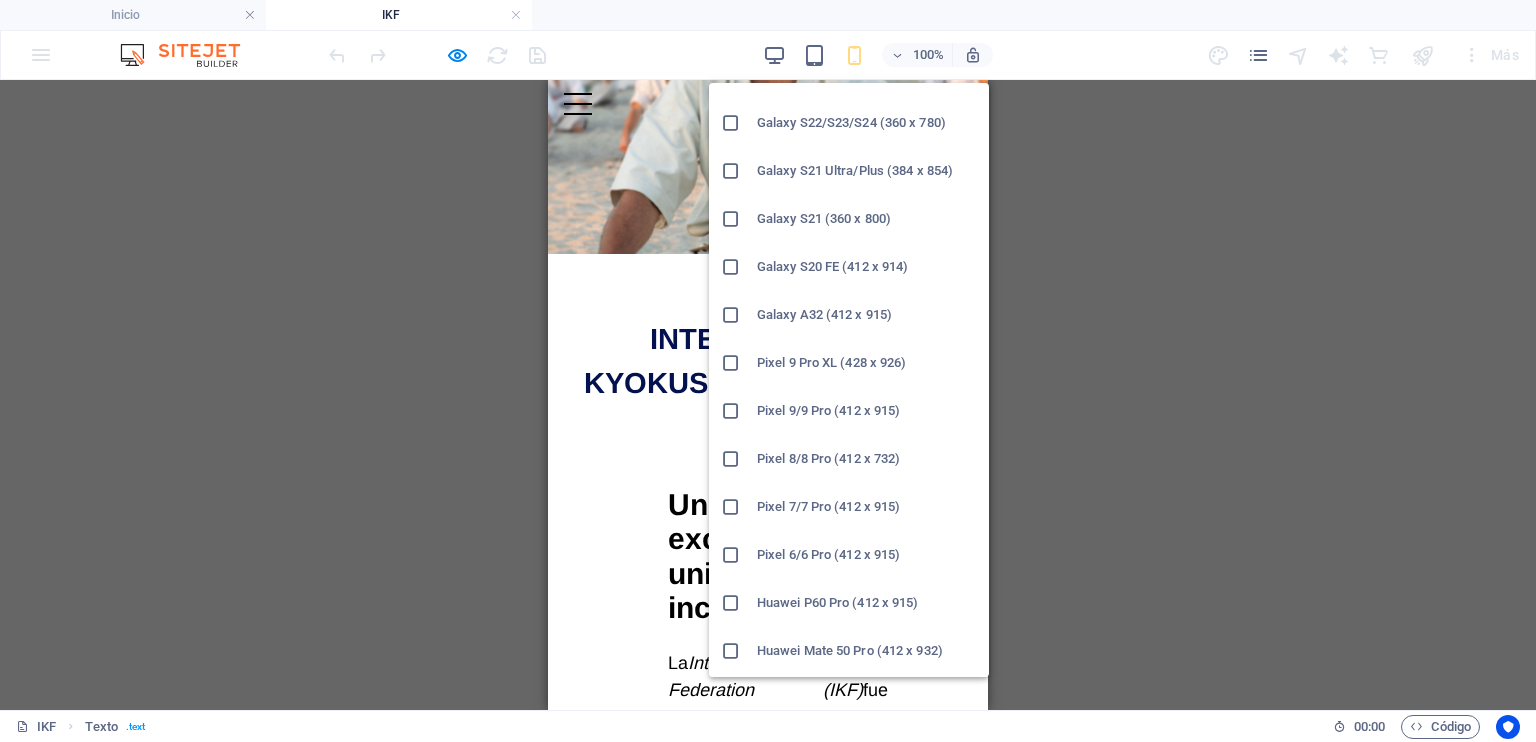 click on "Galaxy S20 FE (412 x 914)" at bounding box center (867, 267) 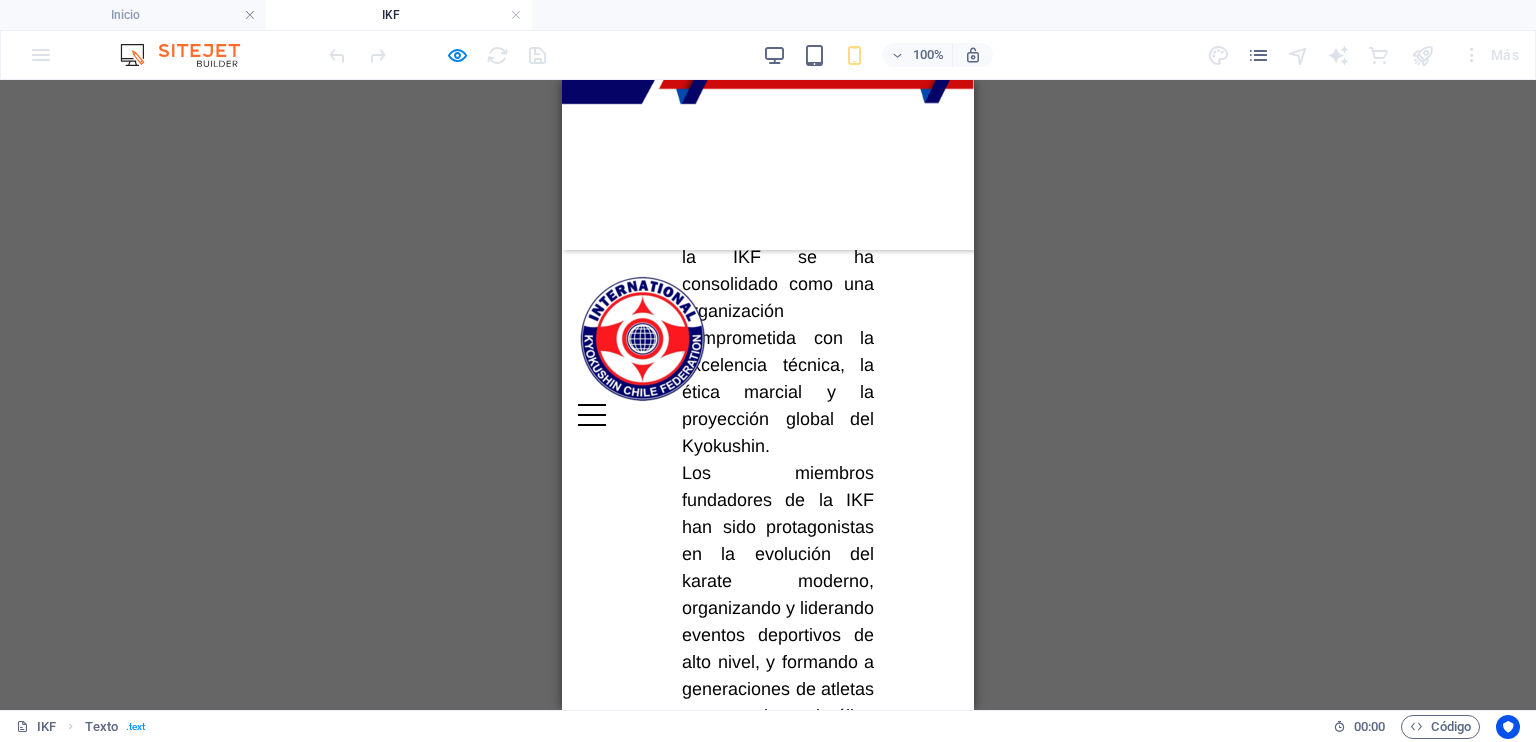 scroll, scrollTop: 1011, scrollLeft: 0, axis: vertical 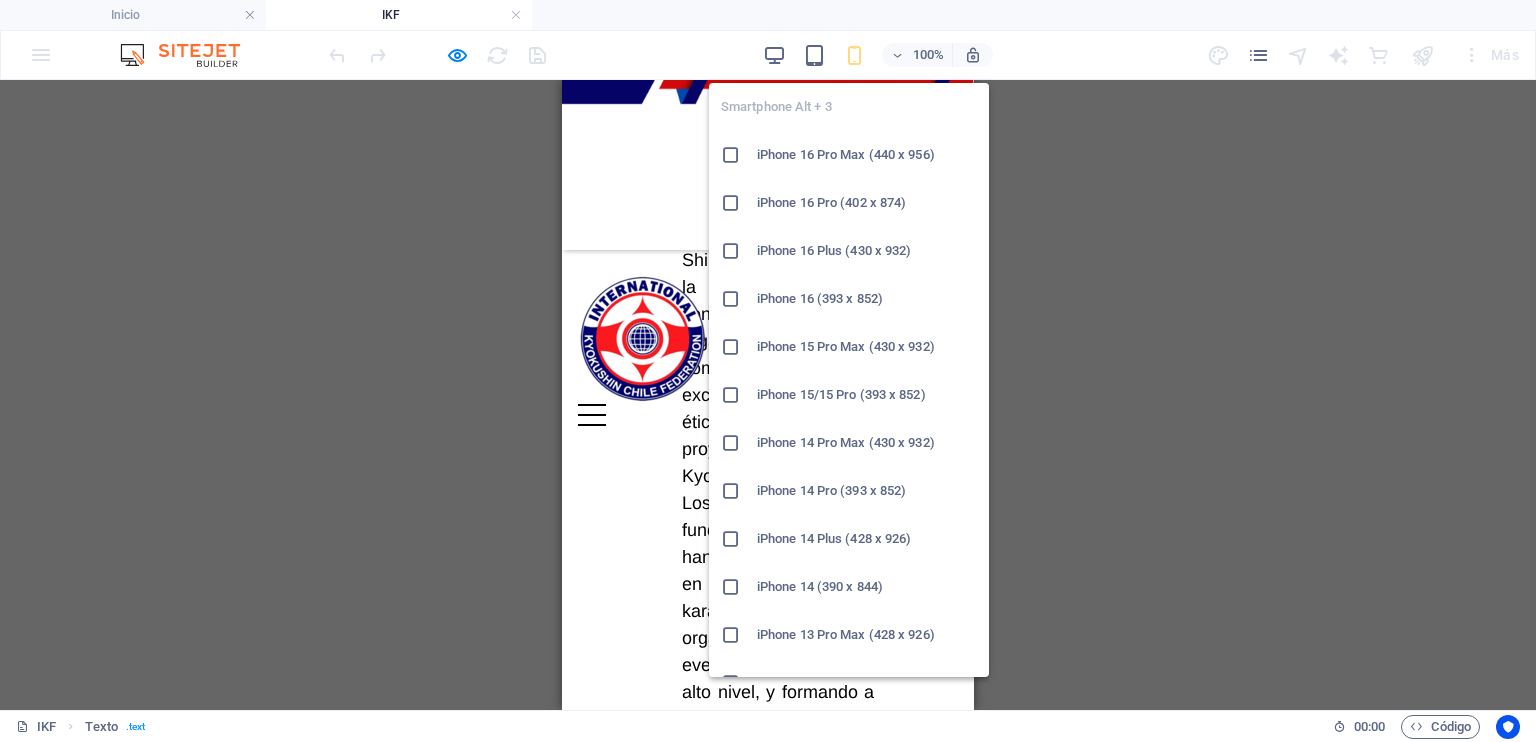 click at bounding box center [854, 55] 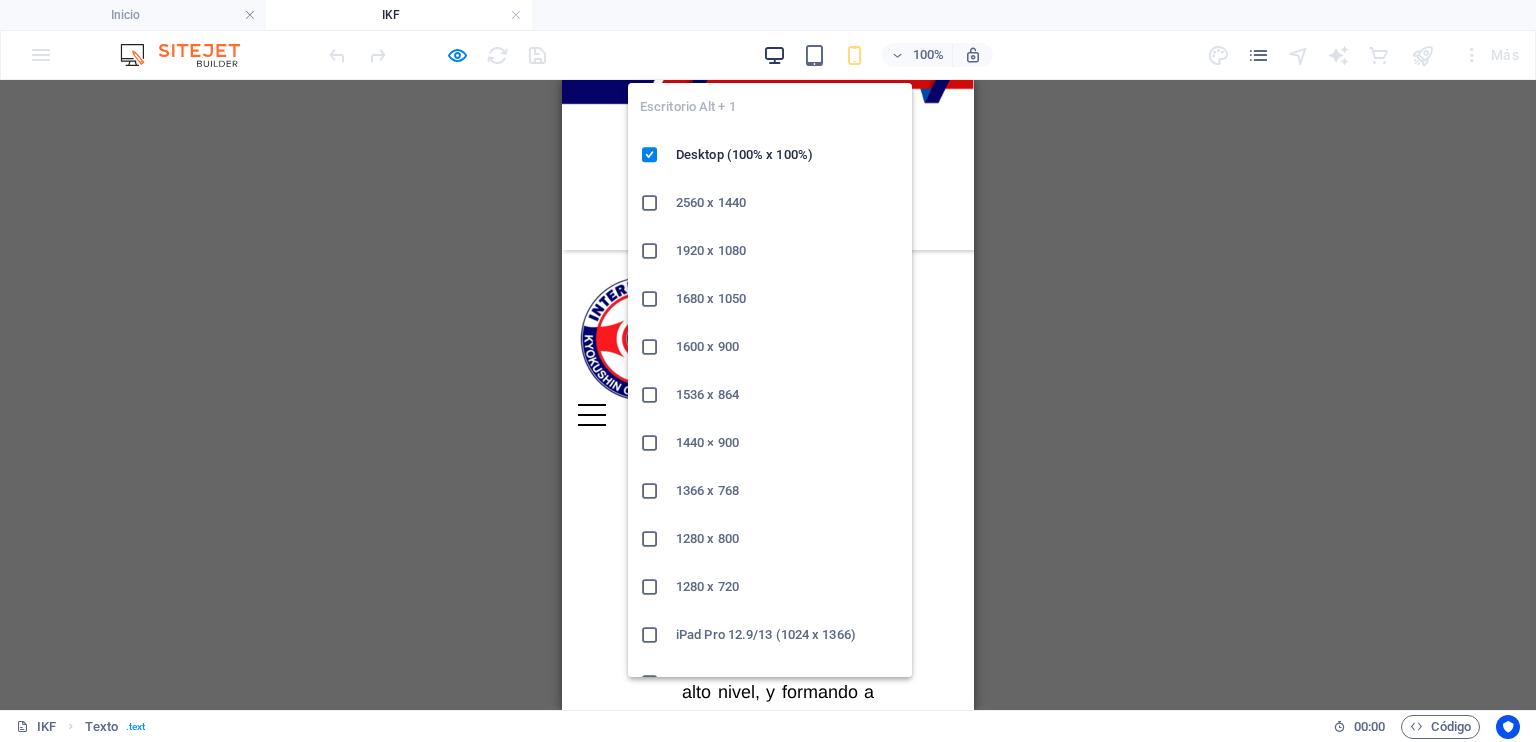 click at bounding box center (774, 55) 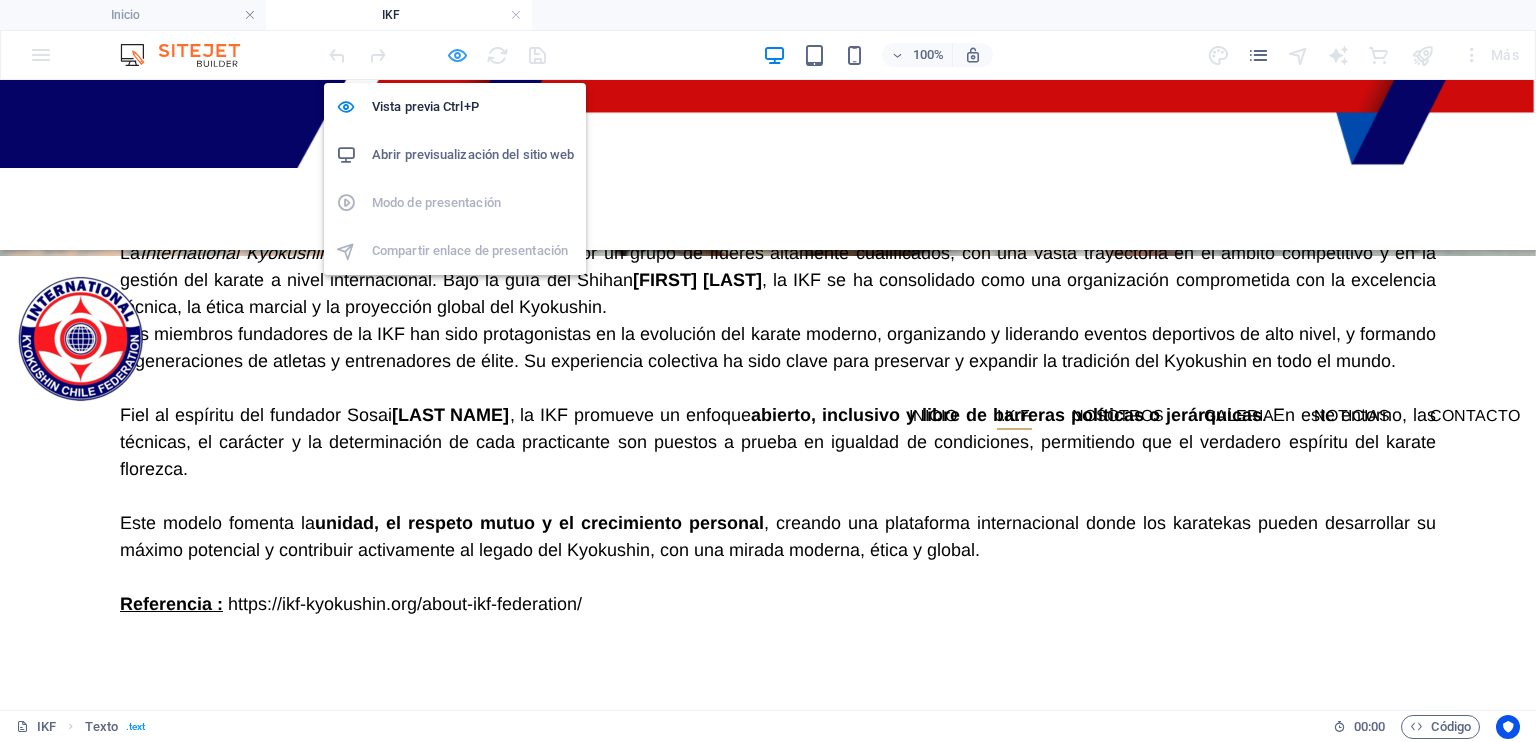 click at bounding box center (457, 55) 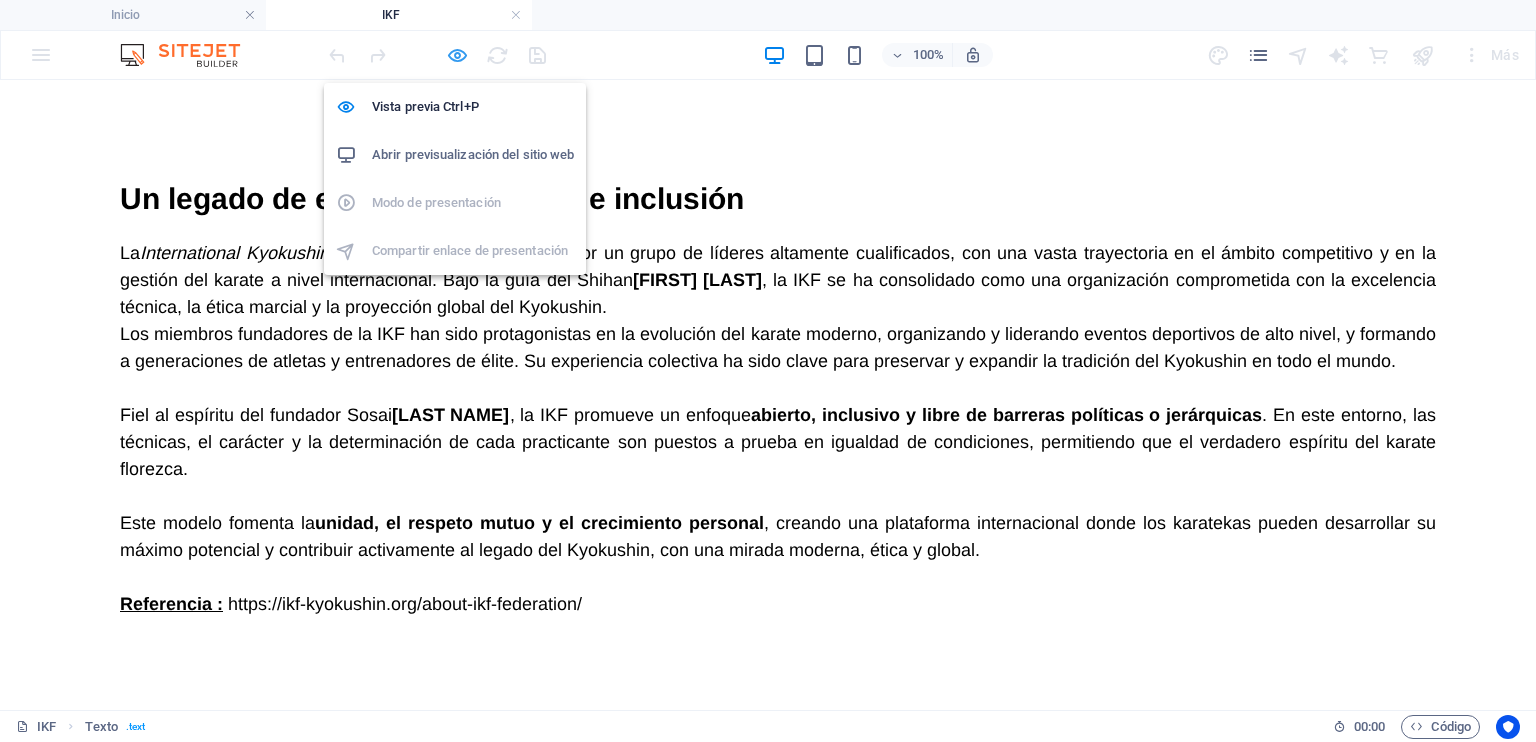 select on "px" 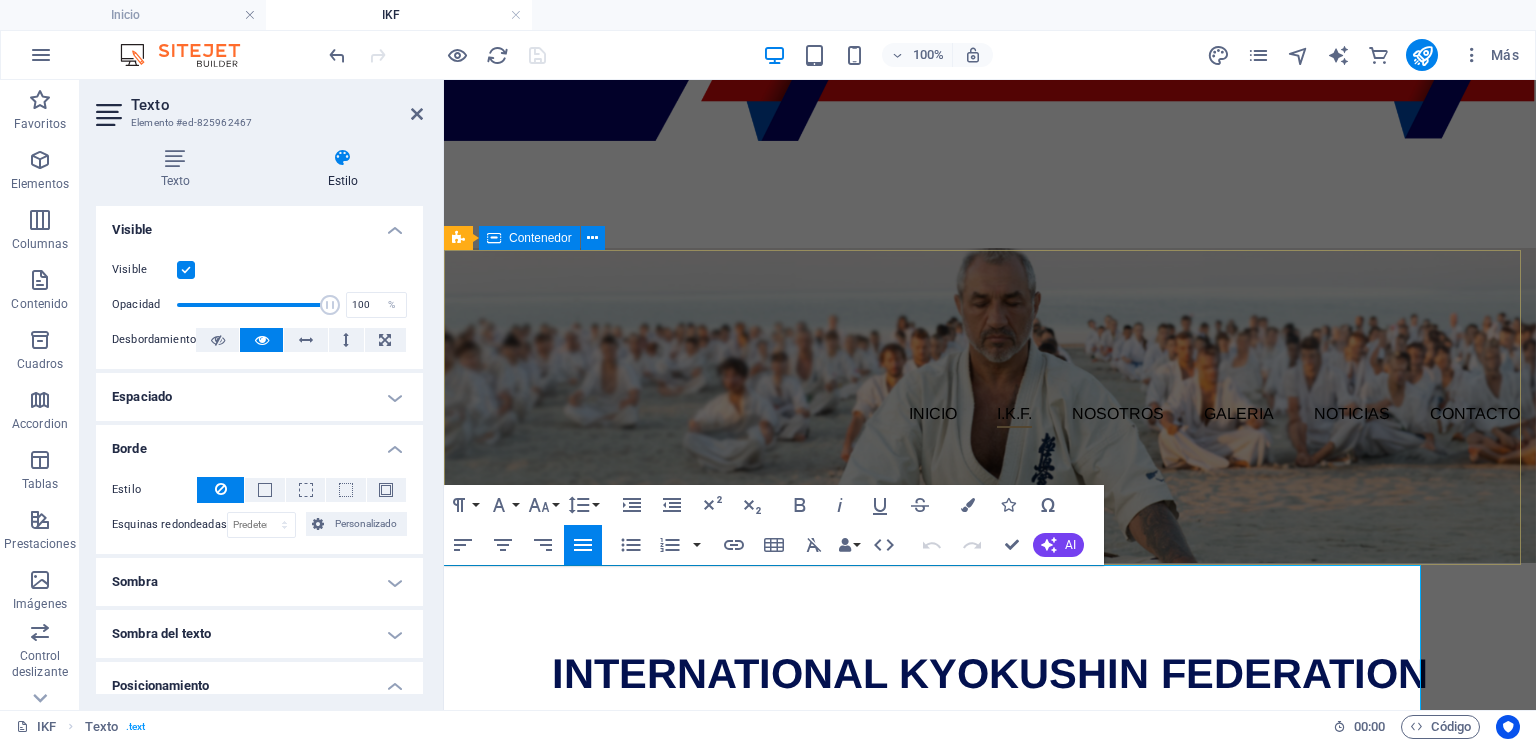 scroll, scrollTop: 0, scrollLeft: 0, axis: both 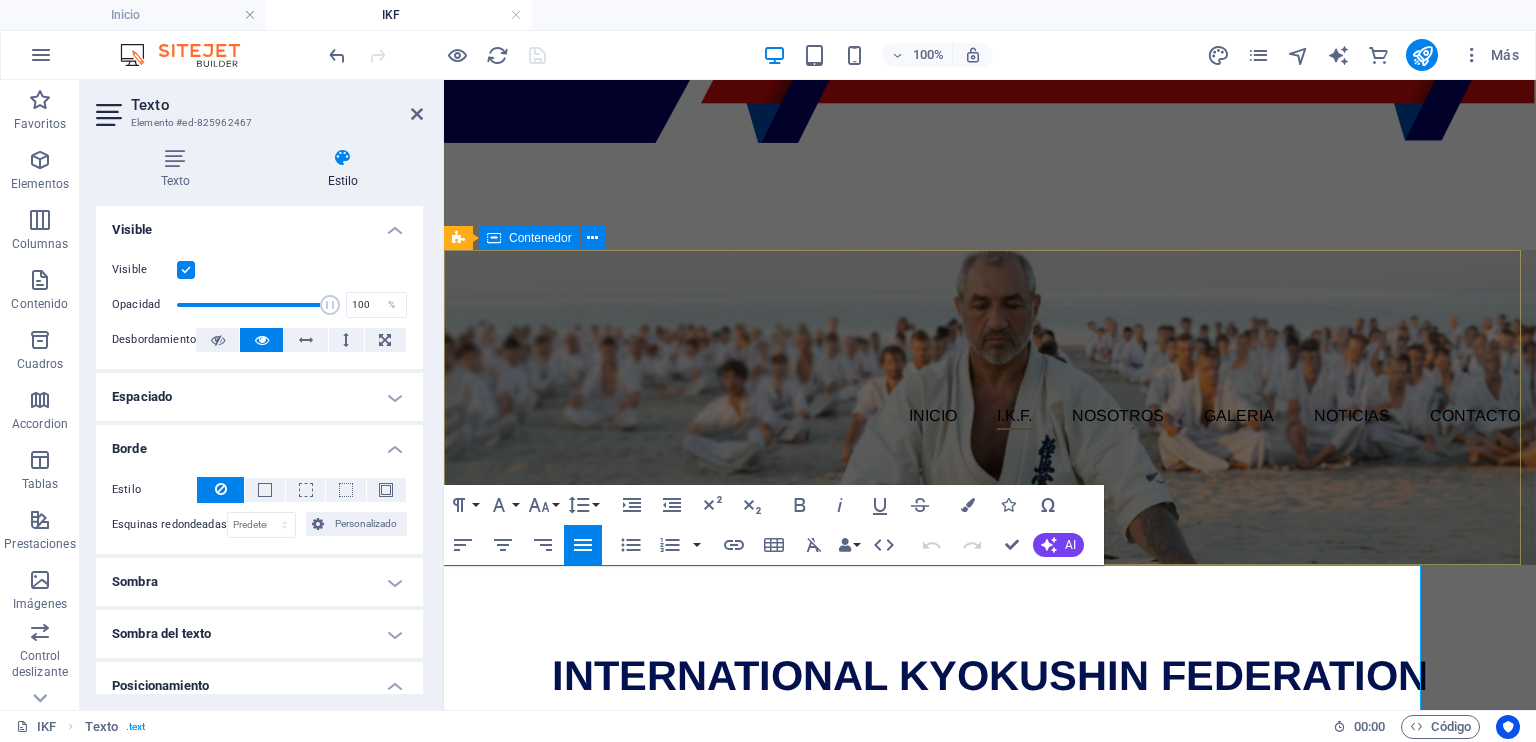 click on "INTERNATIONAL KYOKUSHIN FEDERATION" at bounding box center [990, 676] 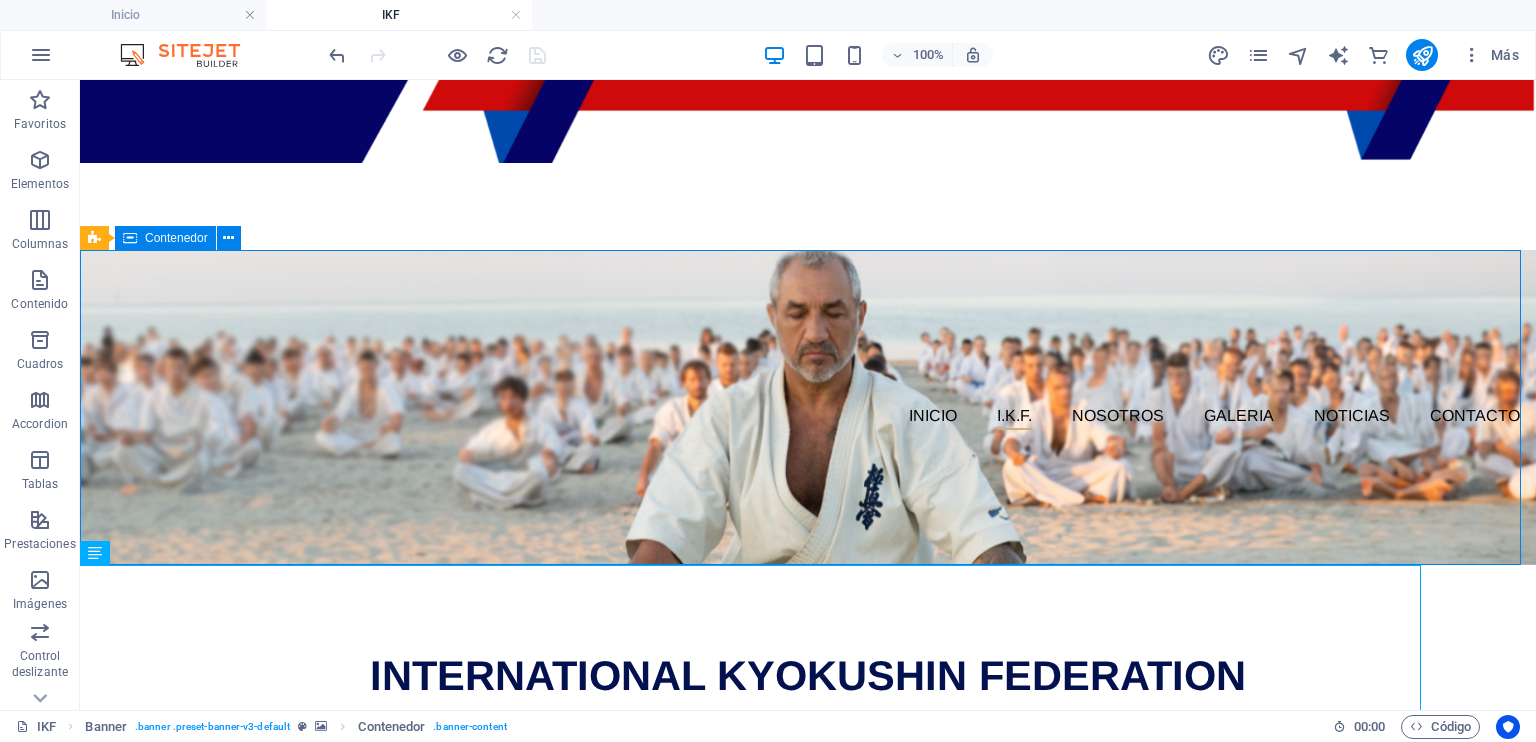 click on "INTERNATIONAL KYOKUSHIN FEDERATION" at bounding box center (808, 676) 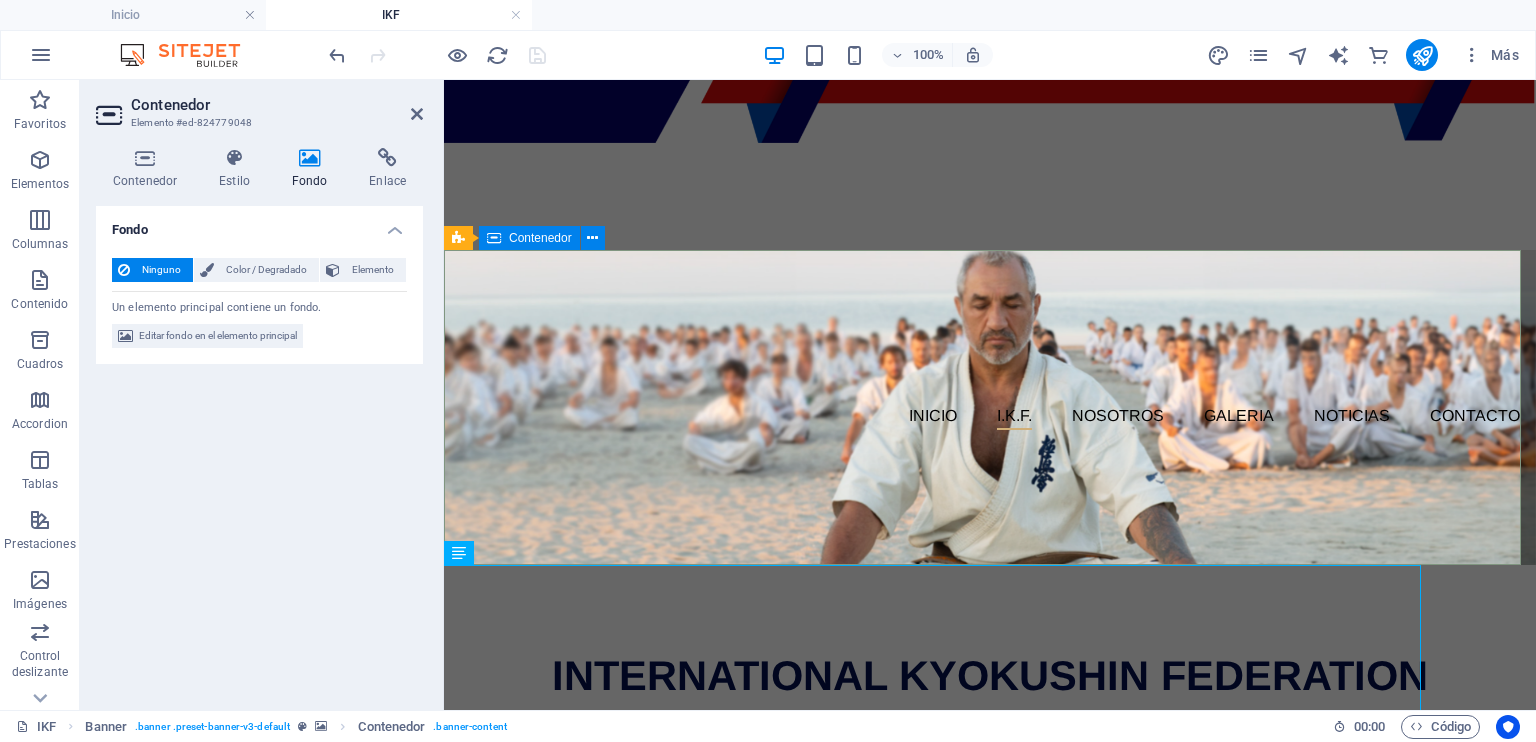 click on "INTERNATIONAL KYOKUSHIN FEDERATION" at bounding box center (990, 676) 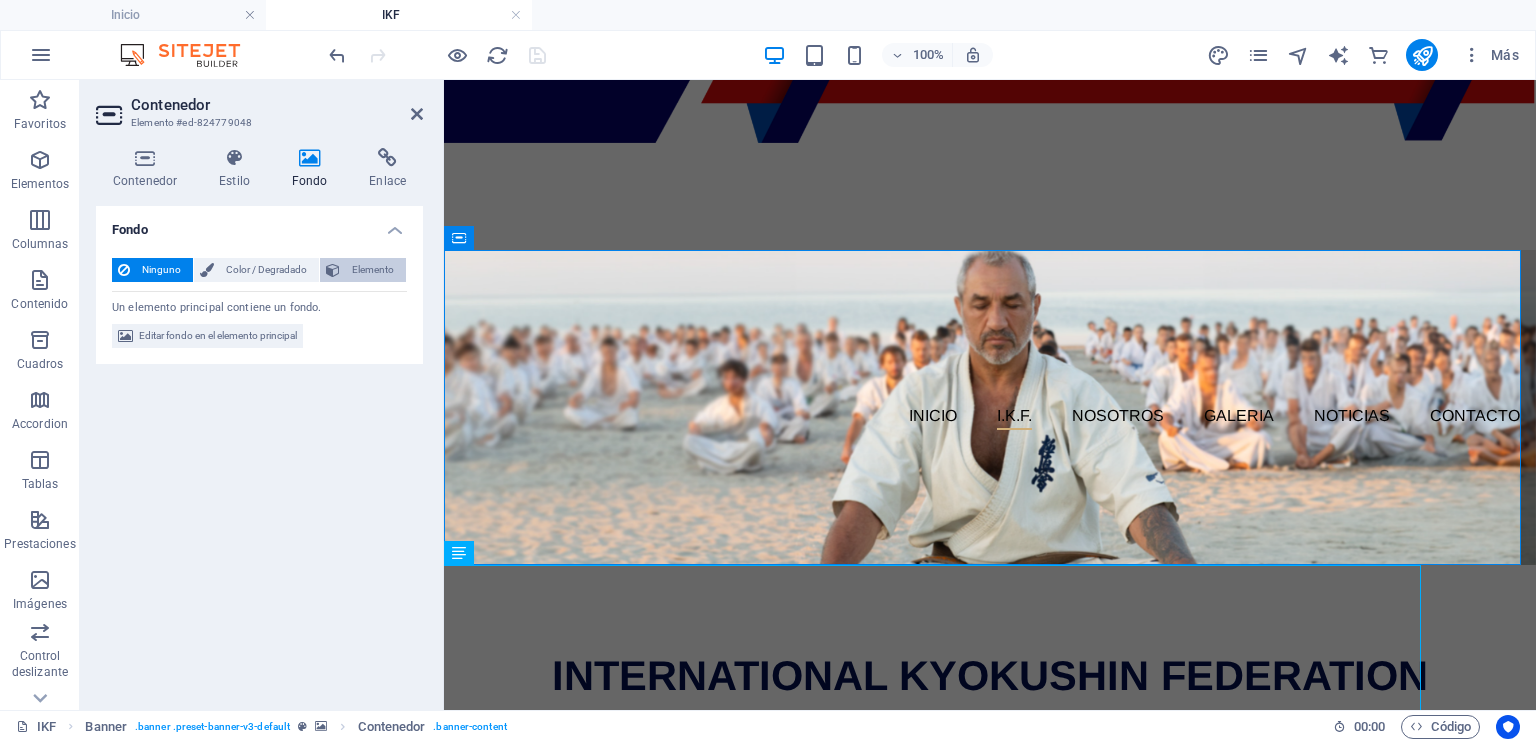click on "Elemento" at bounding box center [373, 270] 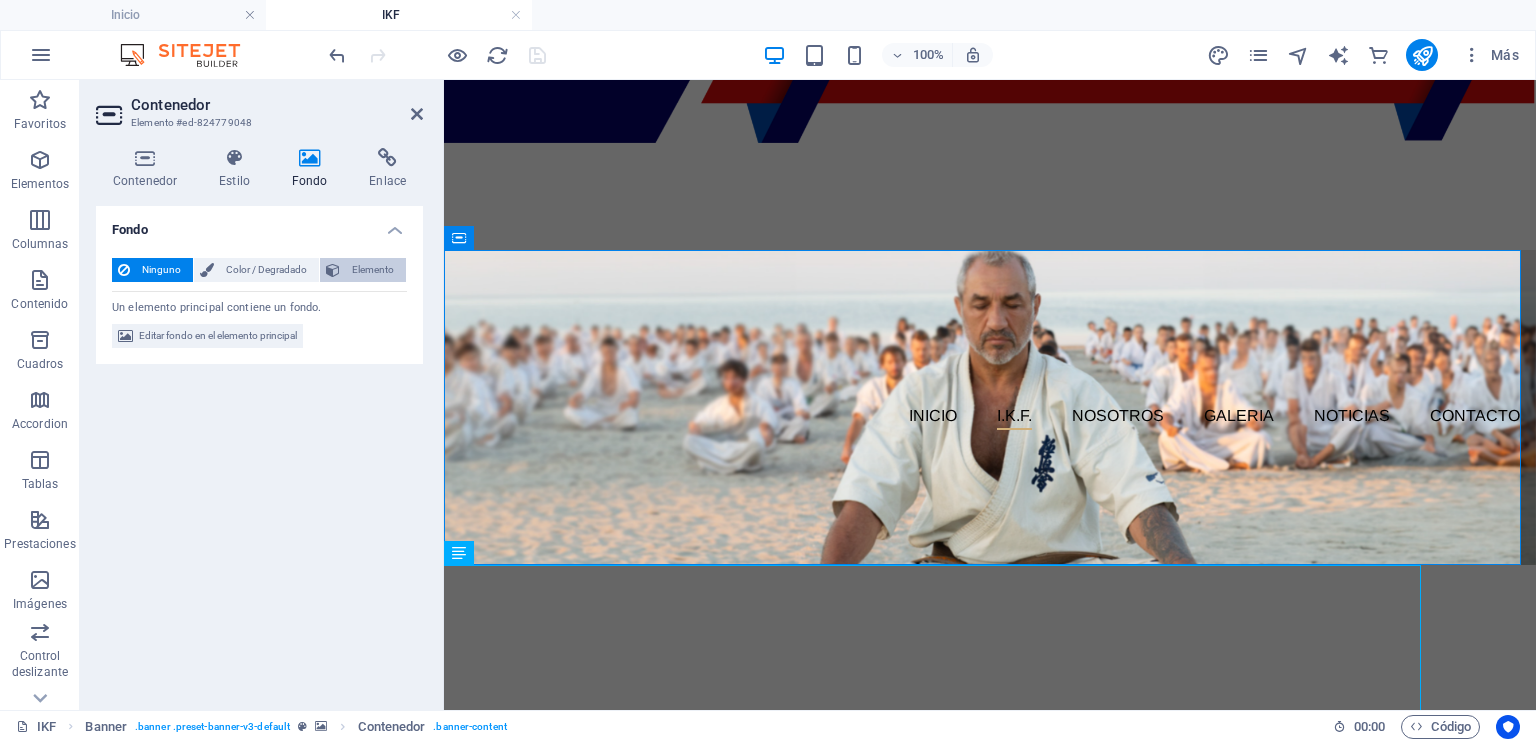 select on "ms" 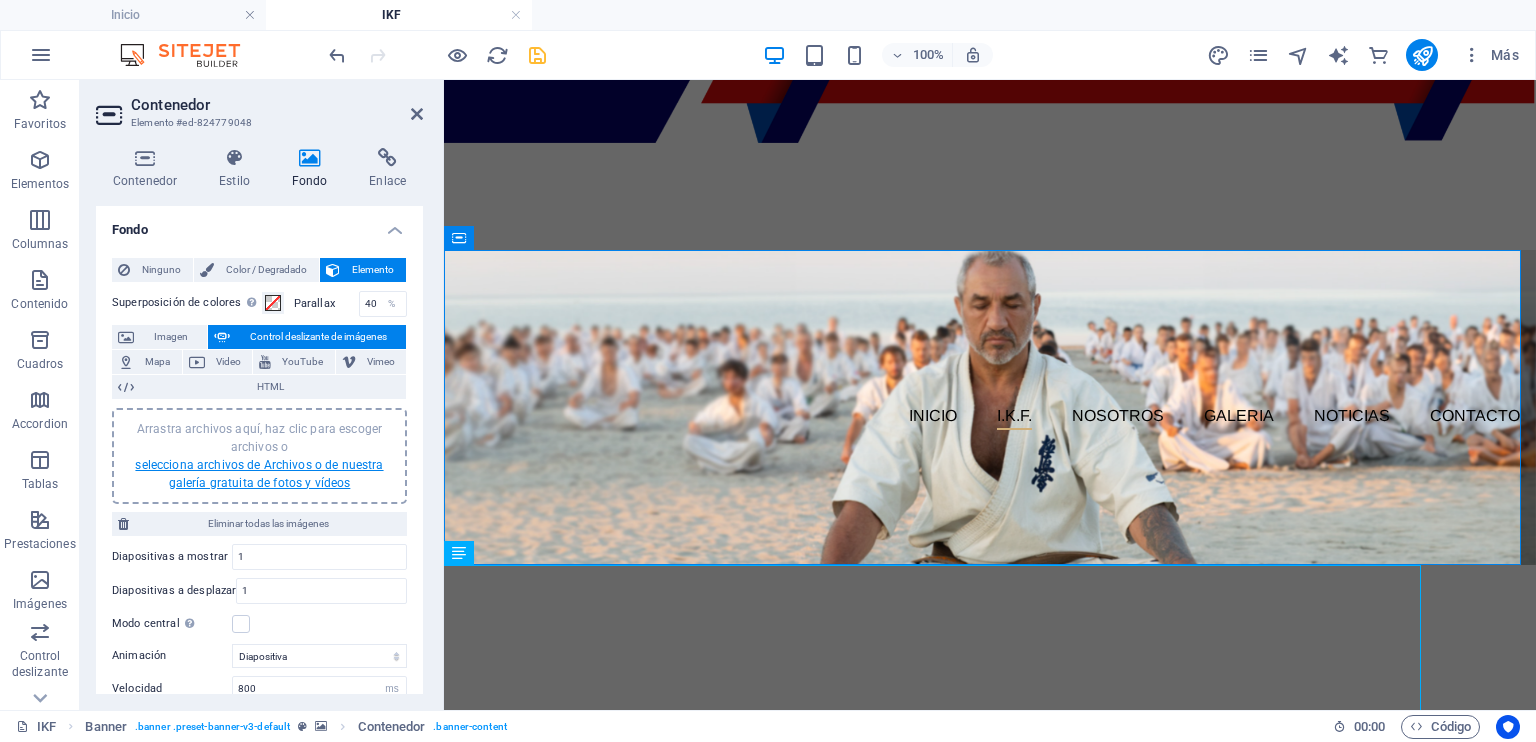 click on "selecciona archivos de Archivos o de nuestra galería gratuita de fotos y vídeos" at bounding box center [259, 474] 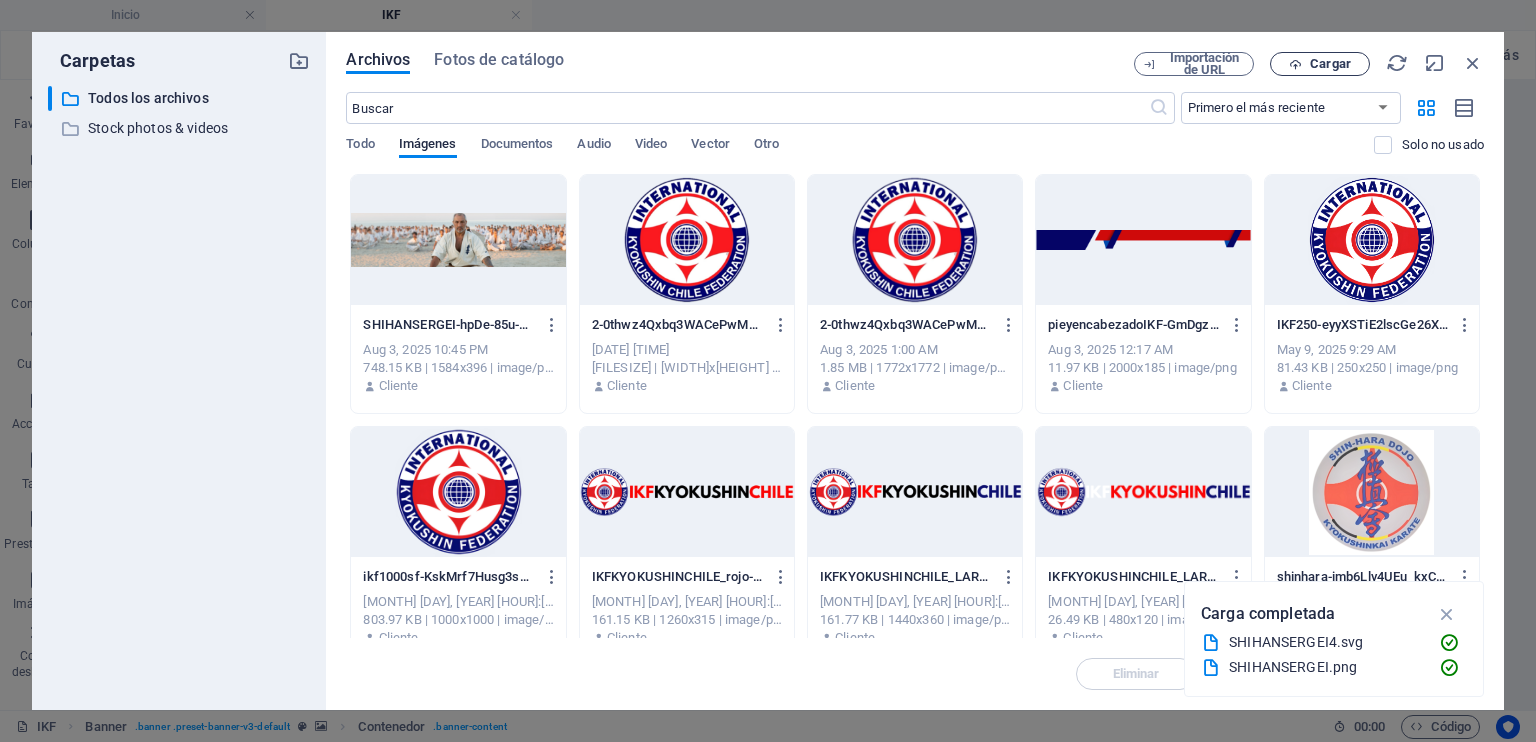 click on "Cargar" at bounding box center [1320, 64] 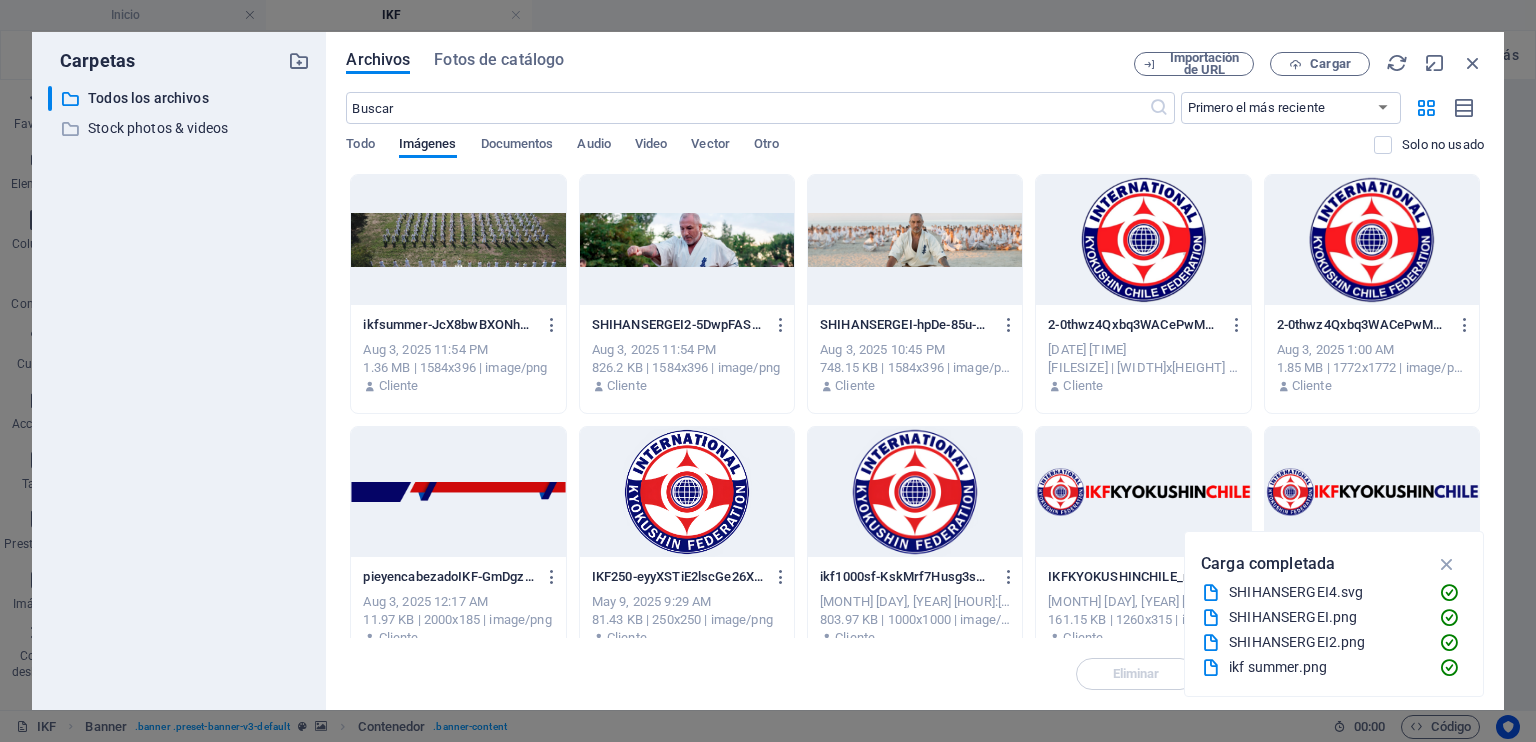 click at bounding box center [458, 240] 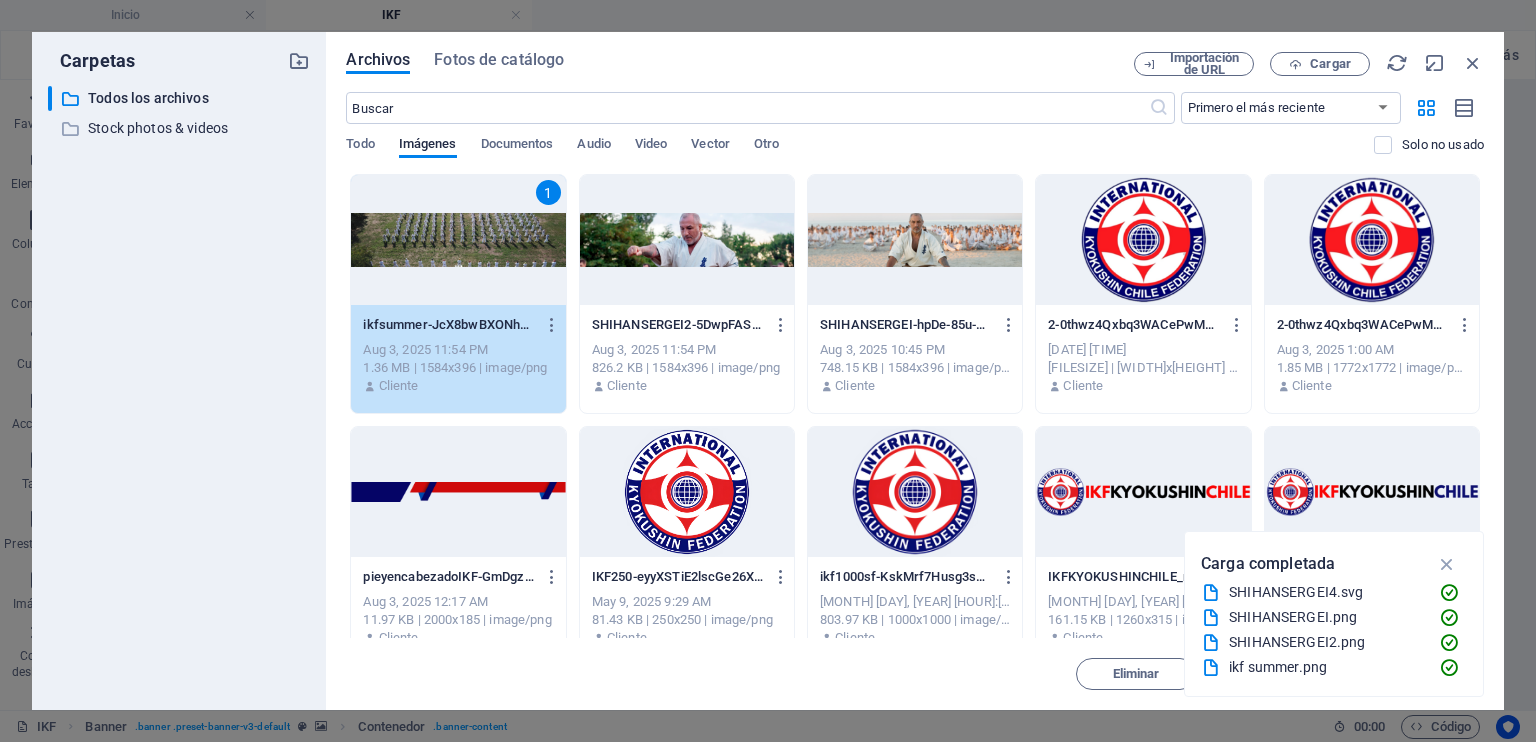 click at bounding box center (687, 240) 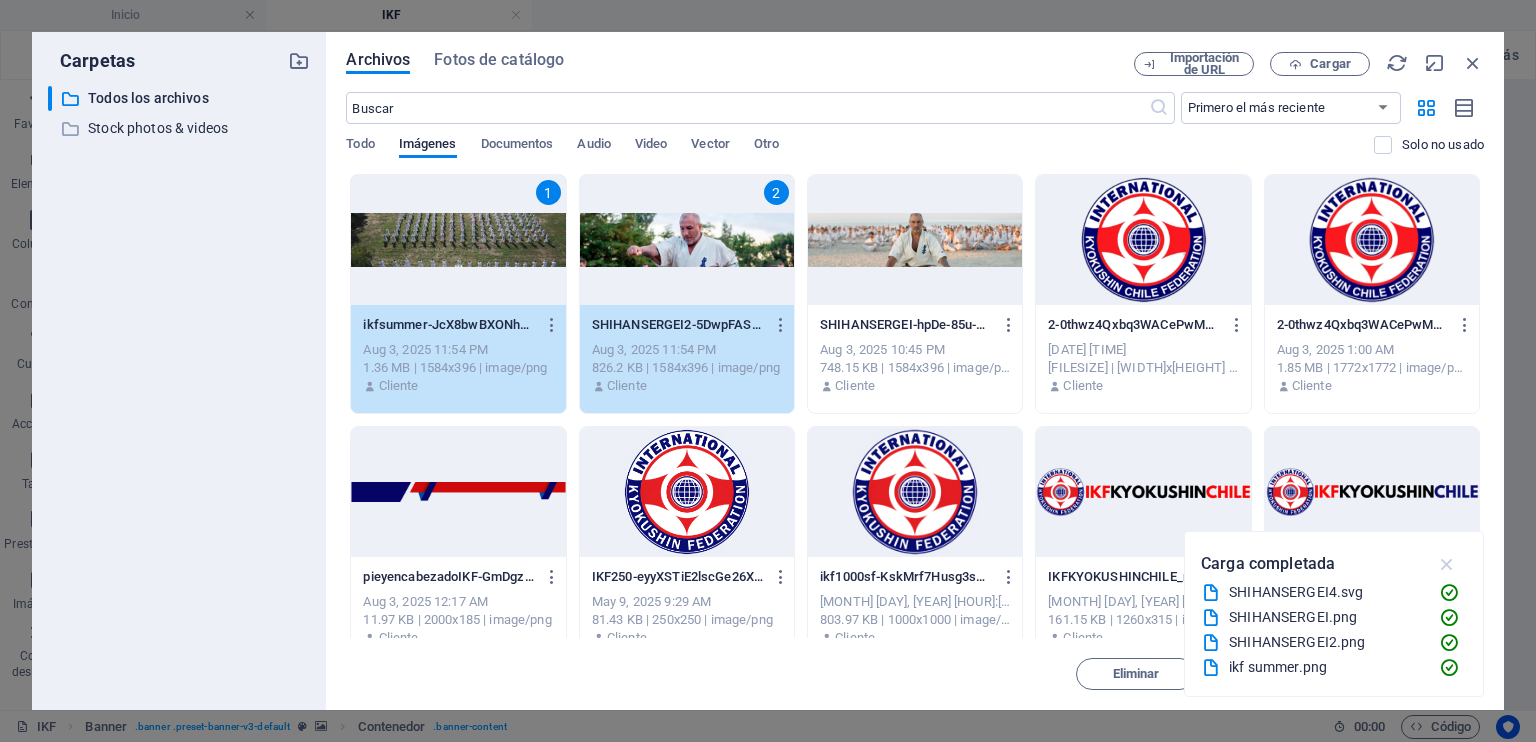click at bounding box center [1447, 564] 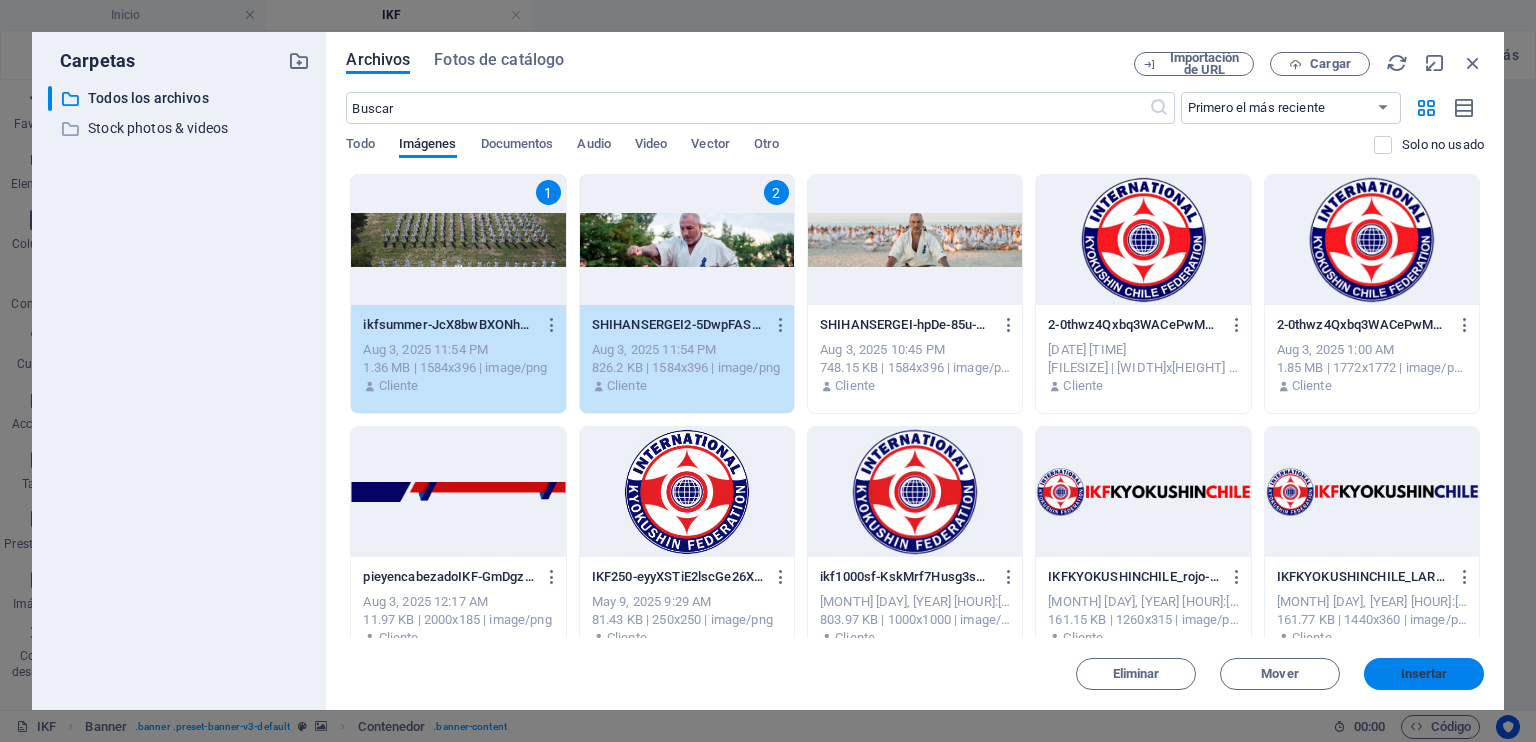 drag, startPoint x: 1436, startPoint y: 670, endPoint x: 910, endPoint y: 559, distance: 537.5844 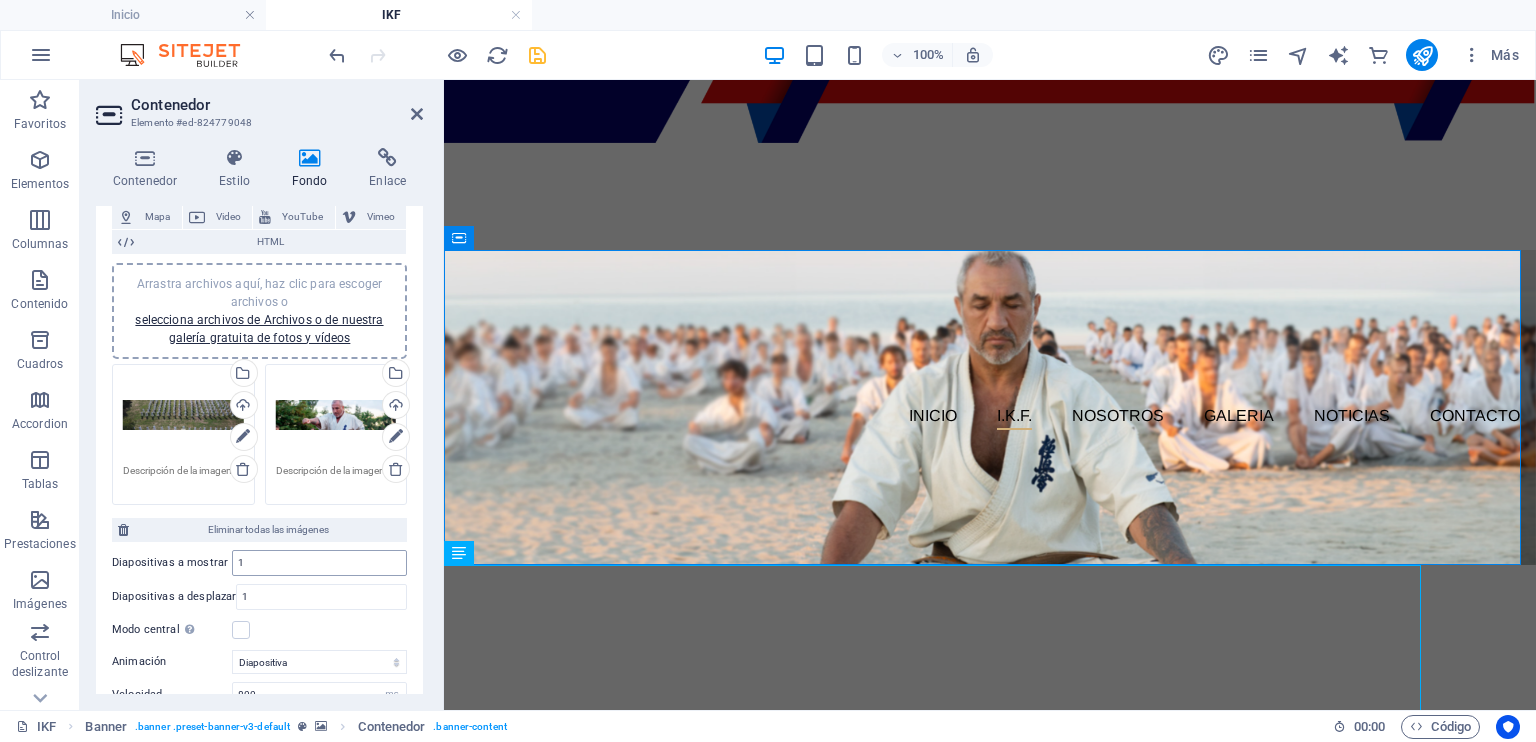 scroll, scrollTop: 200, scrollLeft: 0, axis: vertical 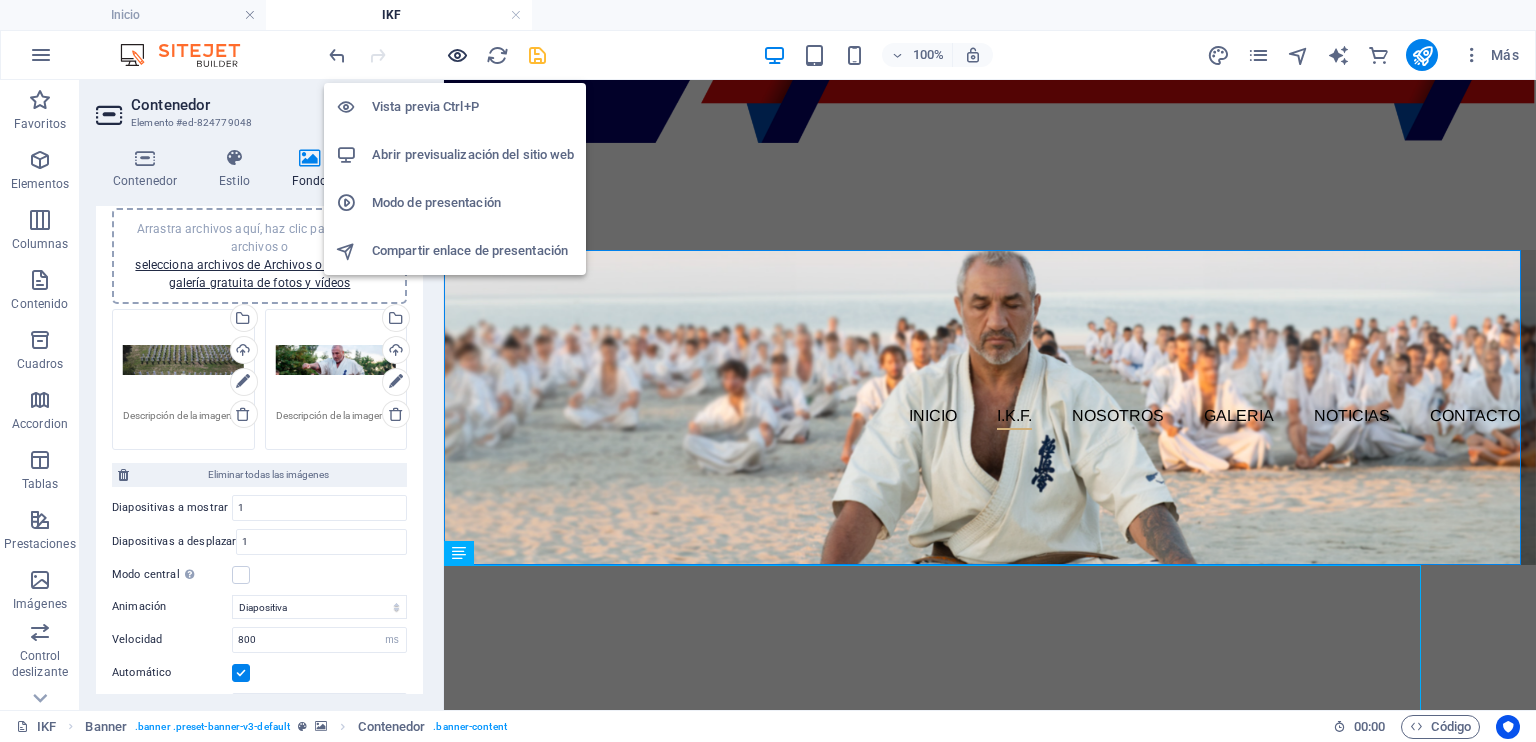 click at bounding box center [457, 55] 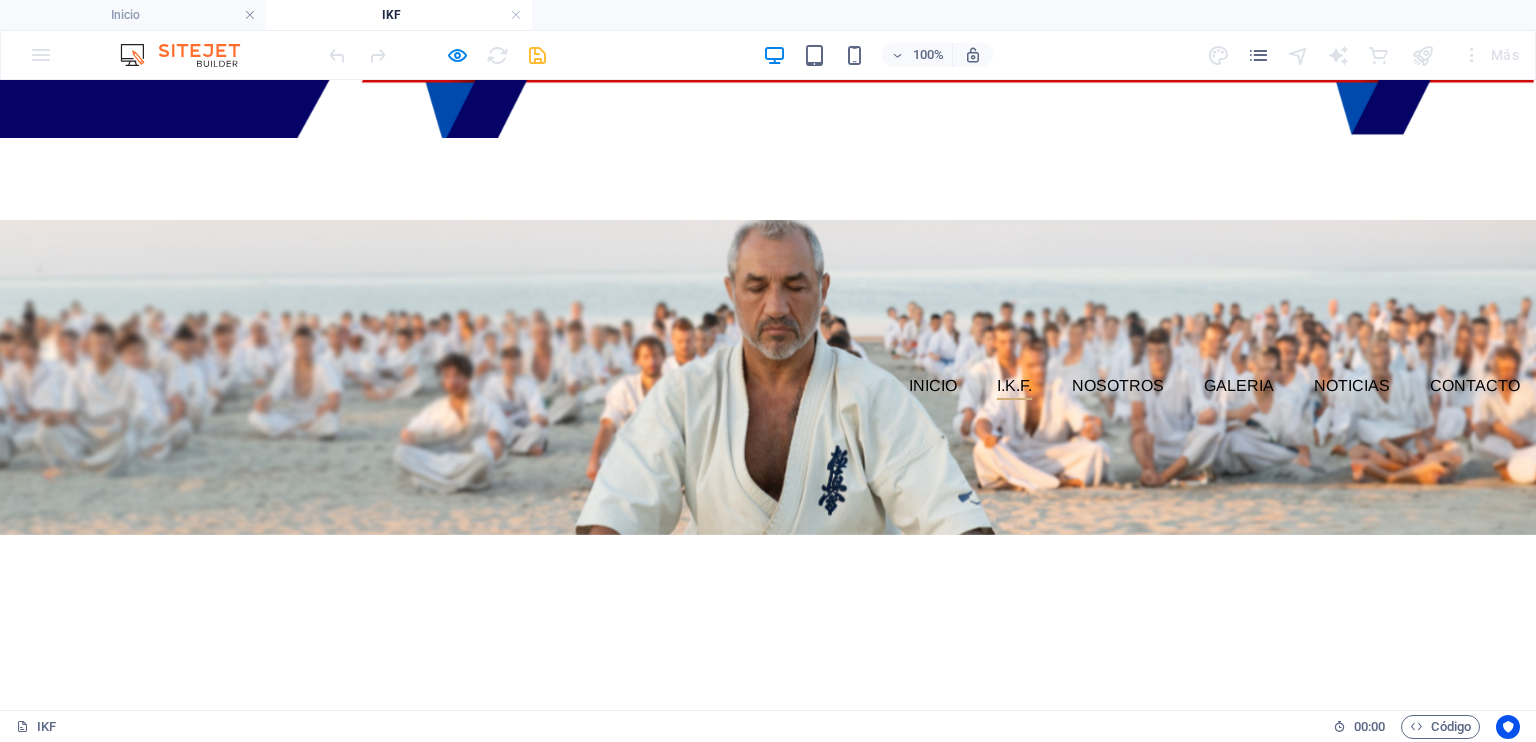scroll, scrollTop: 0, scrollLeft: 0, axis: both 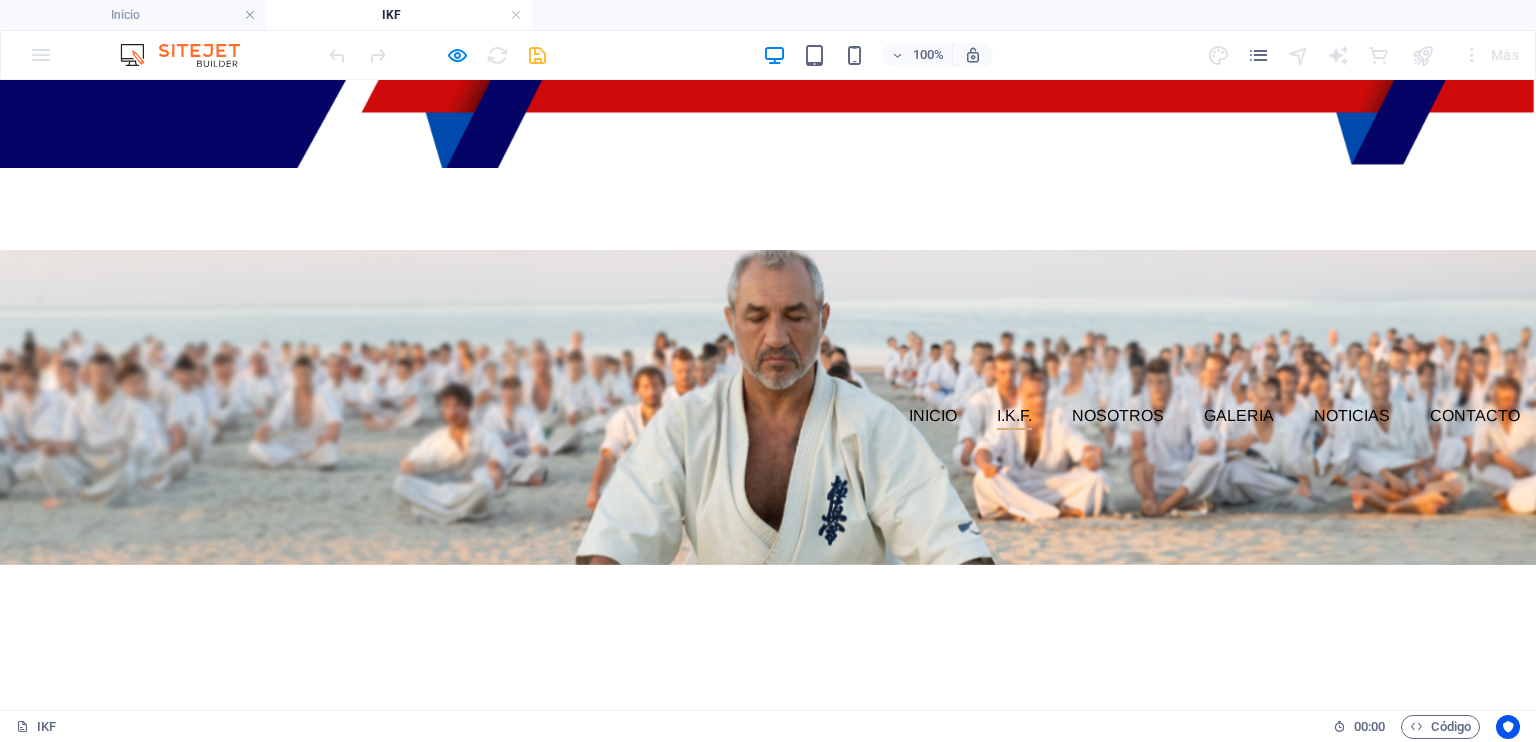 click on "INTERNATIONAL KYOKUSHIN FEDERATION" at bounding box center (768, 1117) 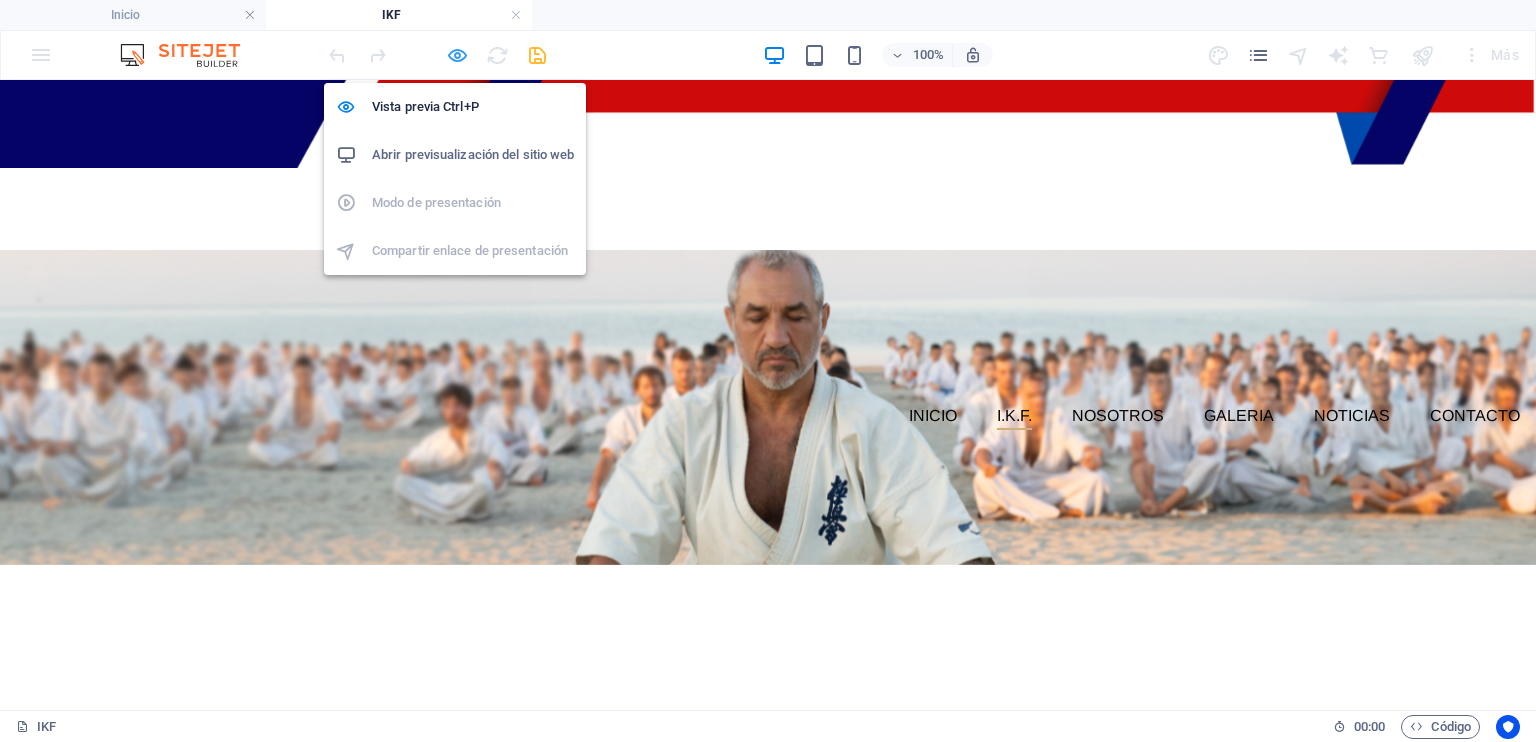 click at bounding box center [457, 55] 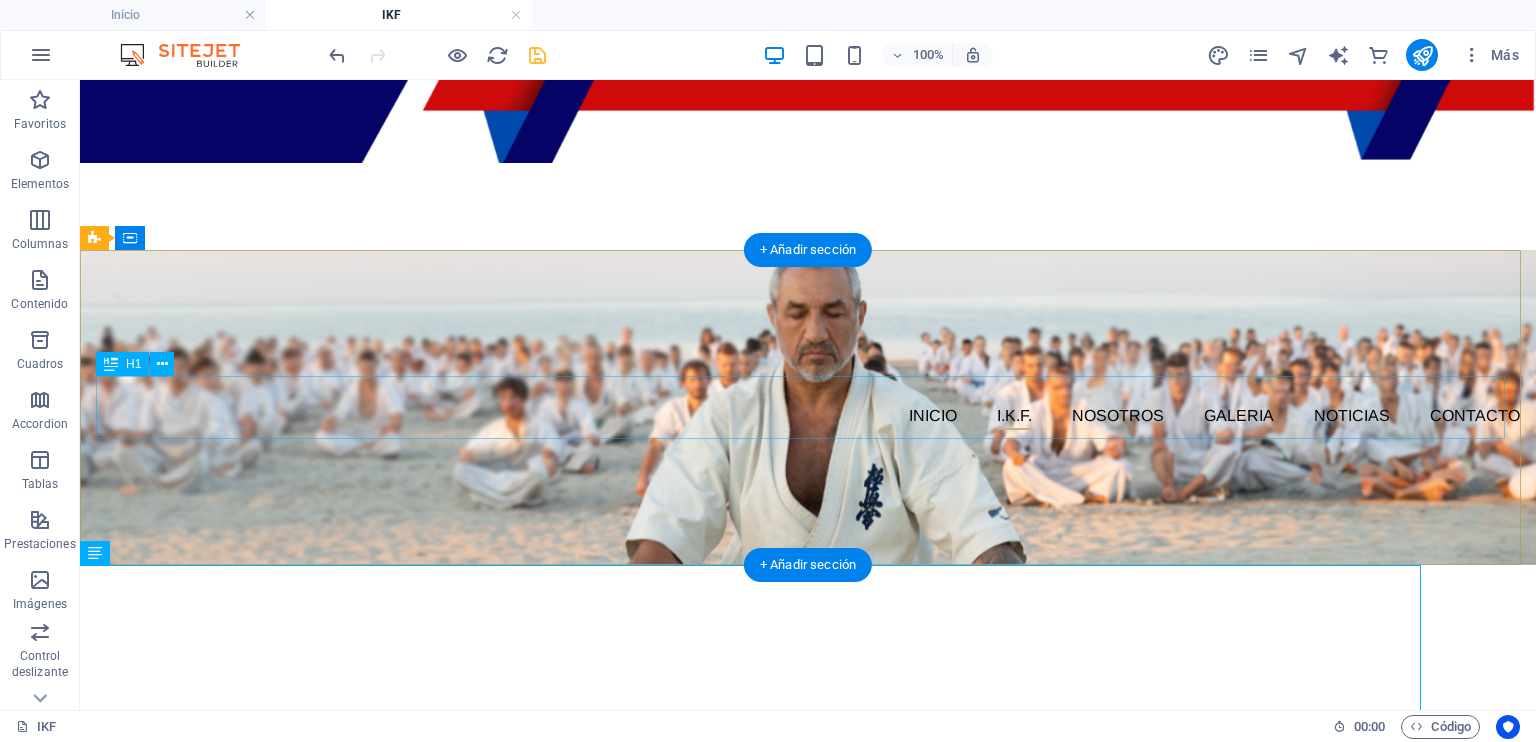 click at bounding box center [-641, 497] 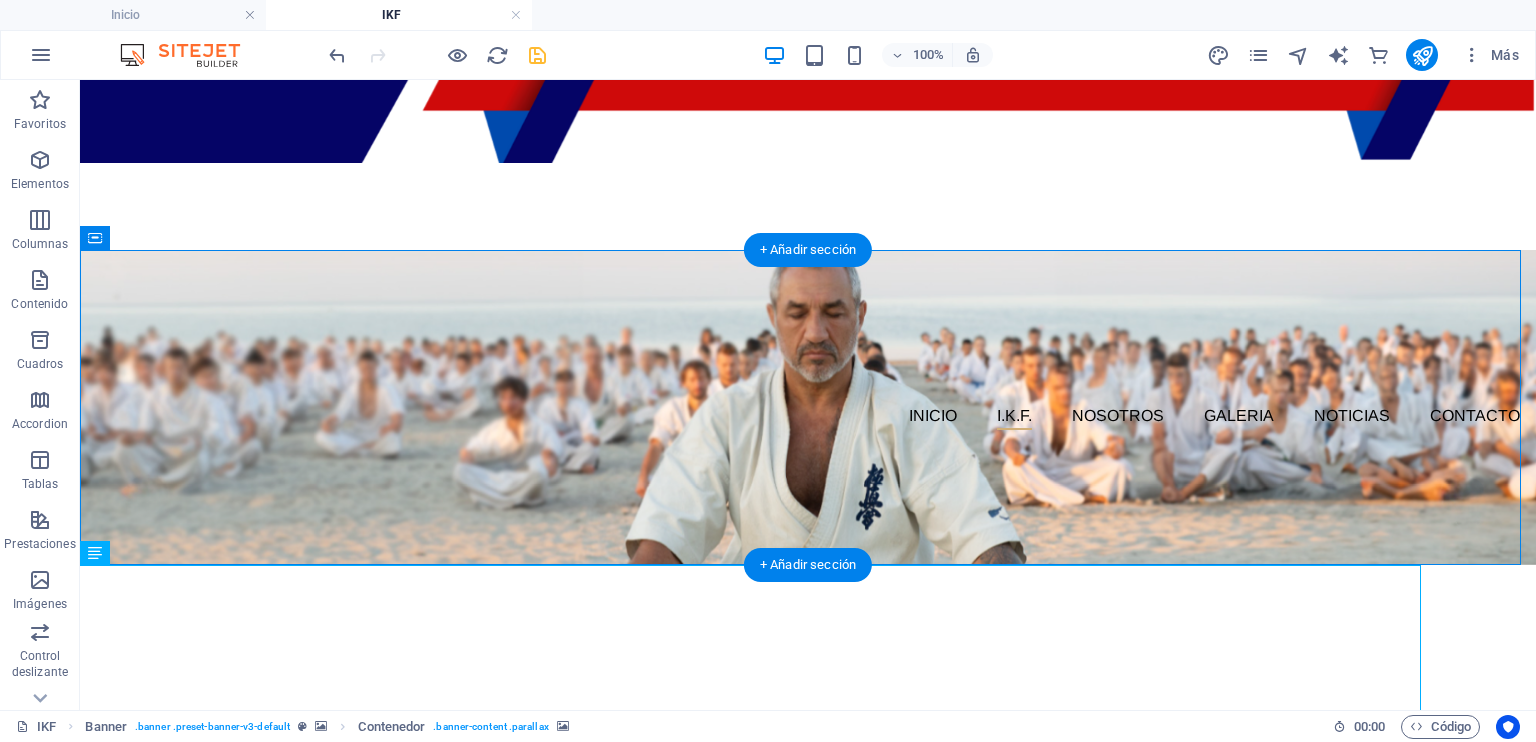 click at bounding box center [-641, 497] 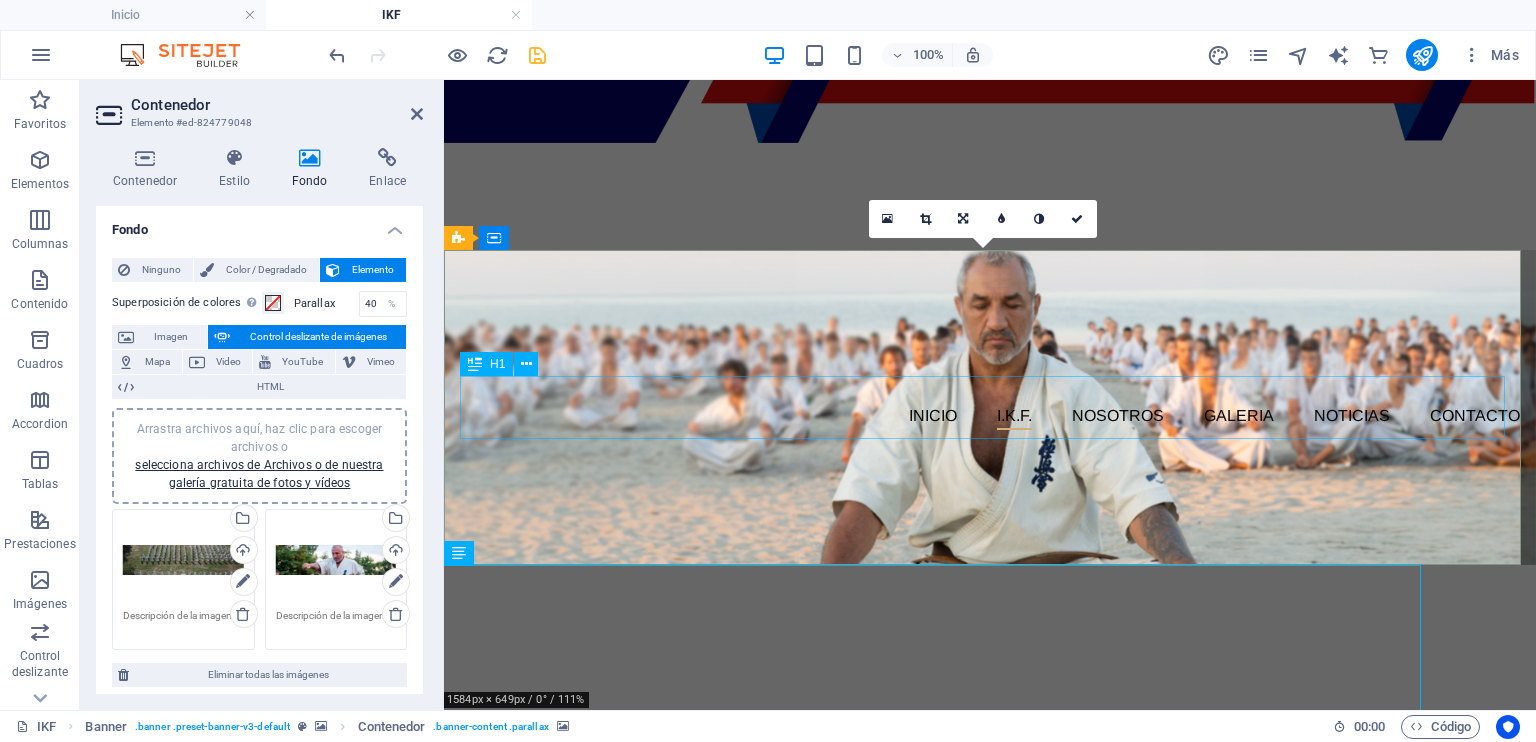 click on "INTERNATIONAL KYOKUSHIN FEDERATION" at bounding box center (990, 1117) 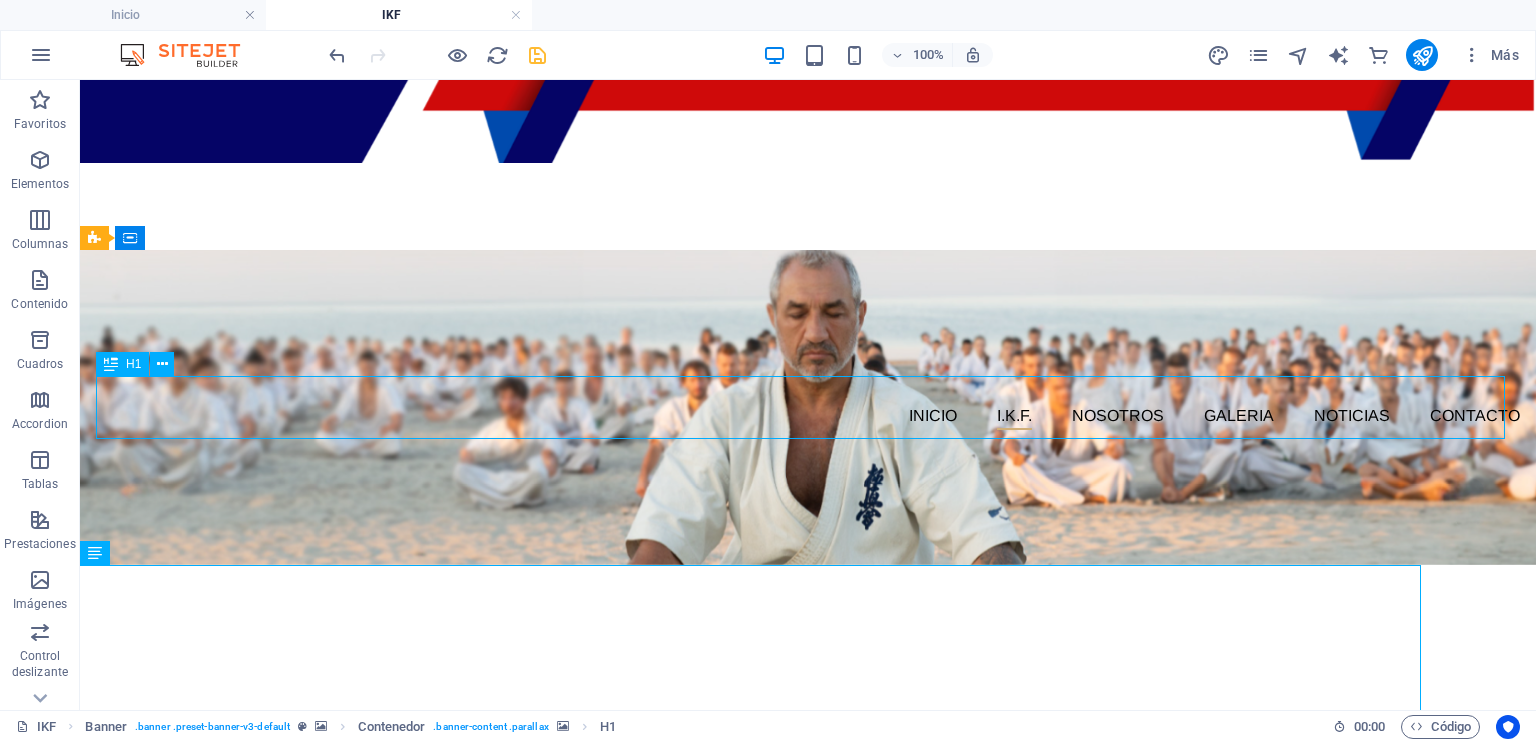 drag, startPoint x: 299, startPoint y: 410, endPoint x: 660, endPoint y: 432, distance: 361.66974 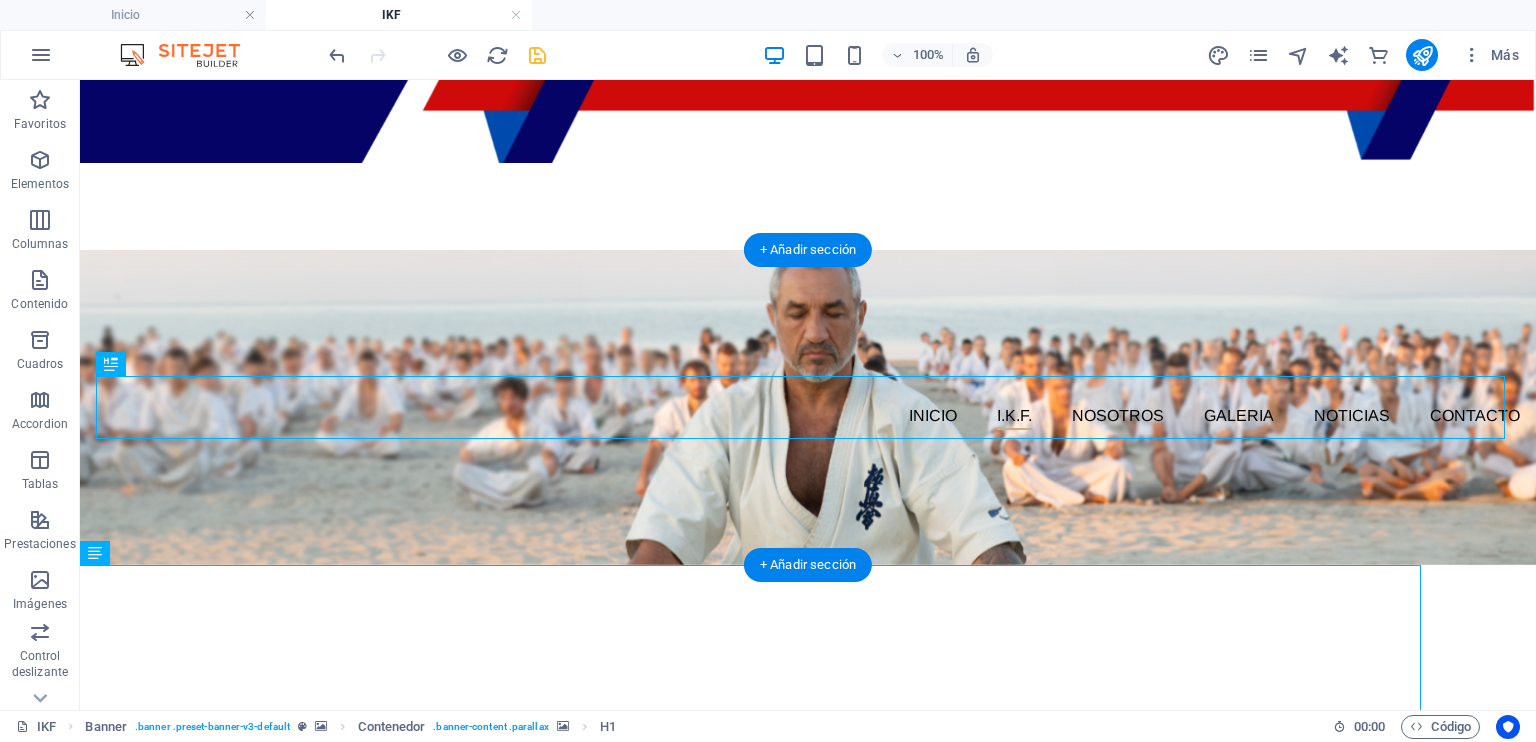click at bounding box center [-641, 497] 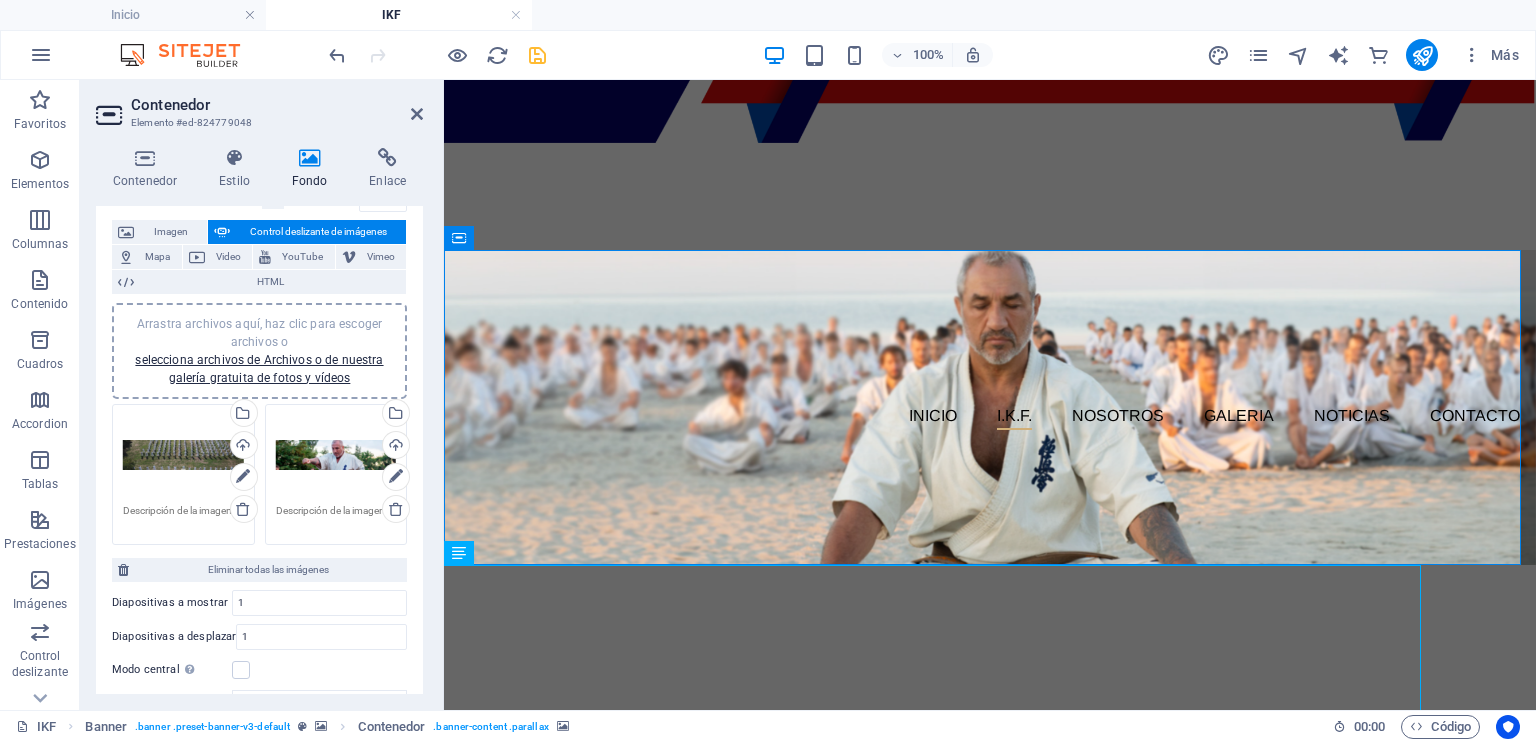 scroll, scrollTop: 200, scrollLeft: 0, axis: vertical 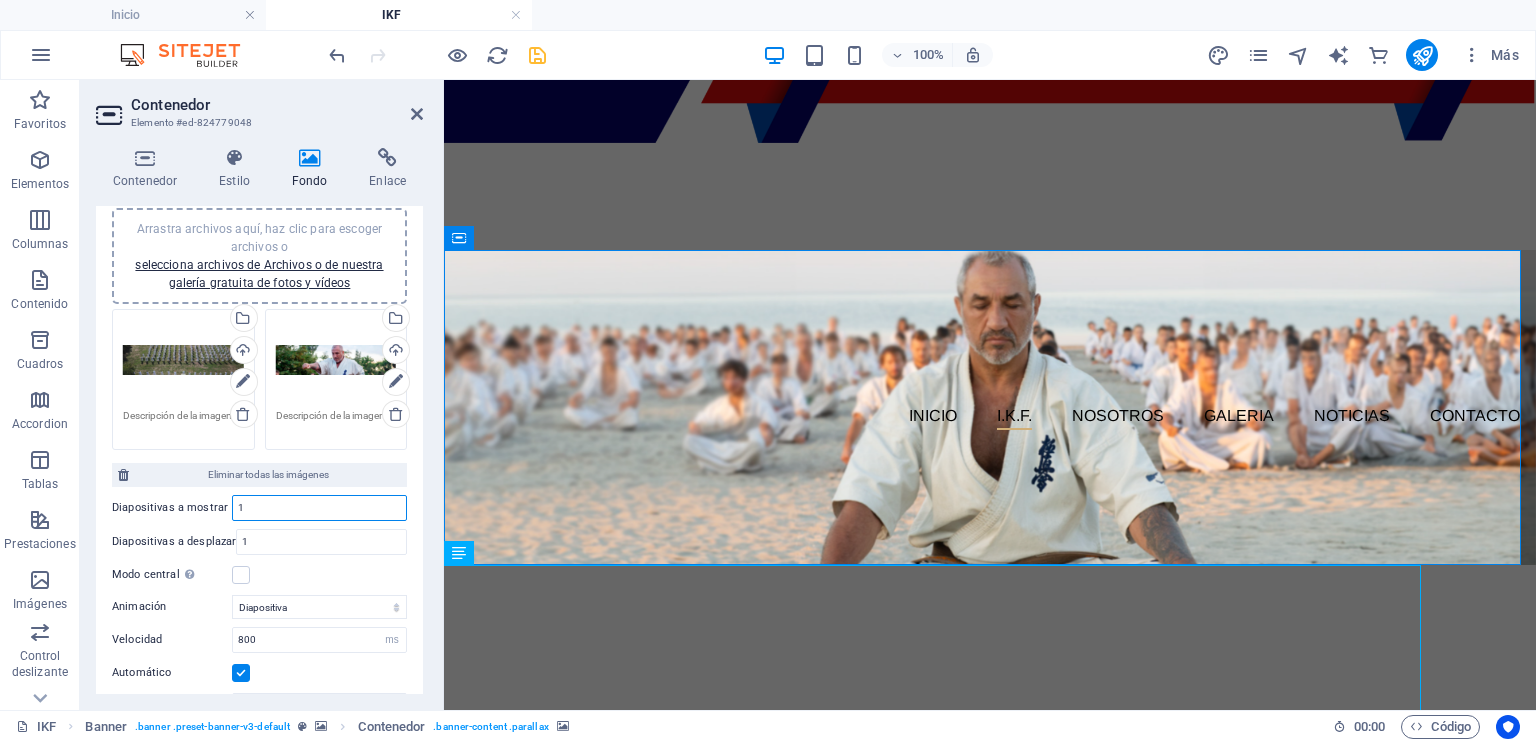 drag, startPoint x: 273, startPoint y: 505, endPoint x: 212, endPoint y: 507, distance: 61.03278 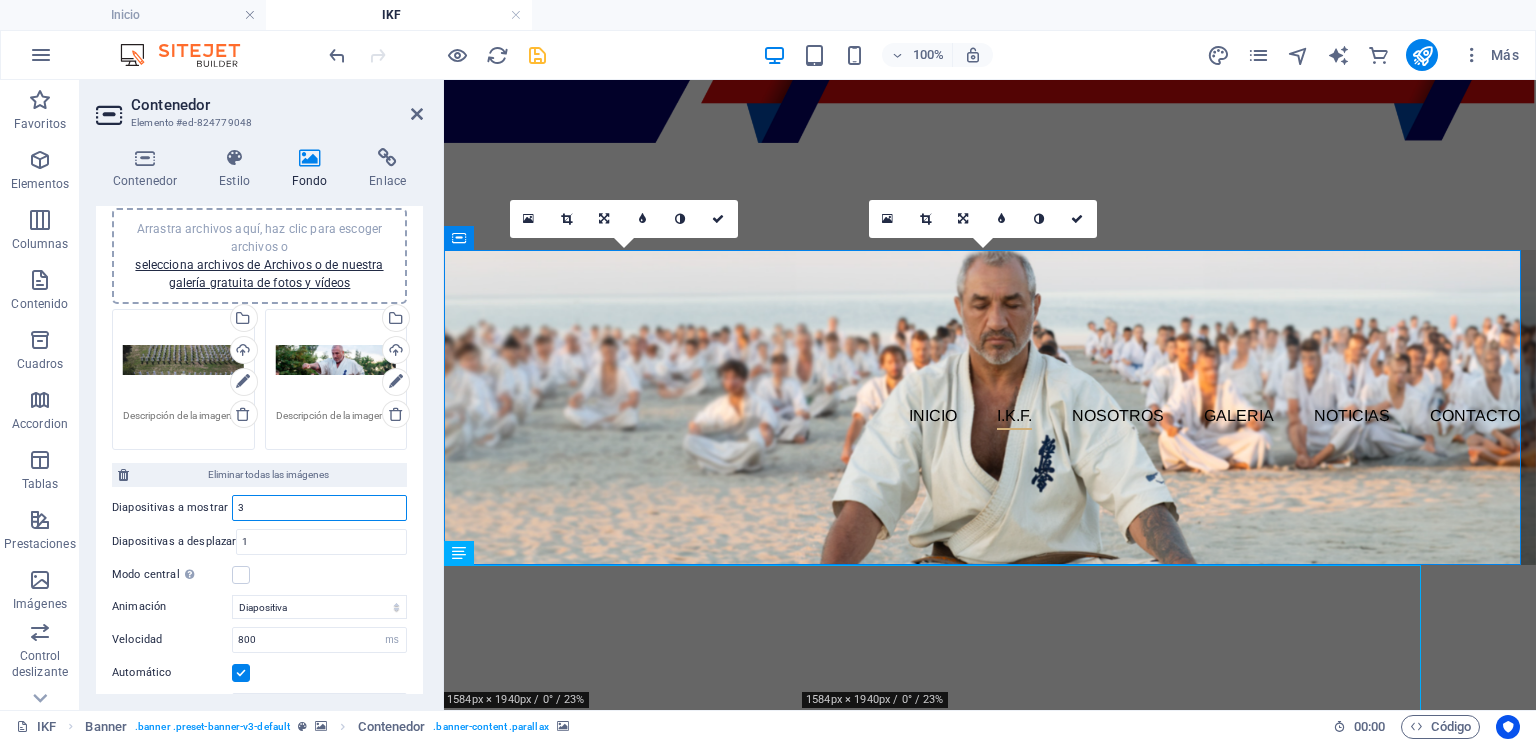 drag, startPoint x: 237, startPoint y: 508, endPoint x: 227, endPoint y: 506, distance: 10.198039 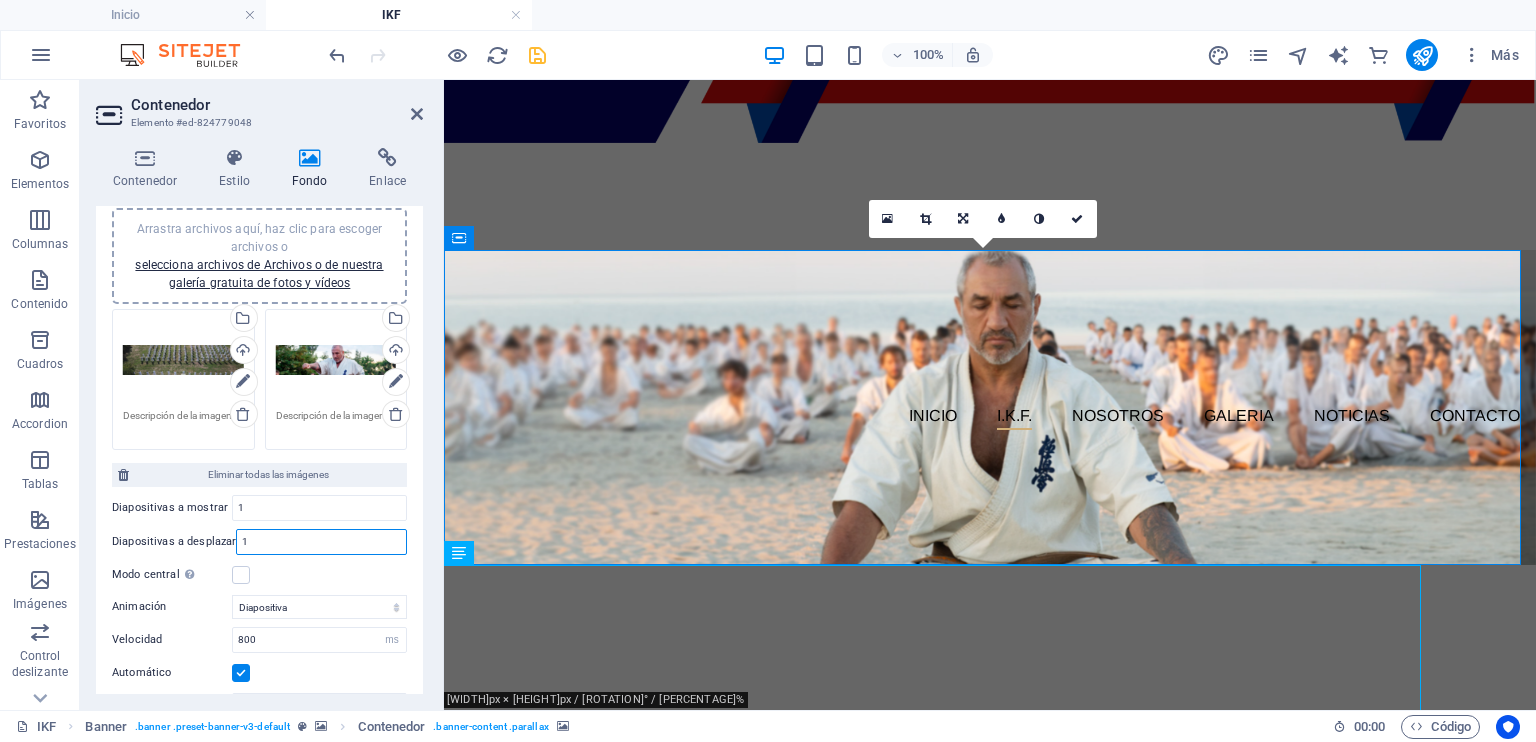 drag, startPoint x: 265, startPoint y: 543, endPoint x: 210, endPoint y: 529, distance: 56.753853 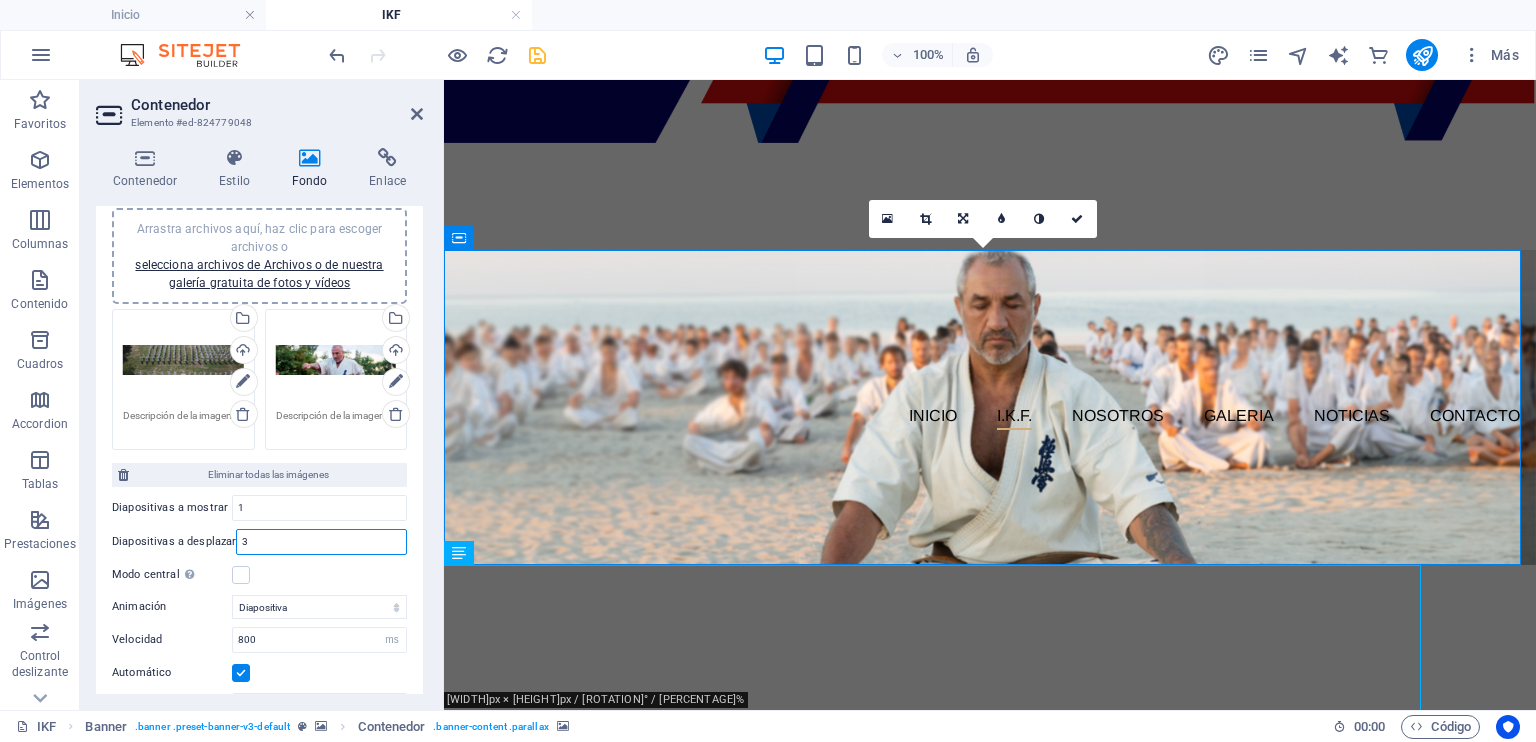 type on "3" 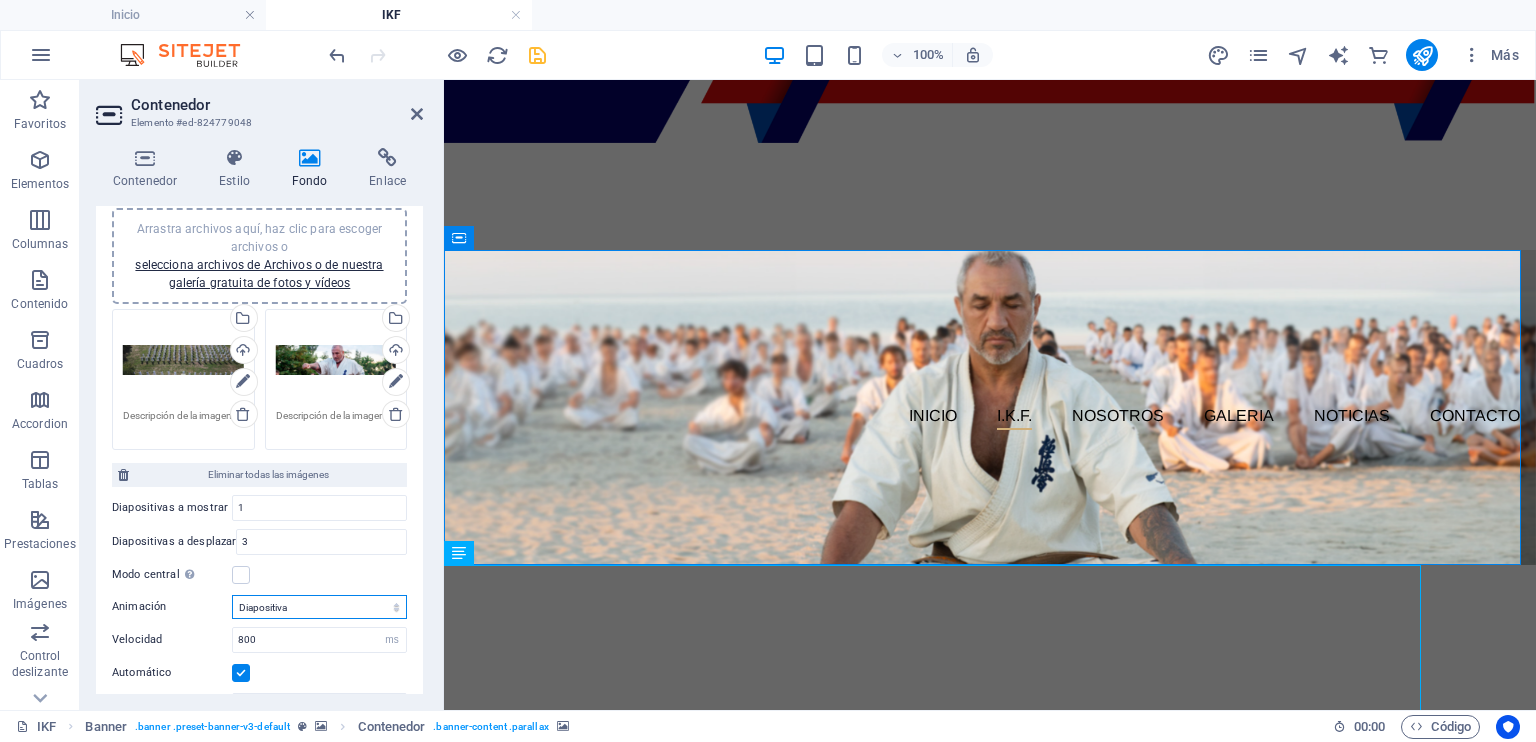 click on "Diapositiva Difuminar" at bounding box center (319, 607) 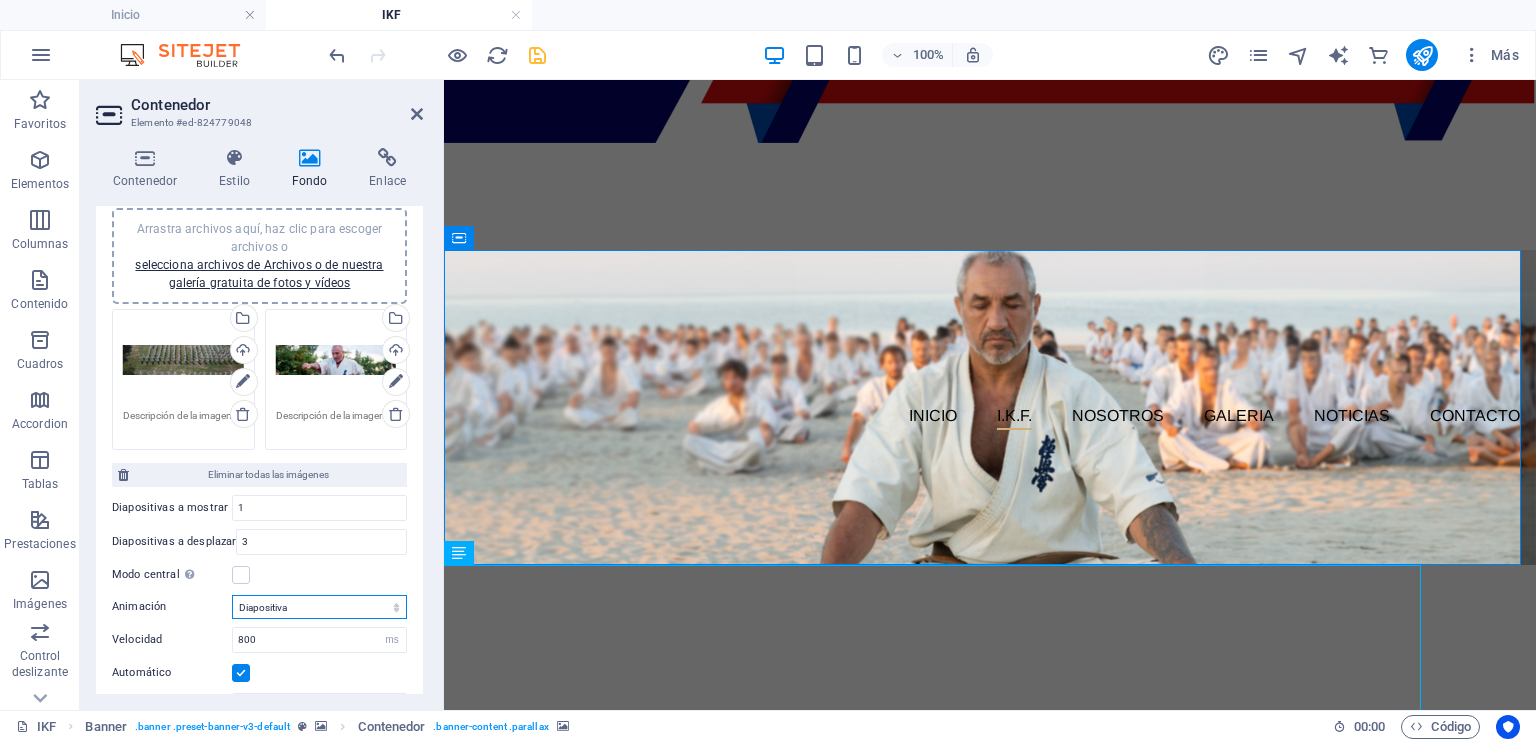 select on "fade" 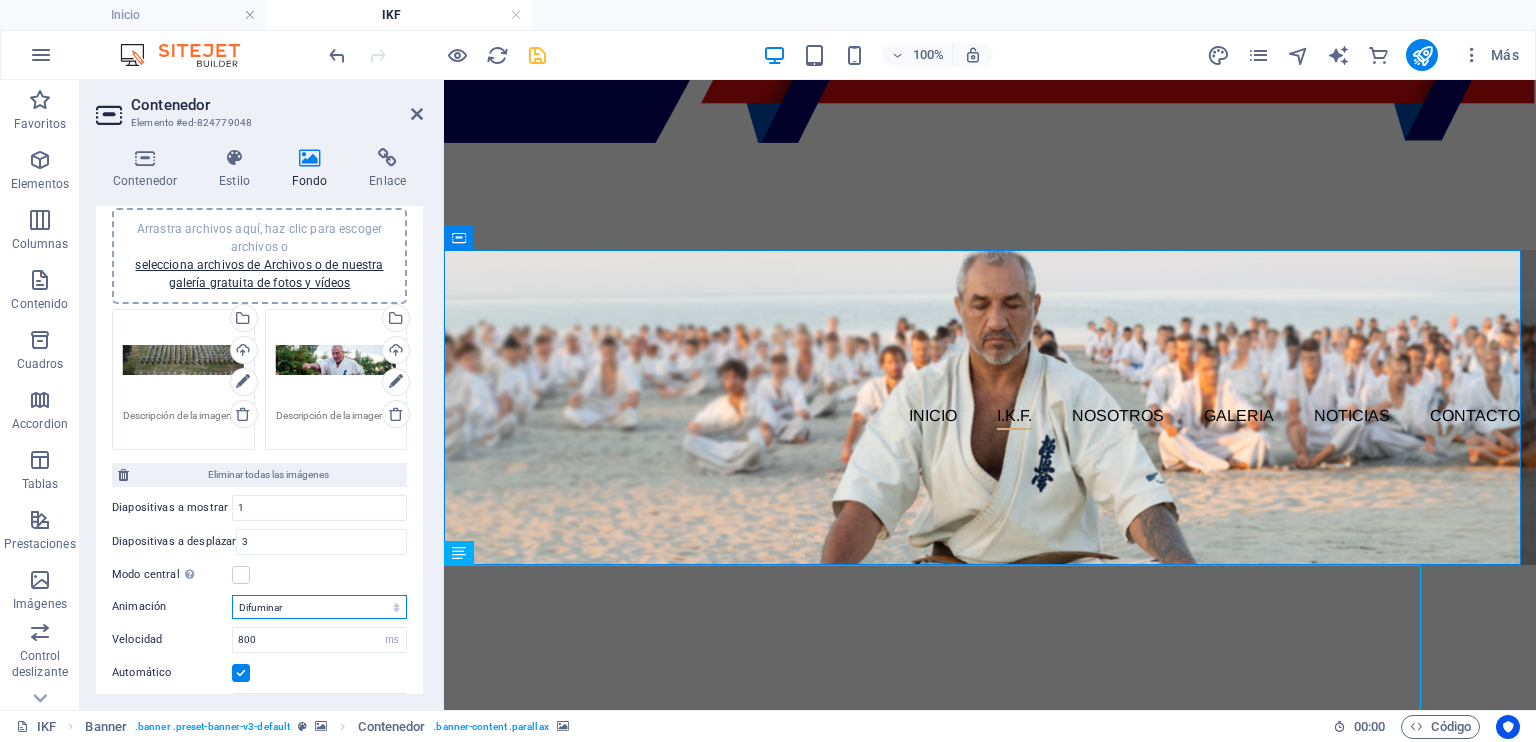 click on "Diapositiva Difuminar" at bounding box center (319, 607) 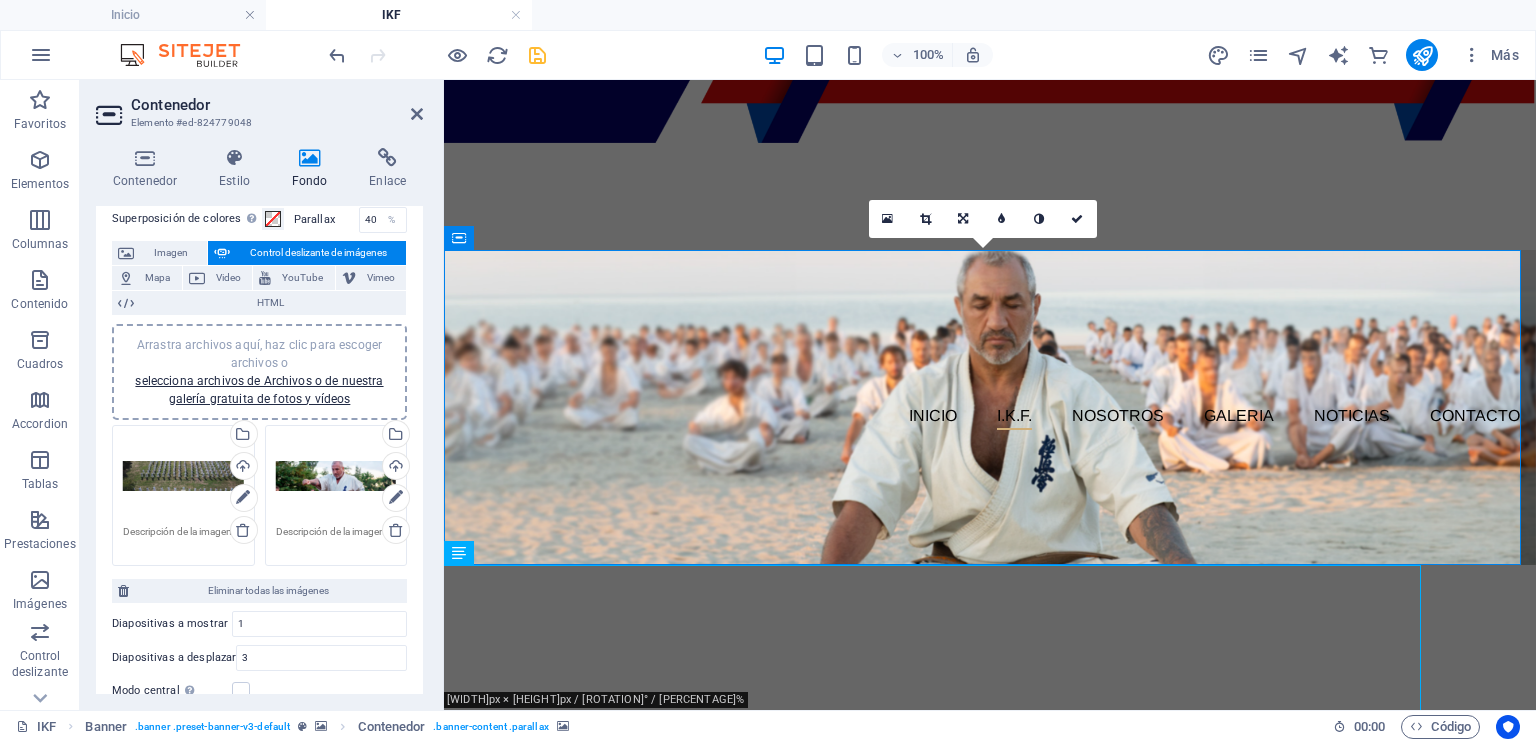 scroll, scrollTop: 0, scrollLeft: 0, axis: both 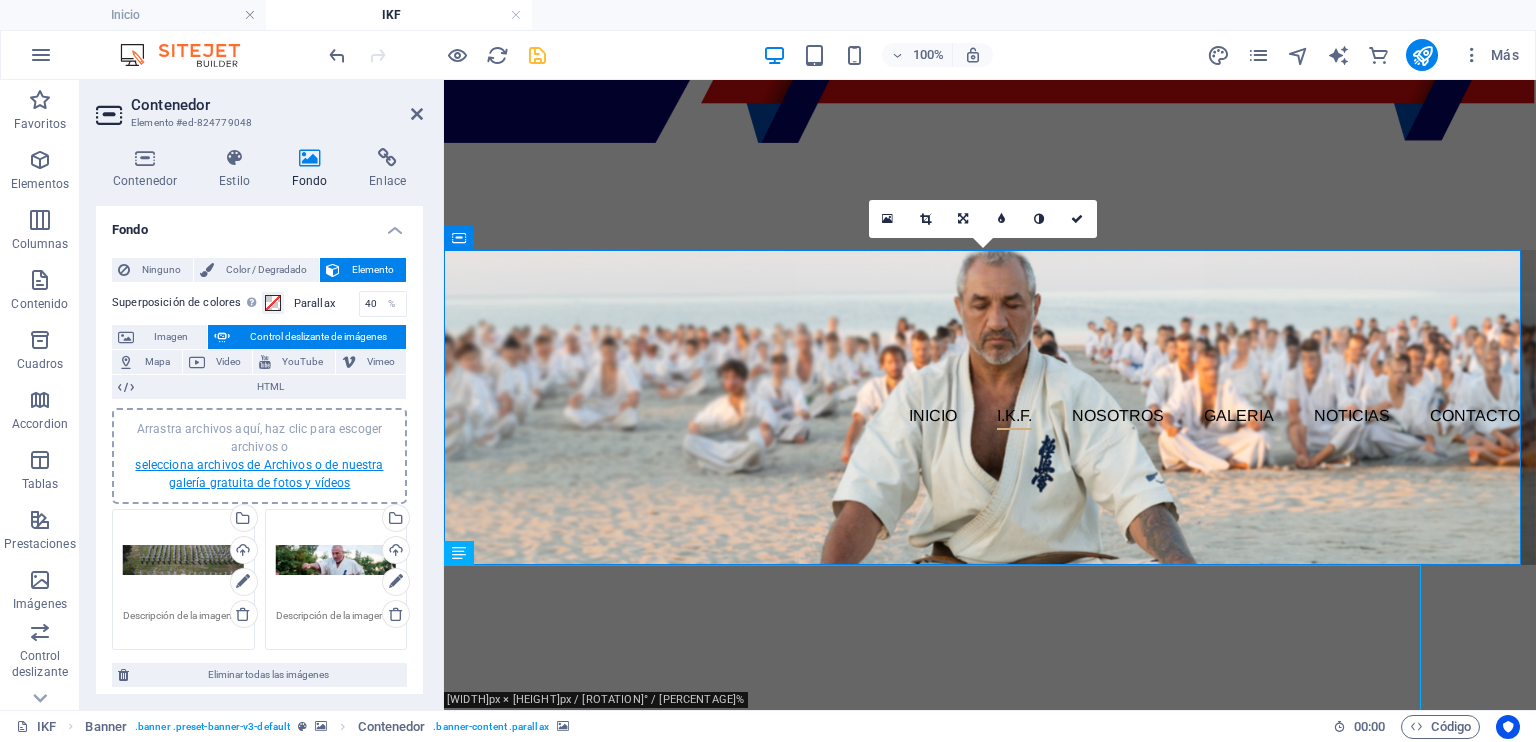 click on "selecciona archivos de Archivos o de nuestra galería gratuita de fotos y vídeos" at bounding box center [259, 474] 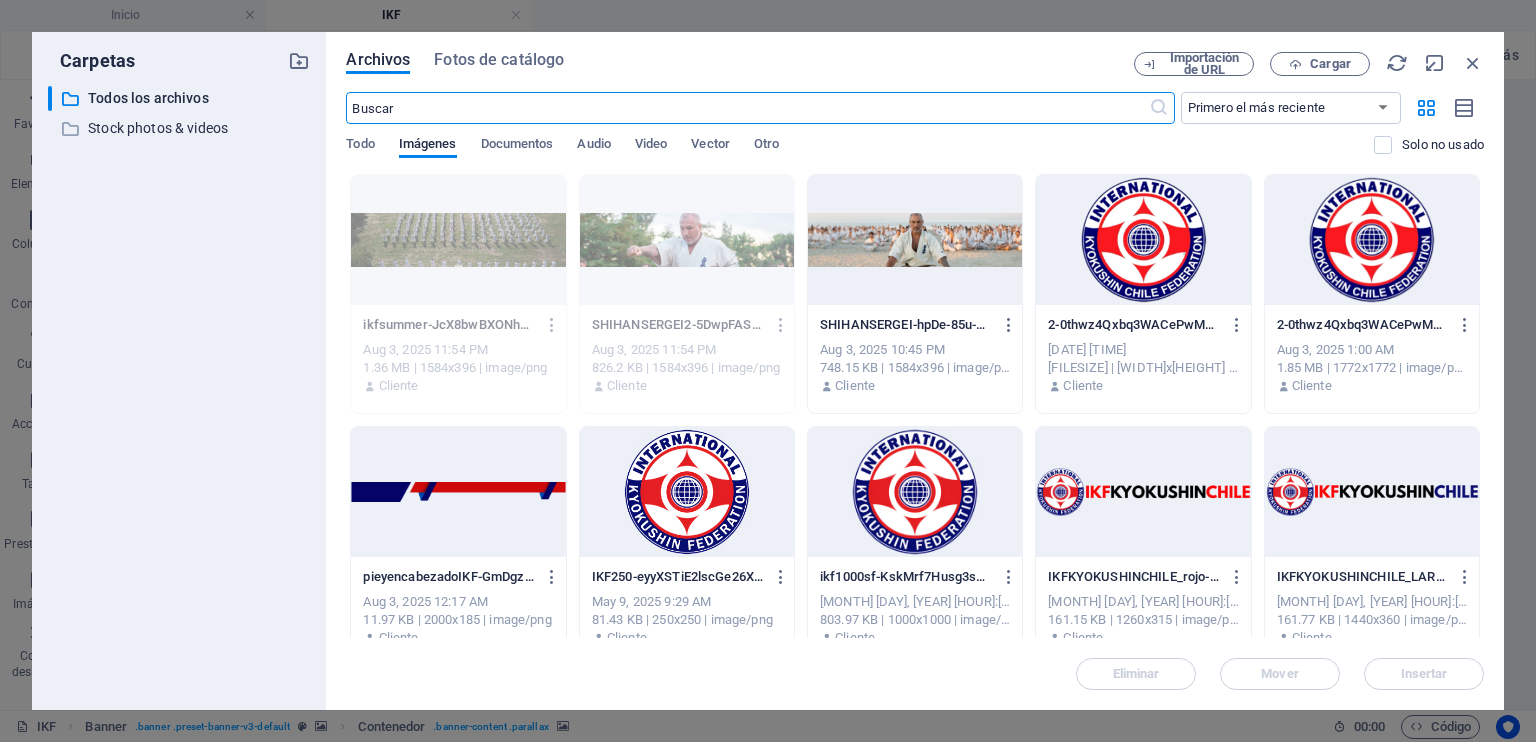 click at bounding box center (915, 240) 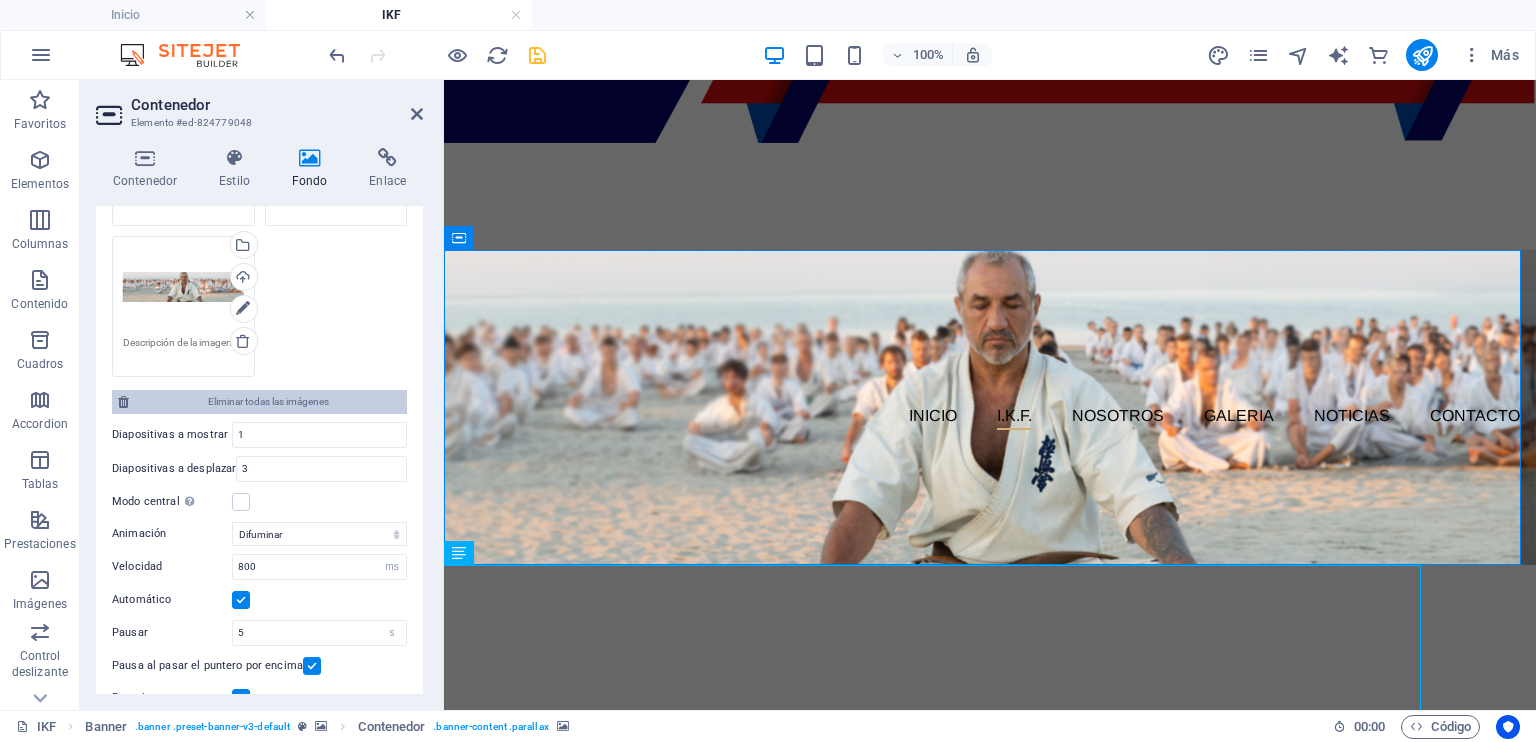 scroll, scrollTop: 500, scrollLeft: 0, axis: vertical 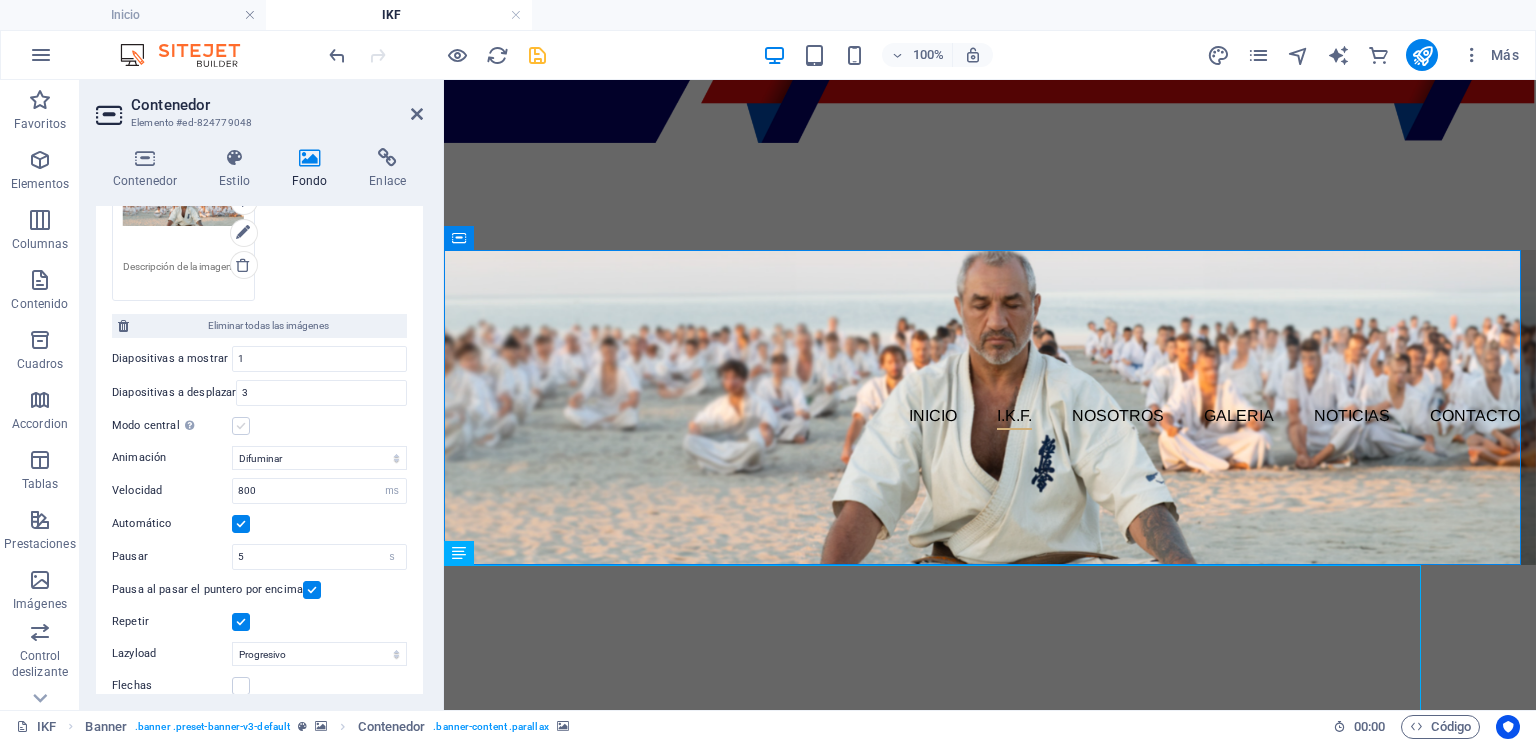 click at bounding box center [241, 426] 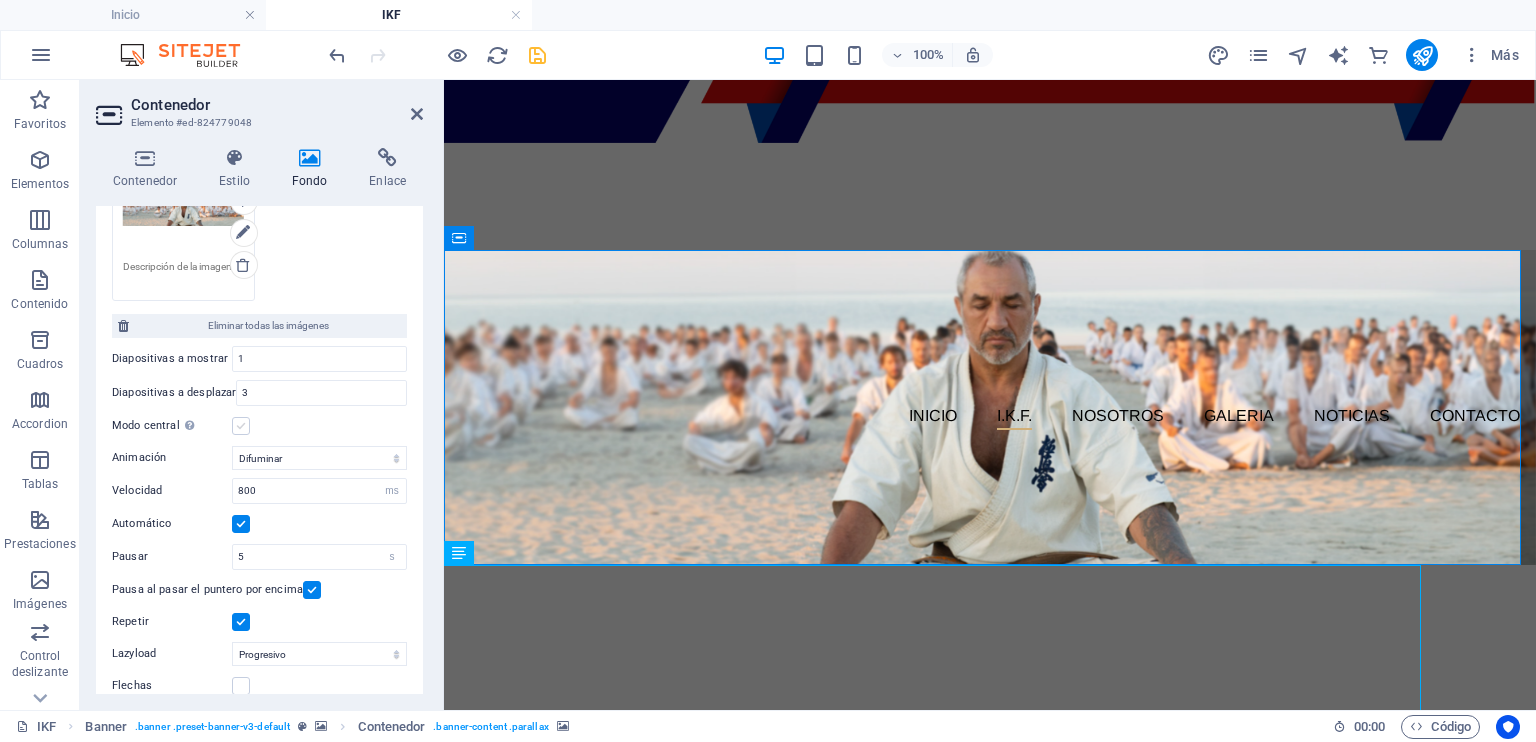 click on "Modo central Permite la visualización centralizada con diapositiva anterior/siguiente. Usar con un número impar de "Diapositivas a mostrar"." at bounding box center [0, 0] 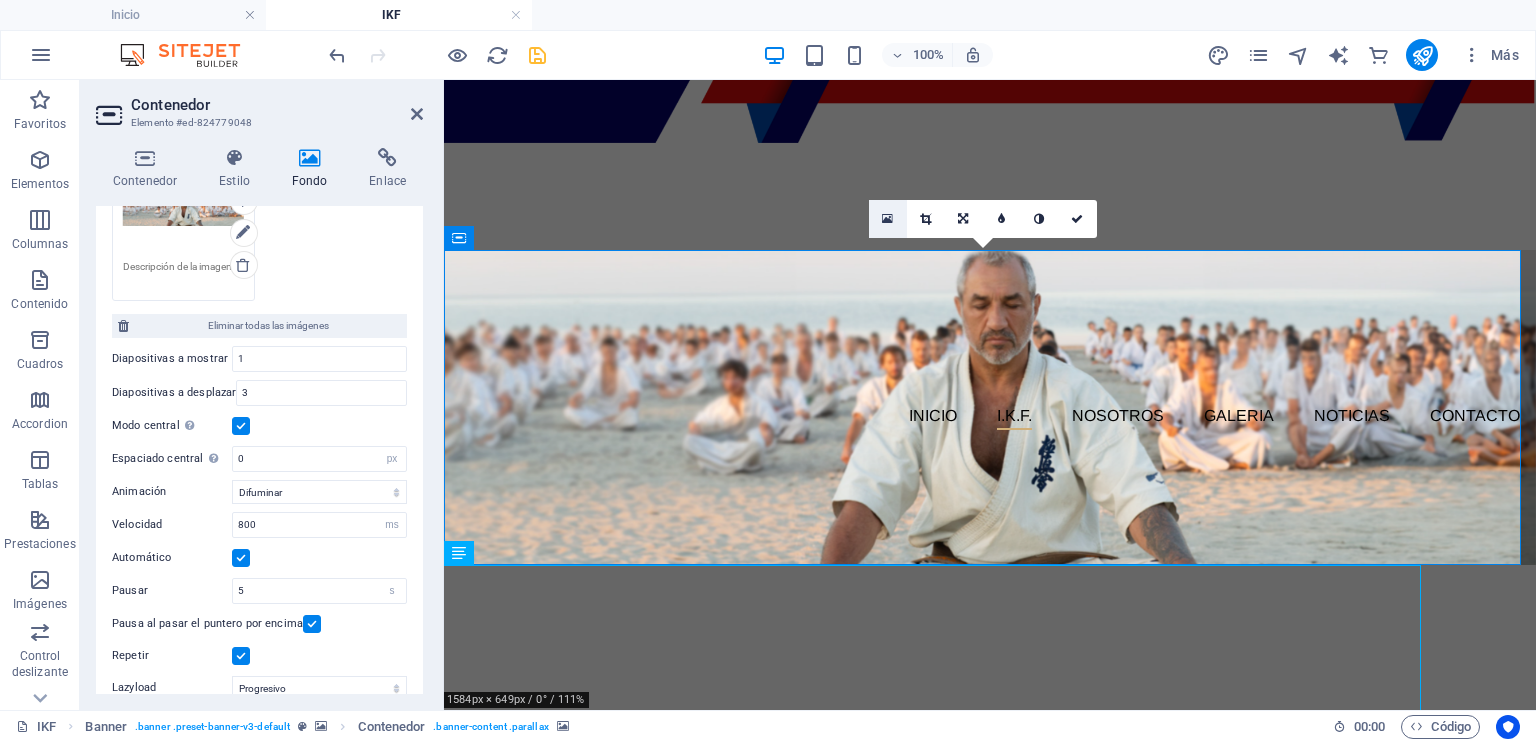 click at bounding box center (887, 219) 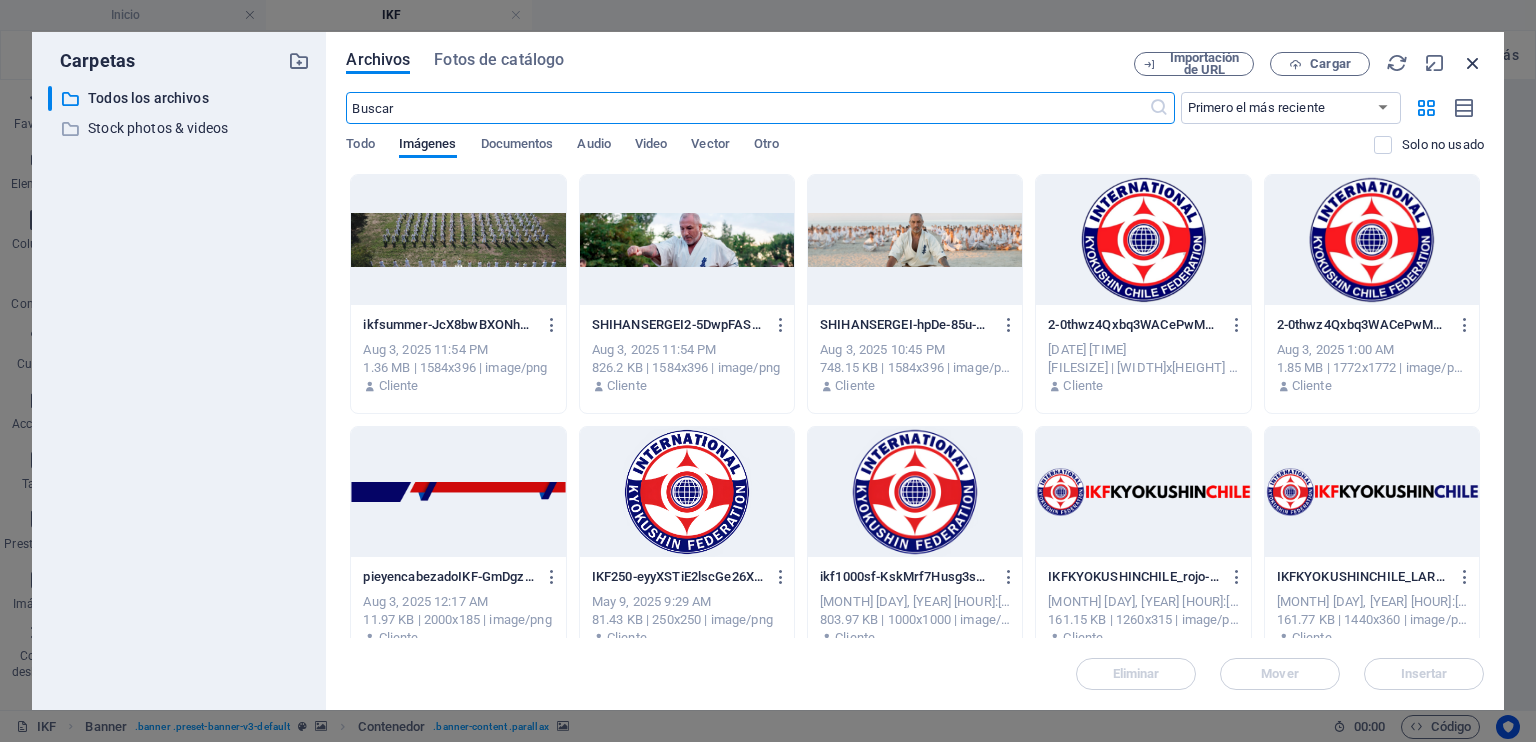 click on "Archivos Fotos de catálogo Importación de URL Cargar ​ Primero el más reciente Primero el más antiguo Nombre (A-Z) Nombre (Z-A) Tamaño (0-9) Tamaño (9-0) Resolución (0-9) Resolución (9-0) Todo Imágenes Documentos Audio Video Vector Otro Solo no usado Arrastra archivos aquí para cargarlos de inmediato [FILENAME].png [FILENAME].png [MONTH] [DAY], [YEAR] [HOUR]:[MINUTE] [AM/PM] [FILESIZE] | [RESOLUTION] | [FILETYPE] Cliente [FILENAME].png [FILENAME].png [MONTH] [DAY], [YEAR] [HOUR]:[MINUTE] [AM/PM] [FILESIZE] | [RESOLUTION] | [FILETYPE] Cliente [FILENAME].png [FILENAME].png [MONTH] [DAY], [YEAR] [HOUR]:[MINUTE] [AM/PM] [FILESIZE] | [RESOLUTION] | [FILETYPE] Cliente [FILENAME].png [FILENAME].png [MONTH] [DAY], [YEAR] [HOUR]:[MINUTE] [AM/PM] [FILESIZE] | [RESOLUTION] | [FILETYPE] Cliente [FILENAME].png [FILENAME].png [MONTH] [DAY], [YEAR] [HOUR]:[MINUTE] [AM/PM] [FILESIZE] | [RESOLUTION] | [FILETYPE] Cliente Cliente" at bounding box center (915, 371) 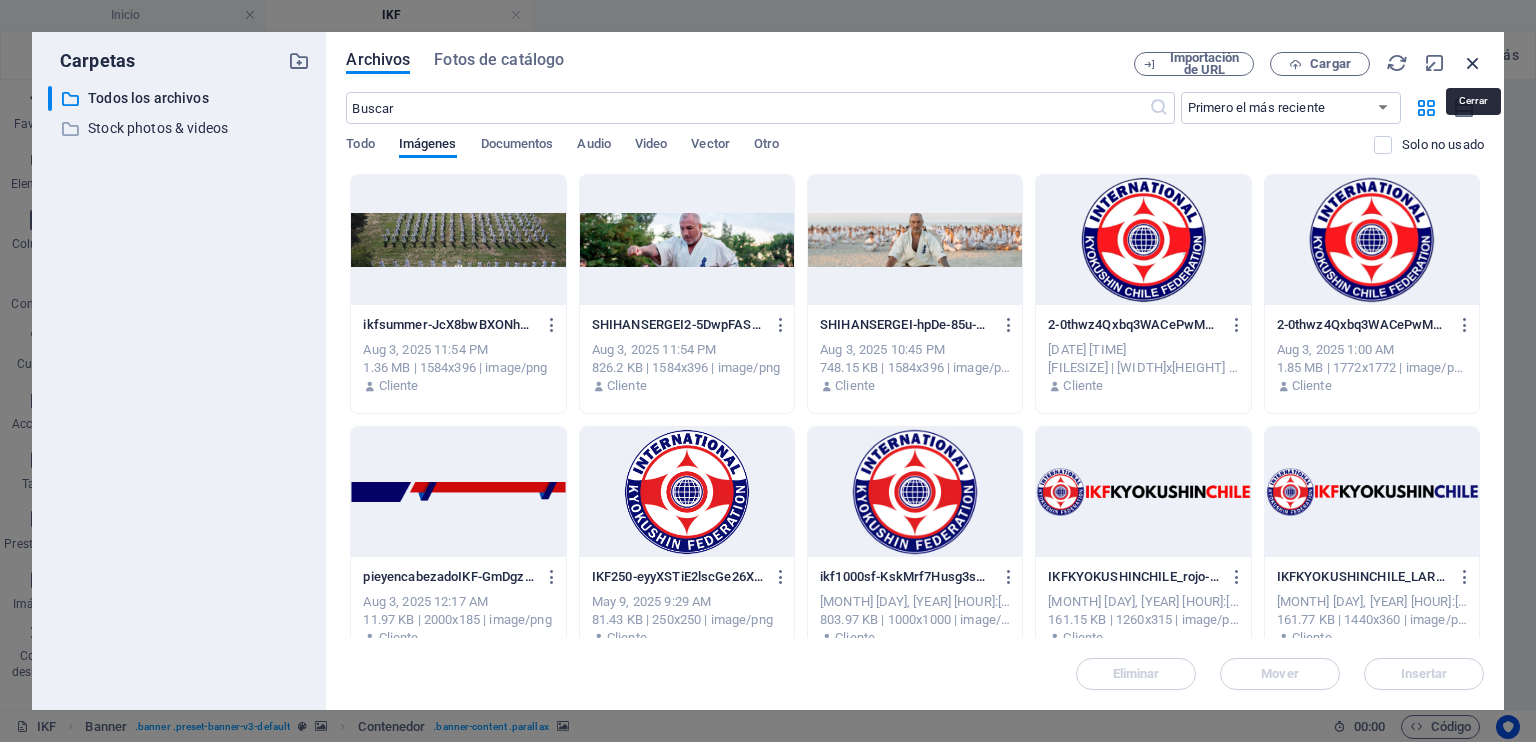 click at bounding box center (1473, 63) 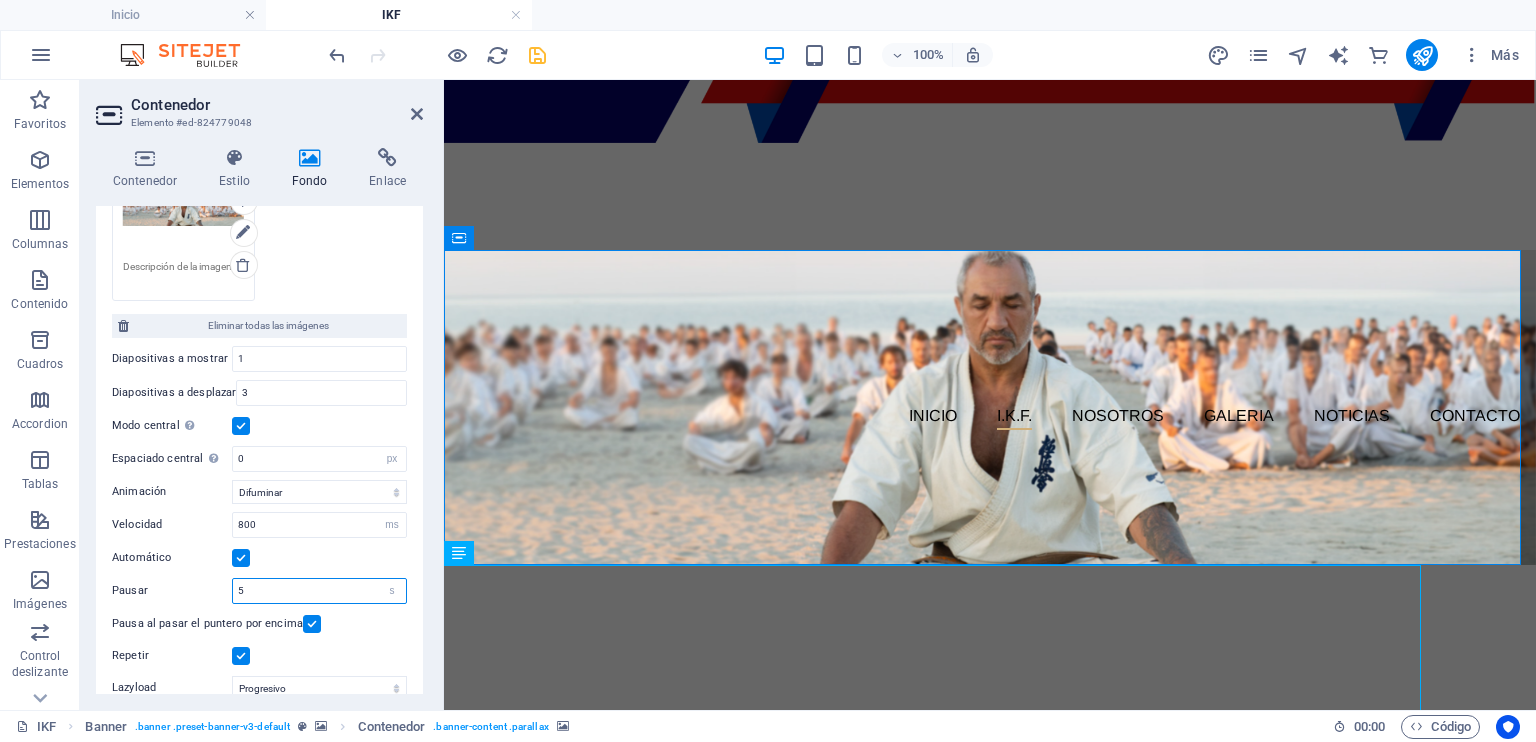 drag, startPoint x: 272, startPoint y: 586, endPoint x: 202, endPoint y: 582, distance: 70.11419 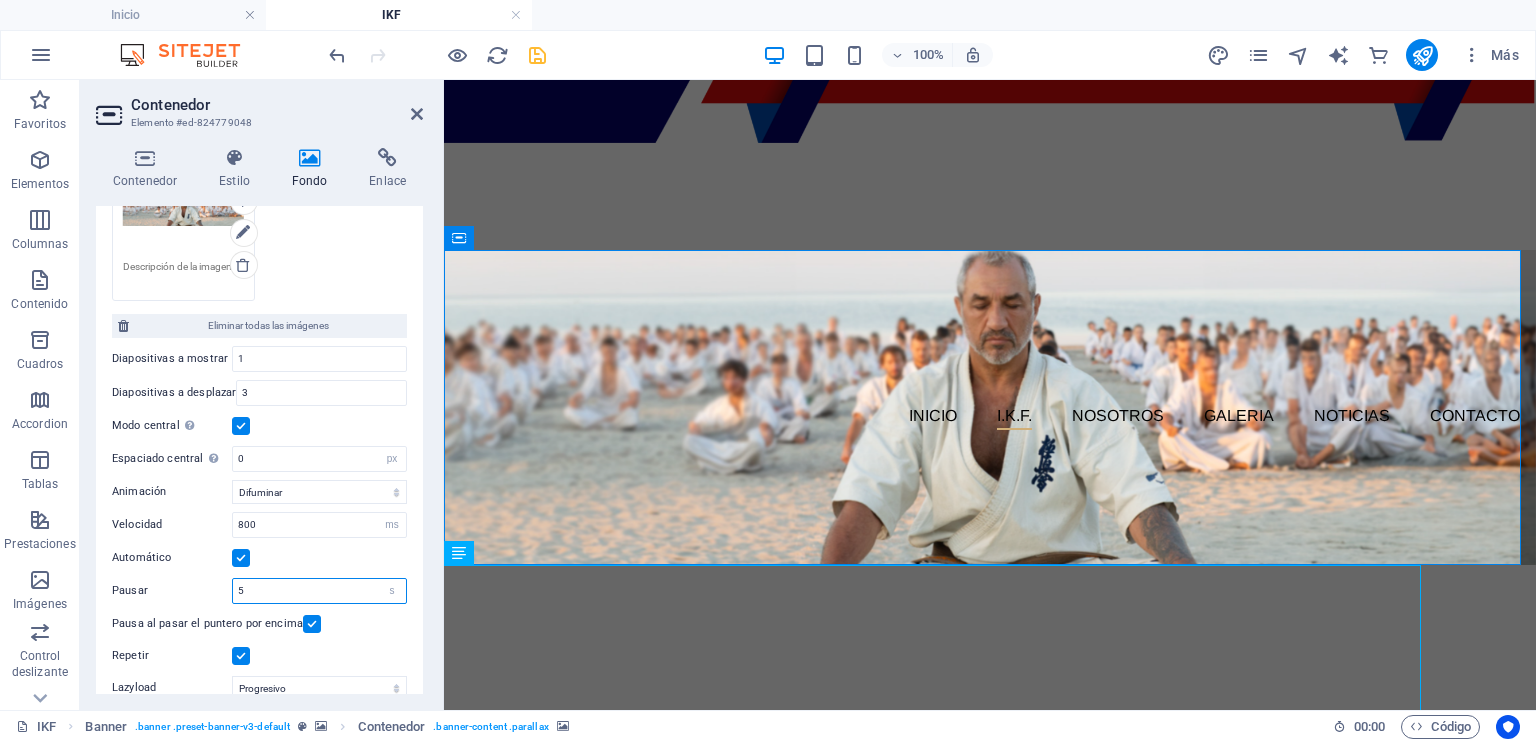 type on "1" 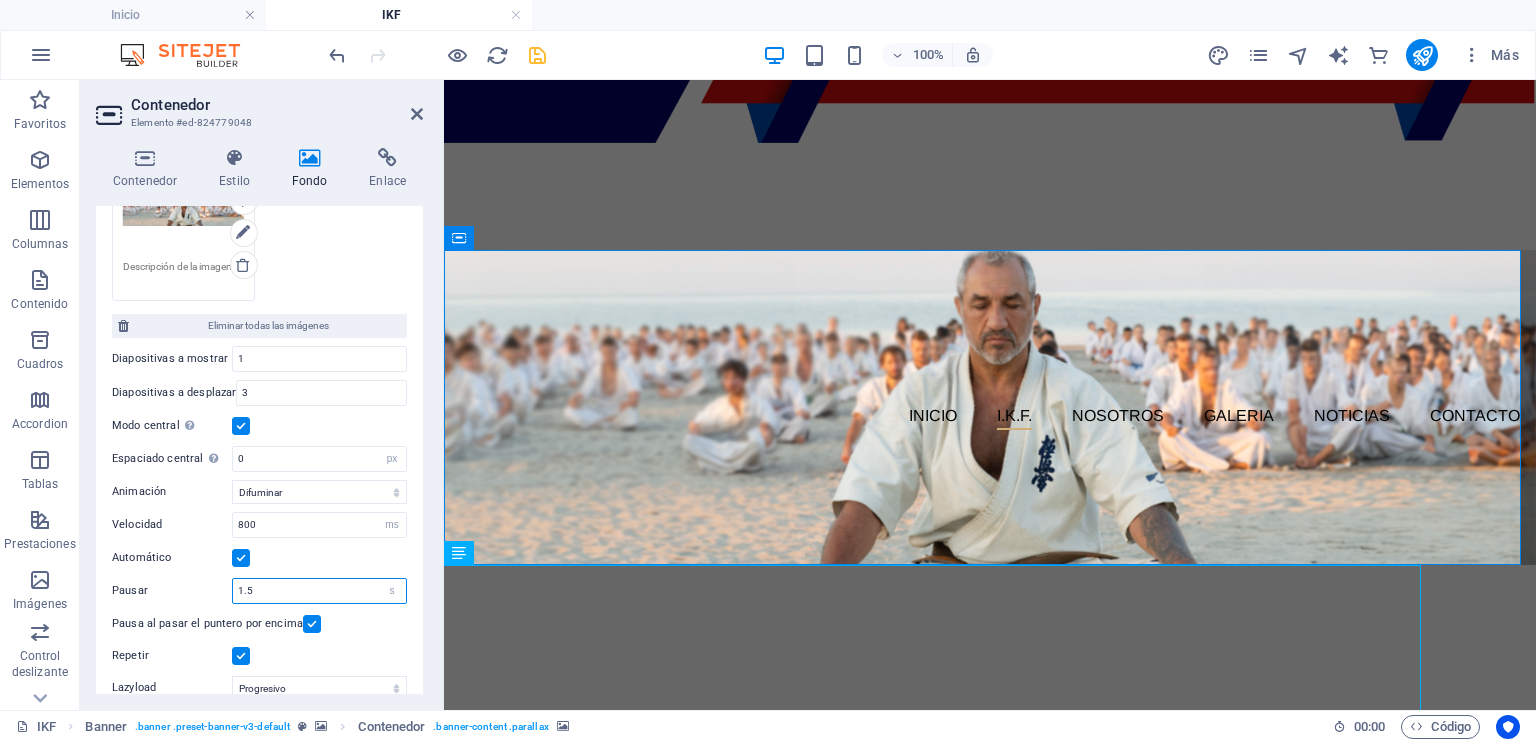 type on "1.5" 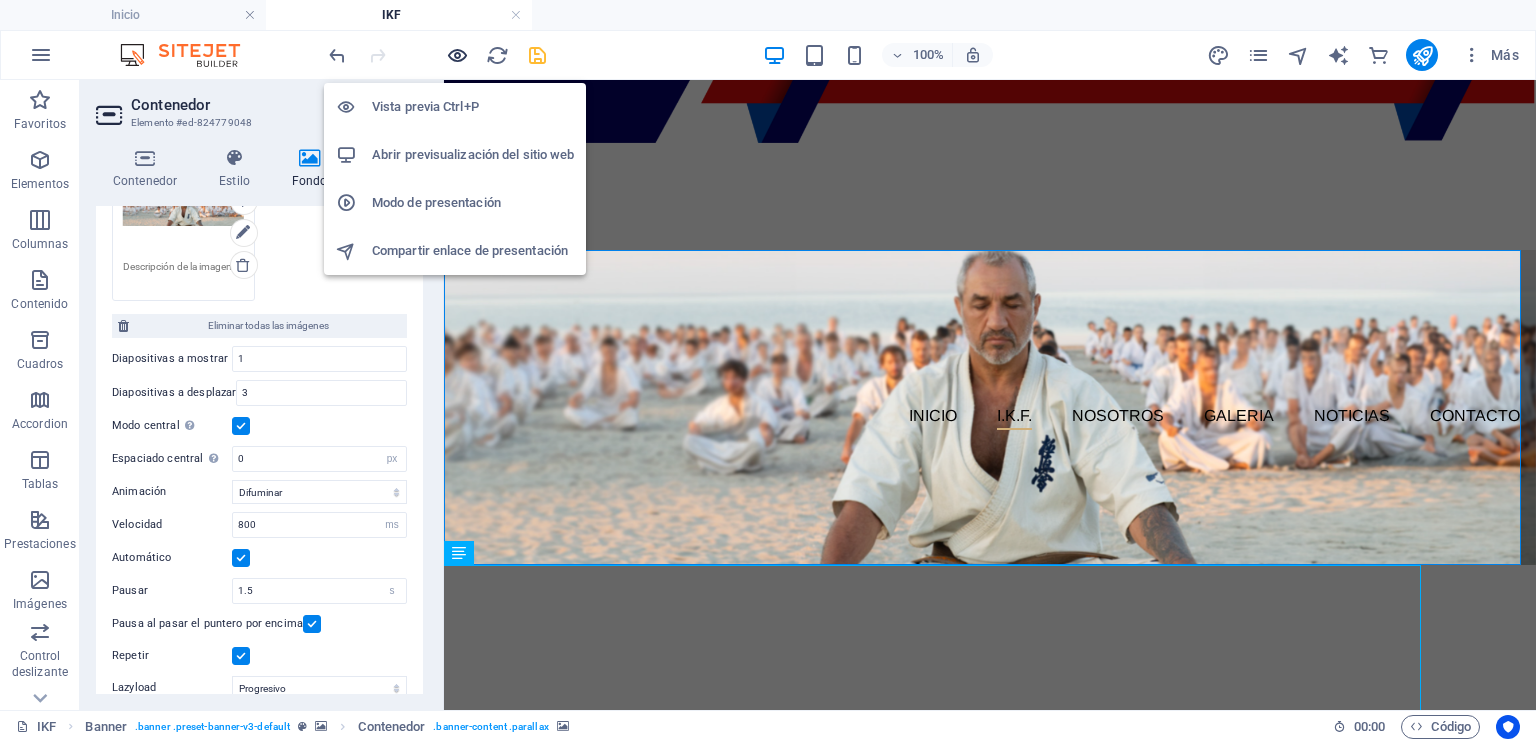 click at bounding box center (457, 55) 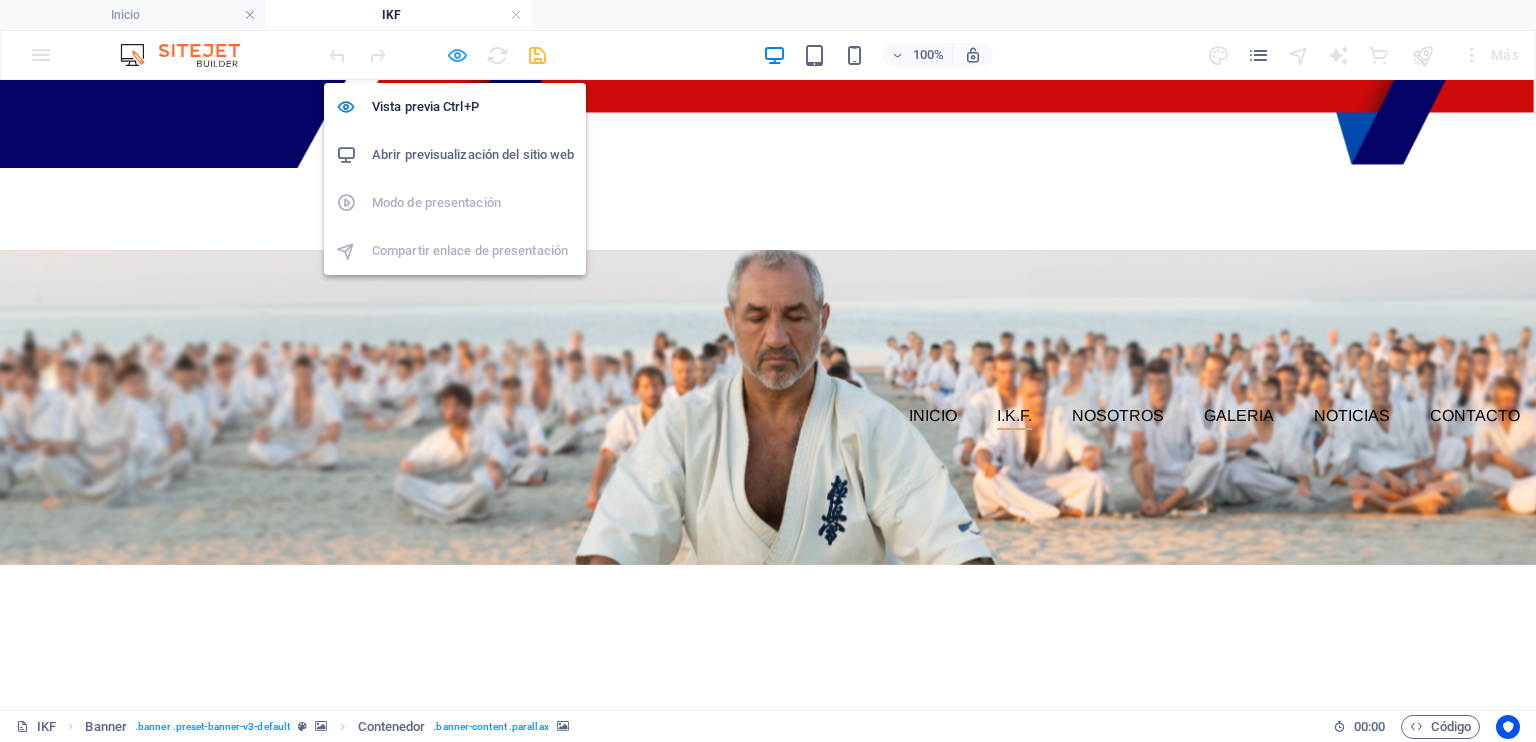 click at bounding box center (457, 55) 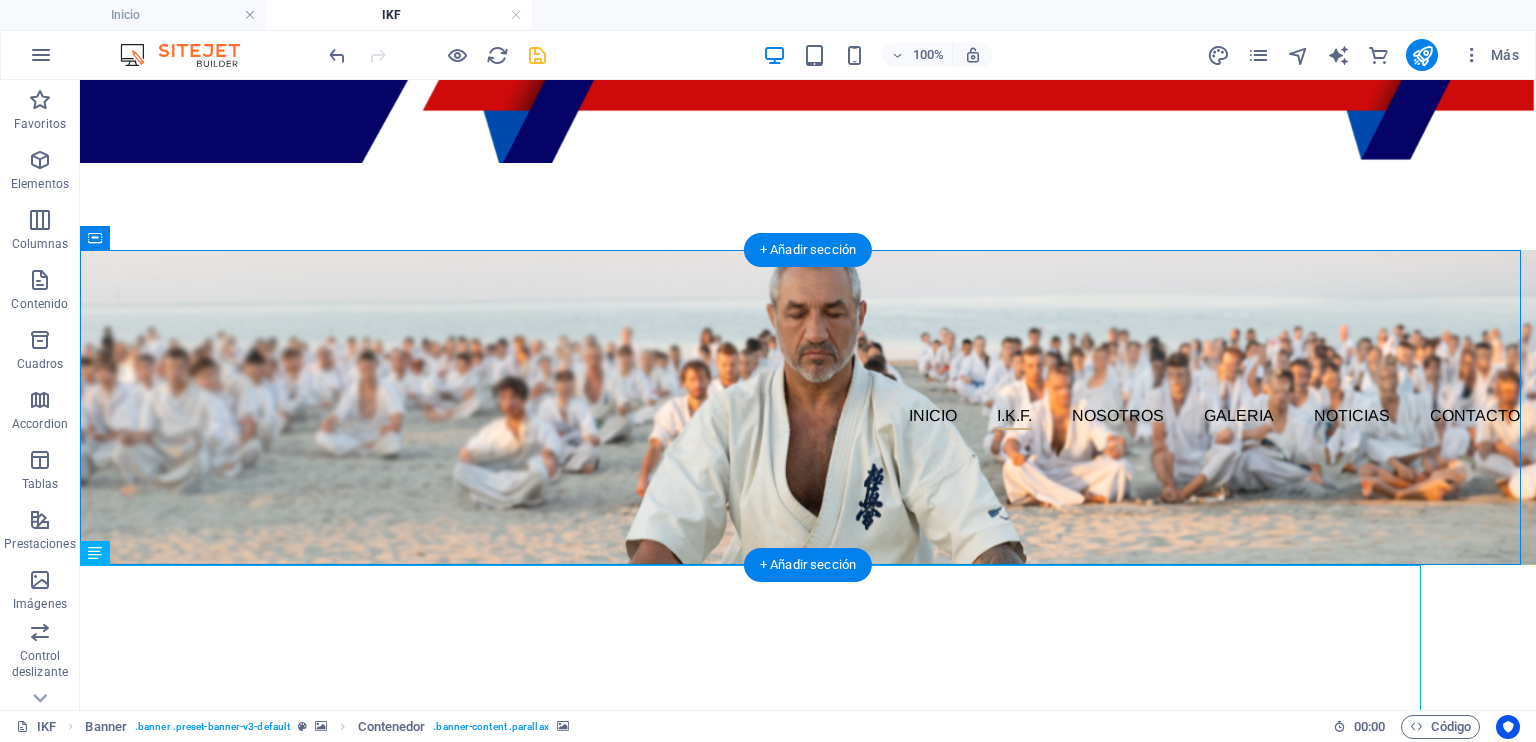click at bounding box center (-2082, 497) 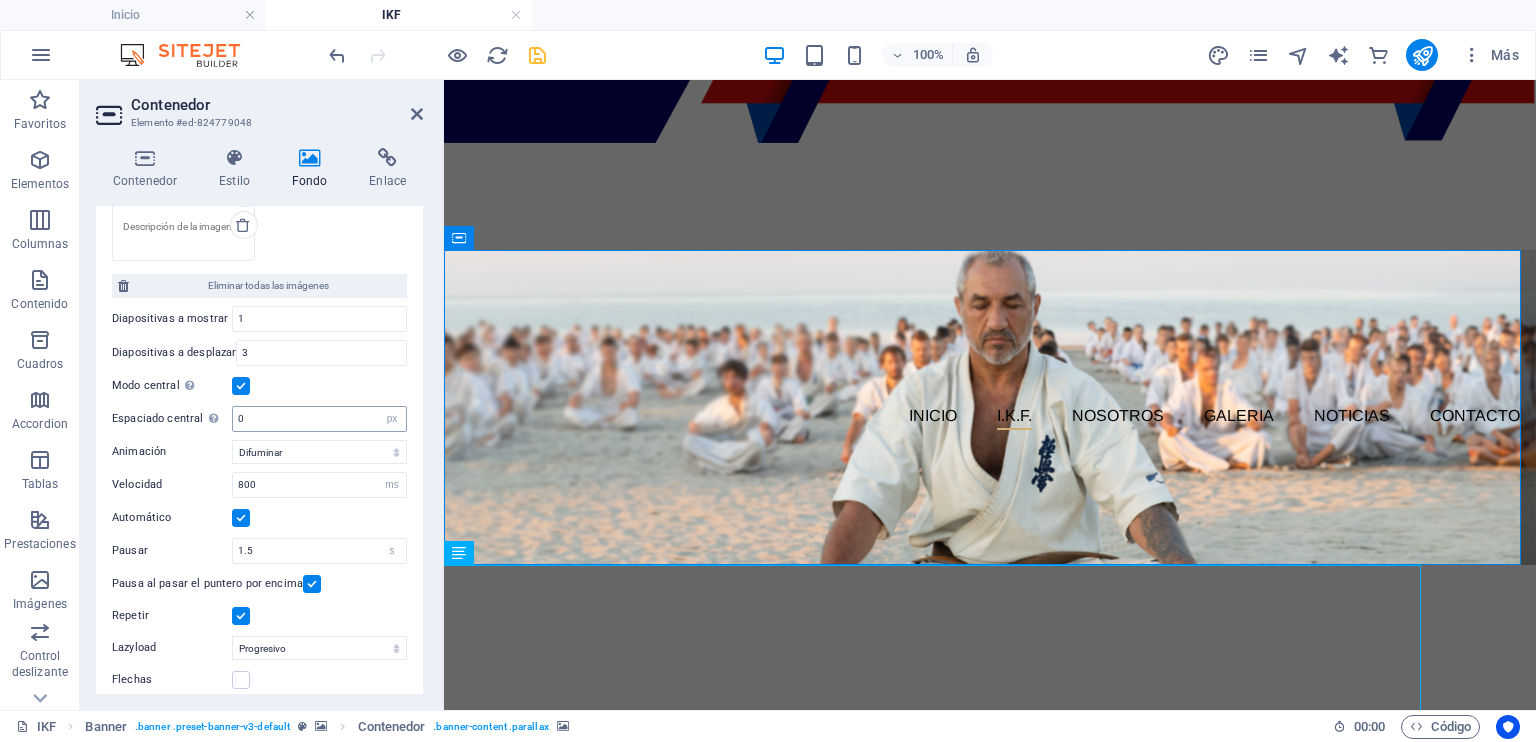 scroll, scrollTop: 600, scrollLeft: 0, axis: vertical 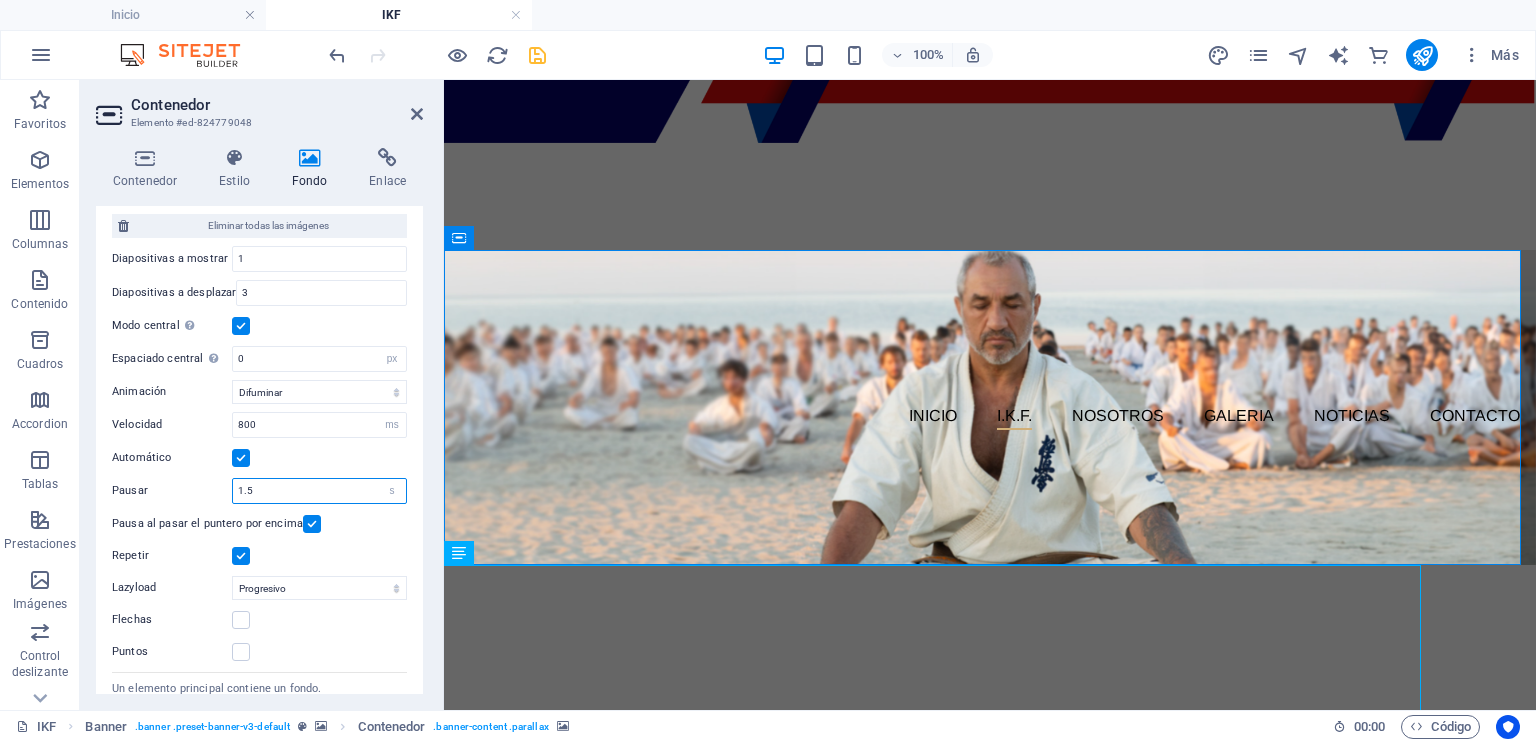 click on "1.5" at bounding box center [319, 491] 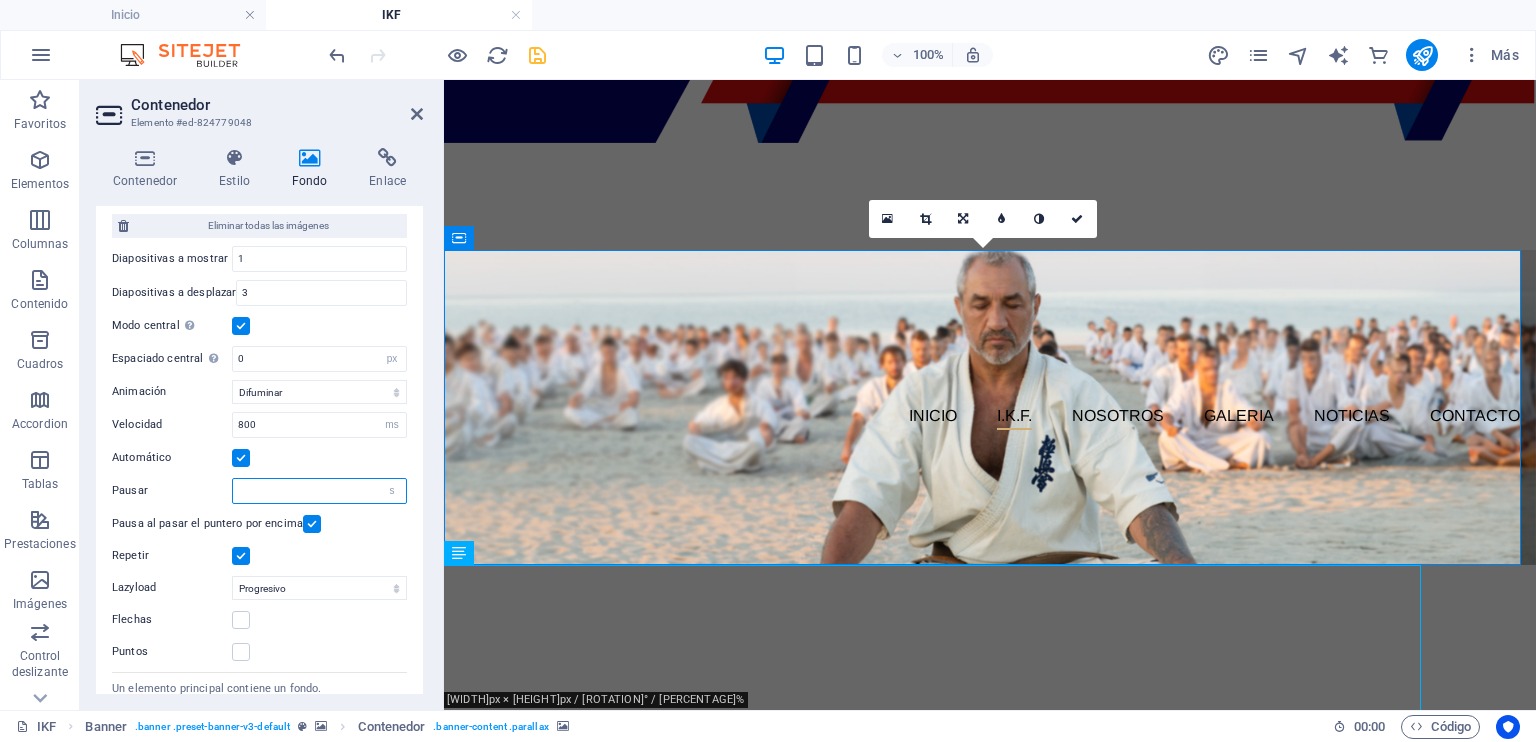 type on "0" 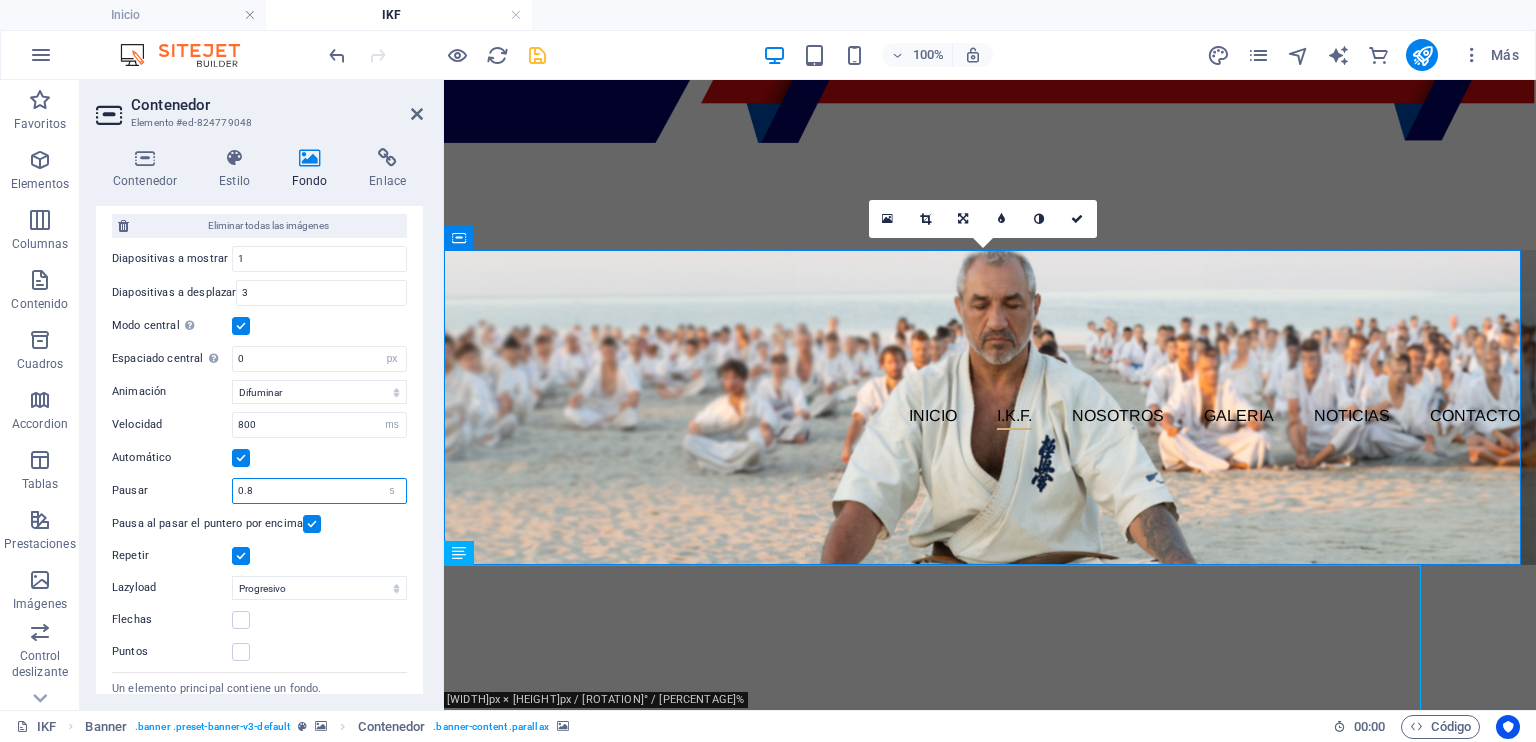 type on "0.8" 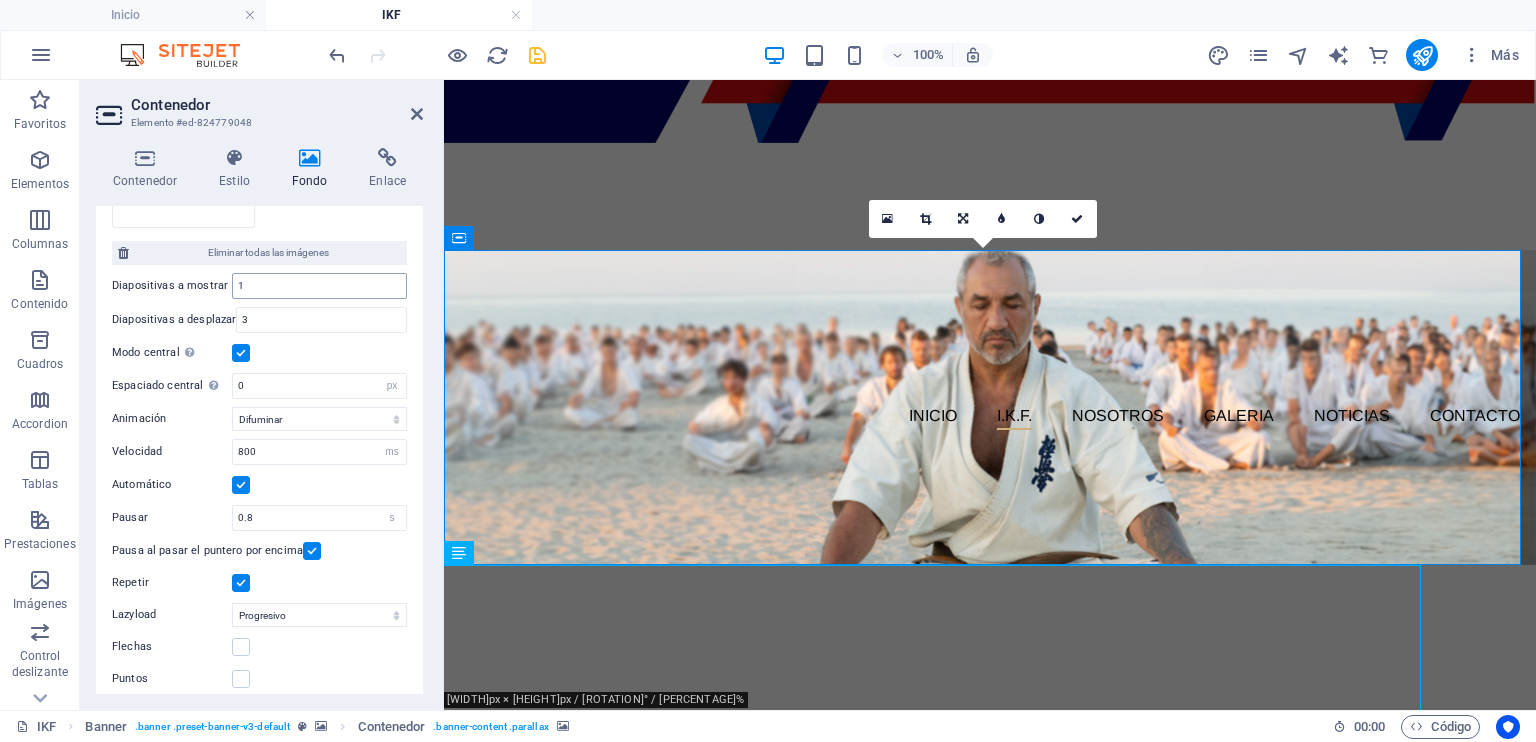 scroll, scrollTop: 447, scrollLeft: 0, axis: vertical 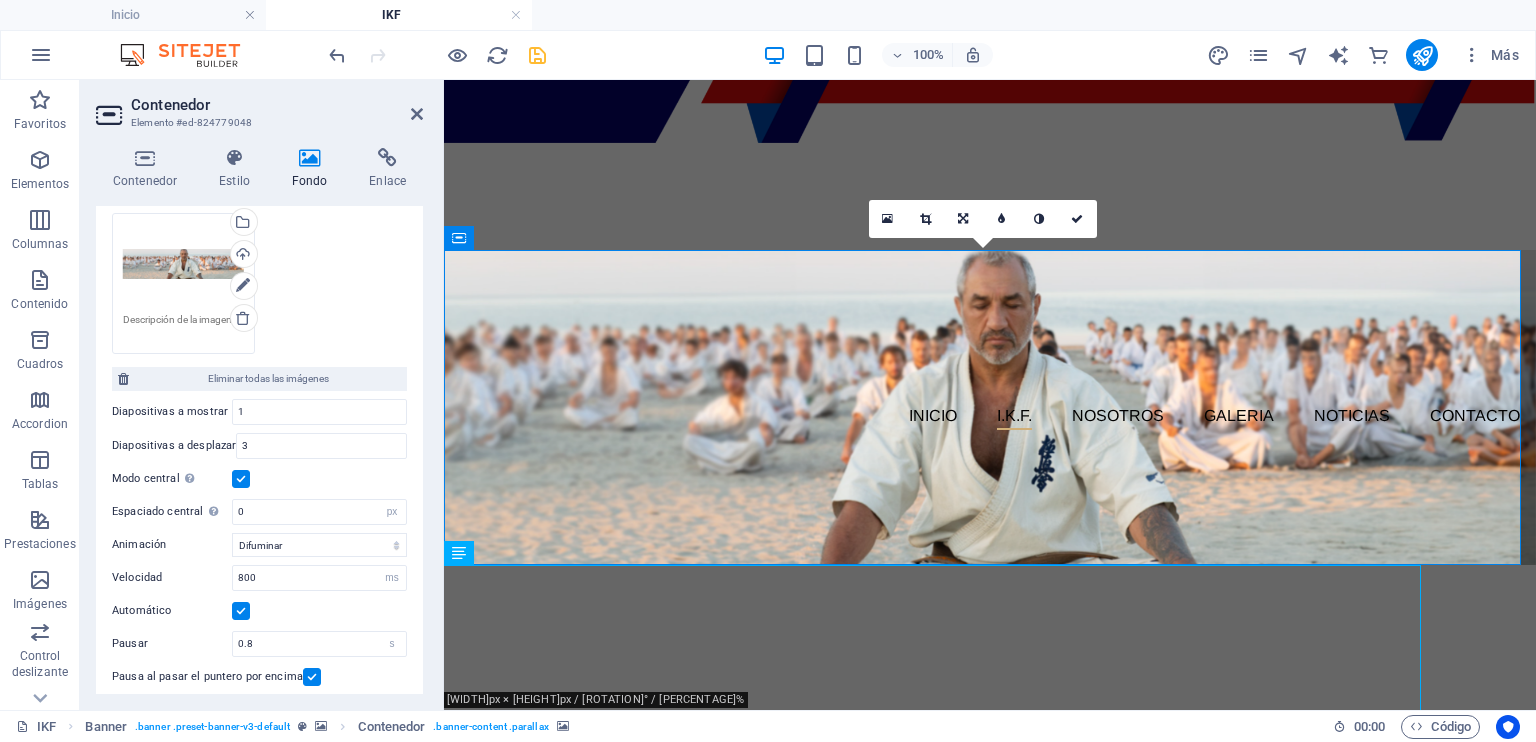 click at bounding box center [241, 479] 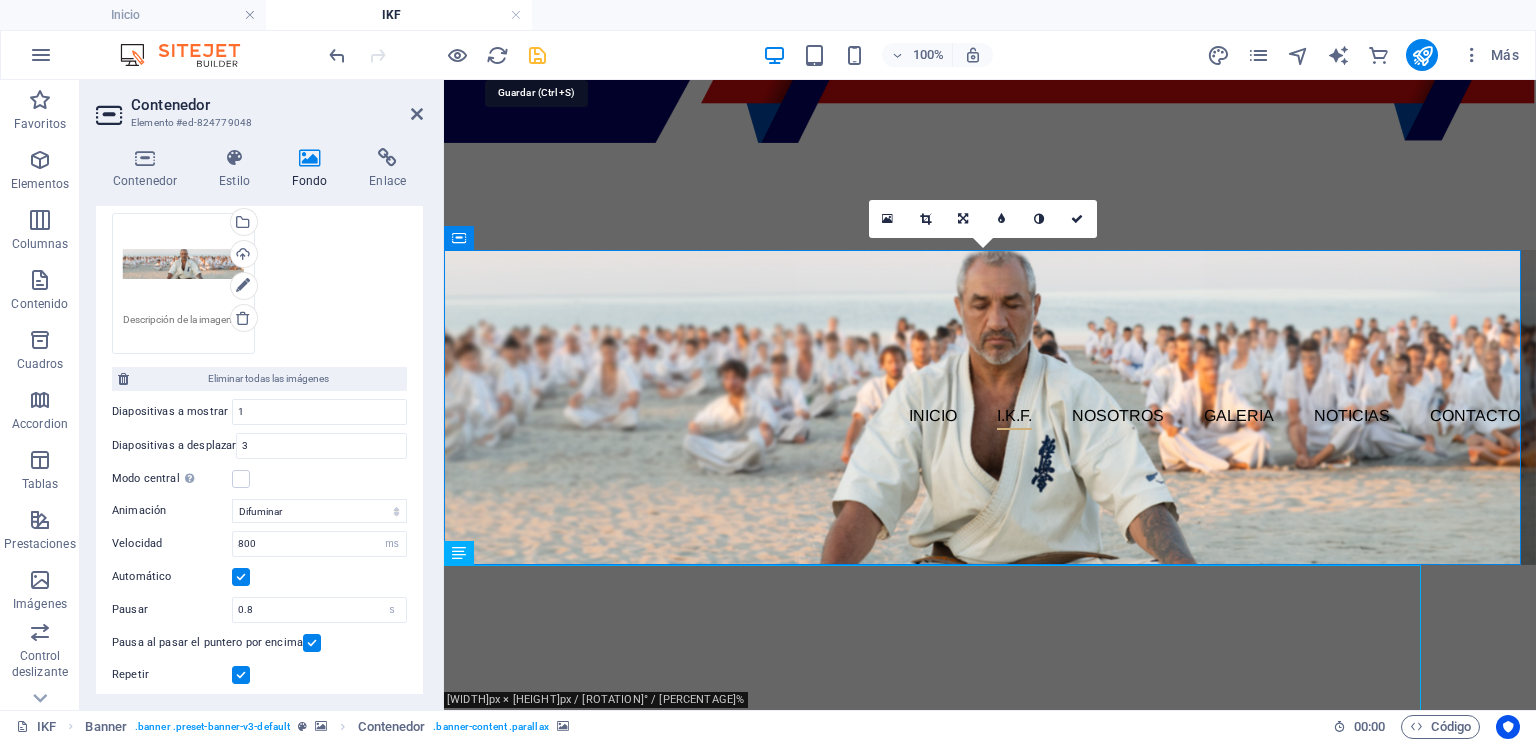 click at bounding box center (537, 55) 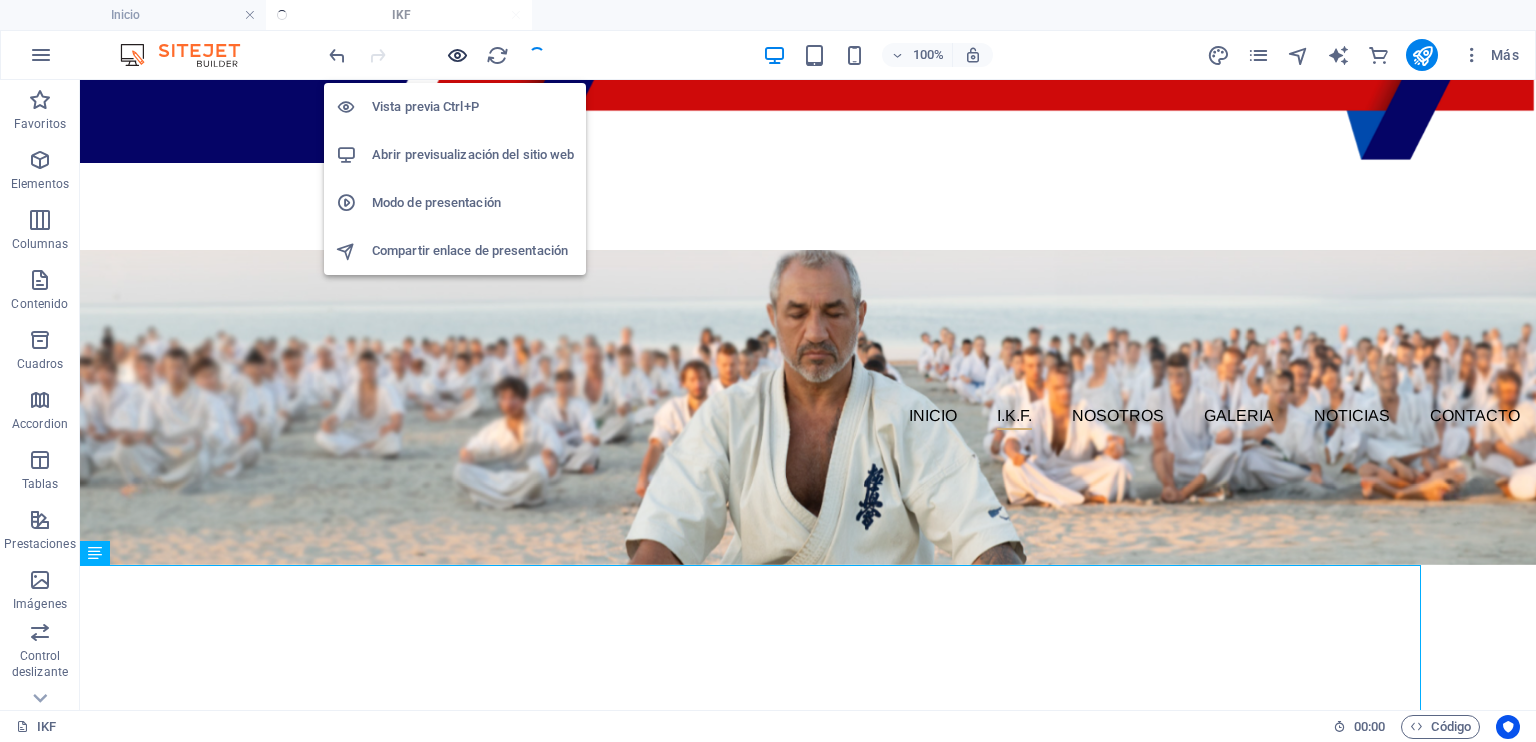 click at bounding box center (457, 55) 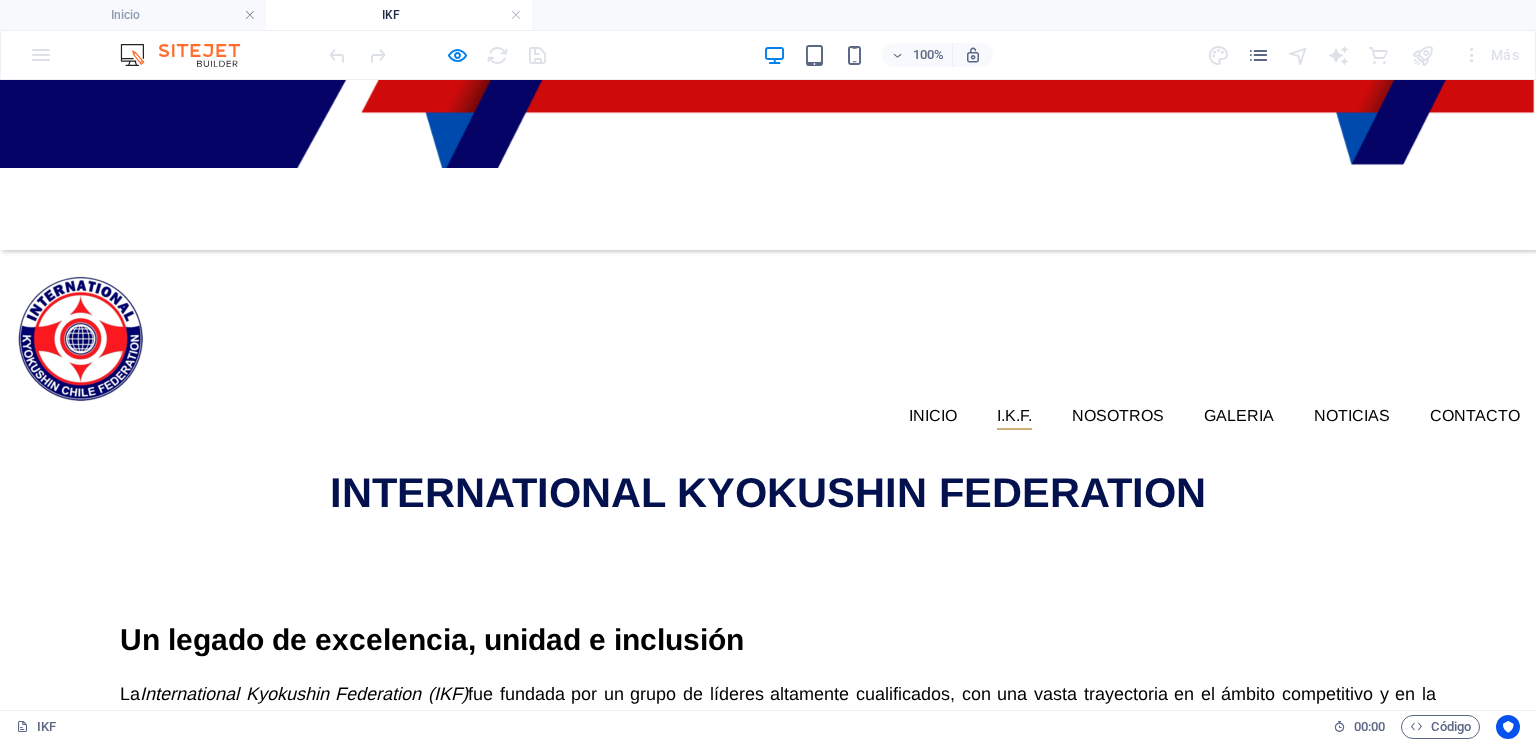 scroll, scrollTop: 624, scrollLeft: 0, axis: vertical 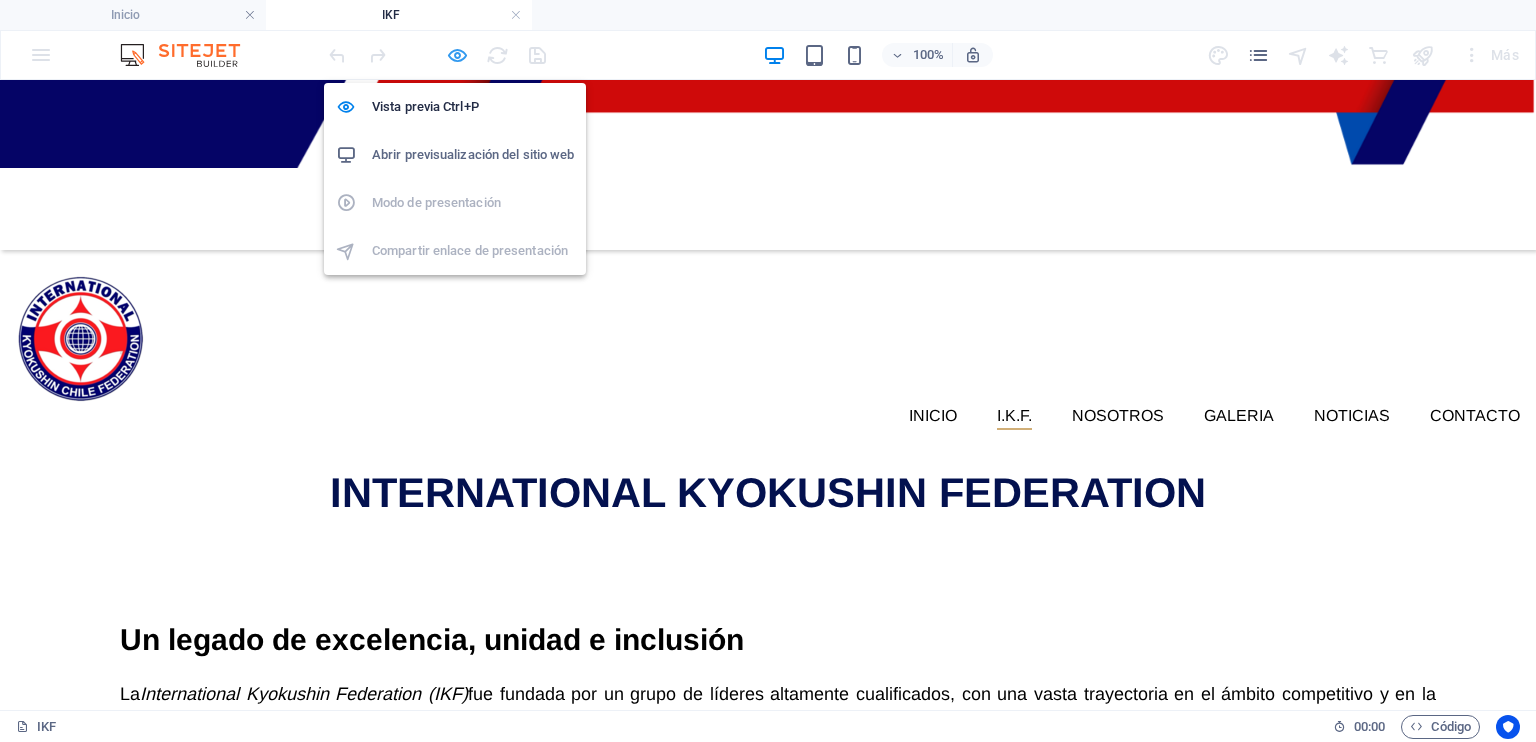 click at bounding box center [457, 55] 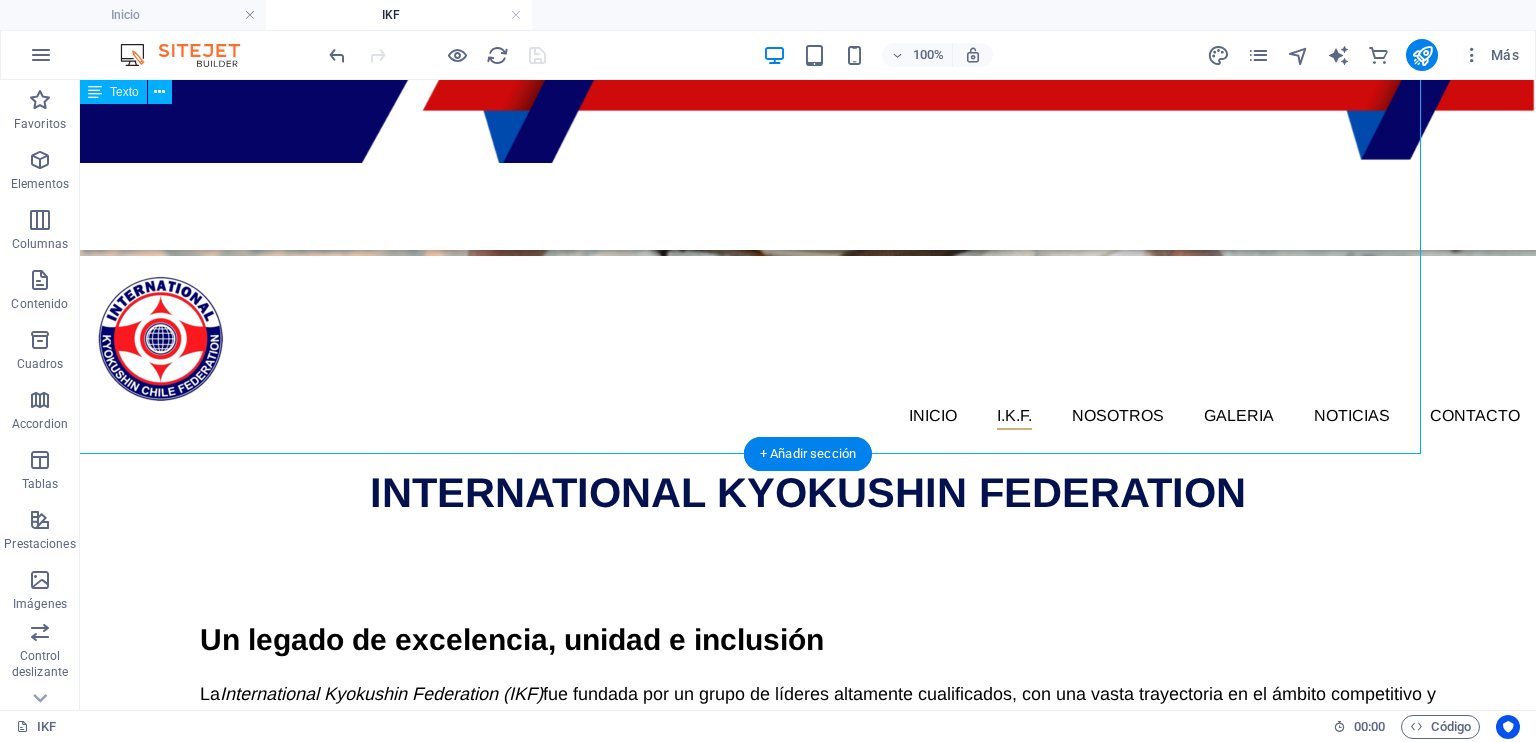 click on "Un legado de excelencia, unidad e inclusión La  International Kyokushin Federation (IKF)  fue fundada por un grupo de líderes altamente cualificados, con una vasta trayectoria en el ámbito competitivo y en la gestión del karate a nivel internacional. Bajo la guía del Shihan  [FIRST] [LAST] , la IKF se ha consolidado como una organización comprometida con la excelencia técnica, la ética marcial y la proyección global del Kyokushin. Los miembros fundadores de la IKF han sido protagonistas en la evolución del karate moderno, organizando y liderando eventos deportivos de alto nivel, y formando a generaciones de atletas y entrenadores de élite. Su experiencia colectiva ha sido clave para preservar y expandir la tradición del Kyokushin en todo el mundo. Fiel al espíritu del fundador Sosai  [FIRST] [LAST] , la IKF promueve un enfoque  abierto, inclusivo y libre de barreras políticas o jerárquicas Este modelo fomenta la  unidad, el respeto mutuo y el crecimiento personal Referencia :" at bounding box center [708, 861] 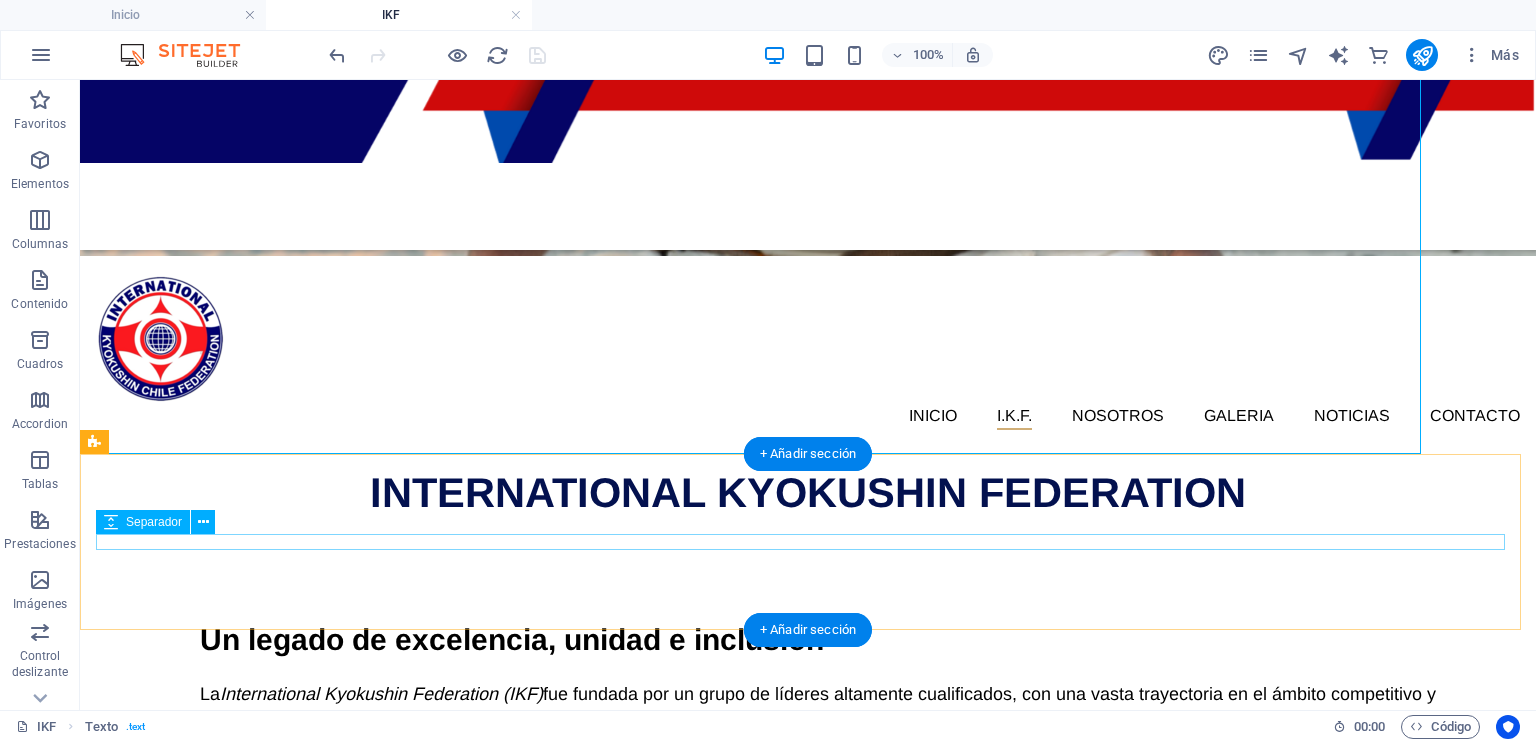 click at bounding box center [808, 1206] 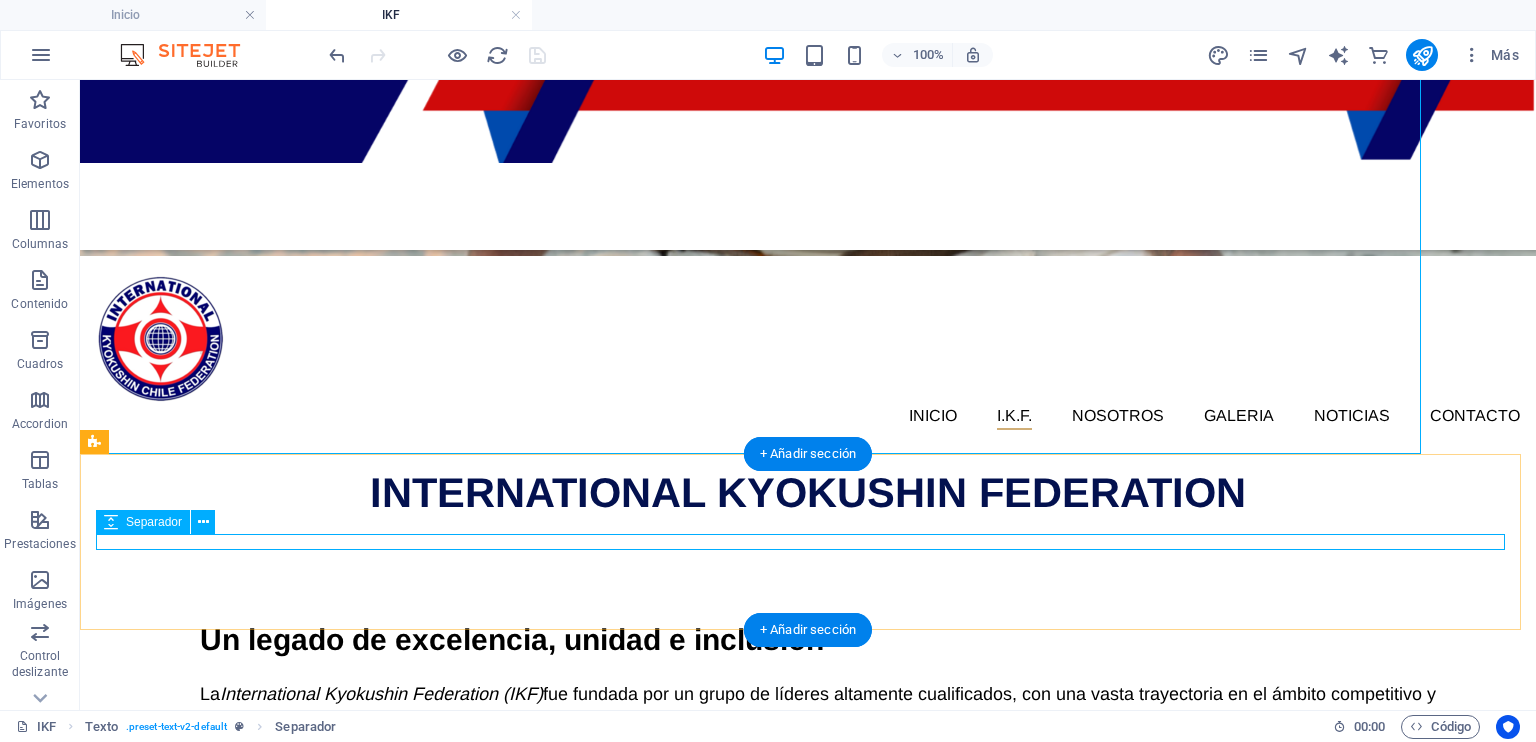 click at bounding box center [808, 1206] 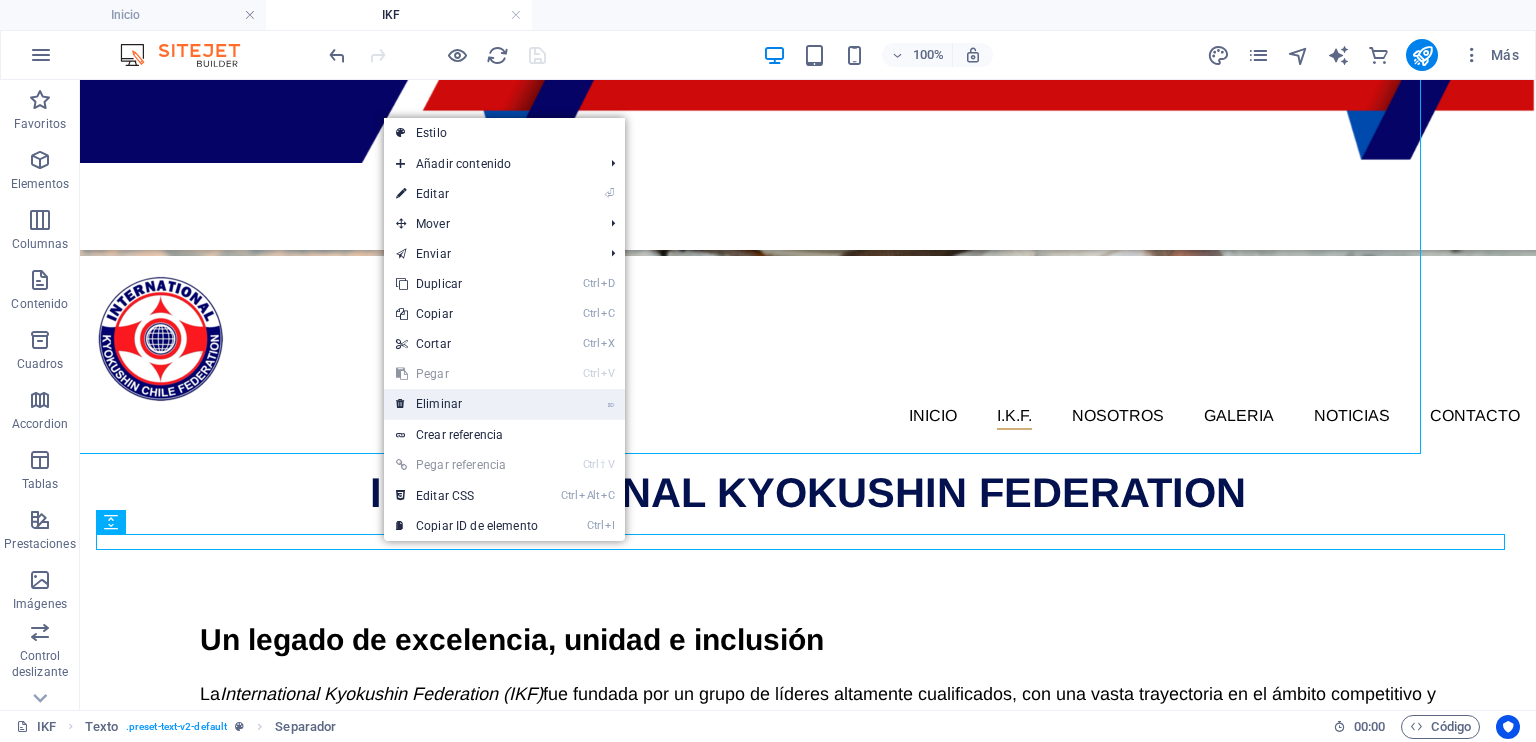 click on "⌦  Eliminar" at bounding box center [467, 404] 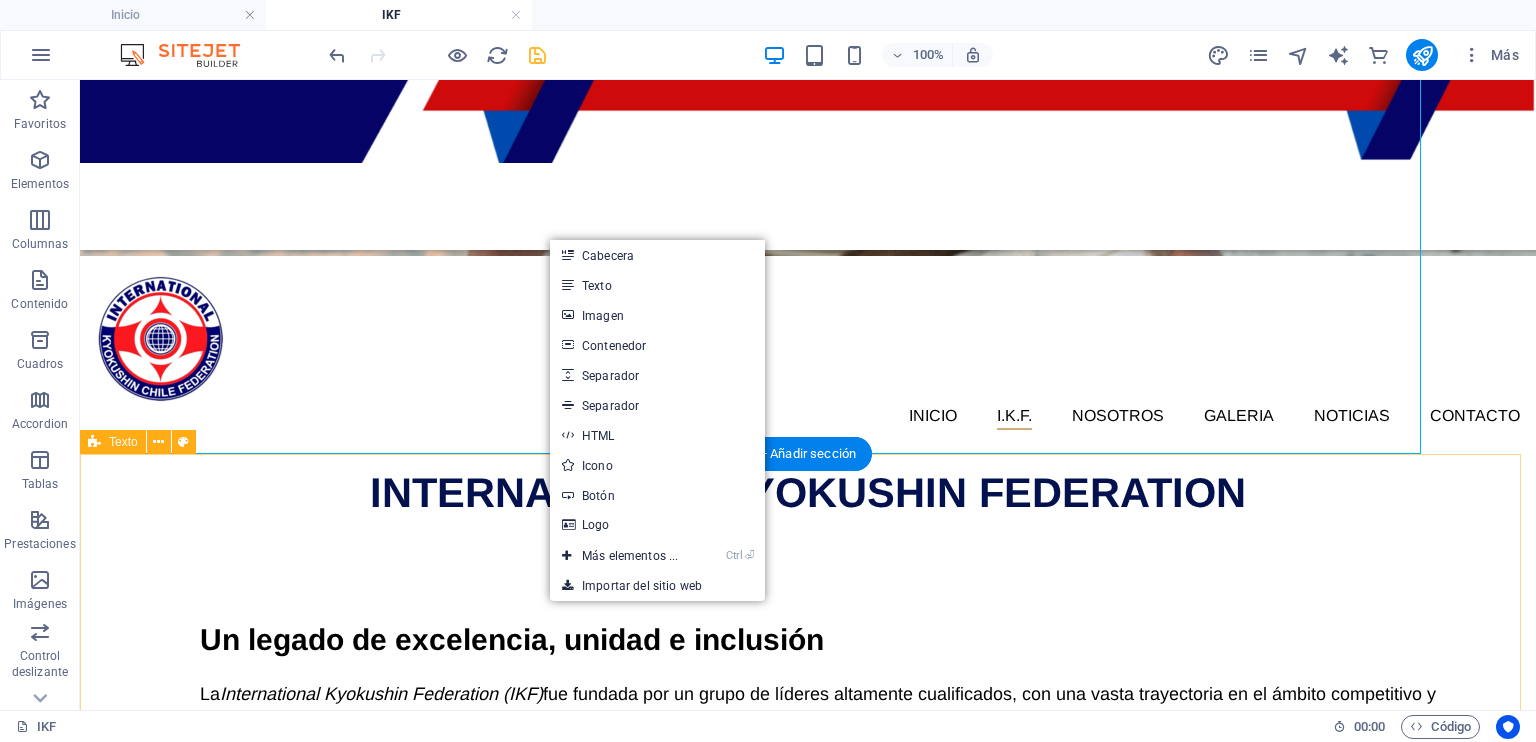 click on "Suelta el contenido aquí o  Añadir elementos  Pegar portapapeles" at bounding box center [808, 1269] 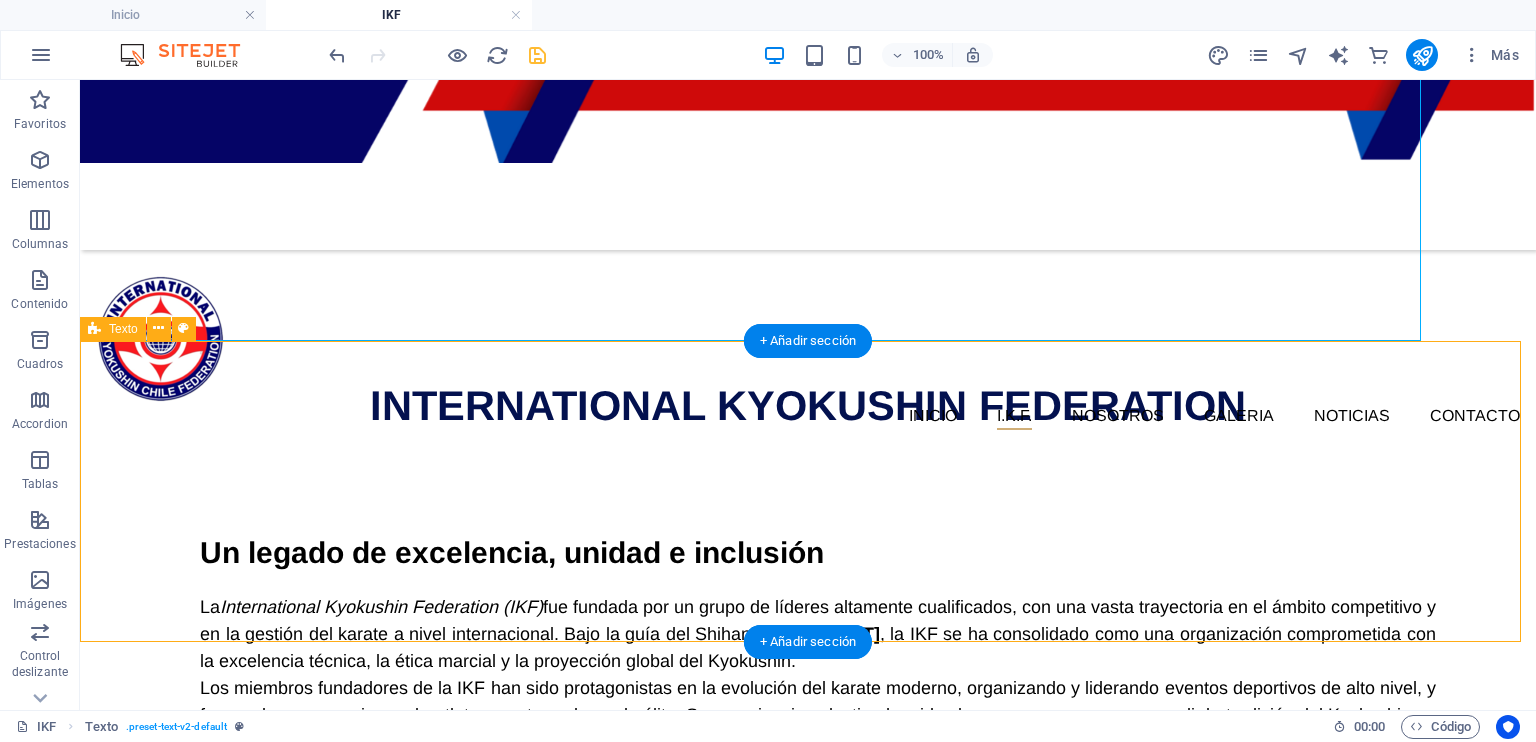 scroll, scrollTop: 749, scrollLeft: 0, axis: vertical 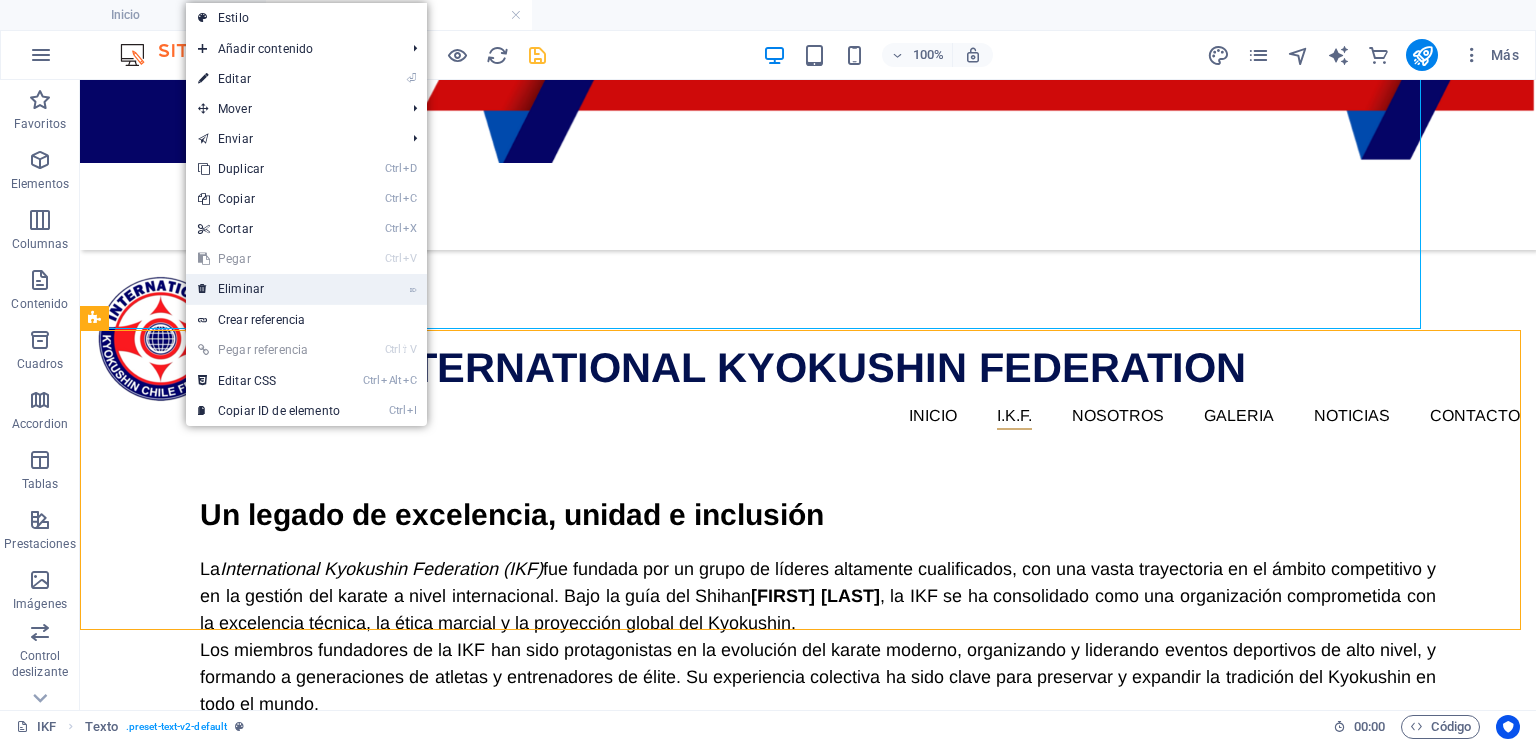 click on "⌦  Eliminar" at bounding box center [269, 289] 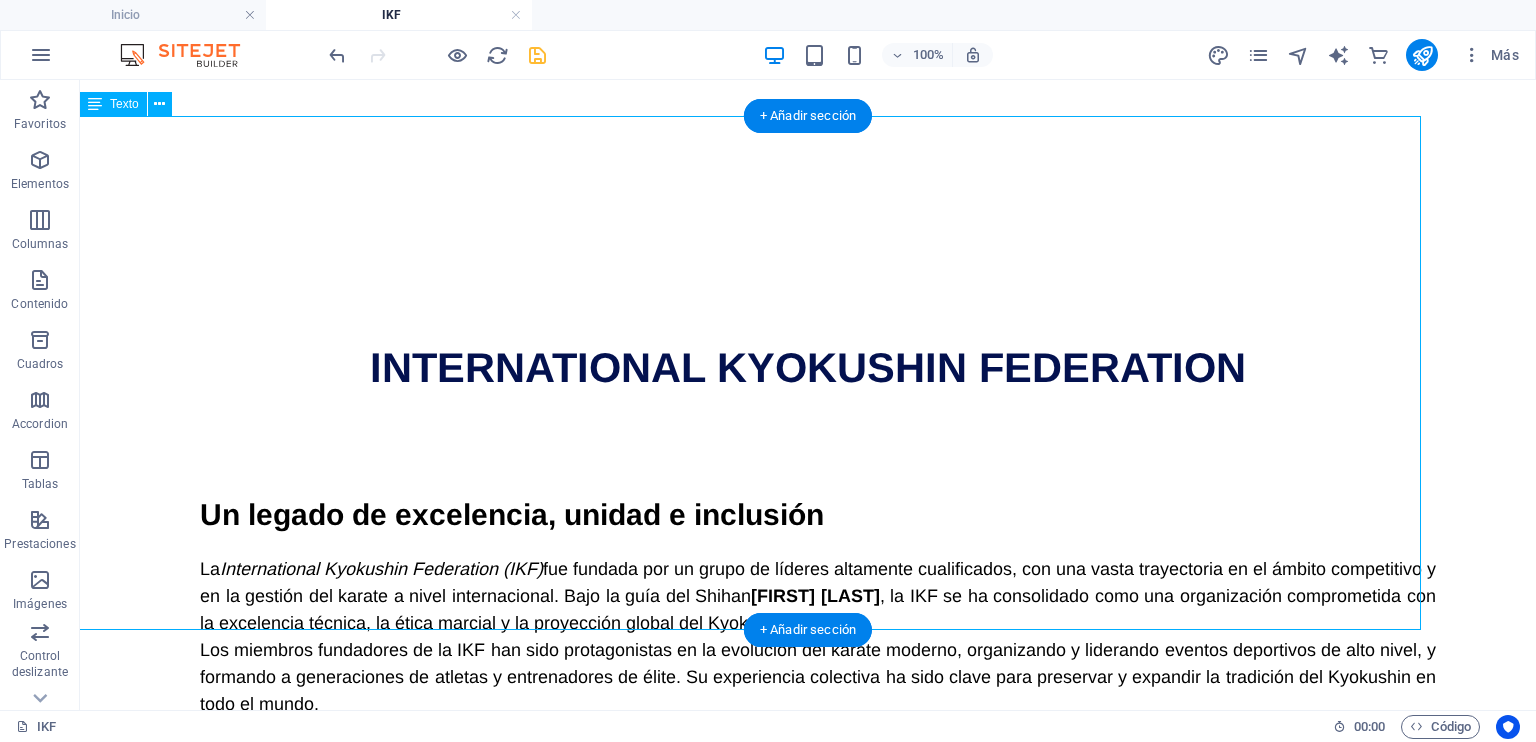 scroll, scrollTop: 448, scrollLeft: 0, axis: vertical 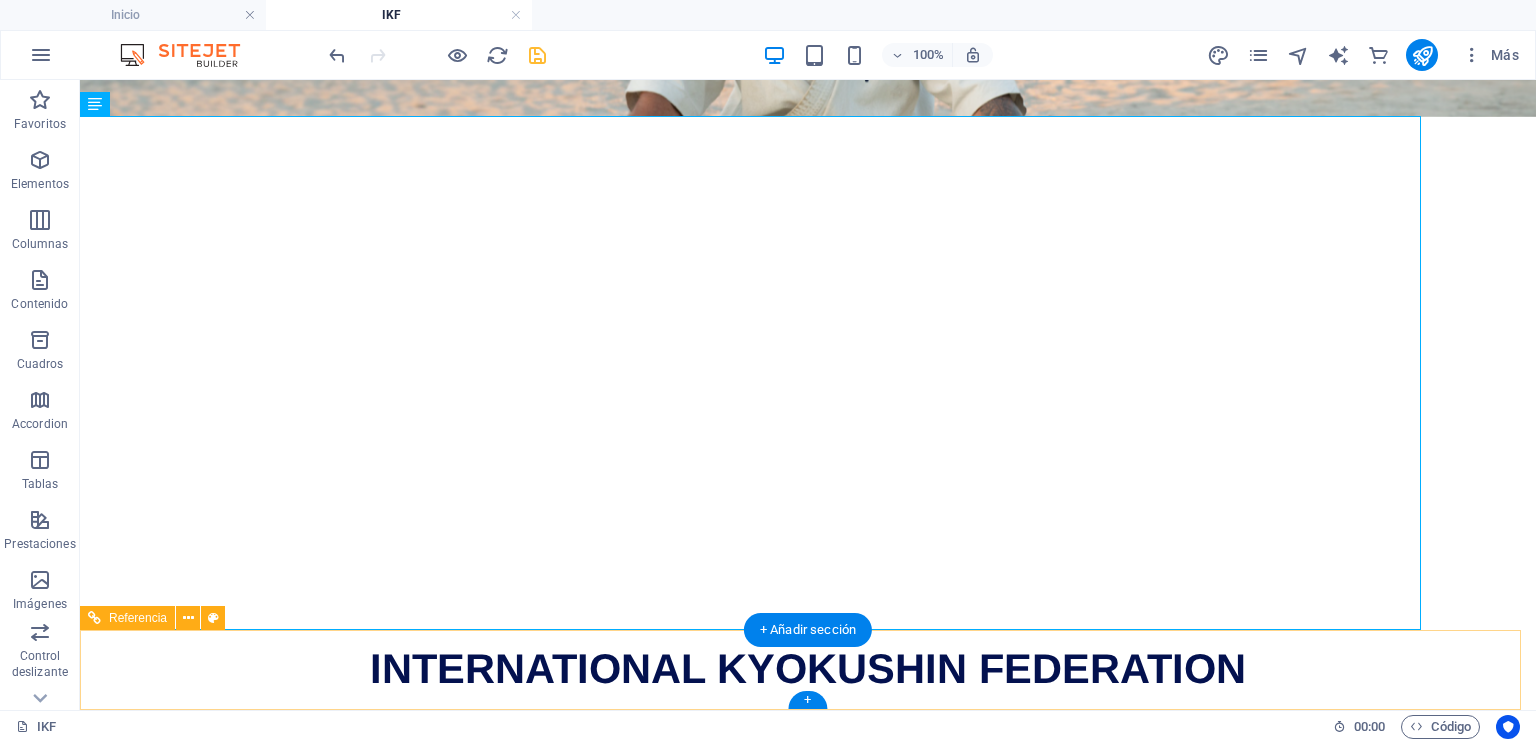 click at bounding box center [808, 1334] 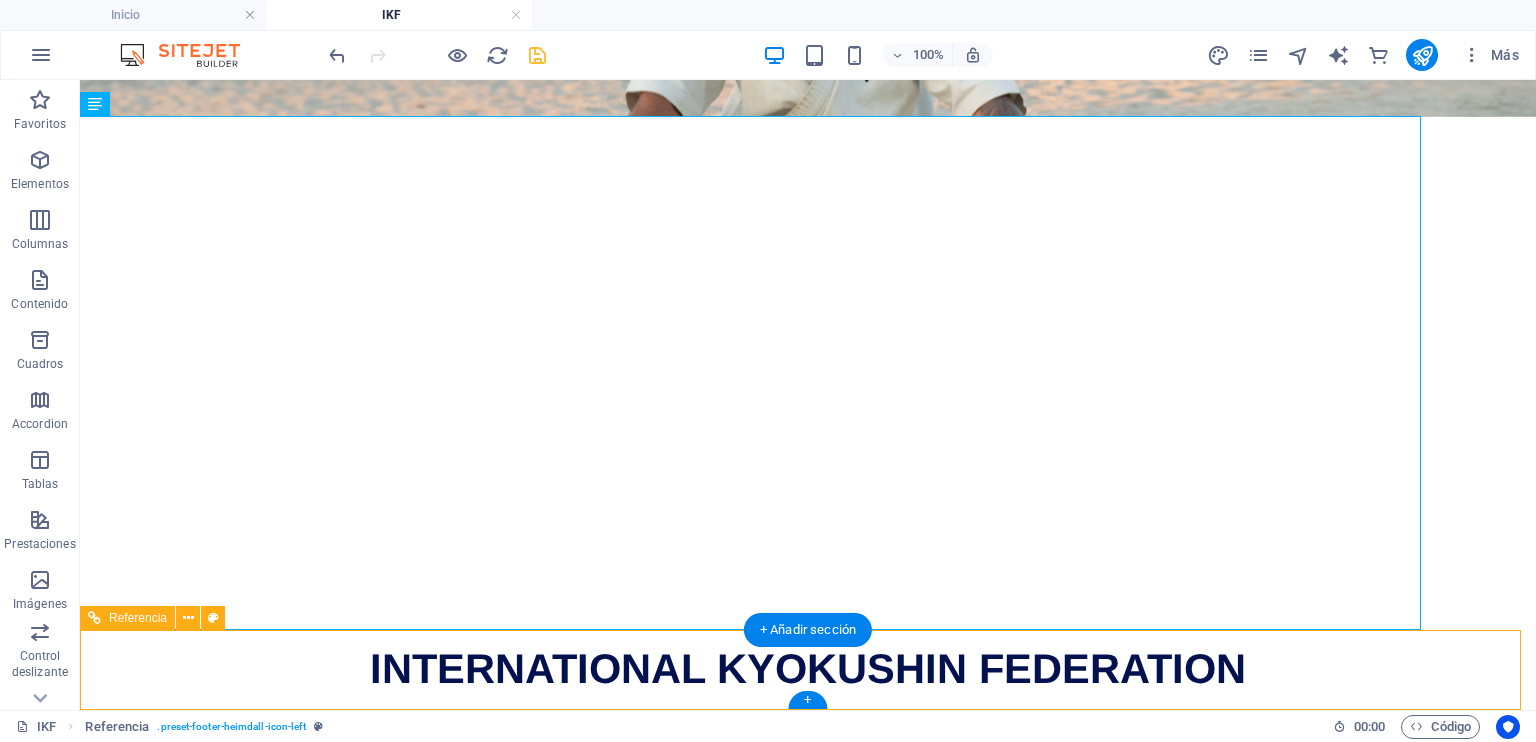 click at bounding box center [788, 1400] 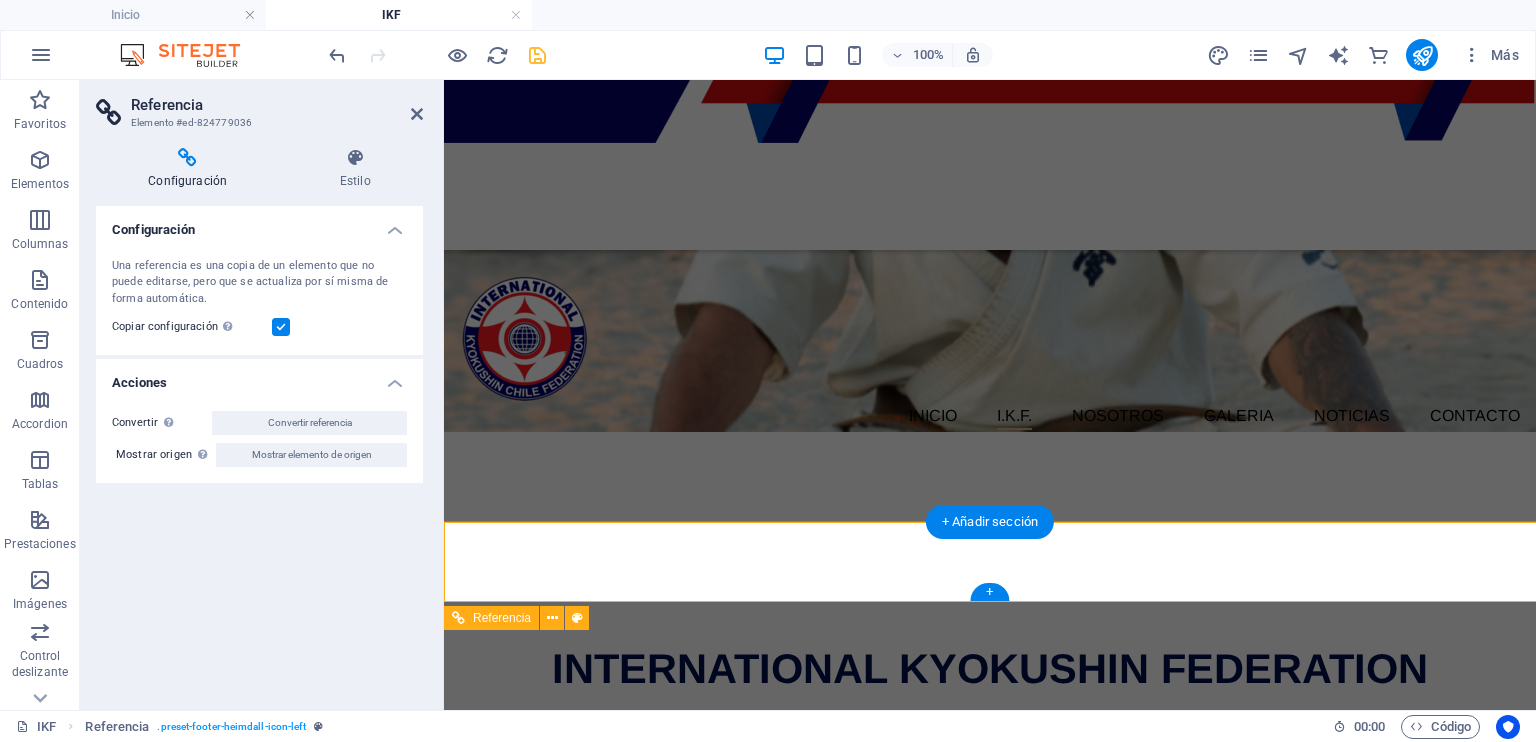 scroll, scrollTop: 556, scrollLeft: 0, axis: vertical 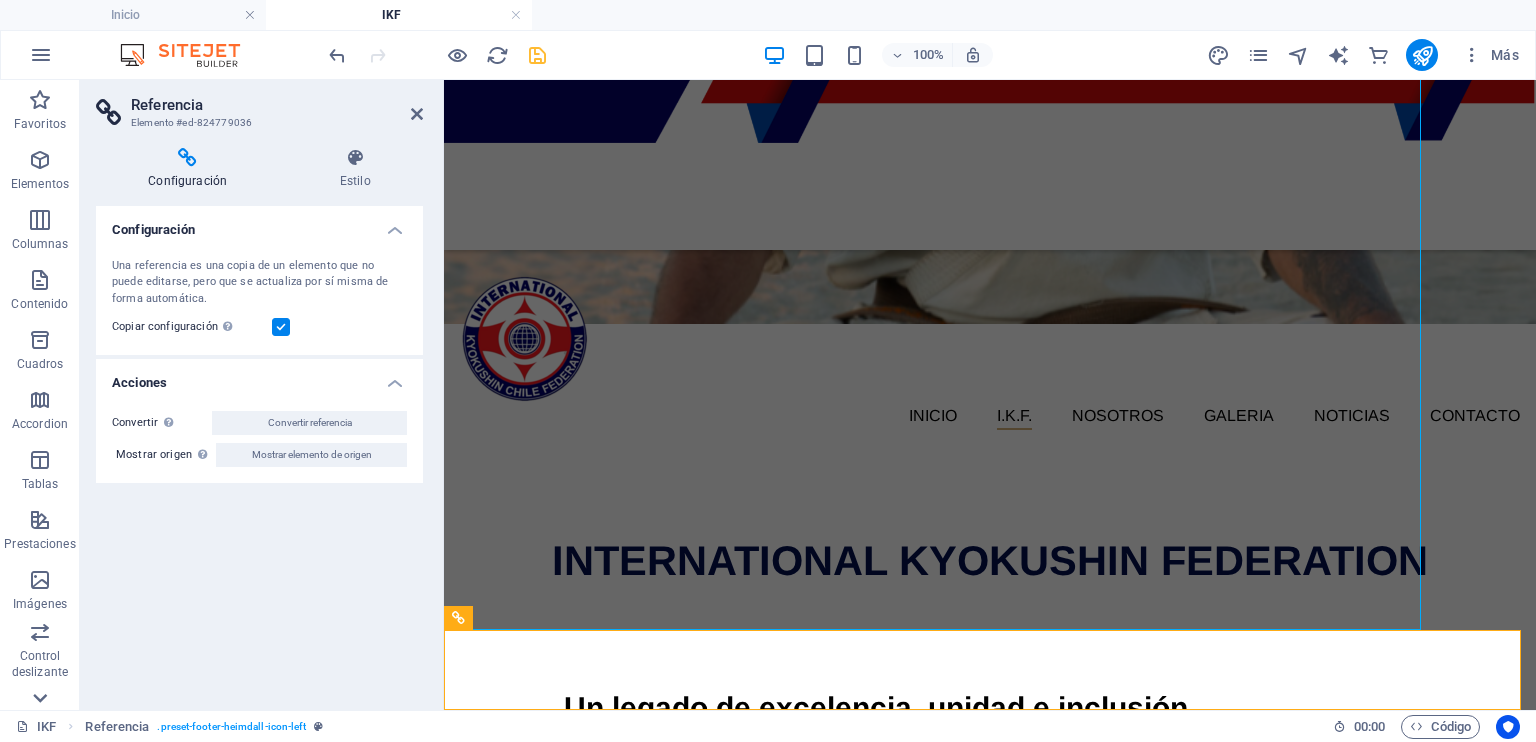 click 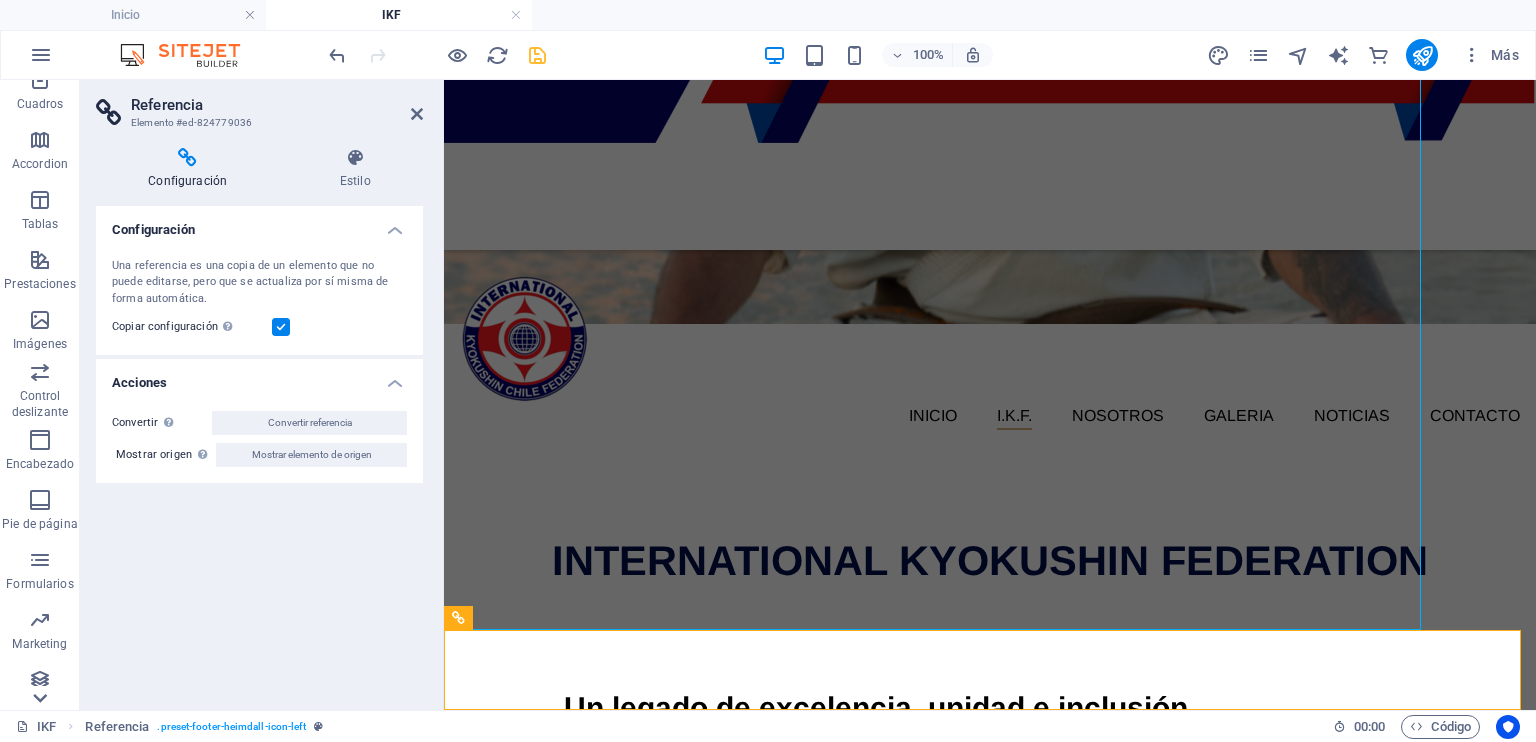 scroll, scrollTop: 329, scrollLeft: 0, axis: vertical 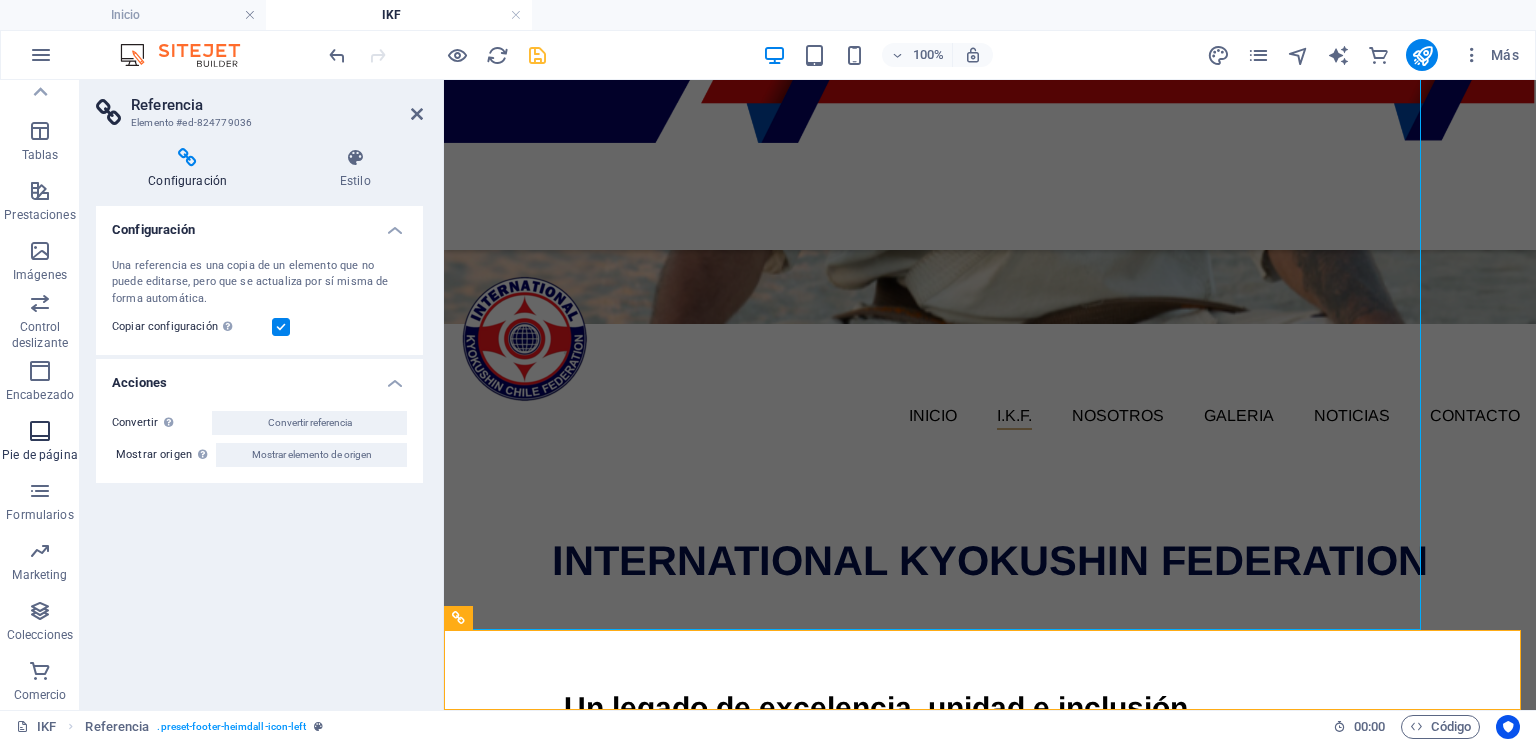click on "Pie de página" at bounding box center (39, 455) 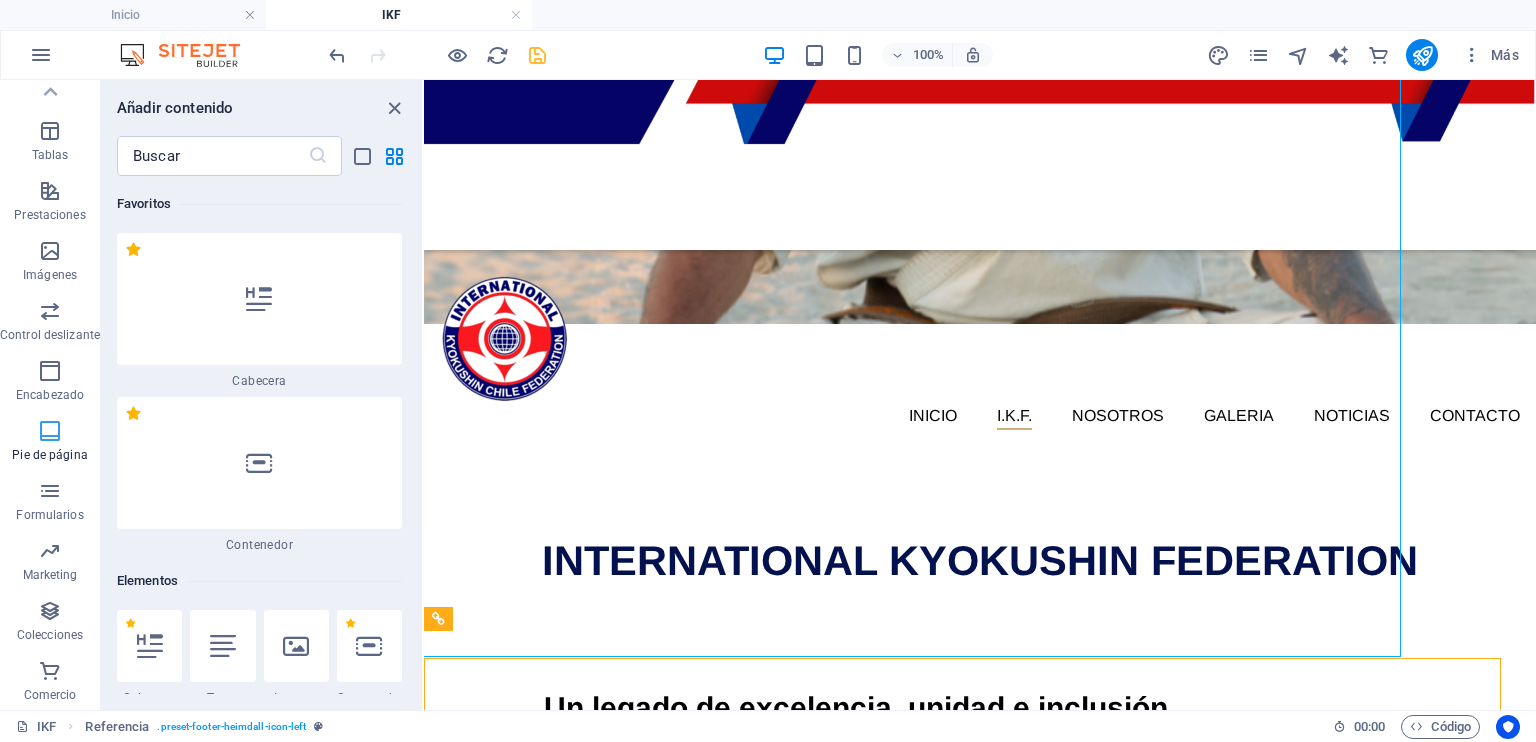 scroll, scrollTop: 529, scrollLeft: 0, axis: vertical 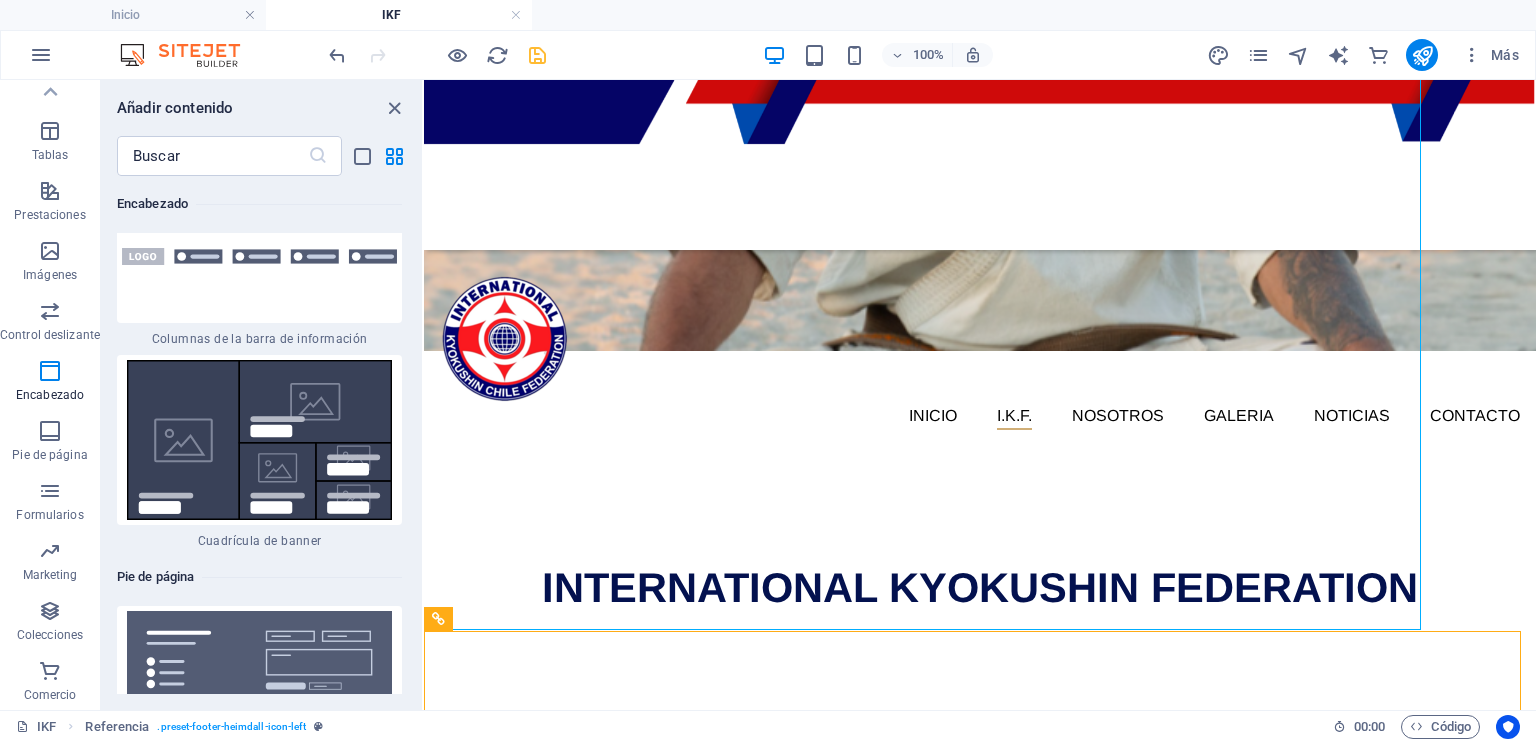 click at bounding box center (259, 257) 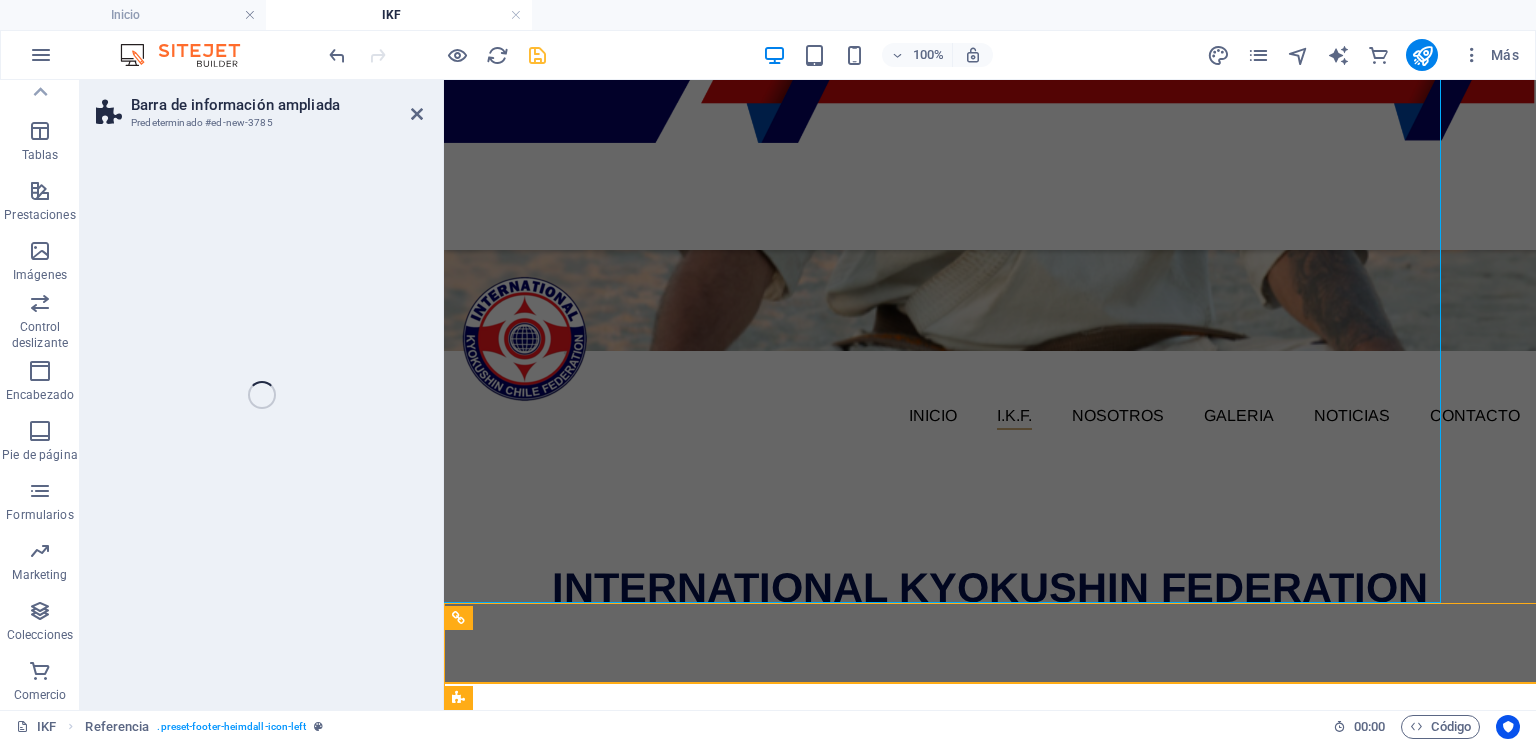 select on "rem" 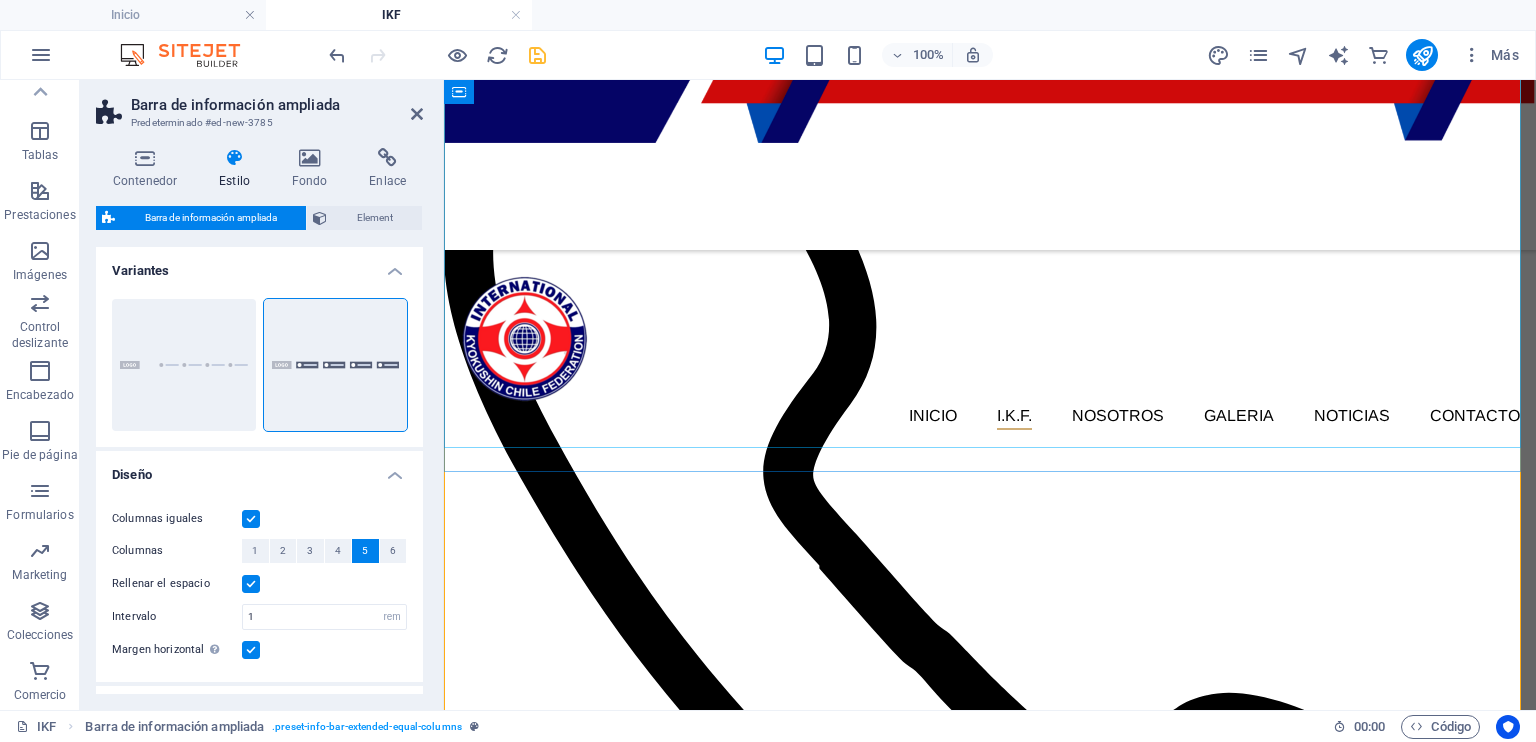scroll, scrollTop: 784, scrollLeft: 0, axis: vertical 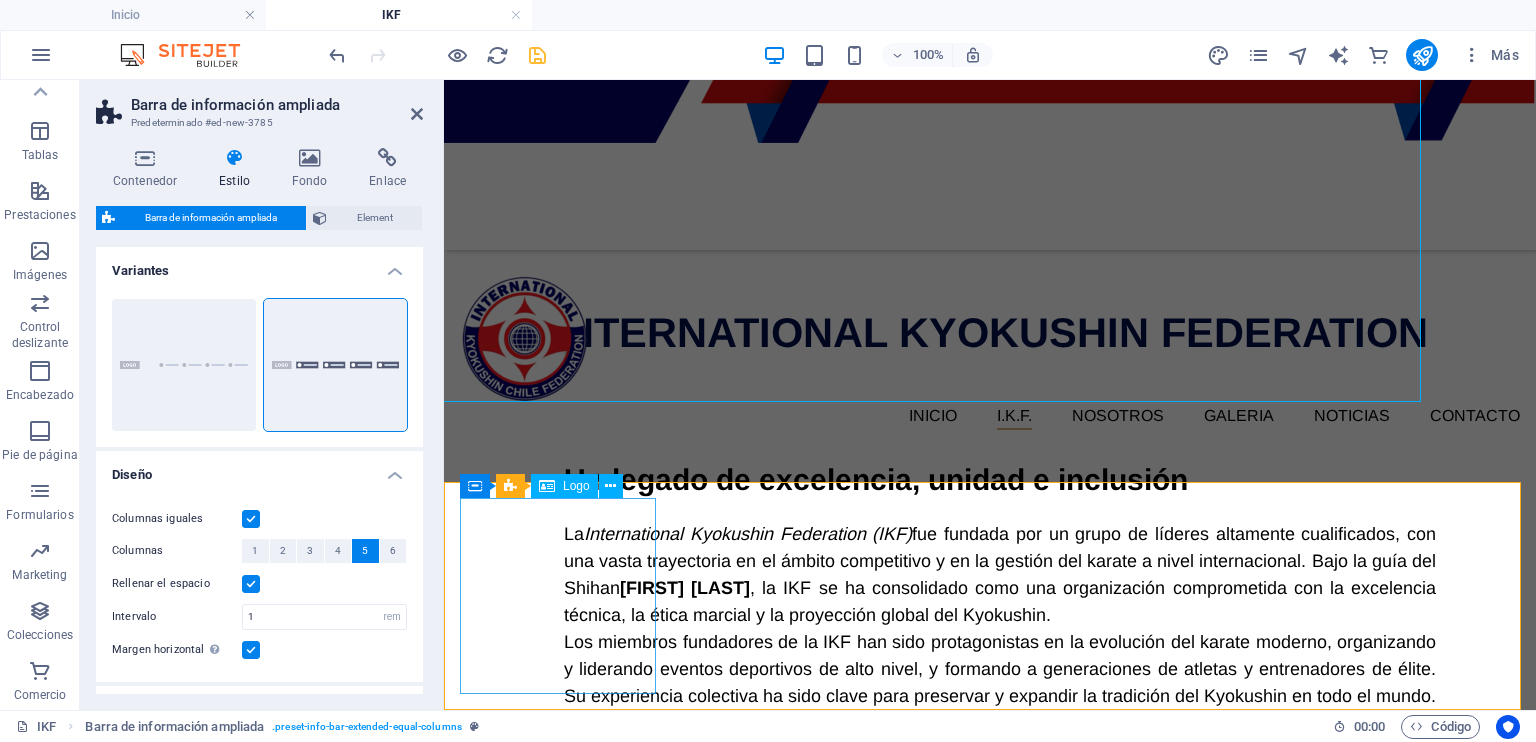 click at bounding box center [990, 1245] 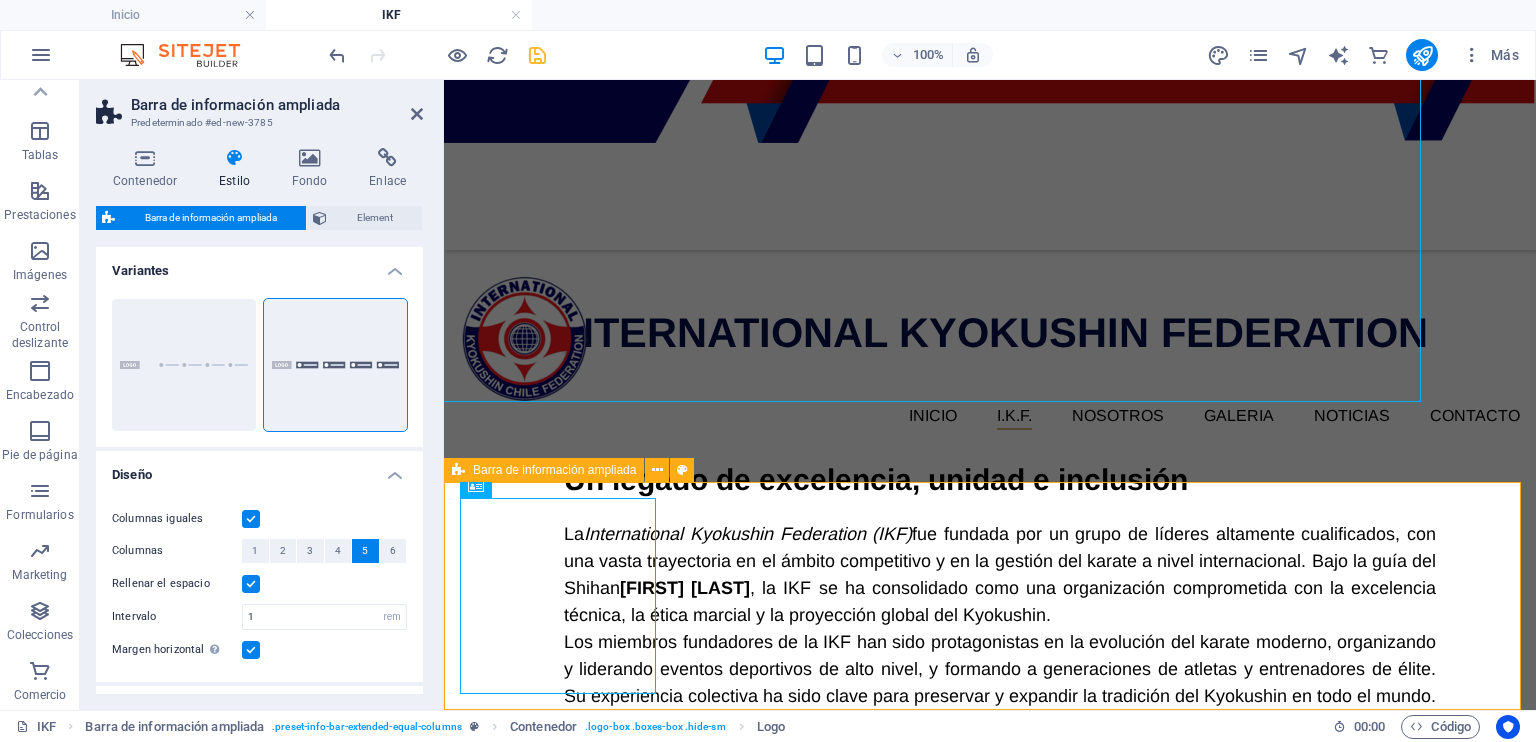 click on "[STREET_NAME] [NUMBER], [CITY], [CITY], [STATE], CHILE   [POSTAL_CODE] [PHONE_NUMBER]" at bounding box center (990, 1393) 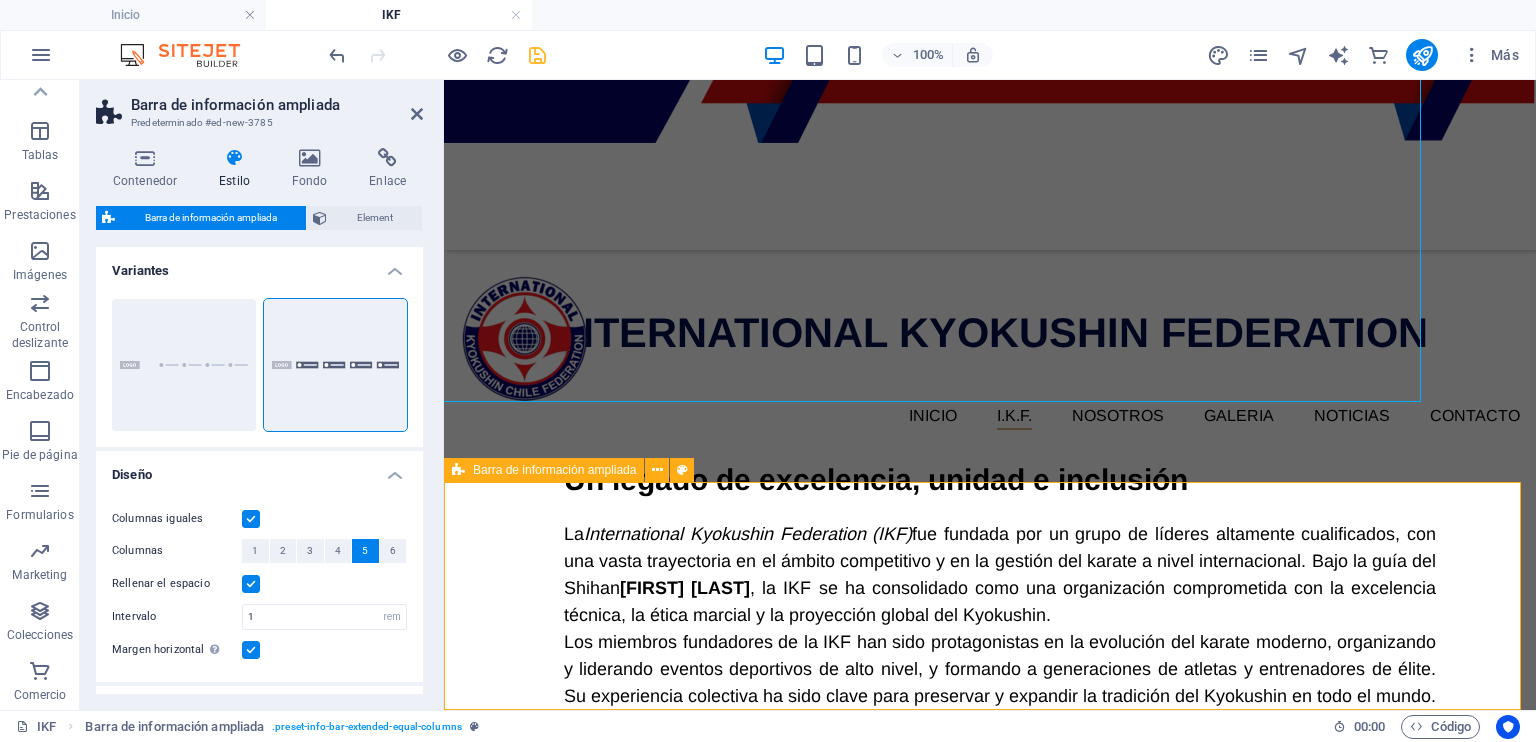 click on "[STREET_NAME] [NUMBER], [CITY], [CITY], [STATE], CHILE   [POSTAL_CODE] [PHONE_NUMBER]" at bounding box center [990, 1393] 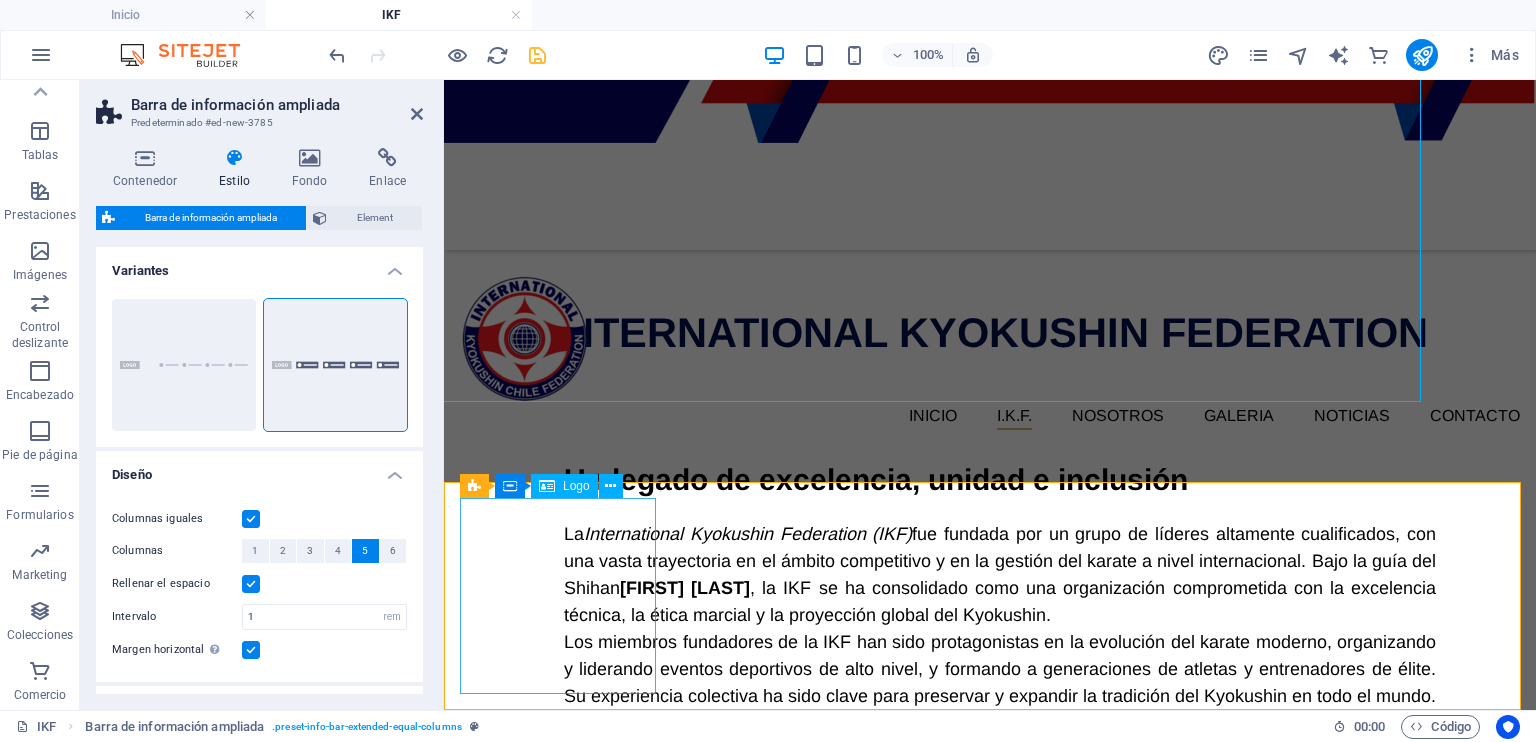click at bounding box center [990, 1245] 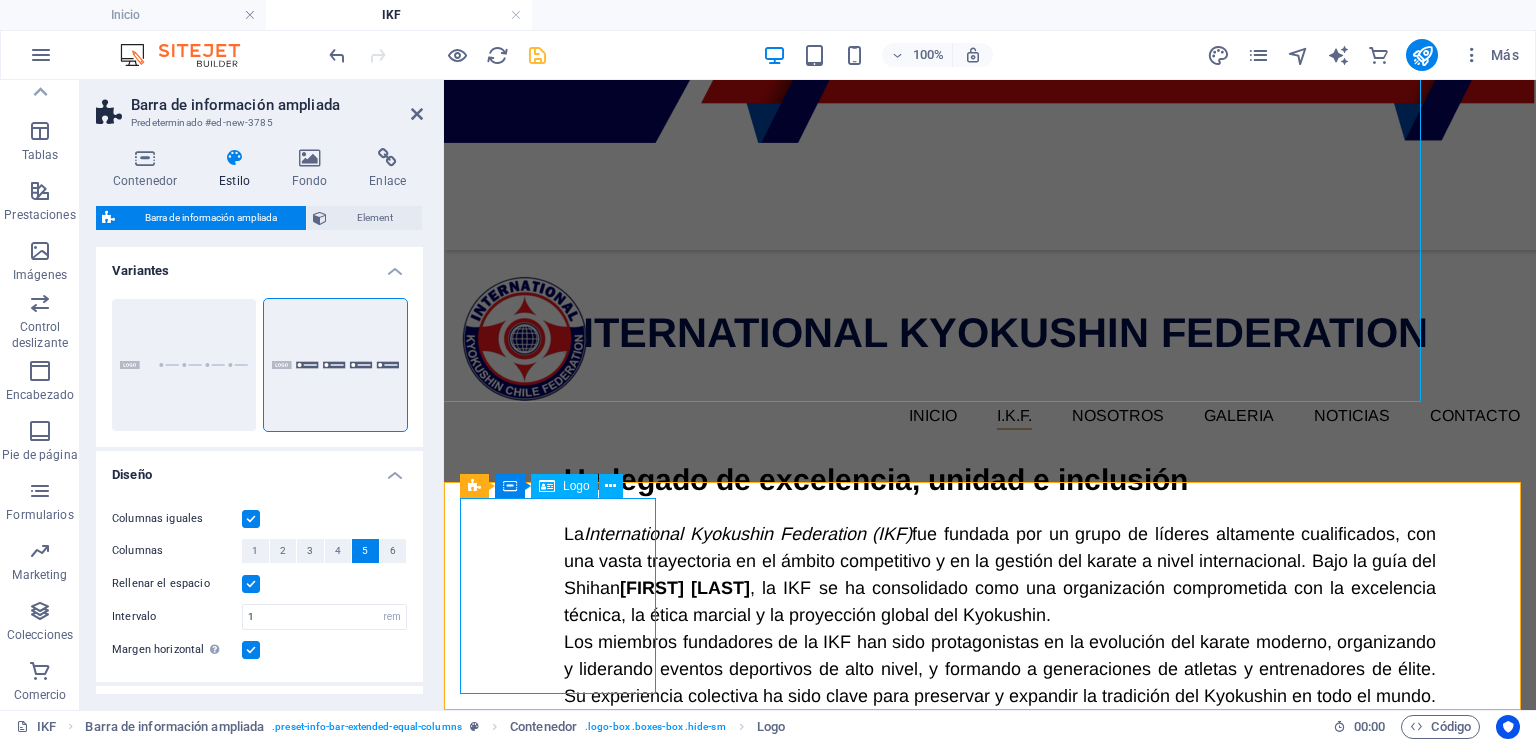 click on "Logo" at bounding box center (576, 486) 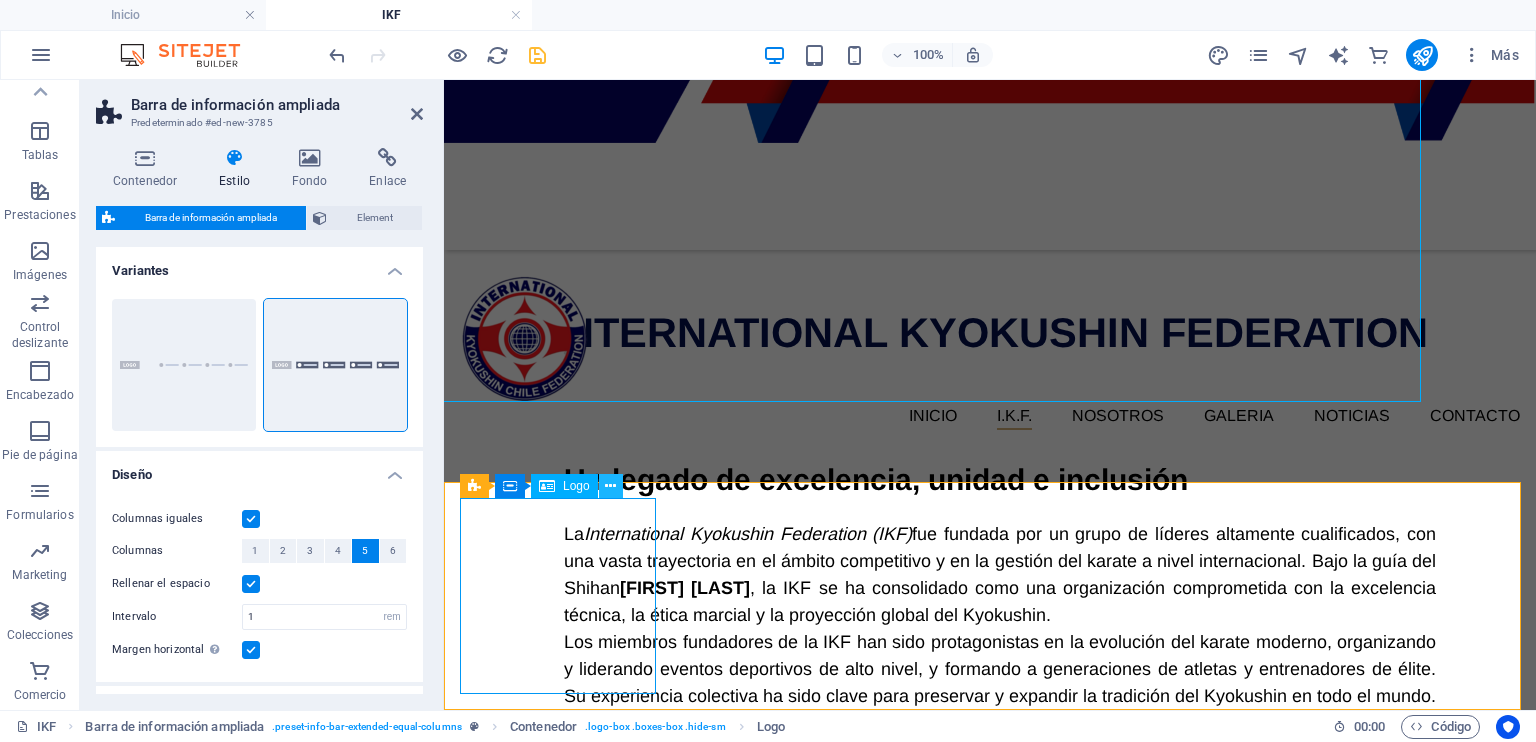 click at bounding box center (610, 486) 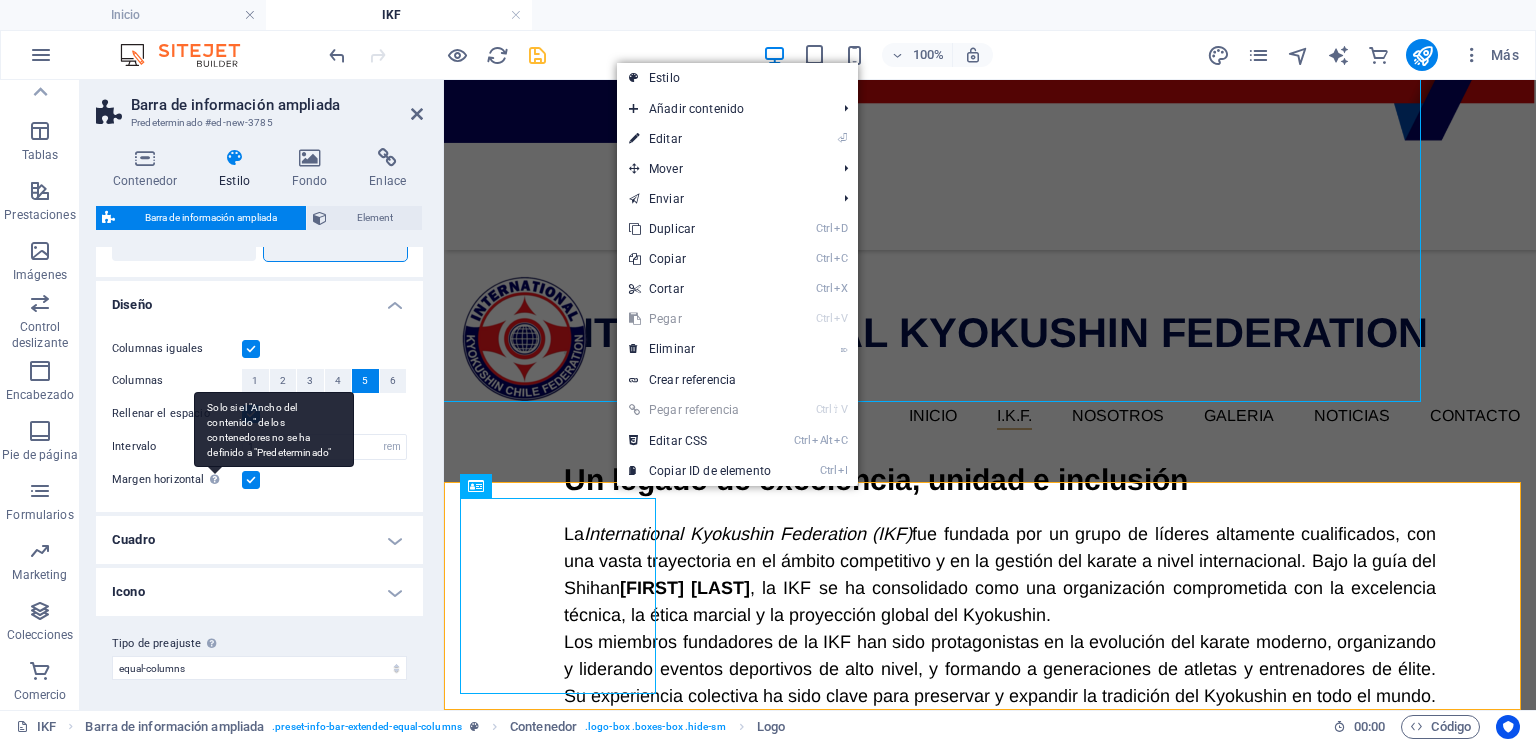 scroll, scrollTop: 0, scrollLeft: 0, axis: both 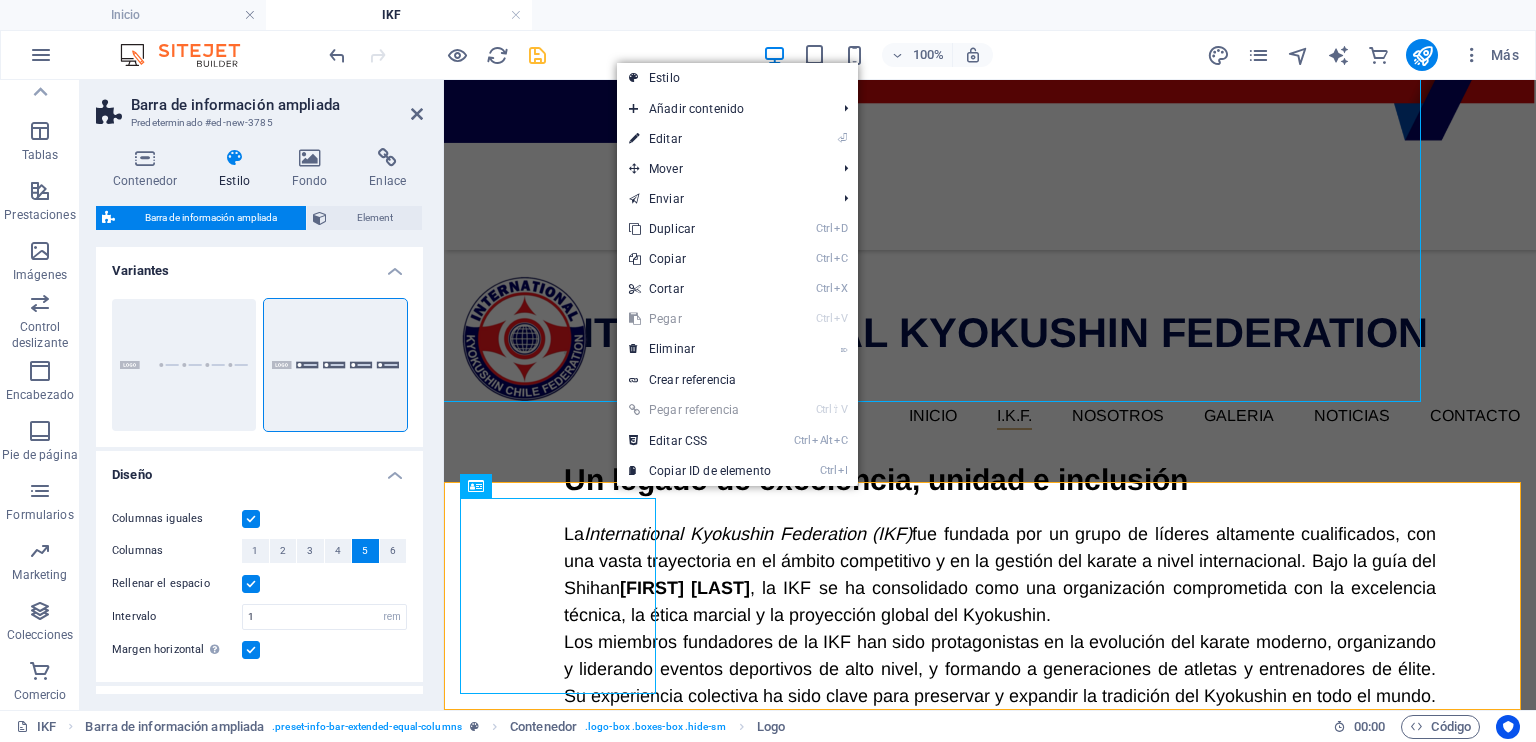 click on "Diseño" at bounding box center (259, 469) 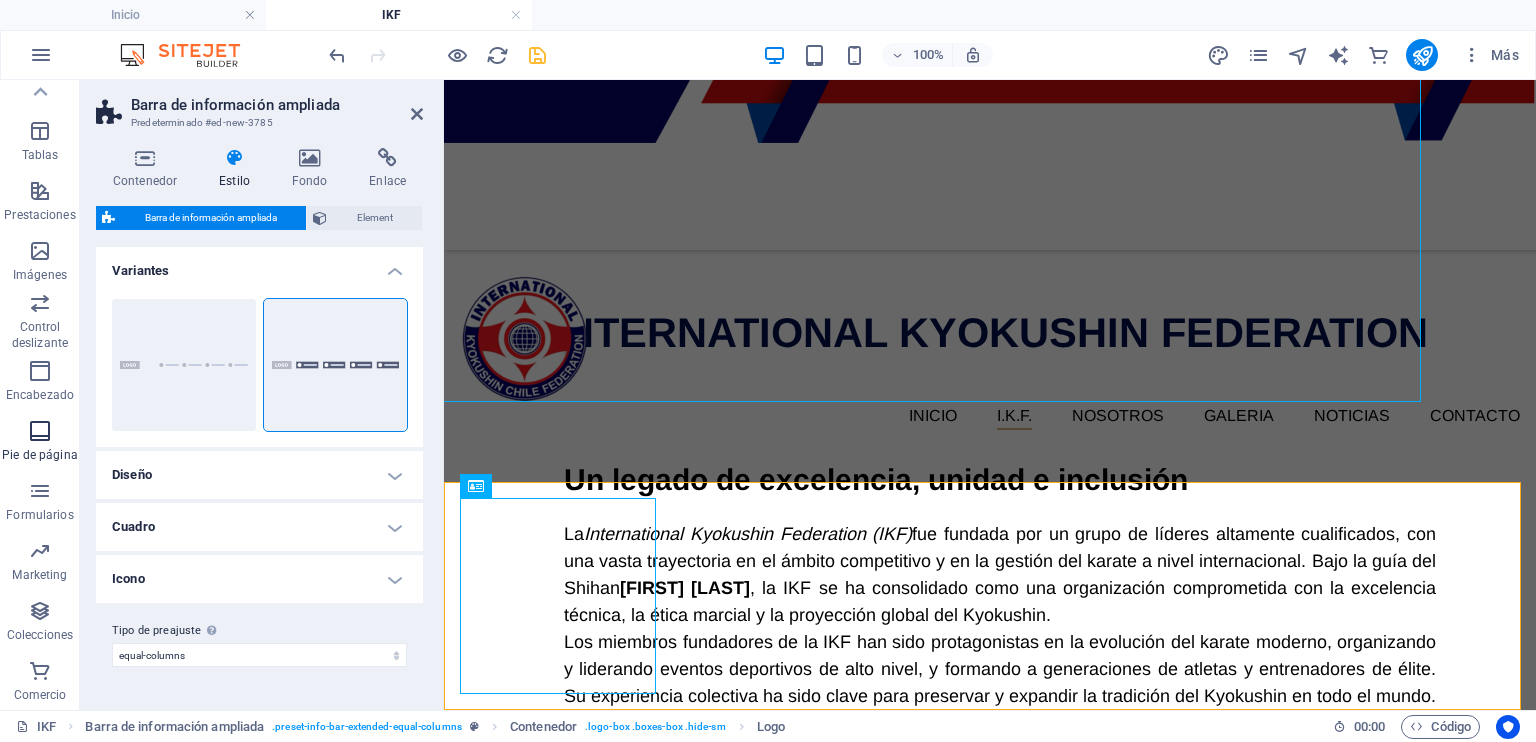 click at bounding box center (40, 431) 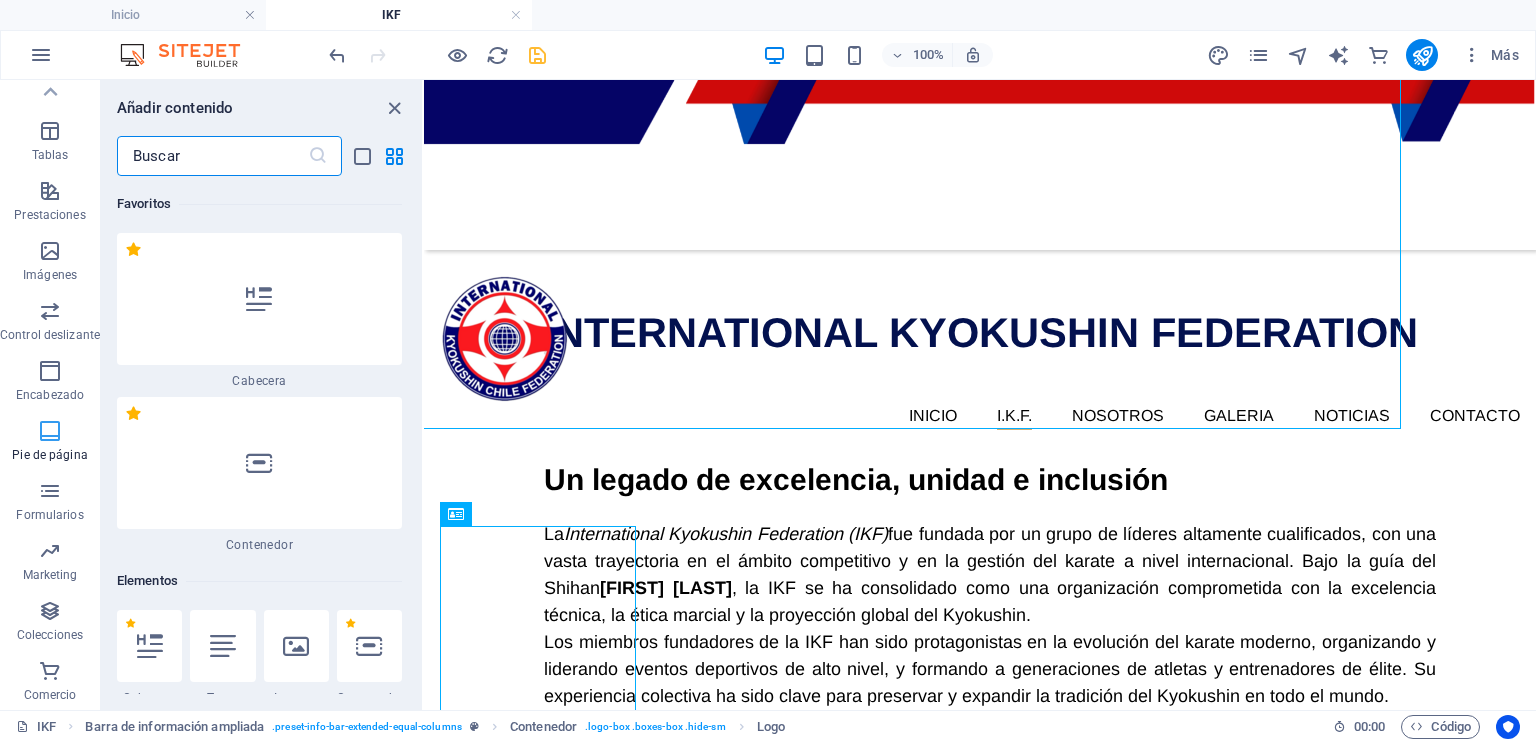 scroll, scrollTop: 757, scrollLeft: 0, axis: vertical 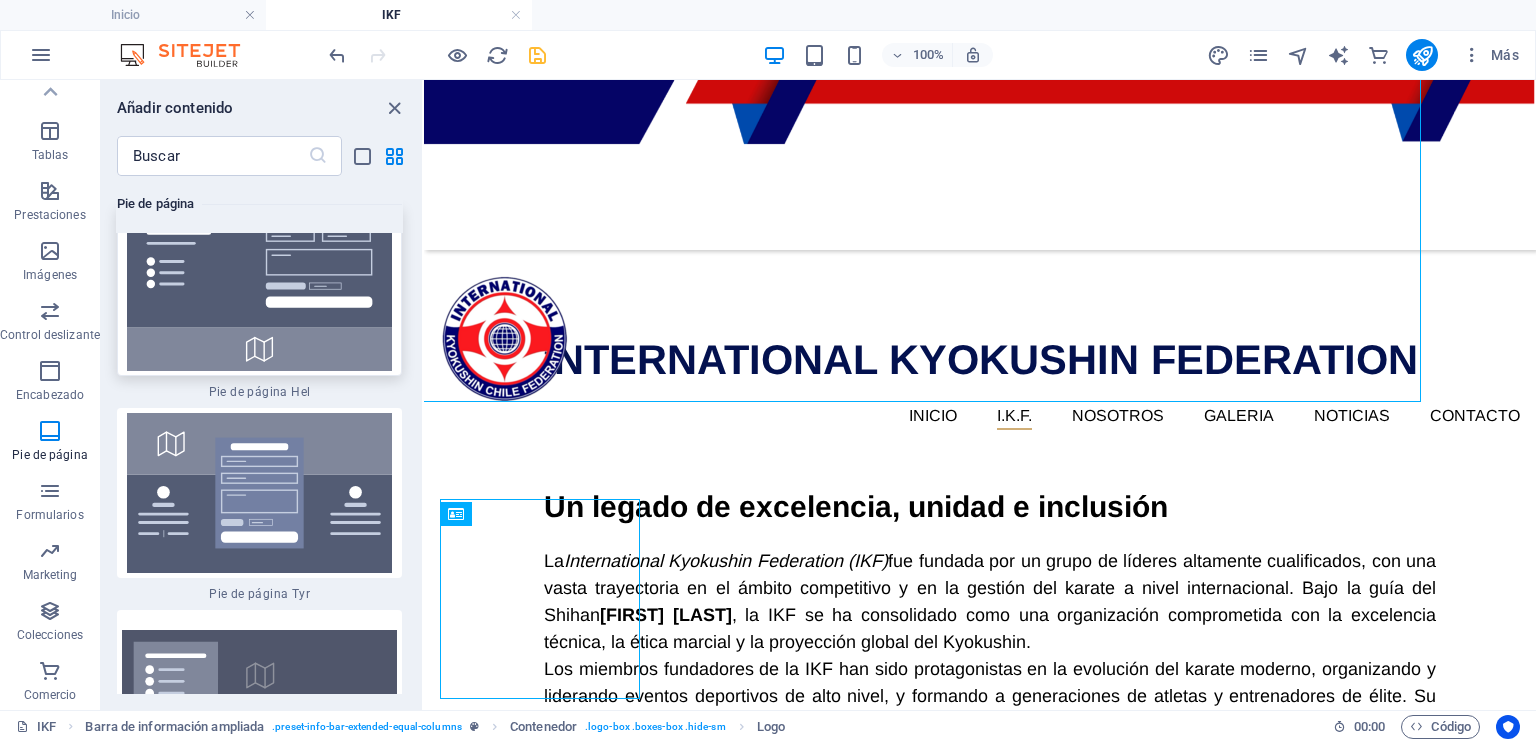 click at bounding box center [259, 291] 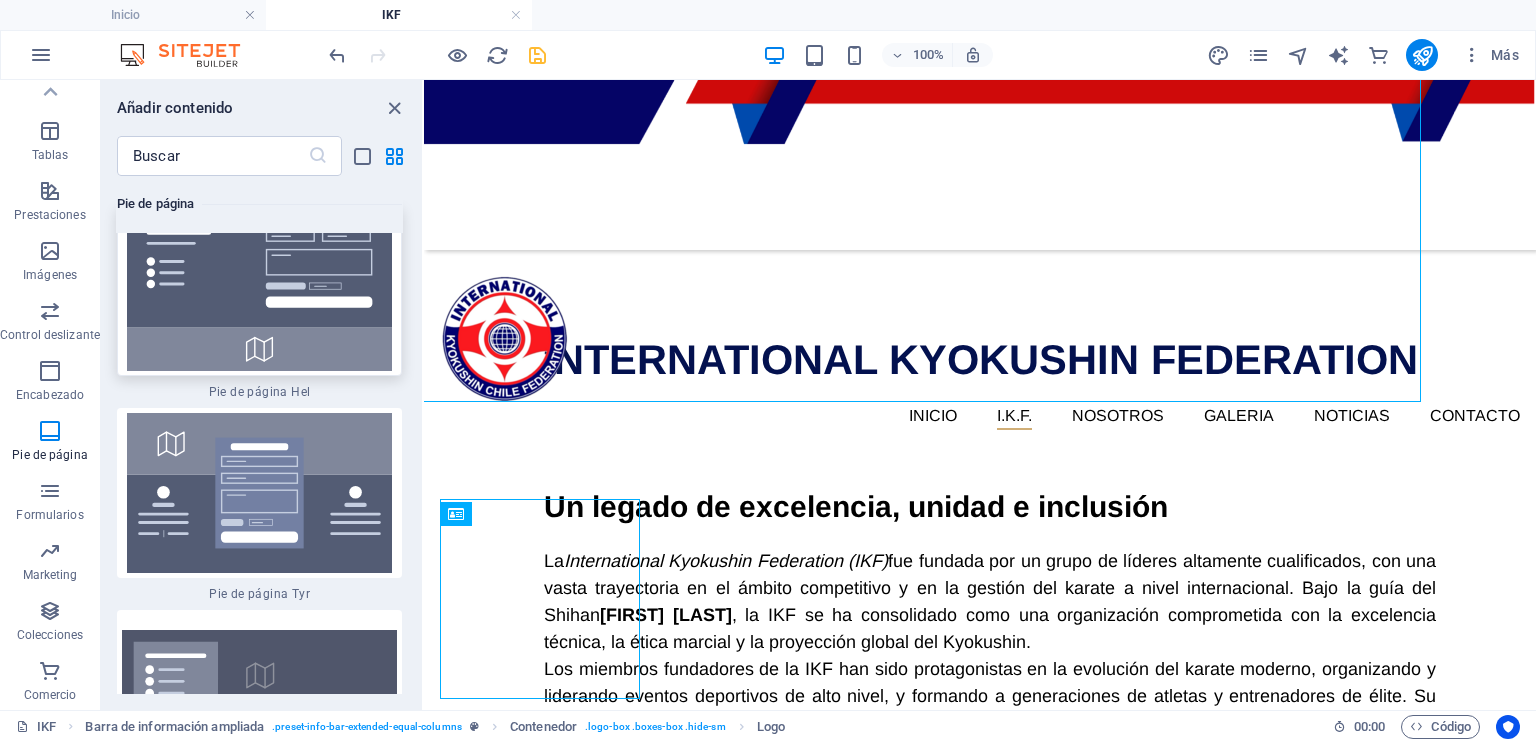 select on "%" 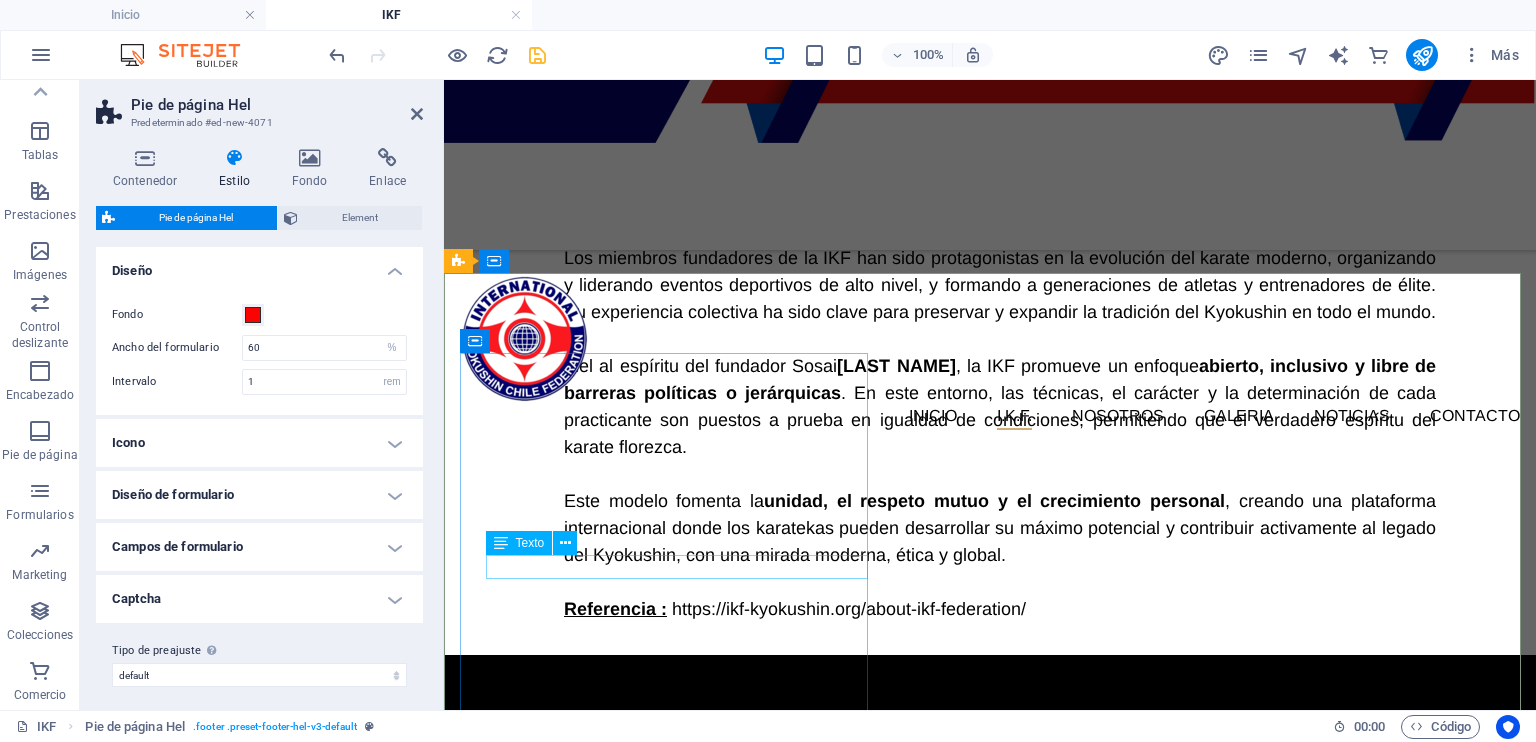 scroll, scrollTop: 1084, scrollLeft: 0, axis: vertical 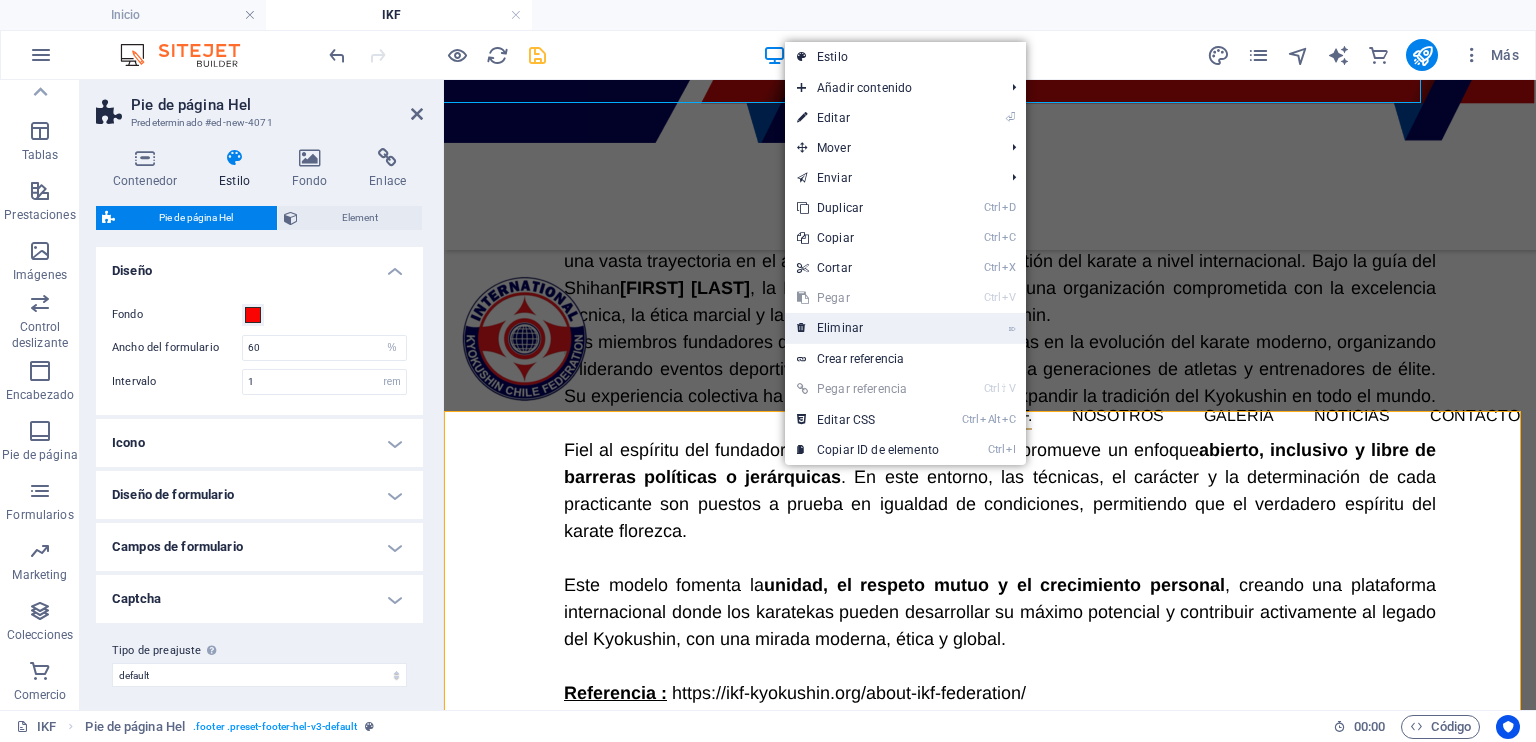 click on "⌦  Eliminar" at bounding box center (868, 328) 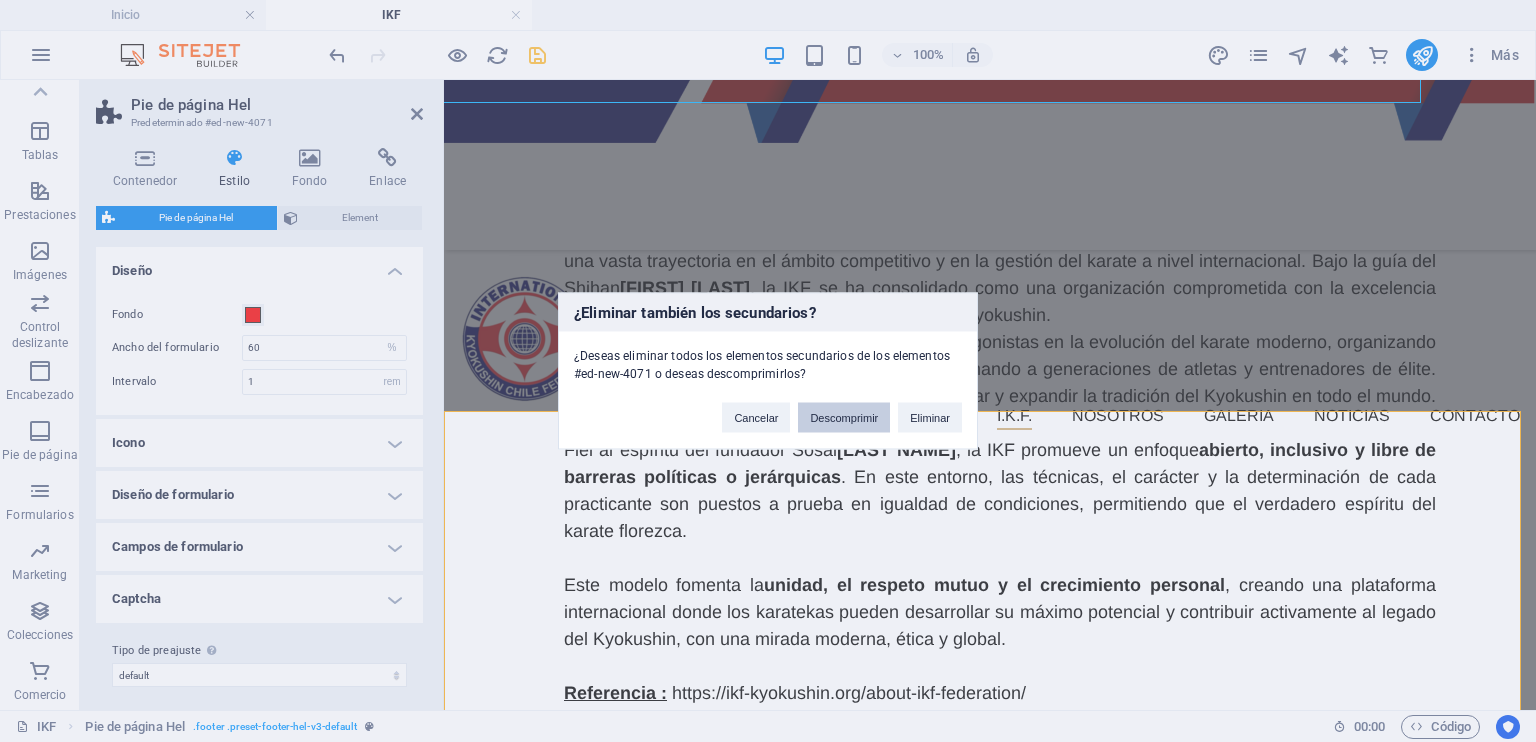 click on "Descomprimir" at bounding box center [844, 418] 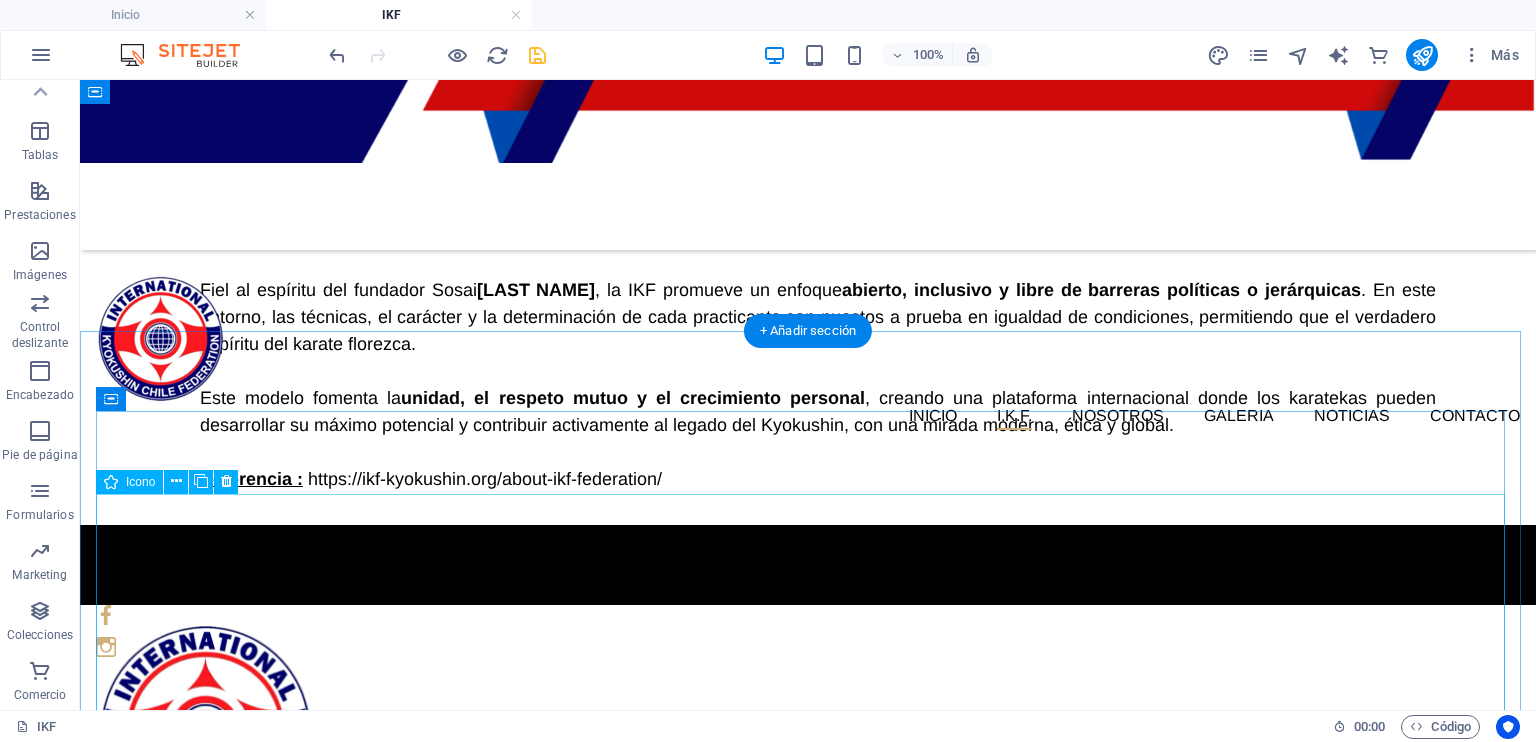 scroll, scrollTop: 1004, scrollLeft: 0, axis: vertical 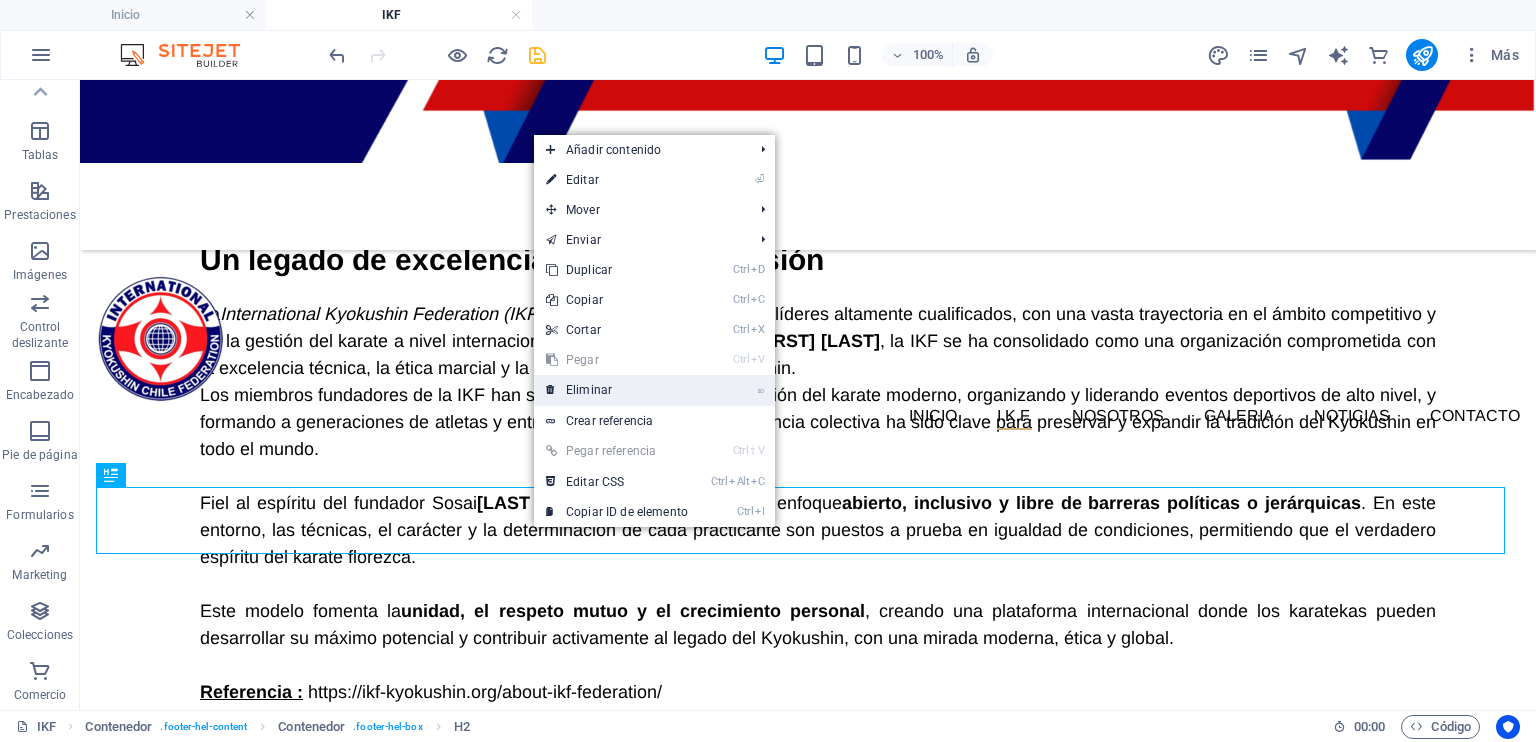 drag, startPoint x: 509, startPoint y: 315, endPoint x: 589, endPoint y: 395, distance: 113.137085 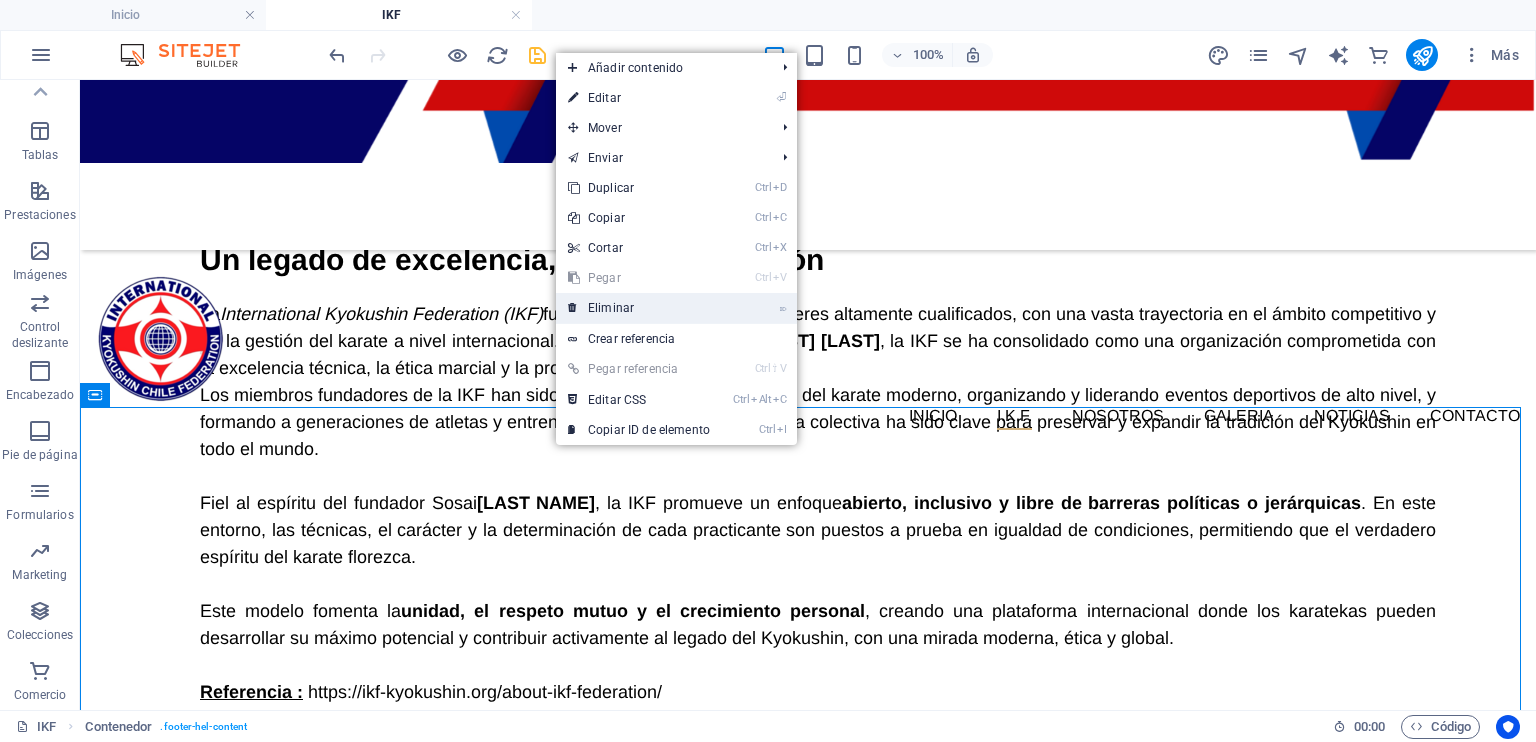 click on "⌦  Eliminar" at bounding box center (639, 308) 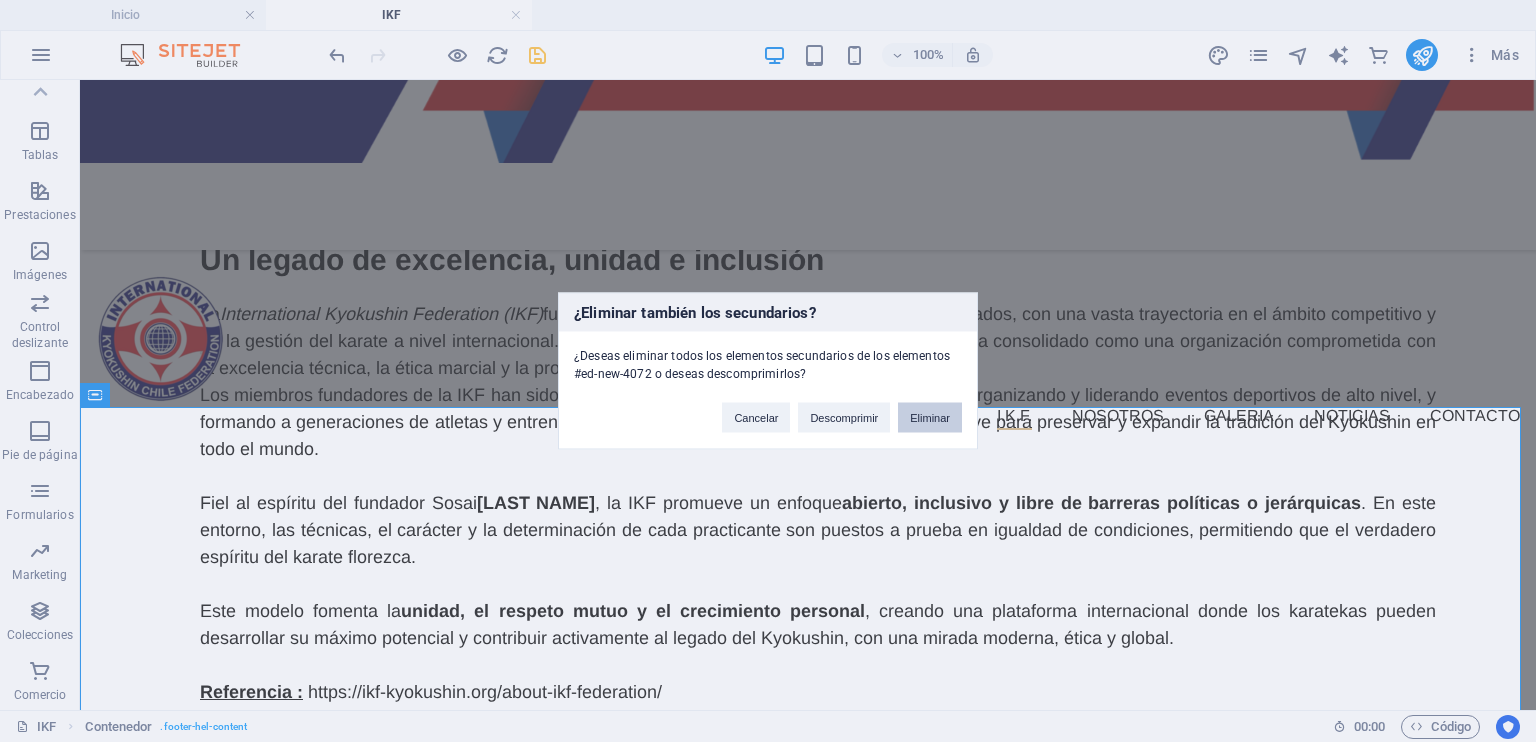 click on "Eliminar" at bounding box center [930, 418] 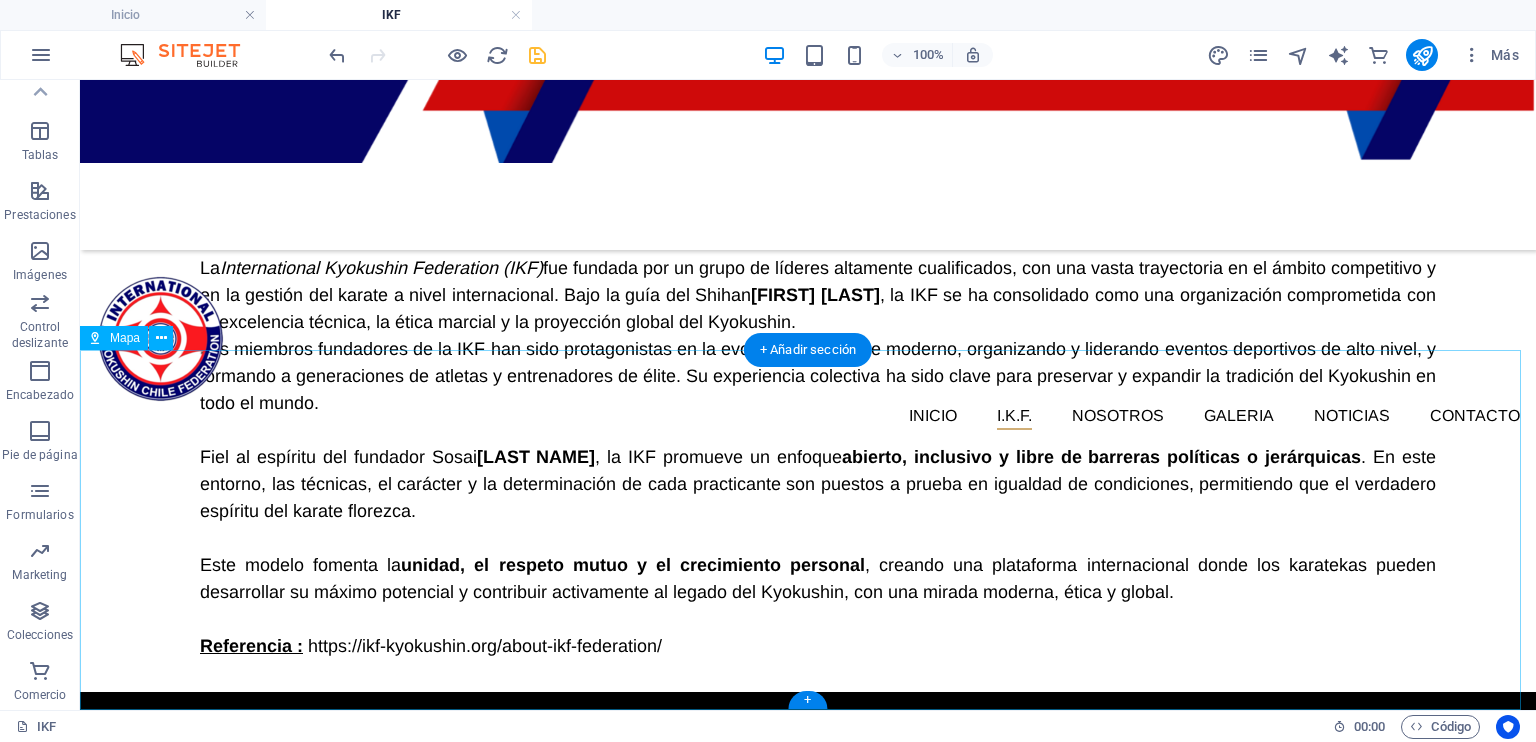 scroll, scrollTop: 1060, scrollLeft: 0, axis: vertical 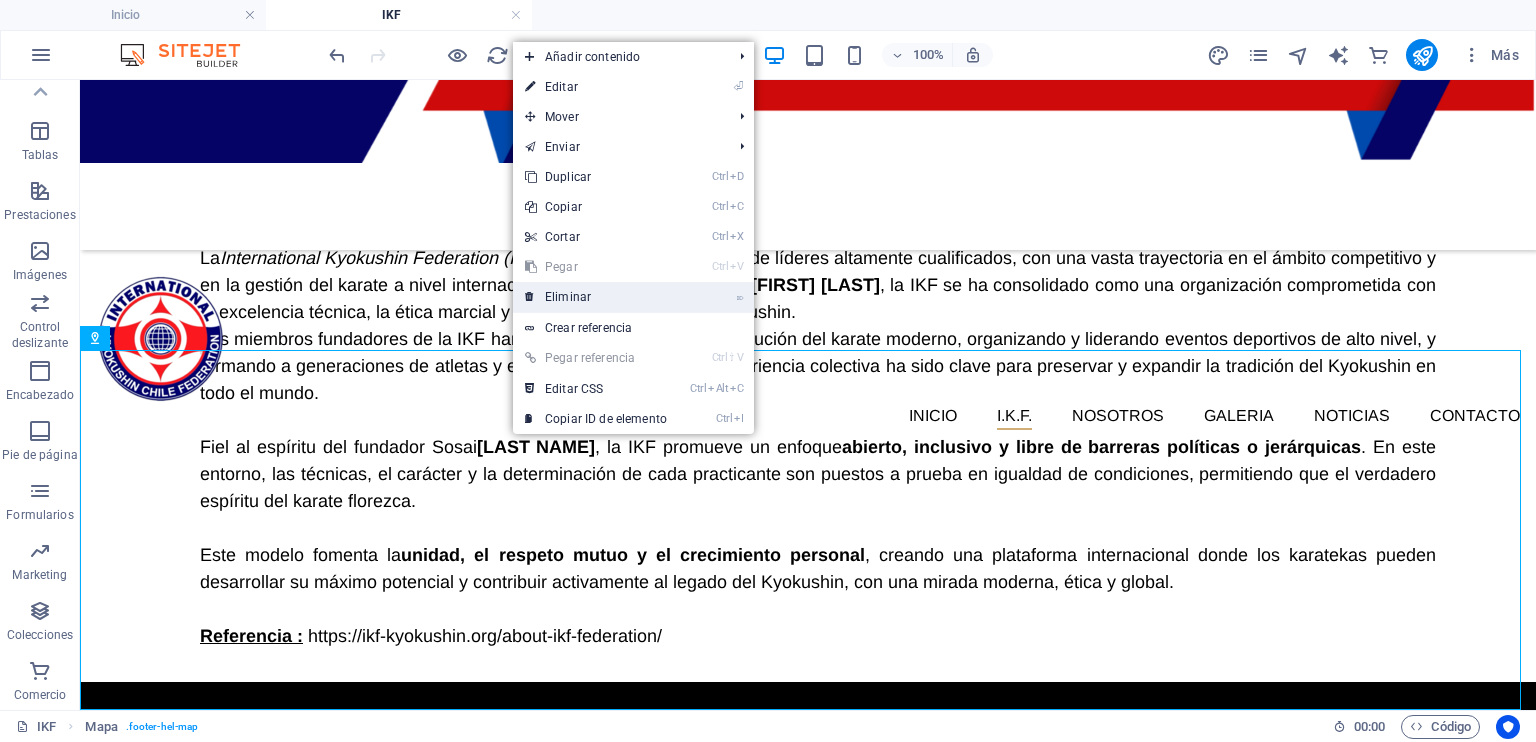 drag, startPoint x: 583, startPoint y: 298, endPoint x: 502, endPoint y: 215, distance: 115.97414 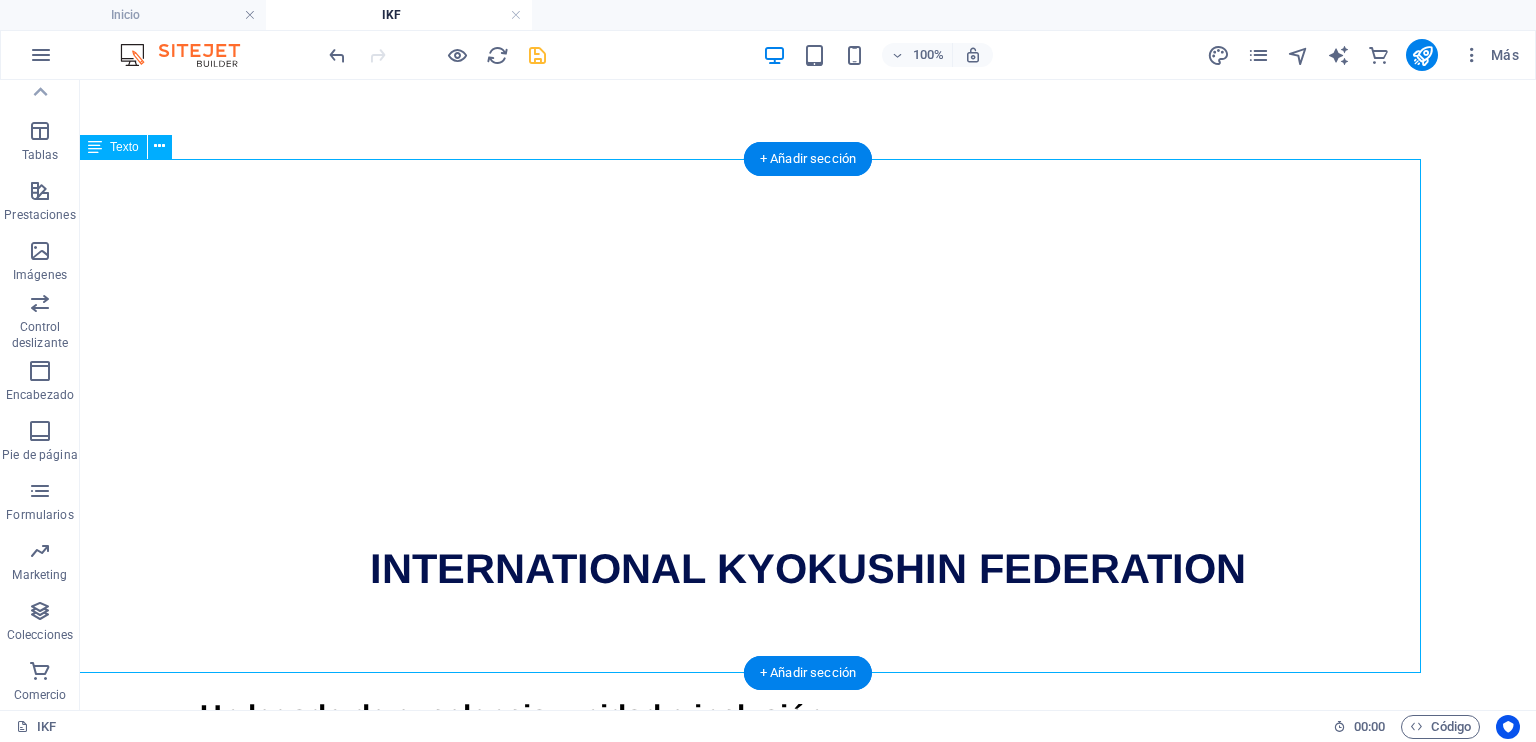 scroll, scrollTop: 700, scrollLeft: 0, axis: vertical 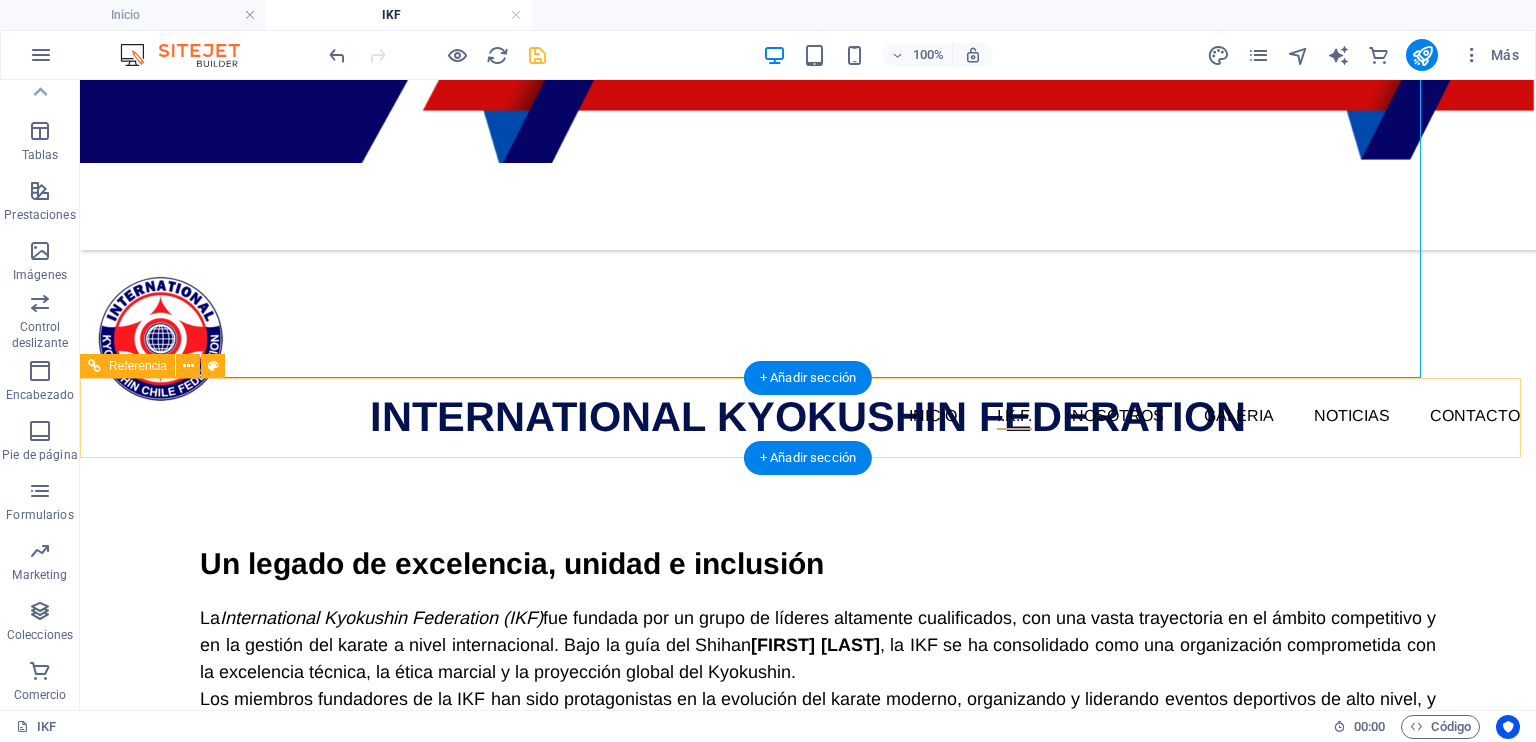 click at bounding box center (808, 1082) 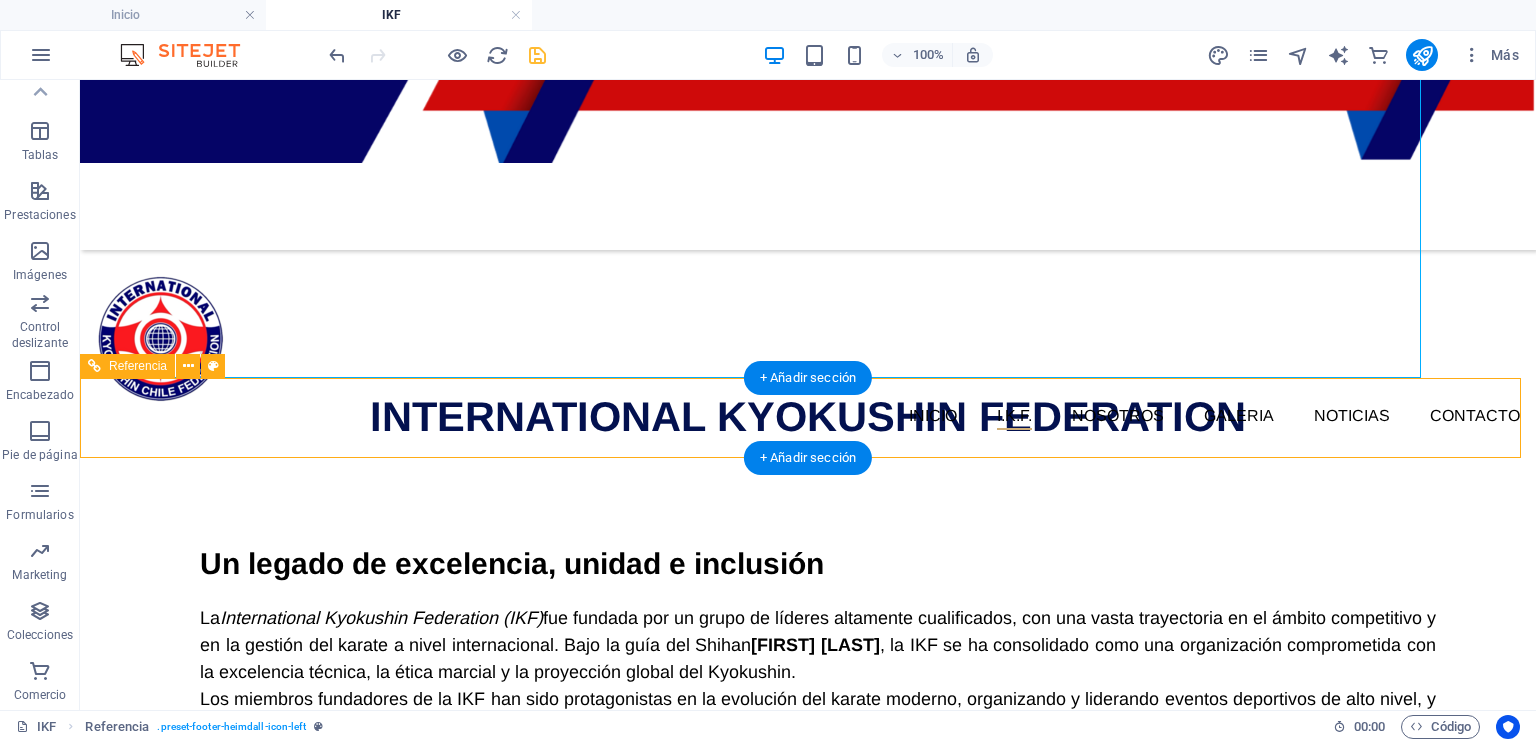 click at bounding box center [788, 1148] 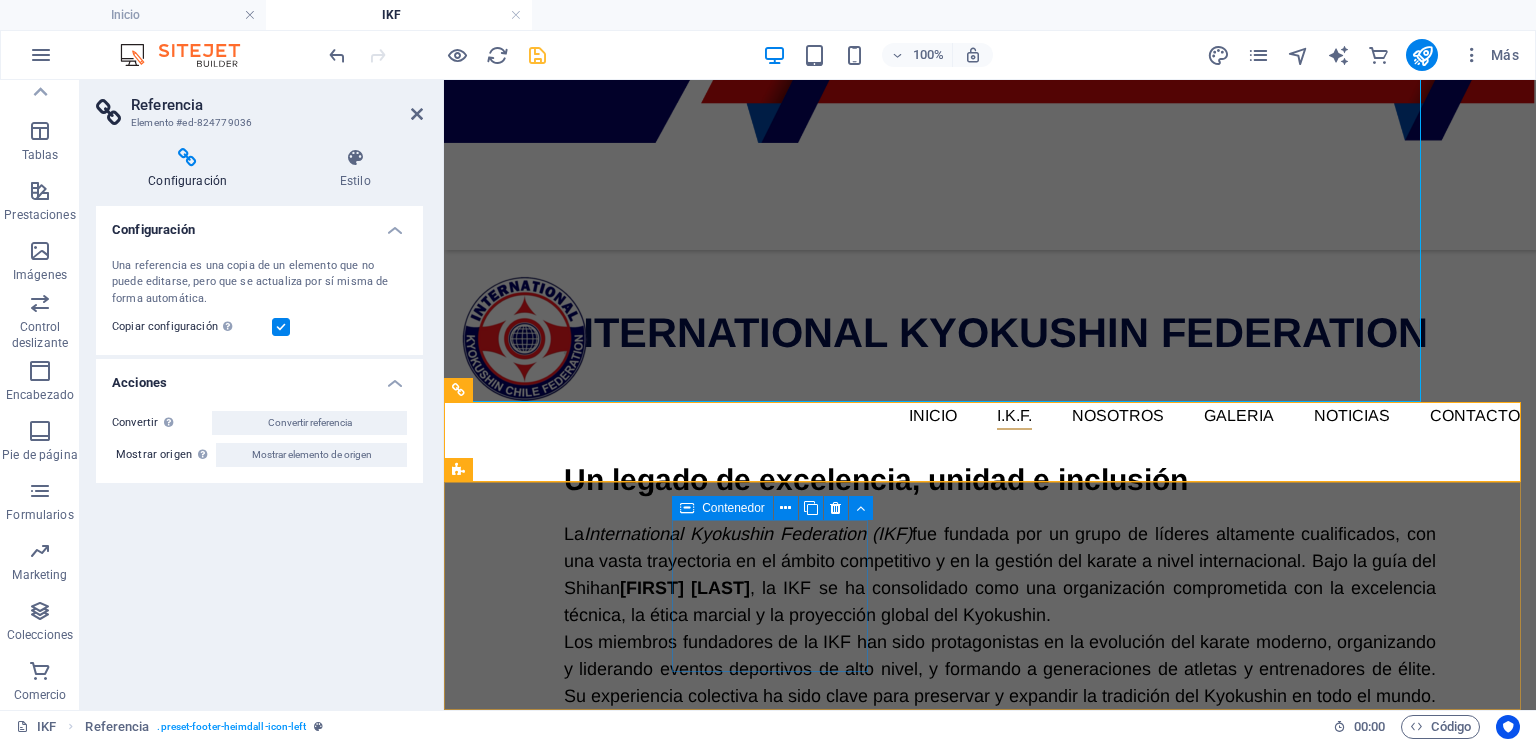 drag, startPoint x: 876, startPoint y: 543, endPoint x: 1263, endPoint y: 543, distance: 387 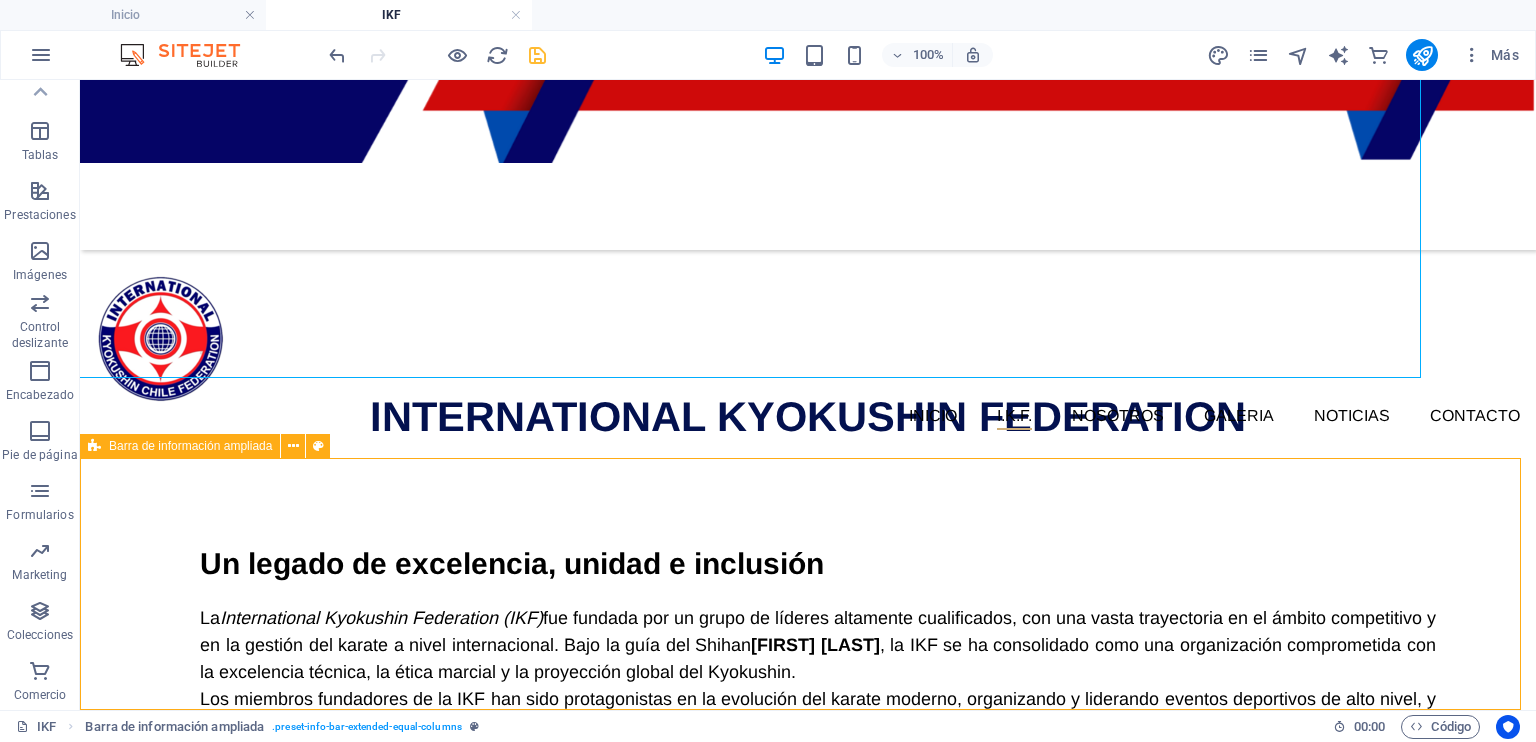 click on "[STREET_NAME] [NUMBER], [CITY], [CITY], [STATE], CHILE   [POSTAL_CODE] [PHONE_NUMBER]" at bounding box center [808, 1396] 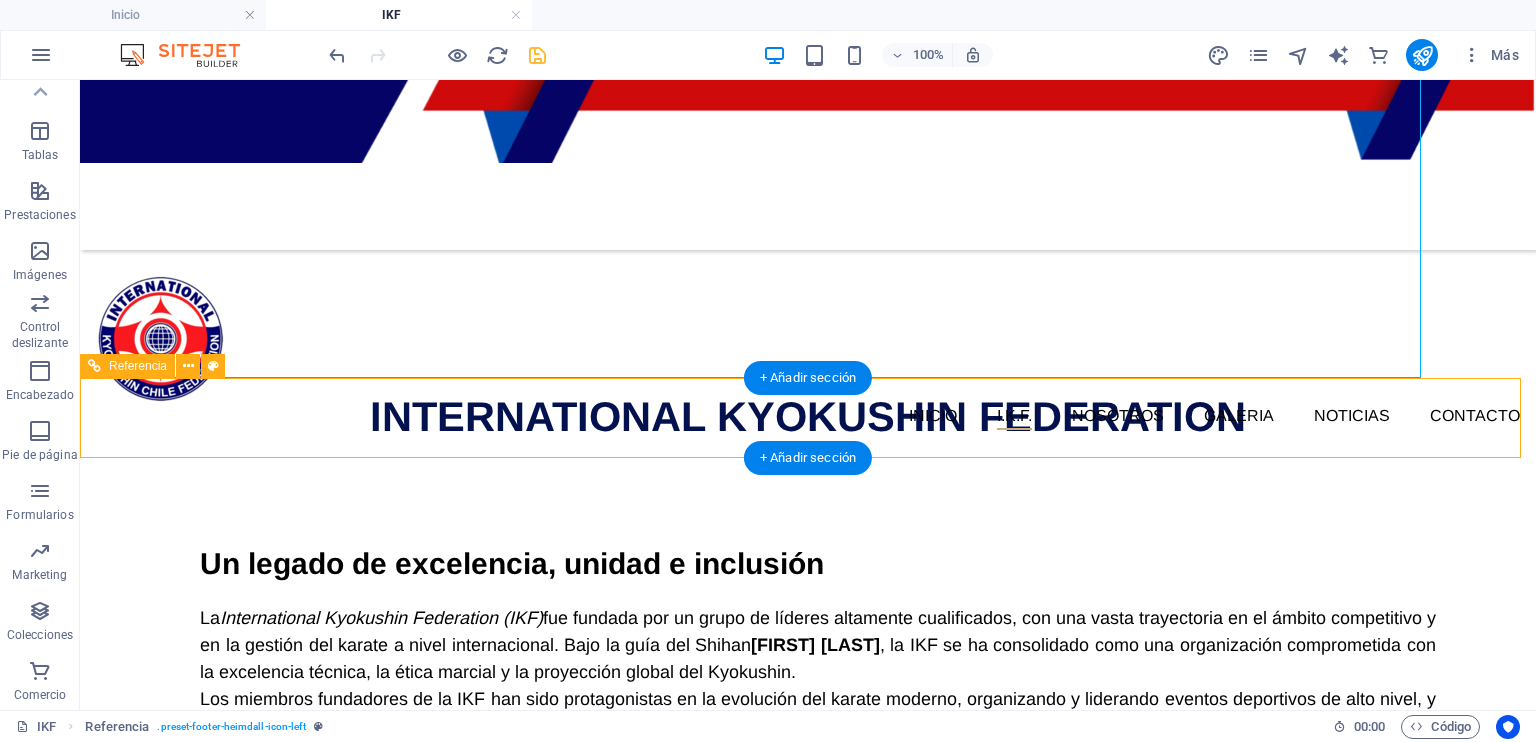 drag, startPoint x: 154, startPoint y: 415, endPoint x: 232, endPoint y: 439, distance: 81.608826 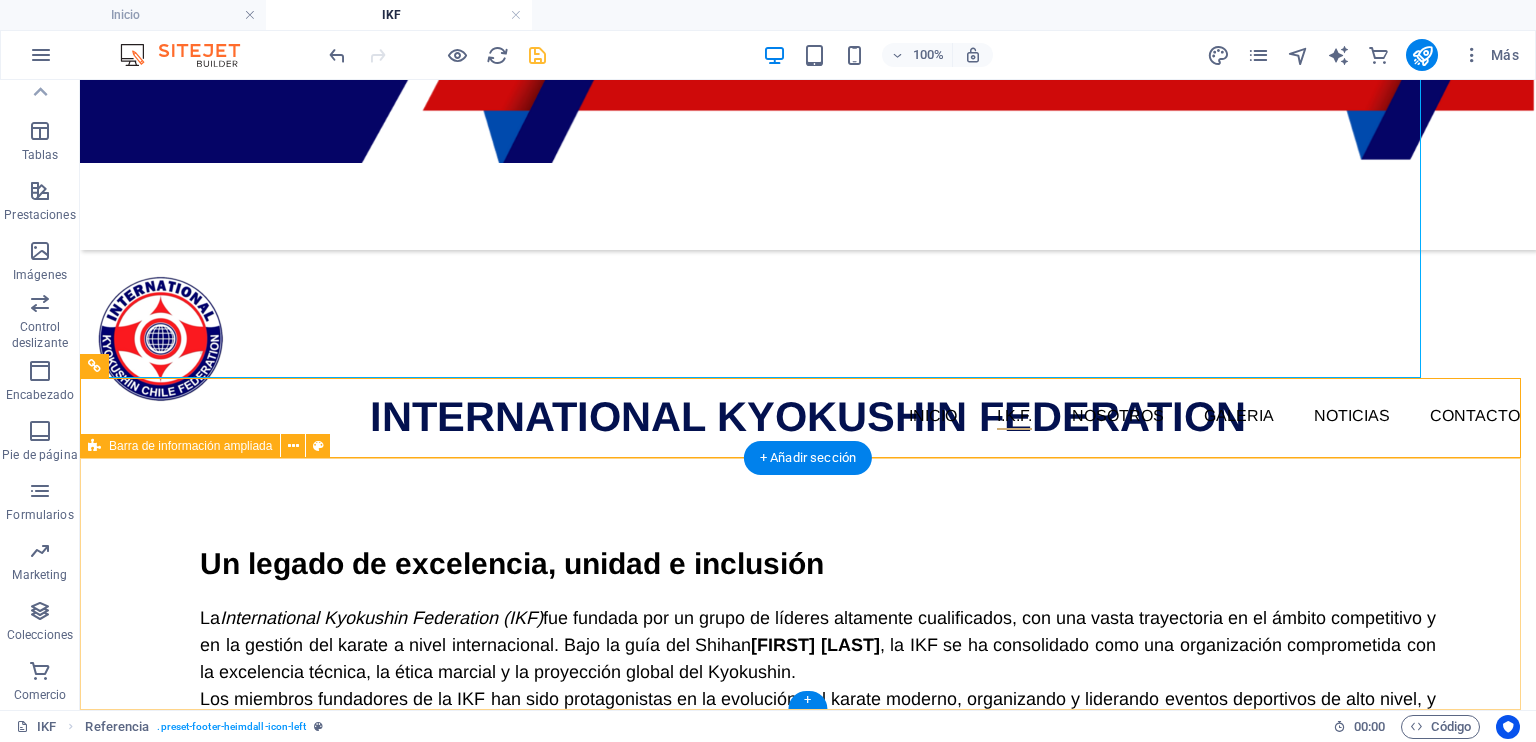 click on "[STREET_NAME] [NUMBER], [CITY], [CITY], [STATE], CHILE   [POSTAL_CODE] [PHONE_NUMBER]" at bounding box center (808, 1396) 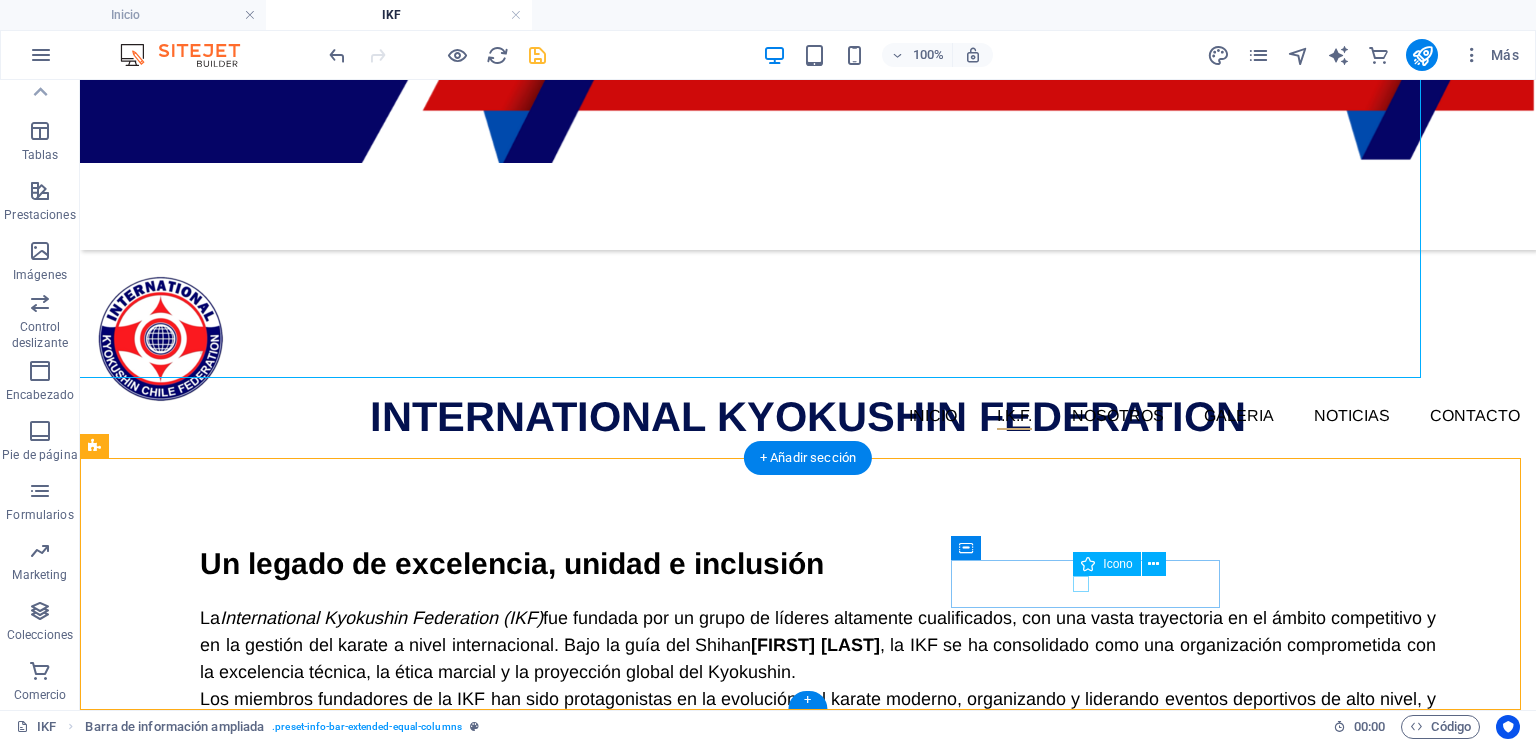 click at bounding box center [804, 1550] 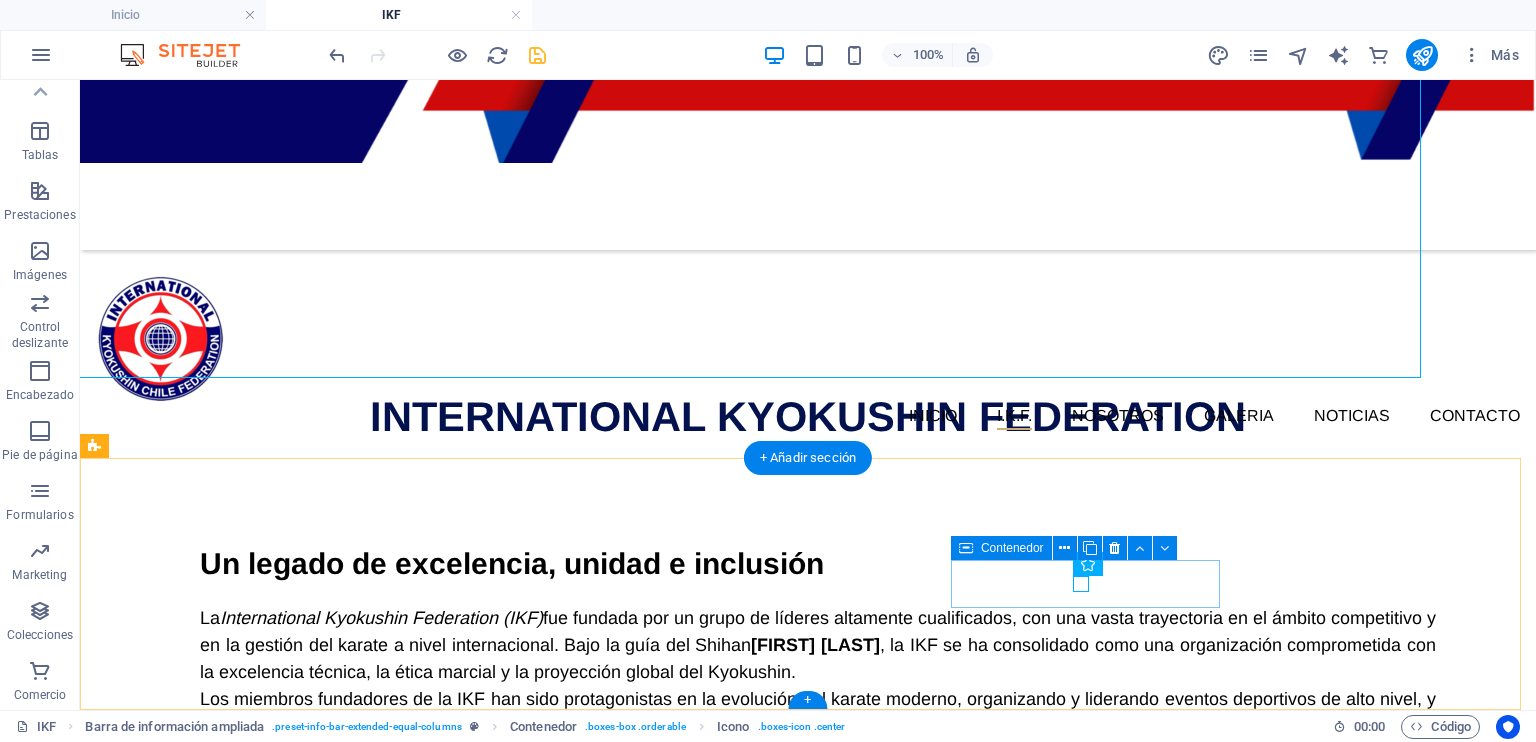 click at bounding box center (808, 1550) 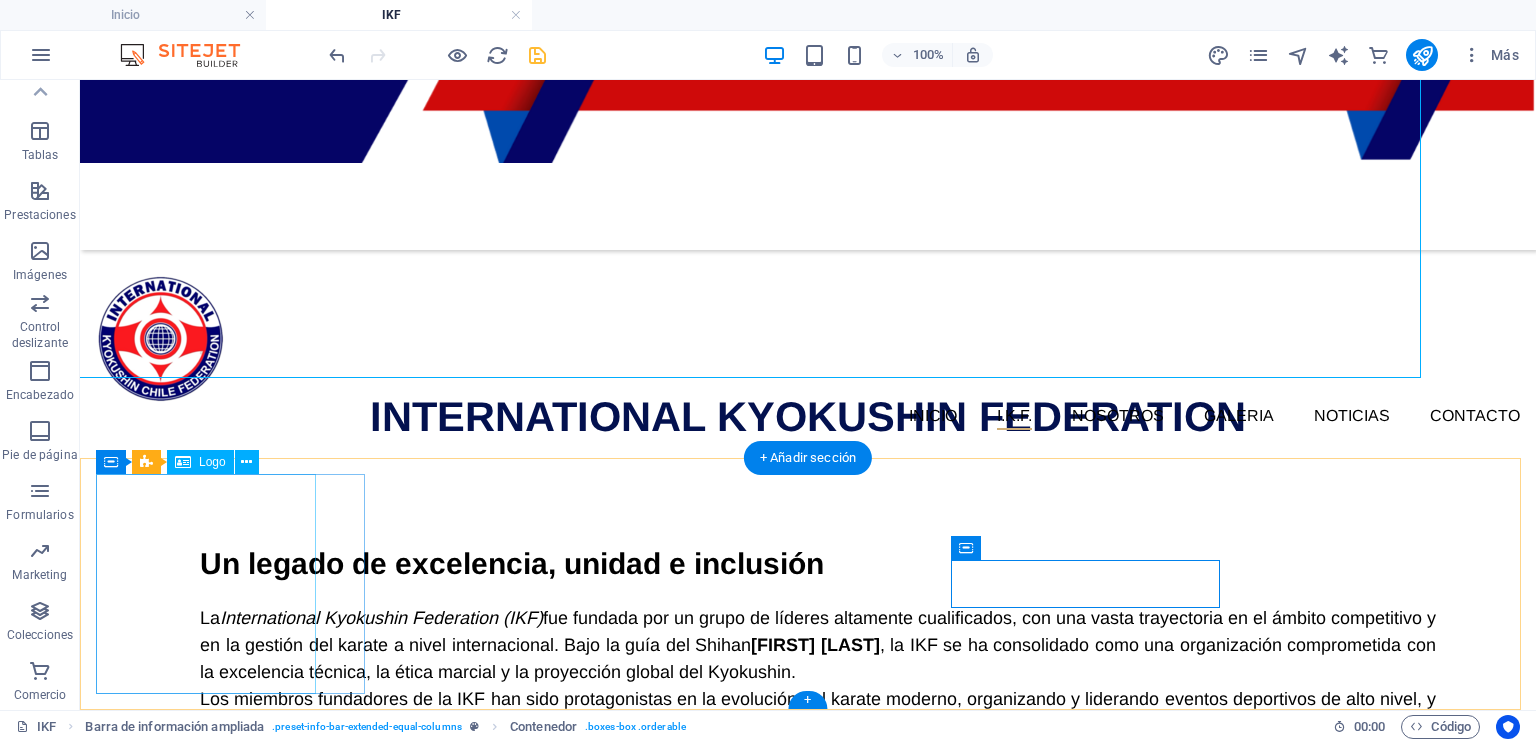 click at bounding box center [808, 1248] 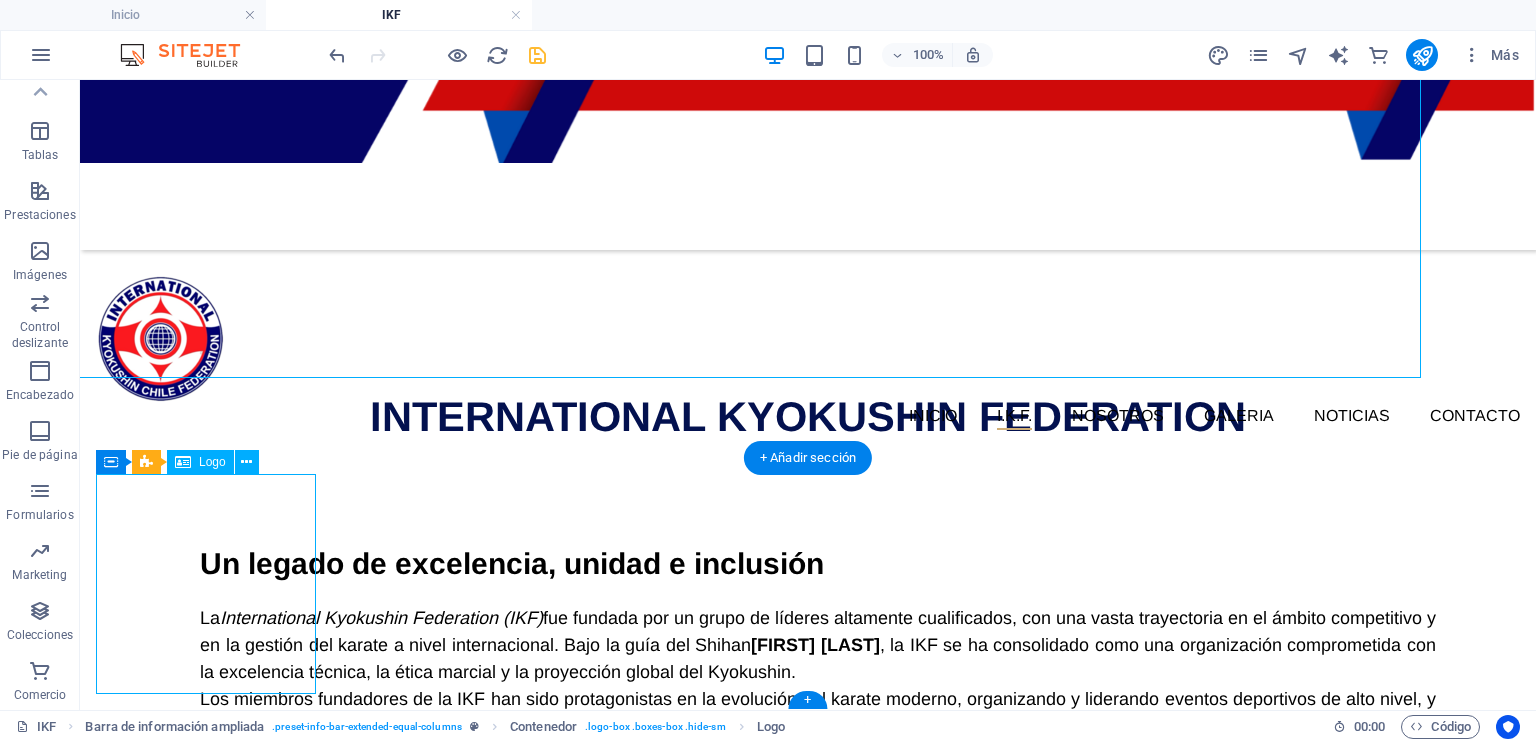 click at bounding box center (808, 1248) 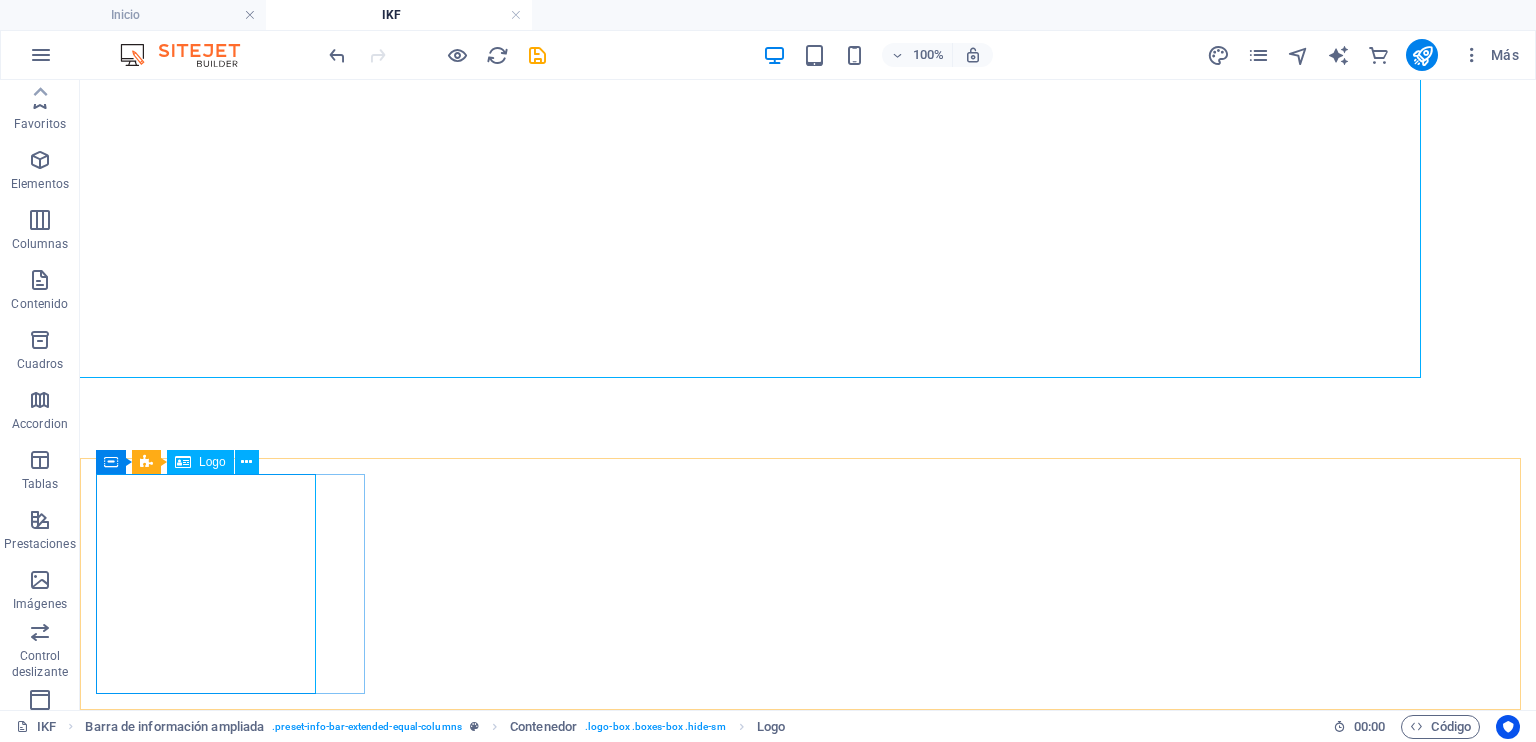 scroll, scrollTop: 0, scrollLeft: 0, axis: both 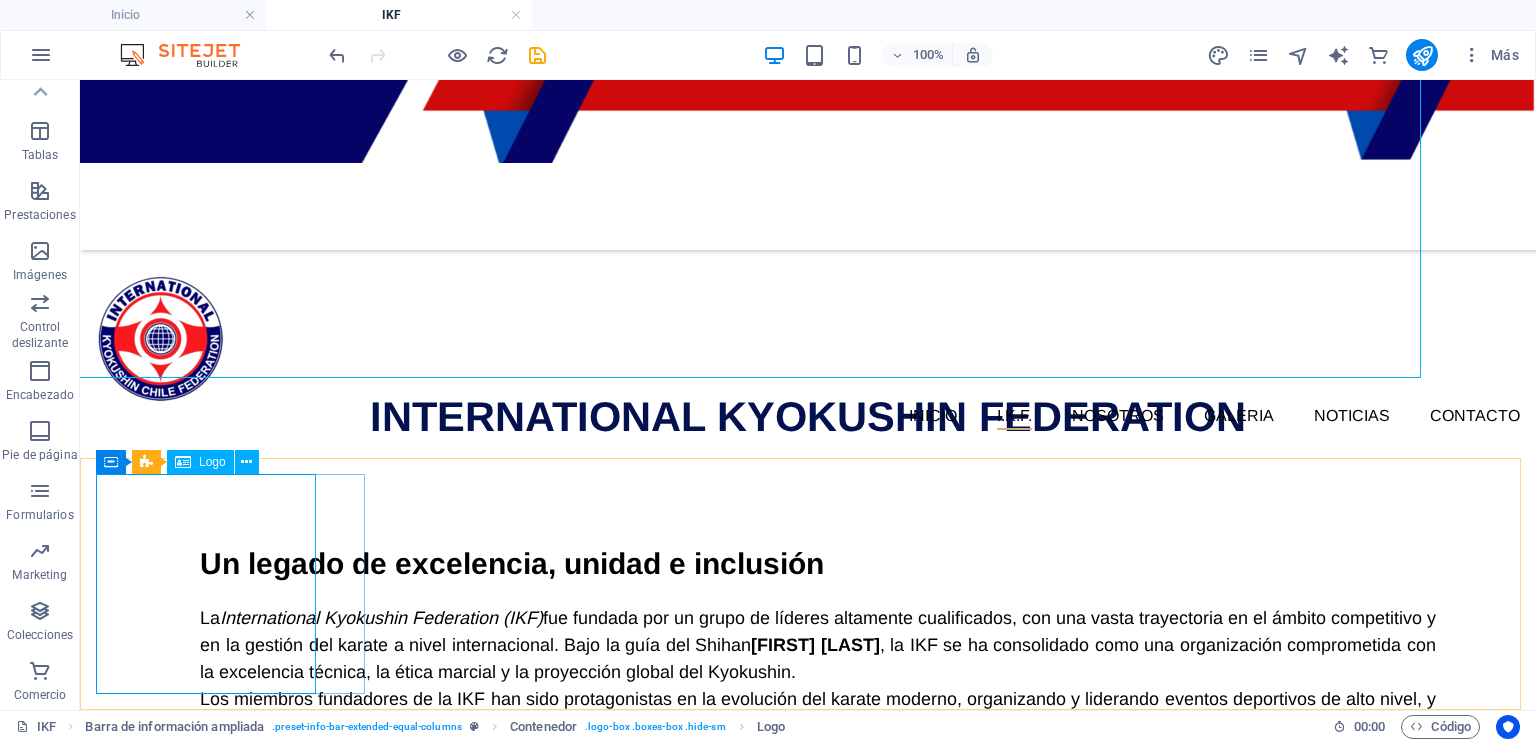 click on "Logo" at bounding box center (212, 462) 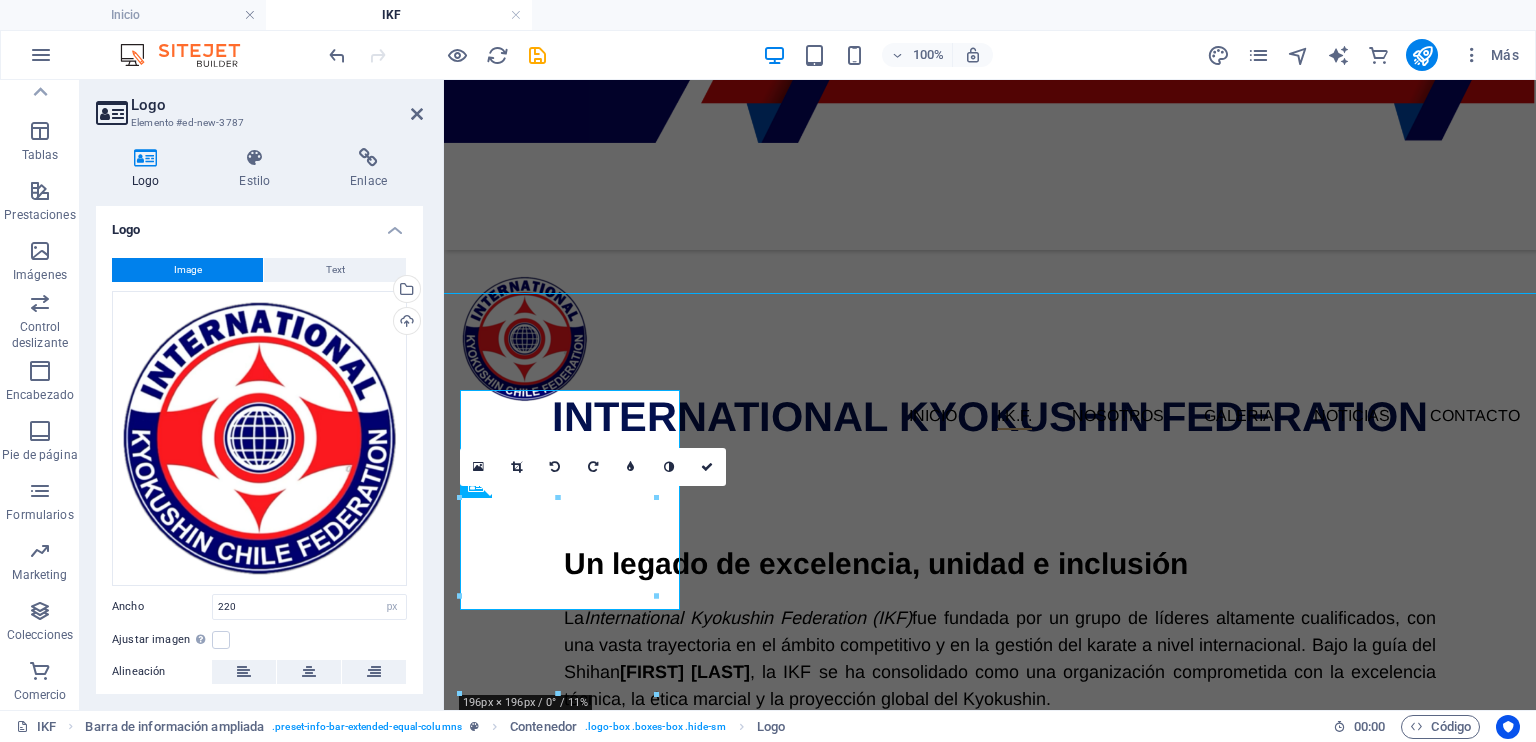 click at bounding box center (244, 672) 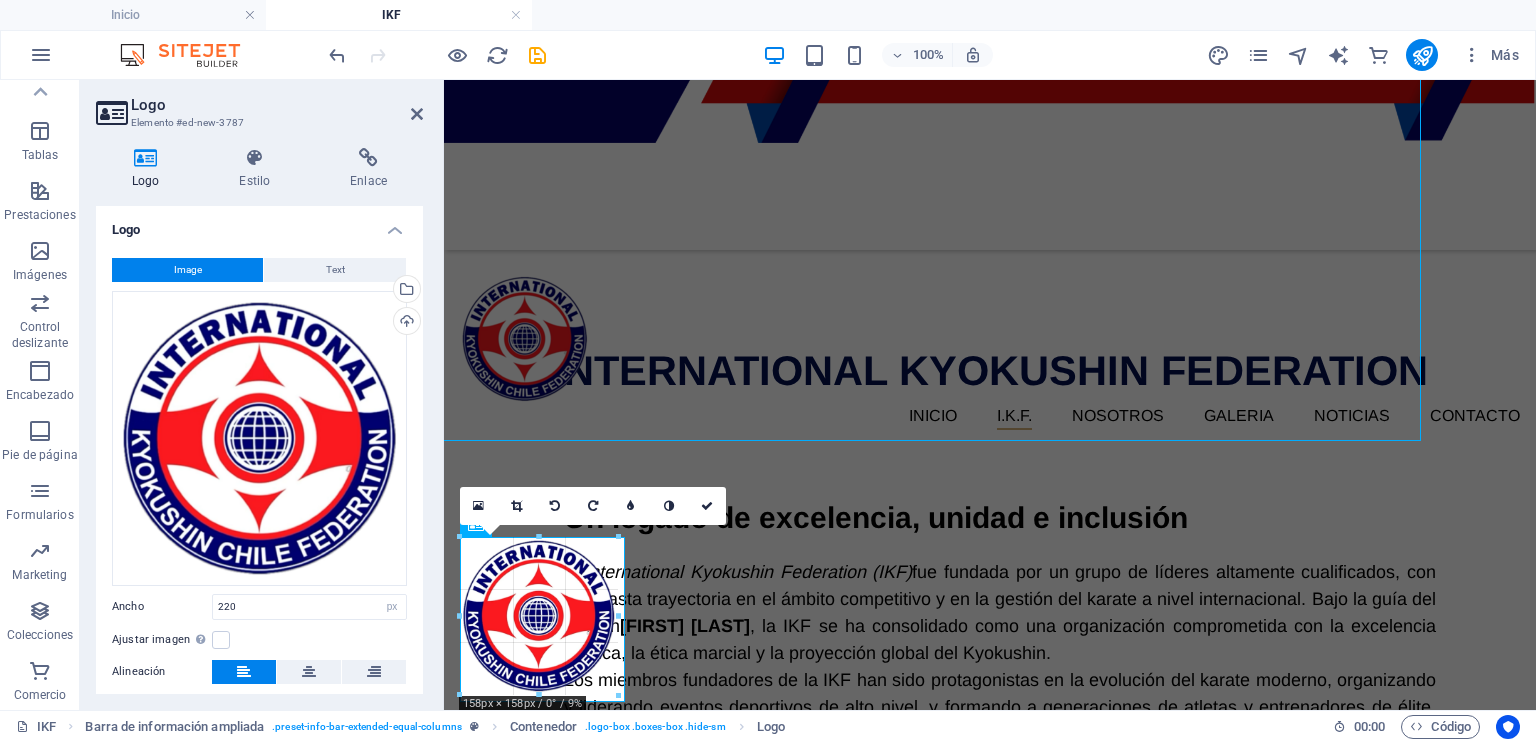 scroll, scrollTop: 740, scrollLeft: 0, axis: vertical 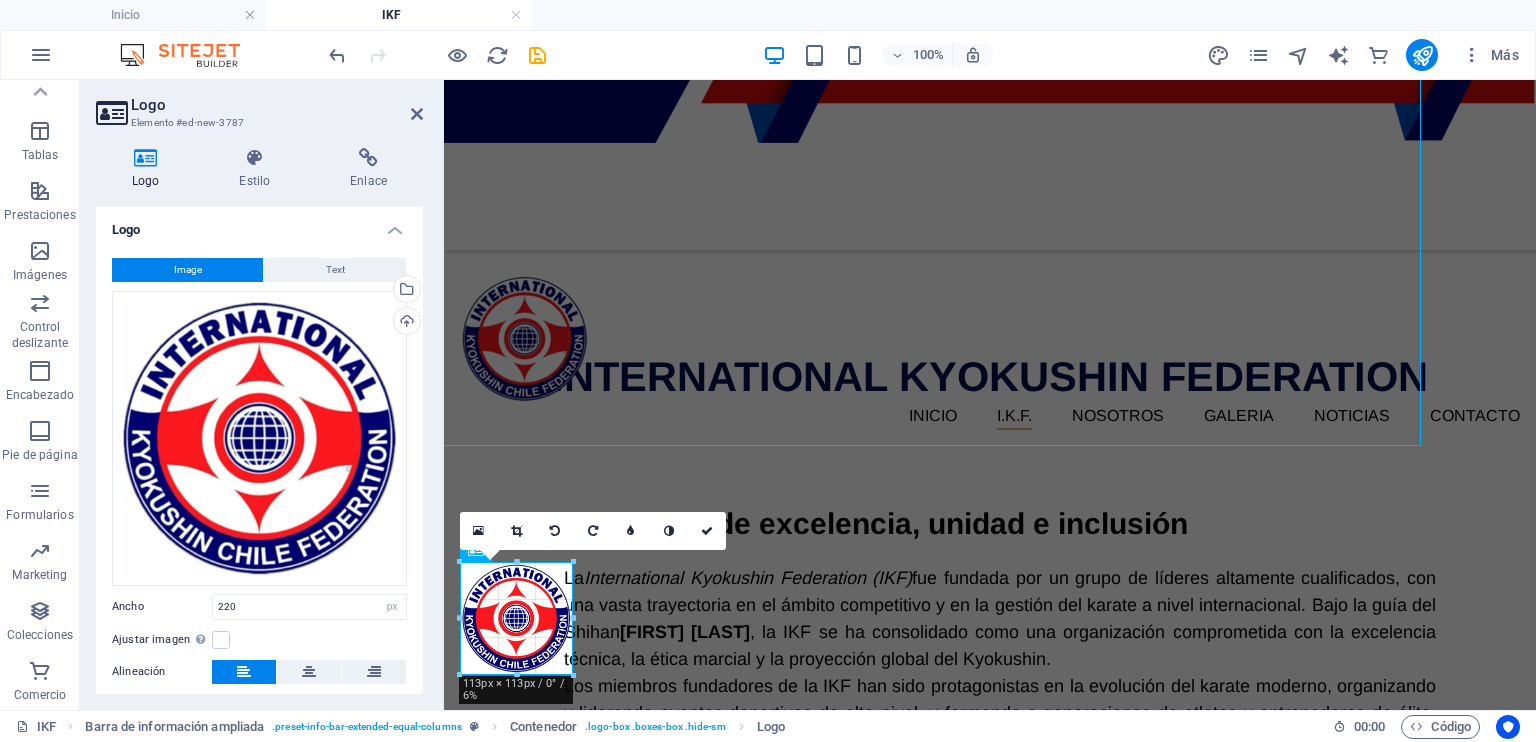 drag, startPoint x: 657, startPoint y: 695, endPoint x: 568, endPoint y: 612, distance: 121.69634 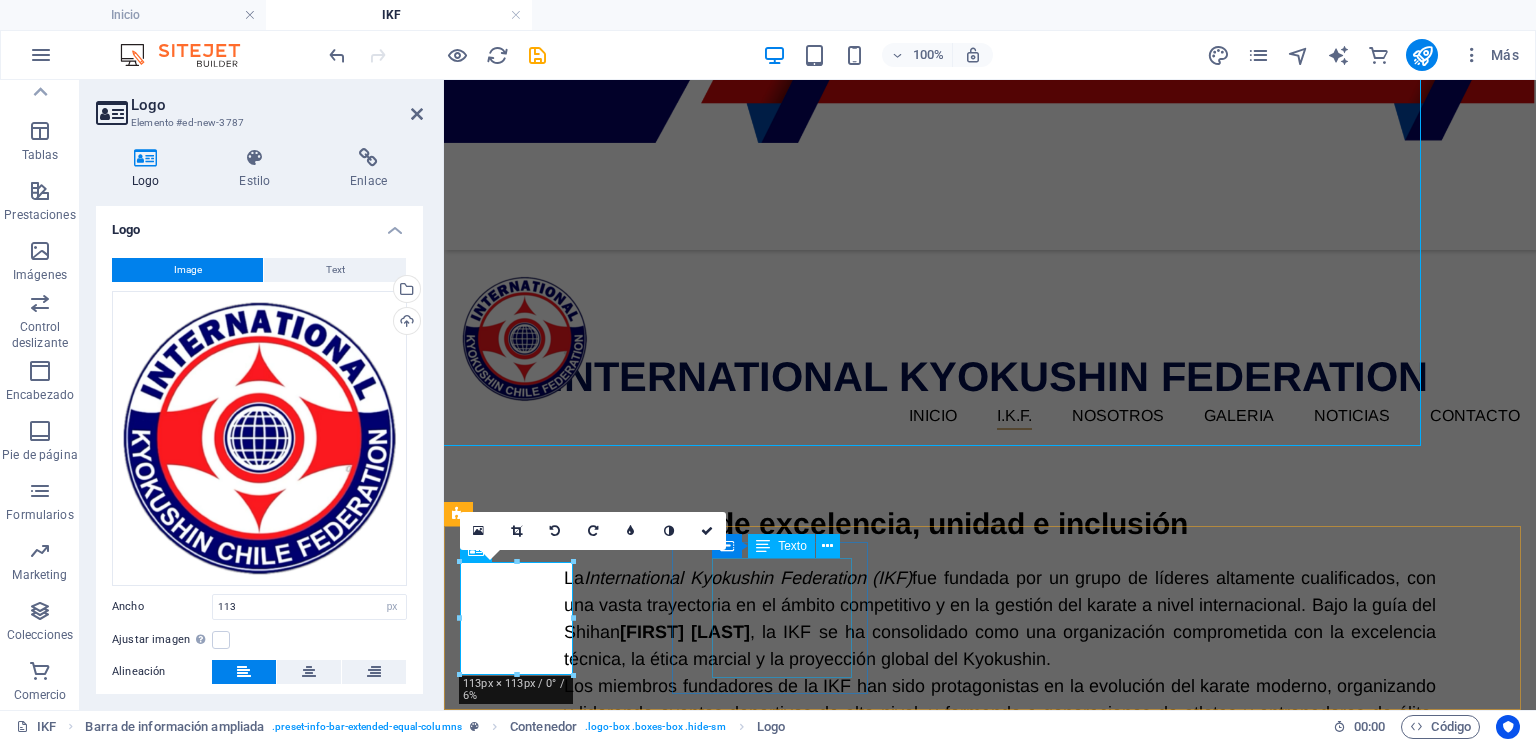 click on "[CITY], [STATE], [COUNTRY]" at bounding box center (849, 1343) 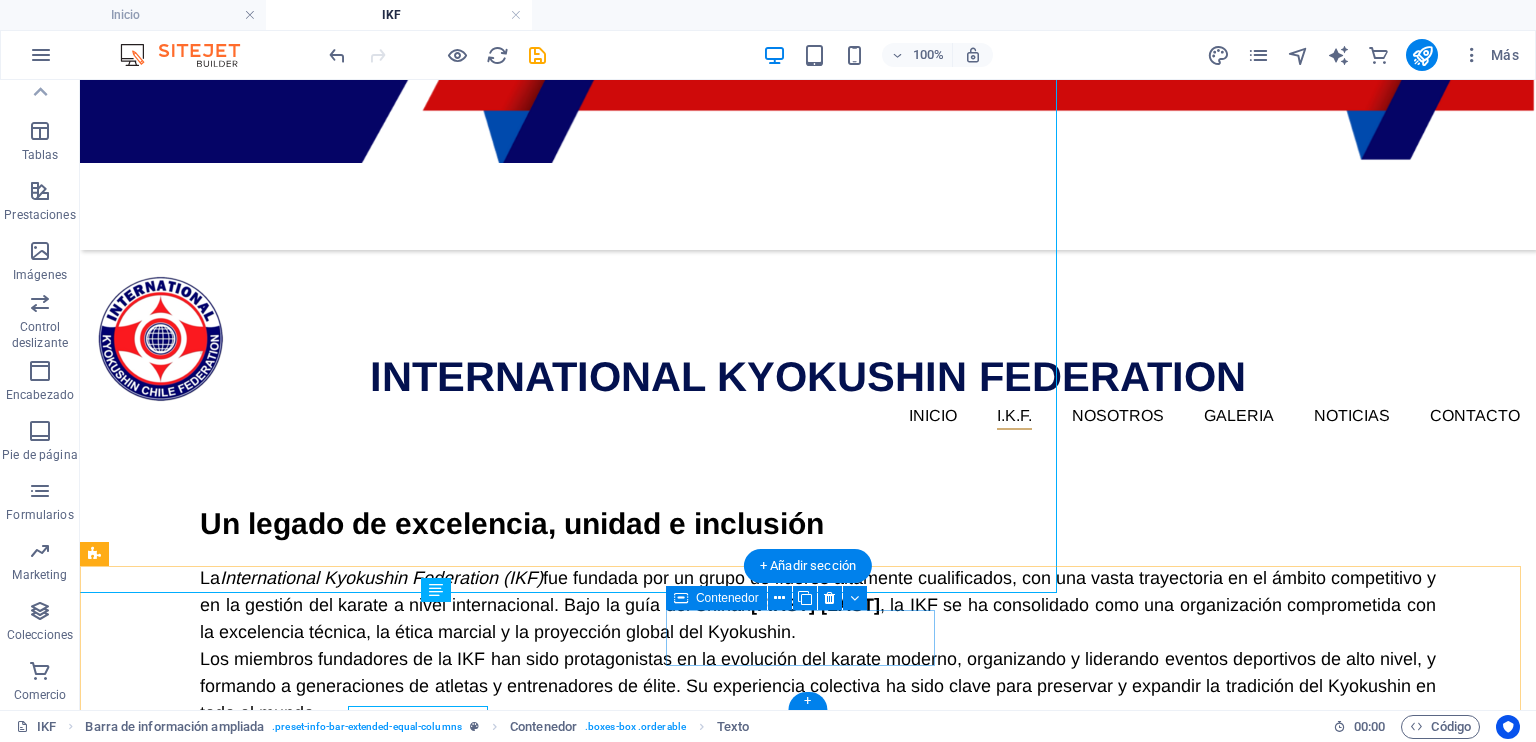 scroll, scrollTop: 593, scrollLeft: 0, axis: vertical 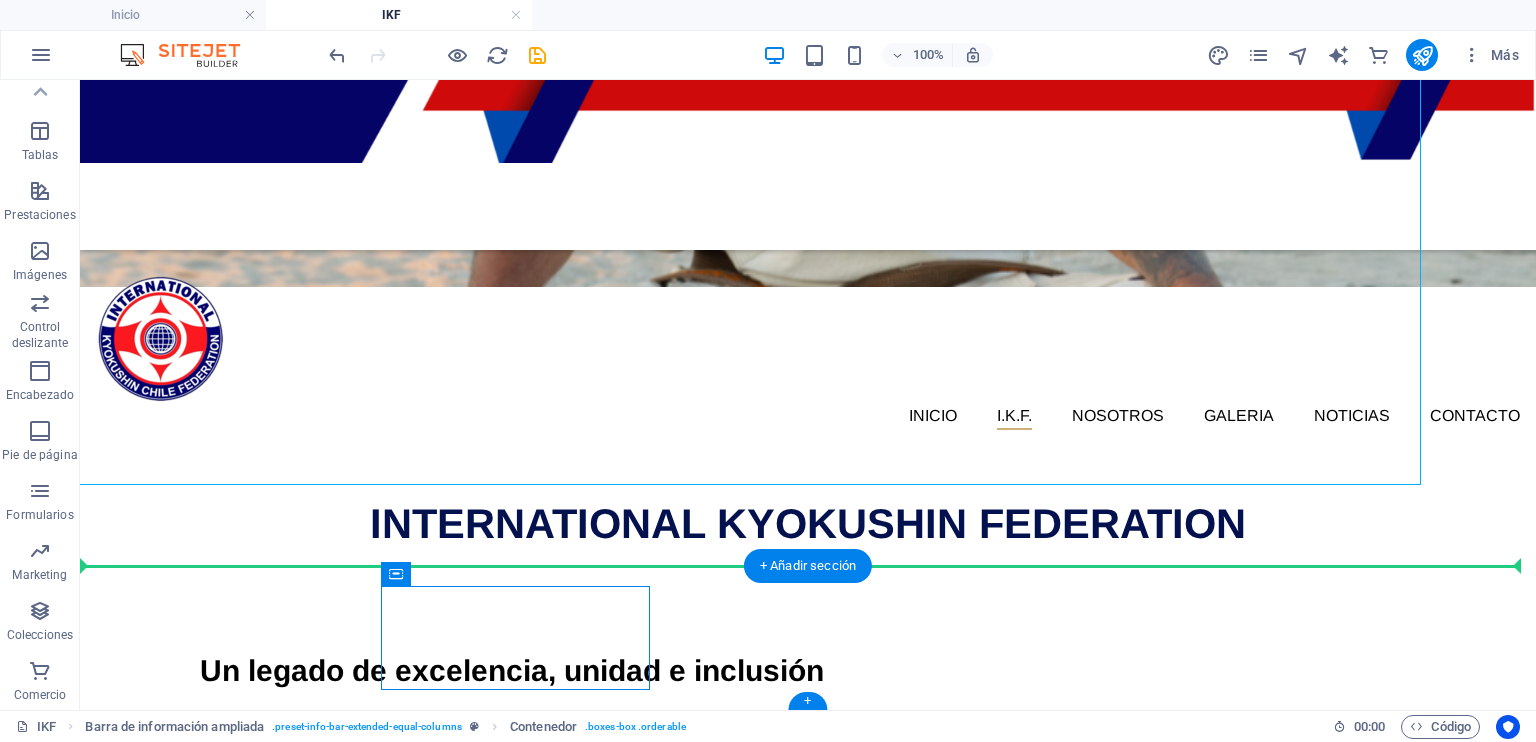 drag, startPoint x: 405, startPoint y: 607, endPoint x: 256, endPoint y: 623, distance: 149.8566 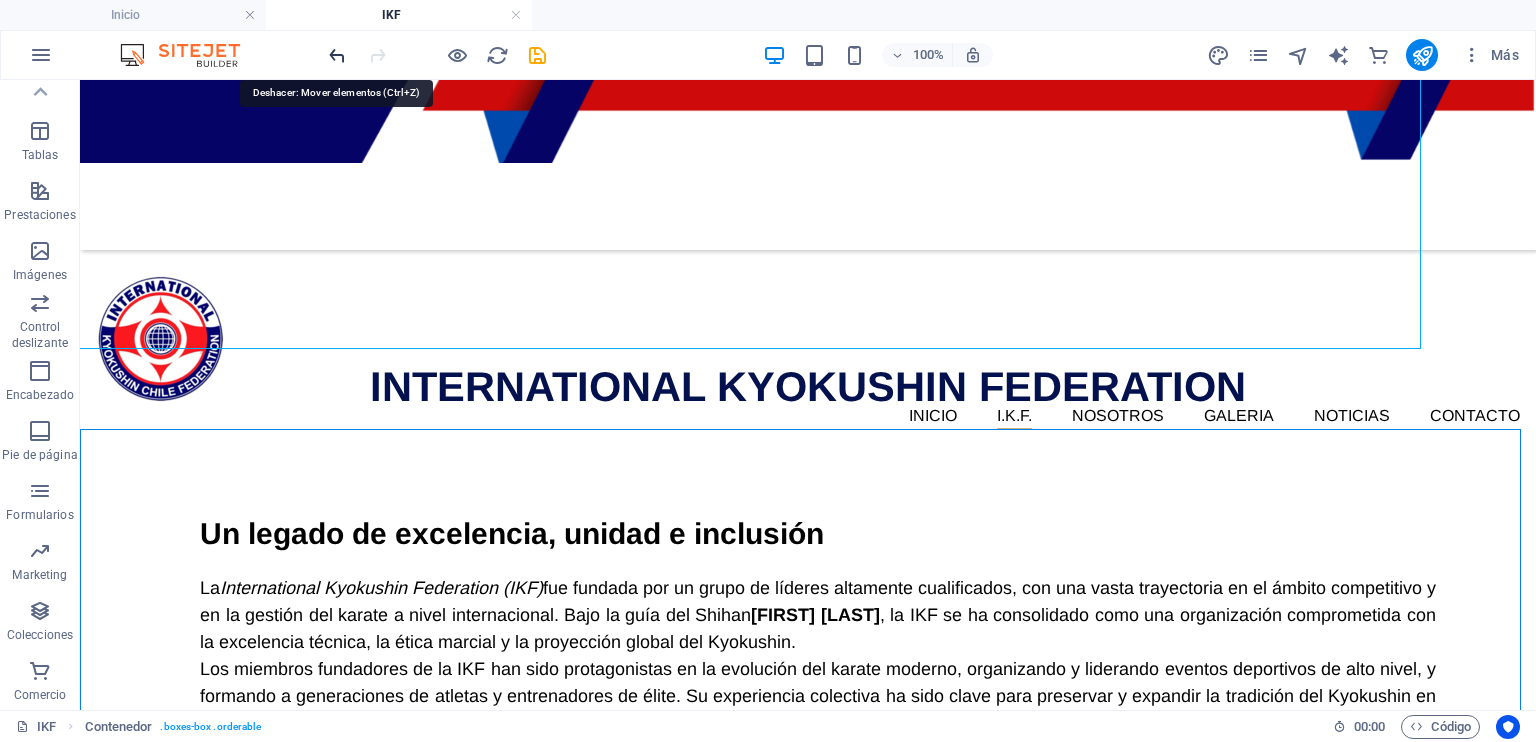 click at bounding box center [337, 55] 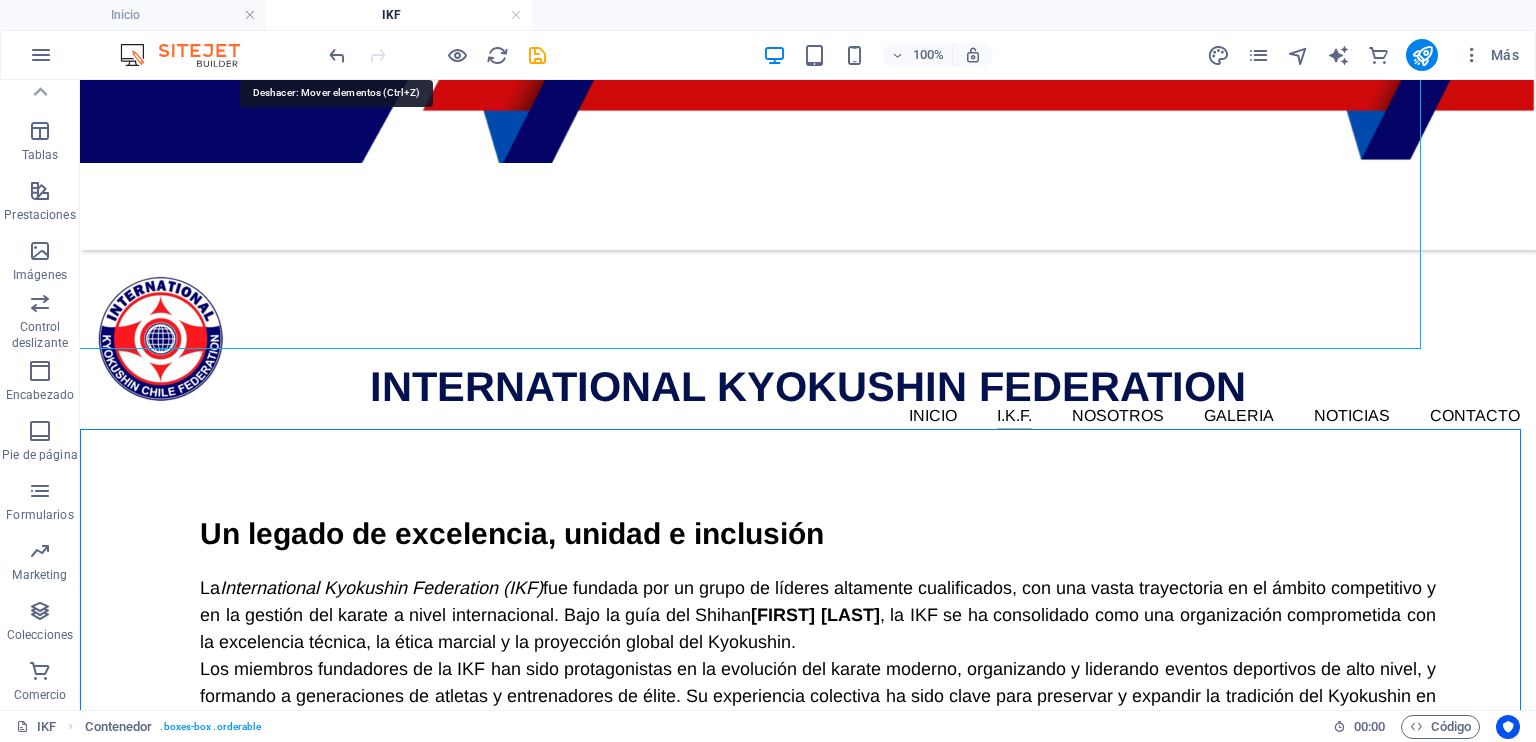scroll, scrollTop: 593, scrollLeft: 0, axis: vertical 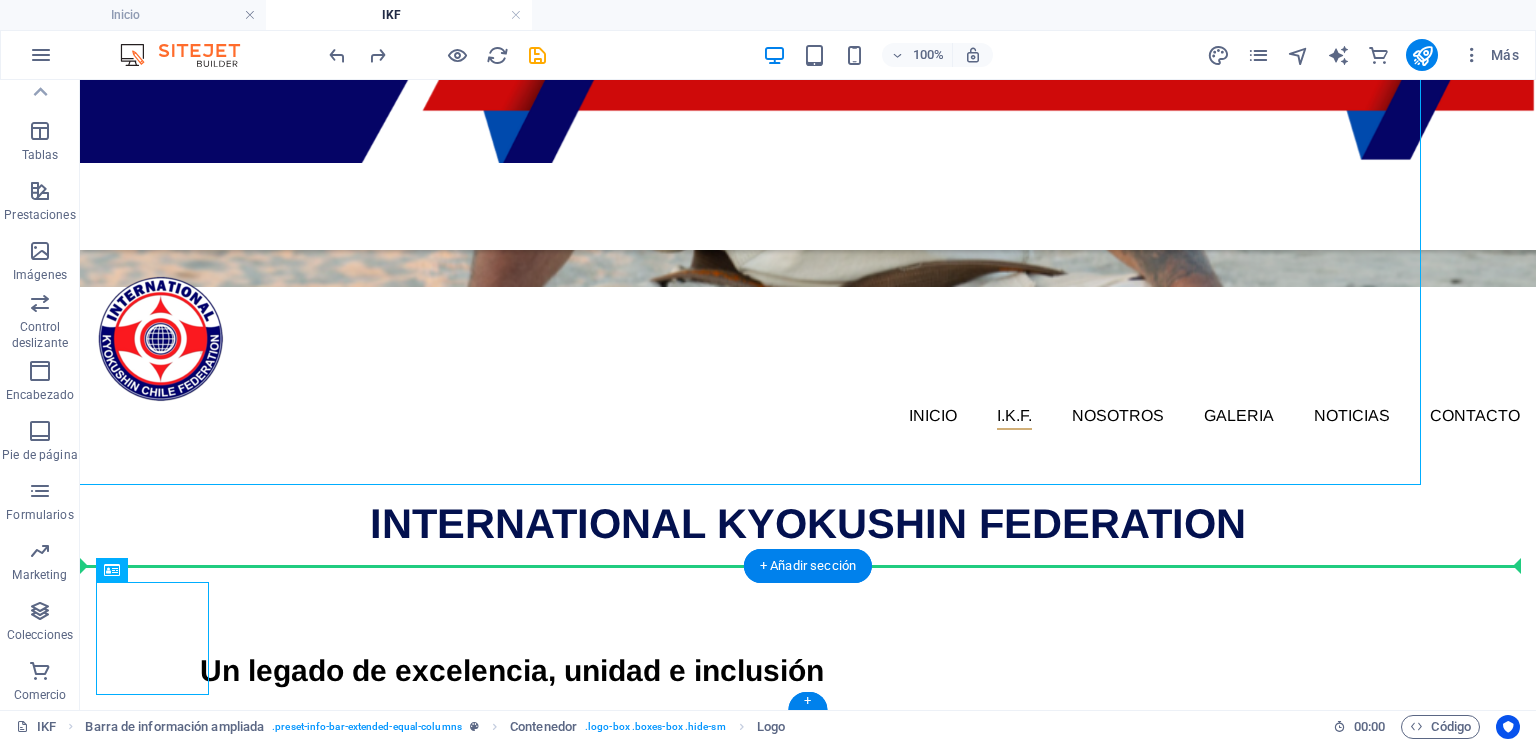 drag, startPoint x: 143, startPoint y: 628, endPoint x: 946, endPoint y: 628, distance: 803 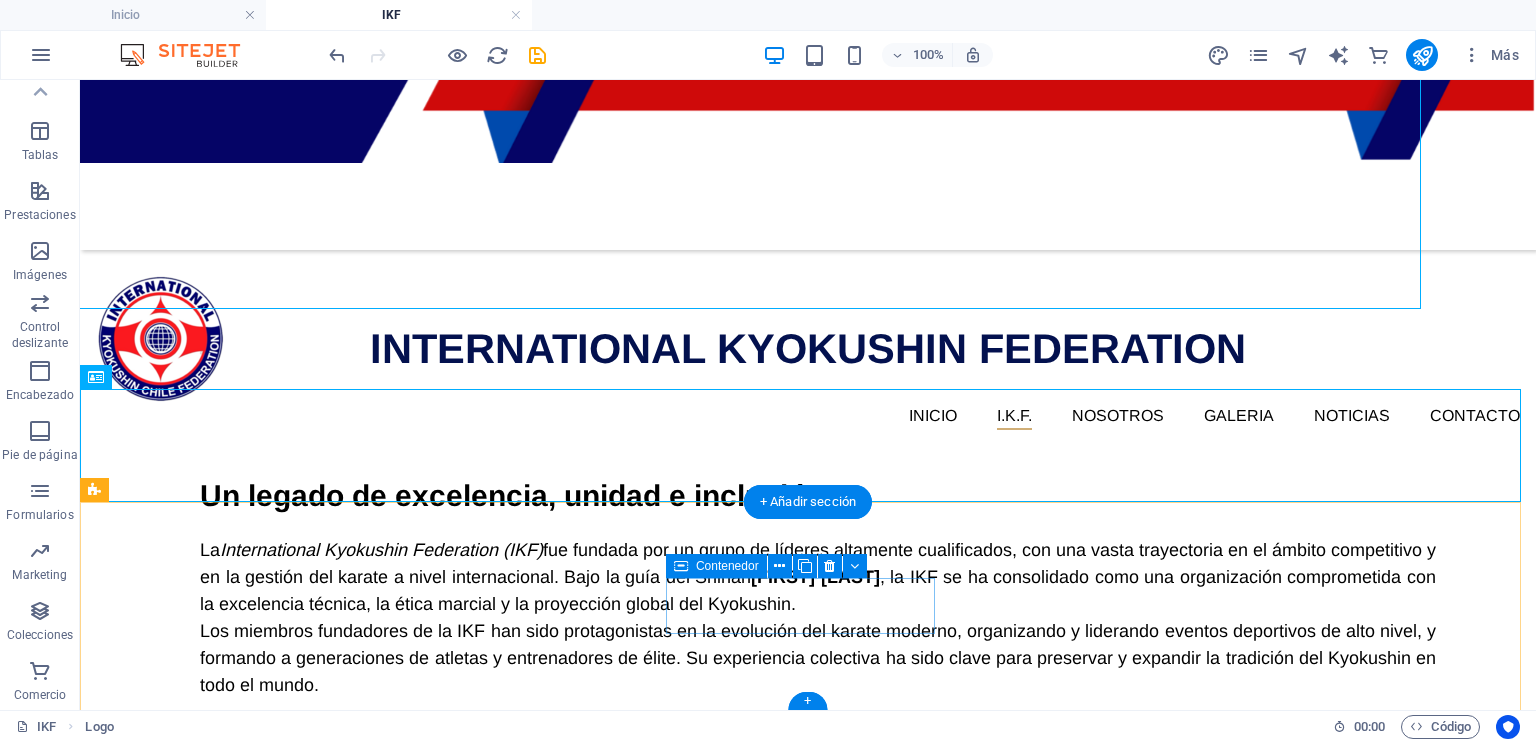 scroll, scrollTop: 770, scrollLeft: 0, axis: vertical 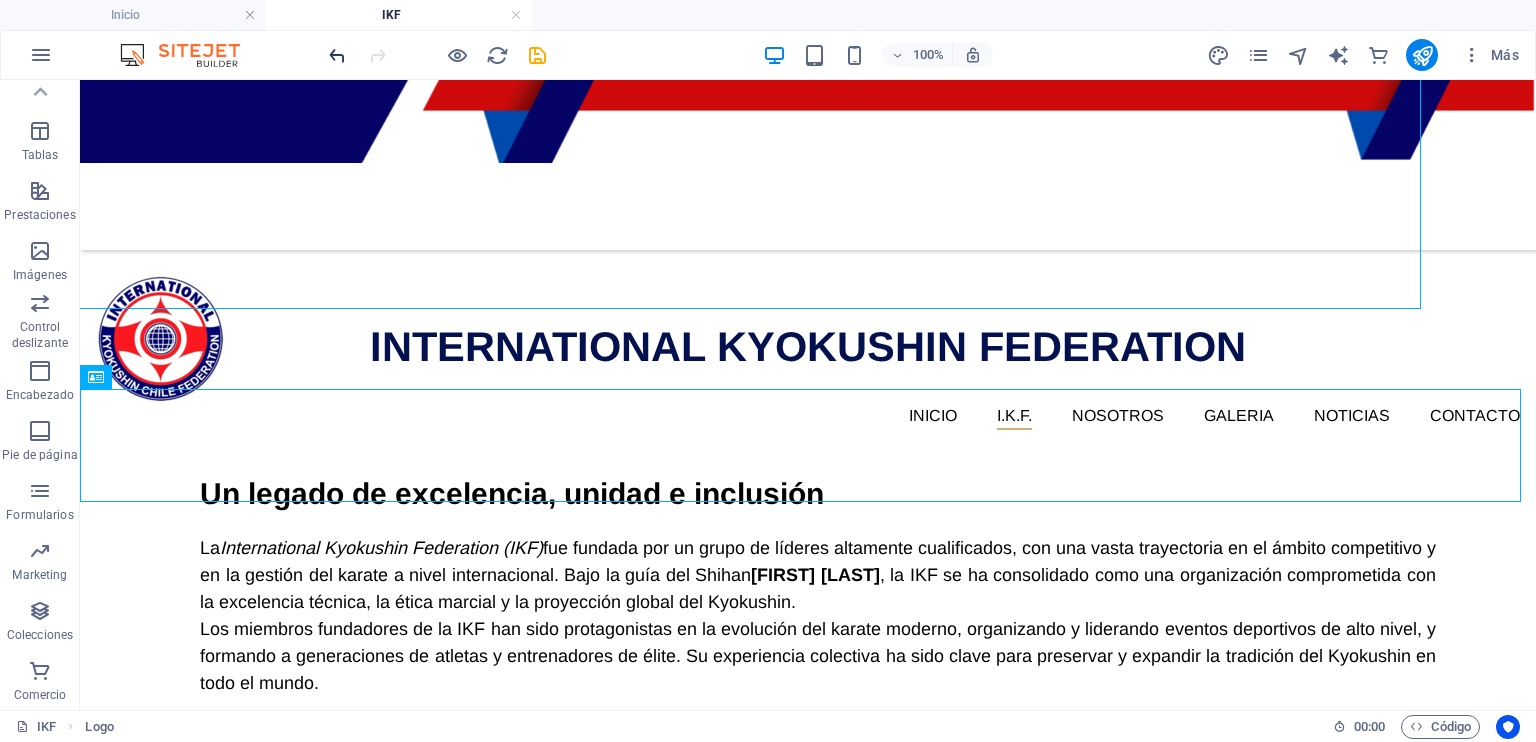 click at bounding box center [337, 55] 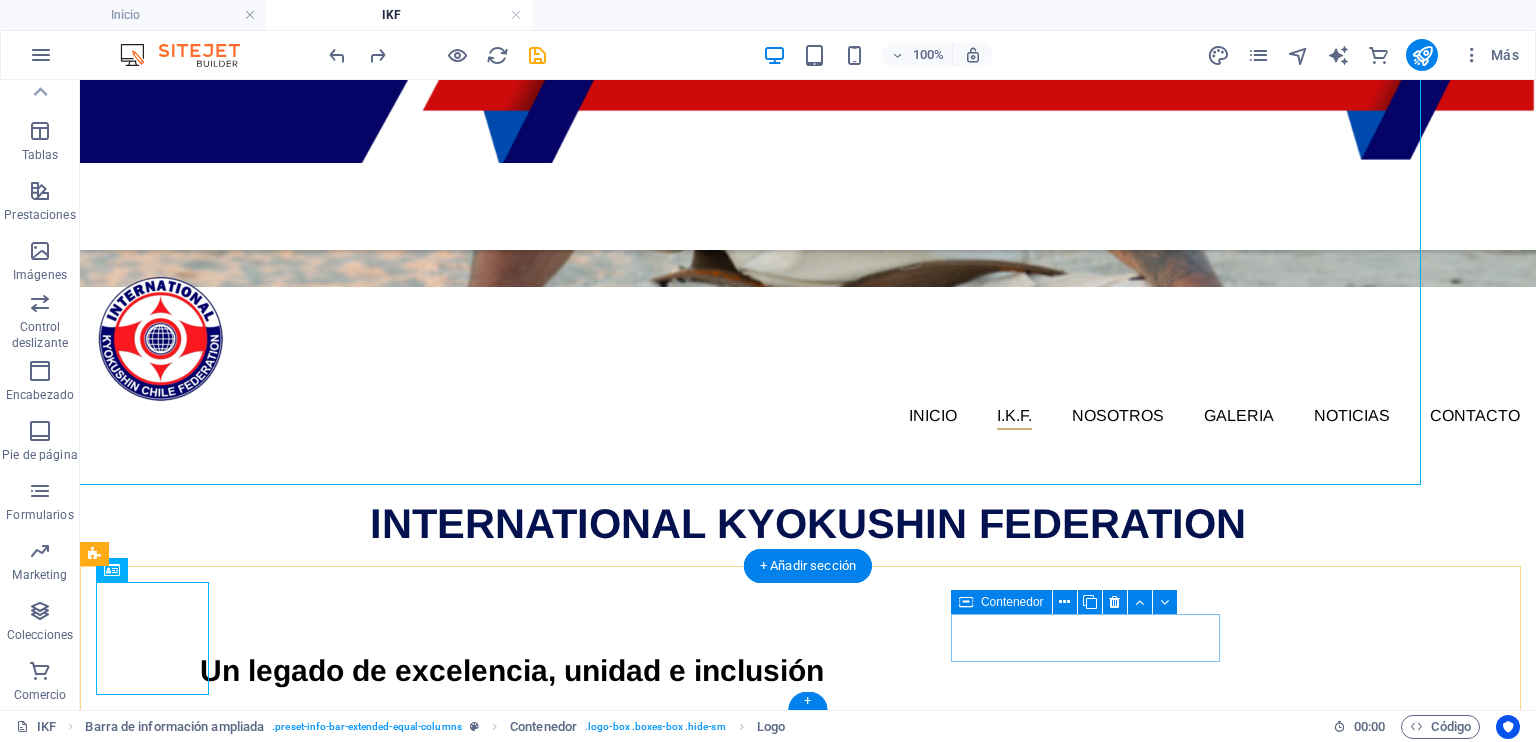 click at bounding box center (808, 1550) 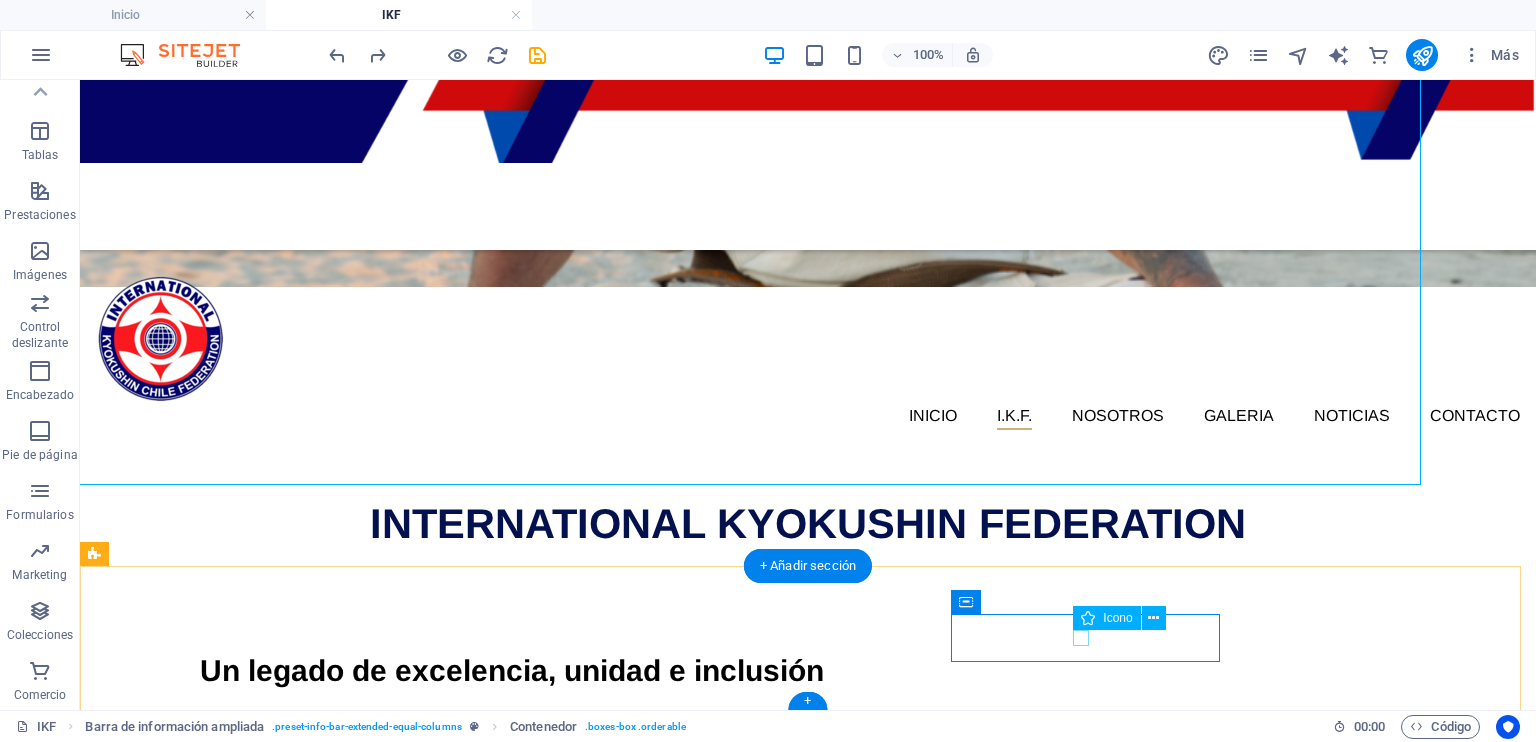 click at bounding box center (804, 1550) 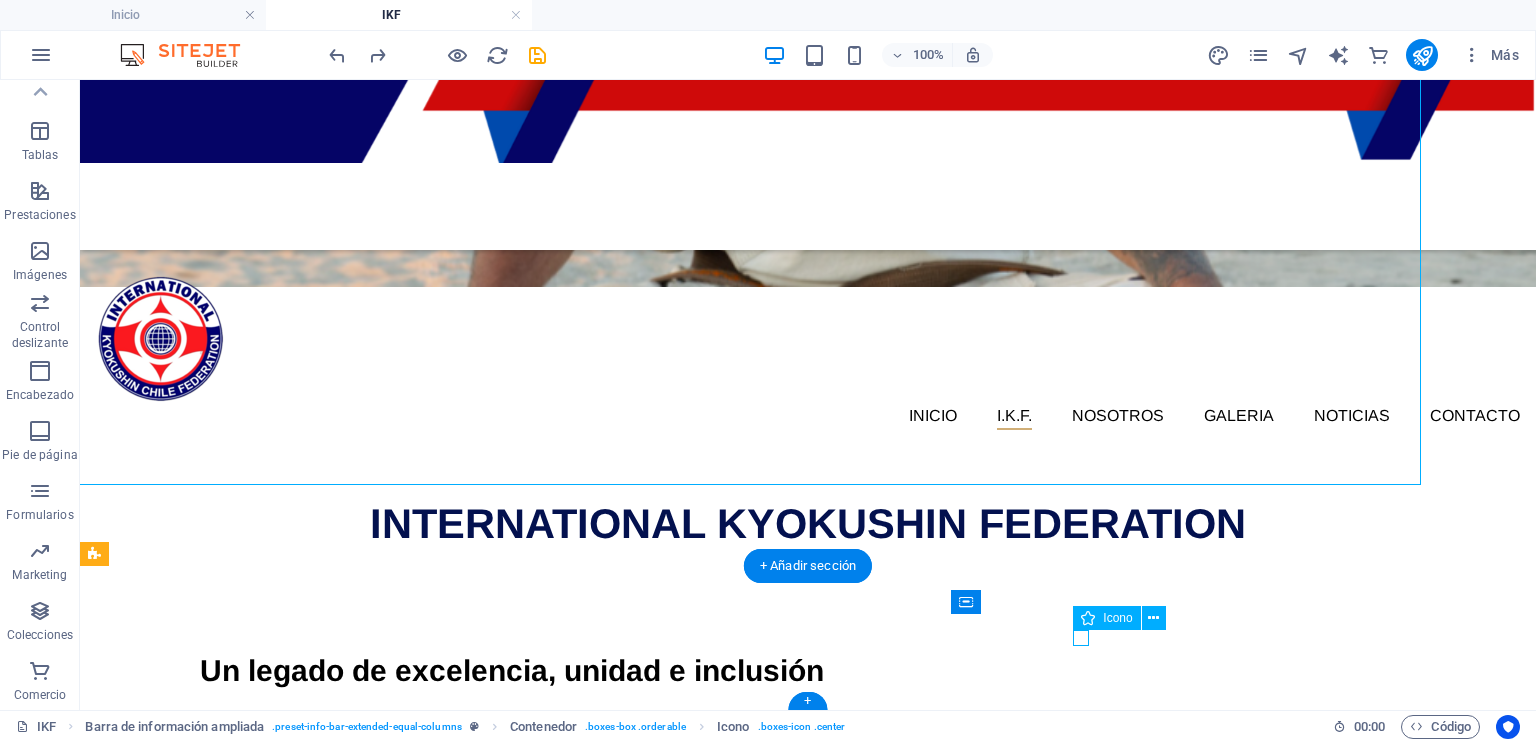 click at bounding box center [804, 1550] 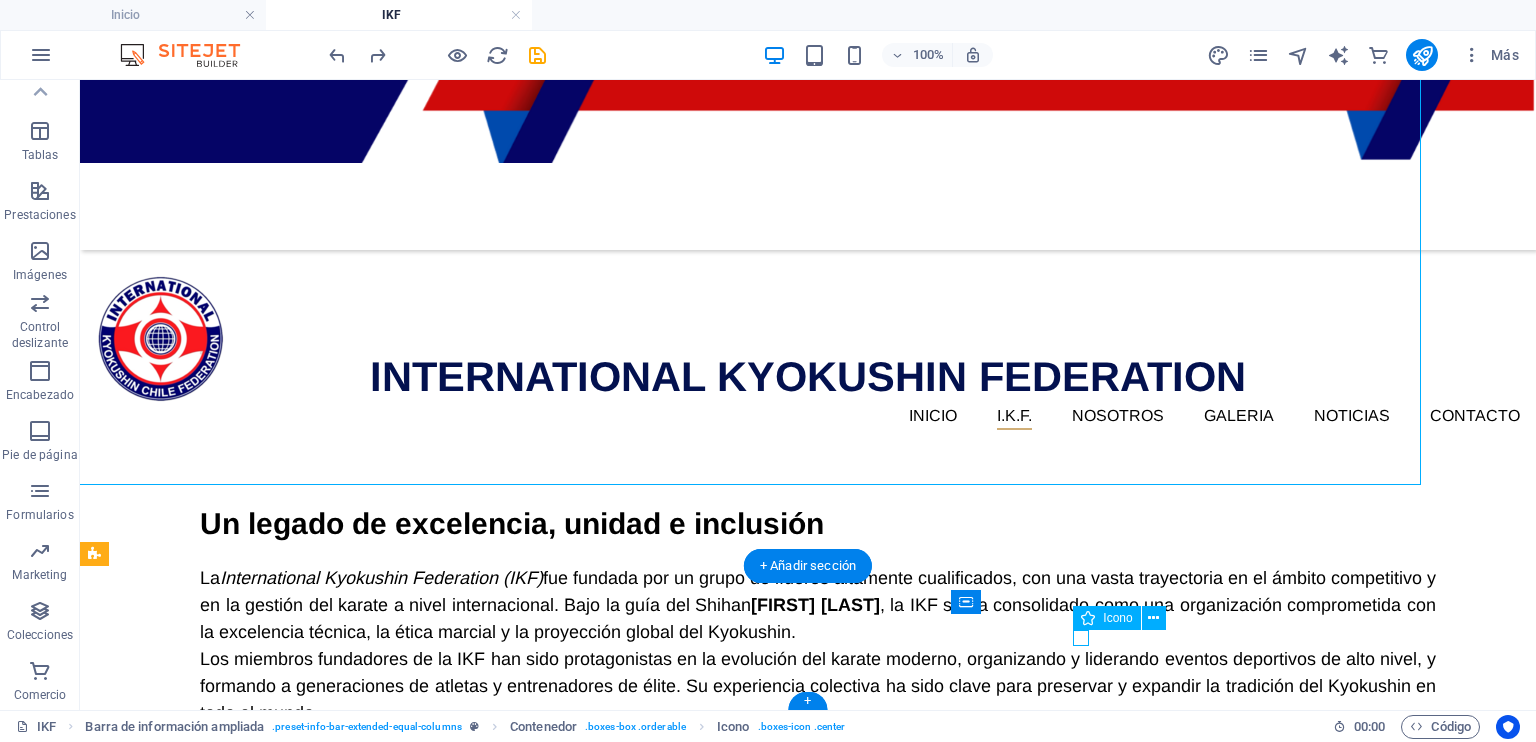 select on "xMidYMid" 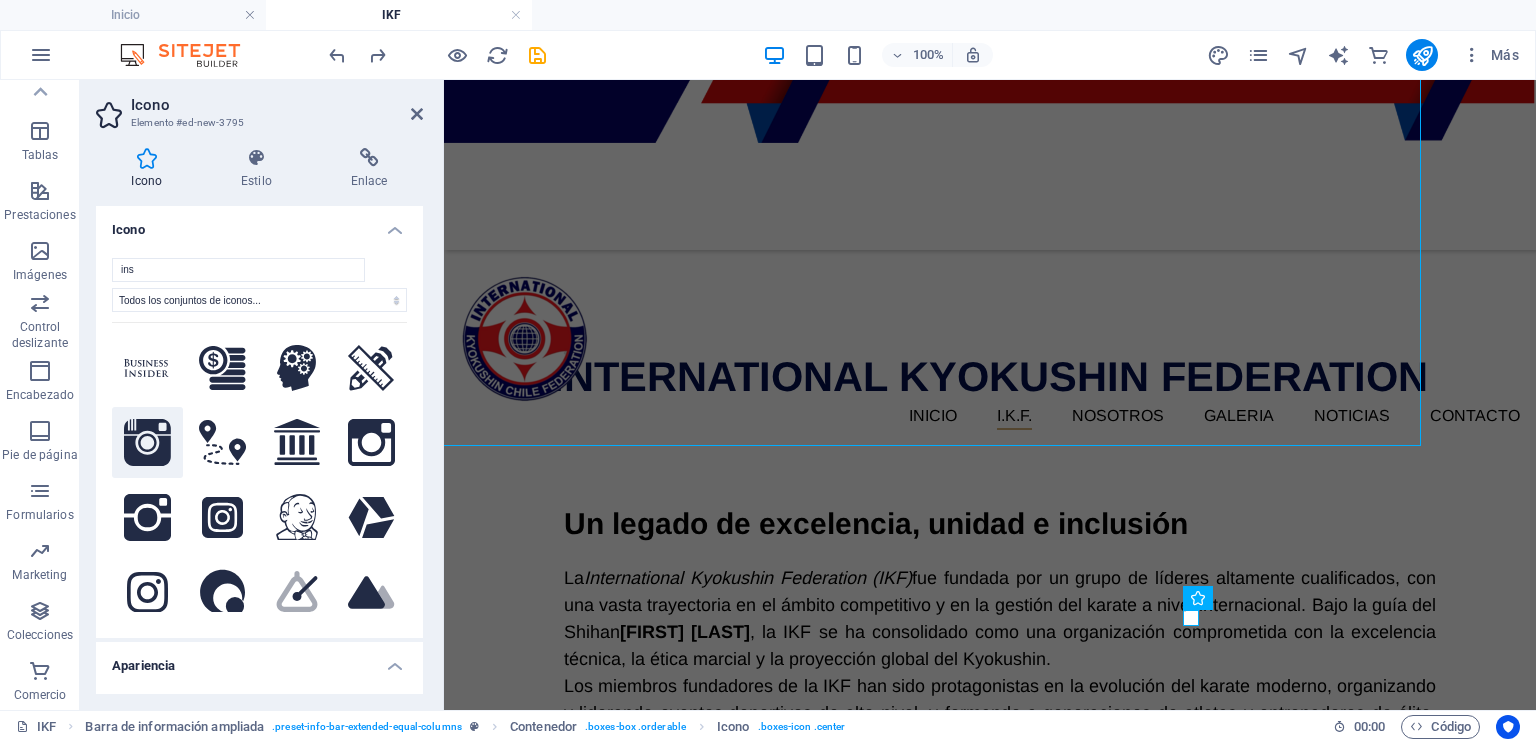 type on "ins" 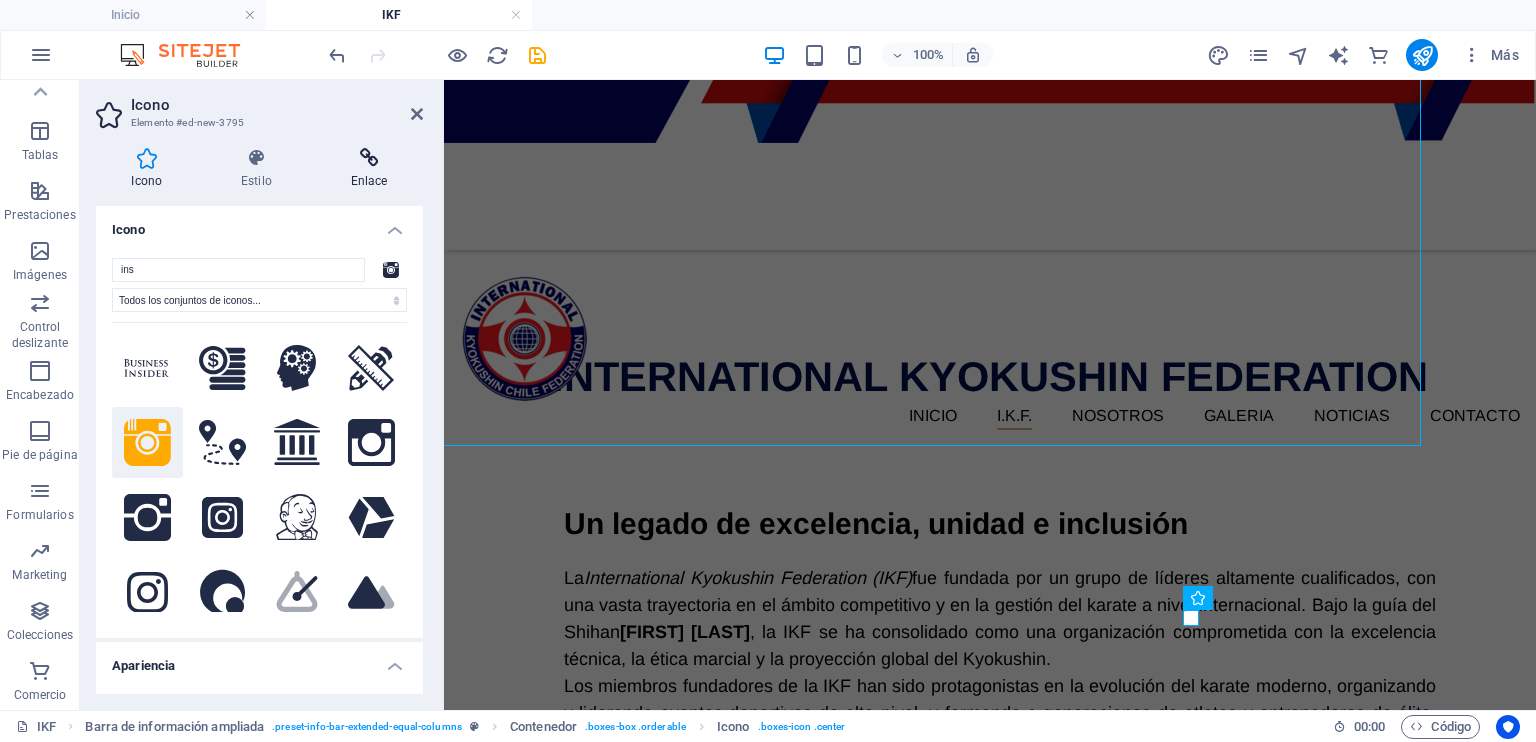 click on "Enlace" at bounding box center (369, 169) 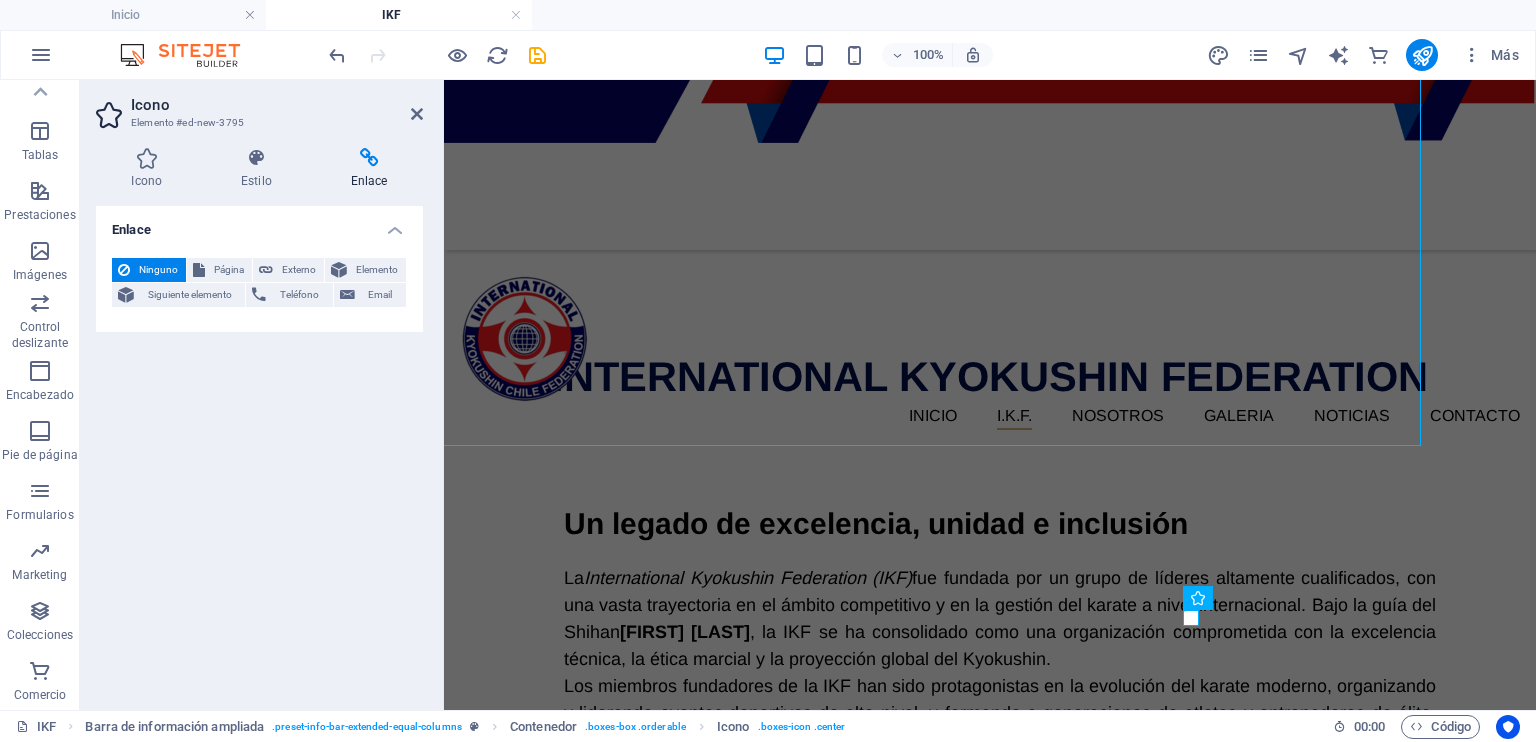 click at bounding box center [369, 158] 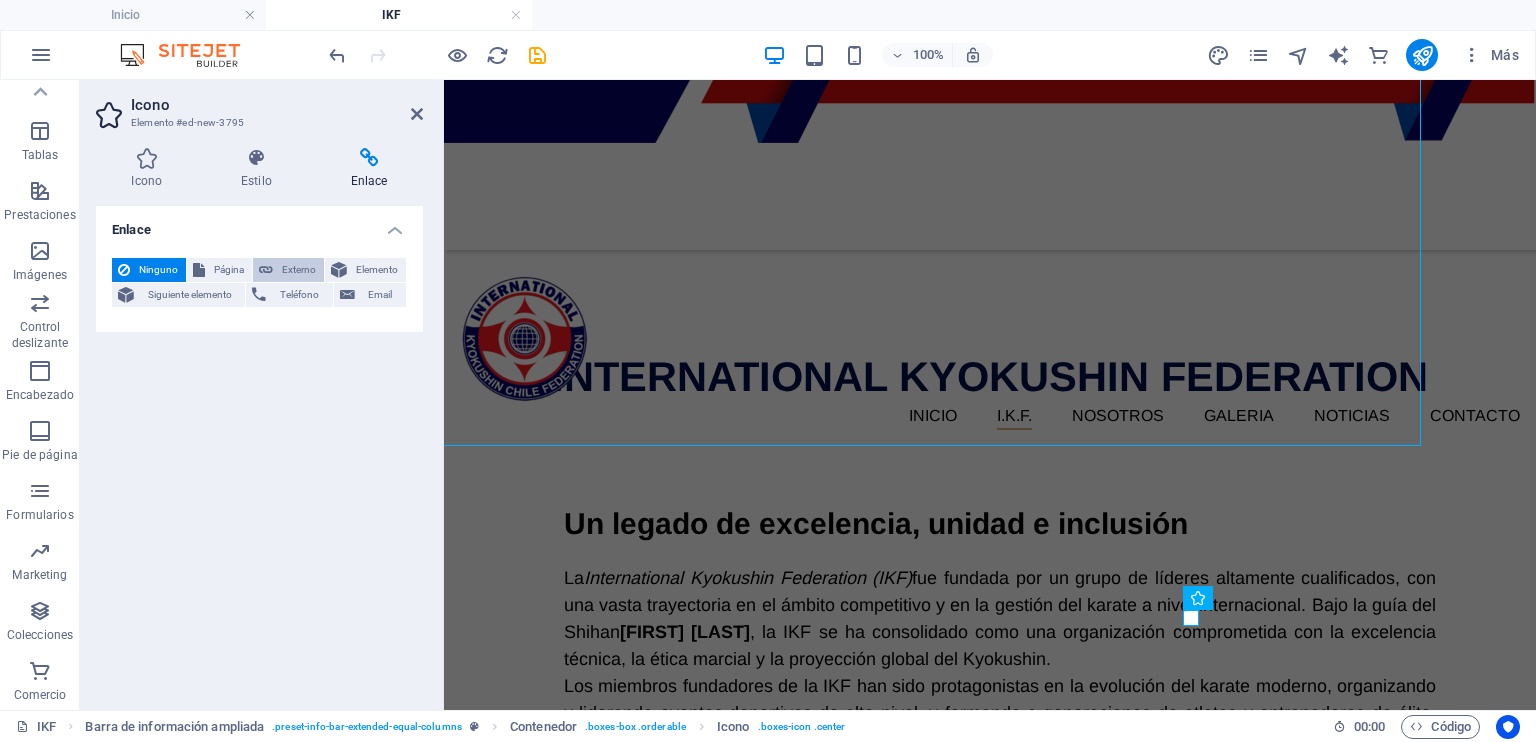 click on "Externo" at bounding box center (288, 270) 